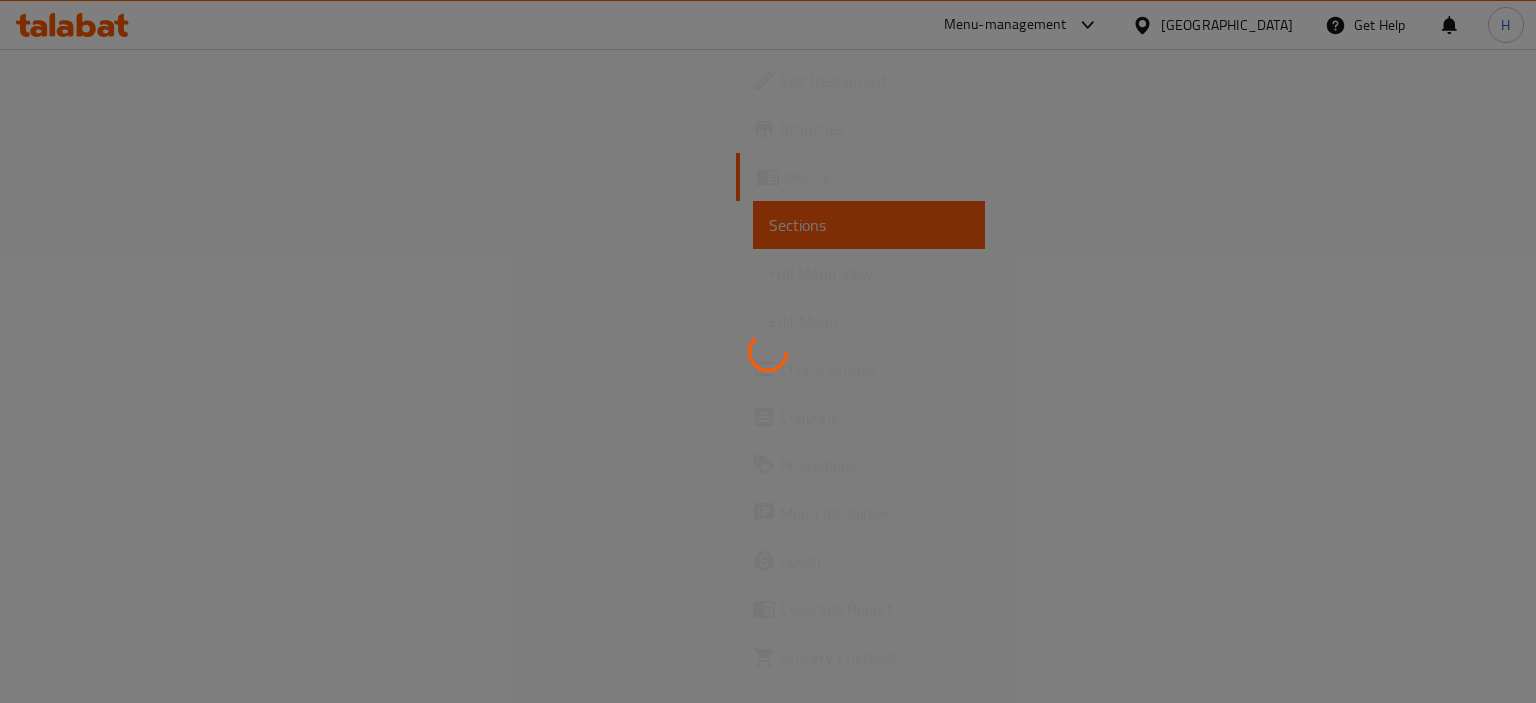scroll, scrollTop: 0, scrollLeft: 0, axis: both 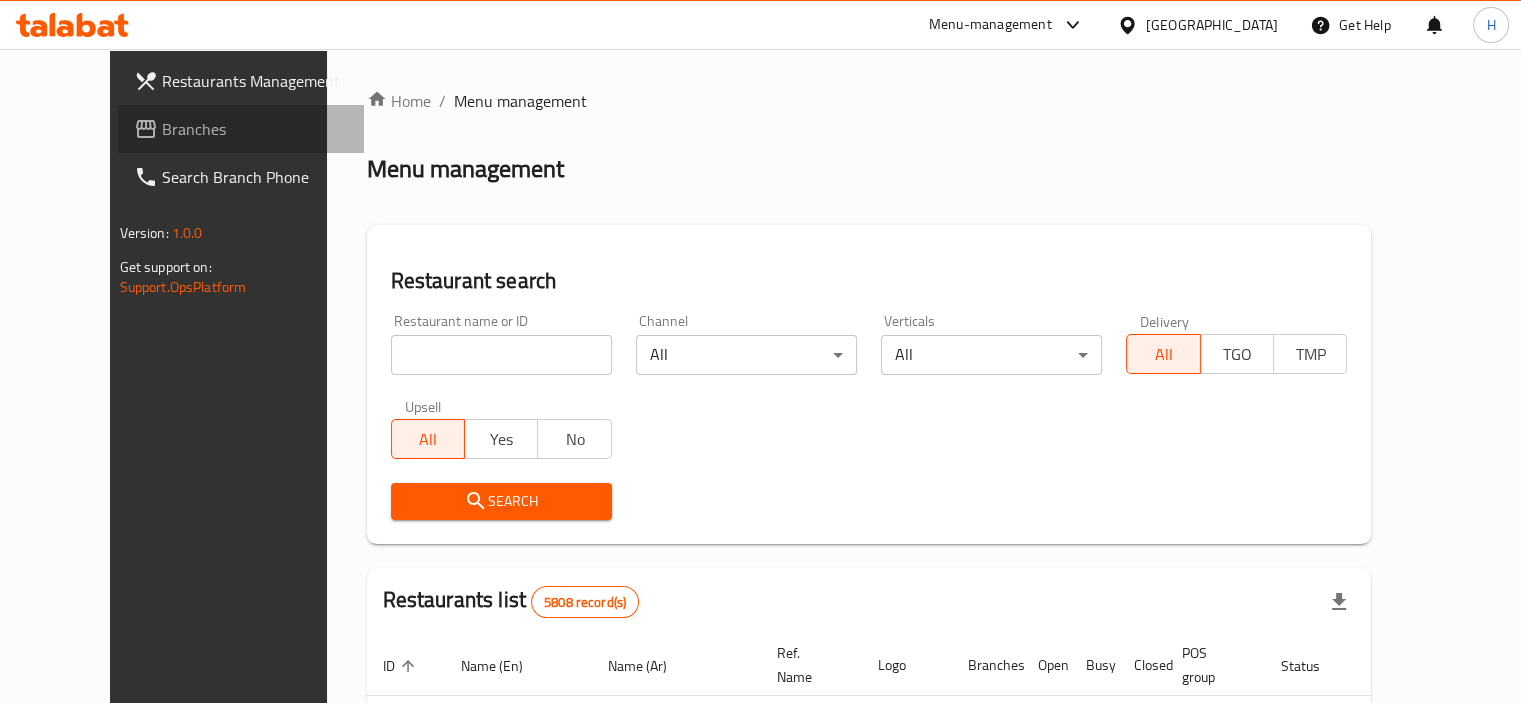click on "Branches" at bounding box center (255, 129) 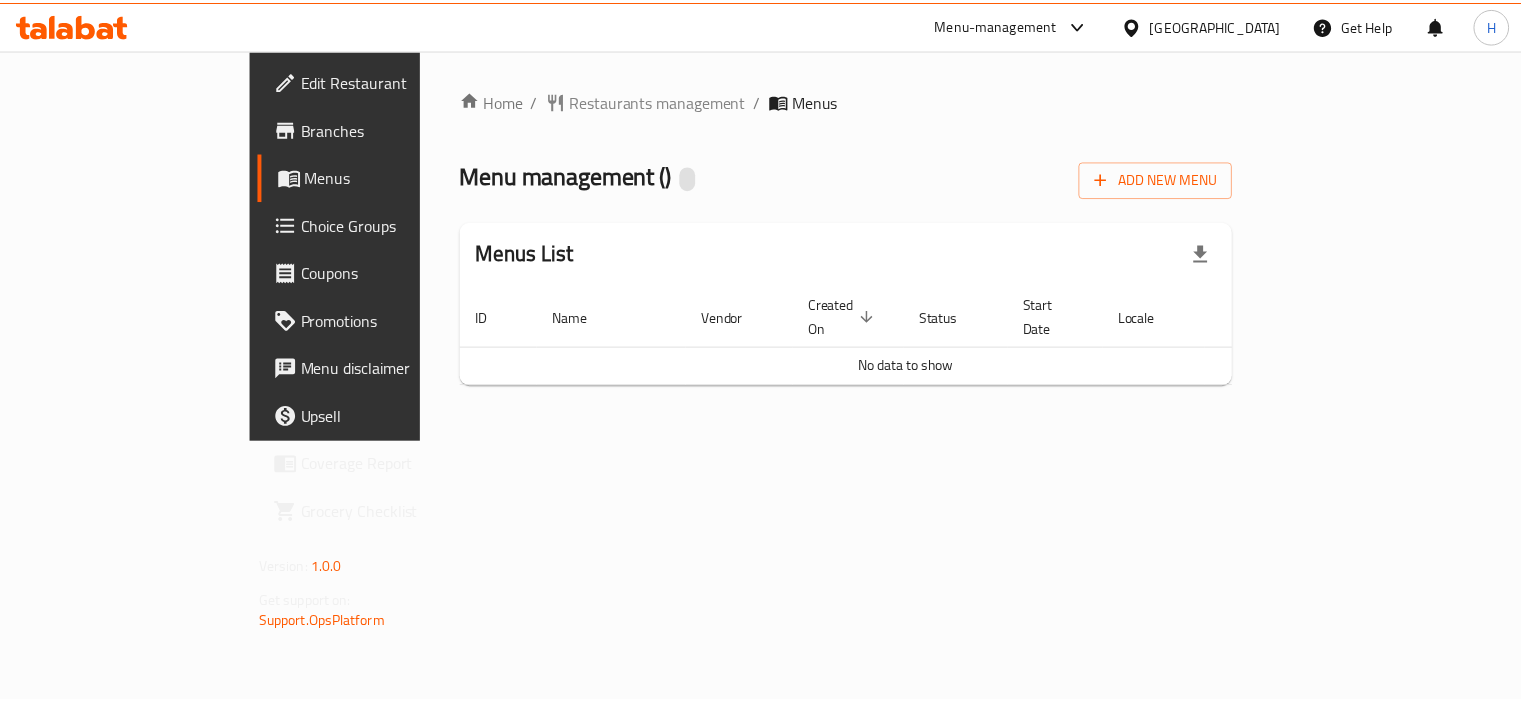 scroll, scrollTop: 0, scrollLeft: 0, axis: both 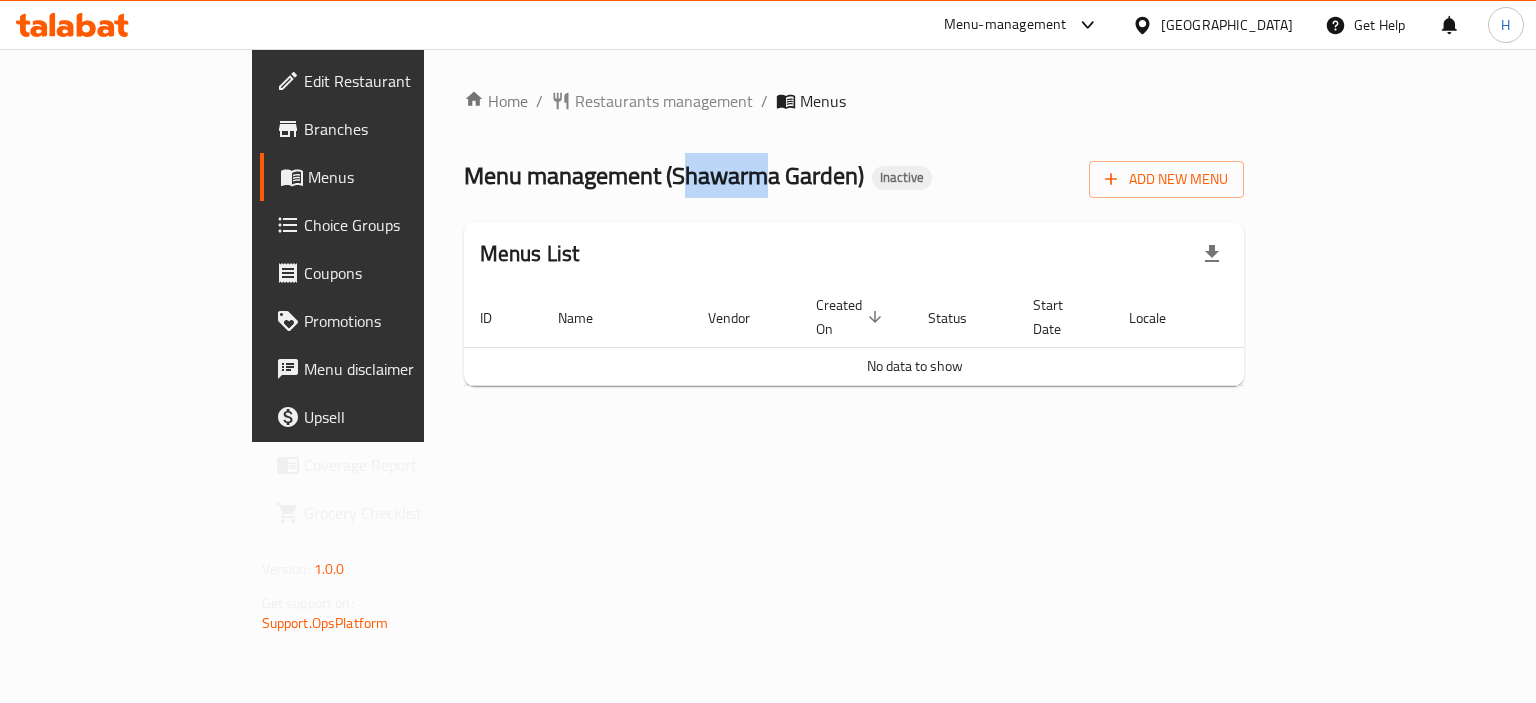 drag, startPoint x: 513, startPoint y: 180, endPoint x: 591, endPoint y: 191, distance: 78.77182 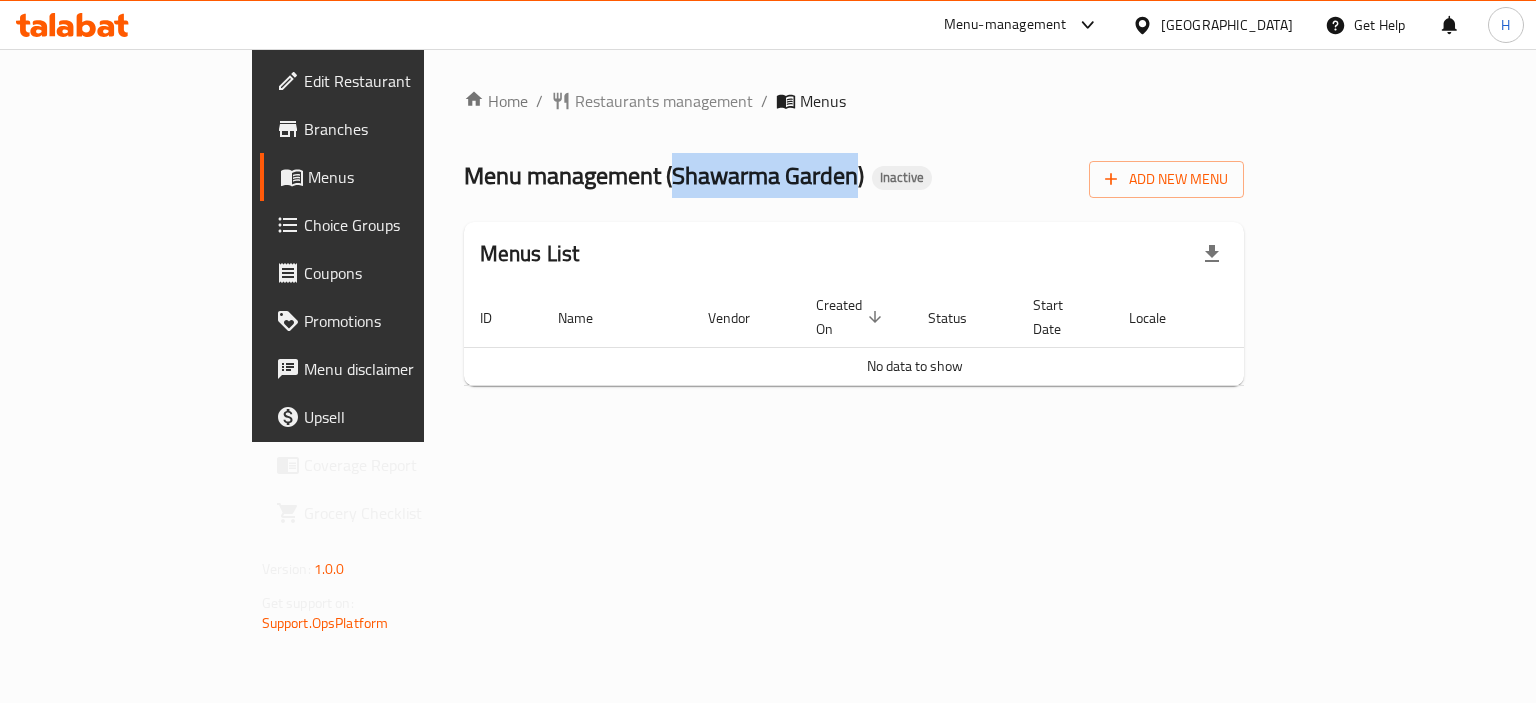 drag, startPoint x: 508, startPoint y: 179, endPoint x: 688, endPoint y: 190, distance: 180.3358 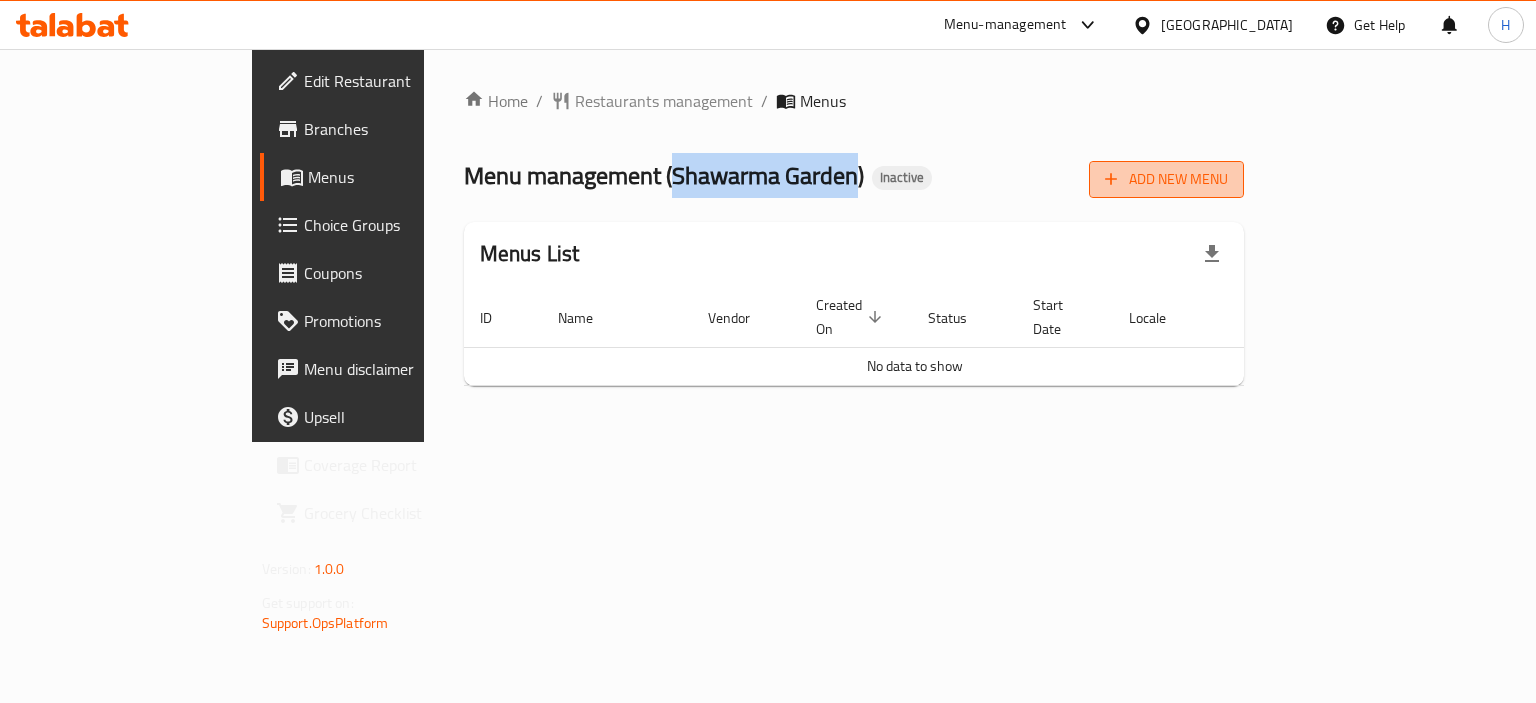 click on "Add New Menu" at bounding box center [1166, 179] 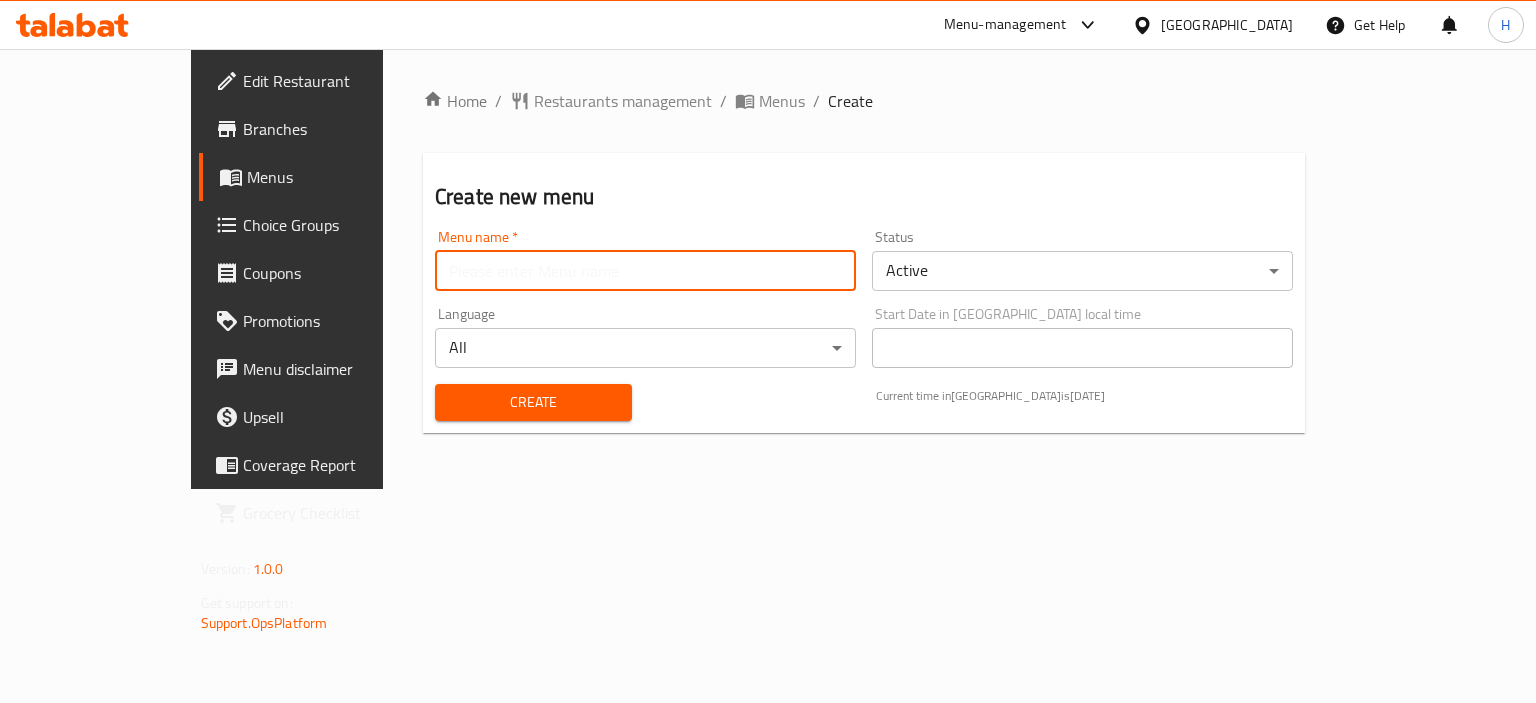 paste on "Shawarma Garden" 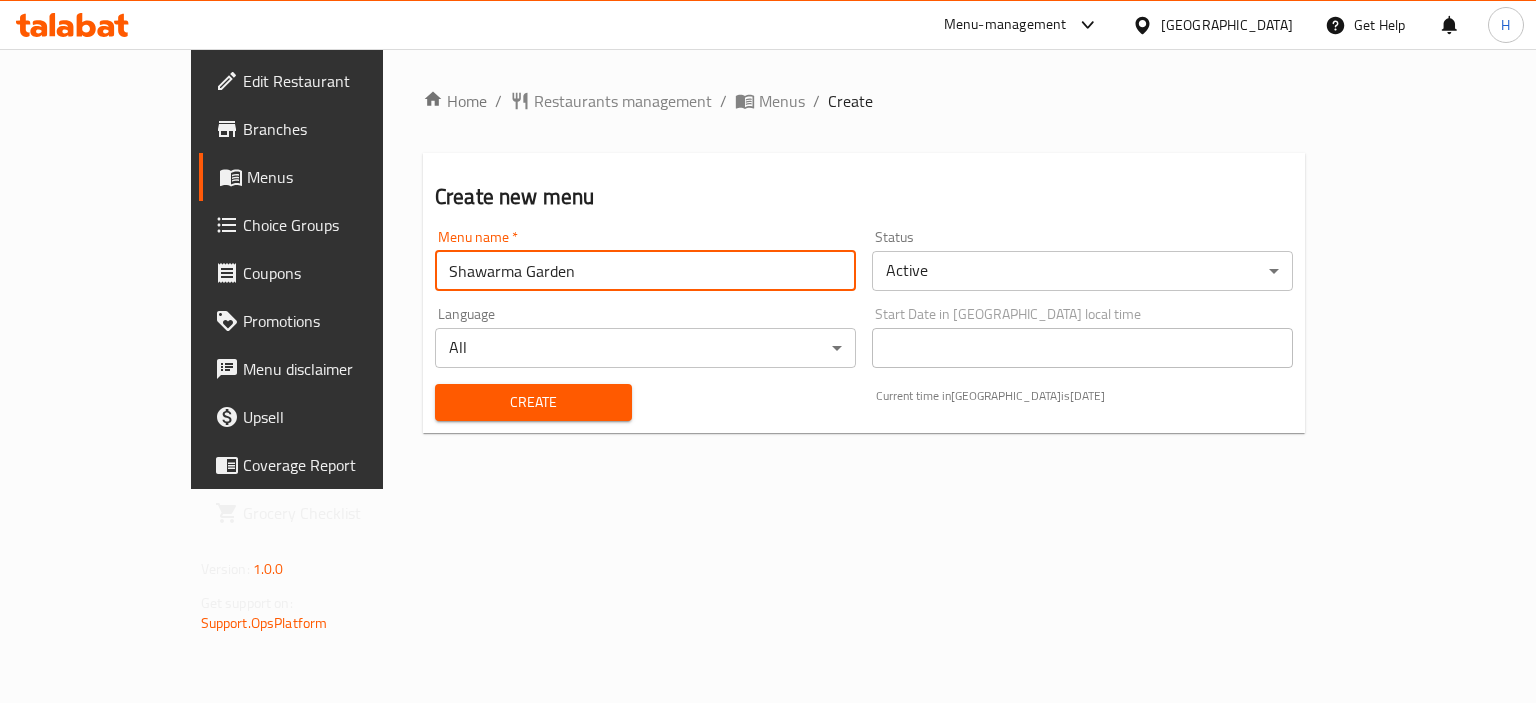 click on "Shawarma Garden" at bounding box center (645, 271) 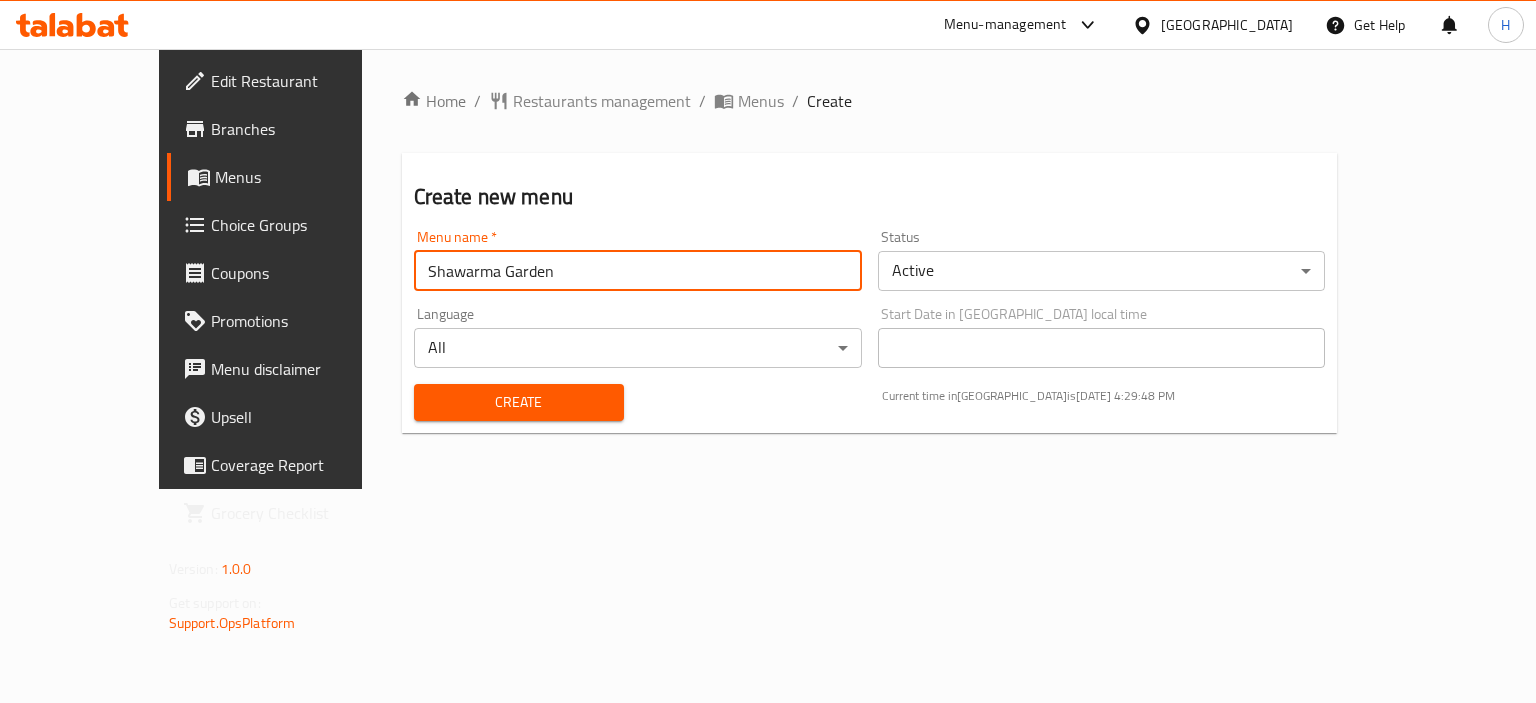 type on "Shawarma Garden" 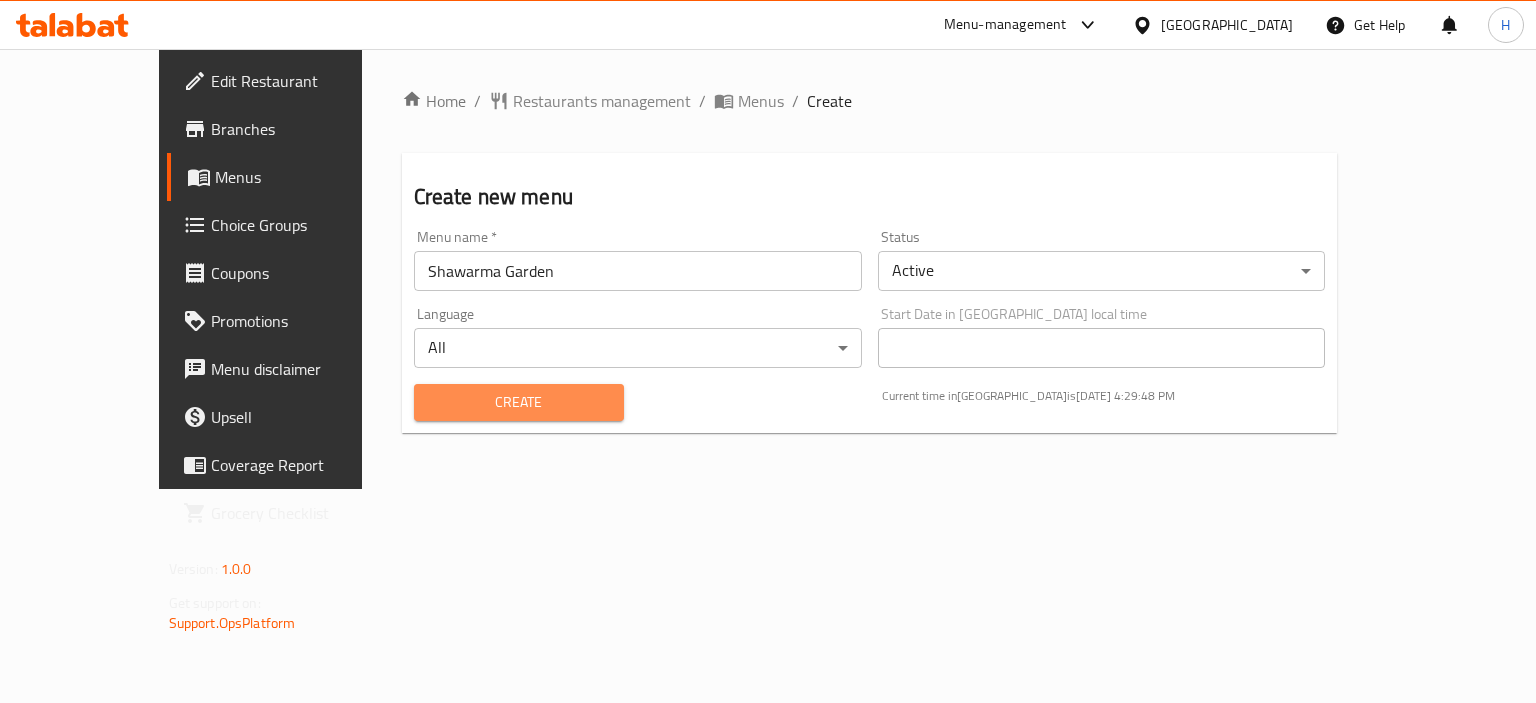 click on "Create" at bounding box center [519, 402] 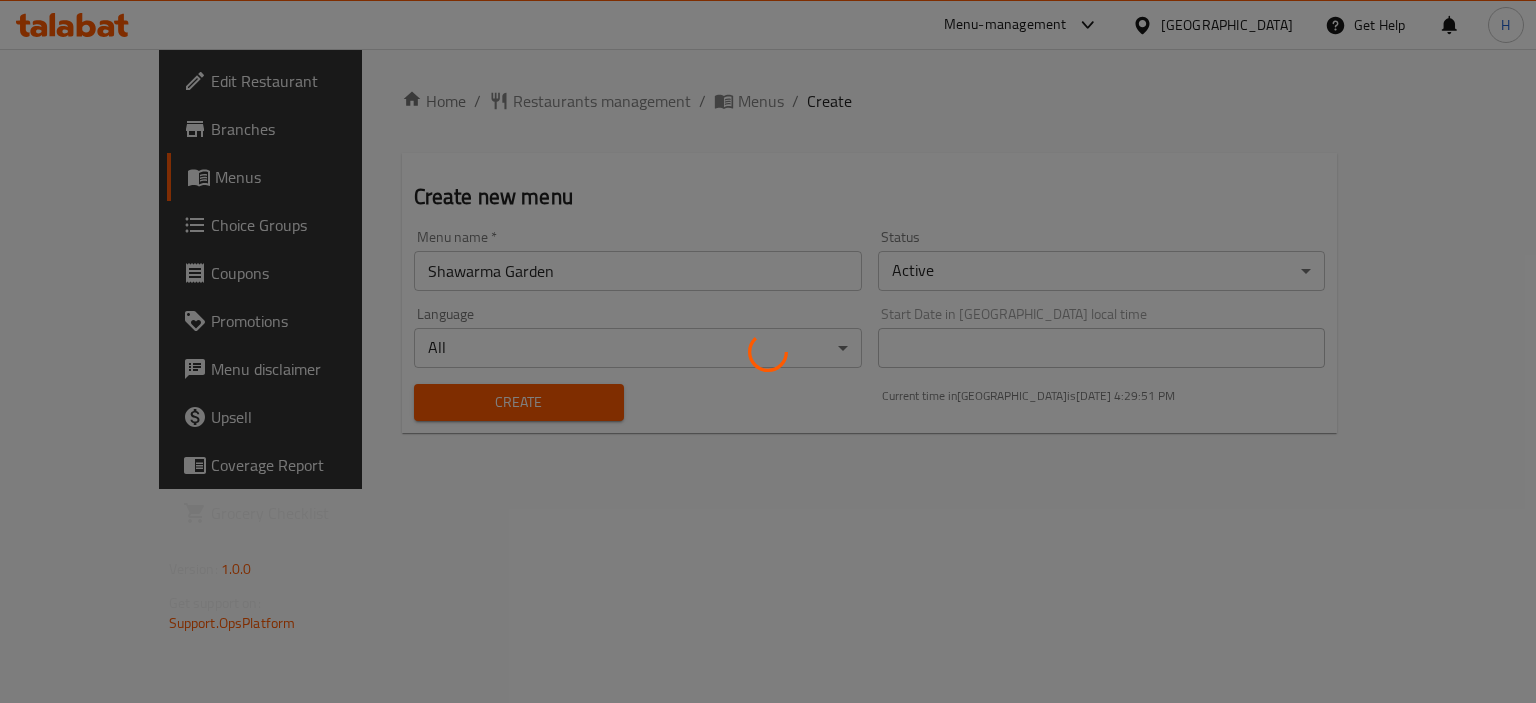 type 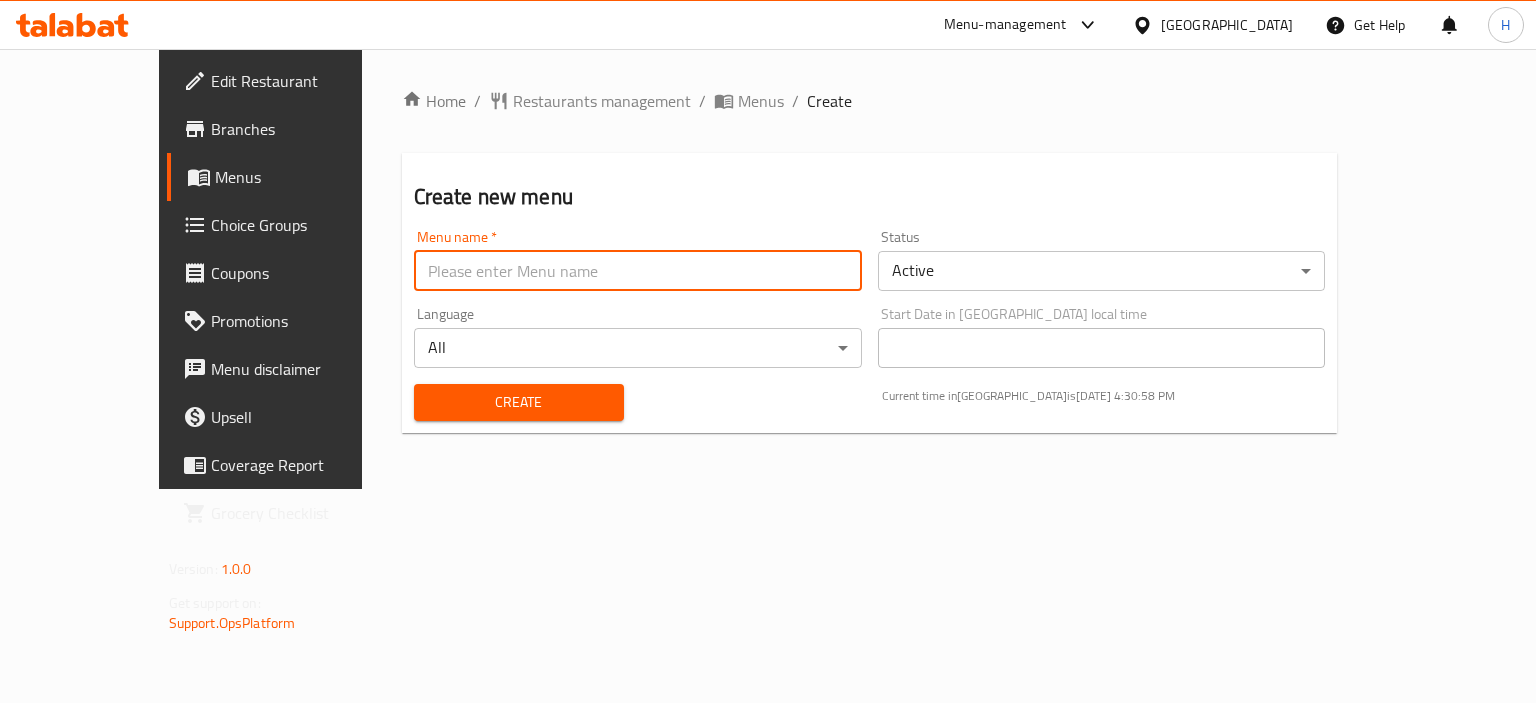 click at bounding box center [638, 271] 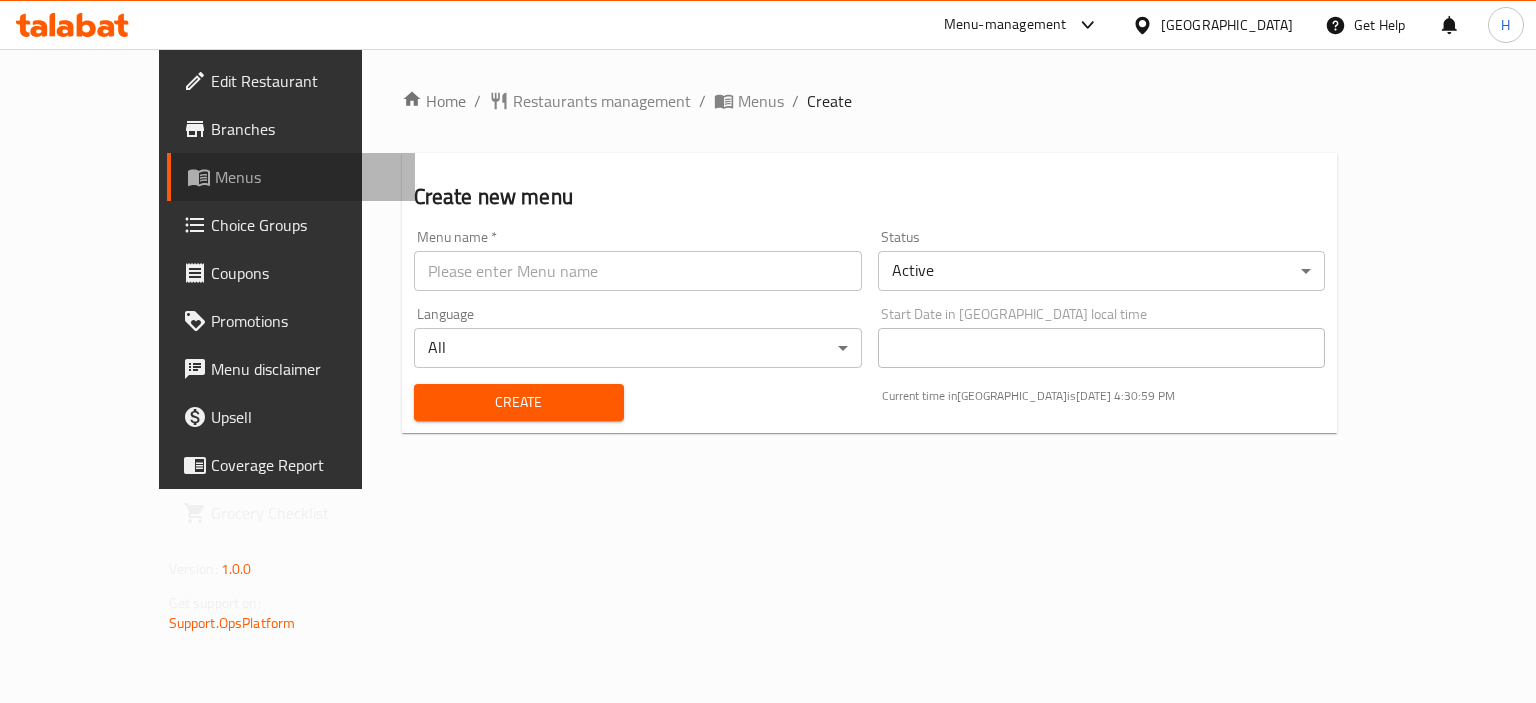 click on "Menus" at bounding box center [291, 177] 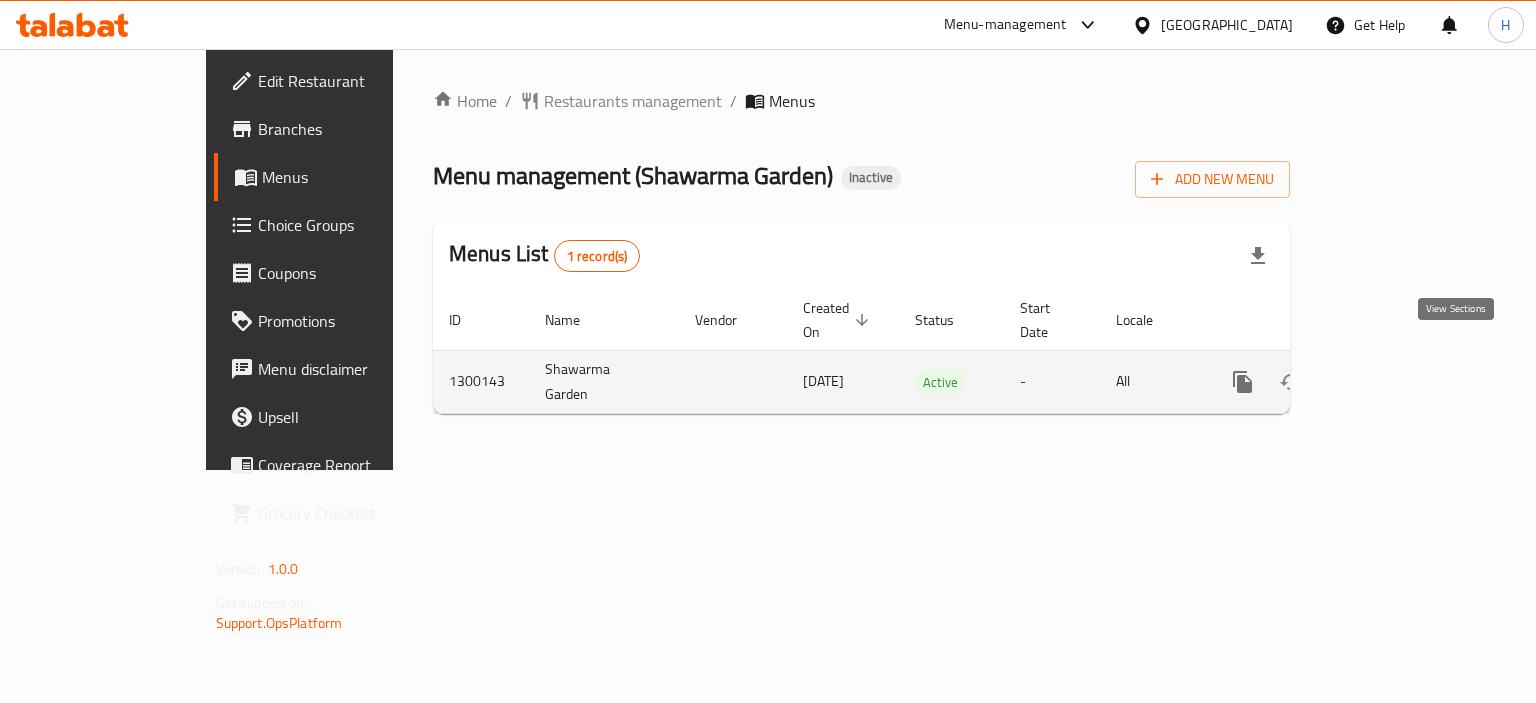 click 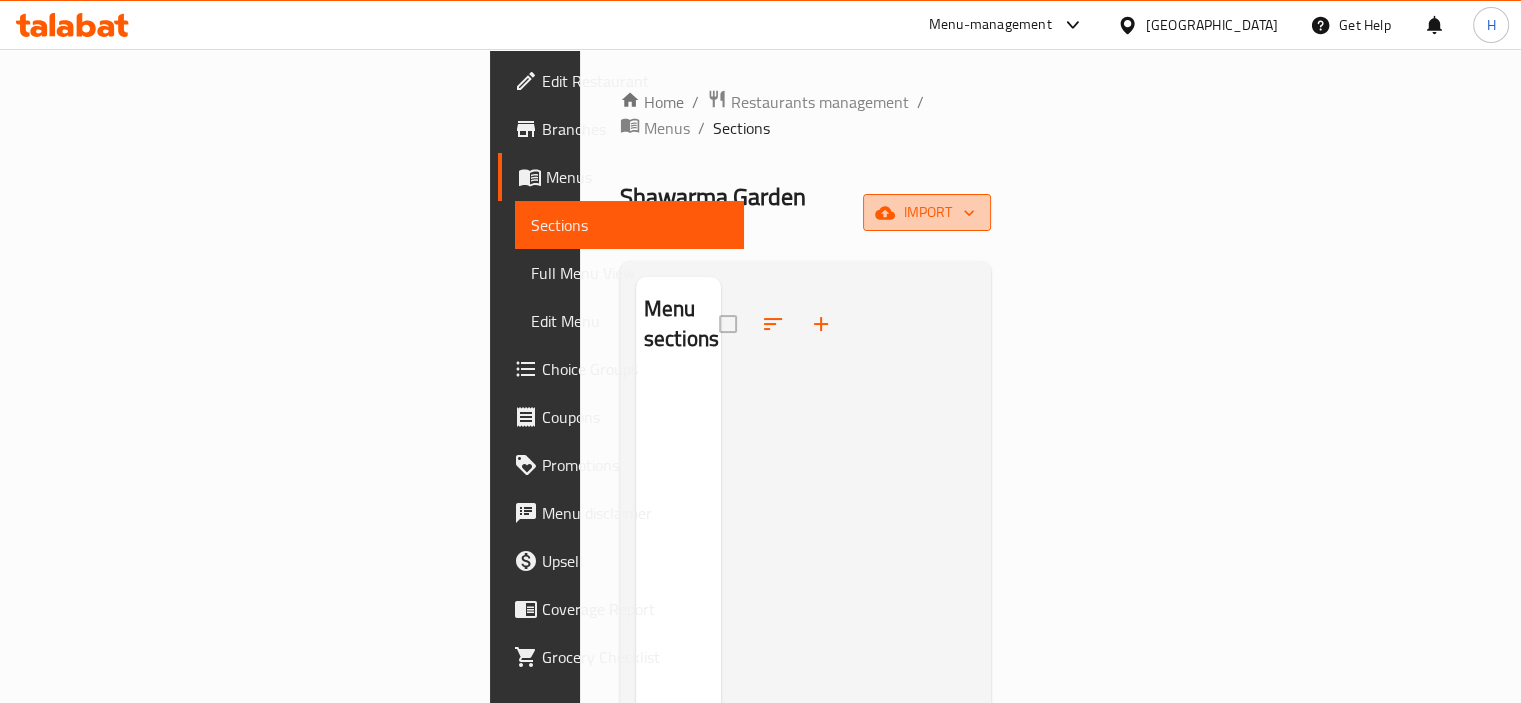 click 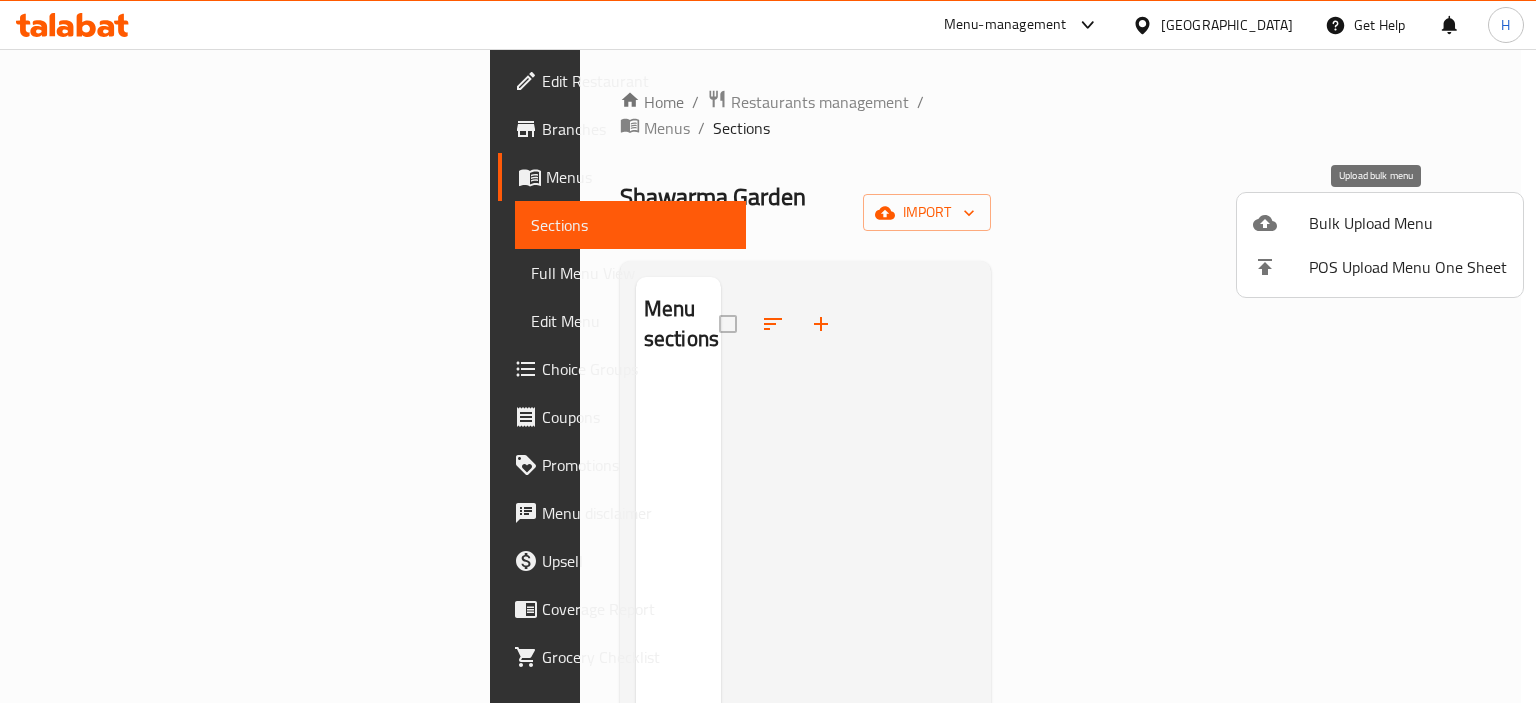 click at bounding box center (1281, 223) 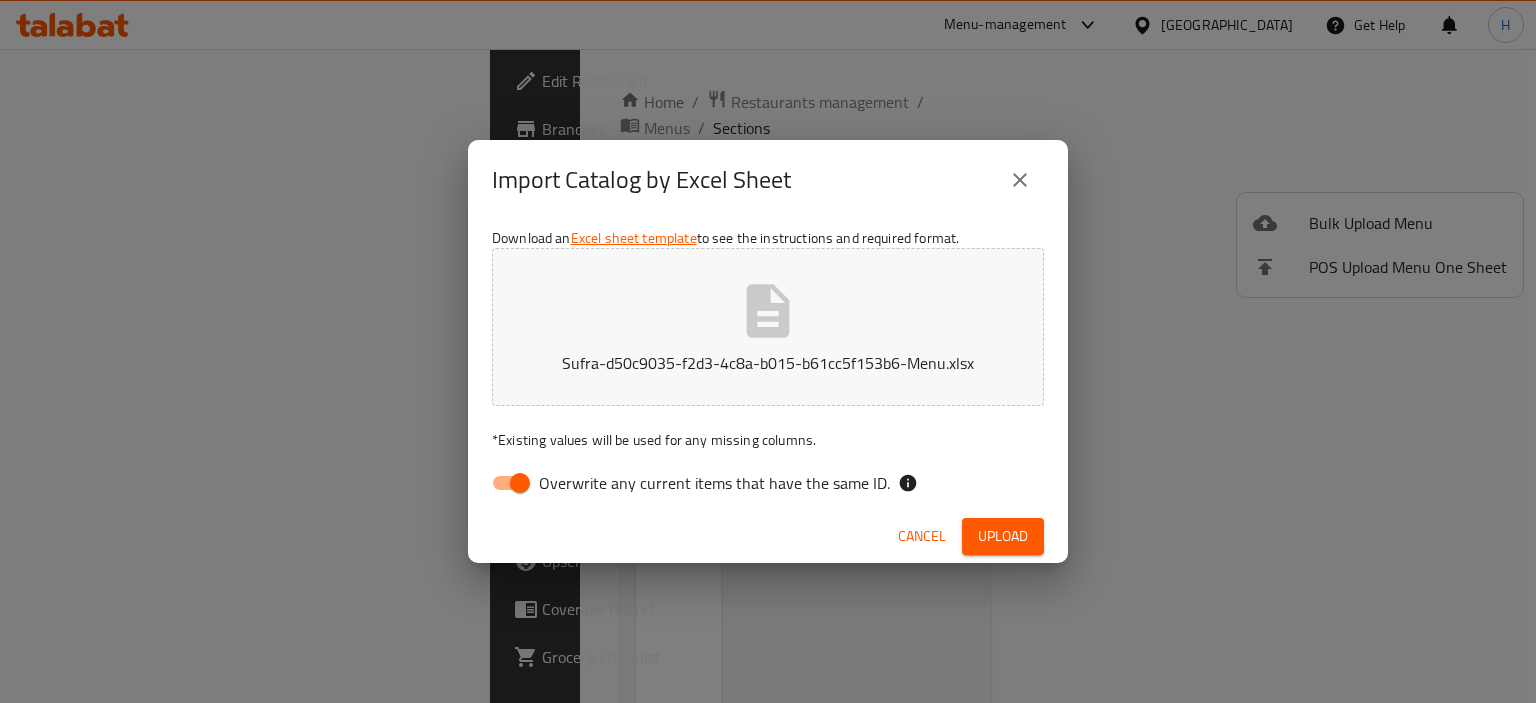 click on "Overwrite any current items that have the same ID." at bounding box center (714, 483) 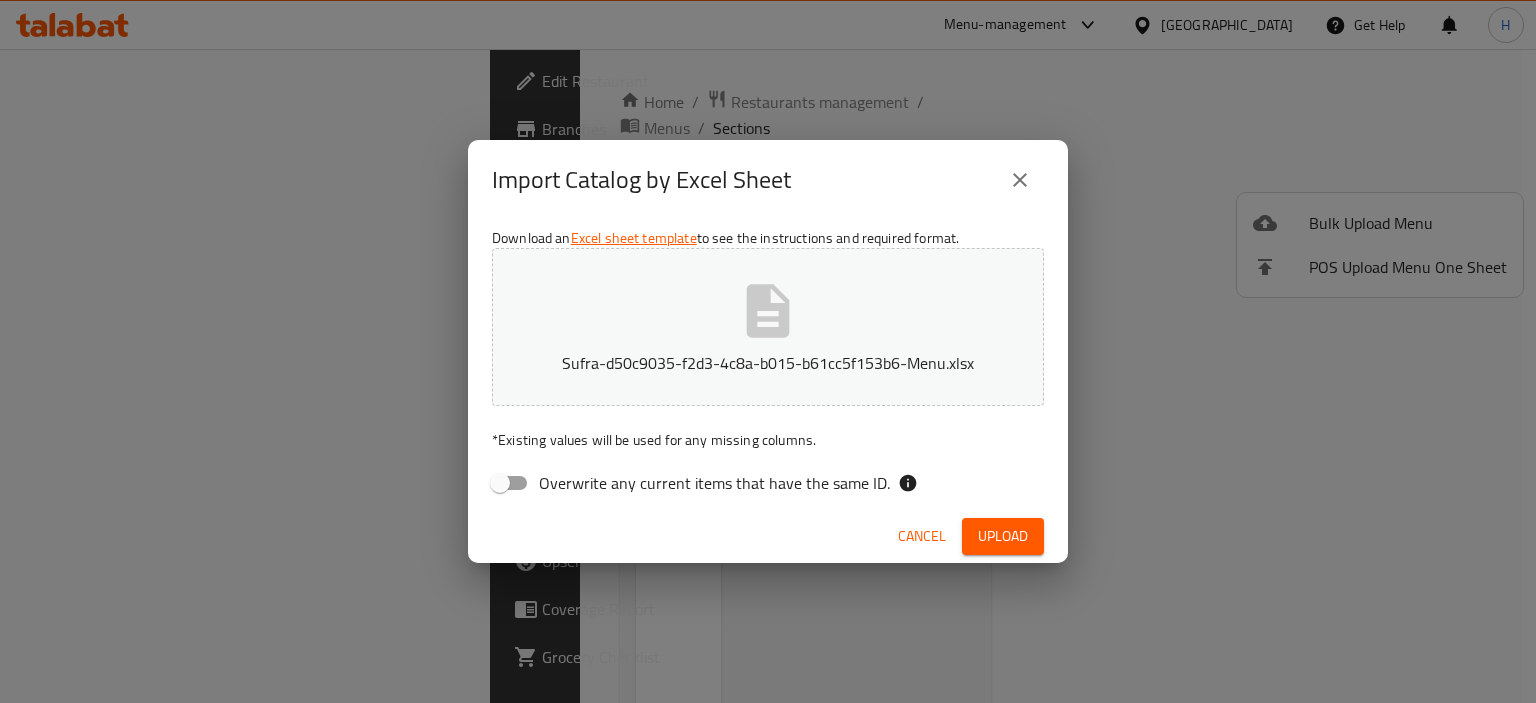 drag, startPoint x: 1028, startPoint y: 557, endPoint x: 1016, endPoint y: 542, distance: 19.209373 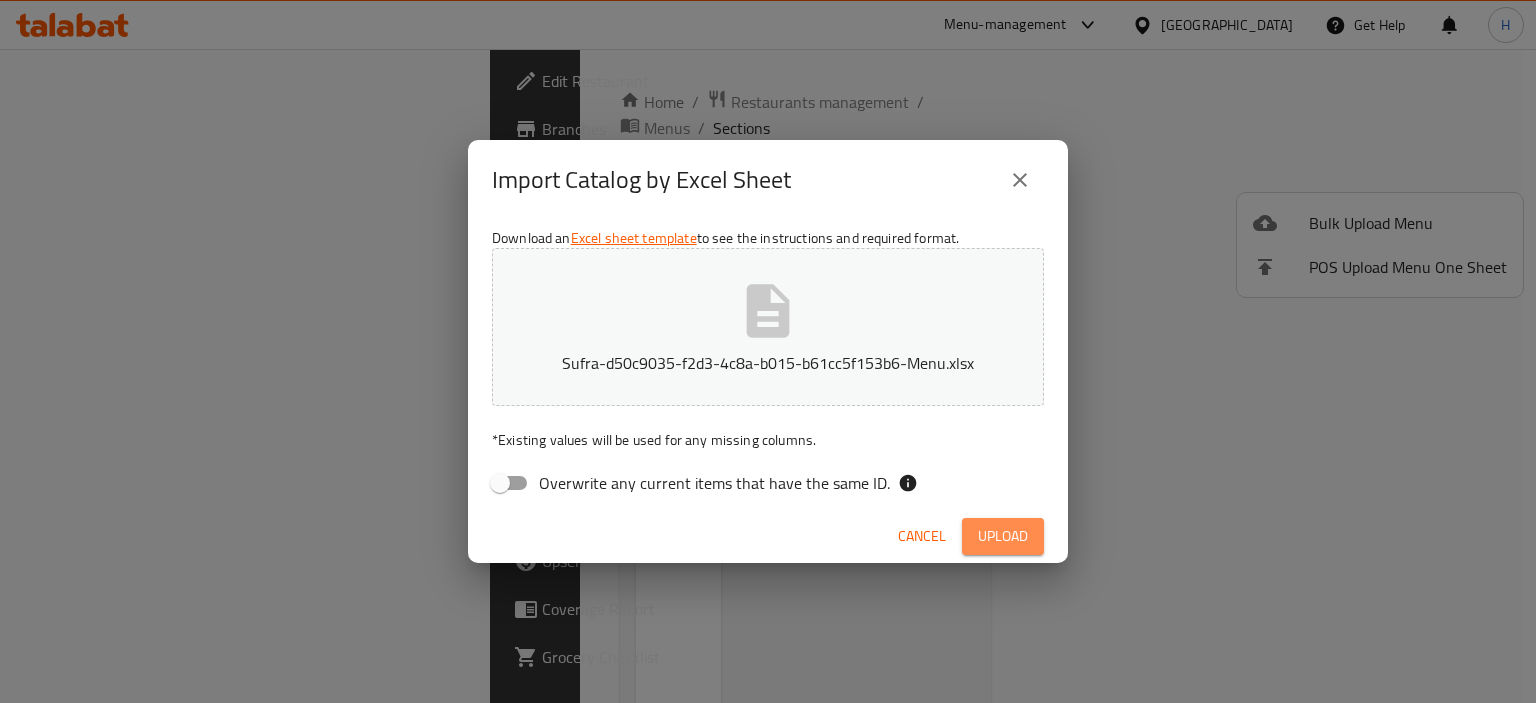 click on "Upload" at bounding box center (1003, 536) 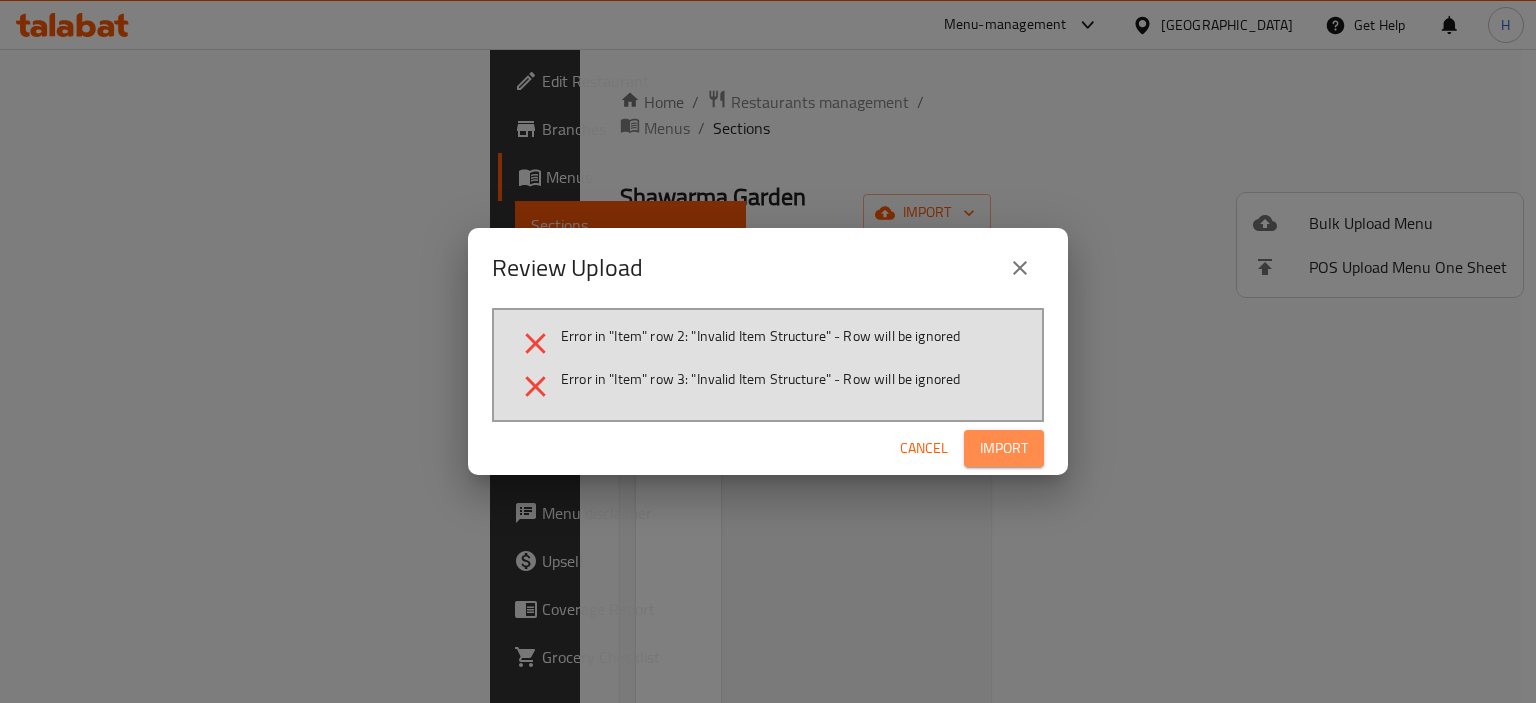 click on "Import" at bounding box center [1004, 448] 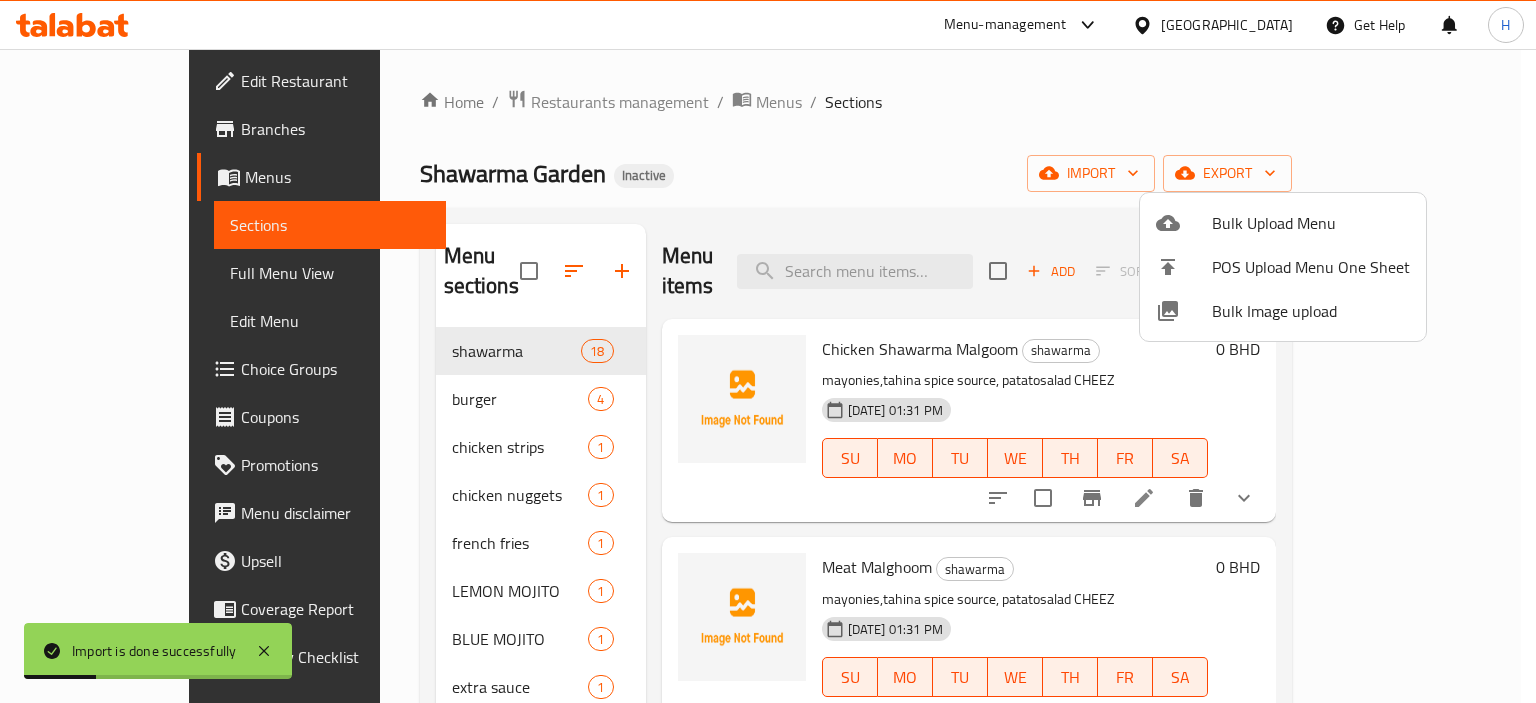 click at bounding box center [768, 351] 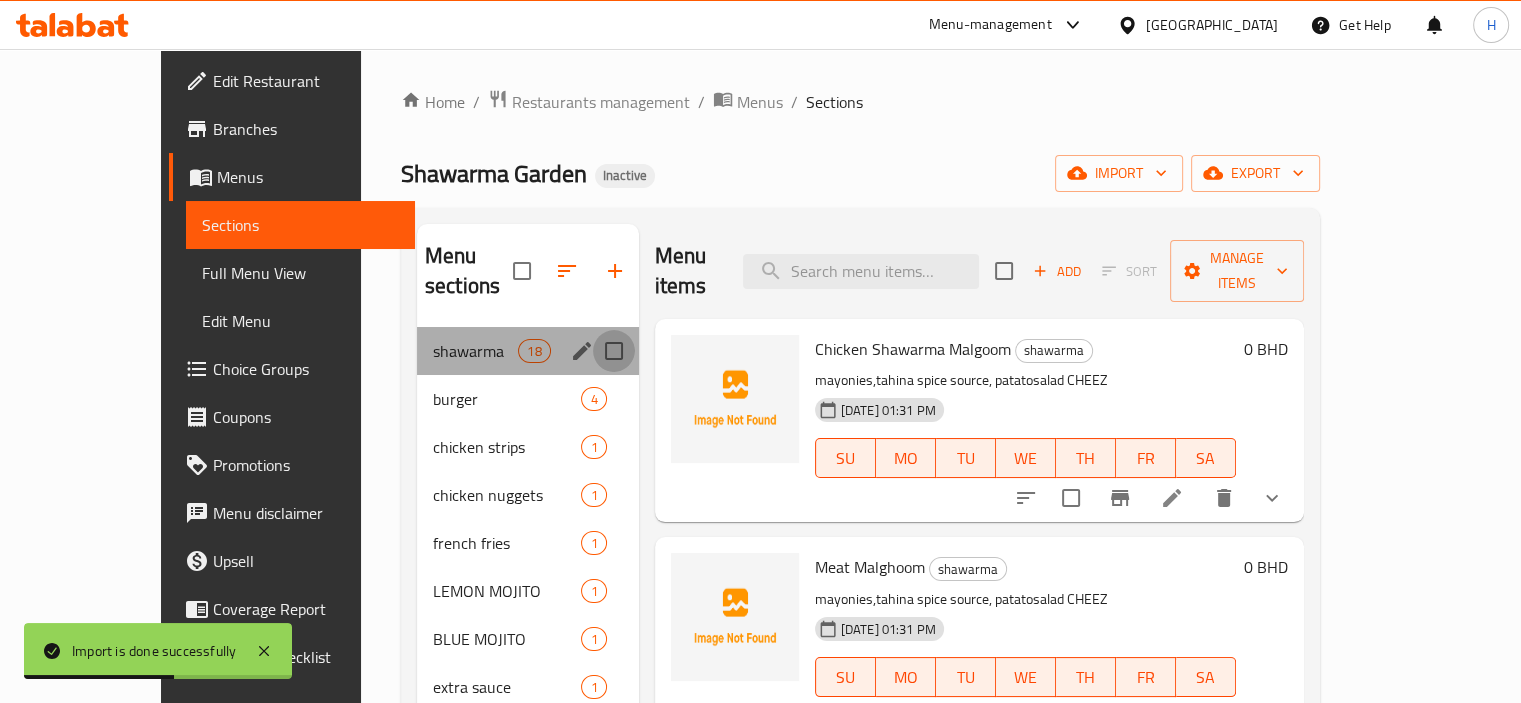 click at bounding box center [614, 351] 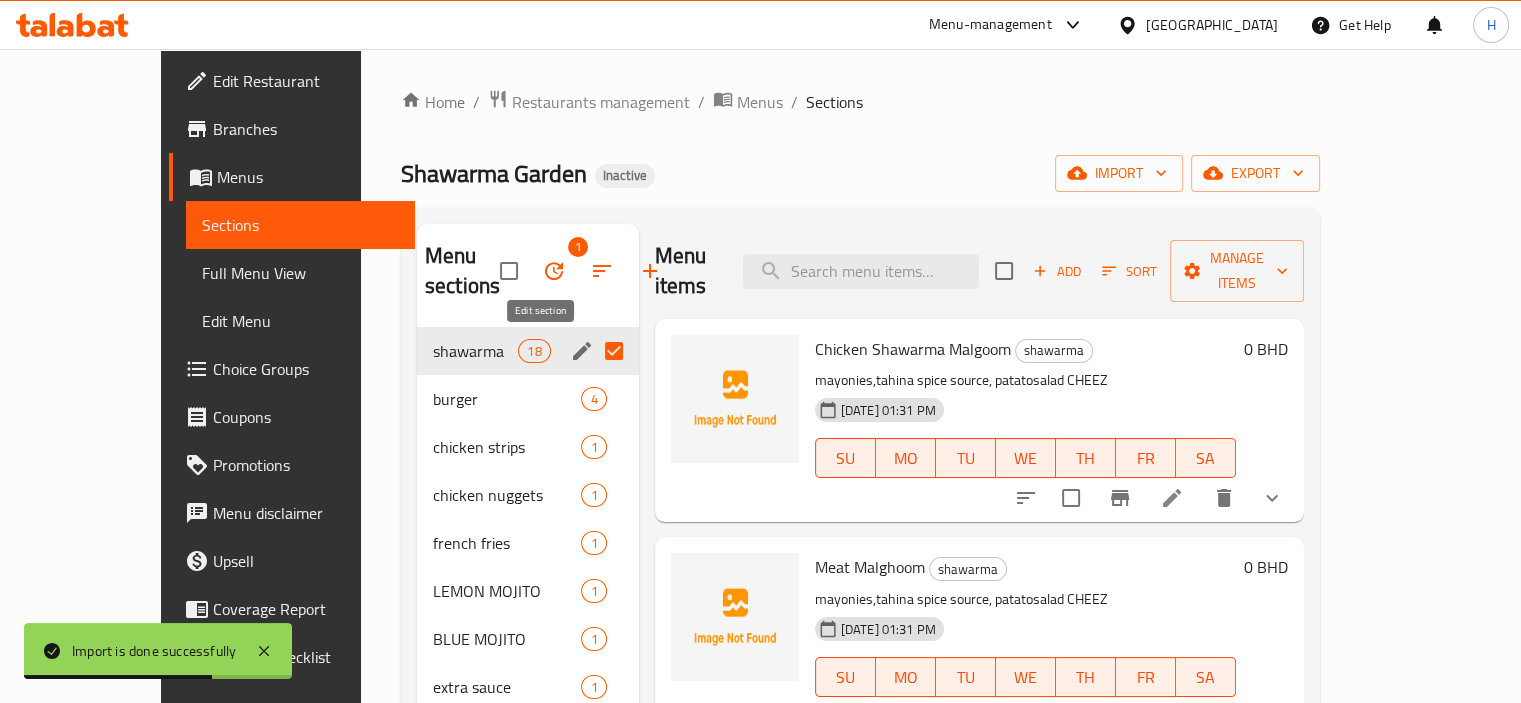 click 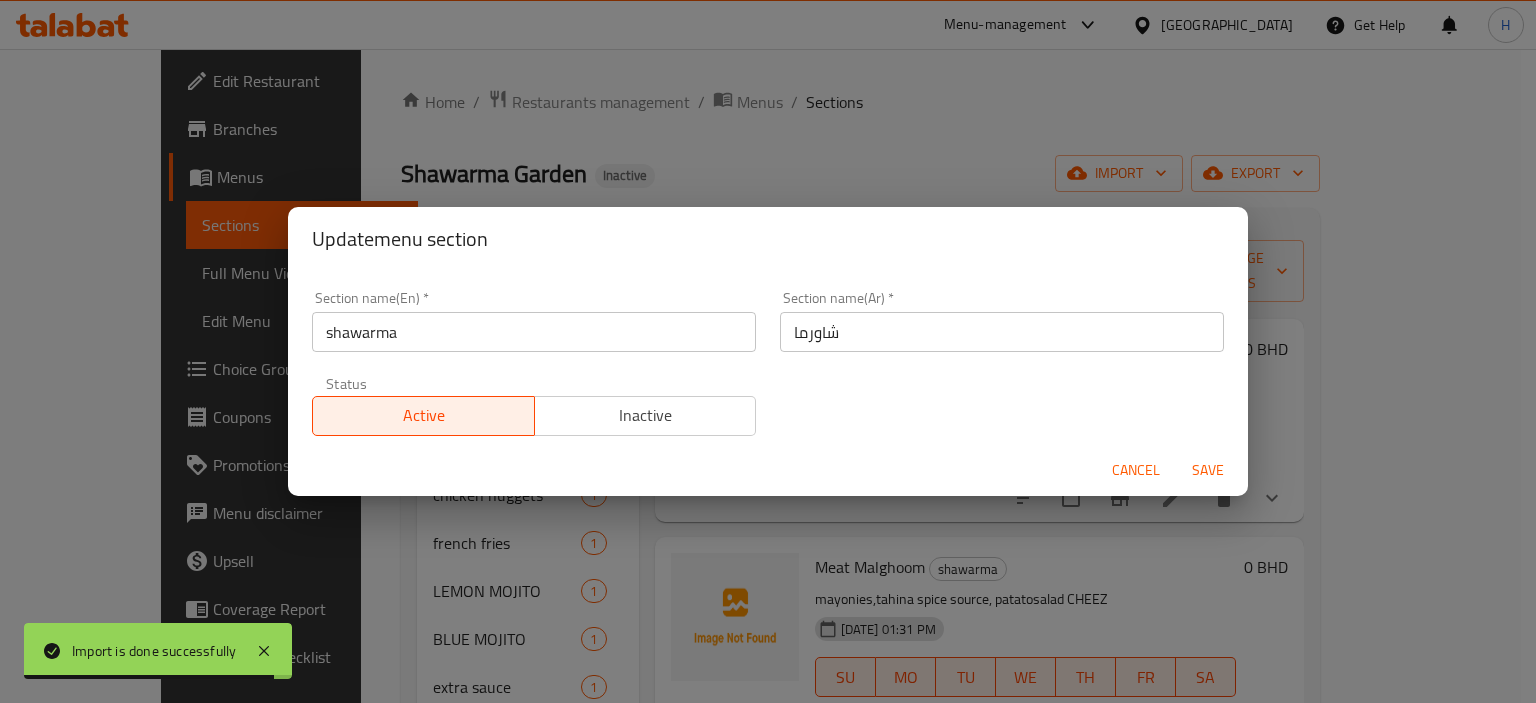click on "شاورما" at bounding box center (1002, 332) 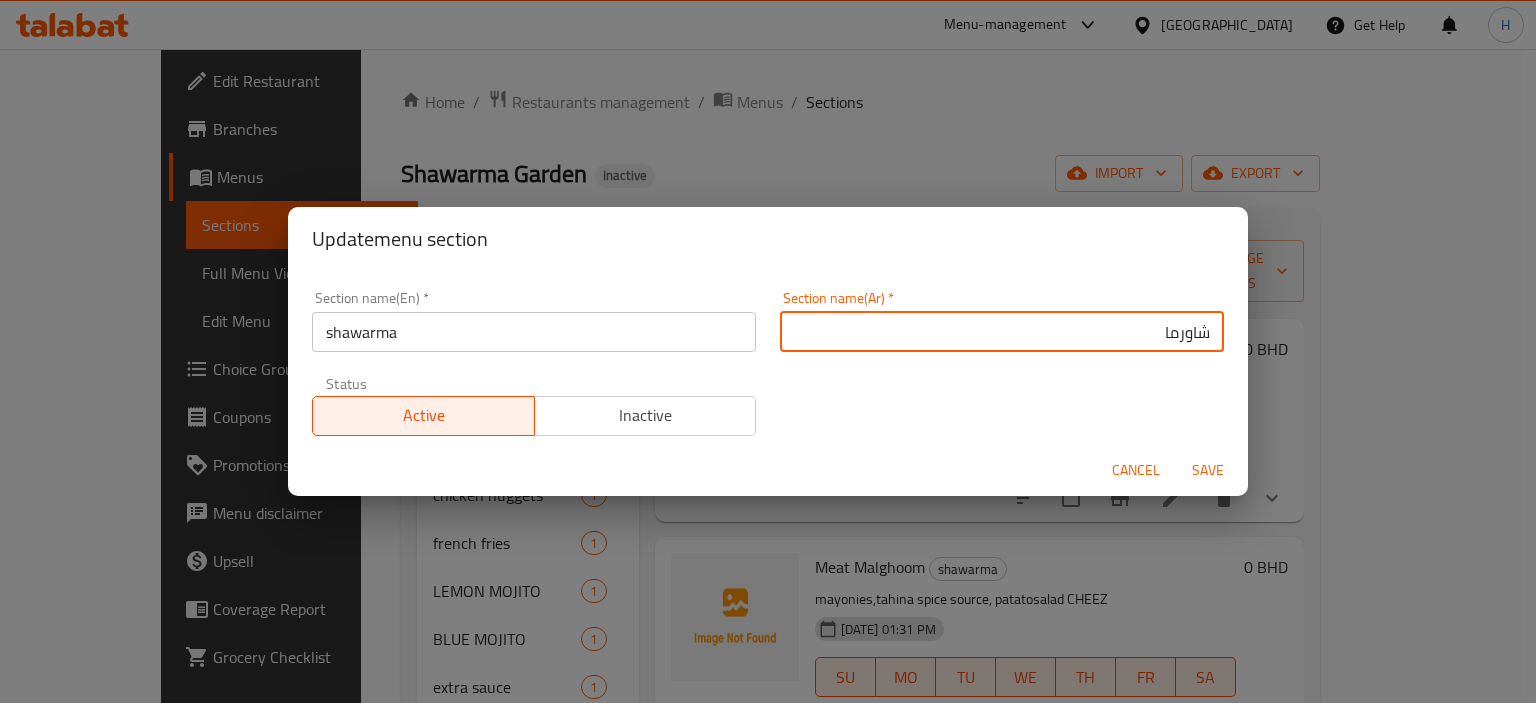 click on "شاورما" at bounding box center (1002, 332) 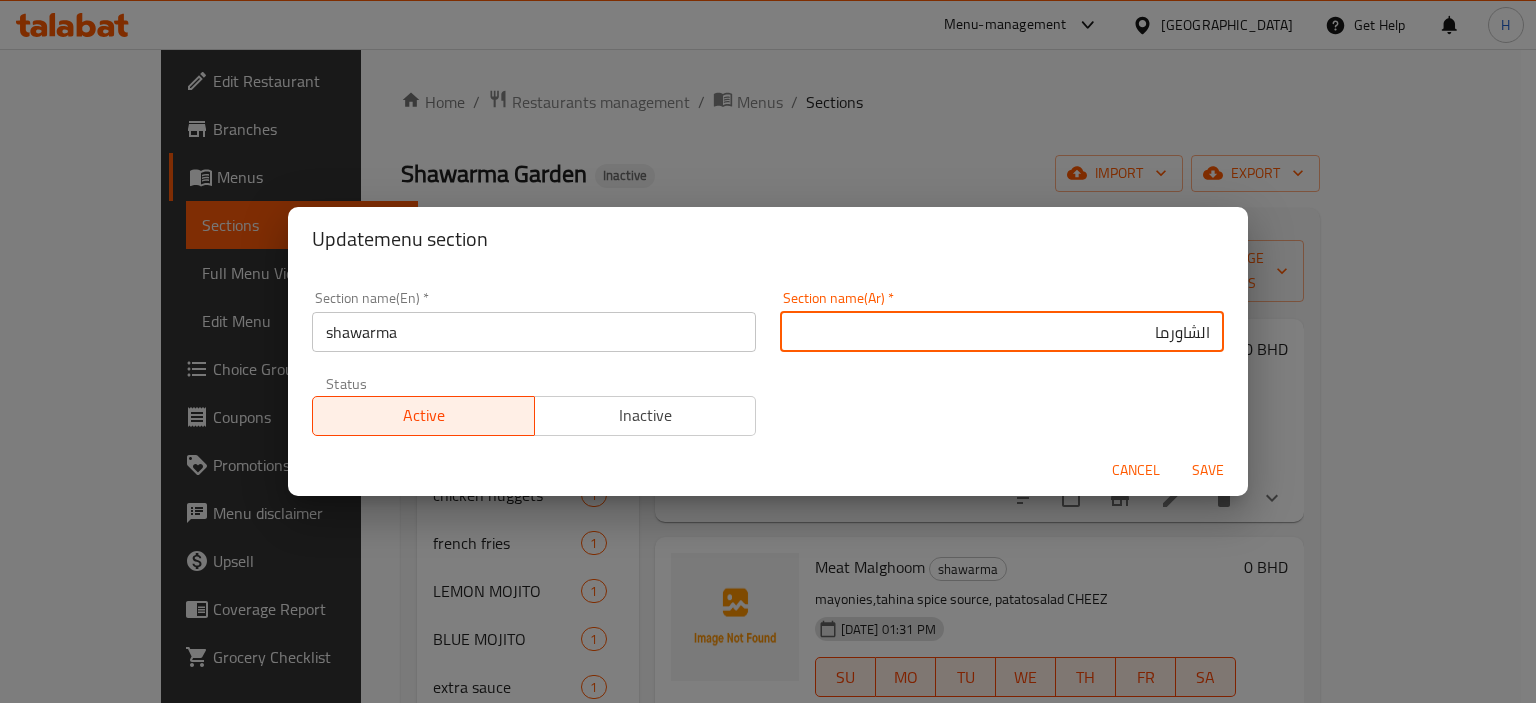 type on "الشاورما" 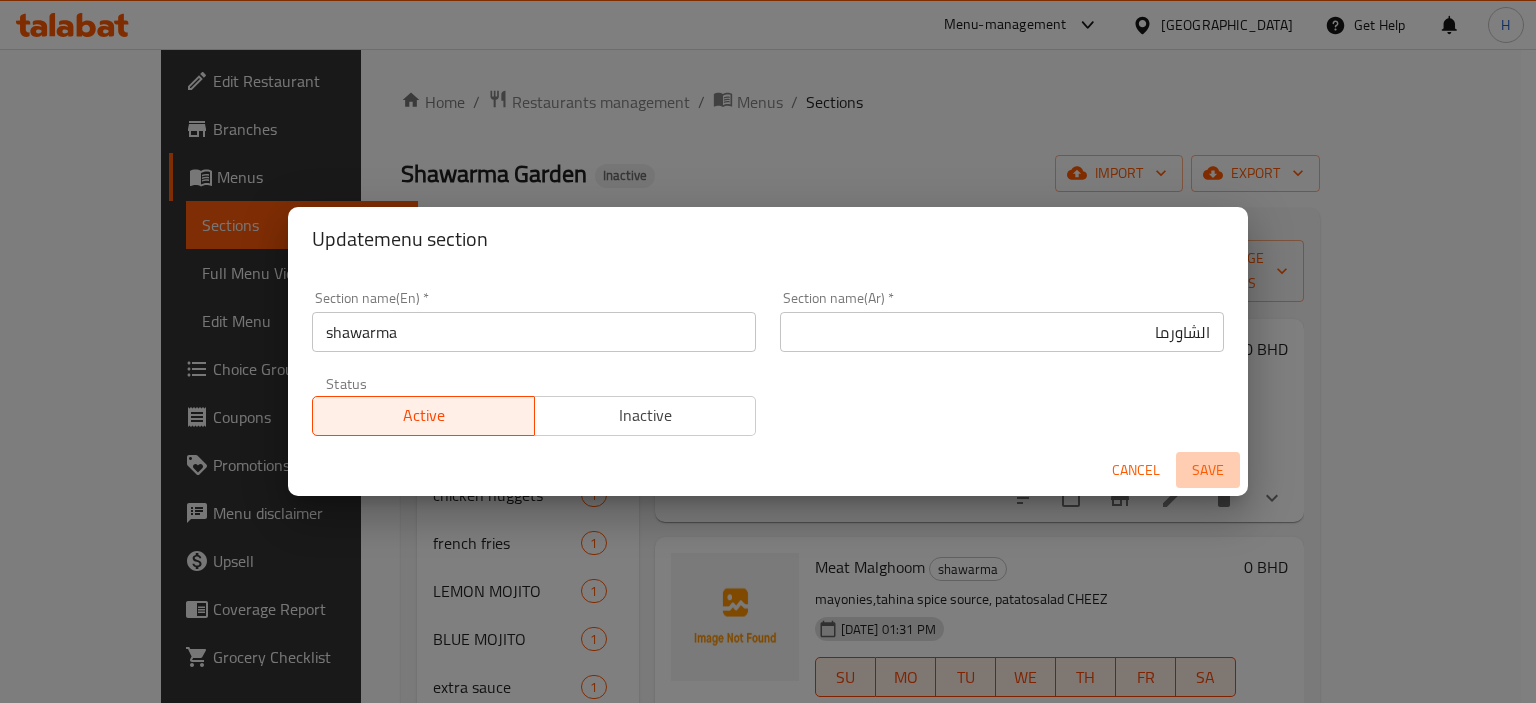 click on "Save" at bounding box center [1208, 470] 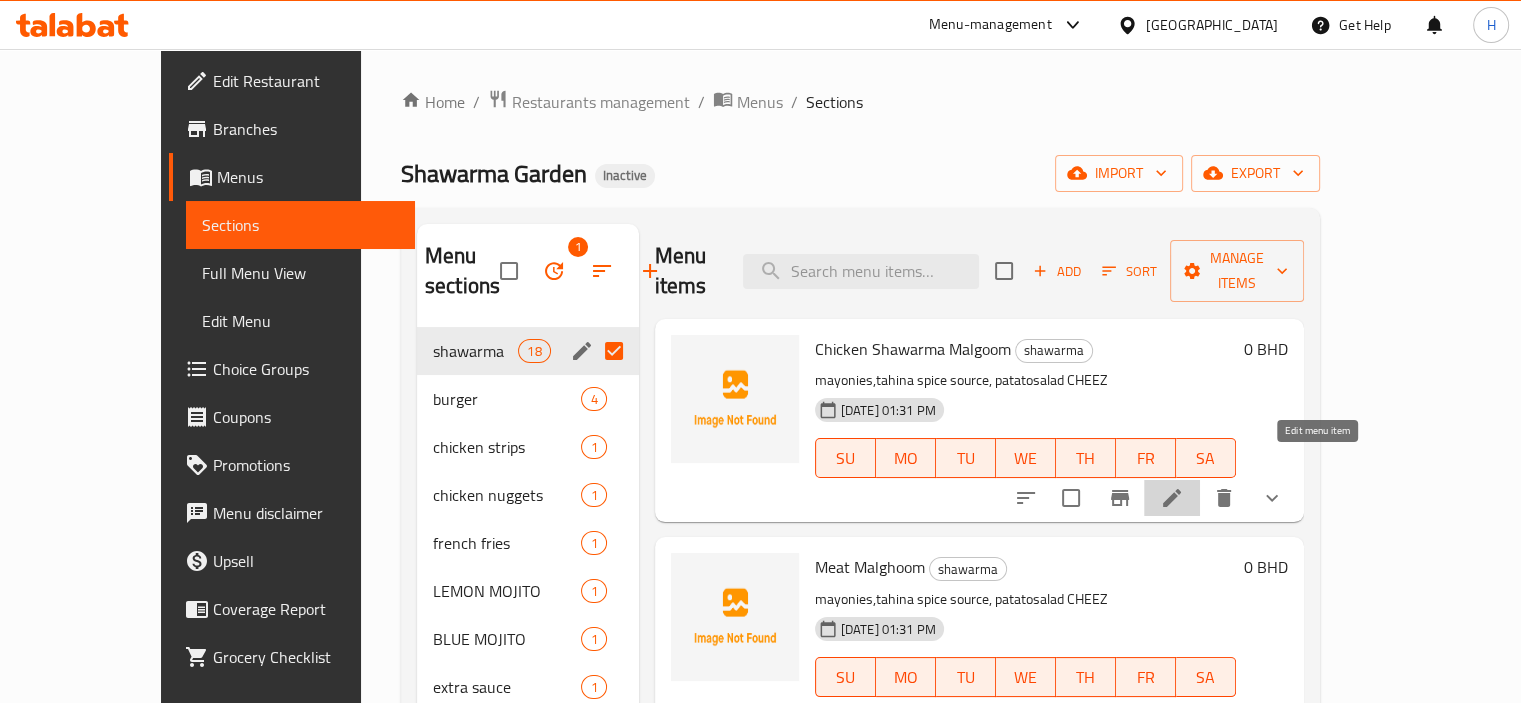 click 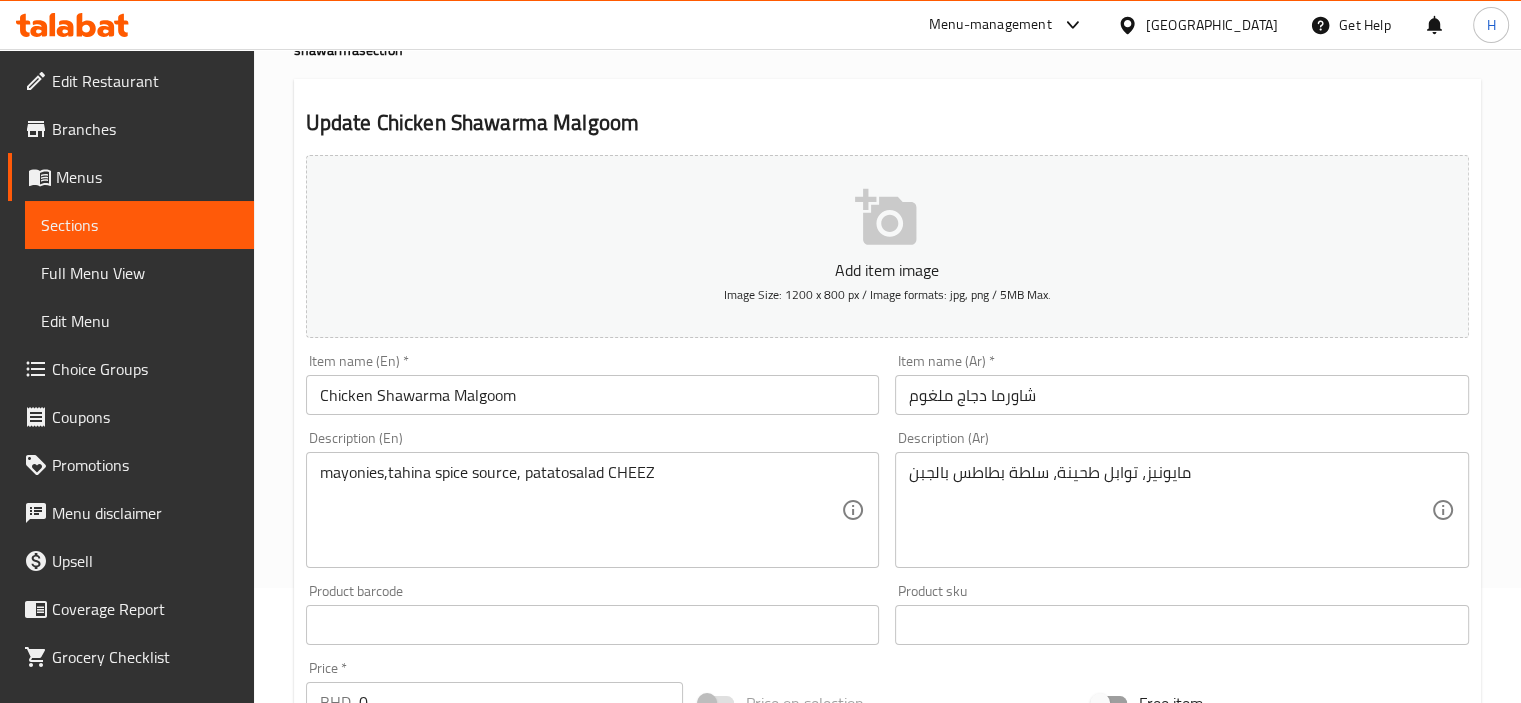 scroll, scrollTop: 120, scrollLeft: 0, axis: vertical 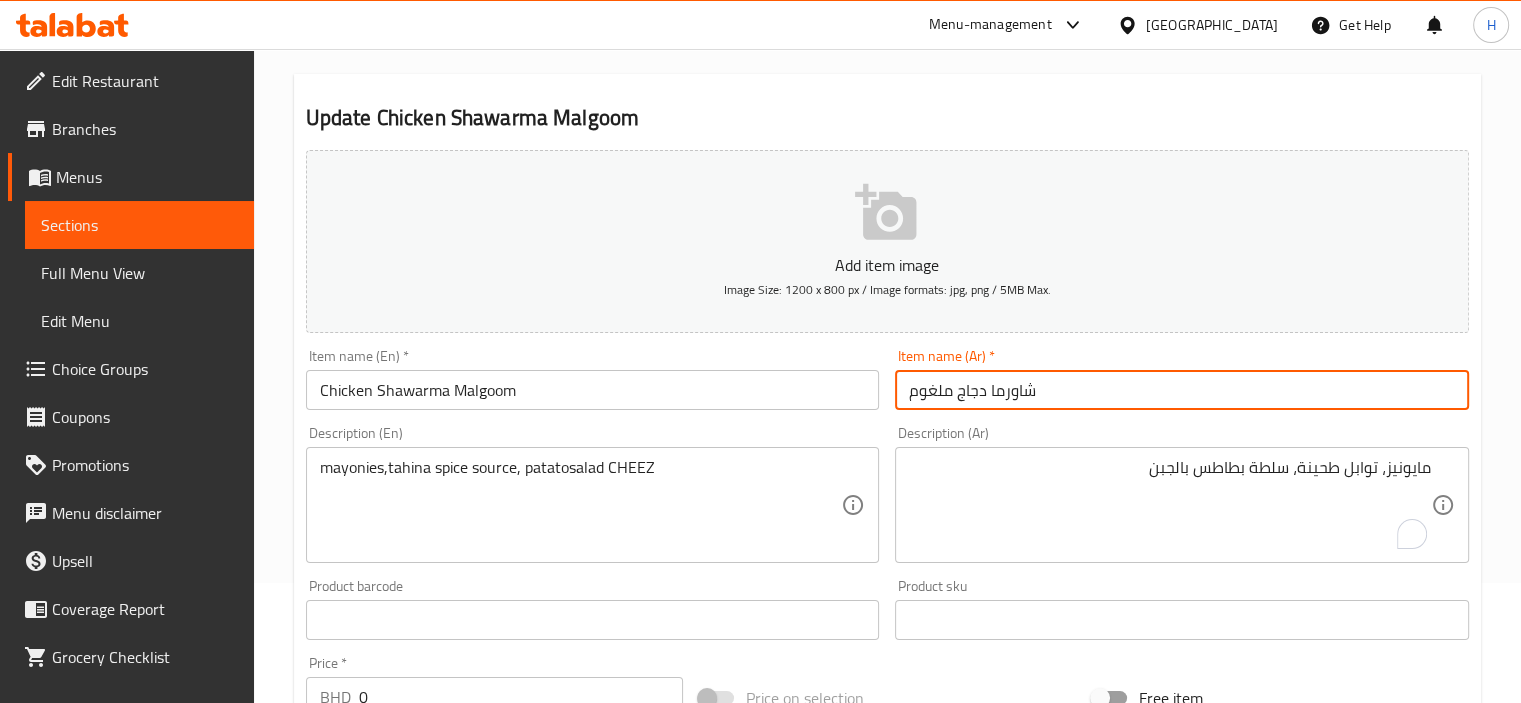 click on "شاورما دجاج ملغوم" at bounding box center (1182, 390) 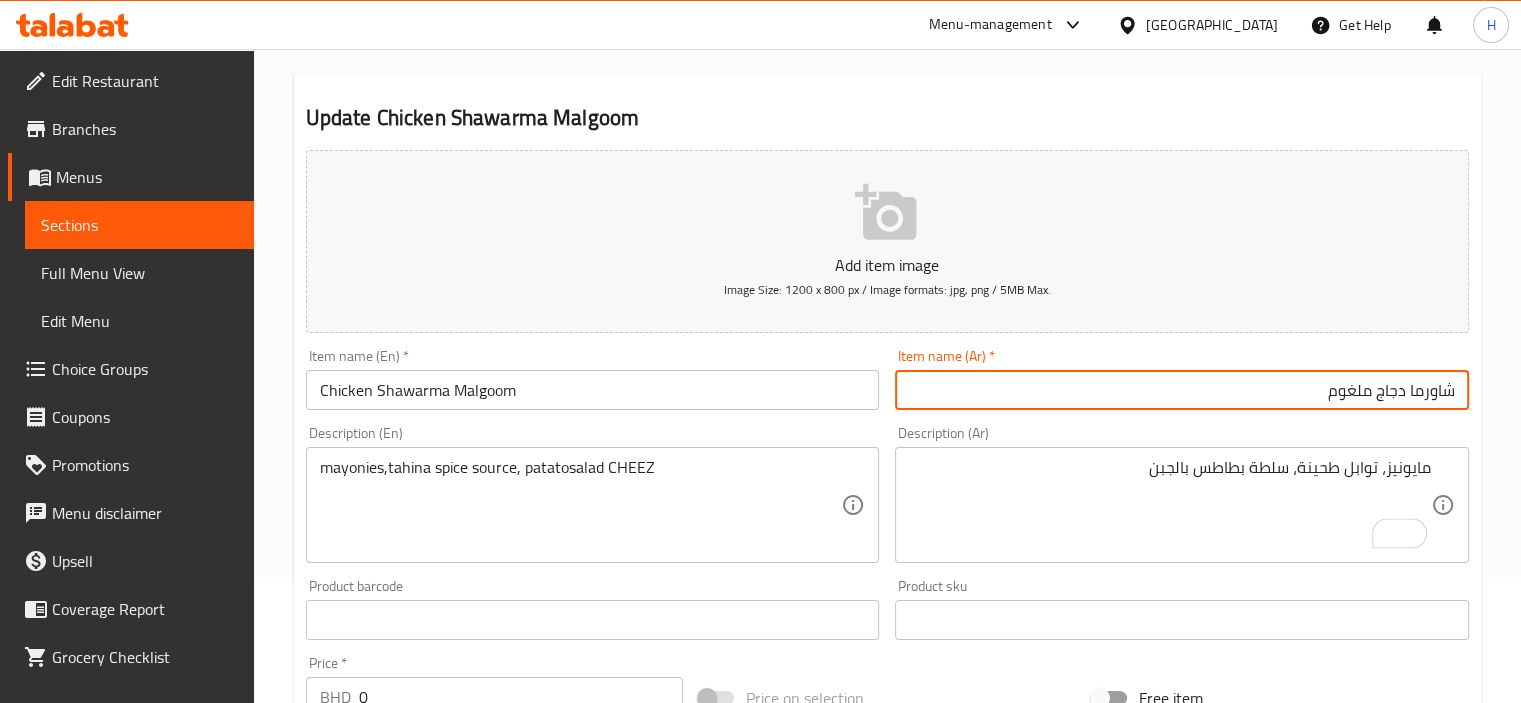 scroll, scrollTop: 200, scrollLeft: 0, axis: vertical 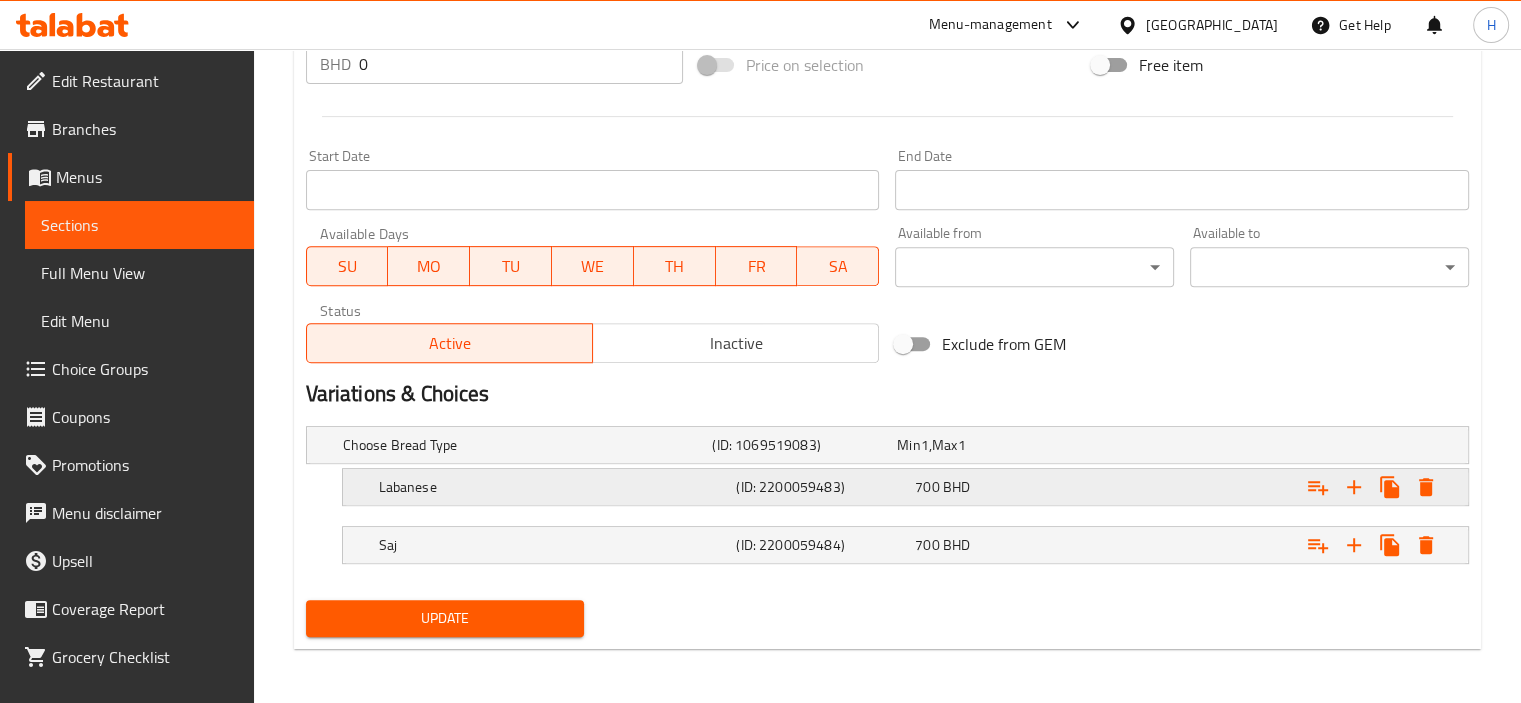 click on "Labanese (ID: 2200059483) 700   BHD" at bounding box center [893, 445] 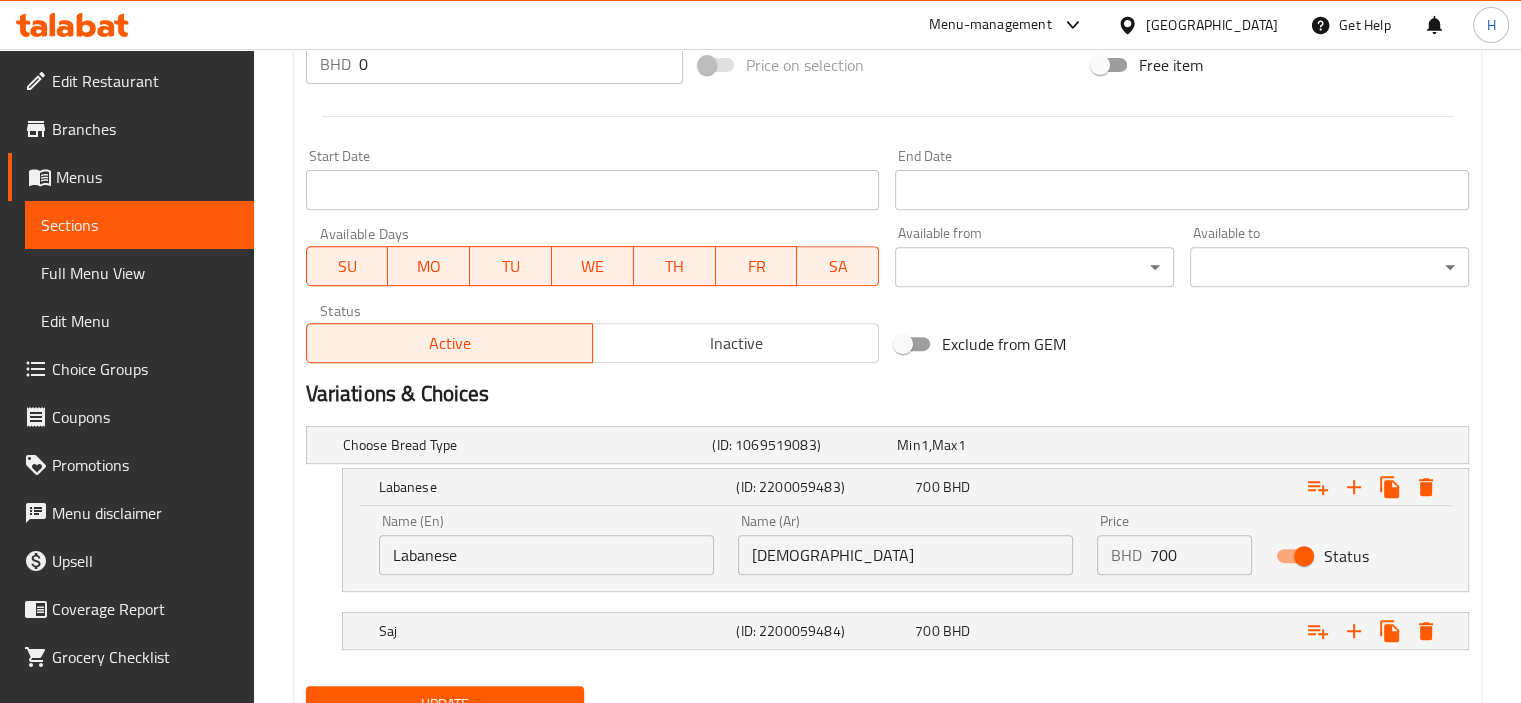 click on "BHD 700 Price" at bounding box center (1175, 555) 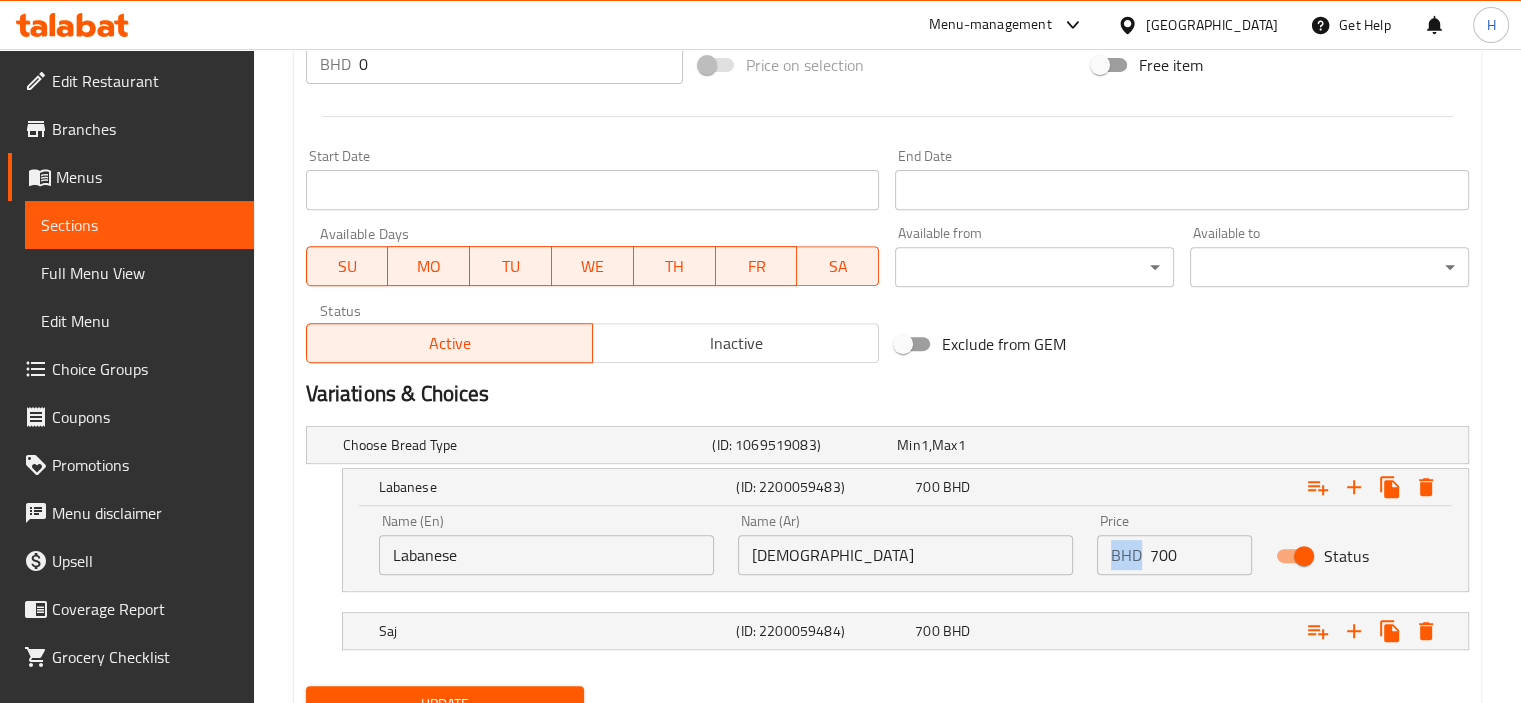 click on "BHD 700 Price" at bounding box center [1175, 555] 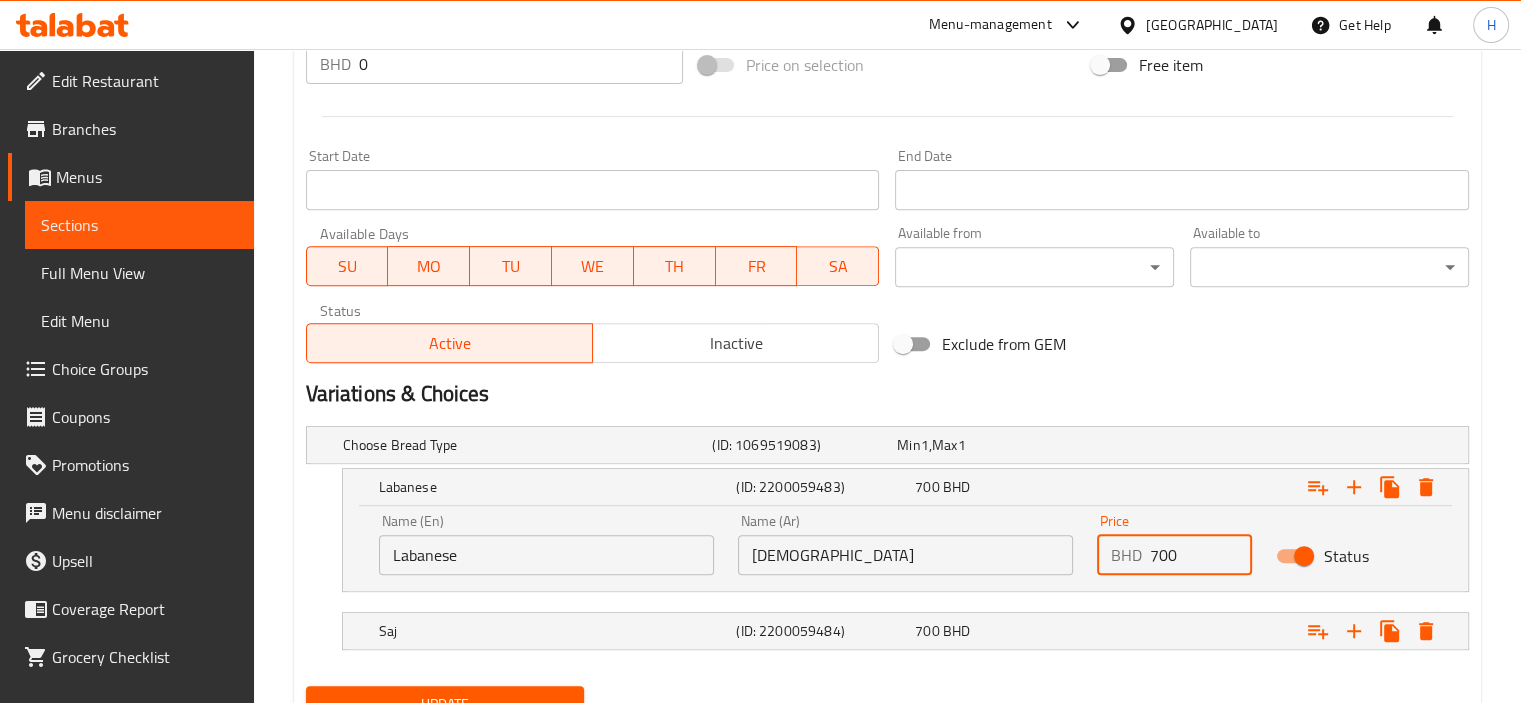 click on "700" at bounding box center (1201, 555) 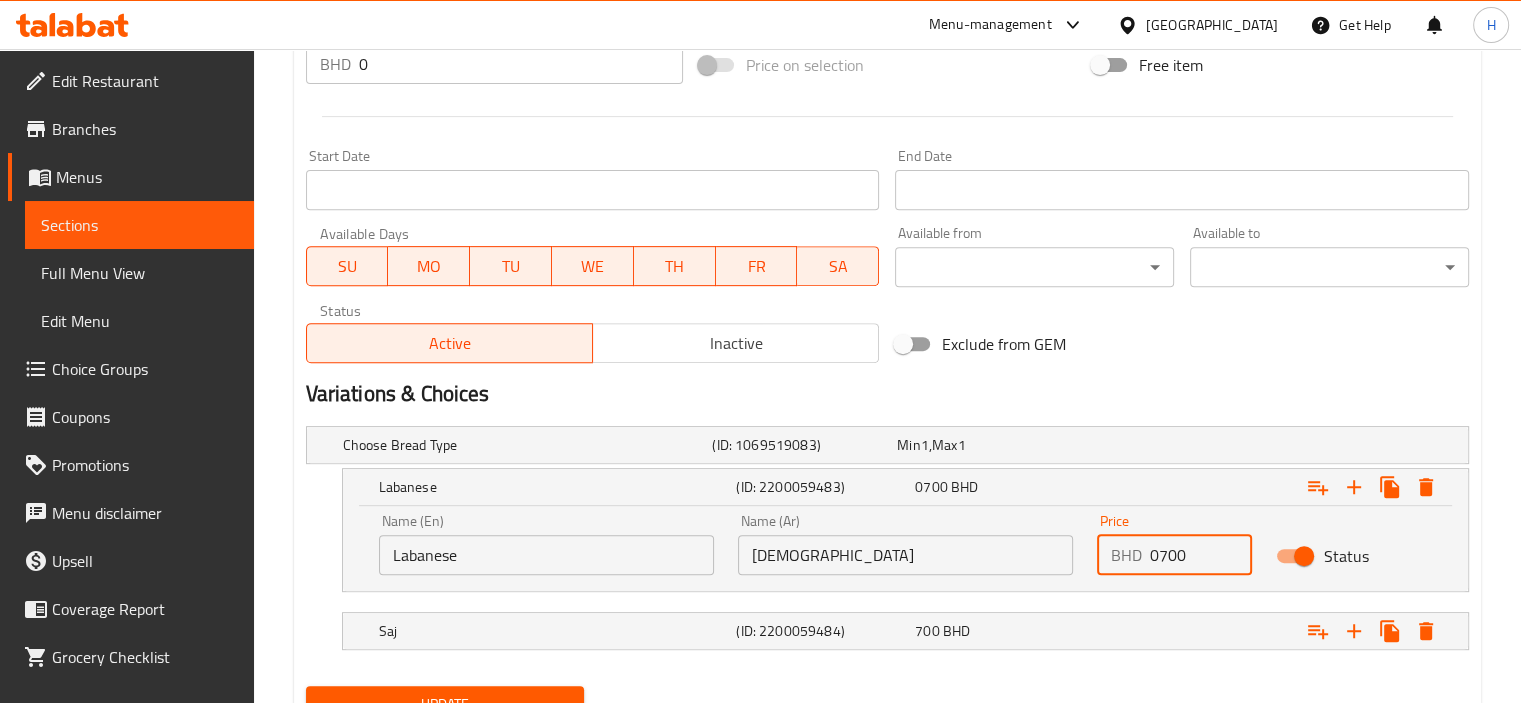 click on "0700" at bounding box center [1201, 555] 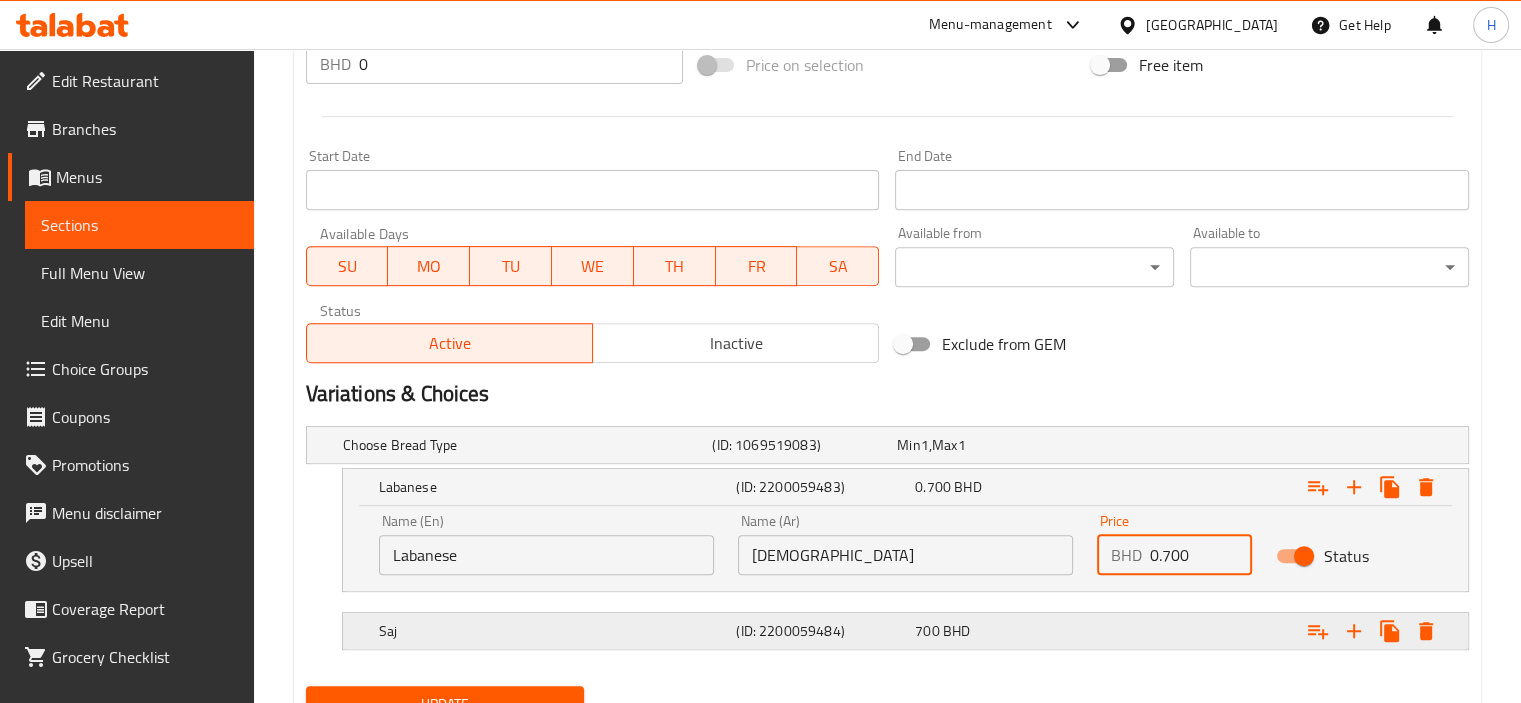 type on "0.700" 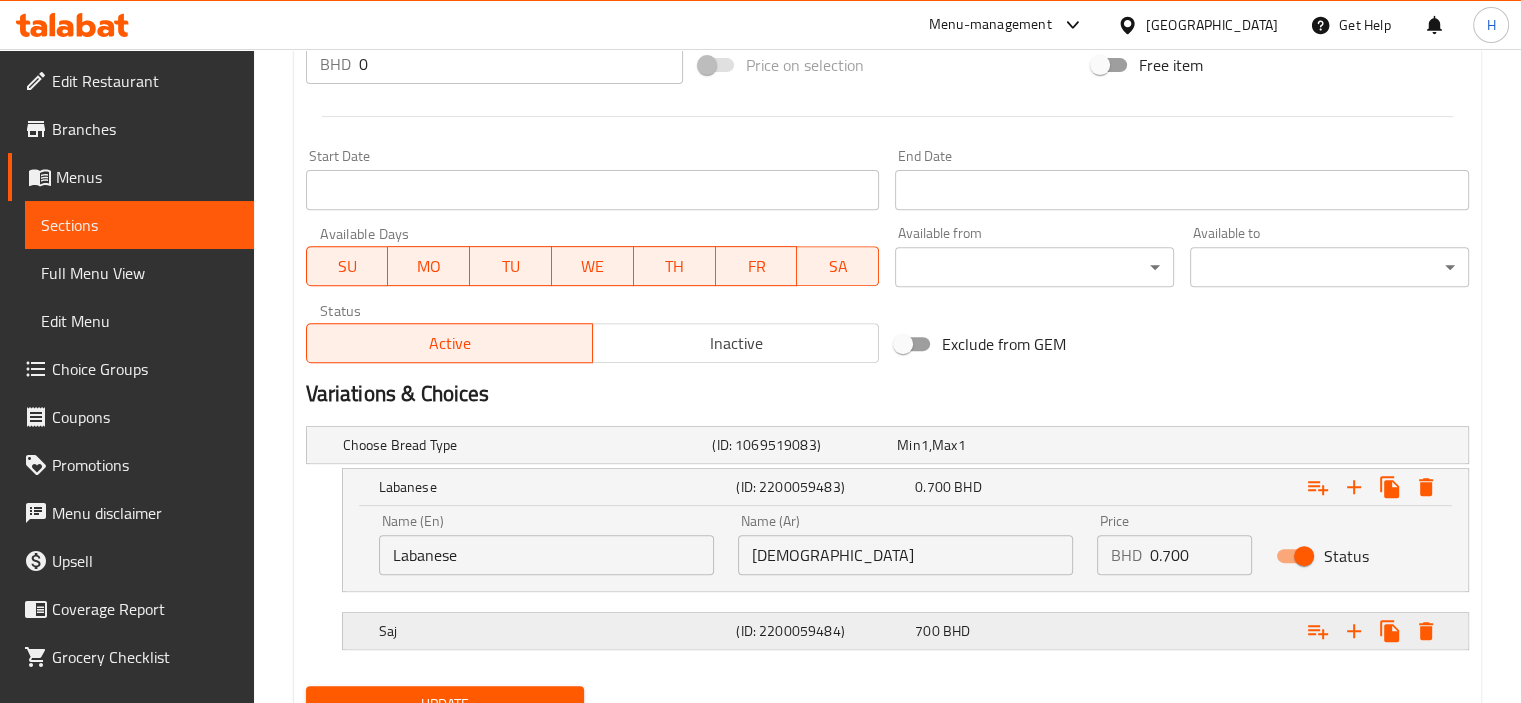click at bounding box center [1263, 445] 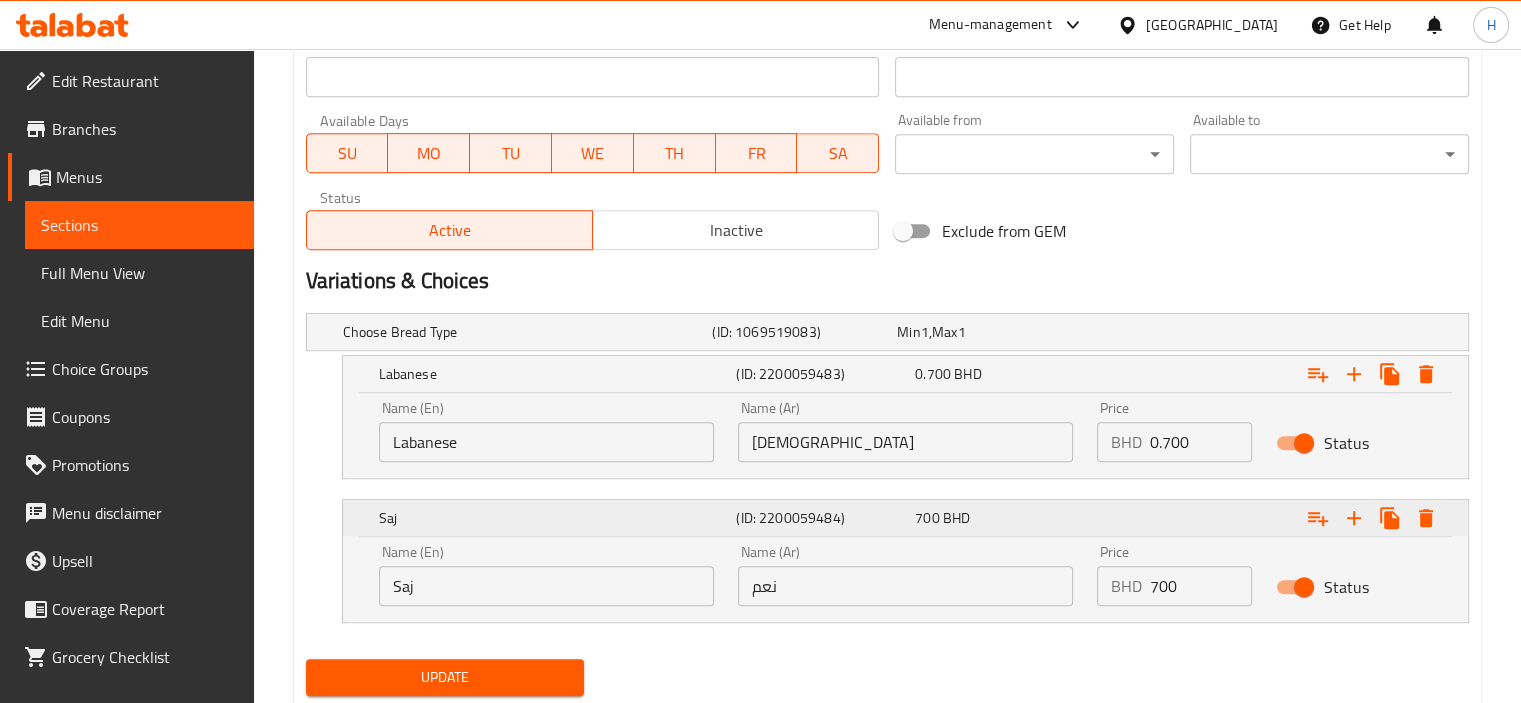 scroll, scrollTop: 896, scrollLeft: 0, axis: vertical 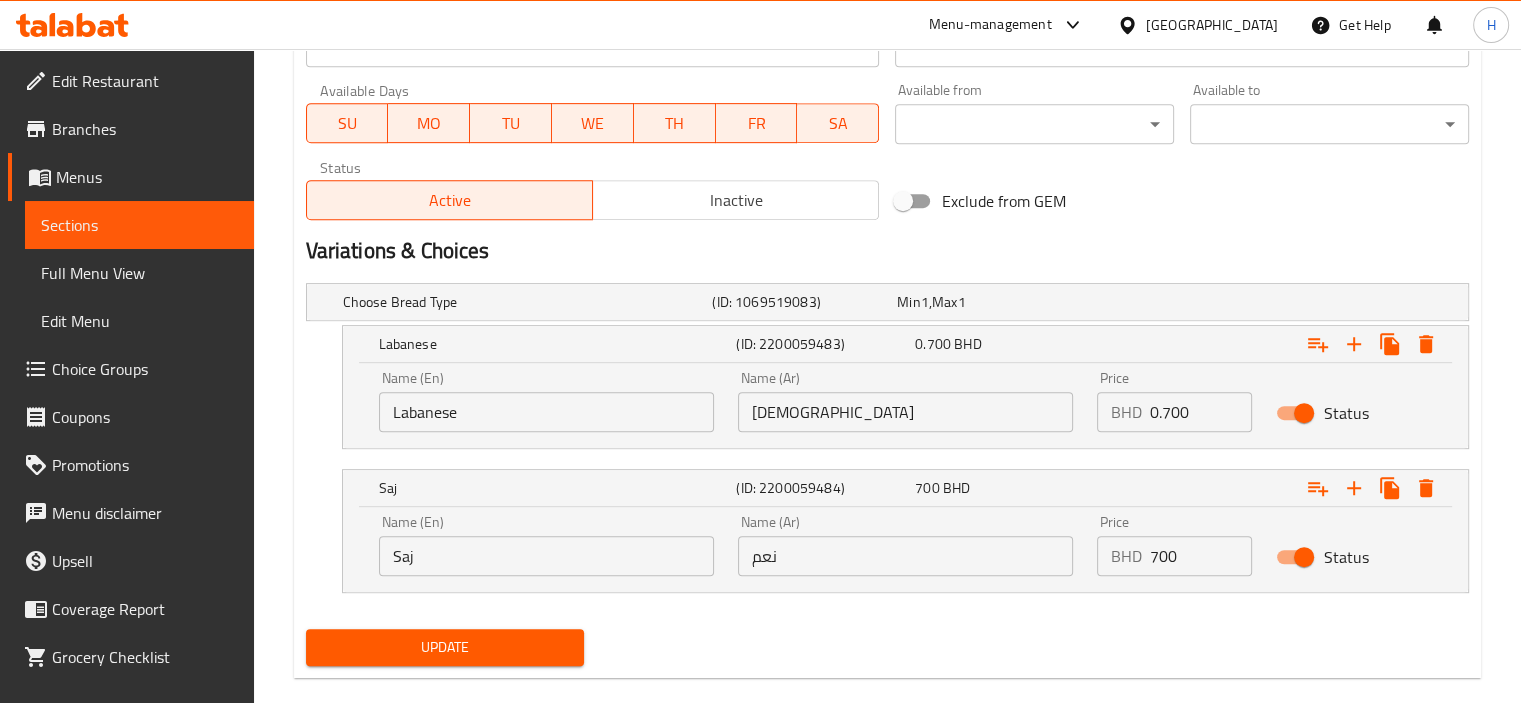 click on "BHD 700 Price" at bounding box center (1175, 556) 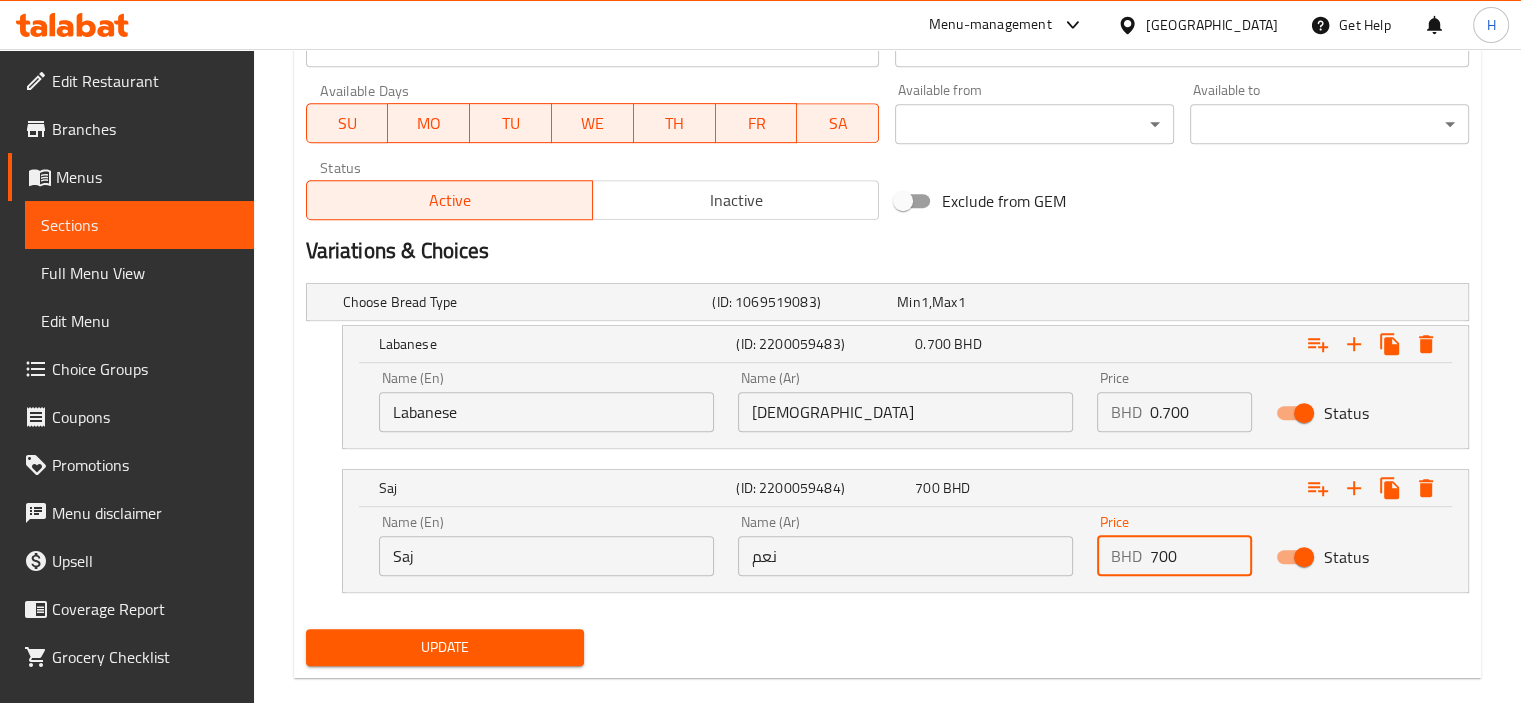 click on "700" at bounding box center (1201, 556) 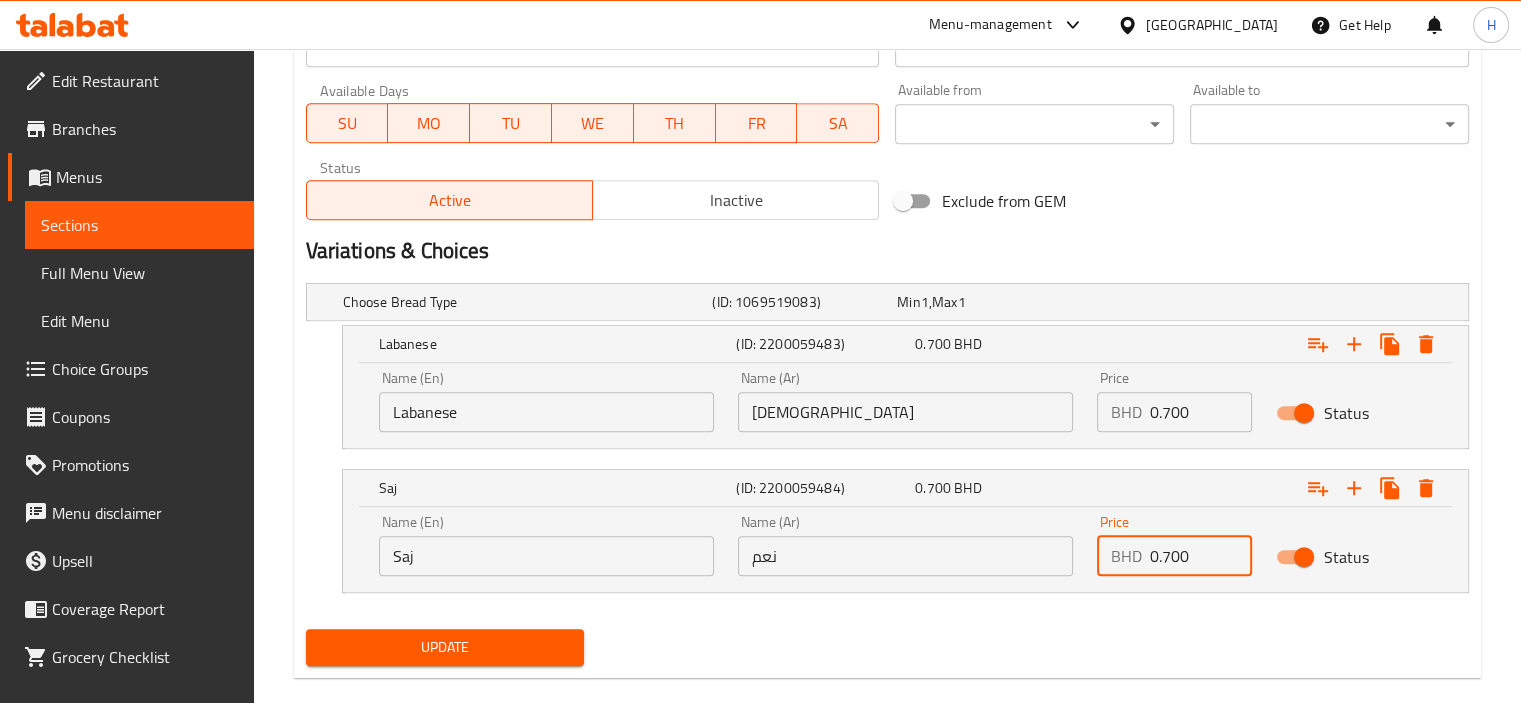 type on "0.700" 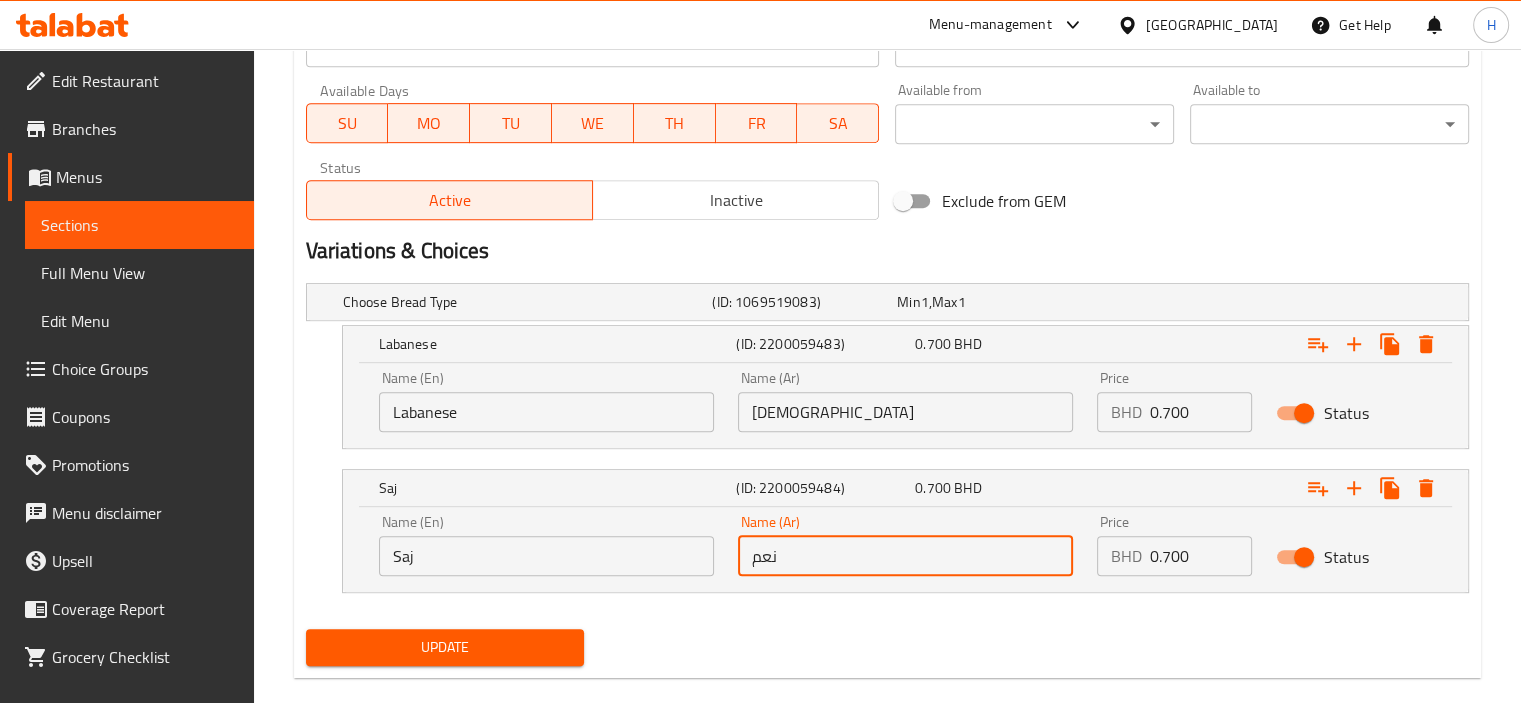 click on "نعم" at bounding box center [905, 556] 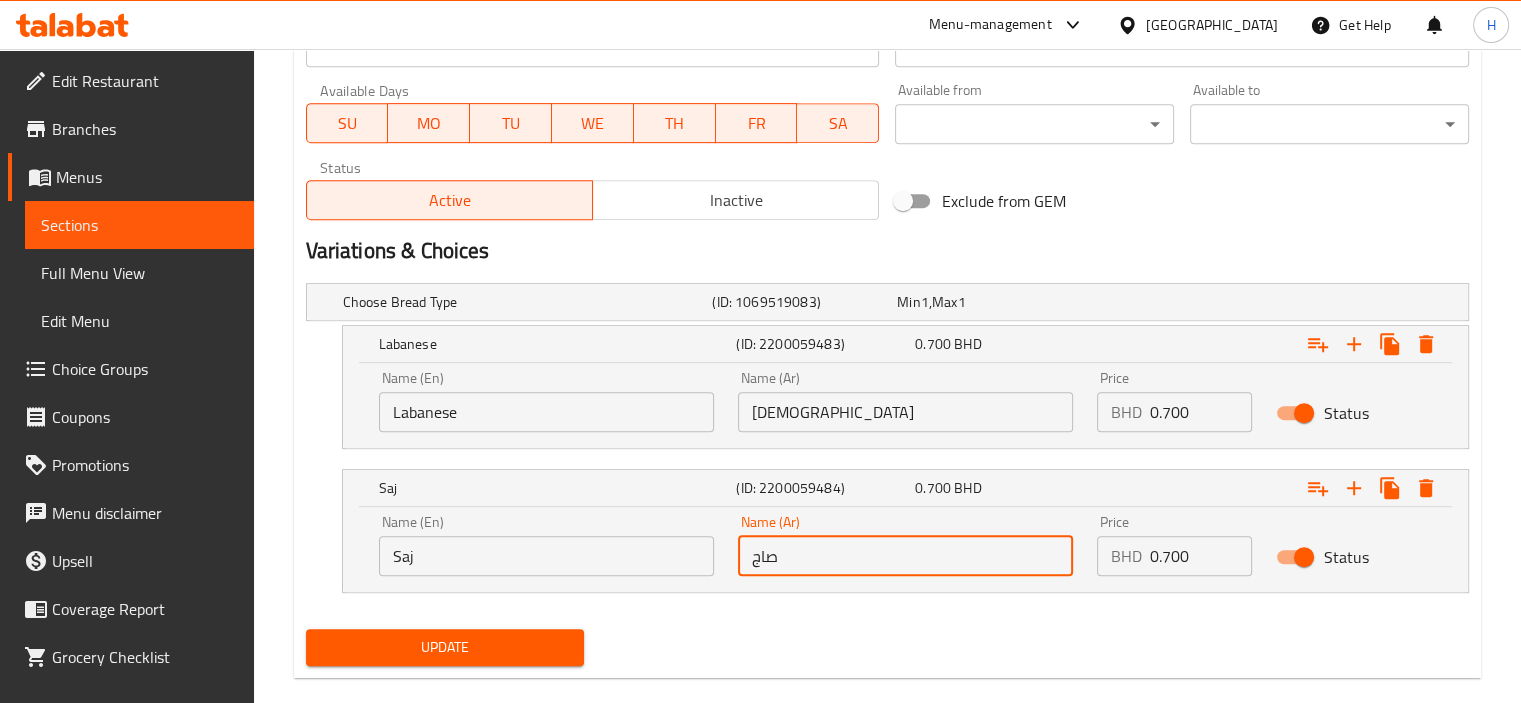 type on "صاج" 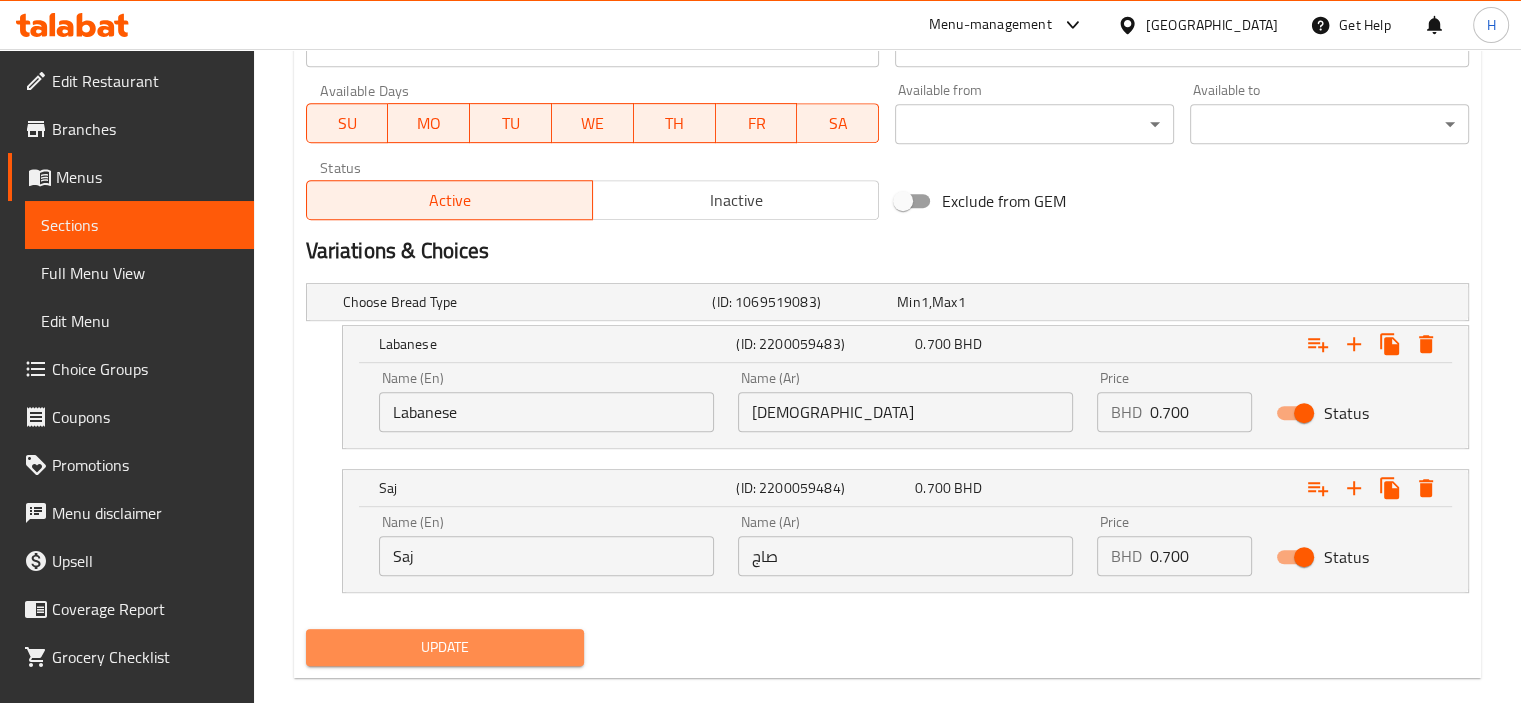 click on "Update" at bounding box center (445, 647) 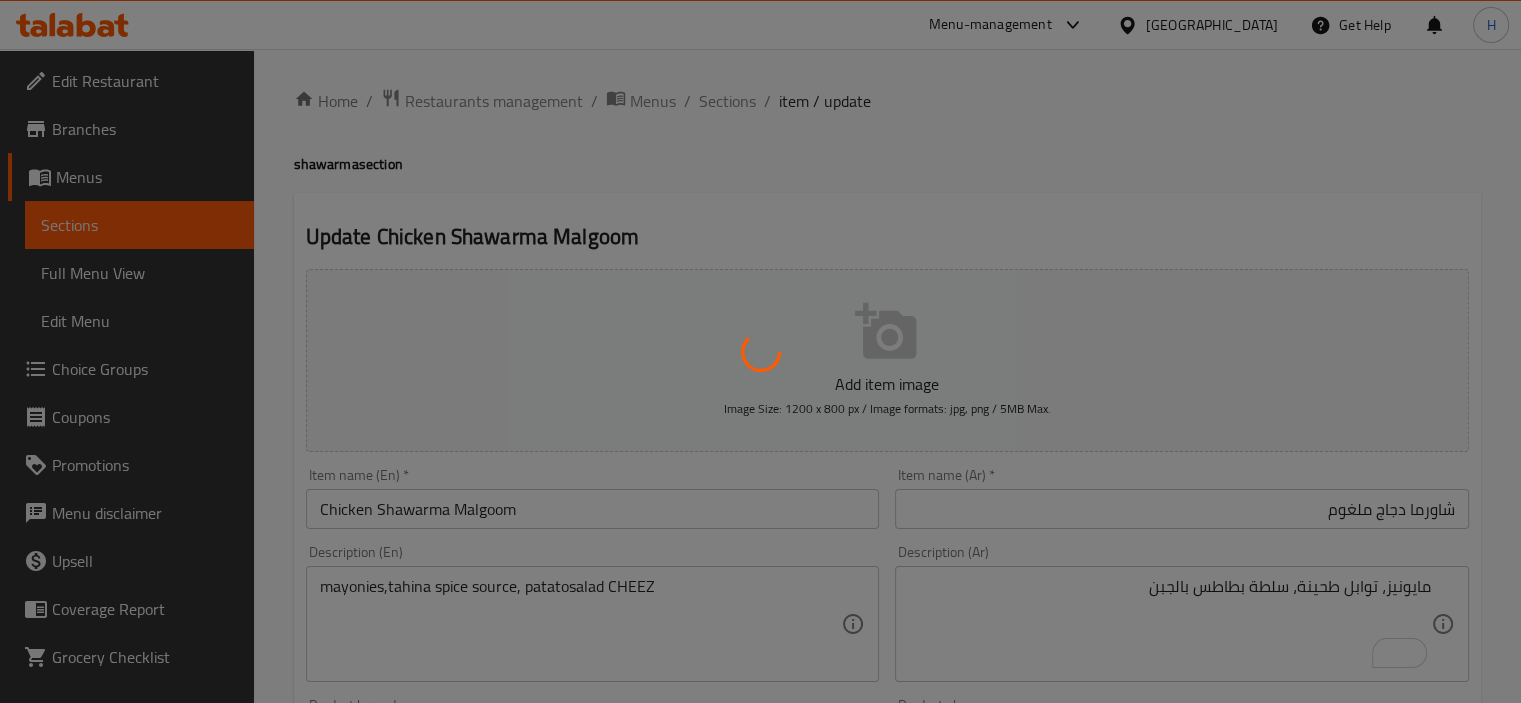 scroll, scrollTop: 0, scrollLeft: 0, axis: both 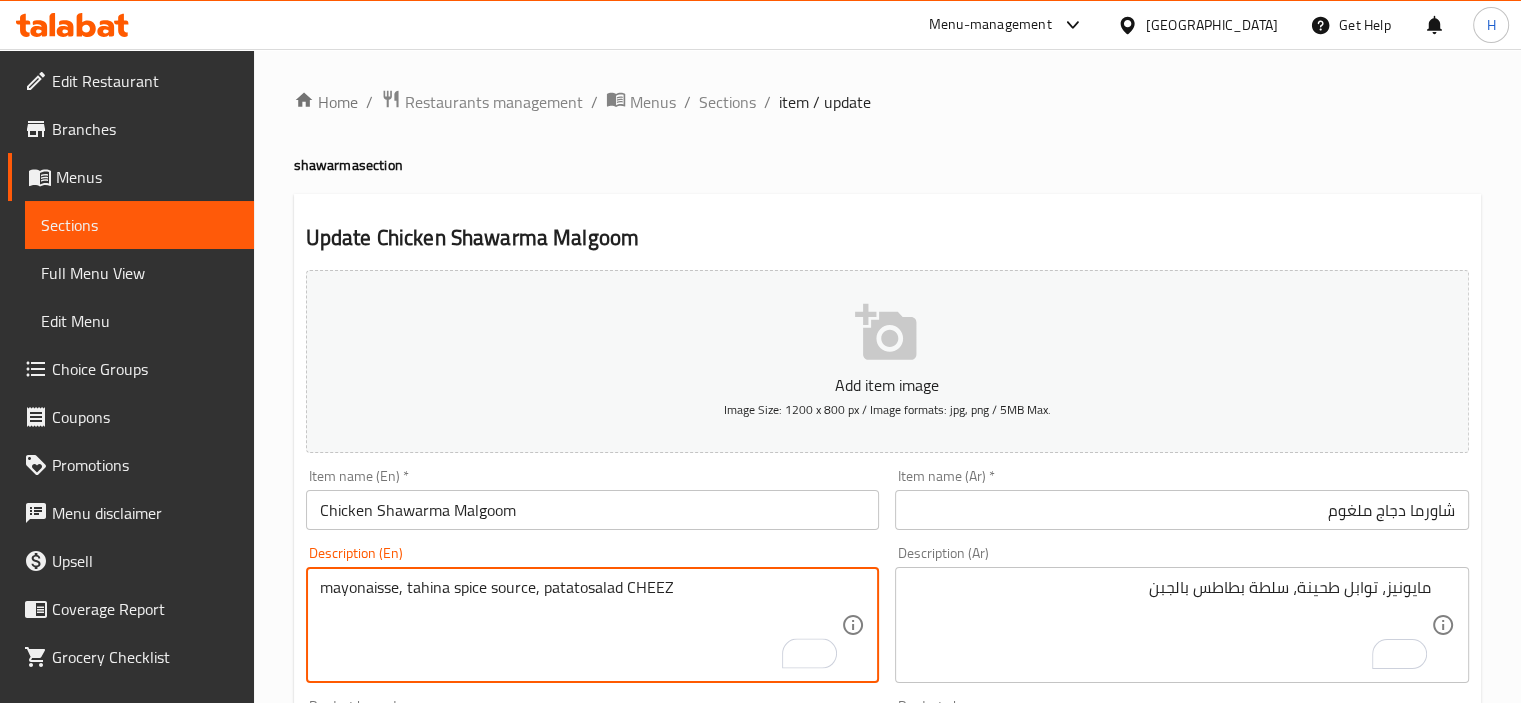 click on "mayonaisse, tahina spice source, patatosalad CHEEZ" at bounding box center [581, 625] 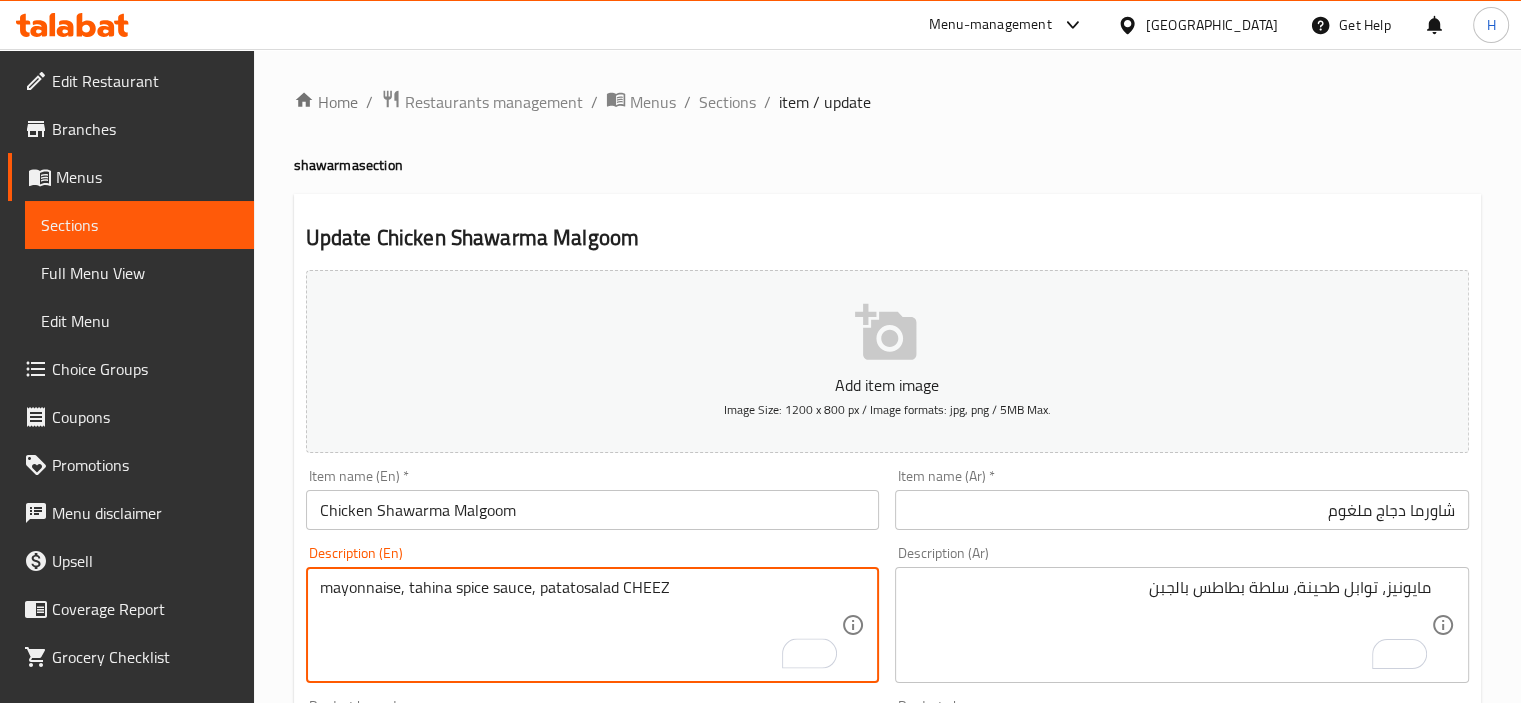 drag, startPoint x: 584, startPoint y: 590, endPoint x: 568, endPoint y: 587, distance: 16.27882 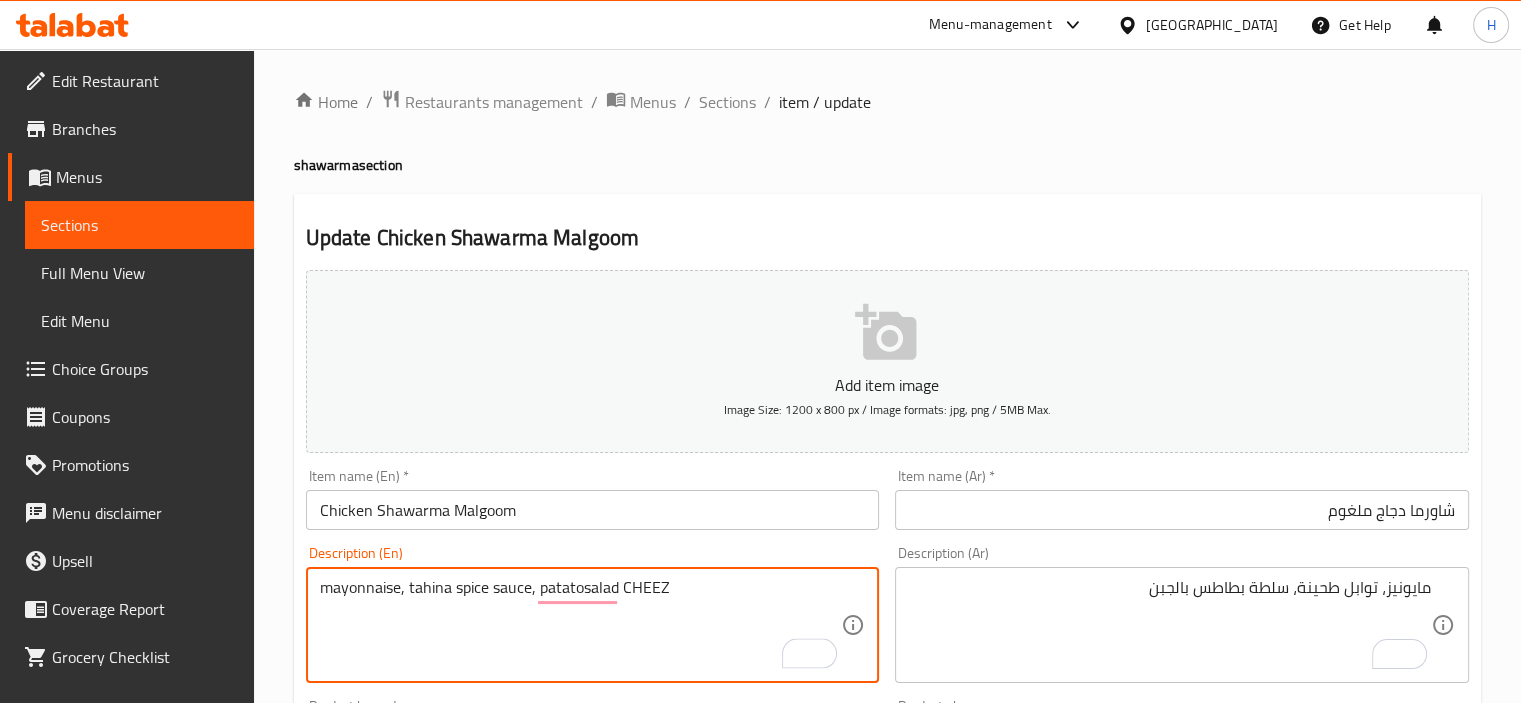 click on "mayonnaise, tahina spice sauce, patatosalad CHEEZ" at bounding box center (581, 625) 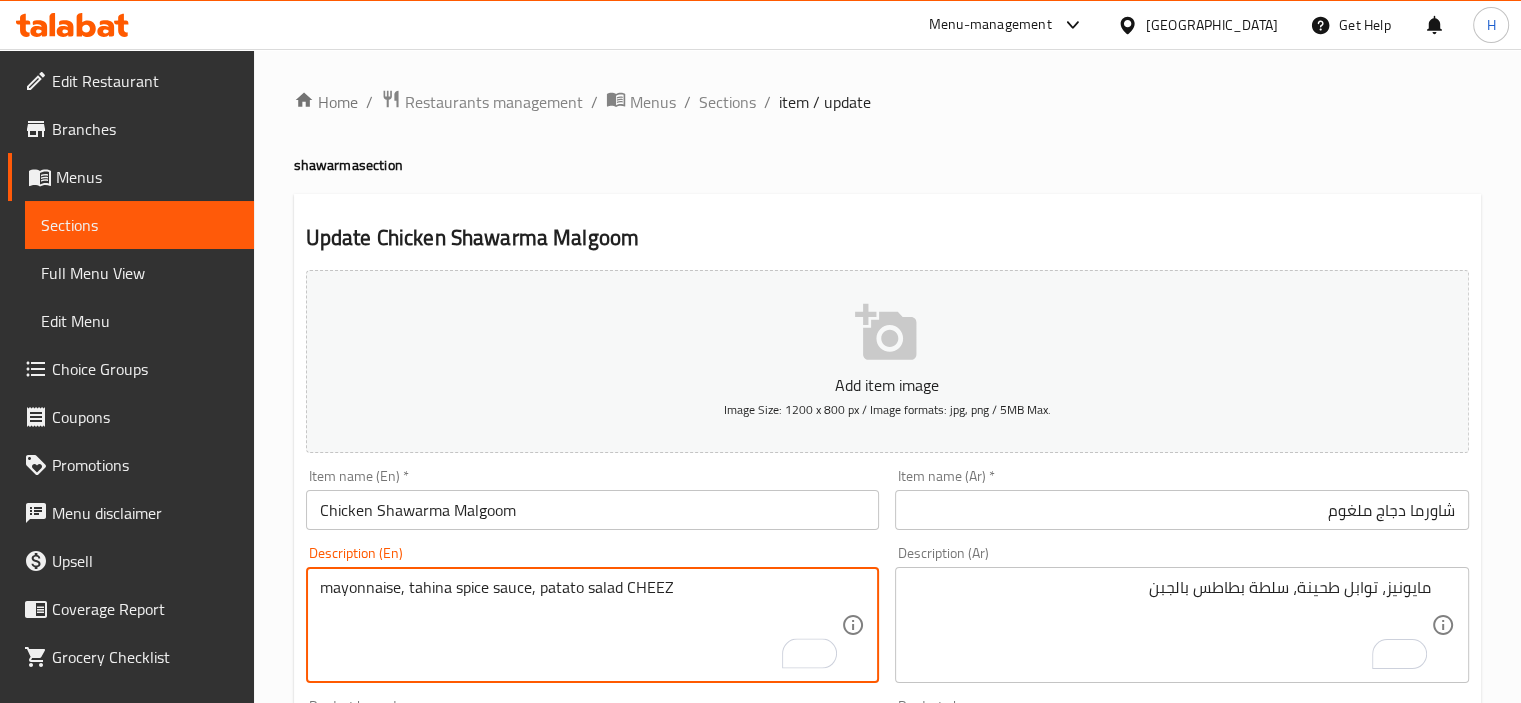 click on "mayonnaise, tahina spice sauce, patato salad CHEEZ" at bounding box center (581, 625) 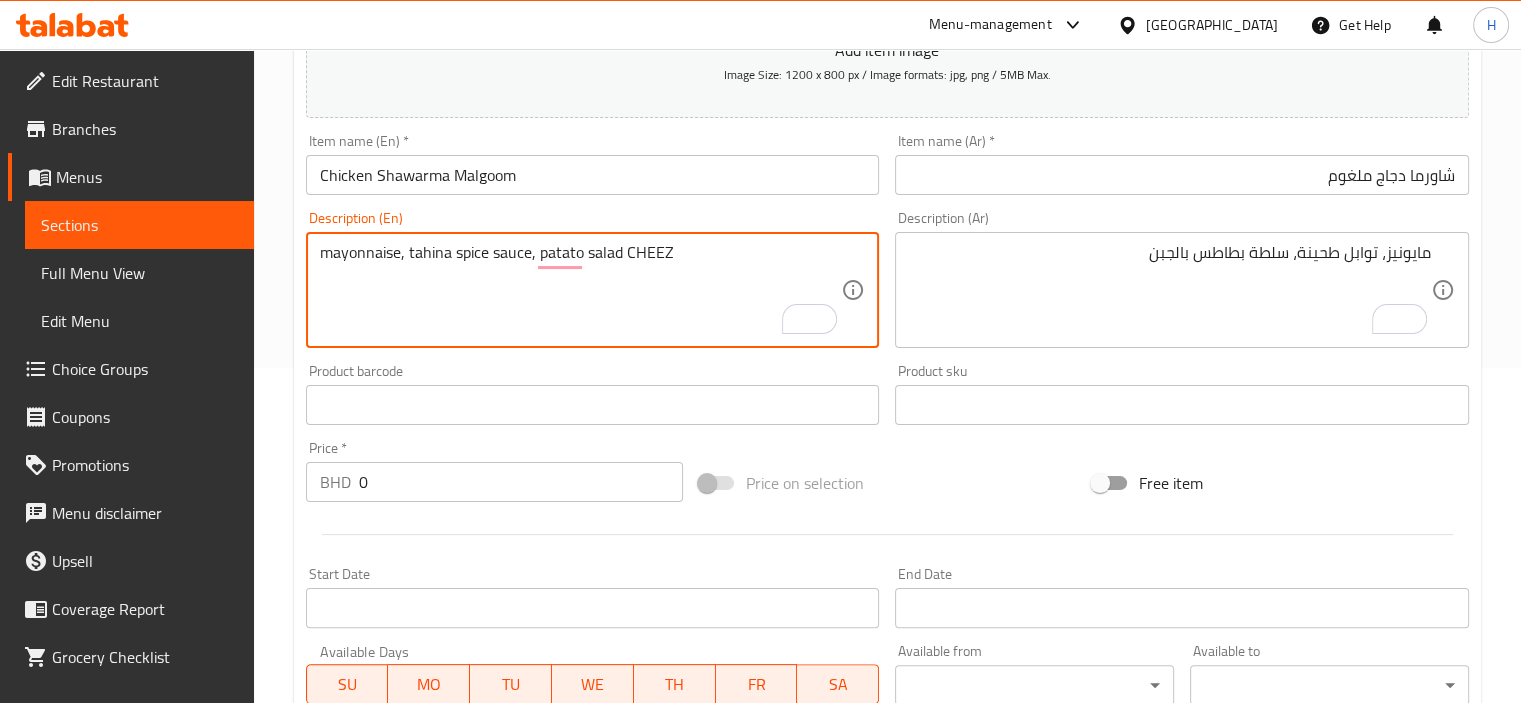 scroll, scrollTop: 323, scrollLeft: 0, axis: vertical 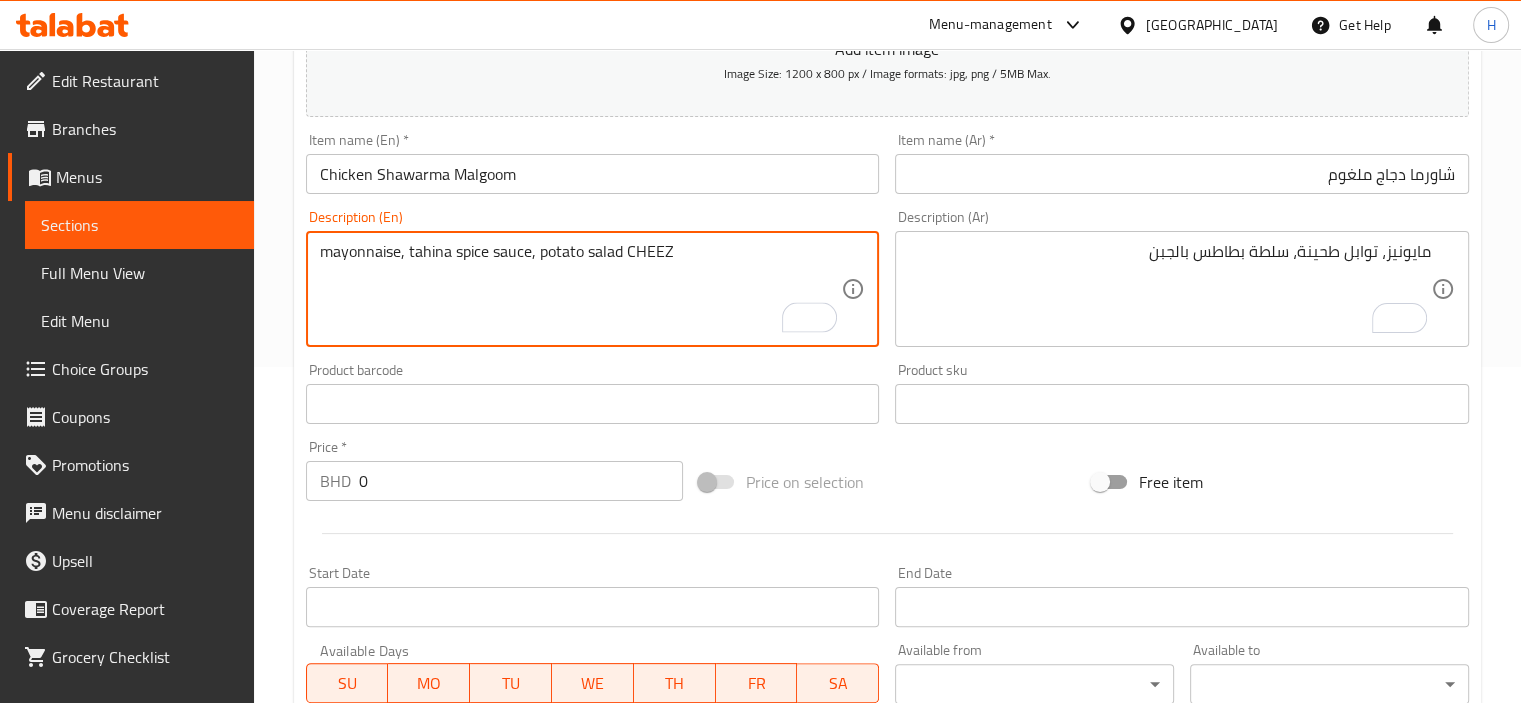 type on "mayonnaise, tahina spice sauce, potato salad CHEEZ" 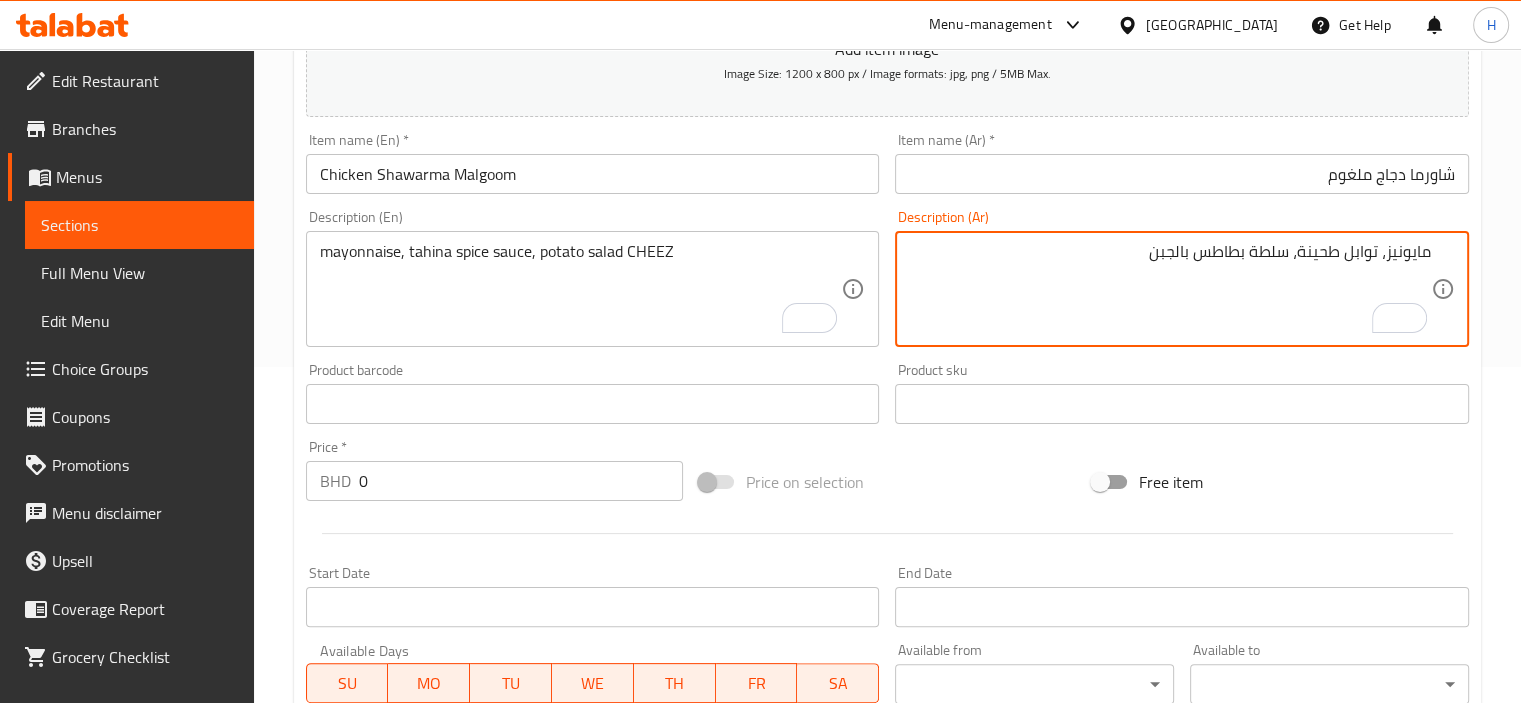 click on "مايونيز، توابل طحينة، سلطة بطاطس بالجبن" at bounding box center [1170, 289] 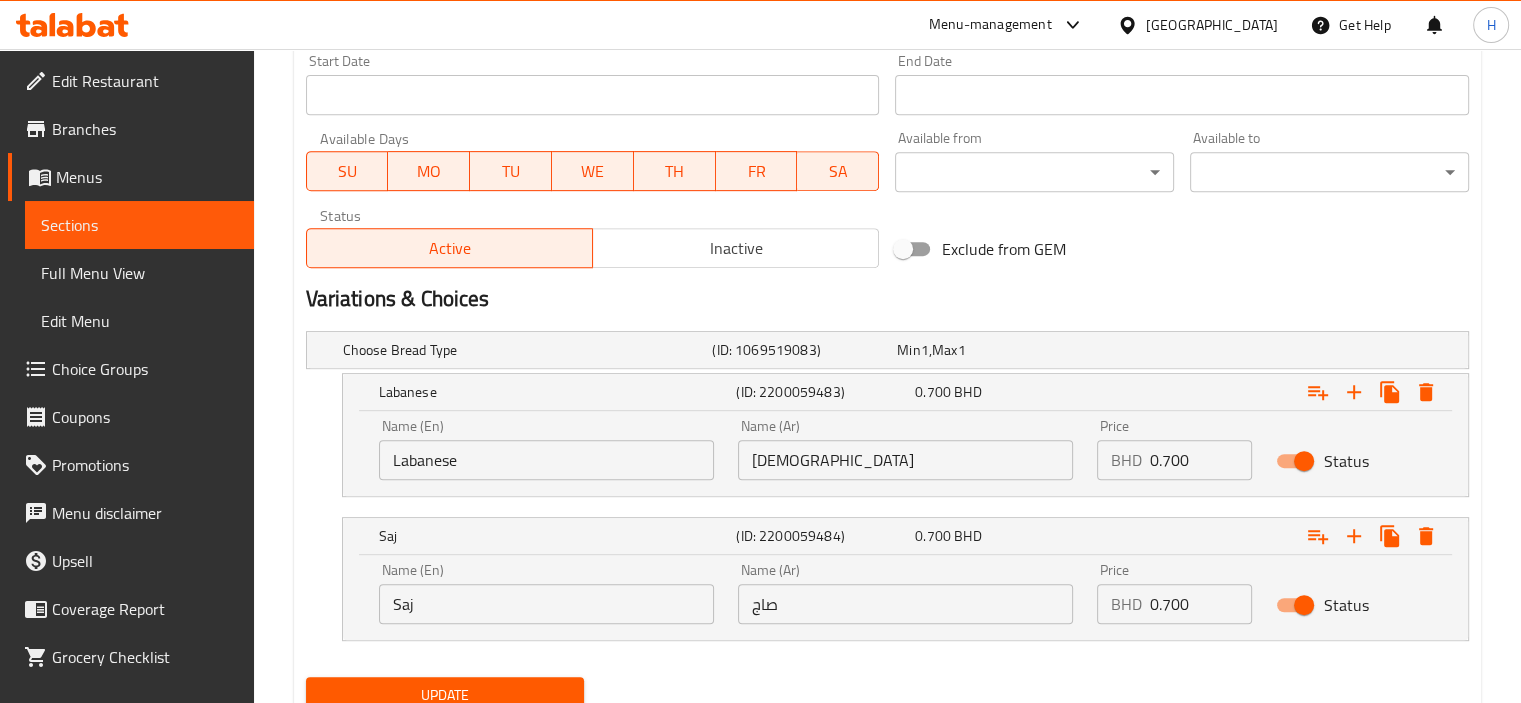 scroll, scrollTop: 884, scrollLeft: 0, axis: vertical 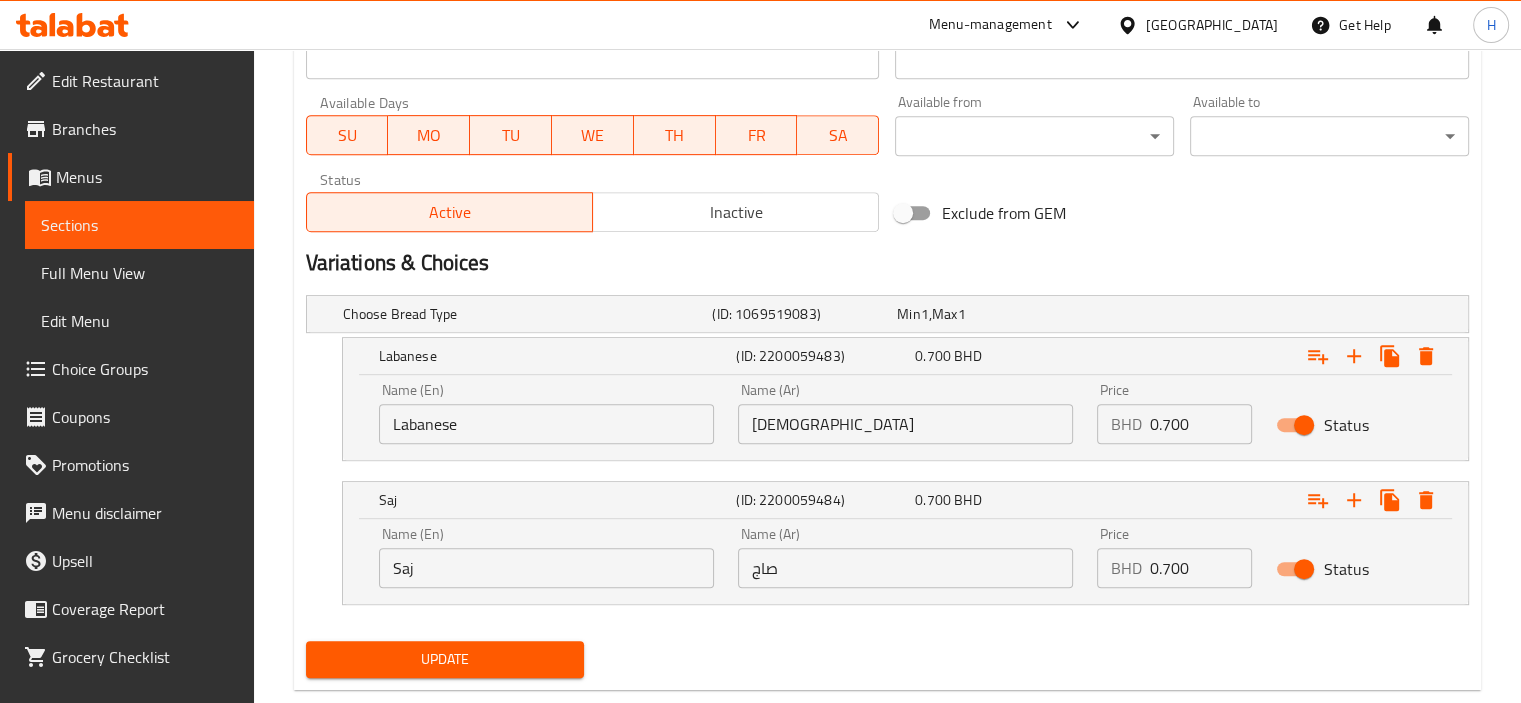 type on "مايونيز،صوص طحينة بالتوابل، سلطة بطاطس بالجبنة" 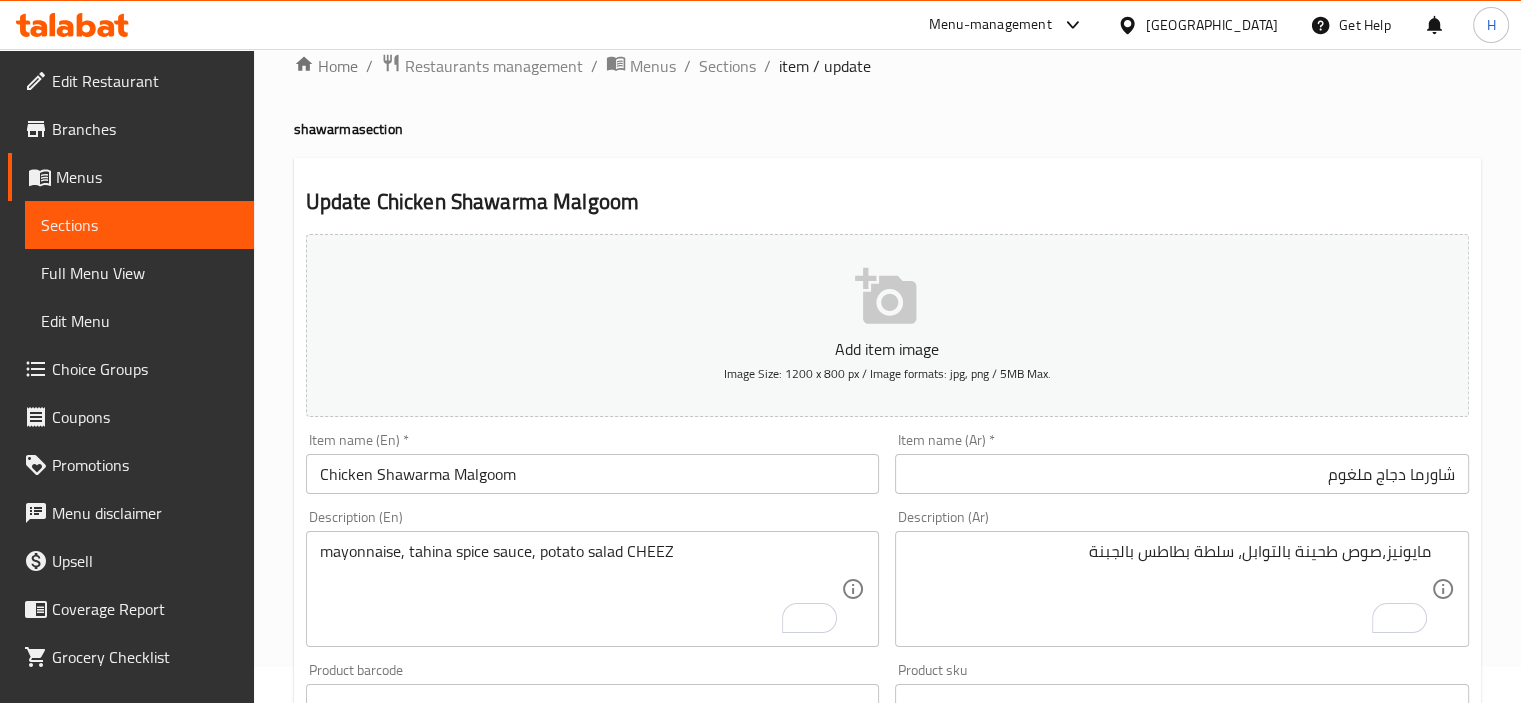 scroll, scrollTop: 44, scrollLeft: 0, axis: vertical 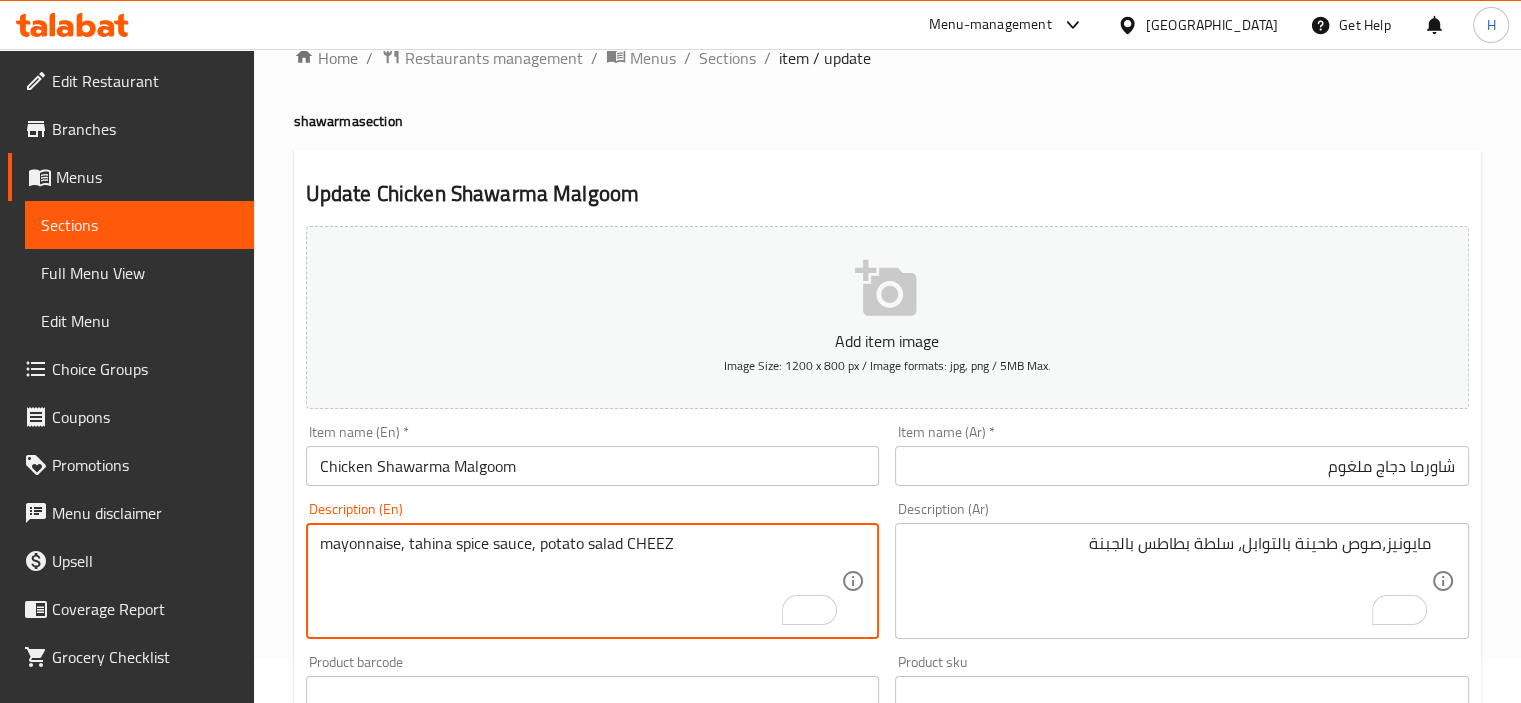 click on "mayonnaise, tahina spice sauce, potato salad CHEEZ" at bounding box center [581, 581] 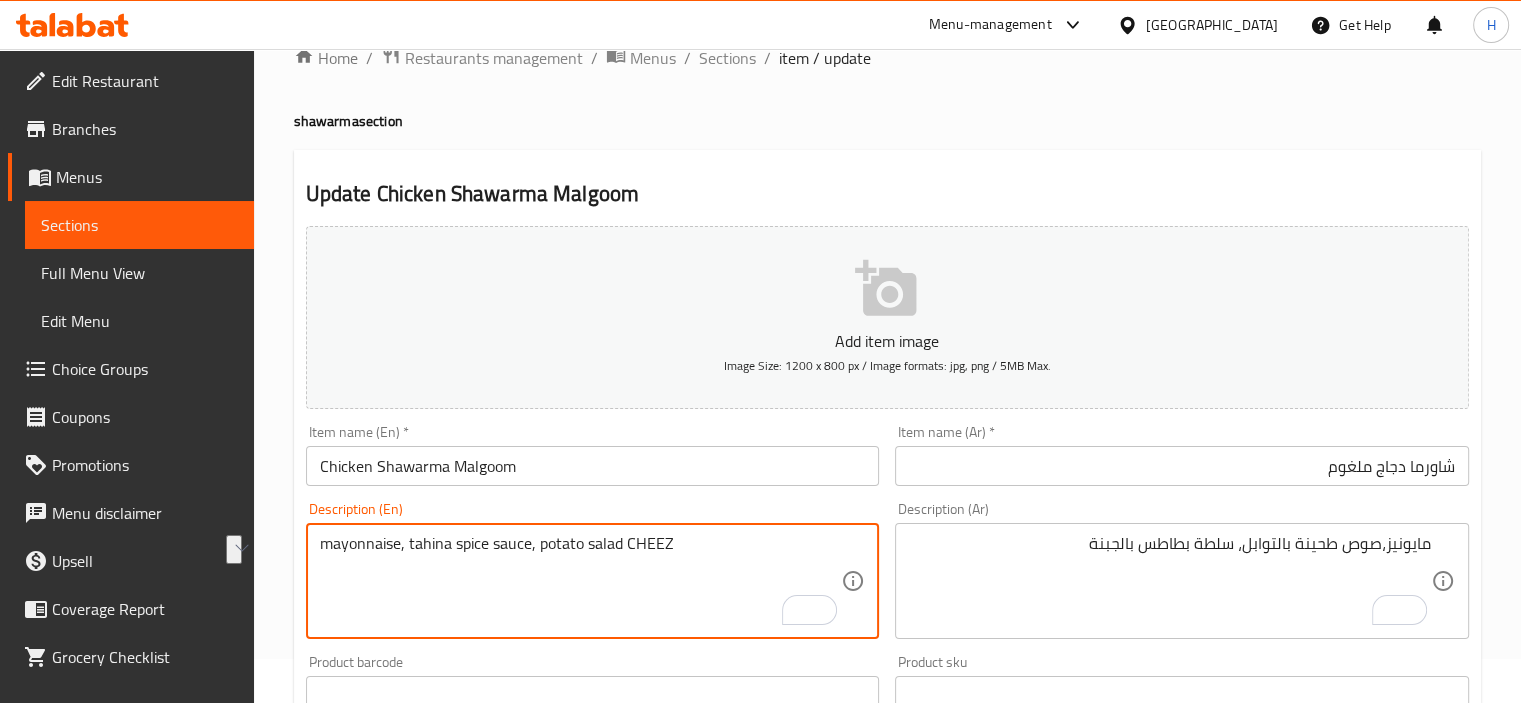 click on "mayonnaise, tahina spice sauce, potato salad CHEEZ" at bounding box center [581, 581] 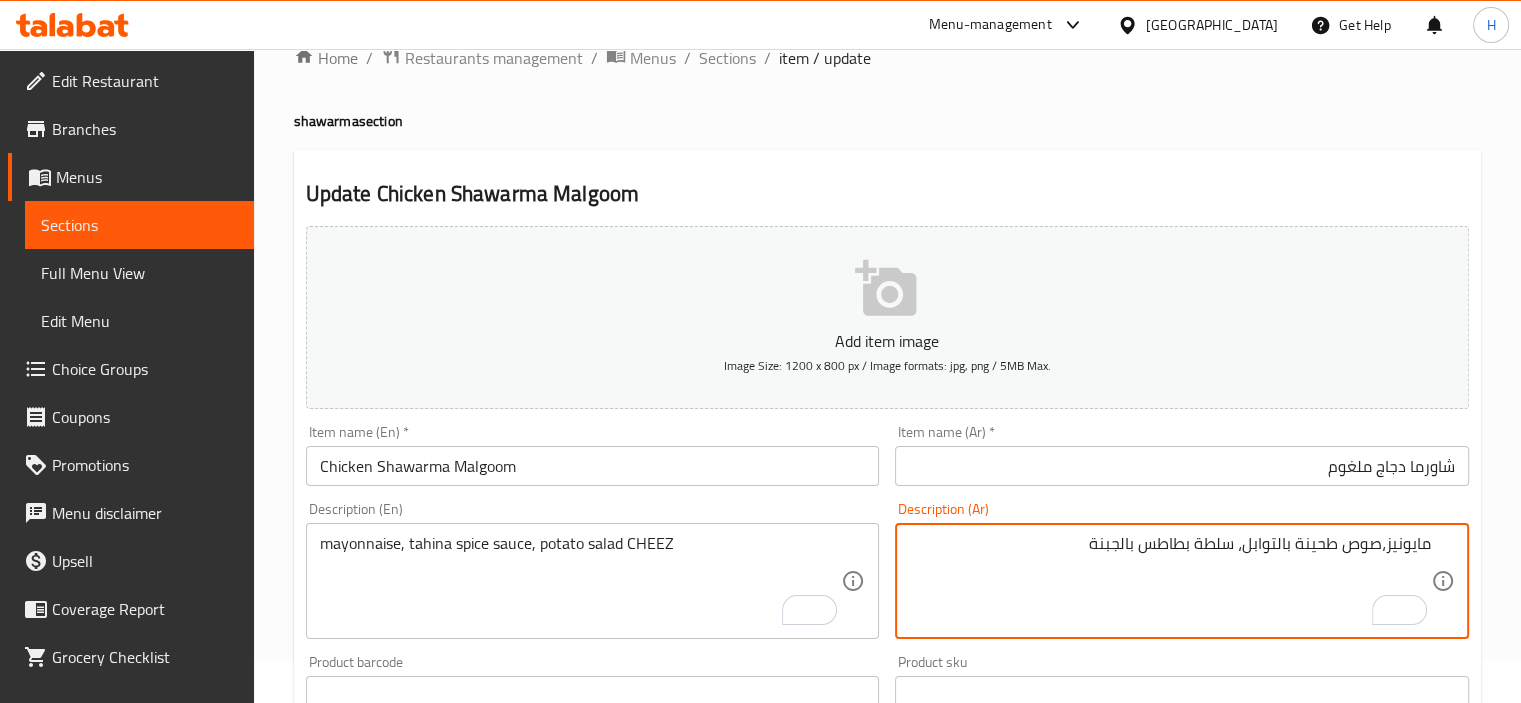 click on "مايونيز،صوص طحينة بالتوابل، سلطة بطاطس بالجبنة" at bounding box center (1170, 581) 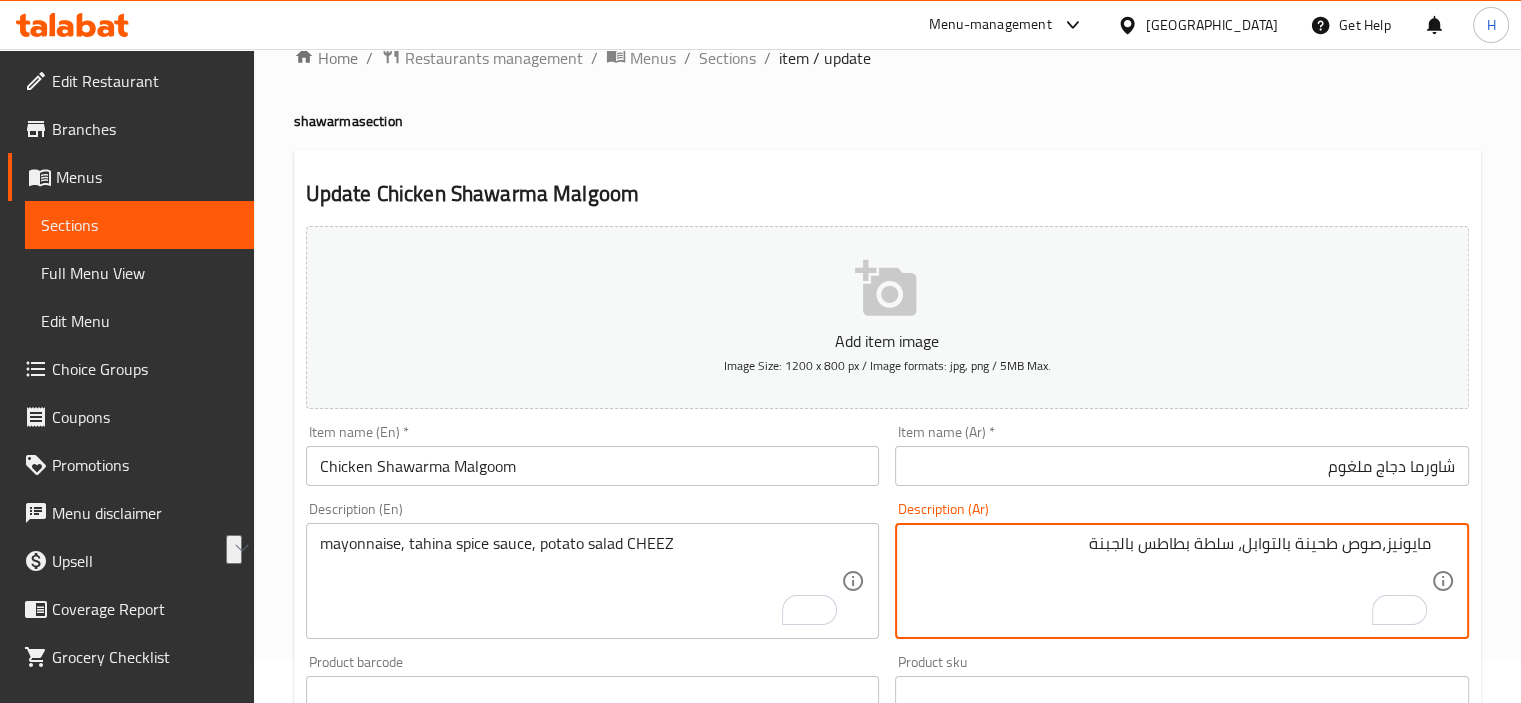 click on "مايونيز،صوص طحينة بالتوابل، سلطة بطاطس بالجبنة" at bounding box center [1170, 581] 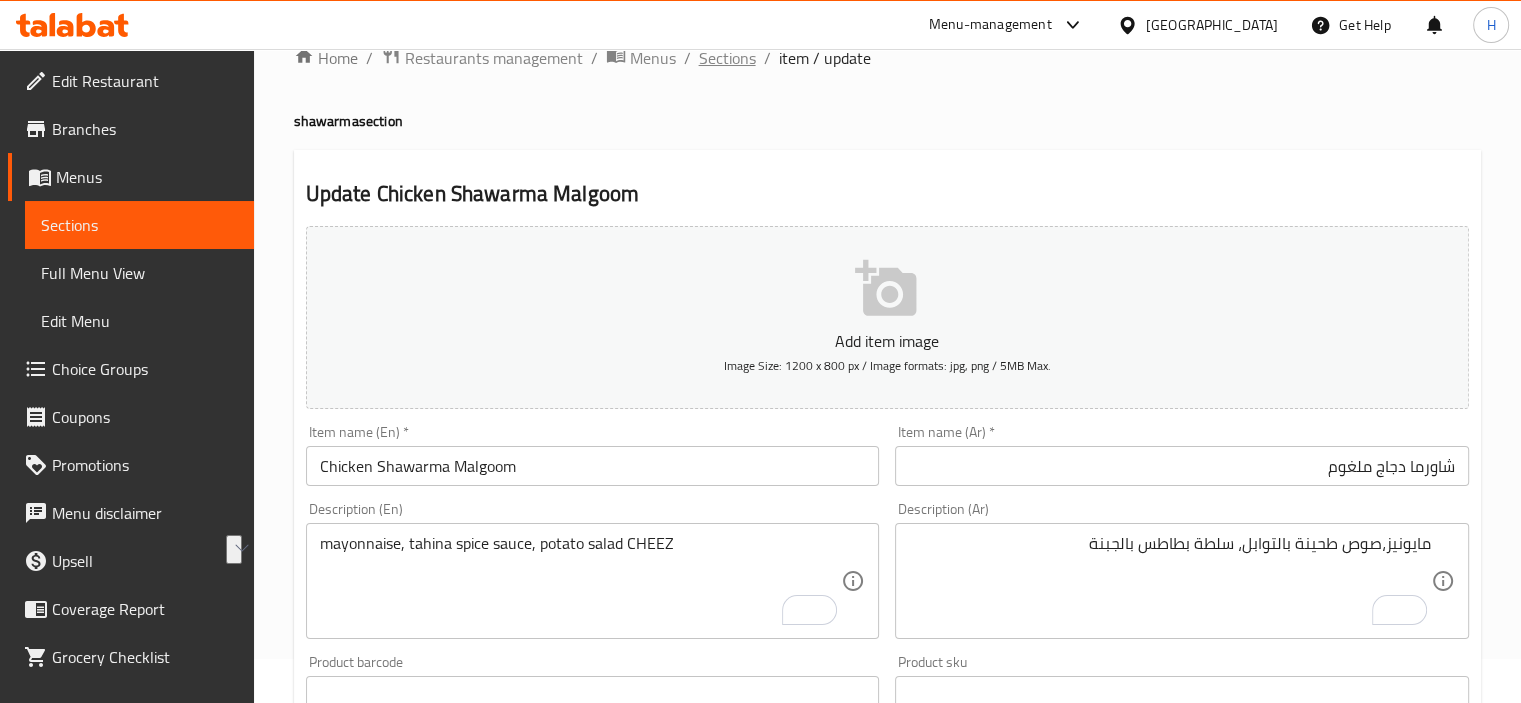 click on "Sections" at bounding box center [727, 58] 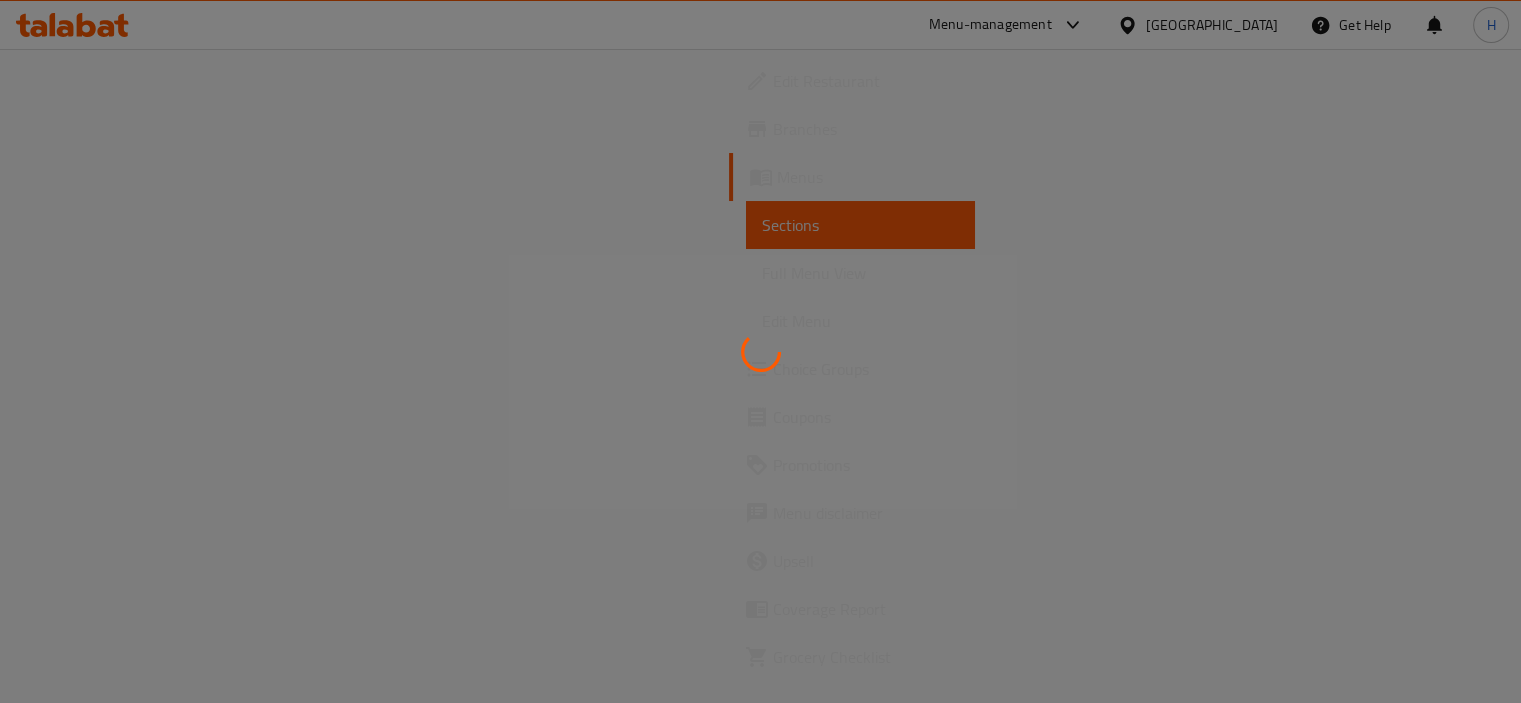 scroll, scrollTop: 0, scrollLeft: 0, axis: both 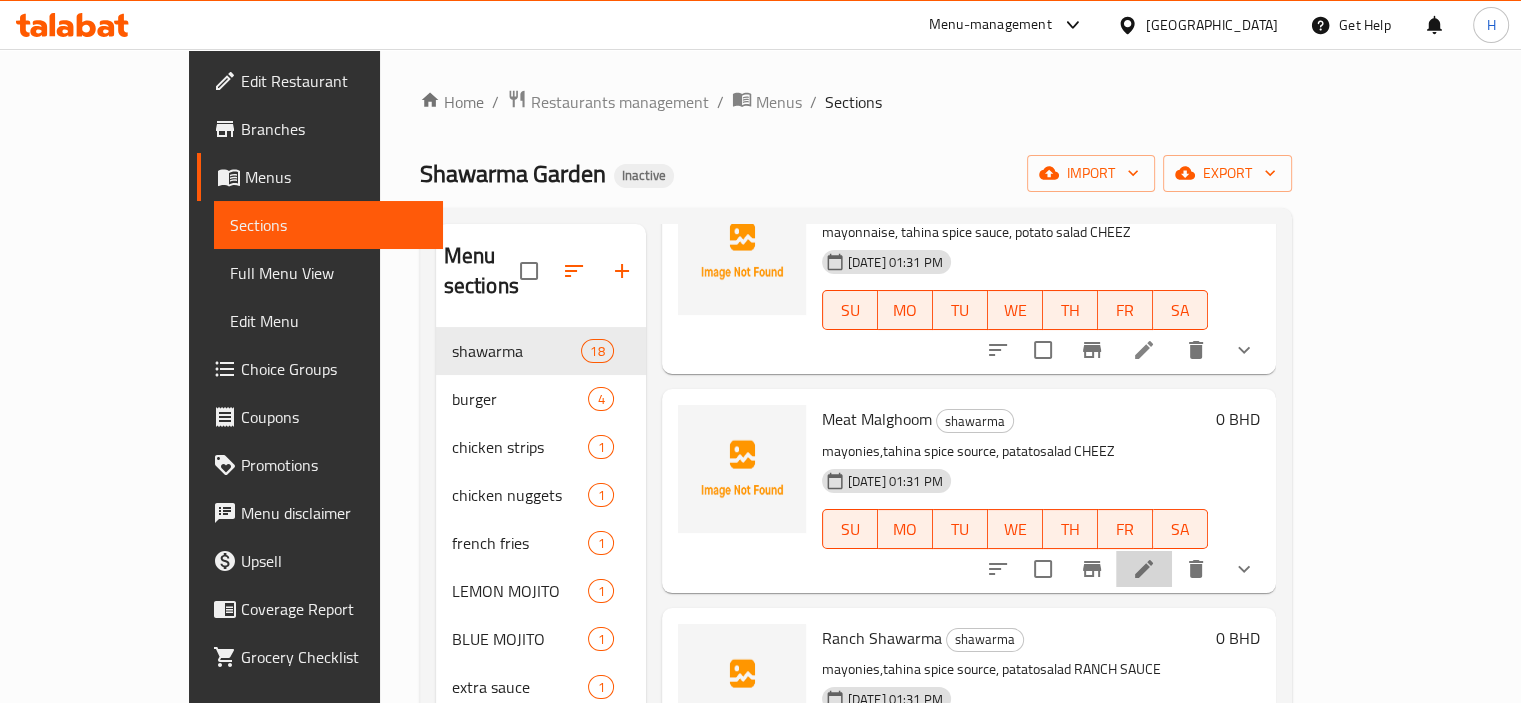 click at bounding box center (1144, 569) 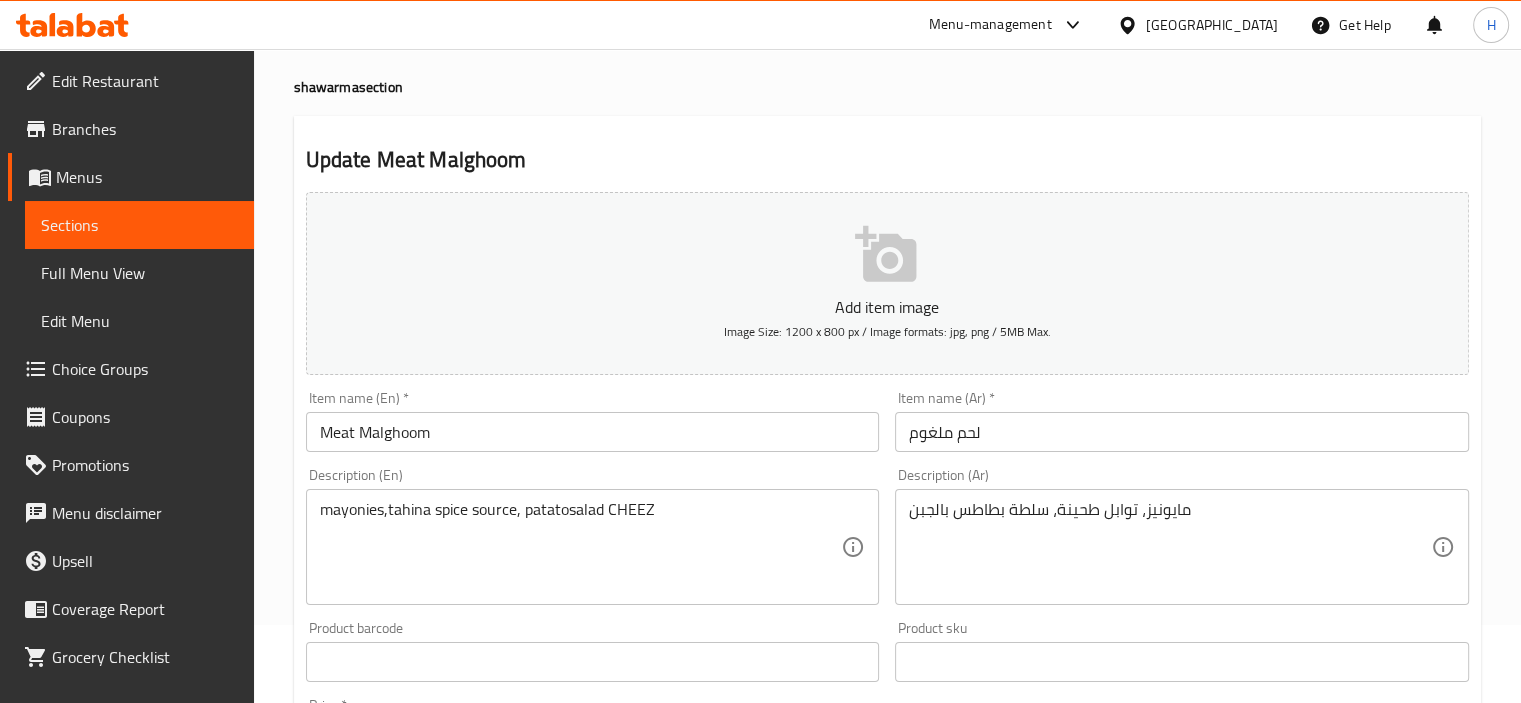 scroll, scrollTop: 79, scrollLeft: 0, axis: vertical 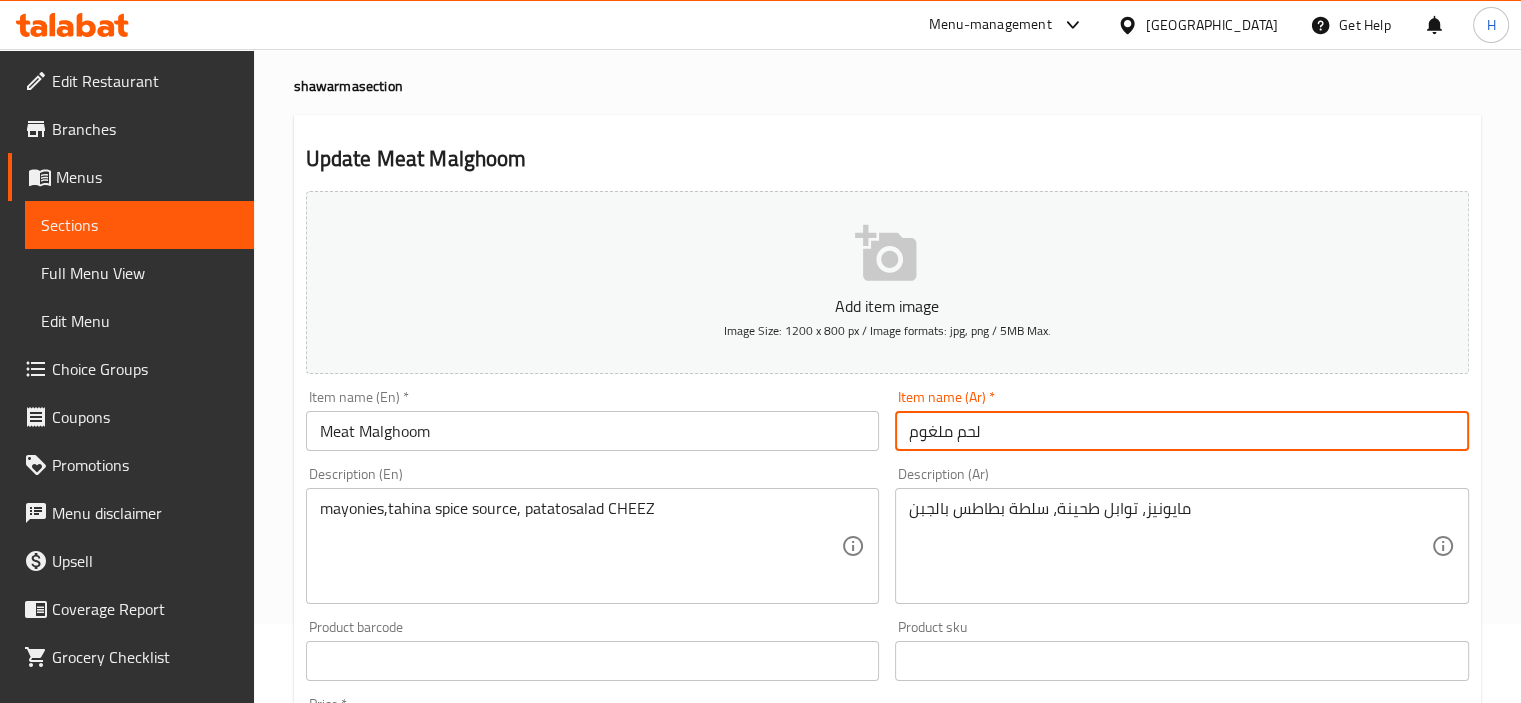 click on "لحم ملغوم" at bounding box center (1182, 431) 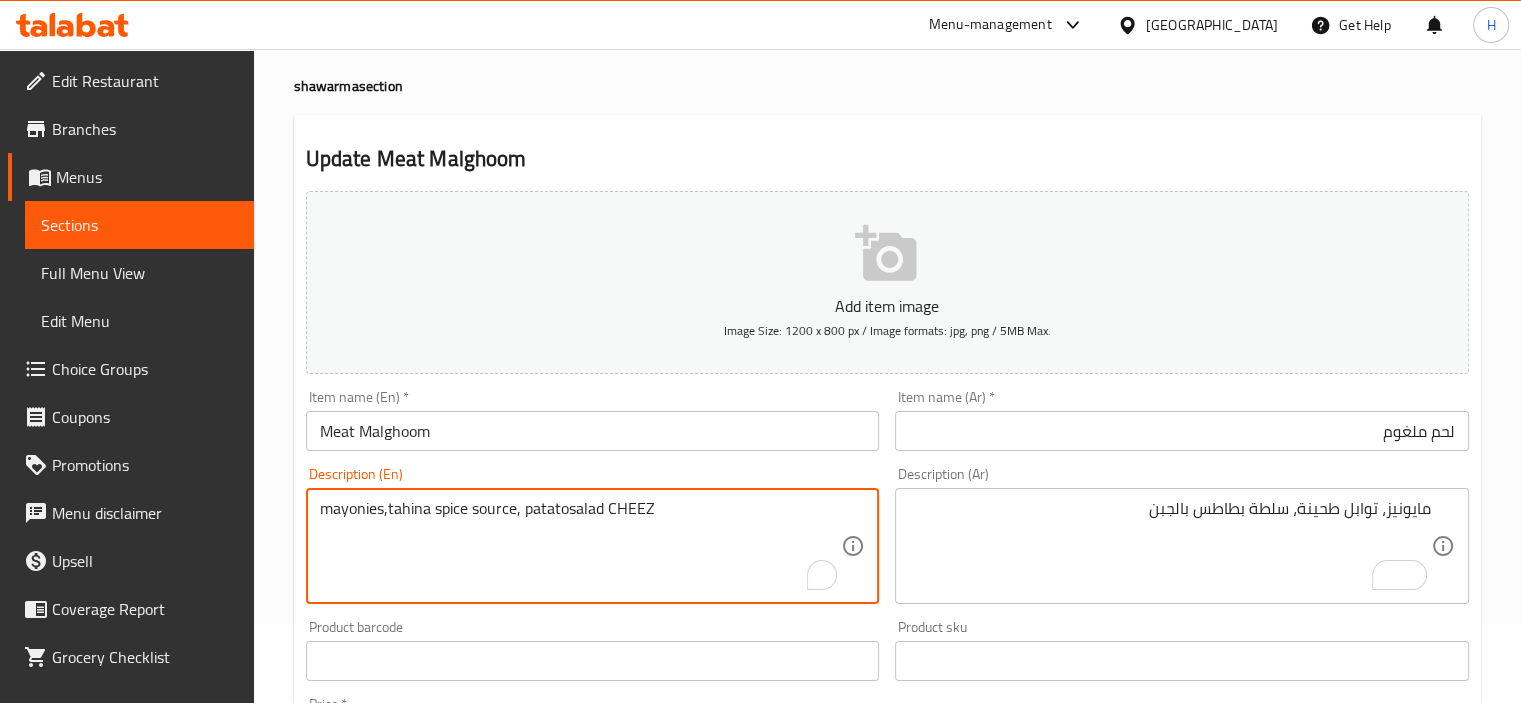 click on "mayonies,tahina spice source, patatosalad CHEEZ" at bounding box center [581, 546] 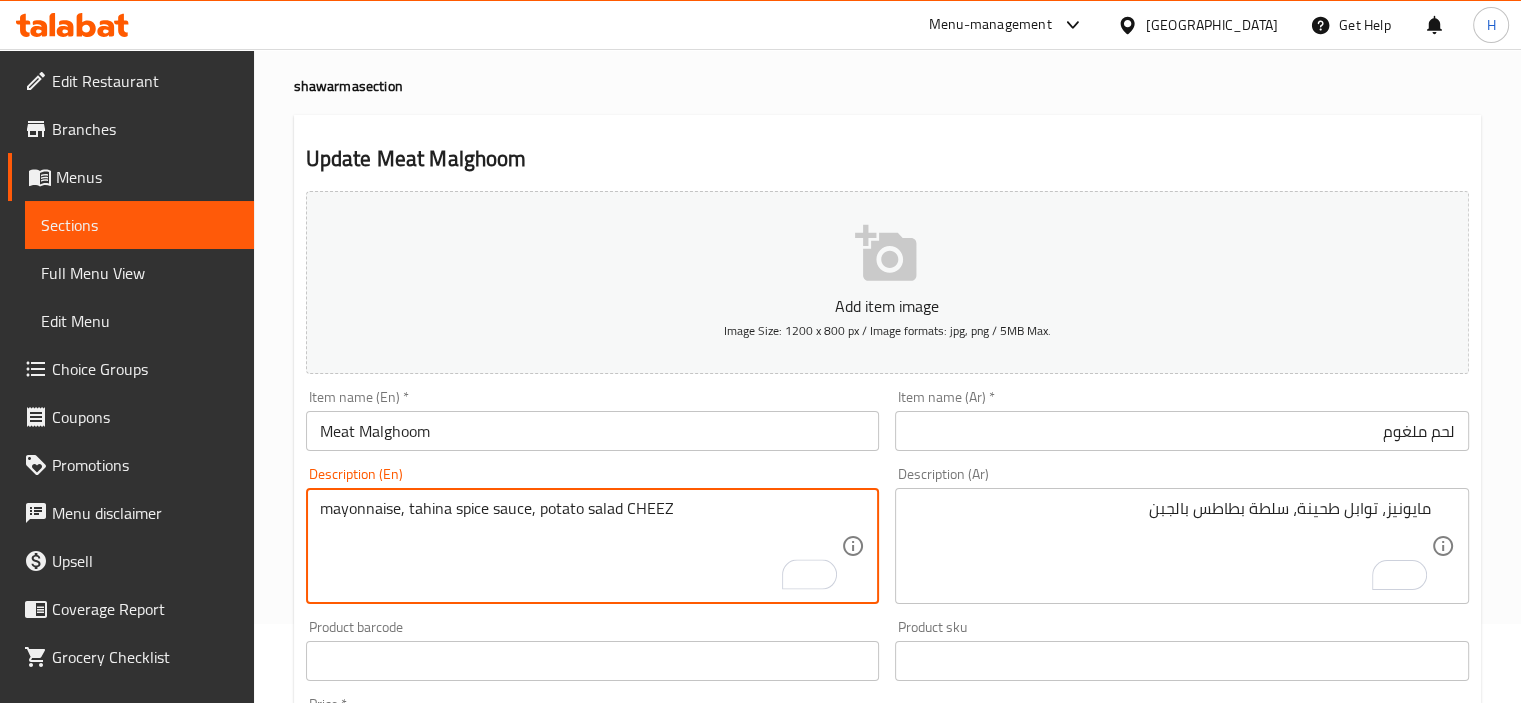 type on "mayonnaise, tahina spice sauce, potato salad CHEEZ" 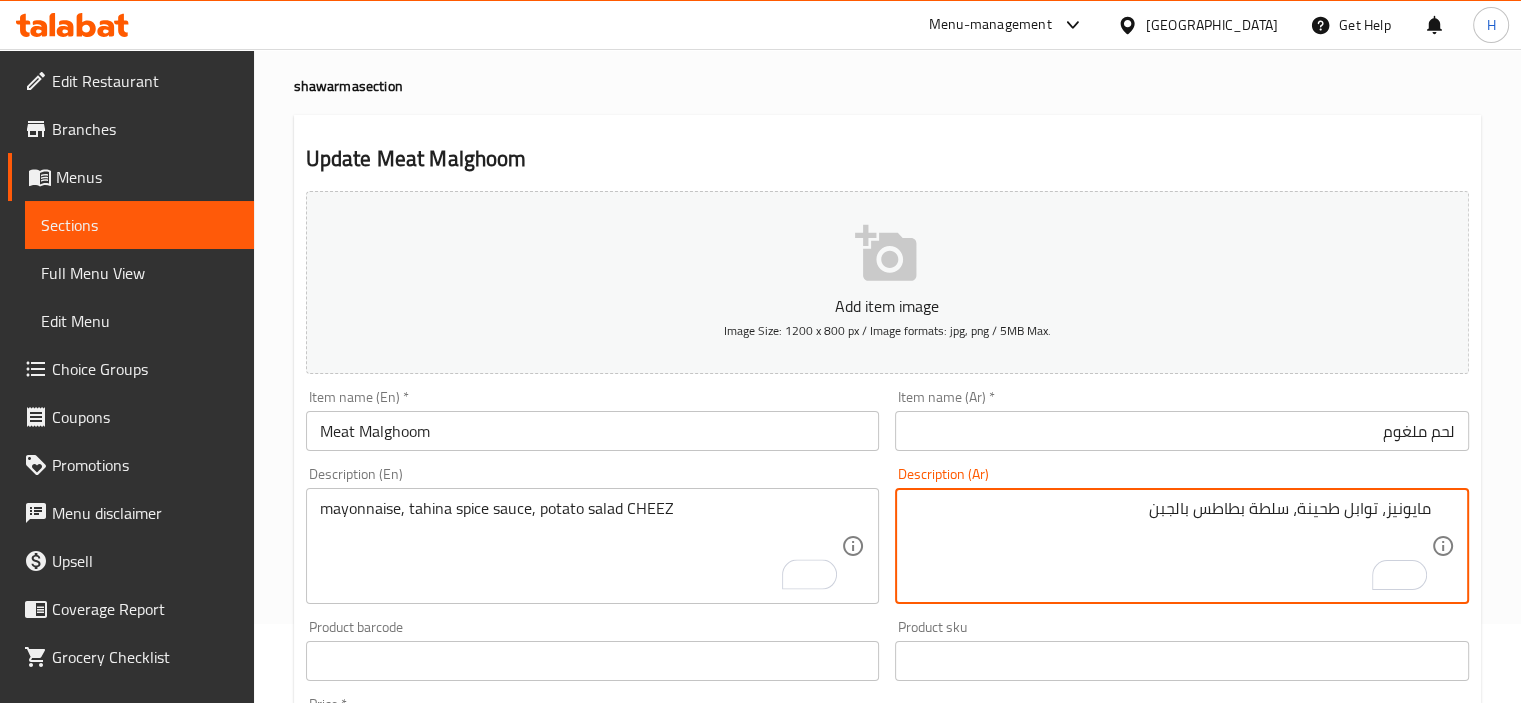 click on "مايونيز، توابل طحينة، سلطة بطاطس بالجبن" at bounding box center [1170, 546] 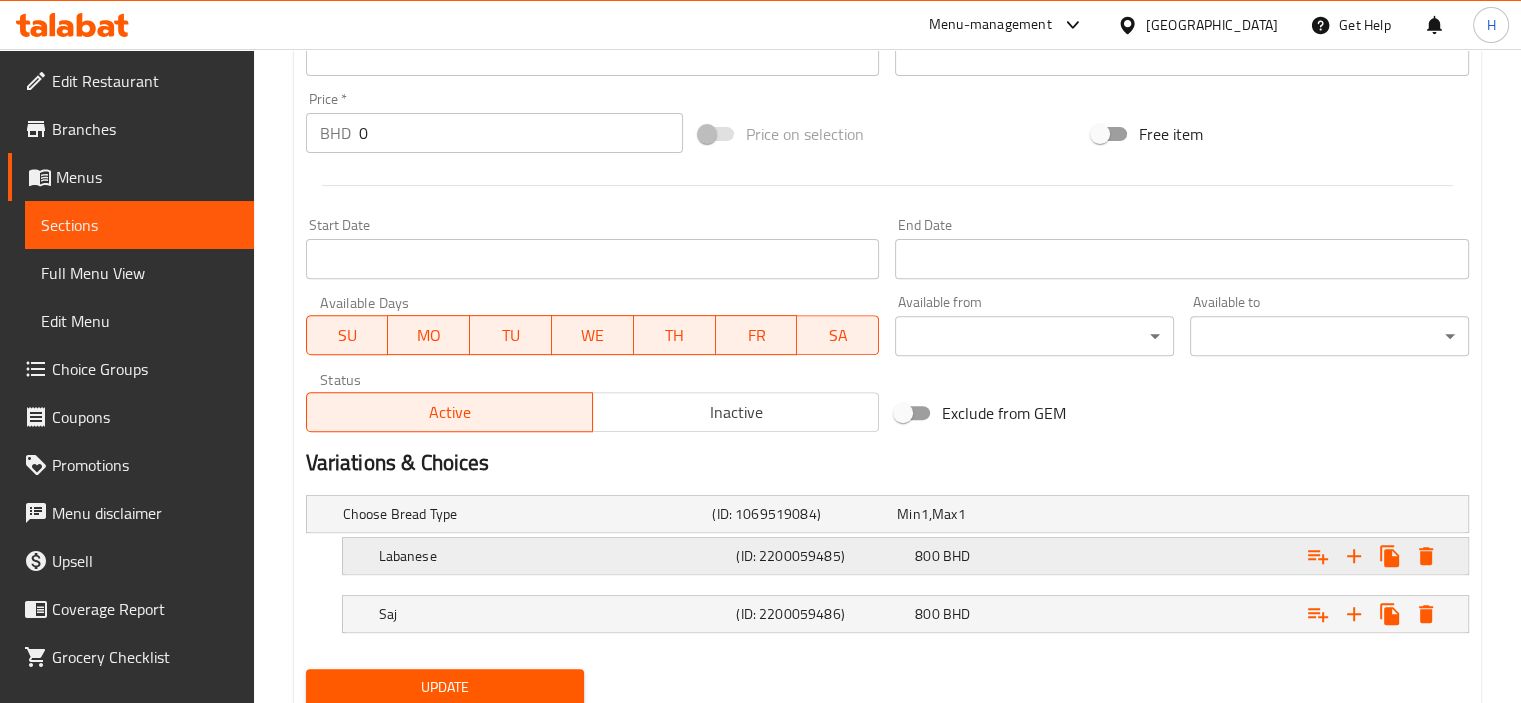 type on "مايونيز،صوص طحينة بالتوابل، سلطة بطاطس بالجبنة" 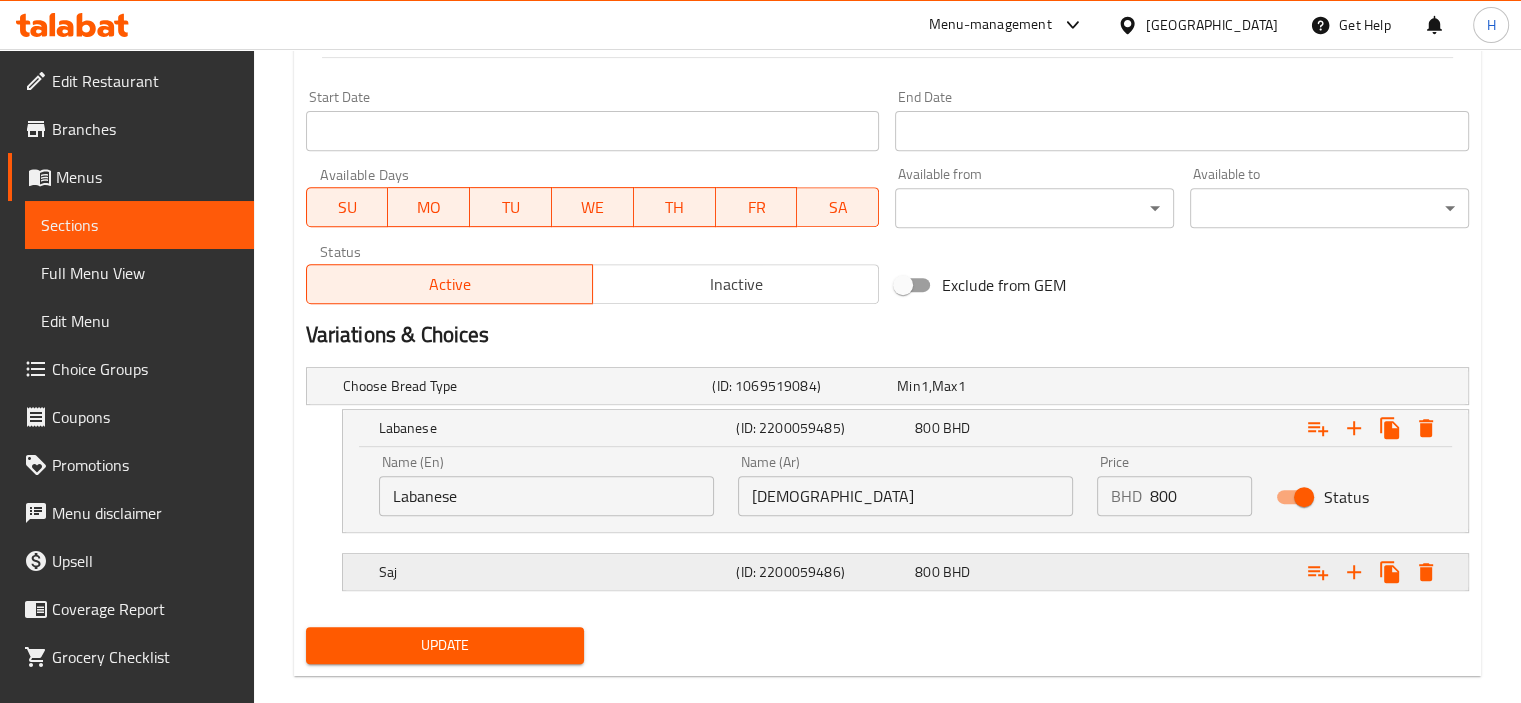 scroll, scrollTop: 818, scrollLeft: 0, axis: vertical 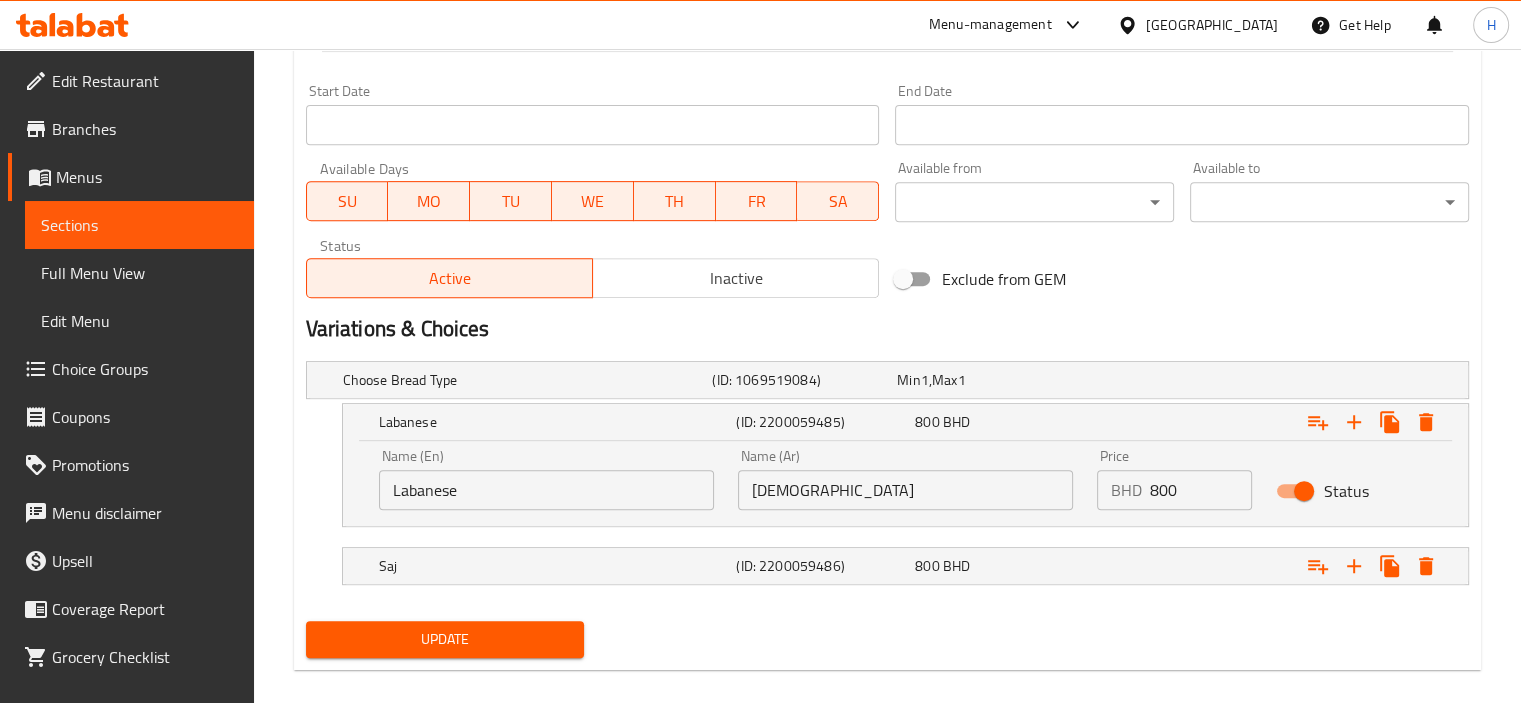 click on "BHD 800 Price" at bounding box center (1175, 490) 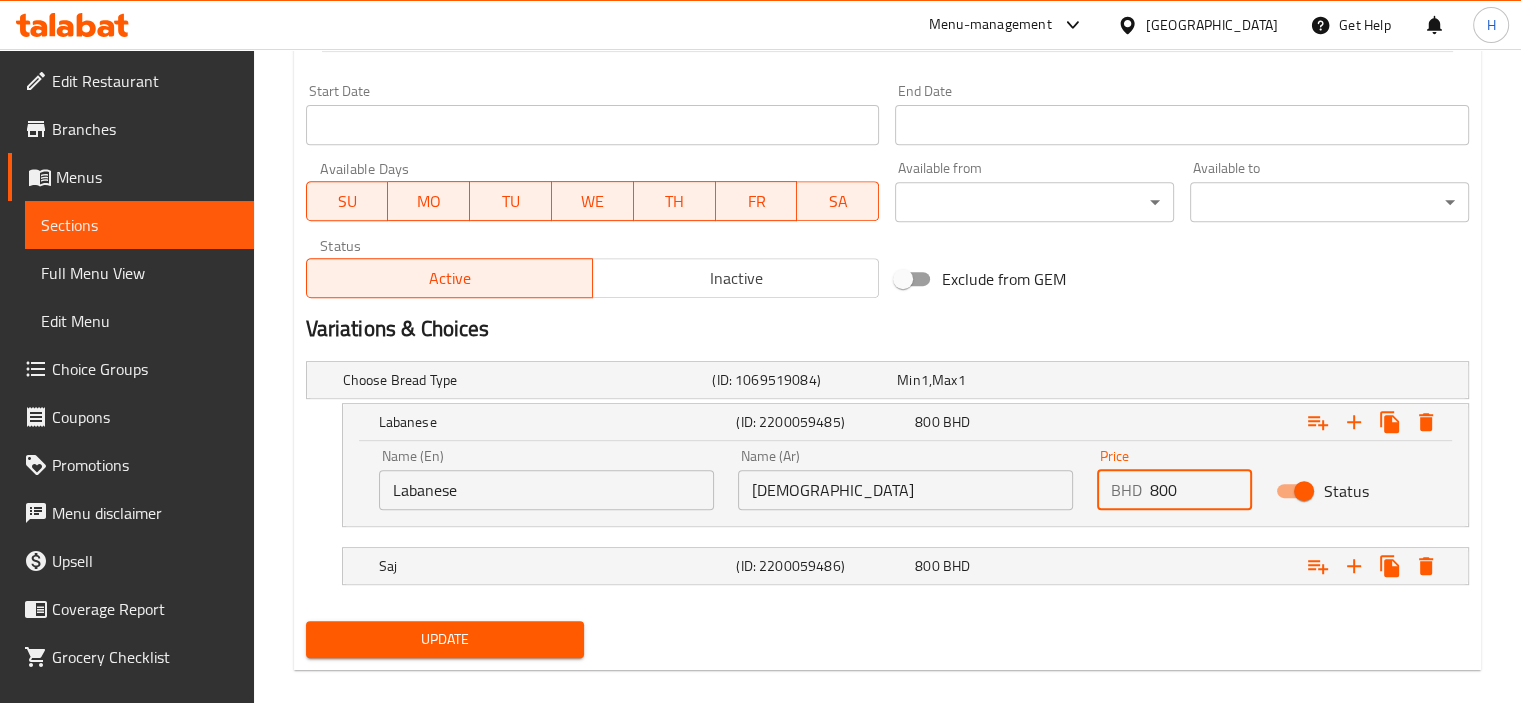click on "800" at bounding box center [1201, 490] 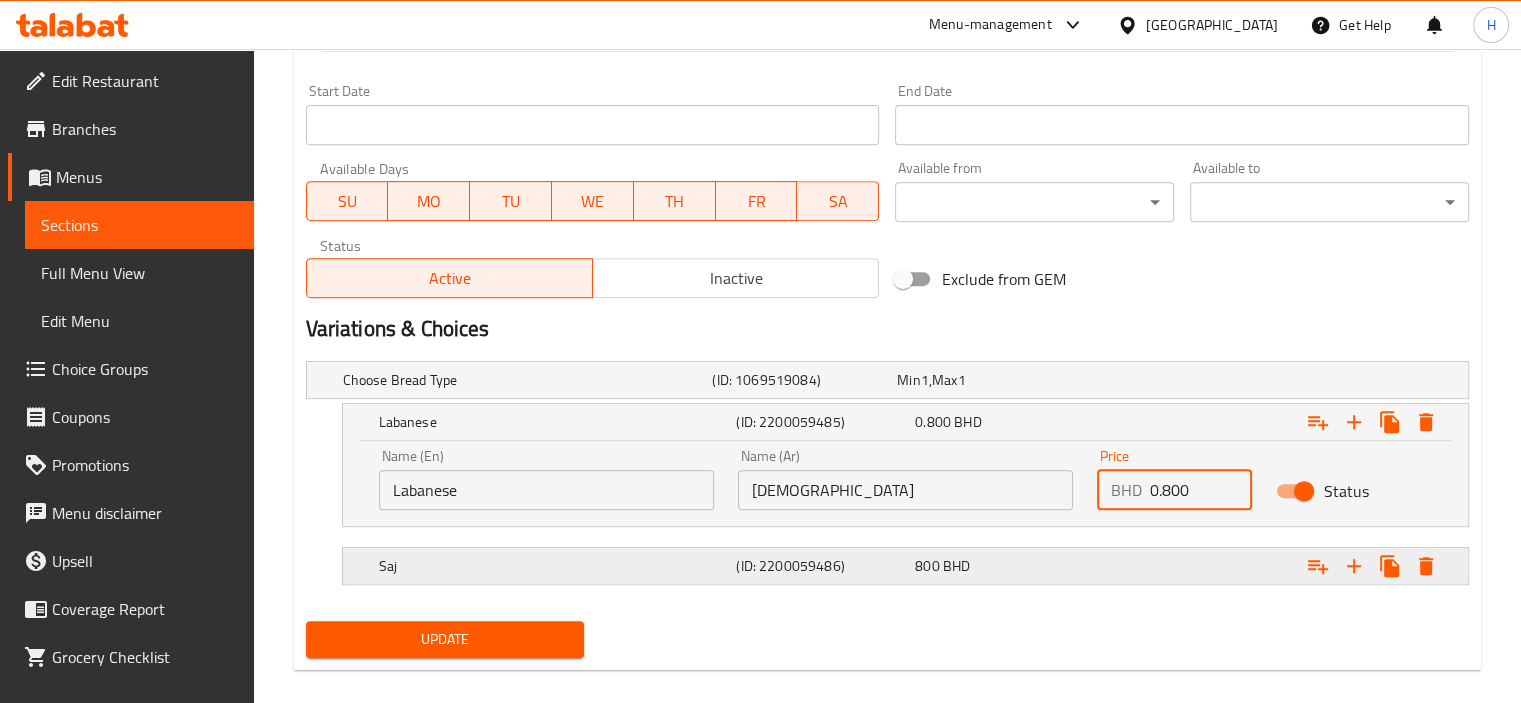 type on "0.800" 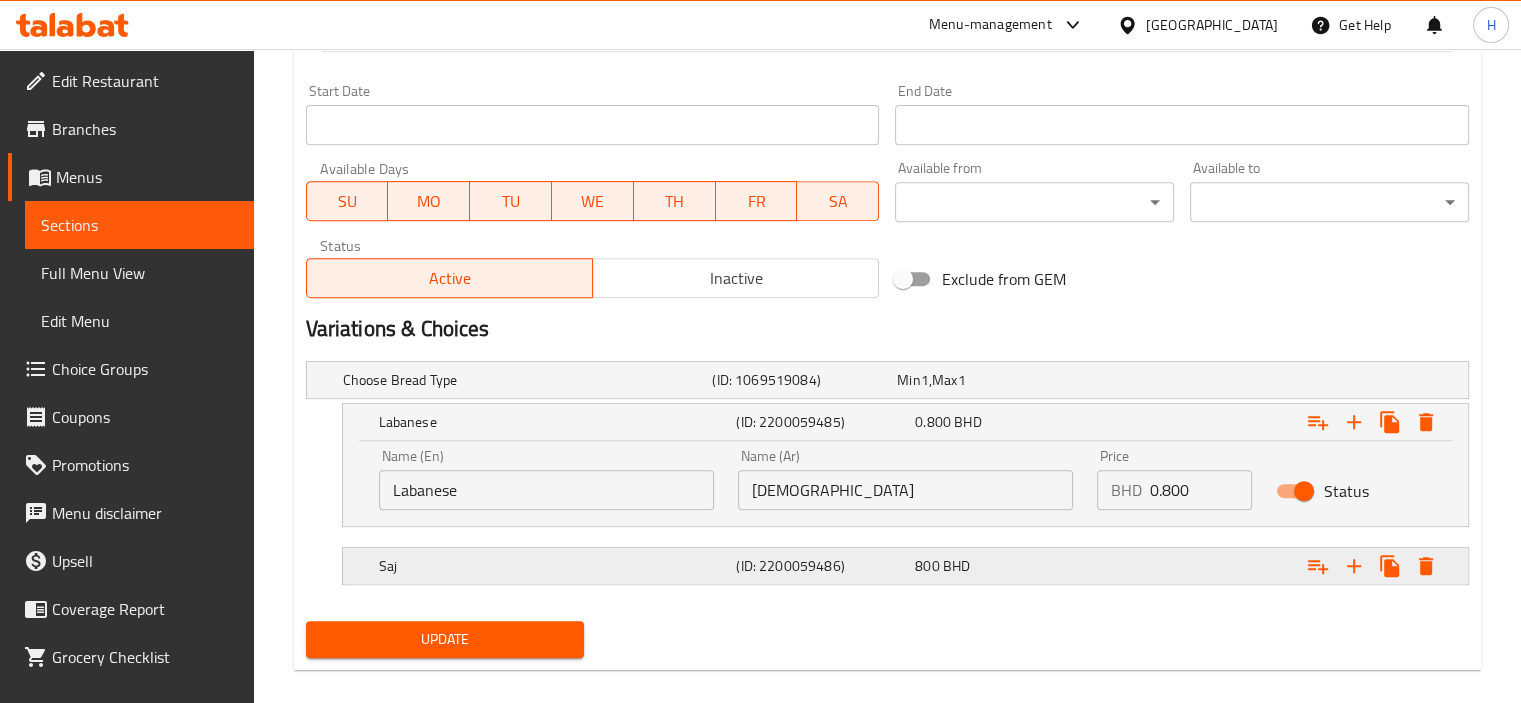 click at bounding box center (1263, 380) 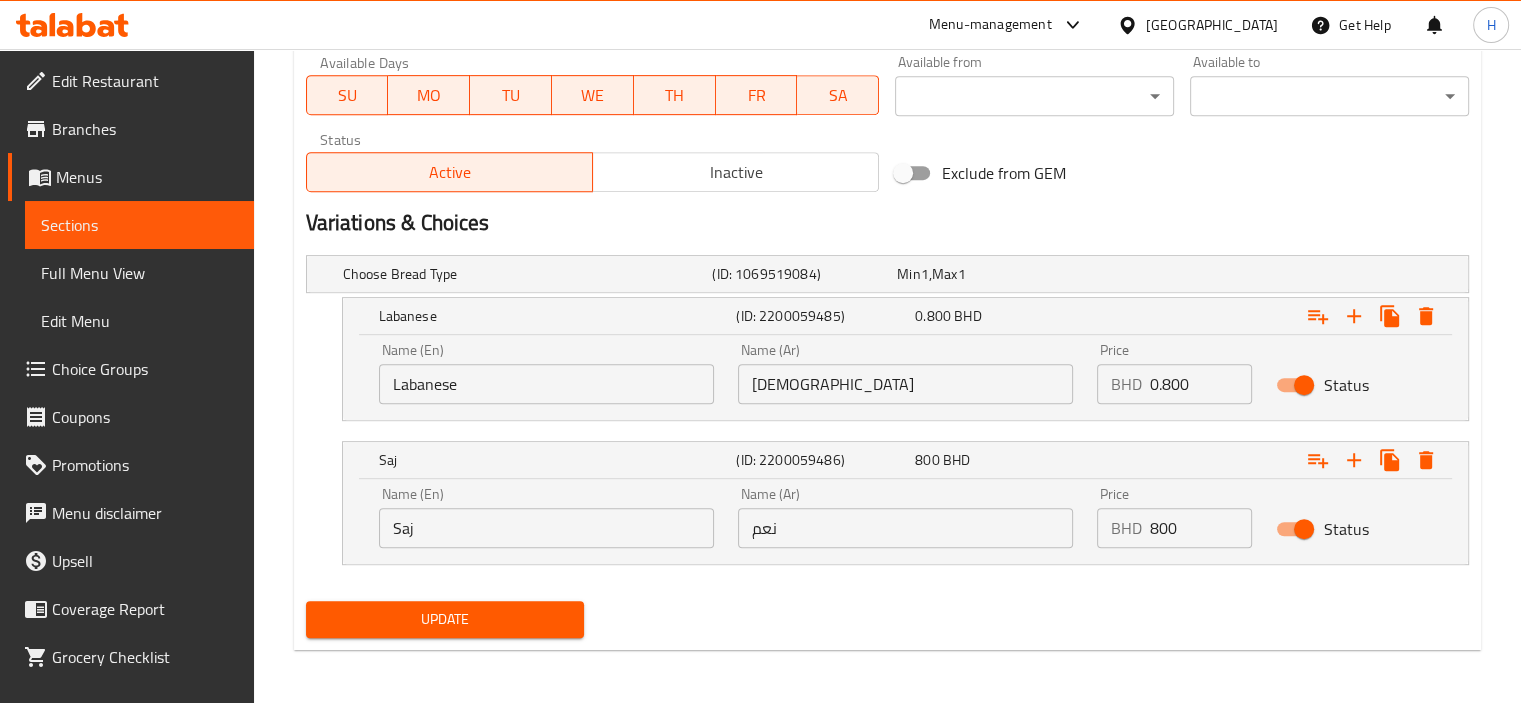 scroll, scrollTop: 925, scrollLeft: 0, axis: vertical 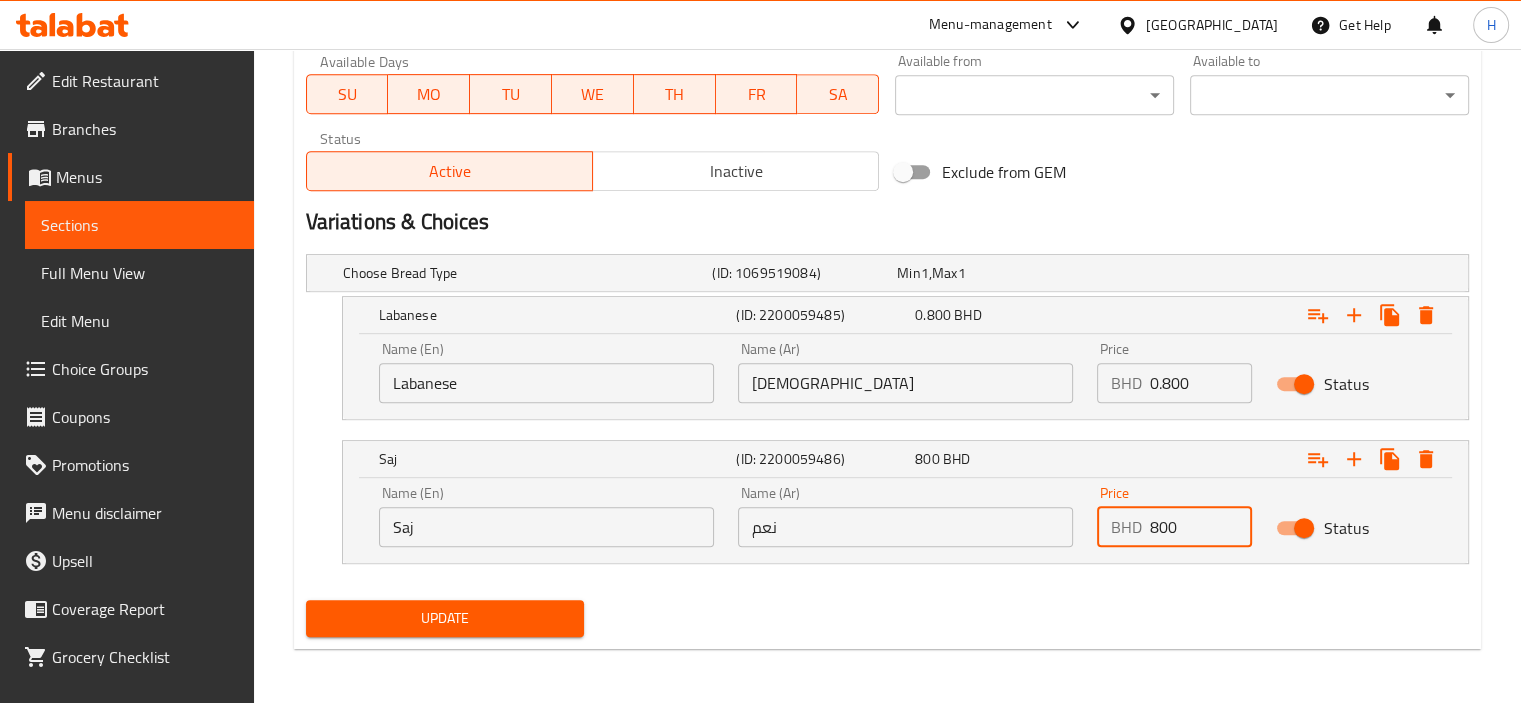 click on "800" at bounding box center [1201, 527] 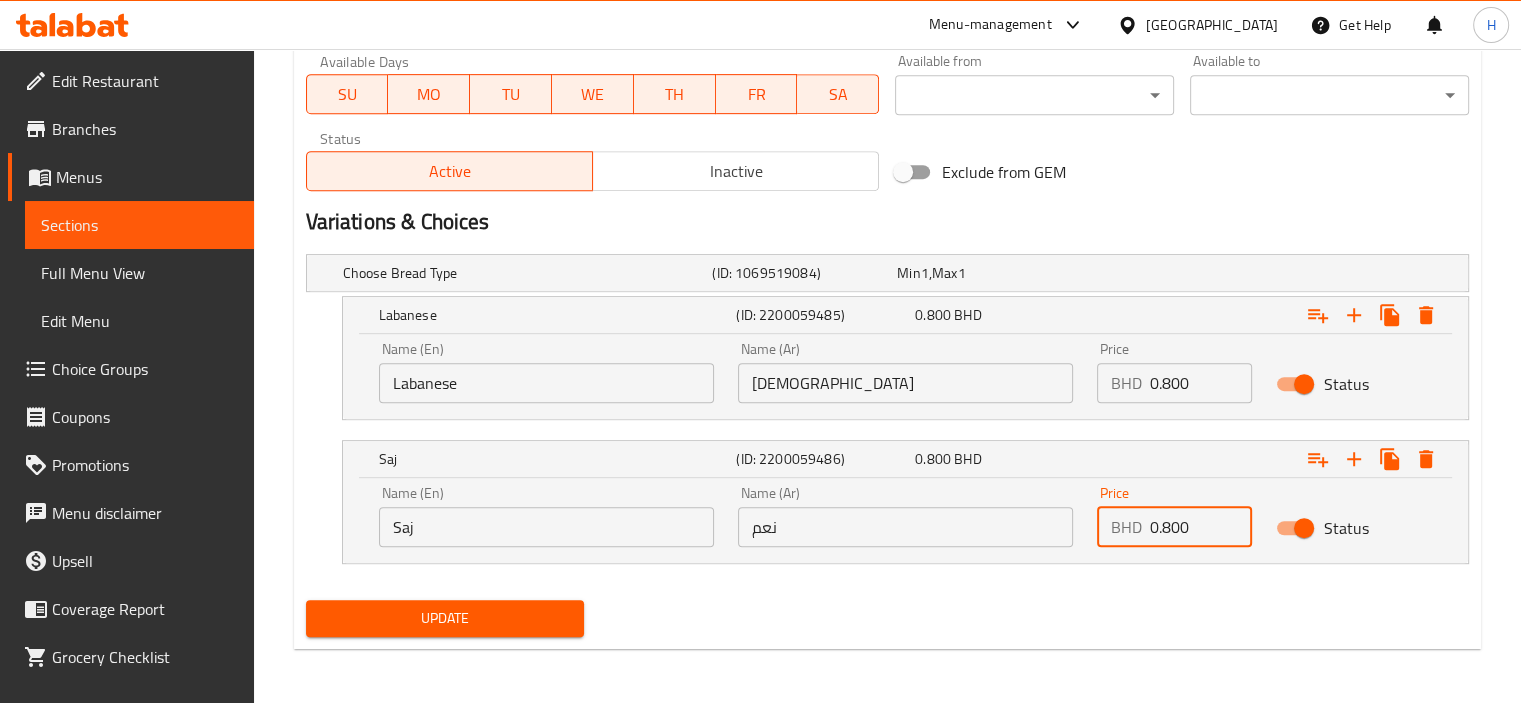 type on "0.800" 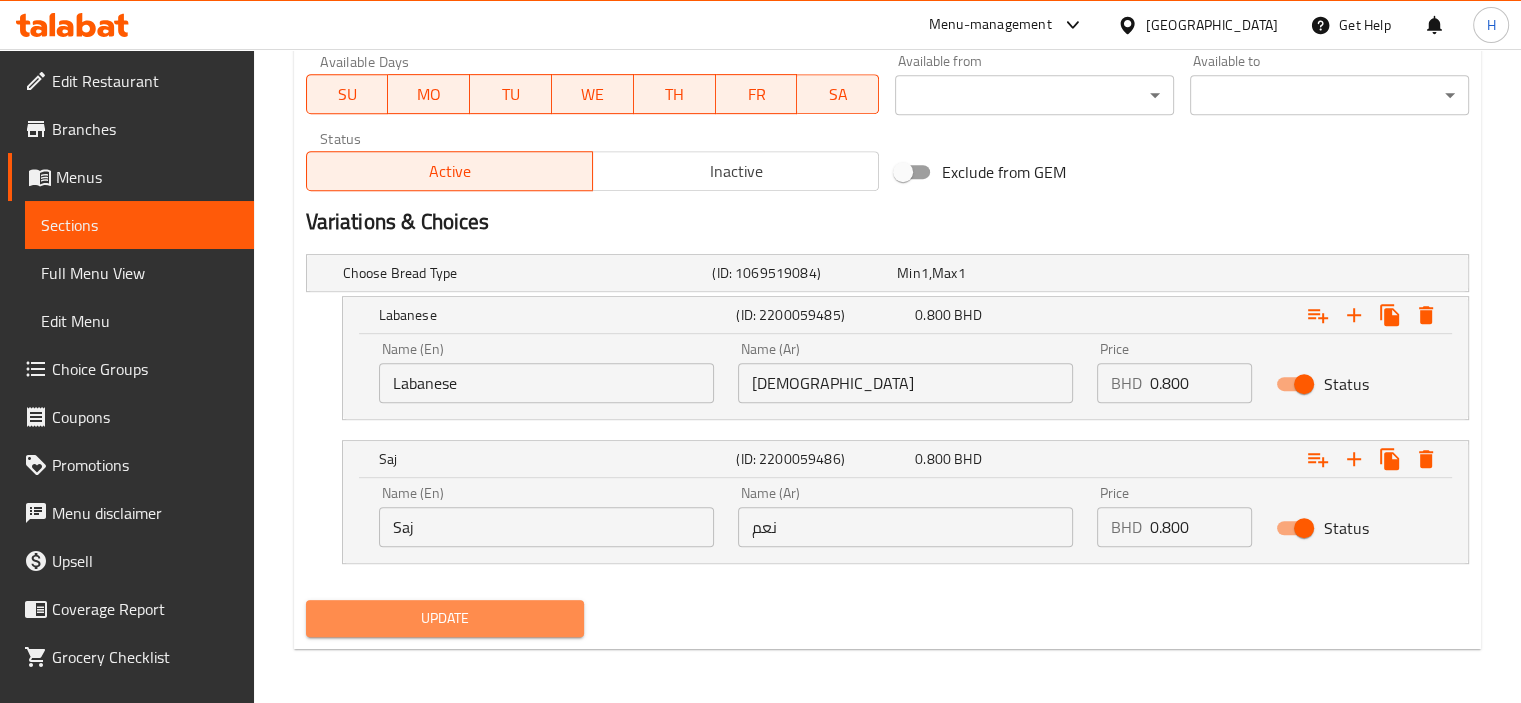 click on "Update" at bounding box center (445, 618) 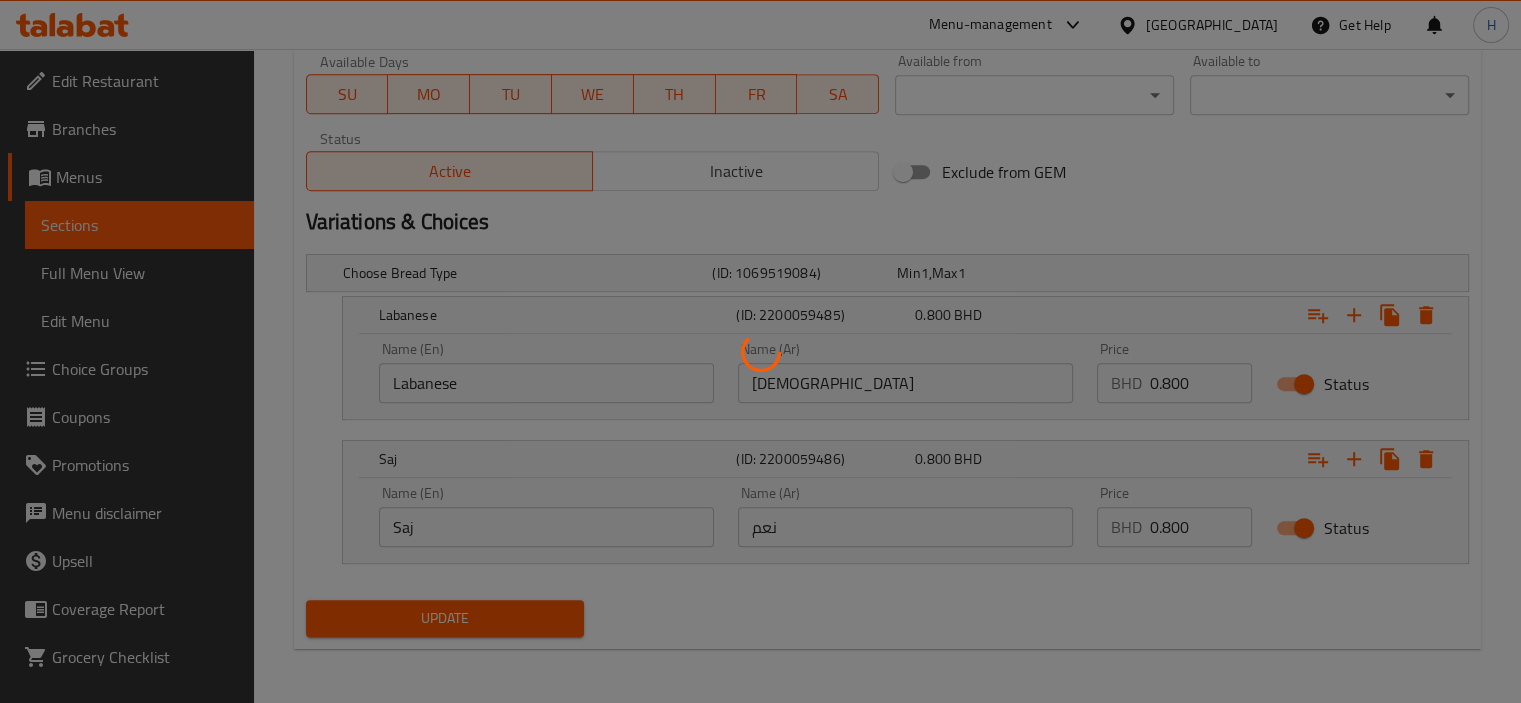click at bounding box center [760, 351] 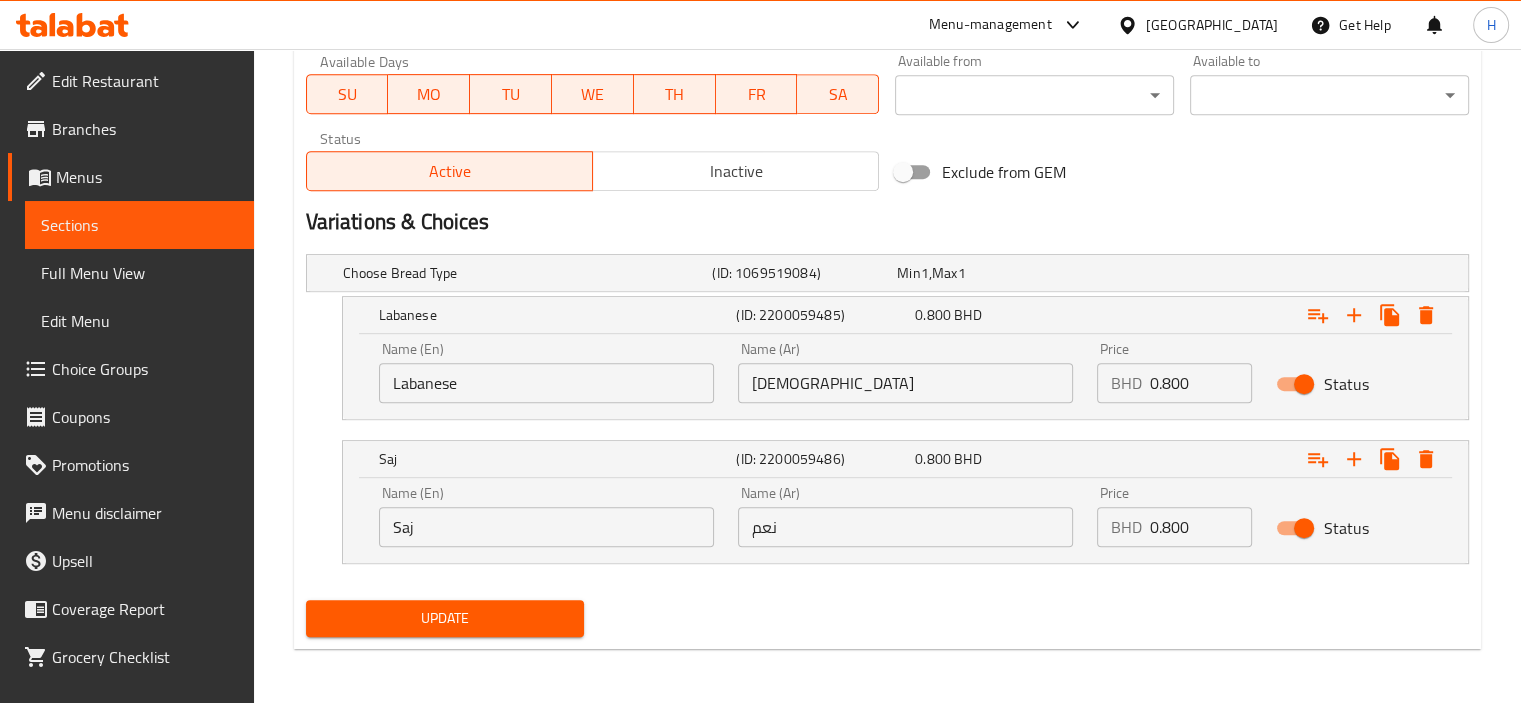 click on "نعم" at bounding box center [905, 527] 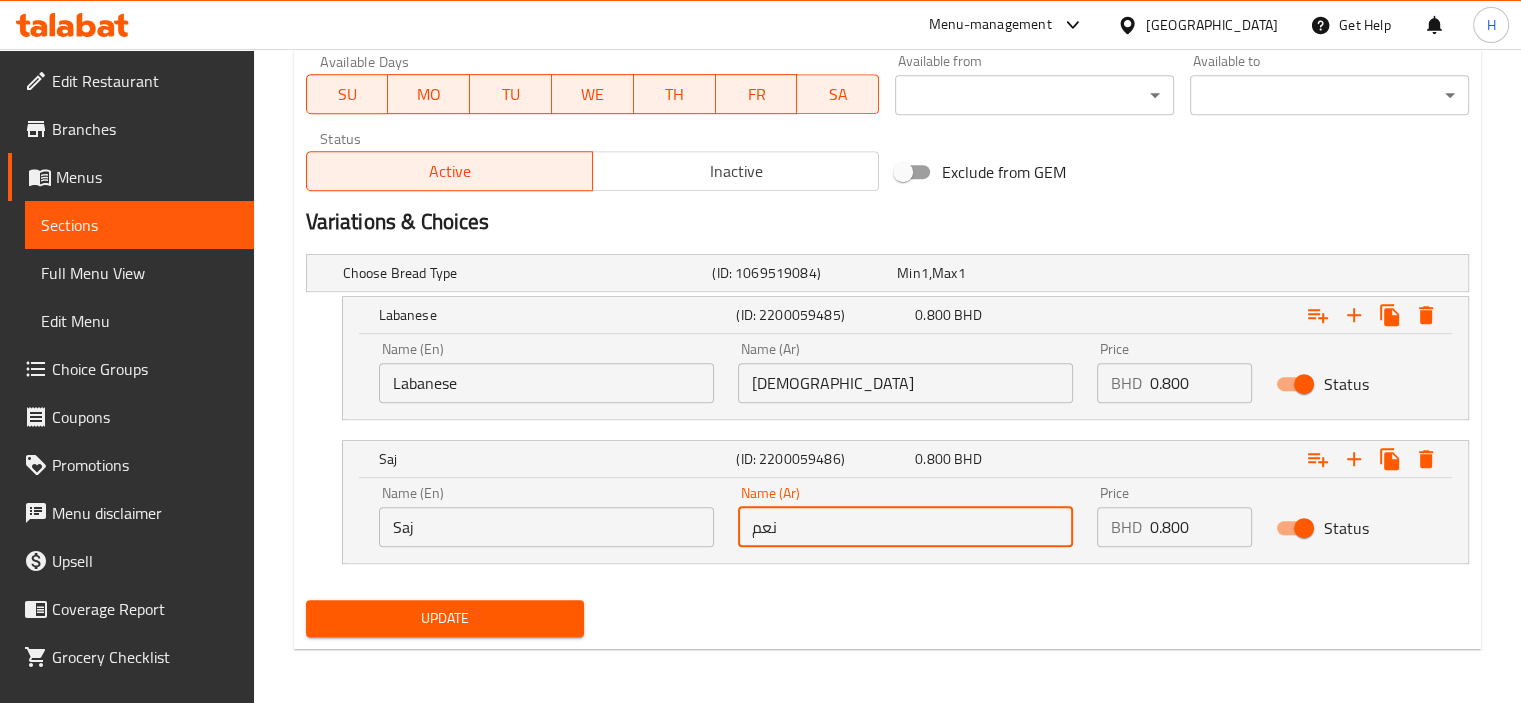 click on "نعم" at bounding box center [905, 527] 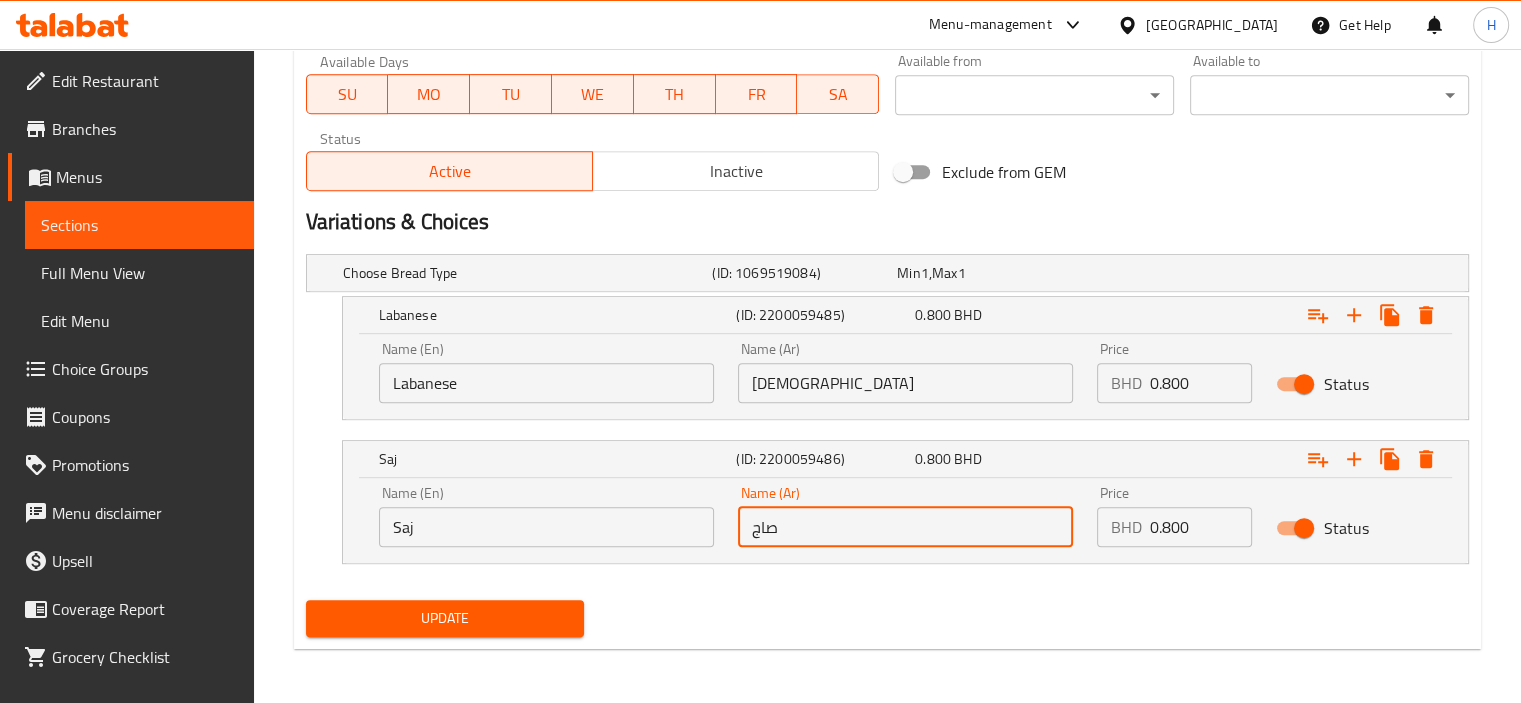 type on "صاج" 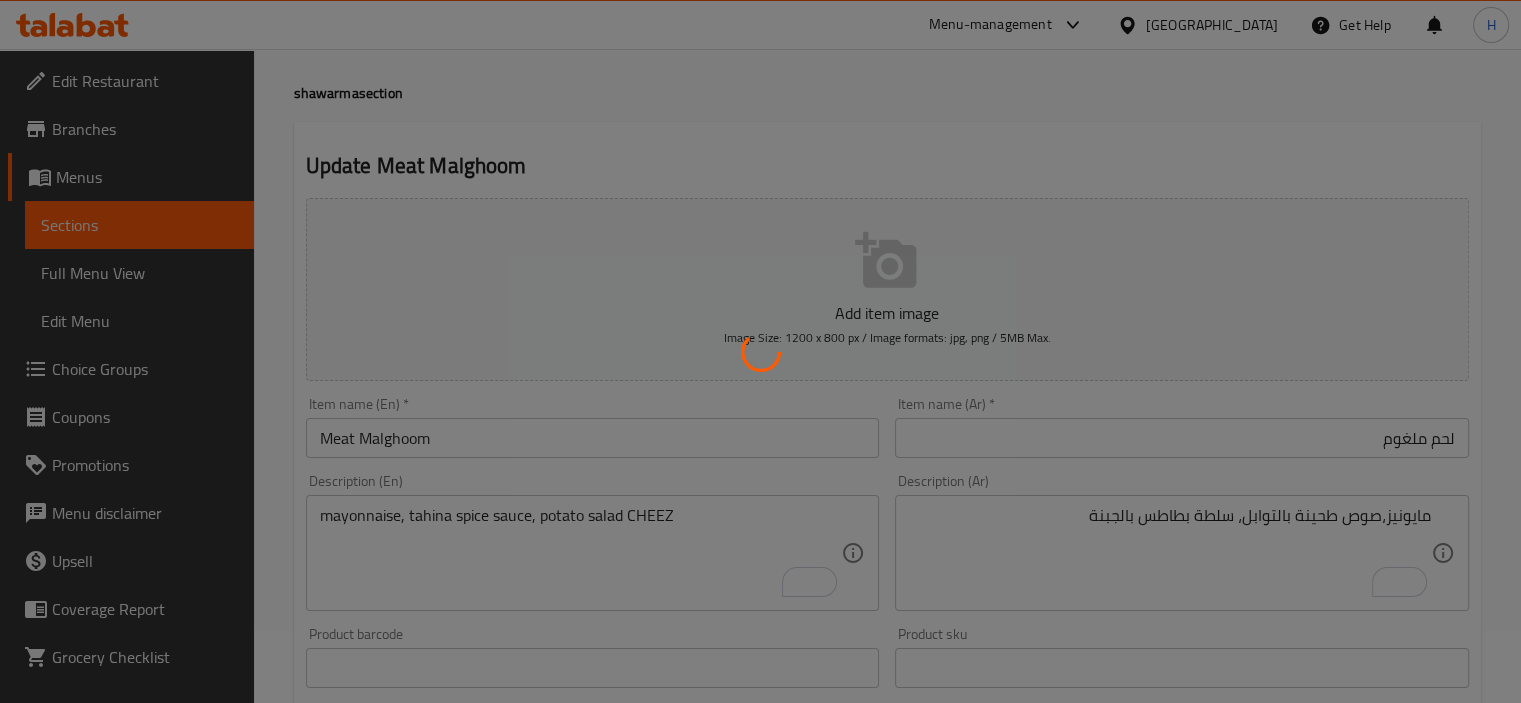 scroll, scrollTop: 0, scrollLeft: 0, axis: both 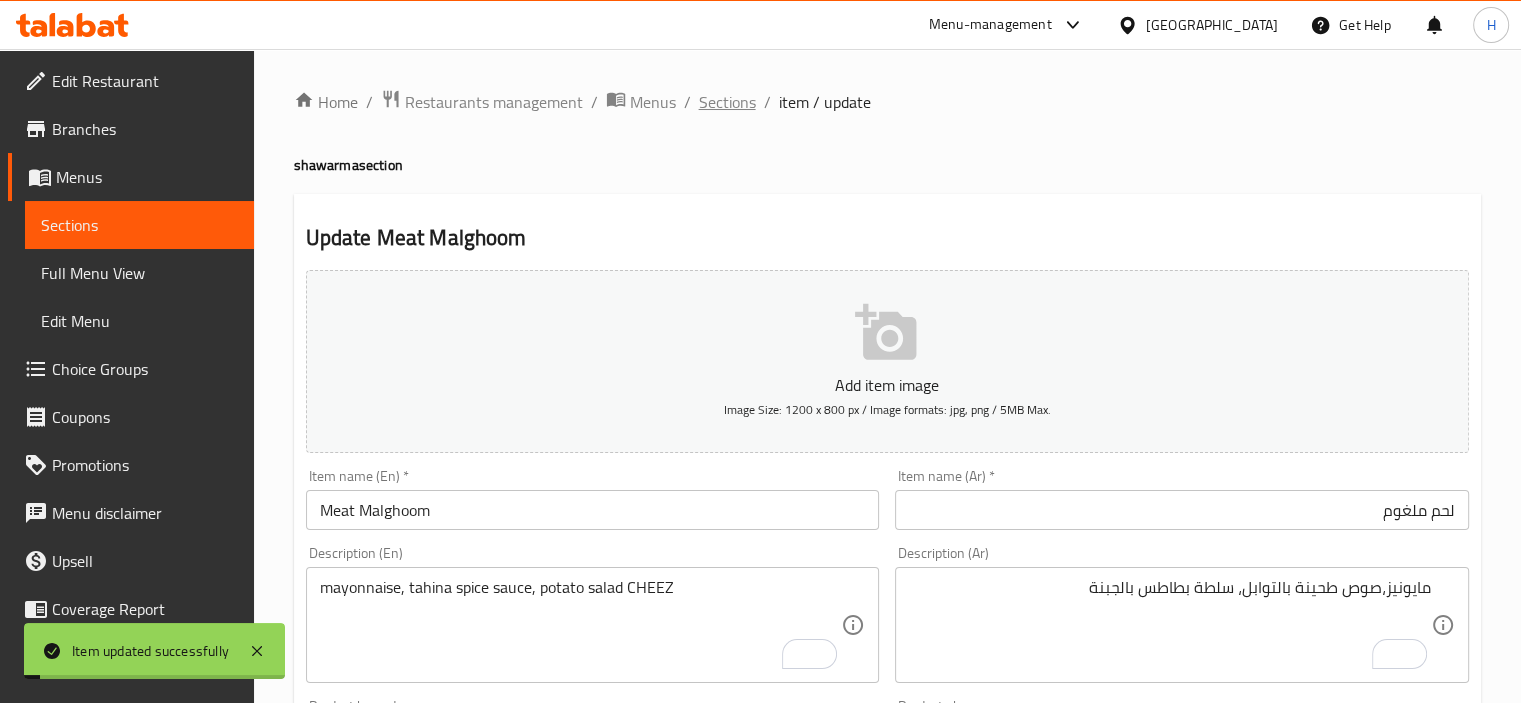 click on "Sections" at bounding box center [727, 102] 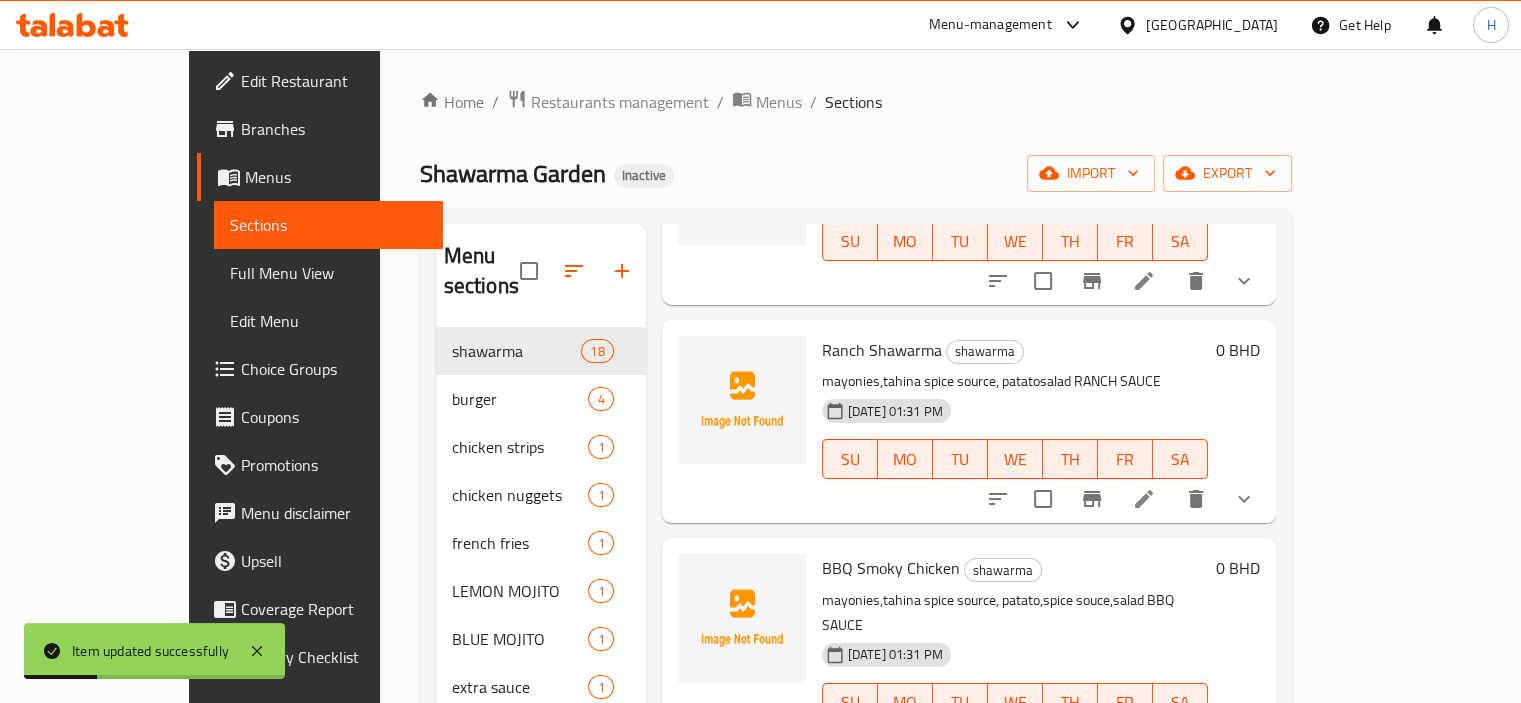 scroll, scrollTop: 439, scrollLeft: 0, axis: vertical 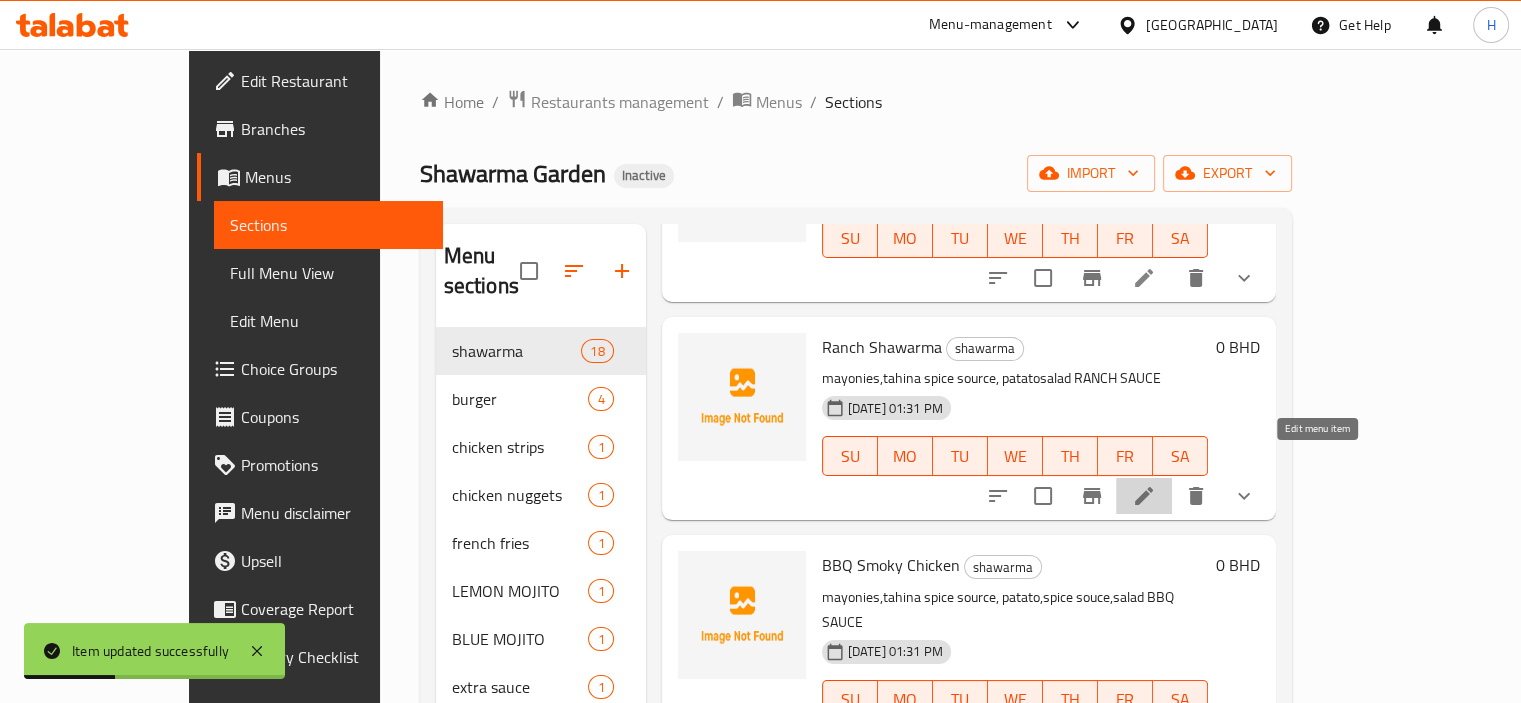 click 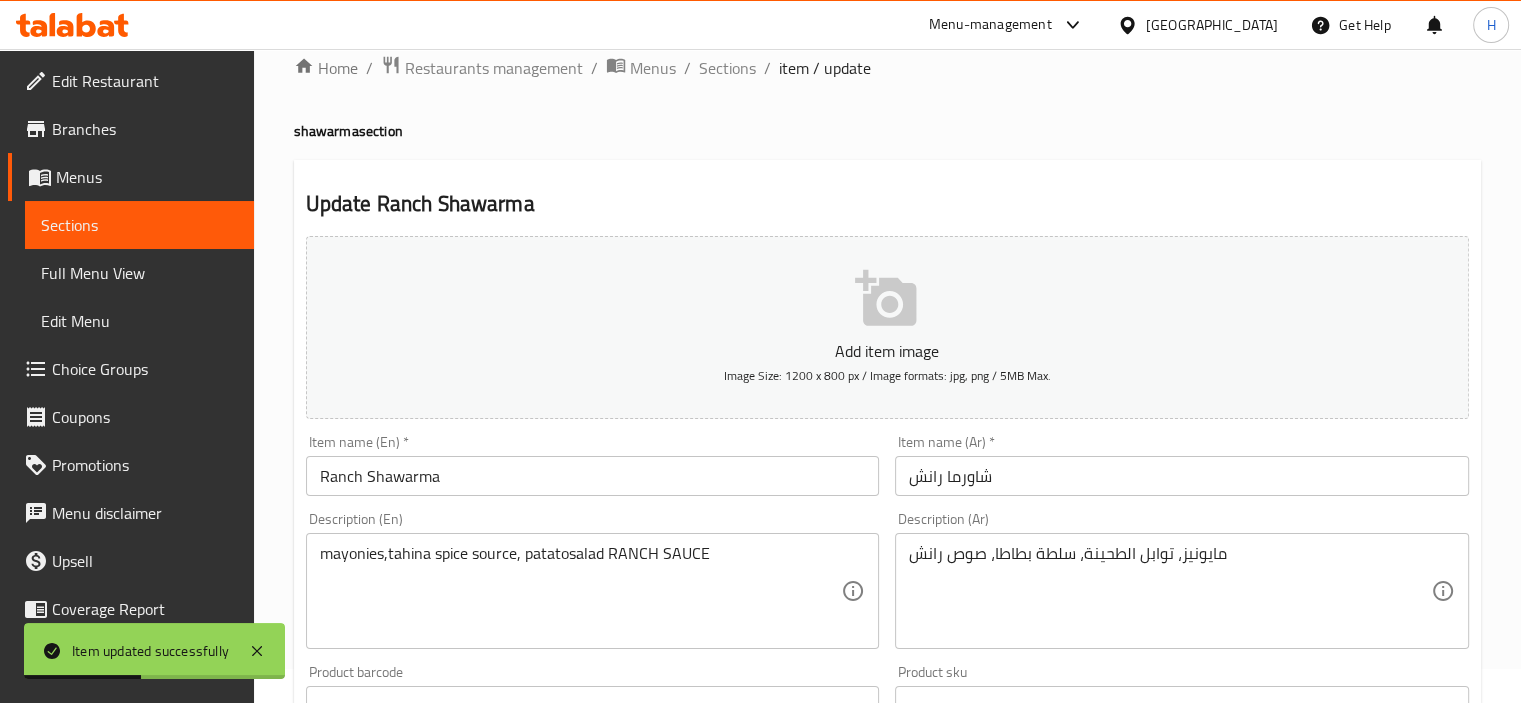 scroll, scrollTop: 35, scrollLeft: 0, axis: vertical 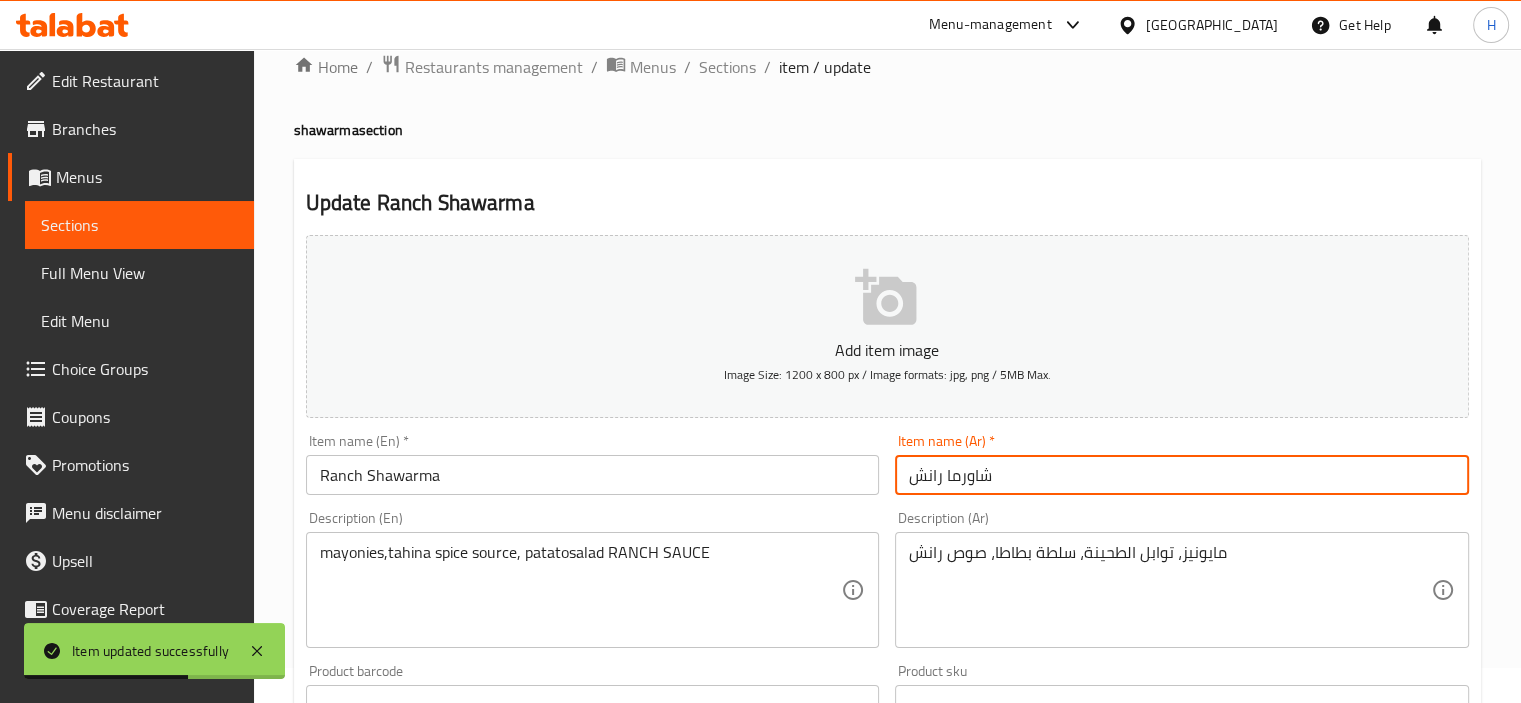 click on "شاورما رانش" at bounding box center [1182, 475] 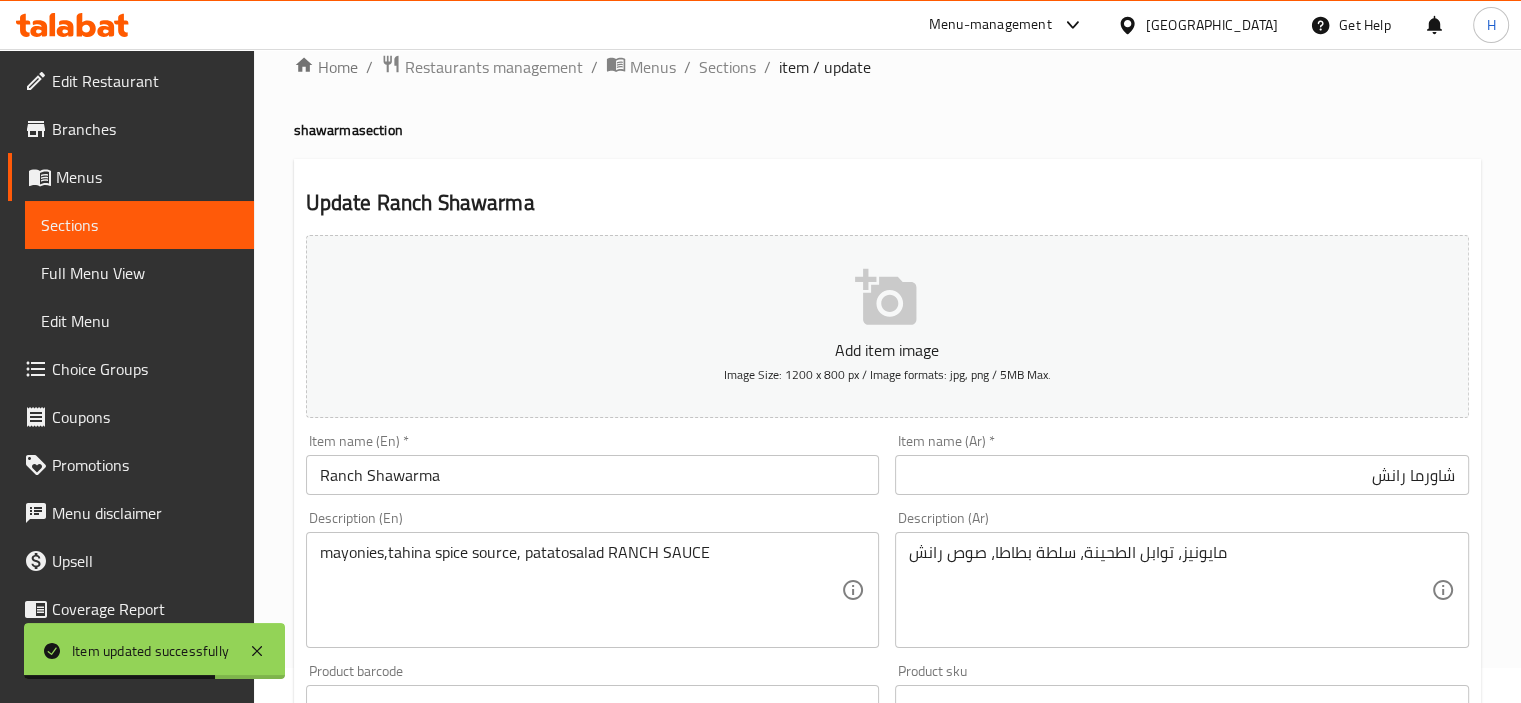 click on "مايونيز، توابل الطحينة، سلطة بطاطا، صوص رانش Description (Ar)" at bounding box center [1182, 590] 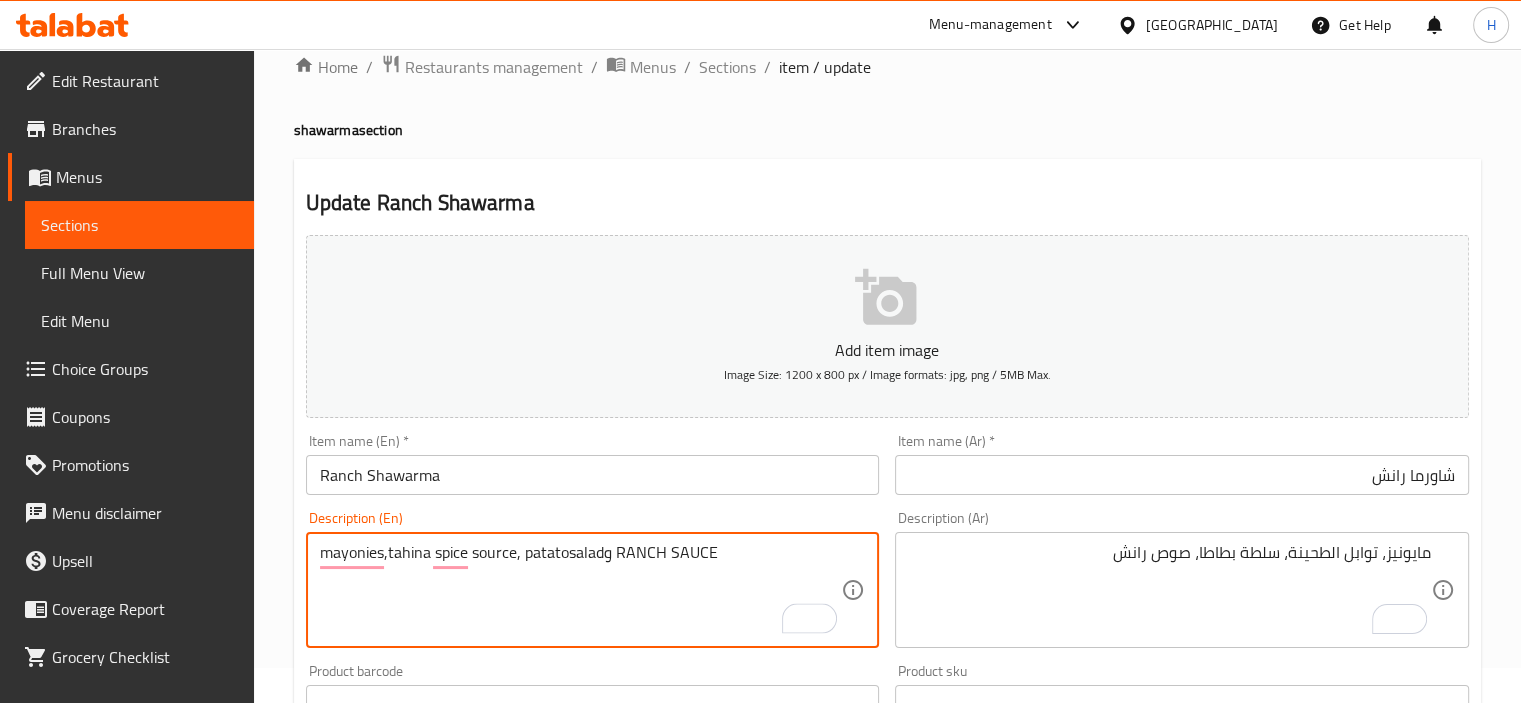 type on "mayonies,tahina spice source, patatosalad RANCH SAUCE" 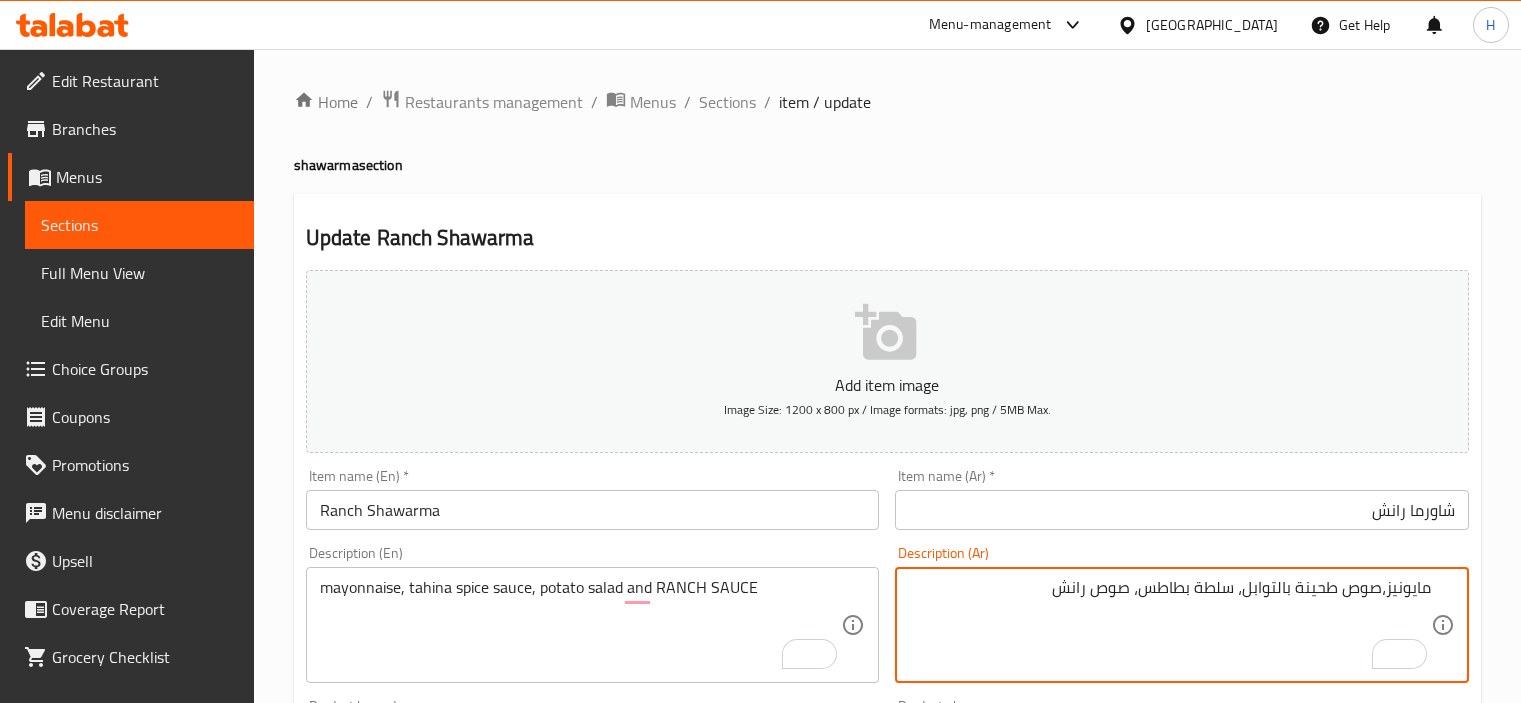 scroll, scrollTop: 753, scrollLeft: 0, axis: vertical 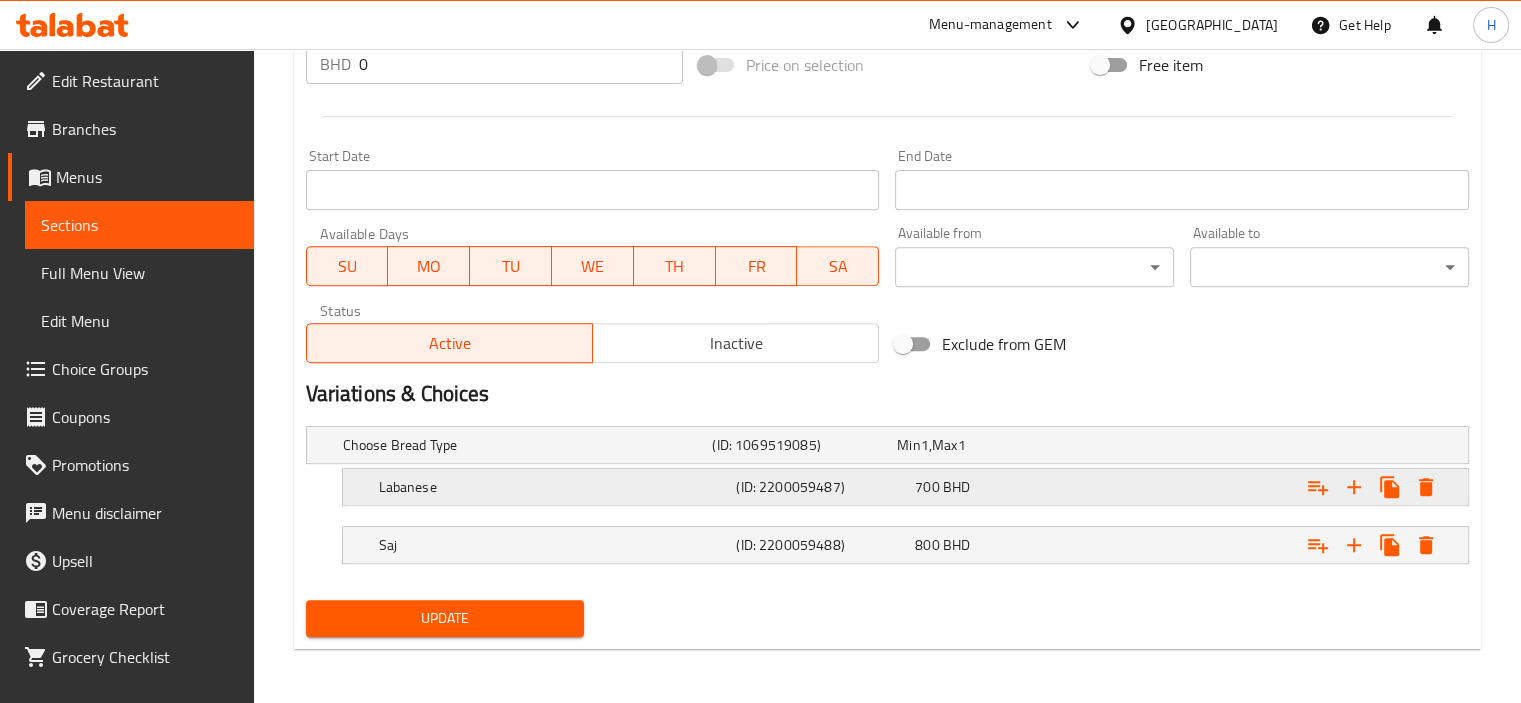 type on "مايونيز،صوص طحينة بالتوابل، سلطة بطاطس، صوص رانش" 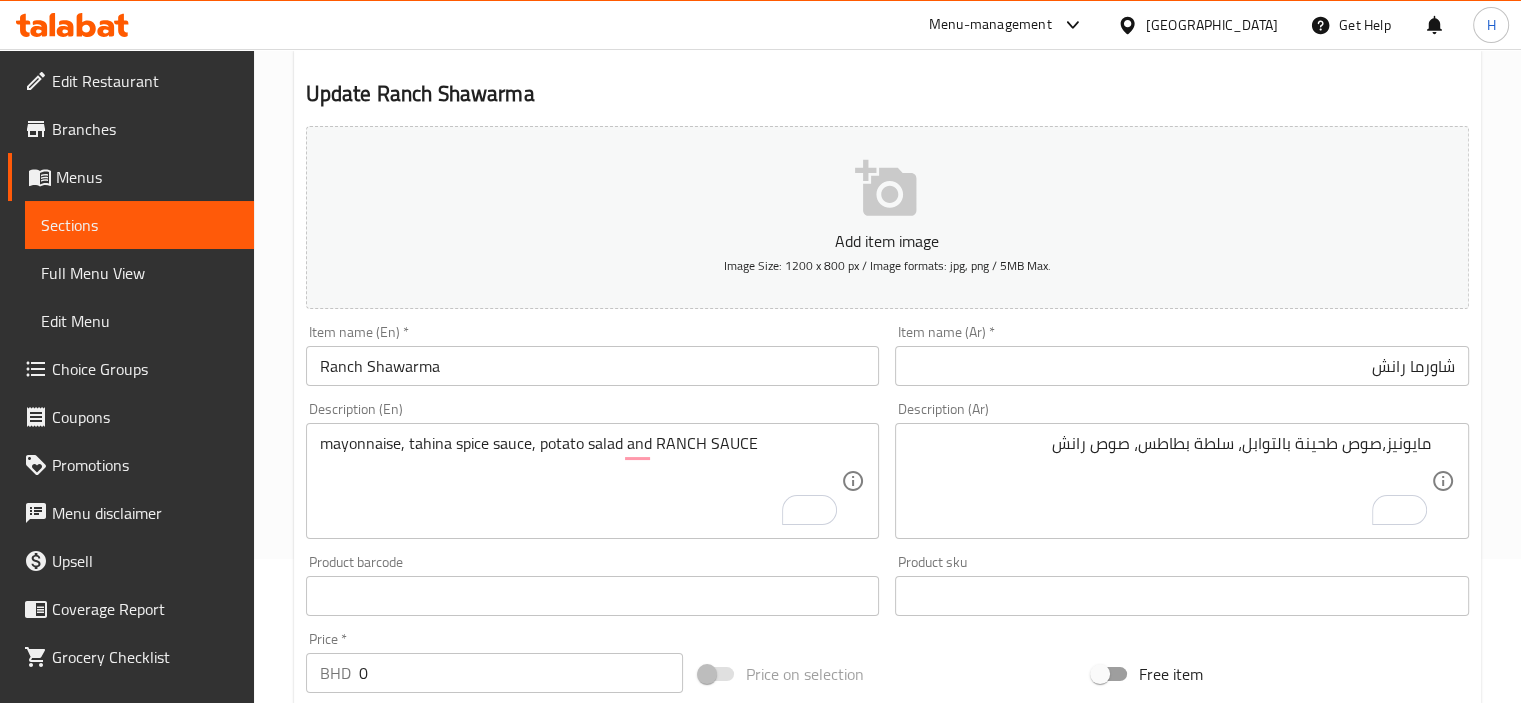 scroll, scrollTop: 0, scrollLeft: 0, axis: both 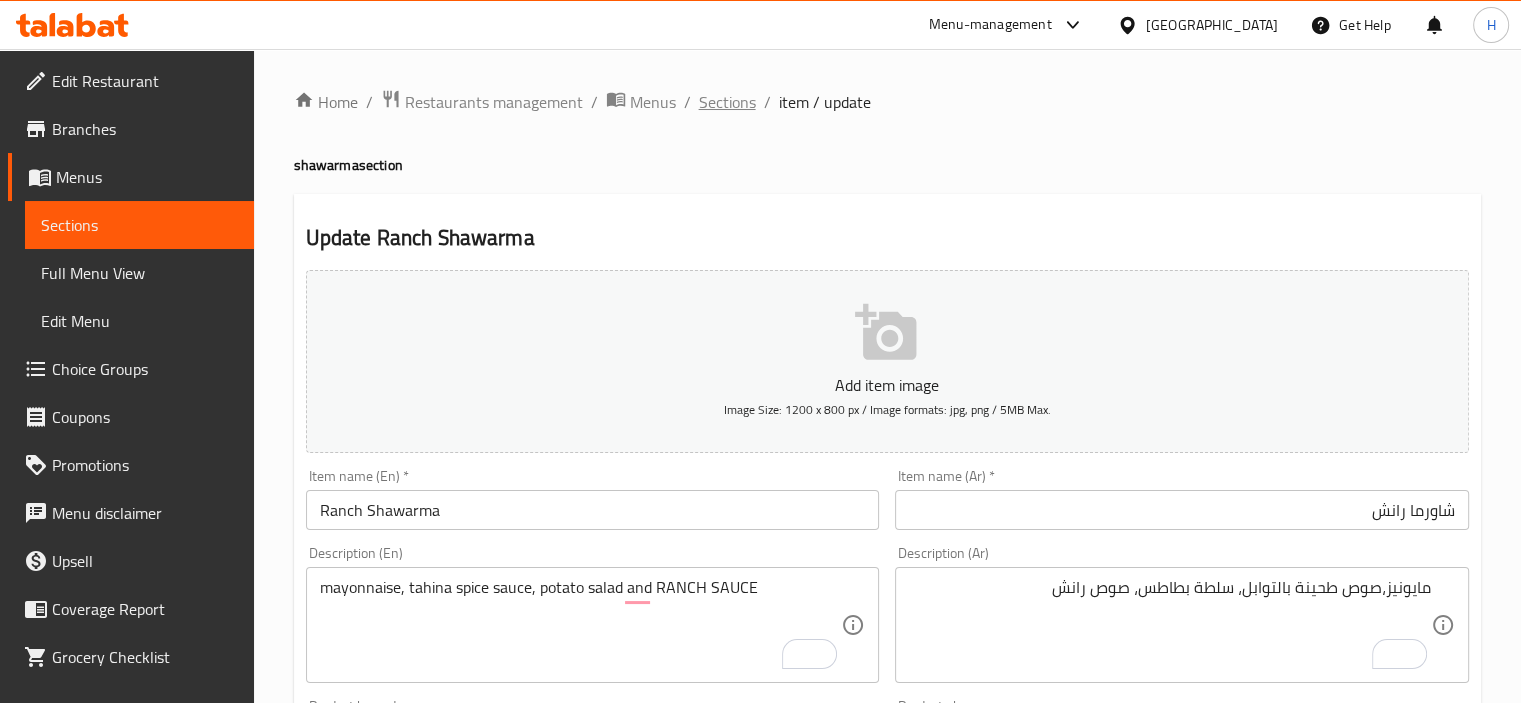 click on "Sections" at bounding box center [727, 102] 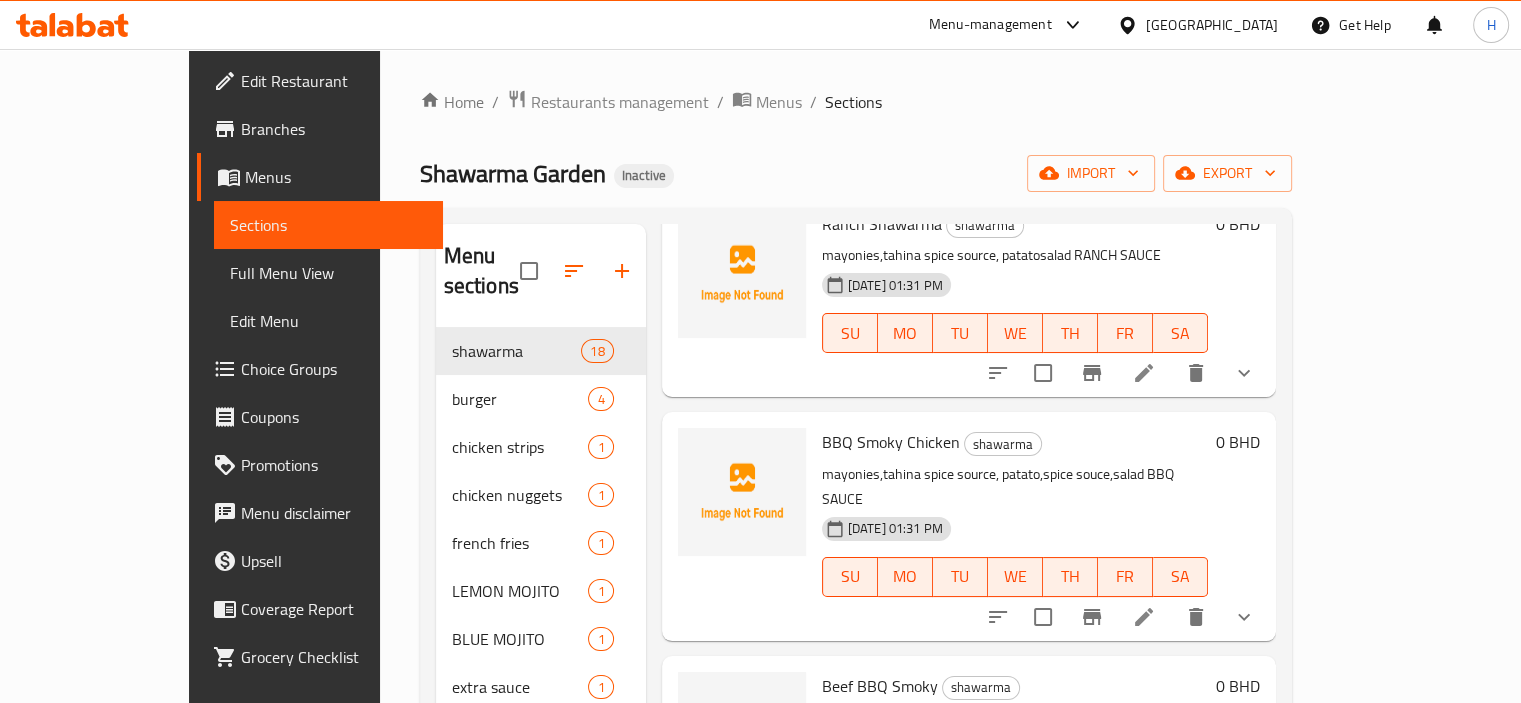 scroll, scrollTop: 476, scrollLeft: 0, axis: vertical 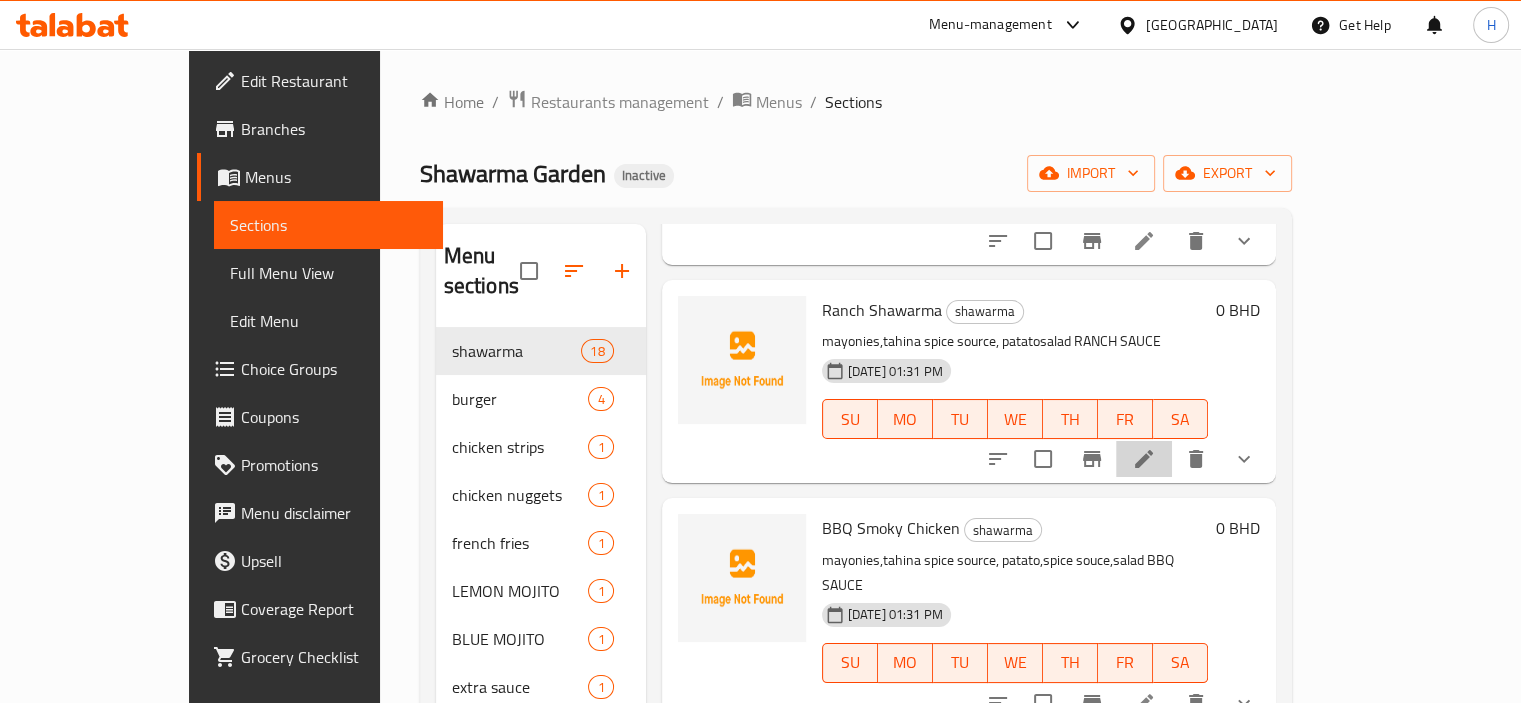 click at bounding box center [1144, 459] 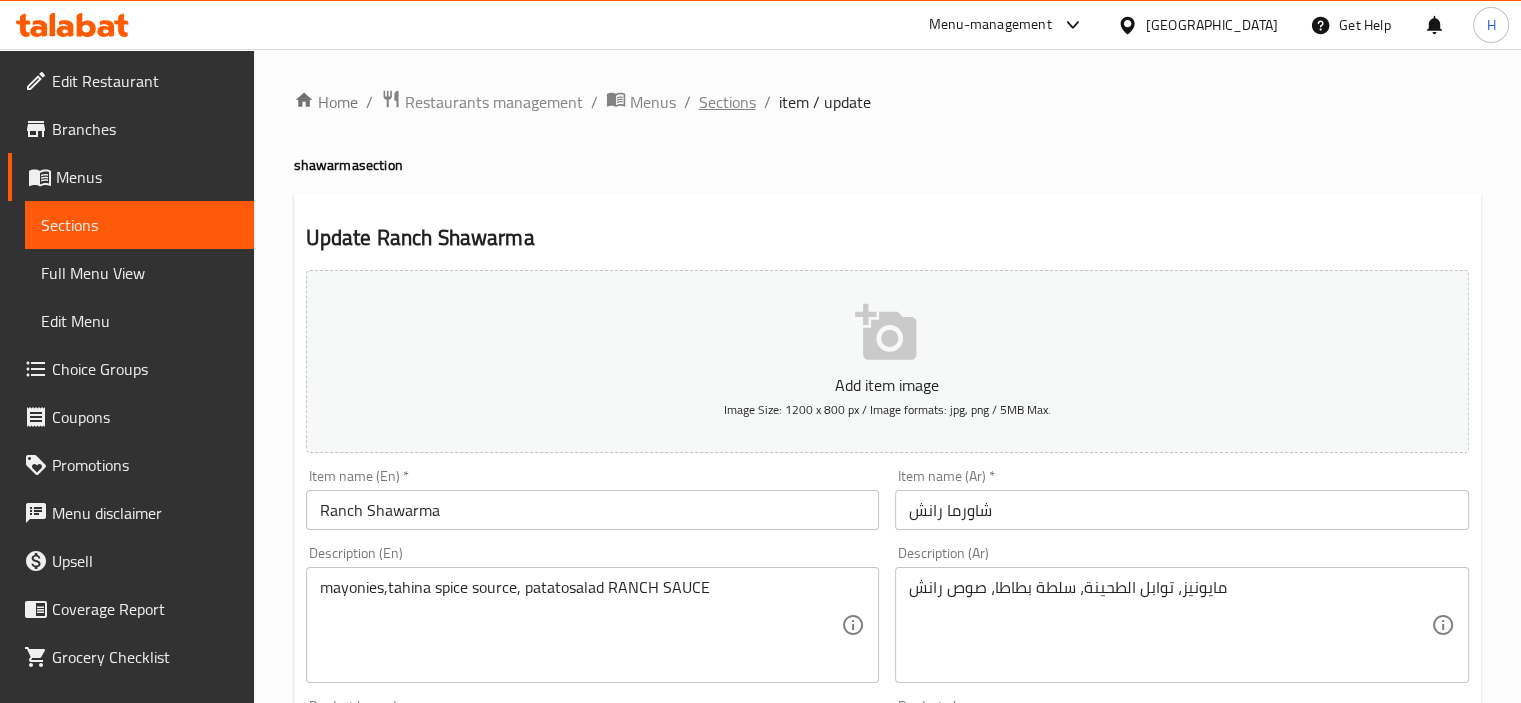 click on "Sections" at bounding box center [727, 102] 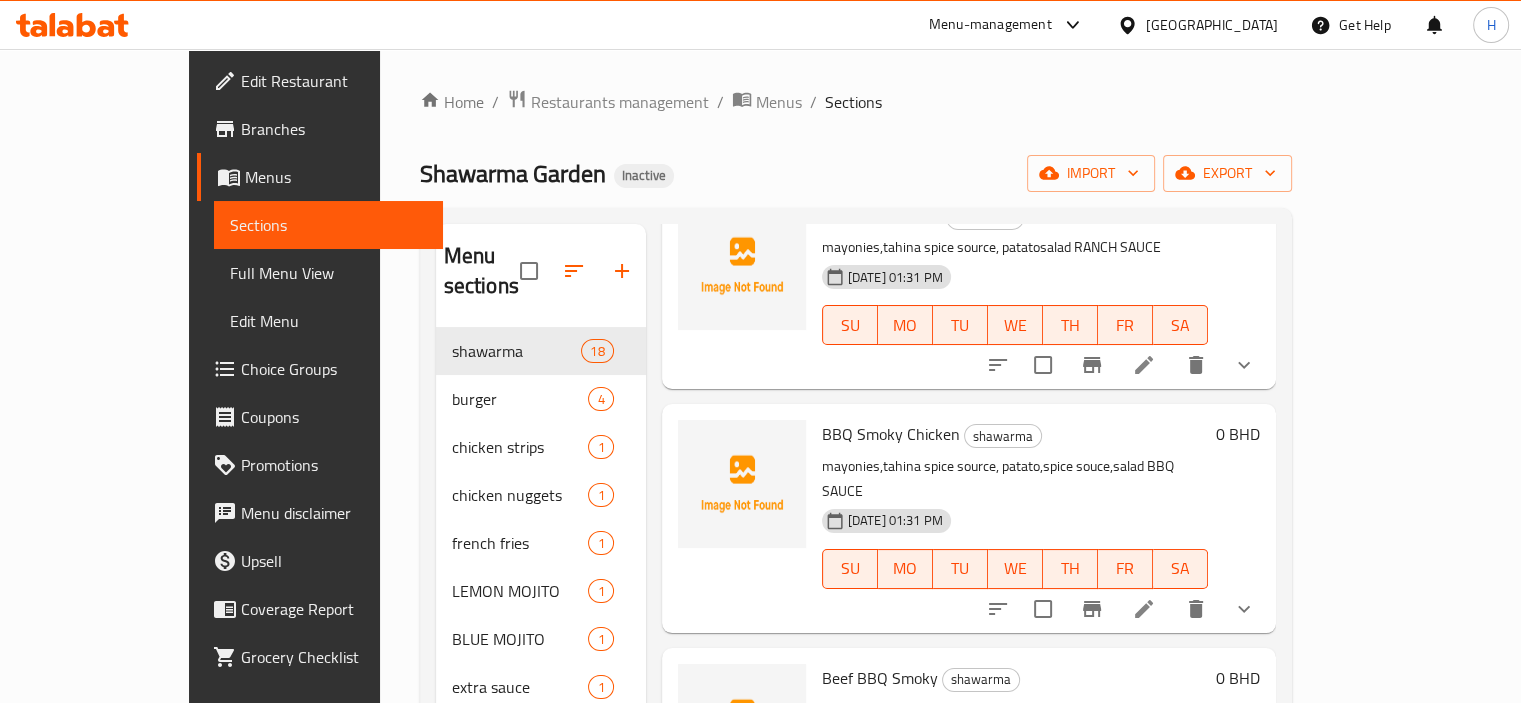 click on "14-07-2025 01:31 PM SU MO TU WE TH FR SA" at bounding box center (1015, 555) 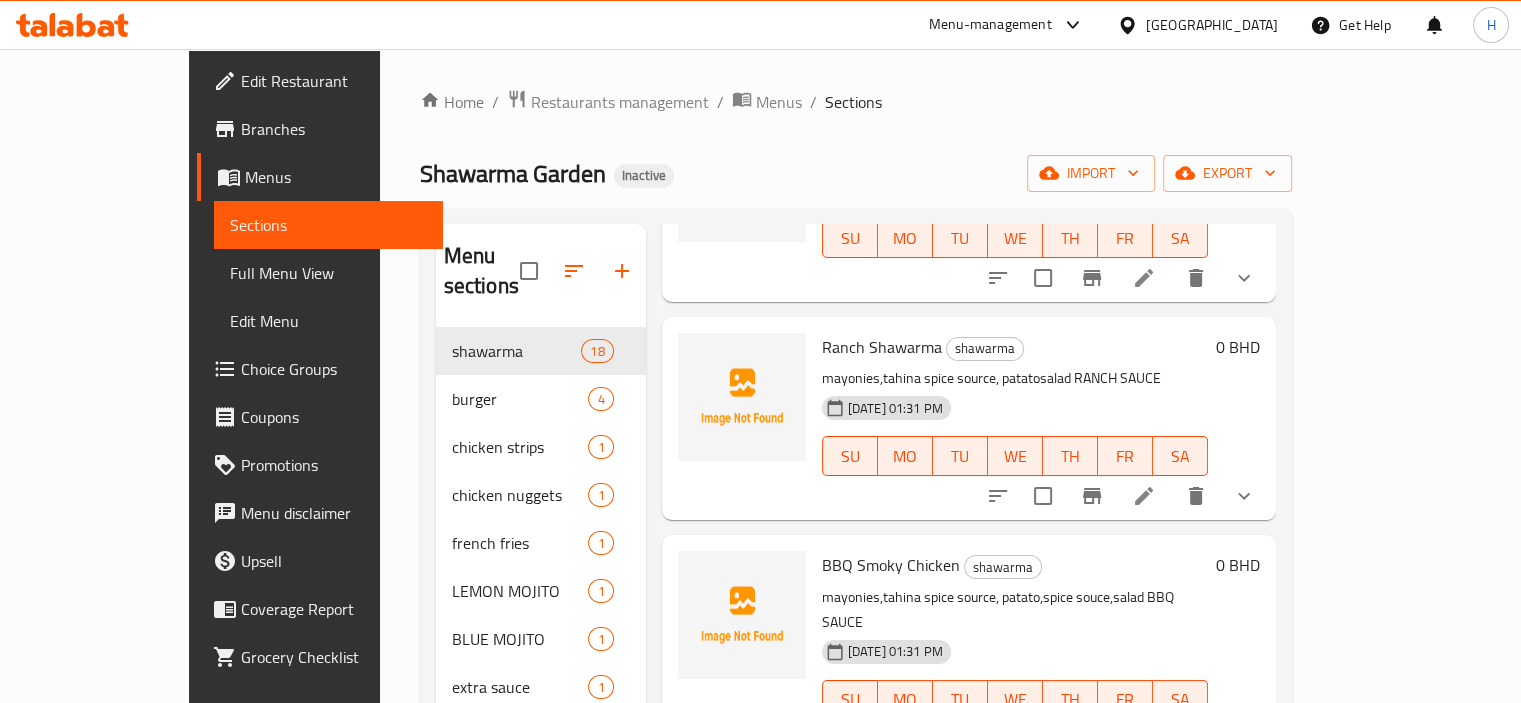 scroll, scrollTop: 420, scrollLeft: 0, axis: vertical 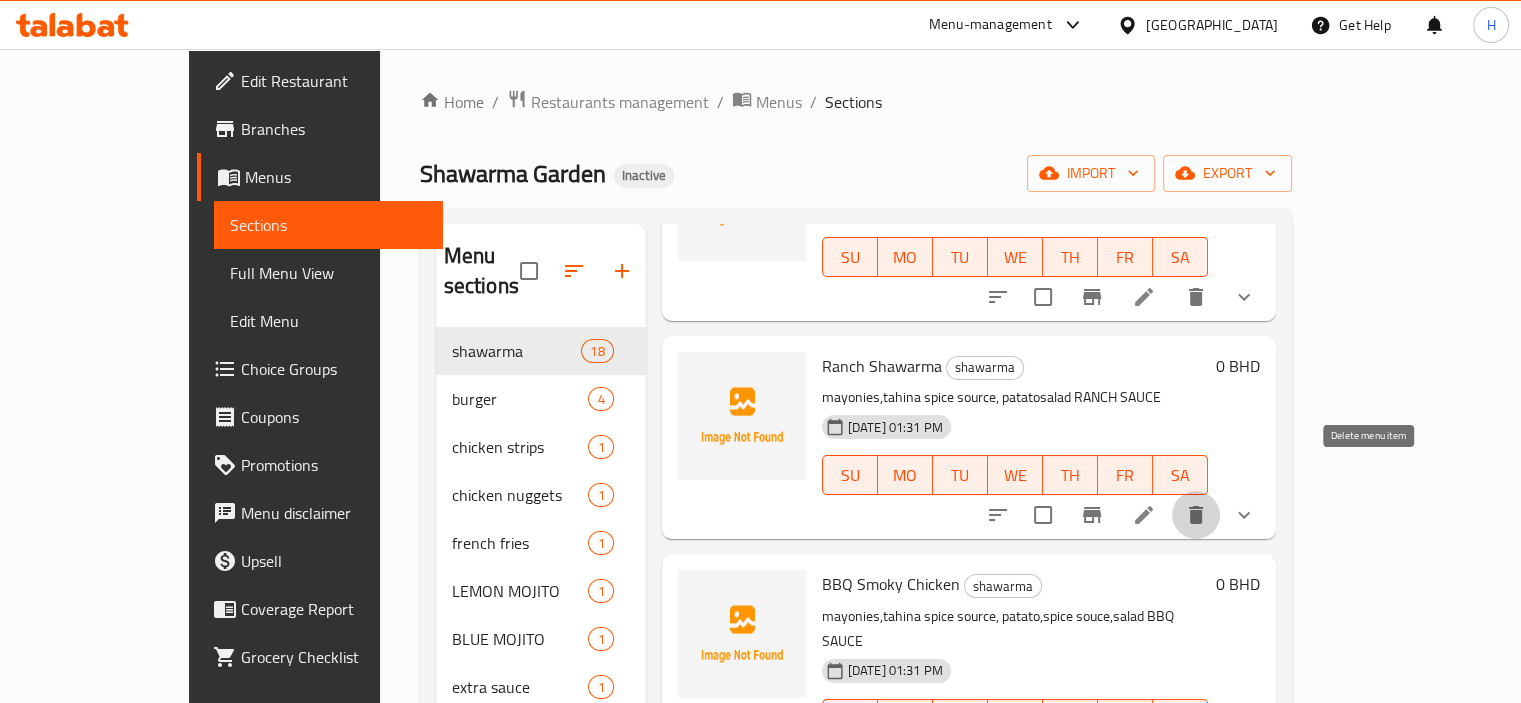 click 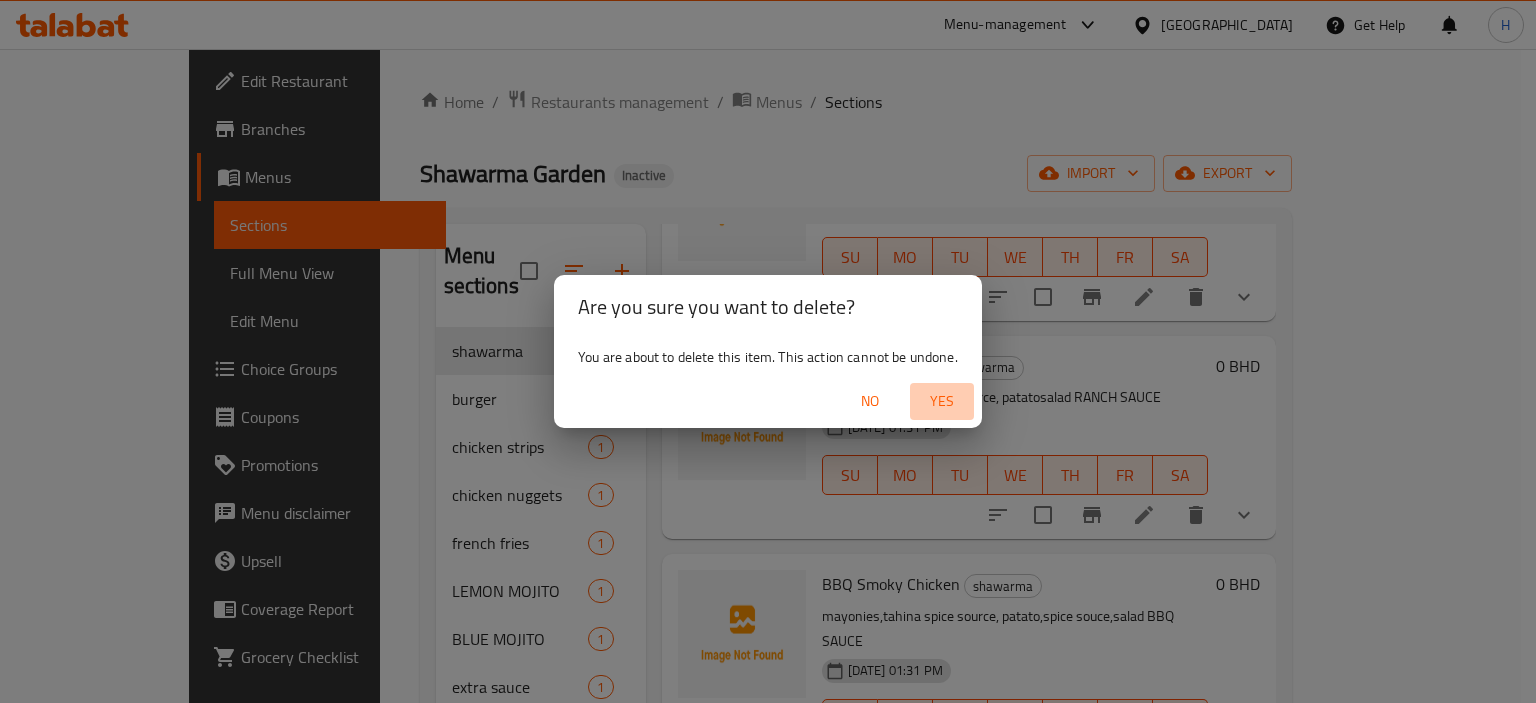 click on "Yes" at bounding box center [942, 401] 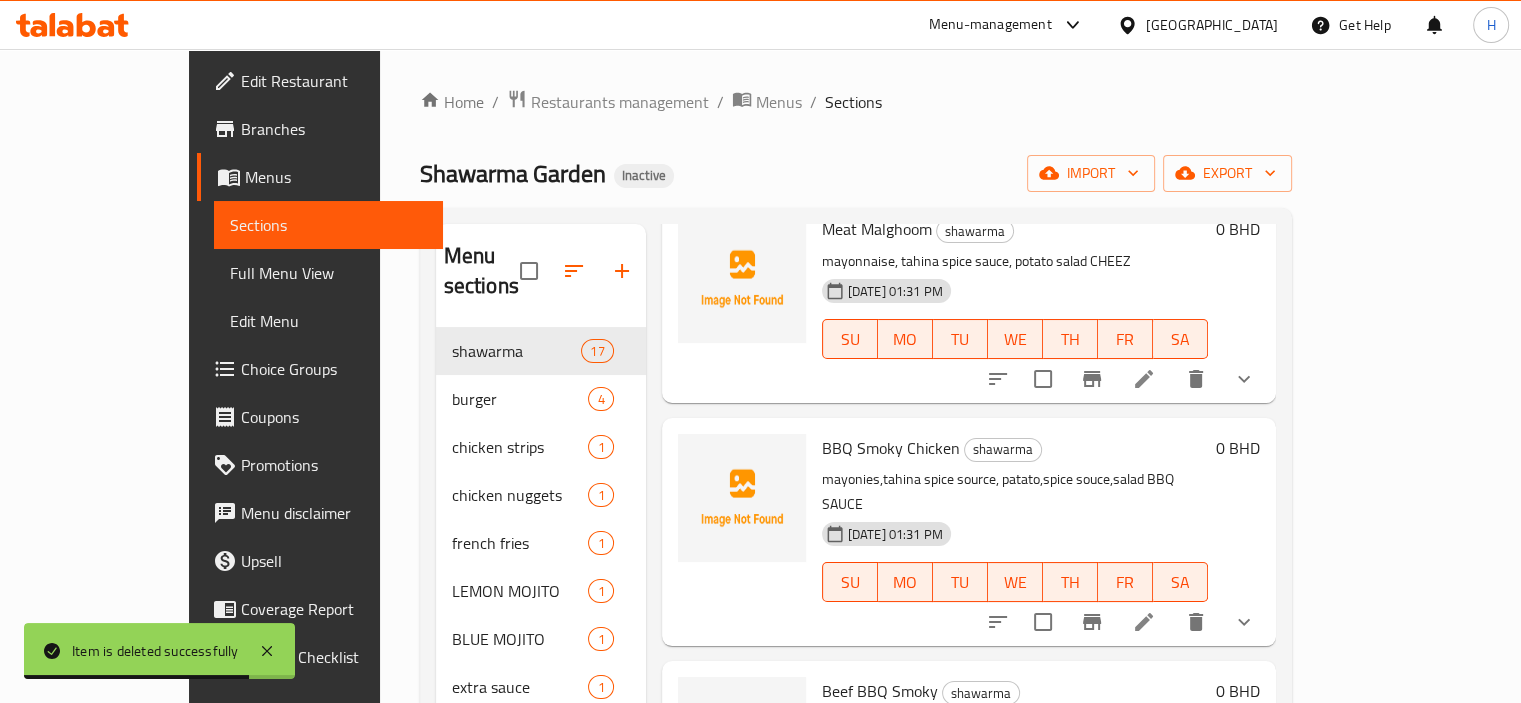 scroll, scrollTop: 387, scrollLeft: 0, axis: vertical 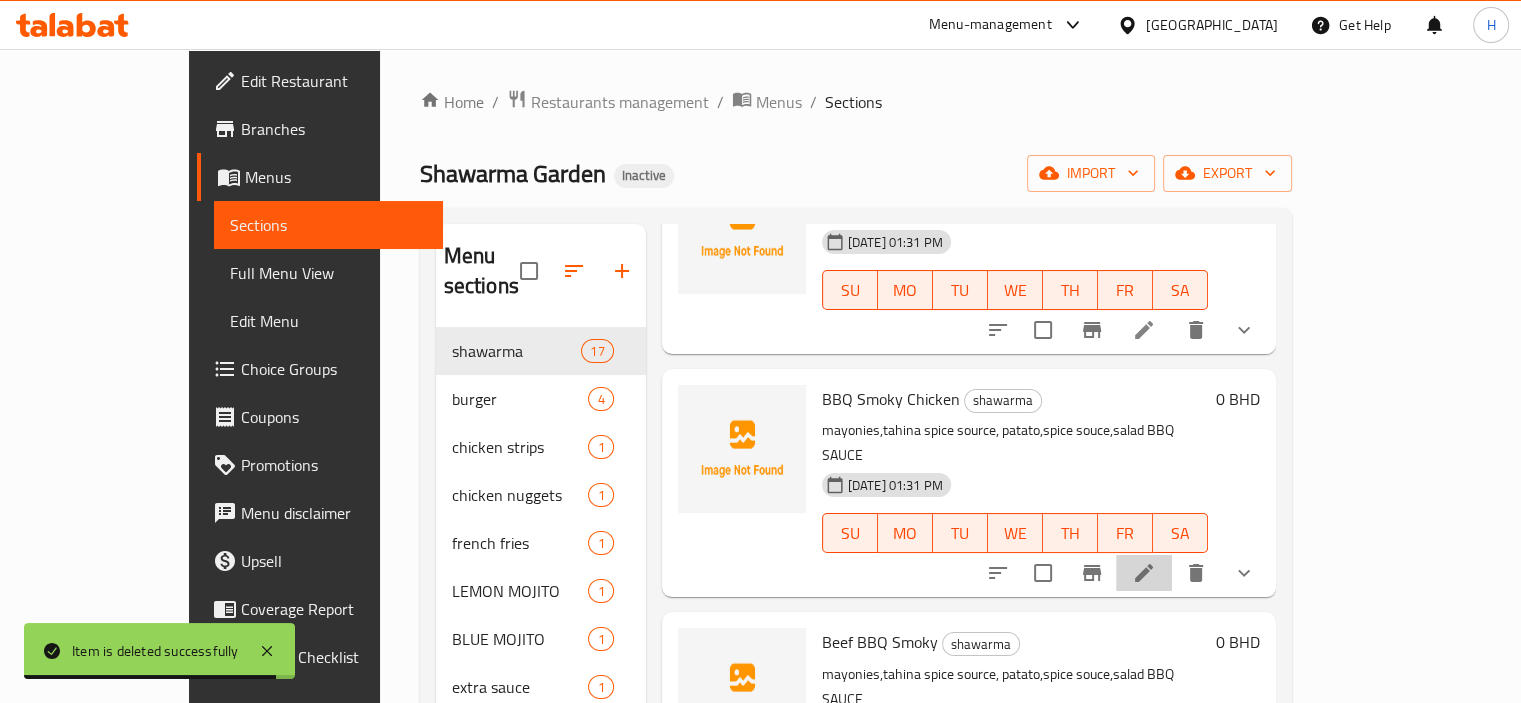 click at bounding box center [1144, 573] 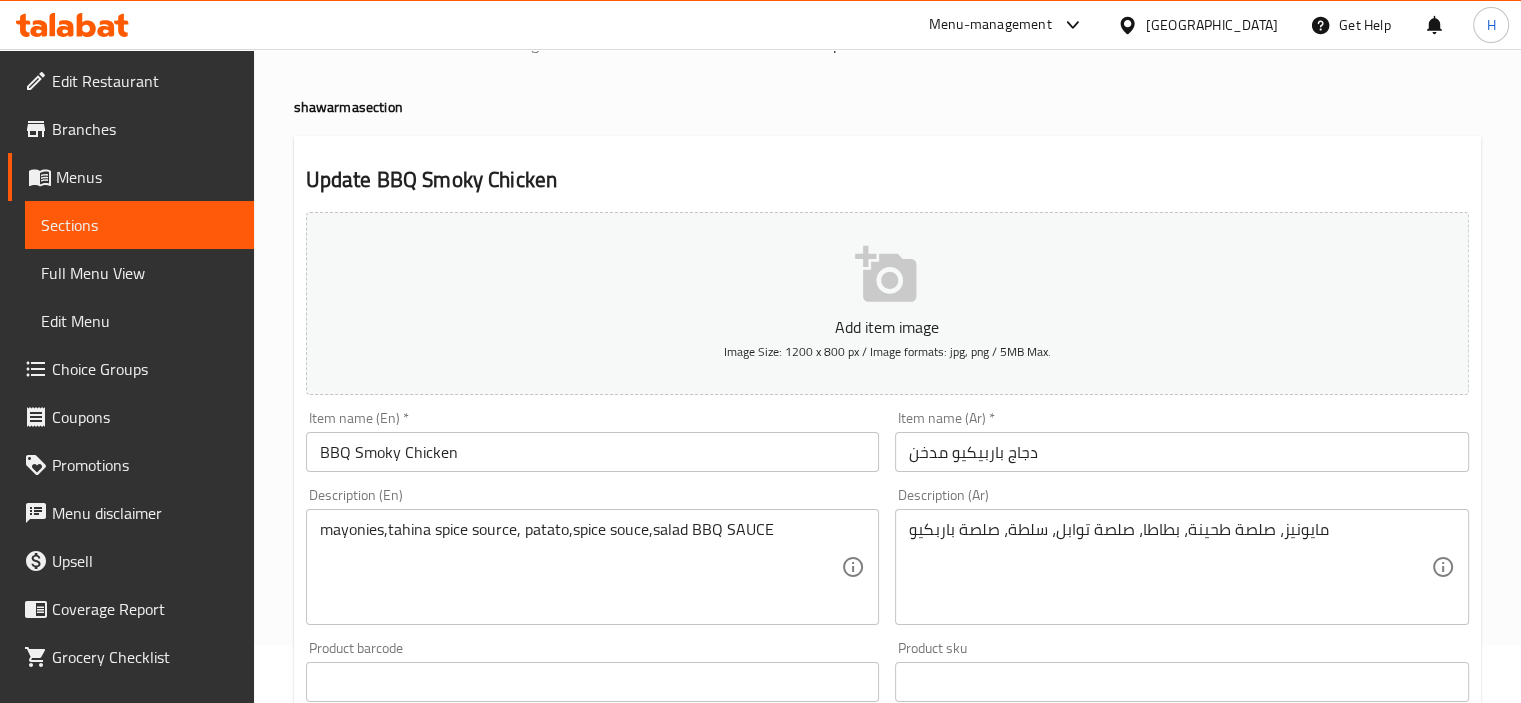 scroll, scrollTop: 80, scrollLeft: 0, axis: vertical 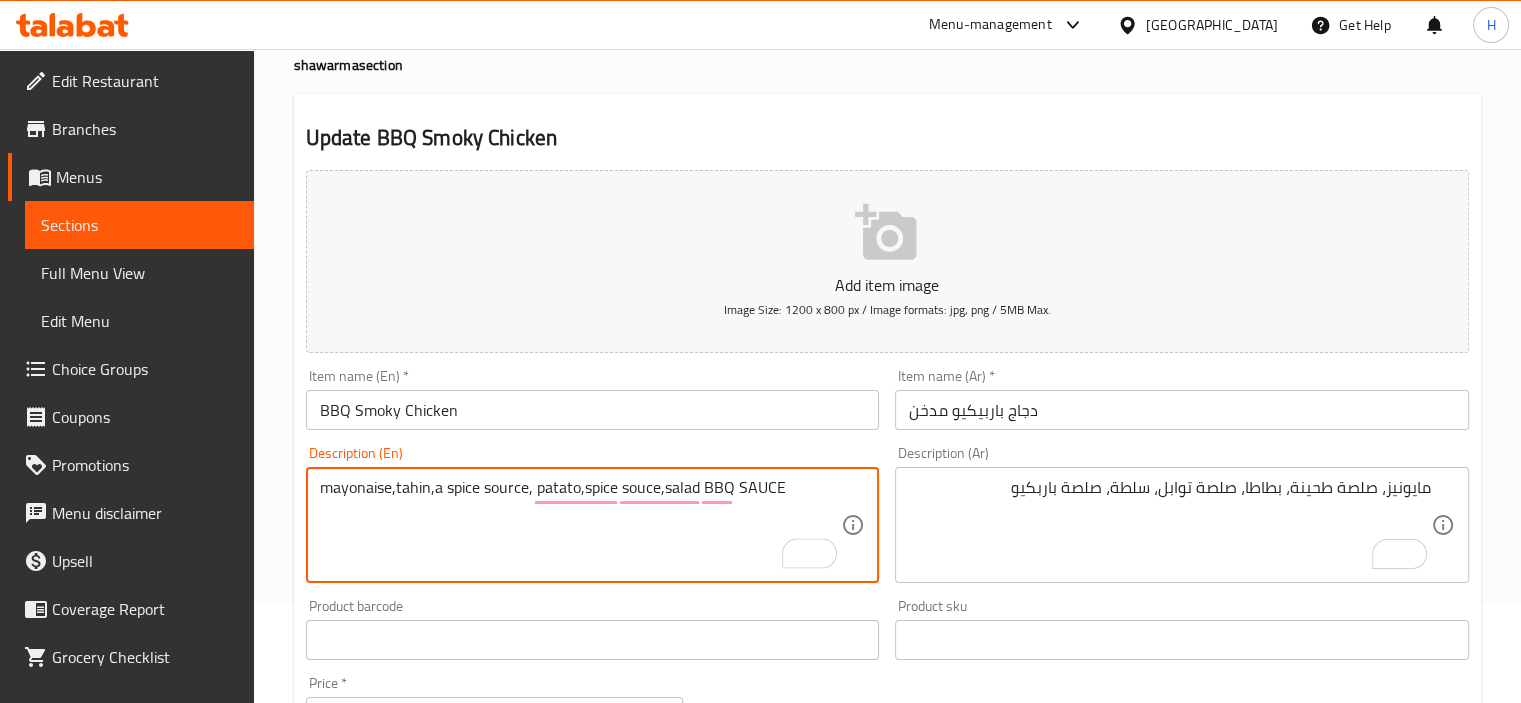 click on "mayonaise,tahin,a spice source, patato,spice souce,salad BBQ SAUCE" at bounding box center [581, 525] 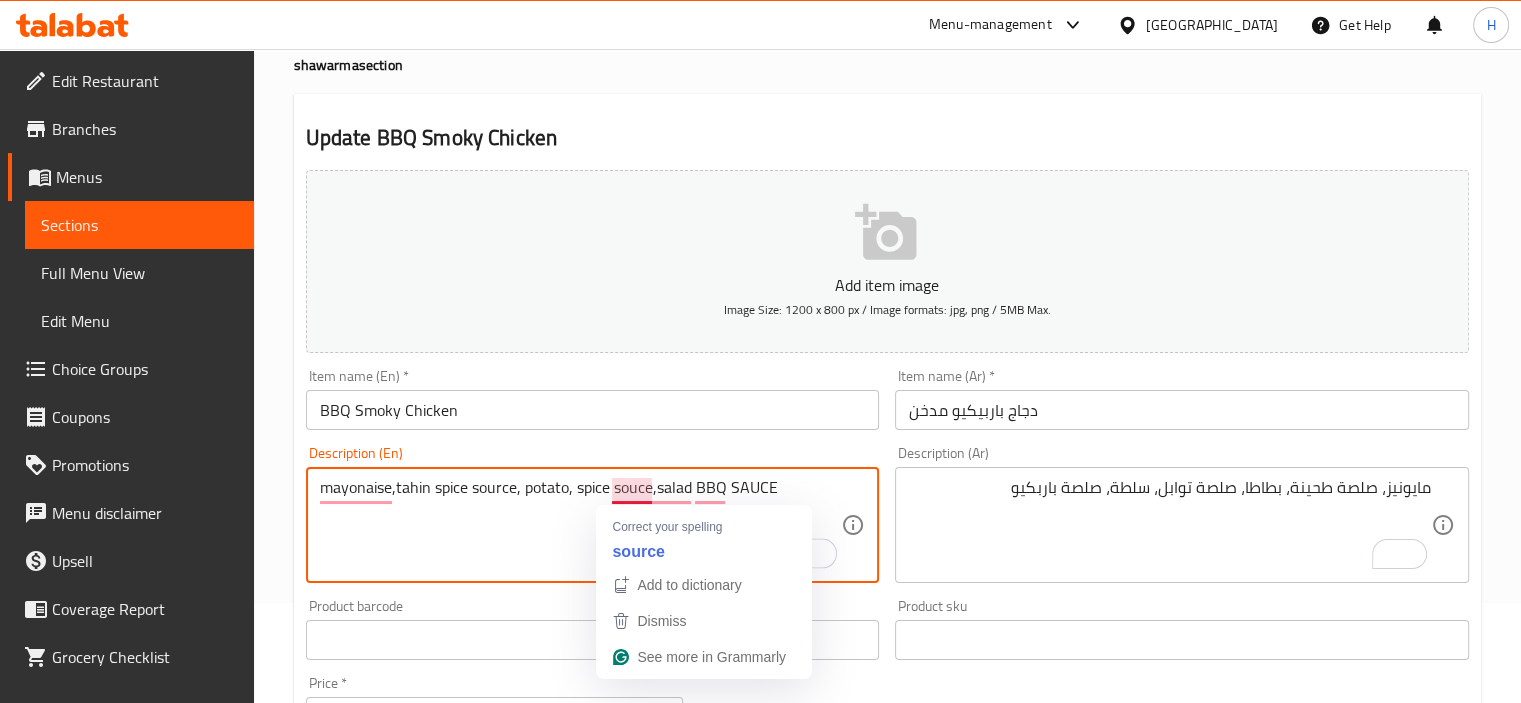 click on "mayonaise,tahin spice source, potato, spice souce,salad BBQ SAUCE" at bounding box center [581, 525] 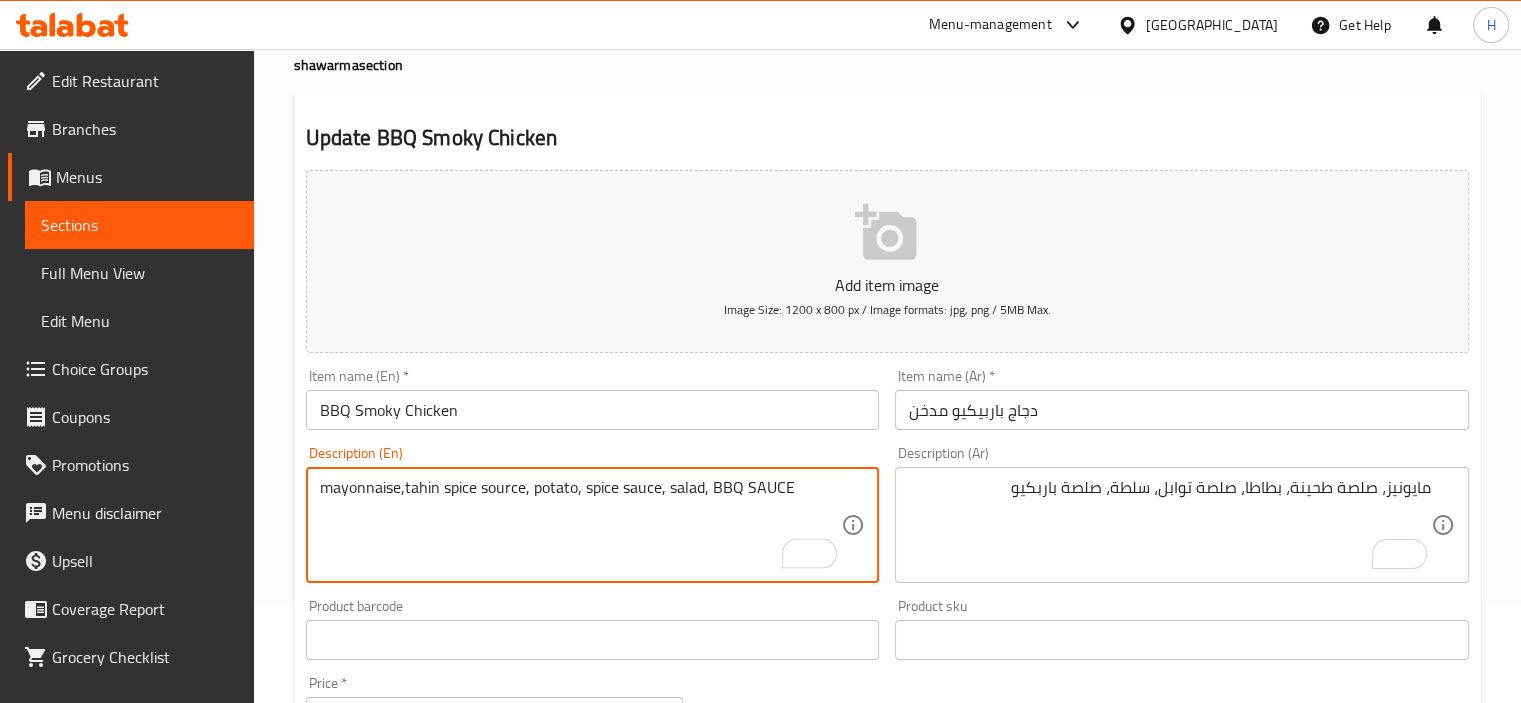 click on "mayonnaise,tahin spice source, potato, spice sauce, salad, BBQ SAUCE" at bounding box center (581, 525) 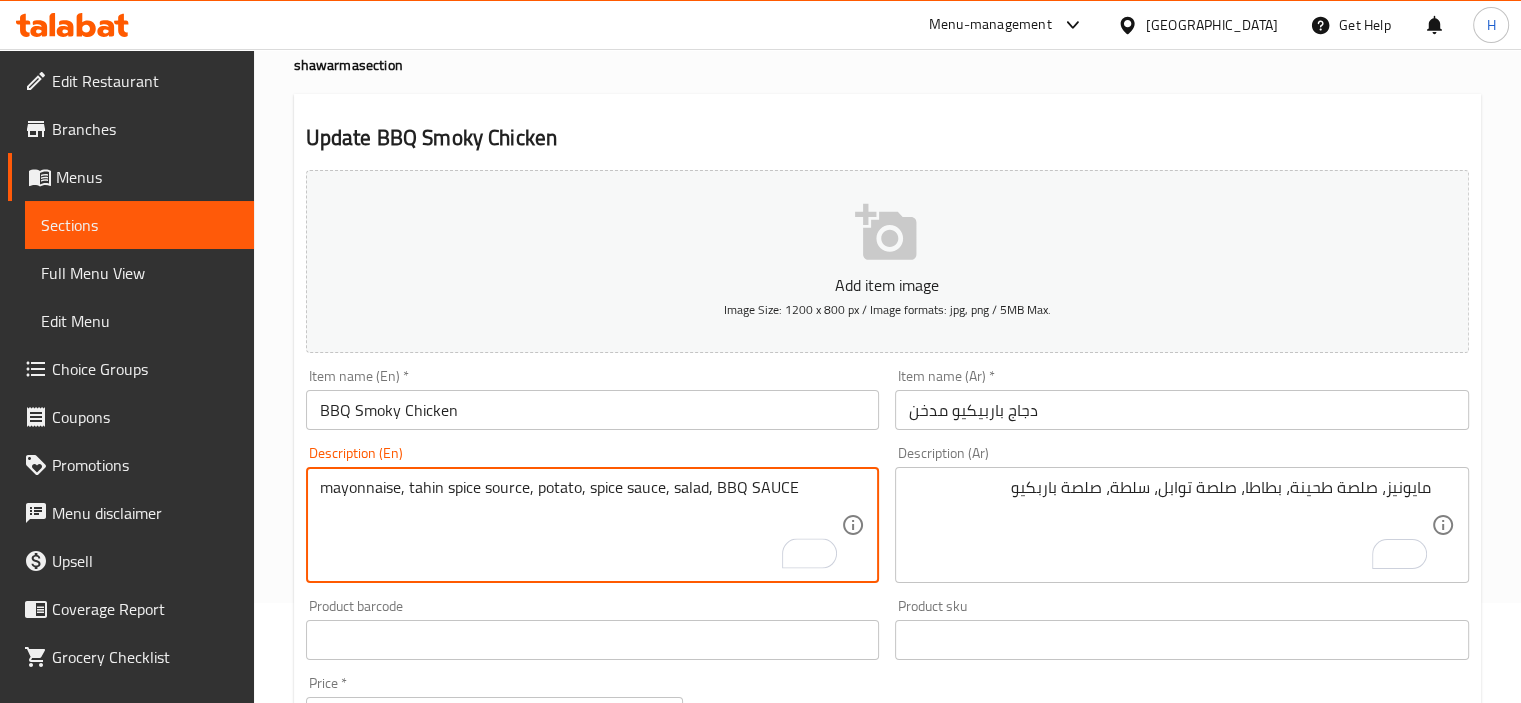 click on "mayonnaise, tahin spice source, potato, spice sauce, salad, BBQ SAUCE" at bounding box center [581, 525] 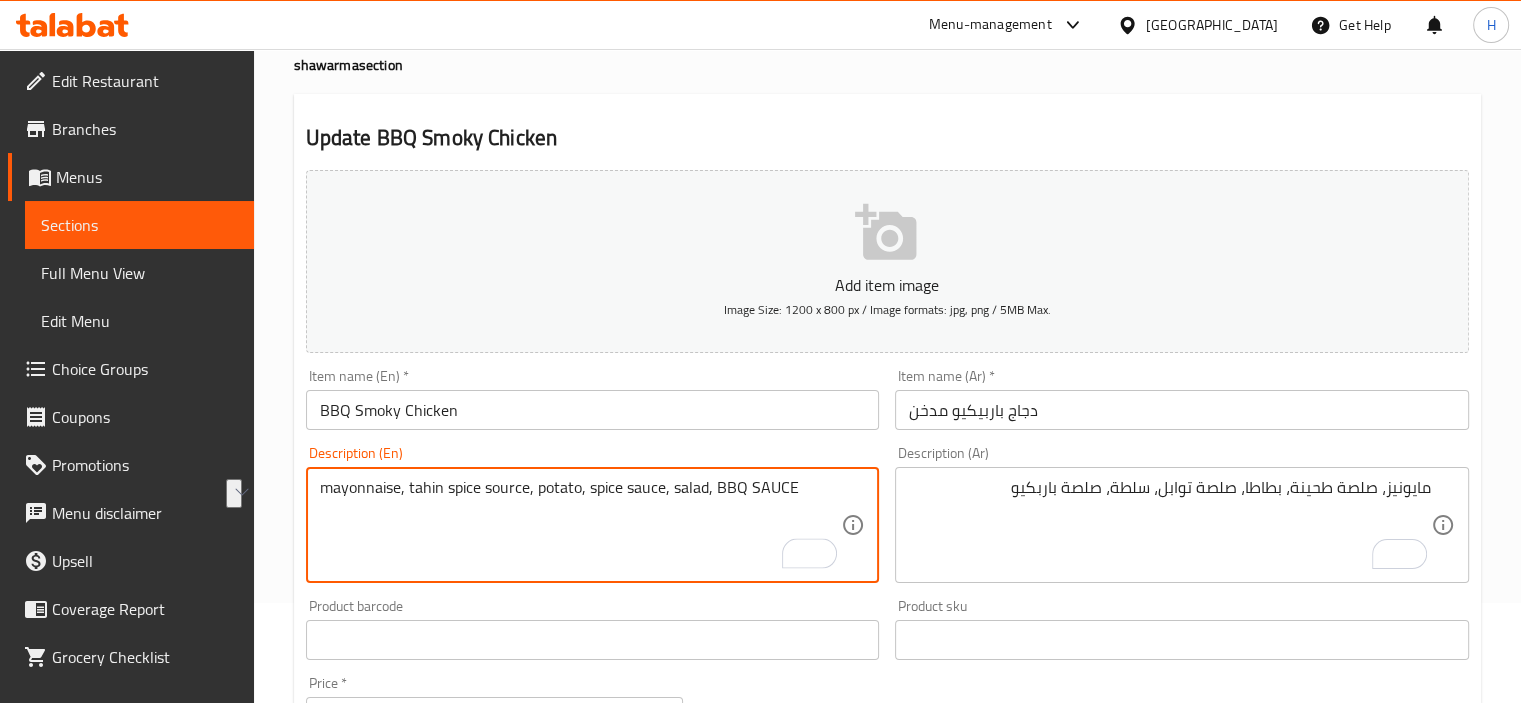 click on "mayonnaise, tahin spice source, potato, spice sauce, salad, BBQ SAUCE" at bounding box center [581, 525] 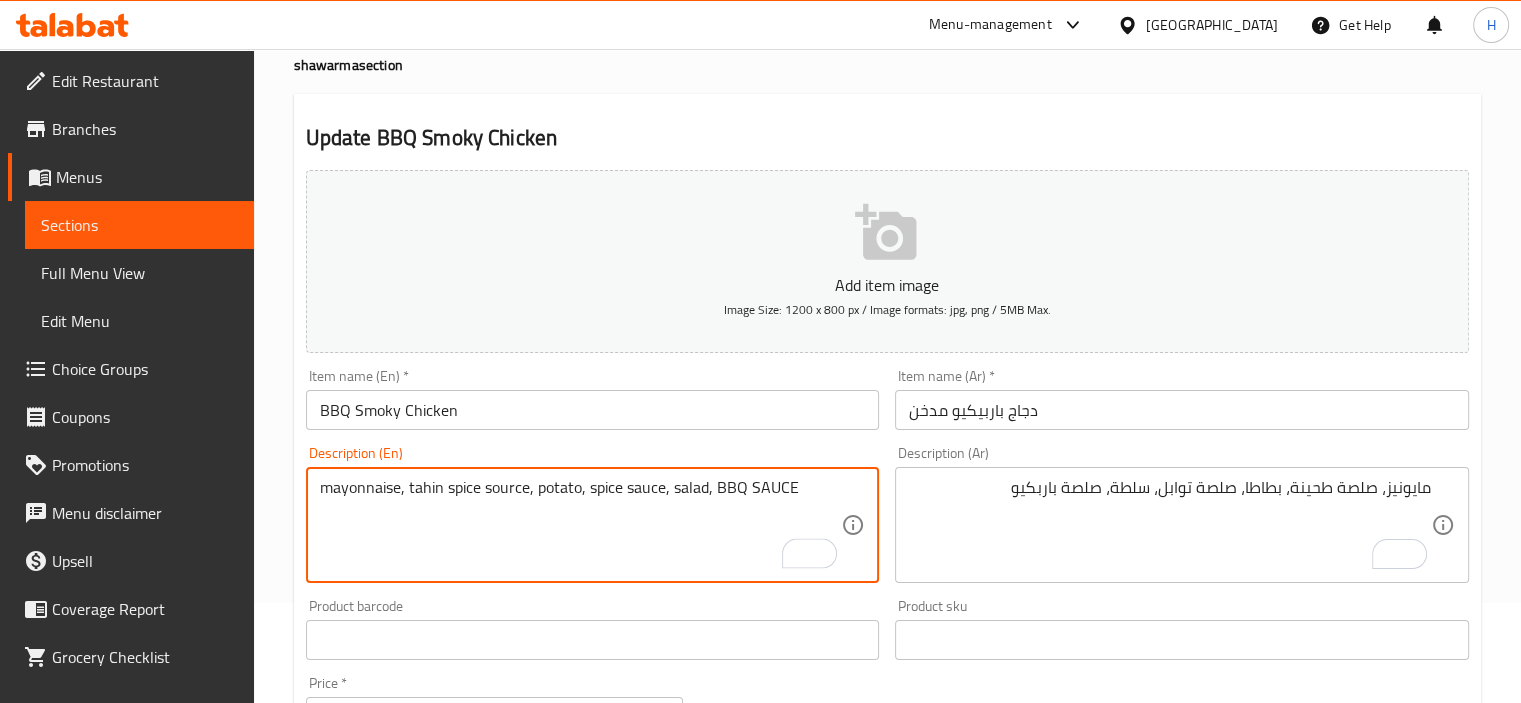 click on "mayonnaise, tahin spice source, potato, spice sauce, salad, BBQ SAUCE" at bounding box center (581, 525) 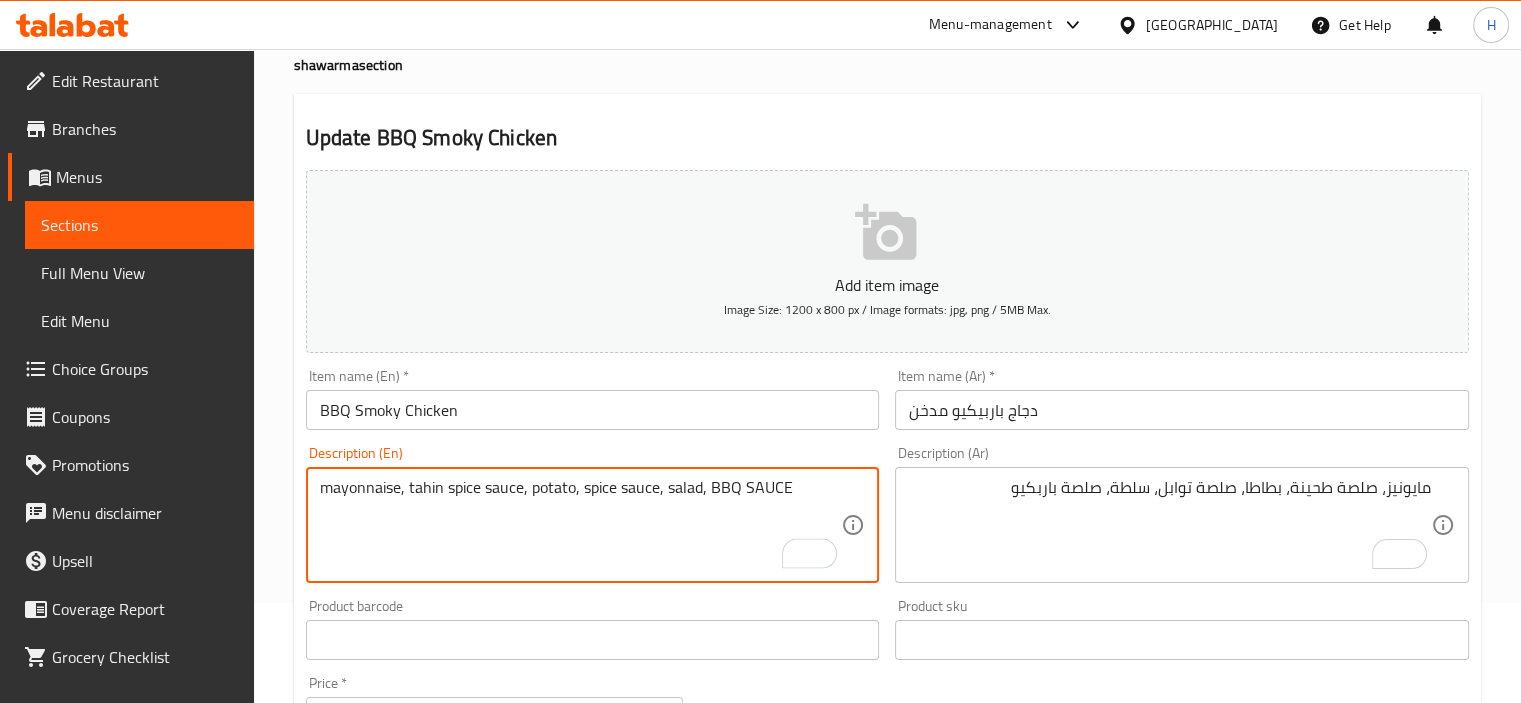 click on "mayonnaise, tahin spice sauce, potato, spice sauce, salad, BBQ SAUCE" at bounding box center [581, 525] 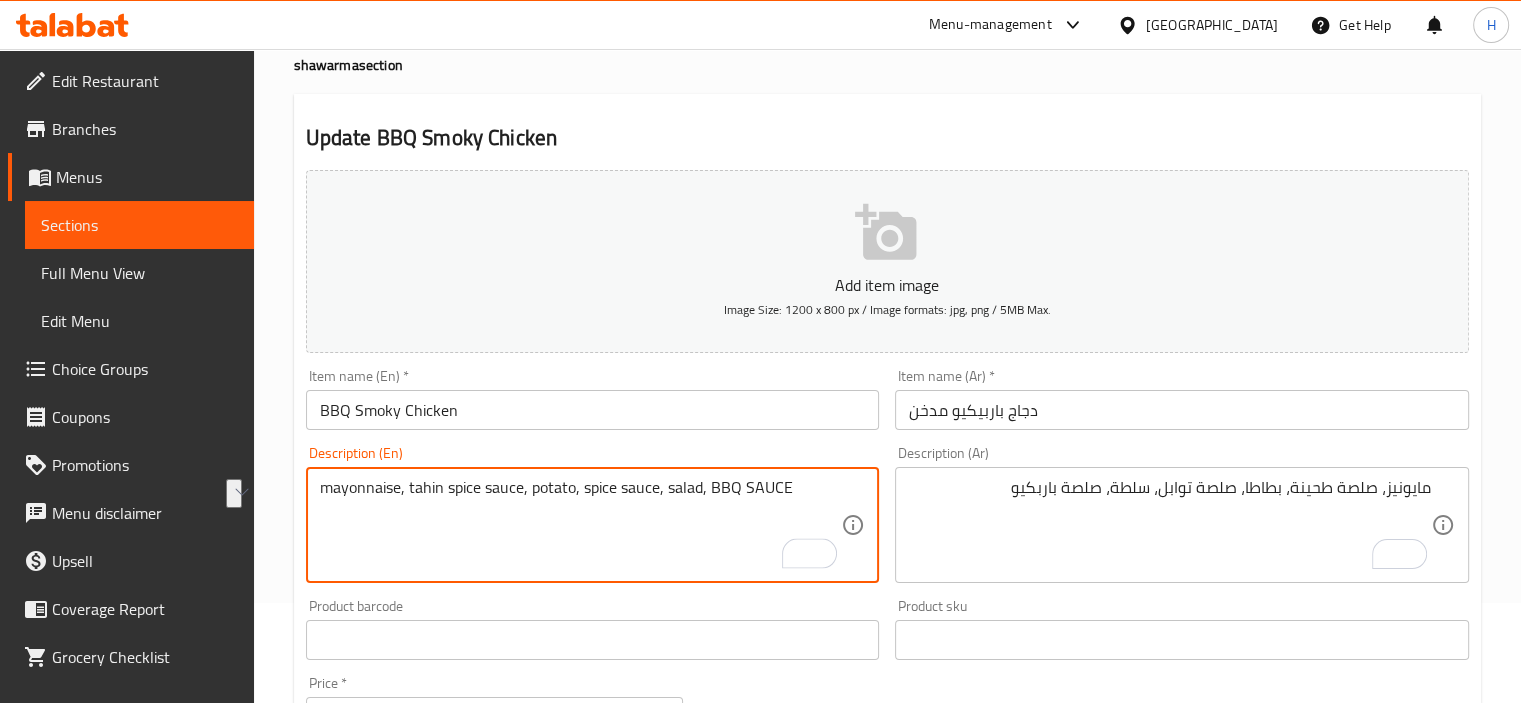type on "mayonnaise, tahin spice sauce, potato, spice sauce, salad, BBQ SAUCE" 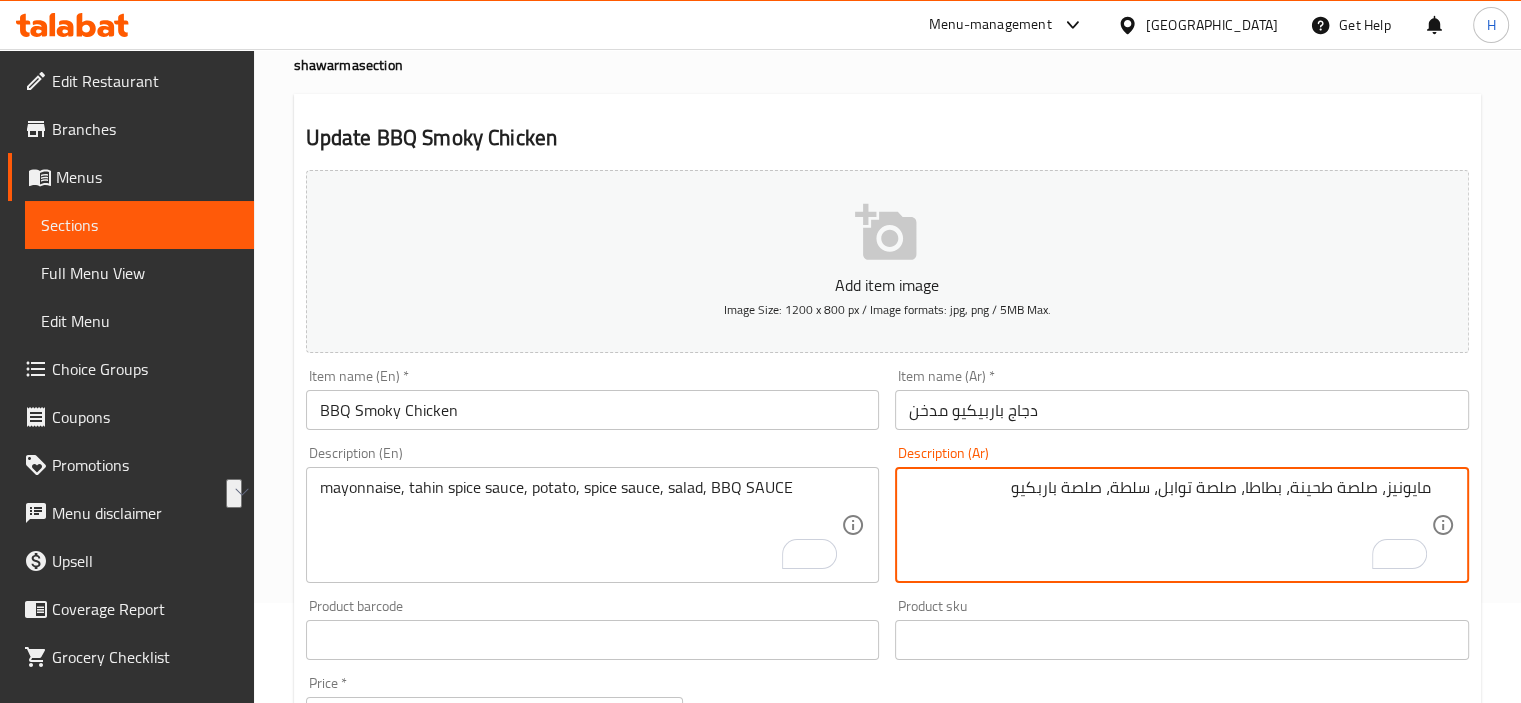 click on "مايونيز، صلصة طحينة، بطاطا، صلصة توابل، سلطة، صلصة باربكيو" at bounding box center [1170, 525] 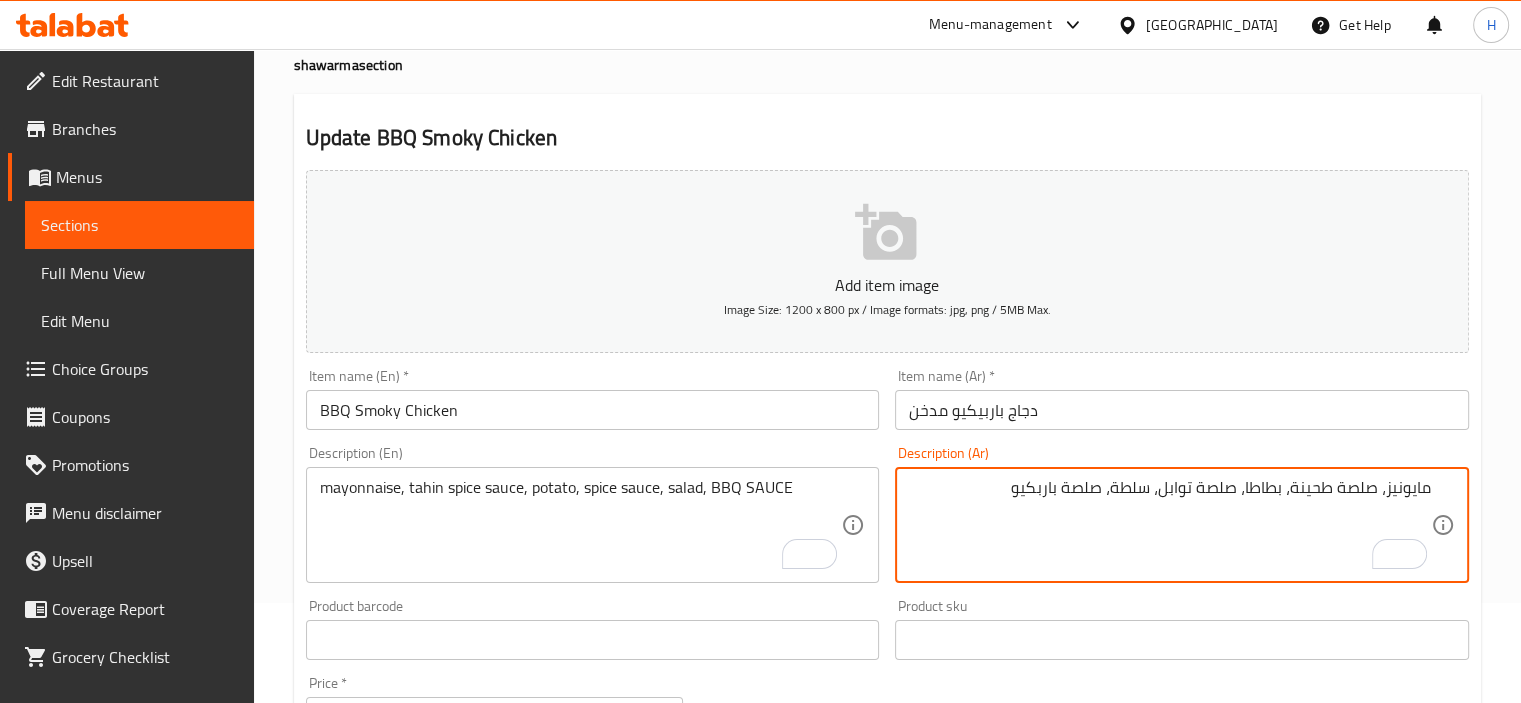 paste on "مايونيز، صلصة توابل تاجين، بطاطس، صلصة توابل، سلطة، صلصة باربي" 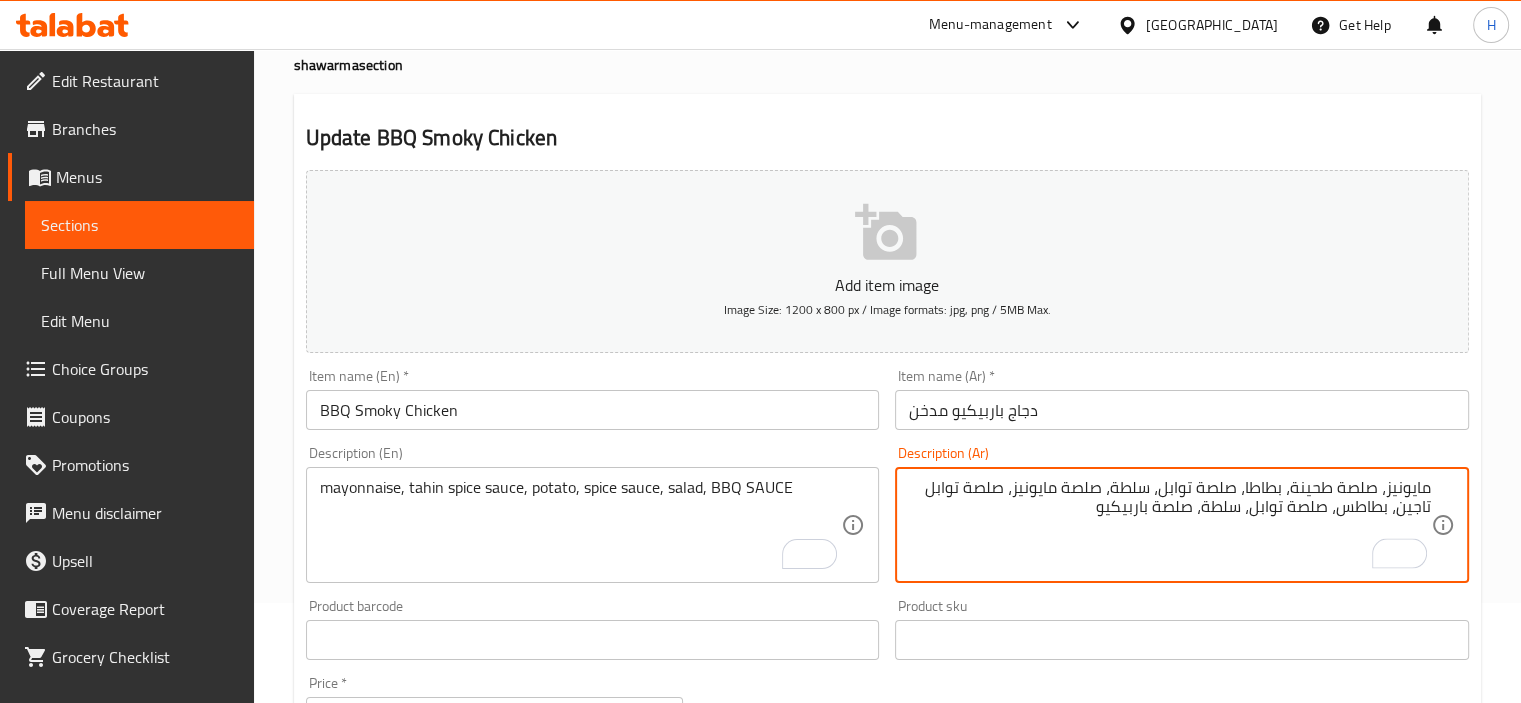 click on "مايونيز، صلصة طحينة، بطاطا، صلصة توابل، سلطة، صلصة مايونيز، صلصة توابل تاجين، بطاطس، صلصة توابل، سلطة، صلصة باربيكيو" at bounding box center (1170, 525) 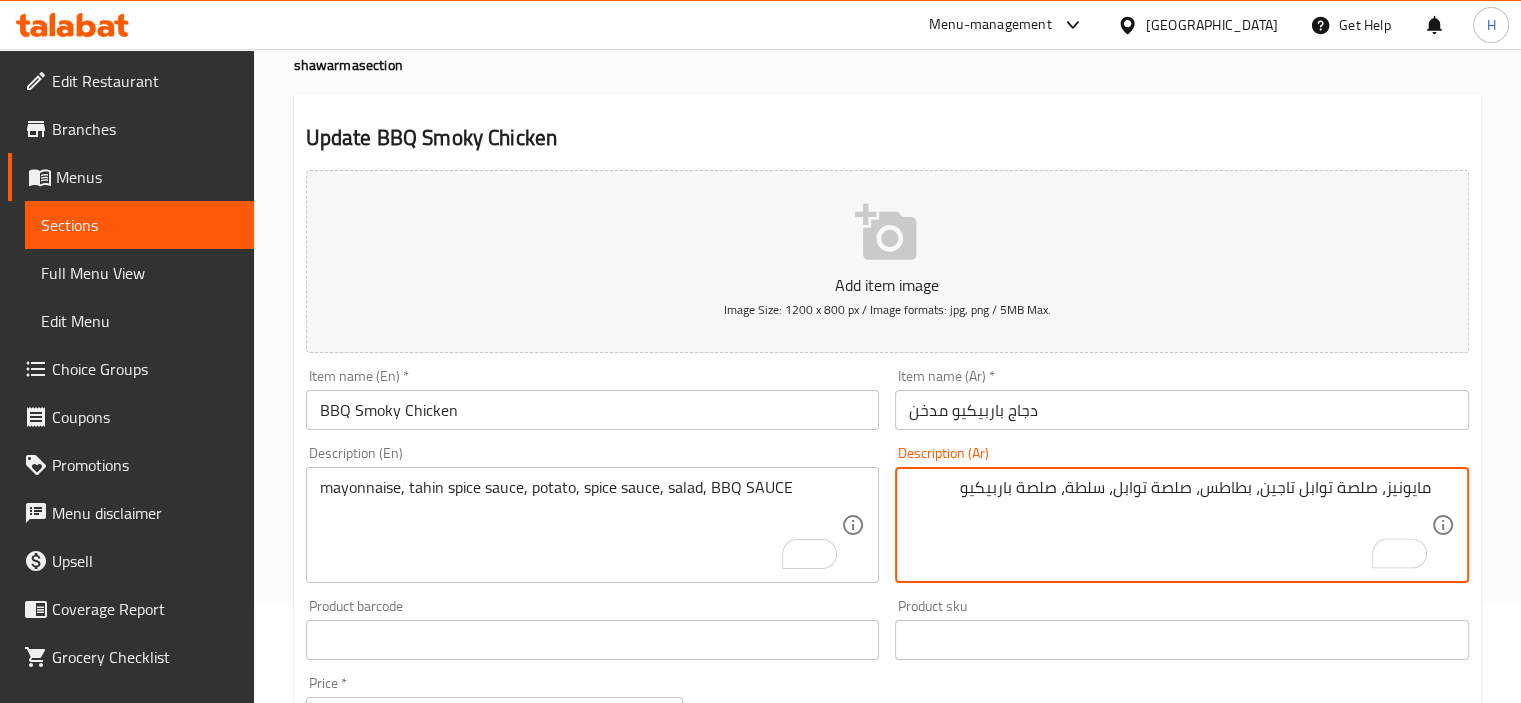 click on "مايونيز، صلصة توابل تاجين، بطاطس، صلصة توابل، سلطة، صلصة باربيكيو" at bounding box center [1170, 525] 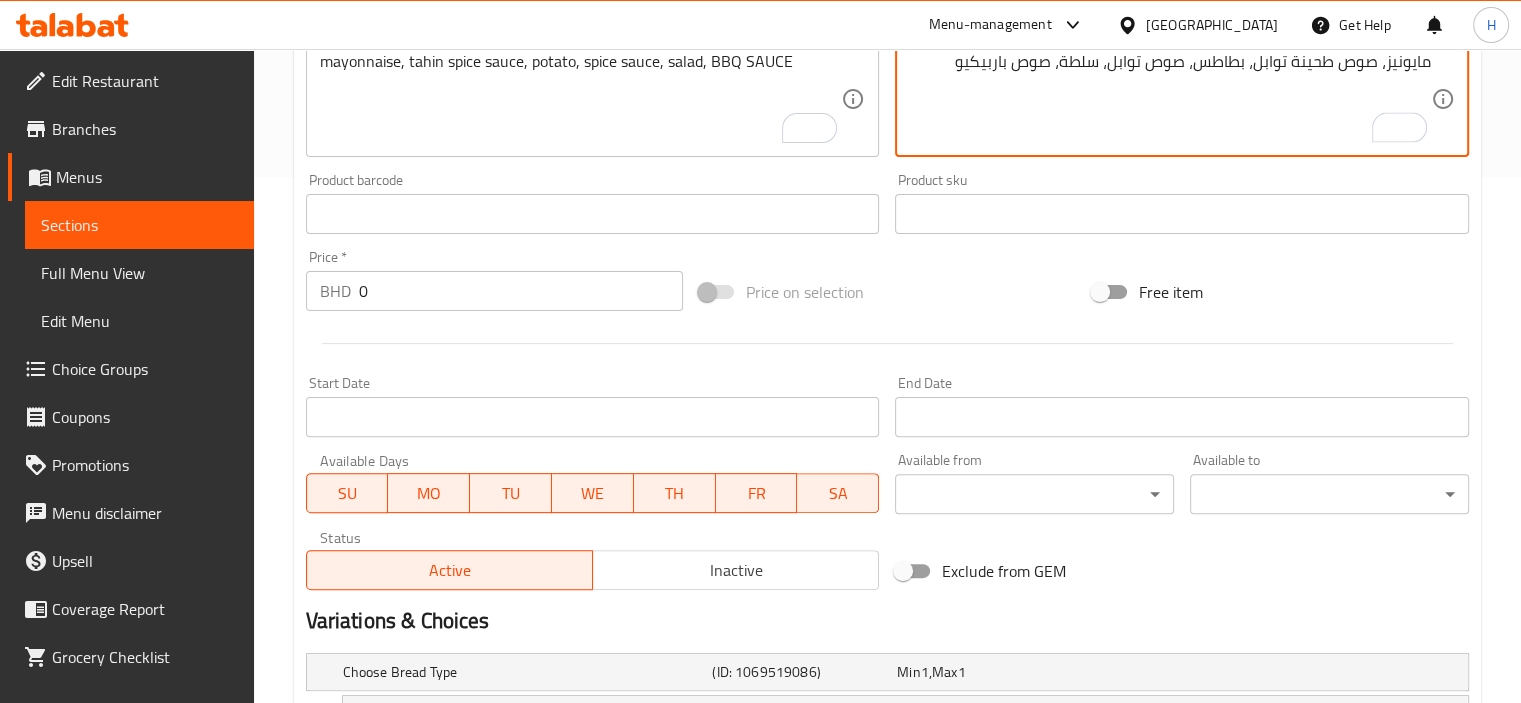 scroll, scrollTop: 753, scrollLeft: 0, axis: vertical 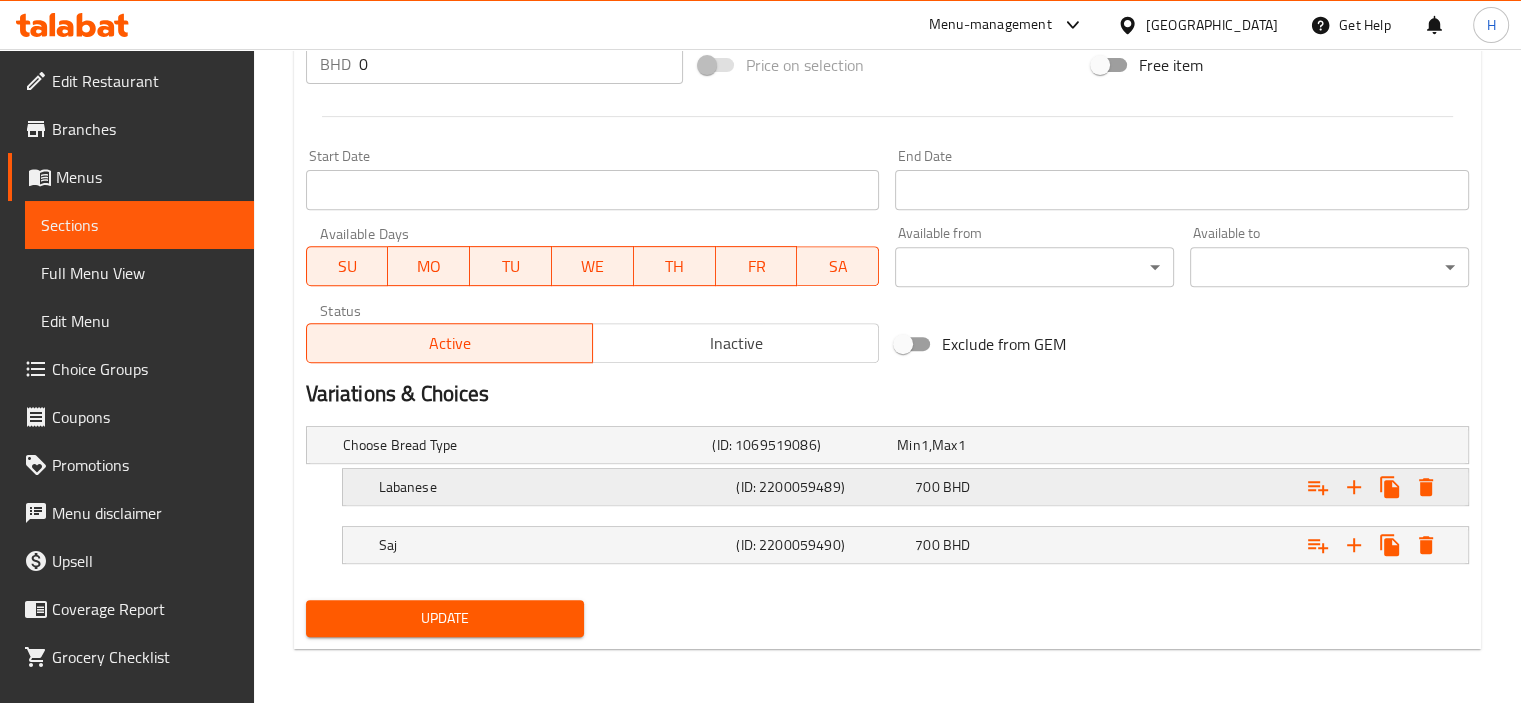 type on "مايونيز، صوص طحينة توابل، بطاطس، صوص توابل، سلطة، صوص باربيكيو" 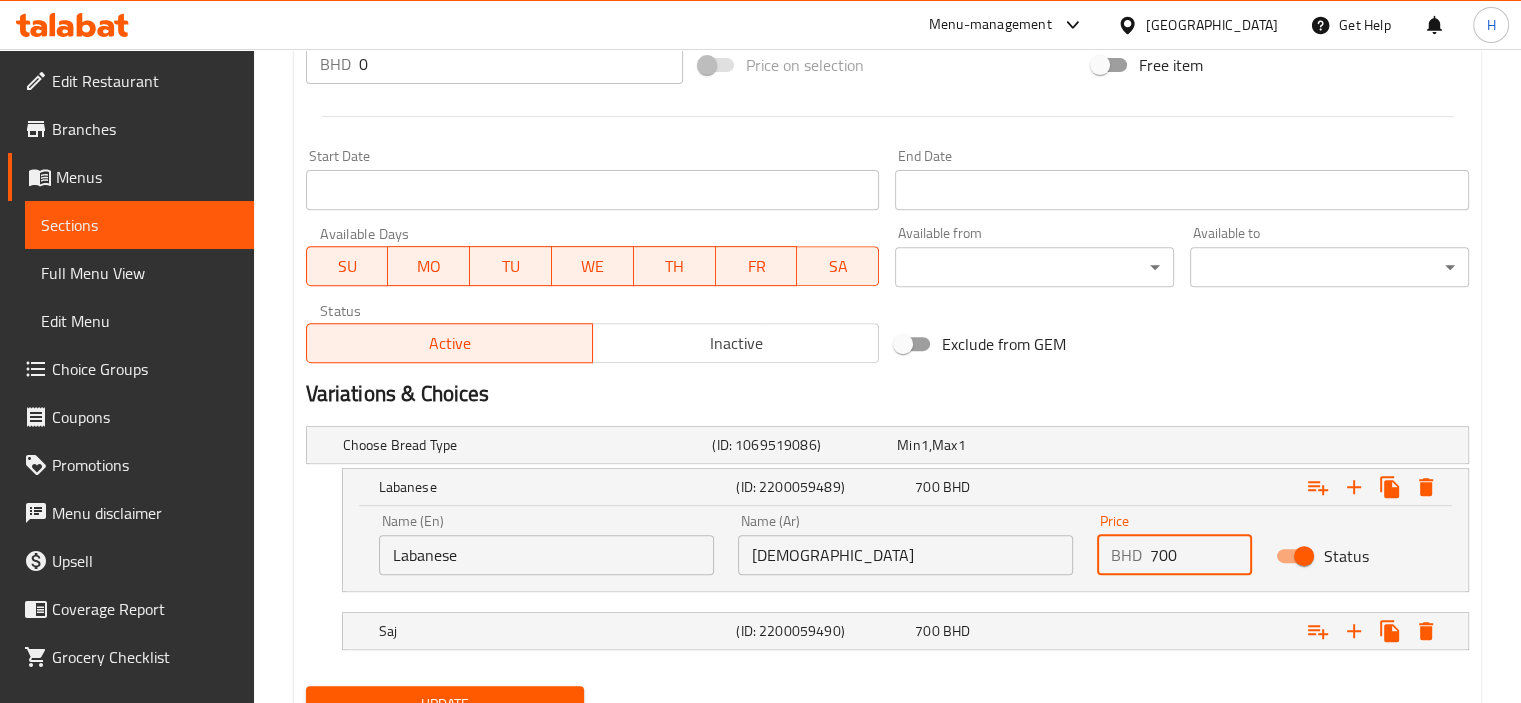 click on "700" at bounding box center (1201, 555) 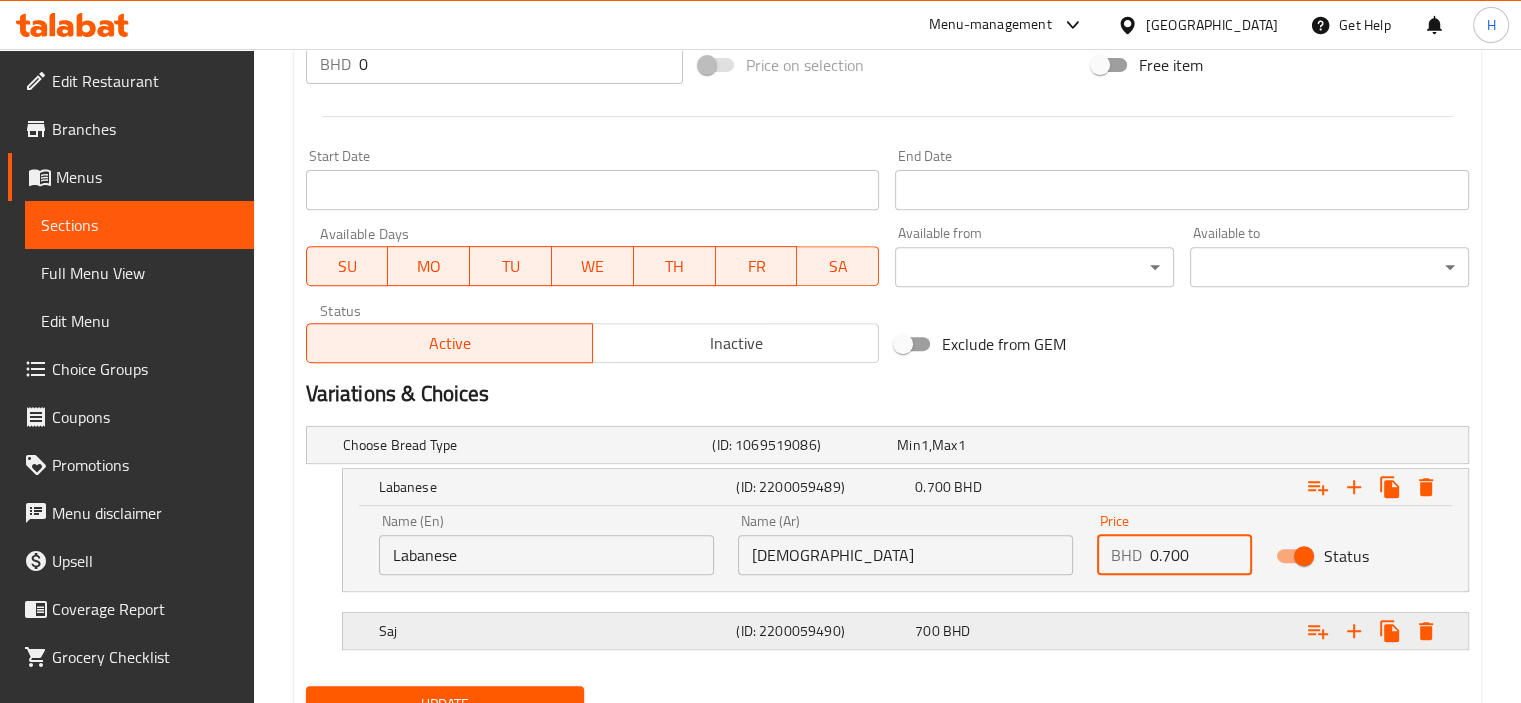 type on "0.700" 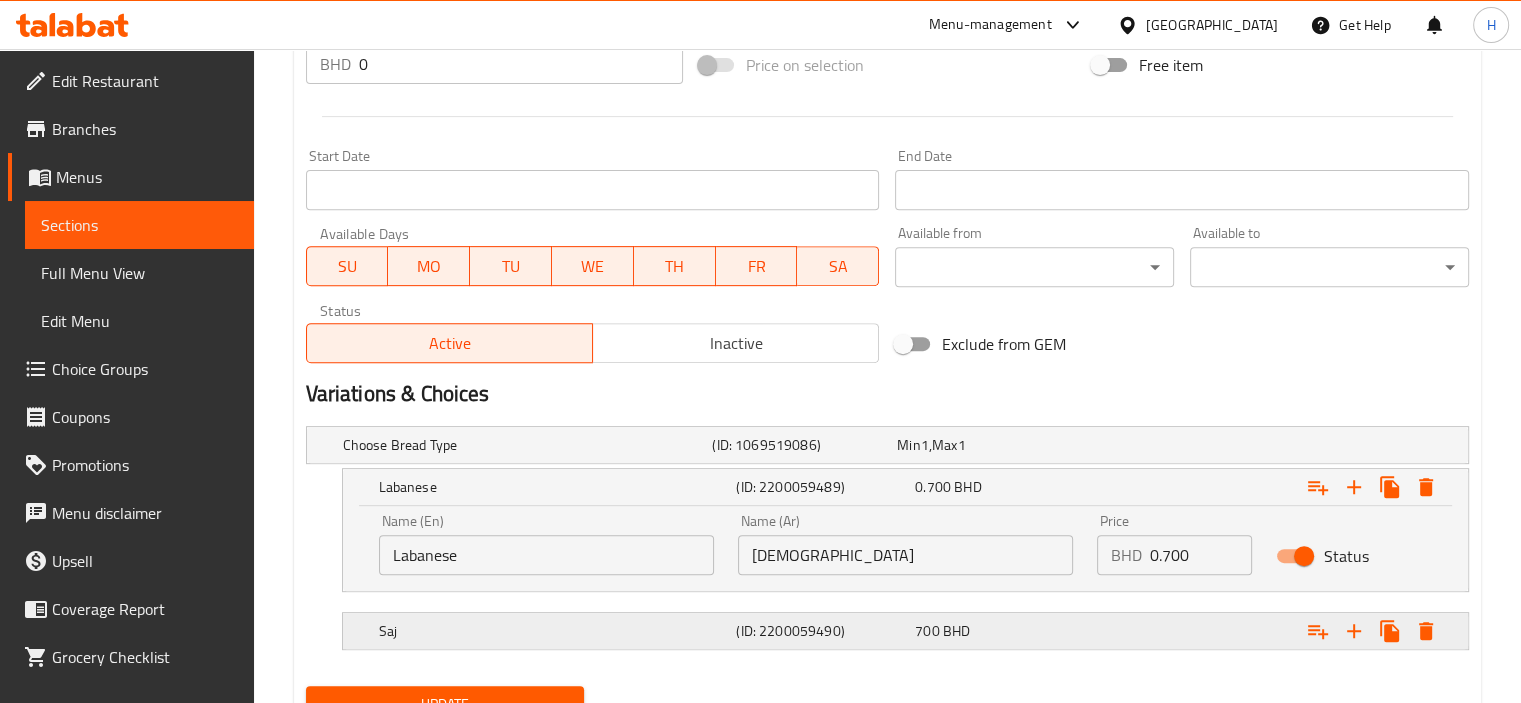 click at bounding box center [1263, 445] 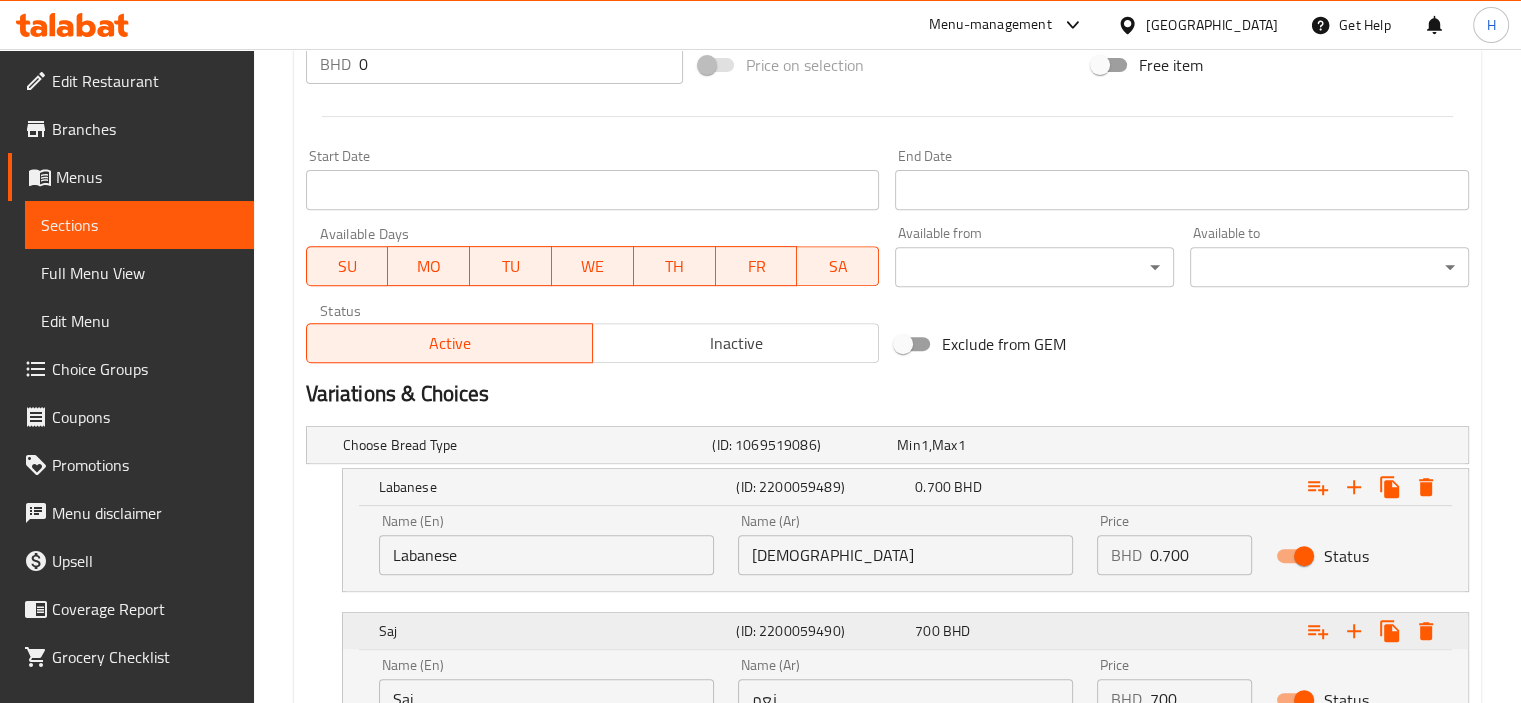 scroll, scrollTop: 925, scrollLeft: 0, axis: vertical 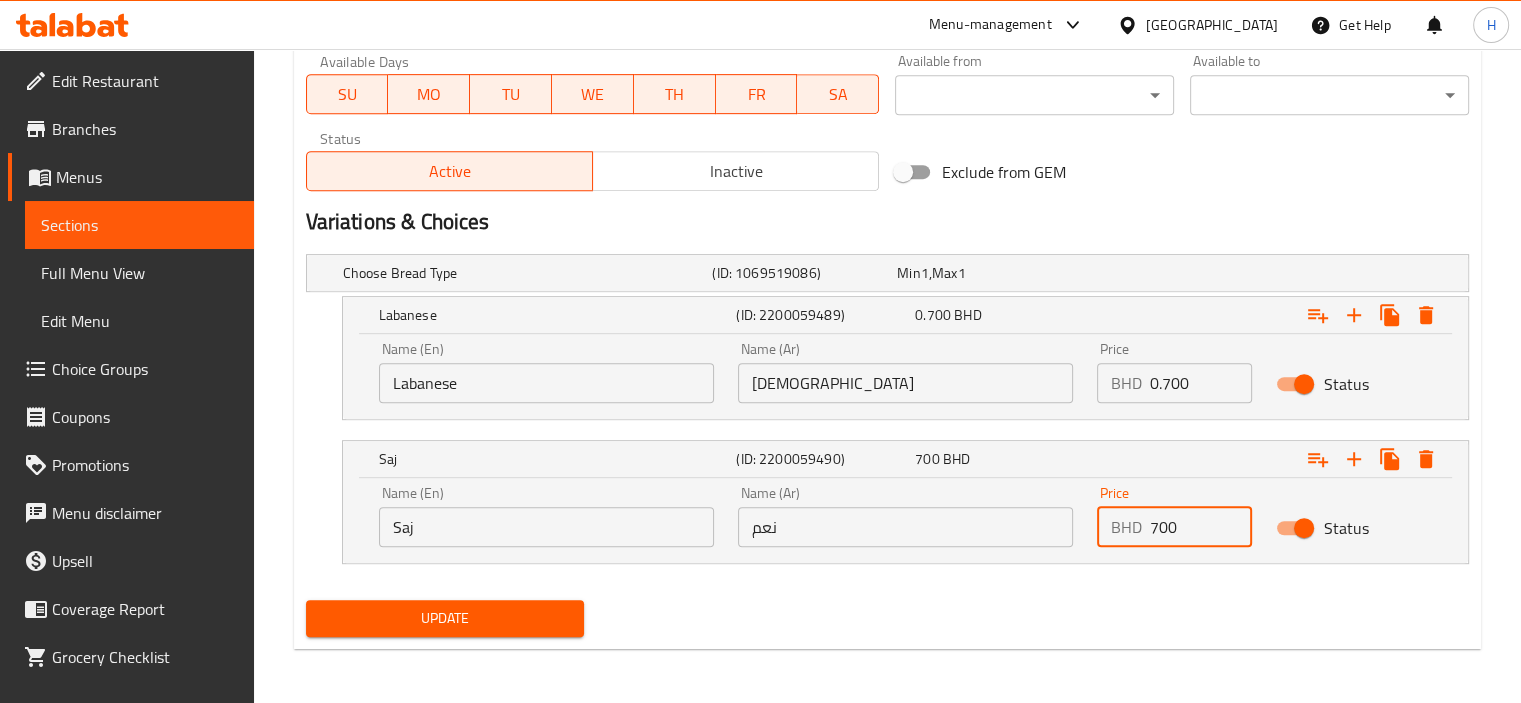 click on "700" at bounding box center [1201, 527] 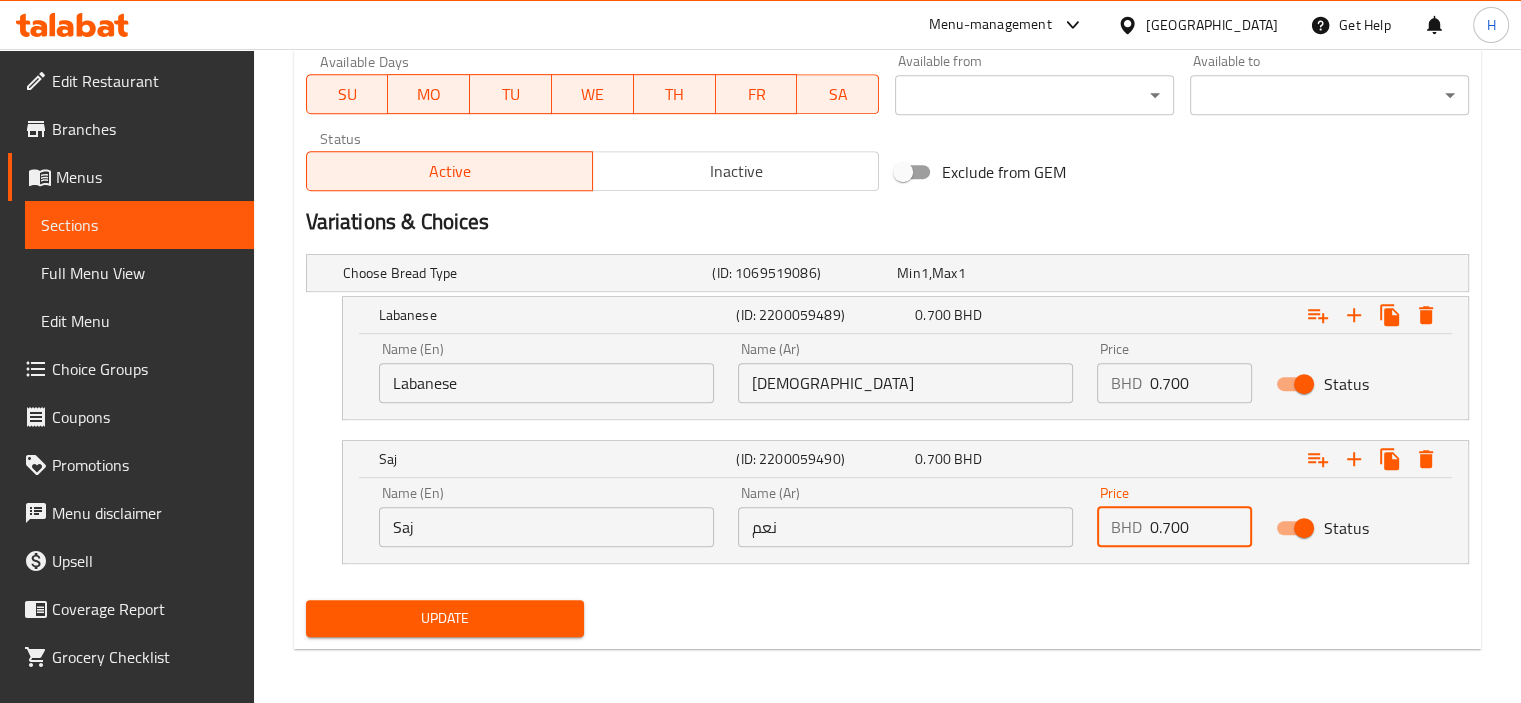 type on "0.700" 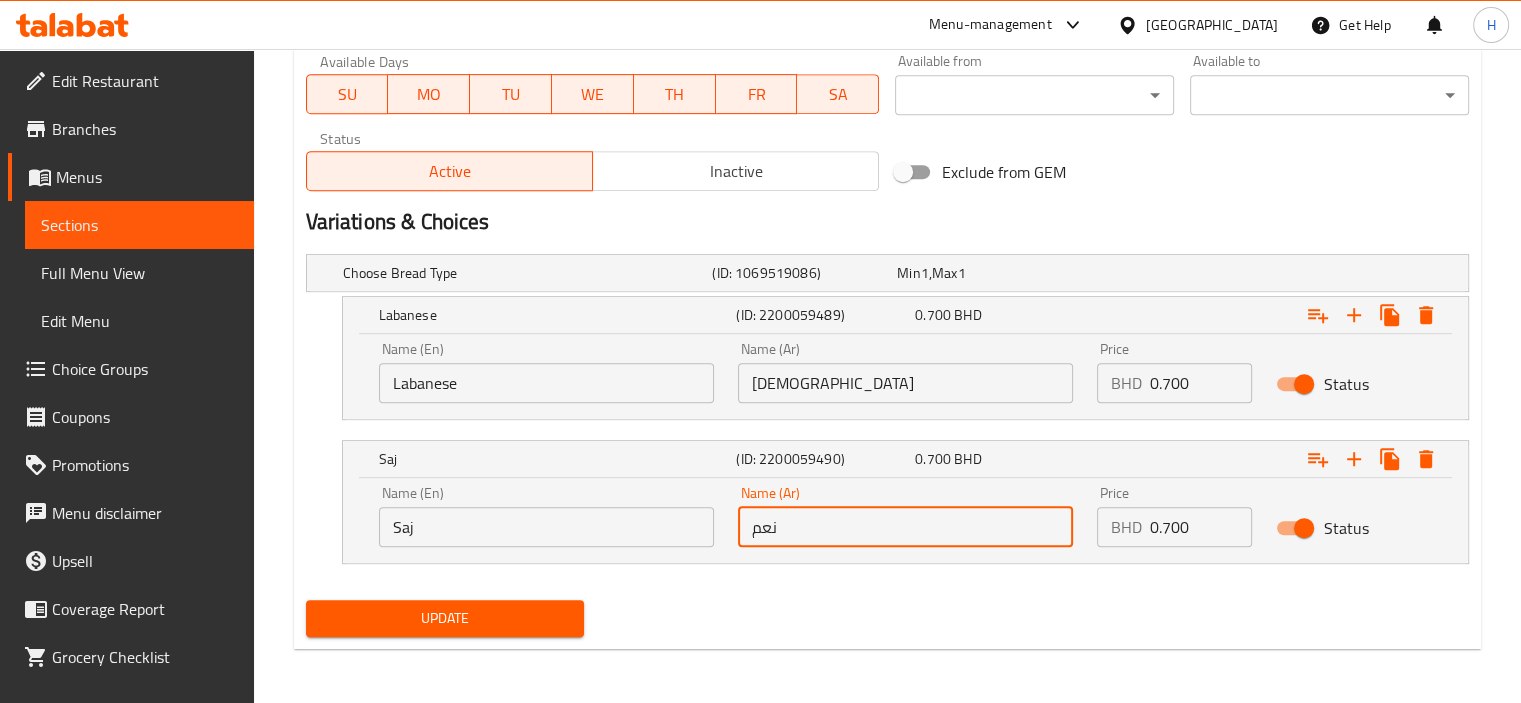 click on "نعم" at bounding box center [905, 527] 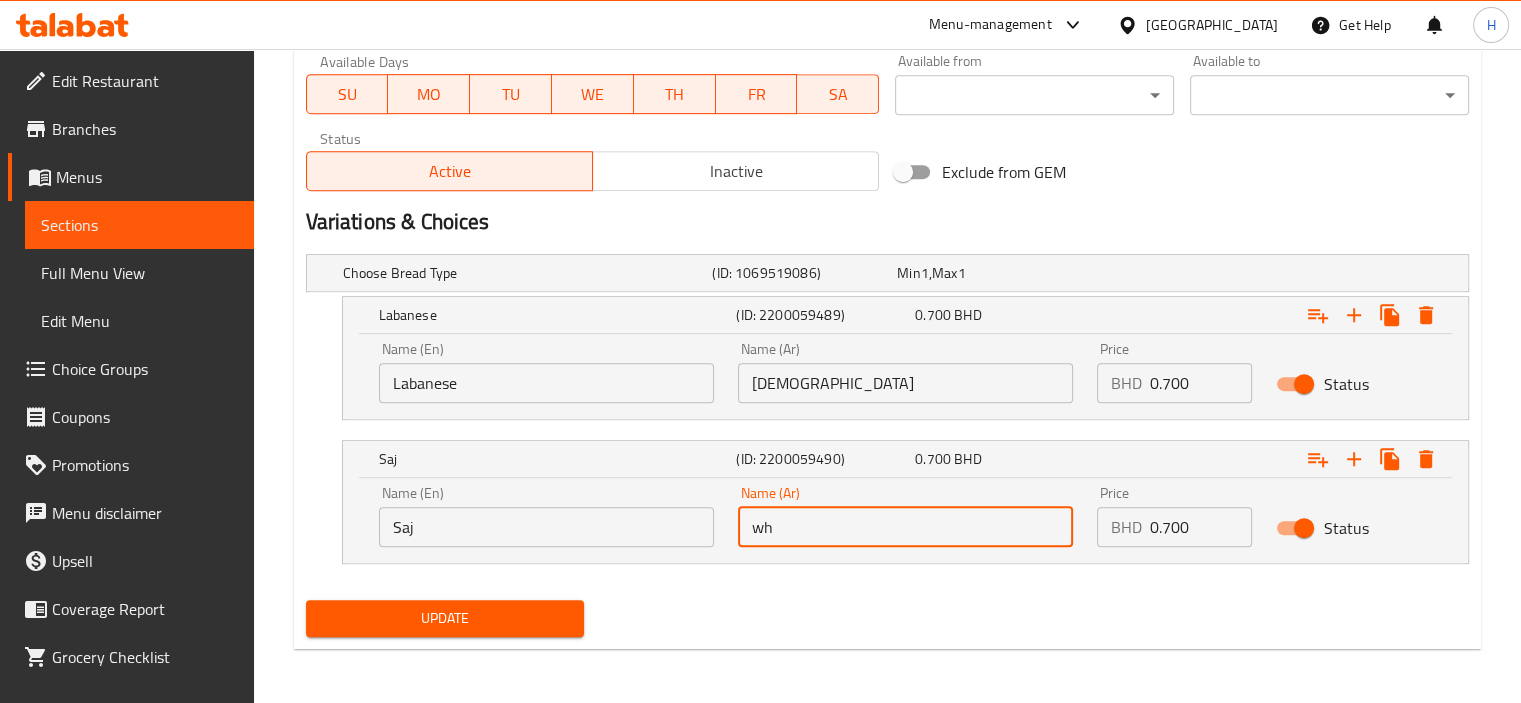 type on "w" 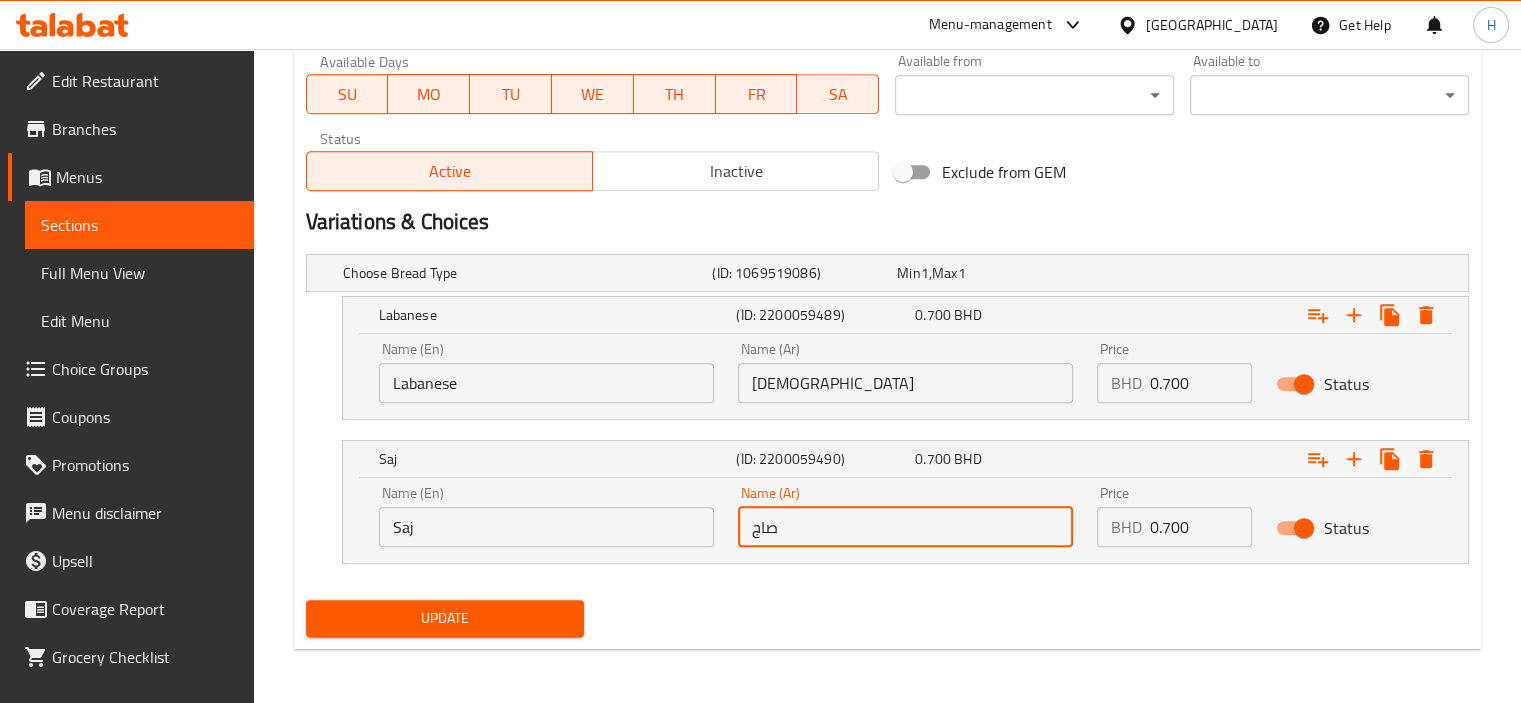 type on "صاج" 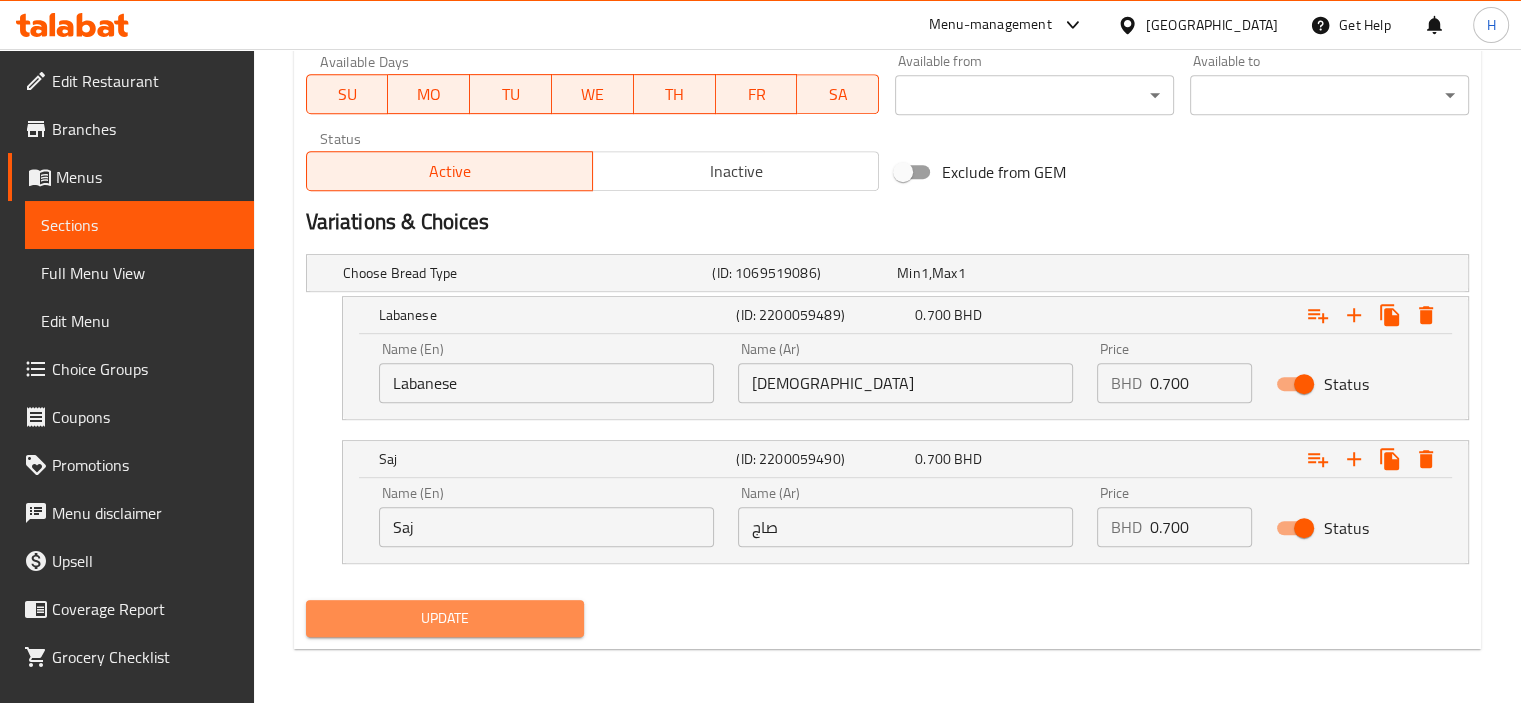 click on "Update" at bounding box center (445, 618) 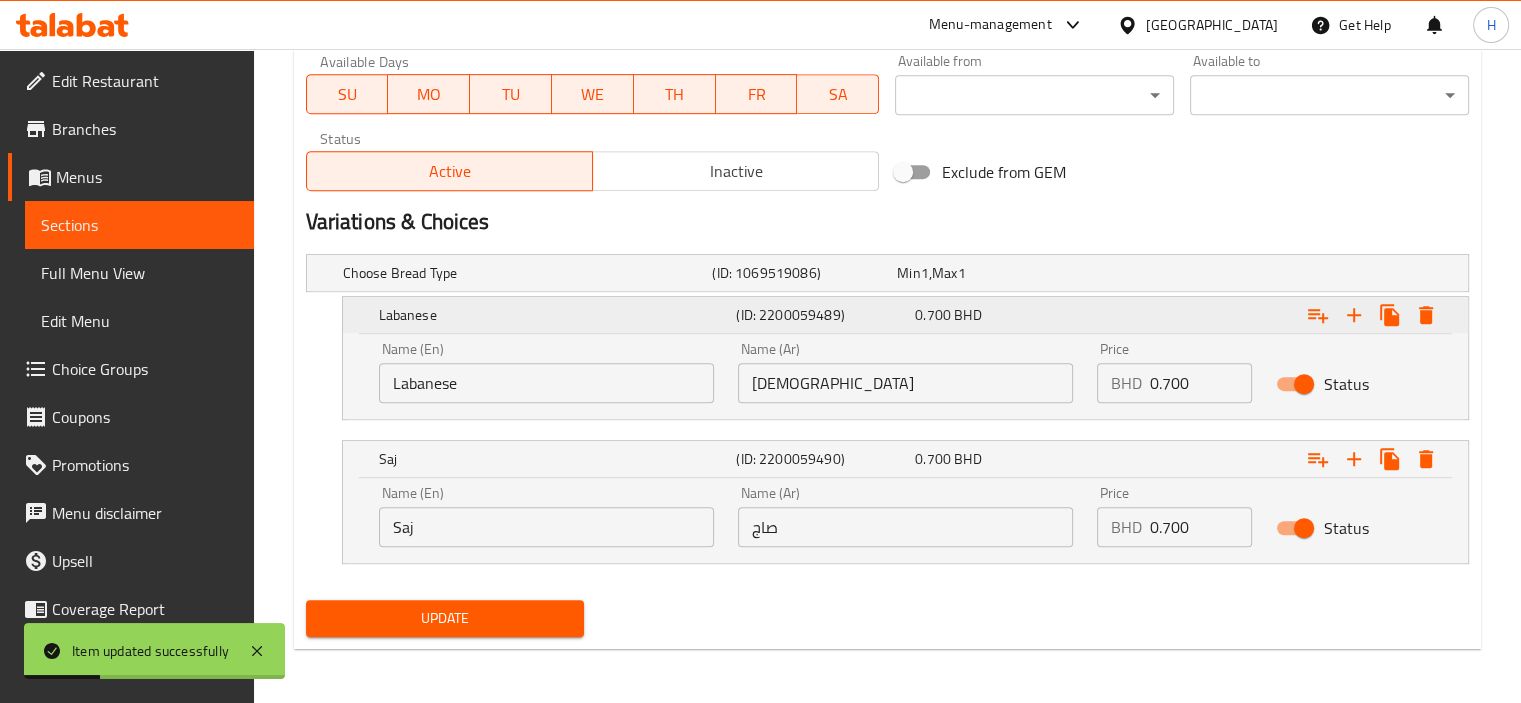 scroll, scrollTop: 0, scrollLeft: 0, axis: both 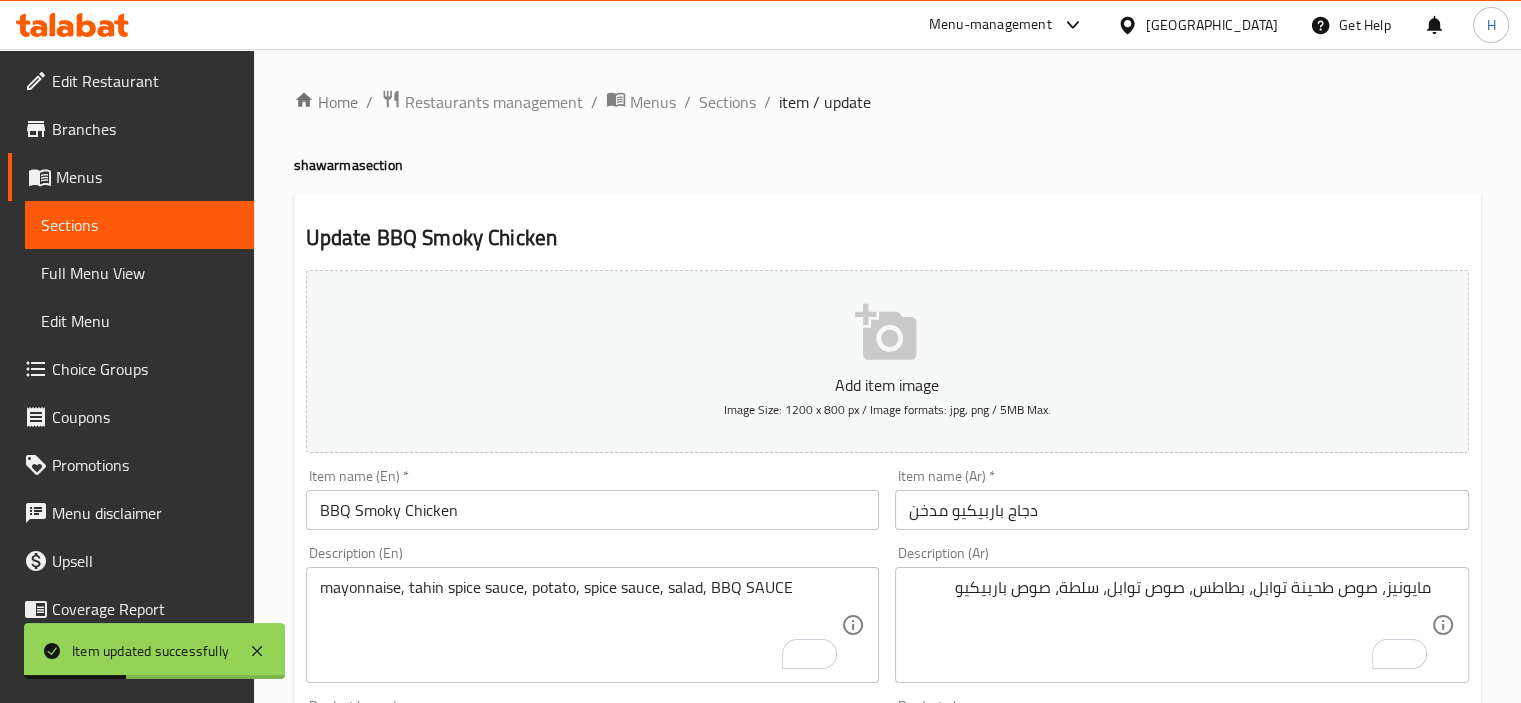 click on "Home / Restaurants management / Menus / Sections / item / update shawarma  section Update BBQ Smoky Chicken Add item image Image Size: 1200 x 800 px / Image formats: jpg, png / 5MB Max. Item name (En)   * BBQ Smoky Chicken Item name (En)  * Item name (Ar)   * دجاج باربيكيو مدخن Item name (Ar)  * Description (En) mayonnaise, tahin spice sauce, potato, spice sauce, salad, BBQ SAUCE Description (En) Description (Ar) مايونيز، صوص طحينة توابل، بطاطس، صوص توابل، سلطة، صوص باربيكيو Description (Ar) Product barcode Product barcode Product sku Product sku Price   * BHD 0 Price  * Price on selection Free item Start Date Start Date End Date End Date Available Days SU MO TU WE TH FR SA Available from ​ ​ Available to ​ ​ Status Active Inactive Exclude from GEM Variations & Choices Choose Bread Type (ID: 1069519086) Min 1  ,  Max 1 Name (En) Choose Bread Type Name (En) Name (Ar) اختر نوع الخبز Name (Ar) Min 1 Min Max 1 Max" at bounding box center (887, 839) 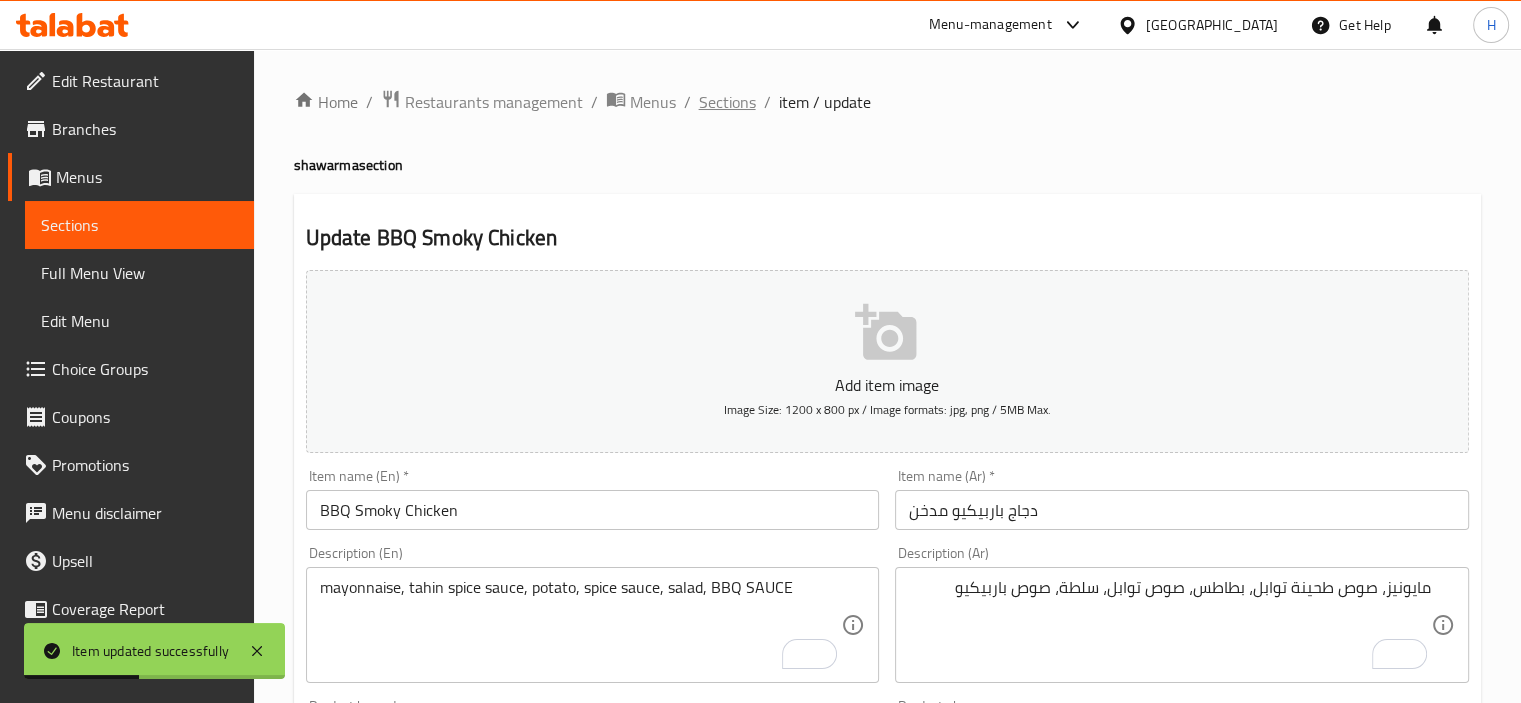 click on "Sections" at bounding box center [727, 102] 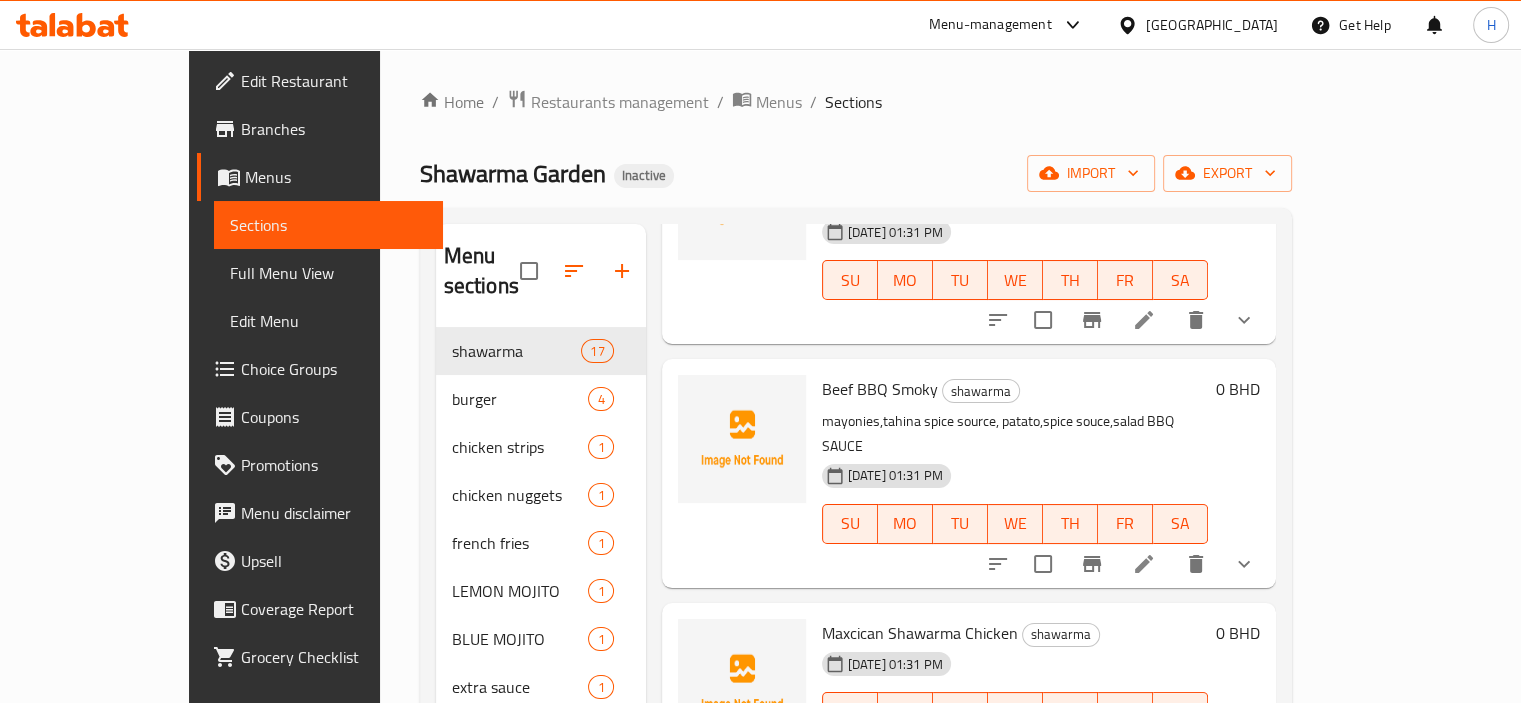 scroll, scrollTop: 648, scrollLeft: 0, axis: vertical 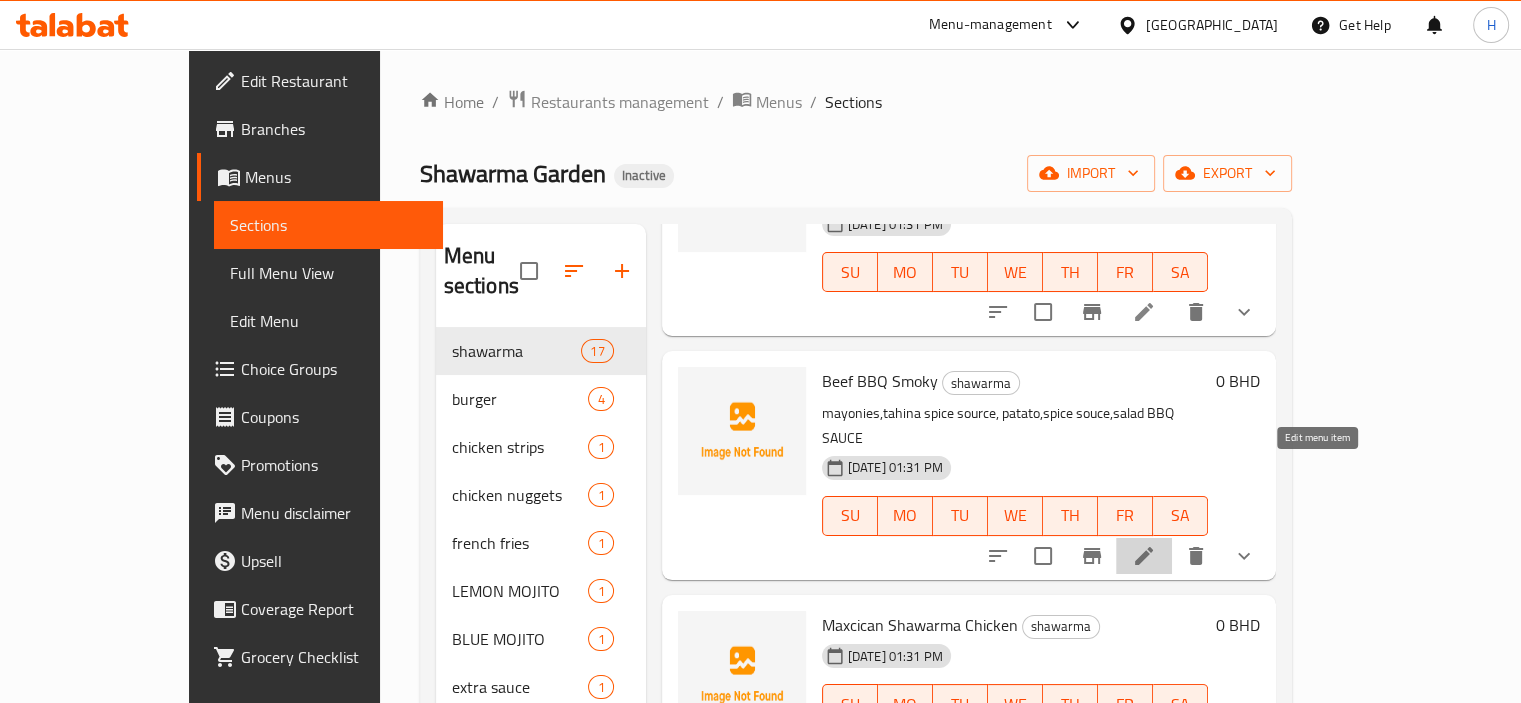 click 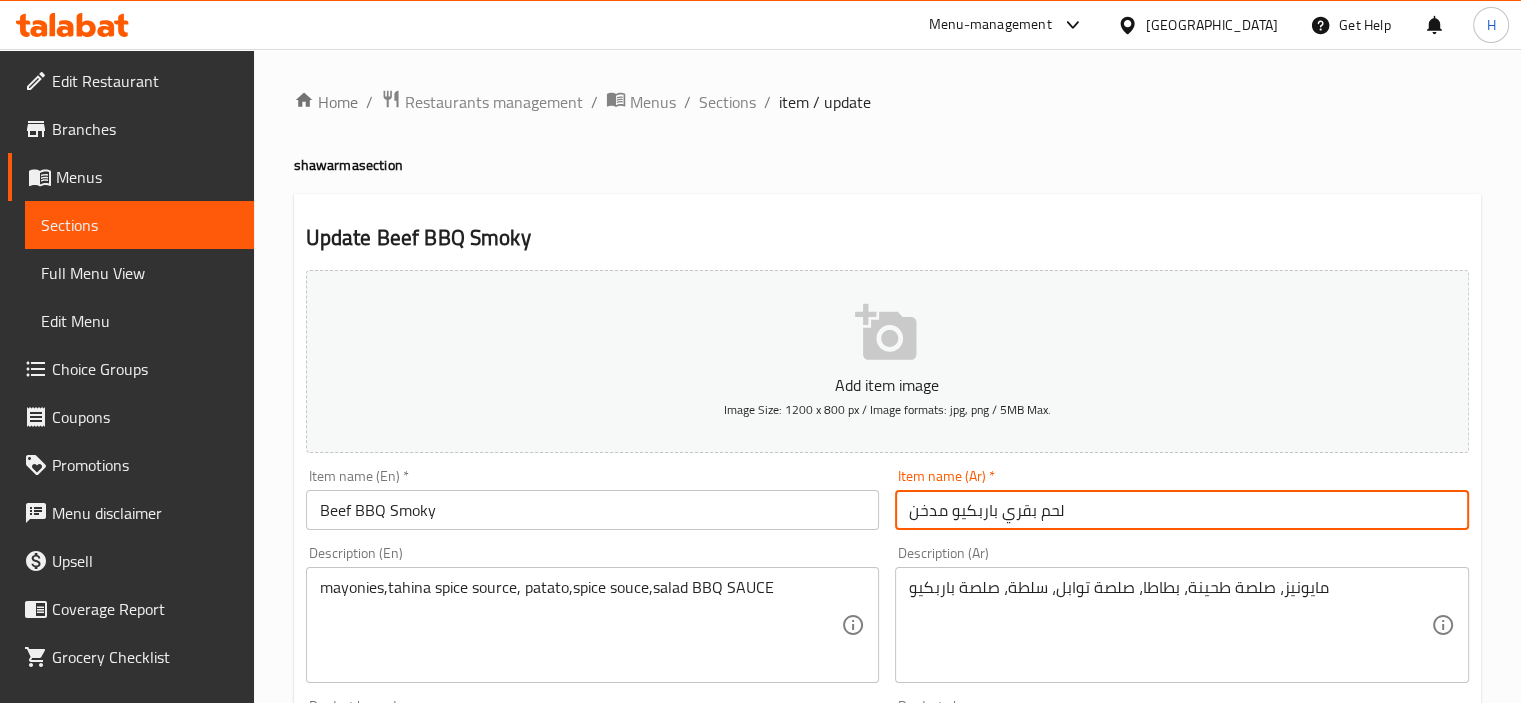 click on "لحم بقري باربكيو مدخن" at bounding box center (1182, 510) 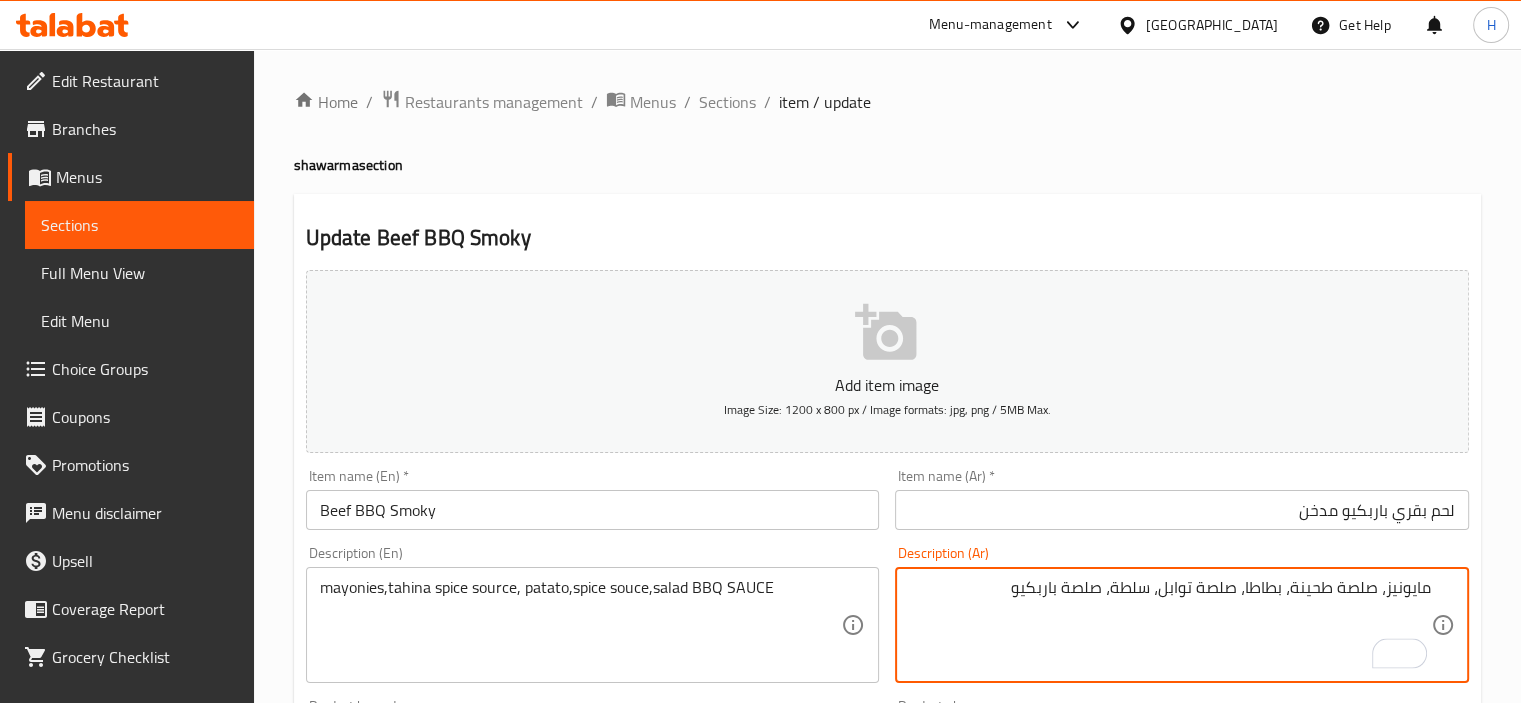click on "مايونيز، صلصة طحينة، بطاطا، صلصة توابل، سلطة، صلصة باربكيو" at bounding box center [1170, 625] 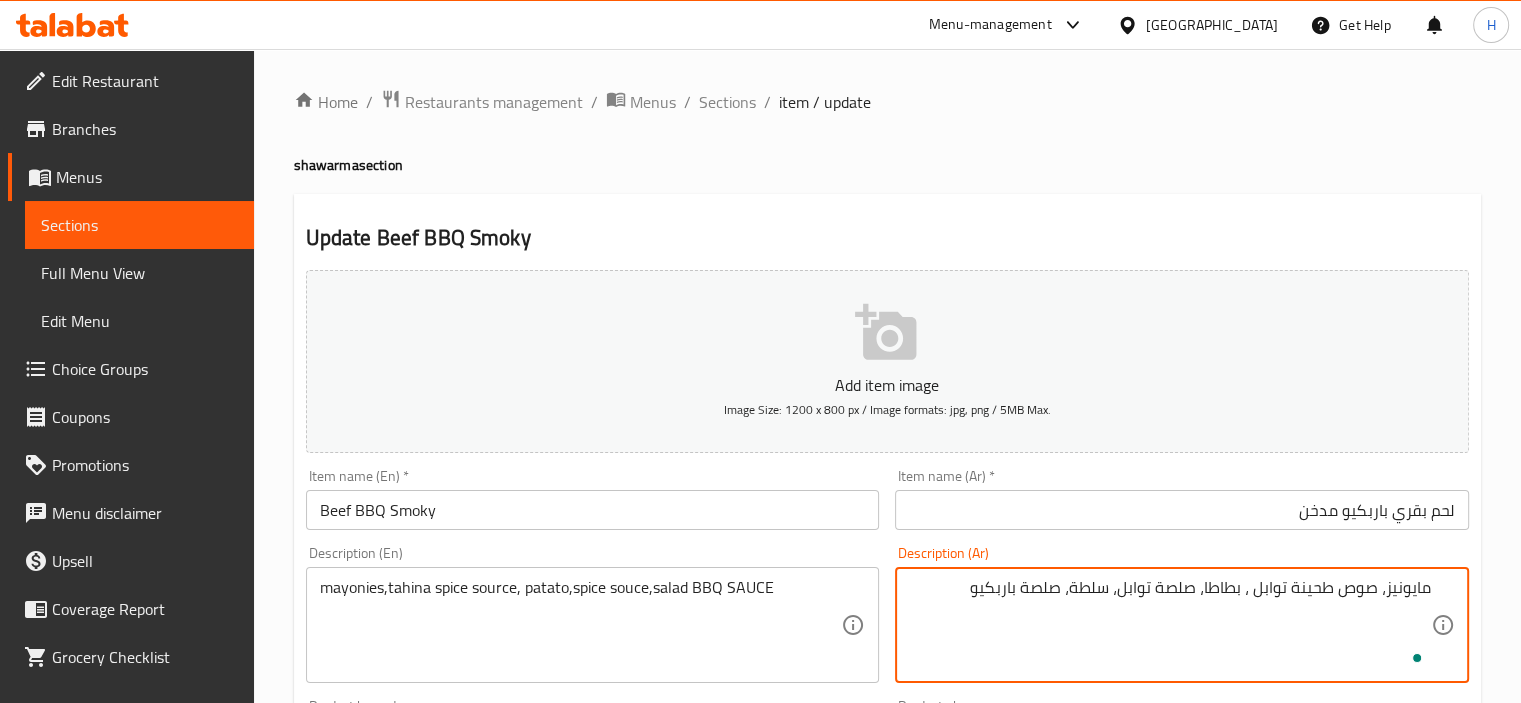 type on "مايونيز، صوص طحينة توابل، بطاطا، صلصة توابل، سلطة، صلصة باربكيو" 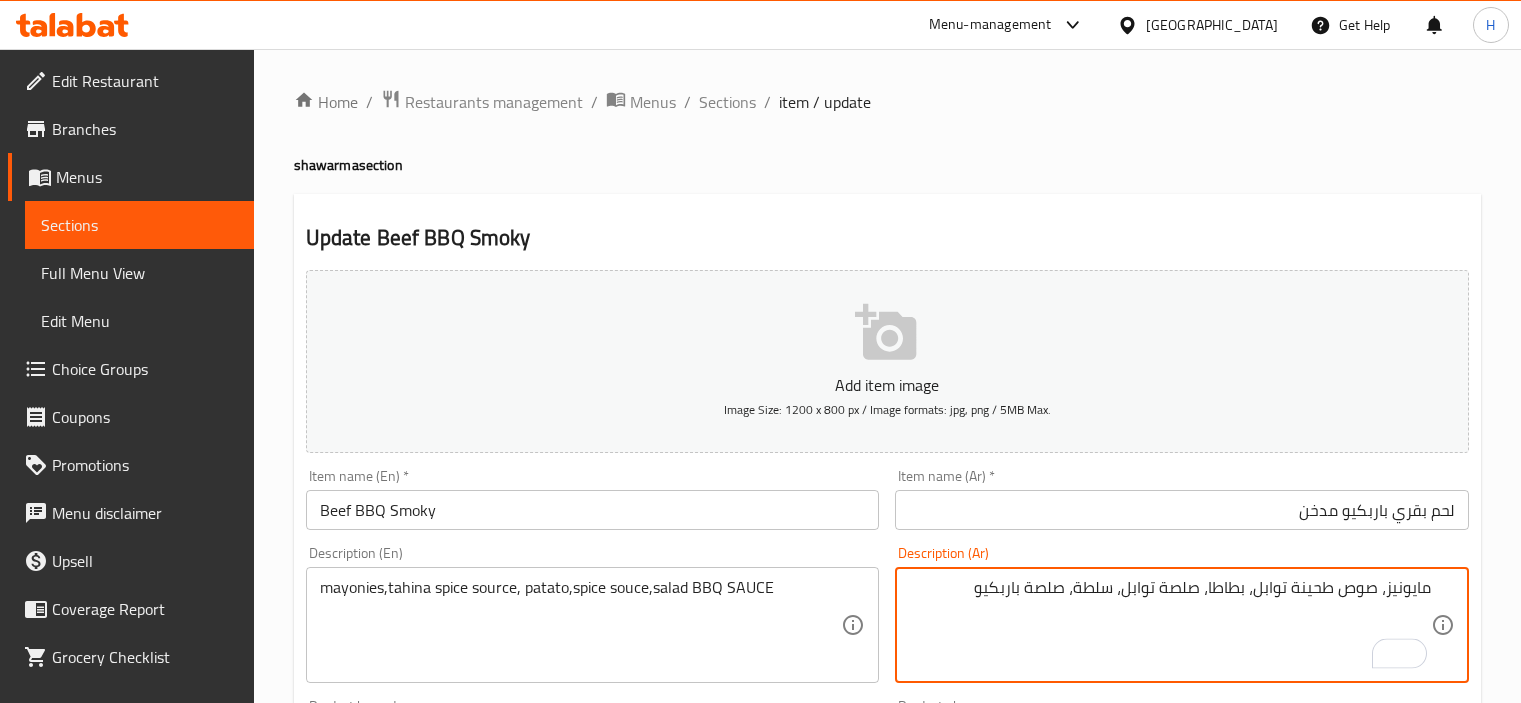 scroll, scrollTop: 0, scrollLeft: 0, axis: both 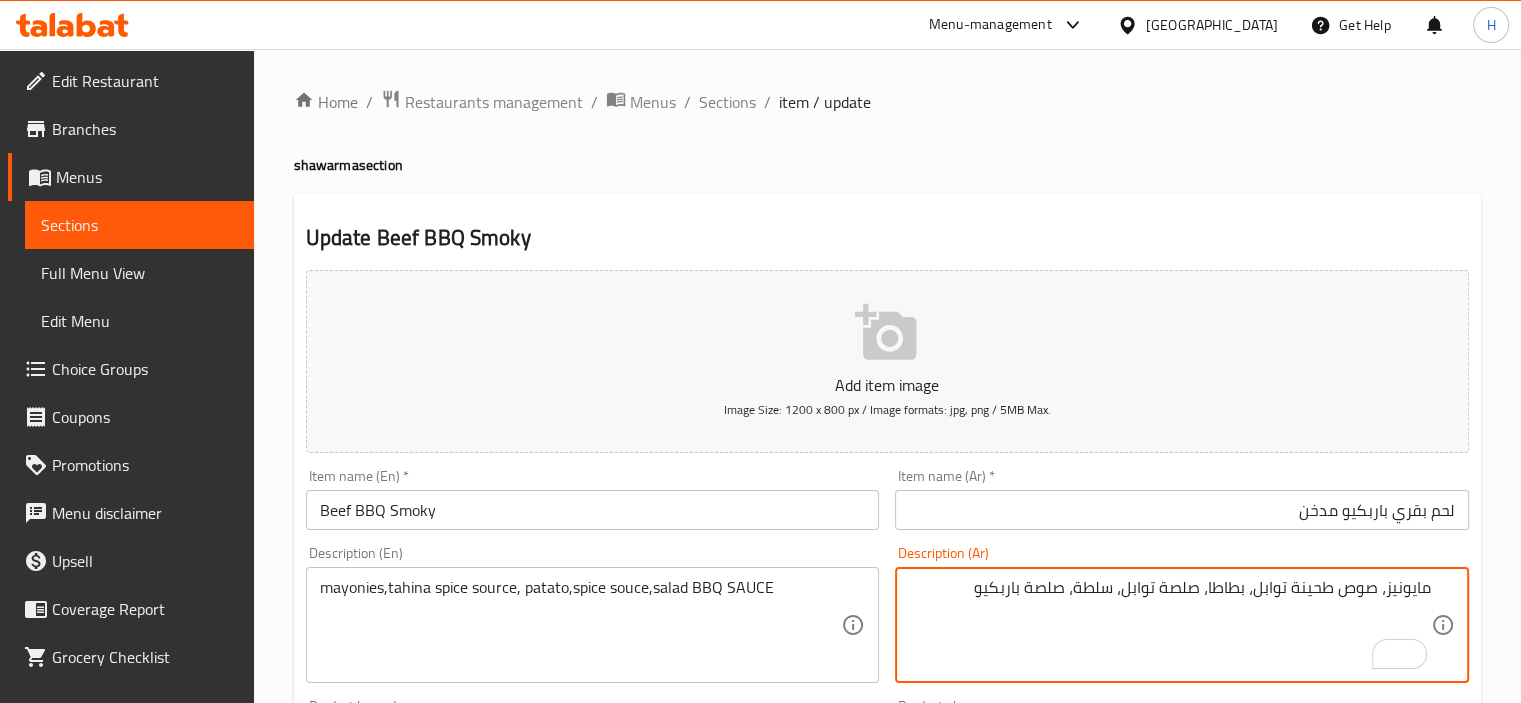 type on "مايونيز، صوص طحينة توابل، بطاطا، صلصة توابل، سلطة، صلصة باربكيو" 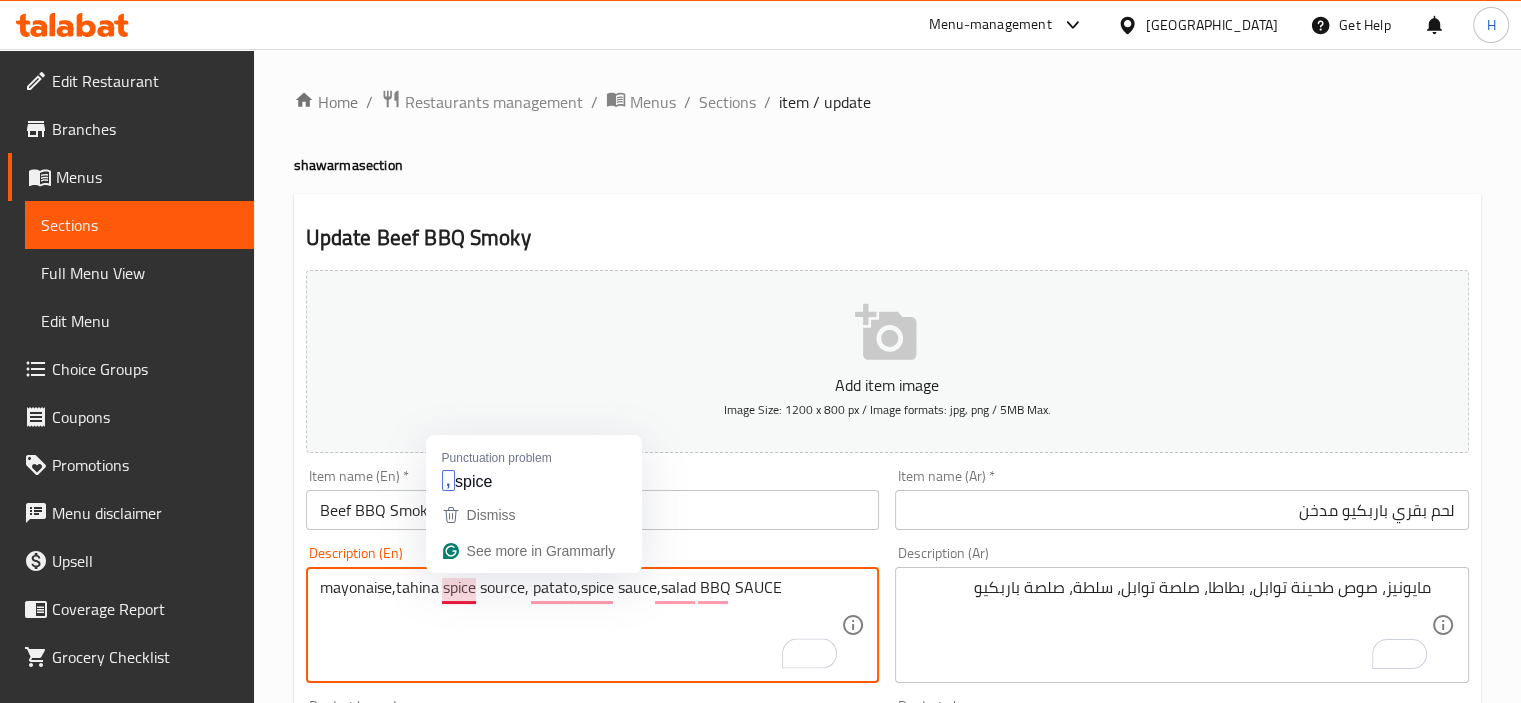 click on "mayonaise,tahina spice source, patato,spice sauce,salad BBQ SAUCE" at bounding box center [581, 625] 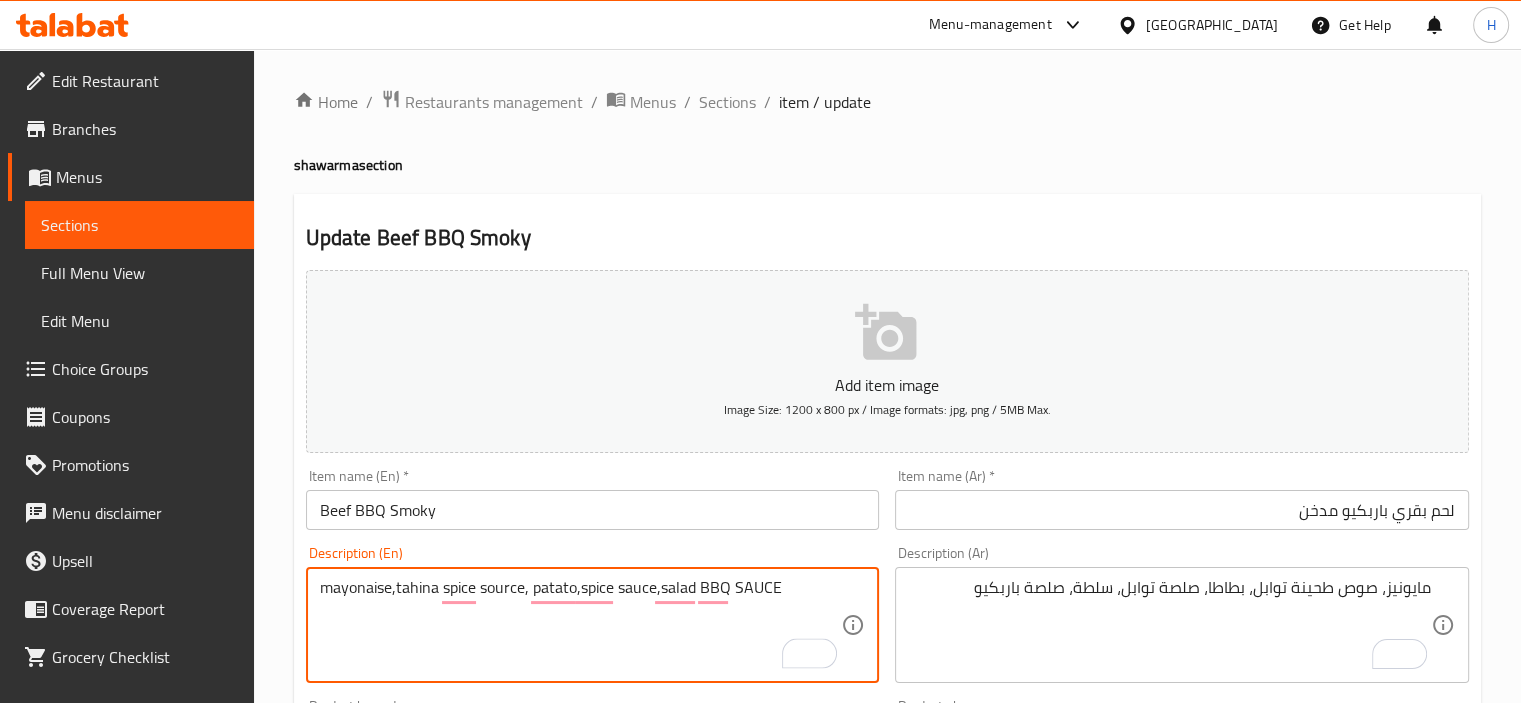 click on "mayonaise,tahina spice source, patato,spice sauce,salad BBQ SAUCE" at bounding box center [581, 625] 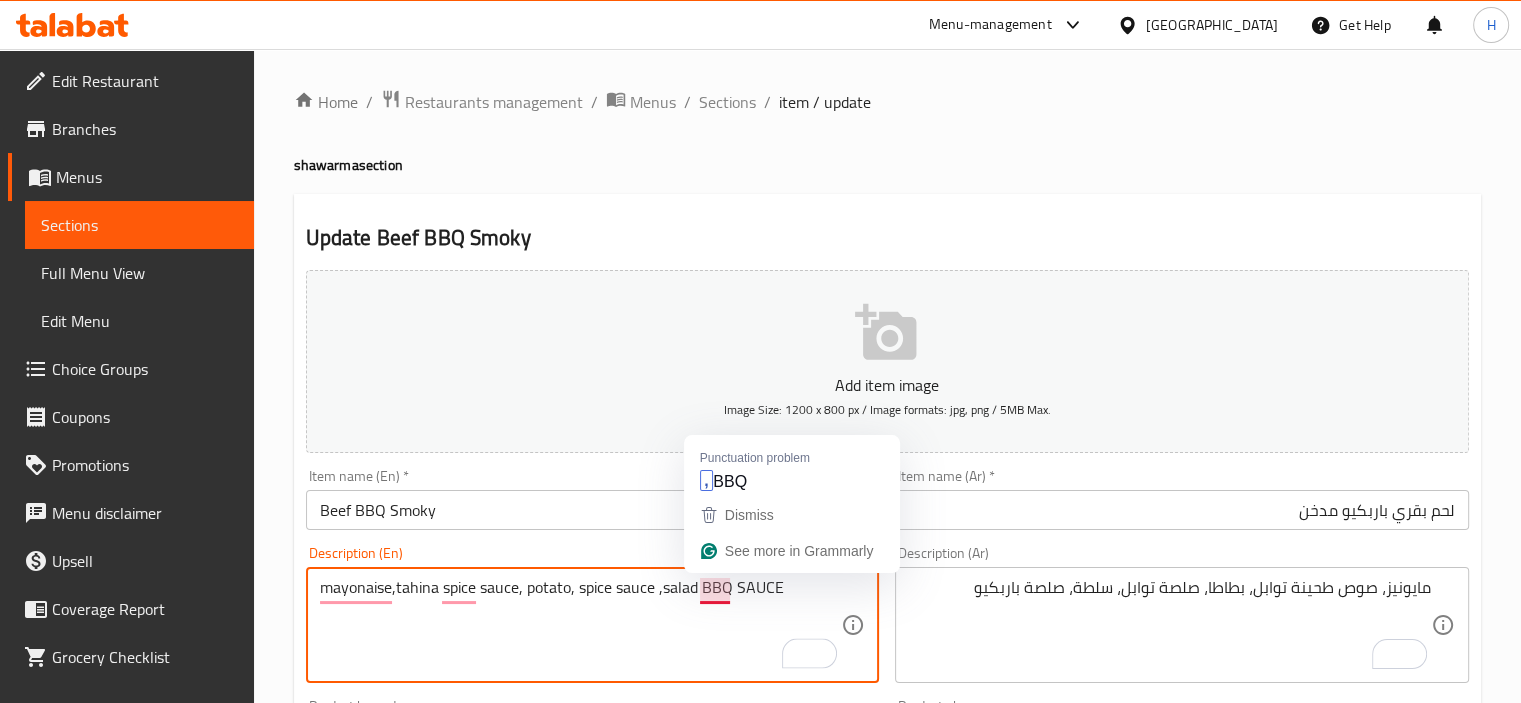 click on "mayonaise,tahina spice sauce, potato, spice sauce ,salad BBQ SAUCE" at bounding box center [581, 625] 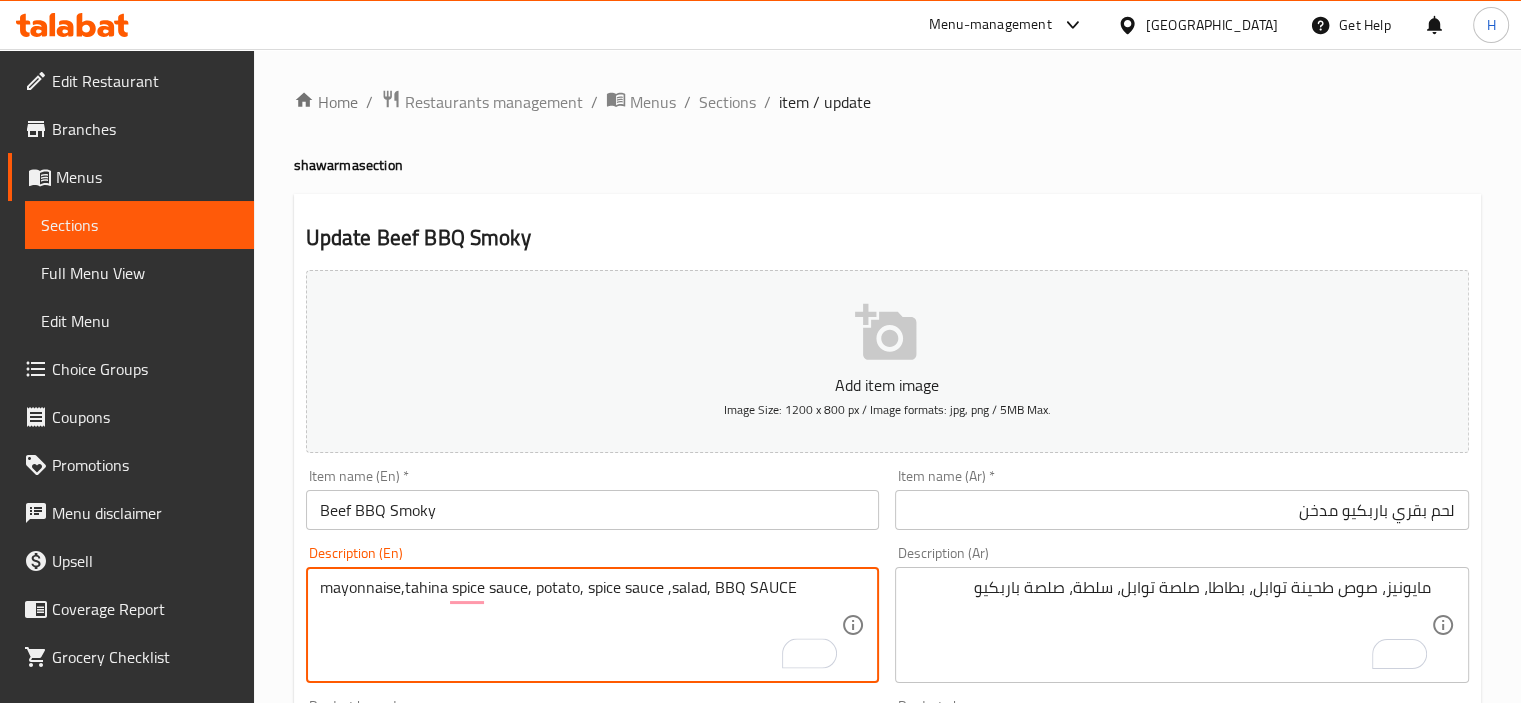 type on "mayonnaise,tahina spice sauce, potato, spice sauce ,salad, BBQ SAUCE" 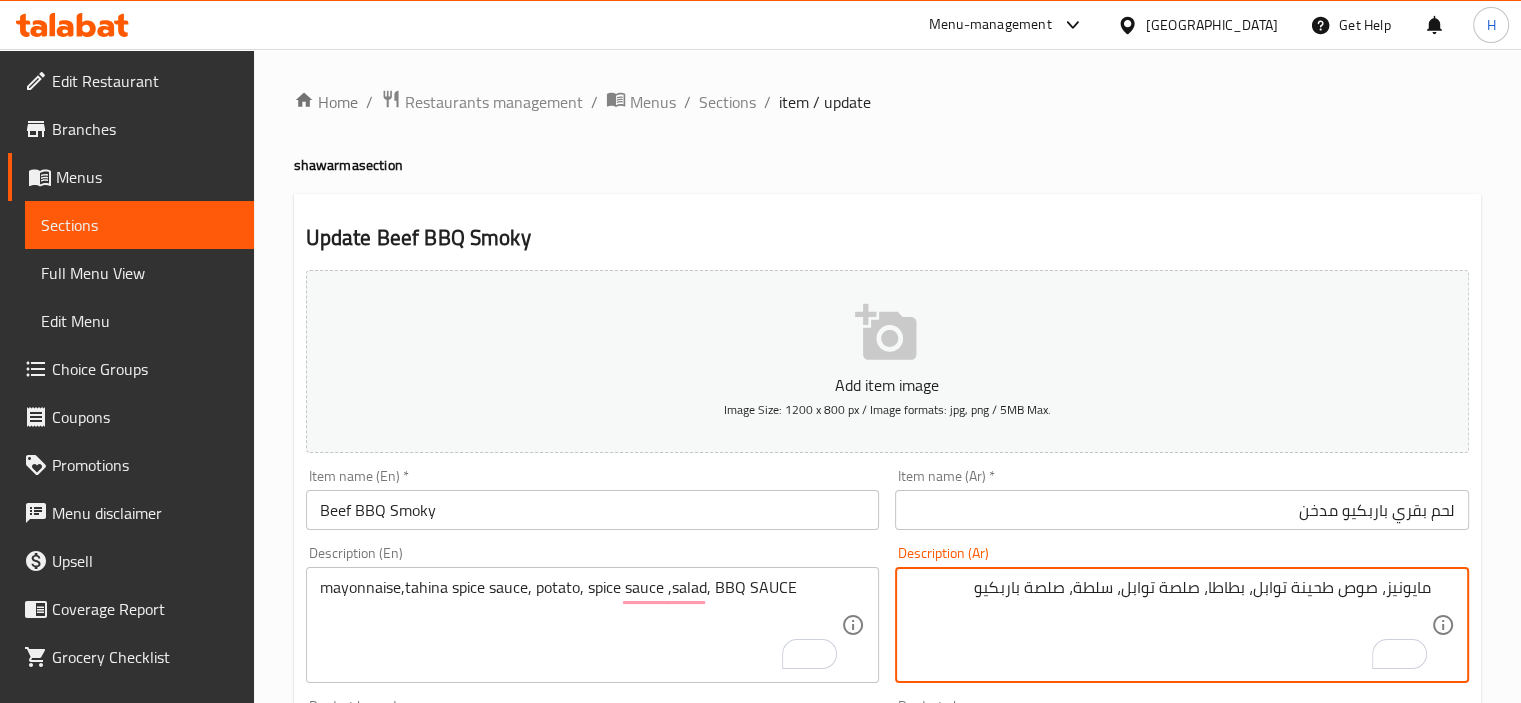 click on "مايونيز، صوص طحينة توابل، بطاطا، صلصة توابل، سلطة، صلصة باربكيو" at bounding box center (1170, 625) 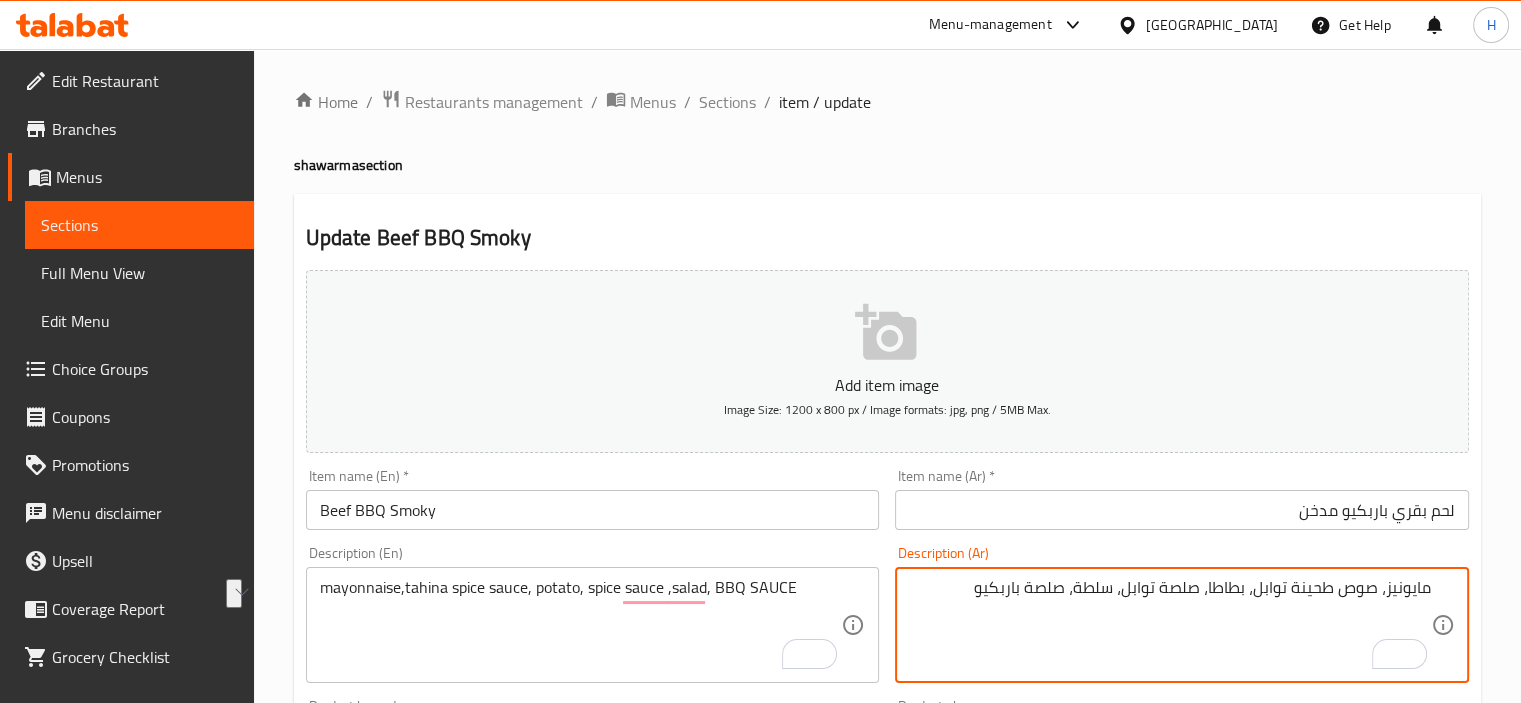 paste on "صة توابل تاجين، بطاطس، صلصة توابل، سلطة، صلصة باربي" 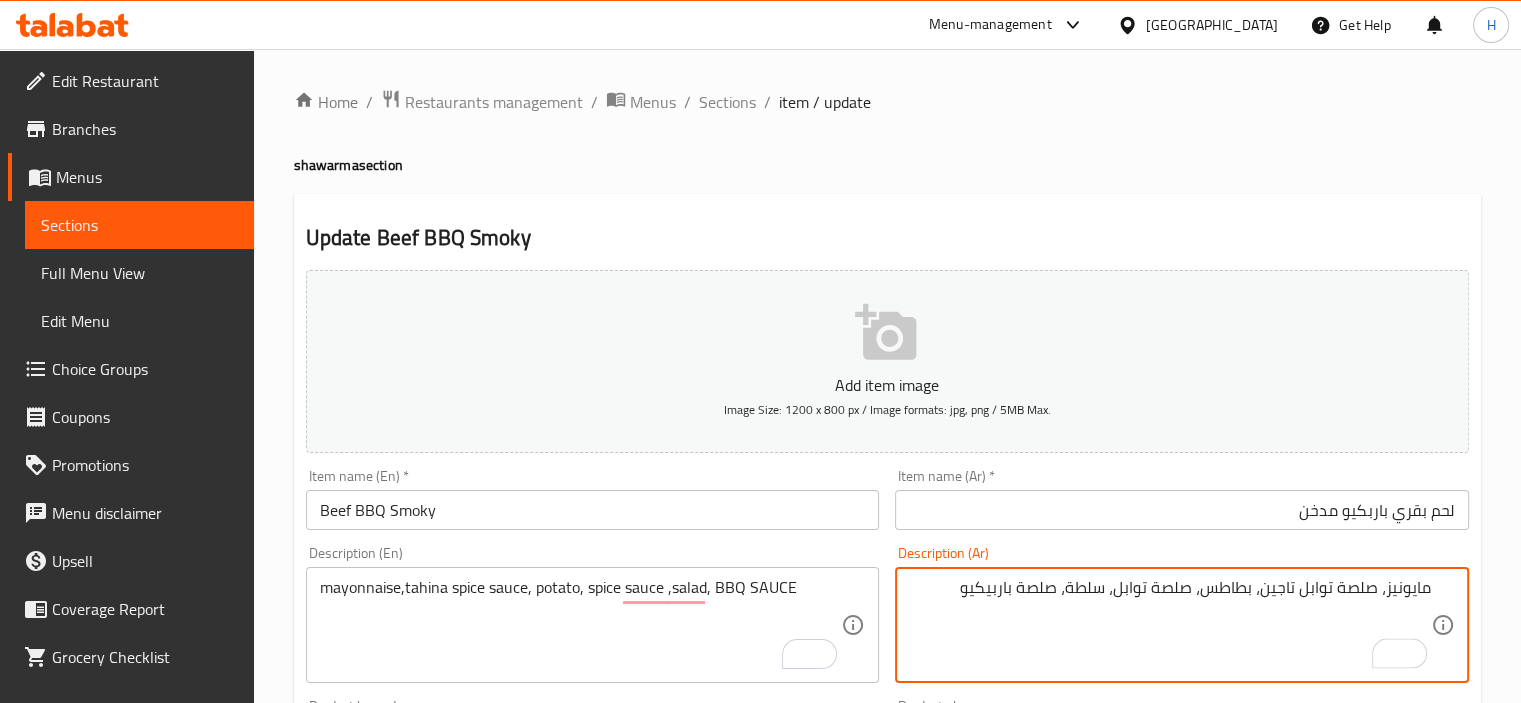 click on "مايونيز، صلصة توابل تاجين، بطاطس، صلصة توابل، سلطة، صلصة باربيكيو" at bounding box center [1170, 625] 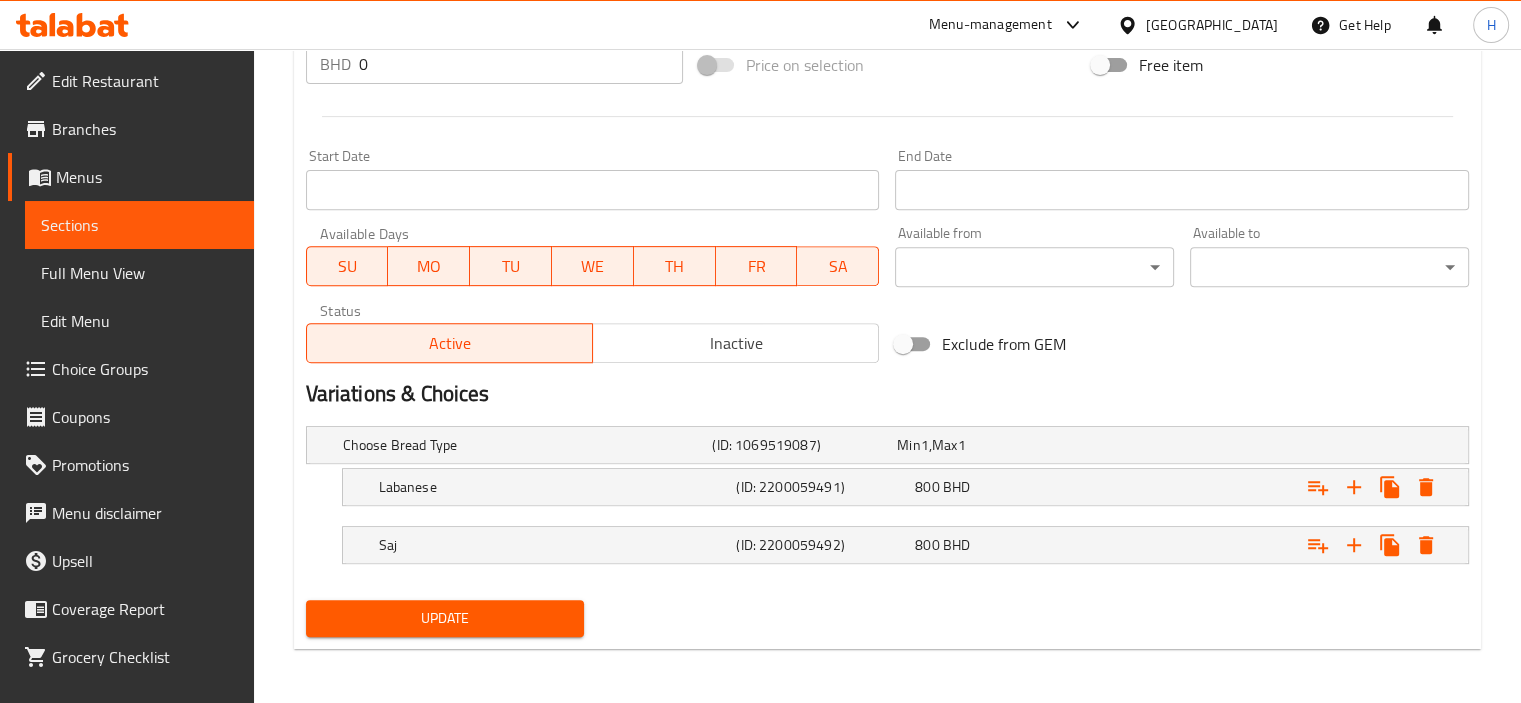 scroll, scrollTop: 752, scrollLeft: 0, axis: vertical 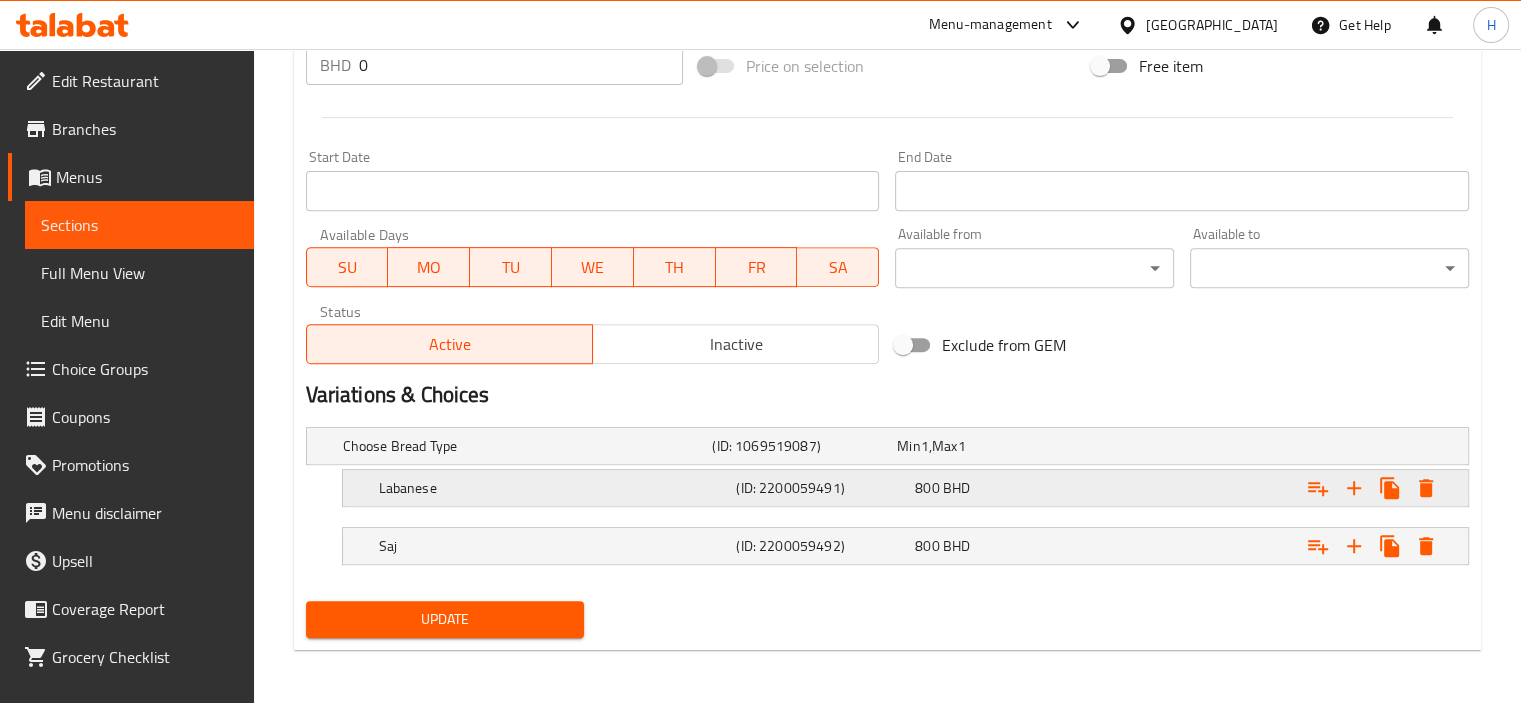 type on "مايونيز، صوص طحينة توابل، بطاطس، صوص توابل، سلطة، صوص باربيكيو" 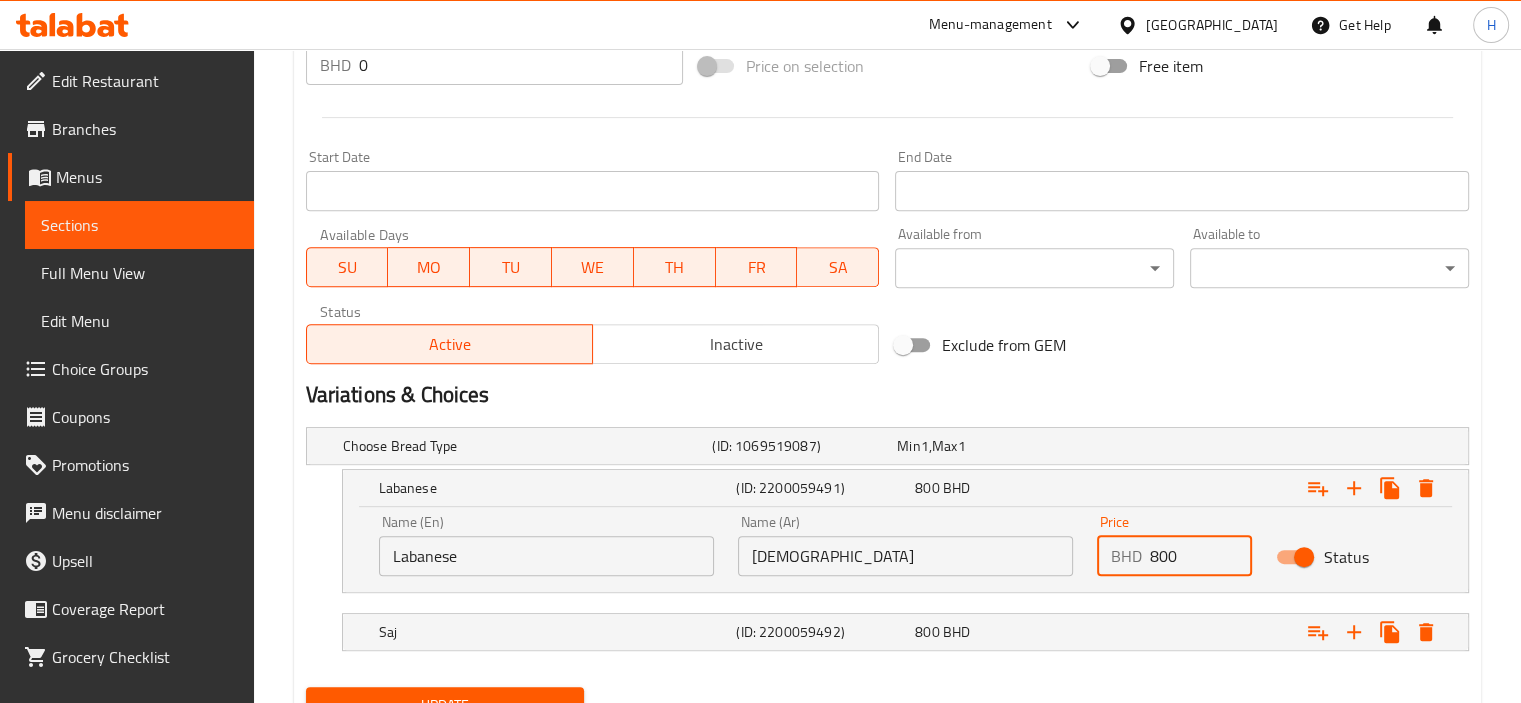 click on "800" at bounding box center (1201, 556) 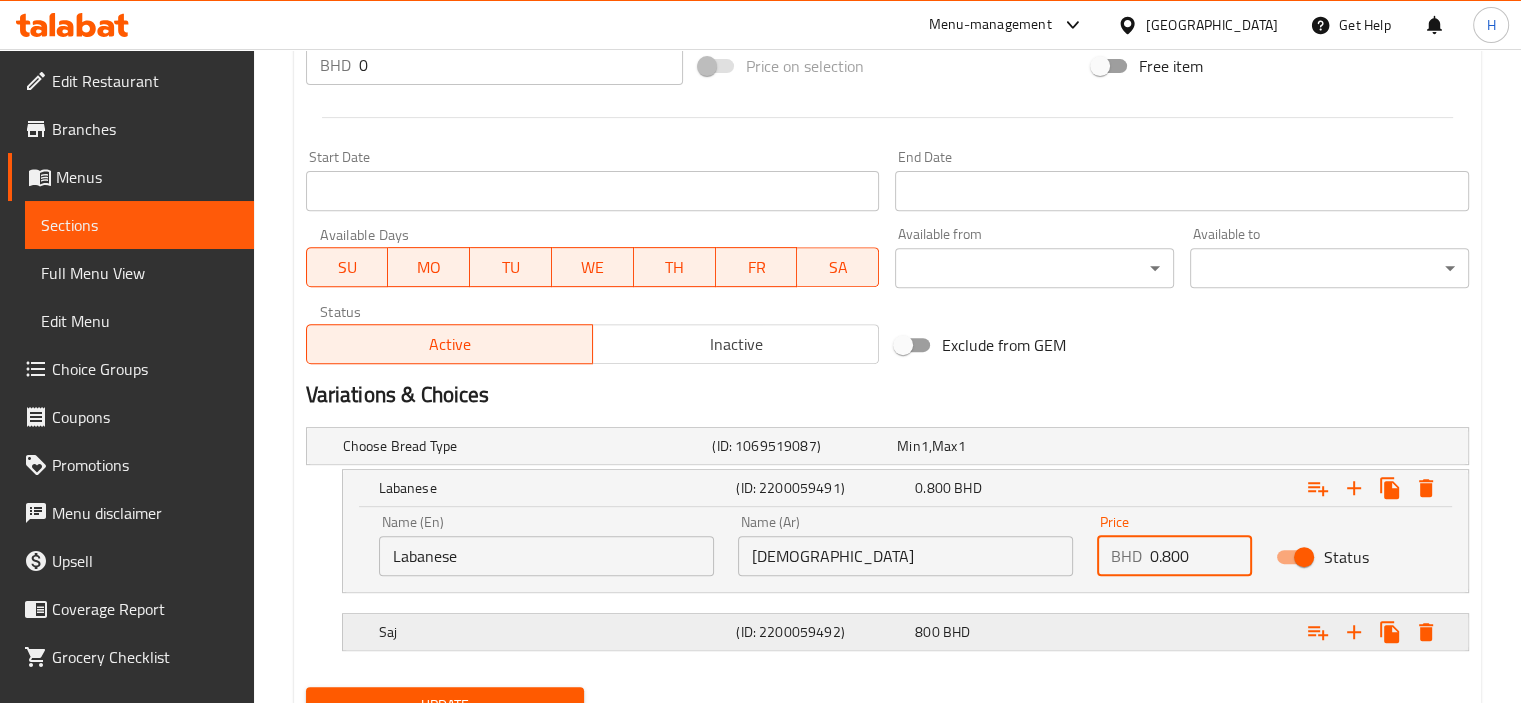 scroll, scrollTop: 840, scrollLeft: 0, axis: vertical 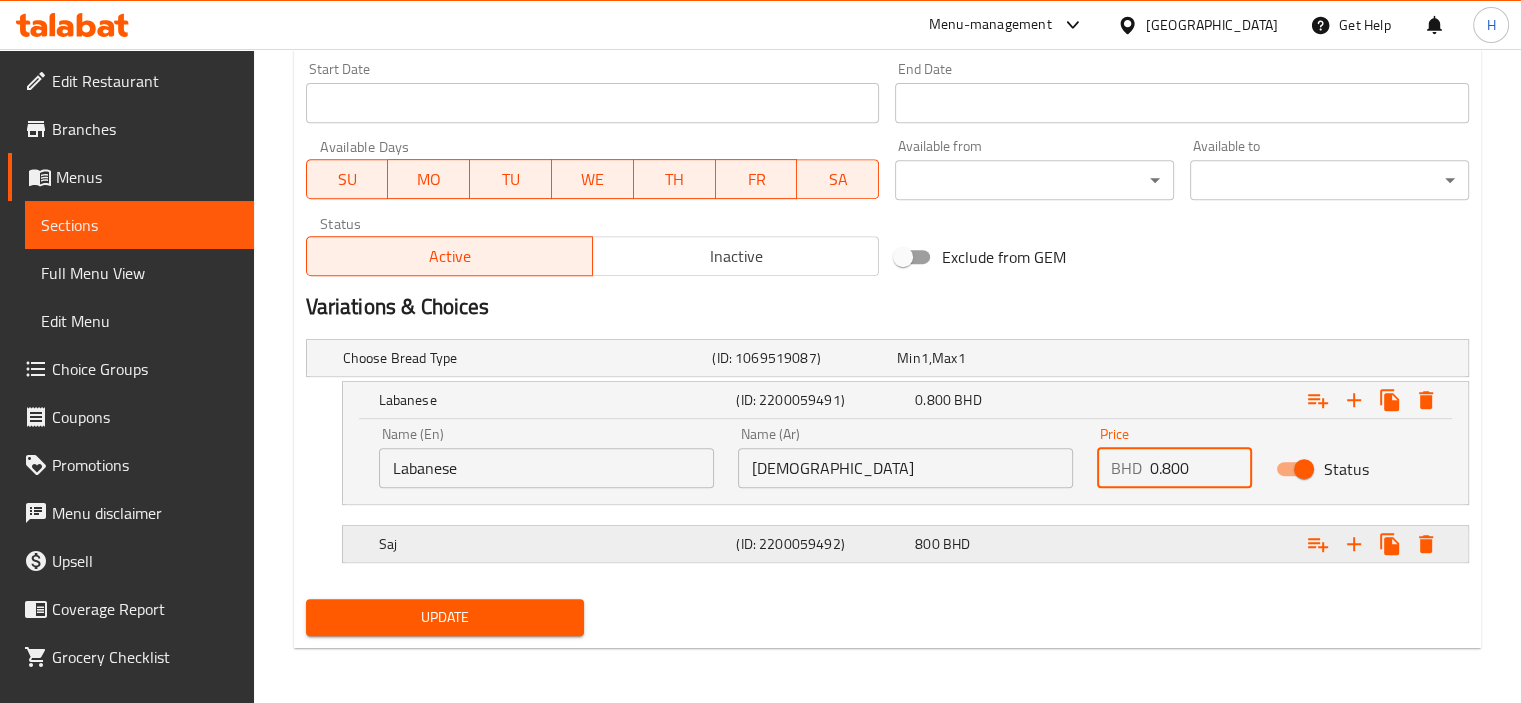 type on "0.800" 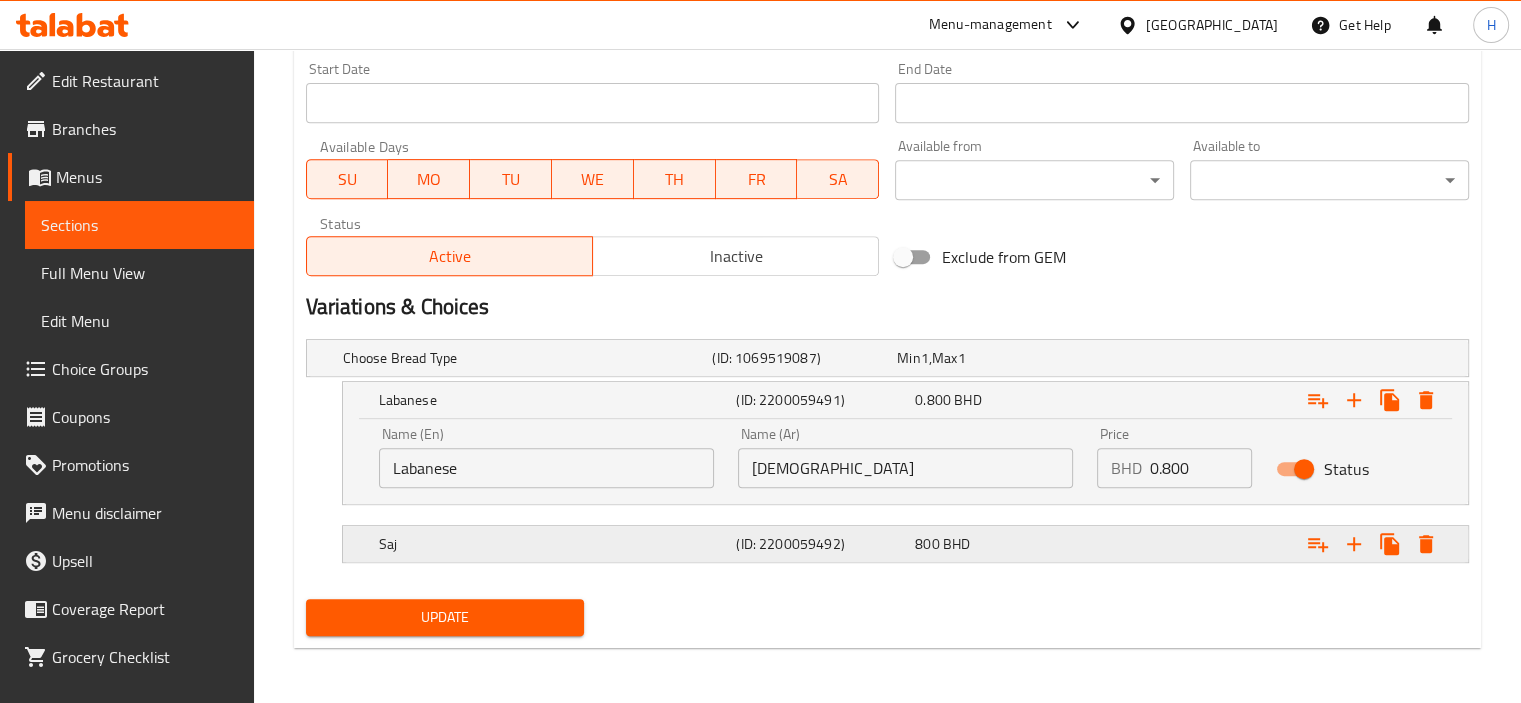 click at bounding box center (1263, 358) 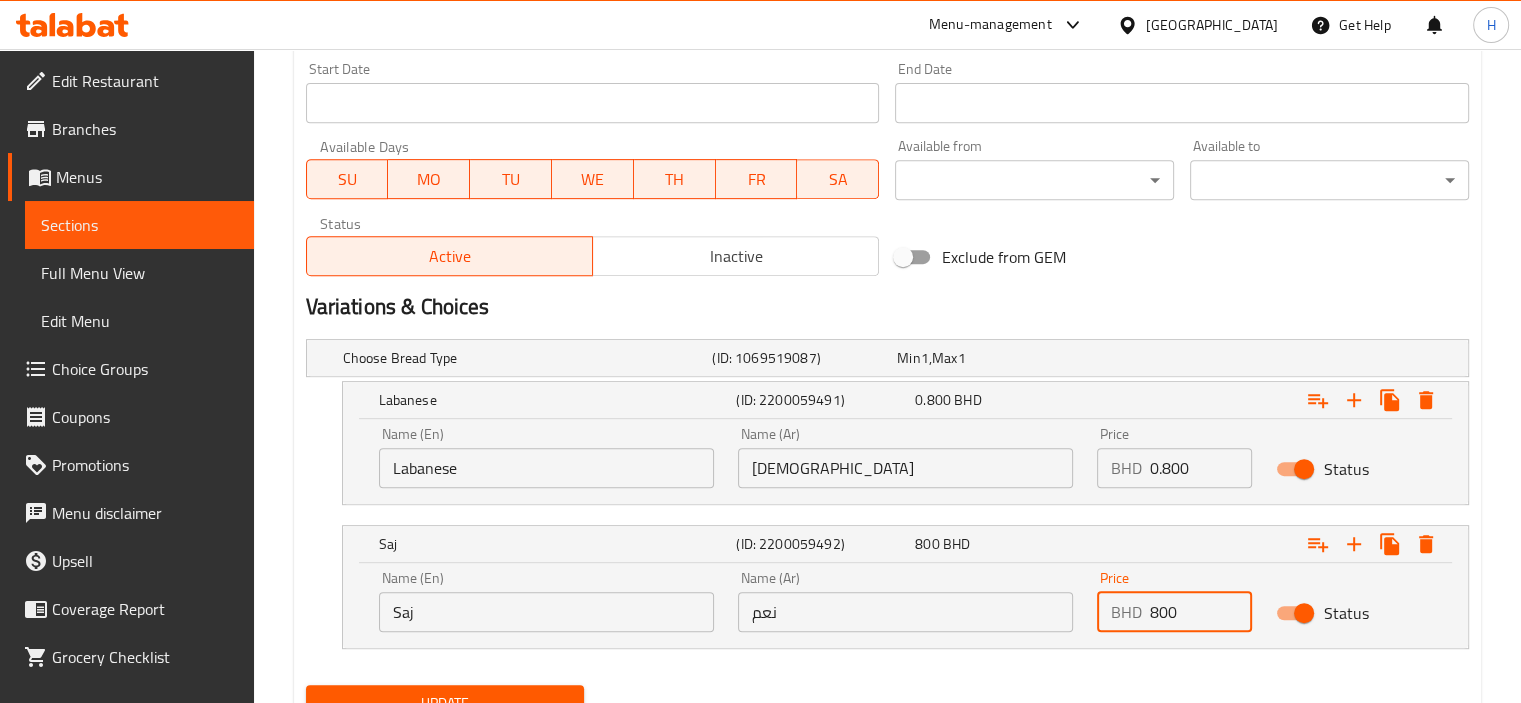 click on "800" at bounding box center (1201, 612) 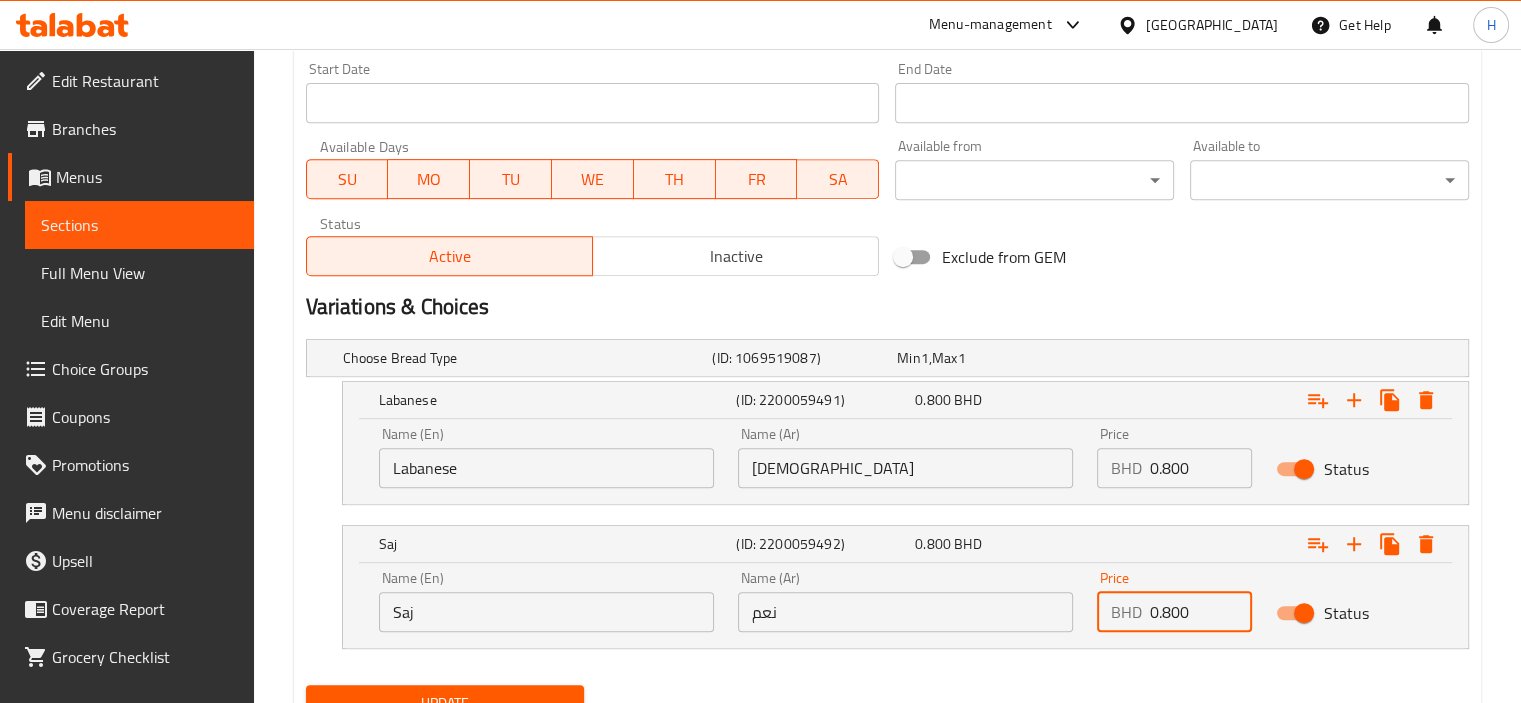 type on "0.800" 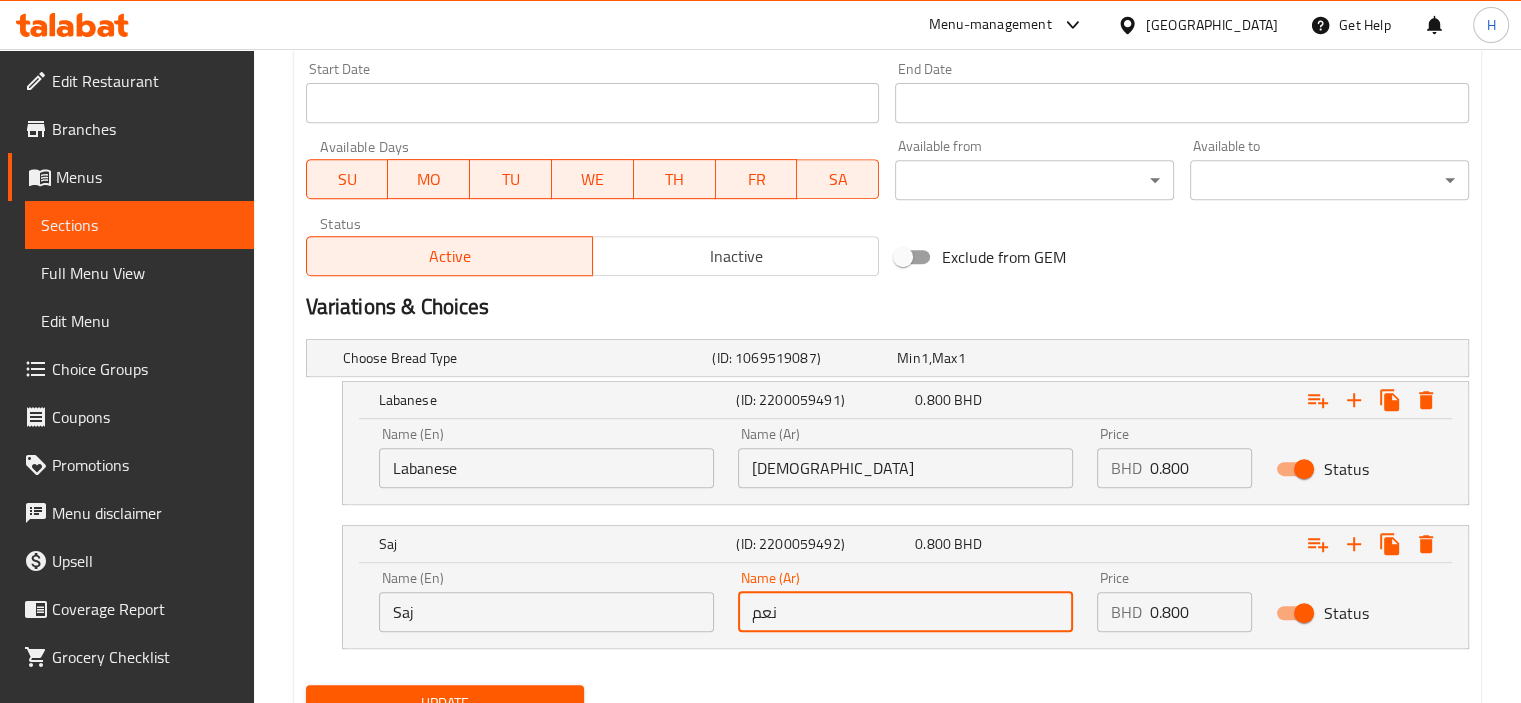 click on "نعم" at bounding box center [905, 612] 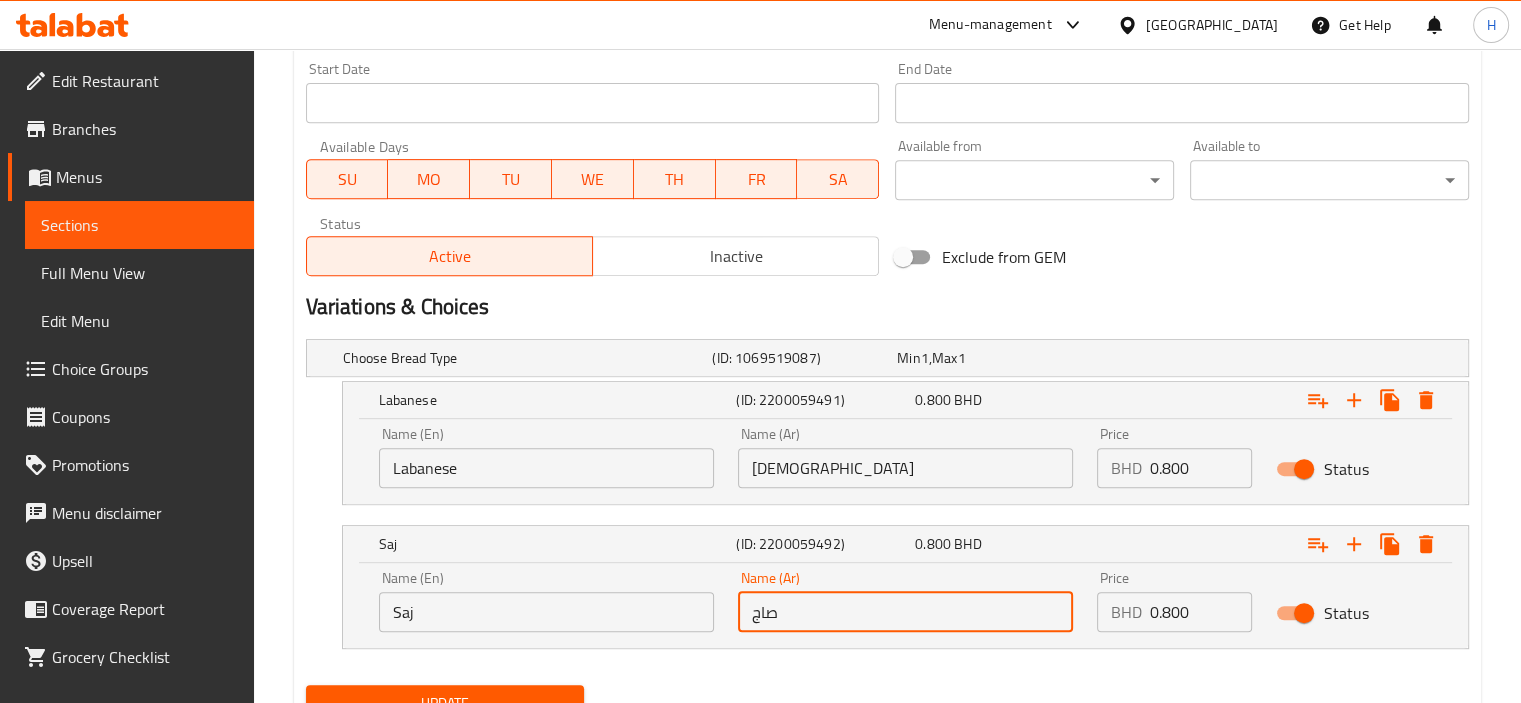 type on "صاج" 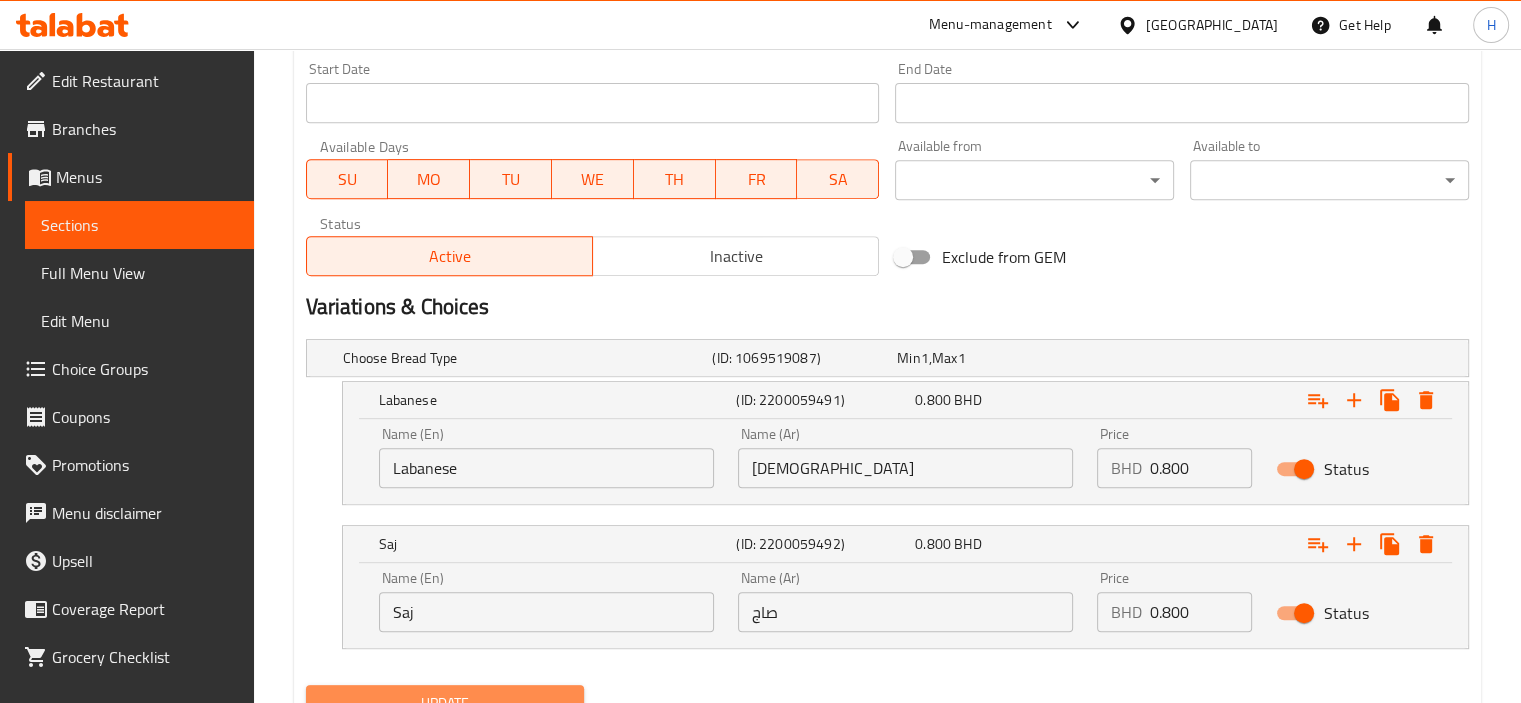 click on "Update" at bounding box center (445, 703) 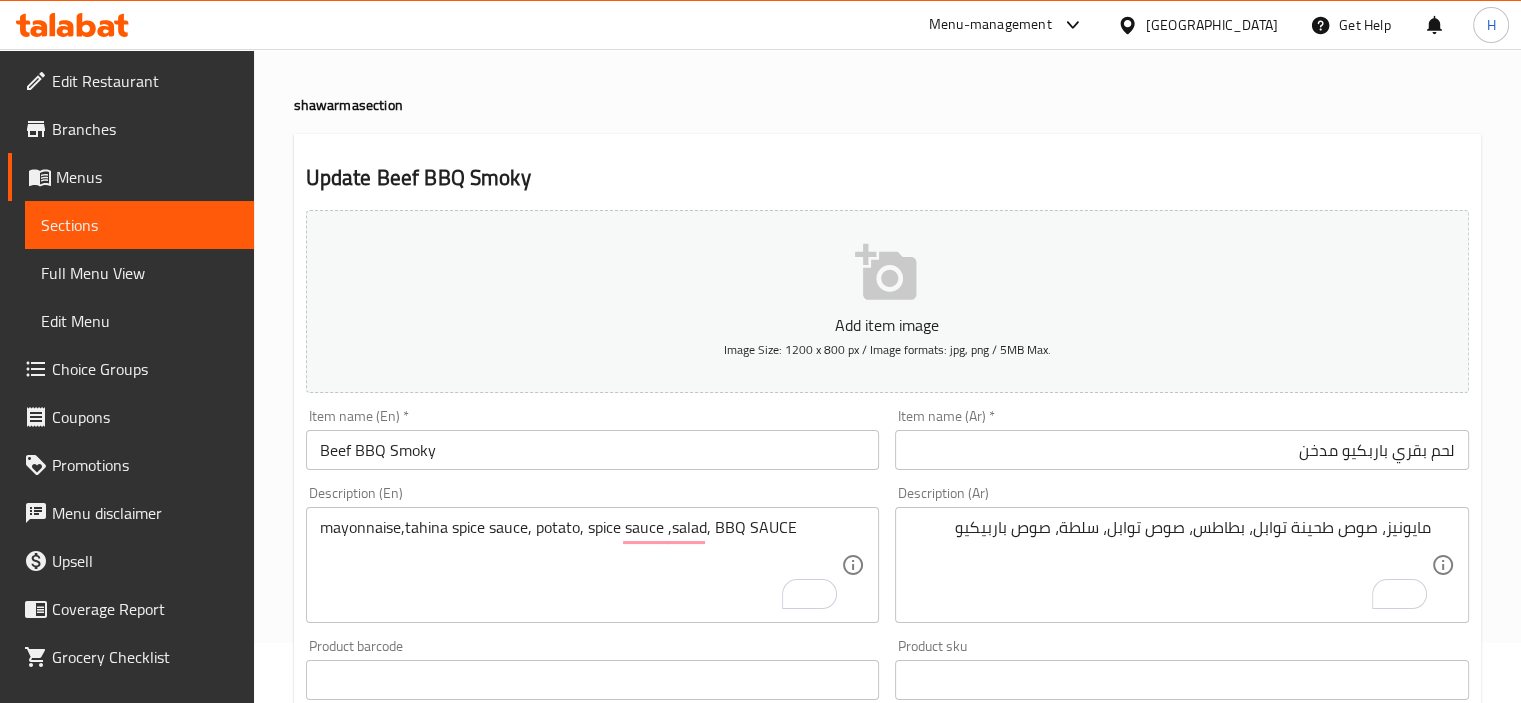 scroll, scrollTop: 0, scrollLeft: 0, axis: both 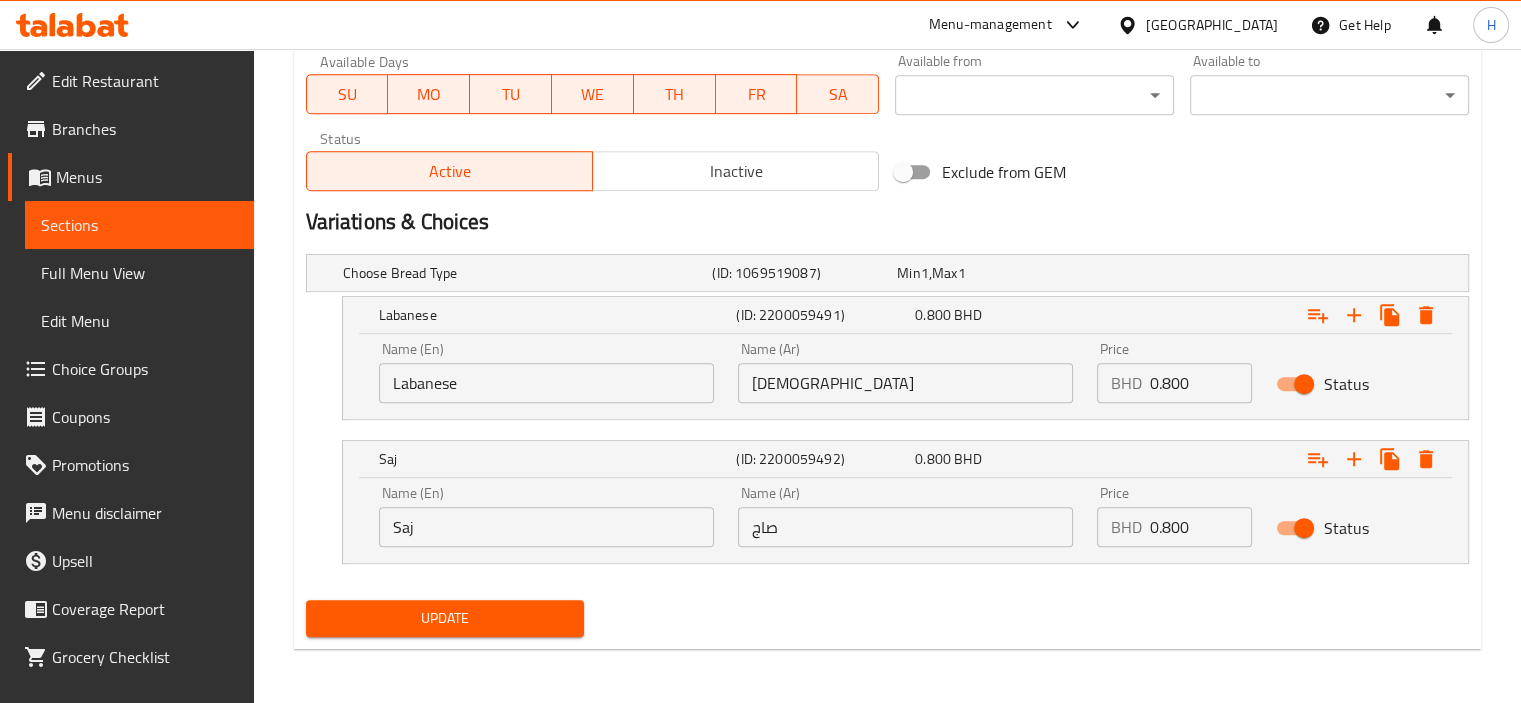 type on "mayonnaise,tahina spice sauce, potato, spice sauce, salad, BBQ SAUCE" 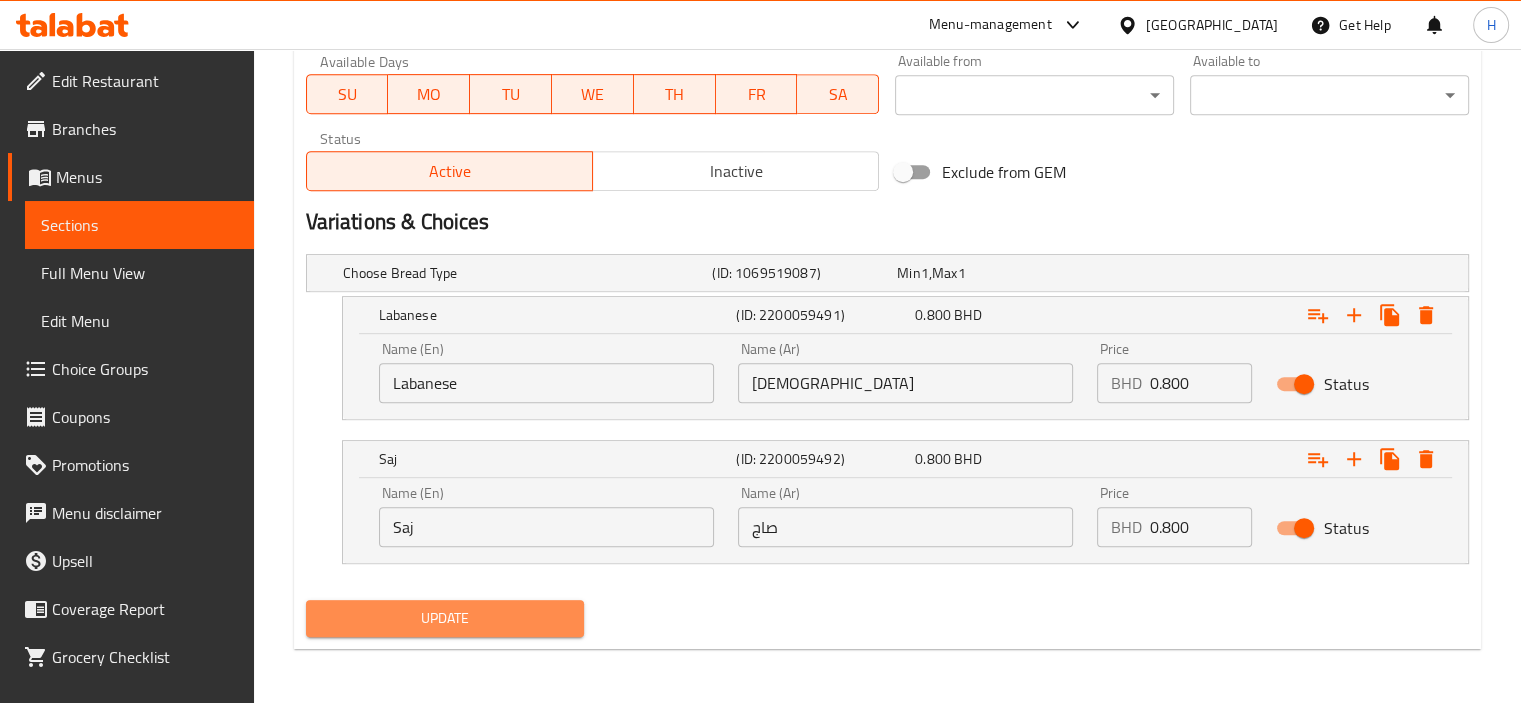 click on "Update" at bounding box center [445, 618] 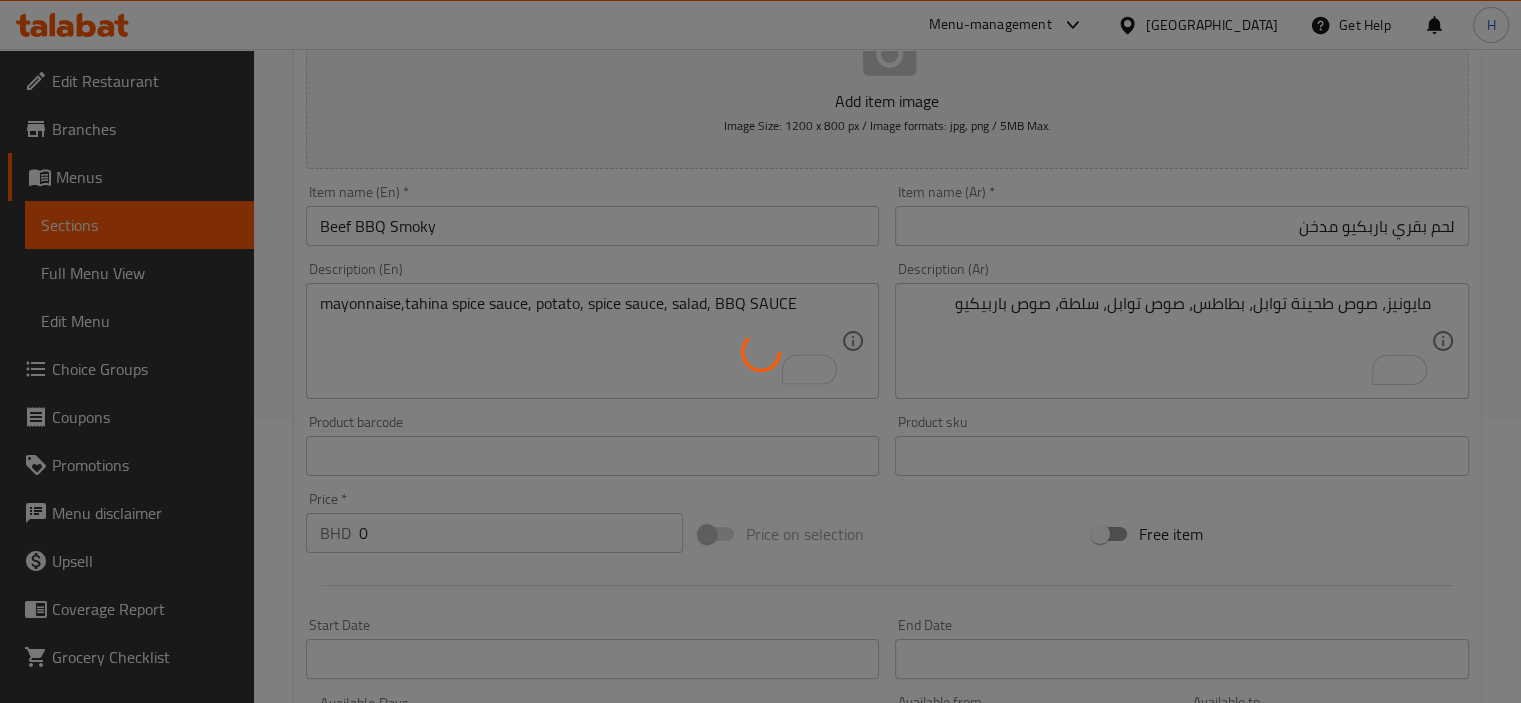 scroll, scrollTop: 0, scrollLeft: 0, axis: both 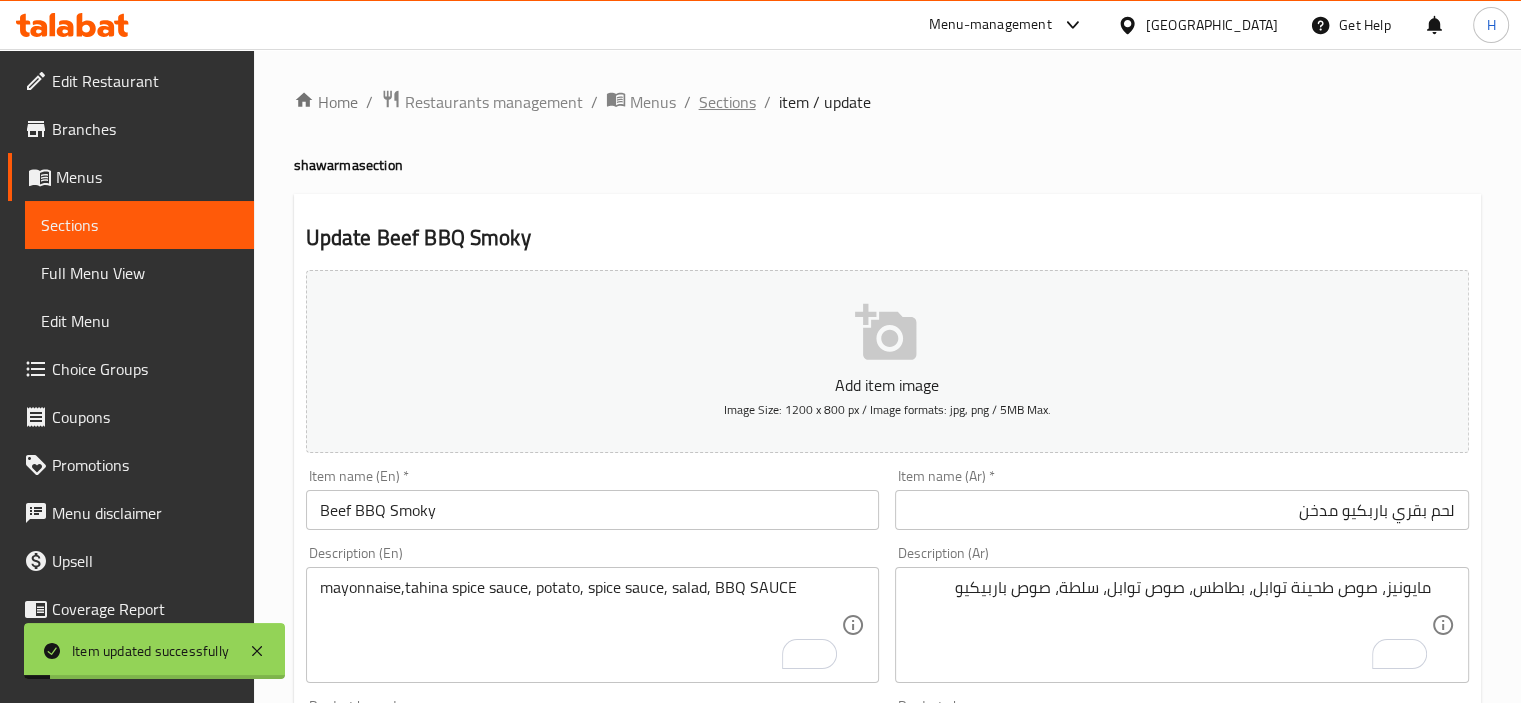 click on "Sections" at bounding box center (727, 102) 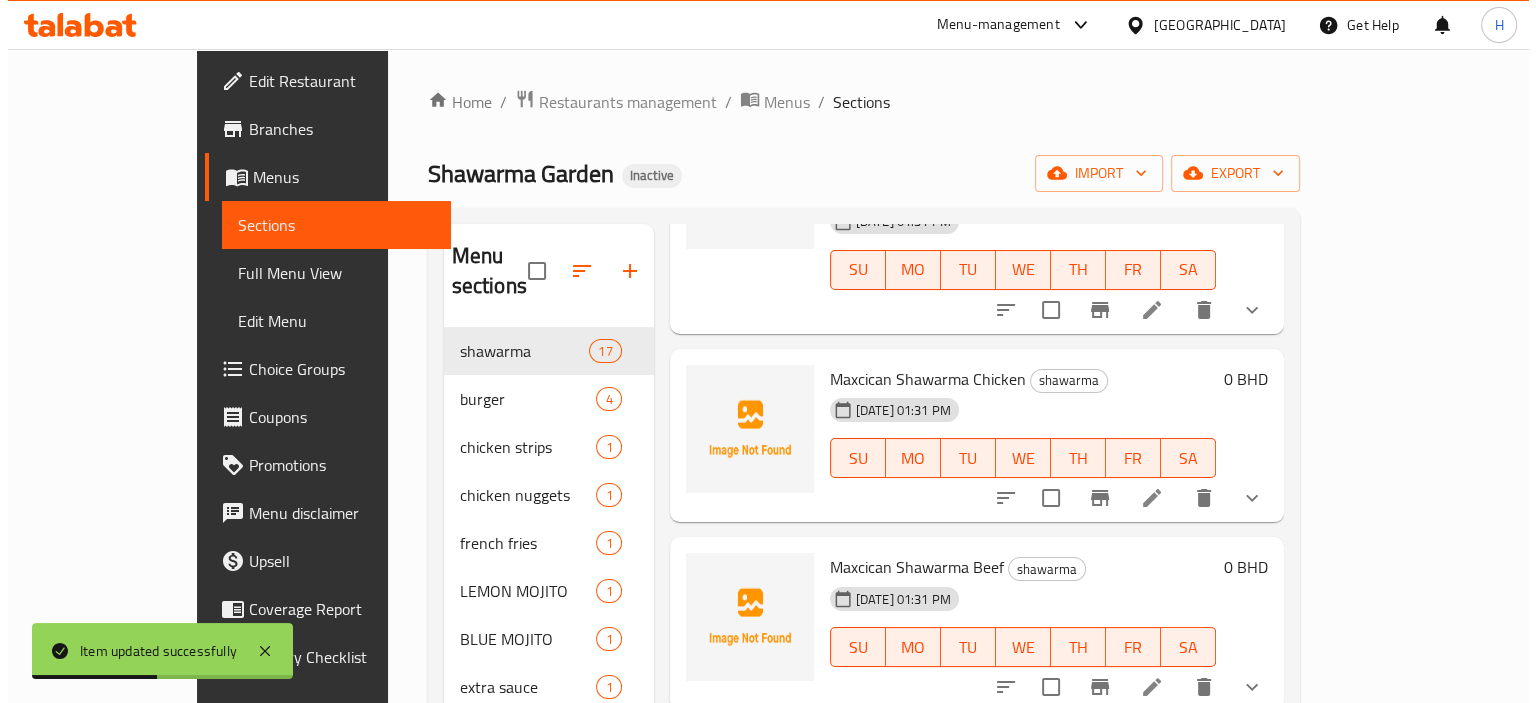 scroll, scrollTop: 895, scrollLeft: 0, axis: vertical 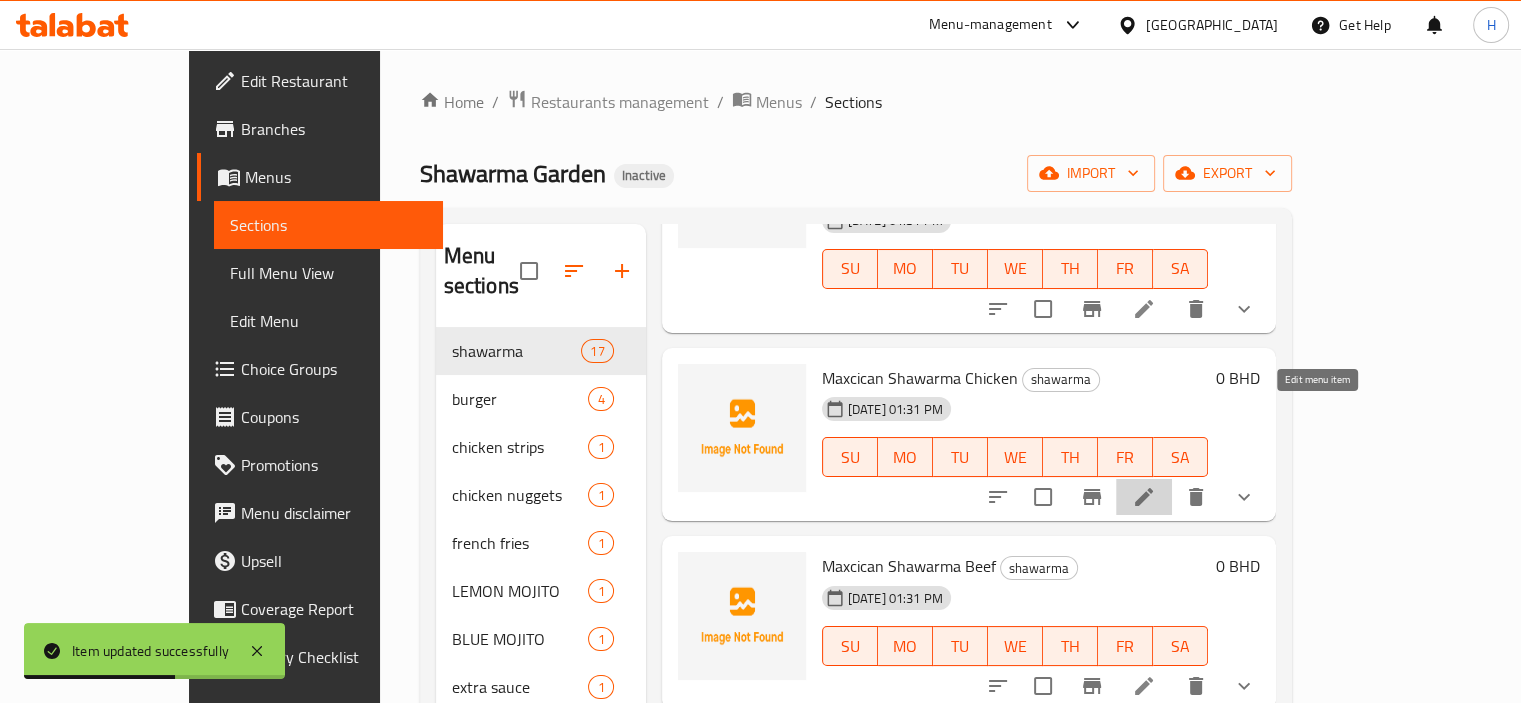 click 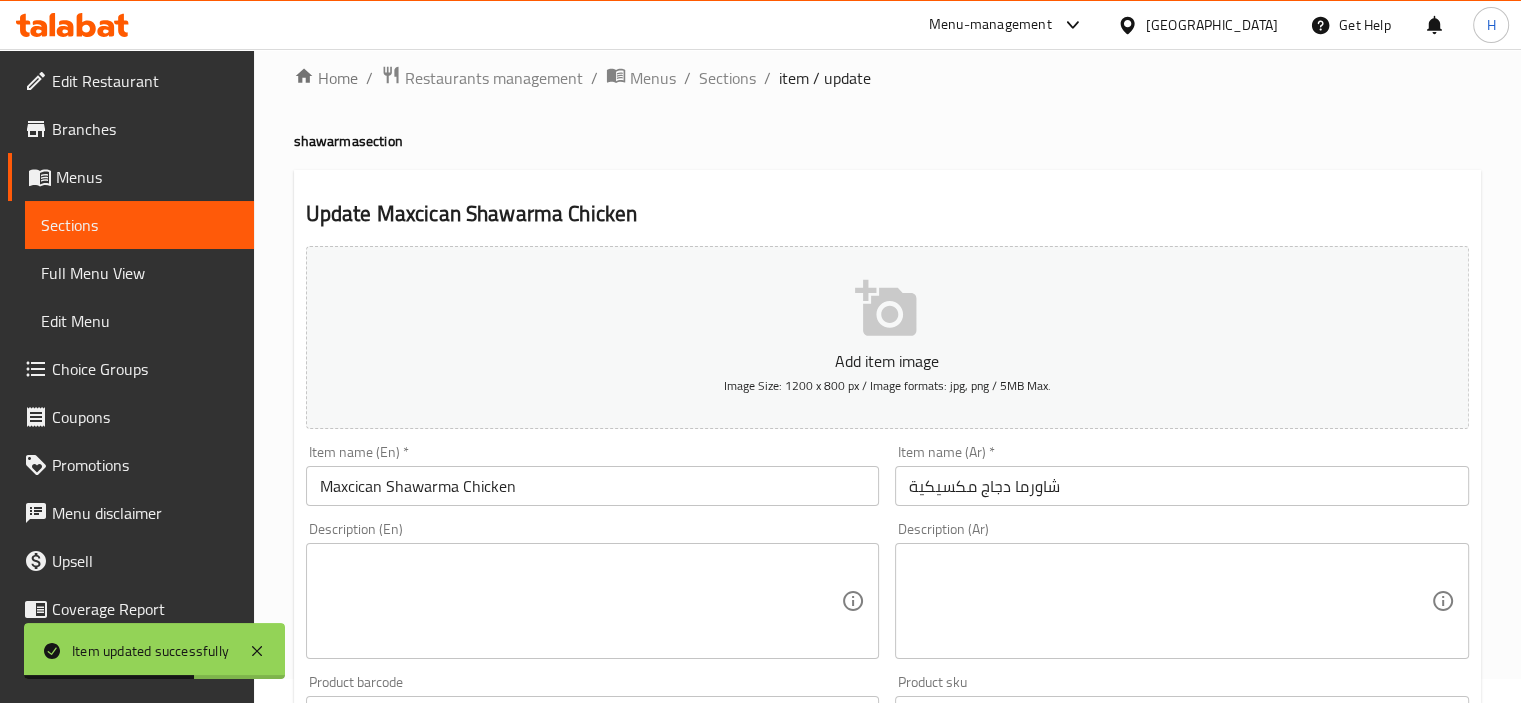 scroll, scrollTop: 27, scrollLeft: 0, axis: vertical 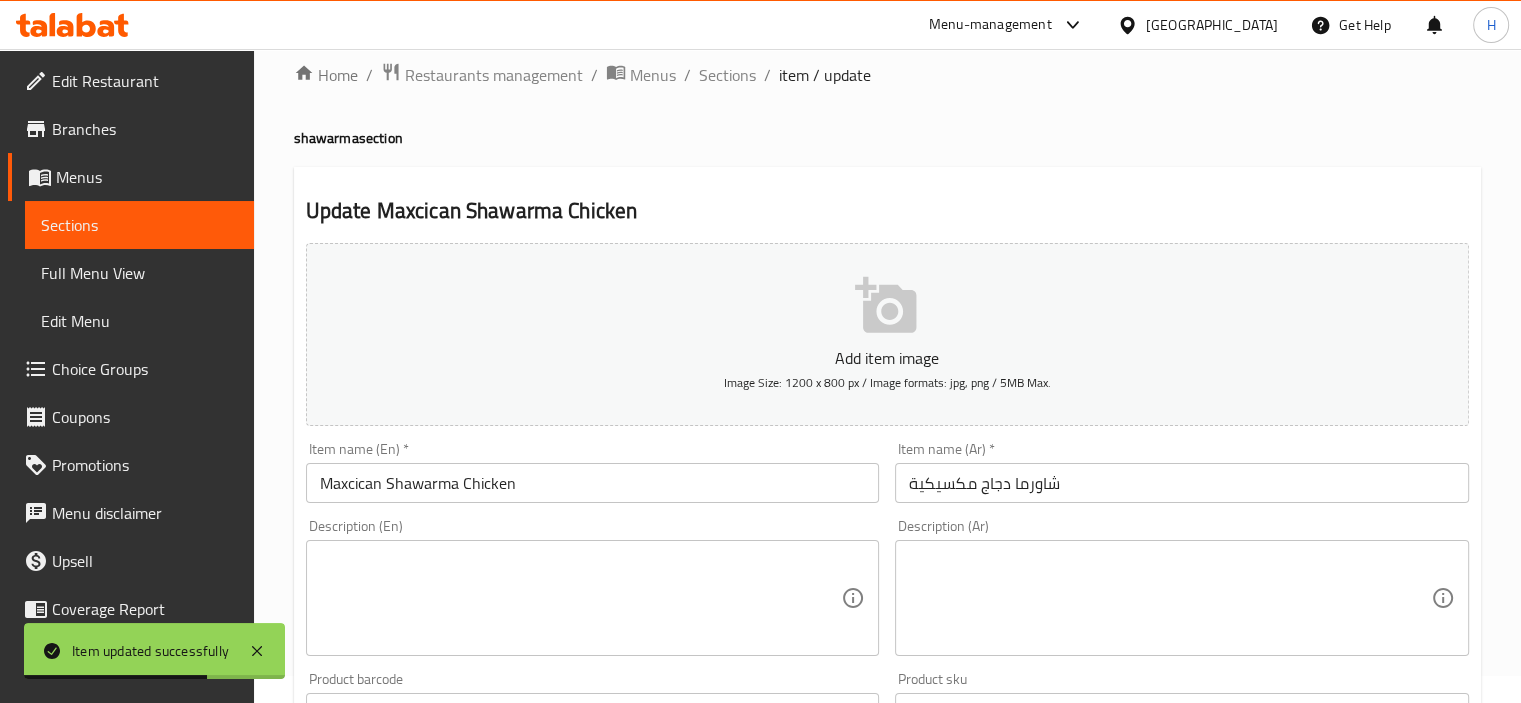 click on "شاورما دجاج مكسيكية" at bounding box center [1182, 483] 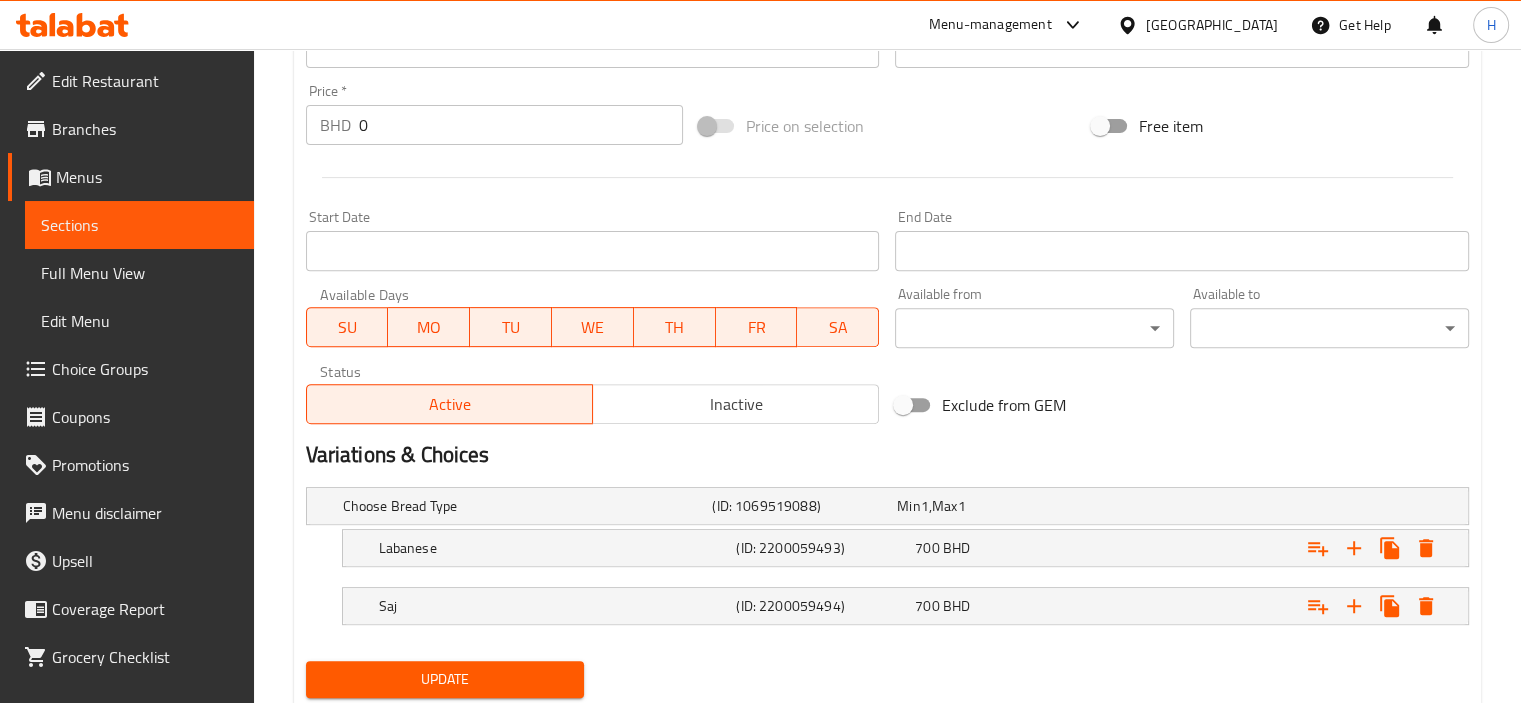 scroll, scrollTop: 753, scrollLeft: 0, axis: vertical 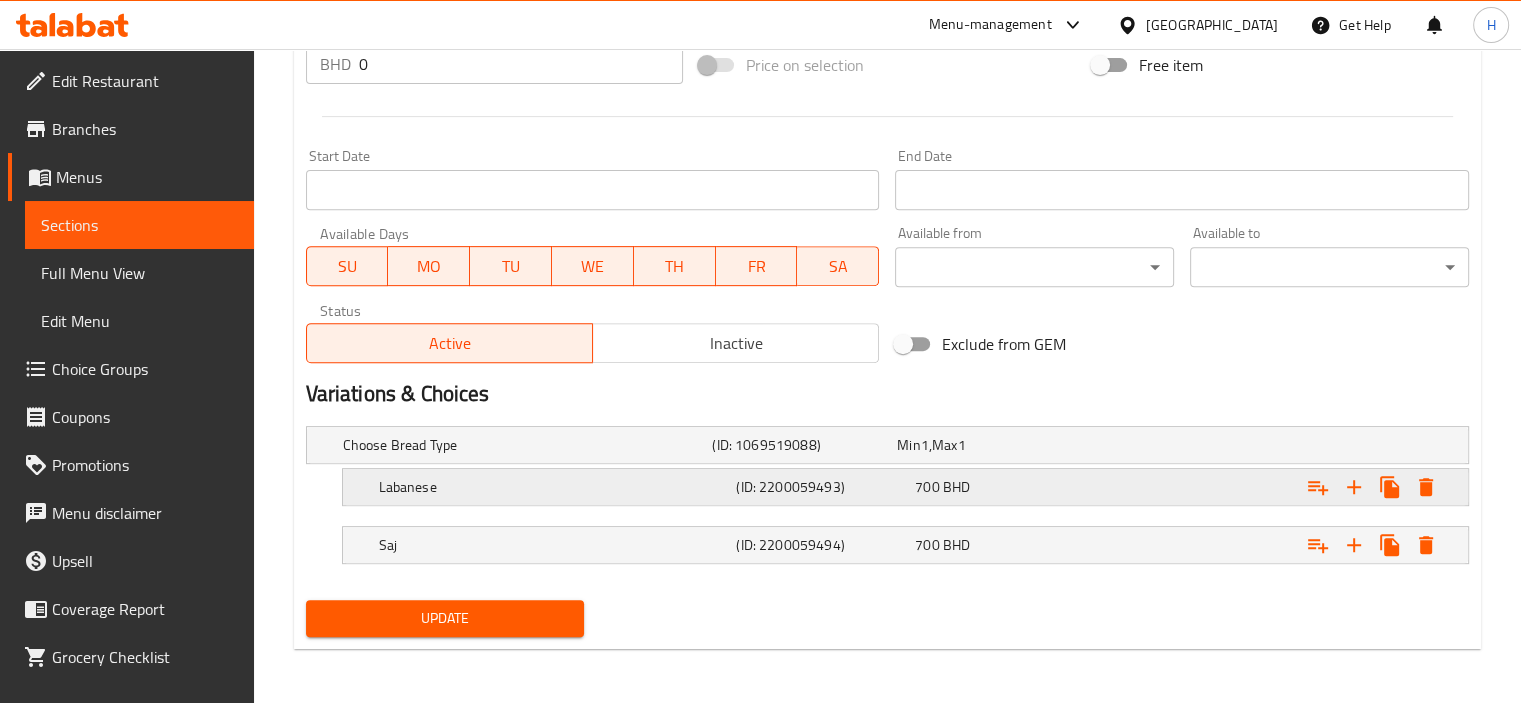click on "Labanese (ID: 2200059493) 700   BHD" at bounding box center [893, 445] 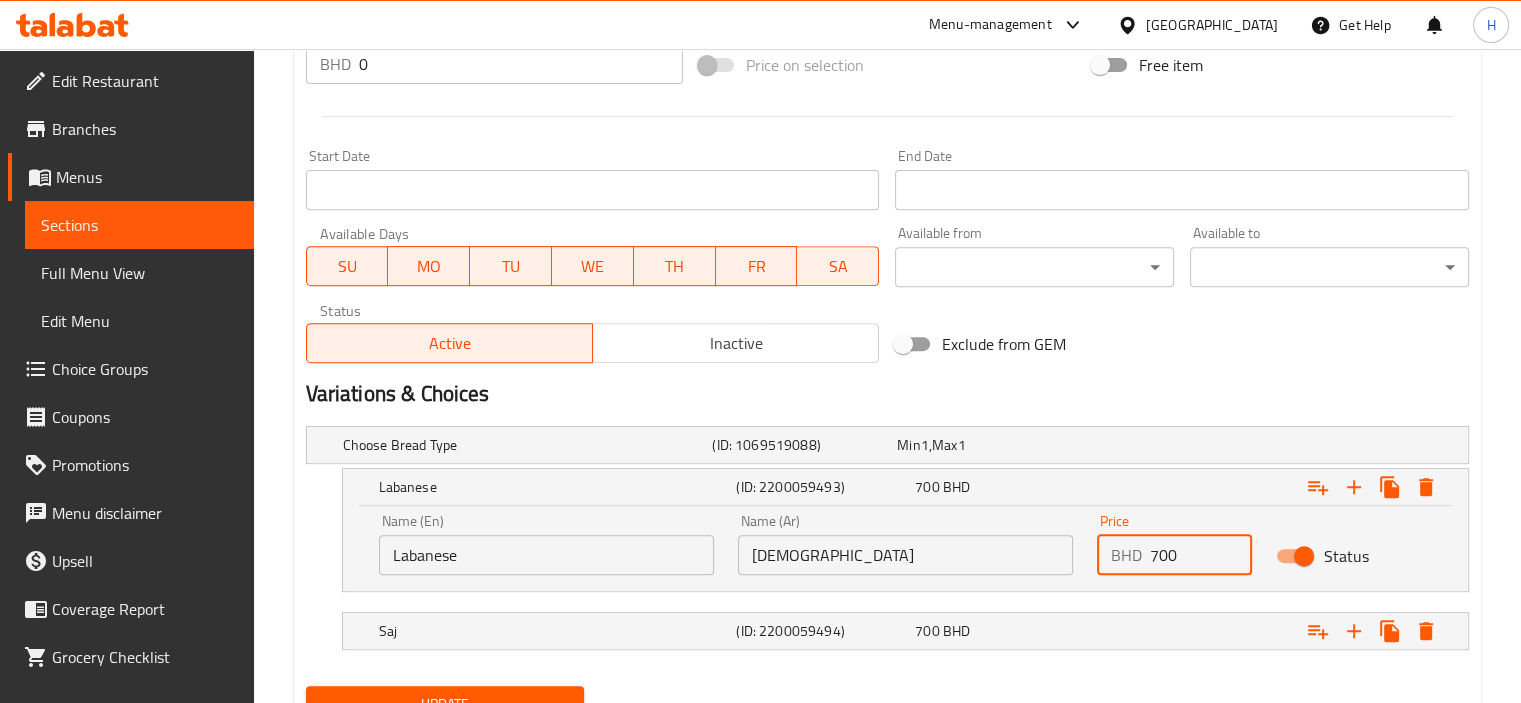 click on "700" at bounding box center (1201, 555) 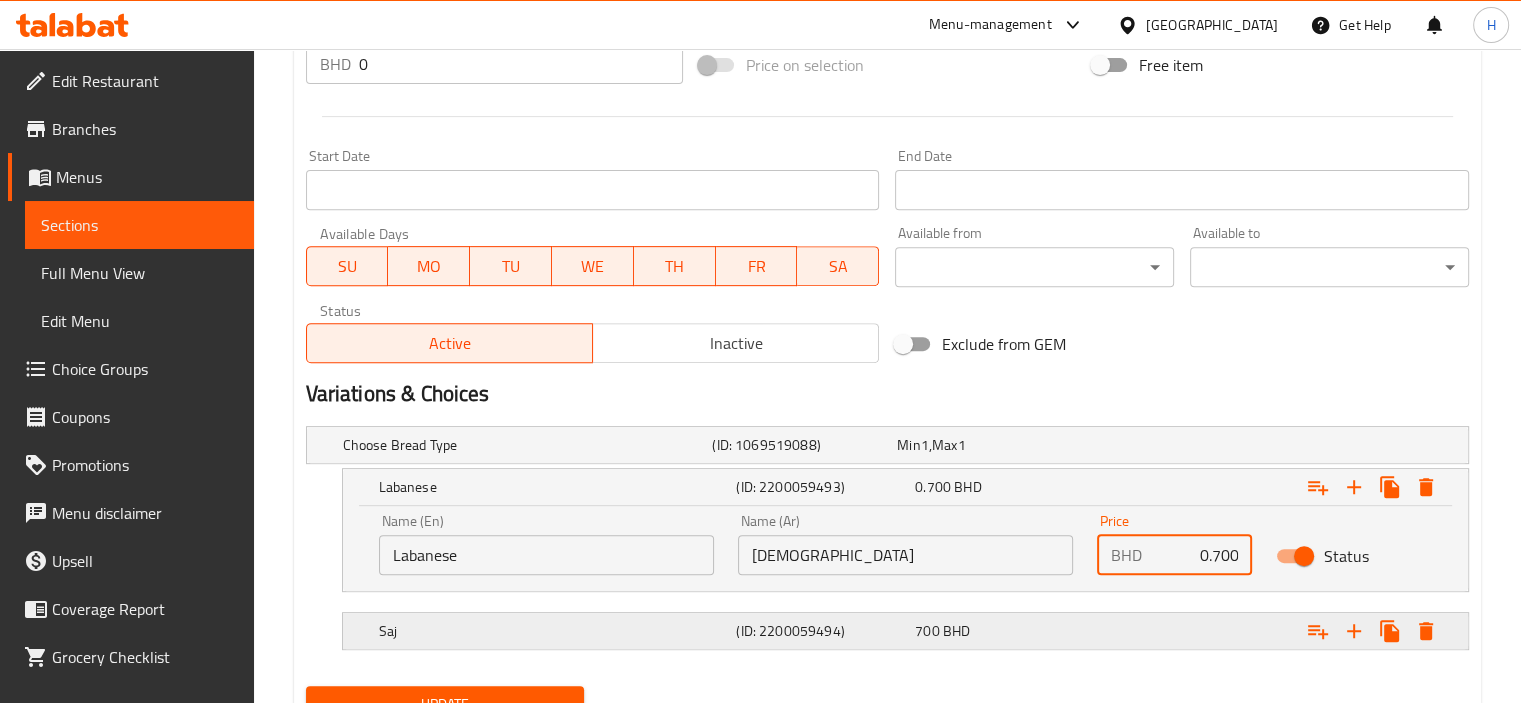 type on "0.700" 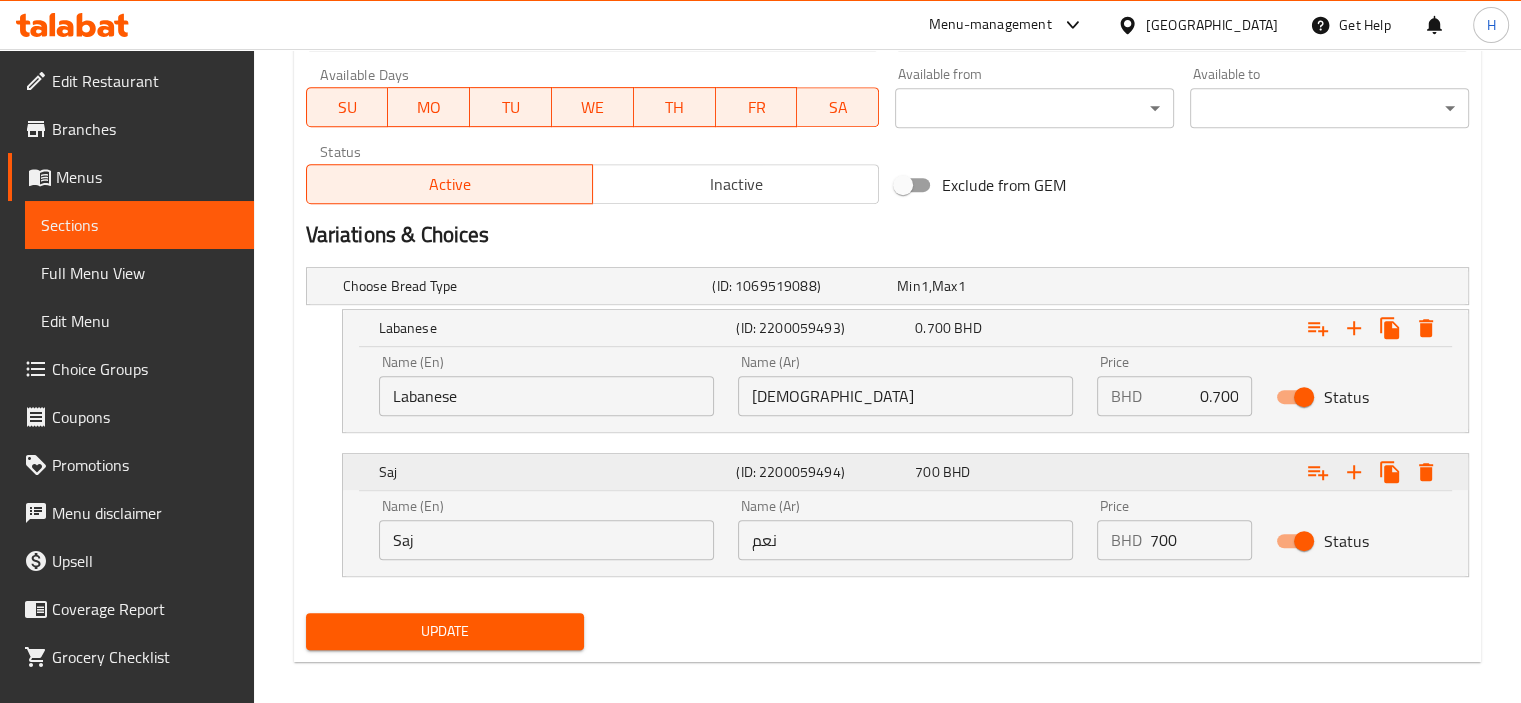 scroll, scrollTop: 917, scrollLeft: 0, axis: vertical 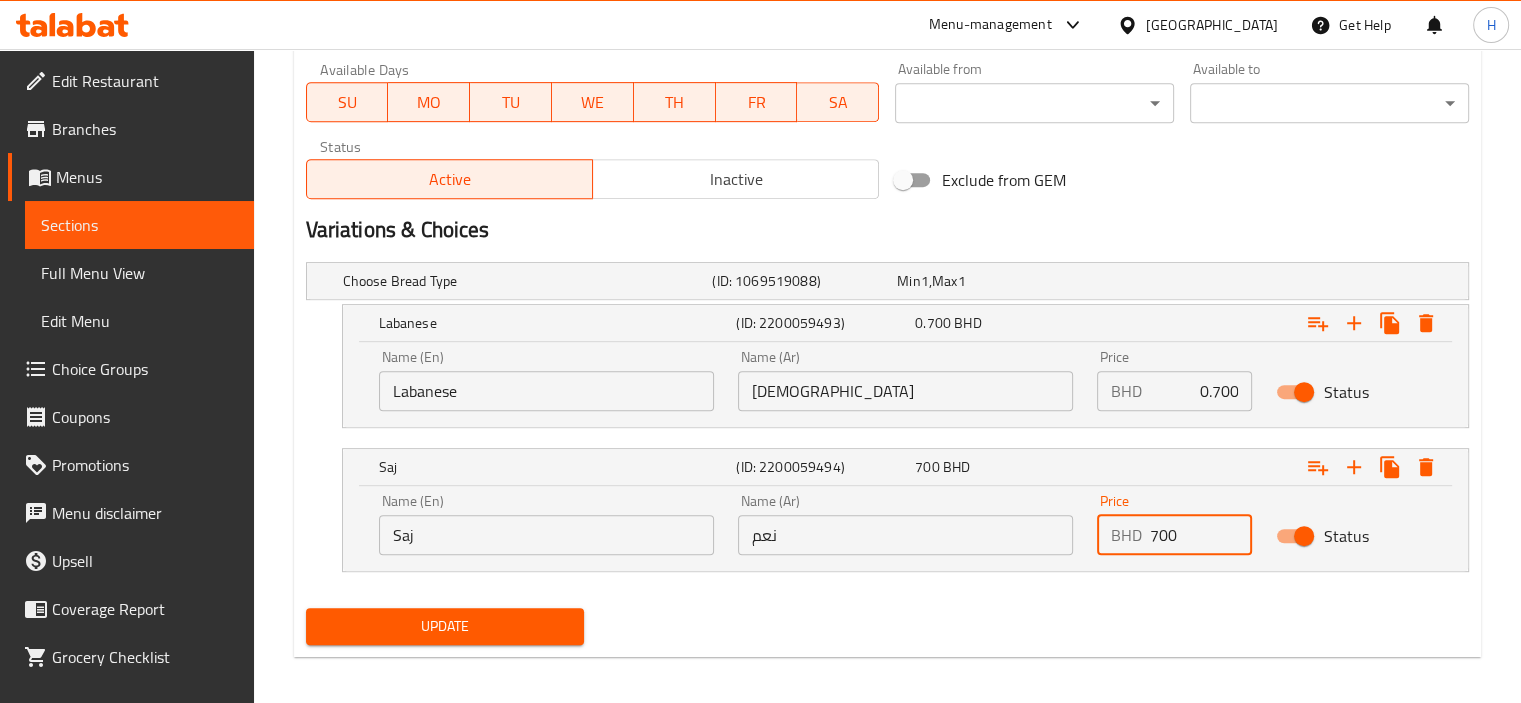 click on "700" at bounding box center [1201, 535] 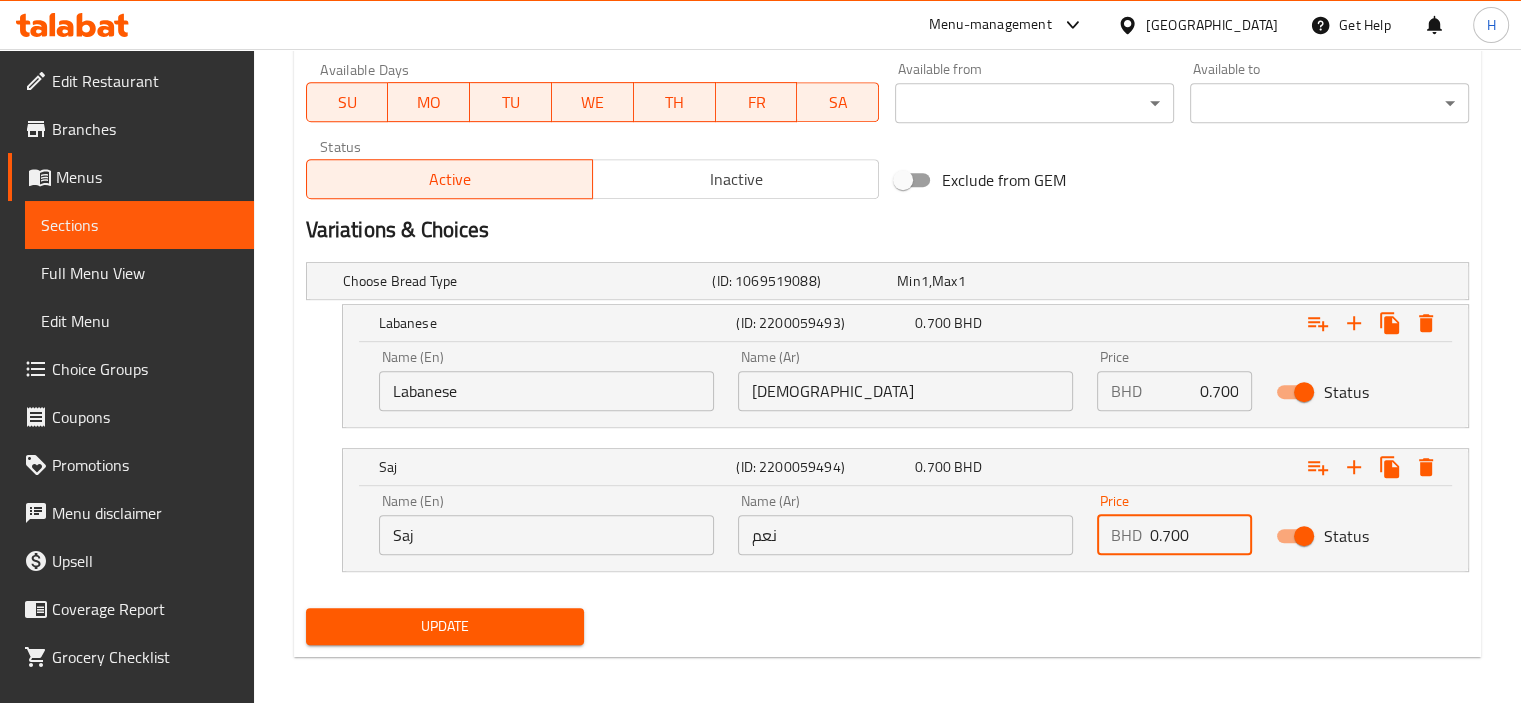 type on "0.700" 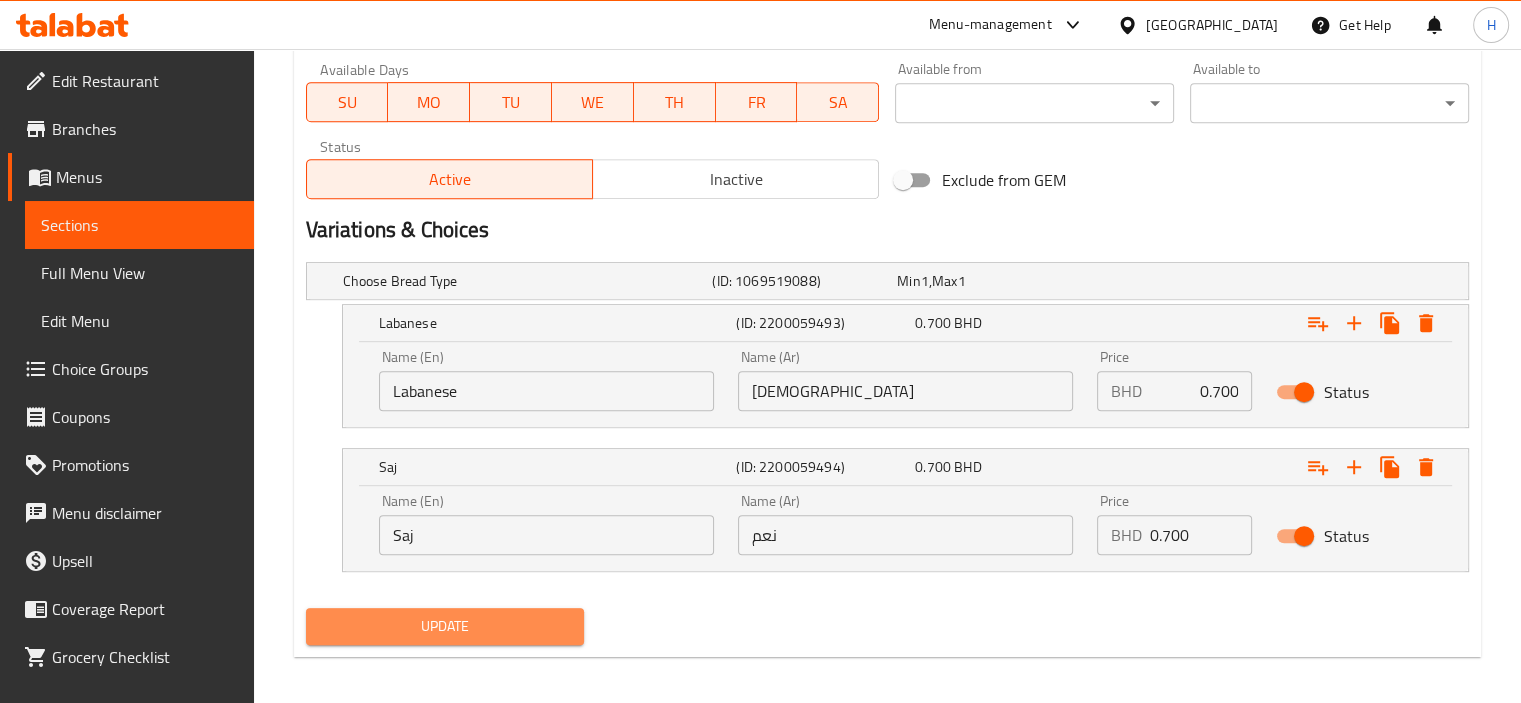 click on "Update" at bounding box center (445, 626) 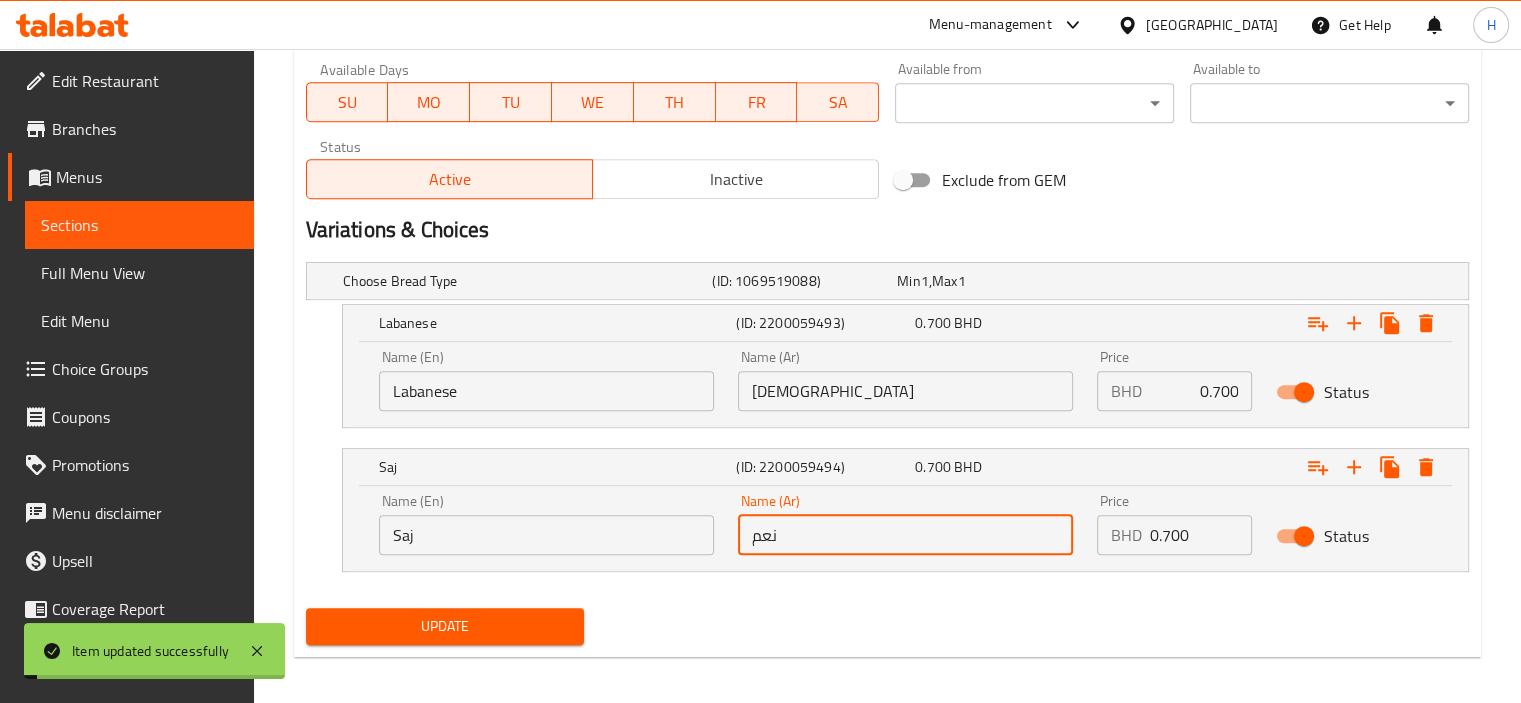 click on "نعم" at bounding box center (905, 535) 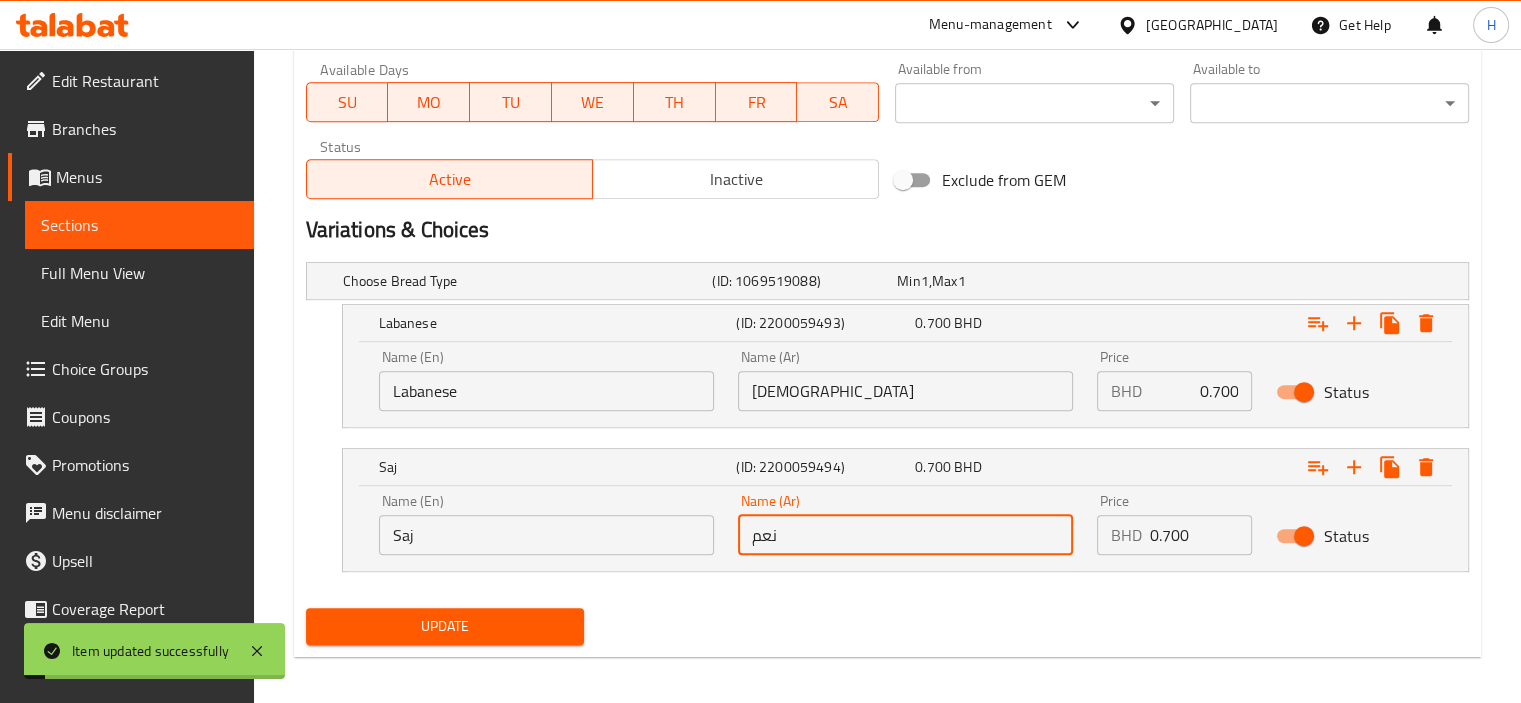click on "نعم" at bounding box center [905, 535] 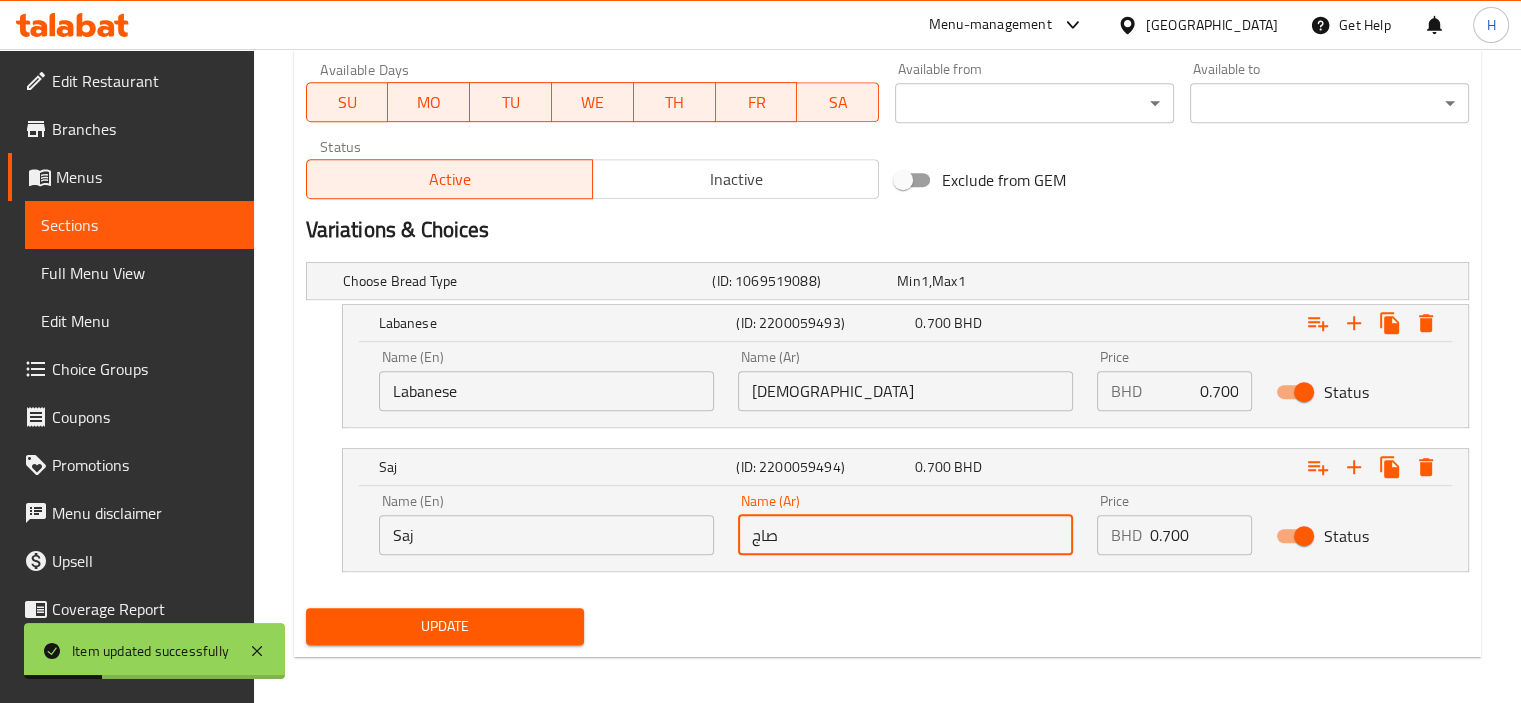 type on "صاج" 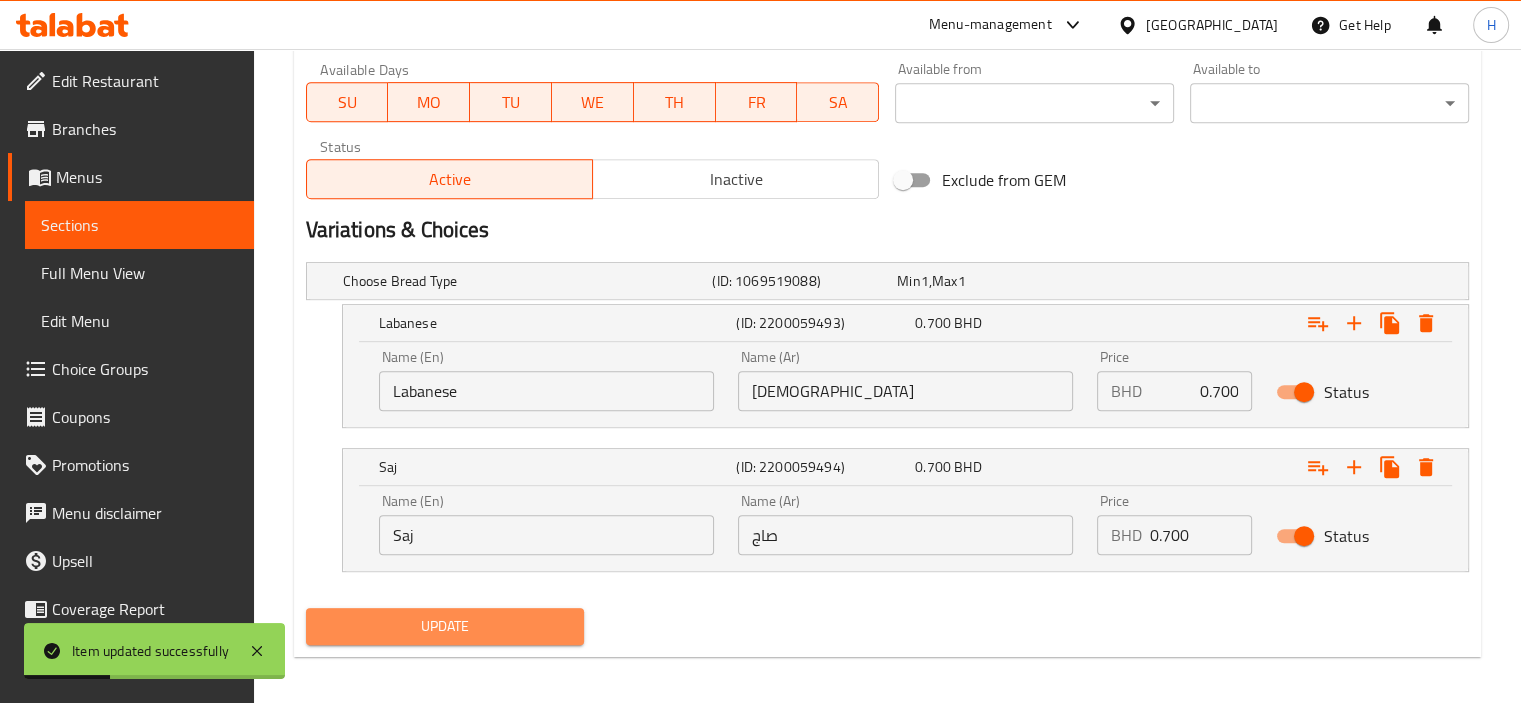 click on "Update" at bounding box center [445, 626] 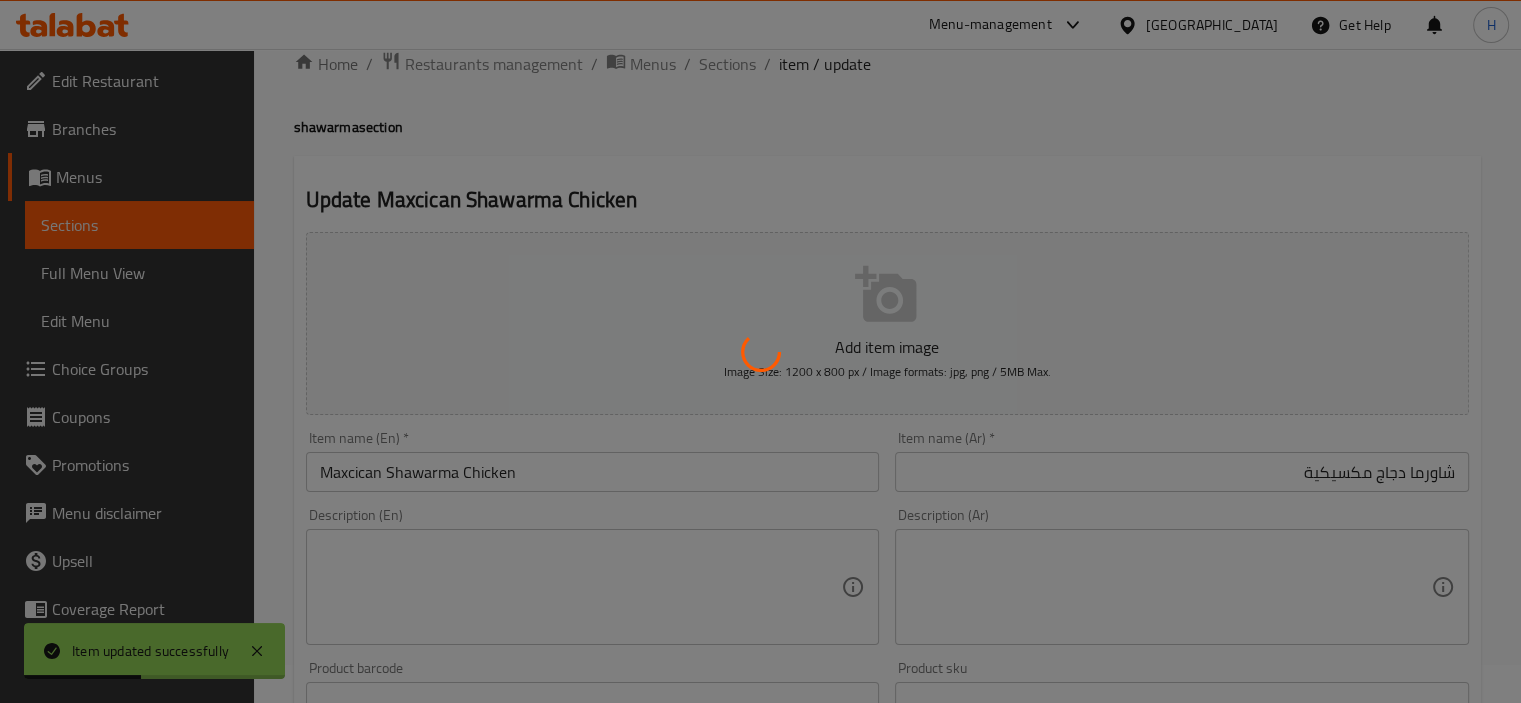scroll, scrollTop: 0, scrollLeft: 0, axis: both 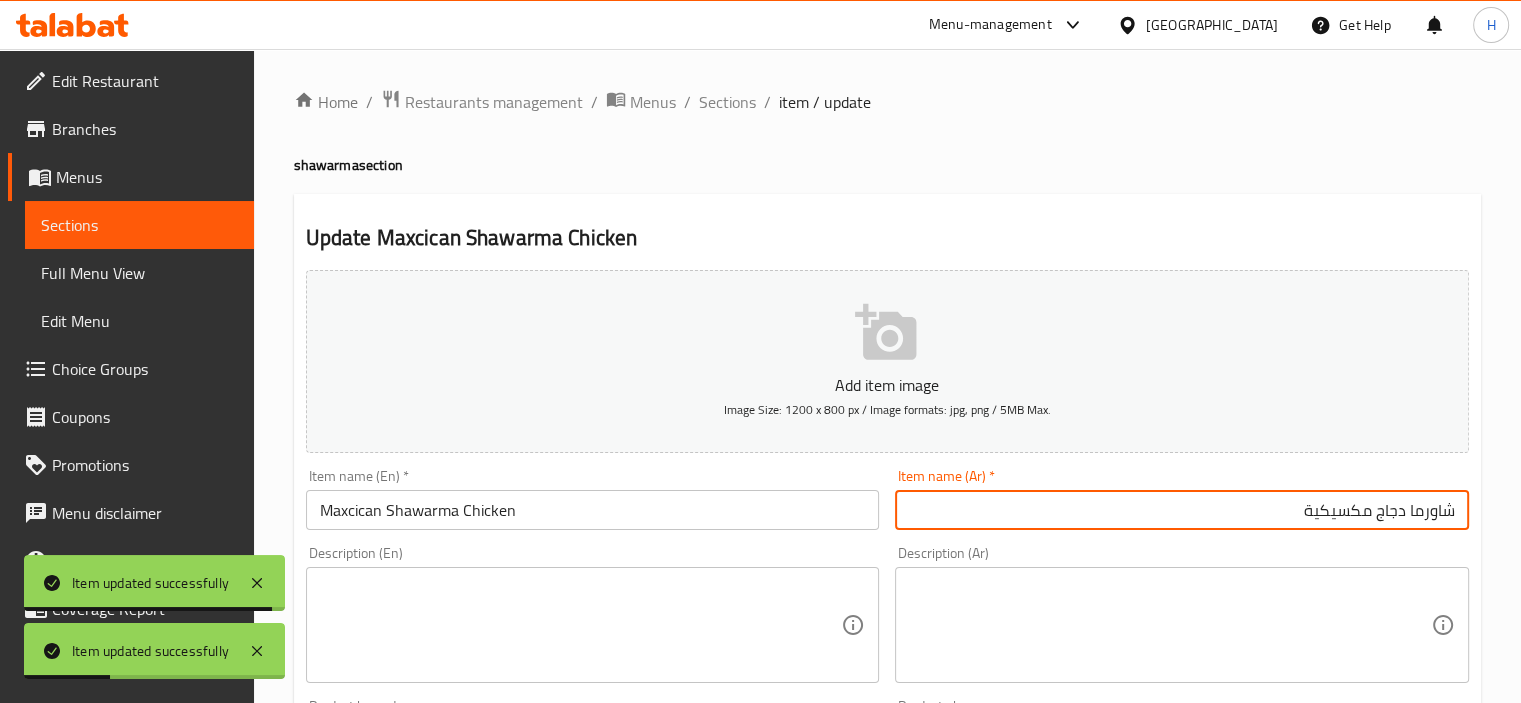 click on "شاورما دجاج مكسيكية" at bounding box center (1182, 510) 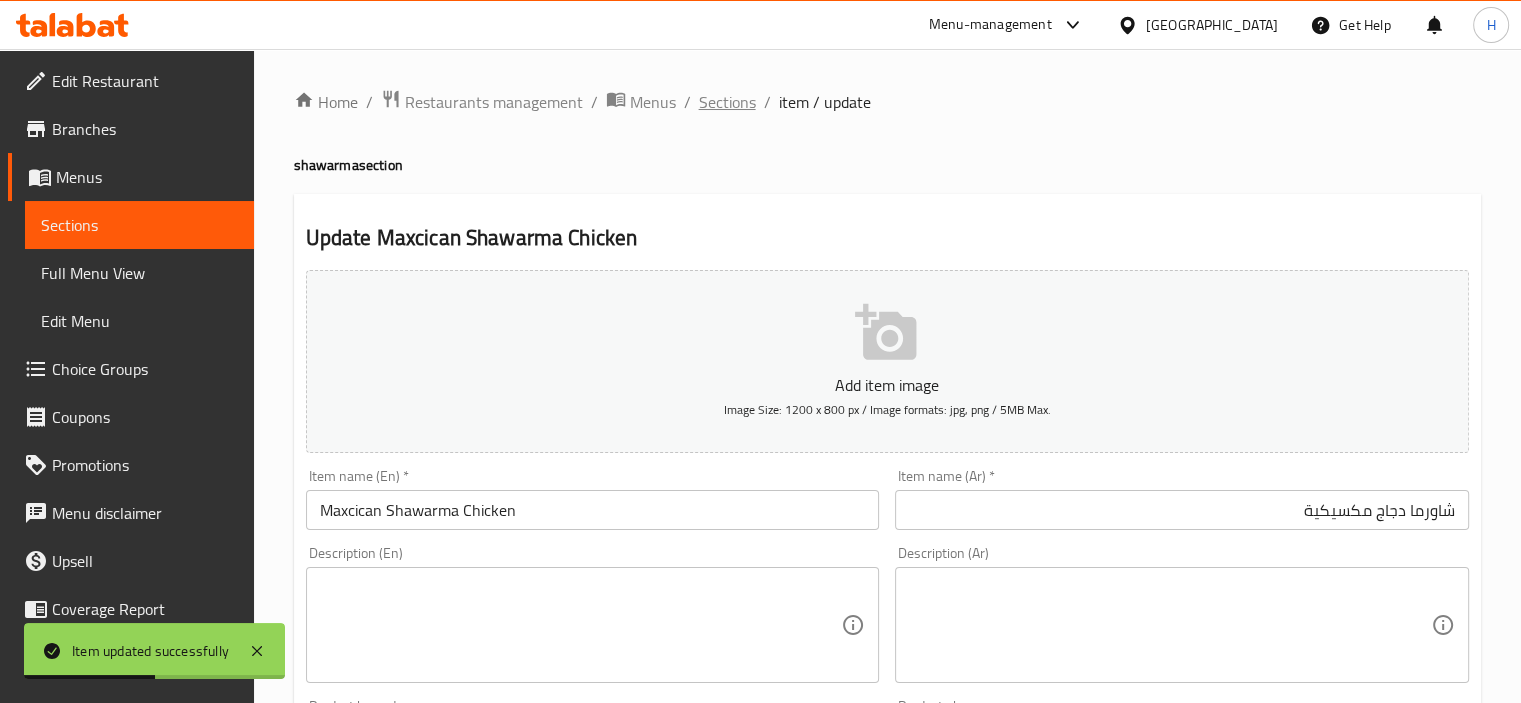 click on "Sections" at bounding box center (727, 102) 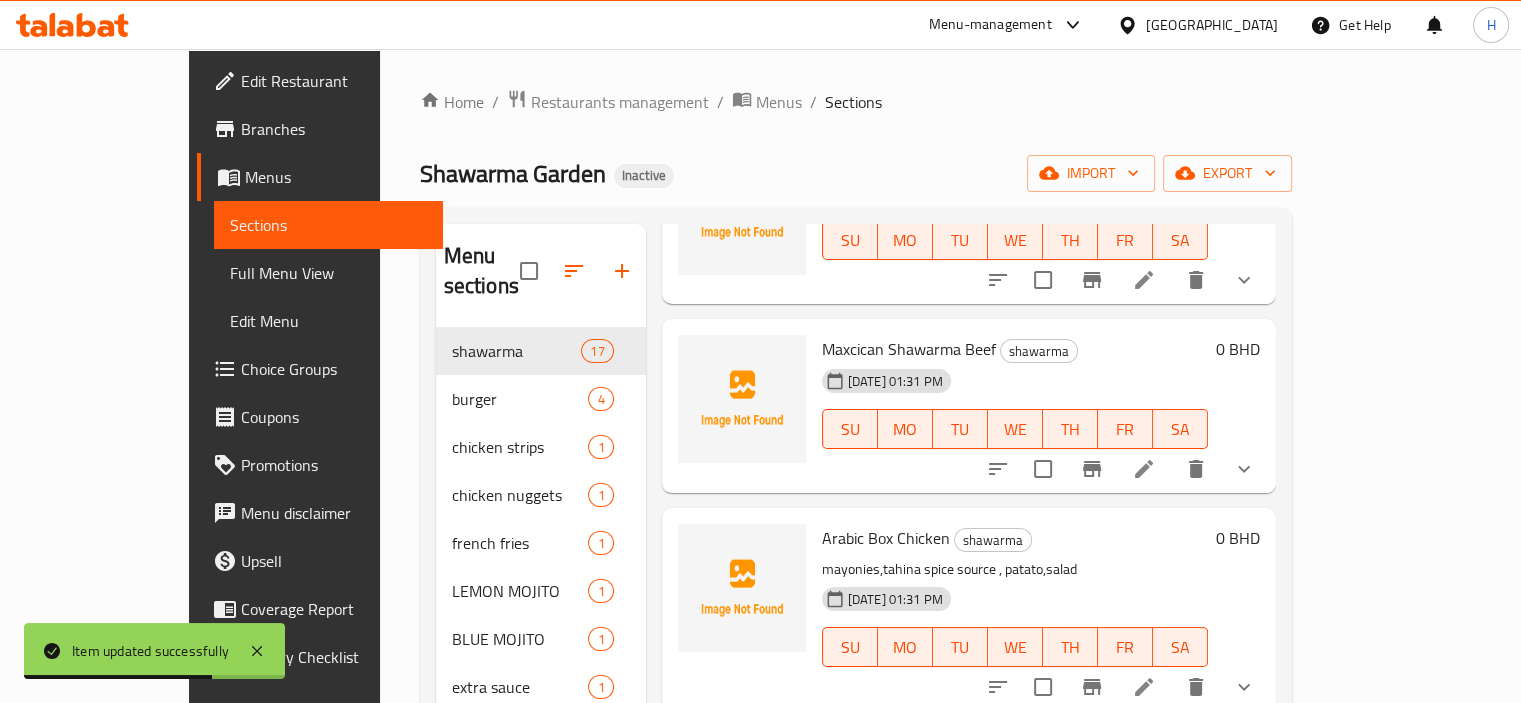 scroll, scrollTop: 1022, scrollLeft: 0, axis: vertical 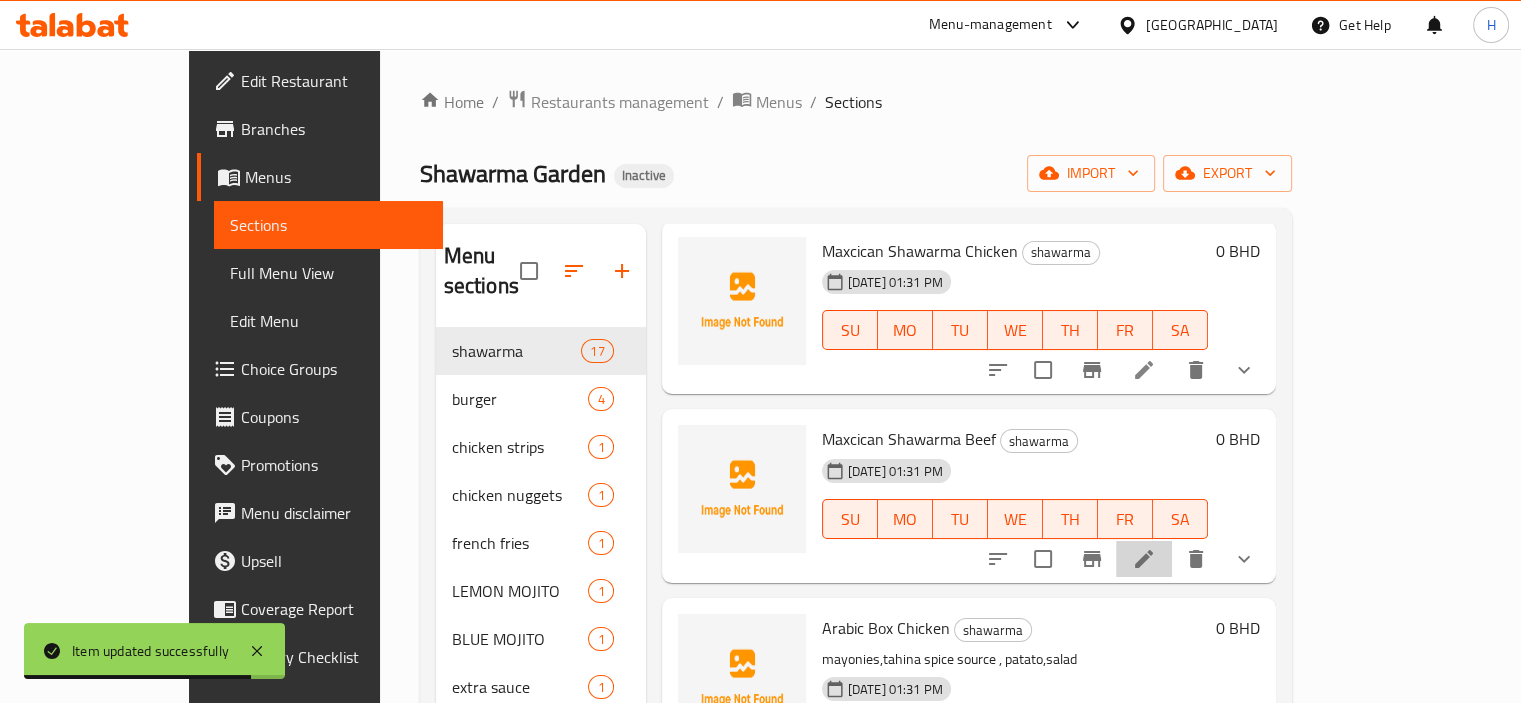 click at bounding box center (1144, 559) 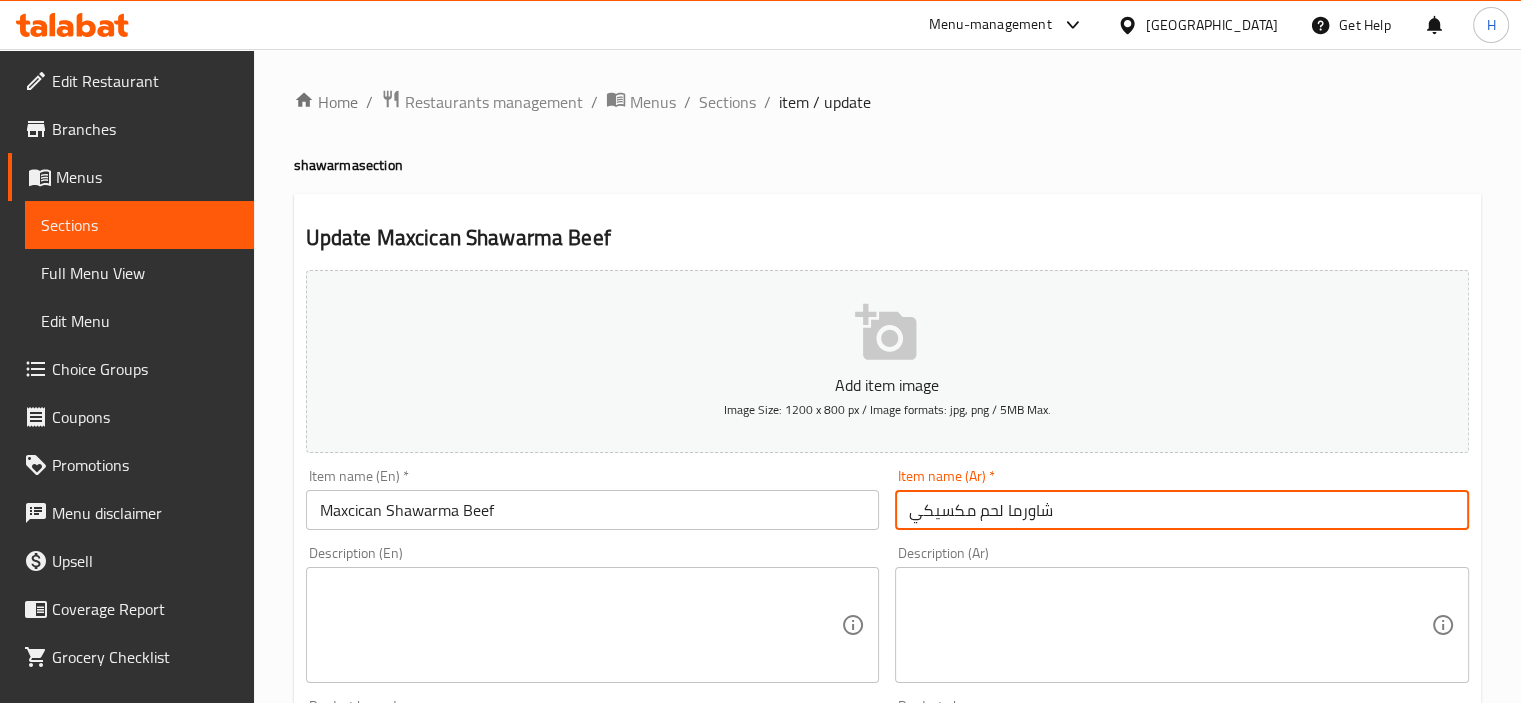 click on "شاورما لحم مكسيكي" at bounding box center [1182, 510] 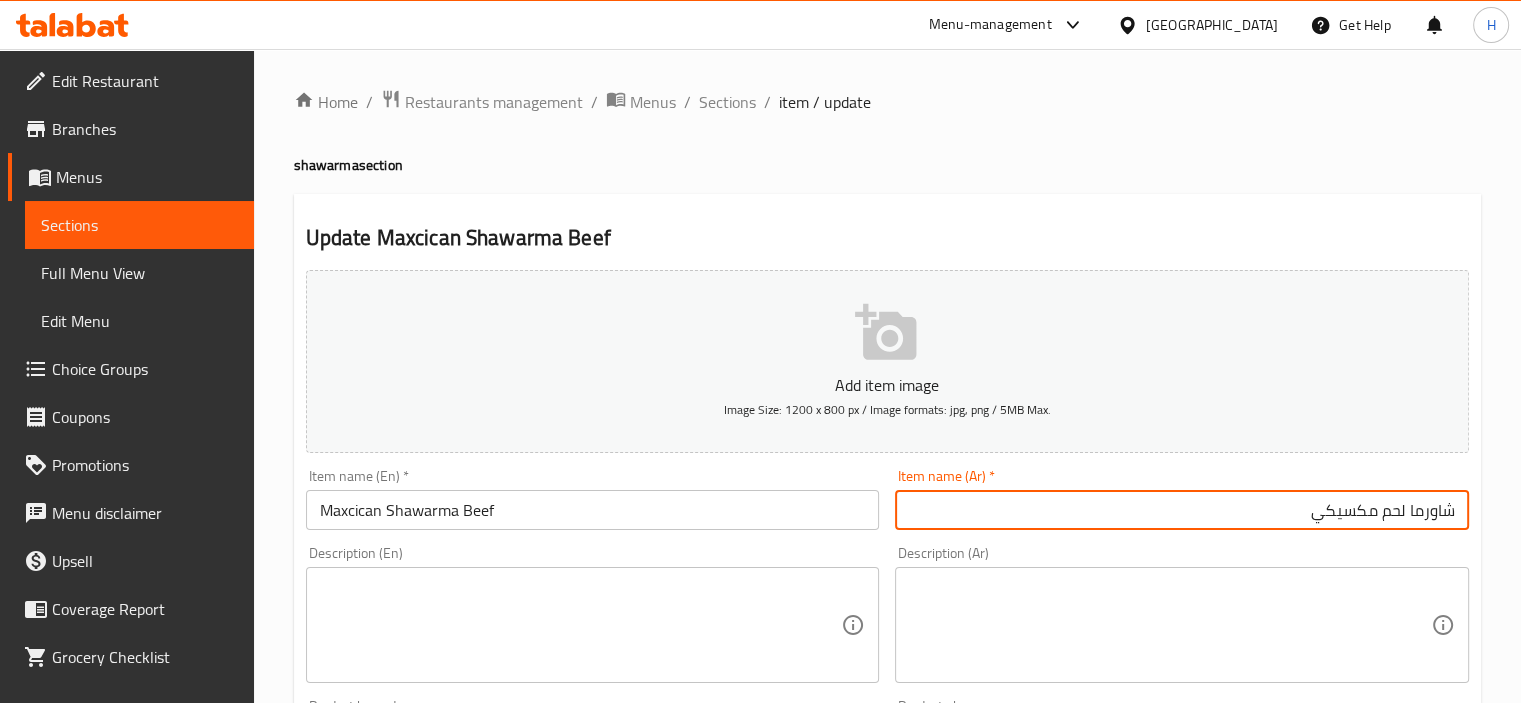 click on "شاورما لحم مكسيكي" at bounding box center (1182, 510) 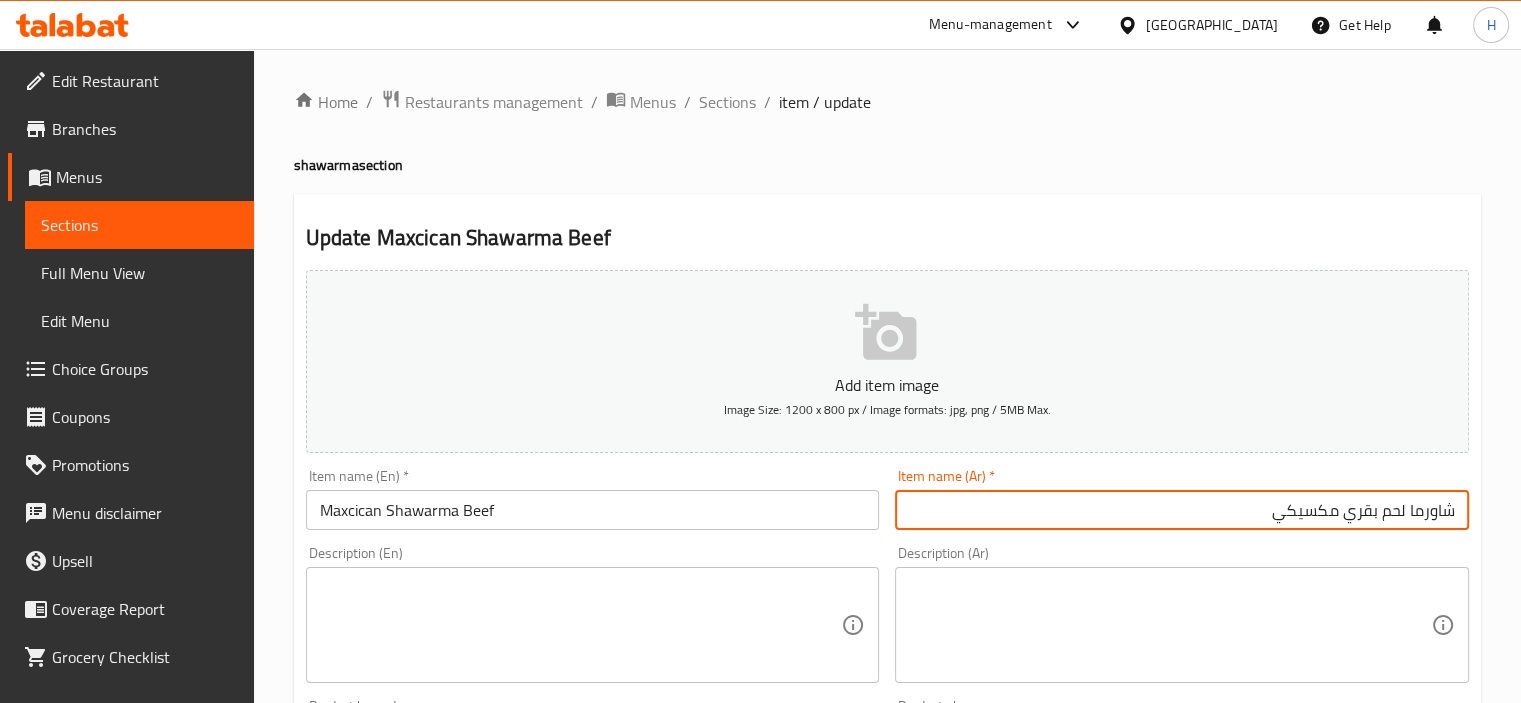 scroll, scrollTop: 753, scrollLeft: 0, axis: vertical 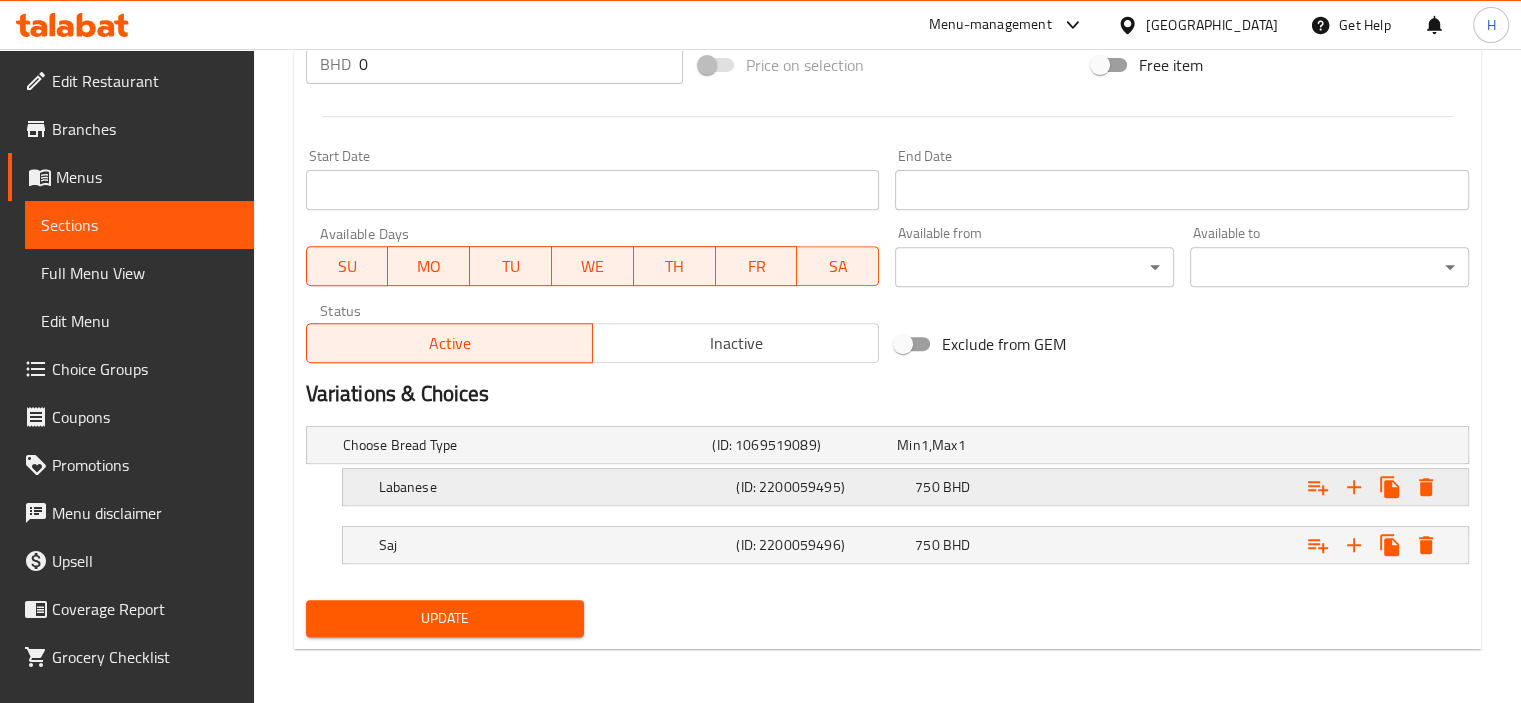 type on "شاورما لحم بقري مكسيكي" 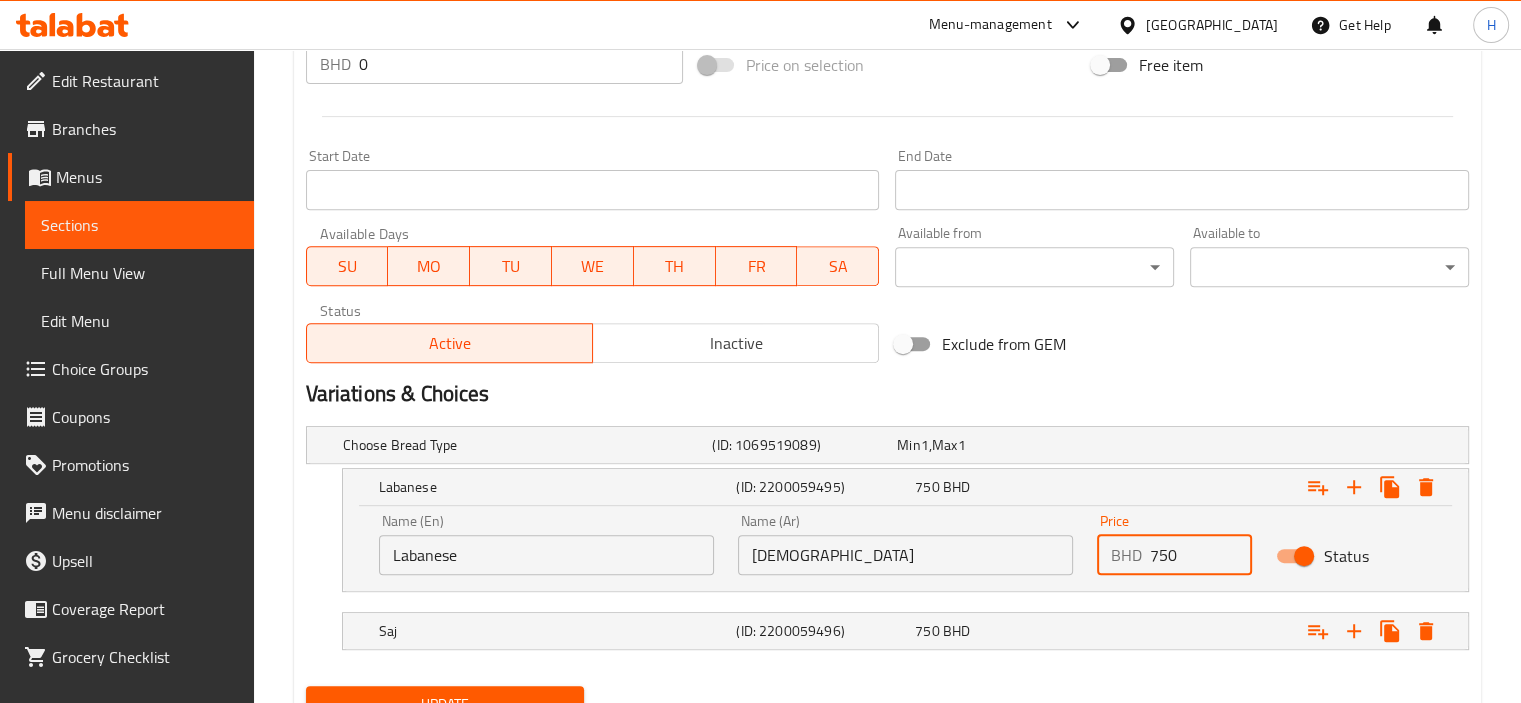 click on "750" at bounding box center [1201, 555] 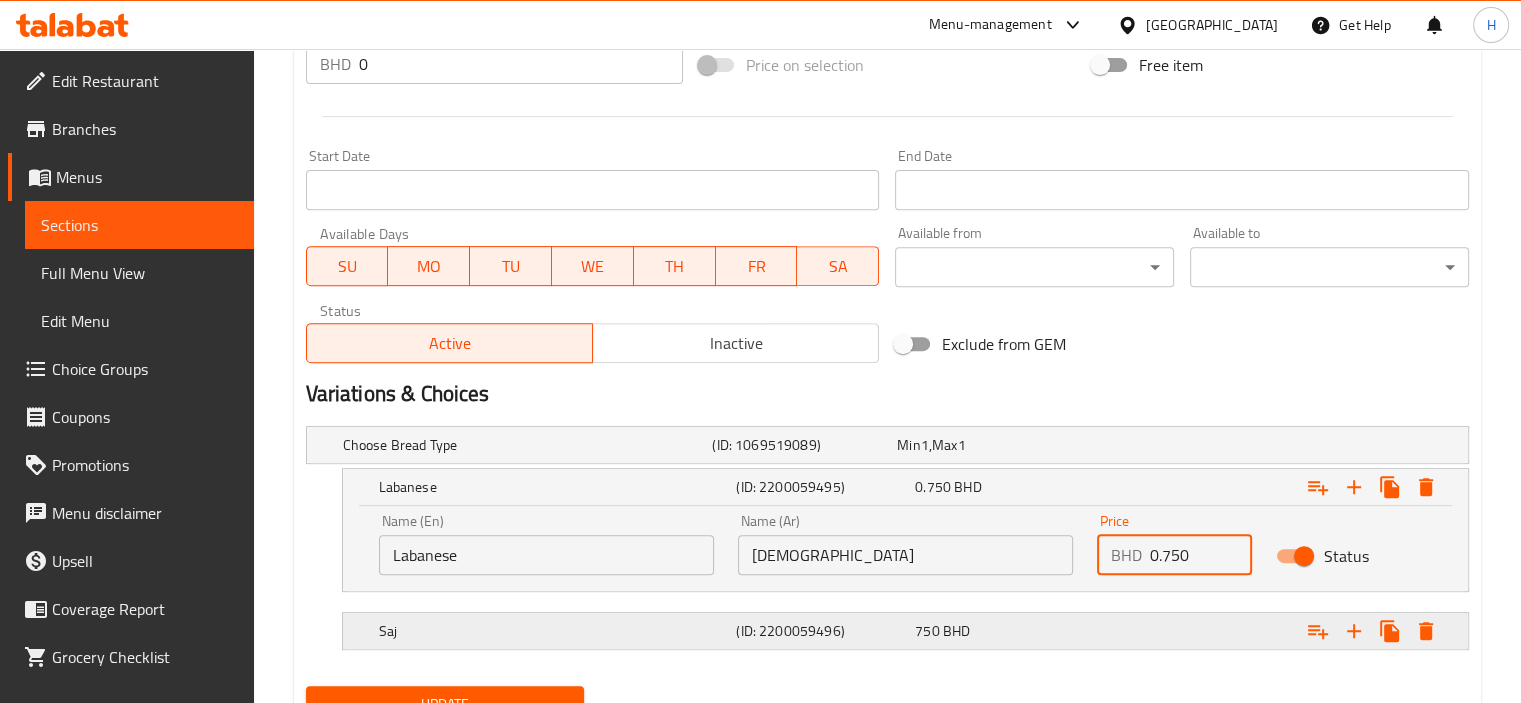type on "0.750" 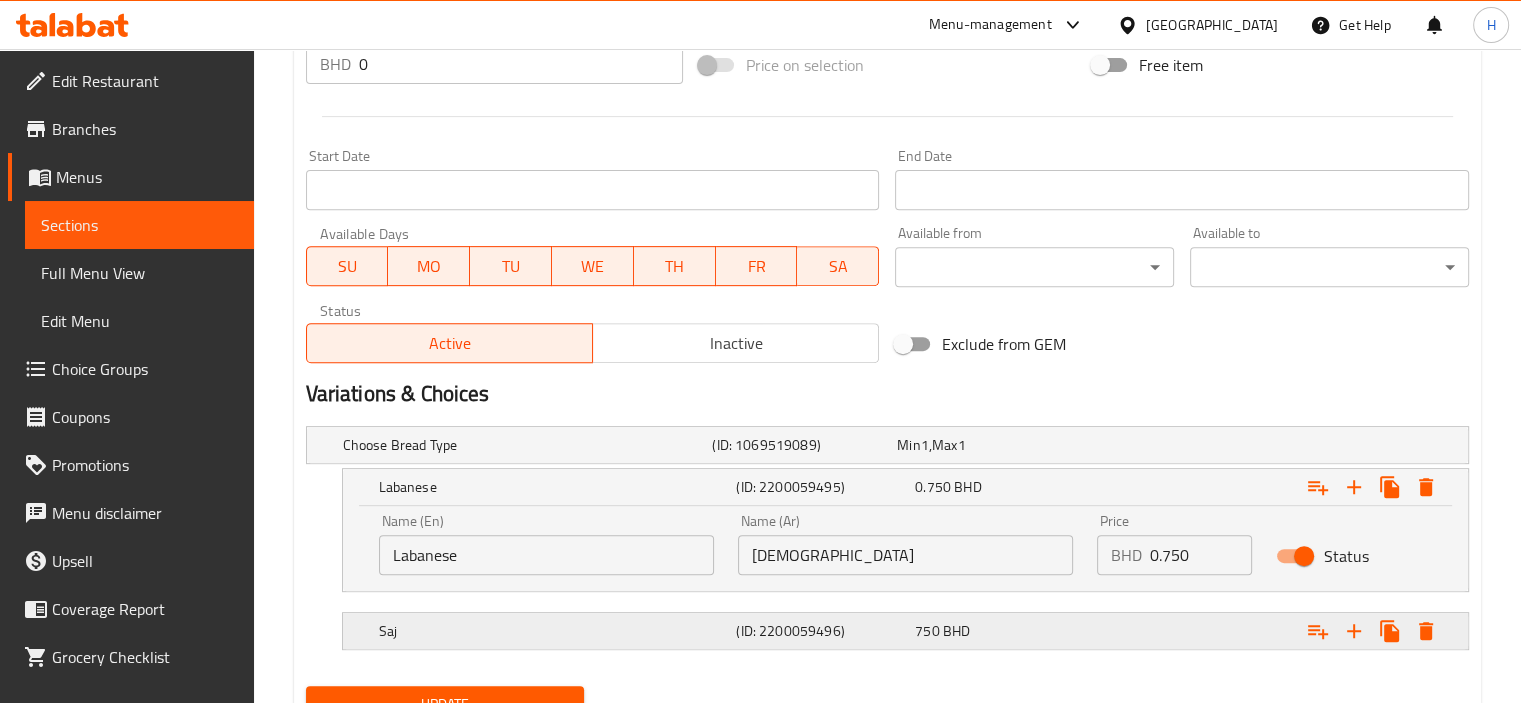 click at bounding box center [1263, 445] 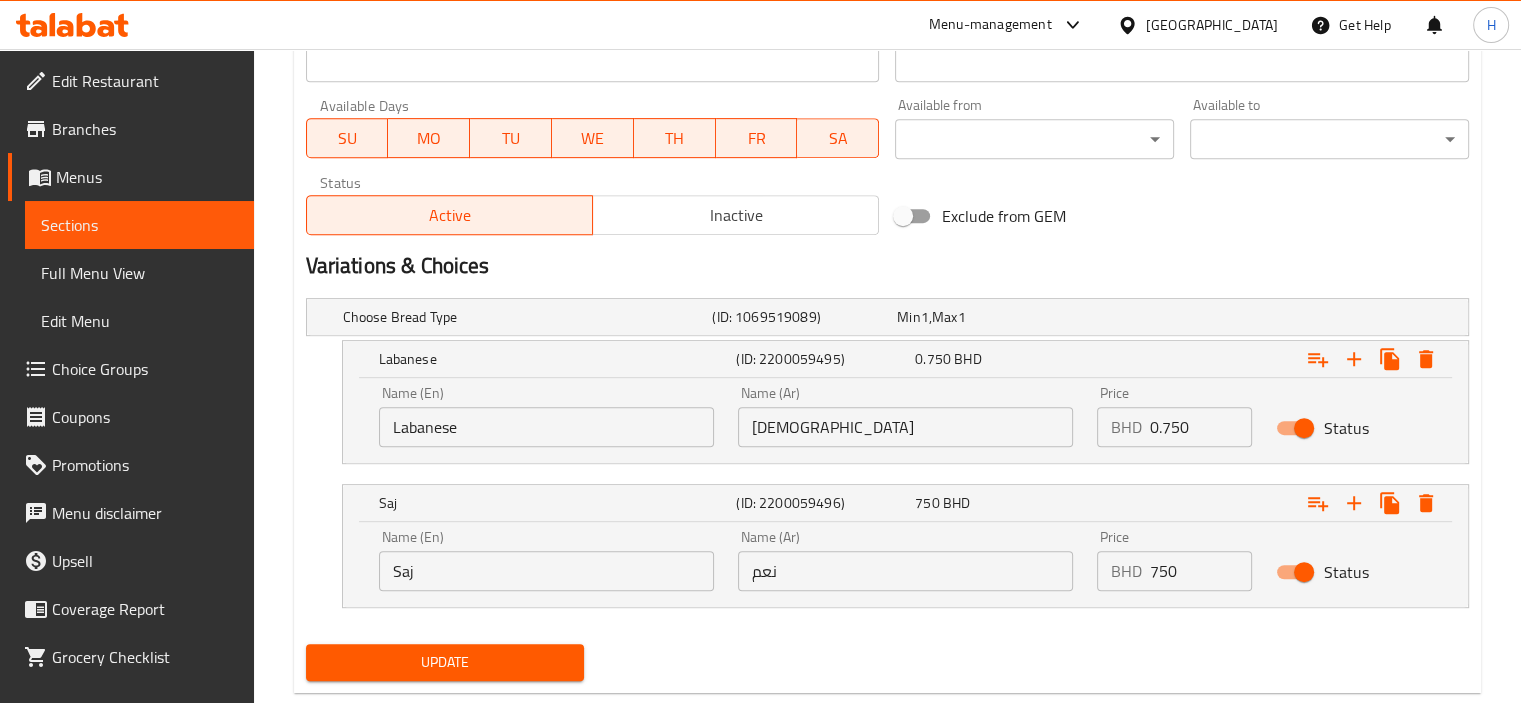 scroll, scrollTop: 884, scrollLeft: 0, axis: vertical 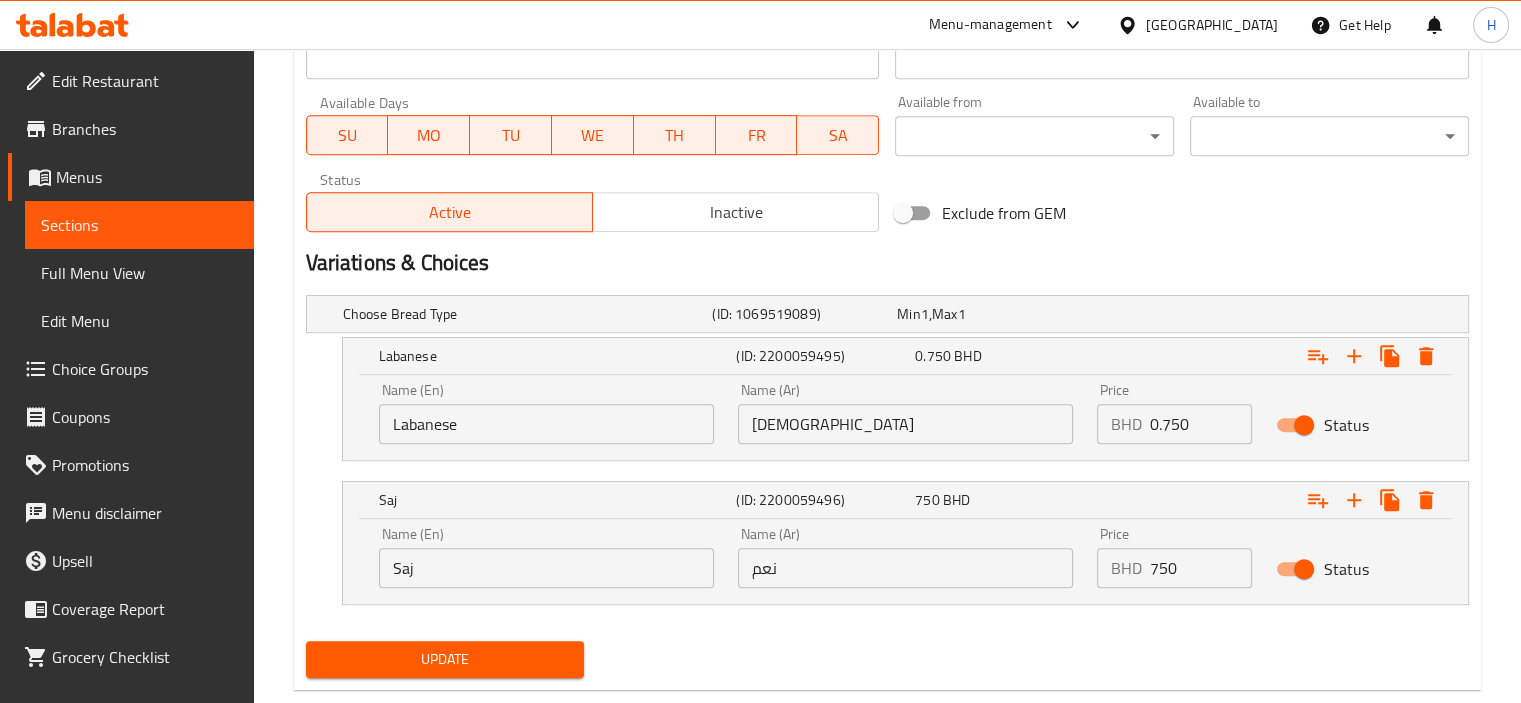 click on "750" at bounding box center [1201, 568] 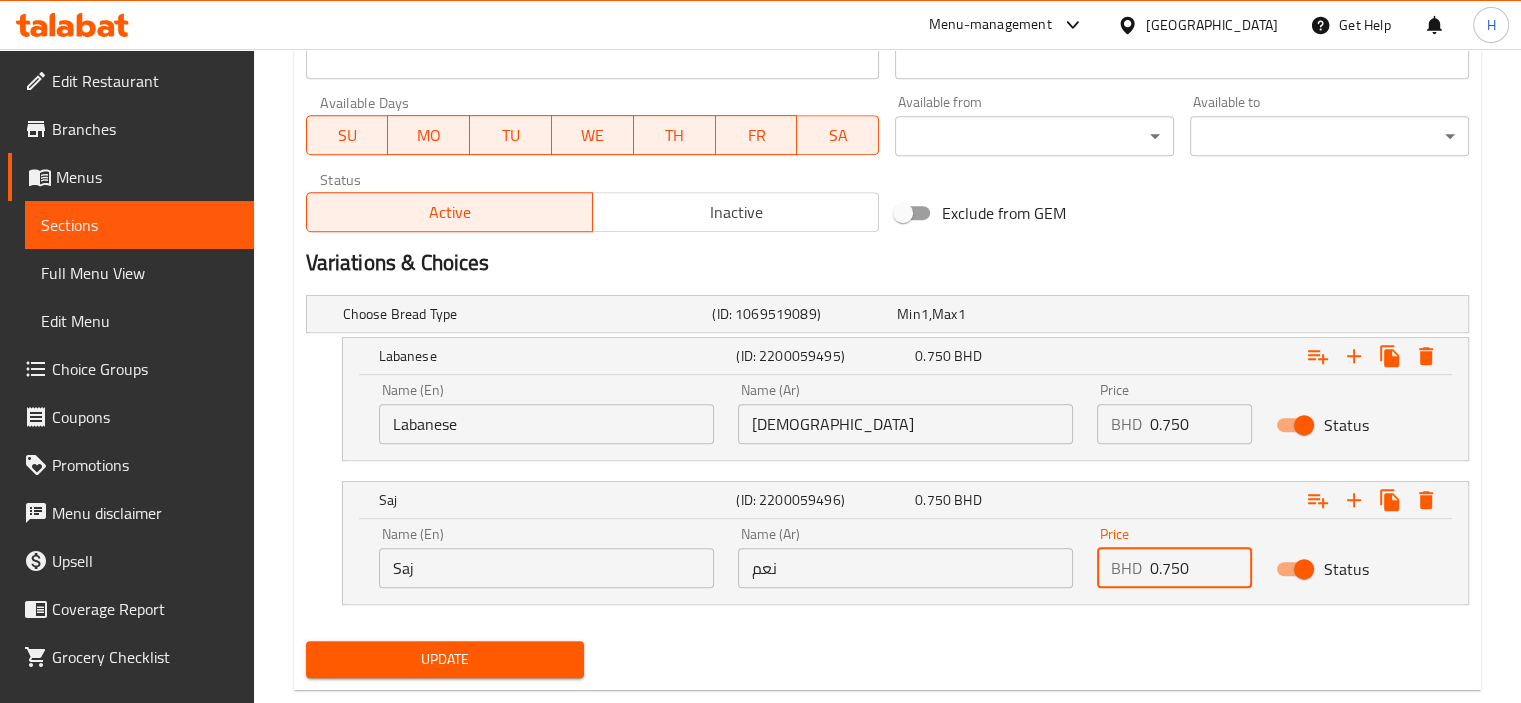 type on "0.750" 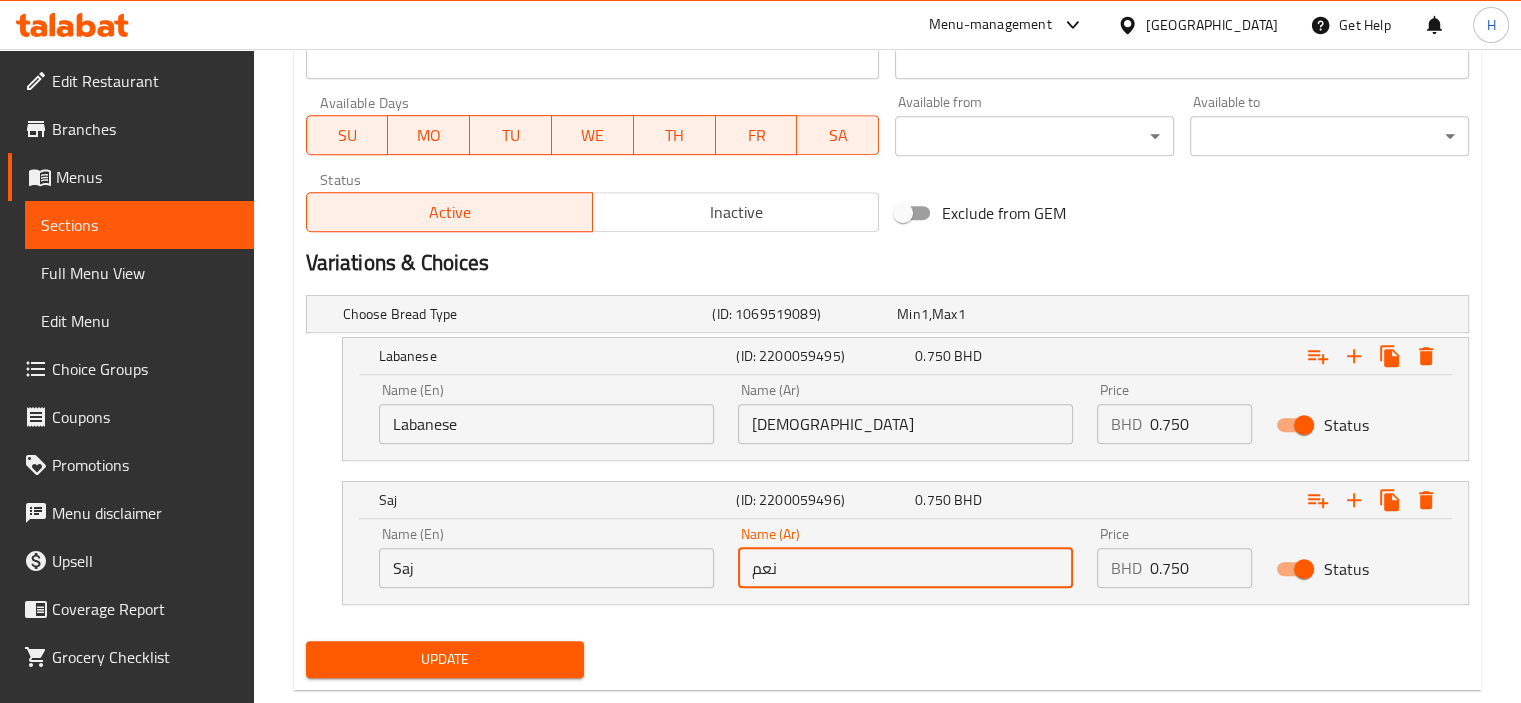 click on "نعم" at bounding box center [905, 568] 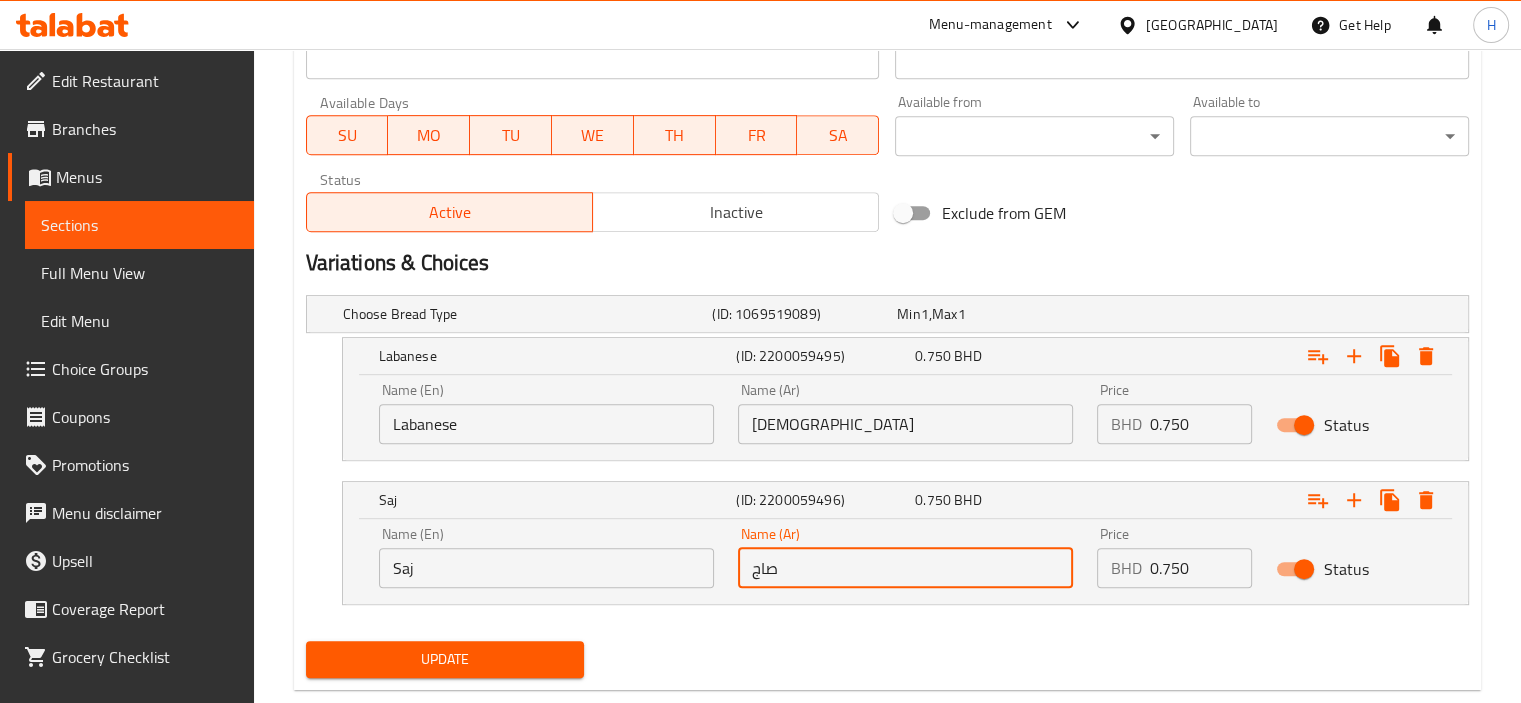 type on "صاج" 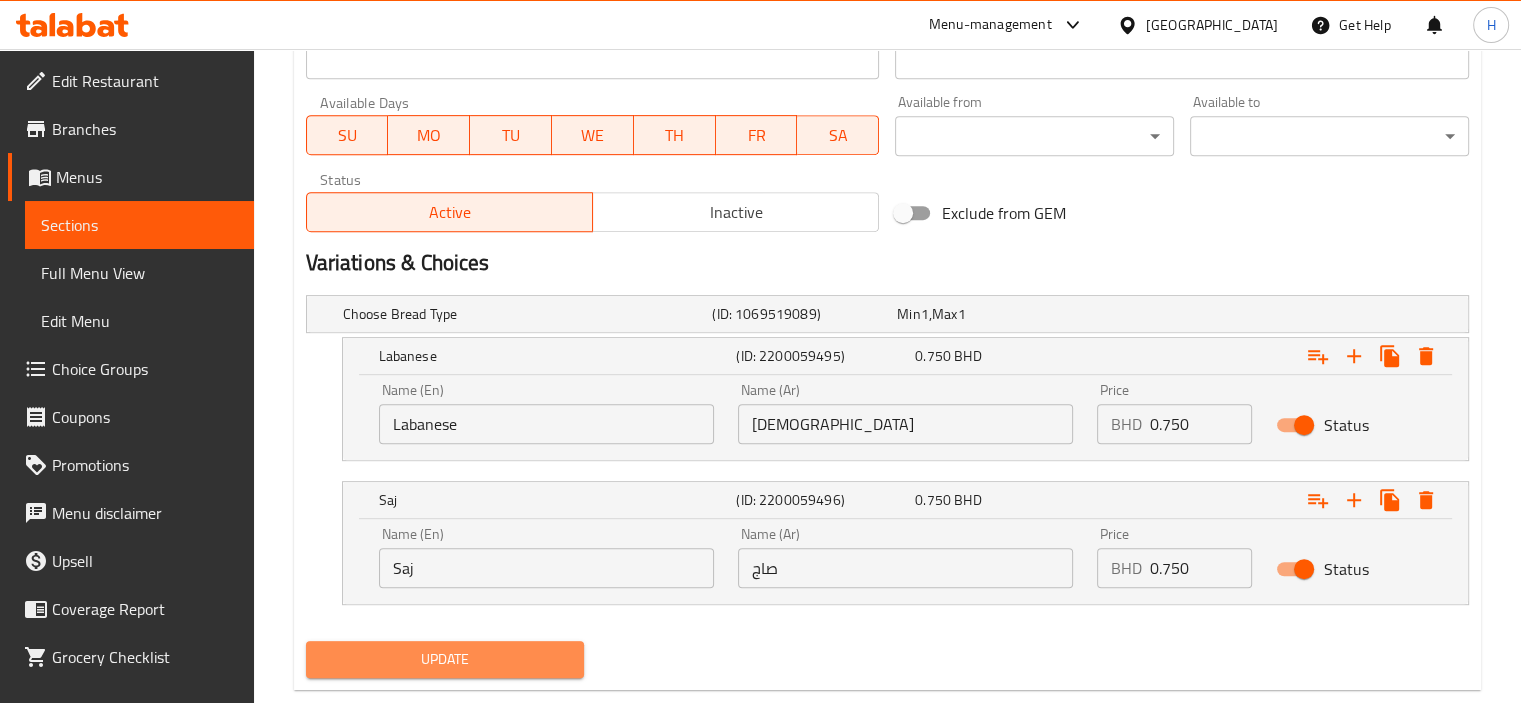click on "Update" at bounding box center (445, 659) 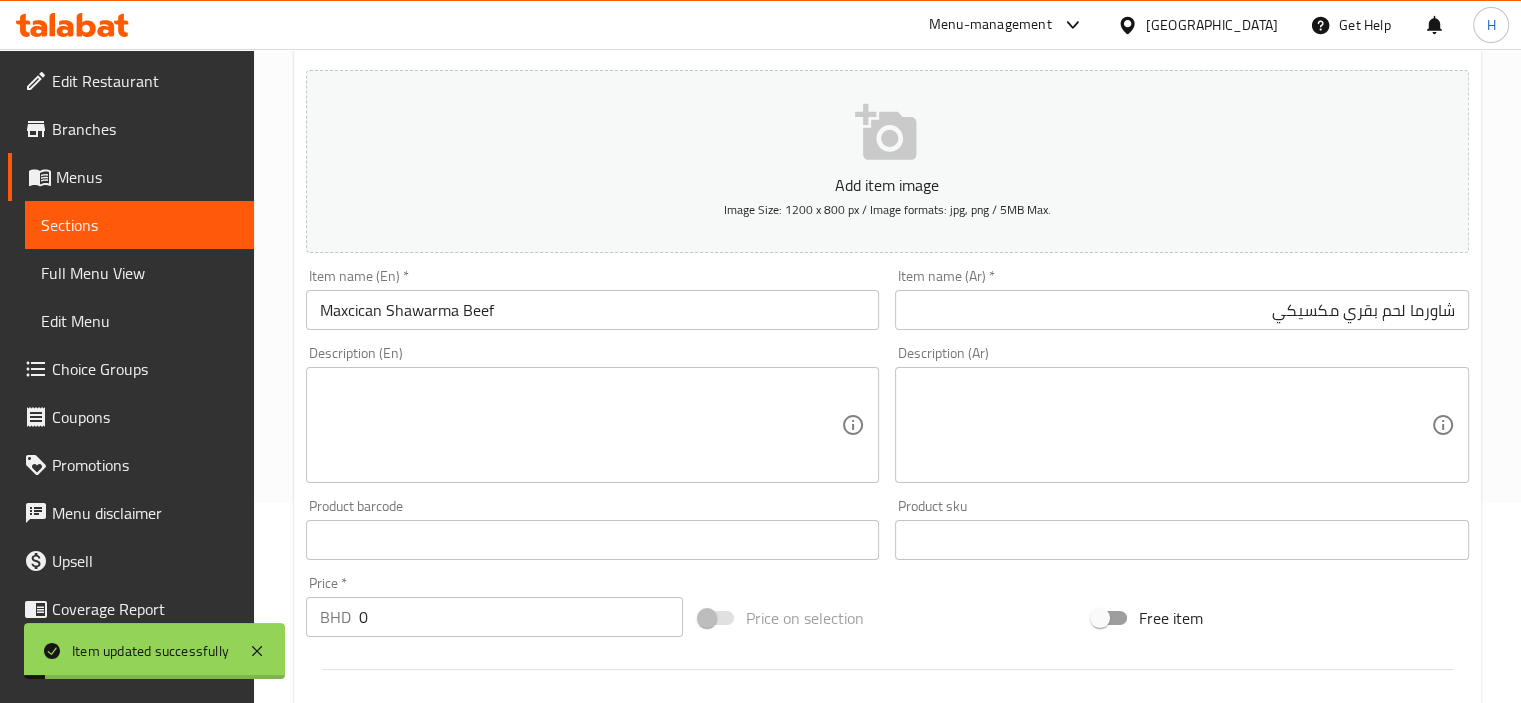 scroll, scrollTop: 0, scrollLeft: 0, axis: both 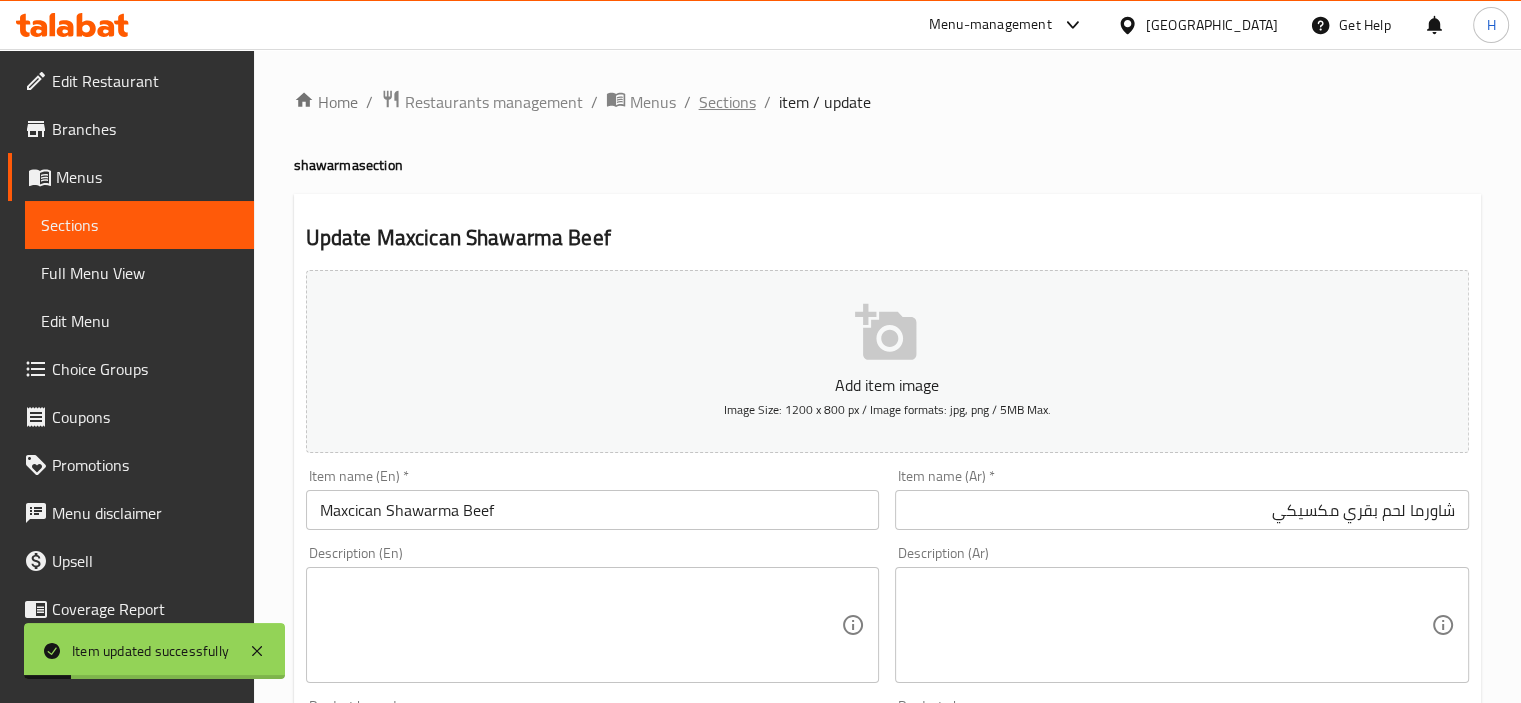 click on "Sections" at bounding box center (727, 102) 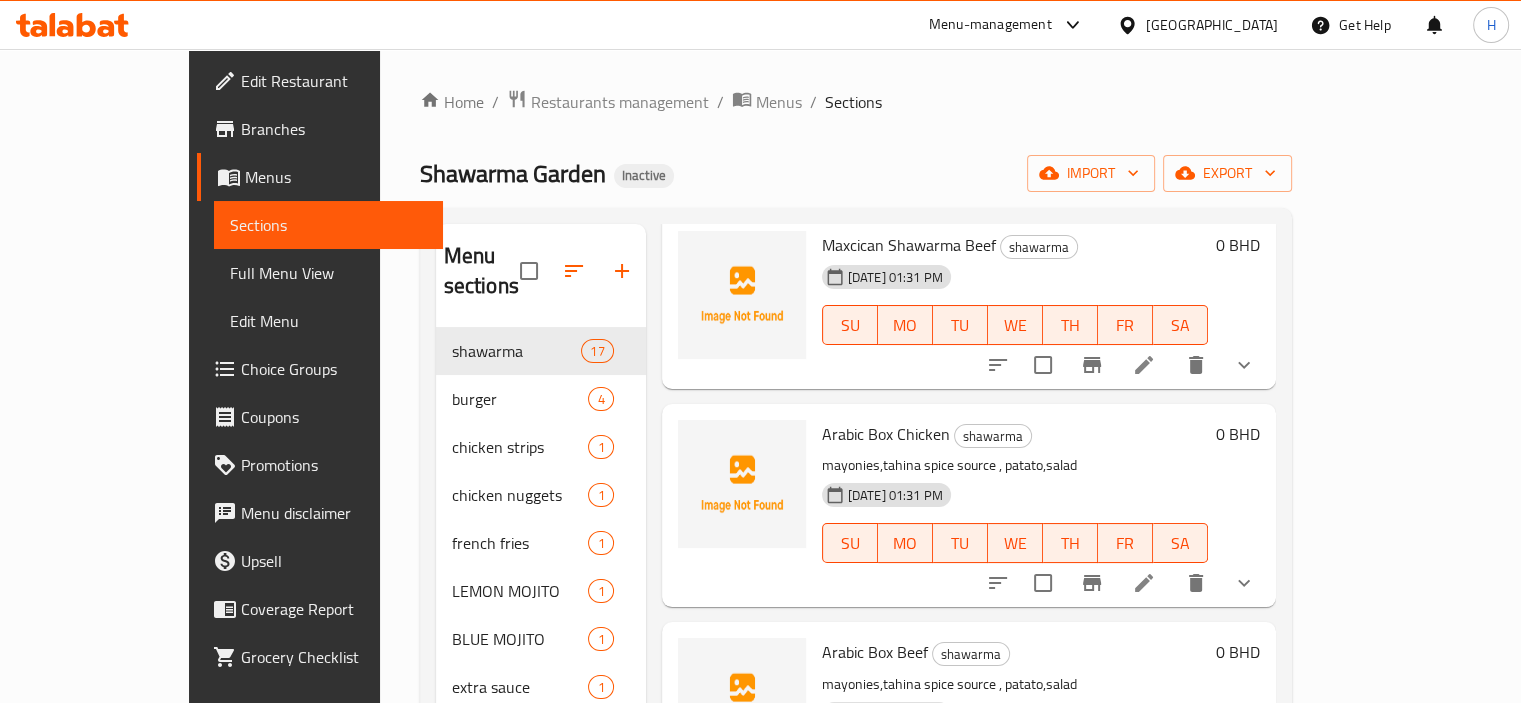 scroll, scrollTop: 1283, scrollLeft: 0, axis: vertical 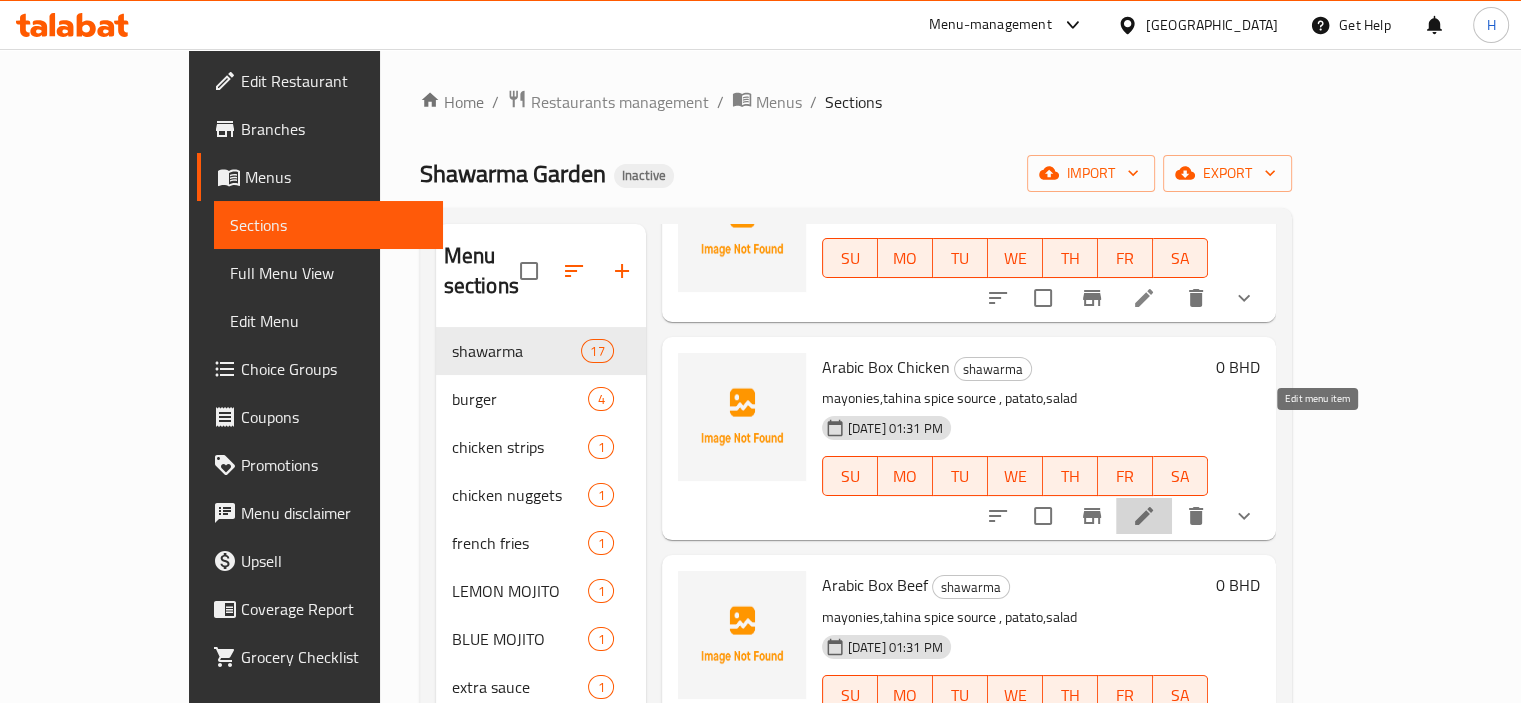 click 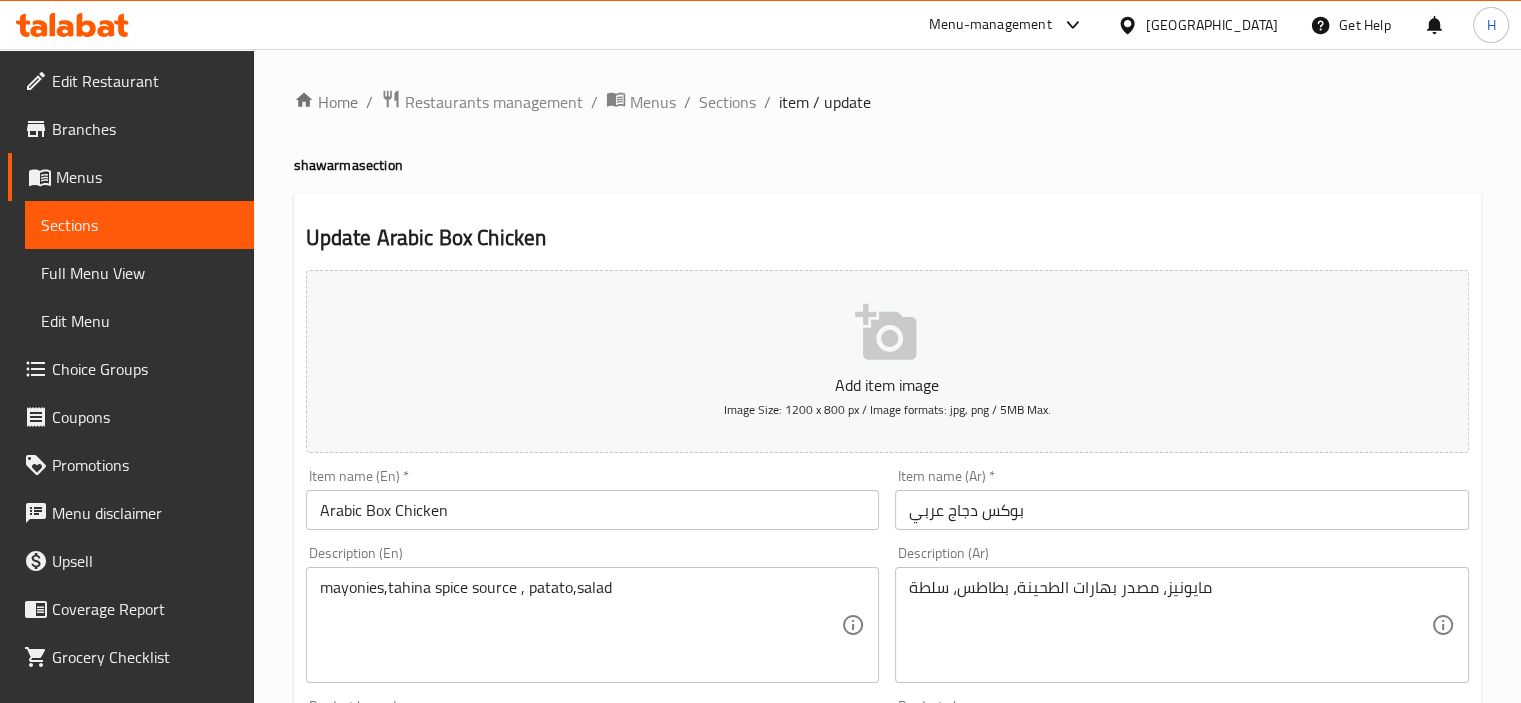 click on "Arabic Box Chicken" at bounding box center (593, 510) 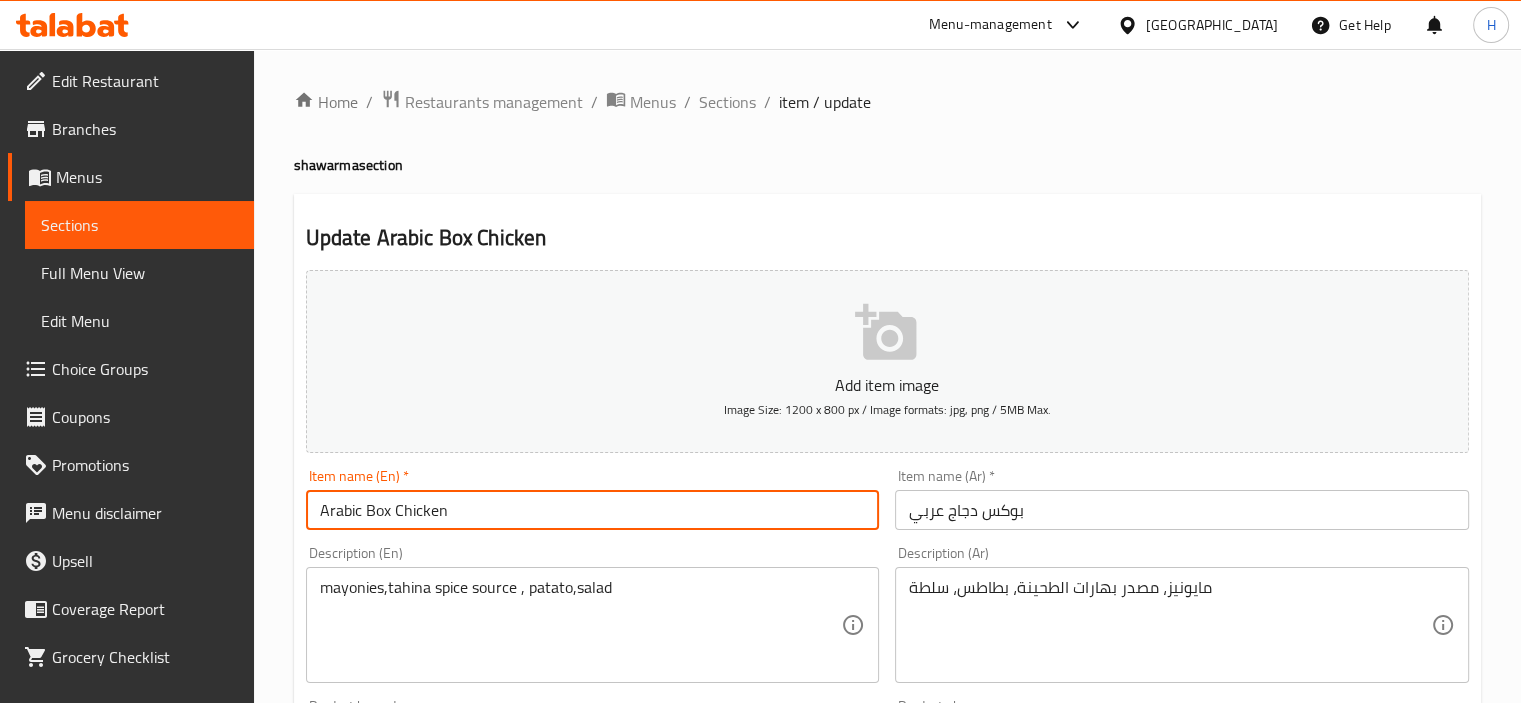 click on "Arabic Box Chicken" at bounding box center [593, 510] 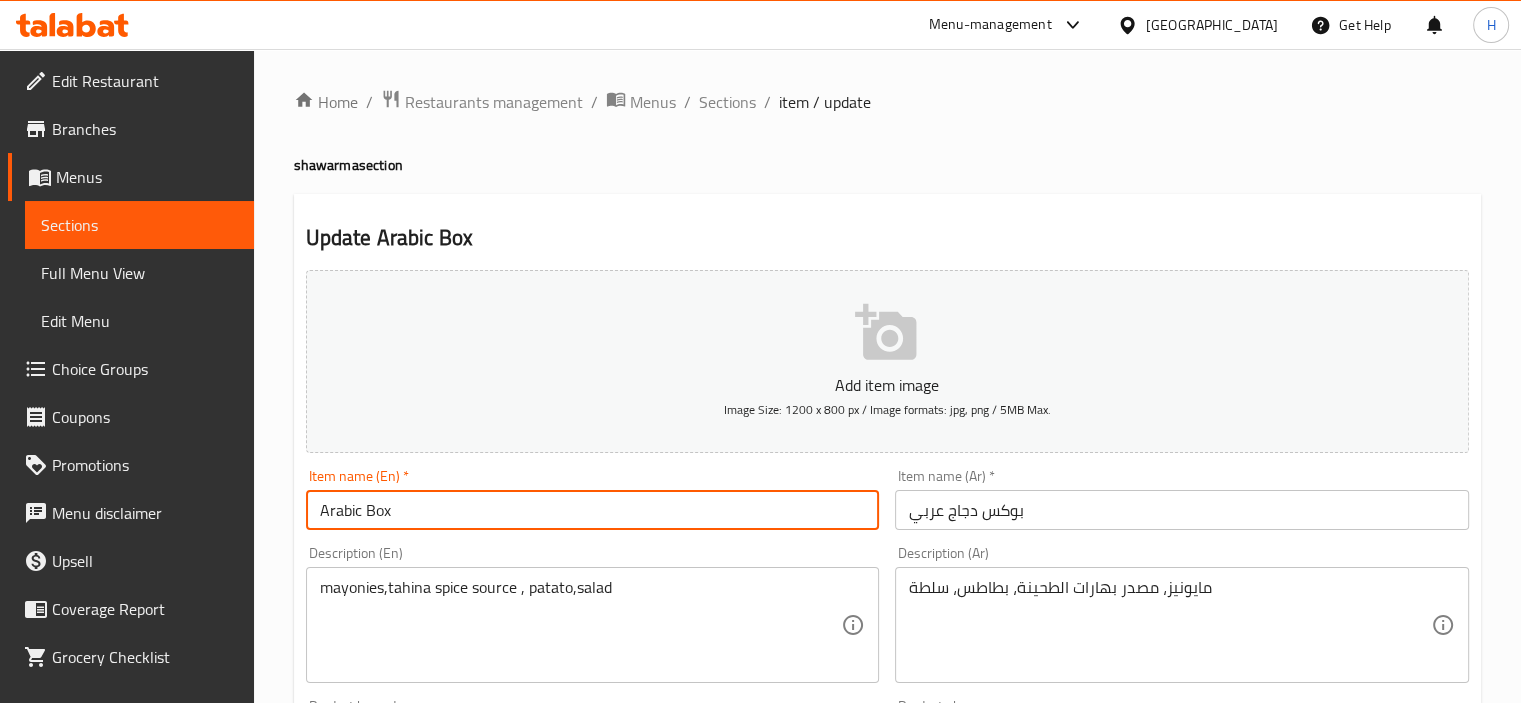 type on "Arabic Box" 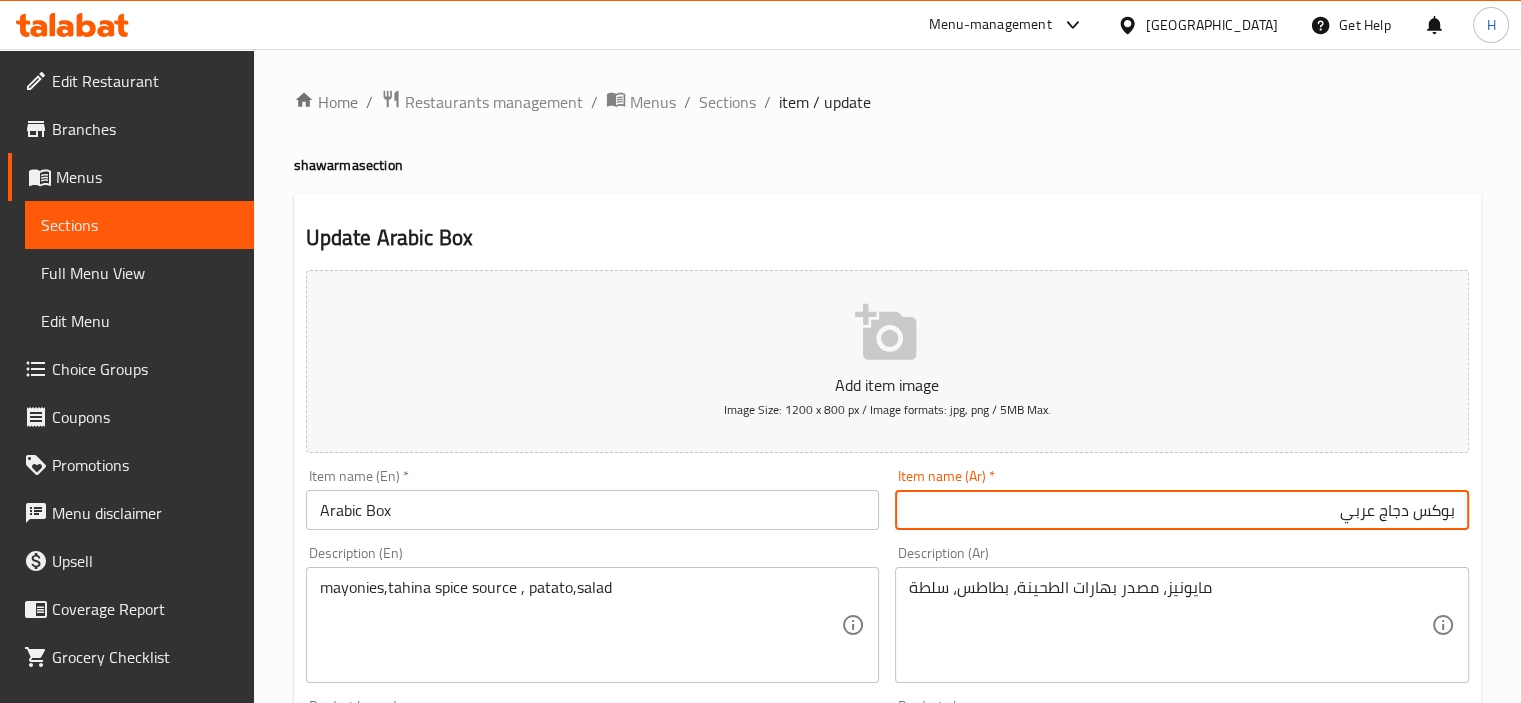 click on "بوكس دجاج عربي" at bounding box center (1182, 510) 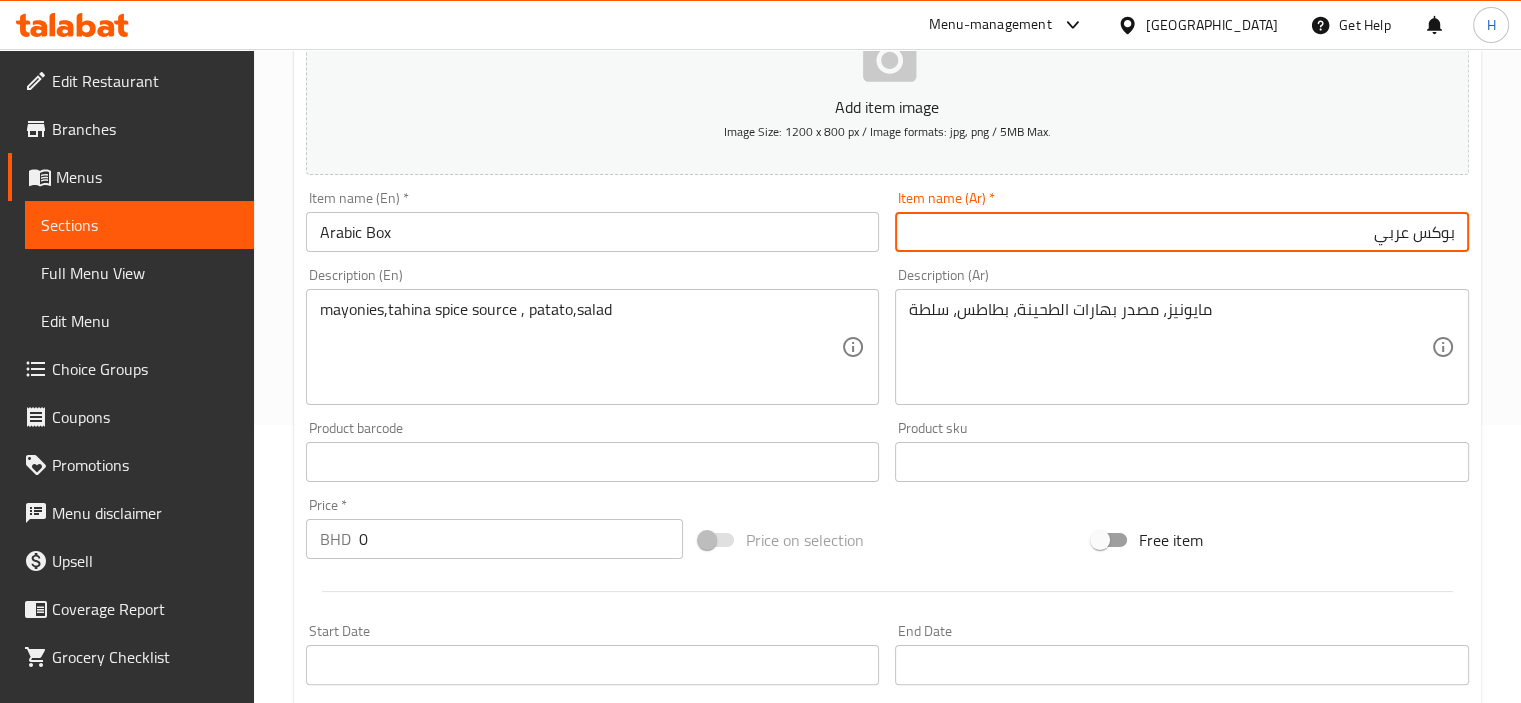 scroll, scrollTop: 277, scrollLeft: 0, axis: vertical 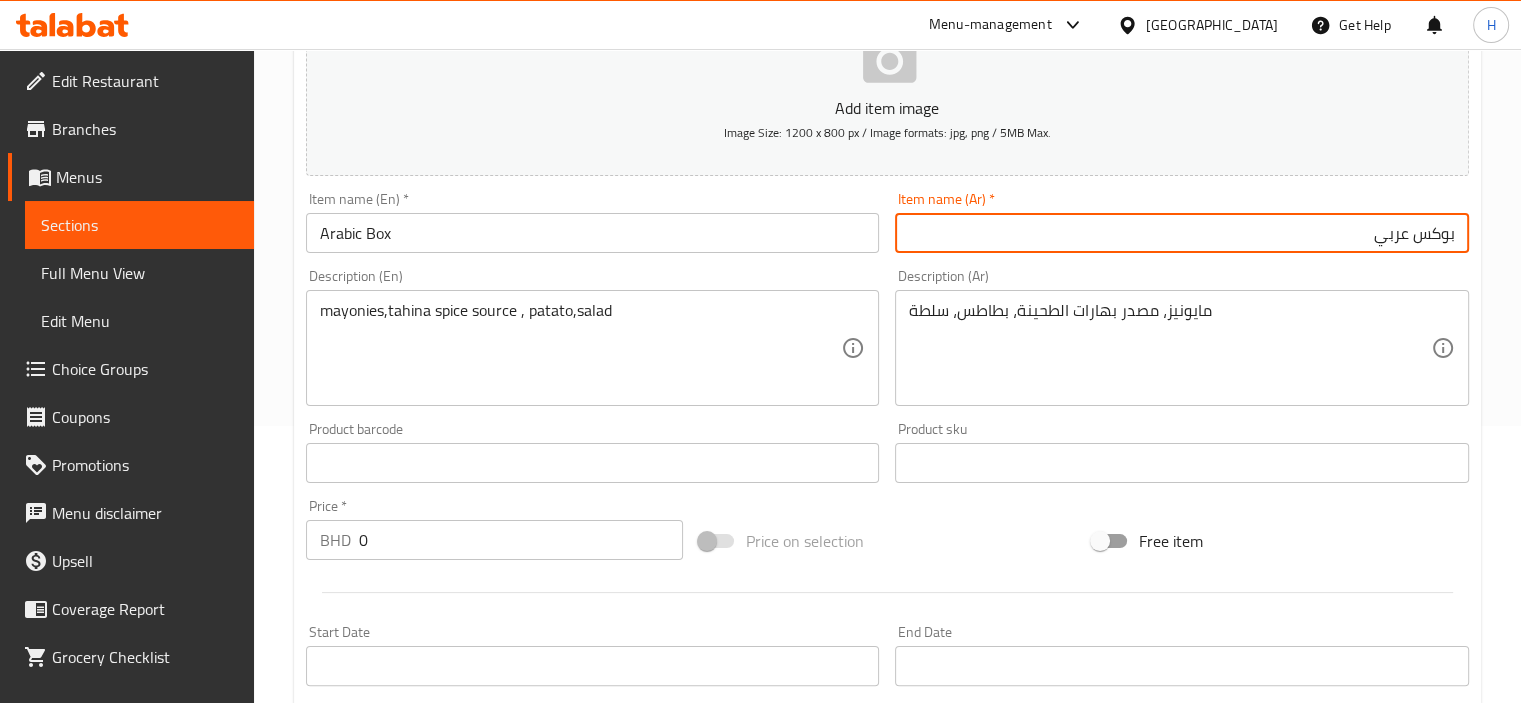 type on "بوكس عربي" 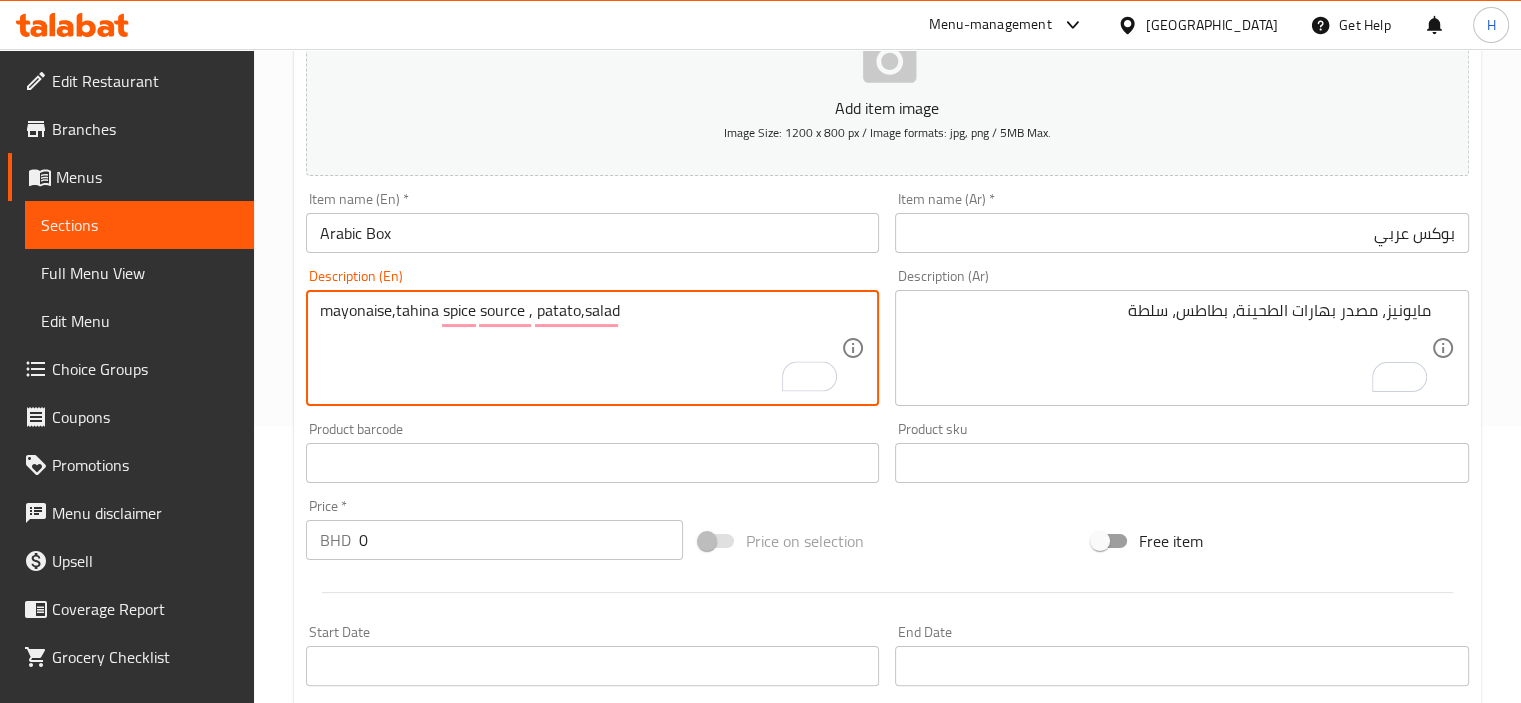click on "mayonaise,tahina spice source , patato,salad" at bounding box center (581, 348) 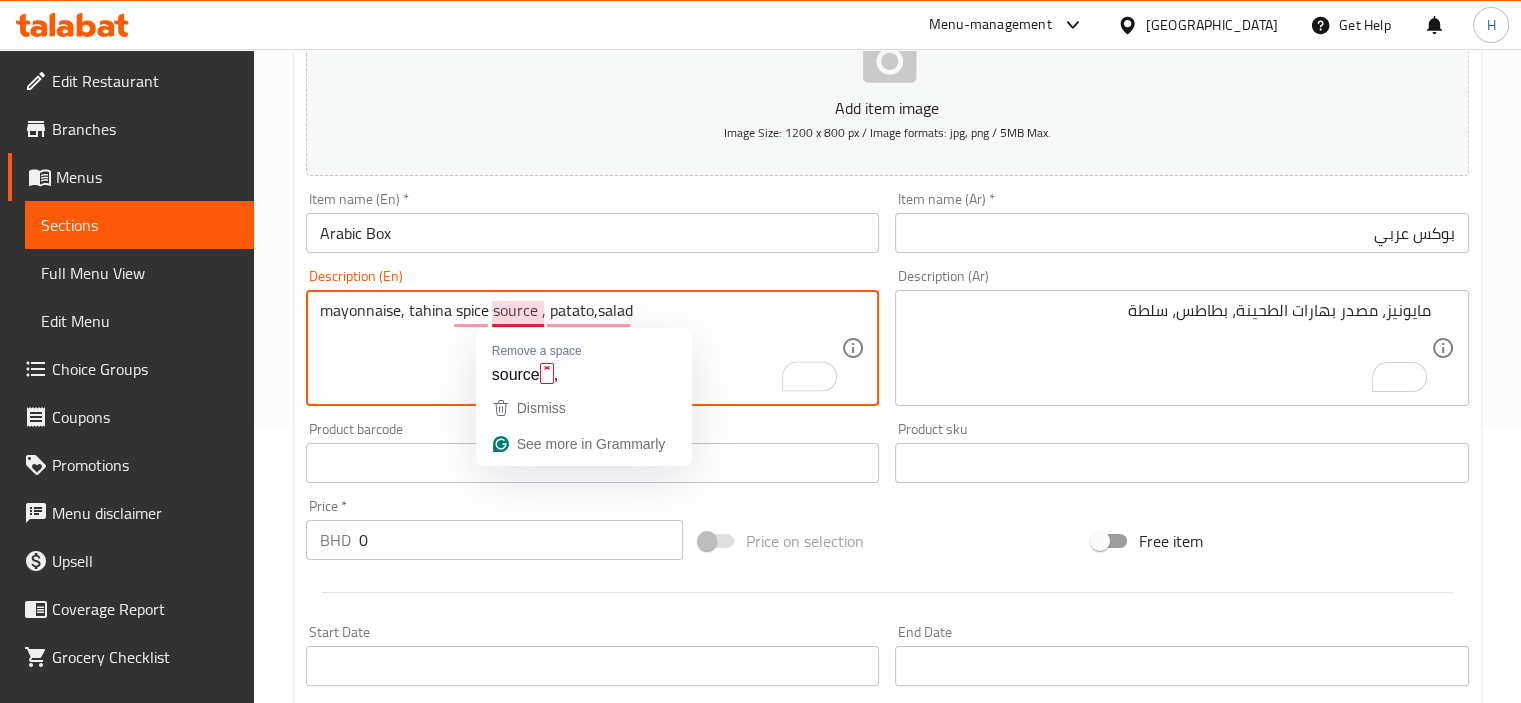 click on "mayonnaise, tahina spice source , patato,salad" at bounding box center (581, 348) 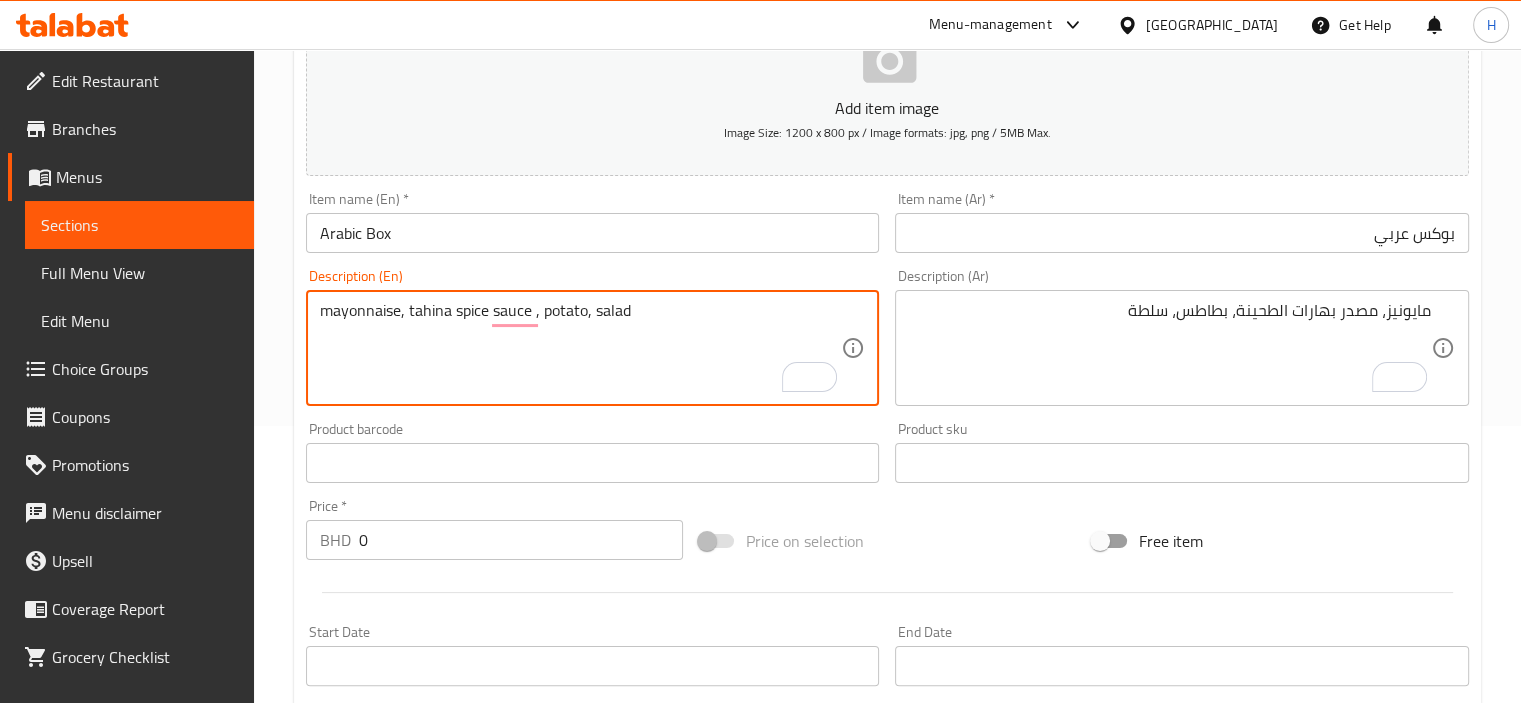 type on "mayonnaise, tahina spice sauce , potato, salad" 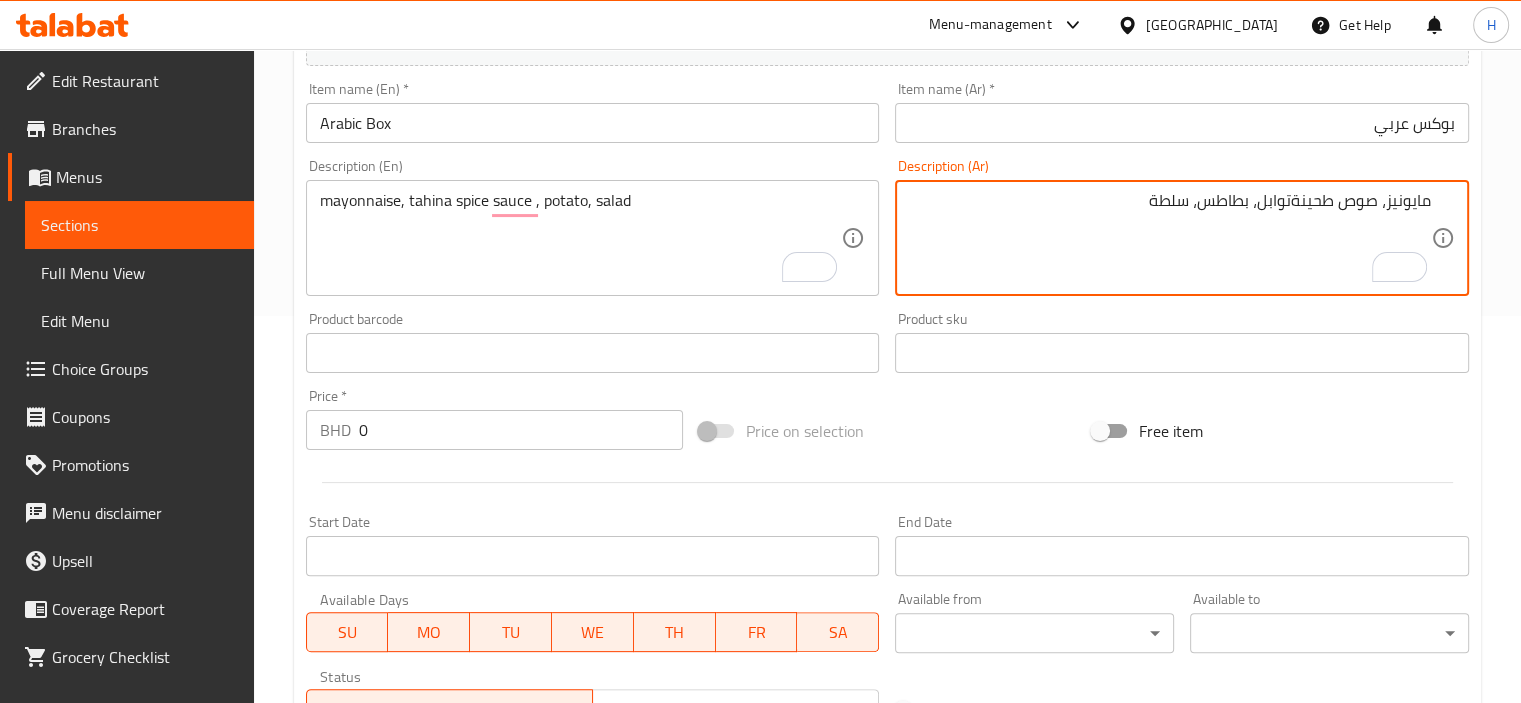 scroll, scrollTop: 331, scrollLeft: 0, axis: vertical 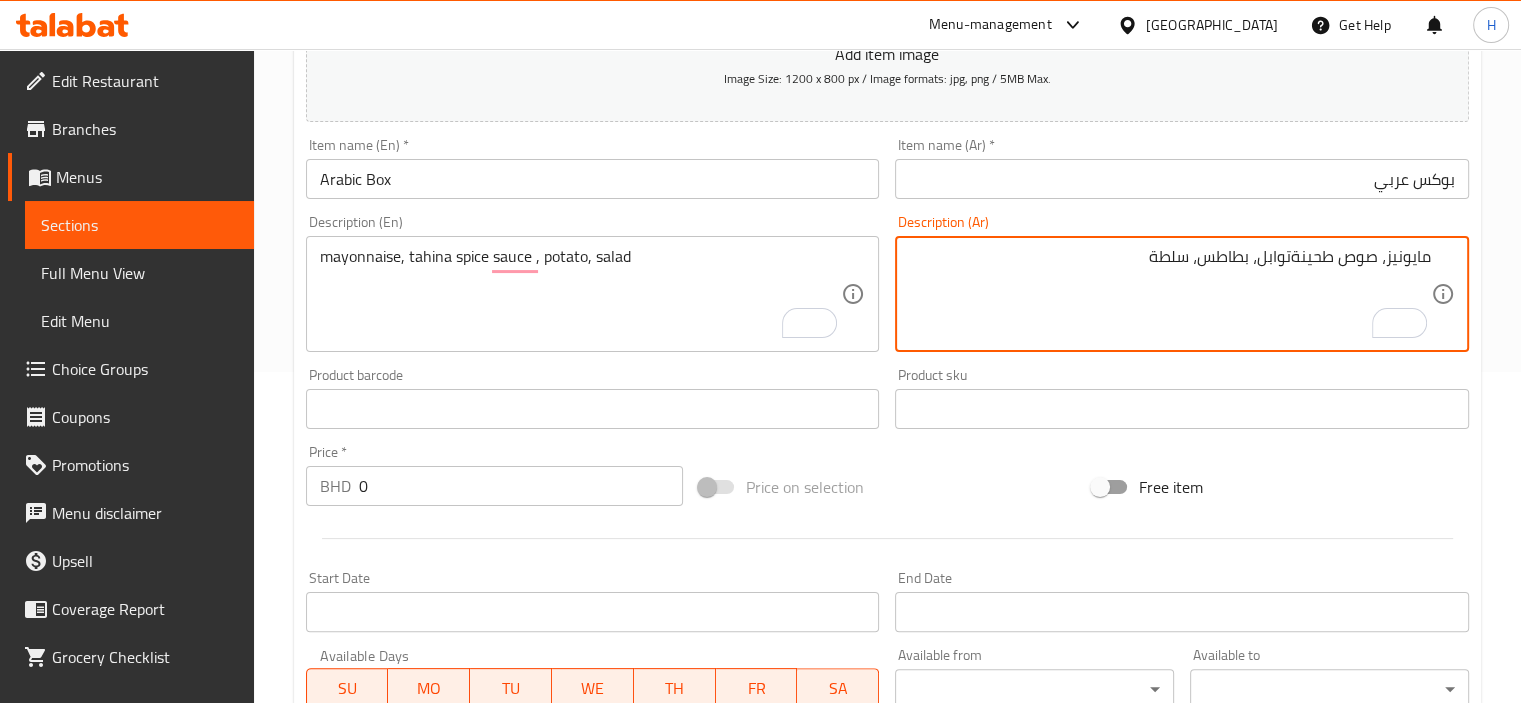 click on "مايونيز، صوص طحينةتوابل، بطاطس، سلطة" at bounding box center [1170, 294] 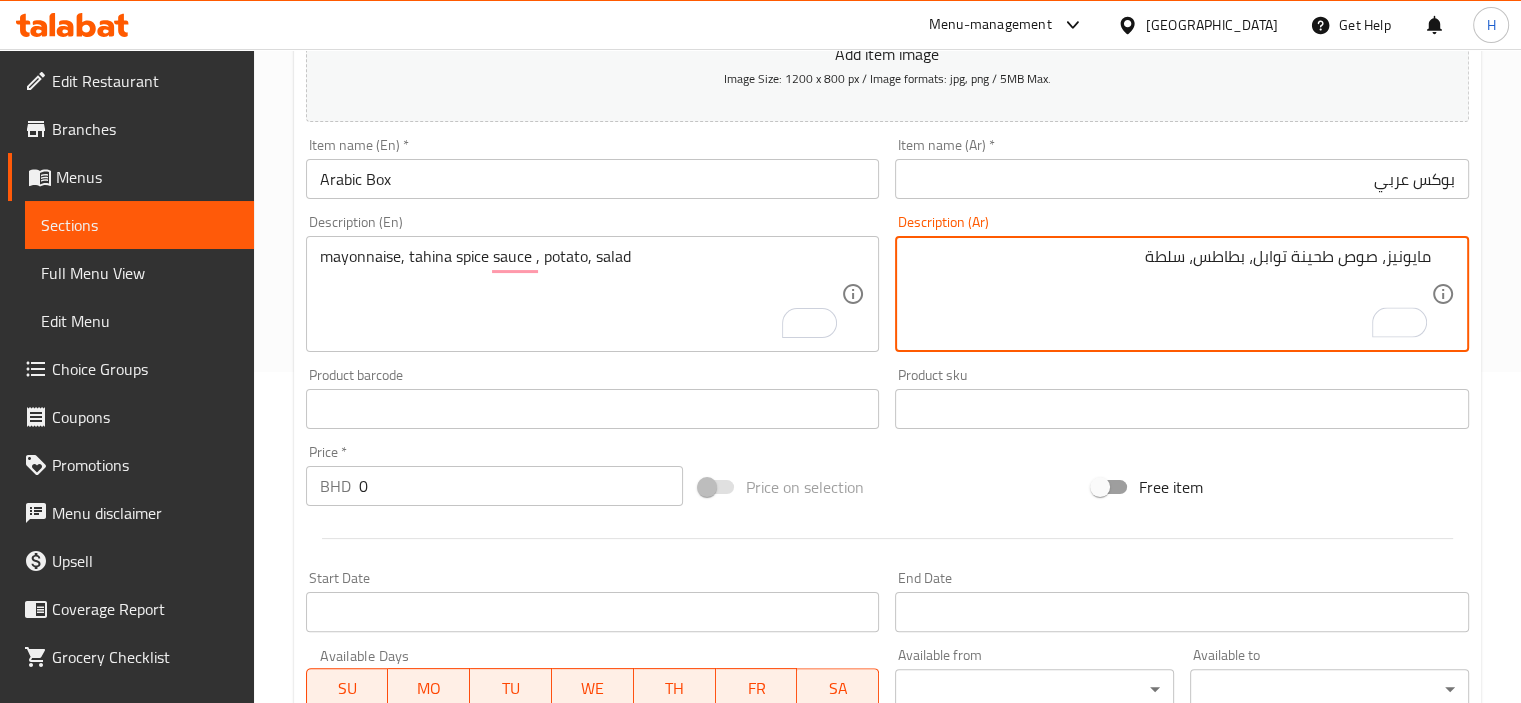 scroll, scrollTop: 811, scrollLeft: 0, axis: vertical 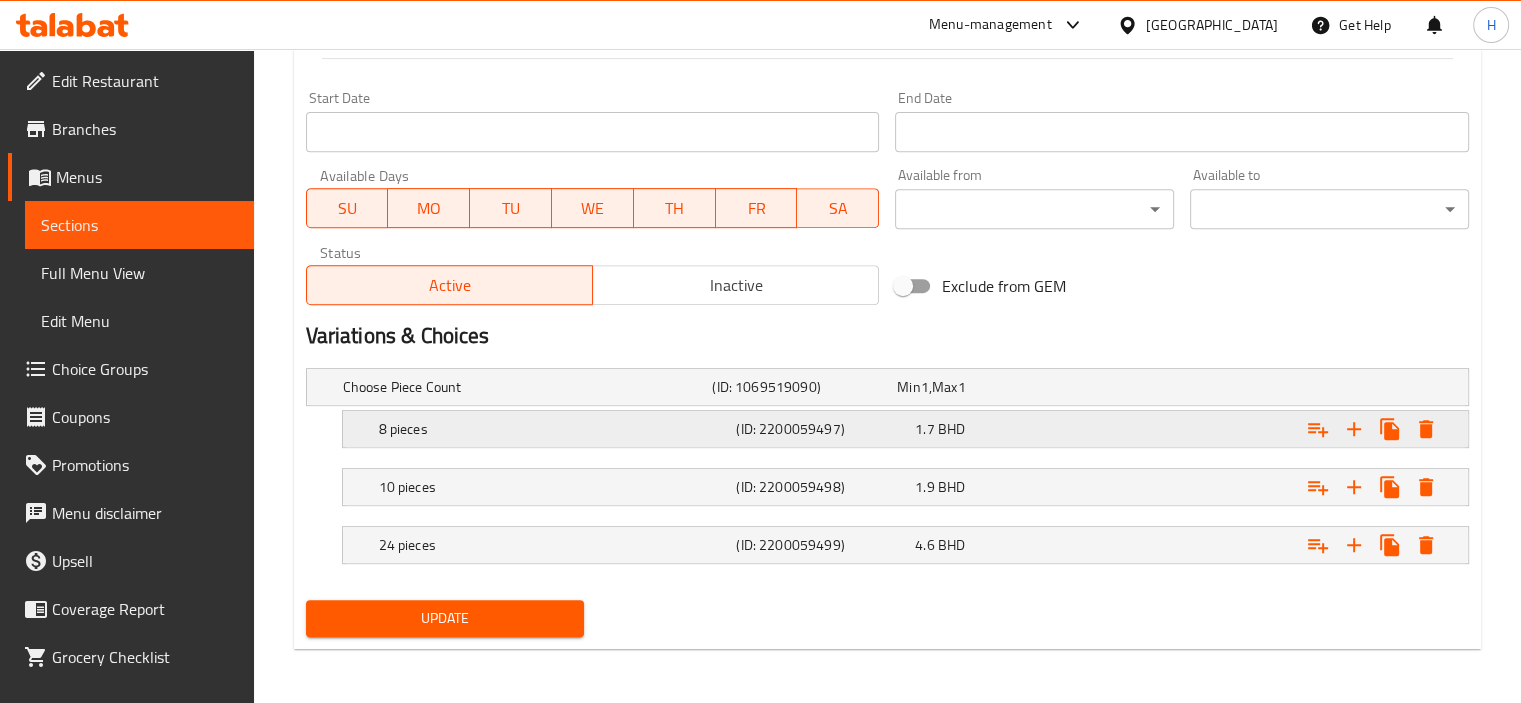 type on "مايونيز، صوص طحينة توابل، بطاطس، سلطة" 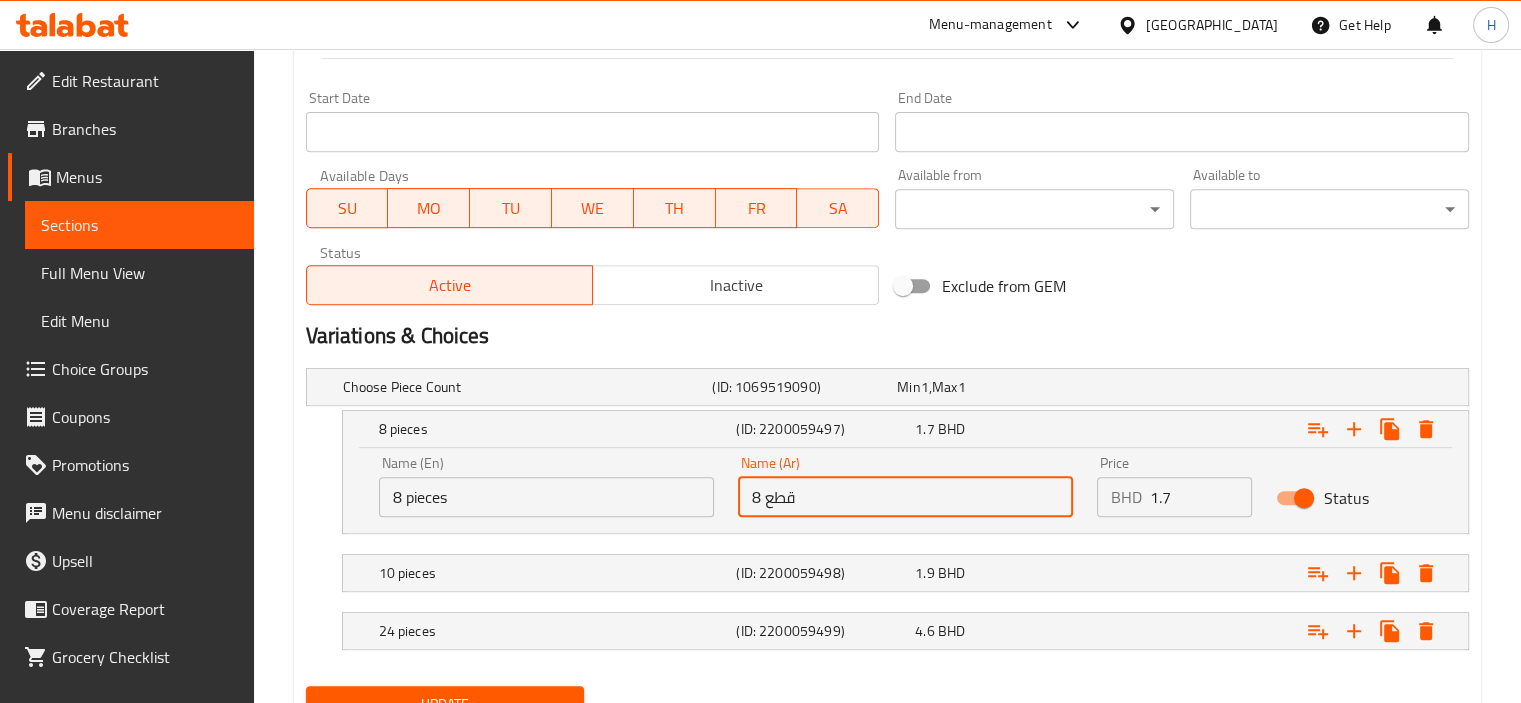 click on "8 قطع" at bounding box center [905, 497] 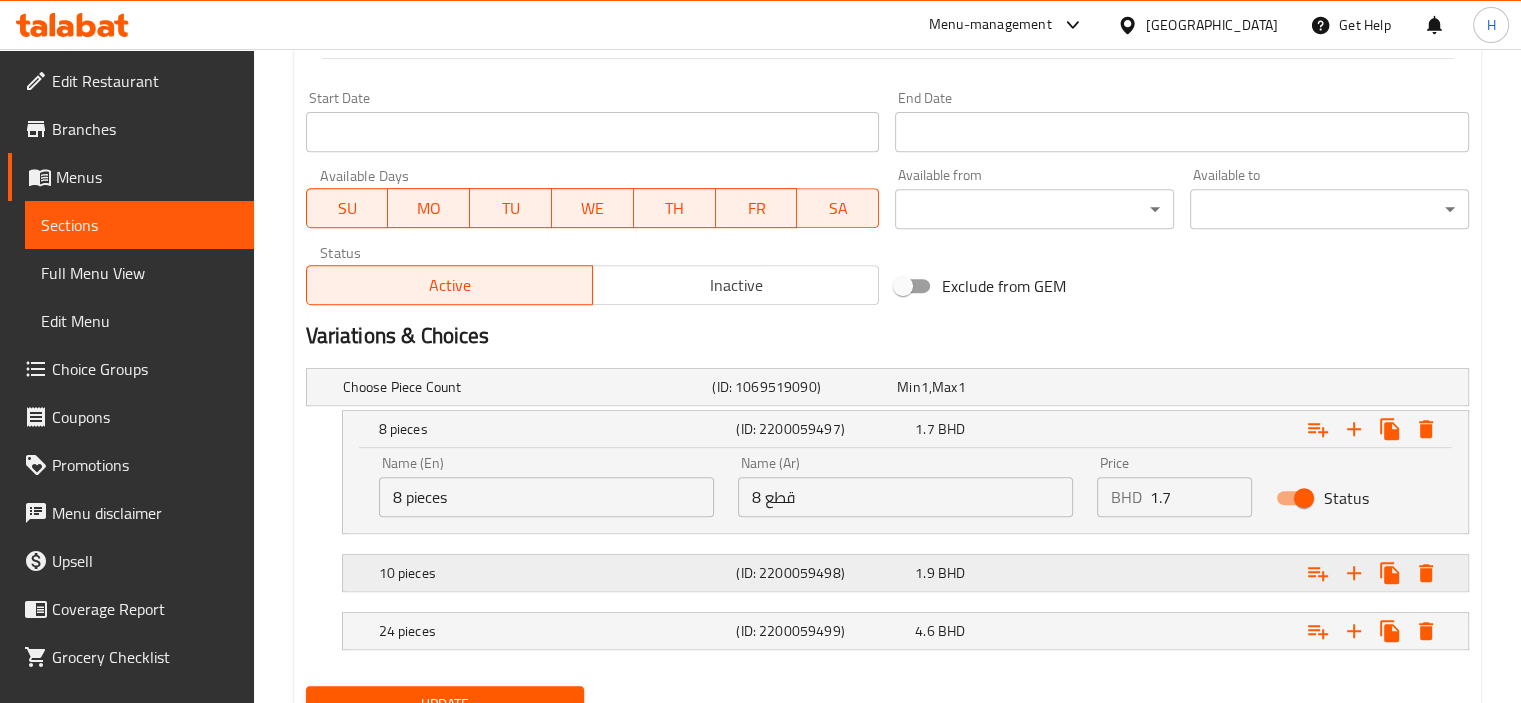 click on "(ID: 2200059498)" at bounding box center [800, 387] 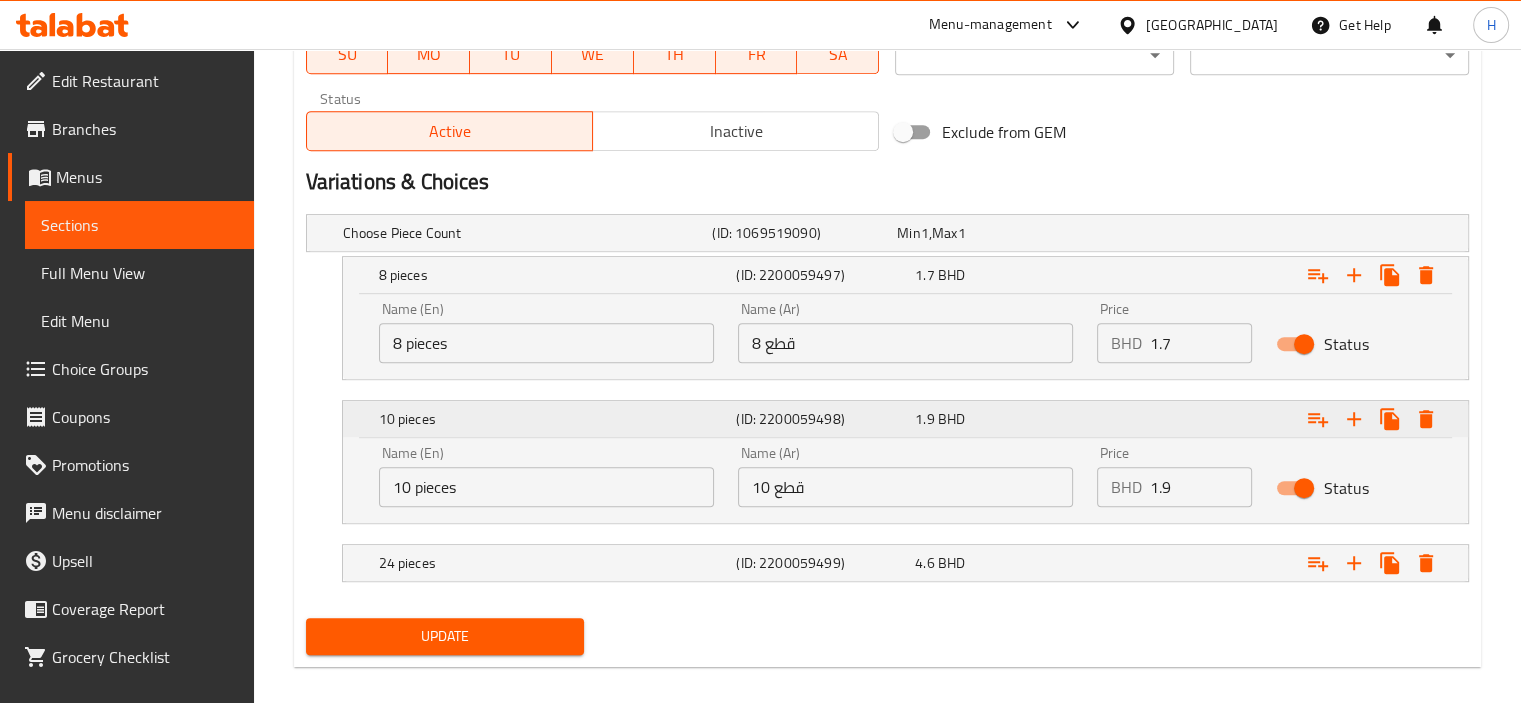 scroll, scrollTop: 983, scrollLeft: 0, axis: vertical 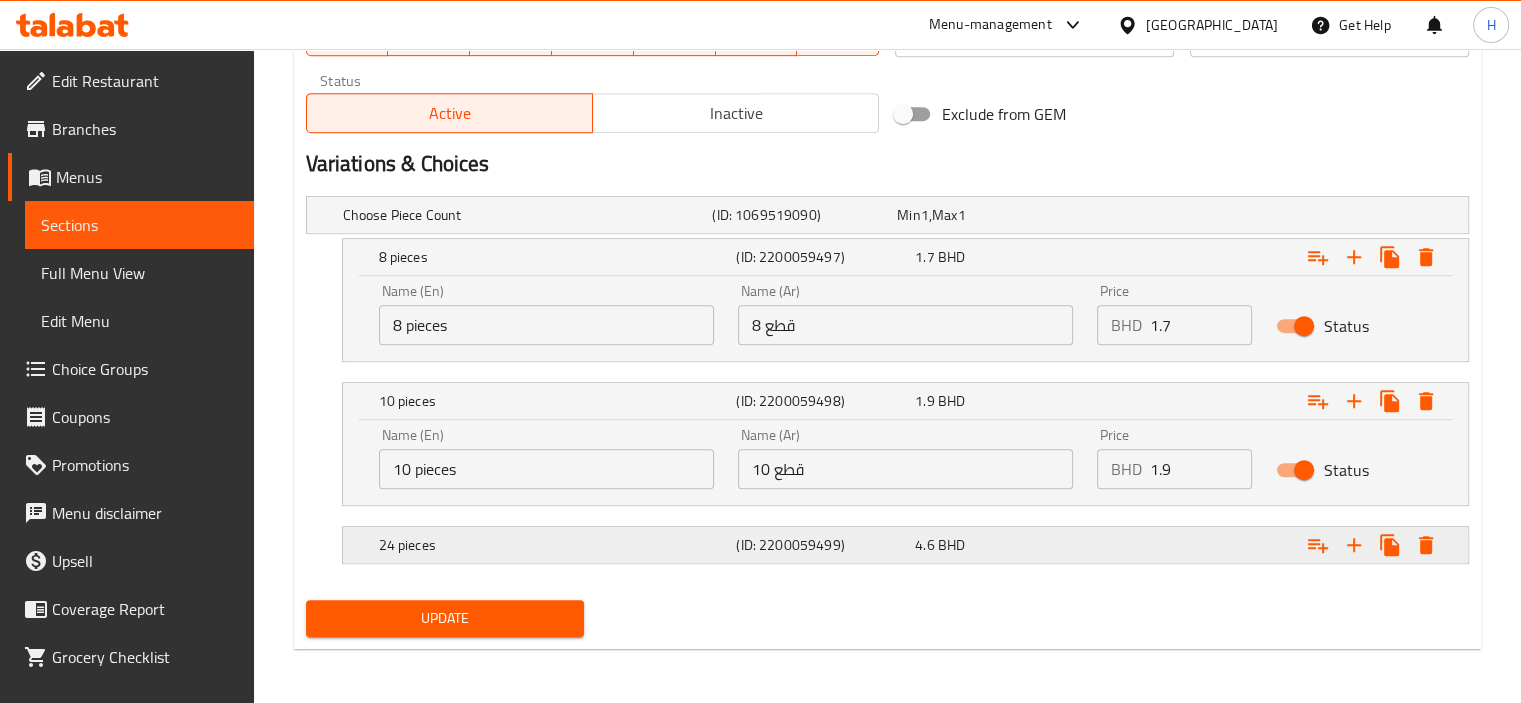 click on "(ID: 2200059499)" at bounding box center [800, 215] 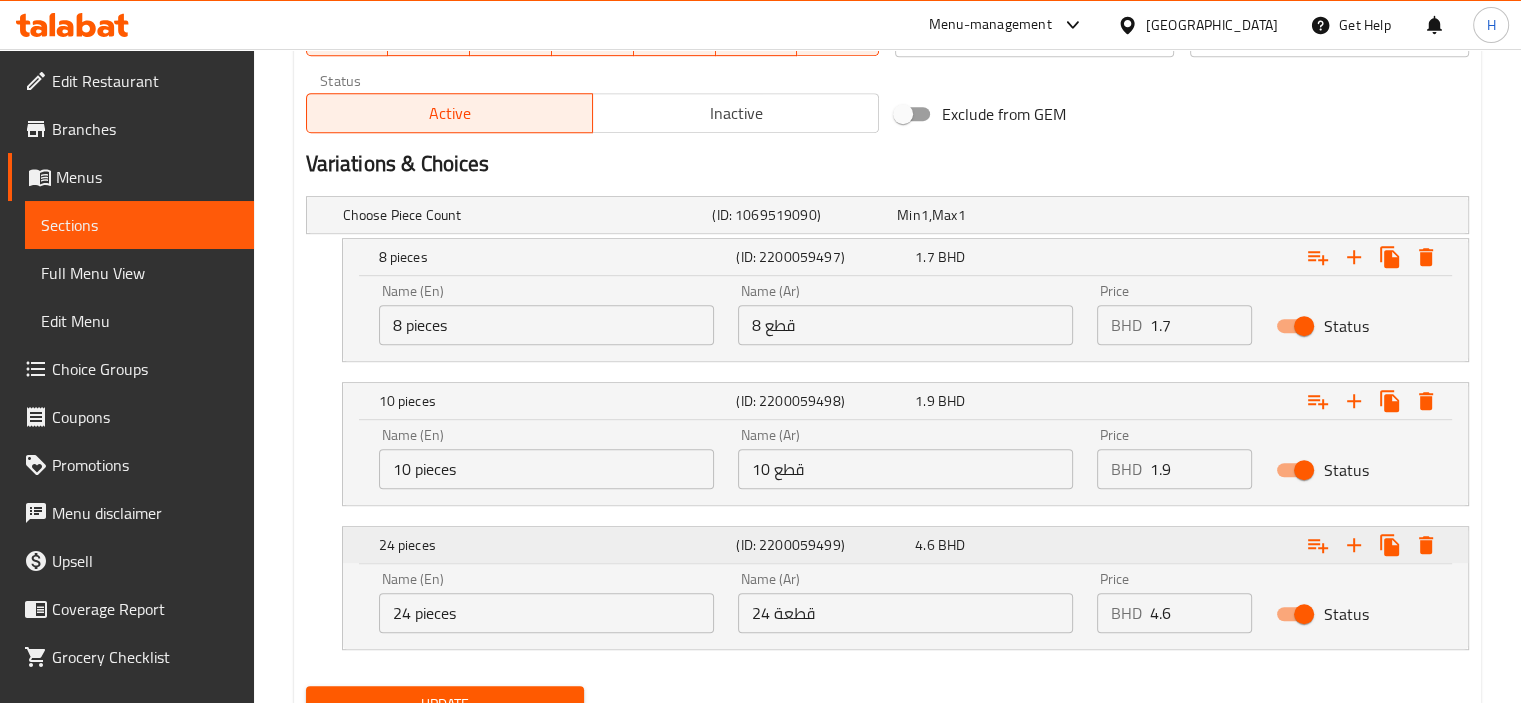 scroll, scrollTop: 1065, scrollLeft: 0, axis: vertical 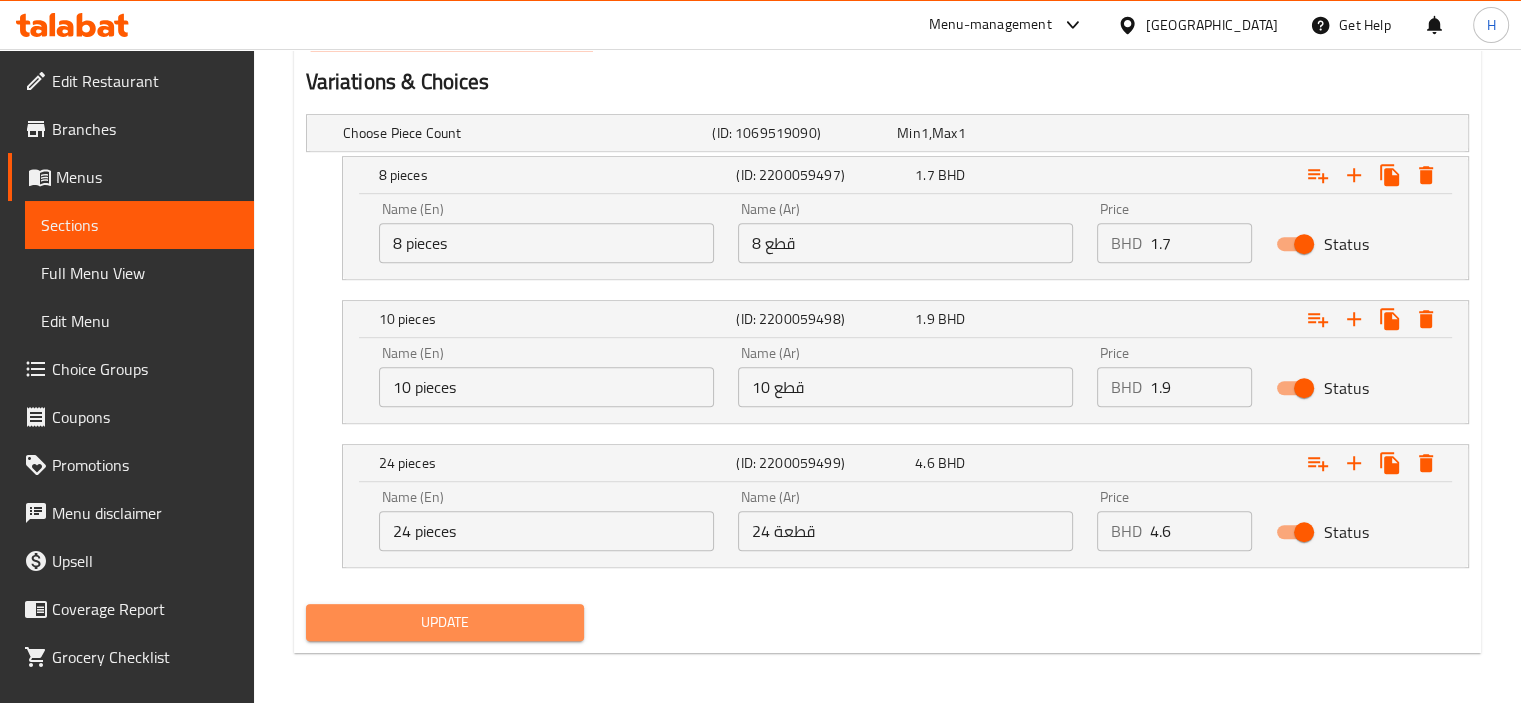 click on "Update" at bounding box center (445, 622) 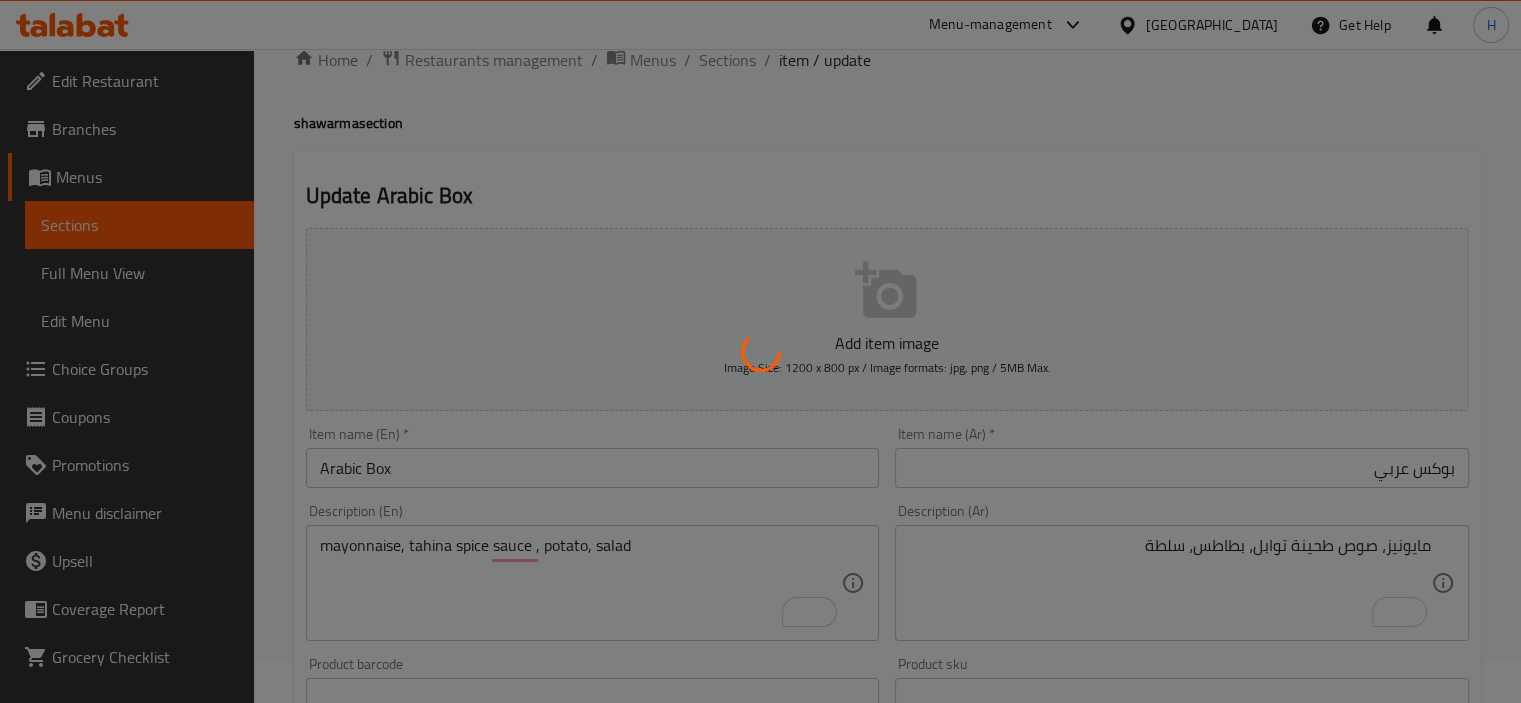 scroll, scrollTop: 0, scrollLeft: 0, axis: both 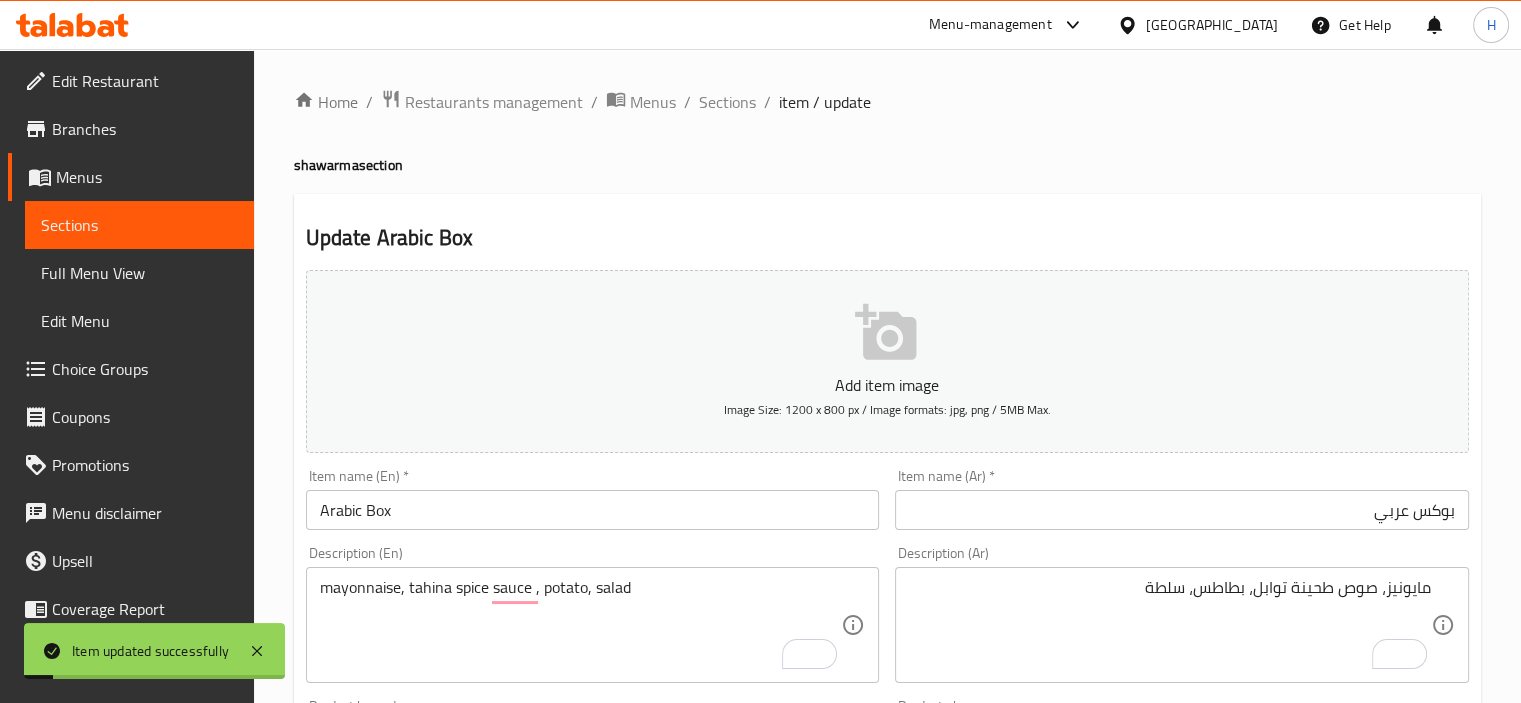 click on "Sections" at bounding box center (727, 102) 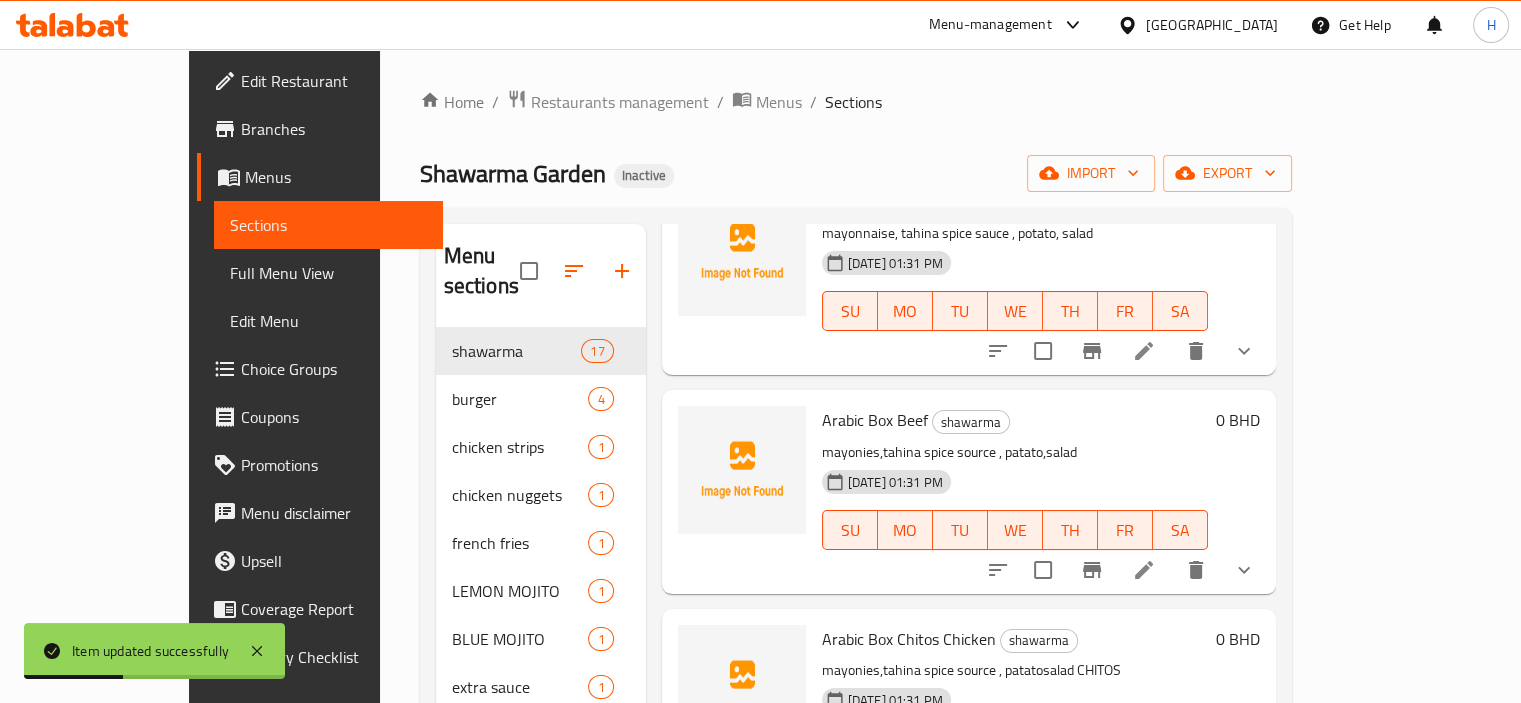 scroll, scrollTop: 1448, scrollLeft: 0, axis: vertical 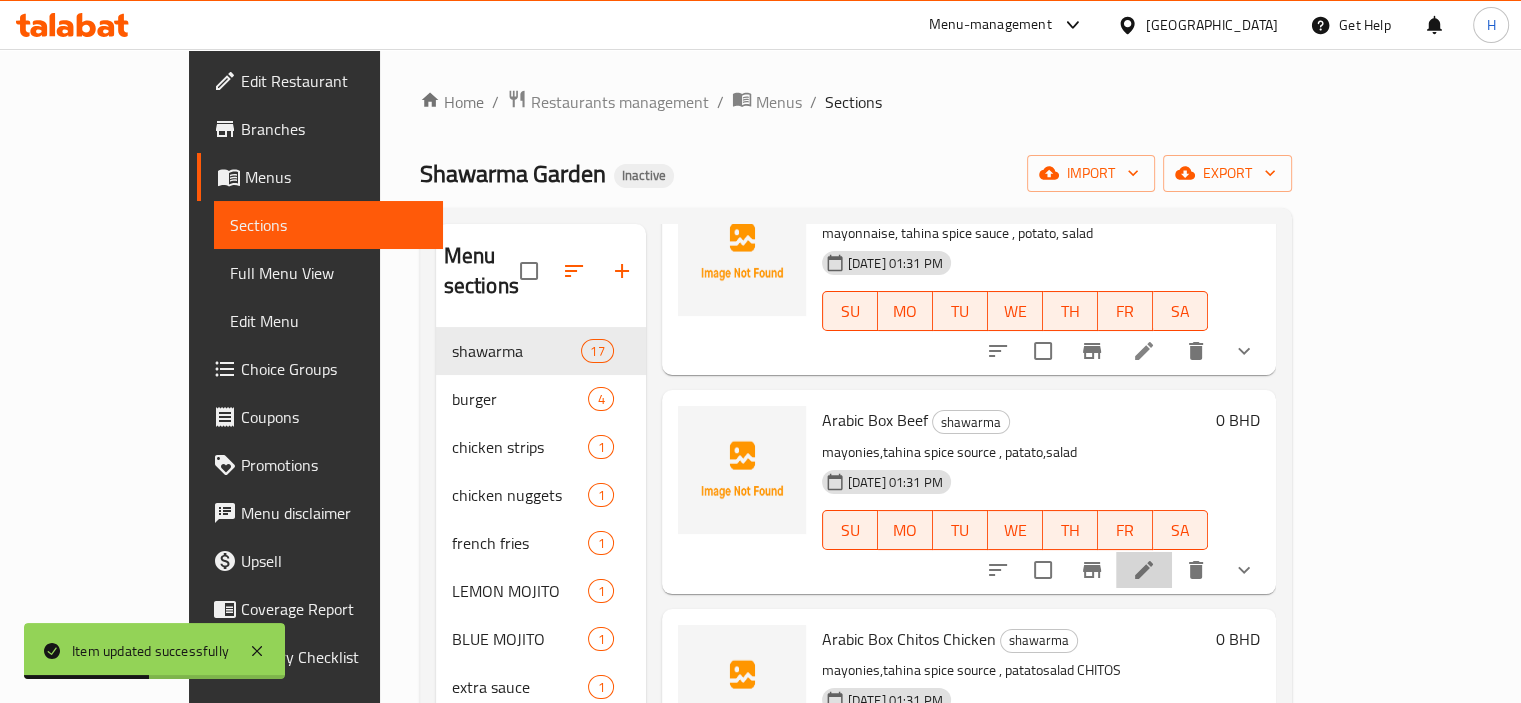 click at bounding box center [1144, 570] 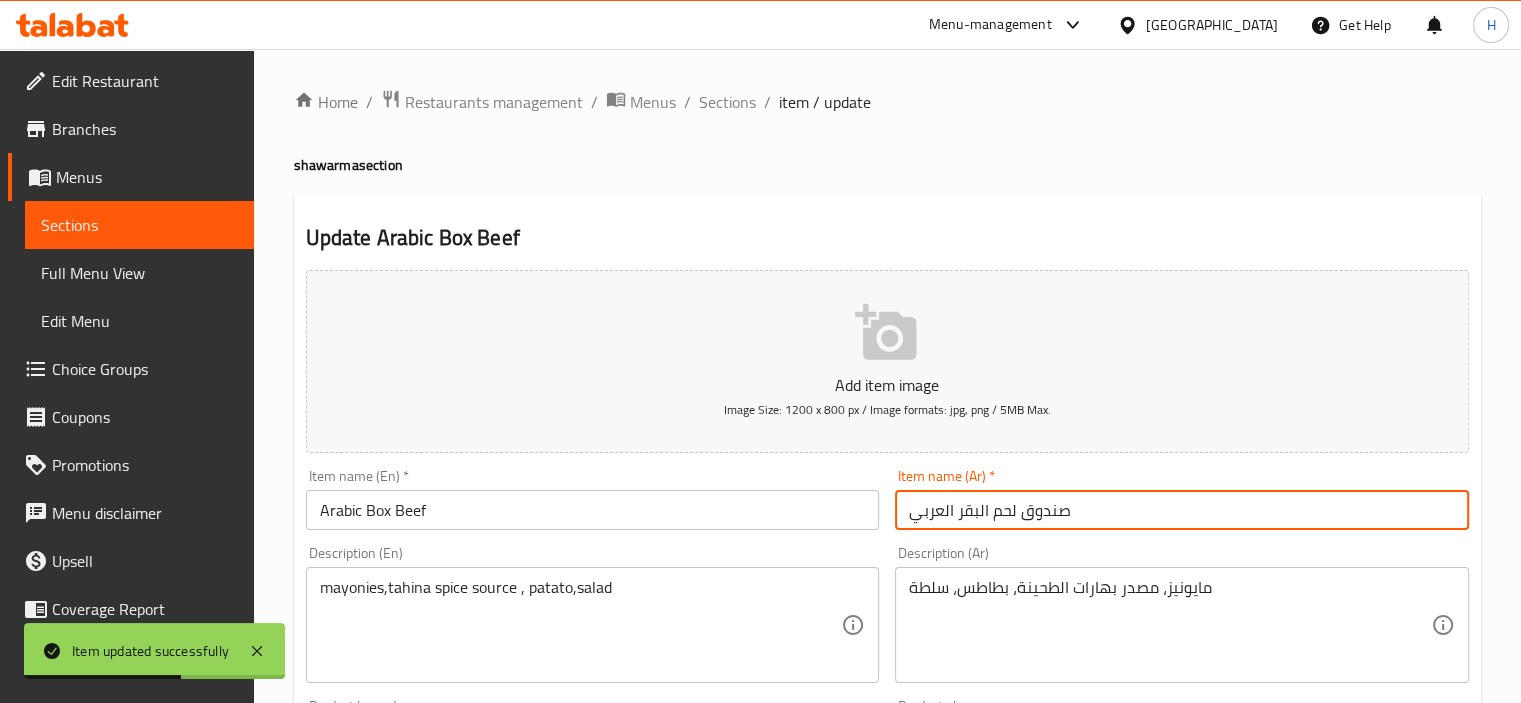 click on "صندوق لحم البقر العربي" at bounding box center (1182, 510) 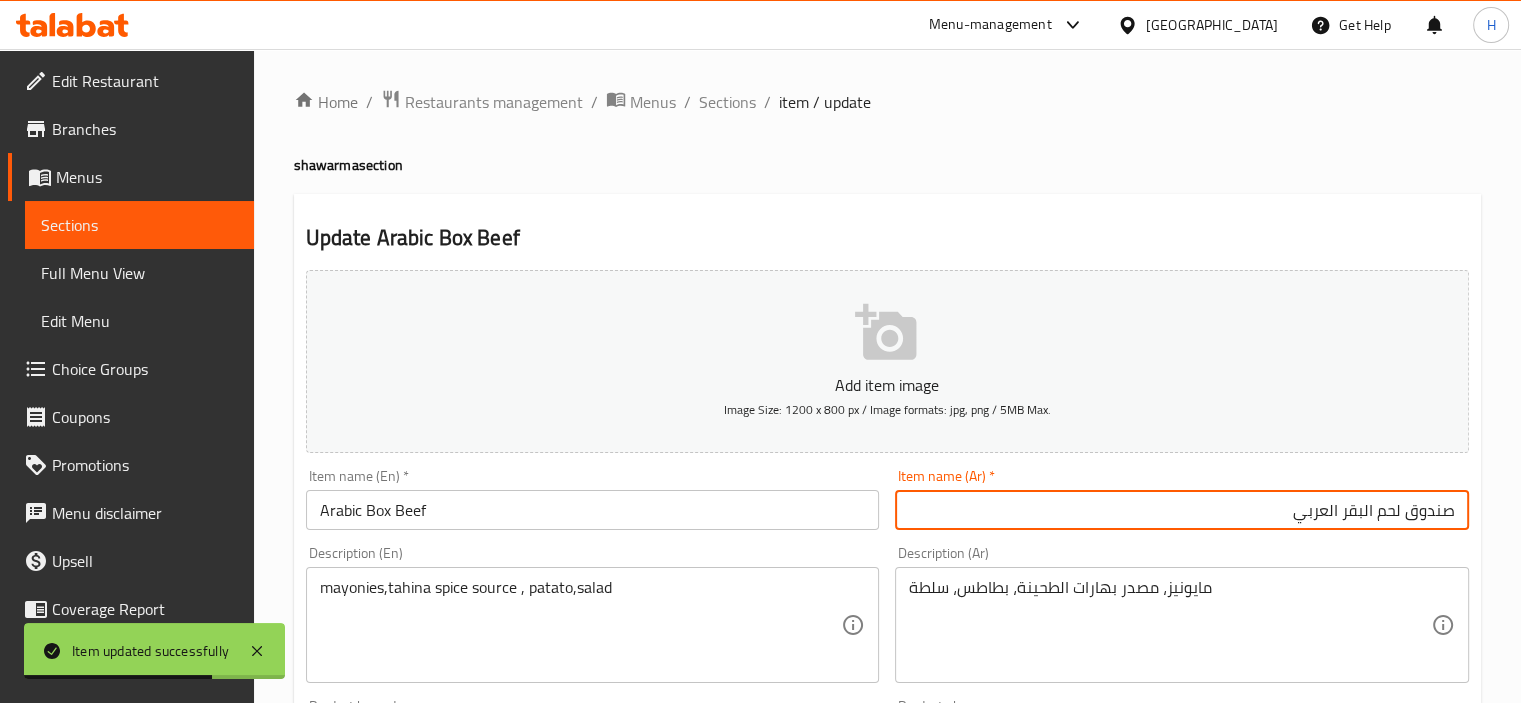 click on "صندوق لحم البقر العربي" at bounding box center (1182, 510) 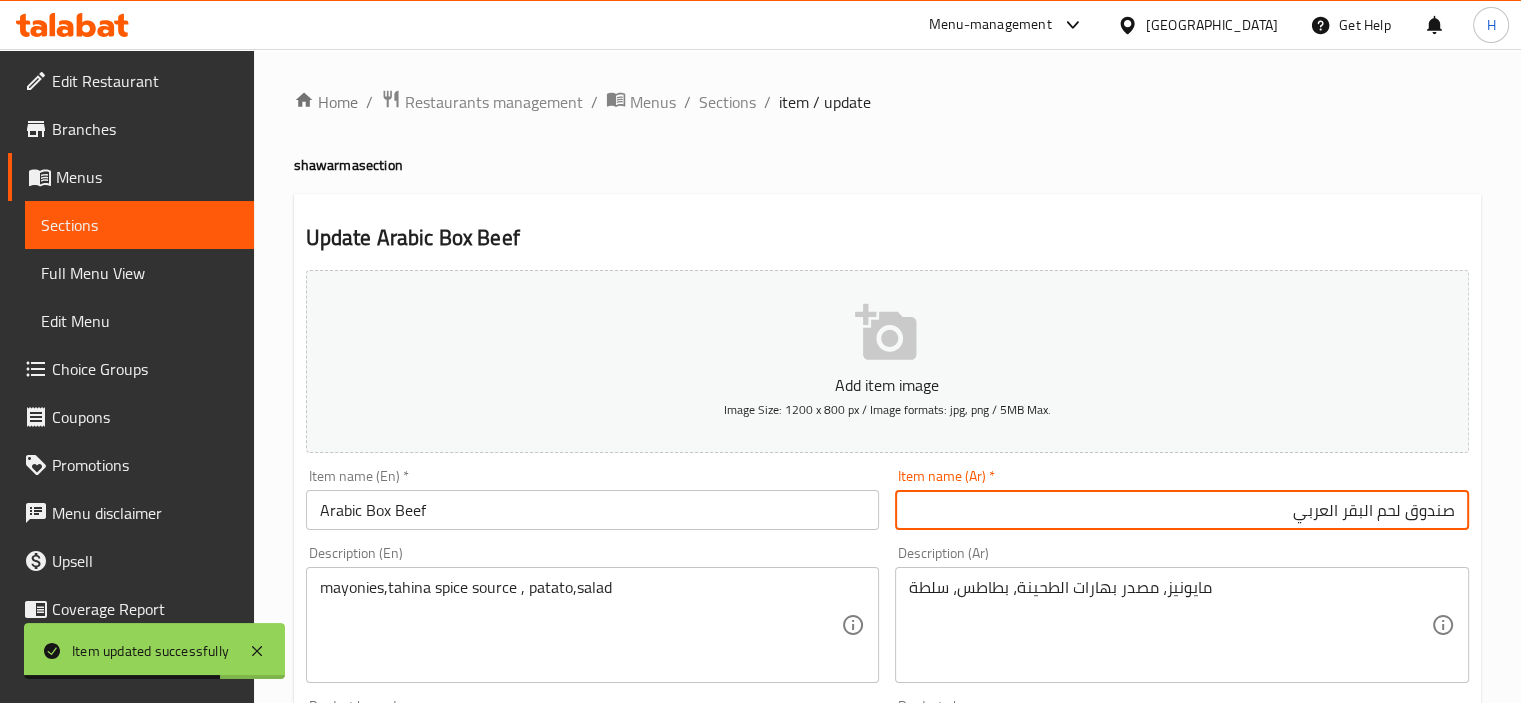 click on "صندوق لحم البقر العربي" at bounding box center (1182, 510) 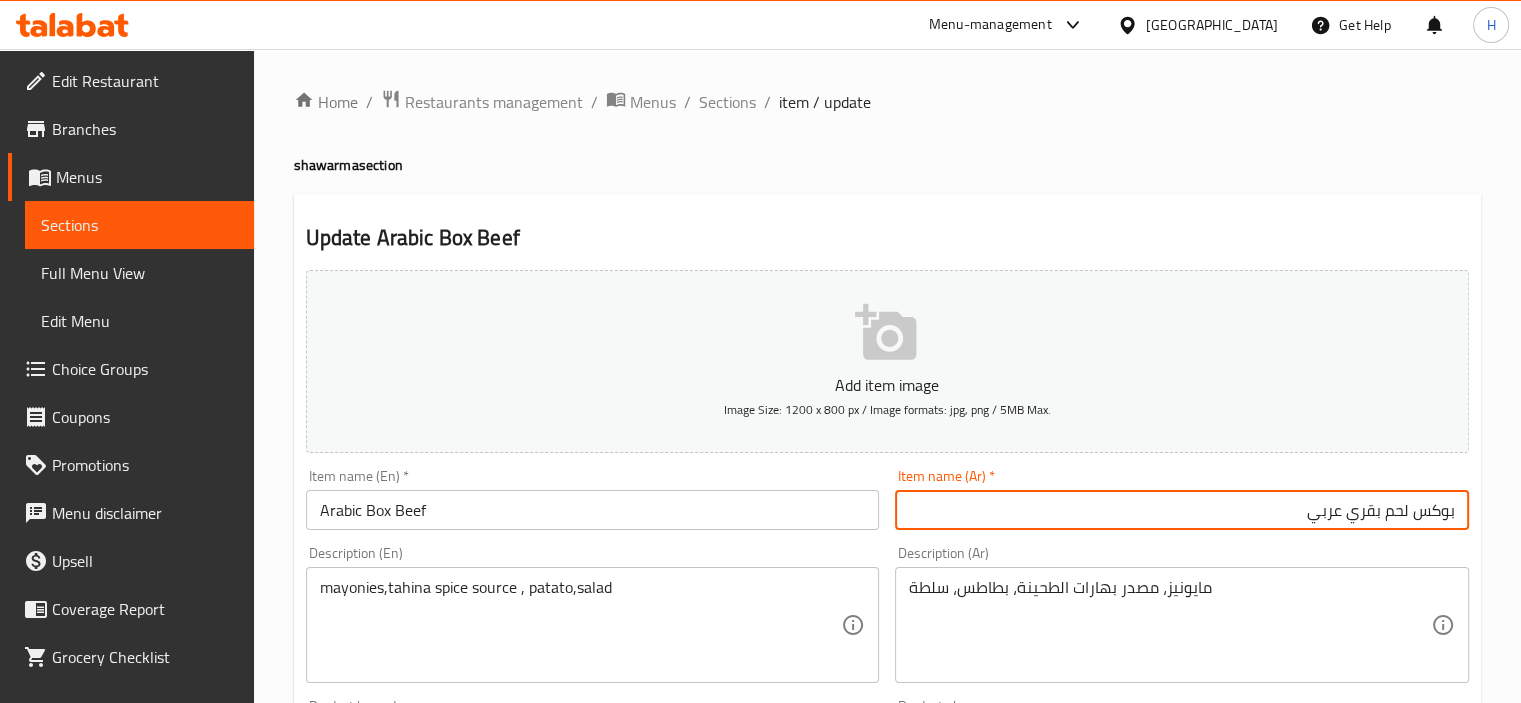 type on "بوكس لحم بقري عربي" 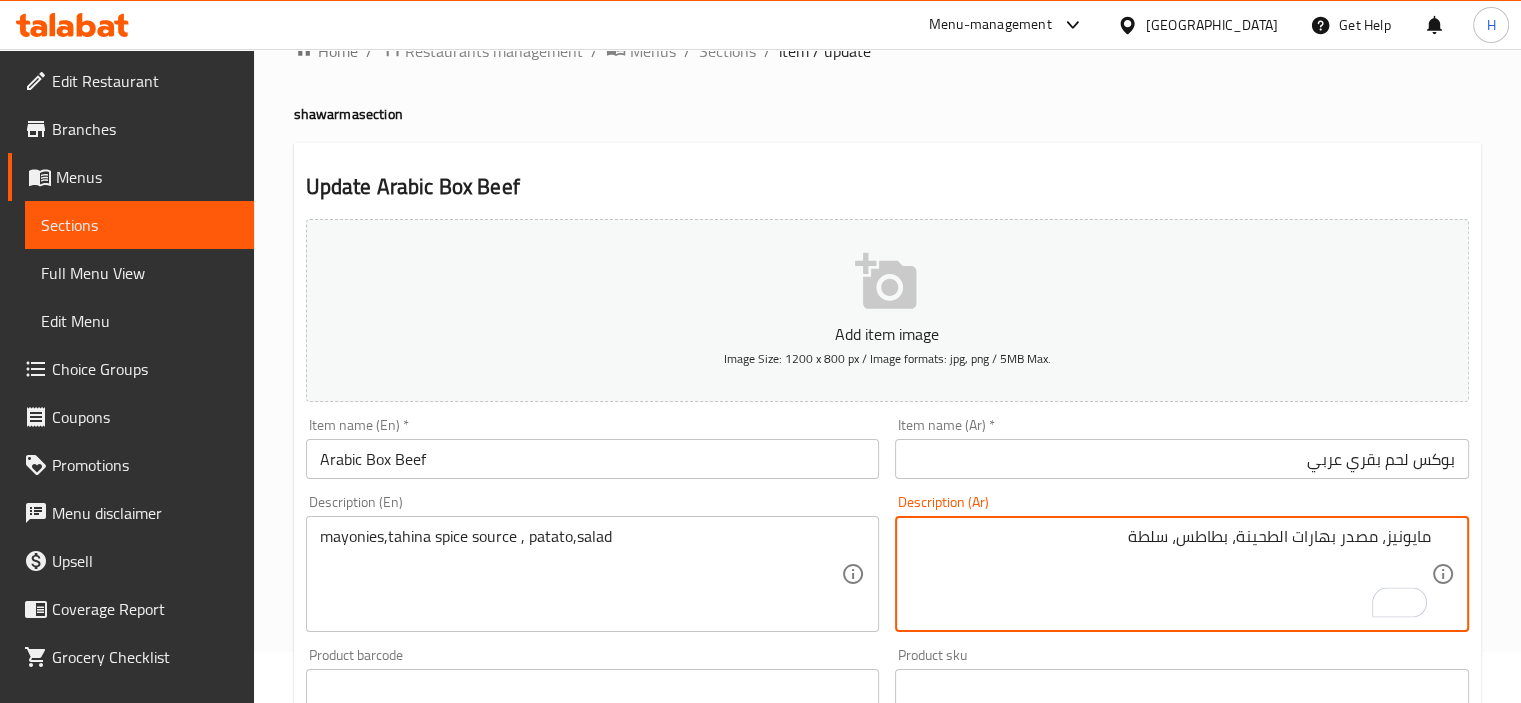 scroll, scrollTop: 60, scrollLeft: 0, axis: vertical 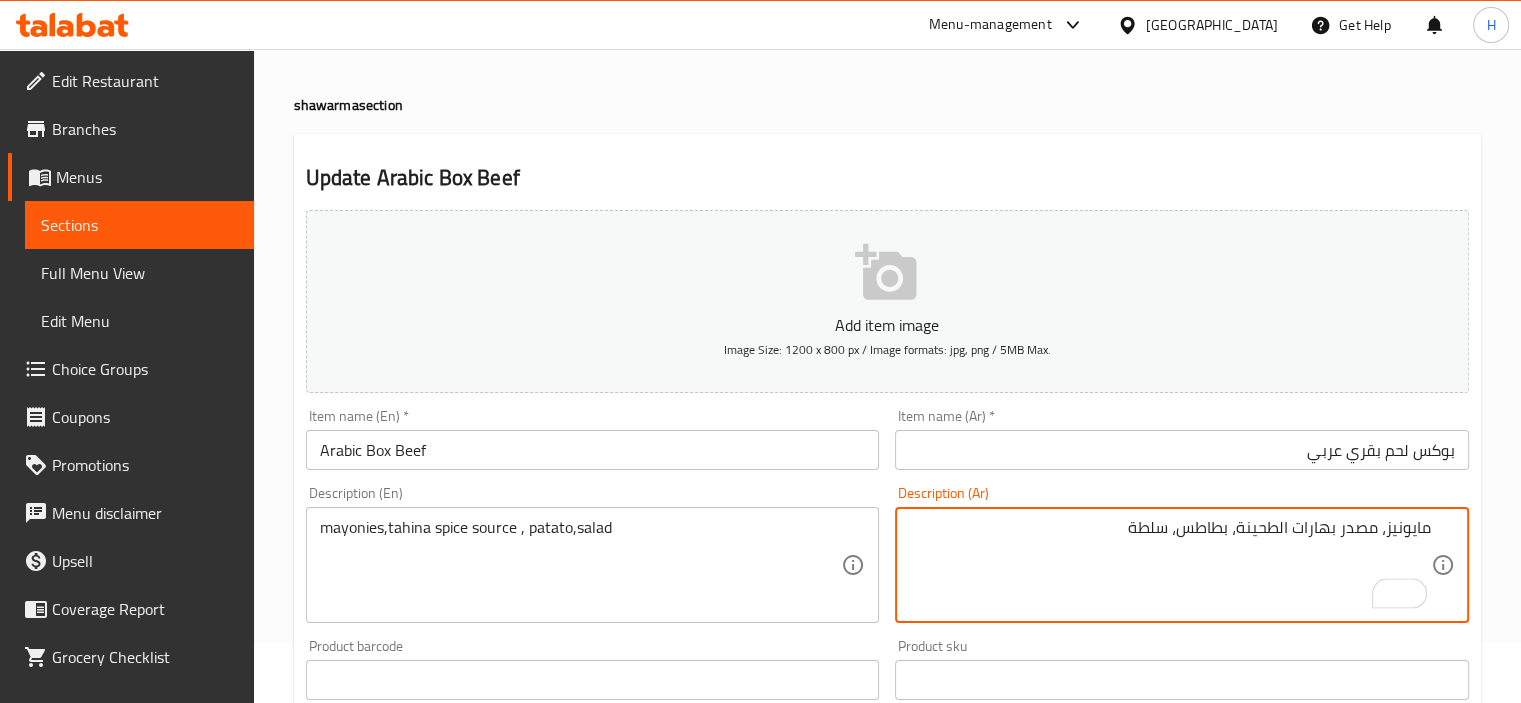 click on "mayonies,tahina spice source , patato,salad Description (En)" at bounding box center [593, 565] 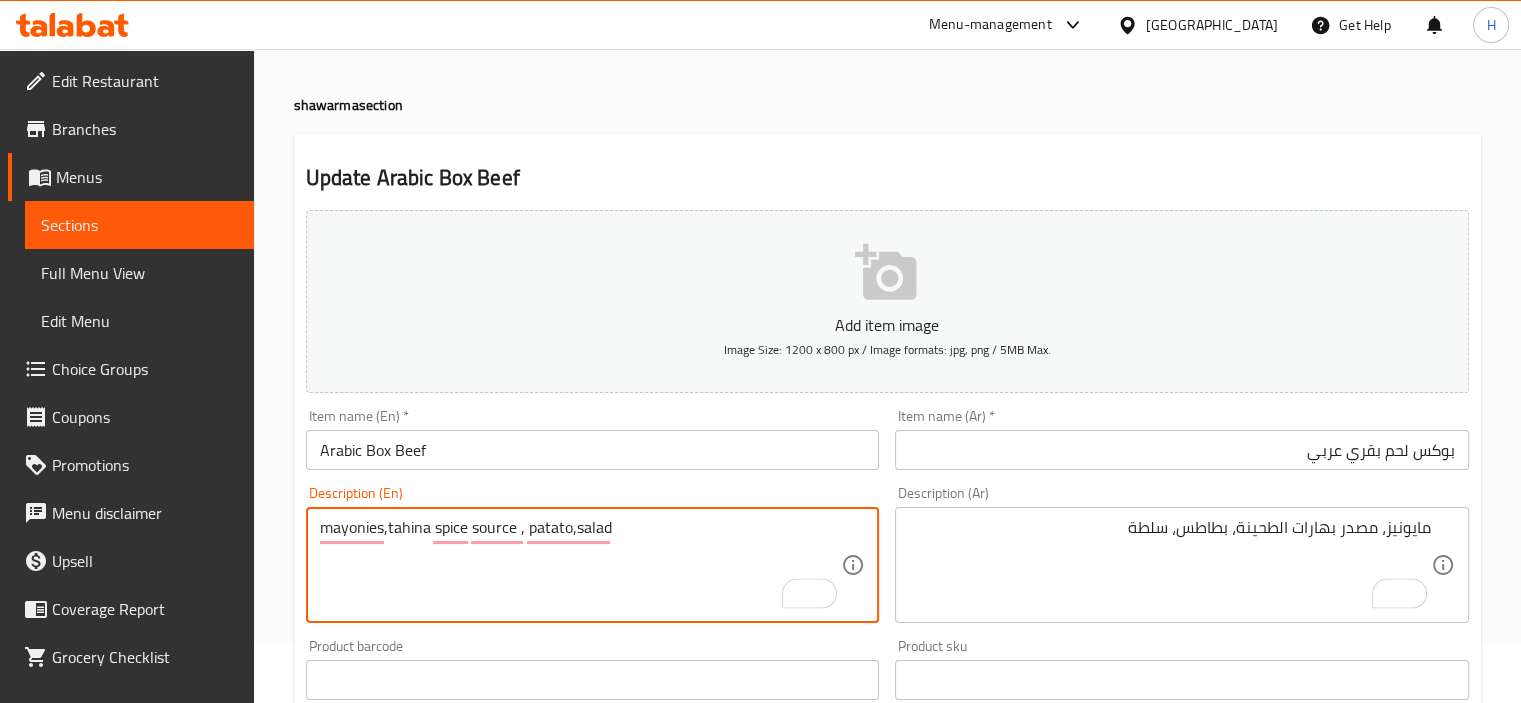 scroll, scrollTop: 66, scrollLeft: 0, axis: vertical 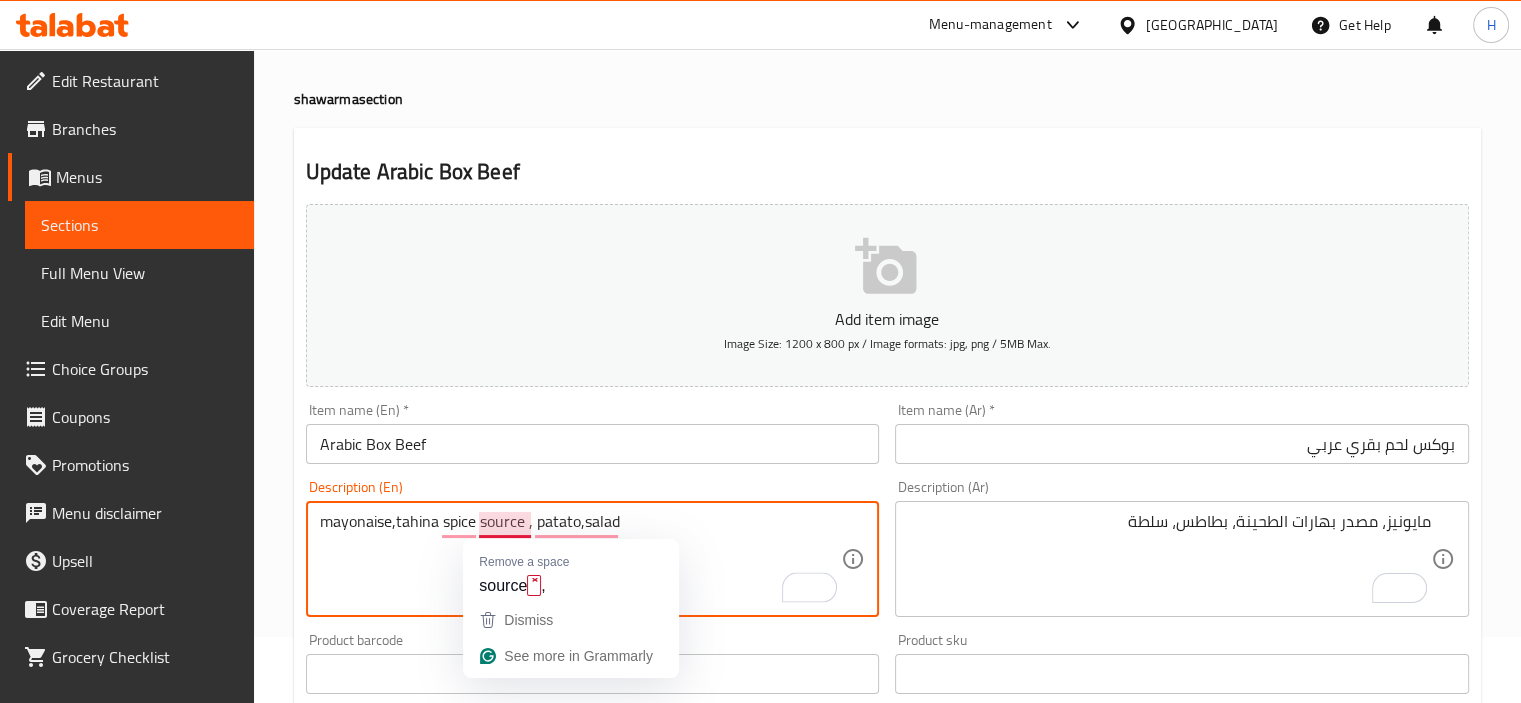 click on "mayonaise,tahina spice source , patato,salad" at bounding box center (581, 559) 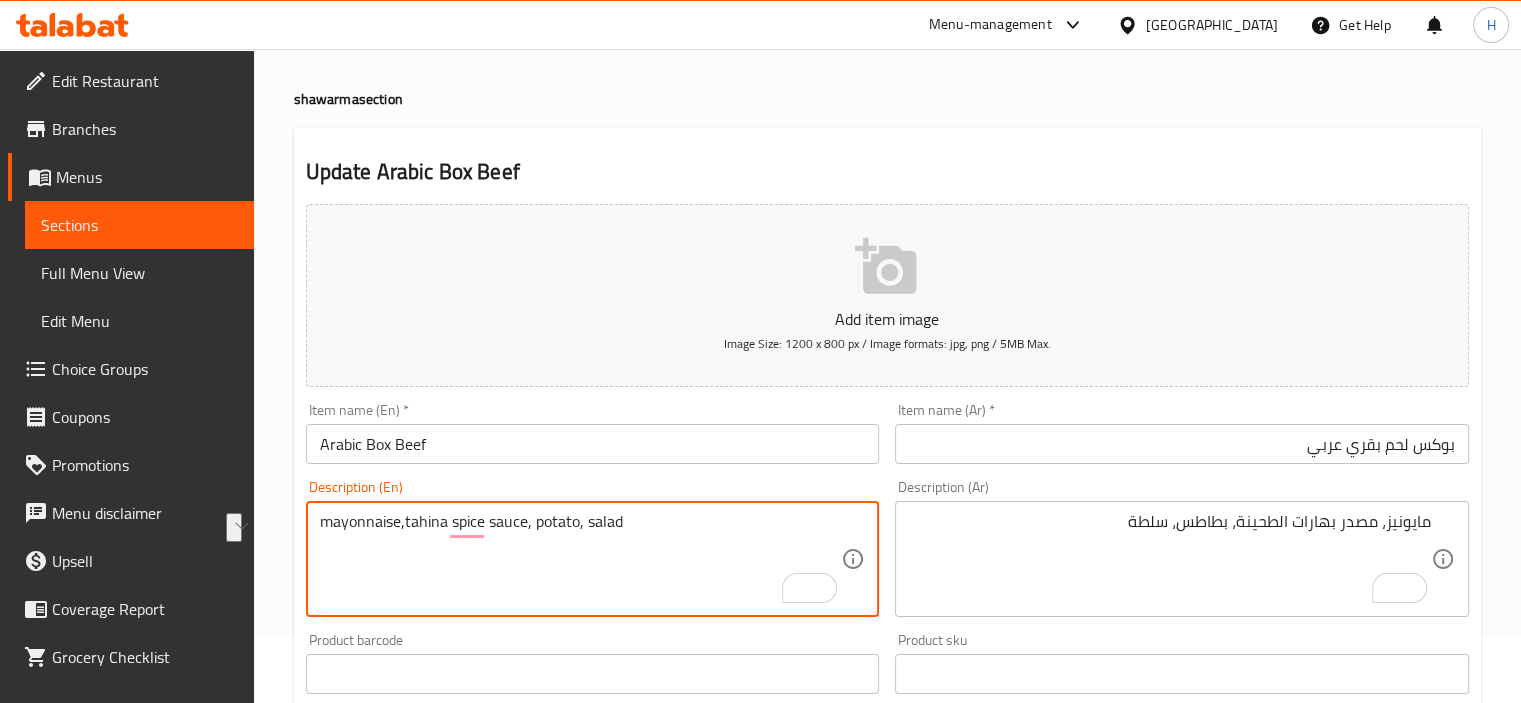 drag, startPoint x: 400, startPoint y: 518, endPoint x: 523, endPoint y: 520, distance: 123.01626 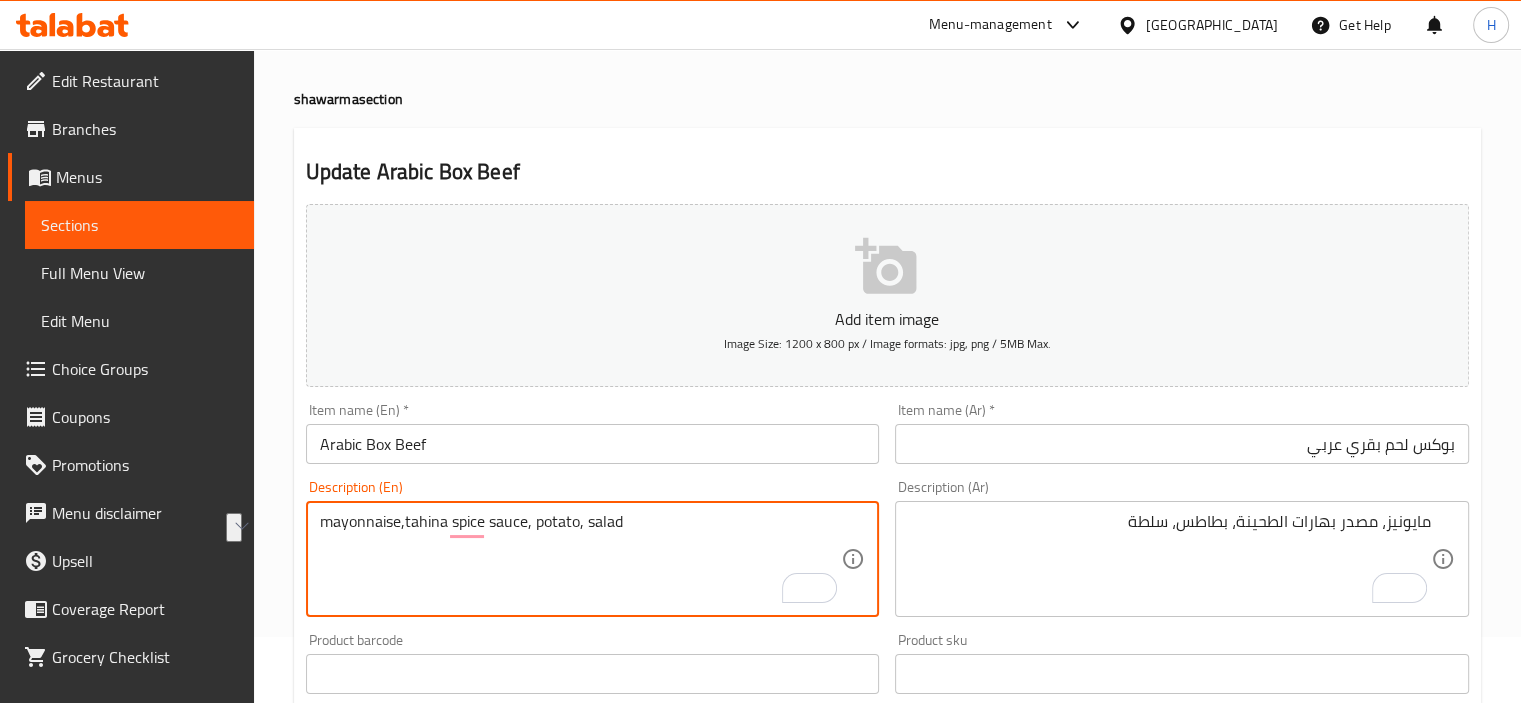 click on "mayonnaise,tahina spice sauce, potato, salad" at bounding box center [581, 559] 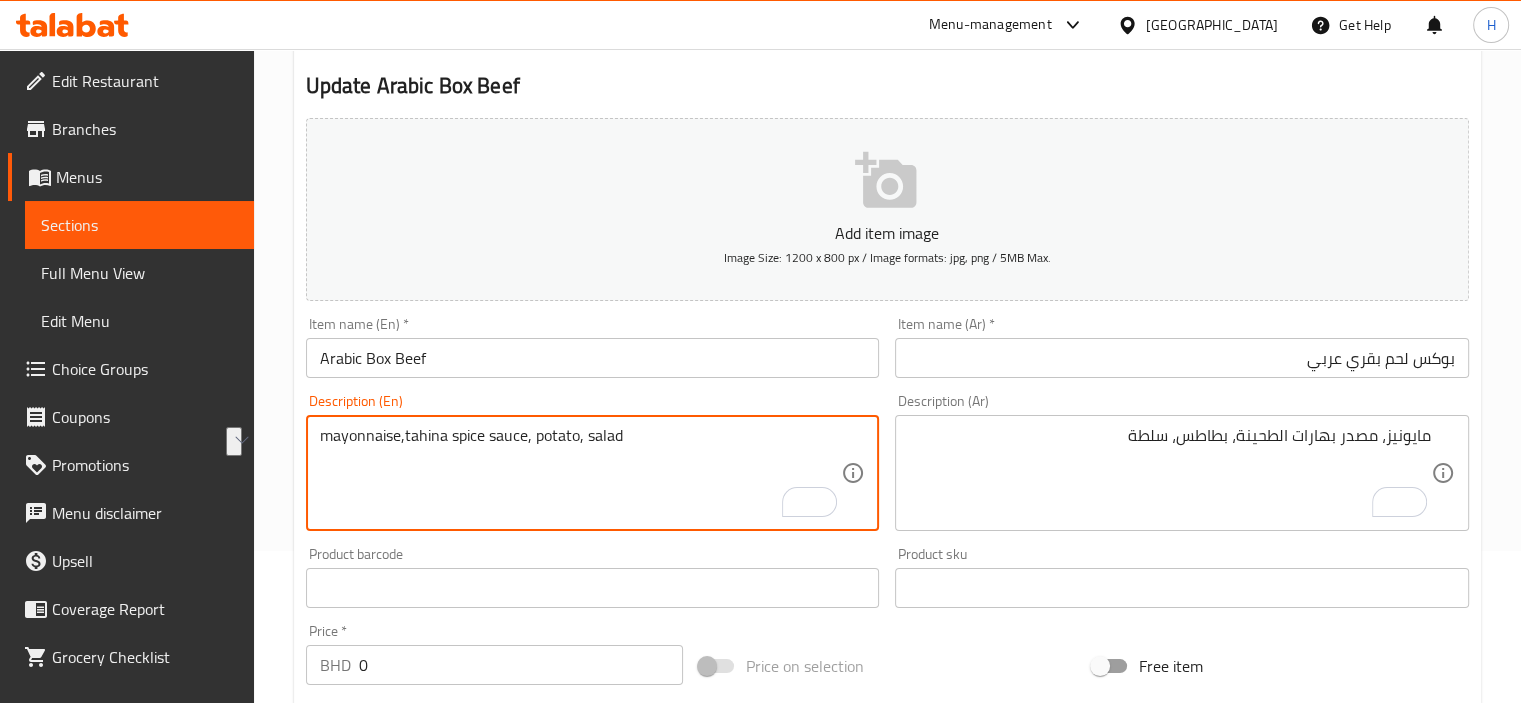 scroll, scrollTop: 164, scrollLeft: 0, axis: vertical 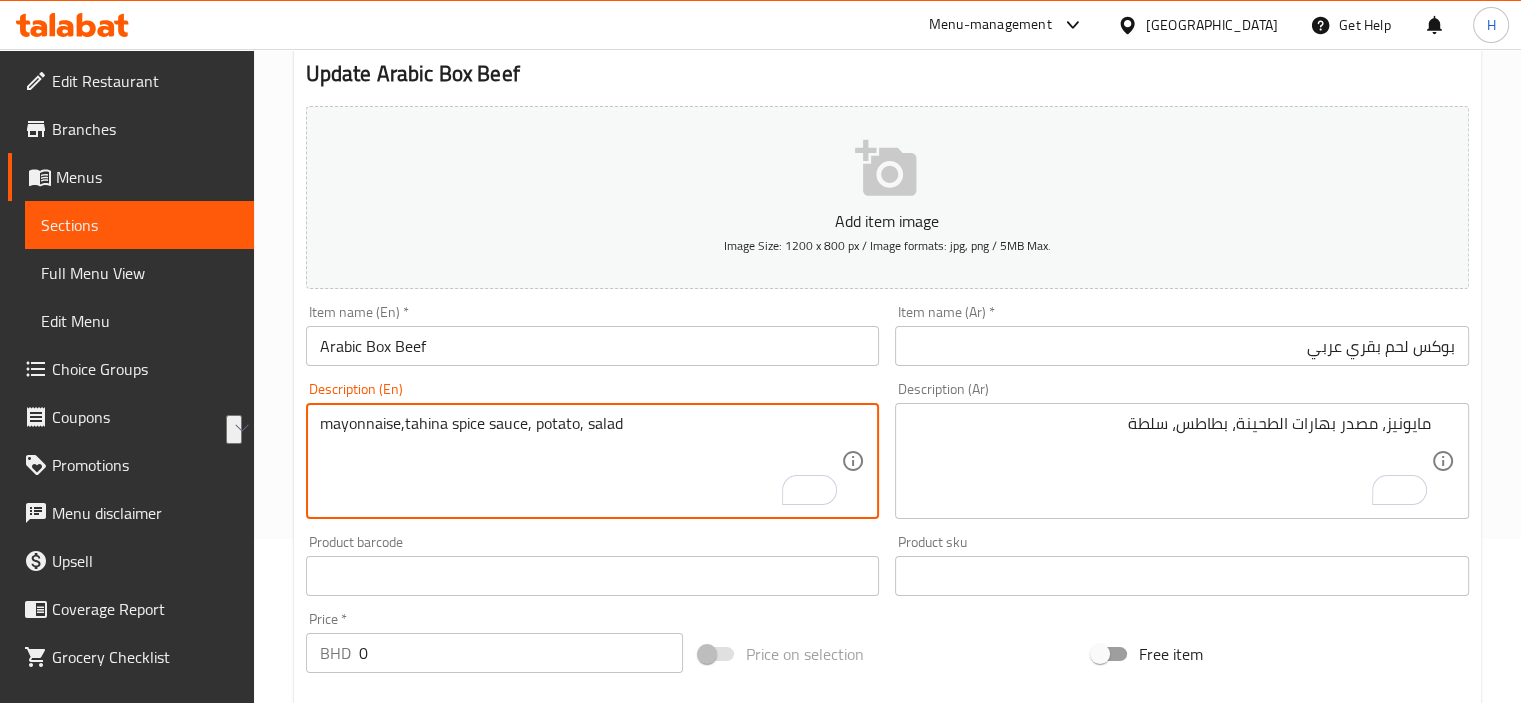 click on "mayonnaise,tahina spice sauce, potato, salad" at bounding box center [581, 461] 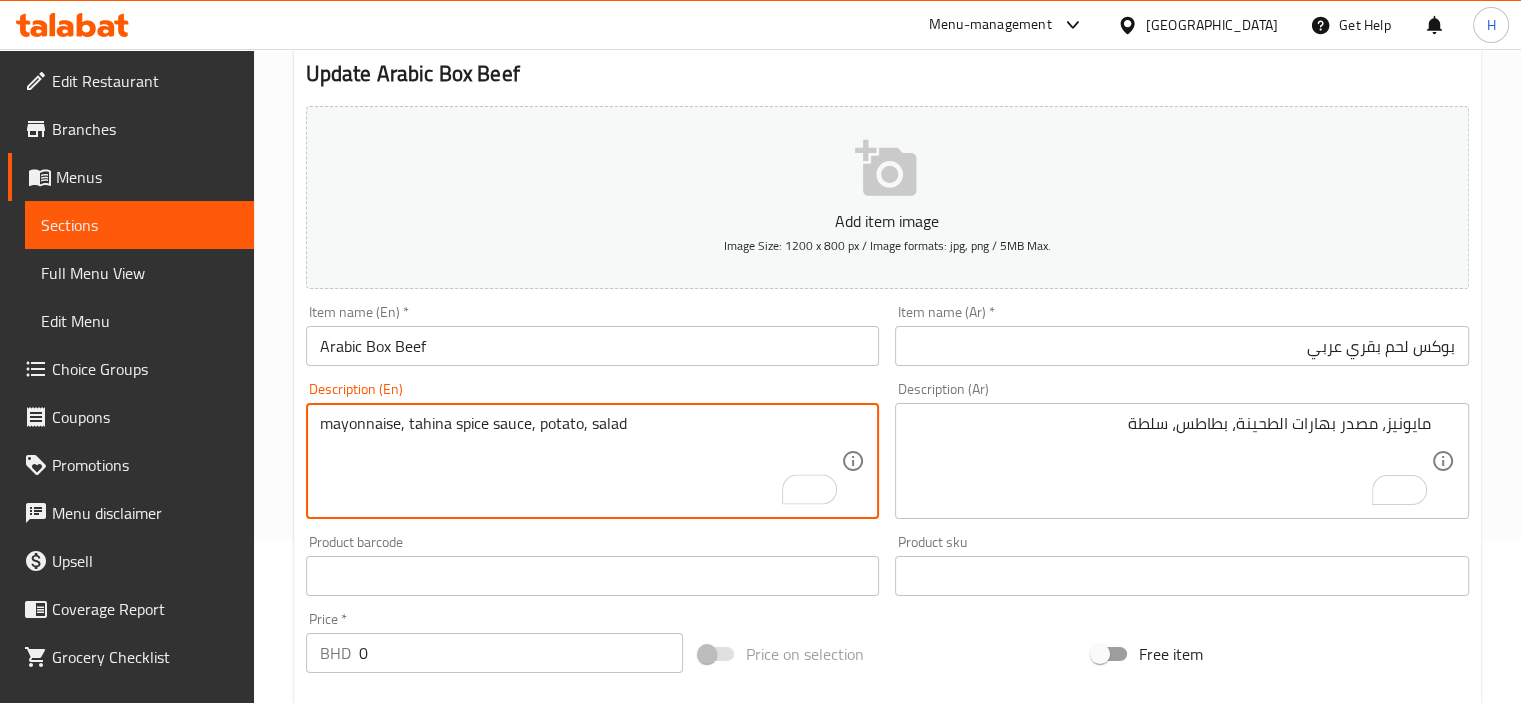 type on "mayonnaise, tahina spice sauce, potato, salad" 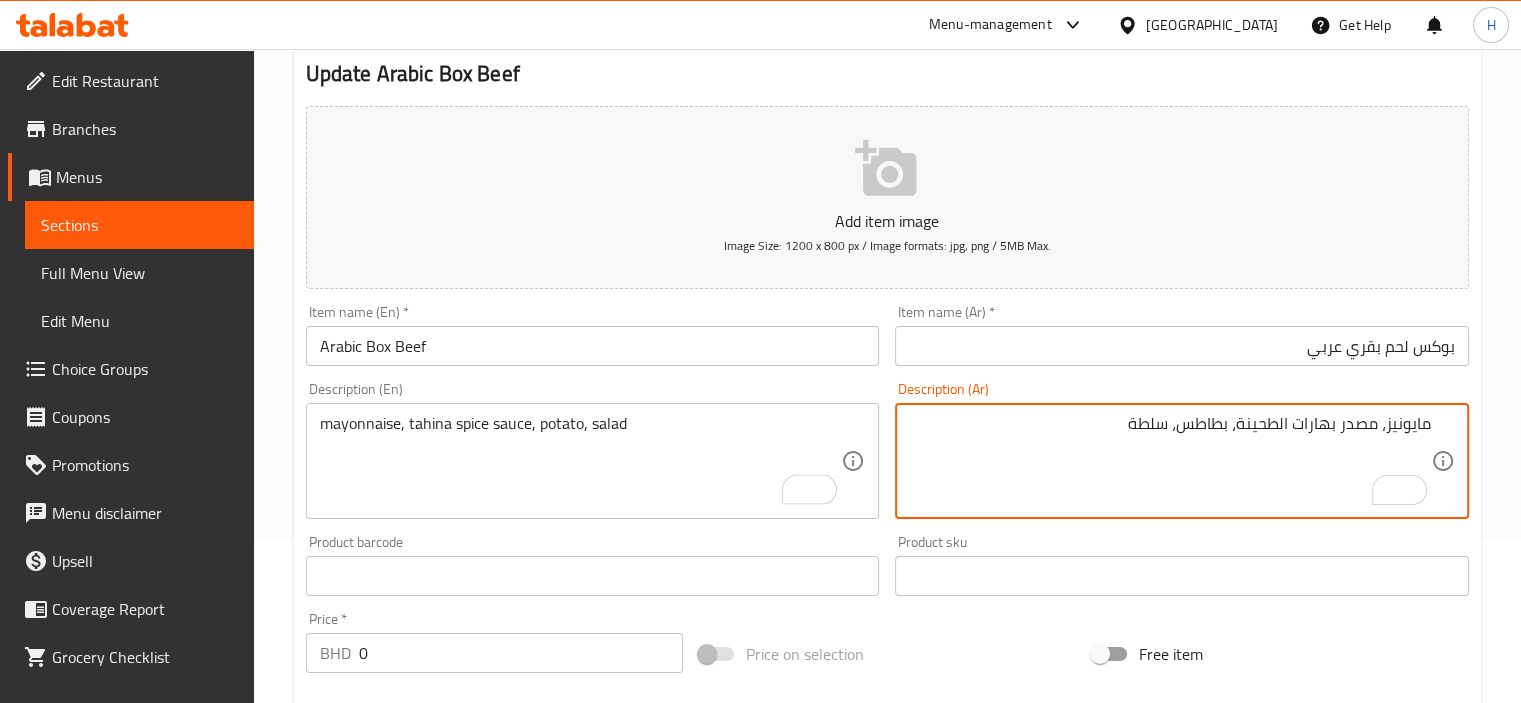 click on "مايونيز، مصدر بهارات الطحينة، بطاطس، سلطة" at bounding box center [1170, 461] 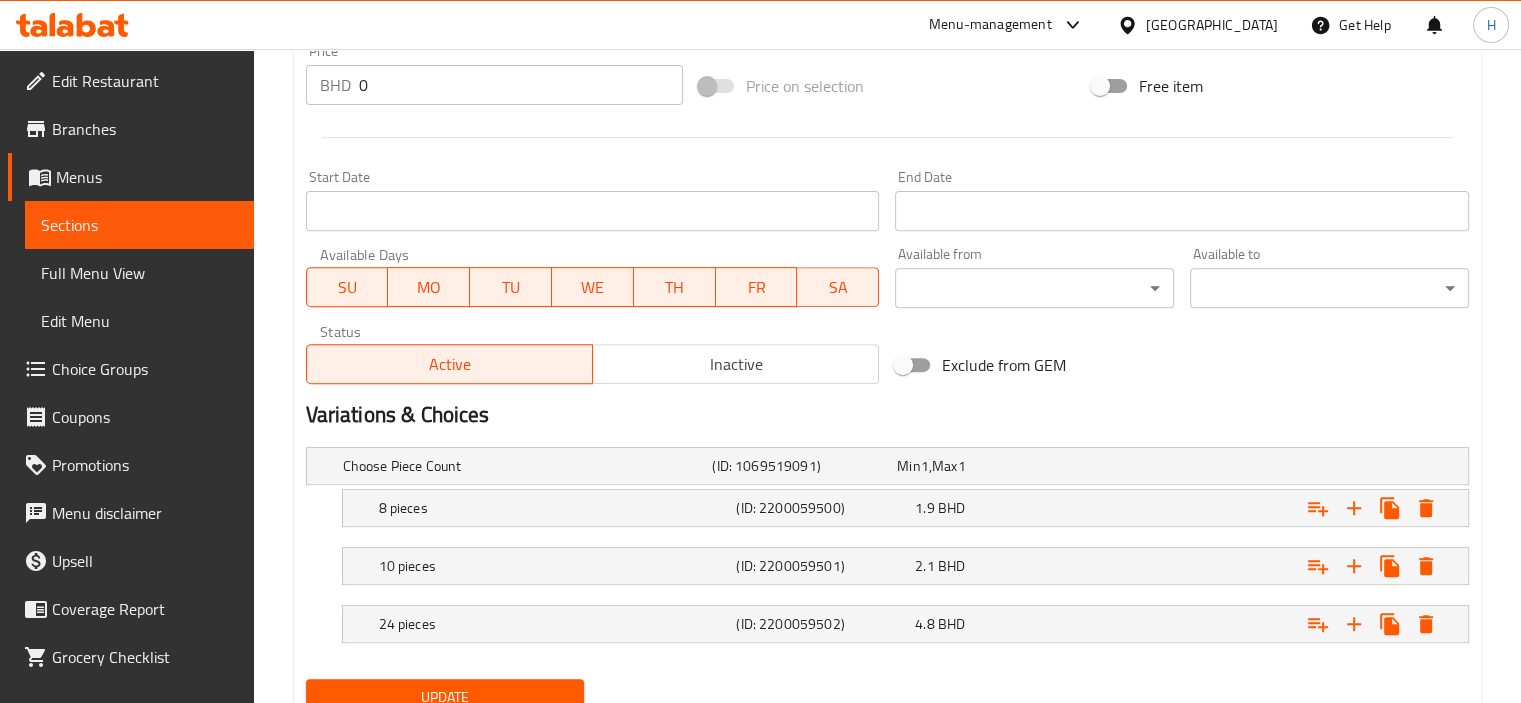 scroll, scrollTop: 811, scrollLeft: 0, axis: vertical 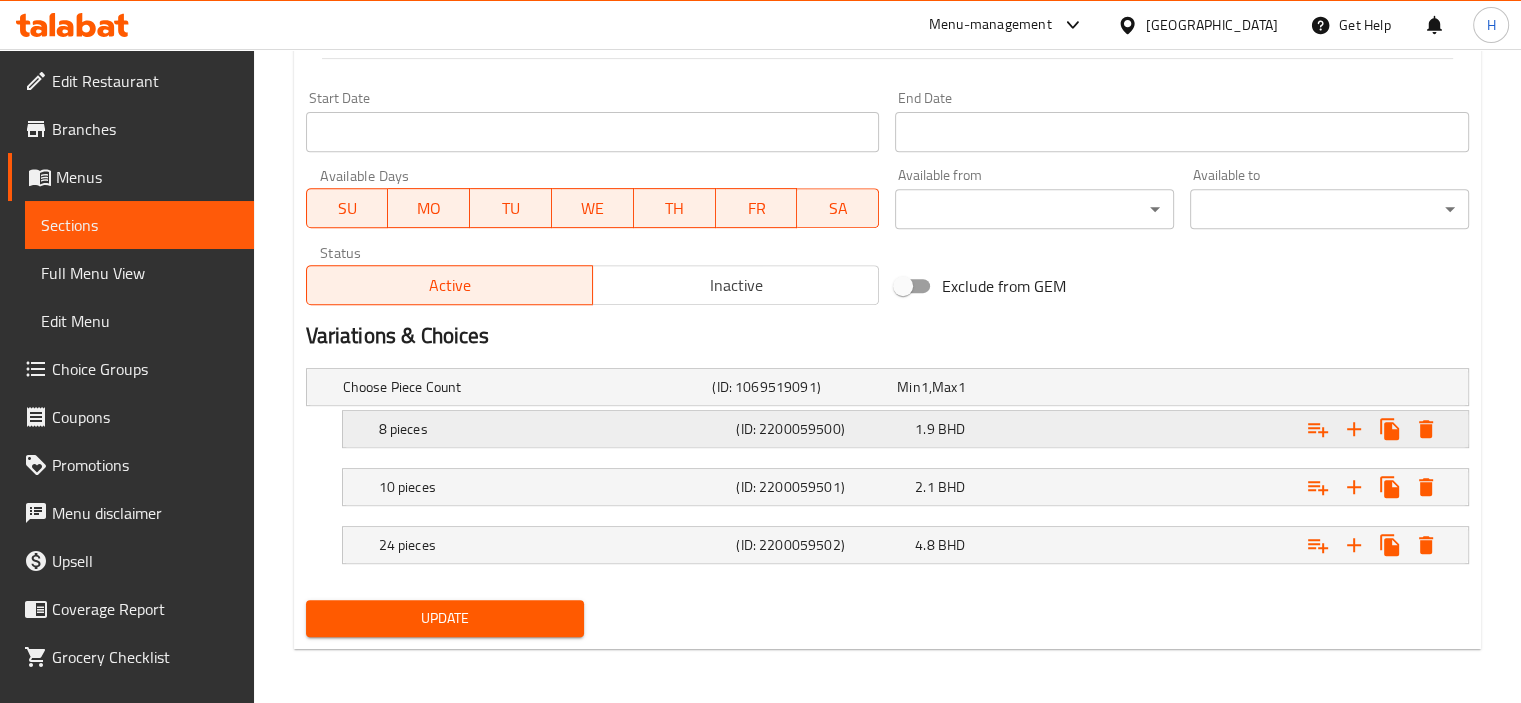 type on "مايونيز، صوص طحينة توابل، بطاطس، سلطة" 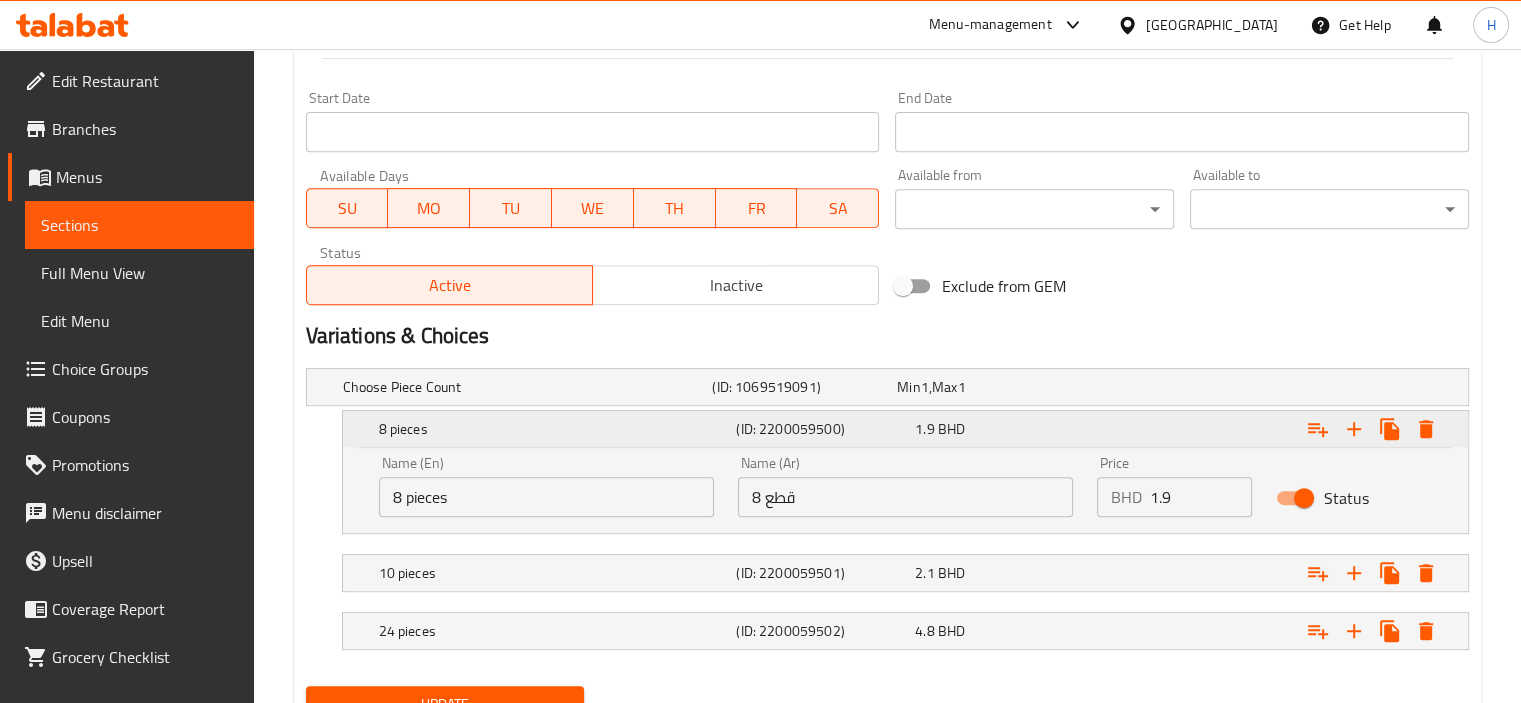 click on "(ID: 2200059500)" at bounding box center (821, 429) 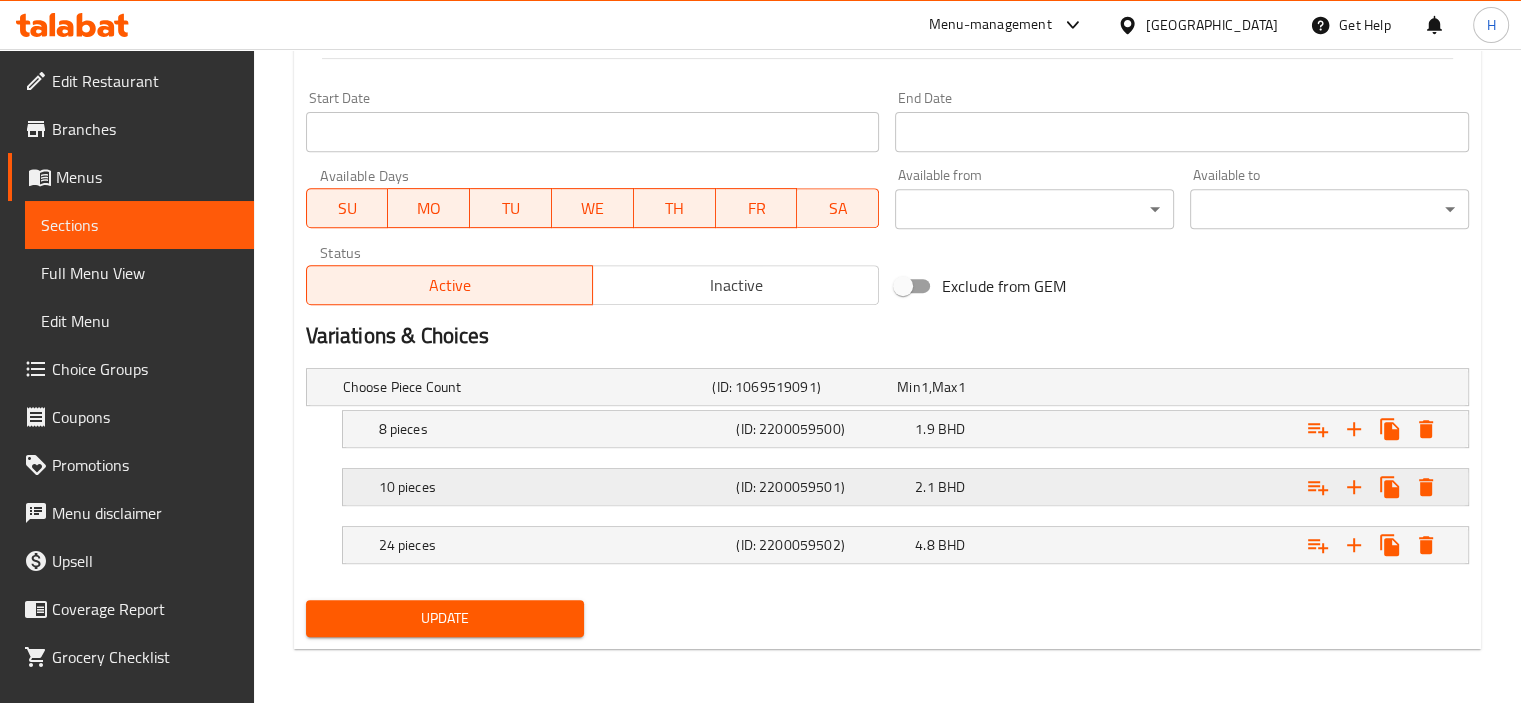 click on "(ID: 2200059501)" at bounding box center (800, 387) 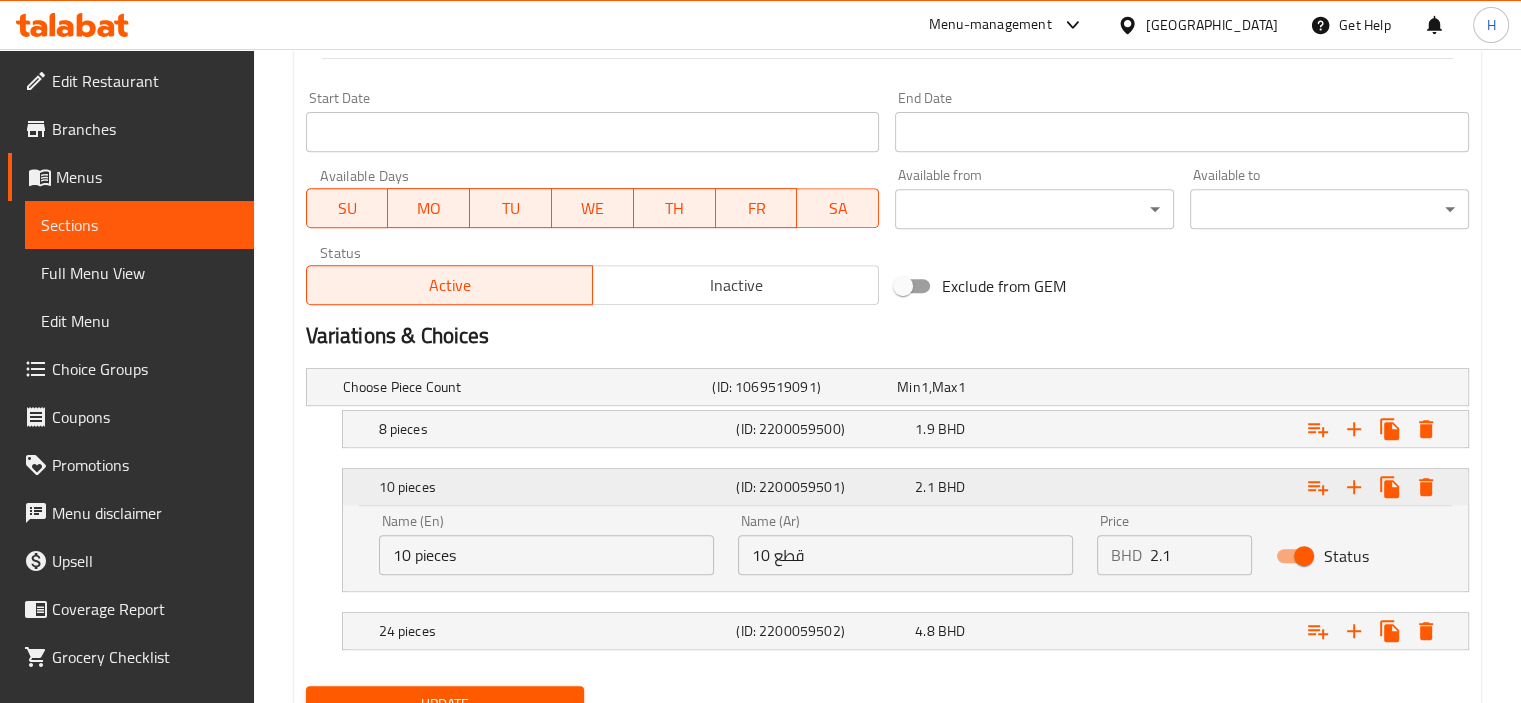 click on "(ID: 2200059501)" at bounding box center [821, 487] 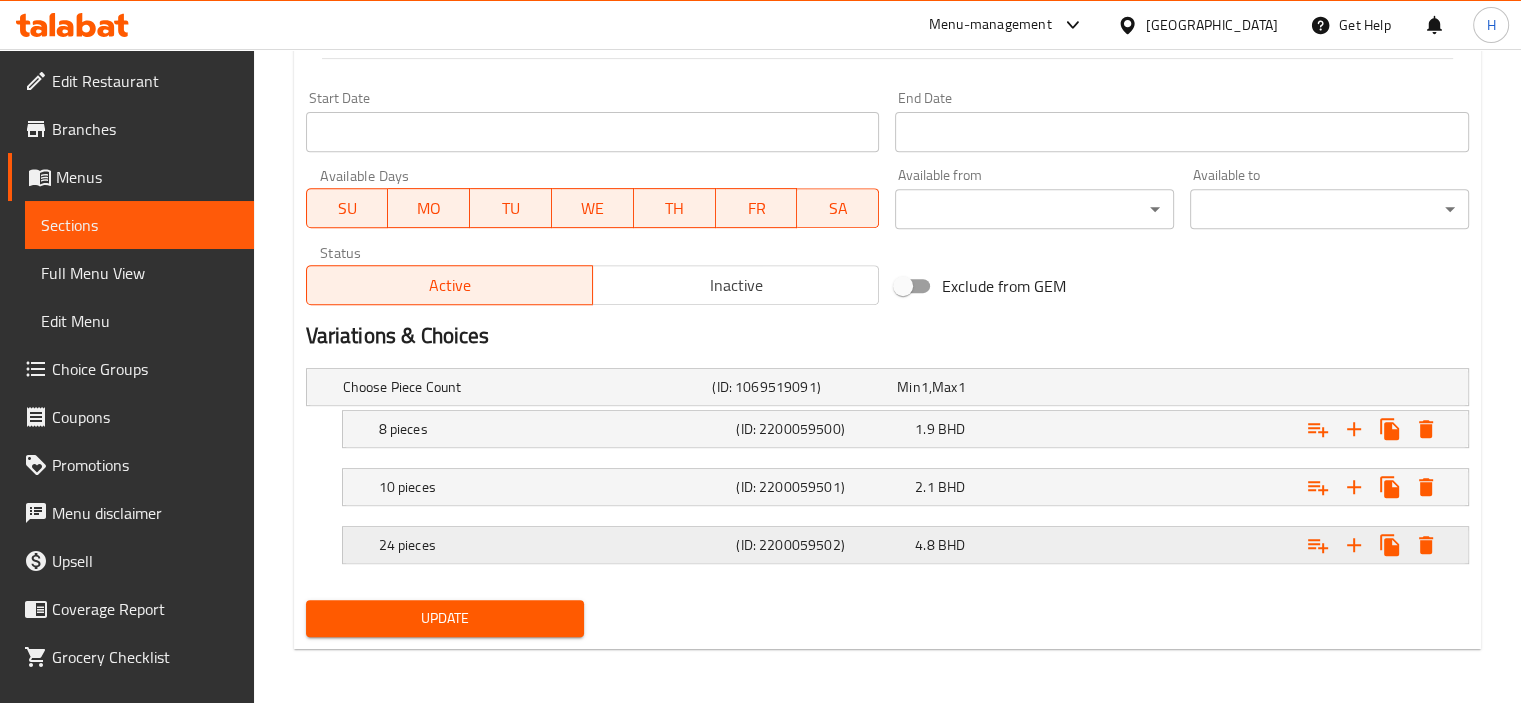 click on "(ID: 2200059502)" at bounding box center [800, 387] 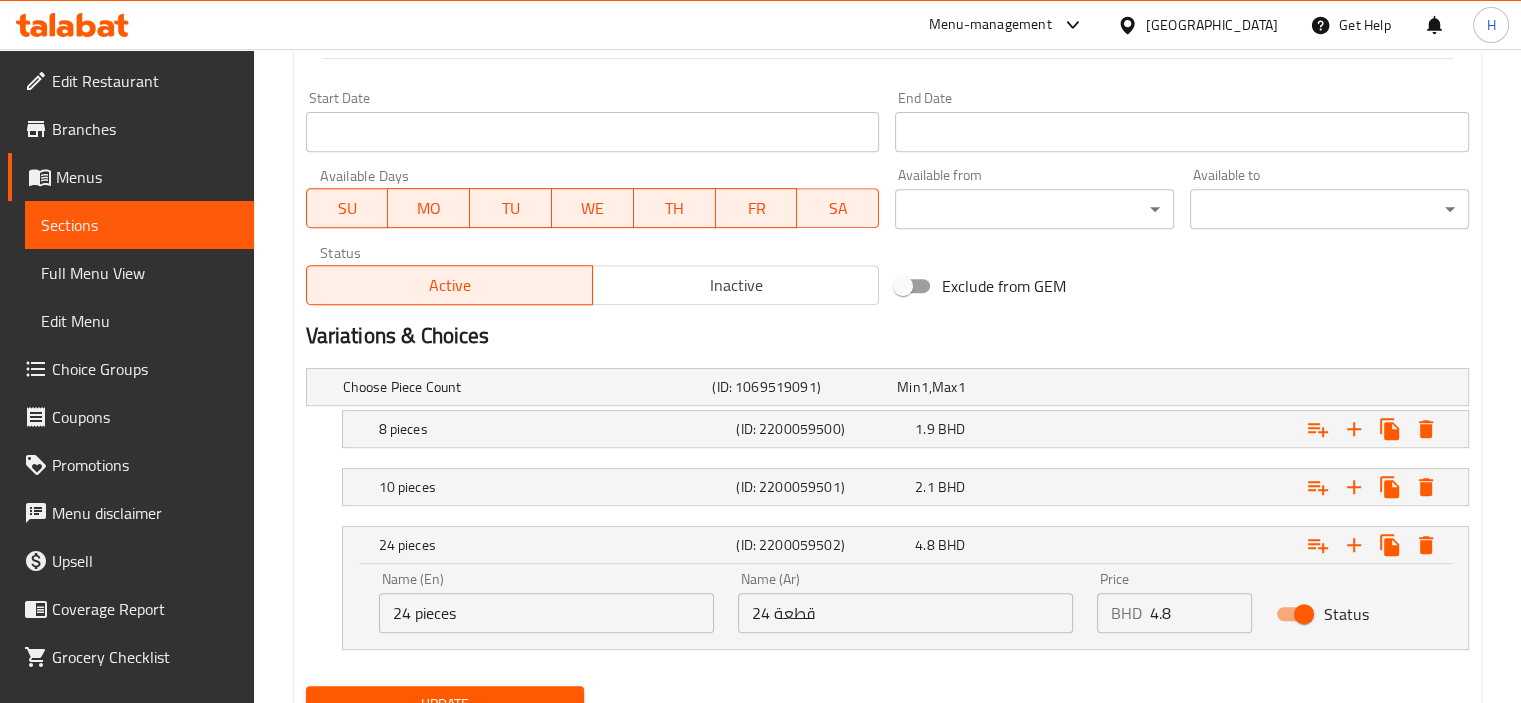 scroll, scrollTop: 897, scrollLeft: 0, axis: vertical 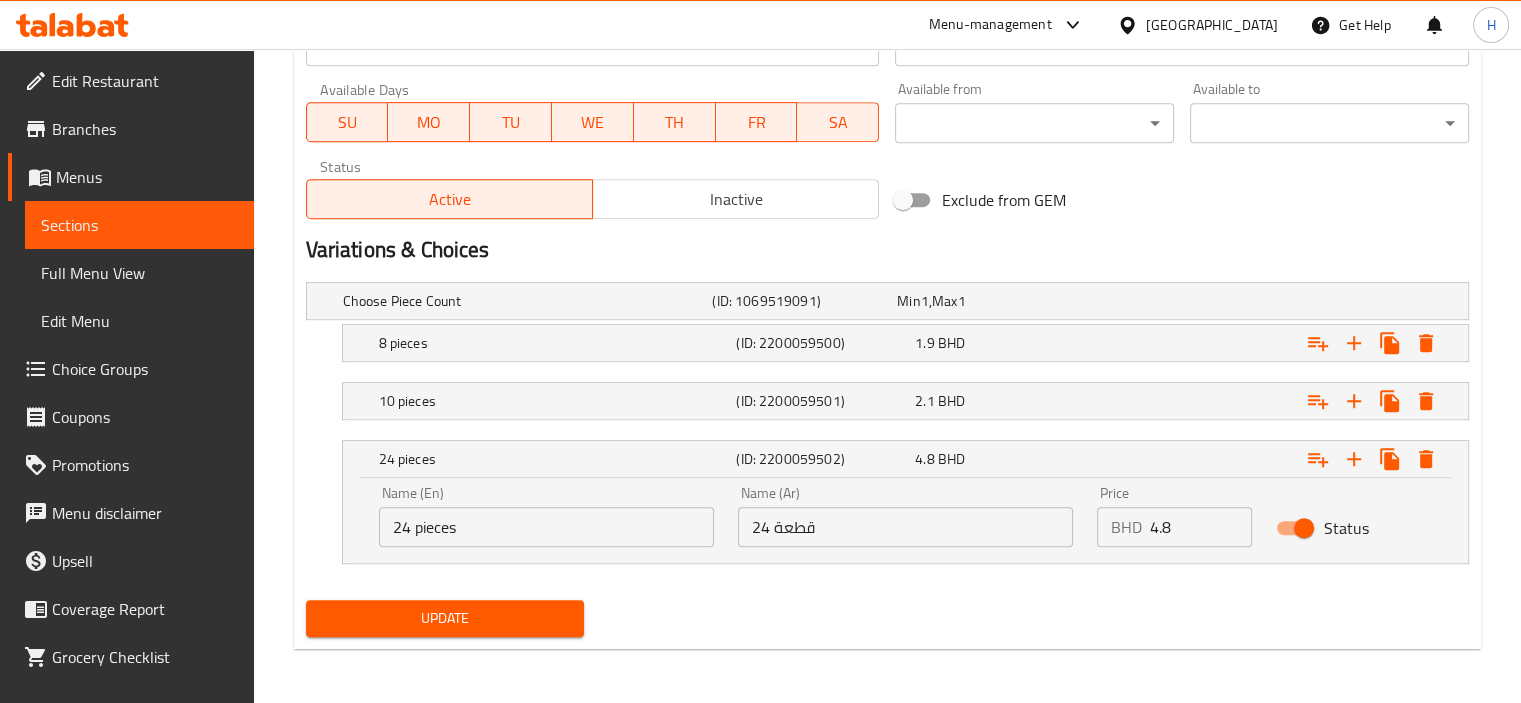 click on "Update" at bounding box center (887, 618) 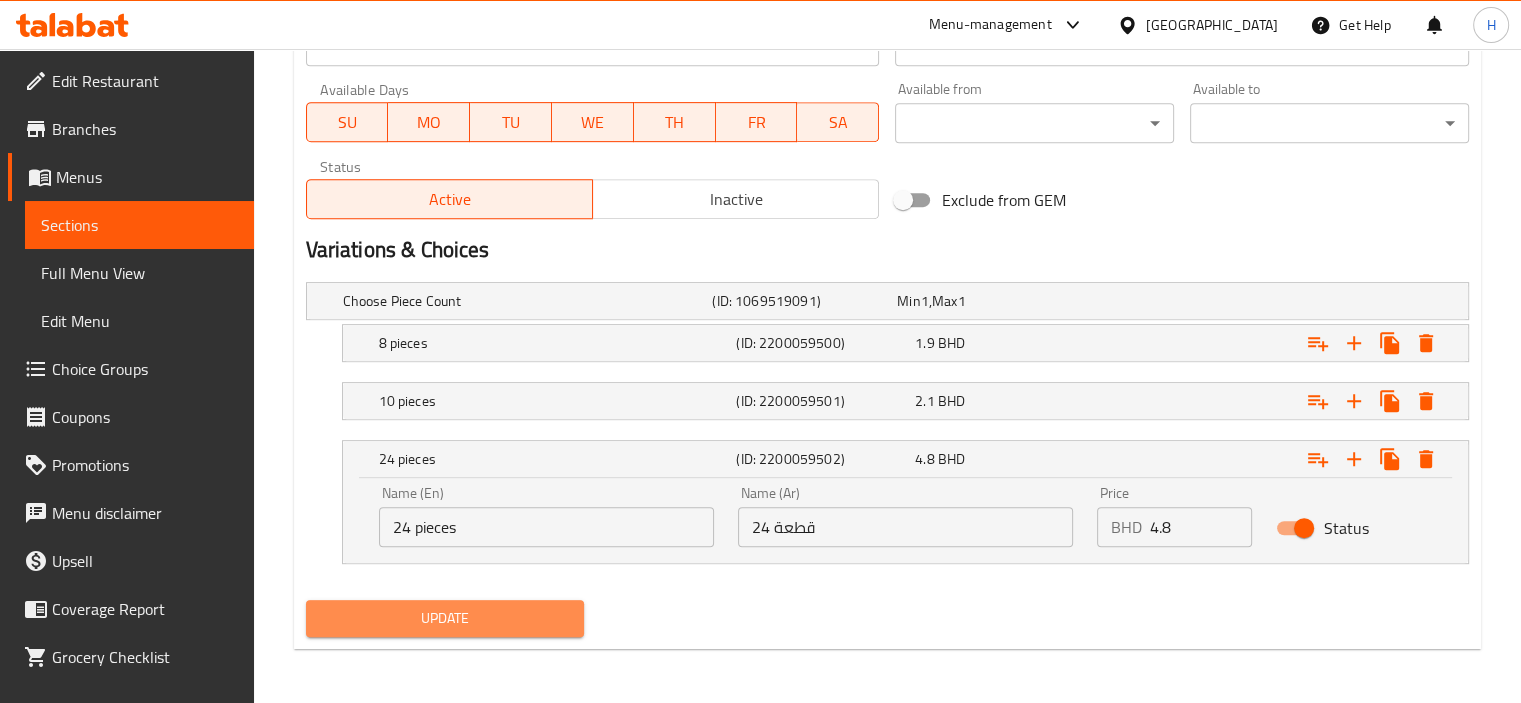 click on "Update" at bounding box center (445, 618) 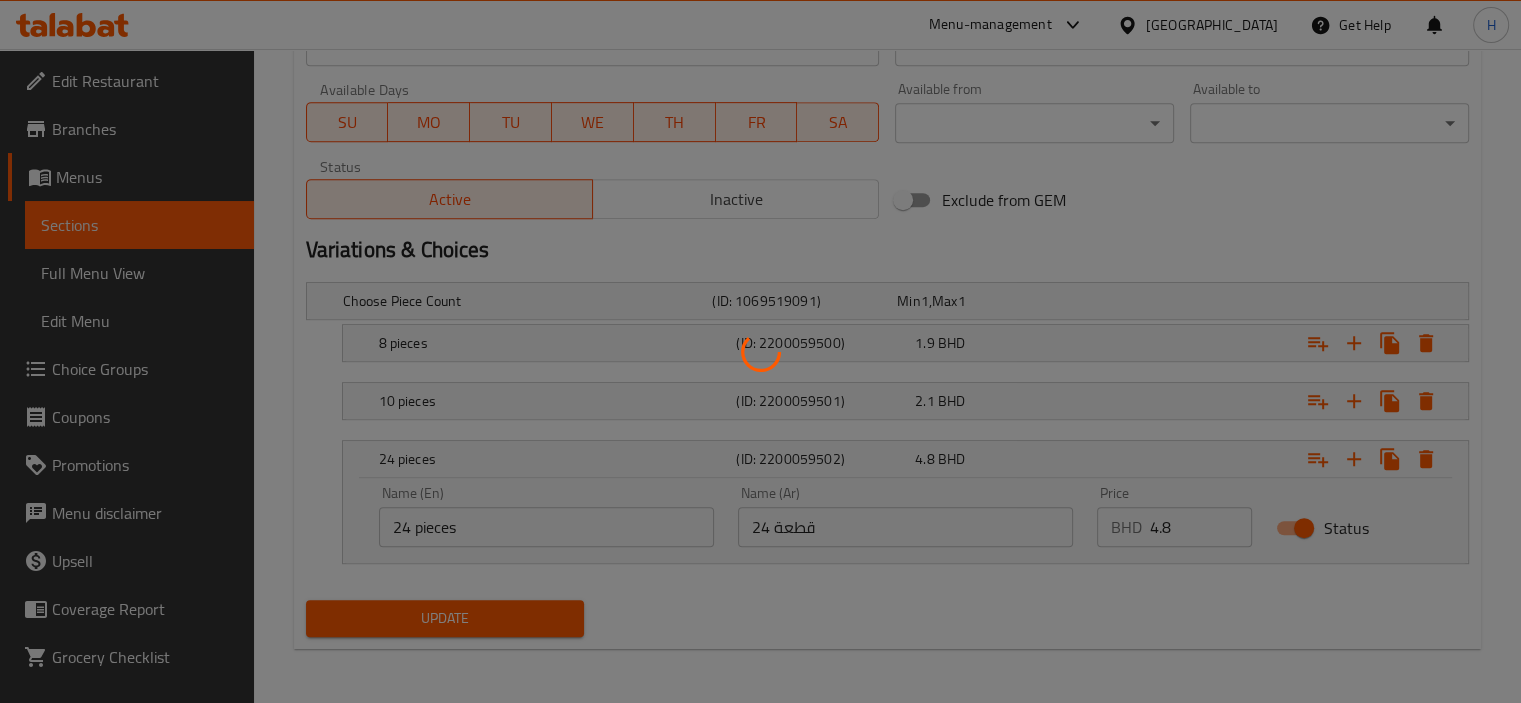 scroll, scrollTop: 0, scrollLeft: 0, axis: both 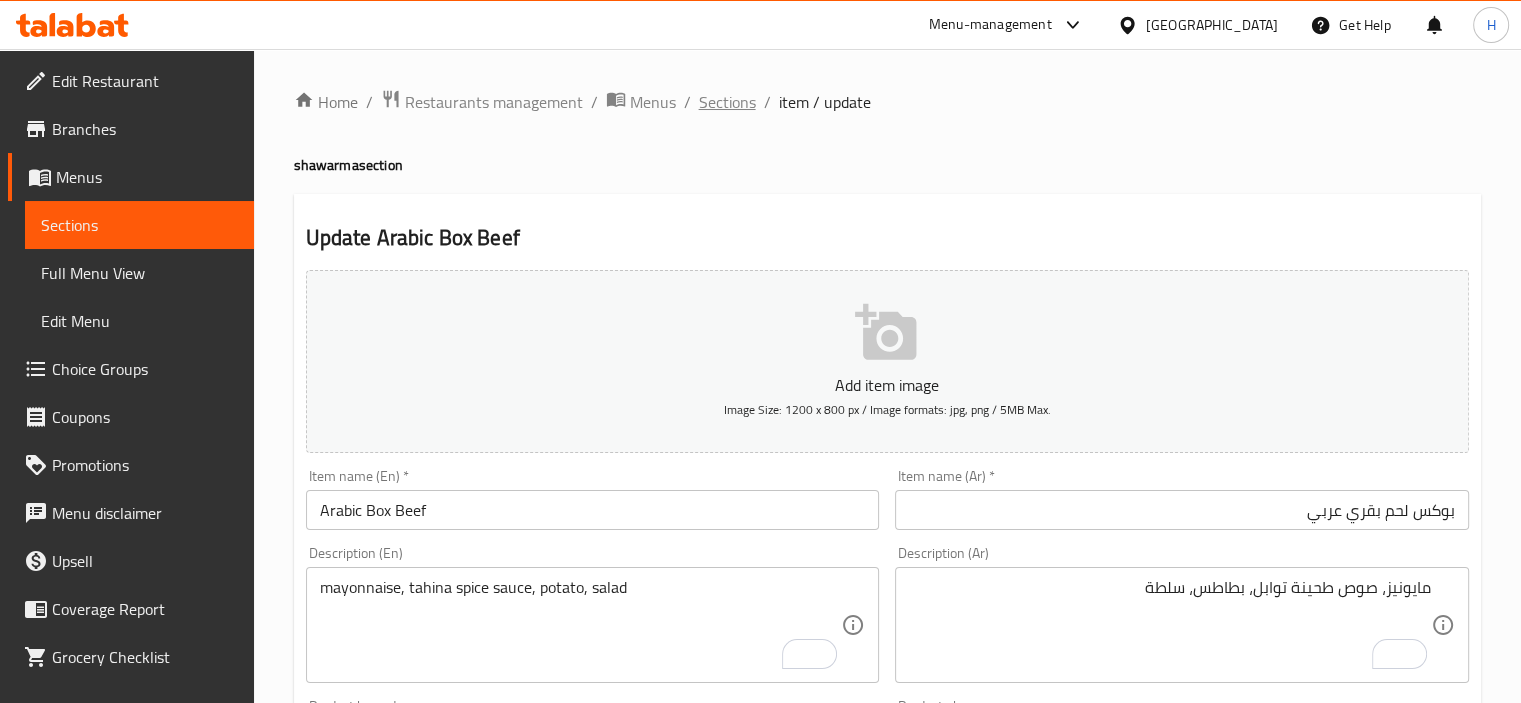 click on "Sections" at bounding box center (727, 102) 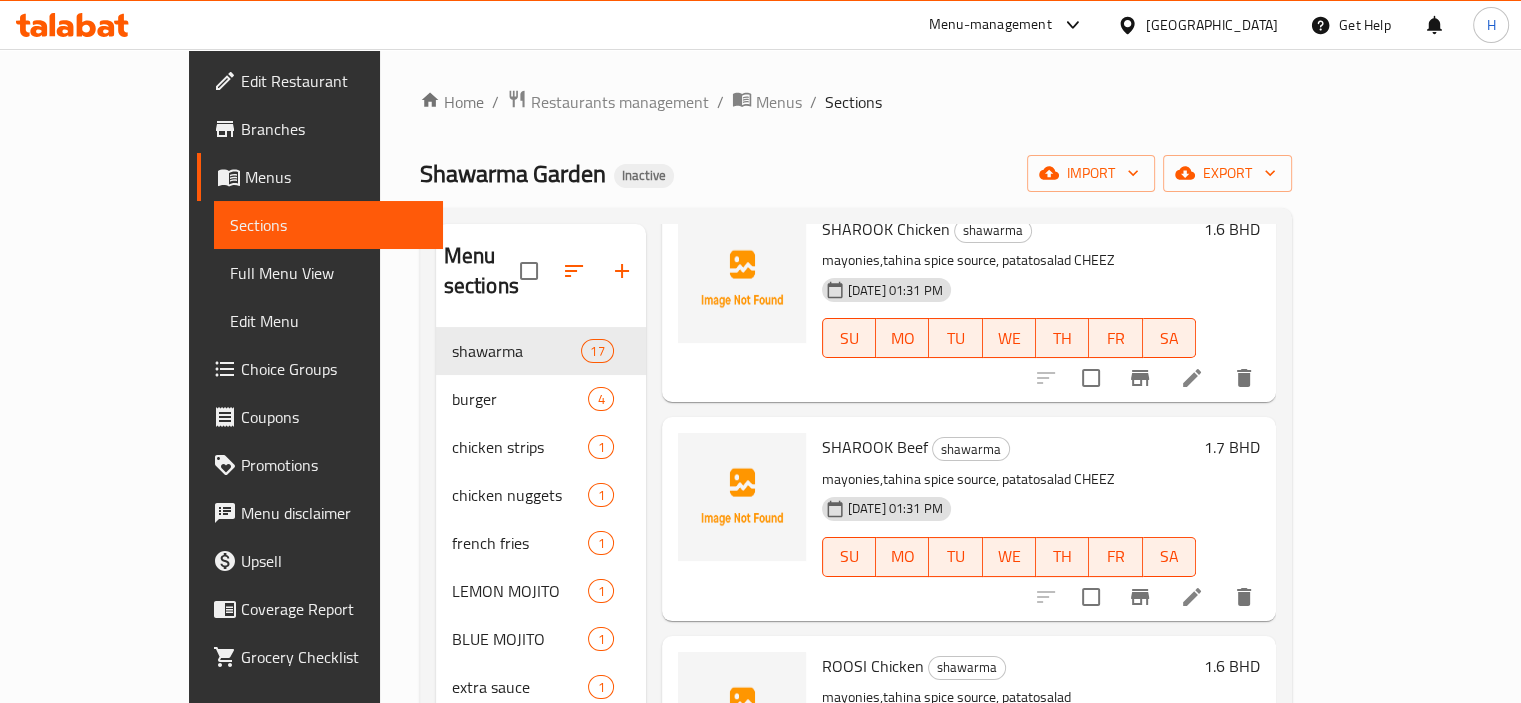 scroll, scrollTop: 3000, scrollLeft: 0, axis: vertical 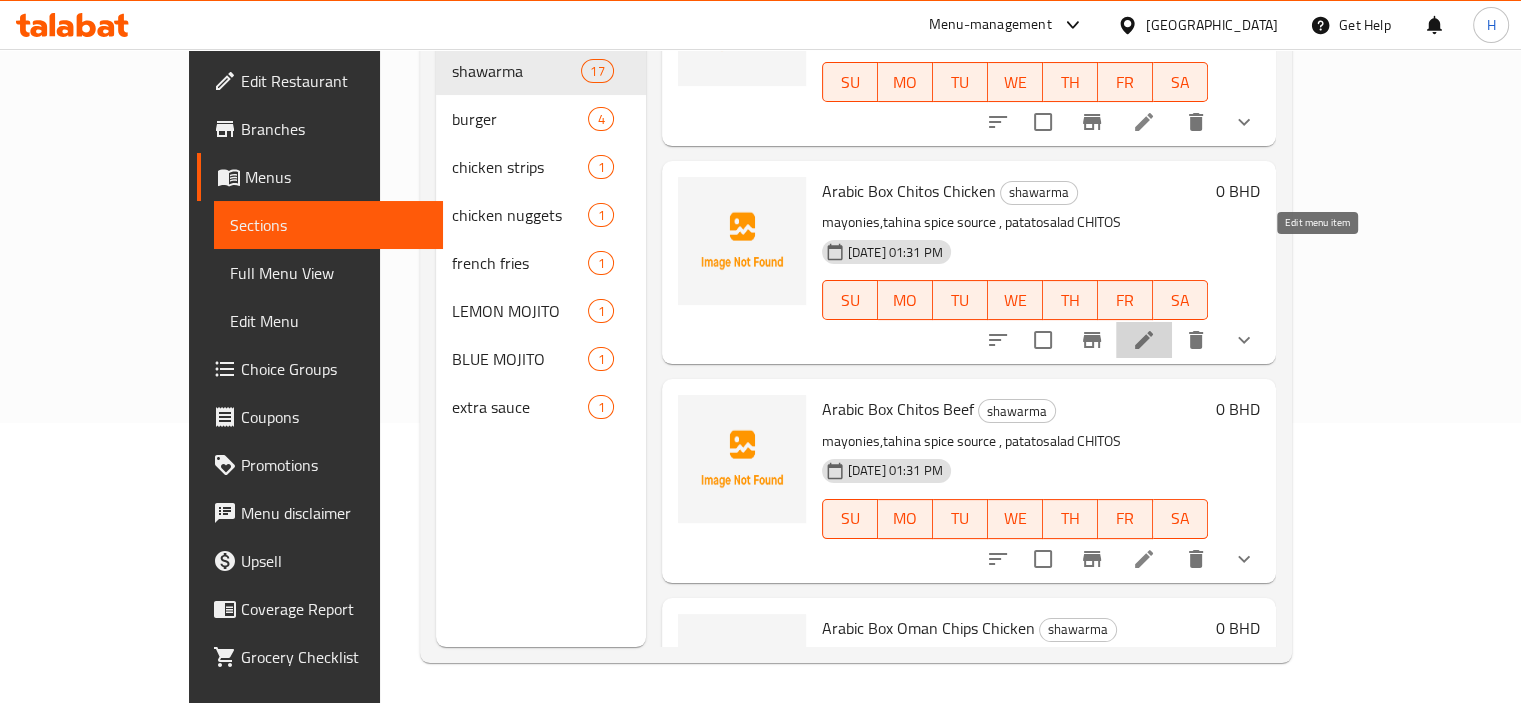 click 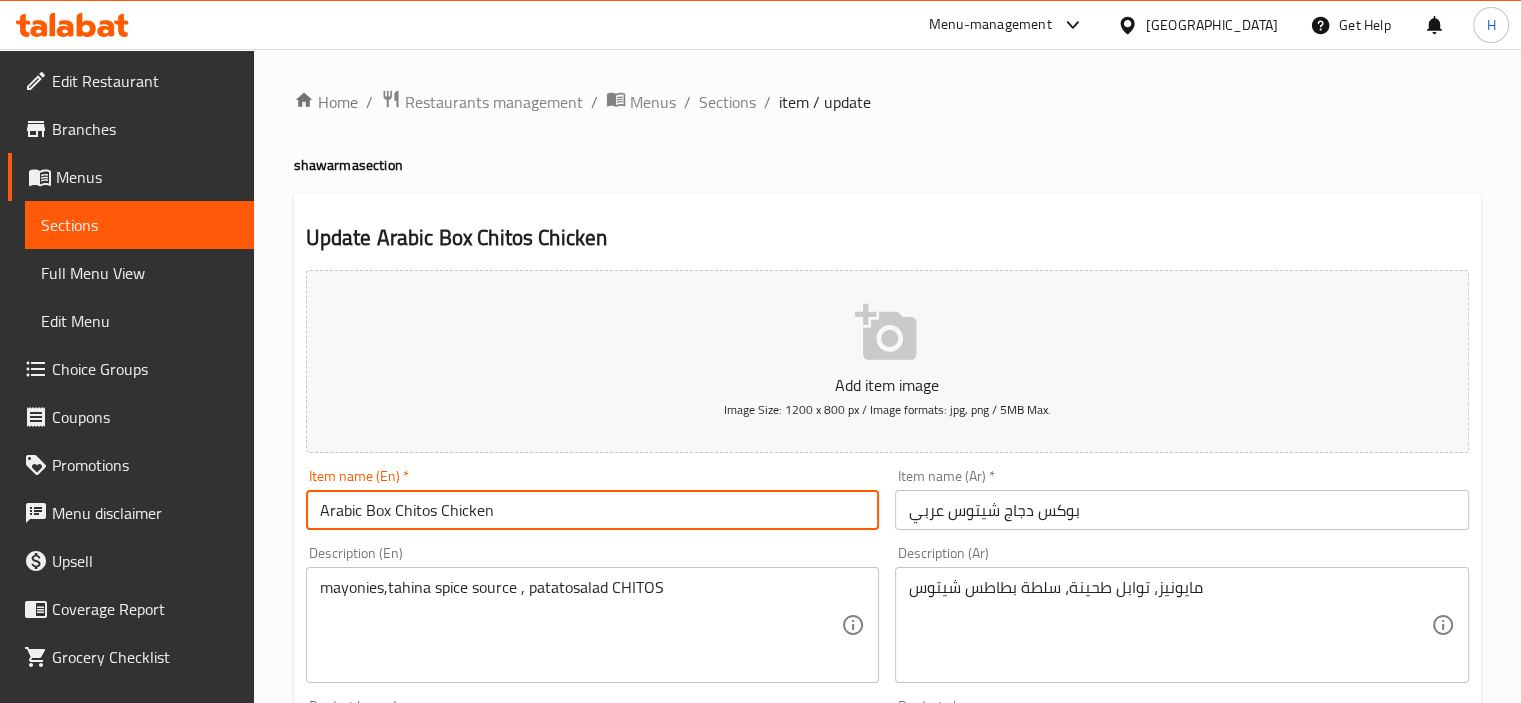 click on "Arabic Box Chitos Chicken" at bounding box center [593, 510] 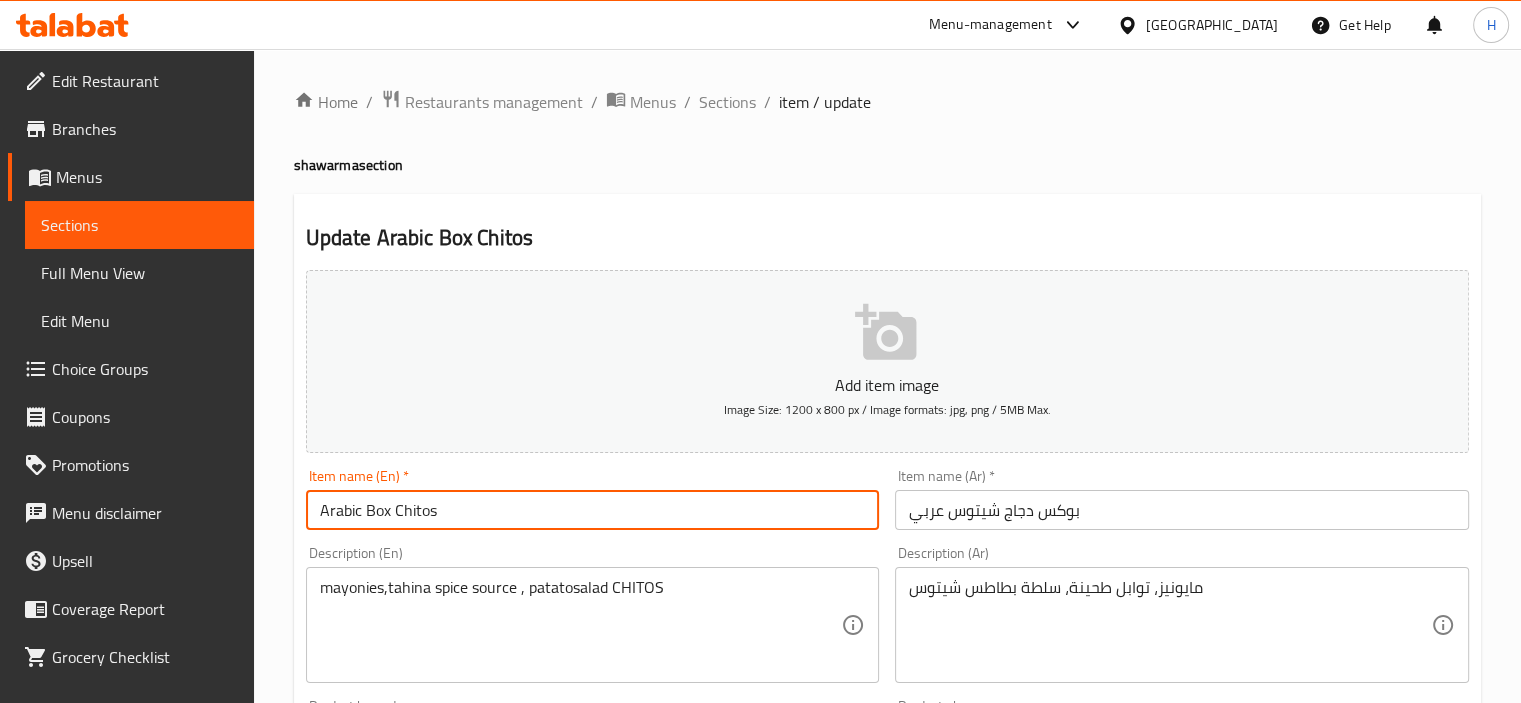 type on "Arabic Box Chitos" 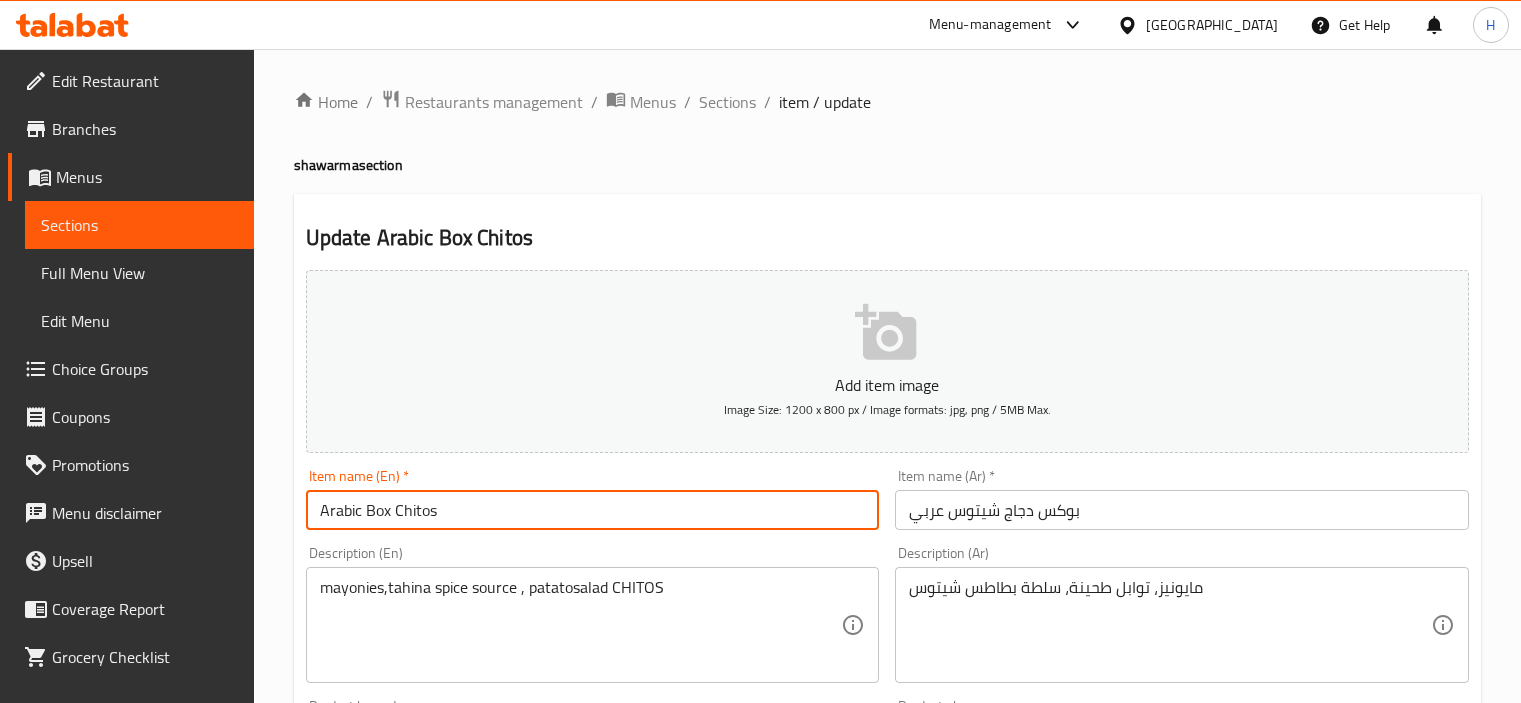 scroll, scrollTop: 0, scrollLeft: 0, axis: both 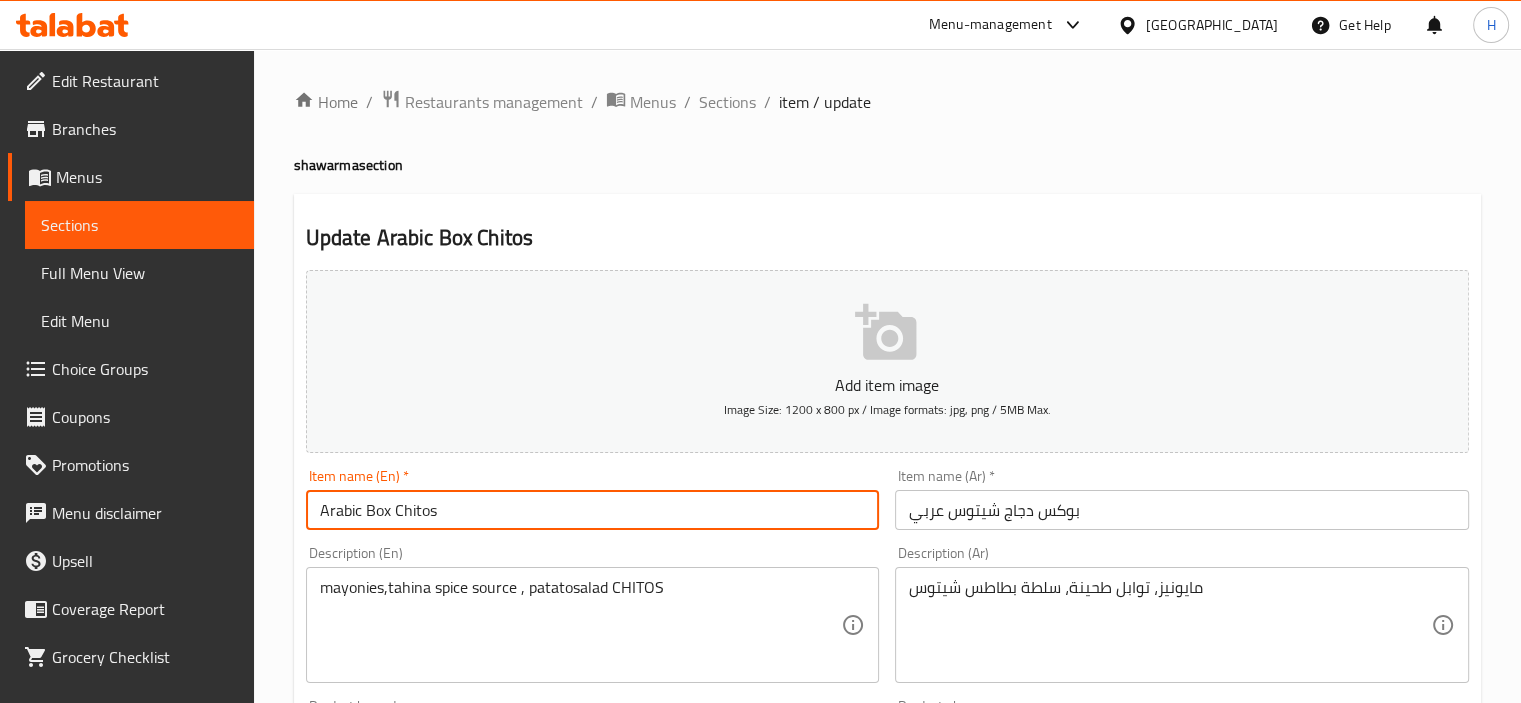 drag, startPoint x: 0, startPoint y: 0, endPoint x: 417, endPoint y: 527, distance: 672.02527 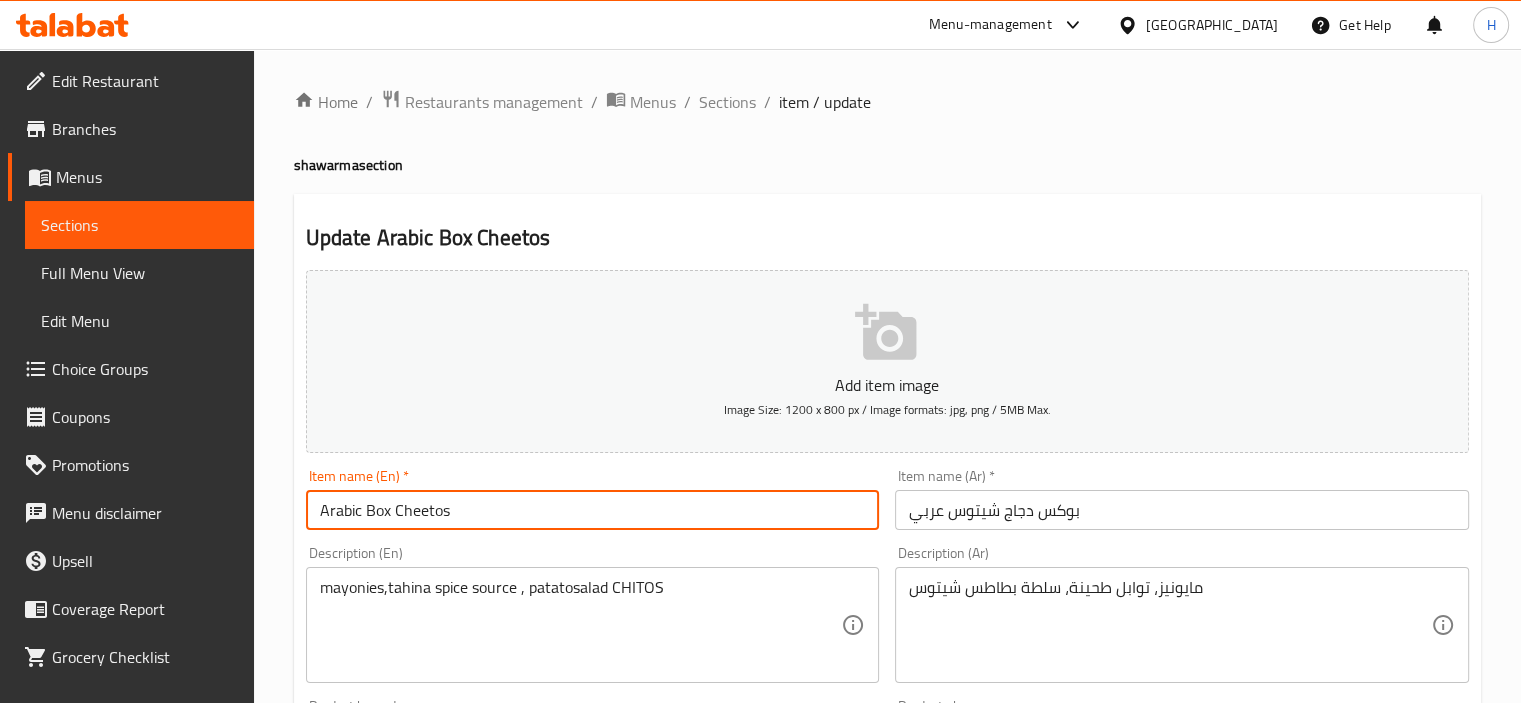 click on "Arabic Box Cheetos" at bounding box center (593, 510) 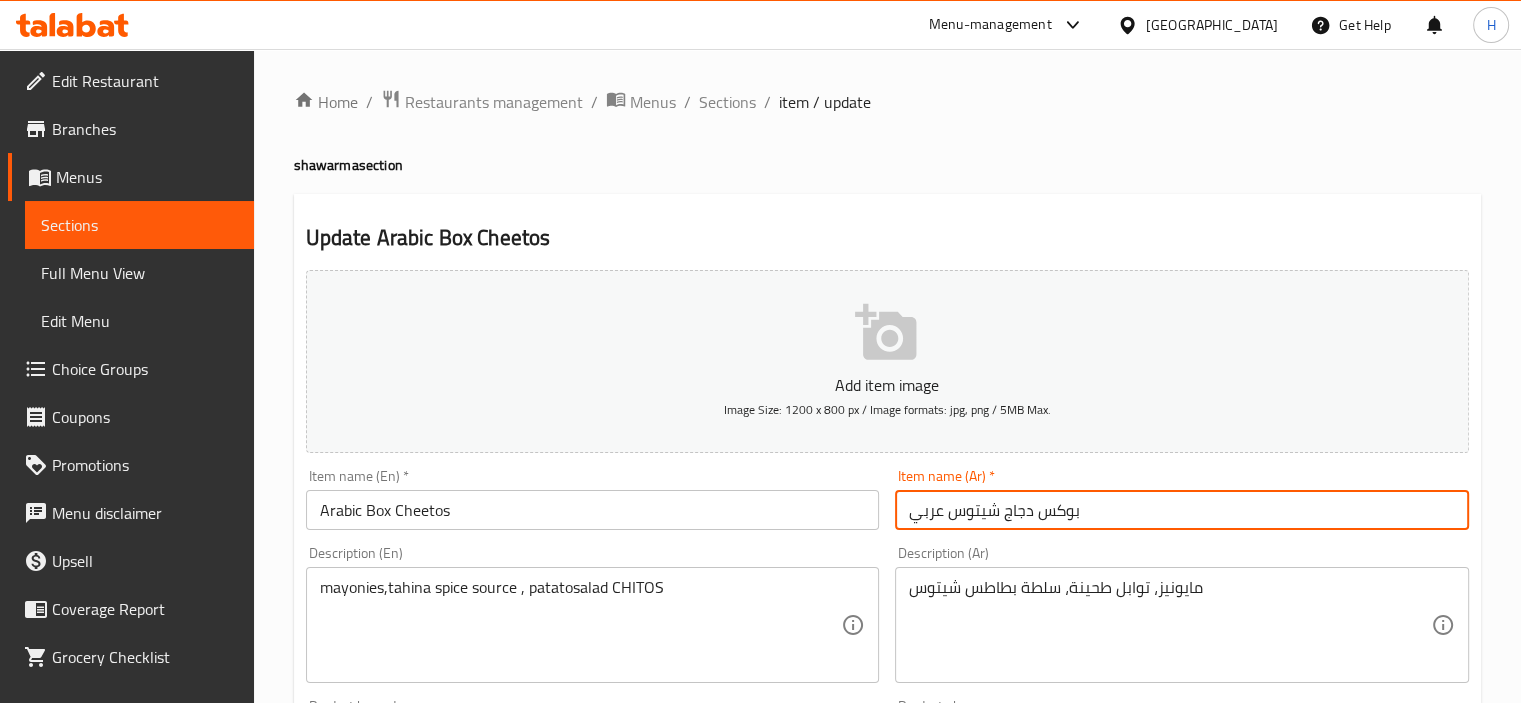 click on "بوكس دجاج شيتوس عربي" at bounding box center (1182, 510) 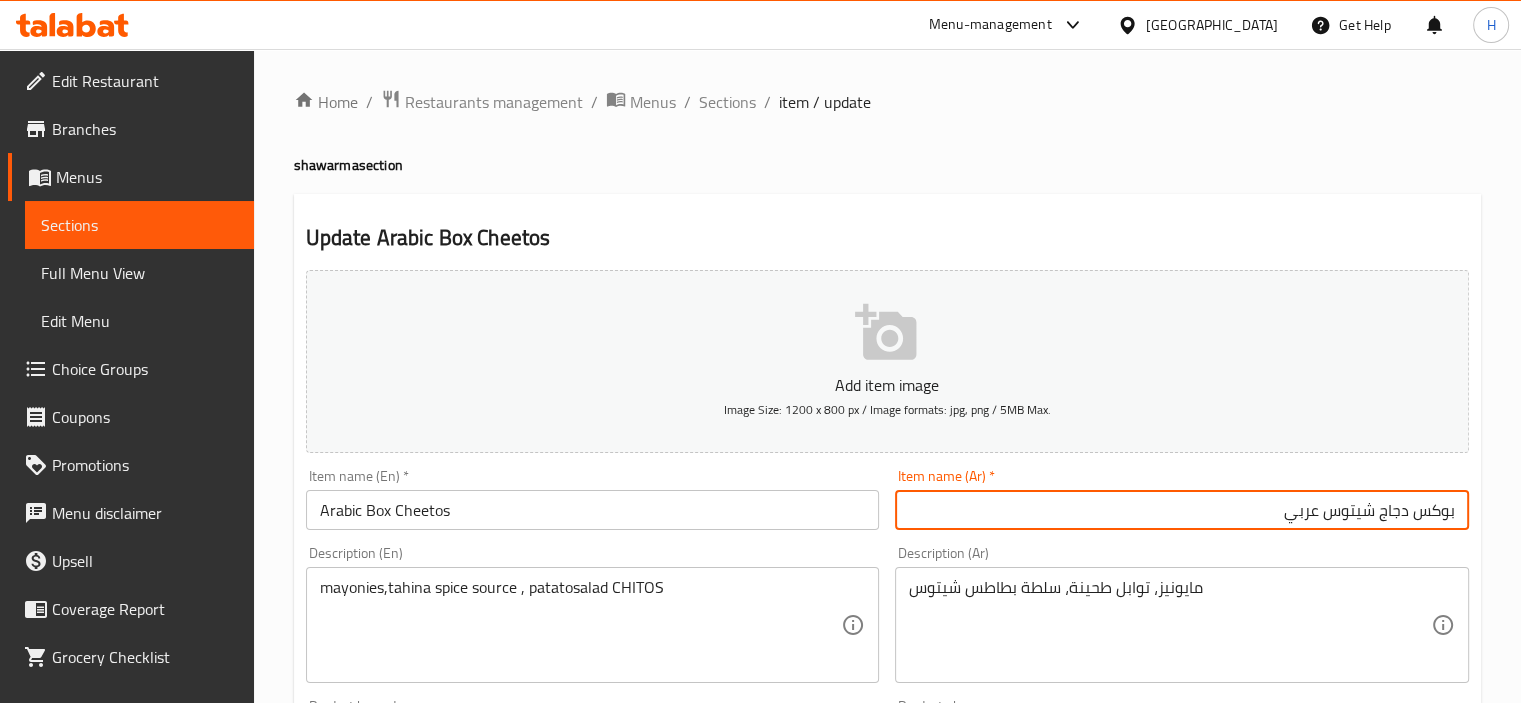 click on "بوكس دجاج شيتوس عربي" at bounding box center [1182, 510] 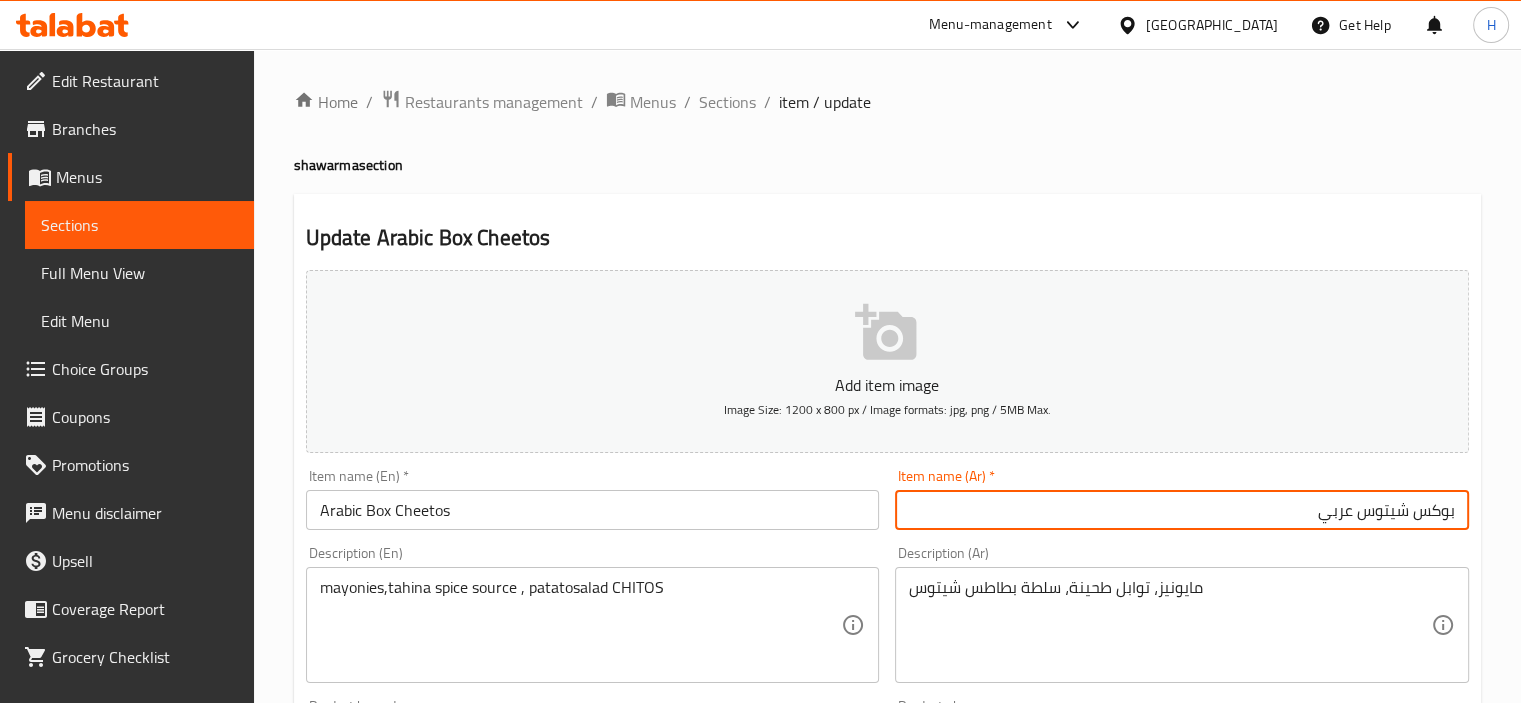 type on "بوكس شيتوس عربي" 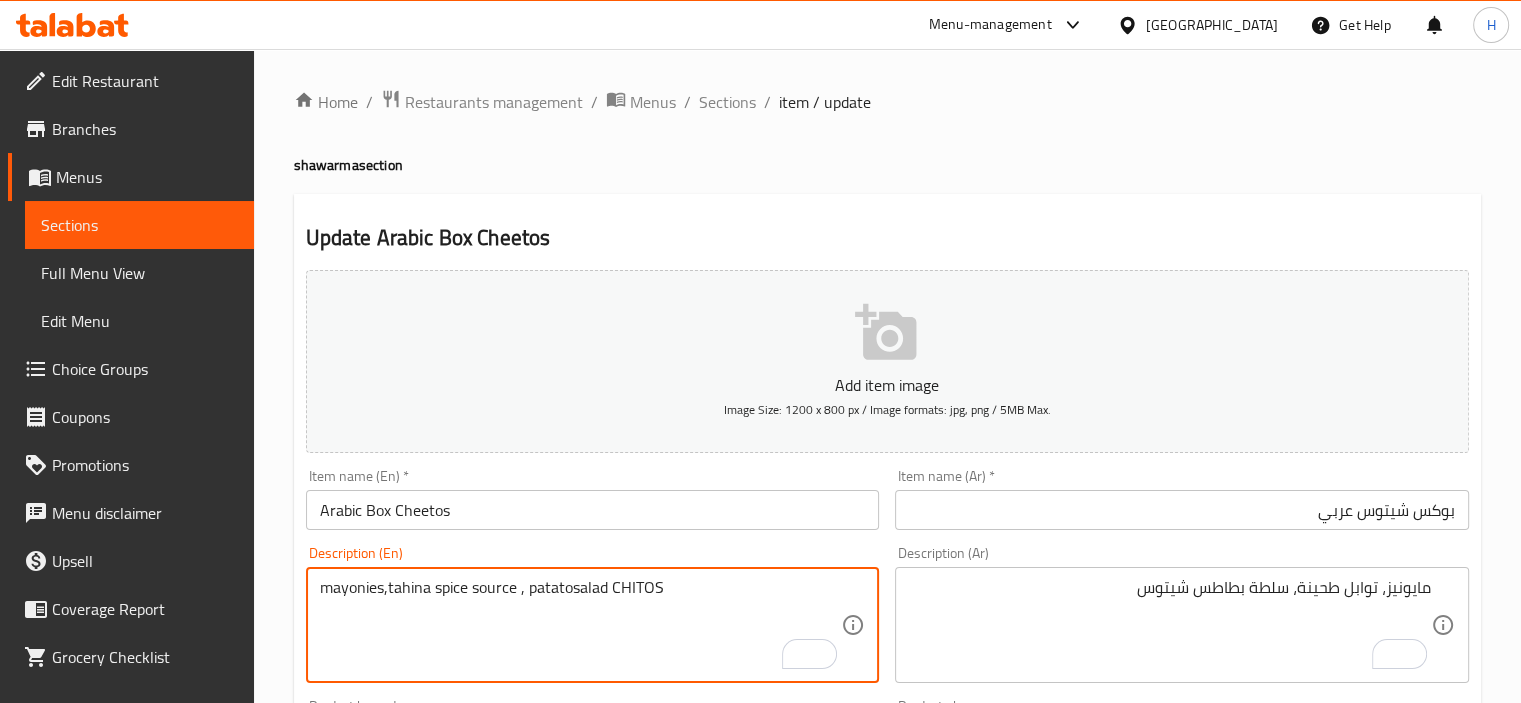 click on "mayonies,tahina spice source , patatosalad CHITOS" at bounding box center (581, 625) 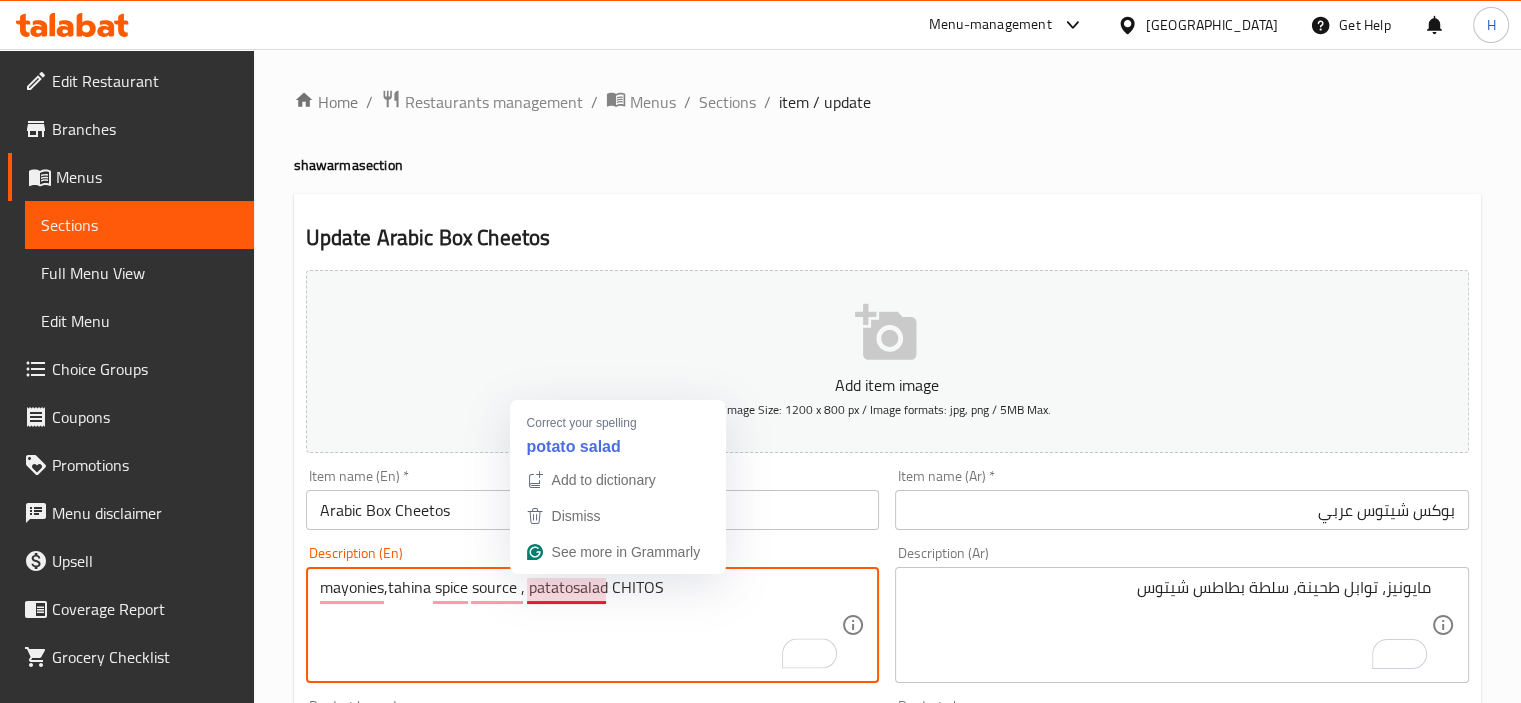 click on "mayonies,tahina spice source , patatosalad CHITOS" at bounding box center [581, 625] 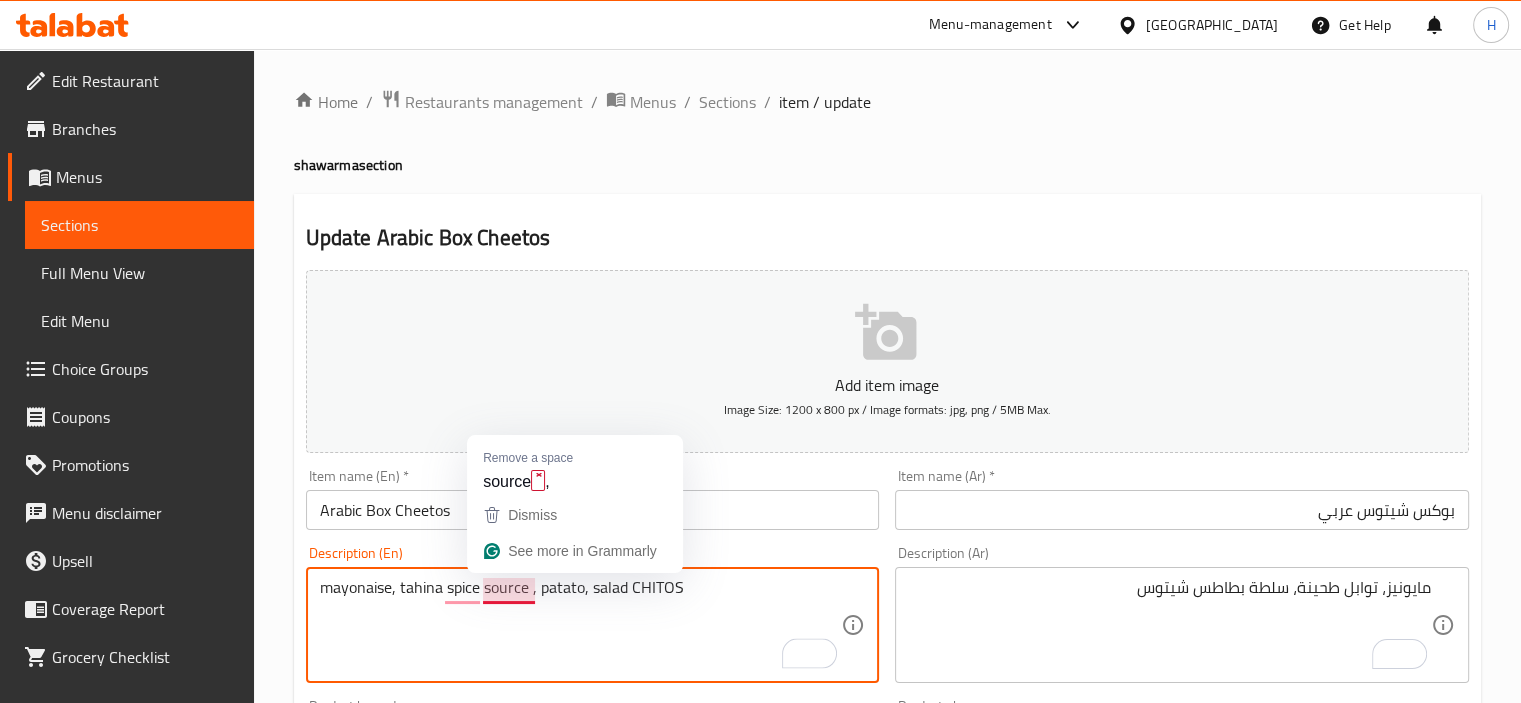 click on "mayonaise, tahina spice source , patato, salad CHITOS" at bounding box center [581, 625] 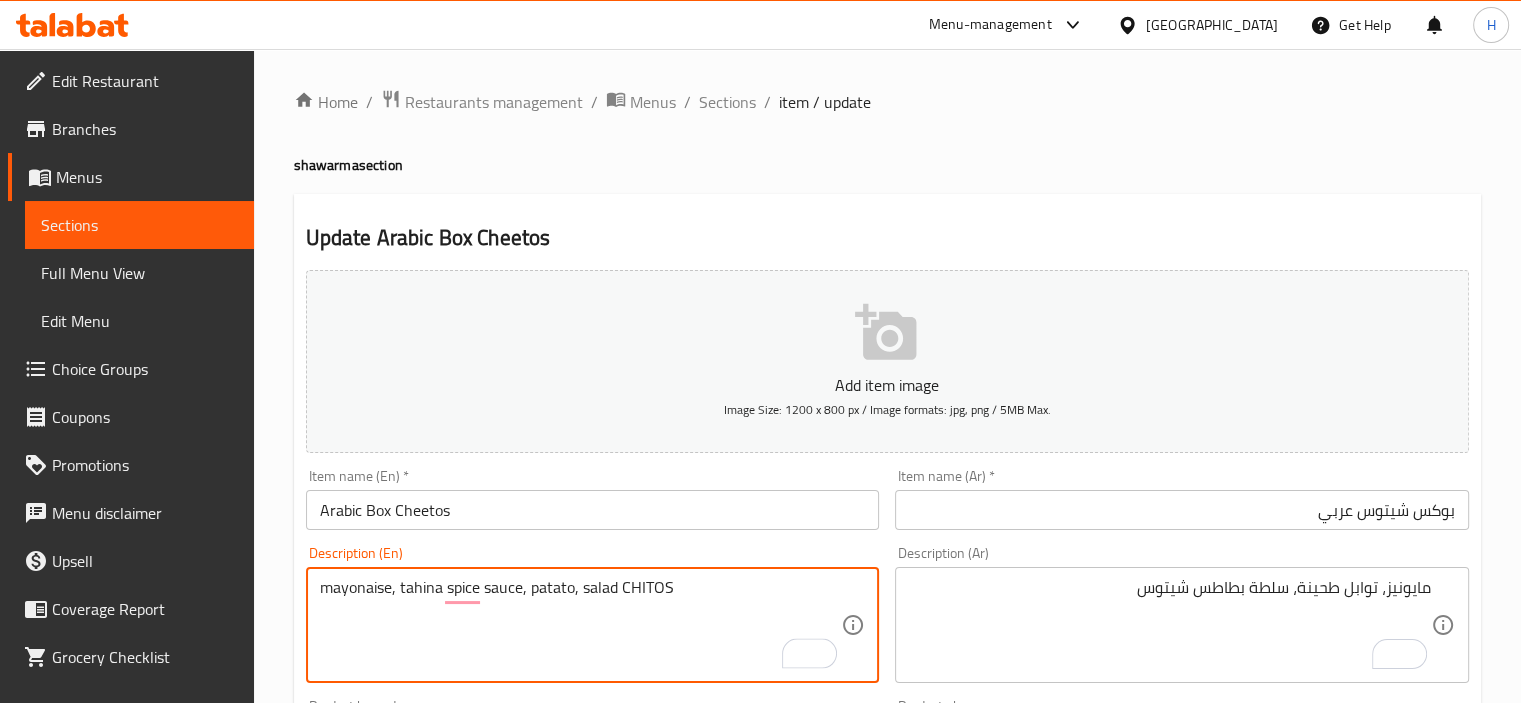 click on "mayonaise, tahina spice sauce, patato, salad CHITOS" at bounding box center [581, 625] 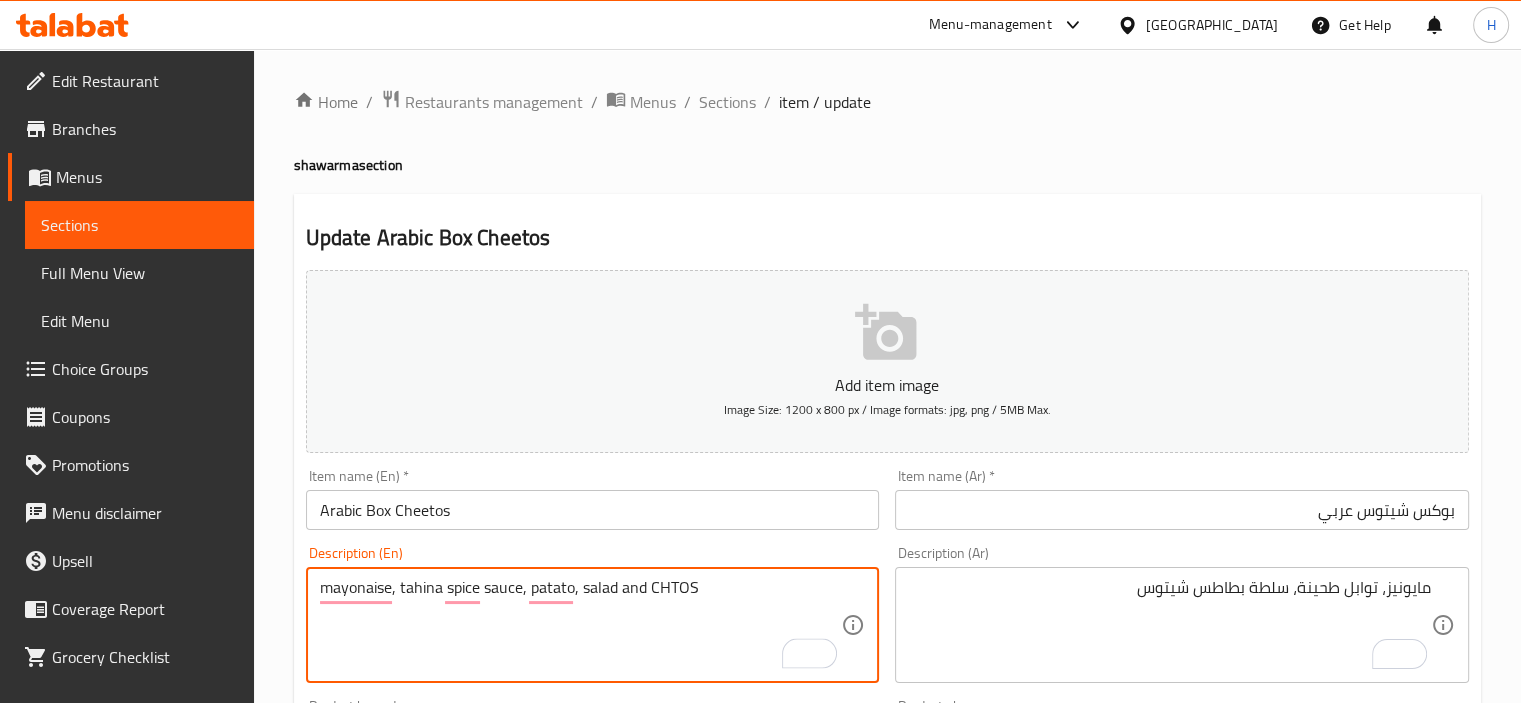 click on "mayonaise, tahina spice sauce, patato, salad and CHTOS" at bounding box center [581, 625] 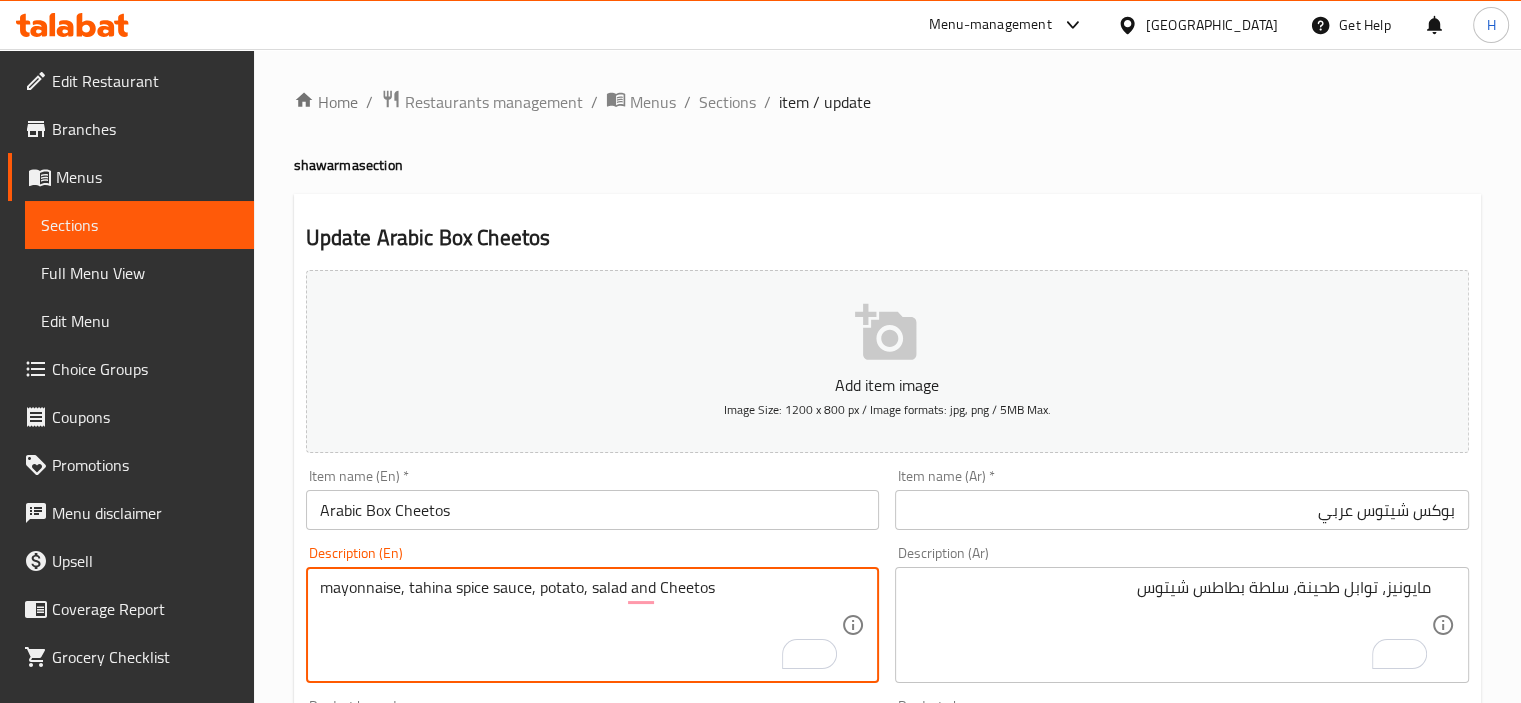 type on "mayonnaise, tahina spice sauce, potato, salad and Cheetos" 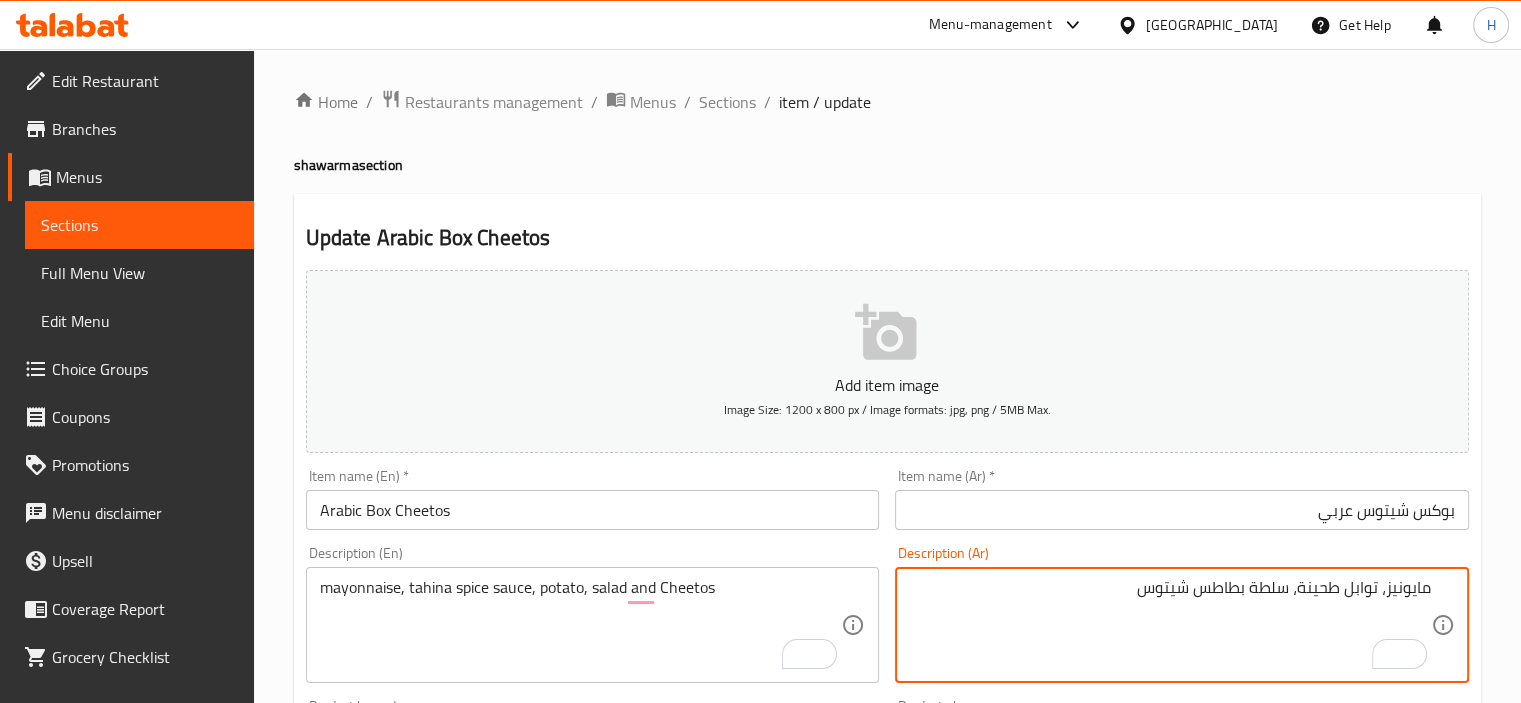 click on "مايونيز، توابل طحينة، سلطة بطاطس شيتوس" at bounding box center [1170, 625] 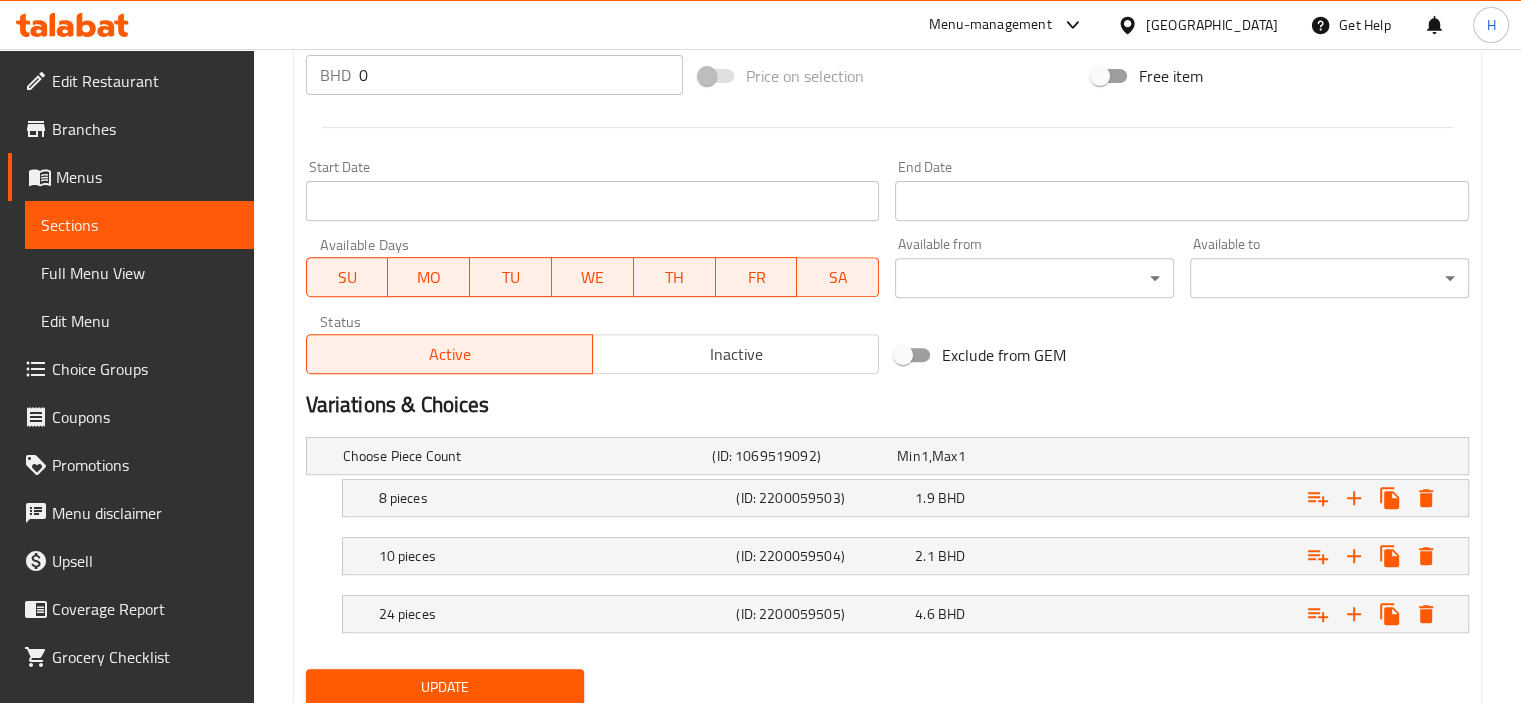 scroll, scrollTop: 811, scrollLeft: 0, axis: vertical 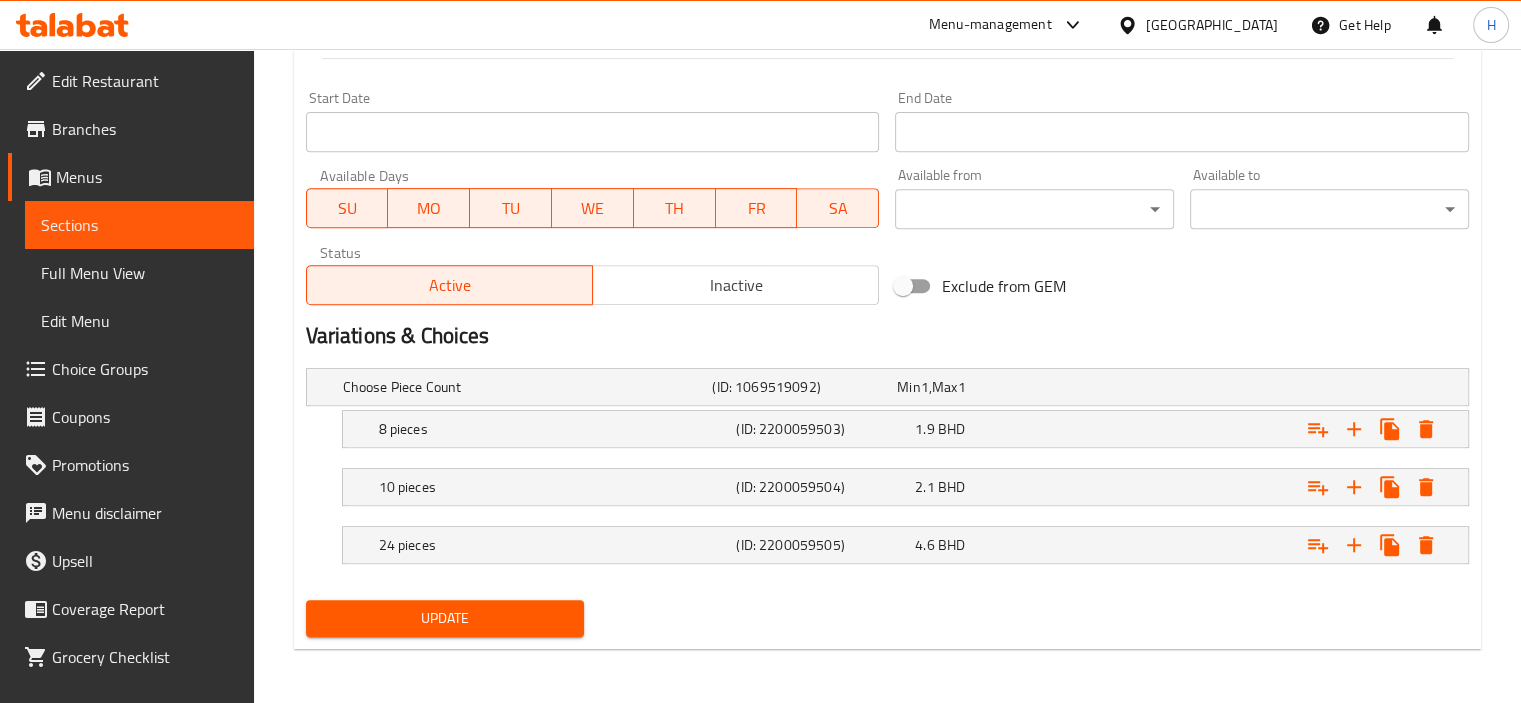 type on "مايونيز، صوص طحينة توابل، سلطة، بطاطس وشيتوس" 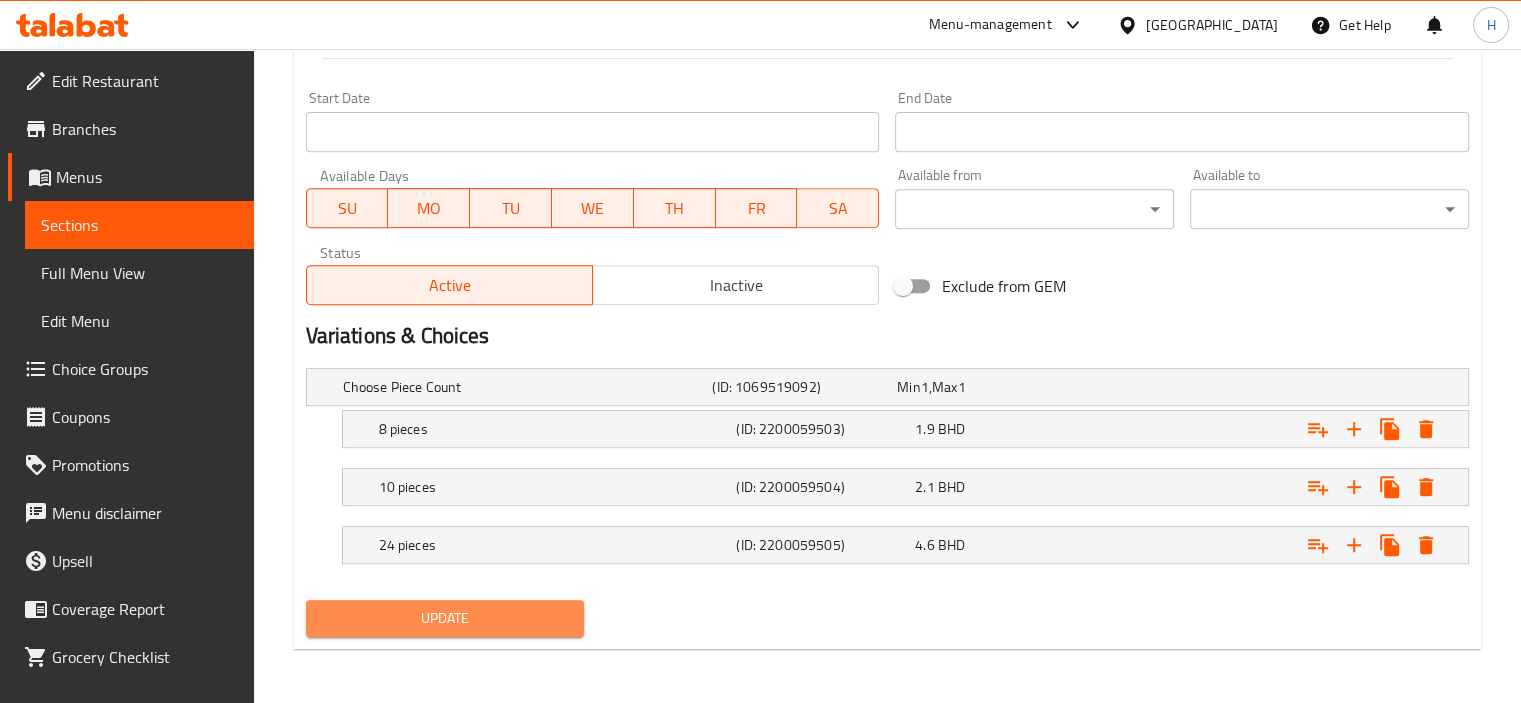 click on "Update" at bounding box center [445, 618] 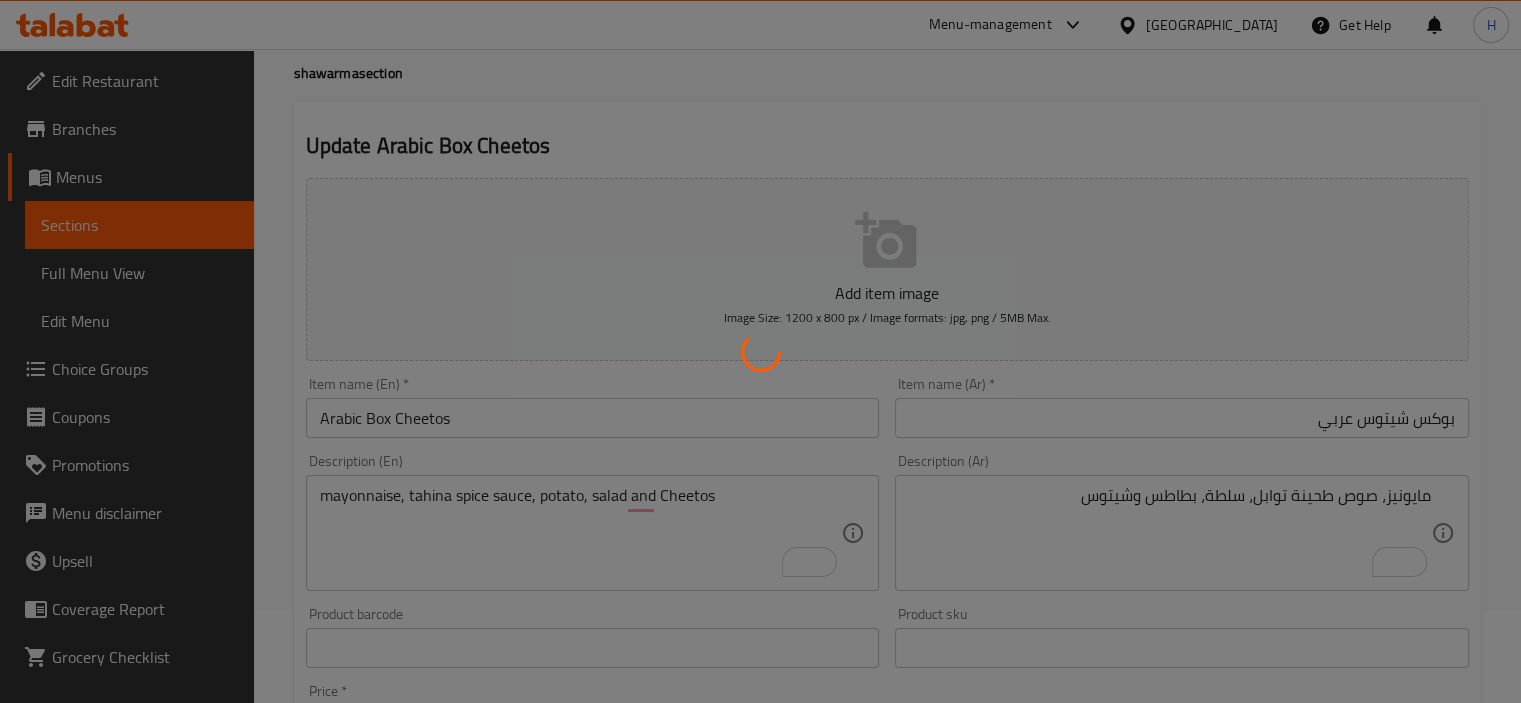 scroll, scrollTop: 0, scrollLeft: 0, axis: both 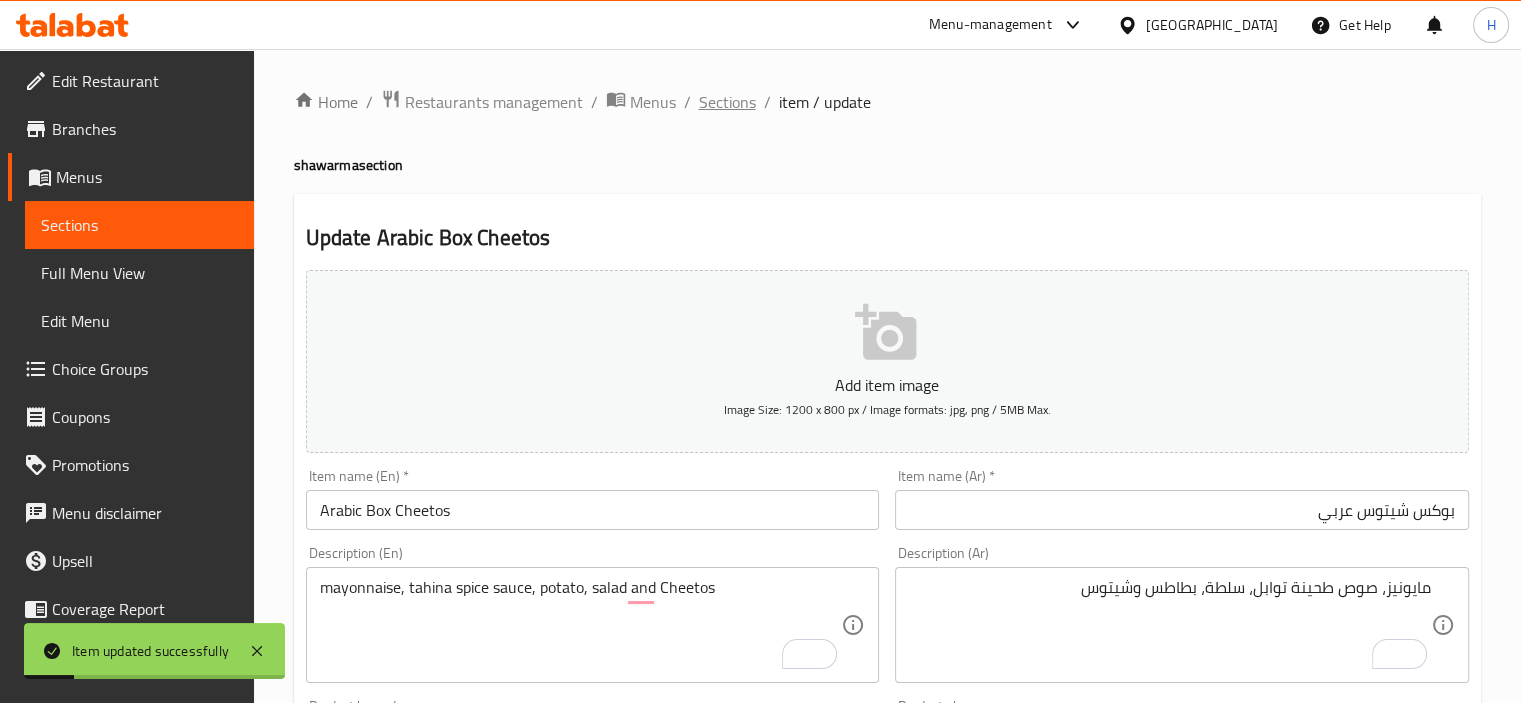 click on "Sections" at bounding box center [727, 102] 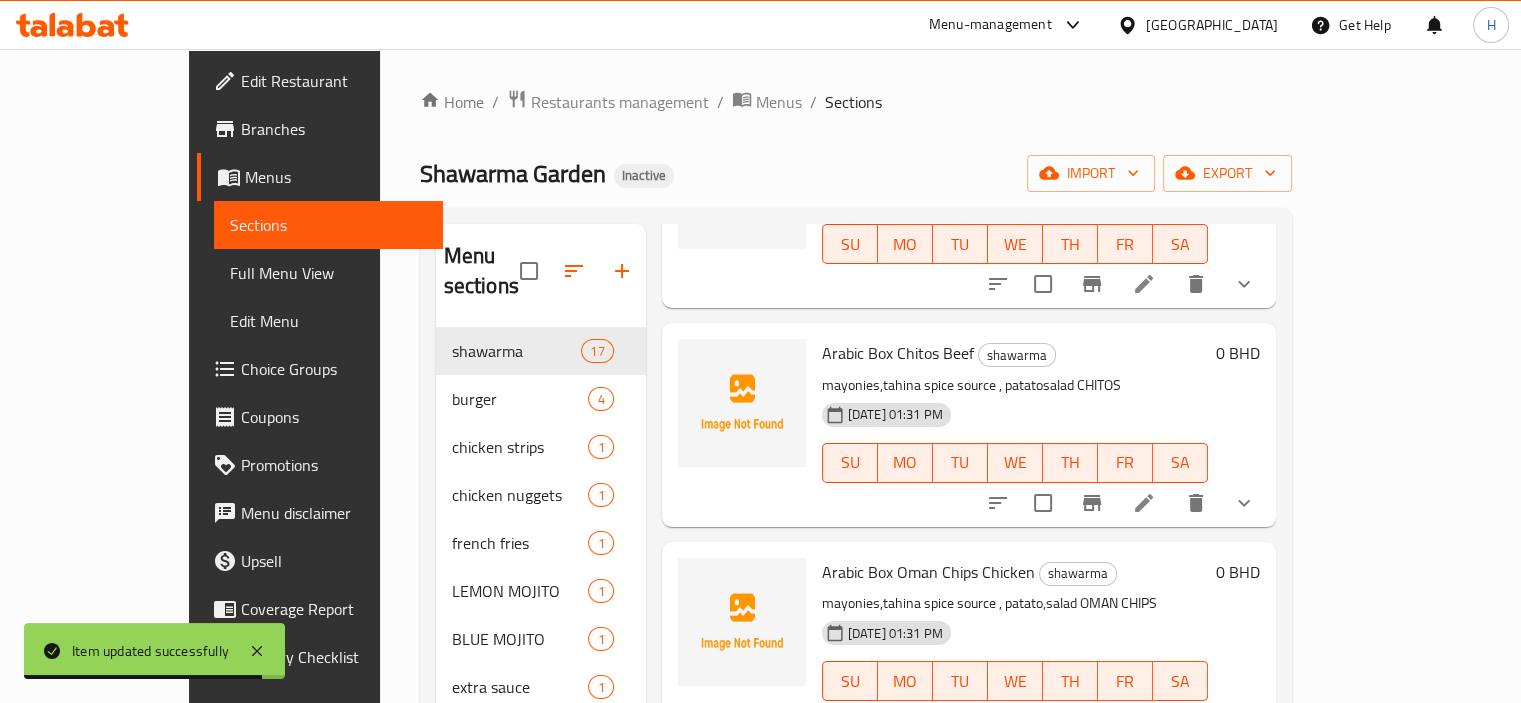 scroll, scrollTop: 1956, scrollLeft: 0, axis: vertical 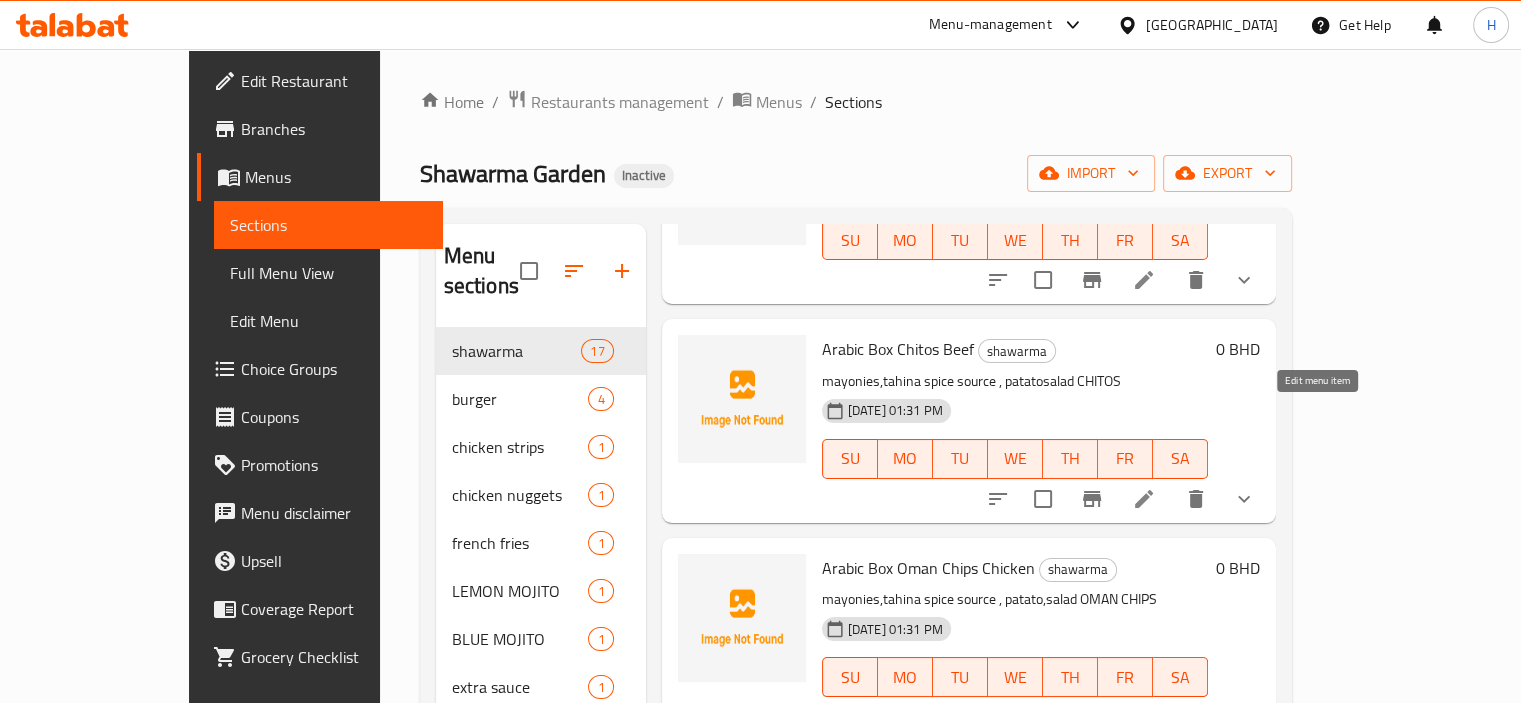 click 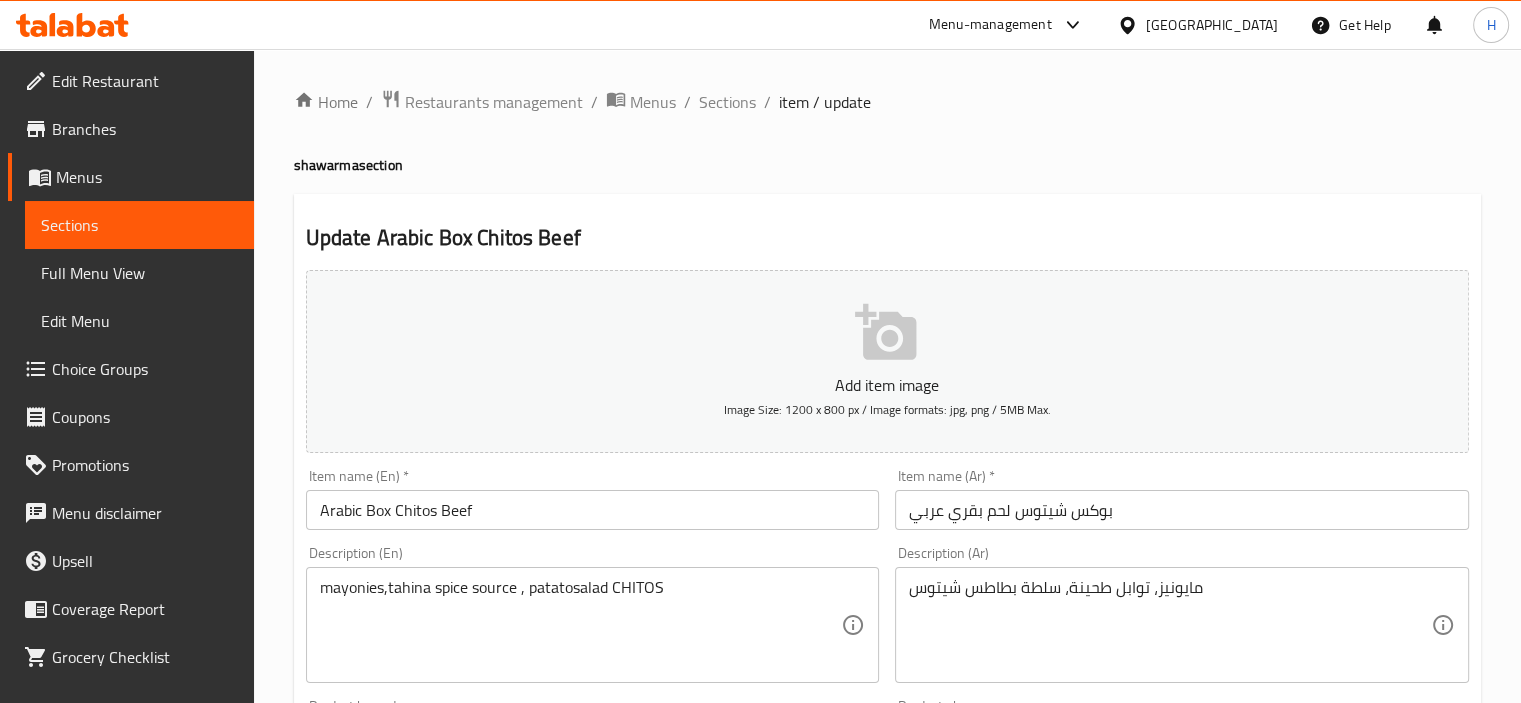 click on "بوكس شيتوس لحم بقري عربي" at bounding box center [1182, 510] 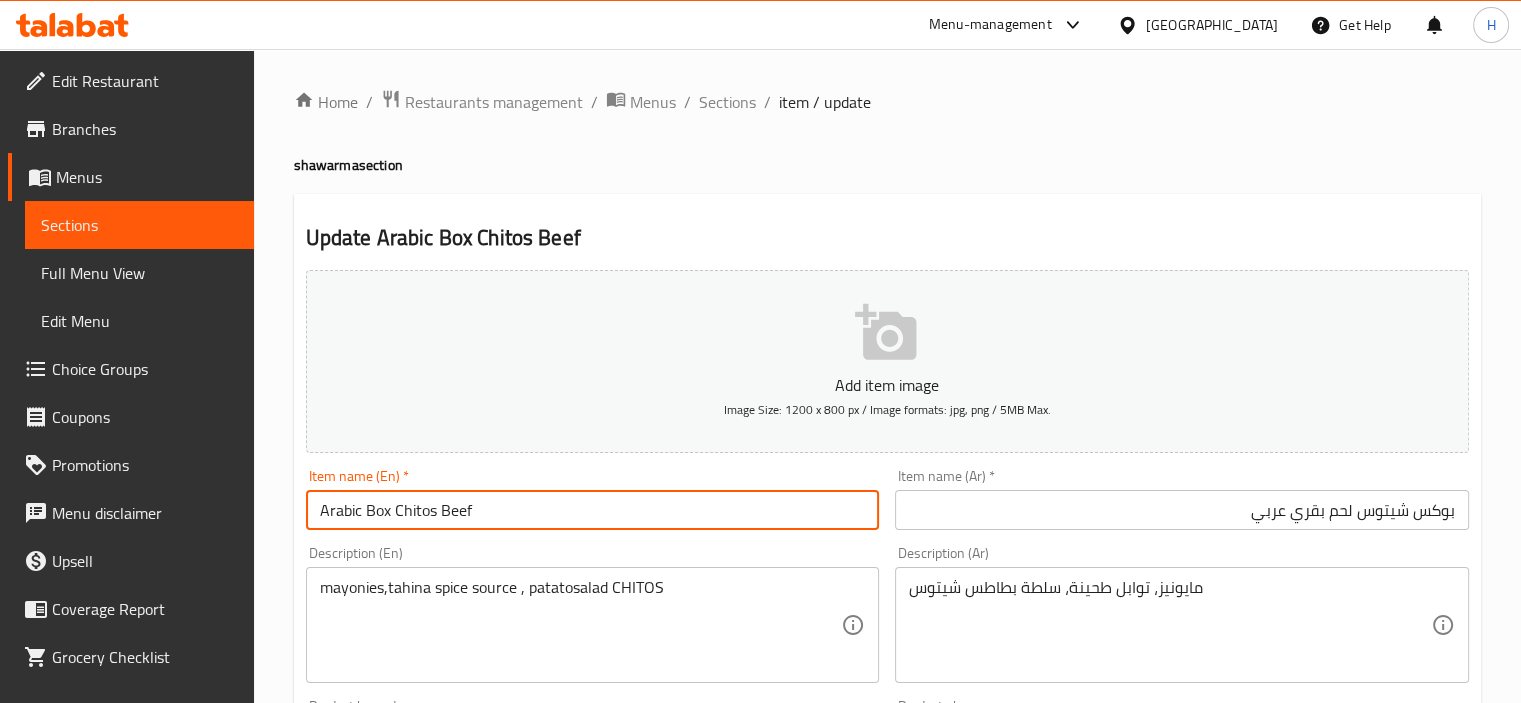 click on "Arabic Box Chitos Beef" at bounding box center [593, 510] 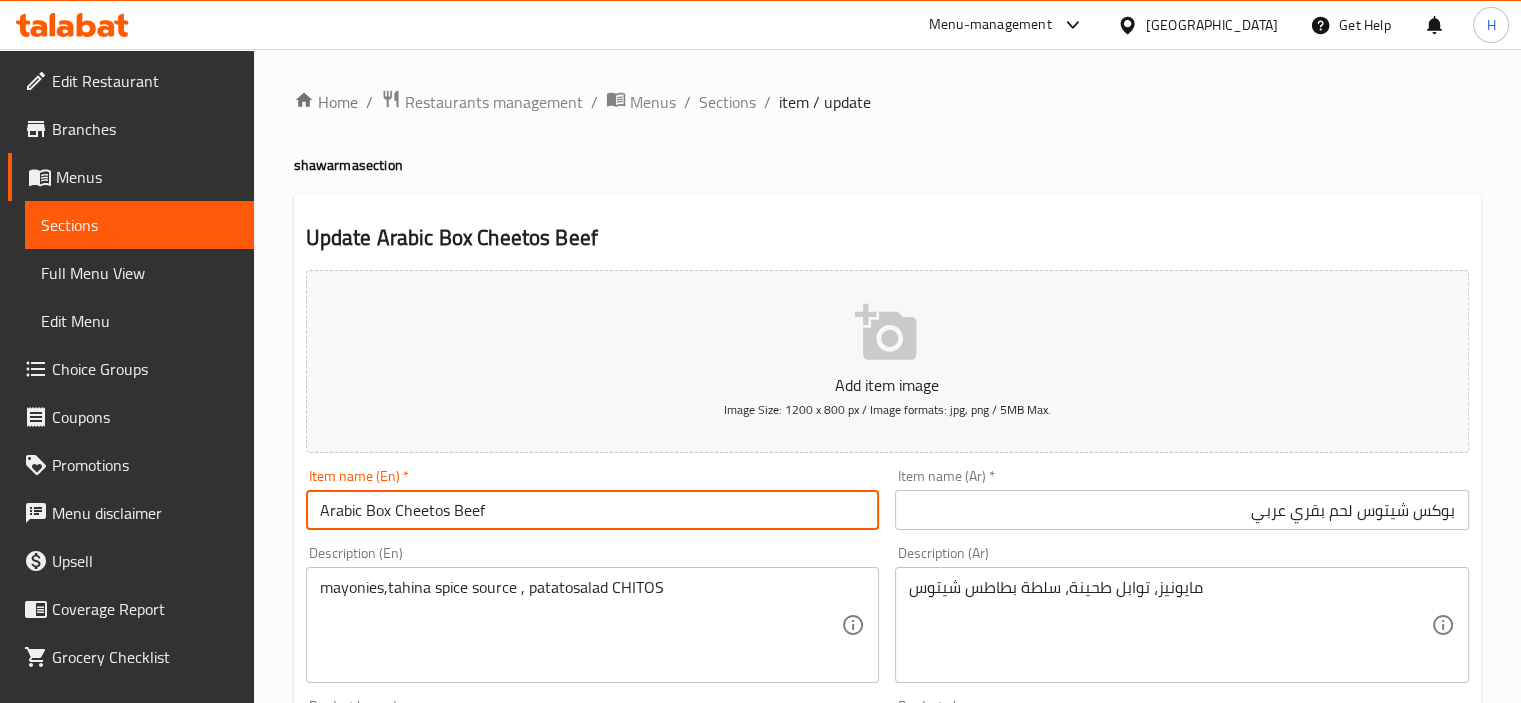 type on "Arabic Box Cheetos Beef" 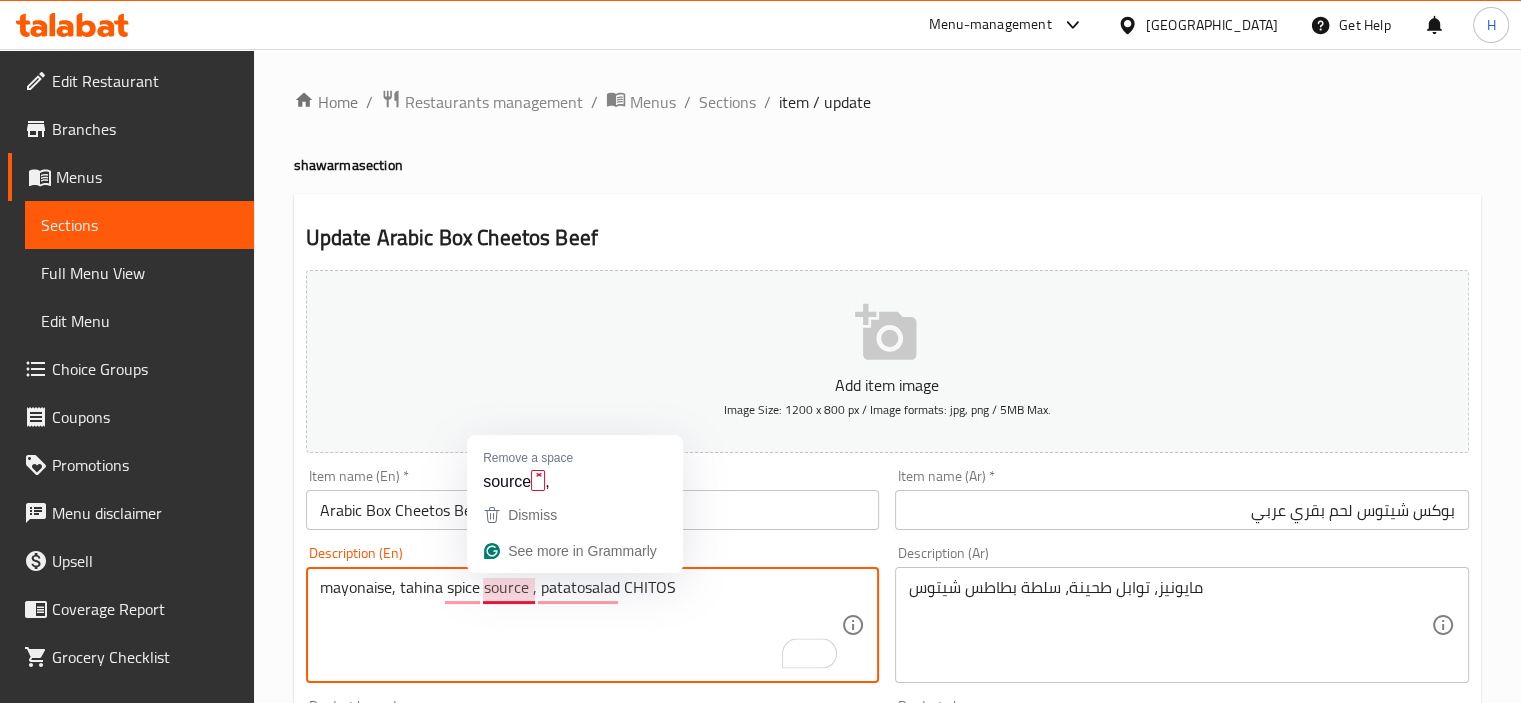 click on "mayonaise, tahina spice source , patatosalad CHITOS" at bounding box center [581, 625] 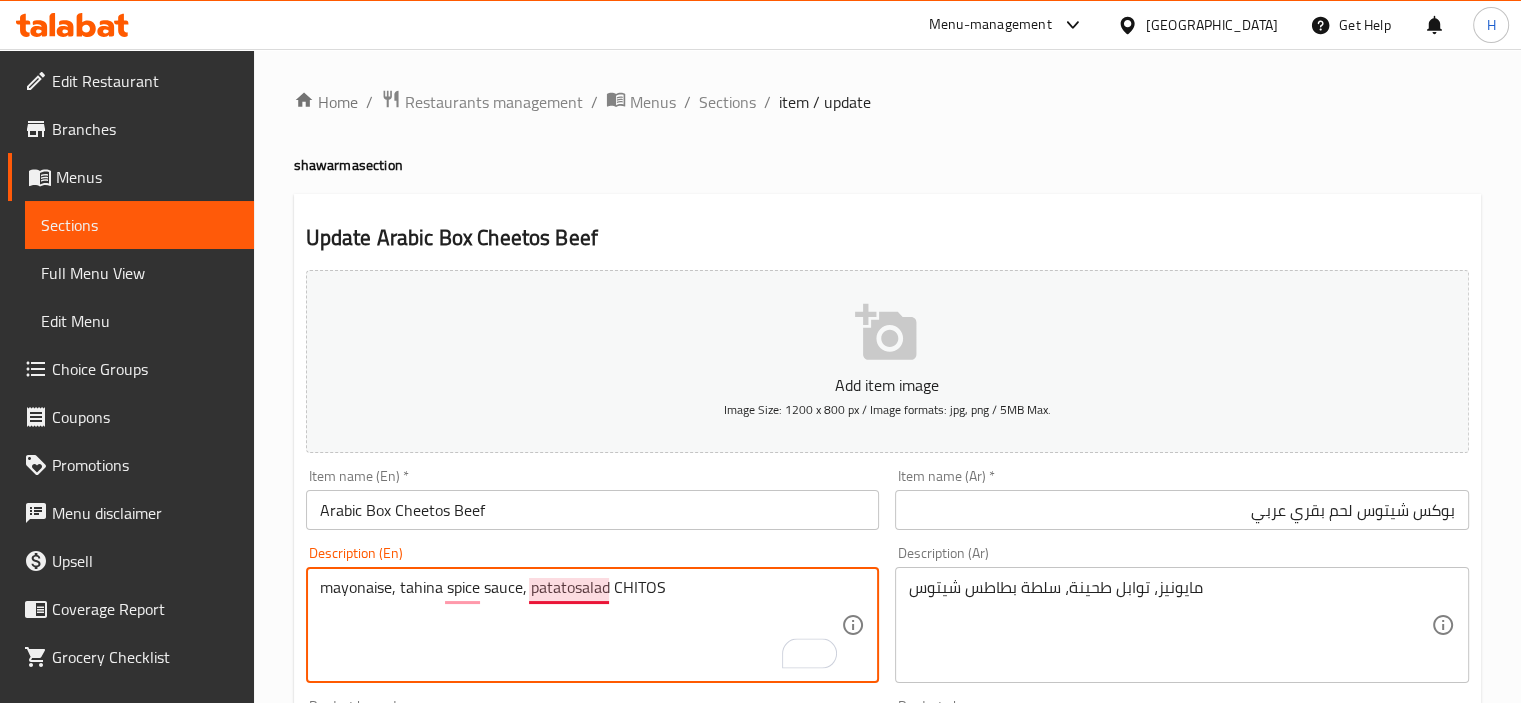click on "mayonaise, tahina spice sauce, patatosalad CHITOS" at bounding box center (581, 625) 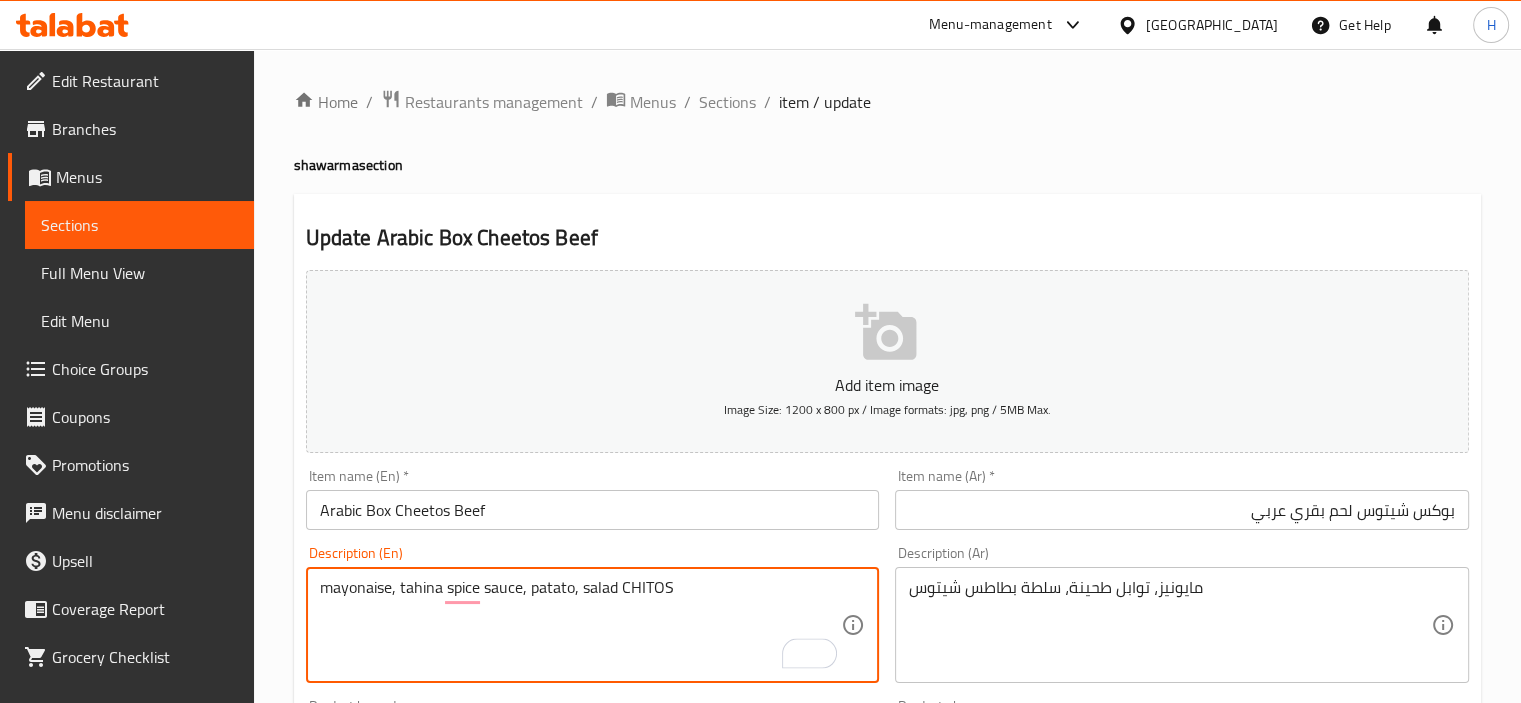 click on "mayonaise, tahina spice sauce, patato, salad CHITOS" at bounding box center [581, 625] 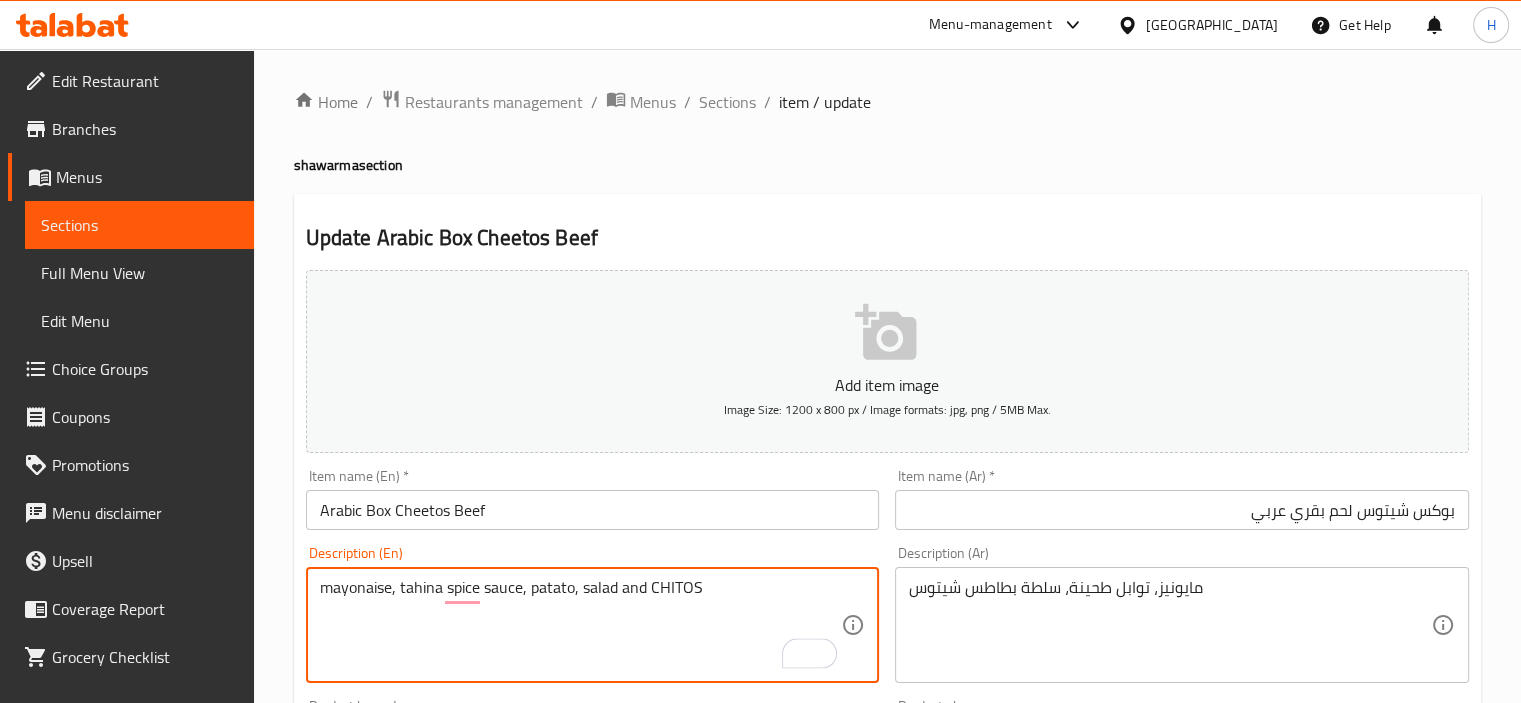 click on "mayonaise, tahina spice sauce, patato, salad and CHITOS" at bounding box center (581, 625) 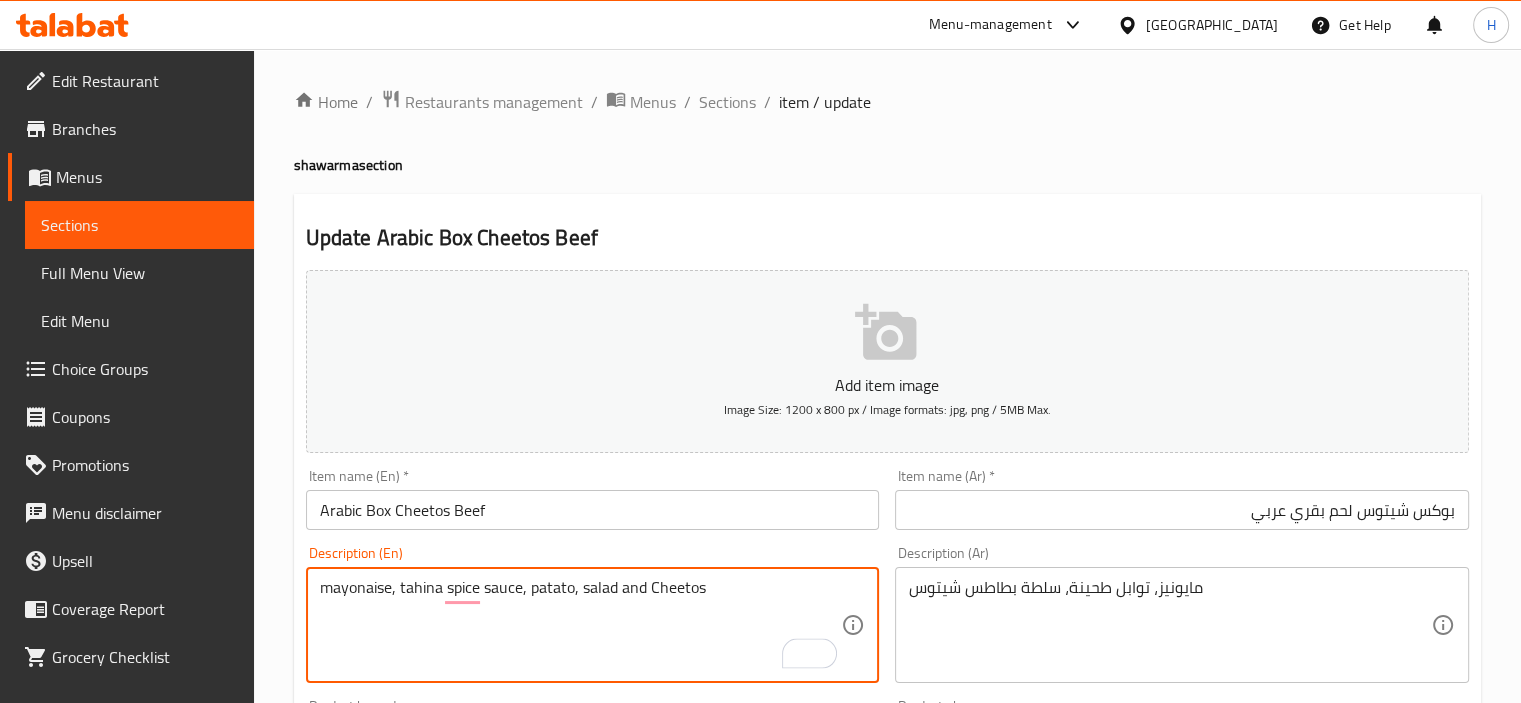 click on "mayonaise, tahina spice sauce, patato, salad and Cheetos" at bounding box center [581, 625] 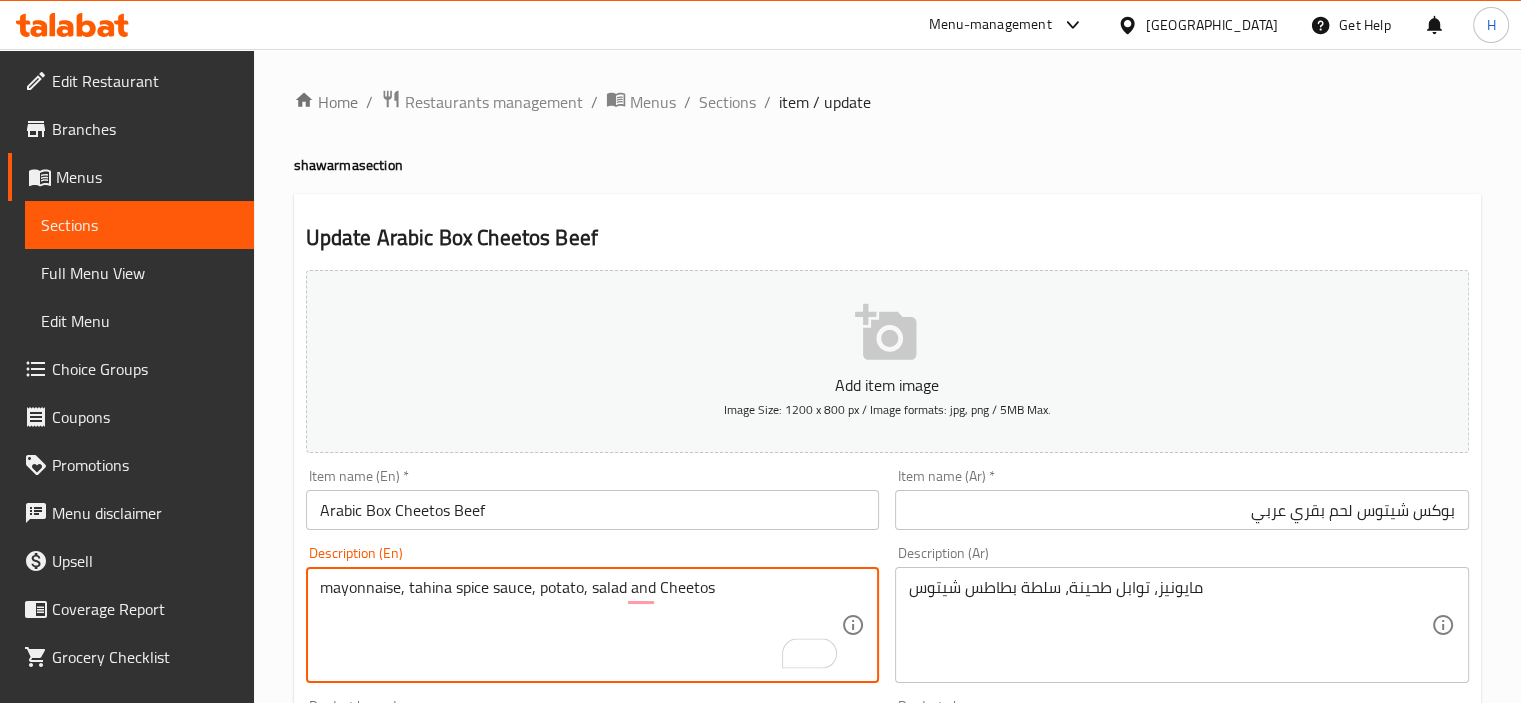 type on "mayonnaise, tahina spice sauce, potato, salad and Cheetos" 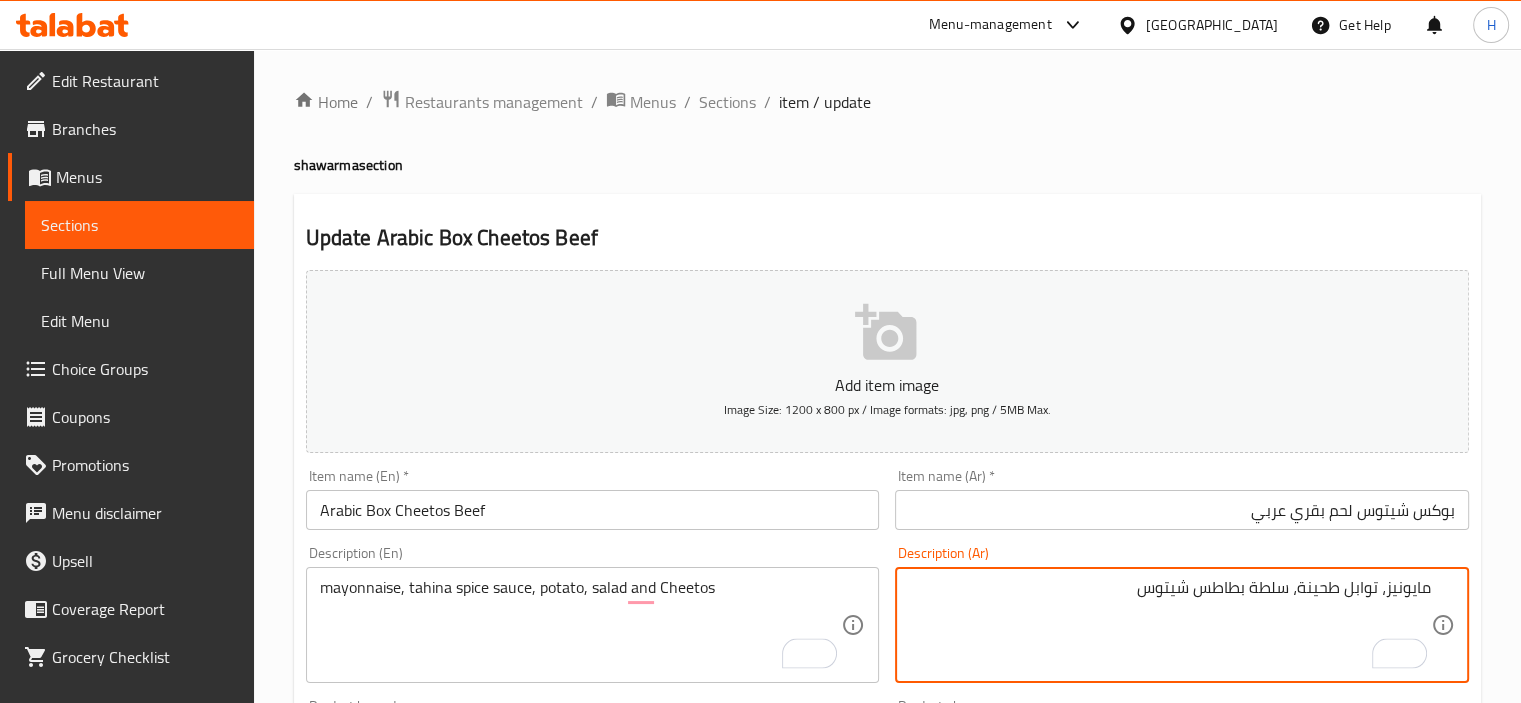 click on "مايونيز، توابل طحينة، سلطة بطاطس شيتوس" at bounding box center [1170, 625] 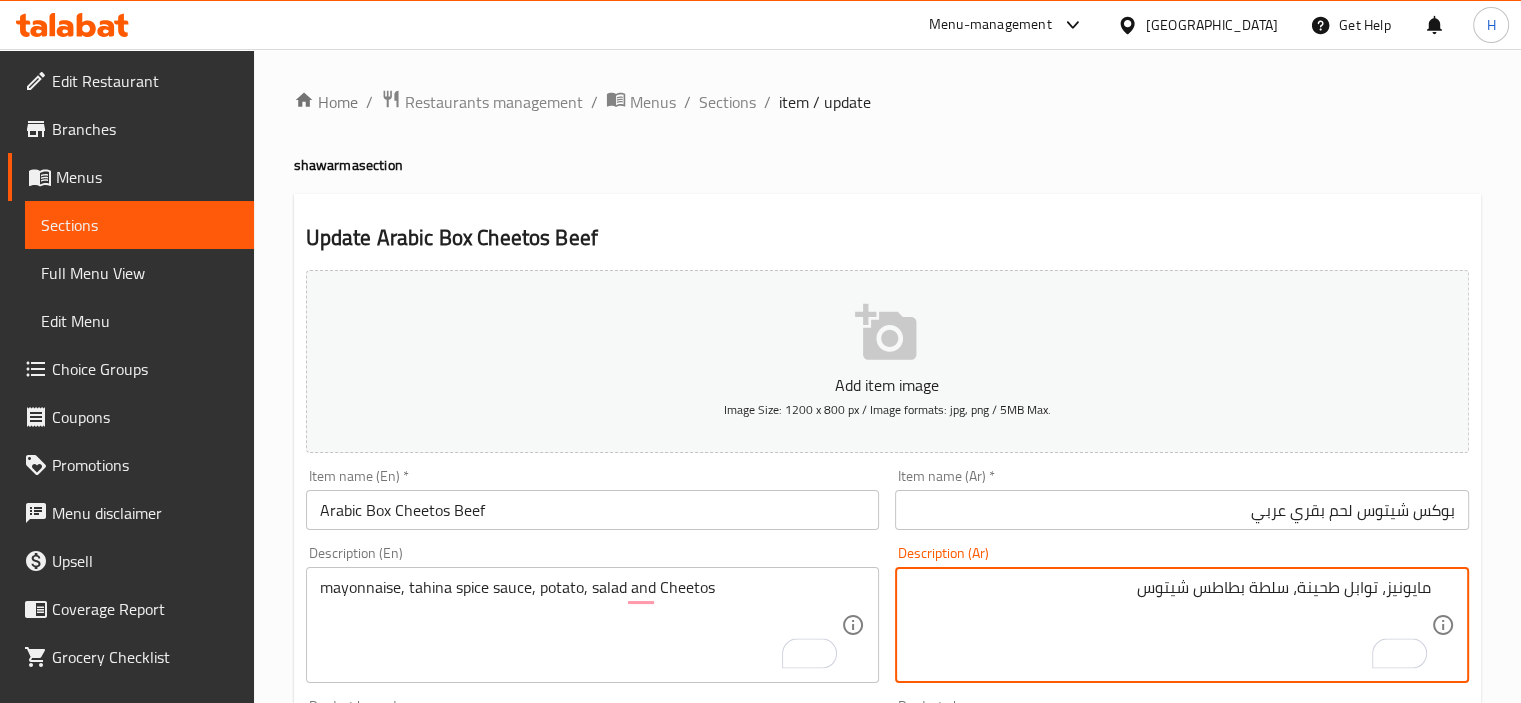 click on "مايونيز، توابل طحينة، سلطة بطاطس شيتوس" at bounding box center (1170, 625) 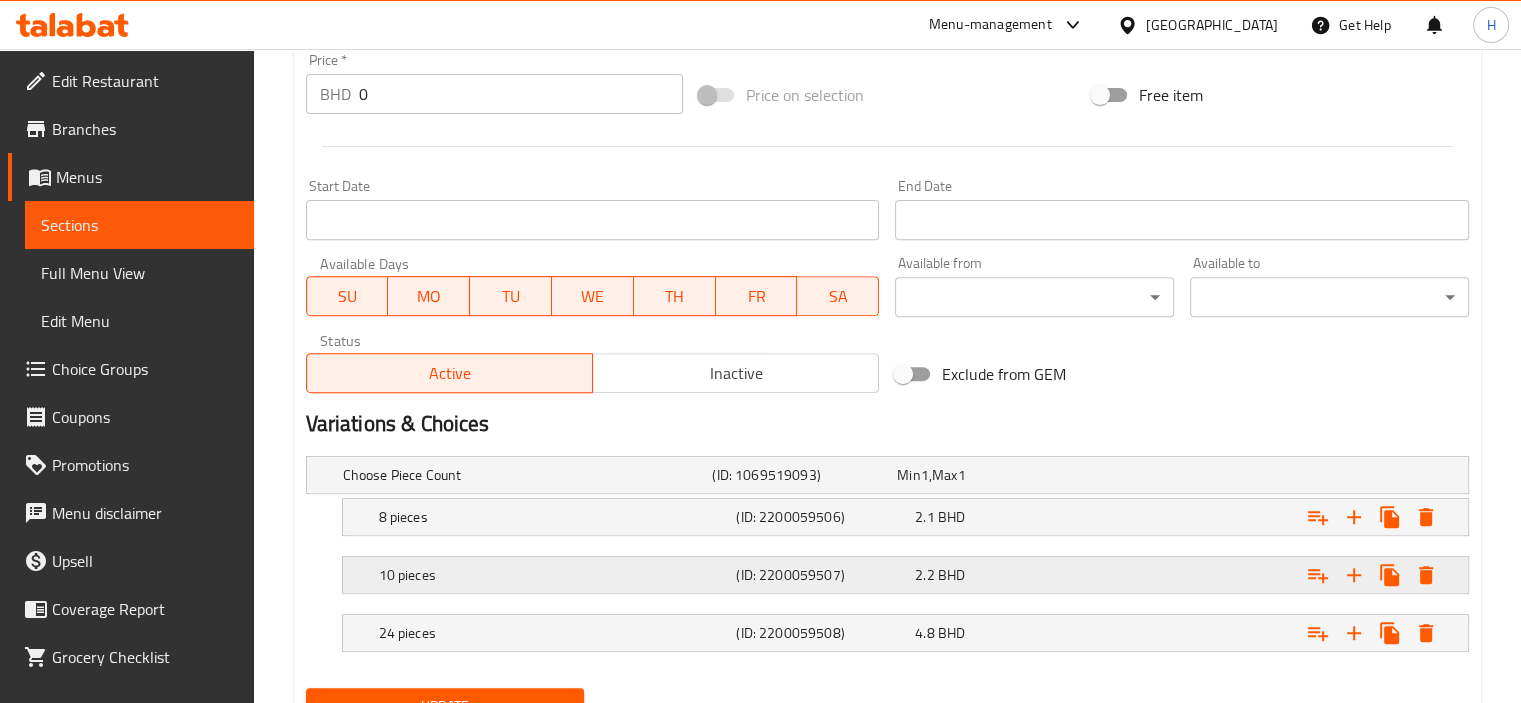 scroll, scrollTop: 783, scrollLeft: 0, axis: vertical 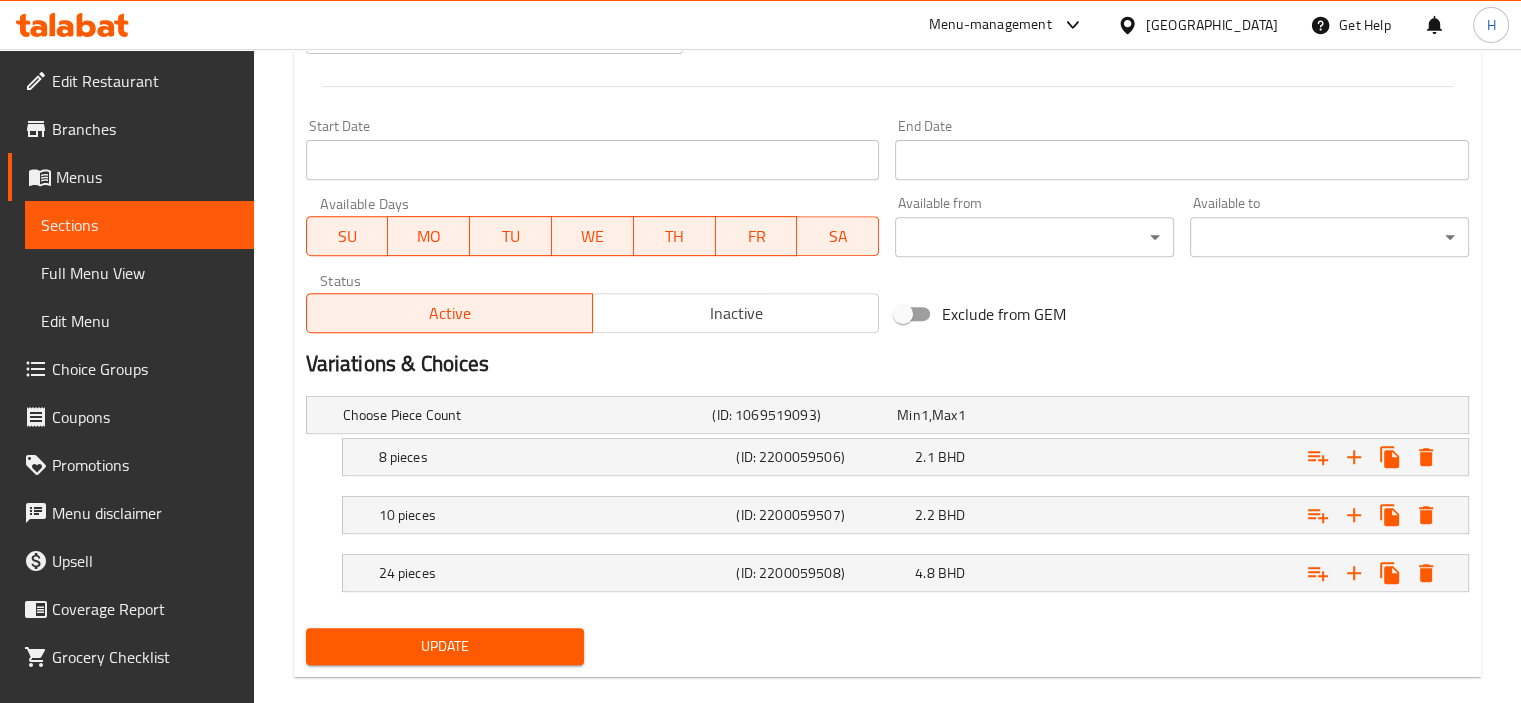 type on "مايونيز، صوص طحينة توابل، سلطة، بطاطس وشيتوس" 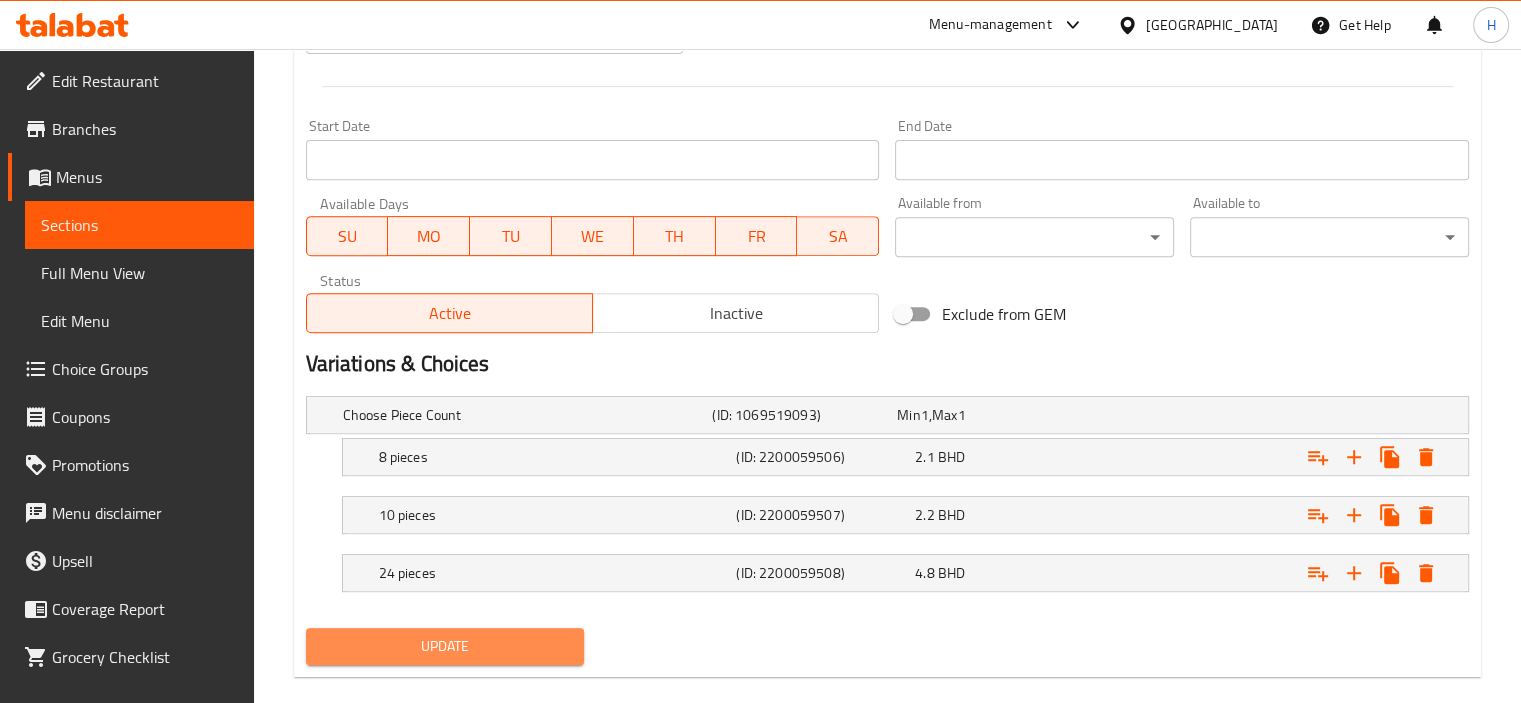 click on "Update" at bounding box center (445, 646) 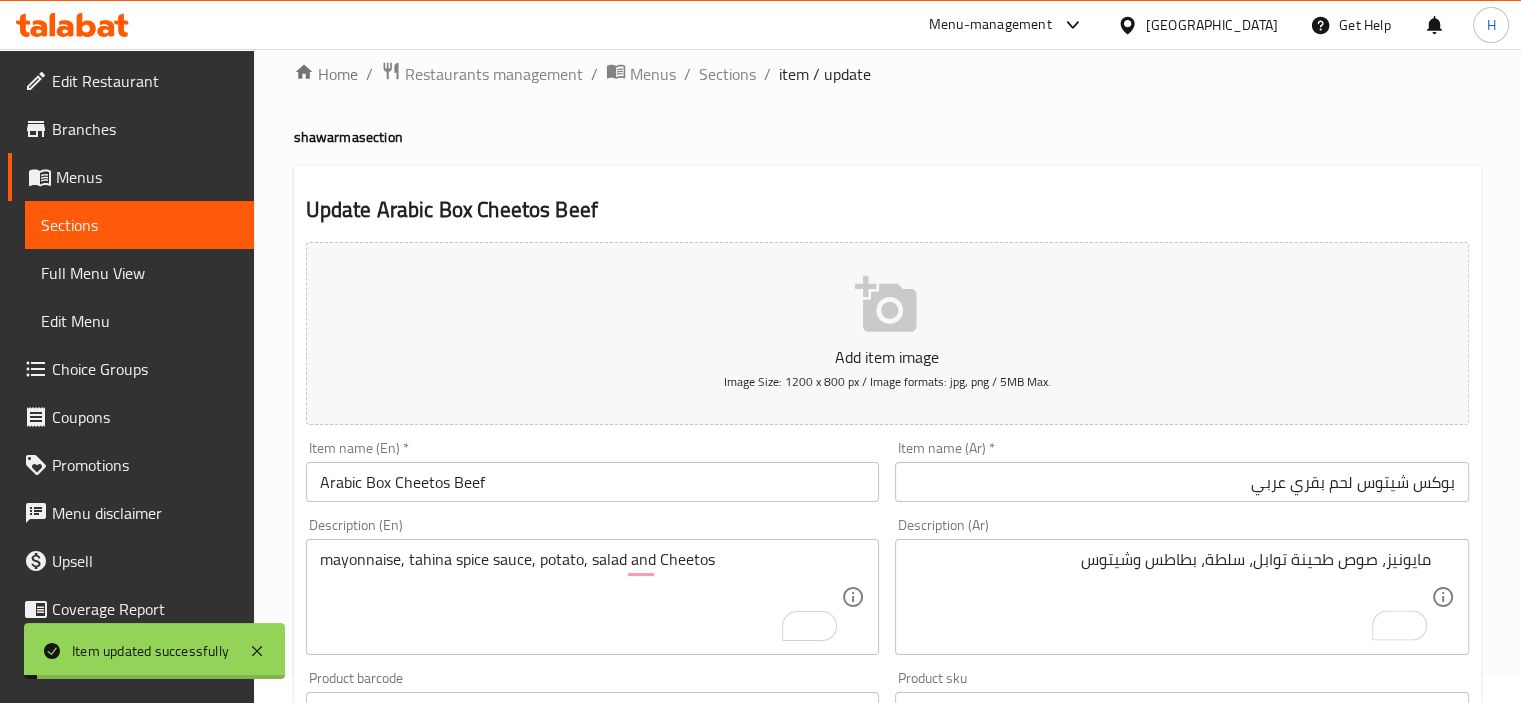 scroll, scrollTop: 0, scrollLeft: 0, axis: both 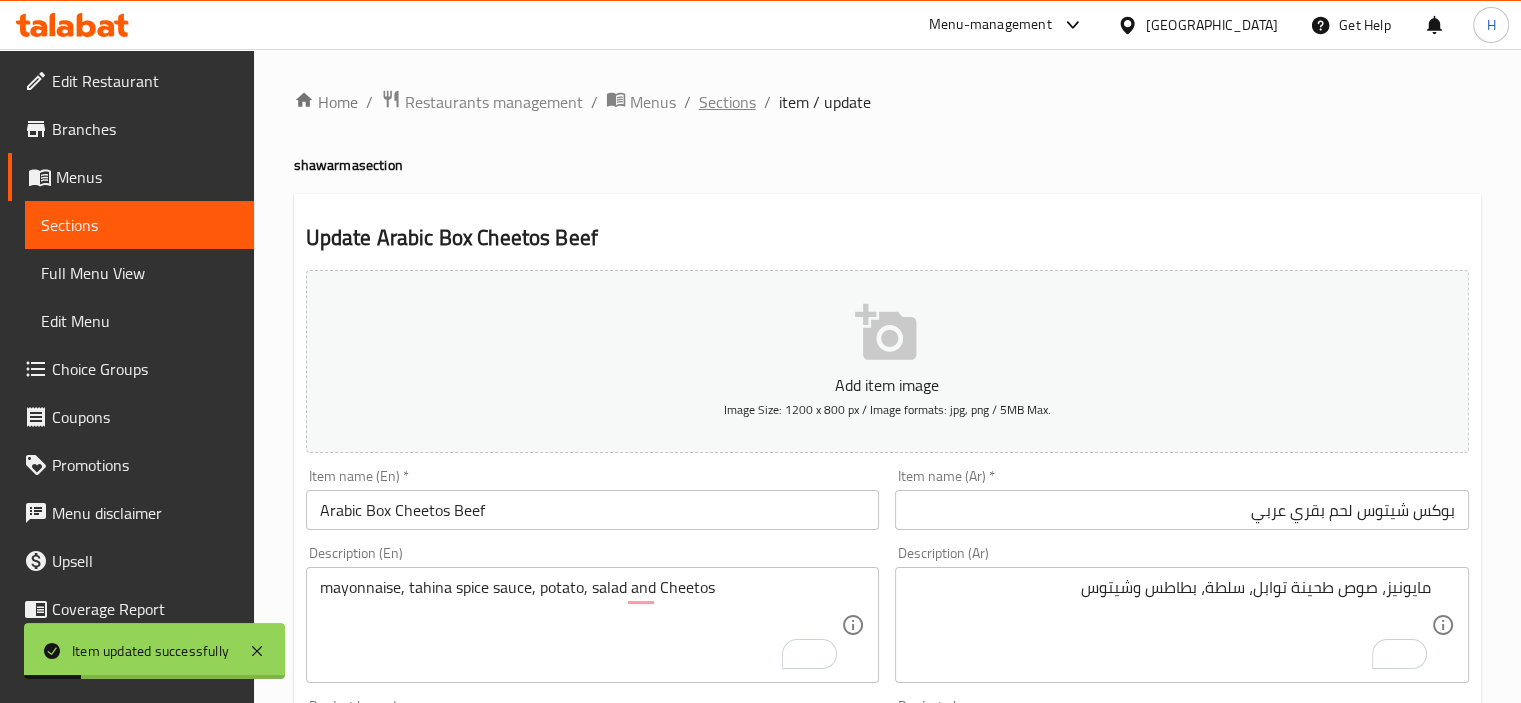 click on "Sections" at bounding box center [727, 102] 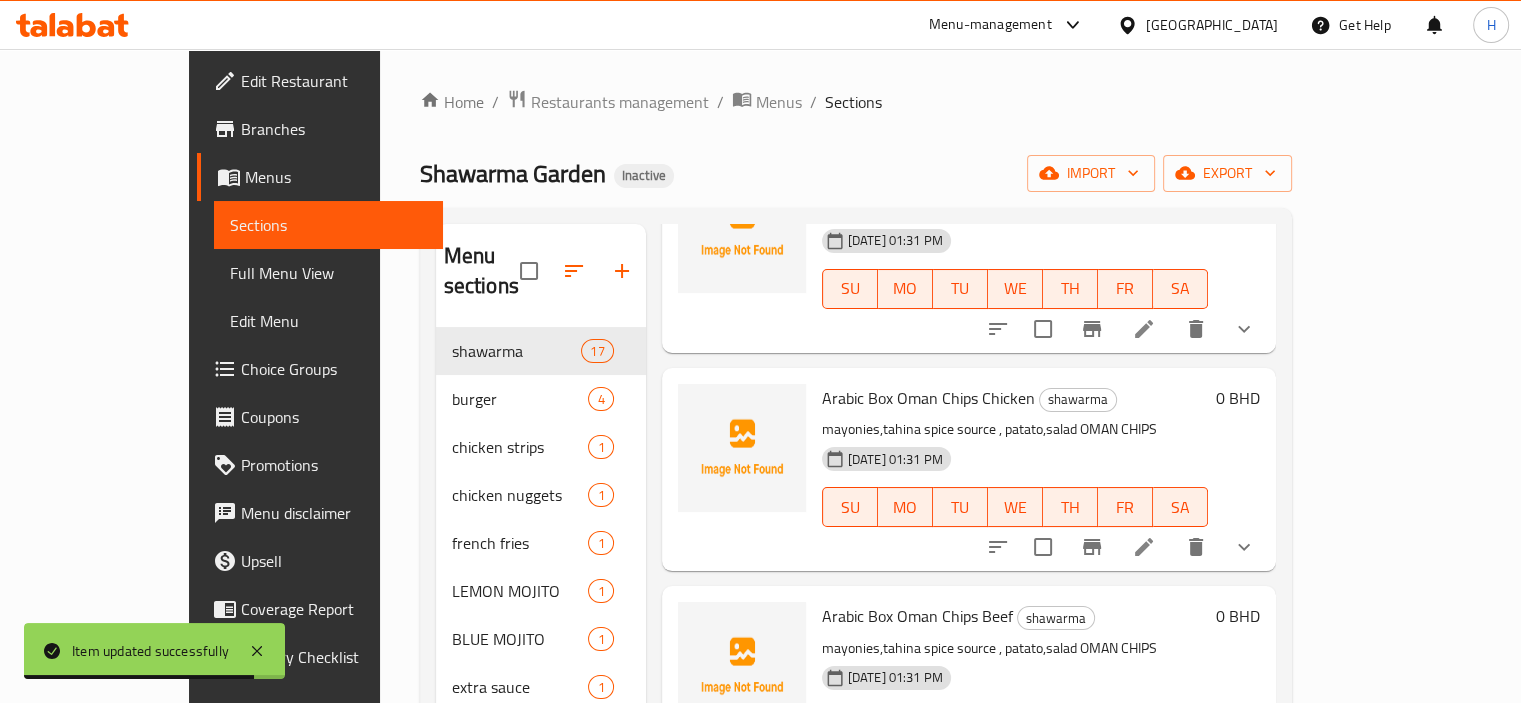 scroll, scrollTop: 2127, scrollLeft: 0, axis: vertical 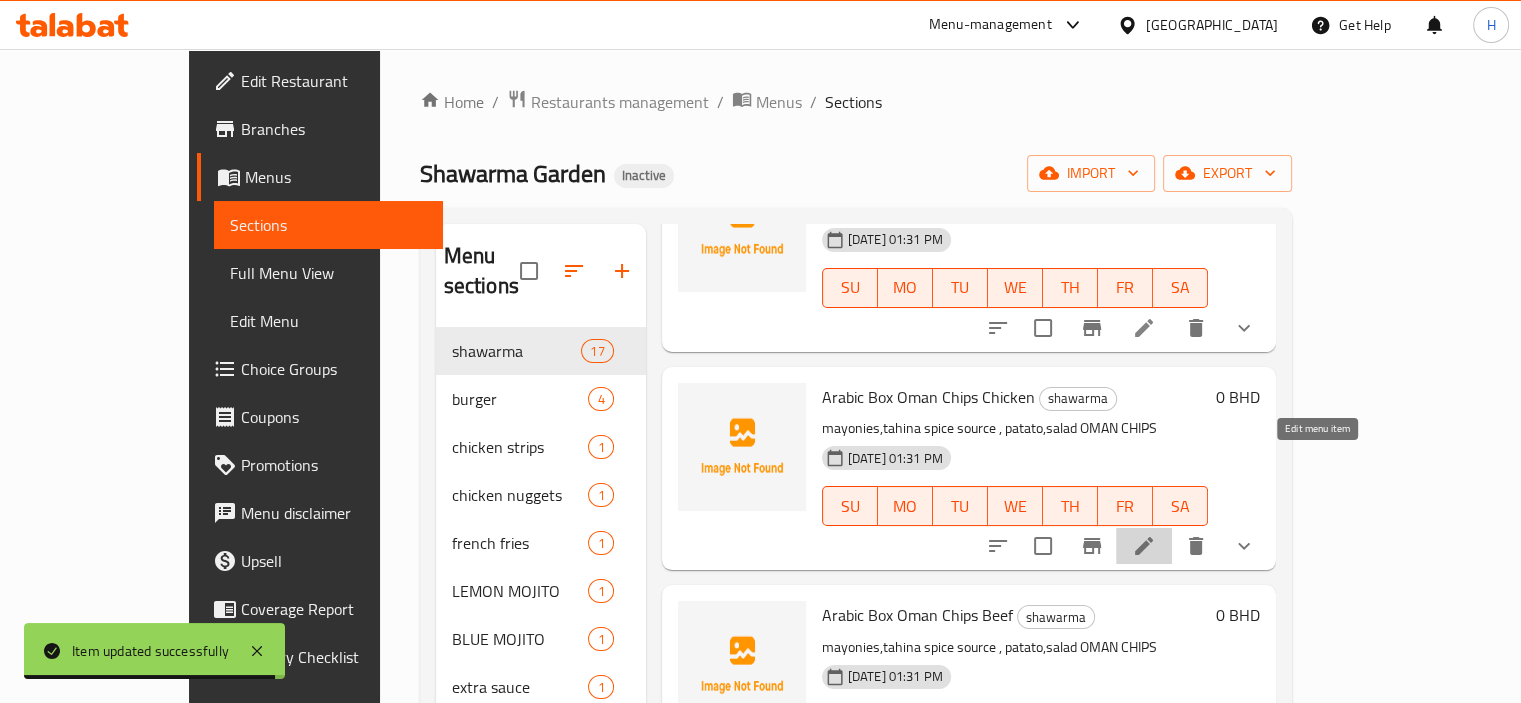 click 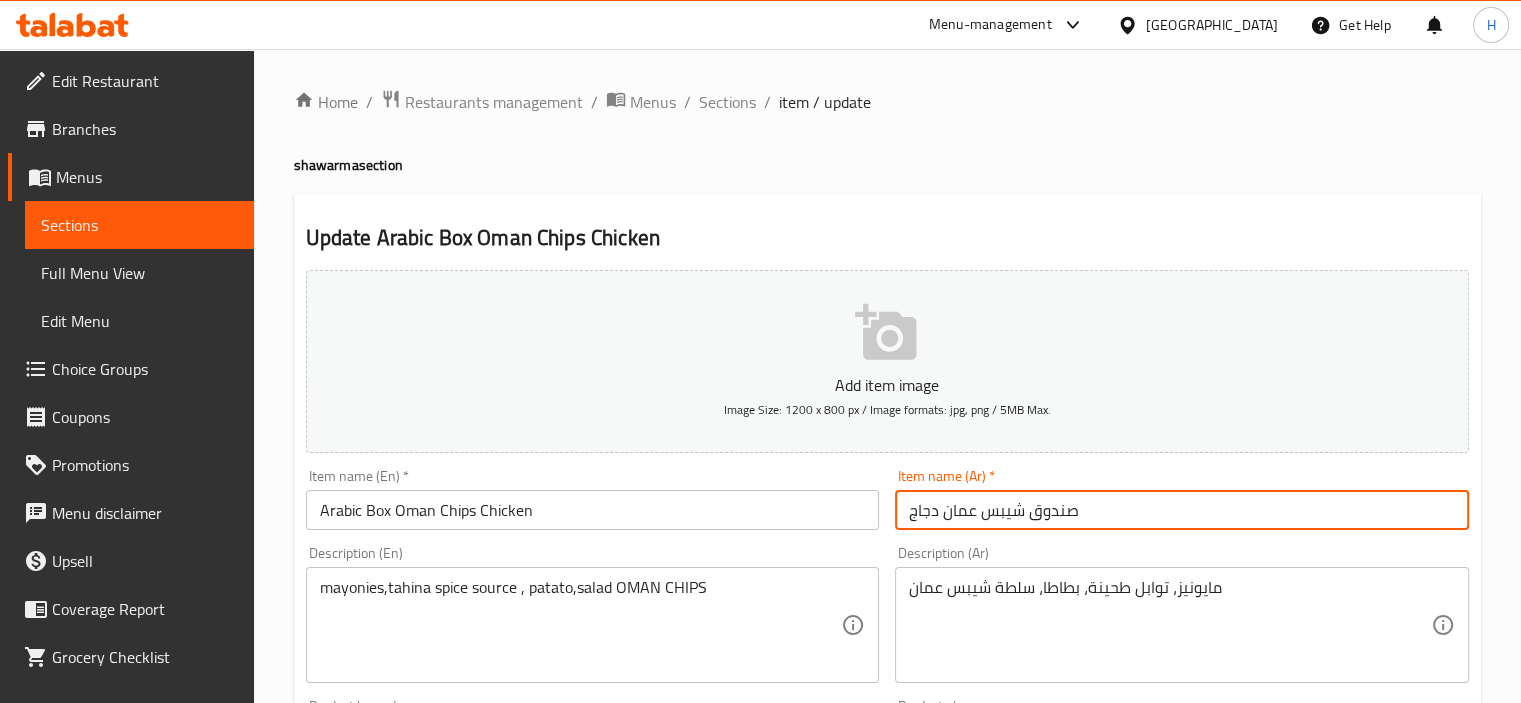 click on "صندوق شيبس عمان دجاج" at bounding box center [1182, 510] 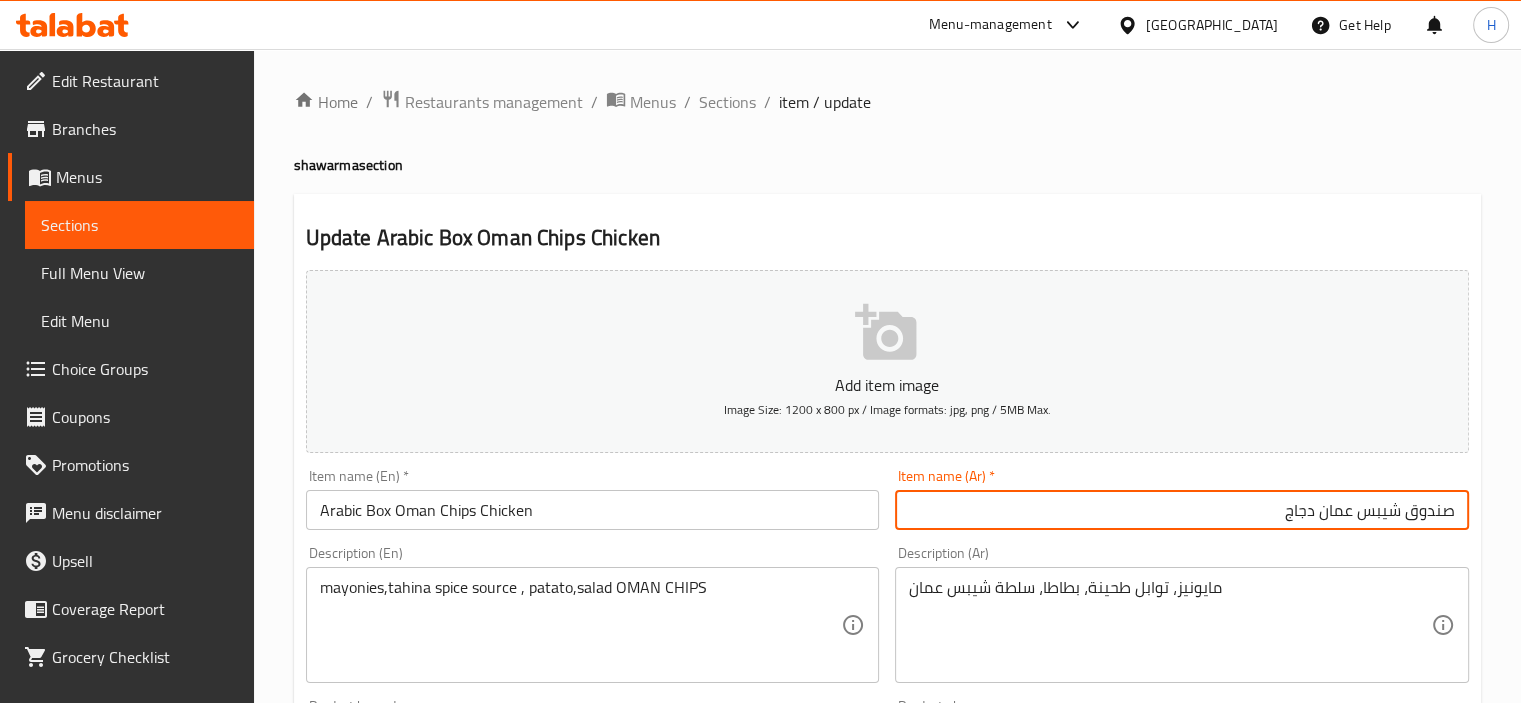 click on "صندوق شيبس عمان دجاج" at bounding box center [1182, 510] 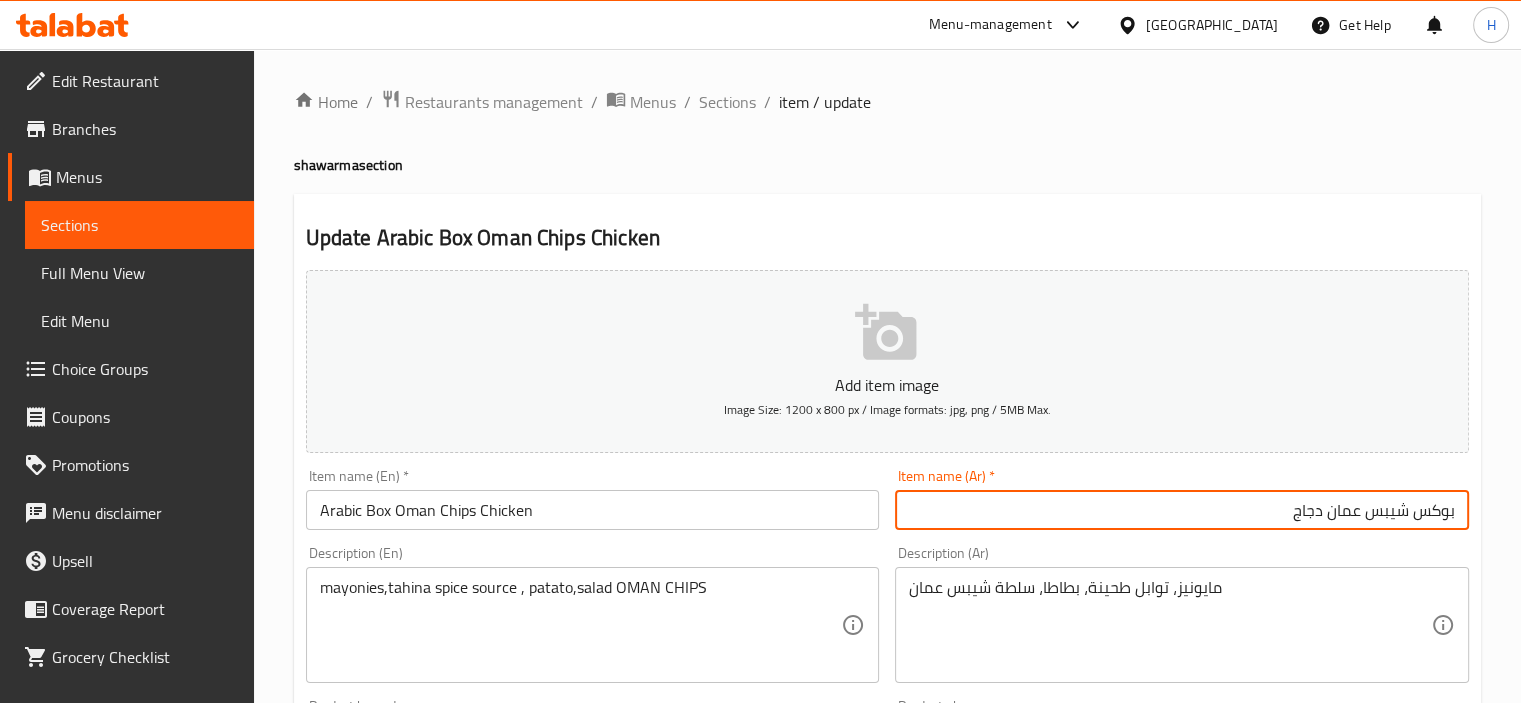 click on "بوكس شيبس عمان دجاج" at bounding box center (1182, 510) 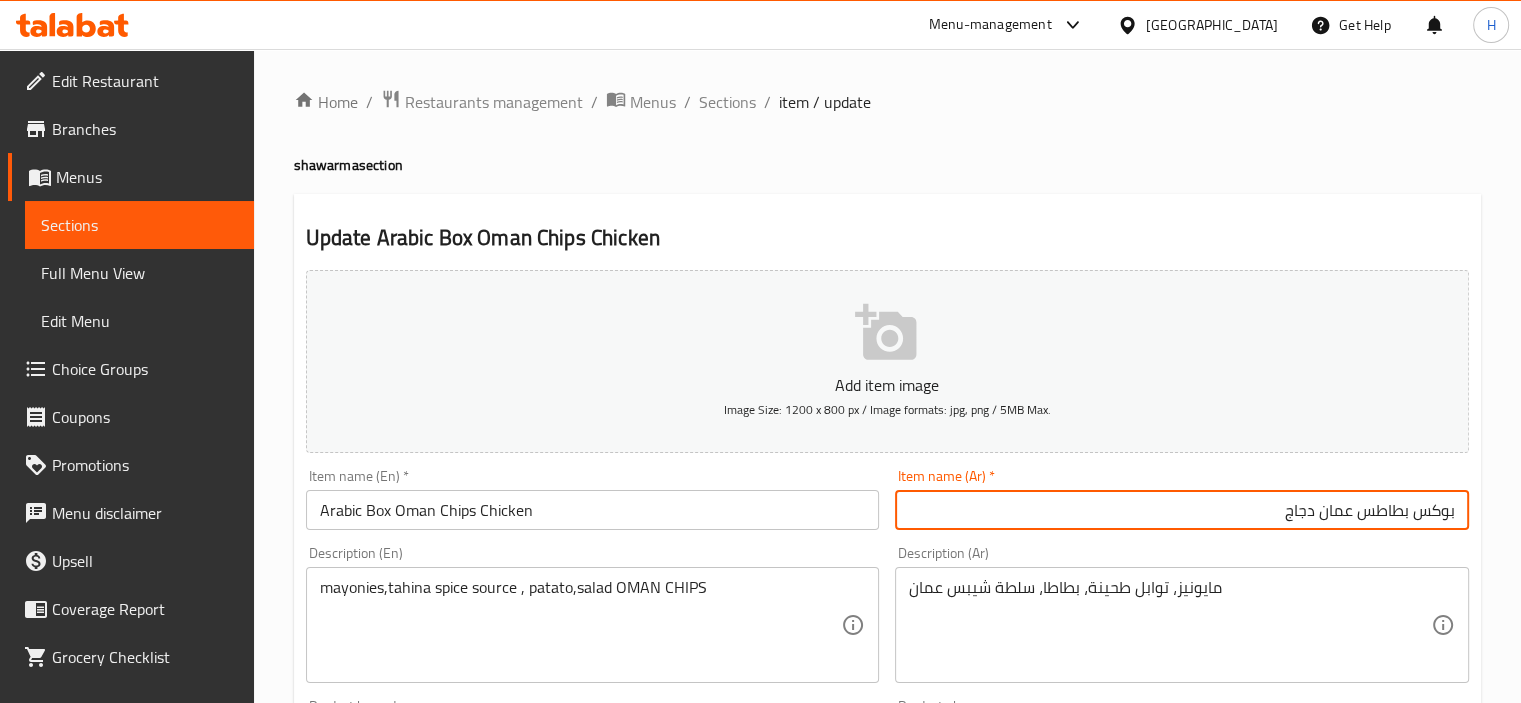 click on "بوكس بطاطس عمان دجاج" at bounding box center (1182, 510) 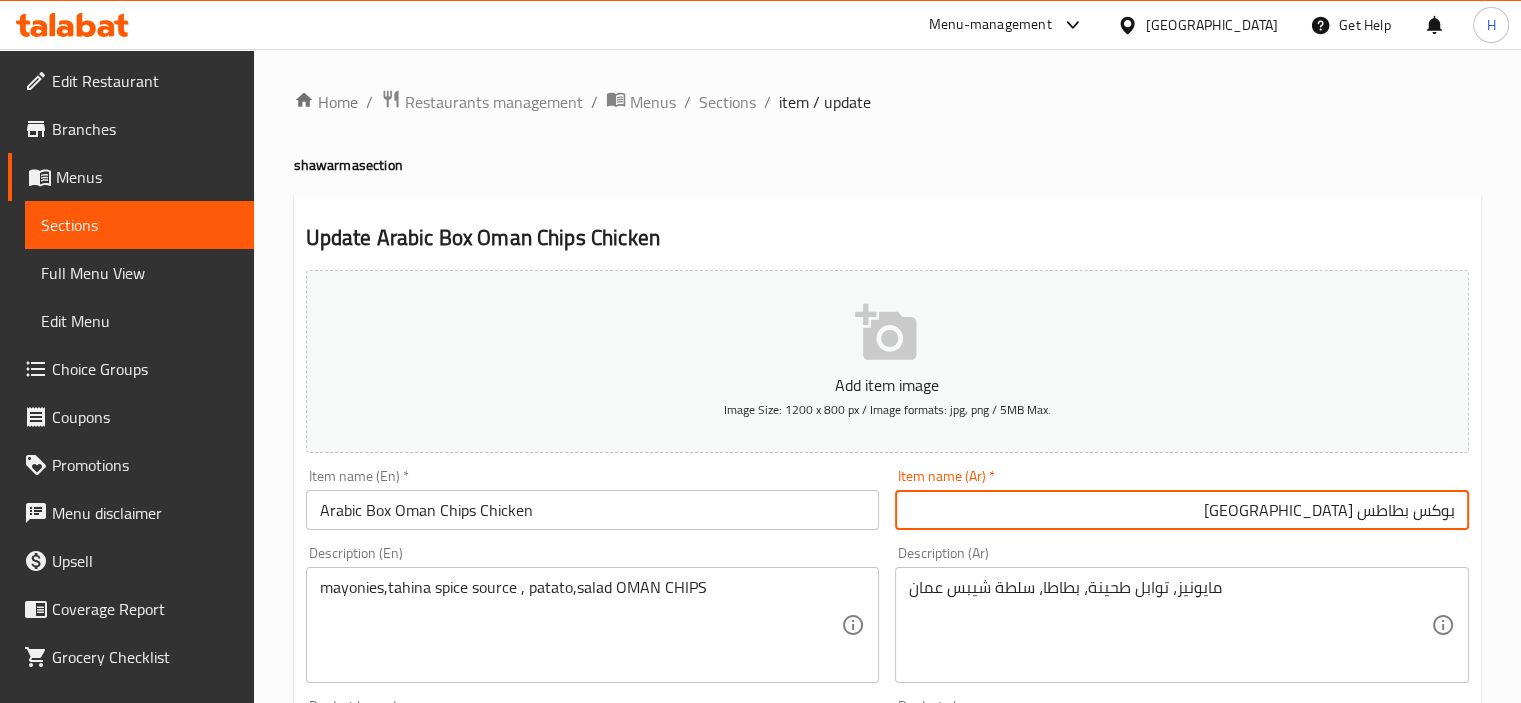 type on "بوكس بطاطس [GEOGRAPHIC_DATA]" 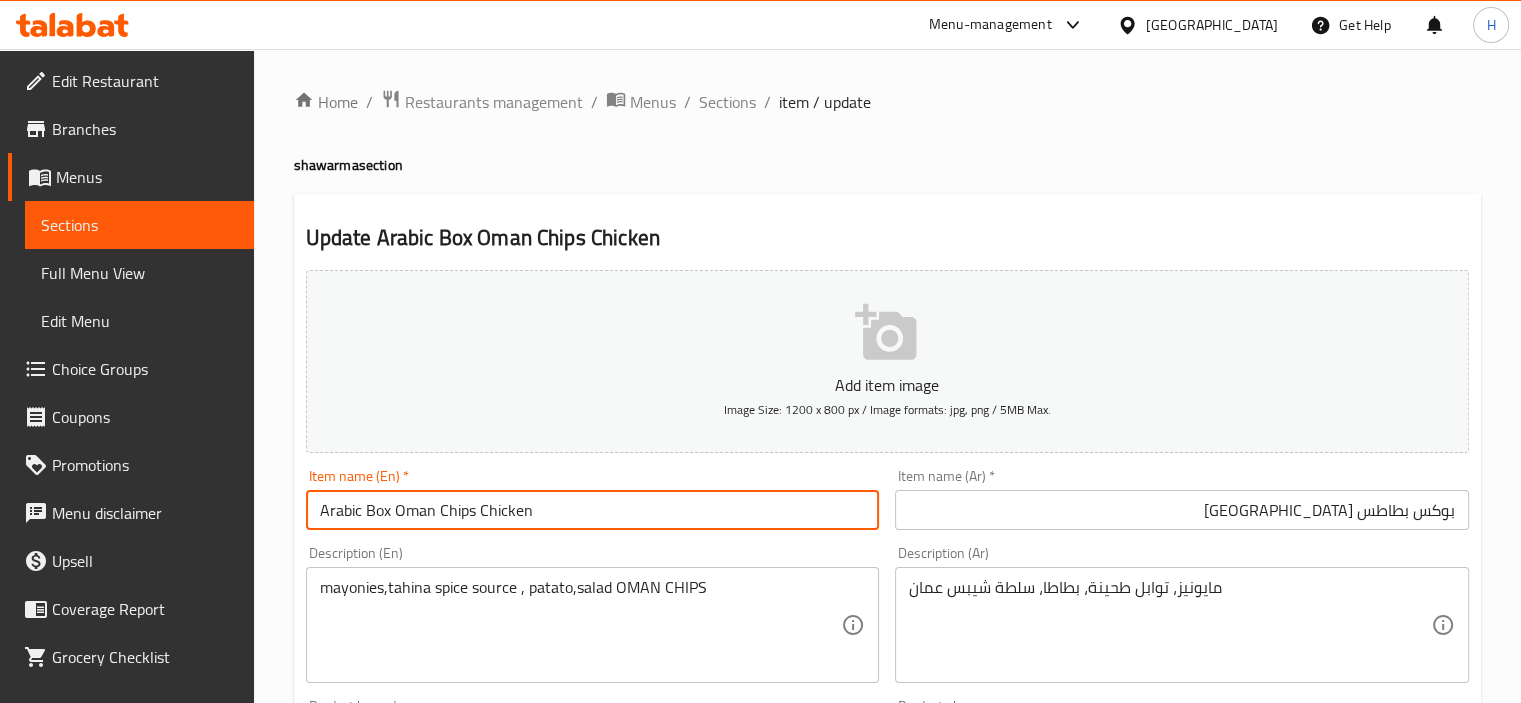 click on "Arabic Box Oman Chips Chicken" at bounding box center (593, 510) 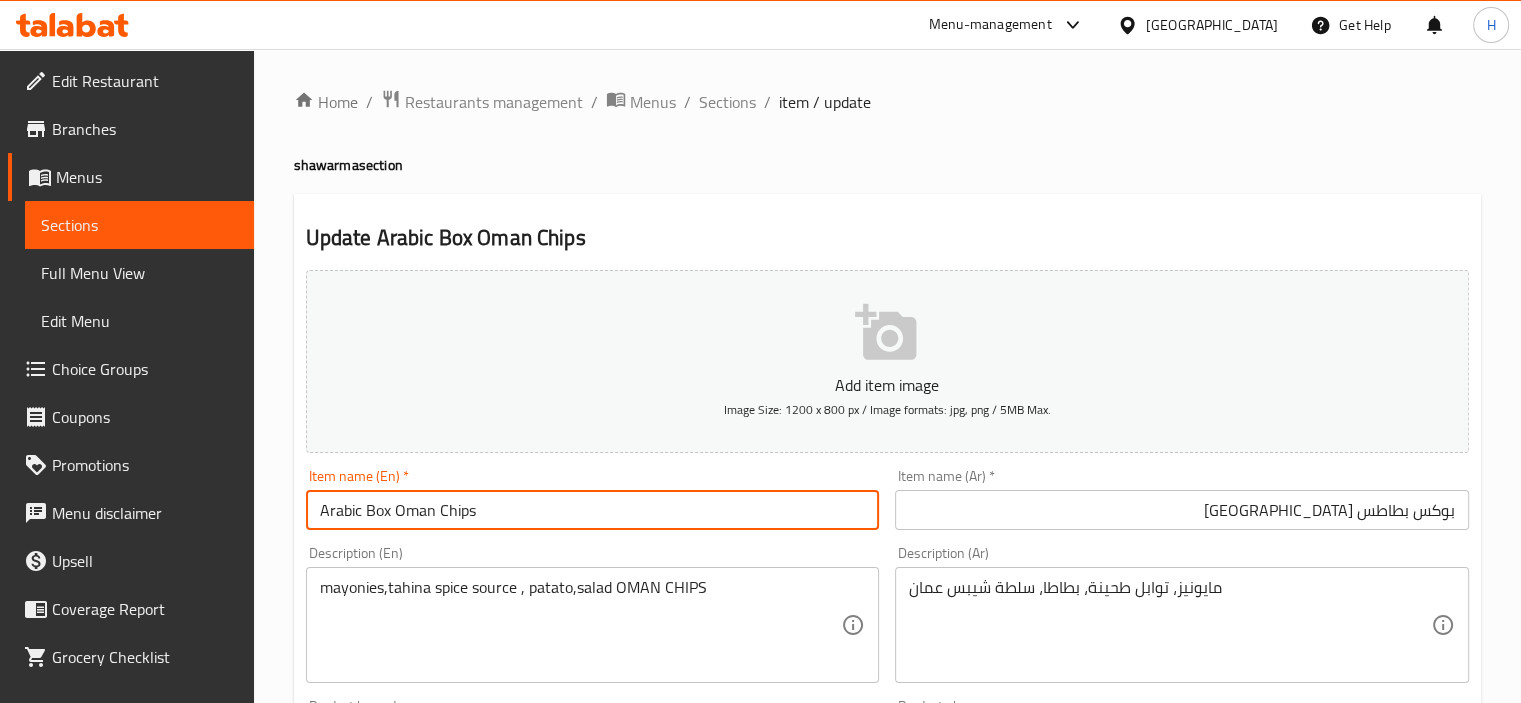 type on "Arabic Box Oman Chips" 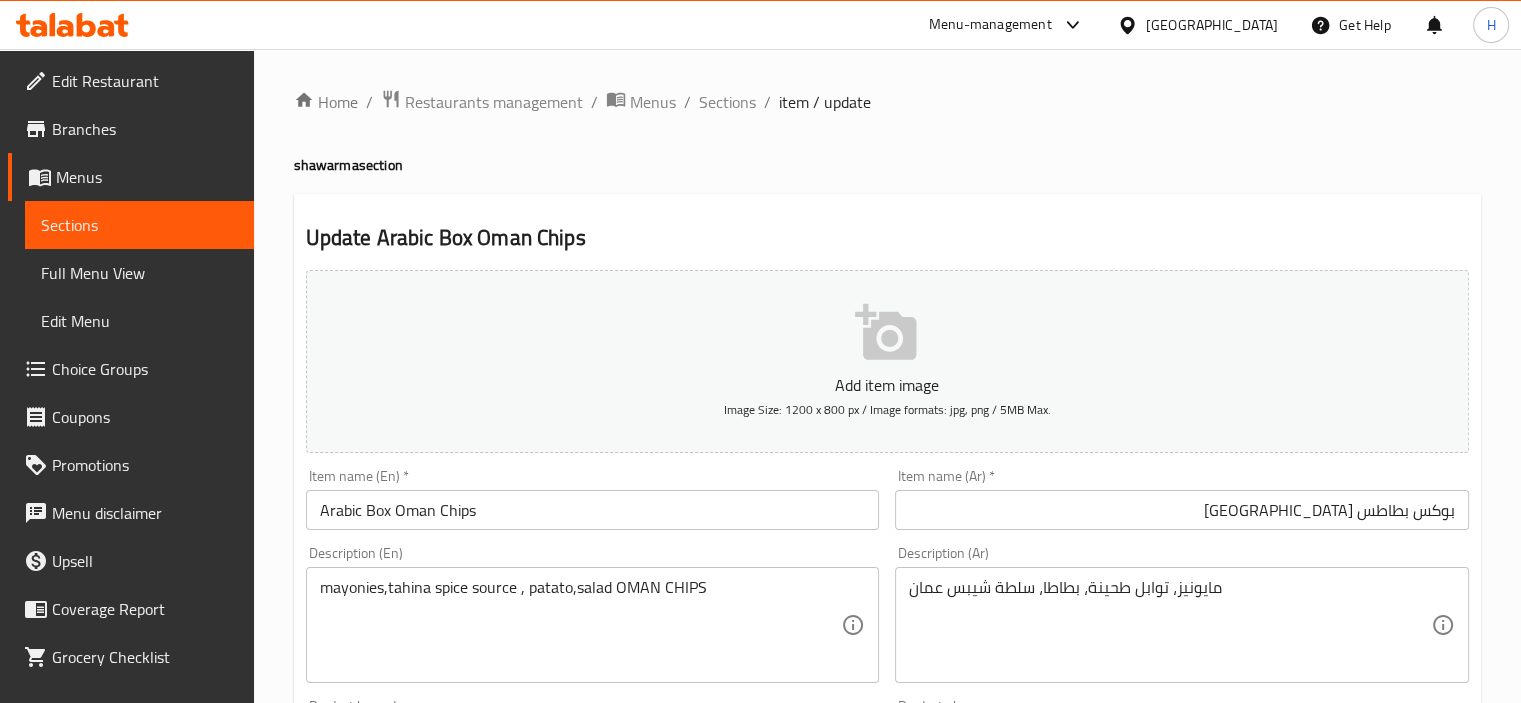 click on "Item name (Ar)   * بوكس بطاطس عمان Item name (Ar)  *" at bounding box center [1182, 499] 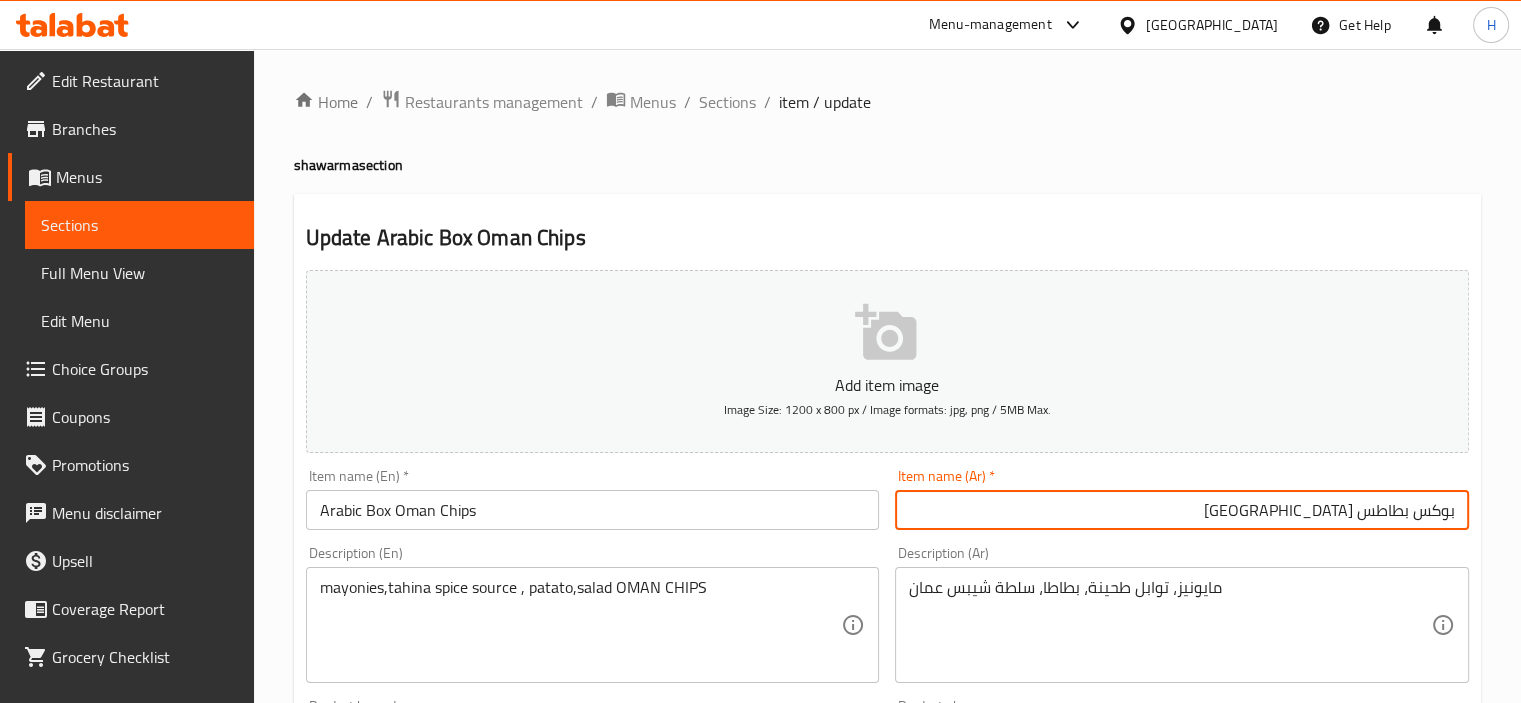 click on "بوكس بطاطس [GEOGRAPHIC_DATA]" at bounding box center [1182, 510] 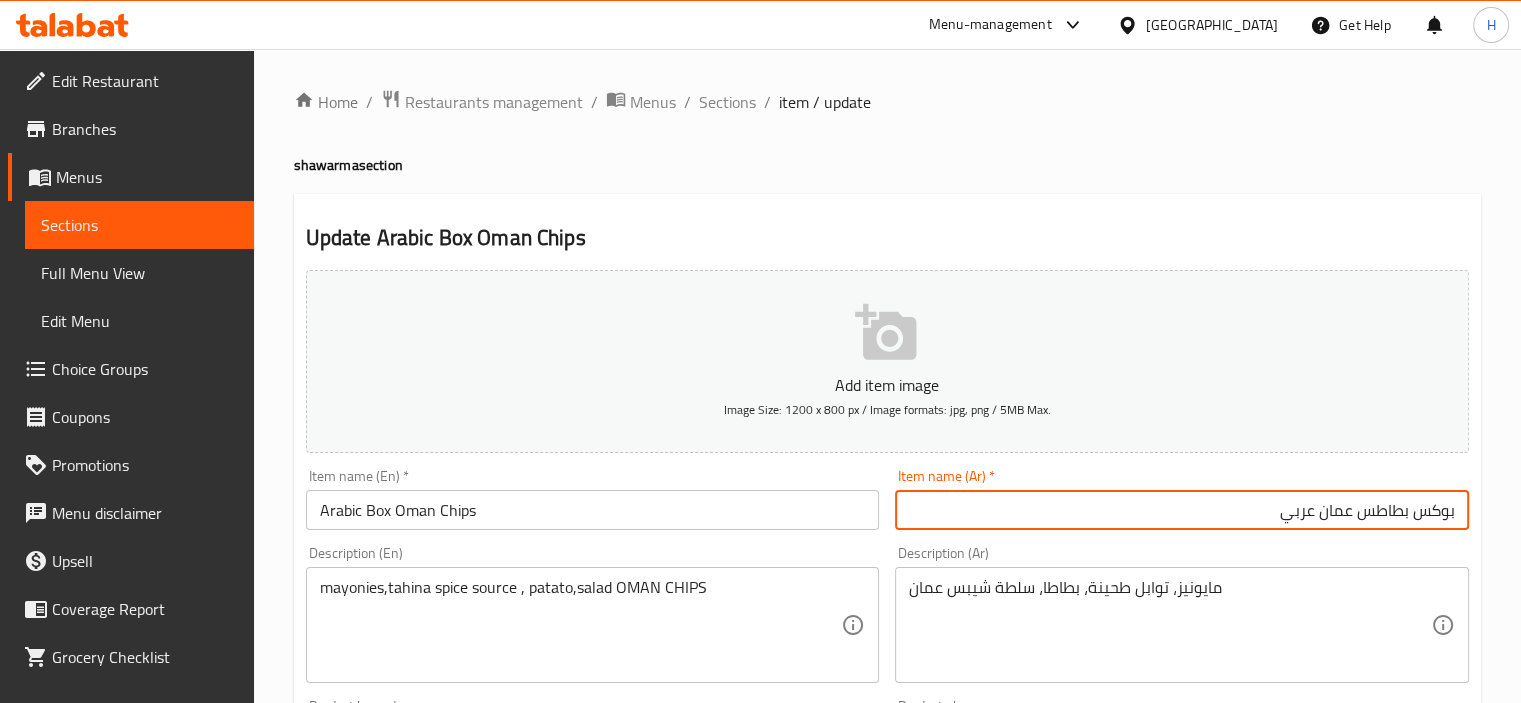 type on "بوكس بطاطس عمان عربي" 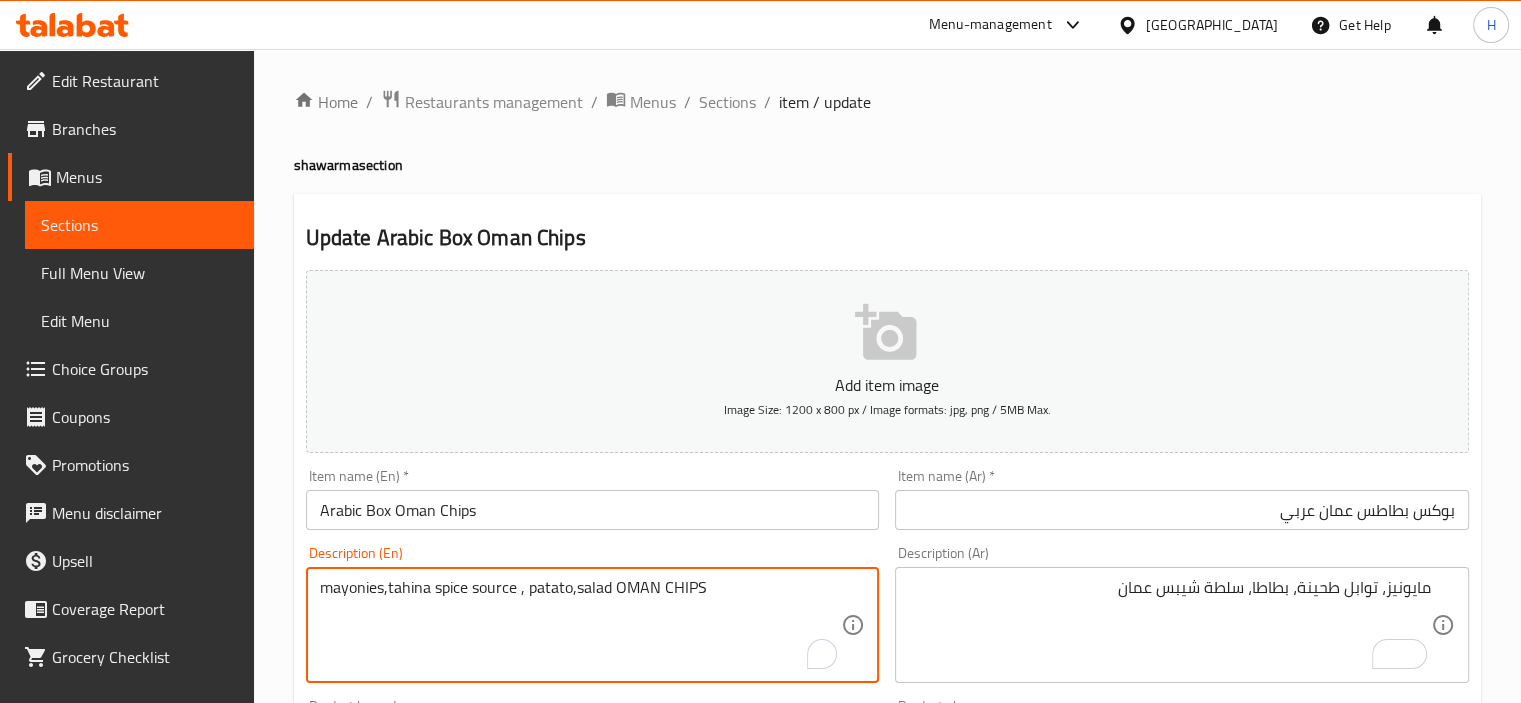 click on "mayonies,tahina spice source , patato,salad OMAN CHIPS" at bounding box center (581, 625) 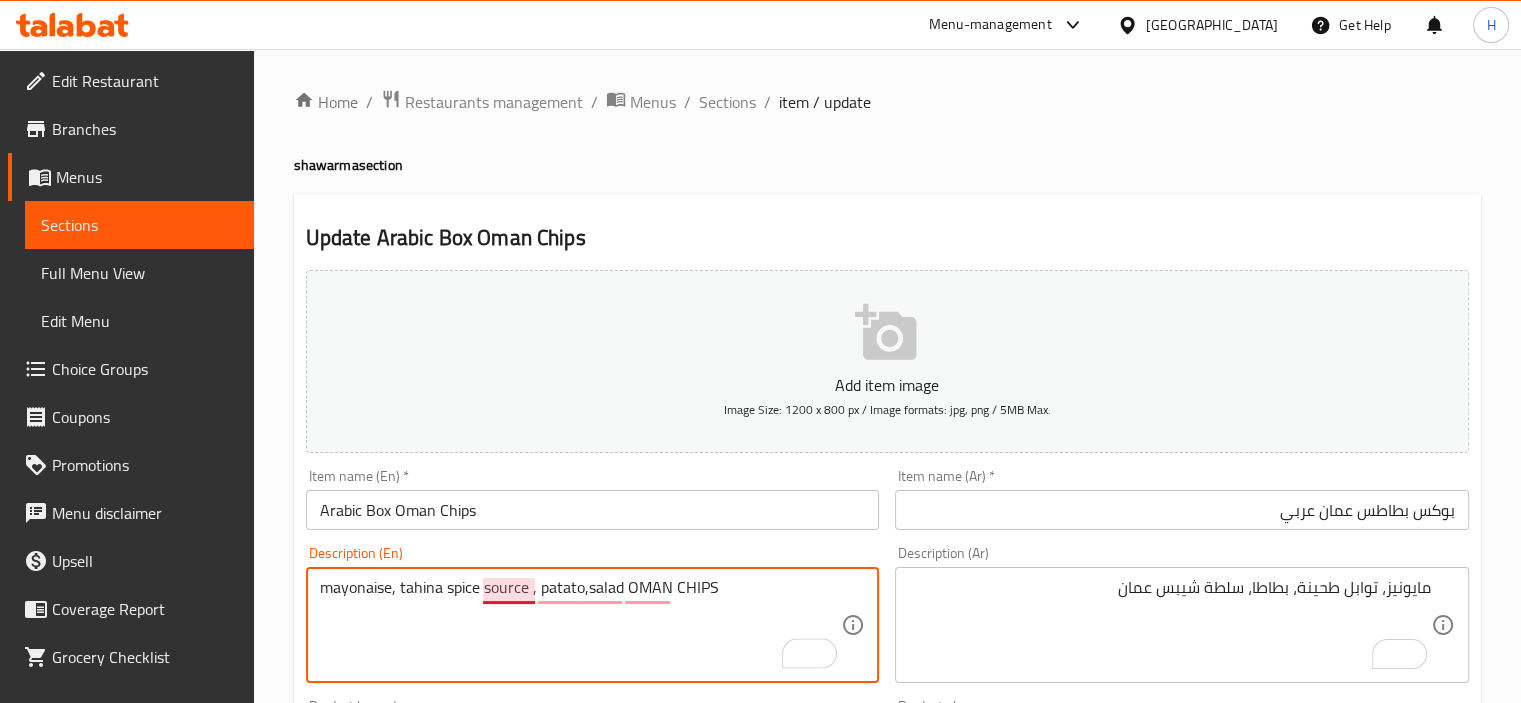 click on "mayonaise, tahina spice source , patato,salad OMAN CHIPS" at bounding box center [581, 625] 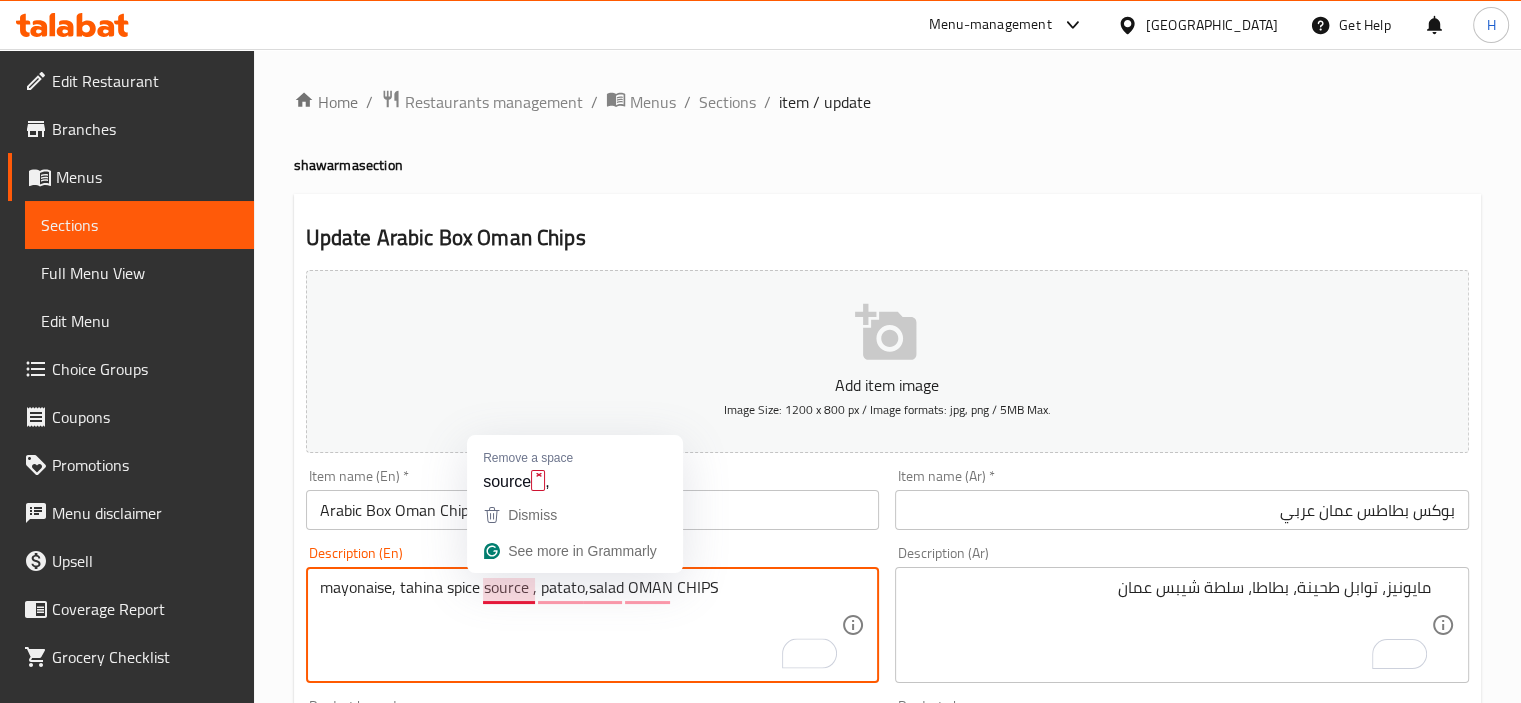 click on "mayonaise, tahina spice source , patato,salad OMAN CHIPS" at bounding box center (581, 625) 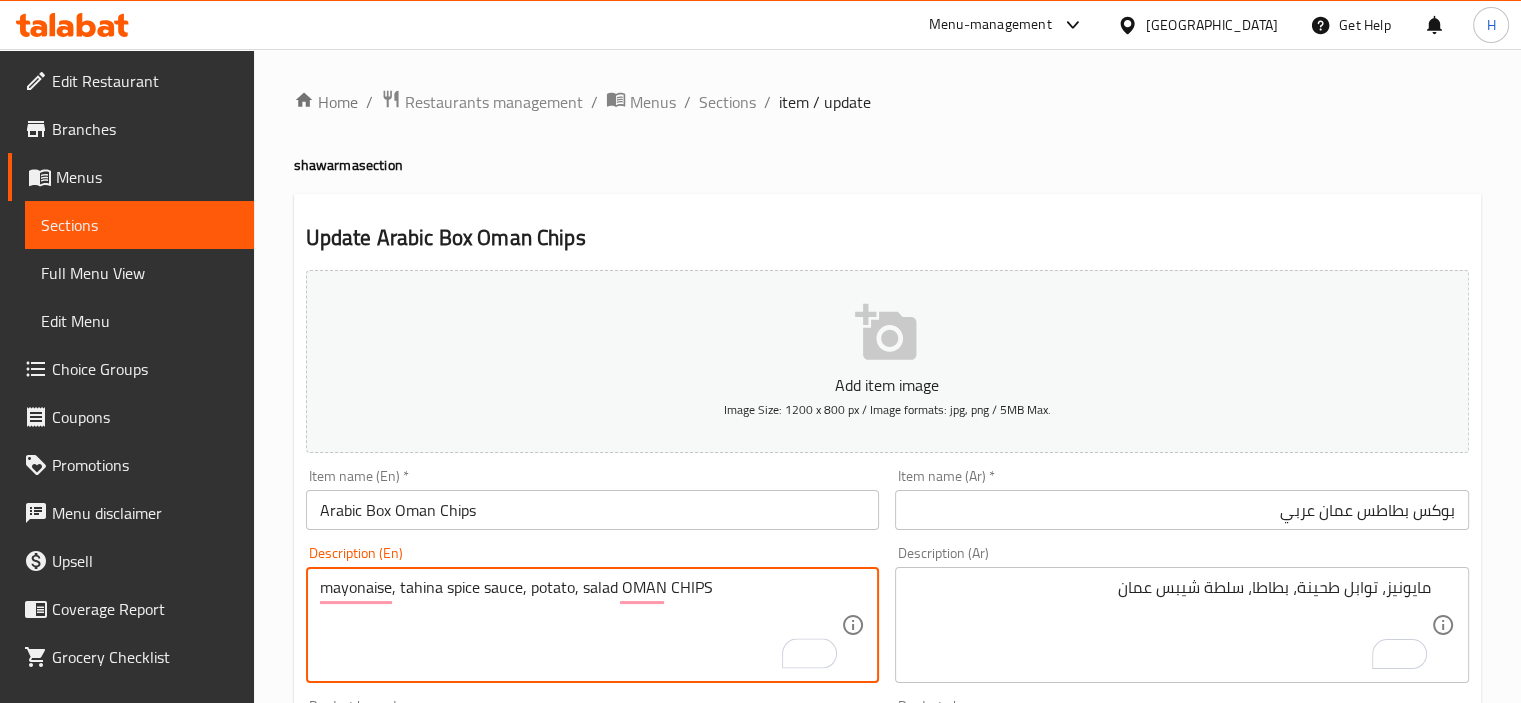 click on "mayonaise, tahina spice sauce, potato, salad OMAN CHIPS" at bounding box center [581, 625] 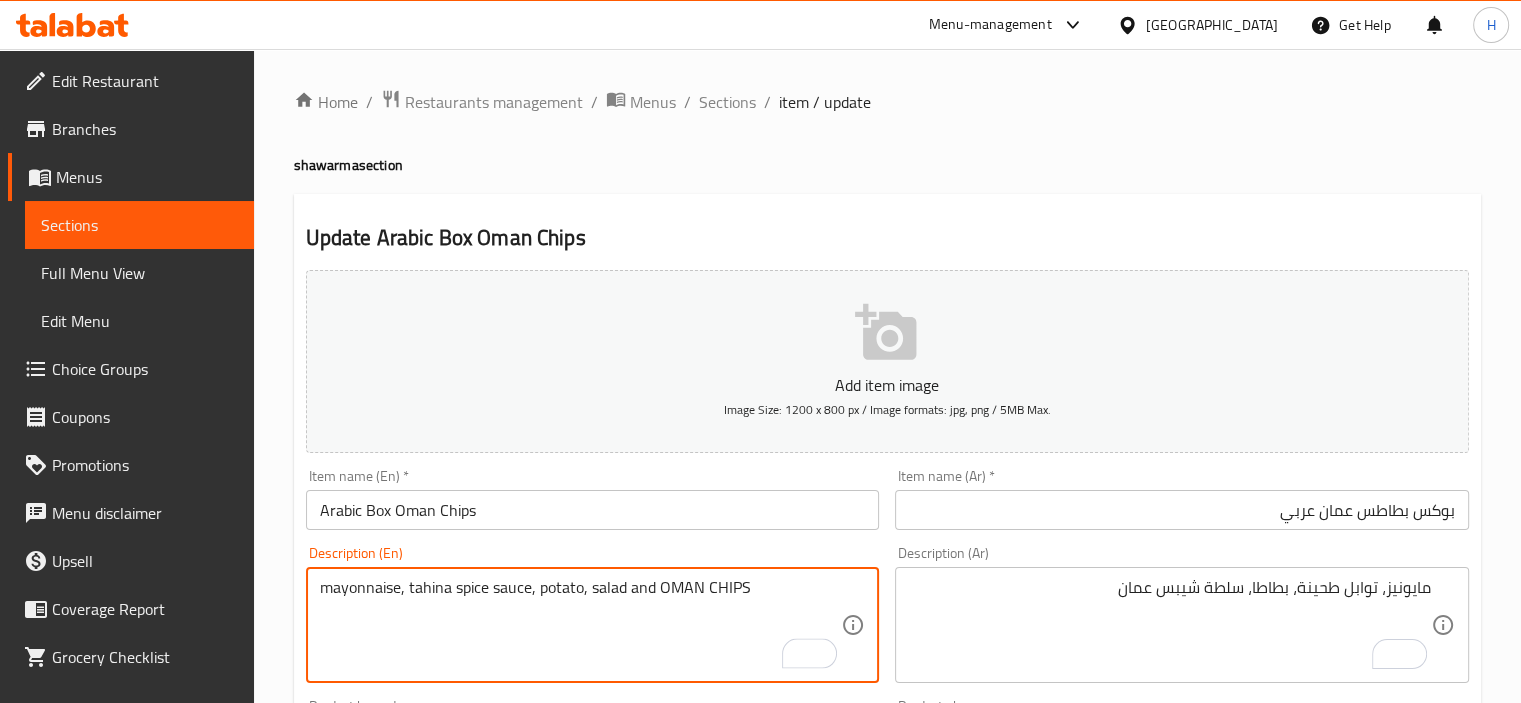 click on "Arabic Box Oman Chips" at bounding box center [593, 510] 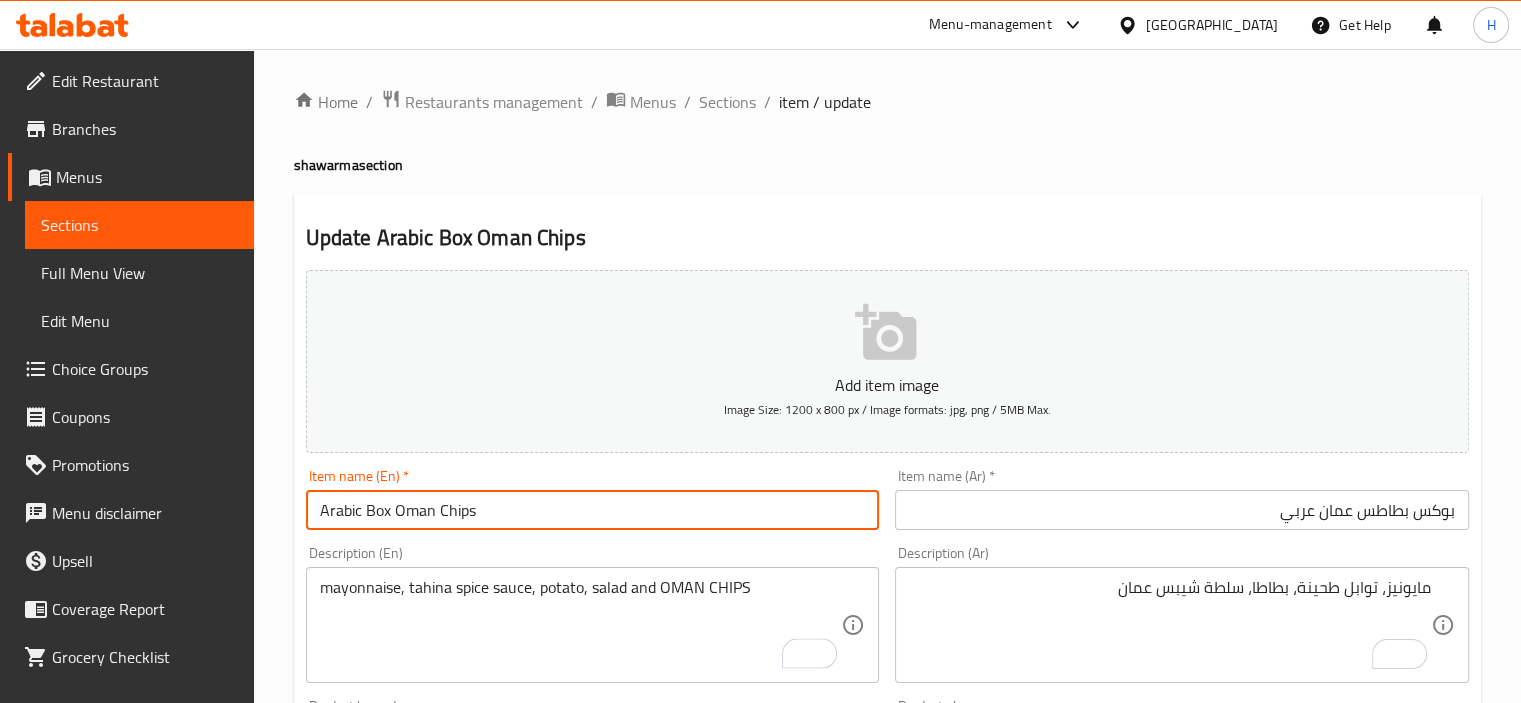 drag, startPoint x: 394, startPoint y: 513, endPoint x: 508, endPoint y: 524, distance: 114.52947 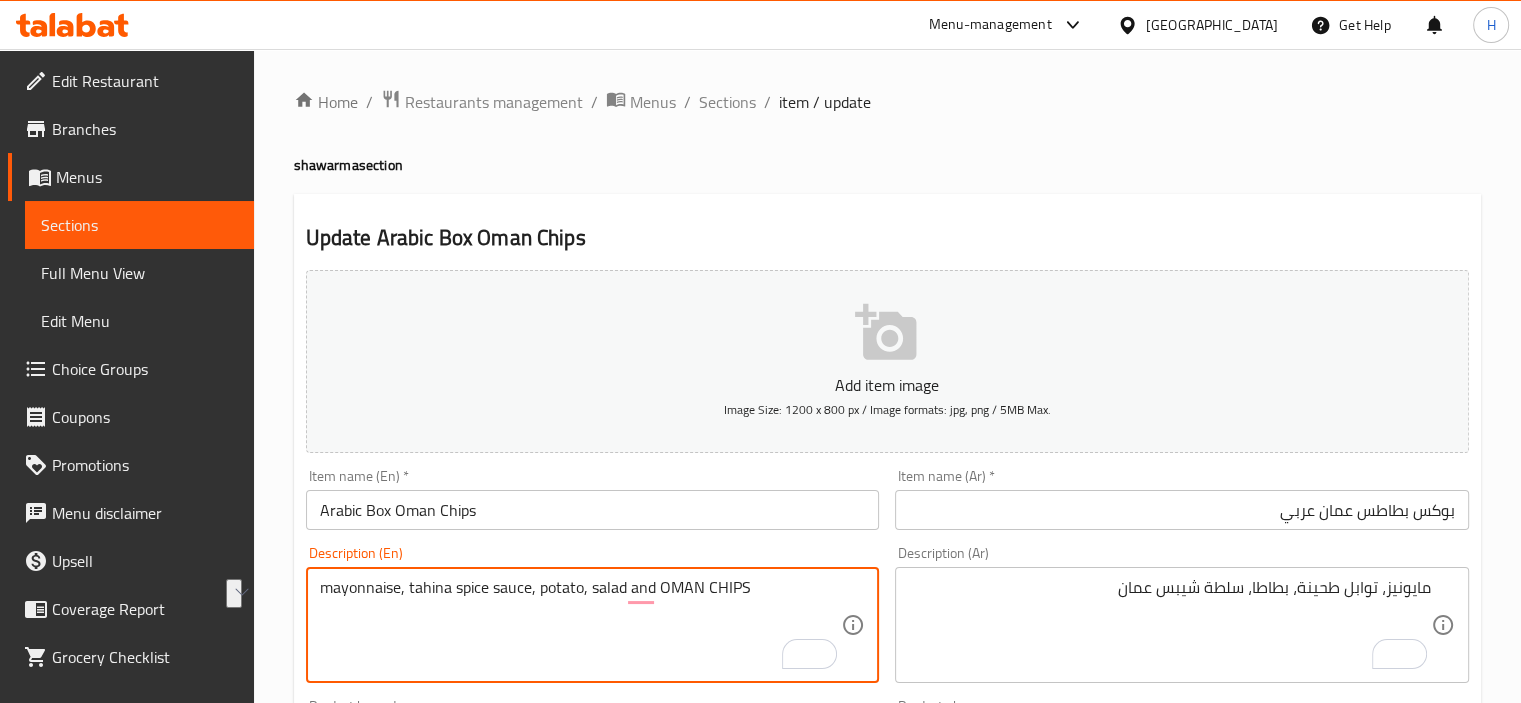 drag, startPoint x: 799, startPoint y: 600, endPoint x: 658, endPoint y: 601, distance: 141.00354 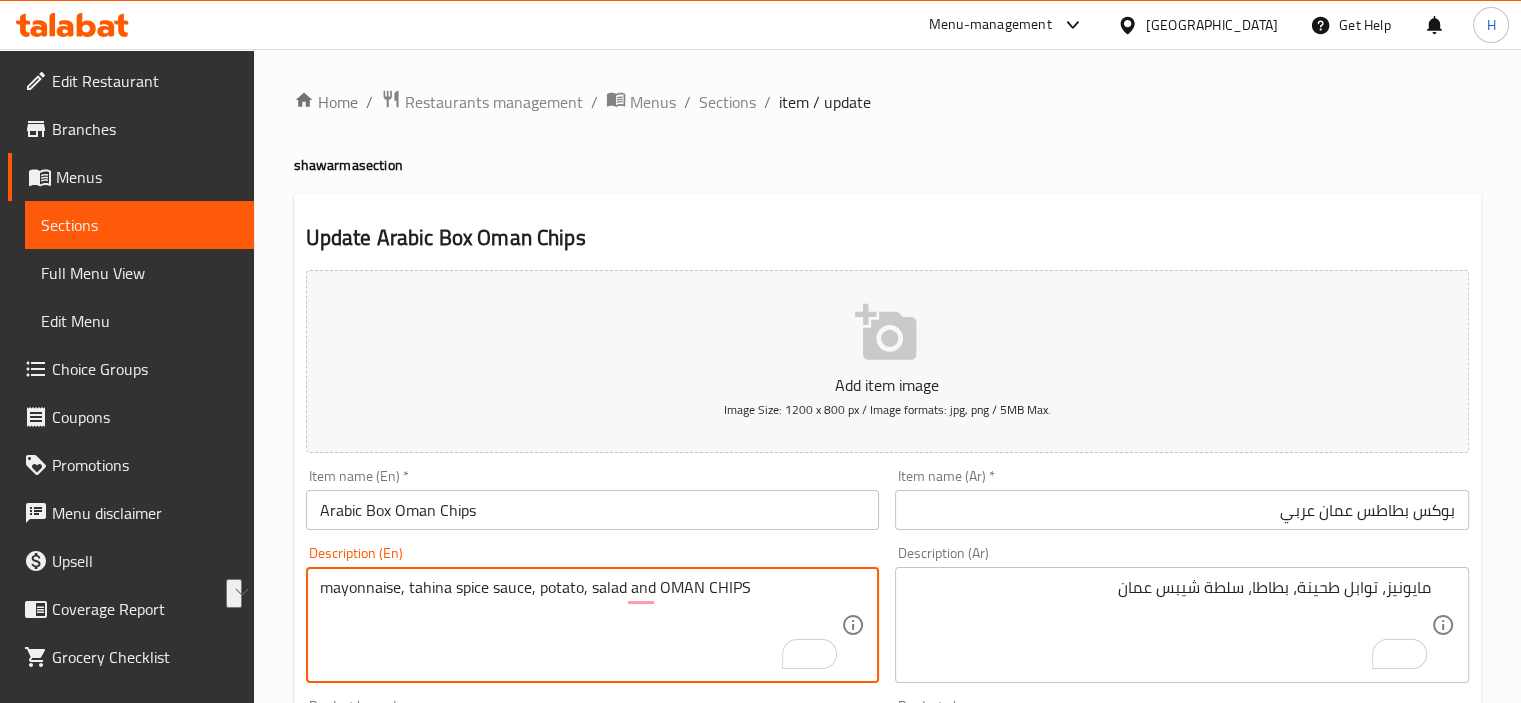 paste on "man Chips" 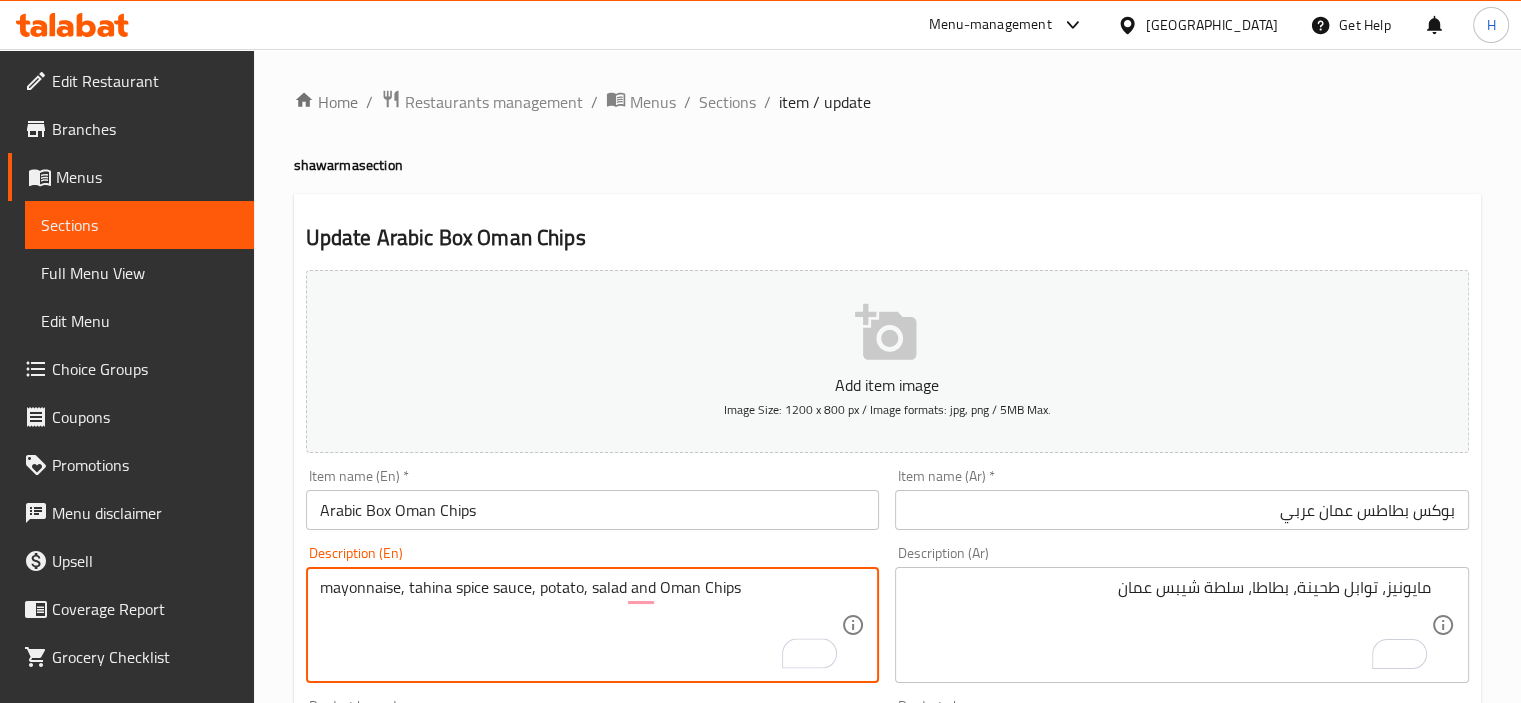 type on "mayonnaise, tahina spice sauce, potato, salad and Oman Chips" 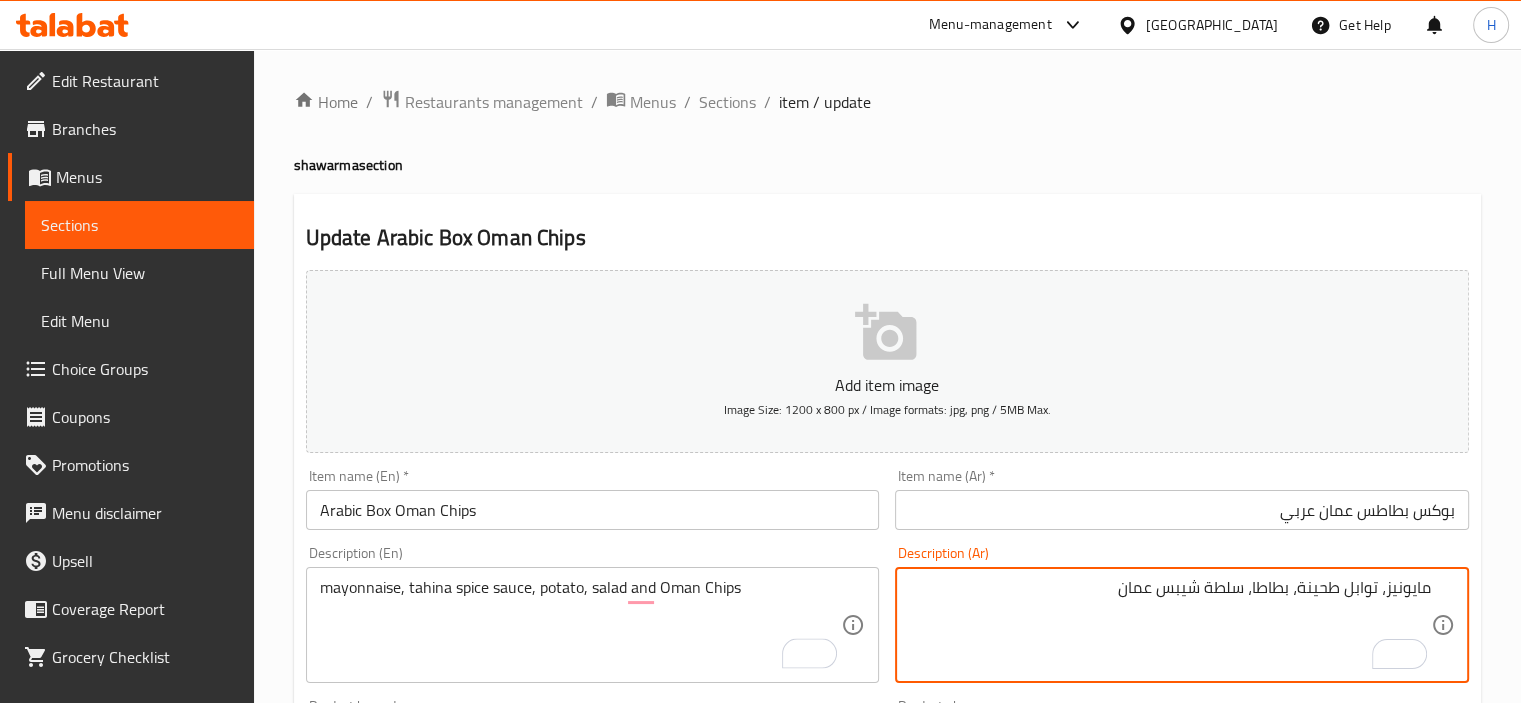click on "مايونيز، توابل طحينة، بطاطا، سلطة شيبس عمان" at bounding box center [1170, 625] 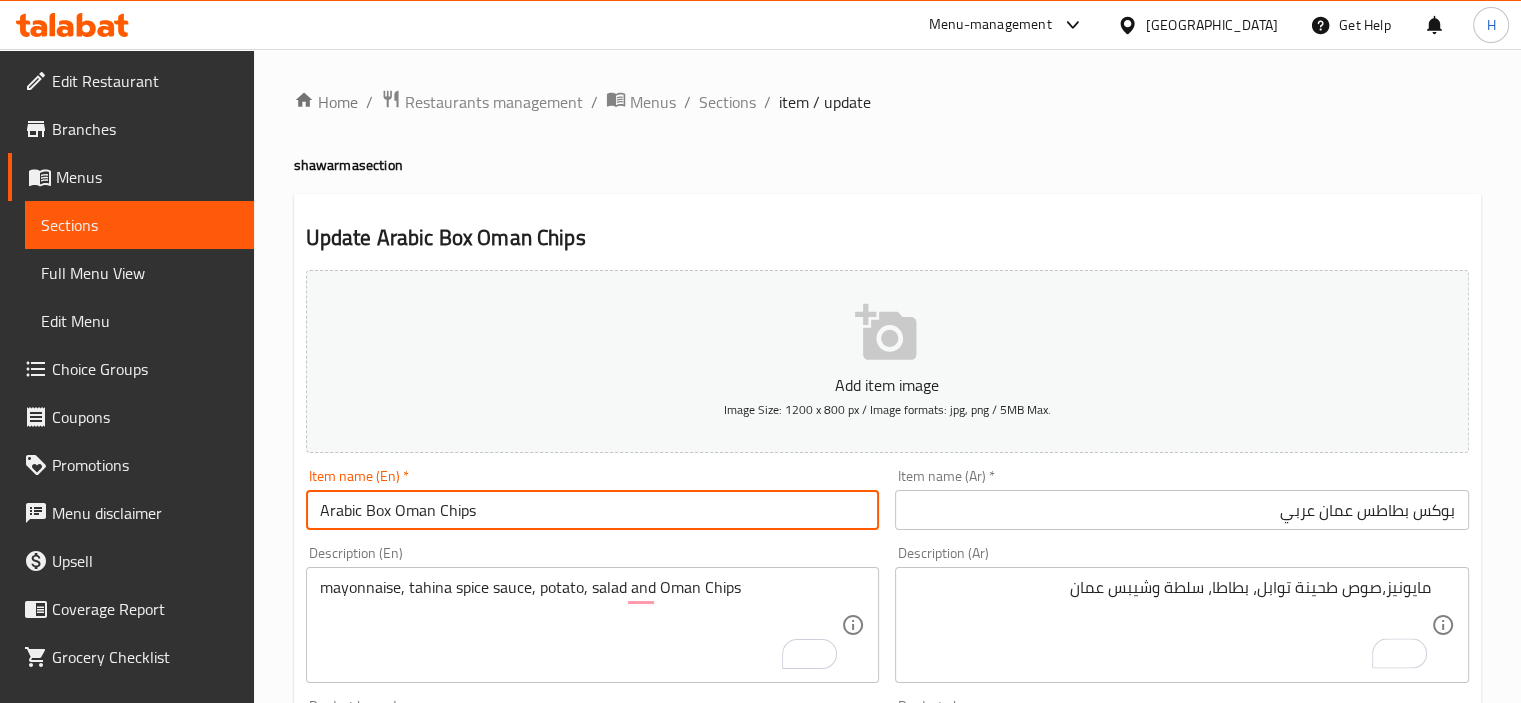drag, startPoint x: 475, startPoint y: 515, endPoint x: 396, endPoint y: 517, distance: 79.025314 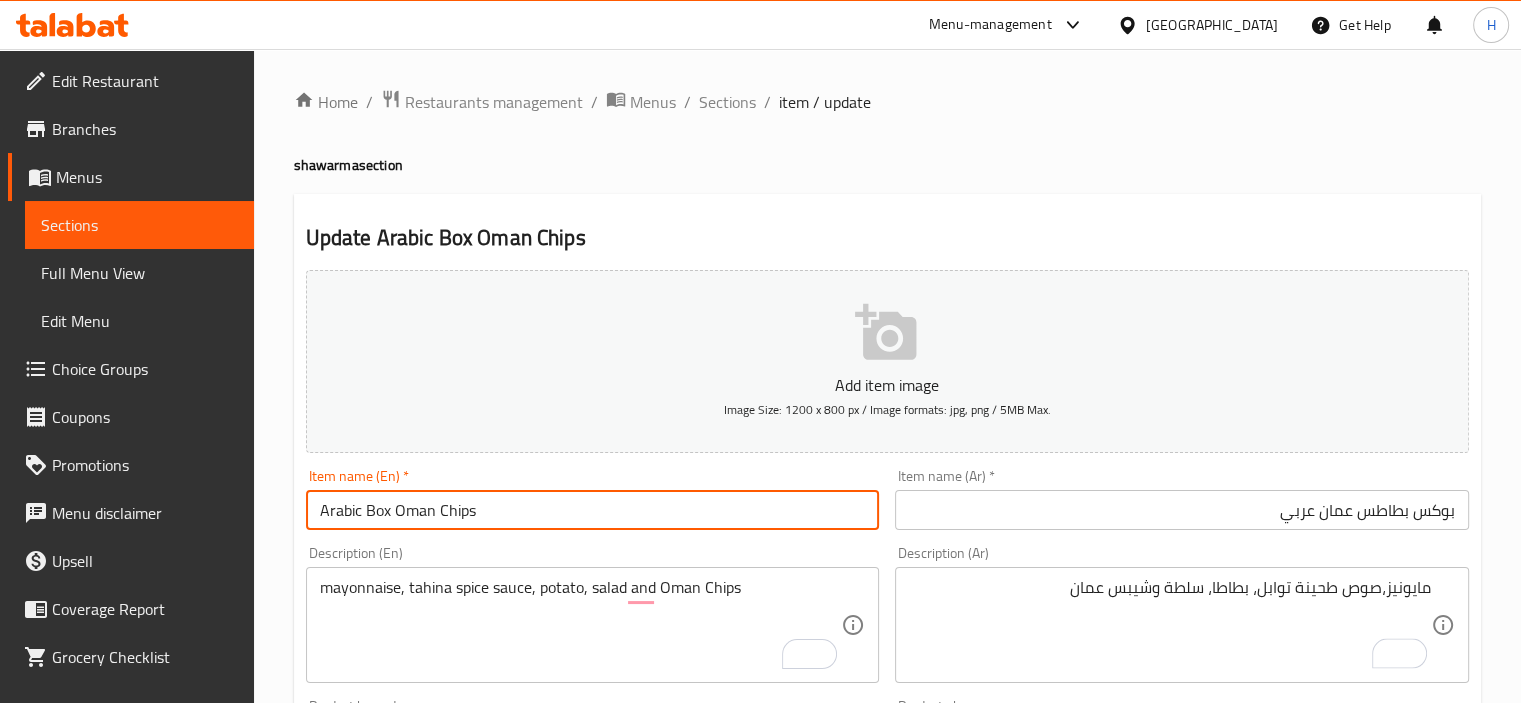 click on "Arabic Box Oman Chips" at bounding box center (593, 510) 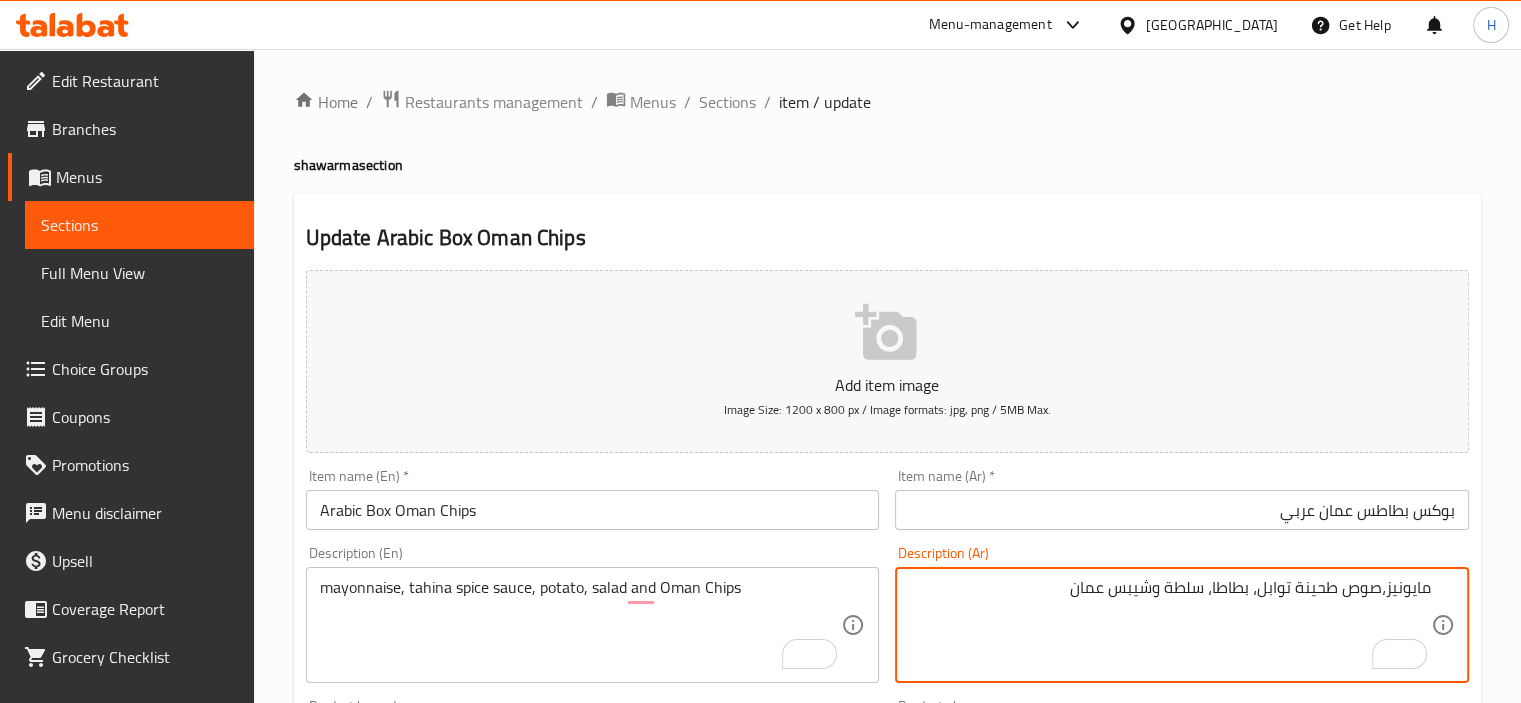 click on "مايونيز،صوص طحينة توابل، بطاطا، سلطة وشيبس عمان" at bounding box center [1170, 625] 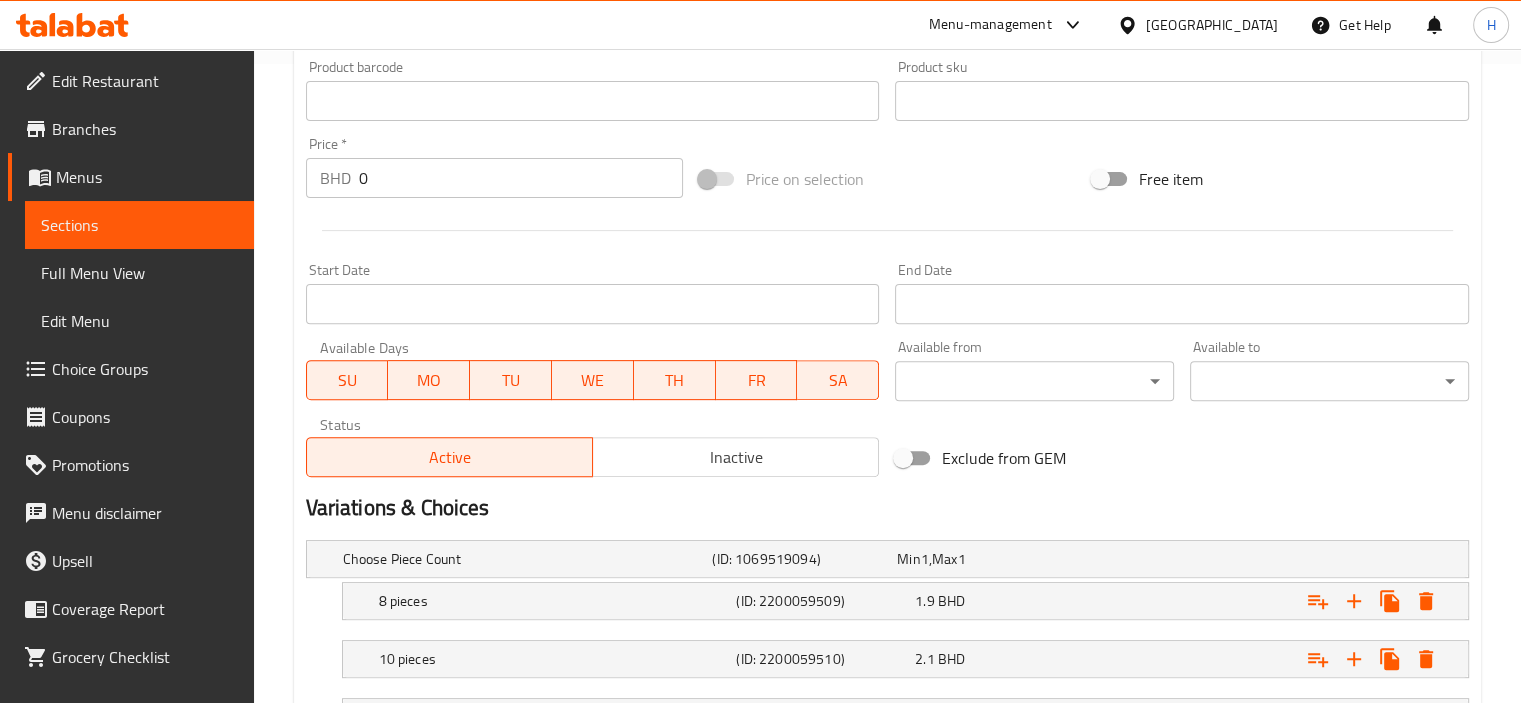 scroll, scrollTop: 811, scrollLeft: 0, axis: vertical 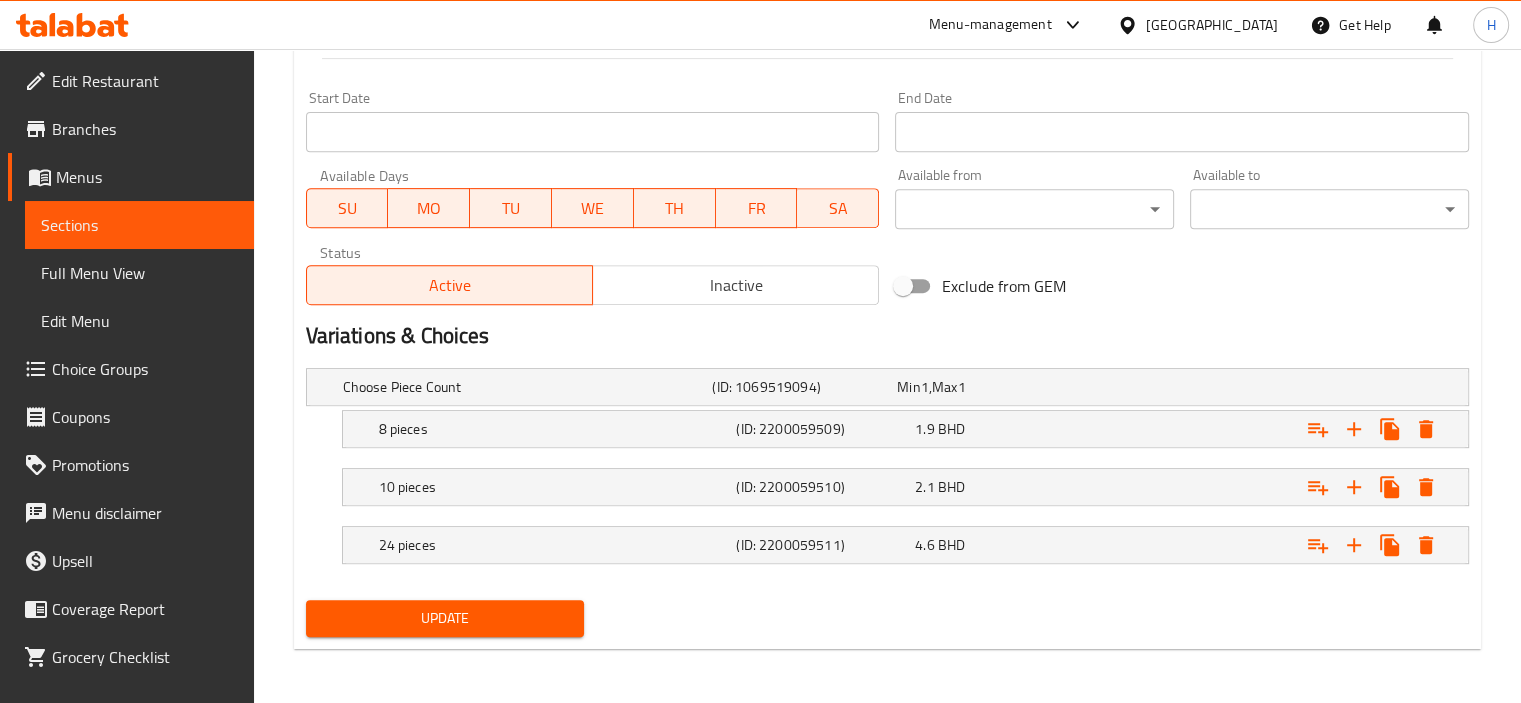 type on "مايونيز،صوص طحينة توابل، بطاطا، سلطة وبطاطس عمان" 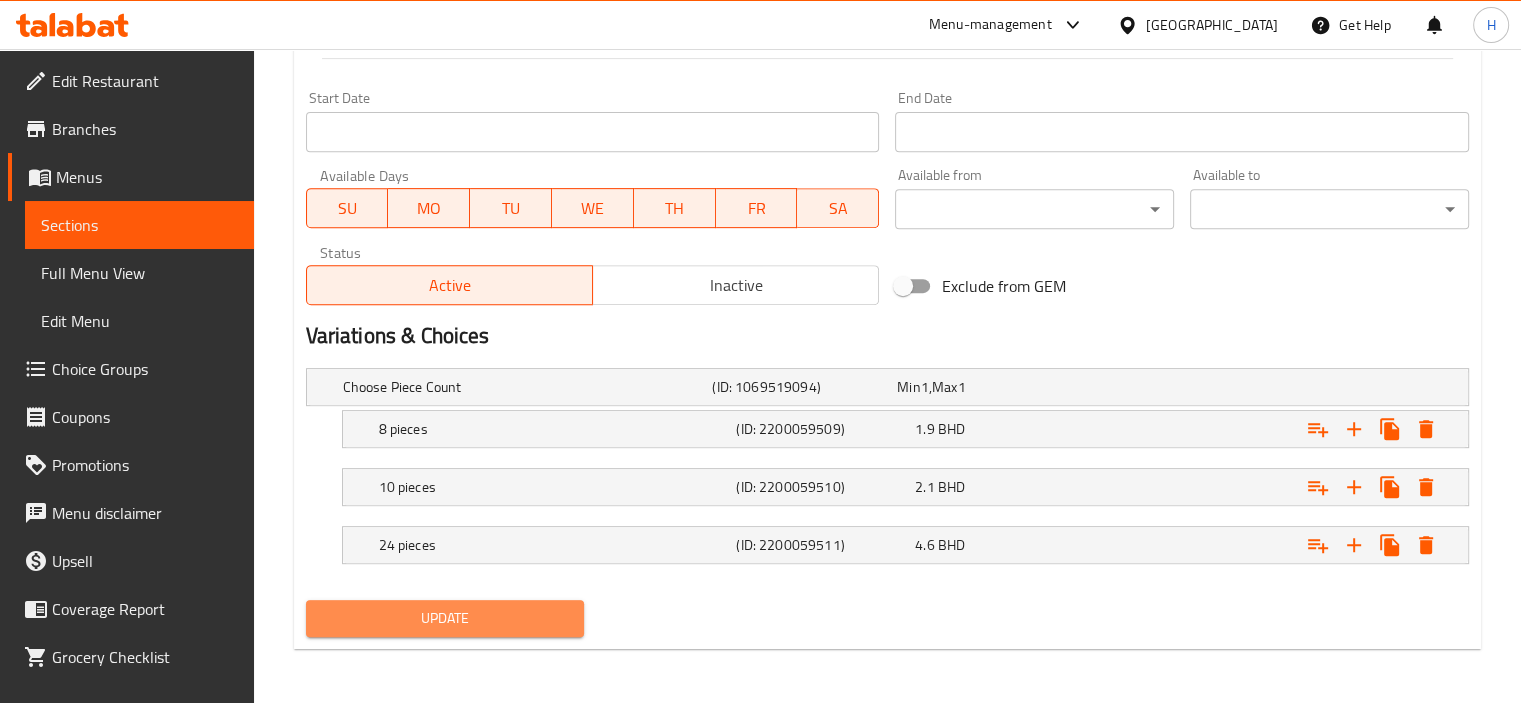 click on "Update" at bounding box center (445, 618) 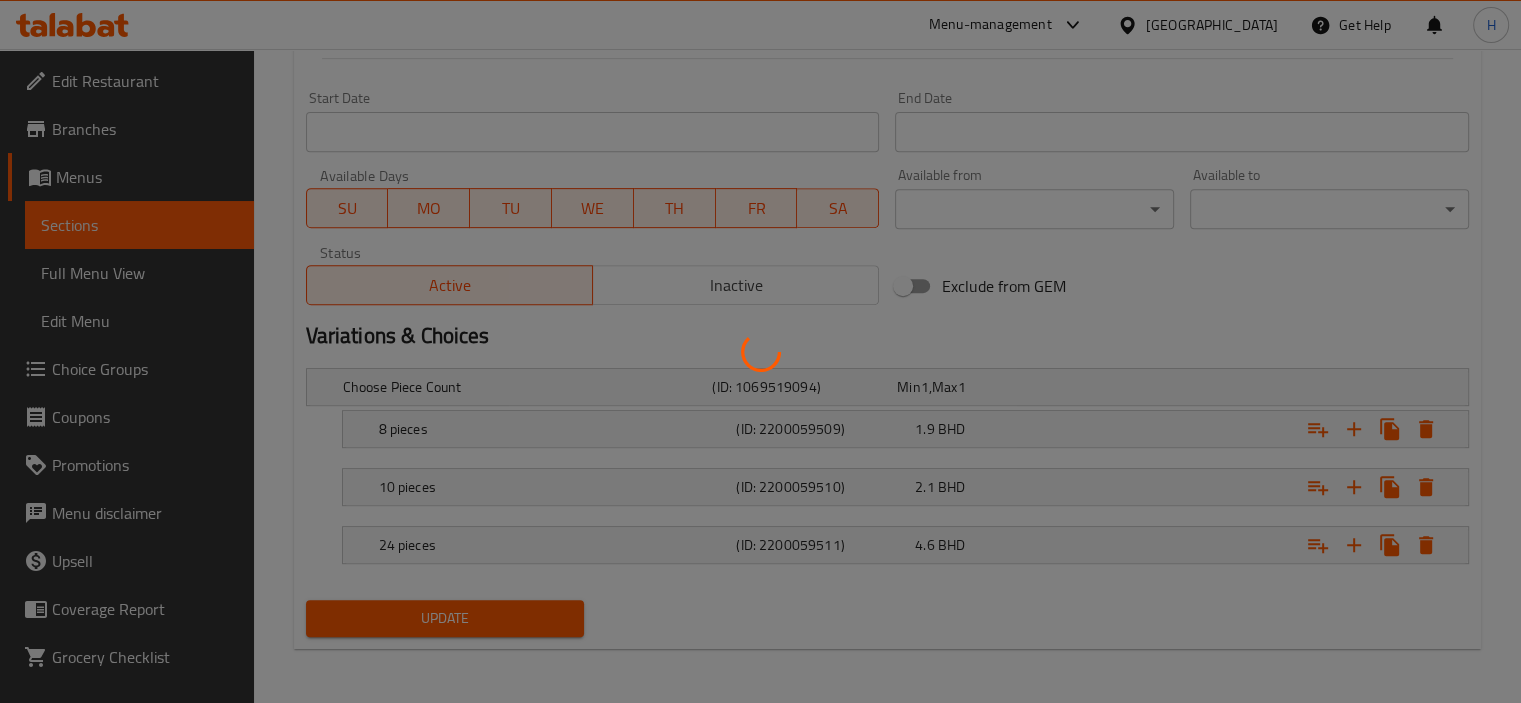 scroll, scrollTop: 0, scrollLeft: 0, axis: both 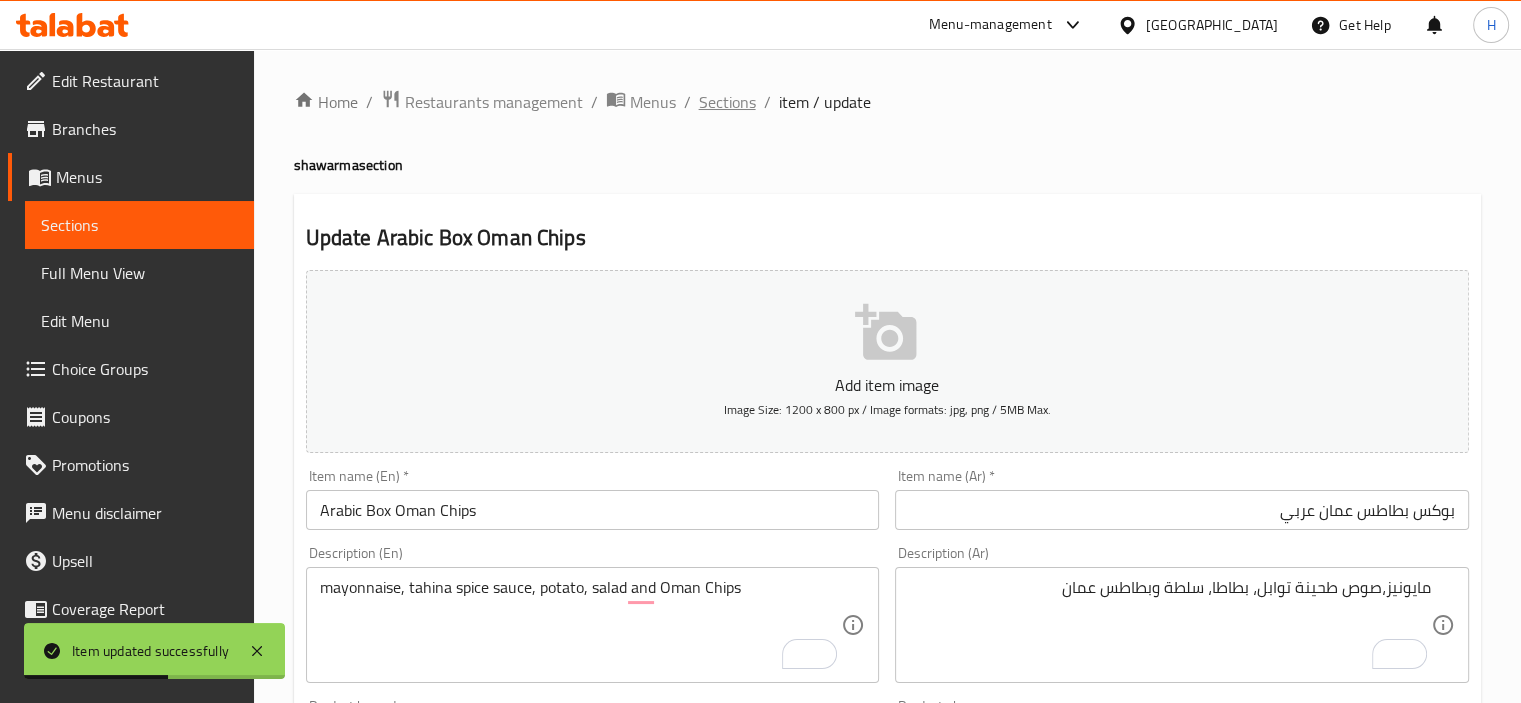 click on "Sections" at bounding box center (727, 102) 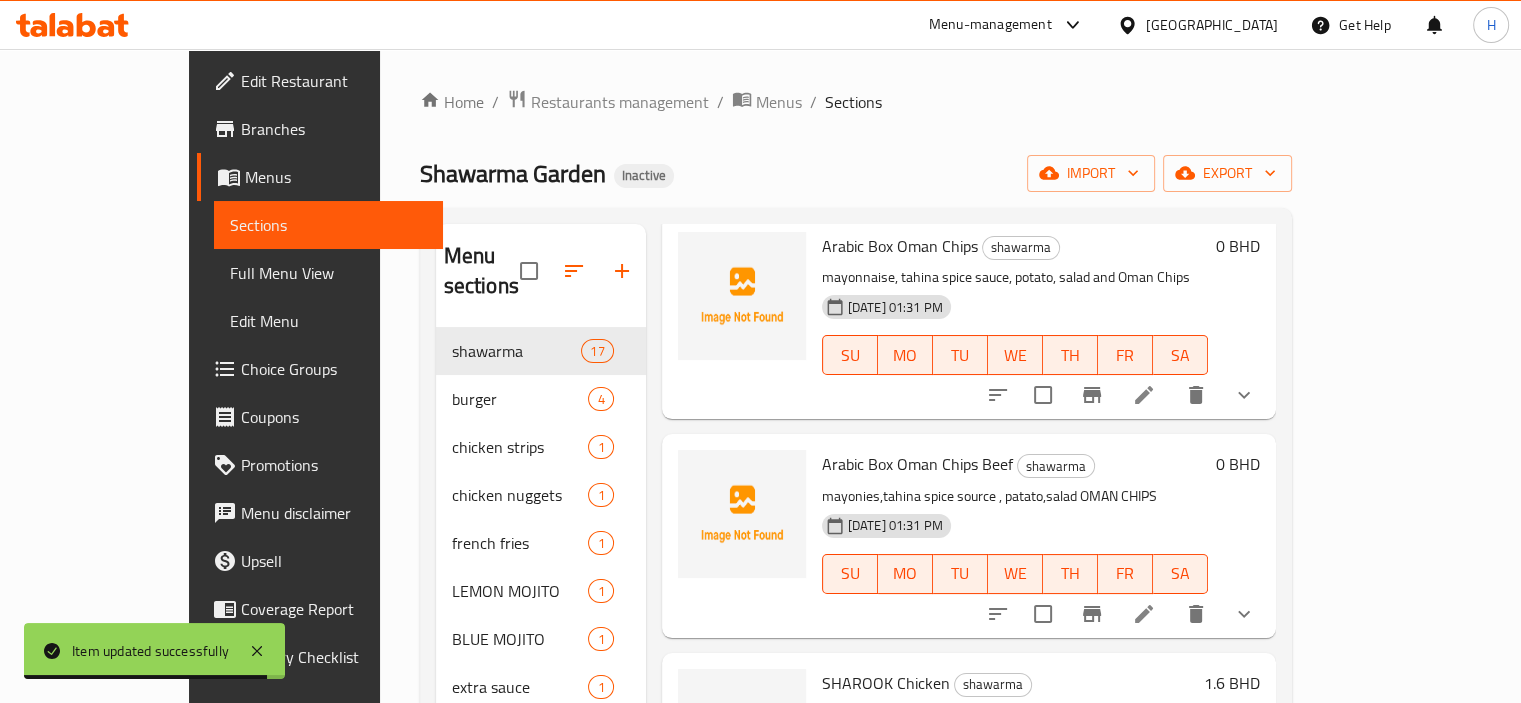 scroll, scrollTop: 2283, scrollLeft: 0, axis: vertical 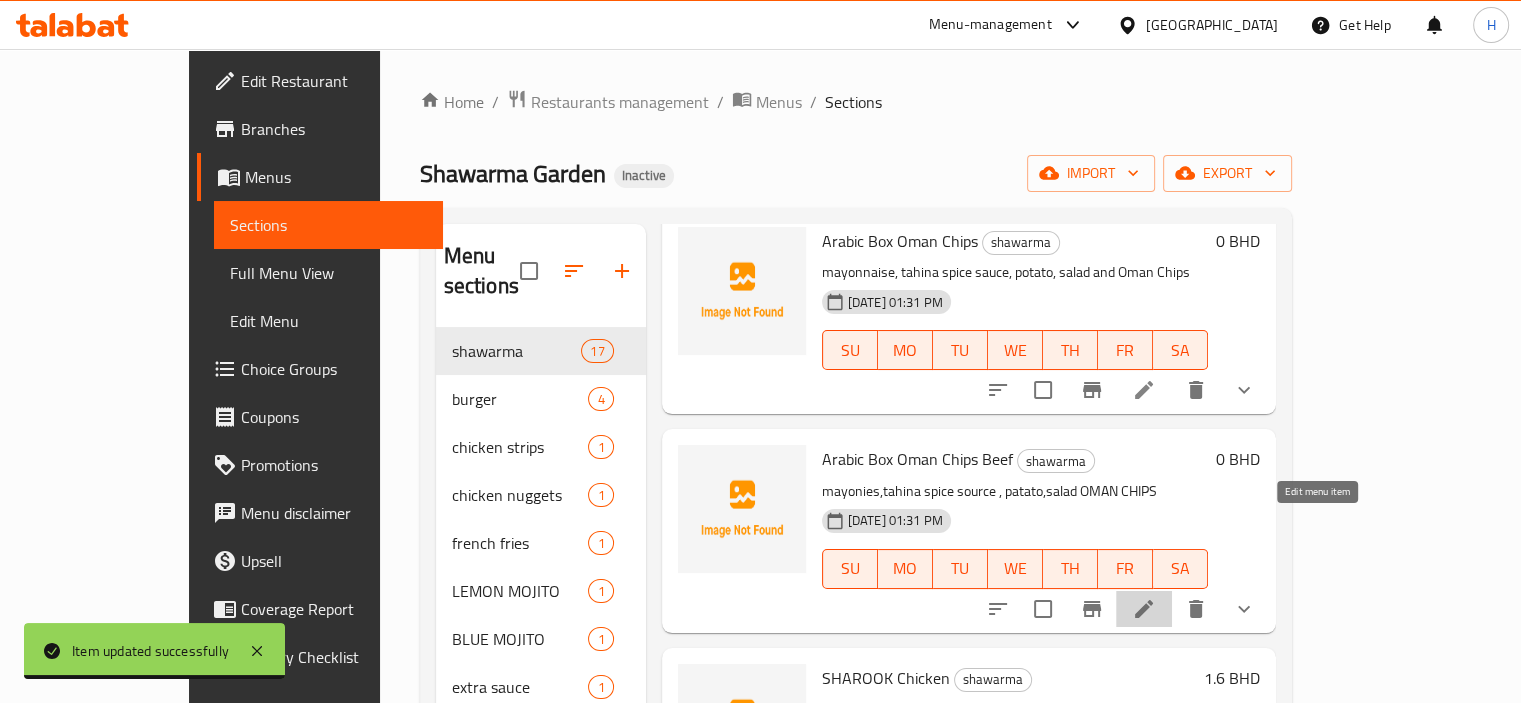 click 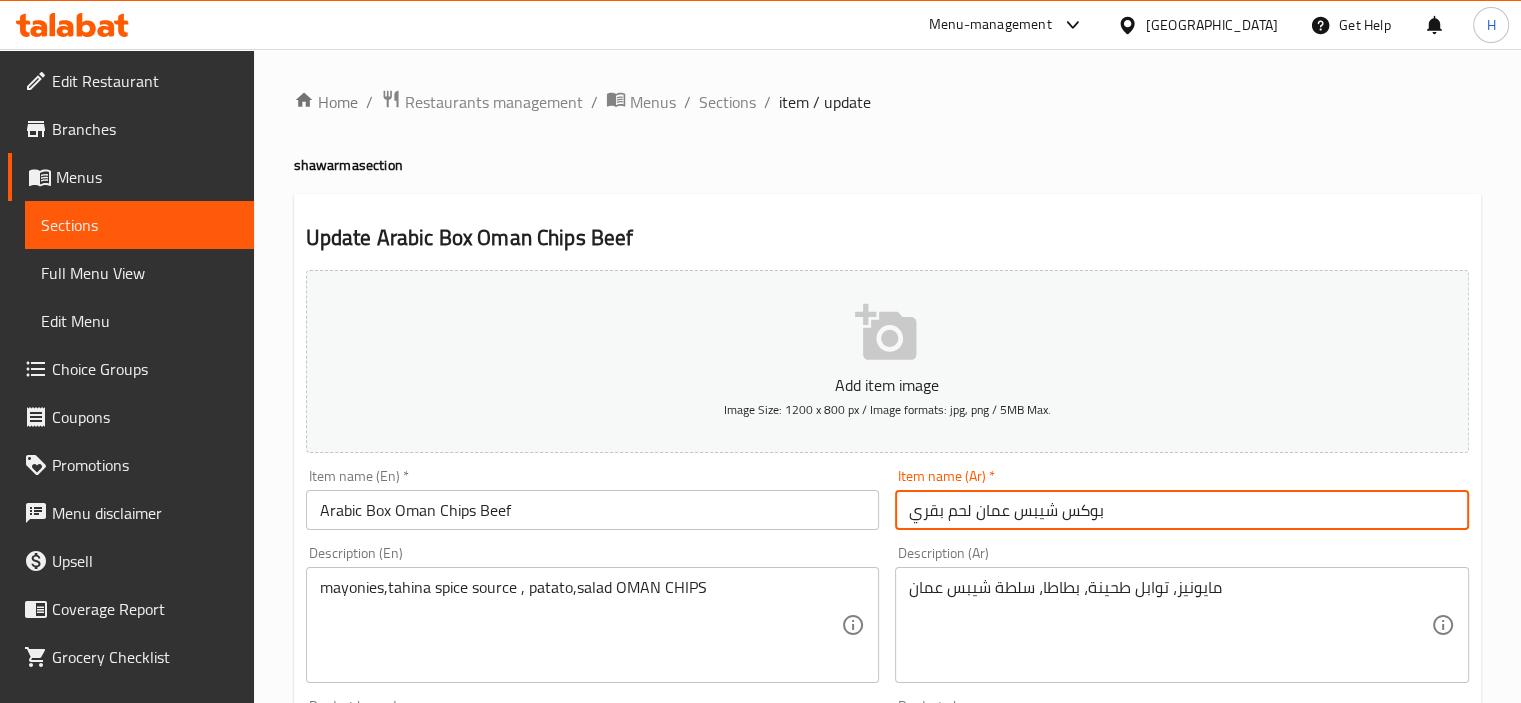 click on "بوكس شيبس عمان لحم بقري" at bounding box center (1182, 510) 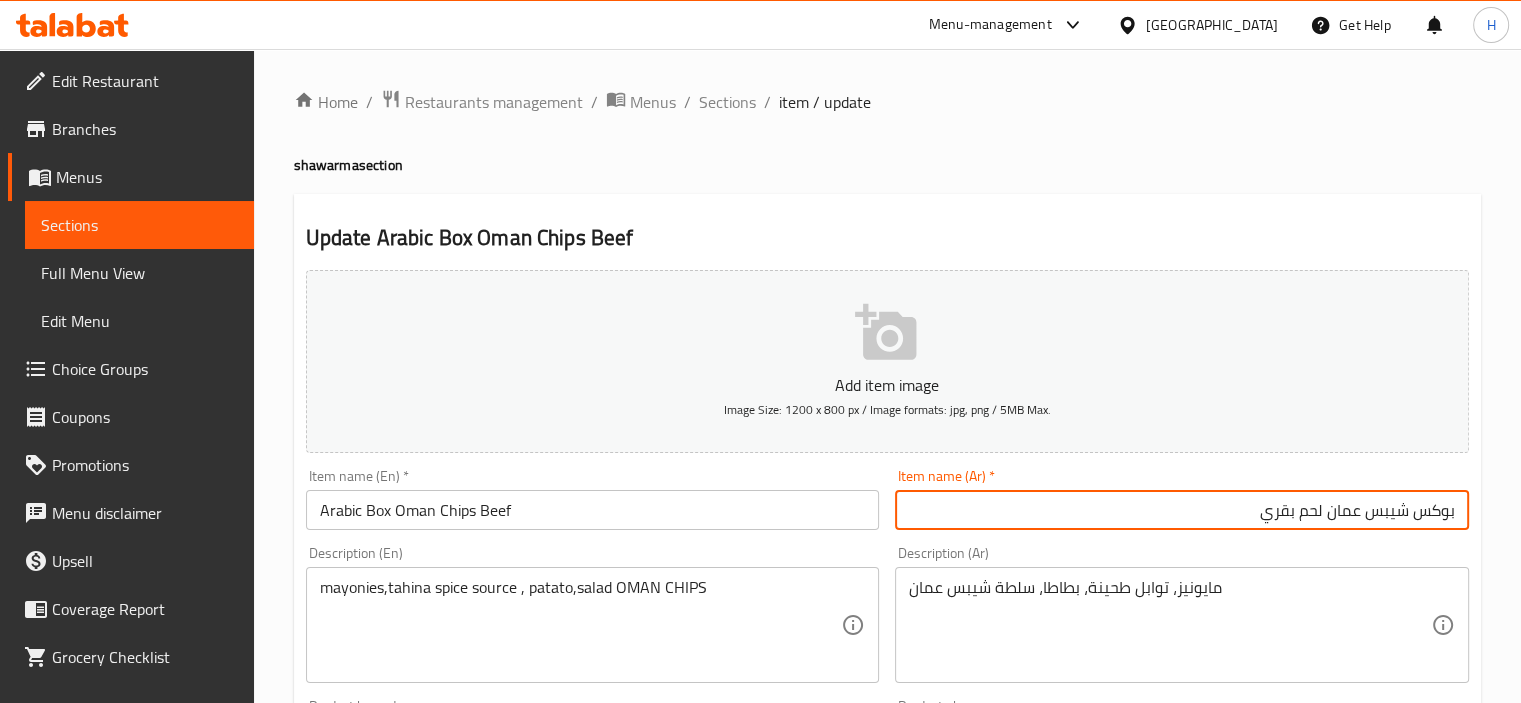 click on "بوكس شيبس عمان لحم بقري" at bounding box center [1182, 510] 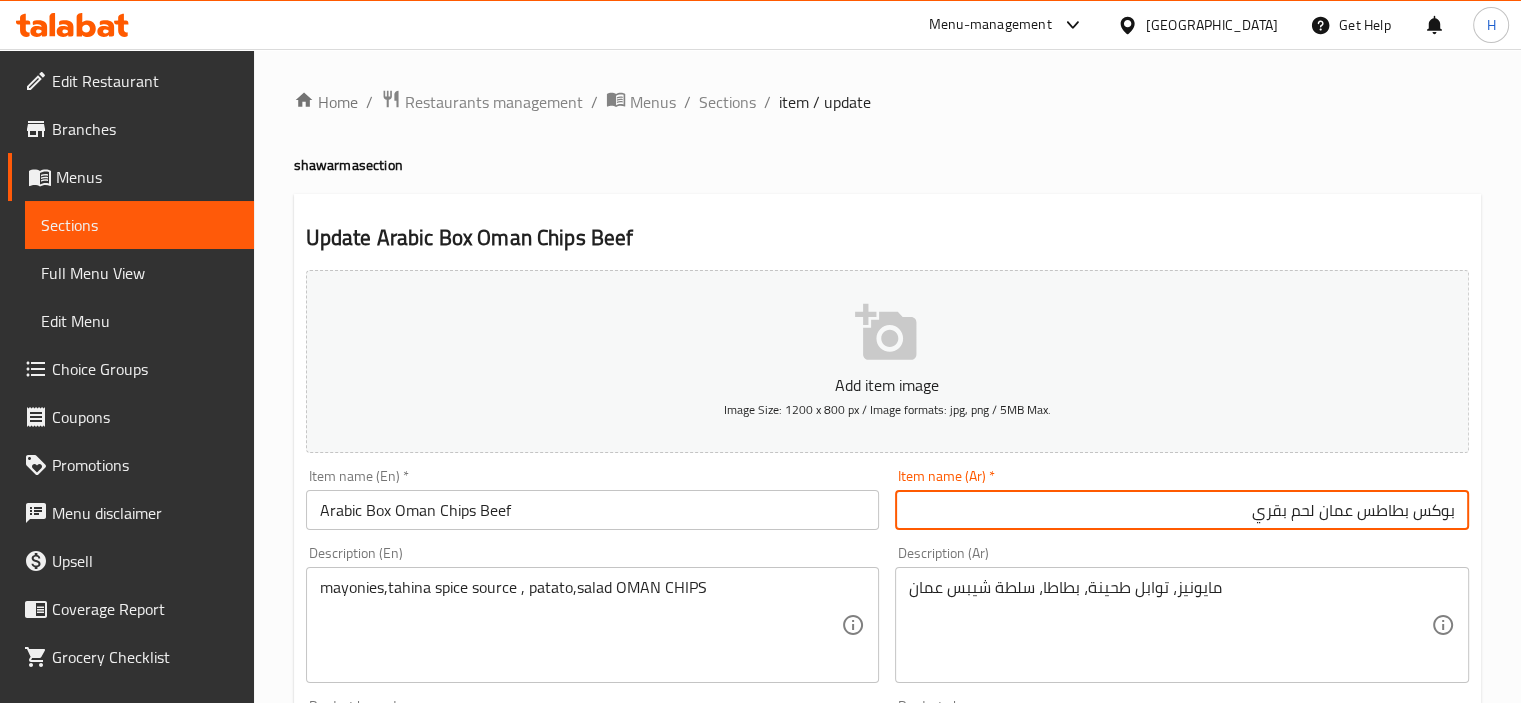 click on "بوكس بطاطس عمان لحم بقري" at bounding box center (1182, 510) 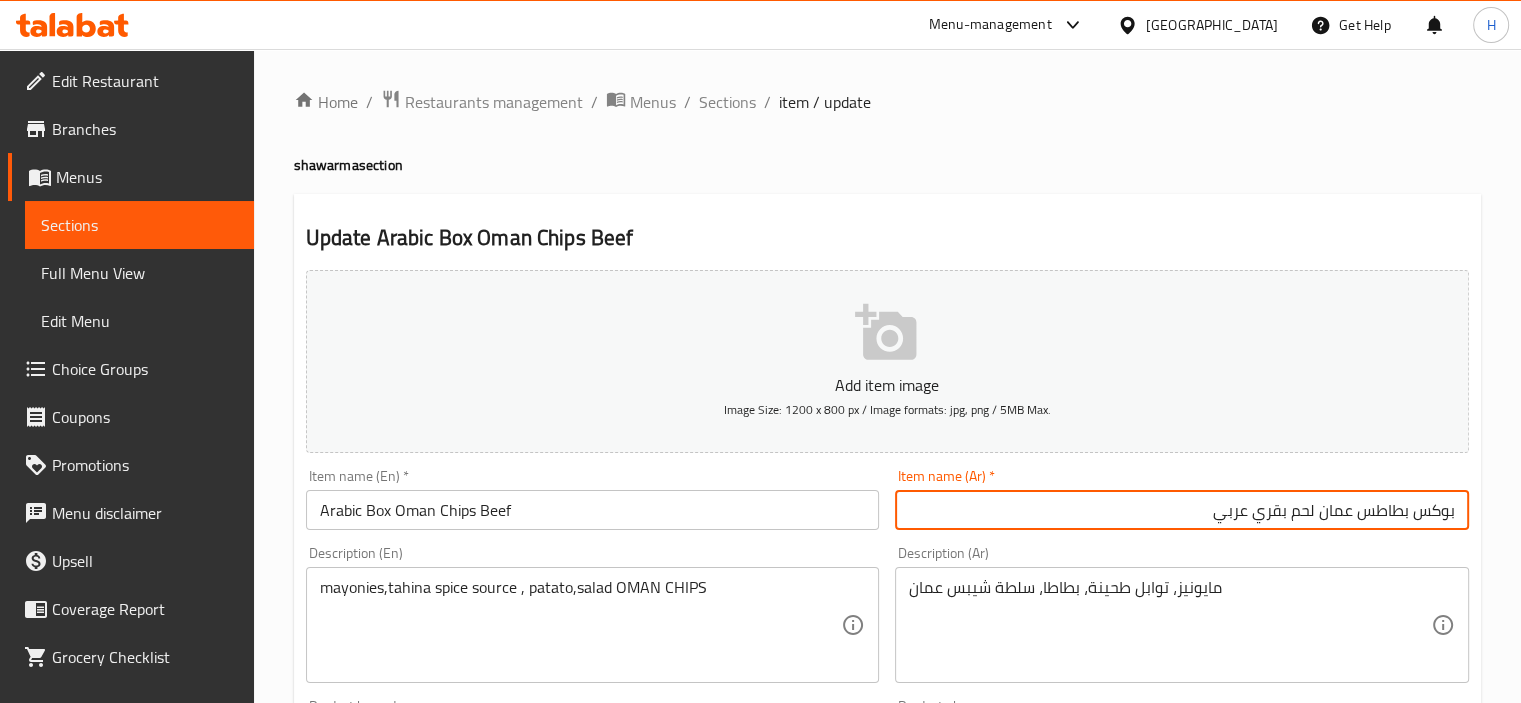 type on "بوكس بطاطس عمان لحم بقري عربي" 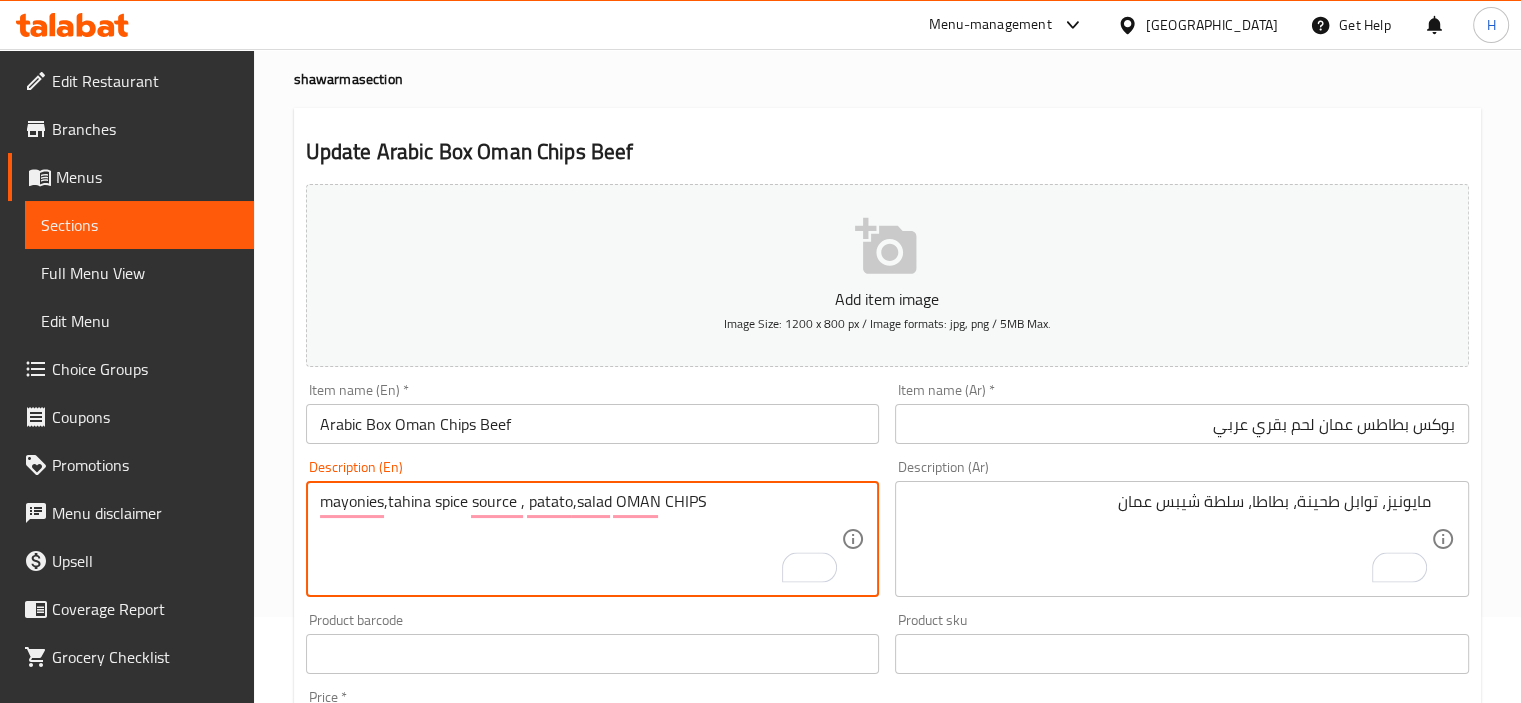 scroll, scrollTop: 76, scrollLeft: 0, axis: vertical 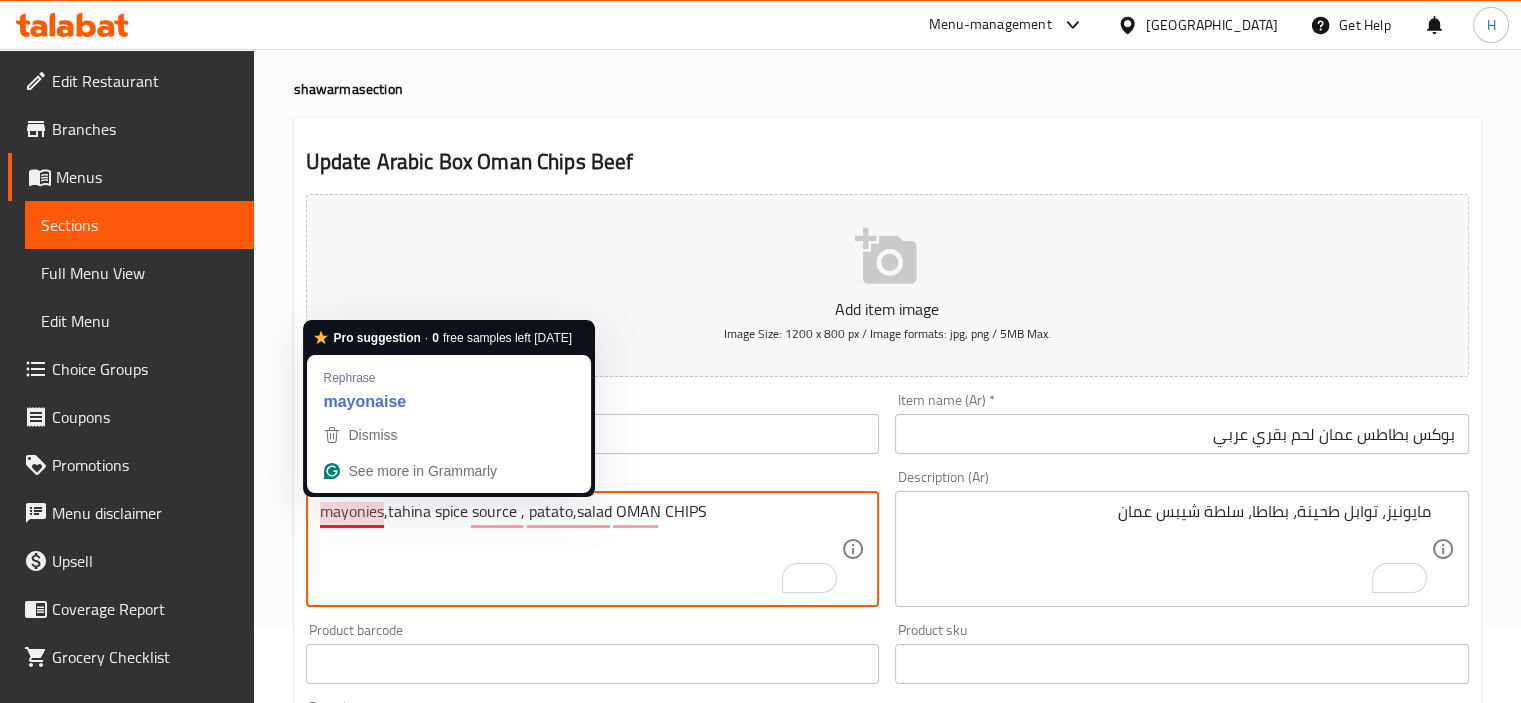 click on "mayonies,tahina spice source , patato,salad OMAN CHIPS" at bounding box center (581, 549) 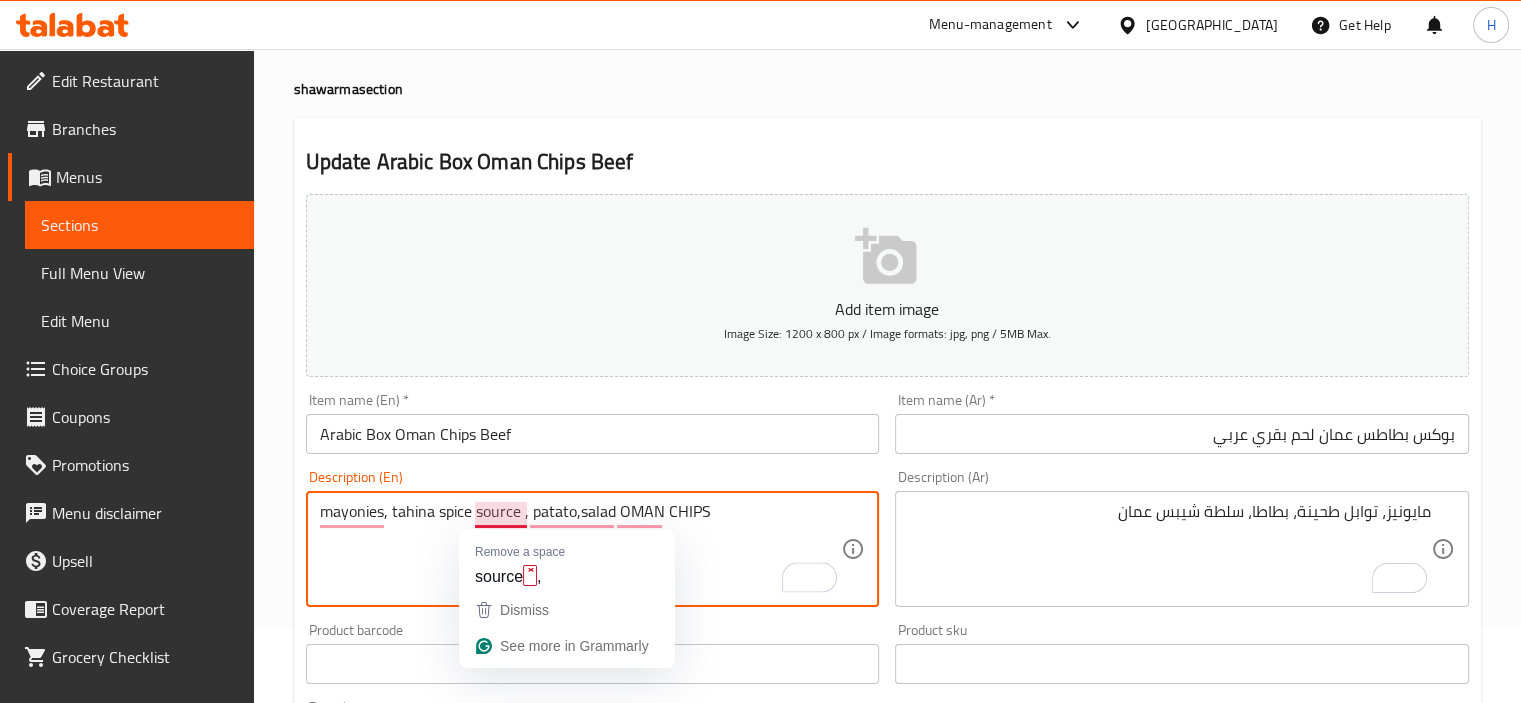 click on "mayonies, tahina spice source , patato,salad OMAN CHIPS" at bounding box center (581, 549) 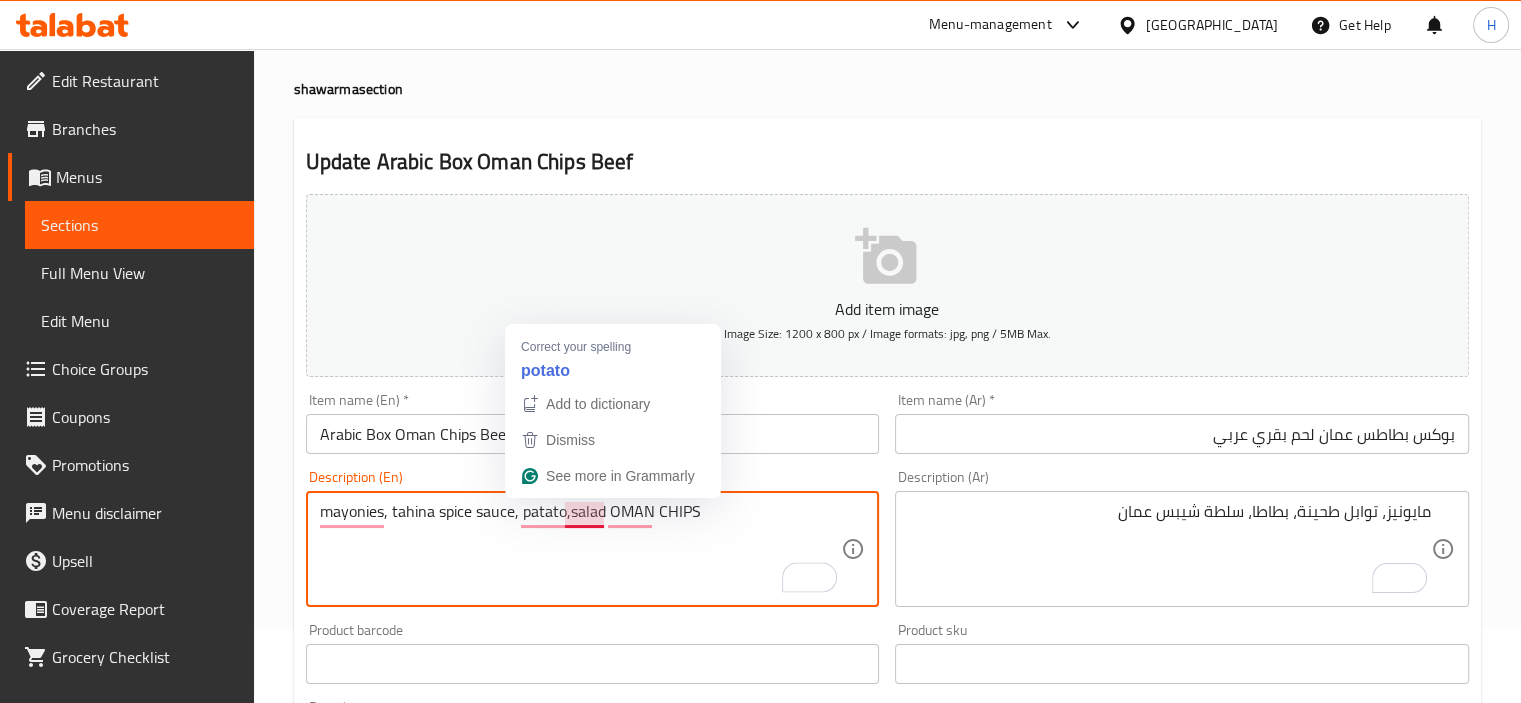 click on "mayonies, tahina spice sauce, patato,salad OMAN CHIPS" at bounding box center (581, 549) 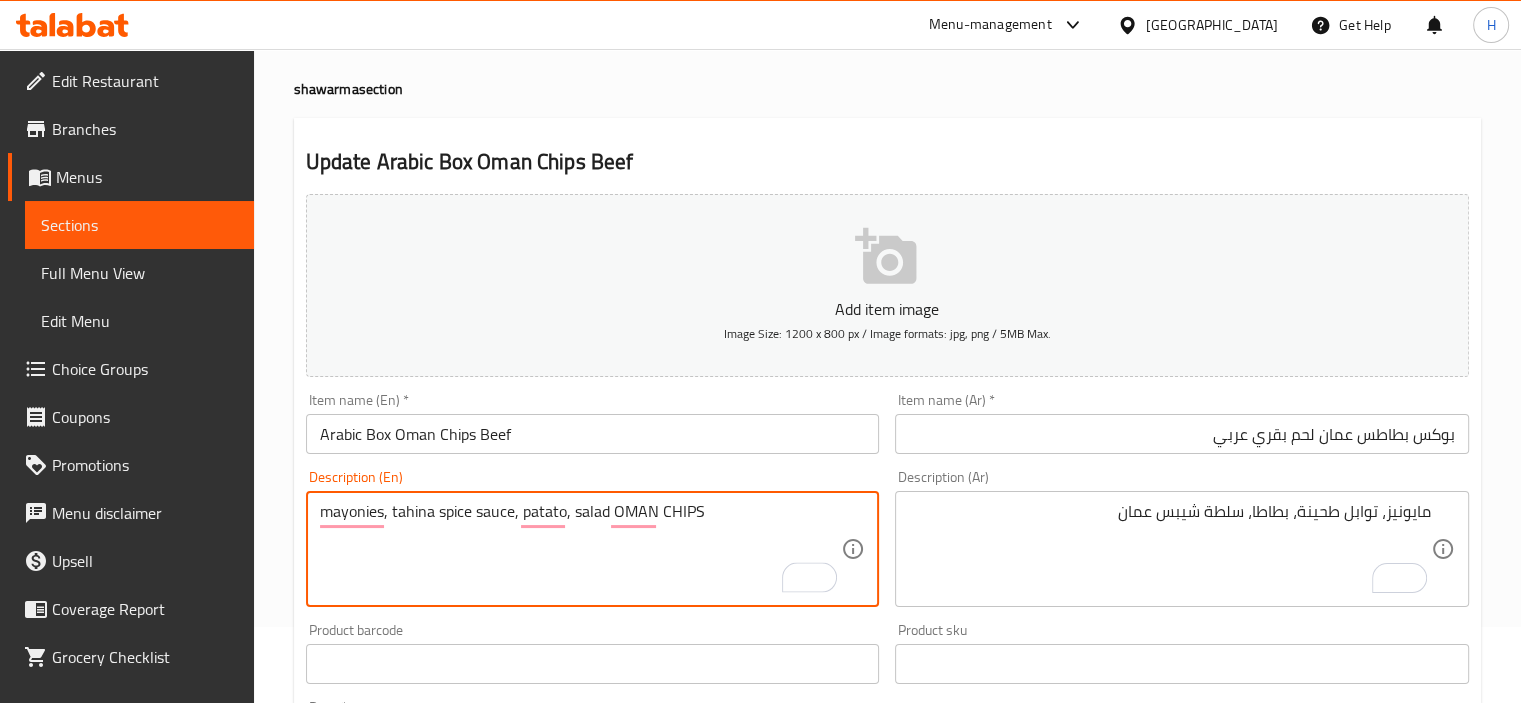 click on "mayonies, tahina spice sauce, patato, salad OMAN CHIPS" at bounding box center (581, 549) 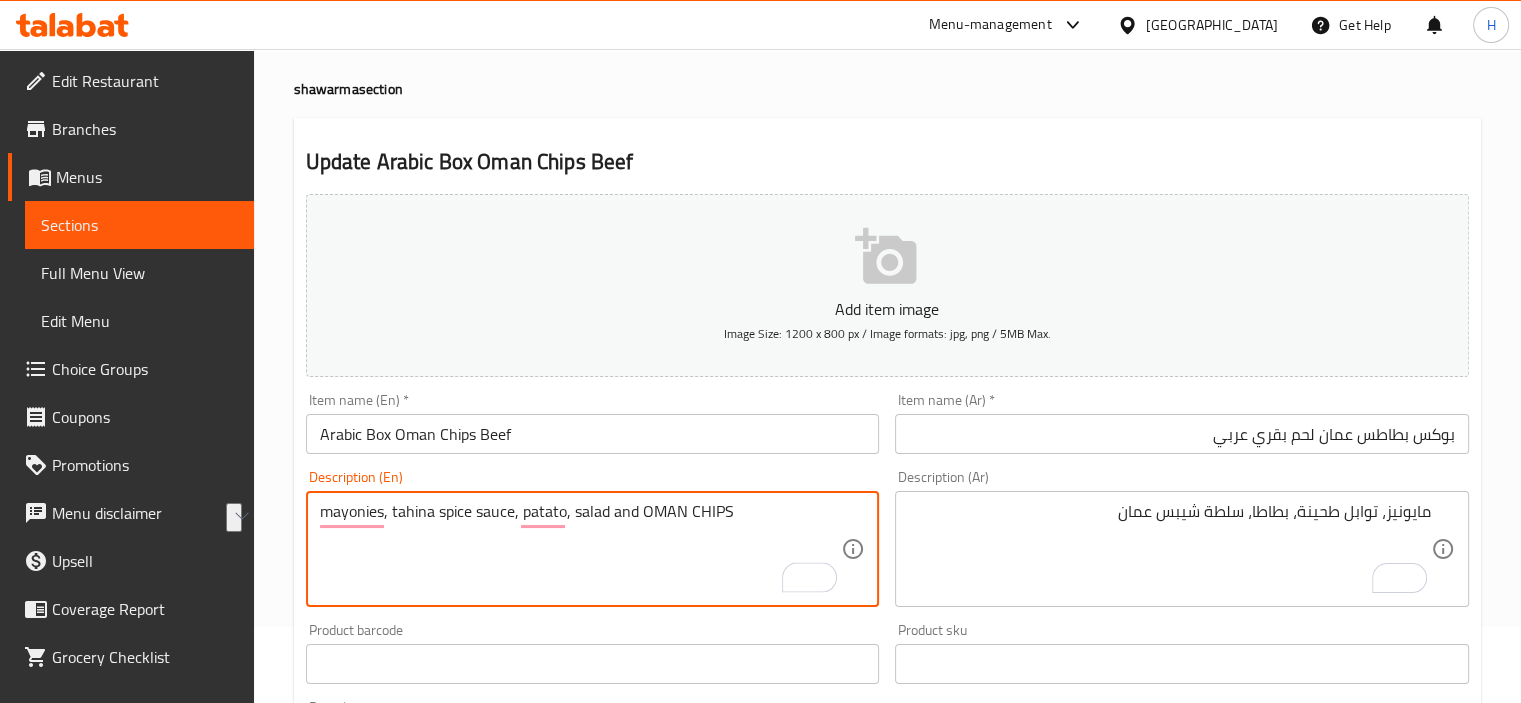 drag, startPoint x: 754, startPoint y: 506, endPoint x: 644, endPoint y: 509, distance: 110.0409 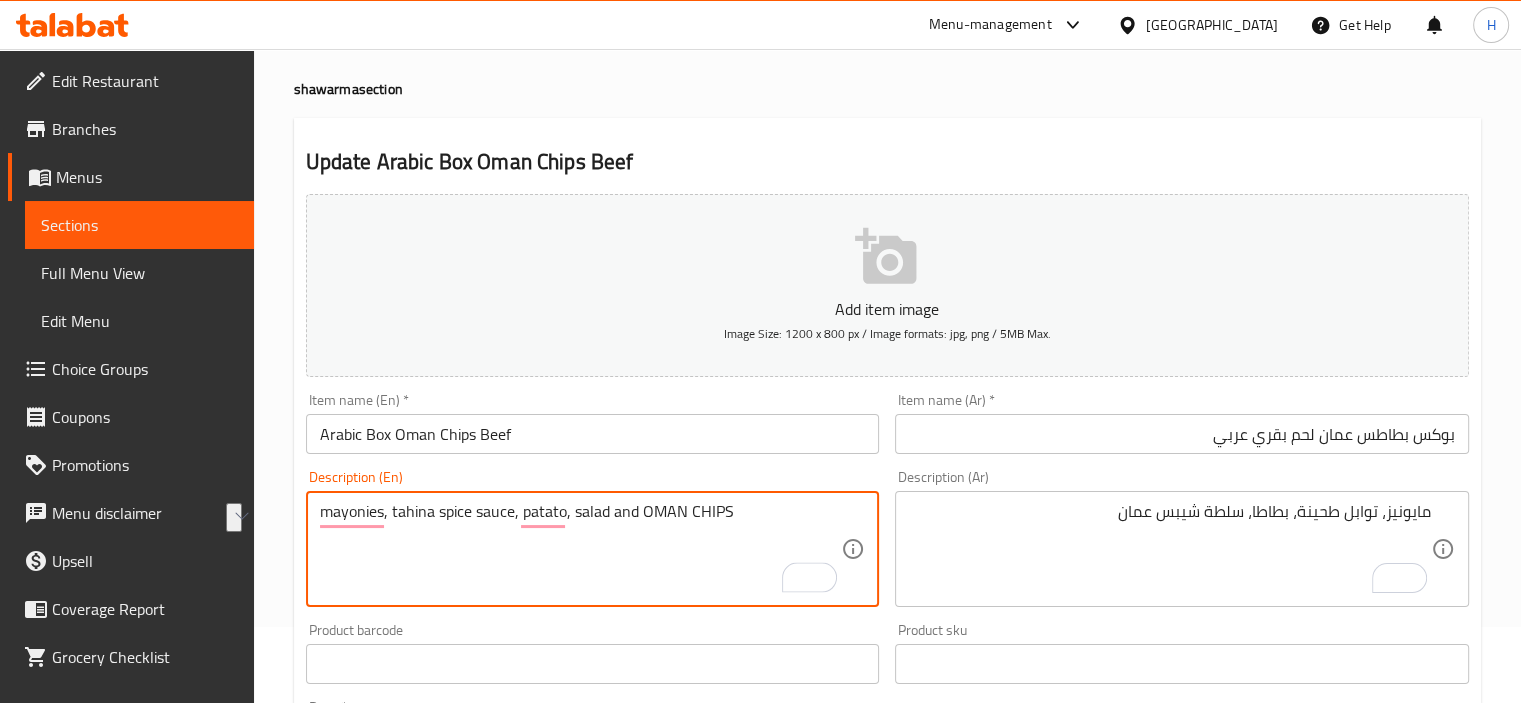 click on "mayonies, tahina spice sauce, patato, salad and OMAN CHIPS" at bounding box center [581, 549] 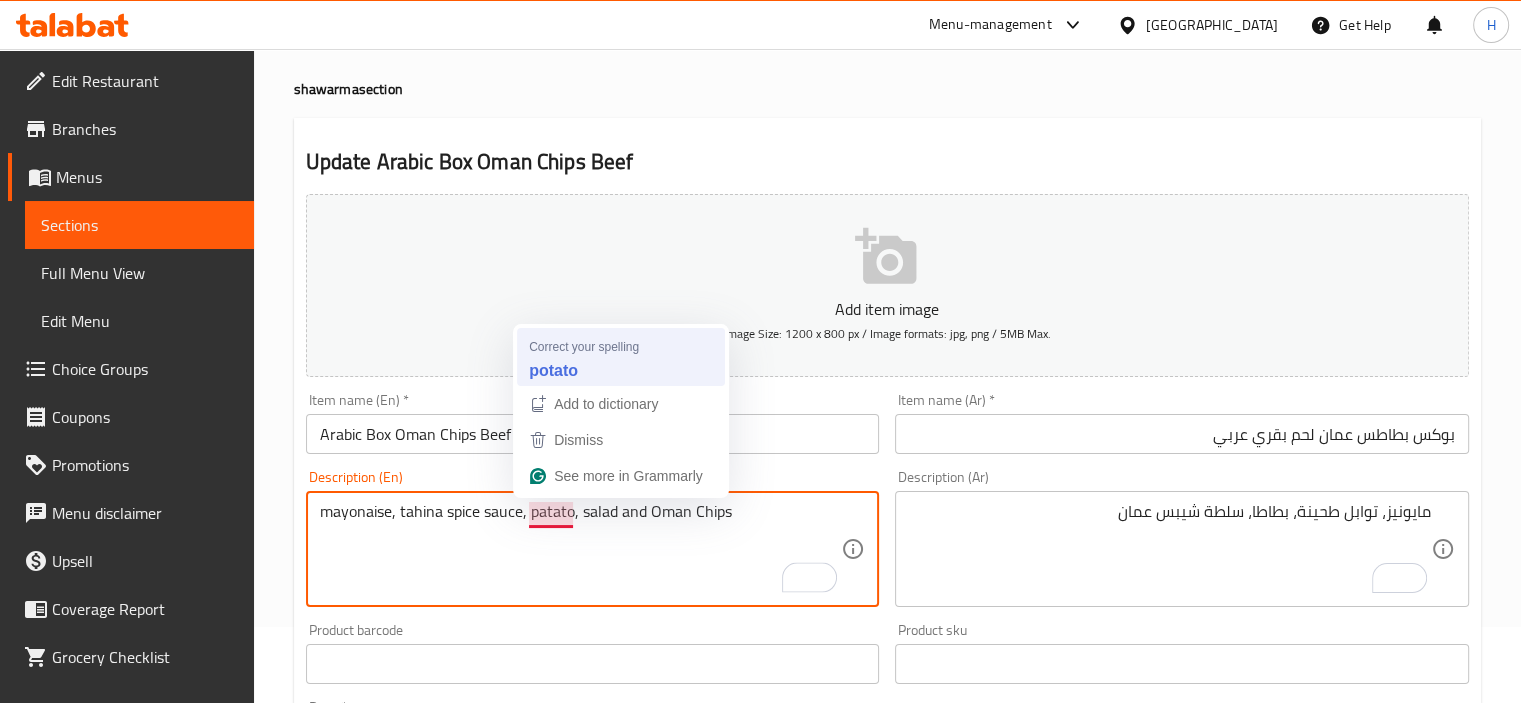 type on "mayonaise, tahina spice sauce, potato, salad and Oman Chips" 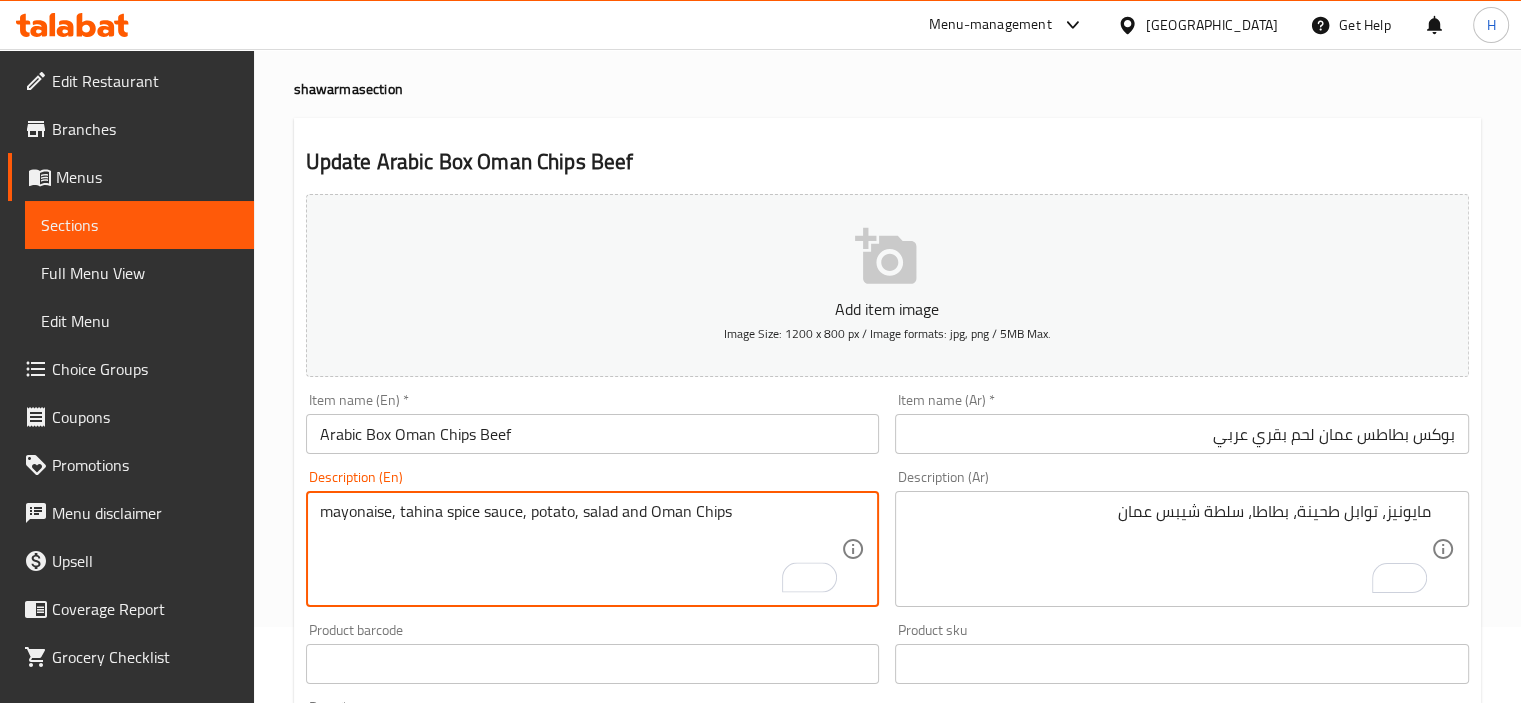 scroll, scrollTop: 76, scrollLeft: 0, axis: vertical 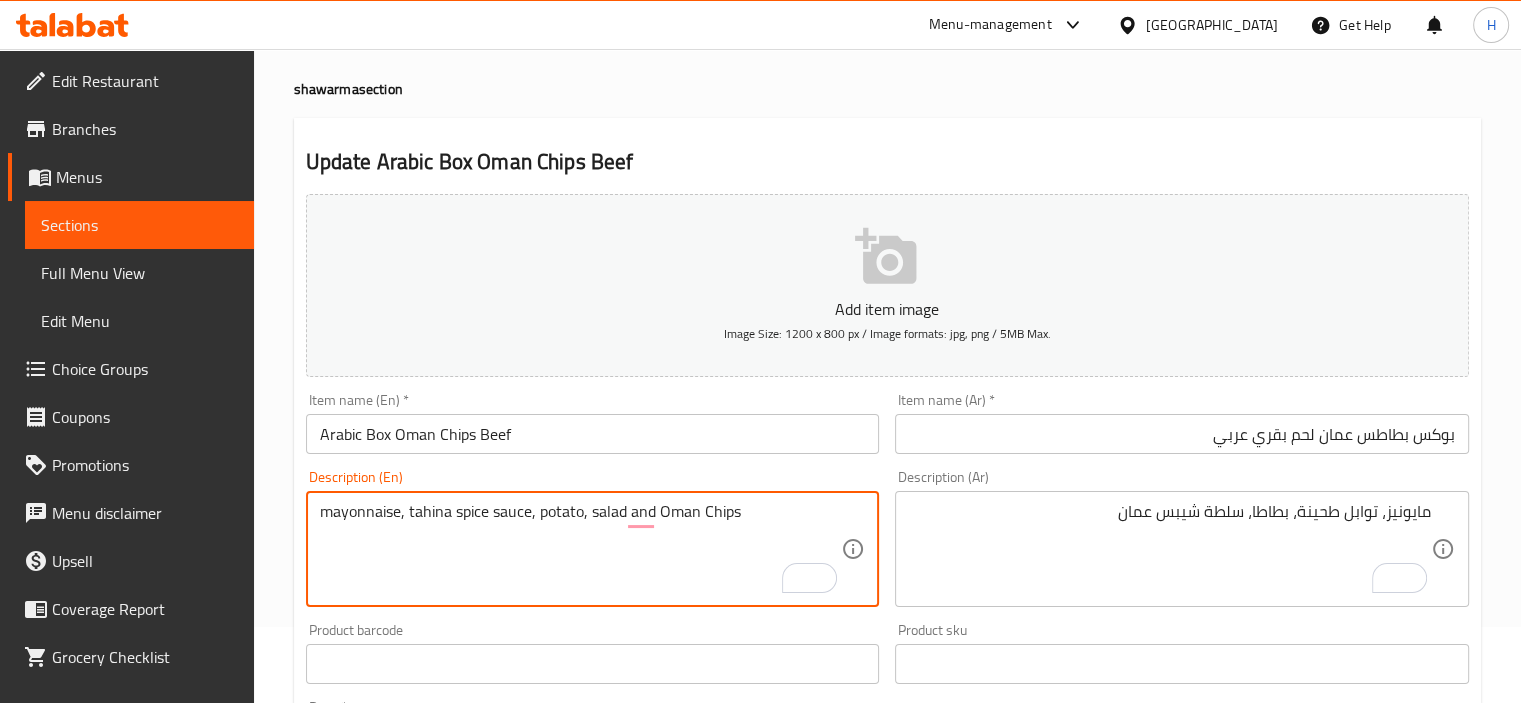 type on "mayonnaise, tahina spice sauce, potato, salad and Oman Chips" 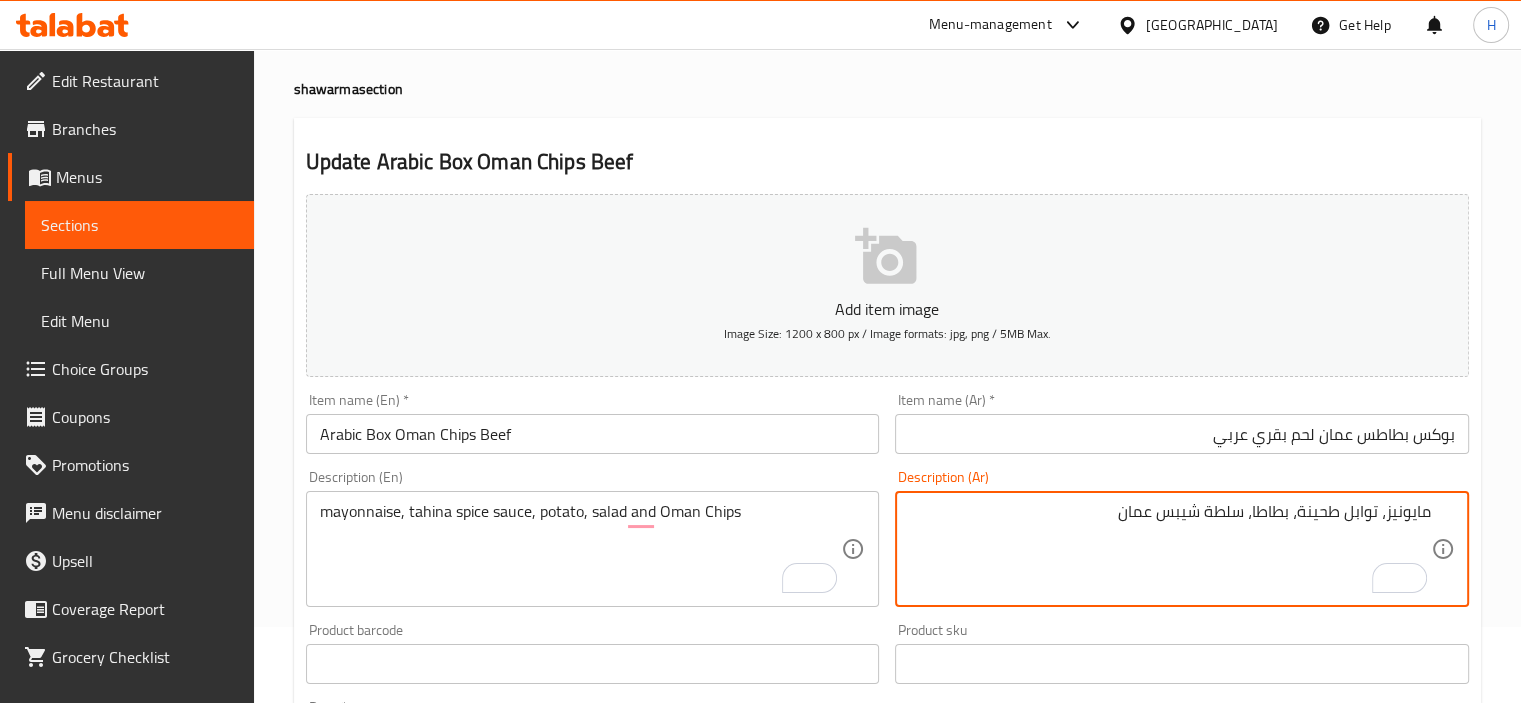 click on "مايونيز، توابل طحينة، بطاطا، سلطة شيبس عمان" at bounding box center (1170, 549) 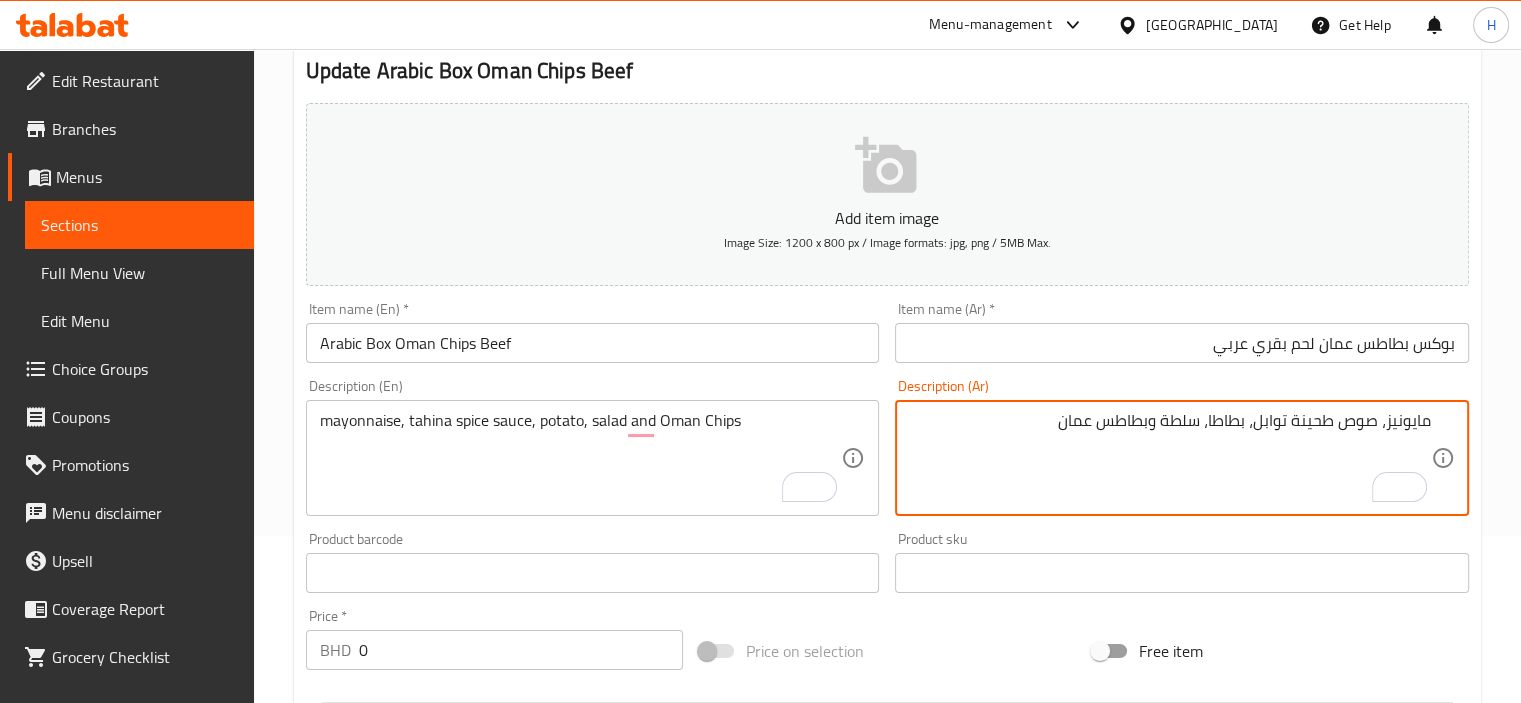scroll, scrollTop: 811, scrollLeft: 0, axis: vertical 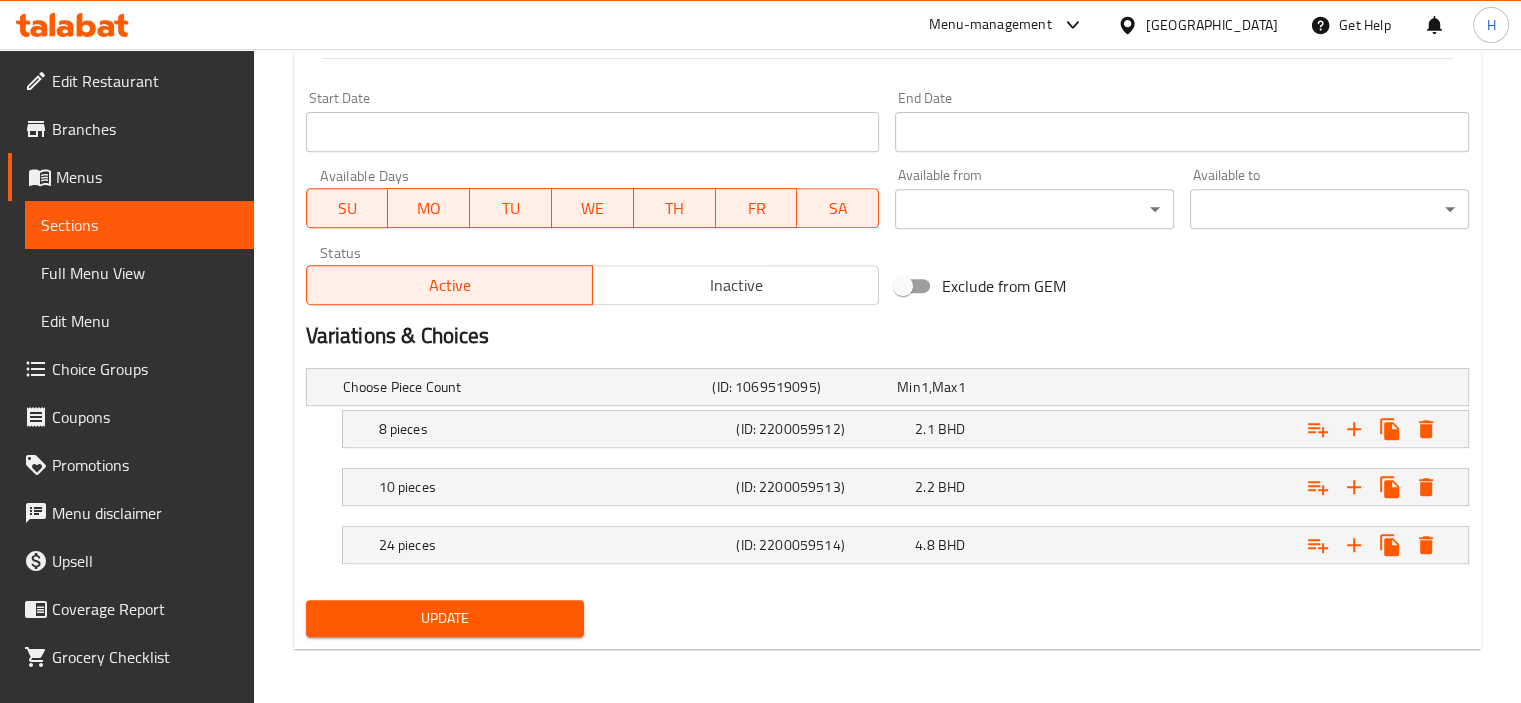 type on "مايونيز، صوص طحينة توابل، بطاطا، سلطة وبطاطس عمان" 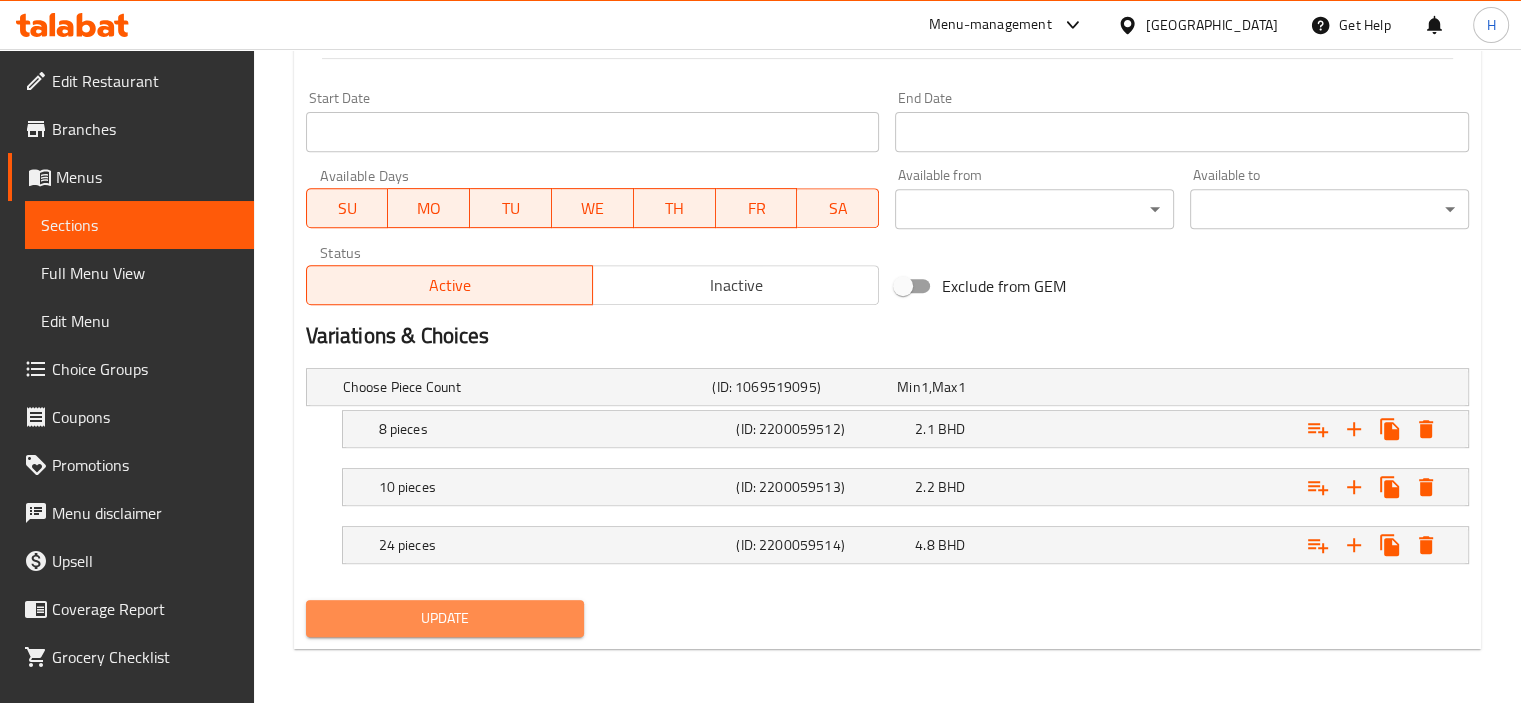 click on "Update" at bounding box center [445, 618] 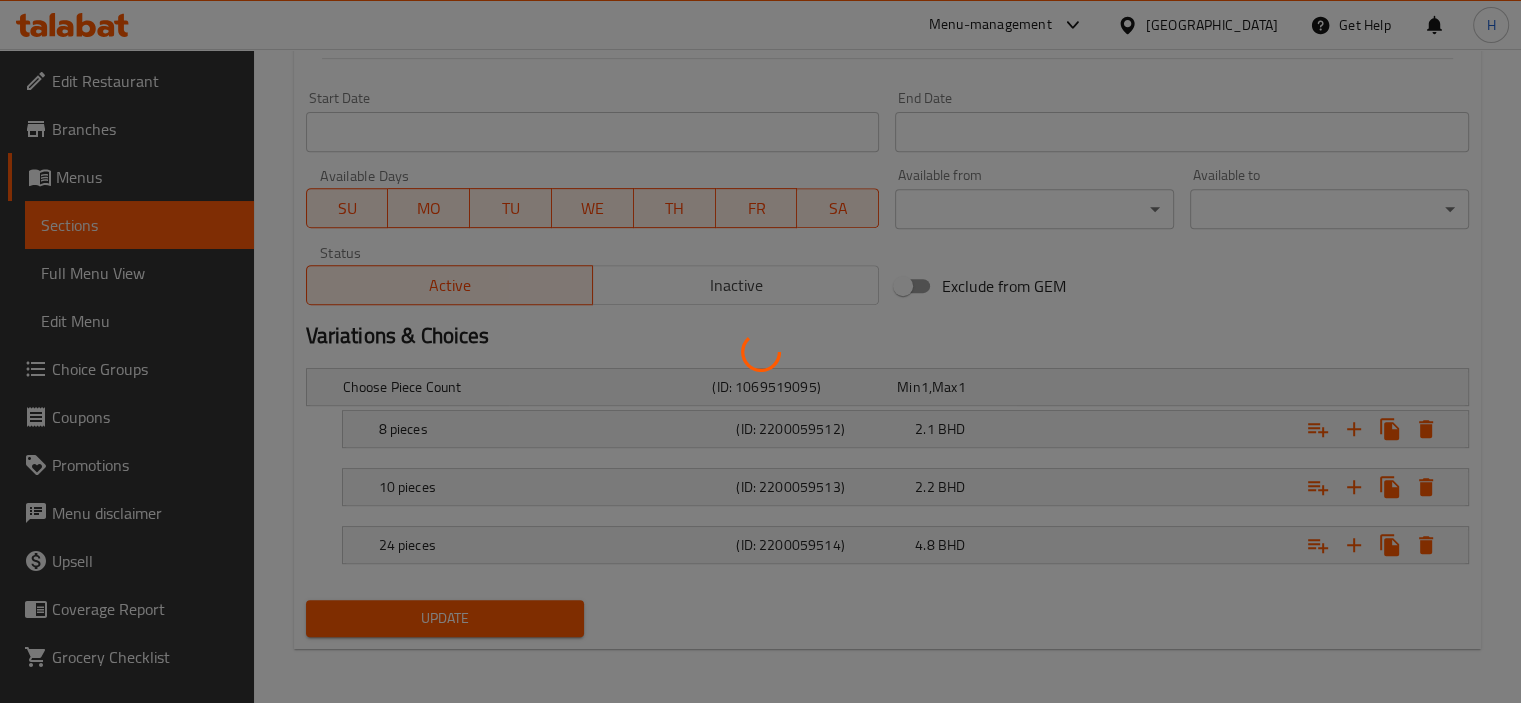 scroll, scrollTop: 0, scrollLeft: 0, axis: both 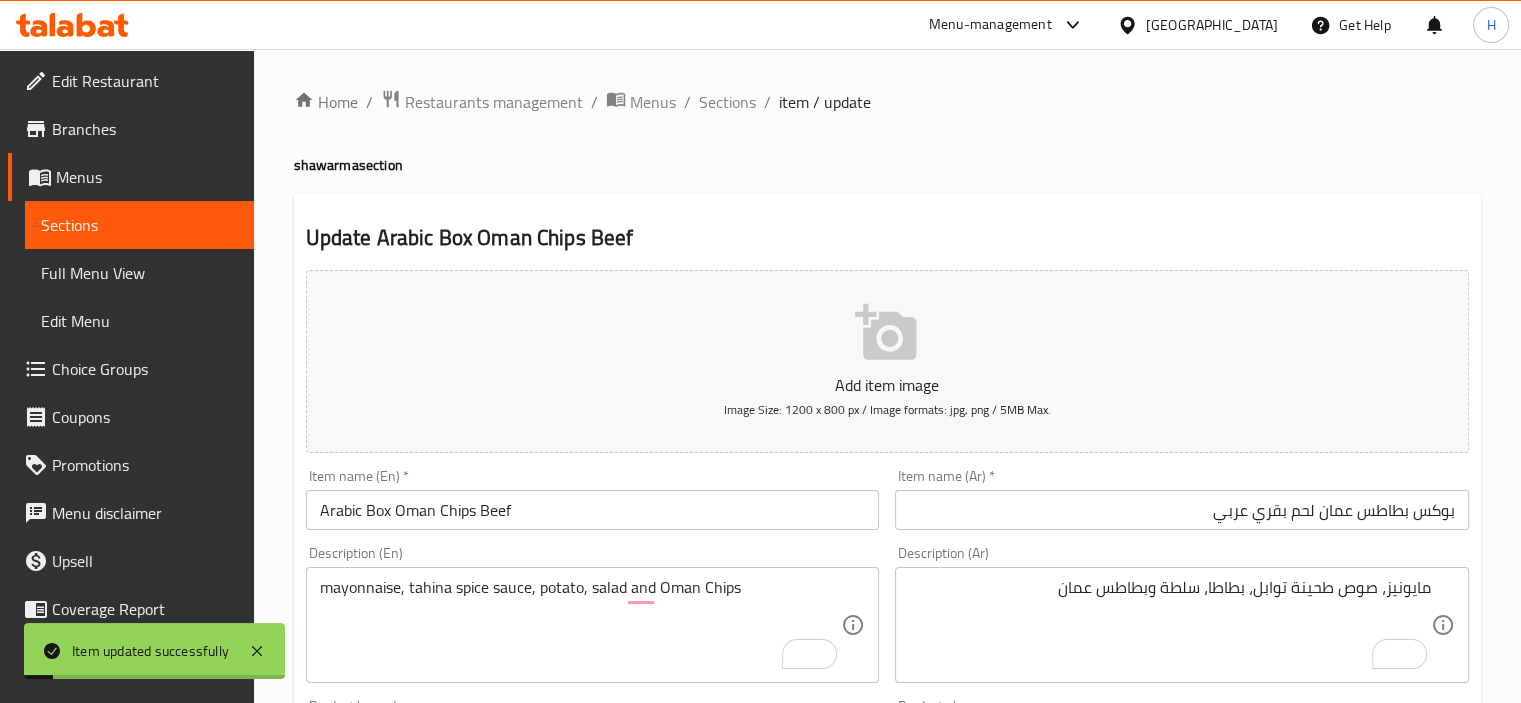 click on "Sections" at bounding box center [727, 102] 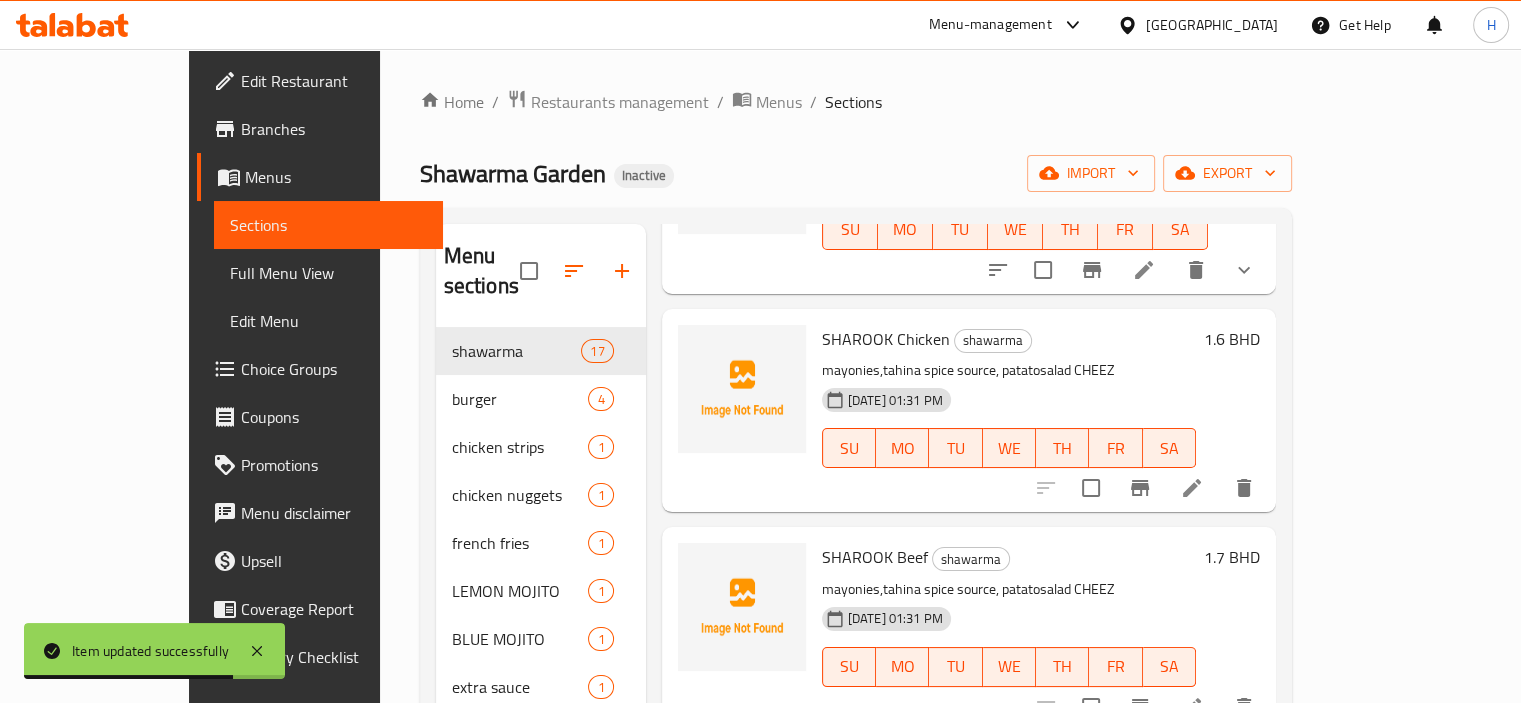 scroll, scrollTop: 2624, scrollLeft: 0, axis: vertical 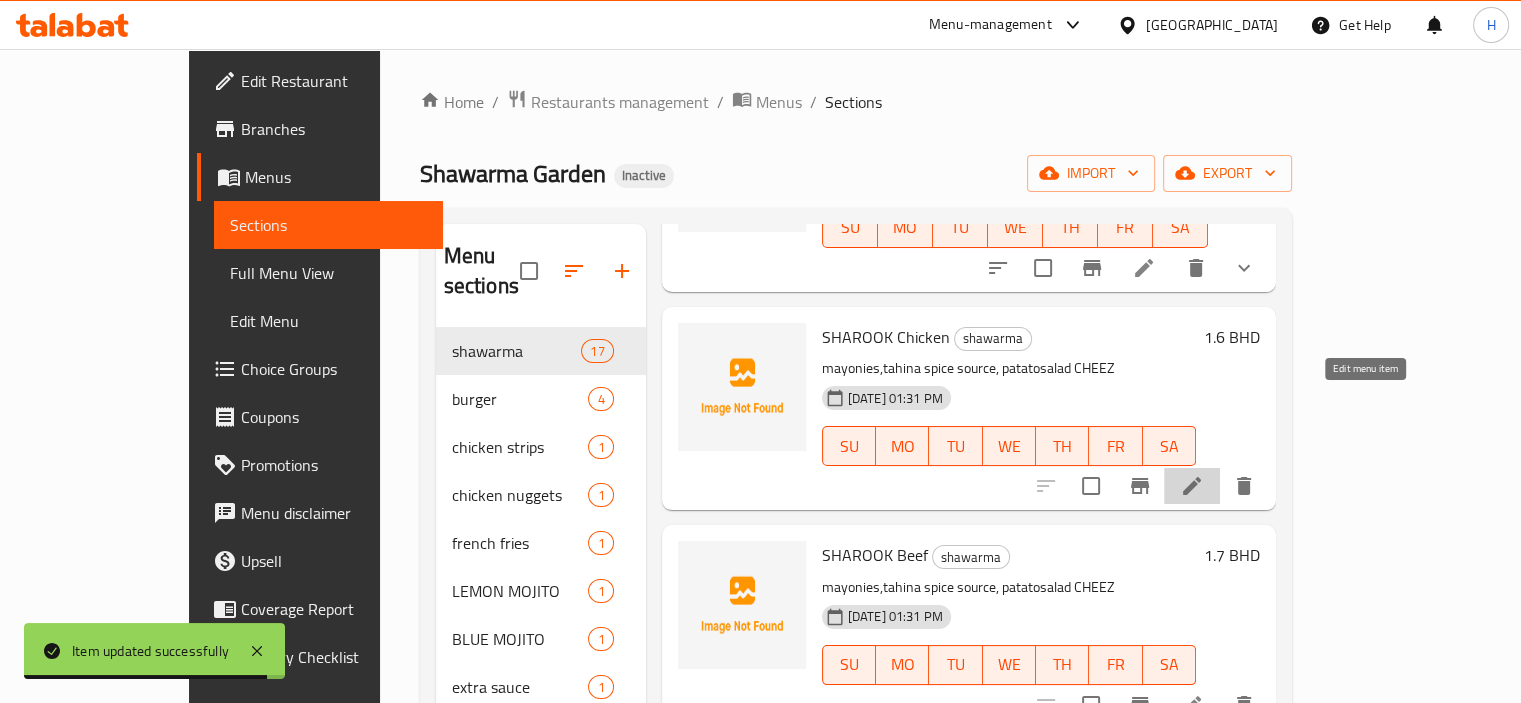 click 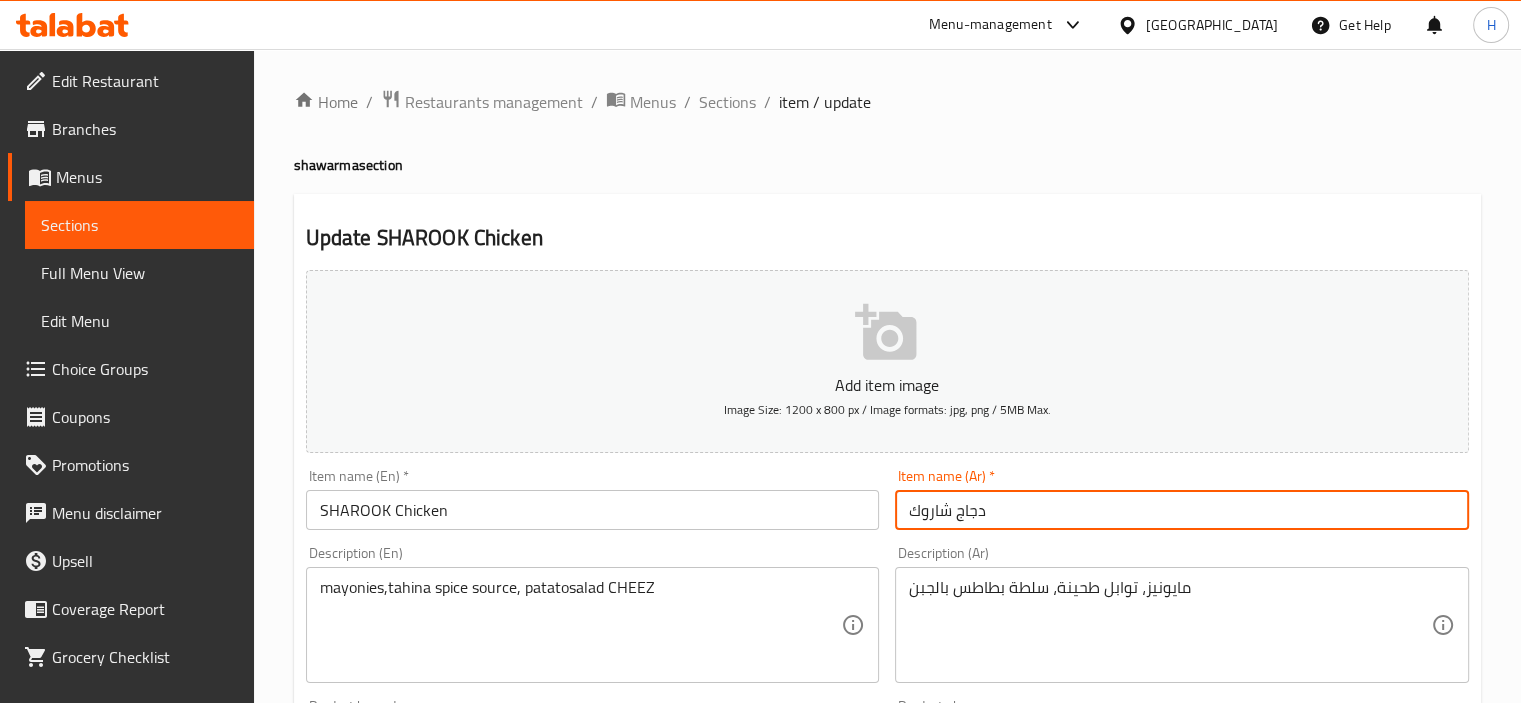 click on "دجاج شاروك" at bounding box center [1182, 510] 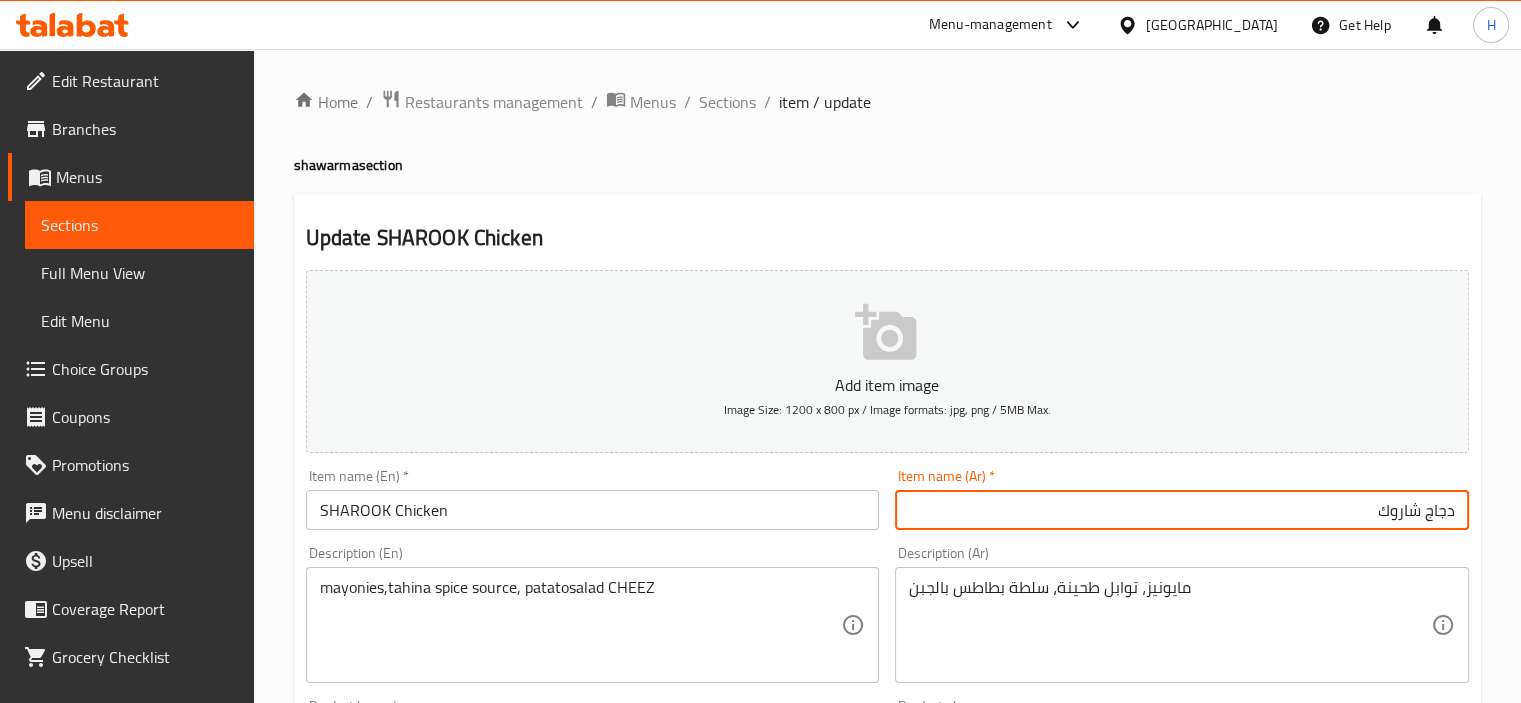click on "دجاج شاروك" at bounding box center [1182, 510] 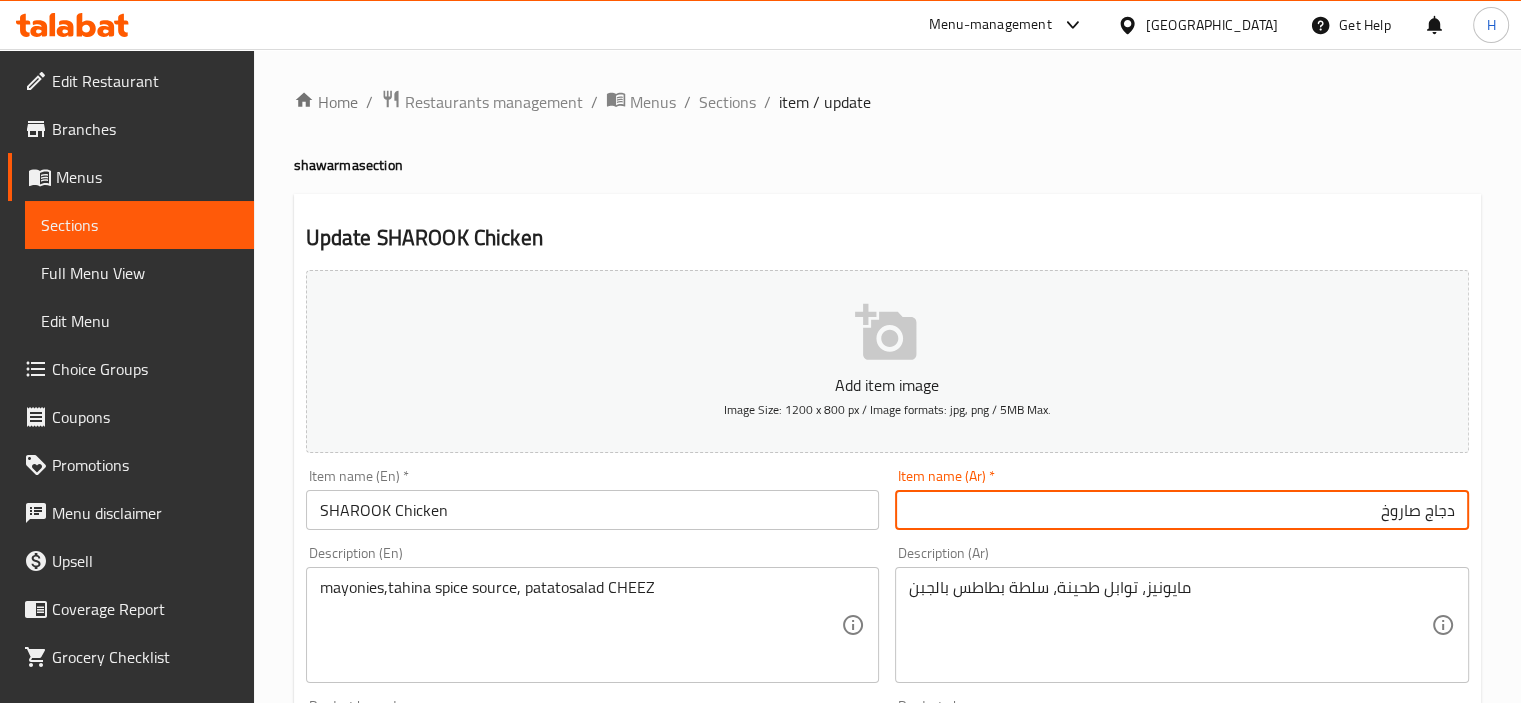 type on "دجاج صاروخ" 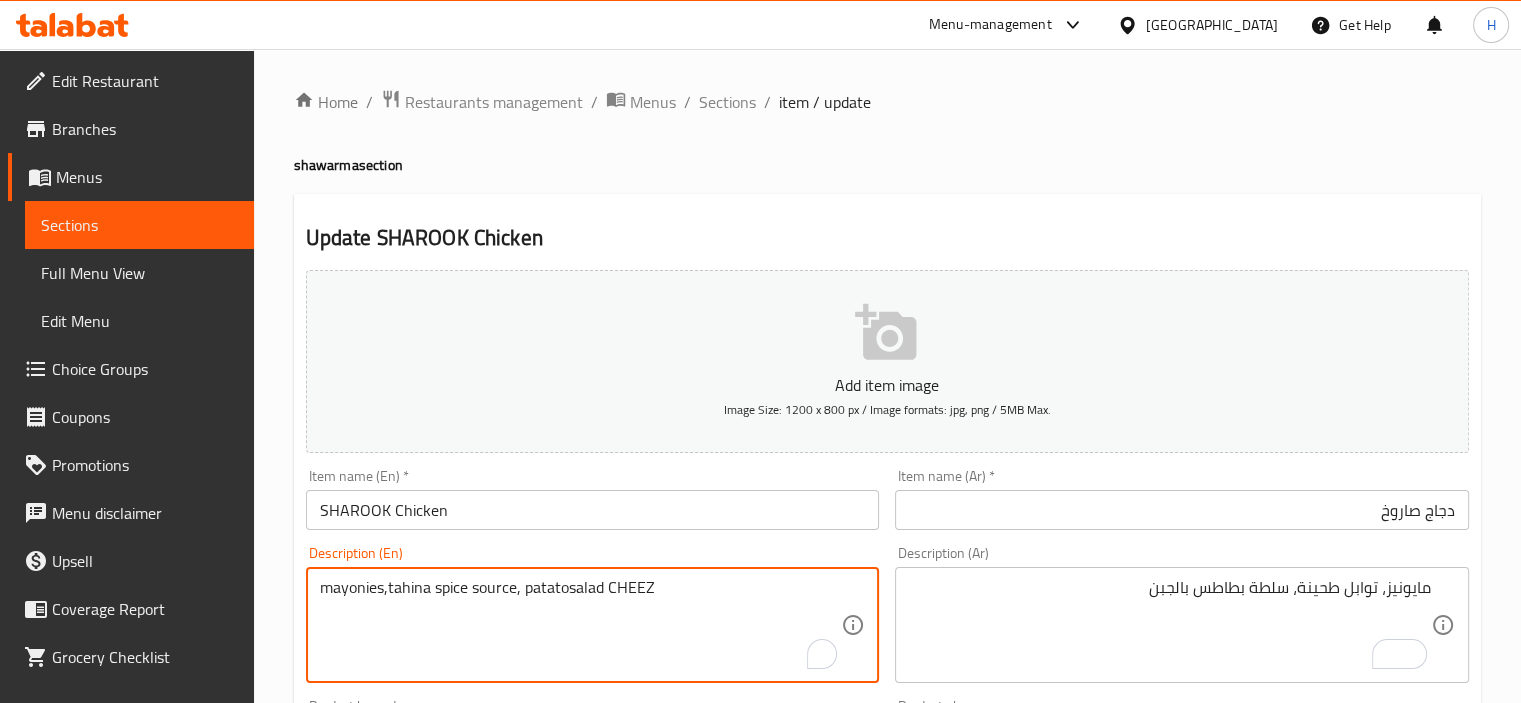 click on "mayonies,tahina spice source, patatosalad CHEEZ" at bounding box center [581, 625] 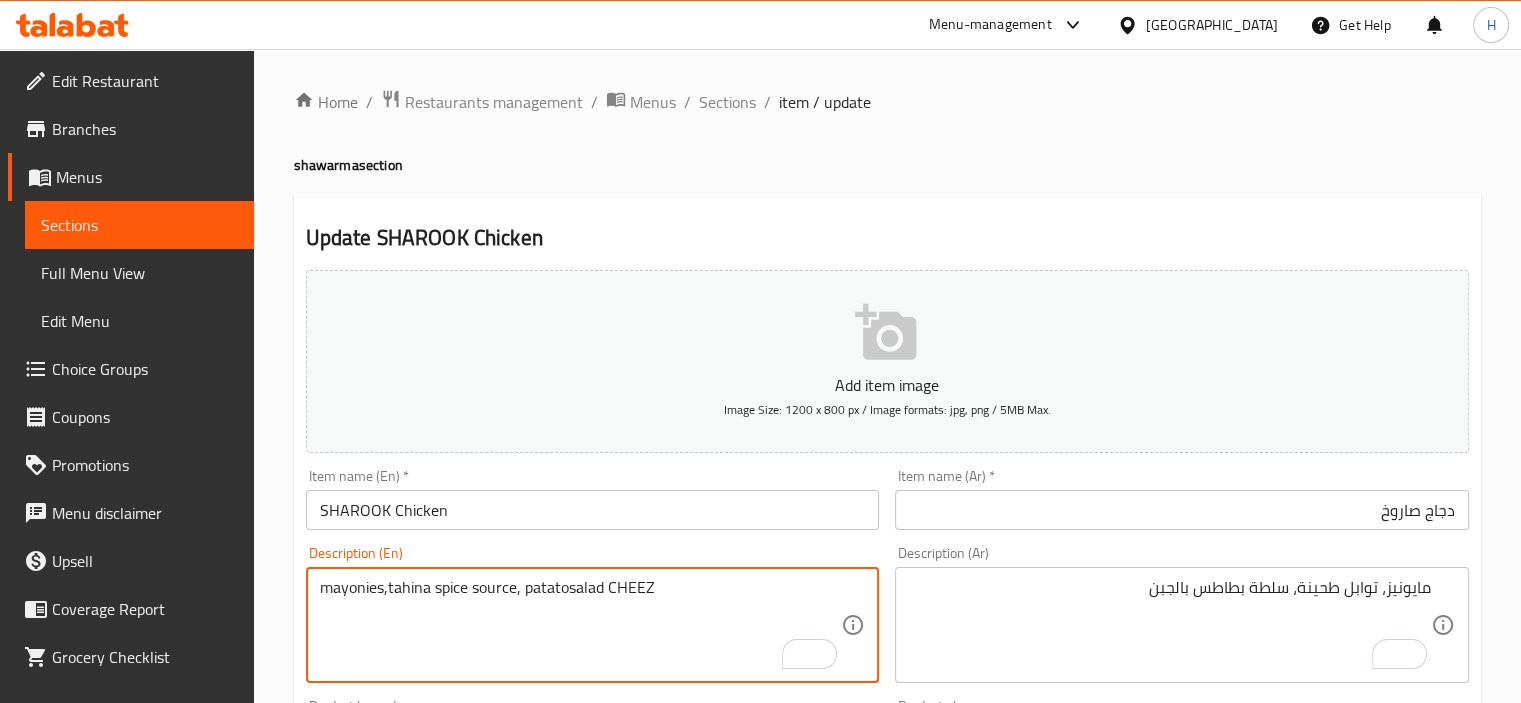 paste on "naise, tahina spice sauce, potato" 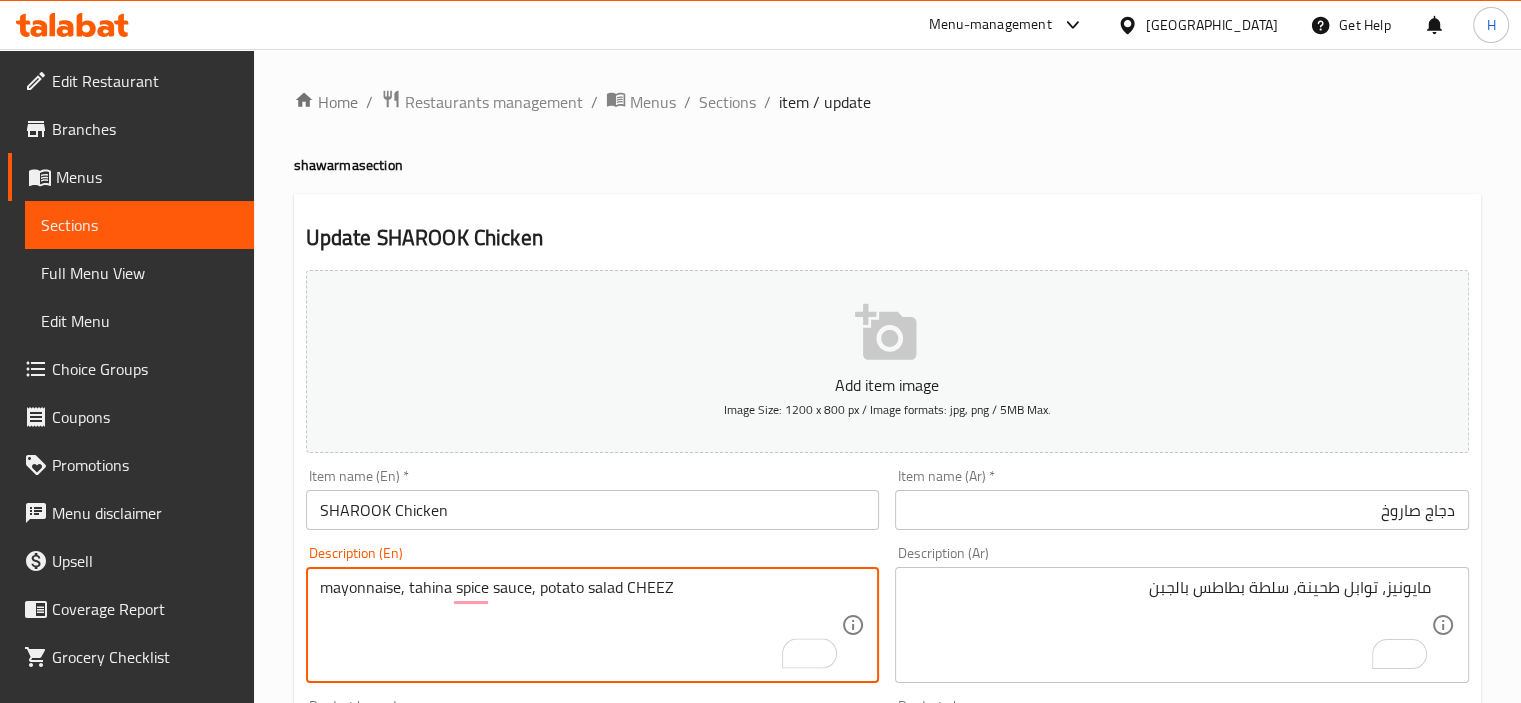 type on "mayonnaise, tahina spice sauce, potato salad CHEEZ" 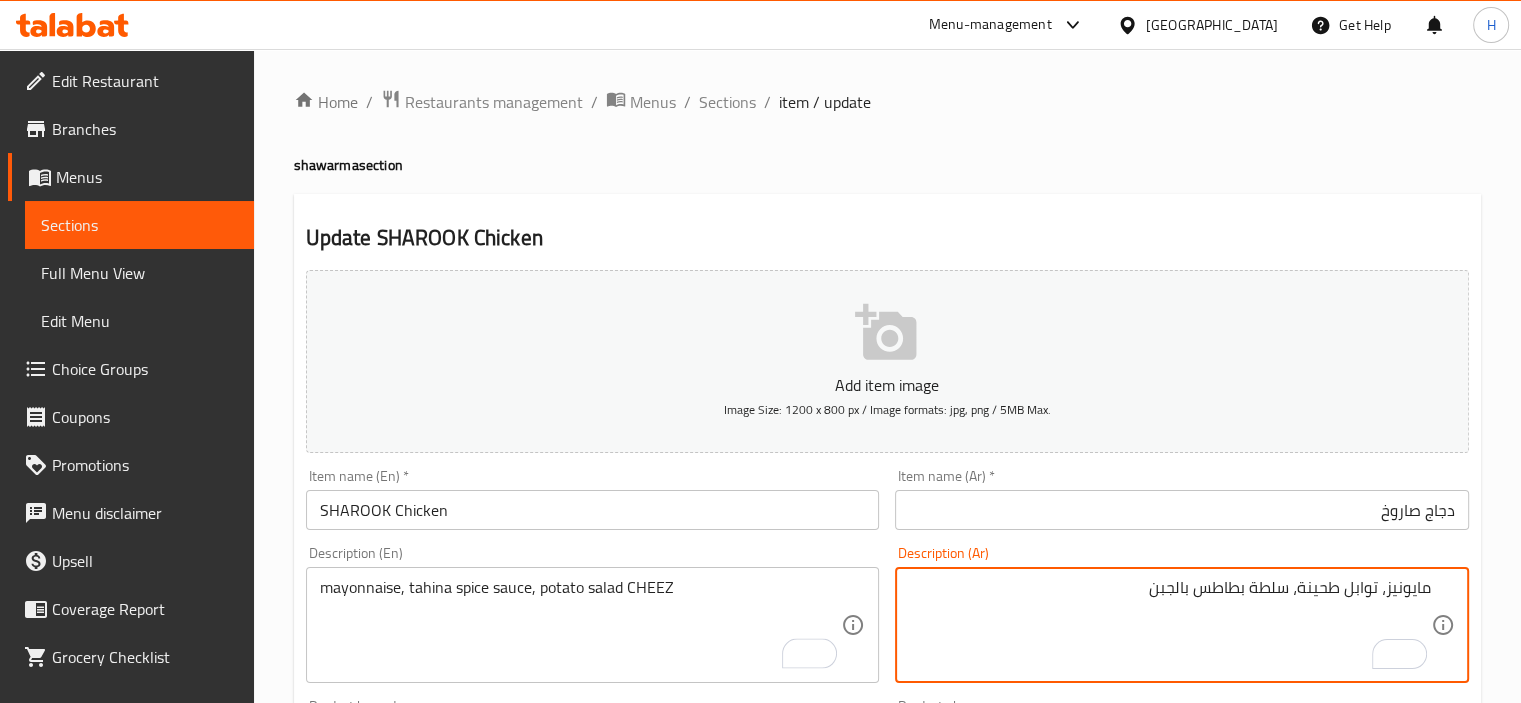 click on "مايونيز، توابل طحينة، سلطة بطاطس بالجبن" at bounding box center (1170, 625) 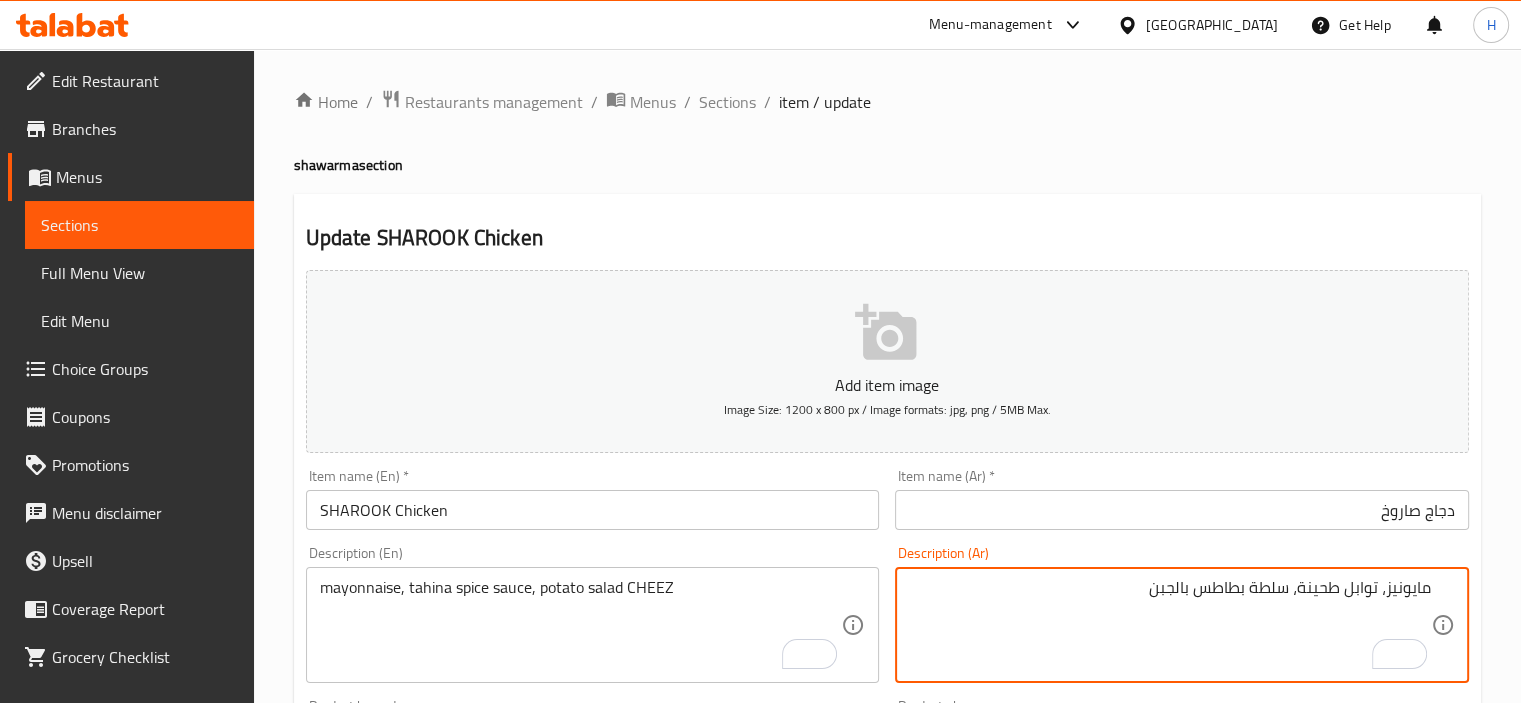 click on "مايونيز، توابل طحينة، سلطة بطاطس بالجبن" at bounding box center [1170, 625] 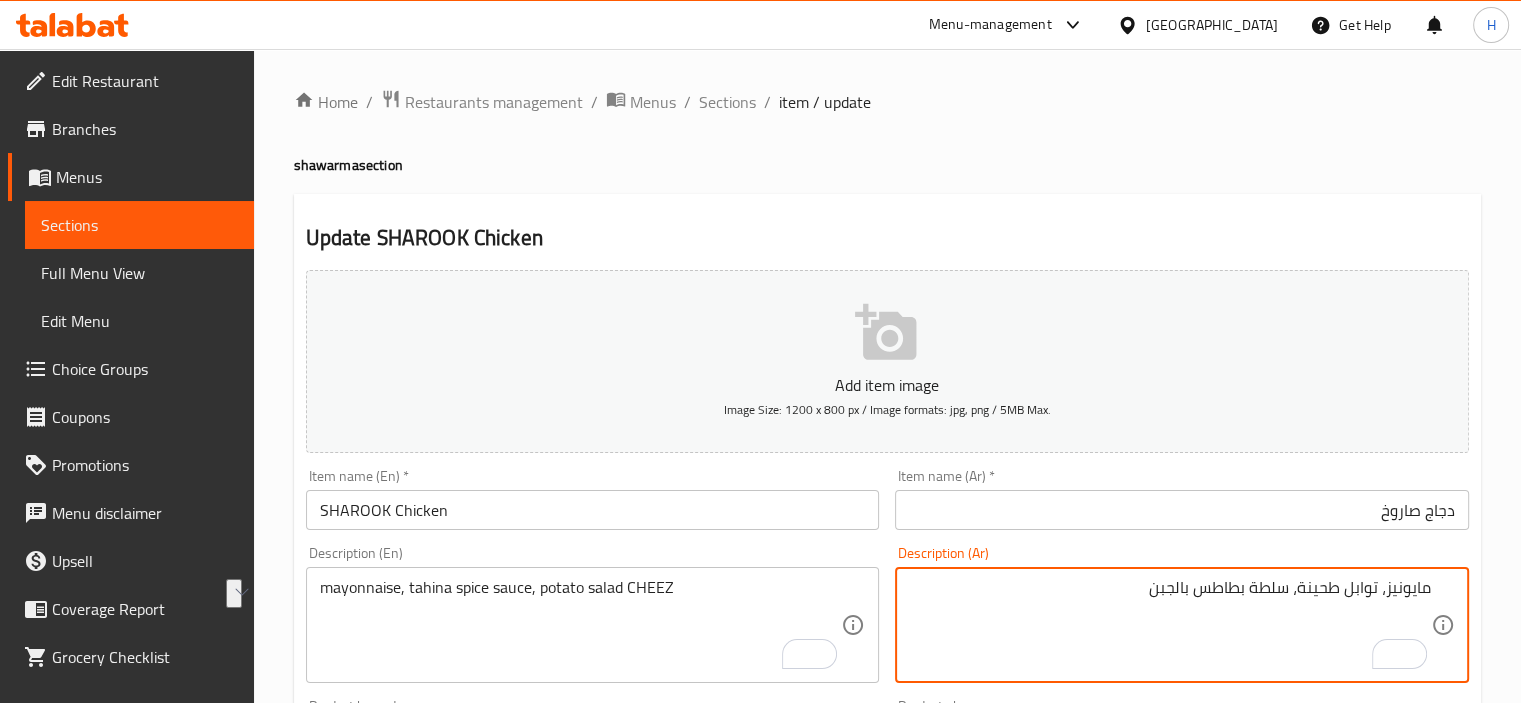 paste on "صوص طحينة بالتوابل، سلطة بطاطس بالجبنة" 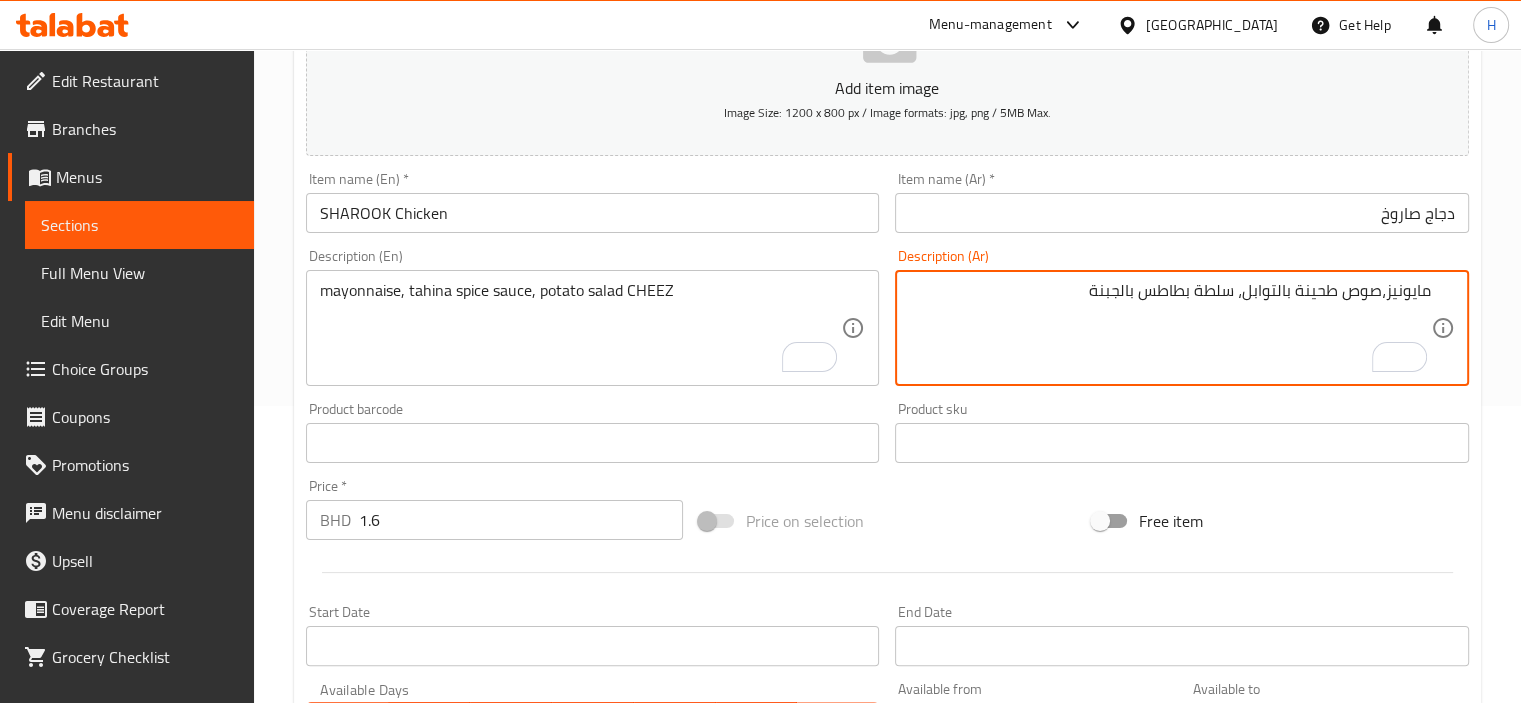 scroll, scrollTop: 292, scrollLeft: 0, axis: vertical 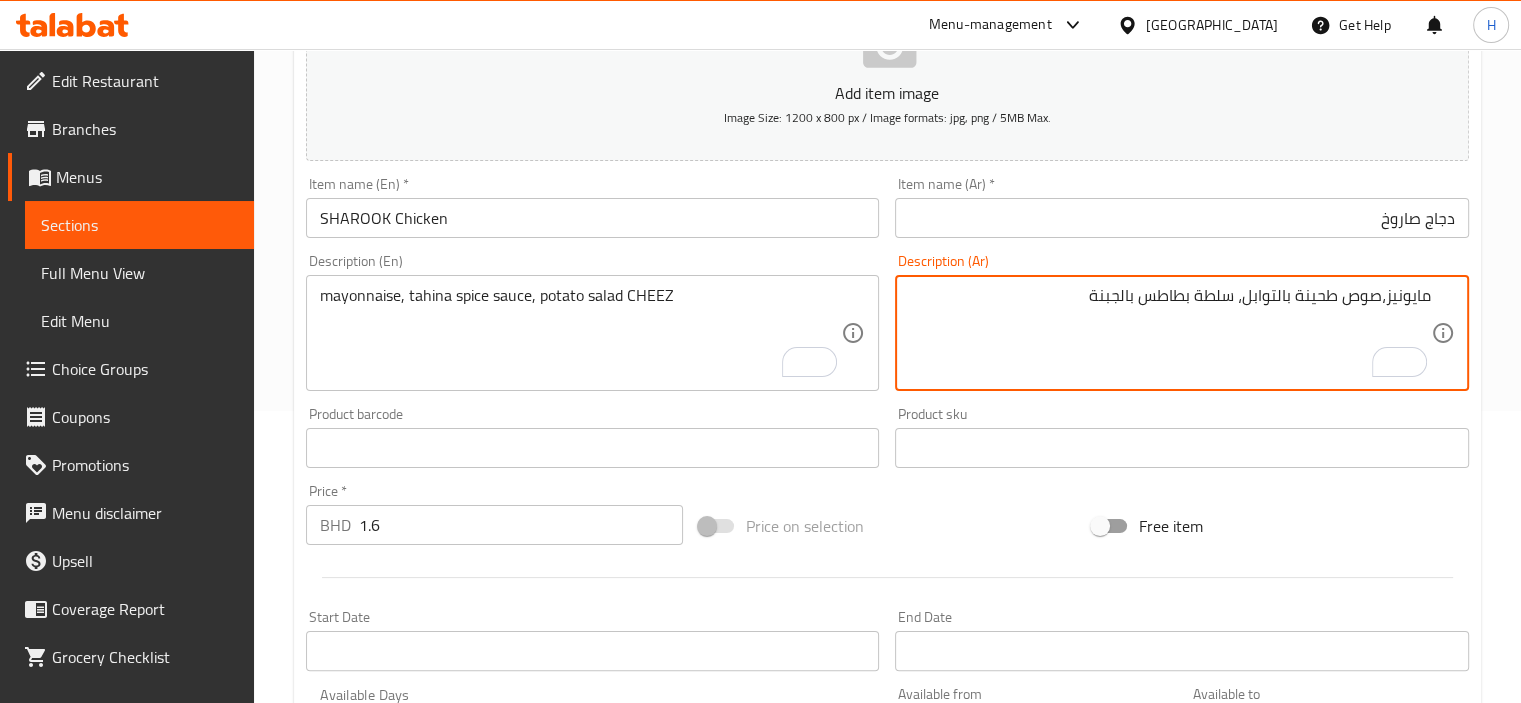 type on "مايونيز،صوص طحينة بالتوابل، سلطة بطاطس بالجبنة" 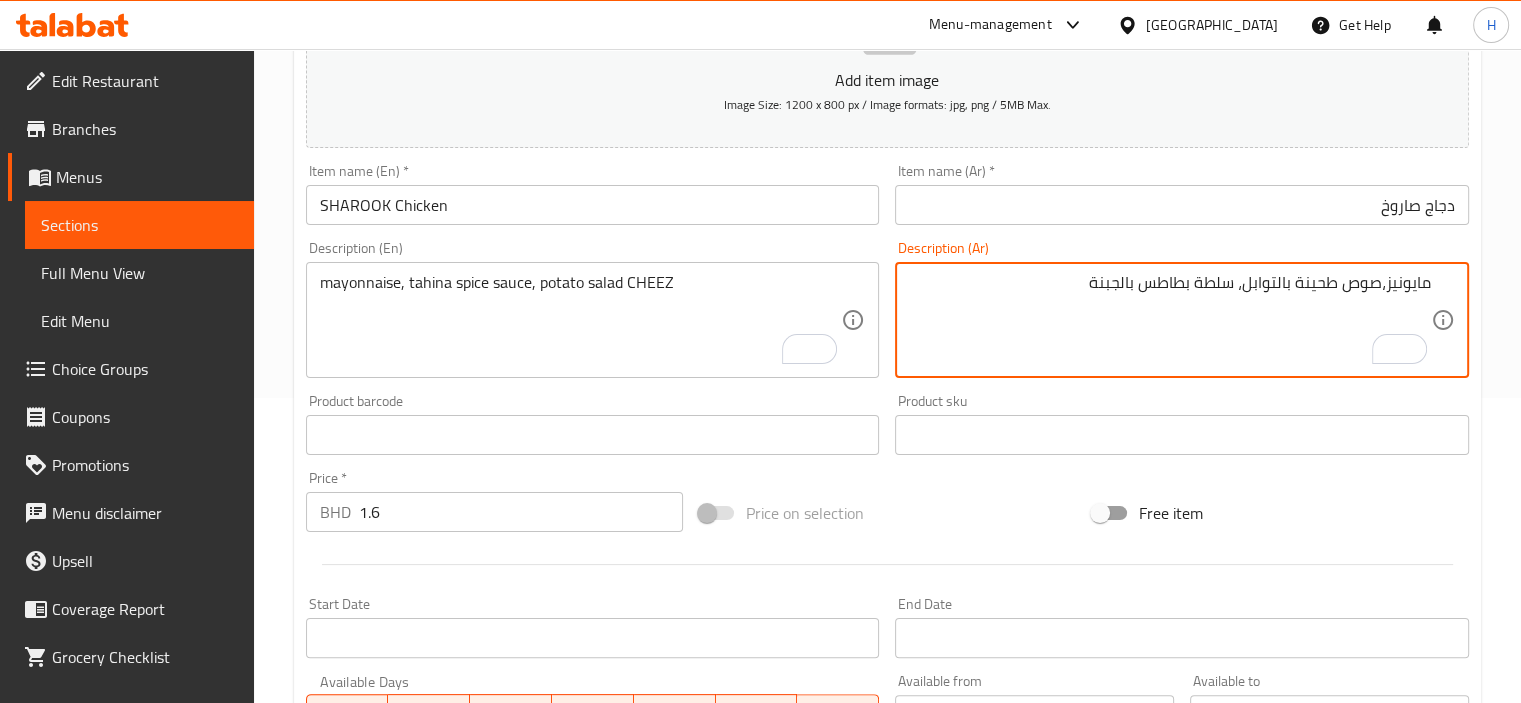 scroll, scrollTop: 709, scrollLeft: 0, axis: vertical 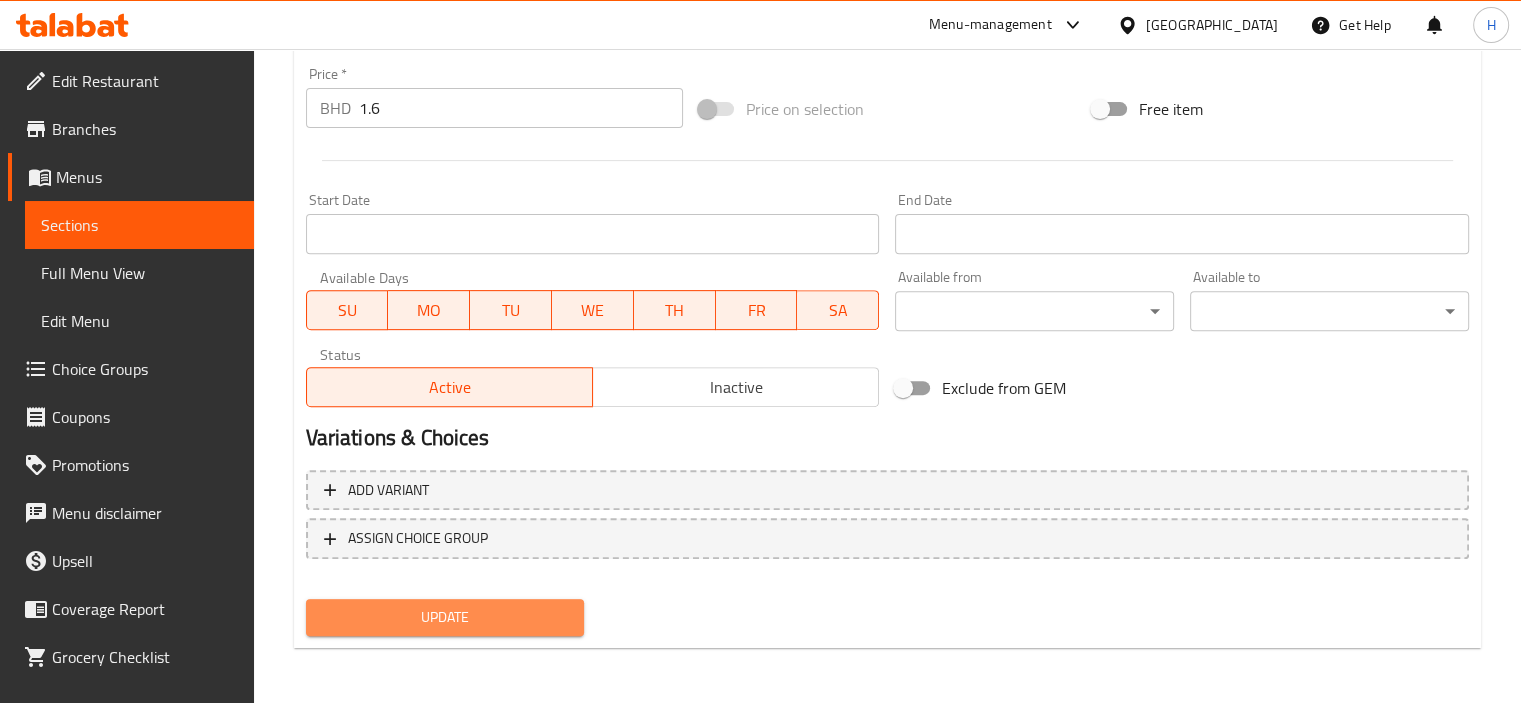 click on "Update" at bounding box center [445, 617] 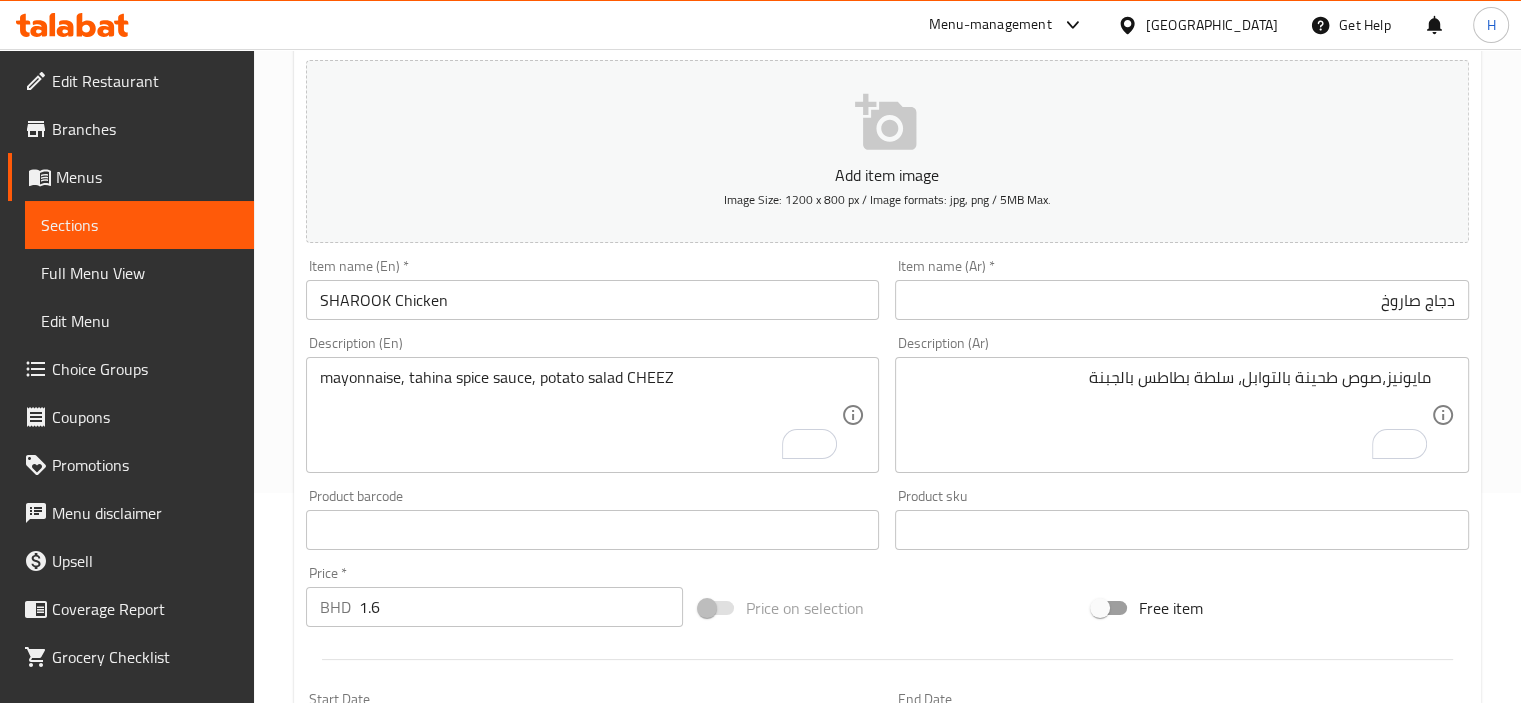 scroll, scrollTop: 0, scrollLeft: 0, axis: both 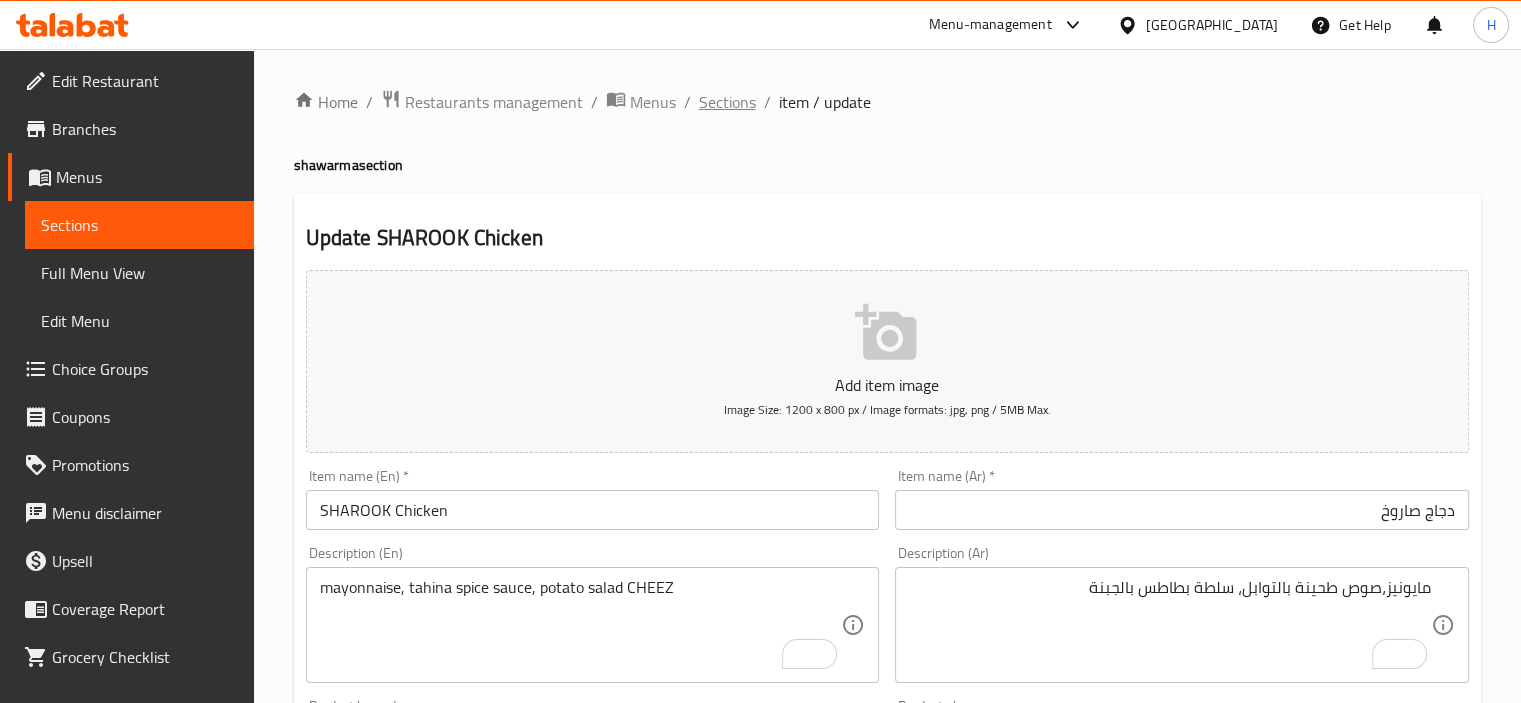 click on "Sections" at bounding box center [727, 102] 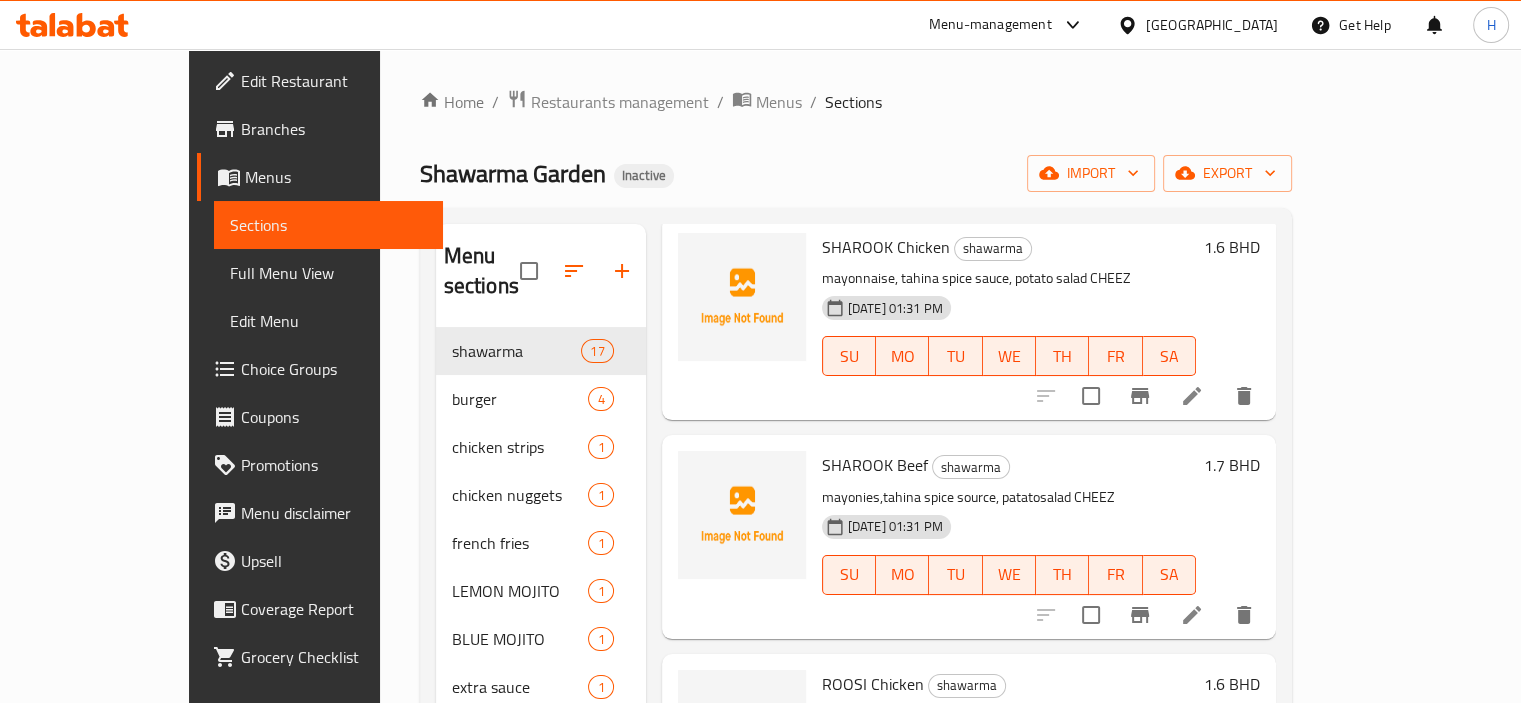 scroll, scrollTop: 2732, scrollLeft: 0, axis: vertical 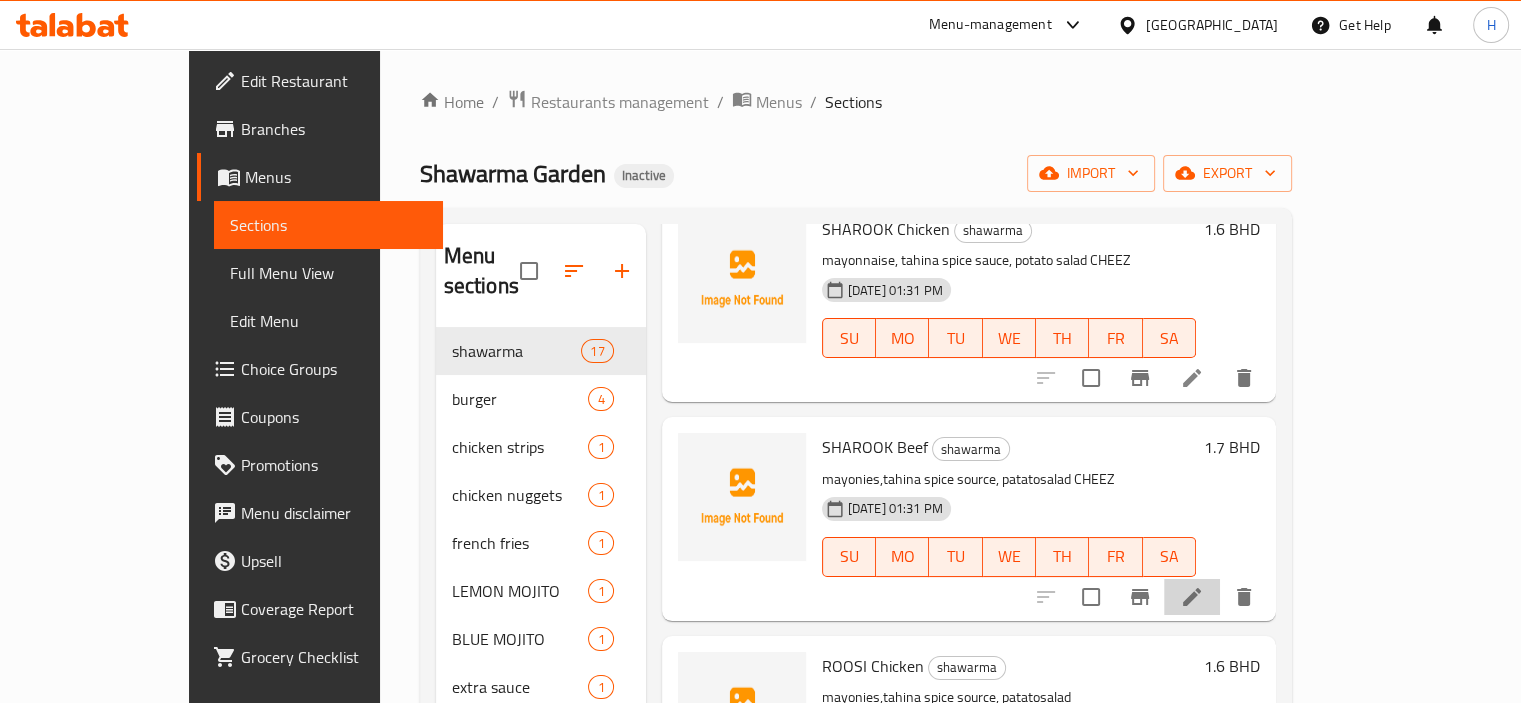 click at bounding box center [1192, 597] 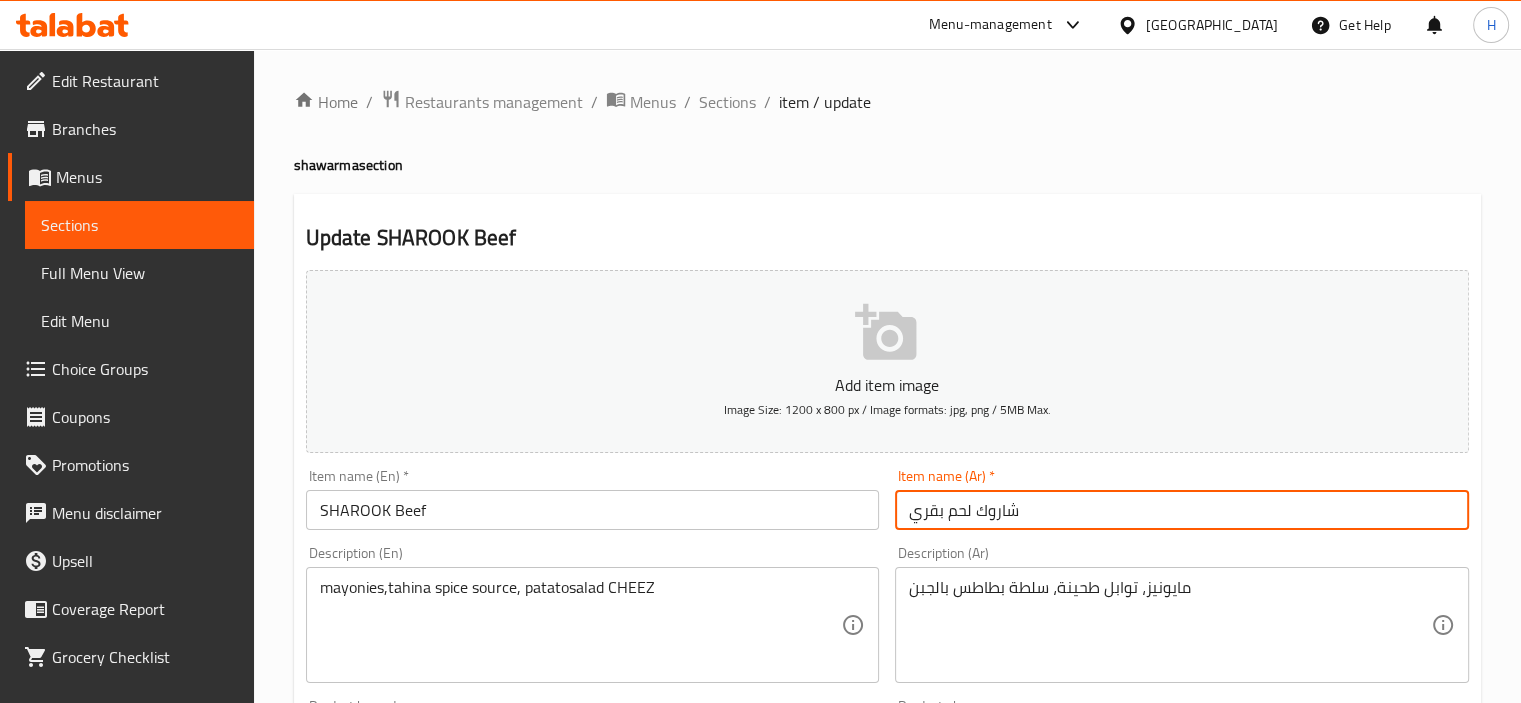 click on "شاروك لحم بقري" at bounding box center [1182, 510] 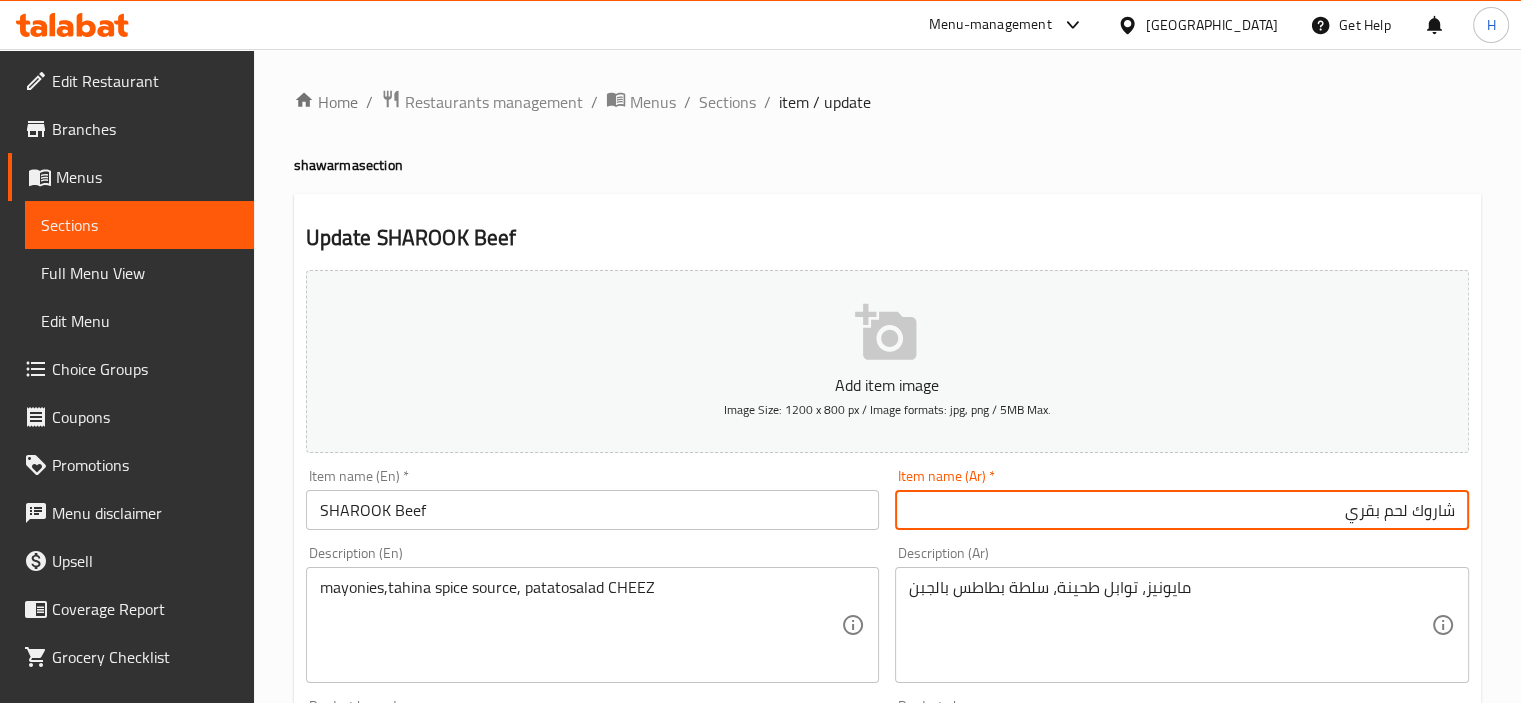 click on "شاروك لحم بقري" at bounding box center (1182, 510) 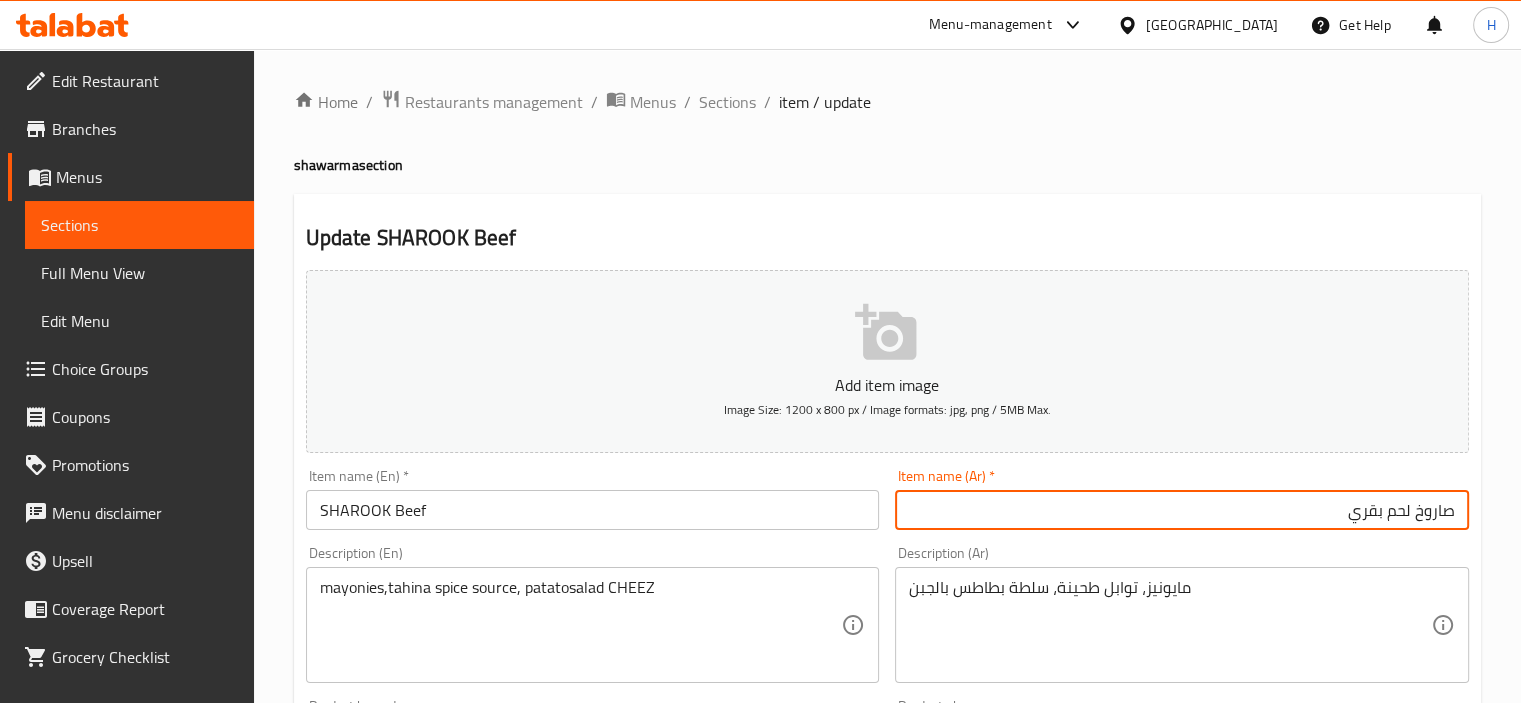 type on "صاروخ لحم بقري" 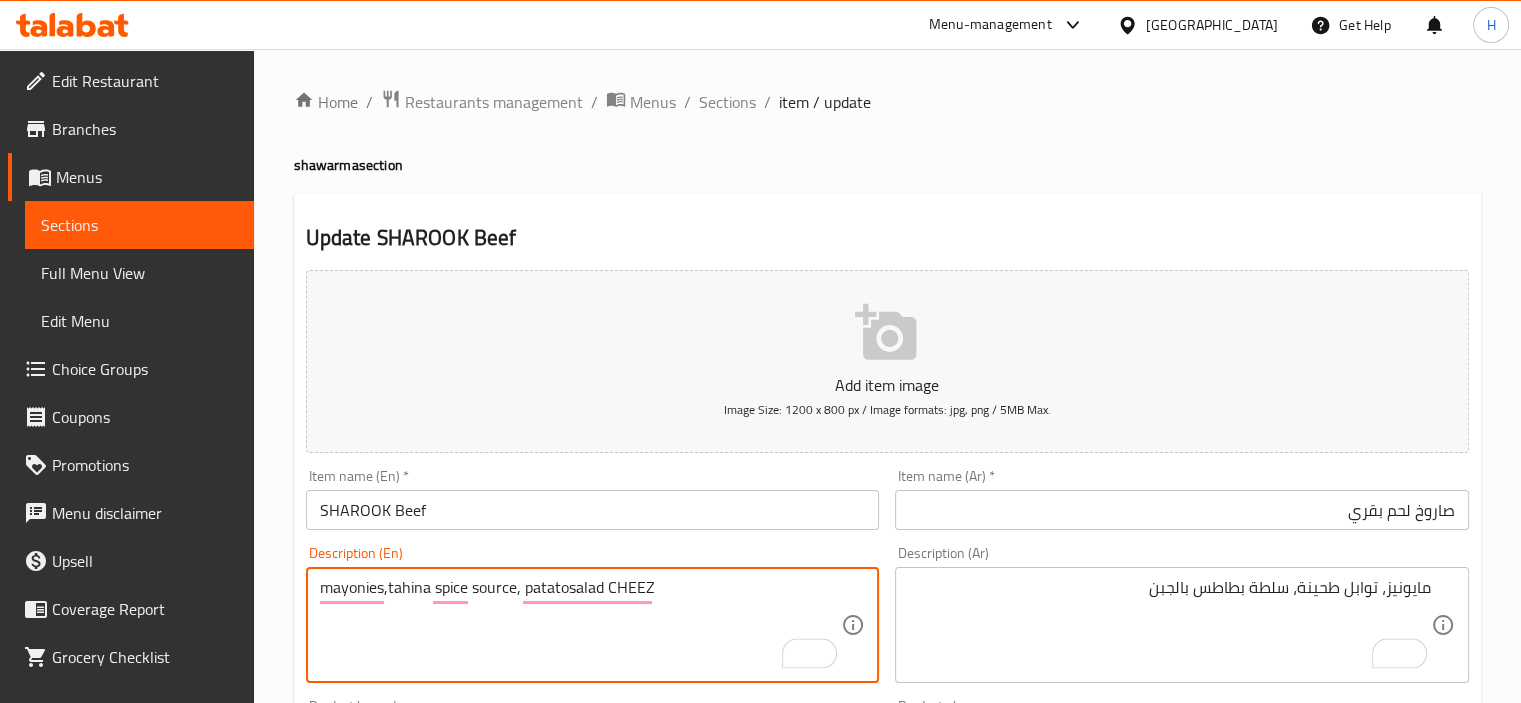 click on "mayonies,tahina spice source, patatosalad CHEEZ" at bounding box center [581, 625] 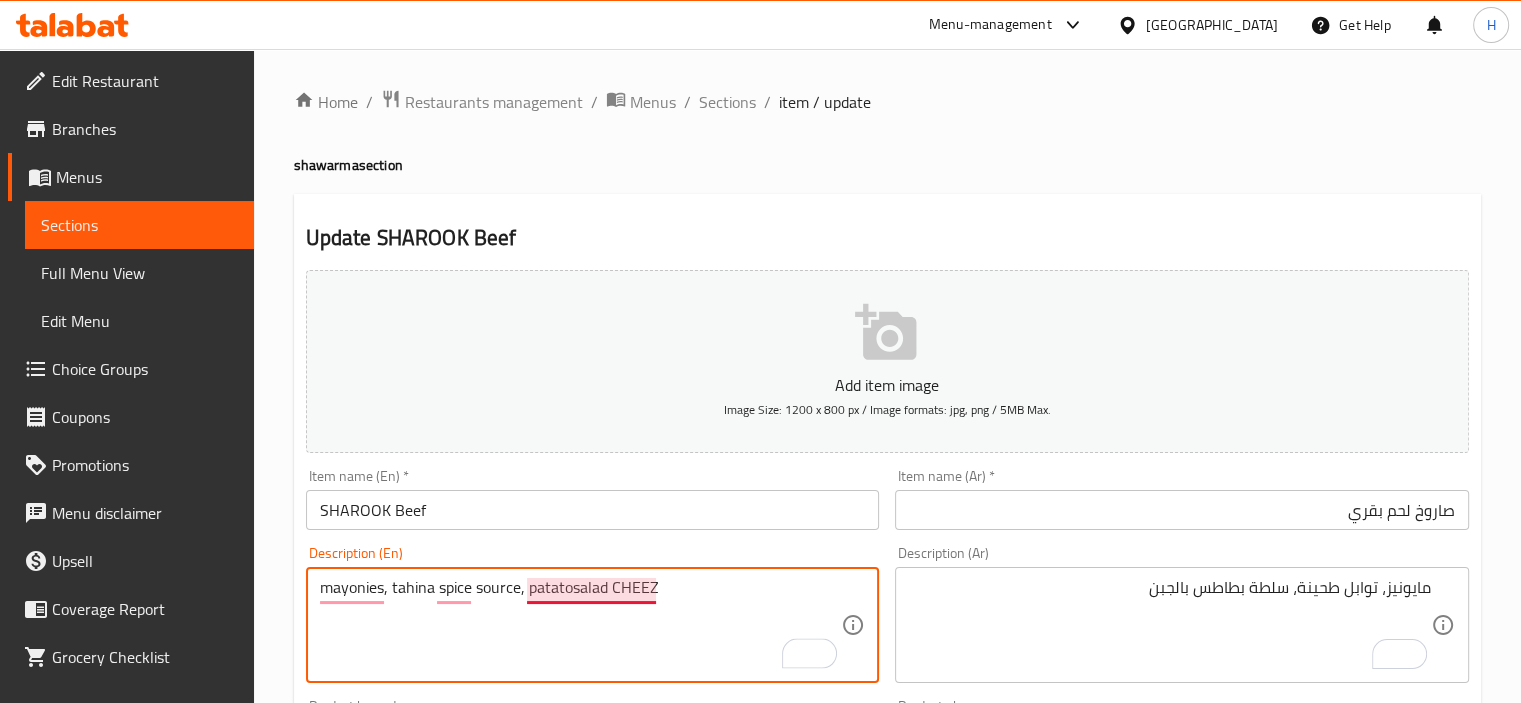 click on "mayonies, tahina spice source, patatosalad CHEEZ" at bounding box center [581, 625] 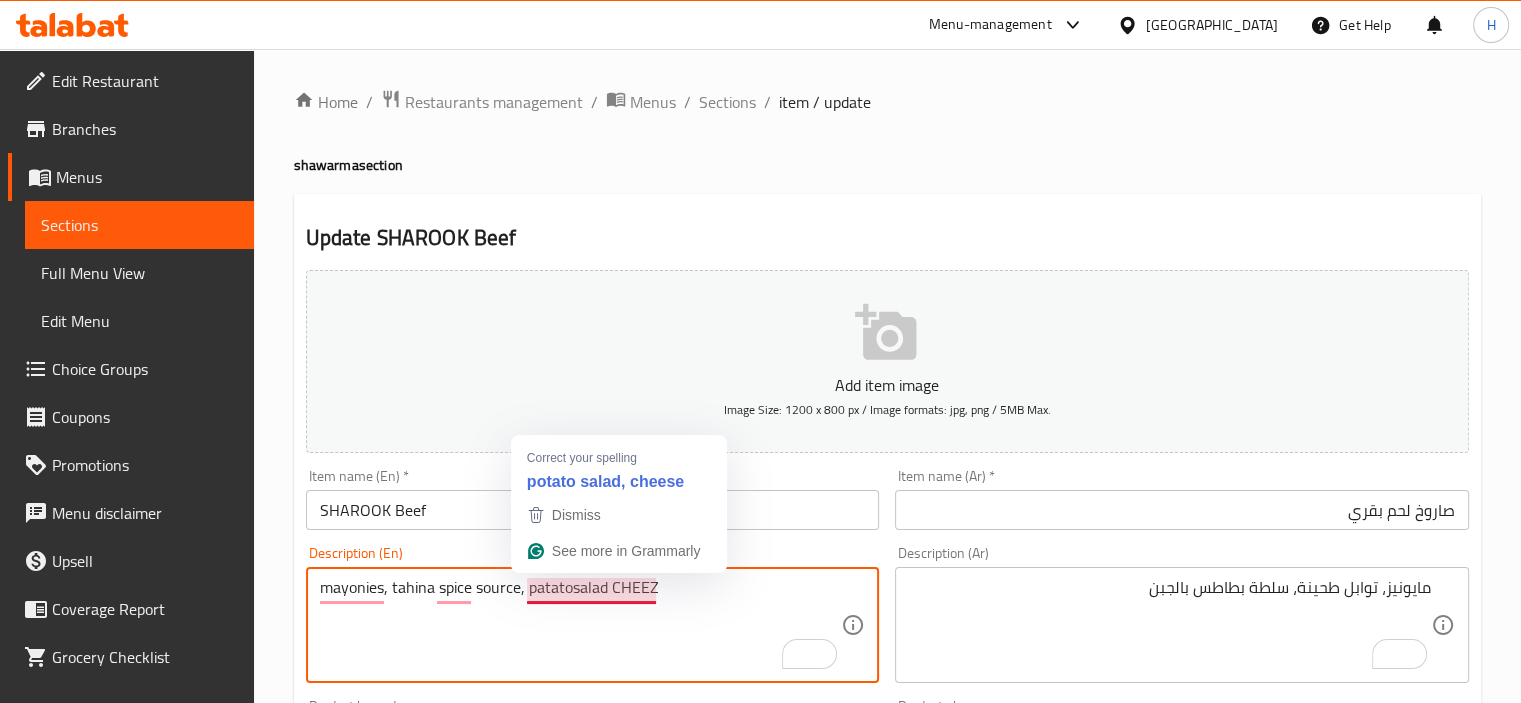 click on "mayonies, tahina spice source, patatosalad CHEEZ" at bounding box center [581, 625] 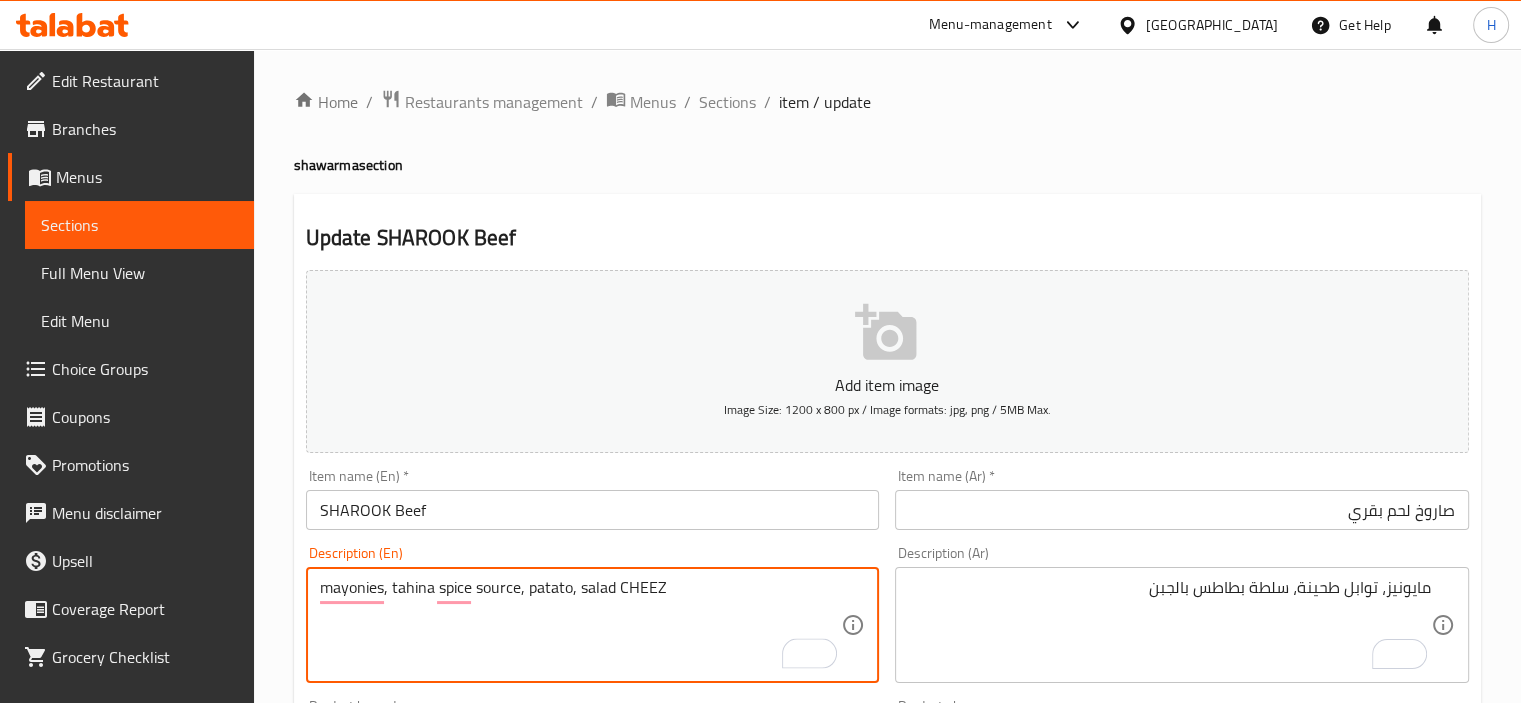 click on "mayonies, tahina spice source, patato, salad CHEEZ" at bounding box center [581, 625] 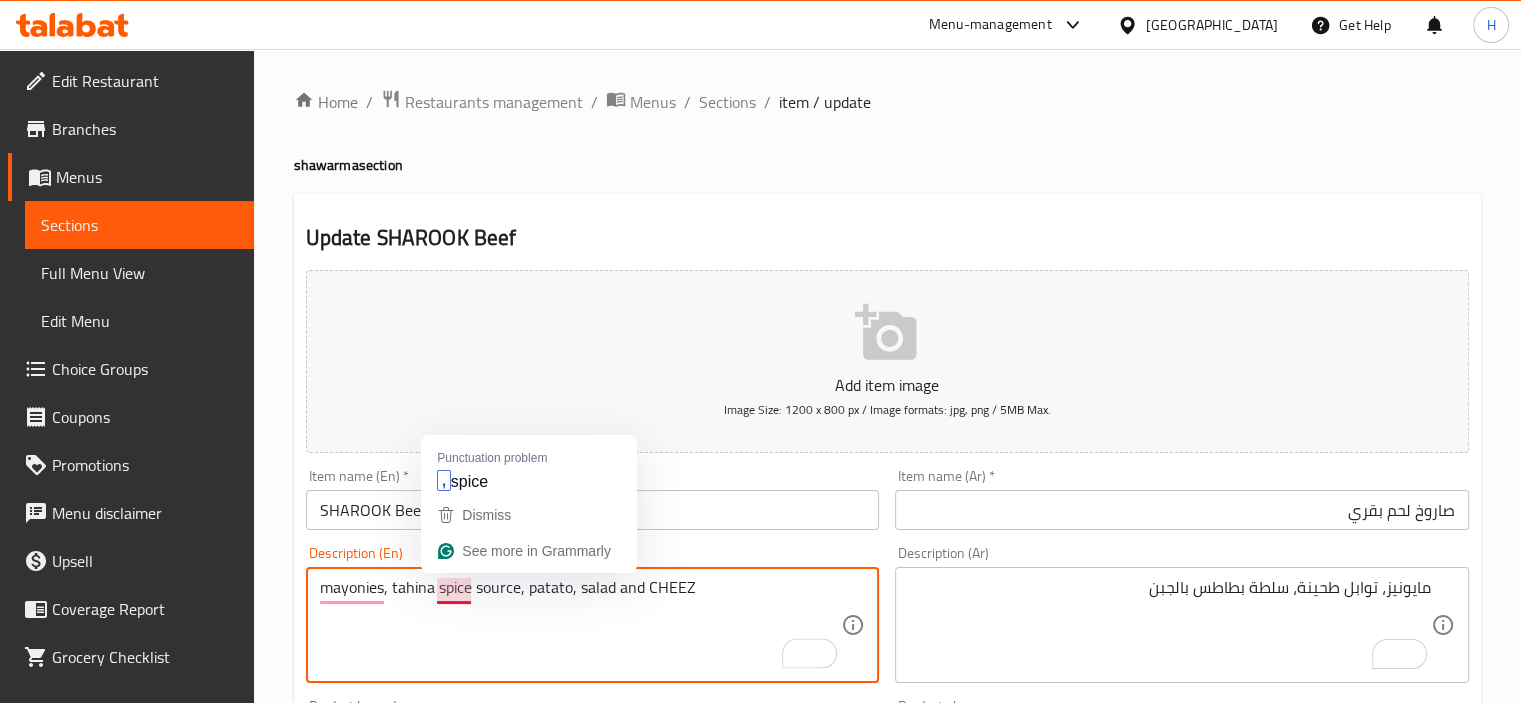 click on "mayonies, tahina spice source, patato, salad and CHEEZ" at bounding box center [581, 625] 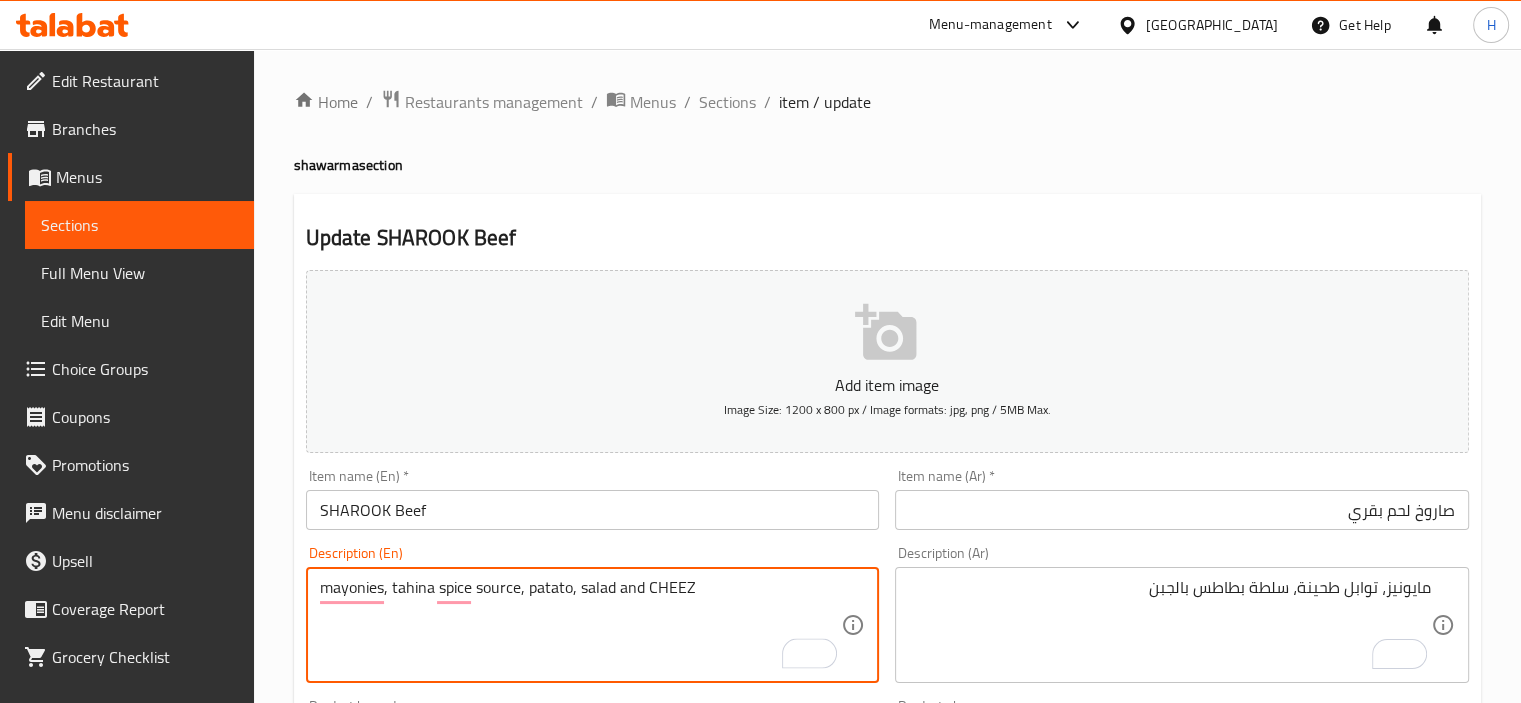 click on "mayonies, tahina spice source, patato, salad and CHEEZ" at bounding box center [581, 625] 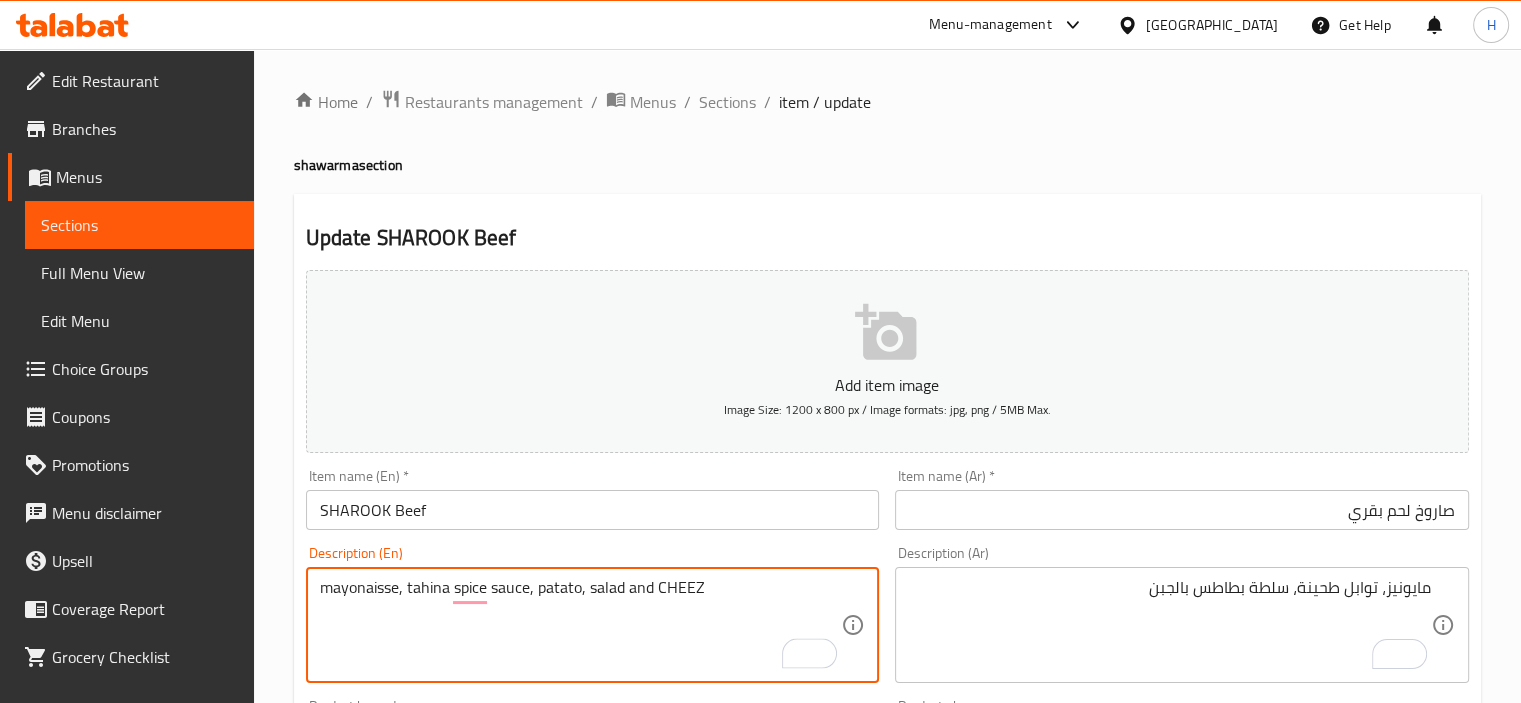 type on "mayonaisse, tahina spice sauce, patato, salad and CHEEZ" 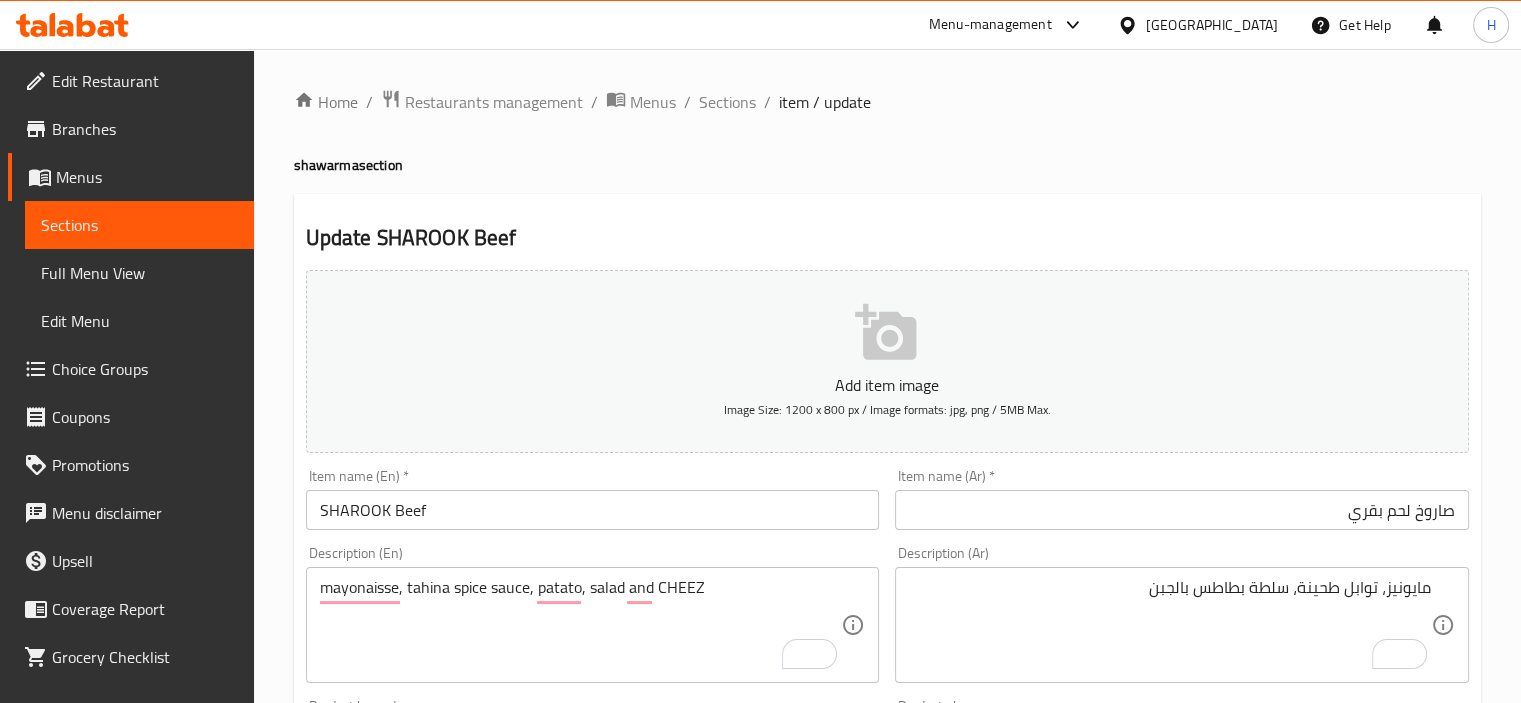 click on "Item name (Ar)   * صاروخ لحم بقري Item name (Ar)  *" at bounding box center (1182, 499) 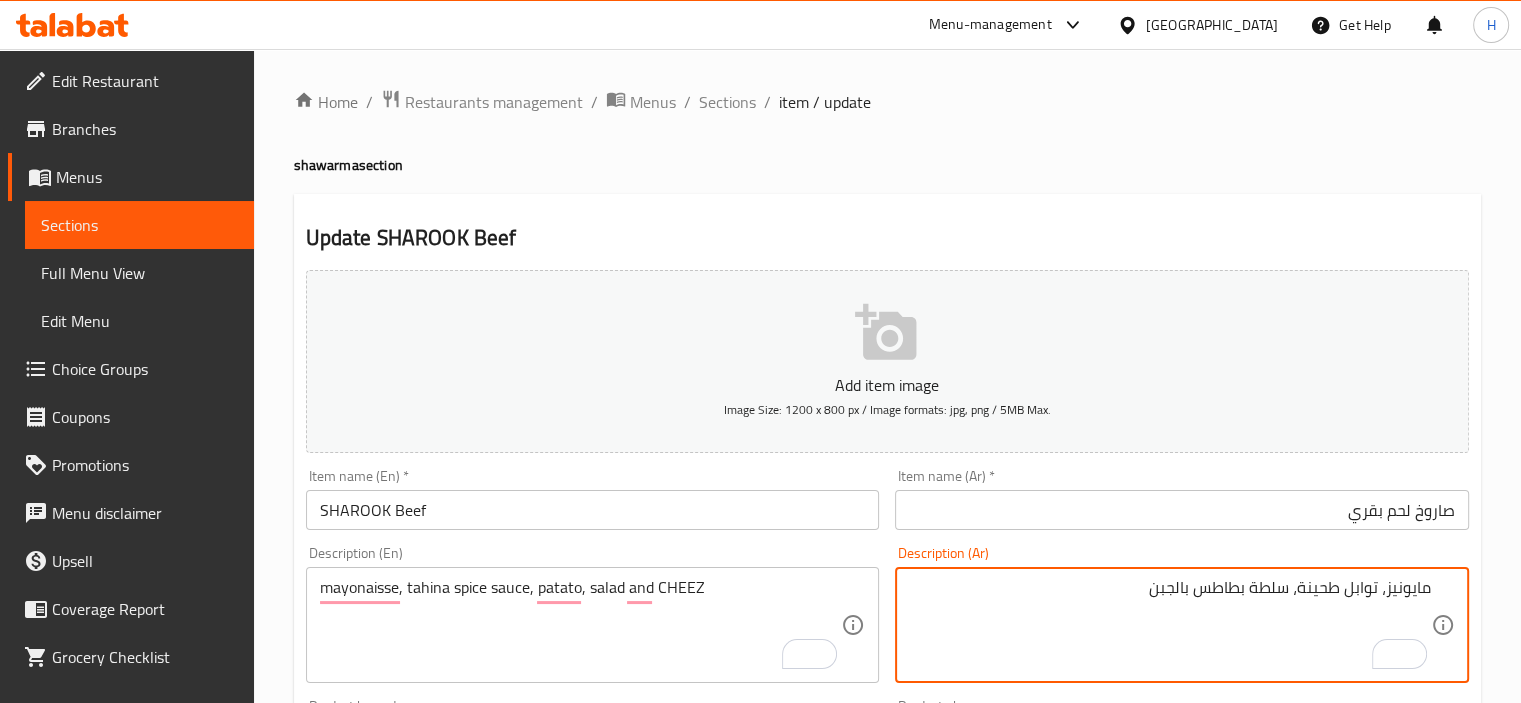 click on "مايونيز، توابل طحينة، سلطة بطاطس بالجبن" at bounding box center (1170, 625) 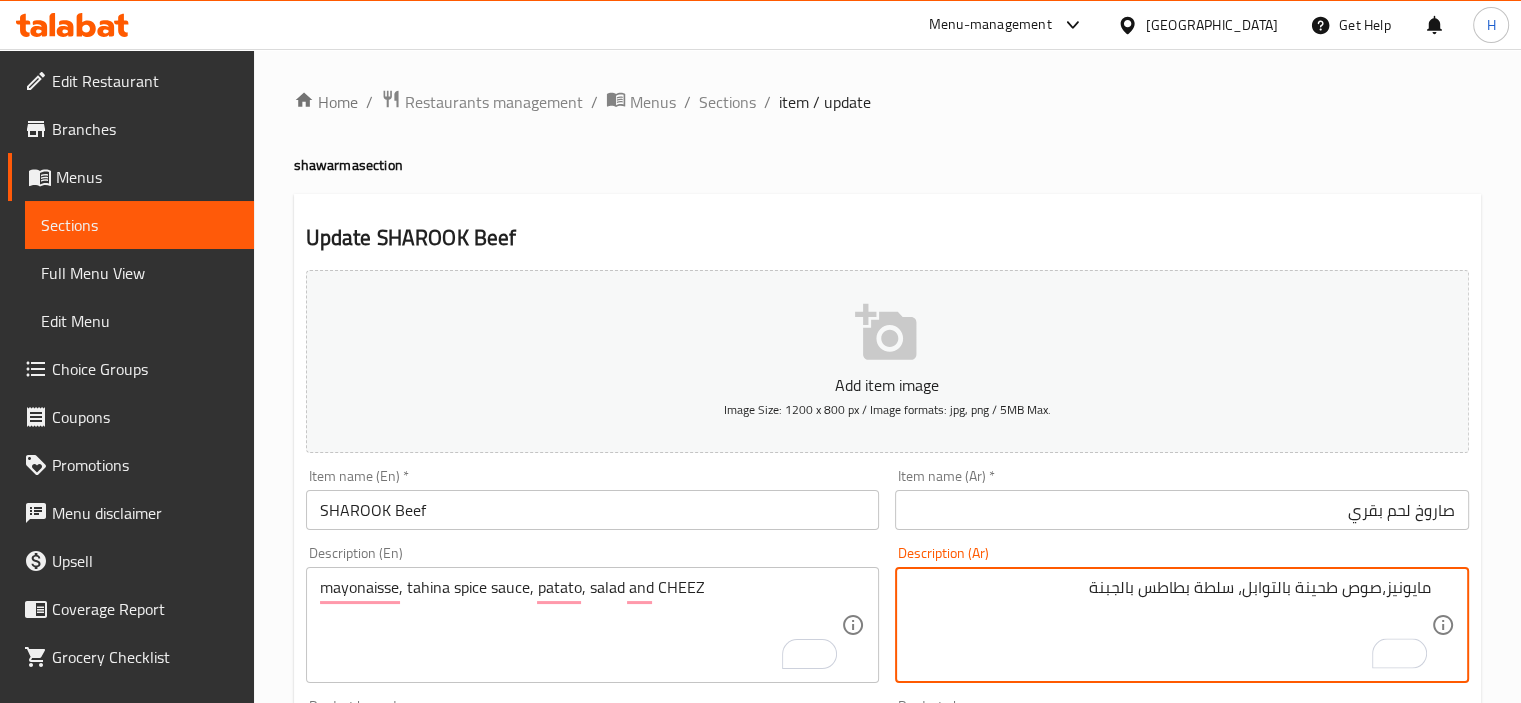 type on "مايونيز،صوص طحينة بالتوابل، سلطة بطاطس بالجبنة" 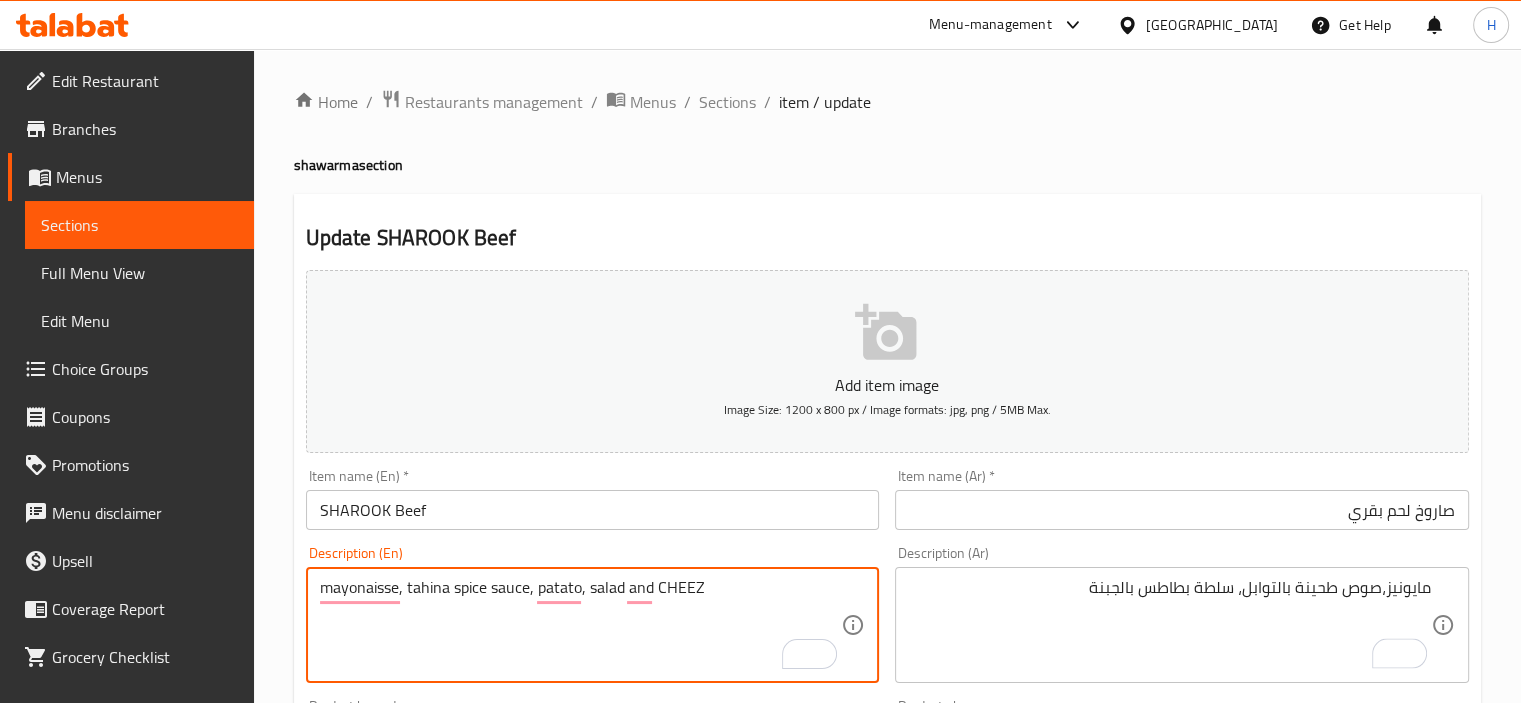 click on "mayonaisse, tahina spice sauce, patato, salad and CHEEZ" at bounding box center (581, 625) 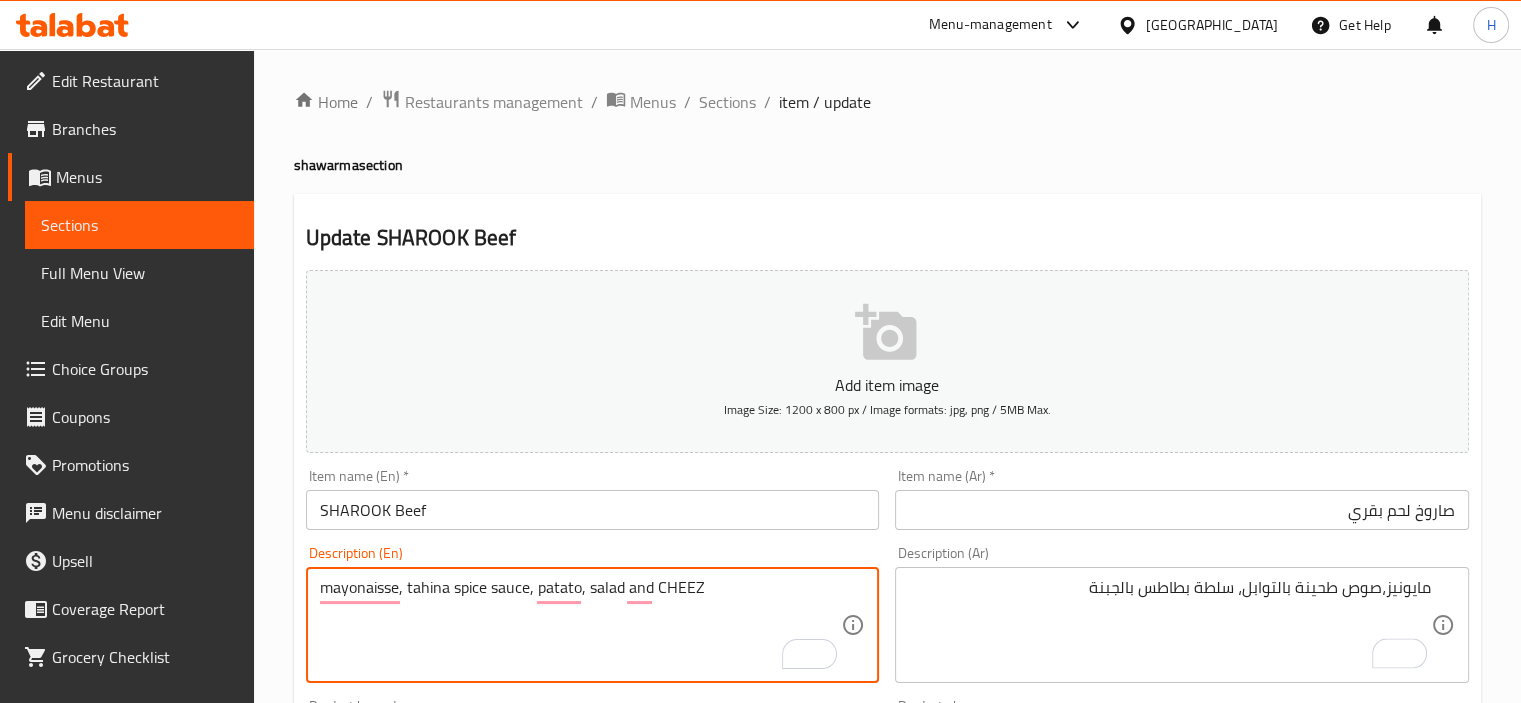 paste on "naise, tahina spice sauce, potato salad CHEEZ" 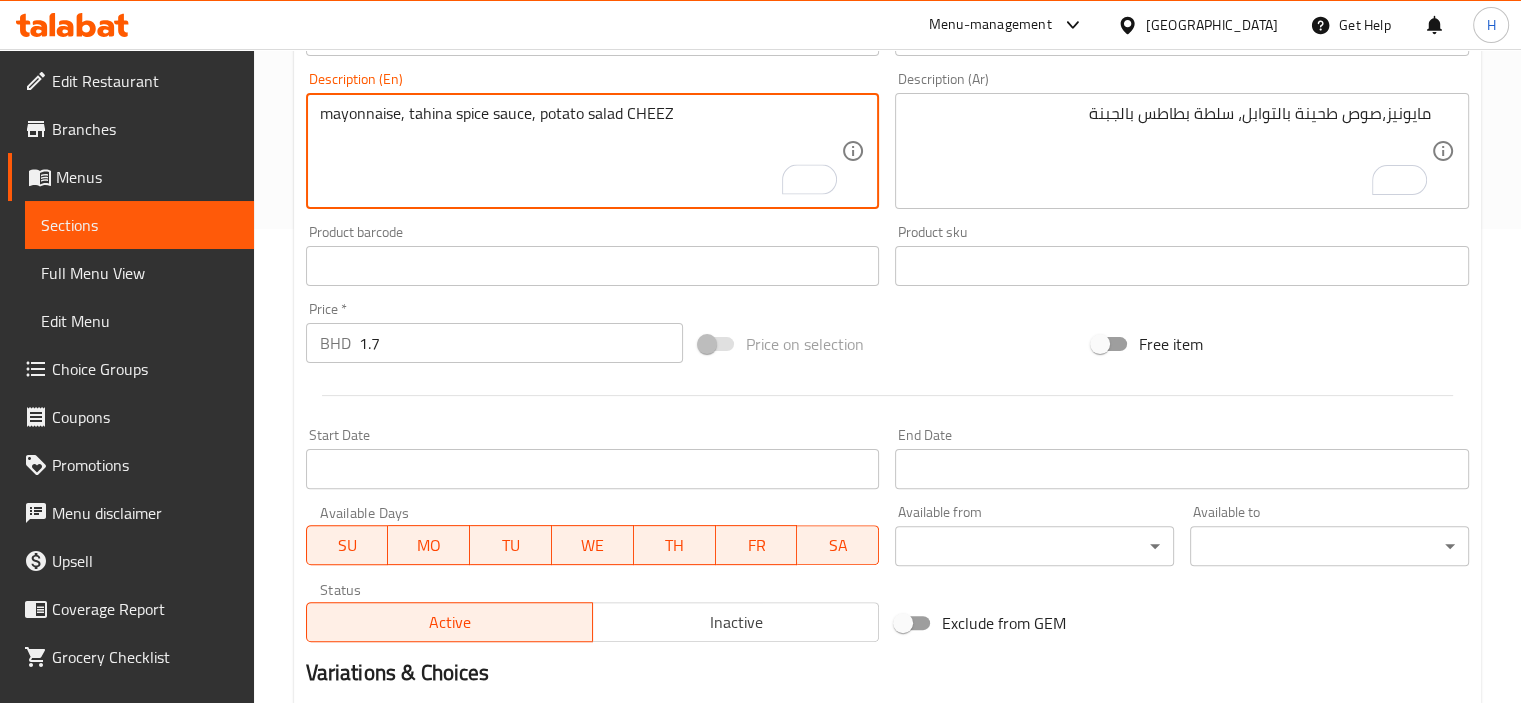 scroll, scrollTop: 709, scrollLeft: 0, axis: vertical 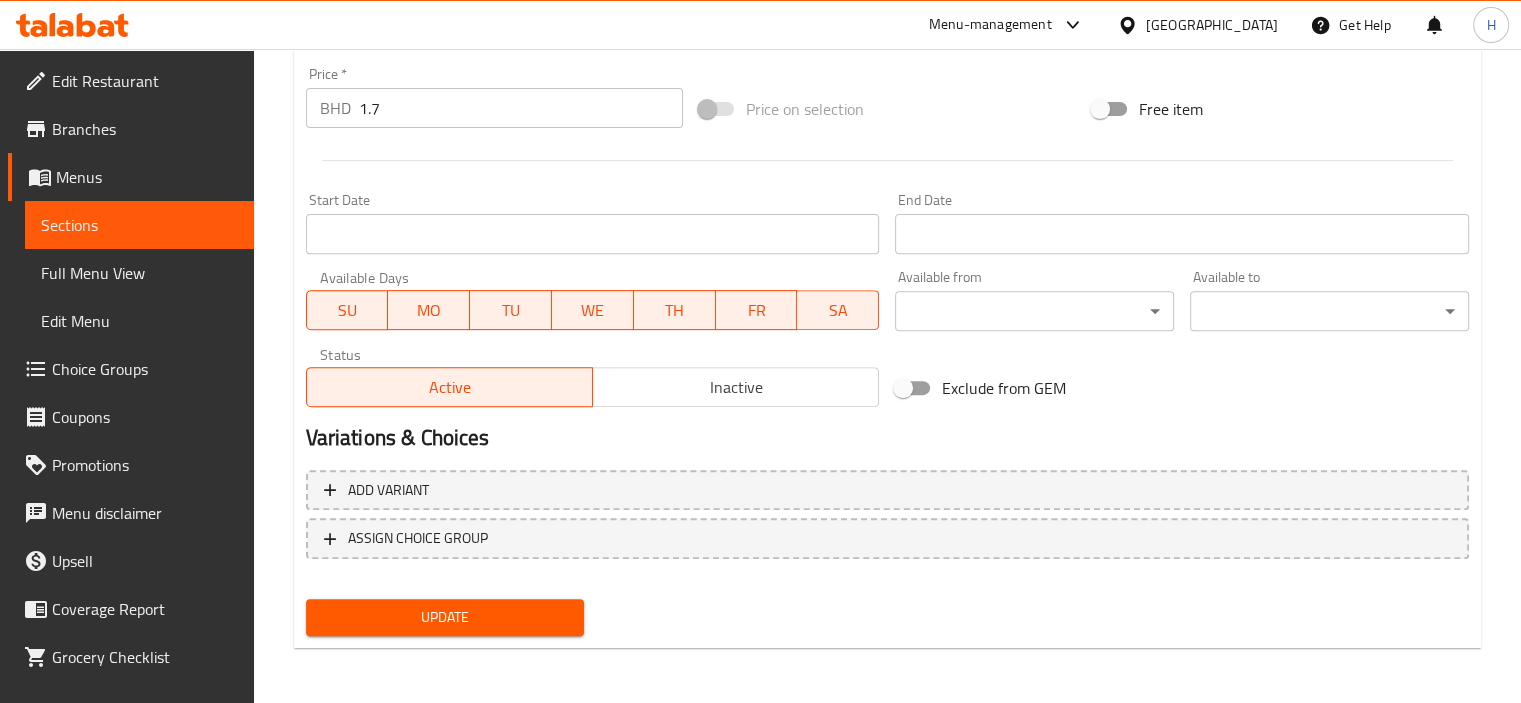 type on "mayonnaise, tahina spice sauce, potato salad CHEEZ" 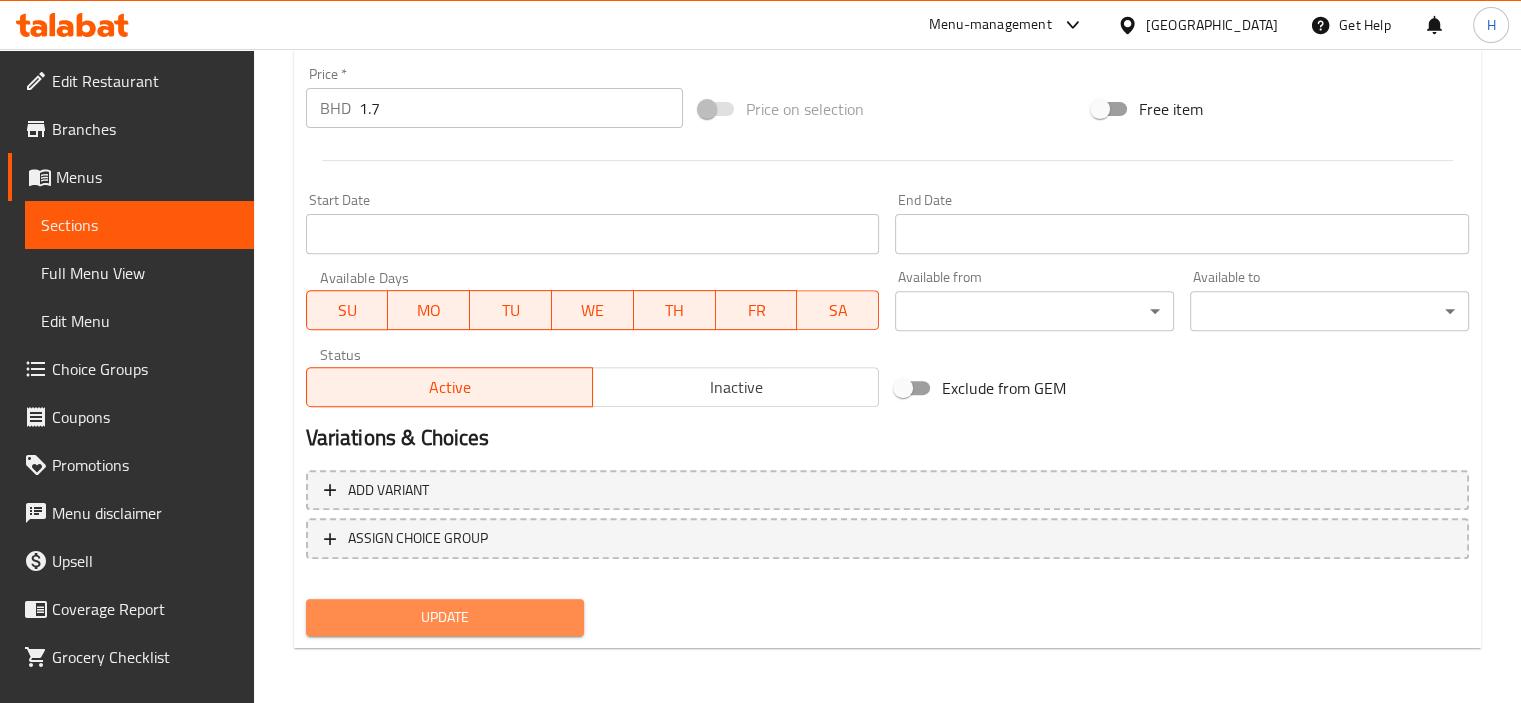 click on "Update" at bounding box center (445, 617) 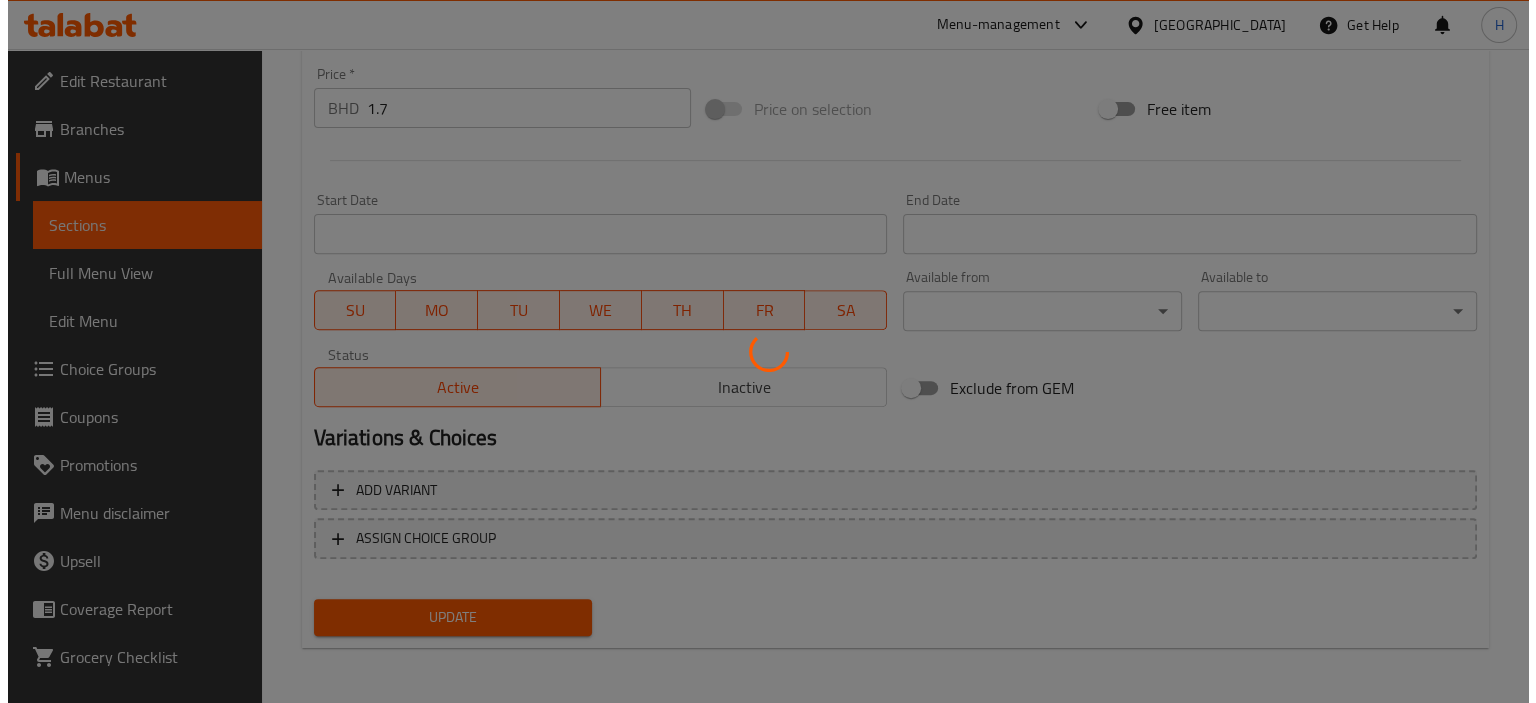 scroll, scrollTop: 0, scrollLeft: 0, axis: both 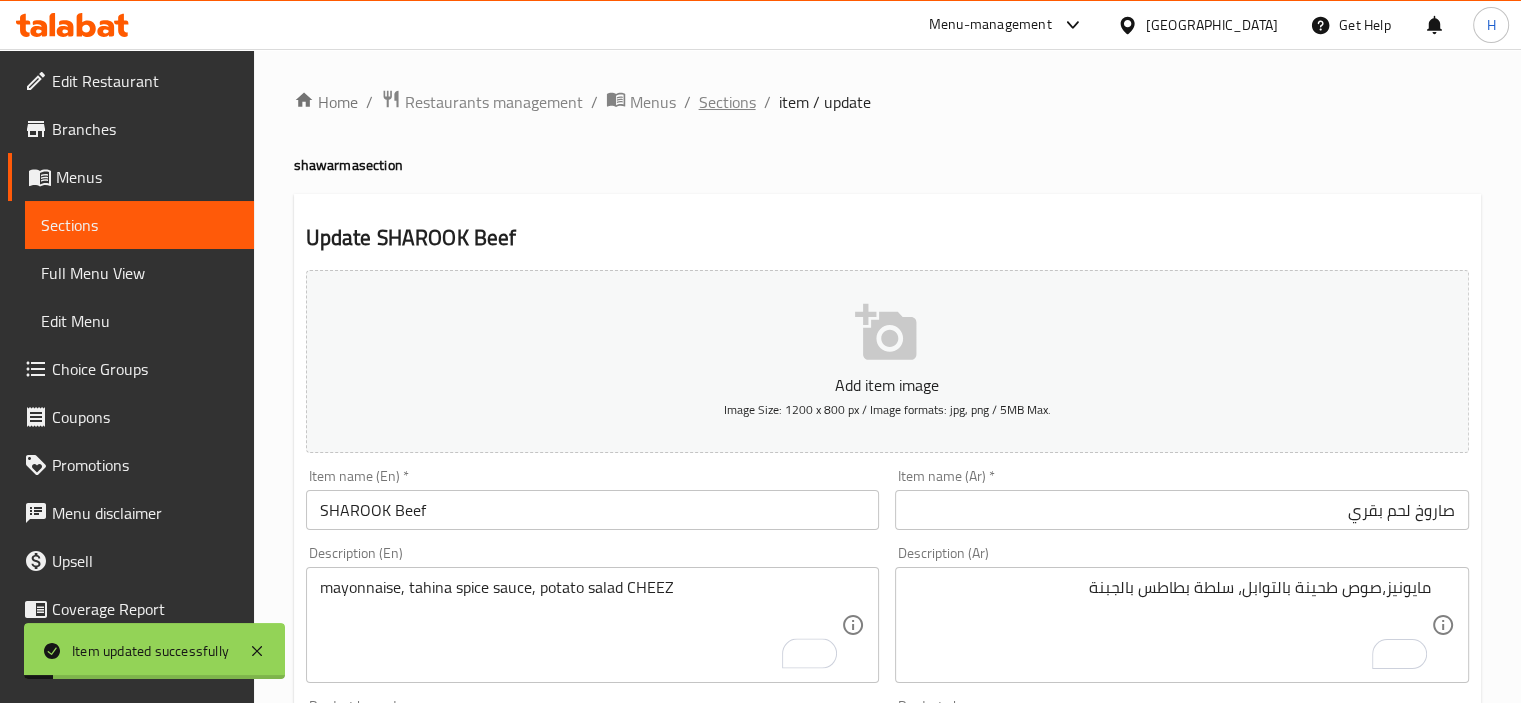 click on "Sections" at bounding box center (727, 102) 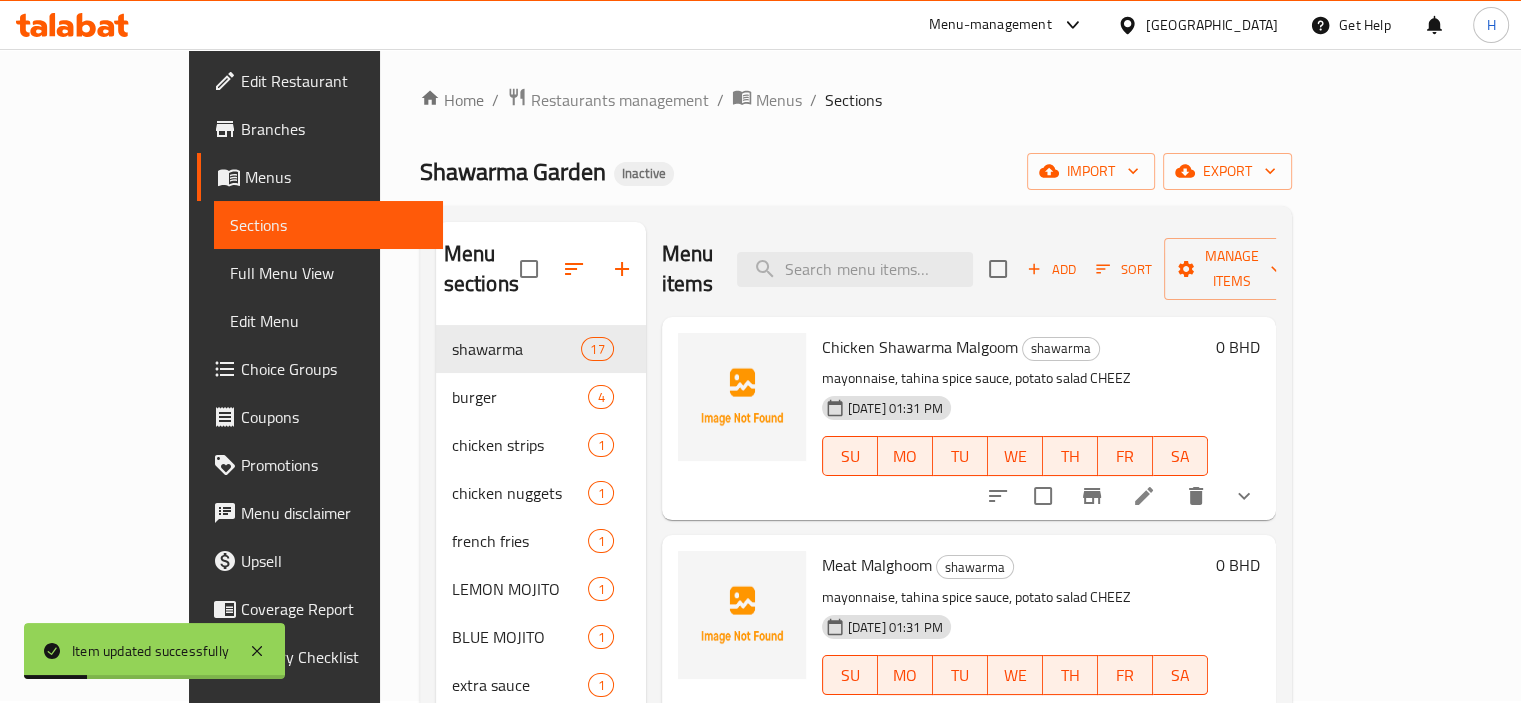 scroll, scrollTop: 3, scrollLeft: 0, axis: vertical 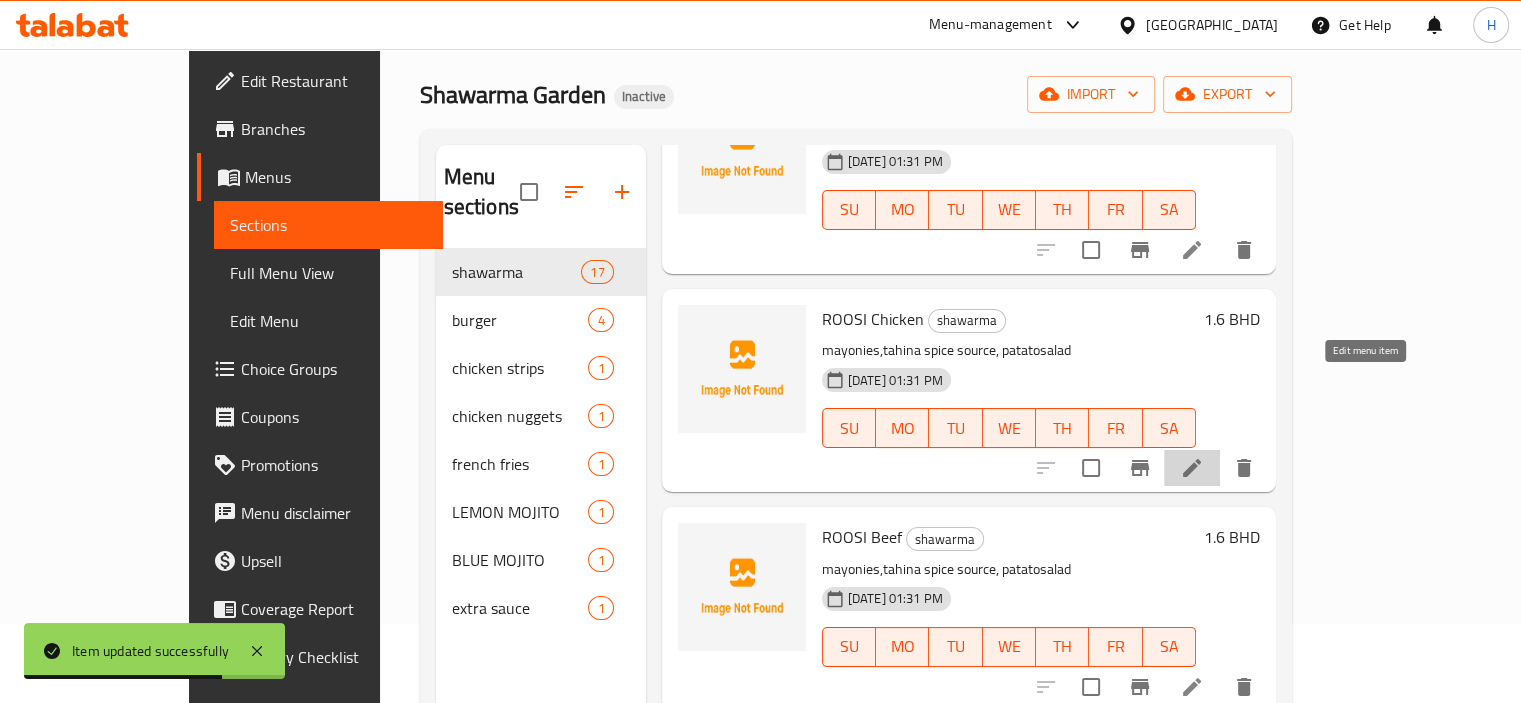 click 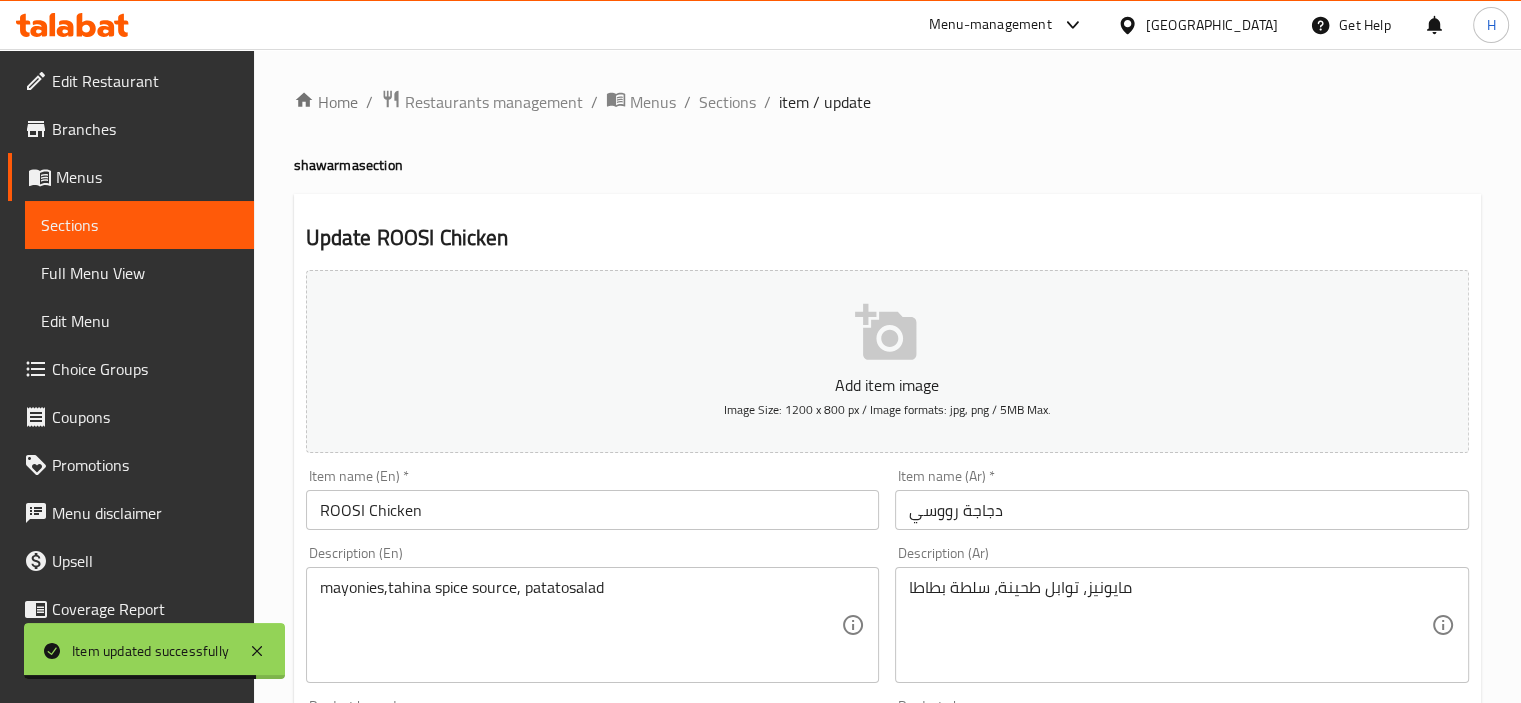 click on "دجاجة رووسي" at bounding box center (1182, 510) 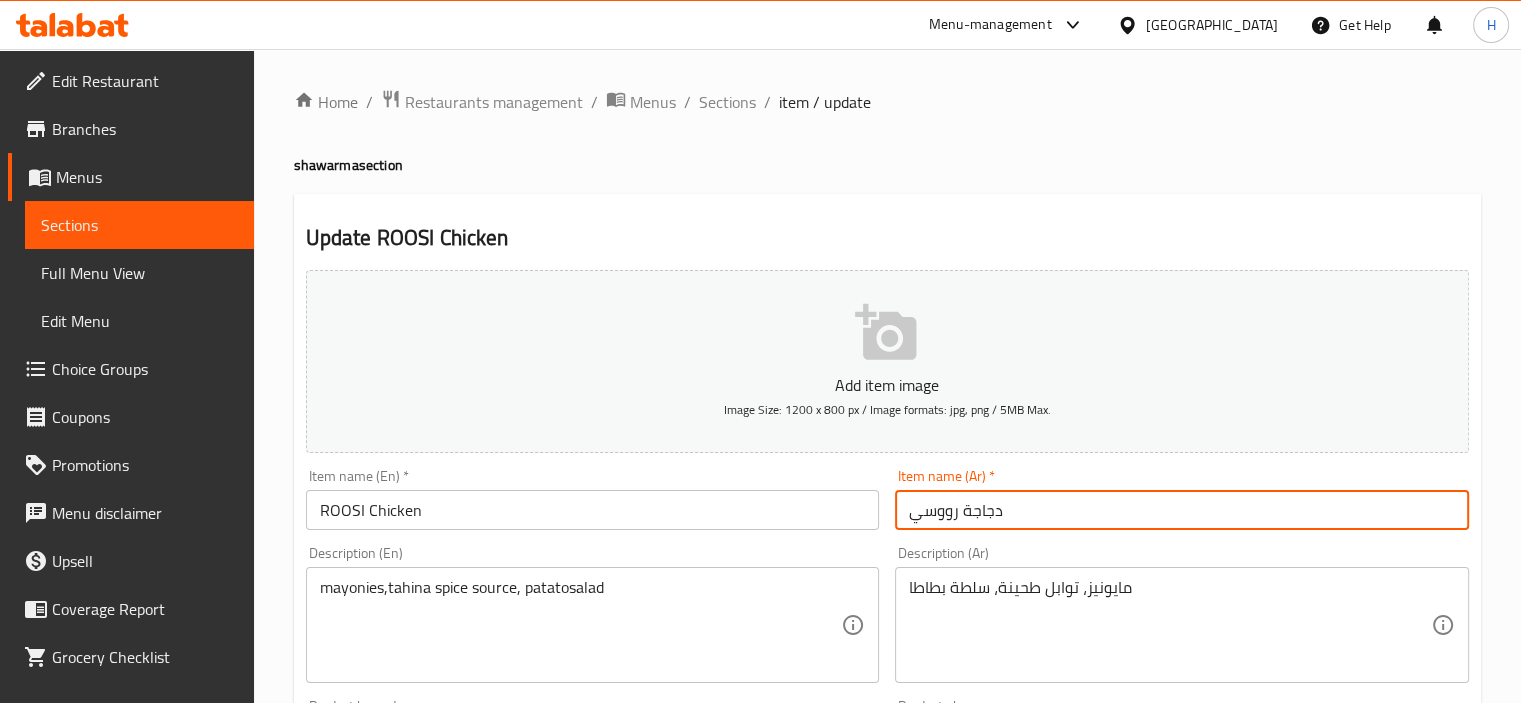 click on "دجاجة رووسي" at bounding box center (1182, 510) 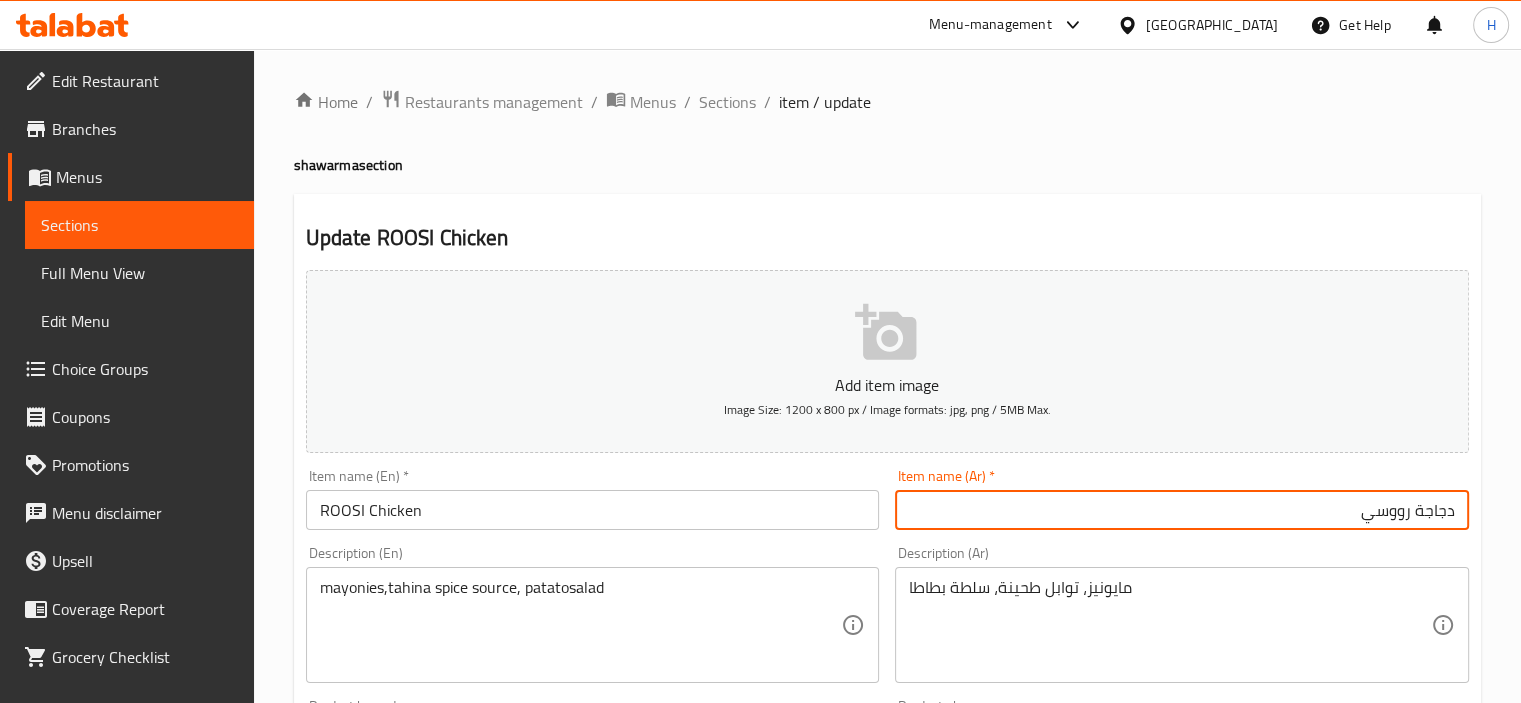 click on "دجاجة رووسي" at bounding box center [1182, 510] 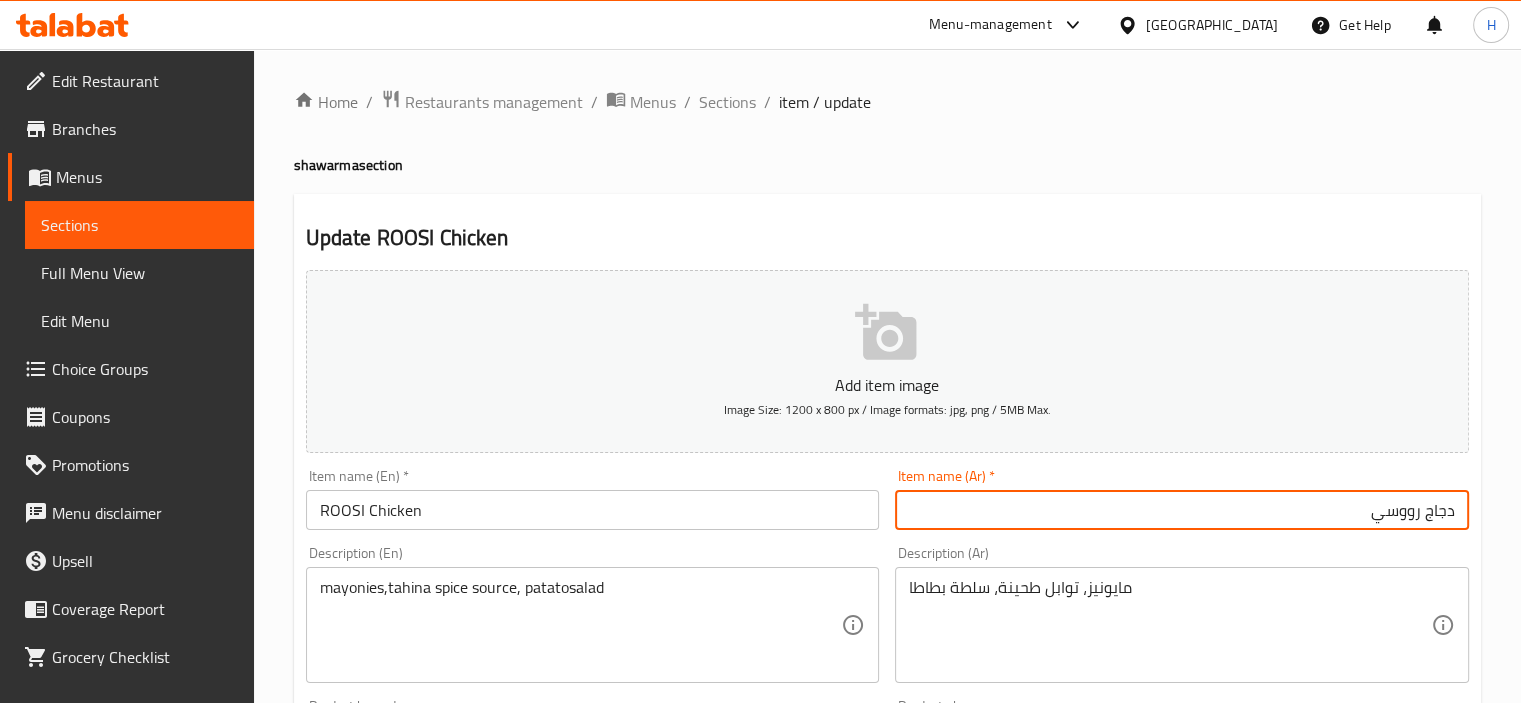 type on "دجاج رووسي" 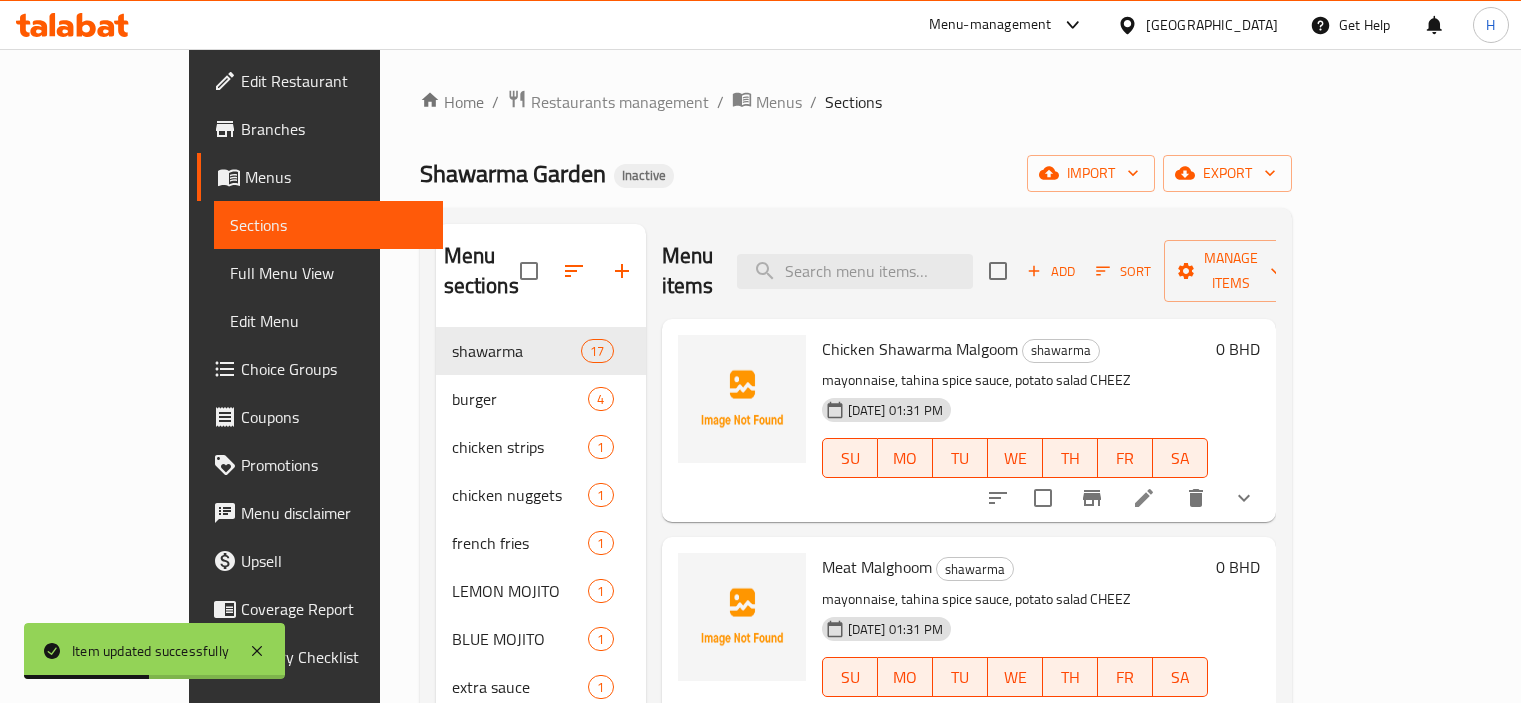 scroll, scrollTop: 280, scrollLeft: 0, axis: vertical 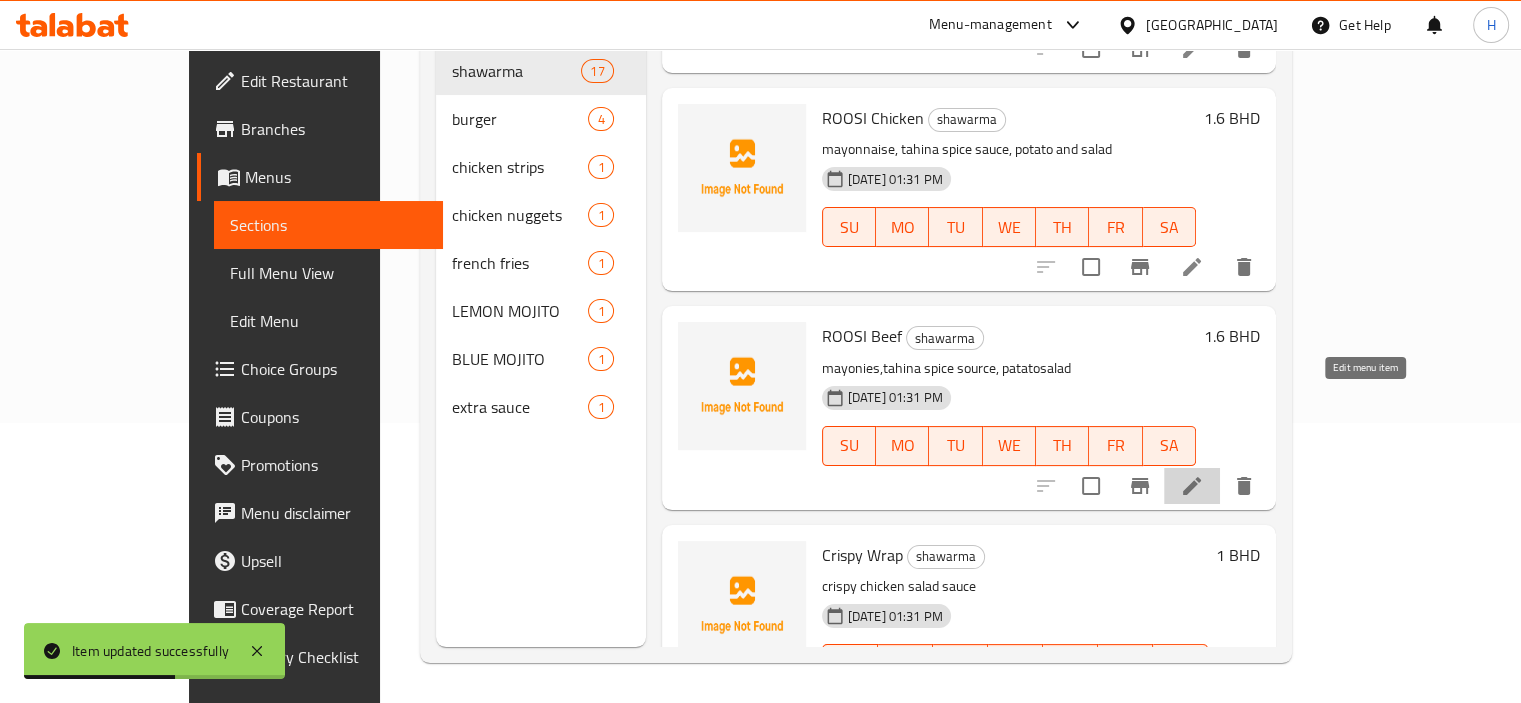 click 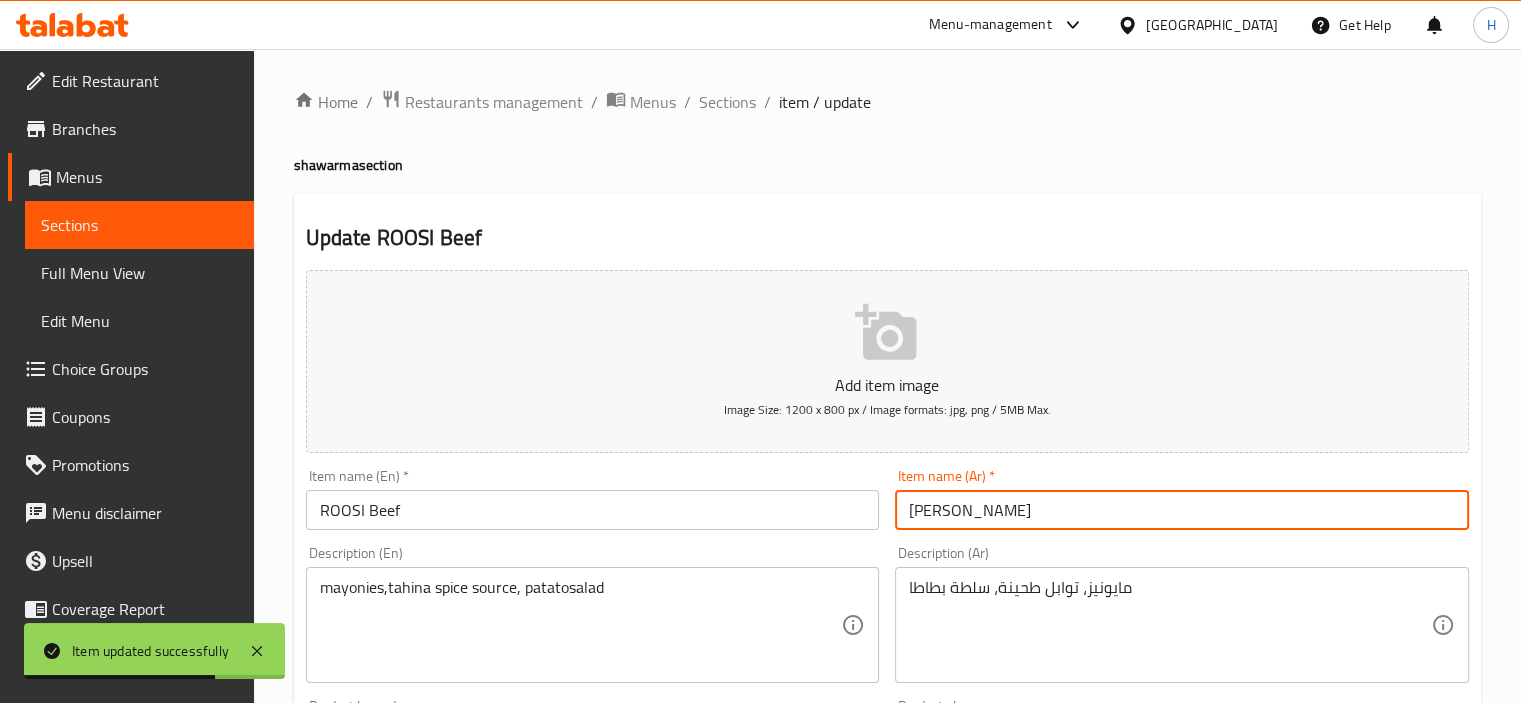 click on "بيف روسي" at bounding box center [1182, 510] 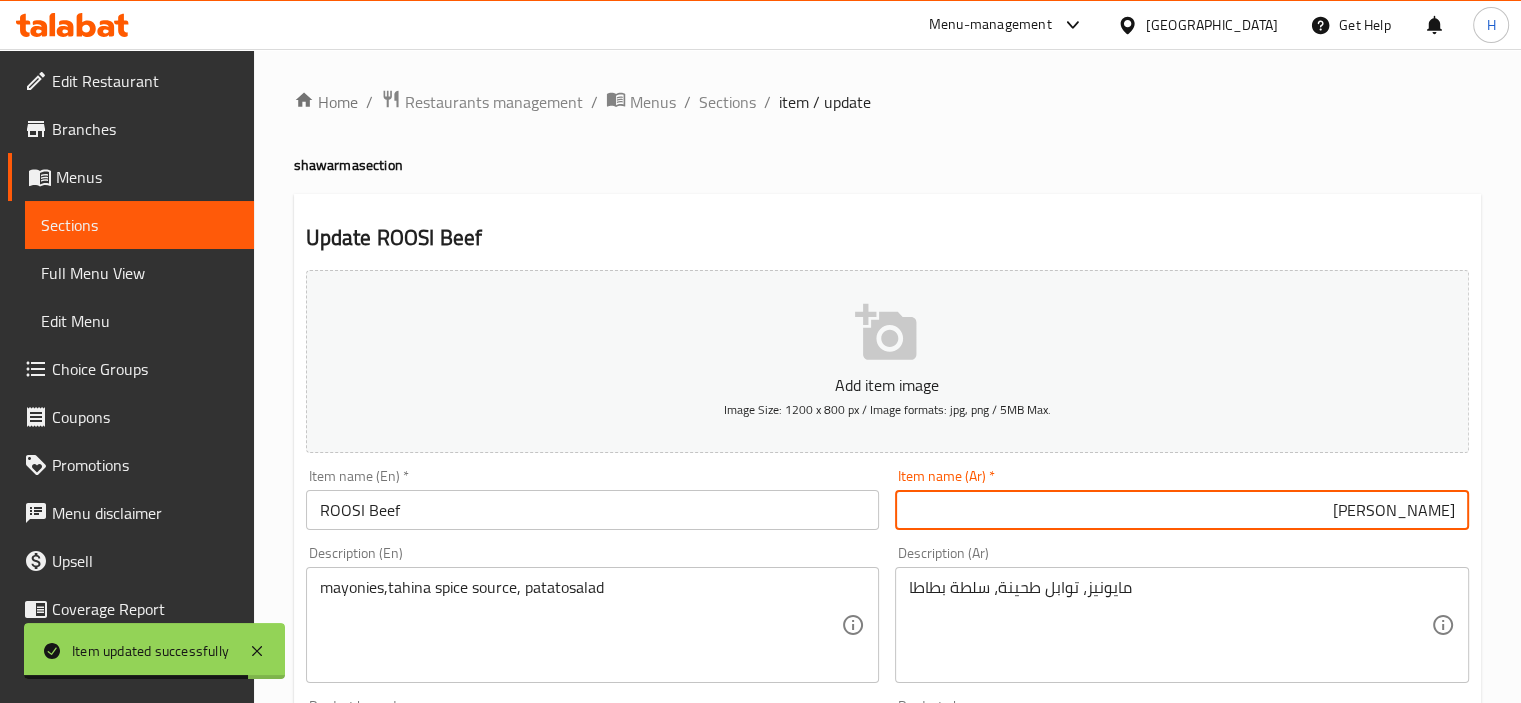 click on "بيف روسي" at bounding box center (1182, 510) 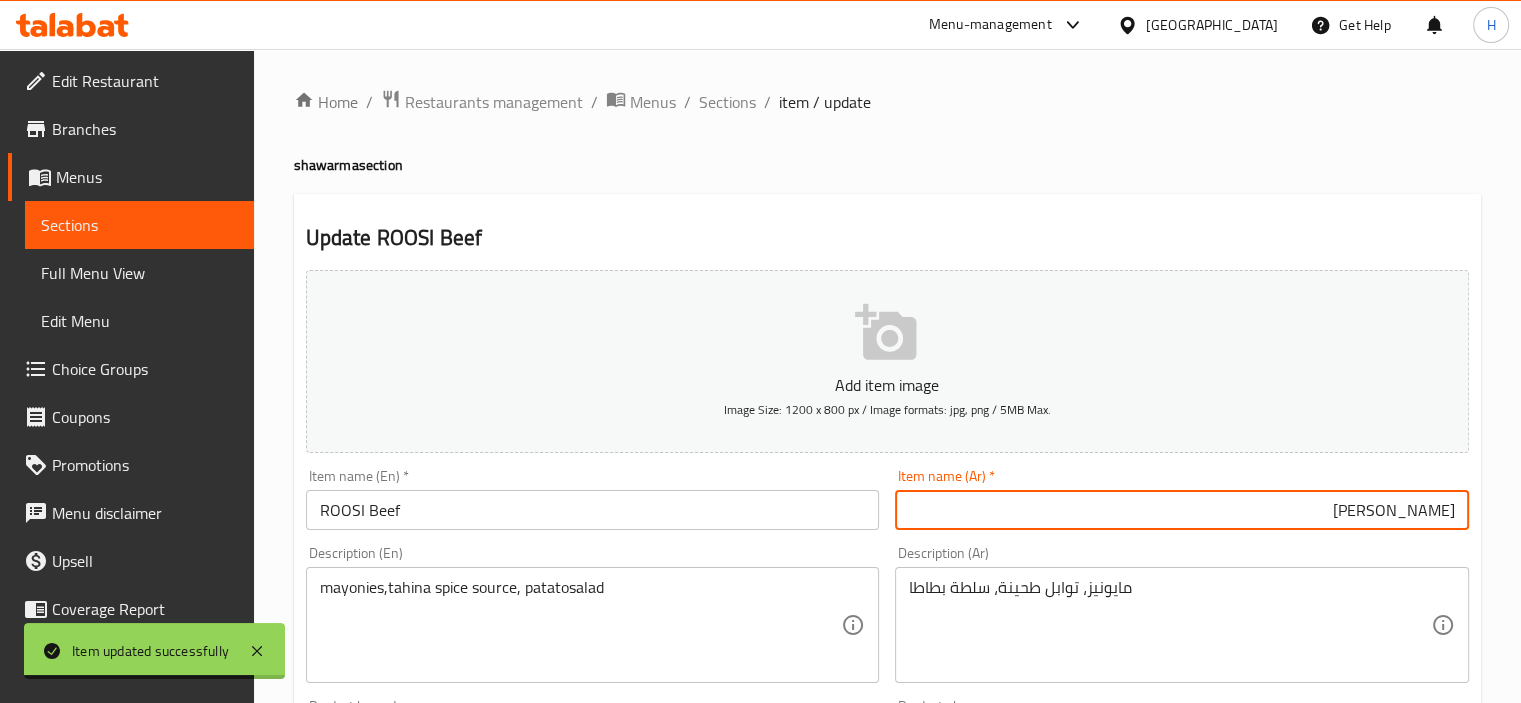 click on "بيف روسي" at bounding box center [1182, 510] 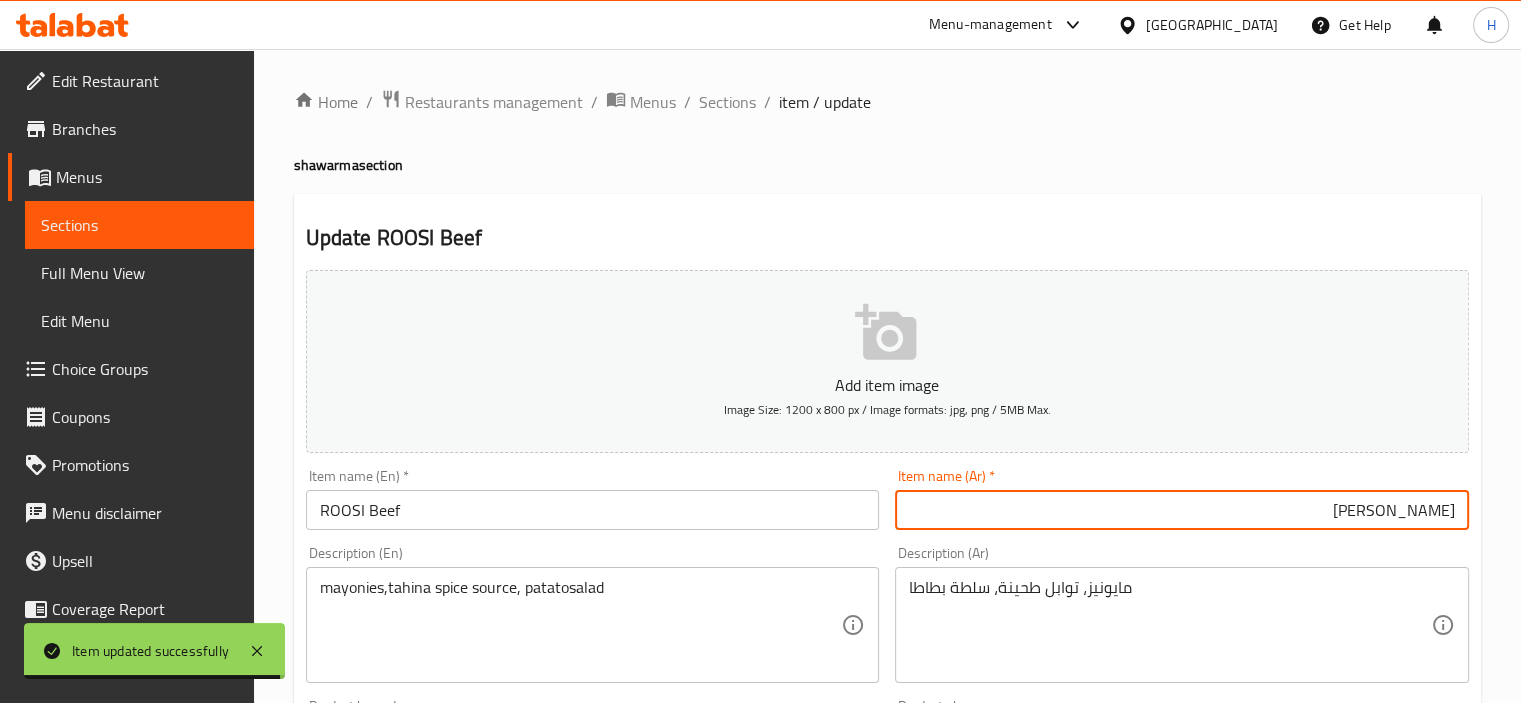 click on "بيف روسي" at bounding box center (1182, 510) 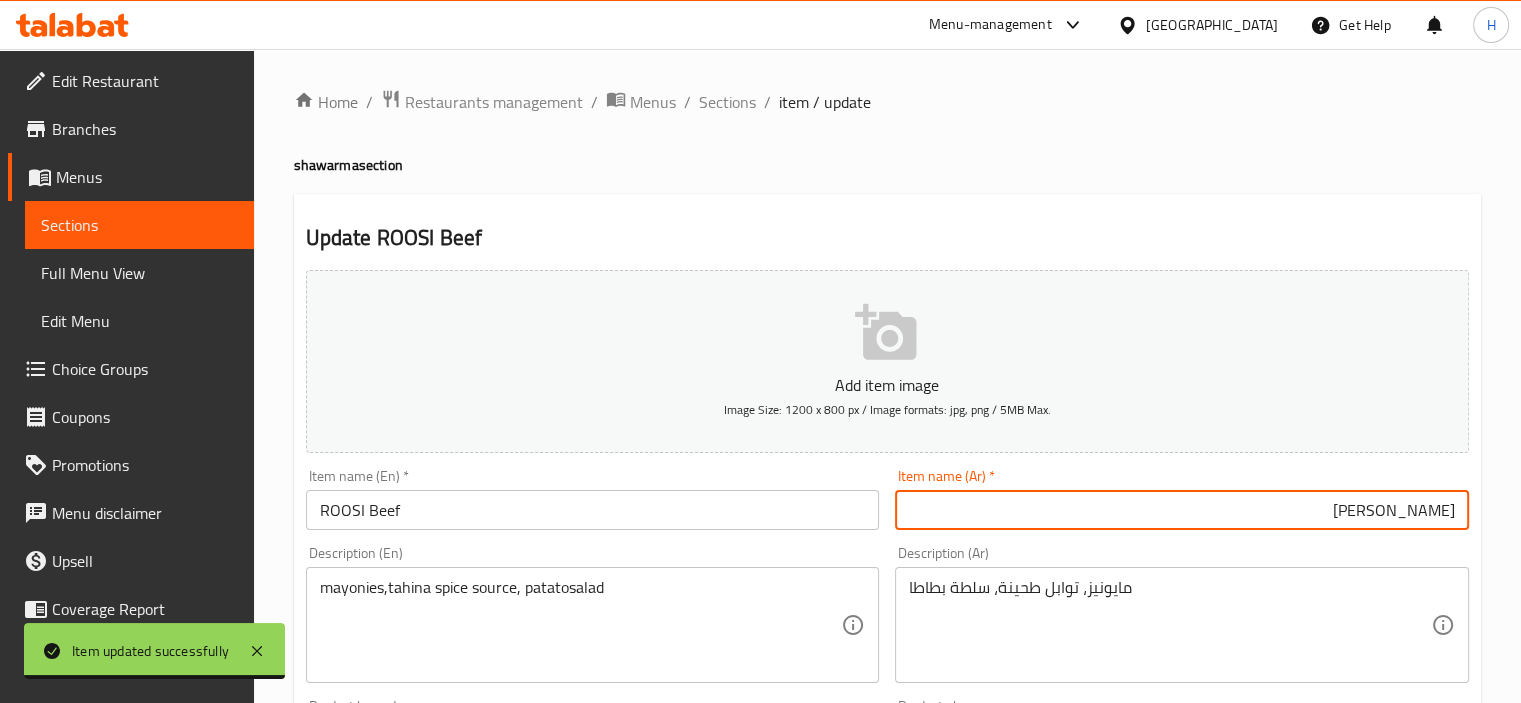 click on "بيف روسي" at bounding box center [1182, 510] 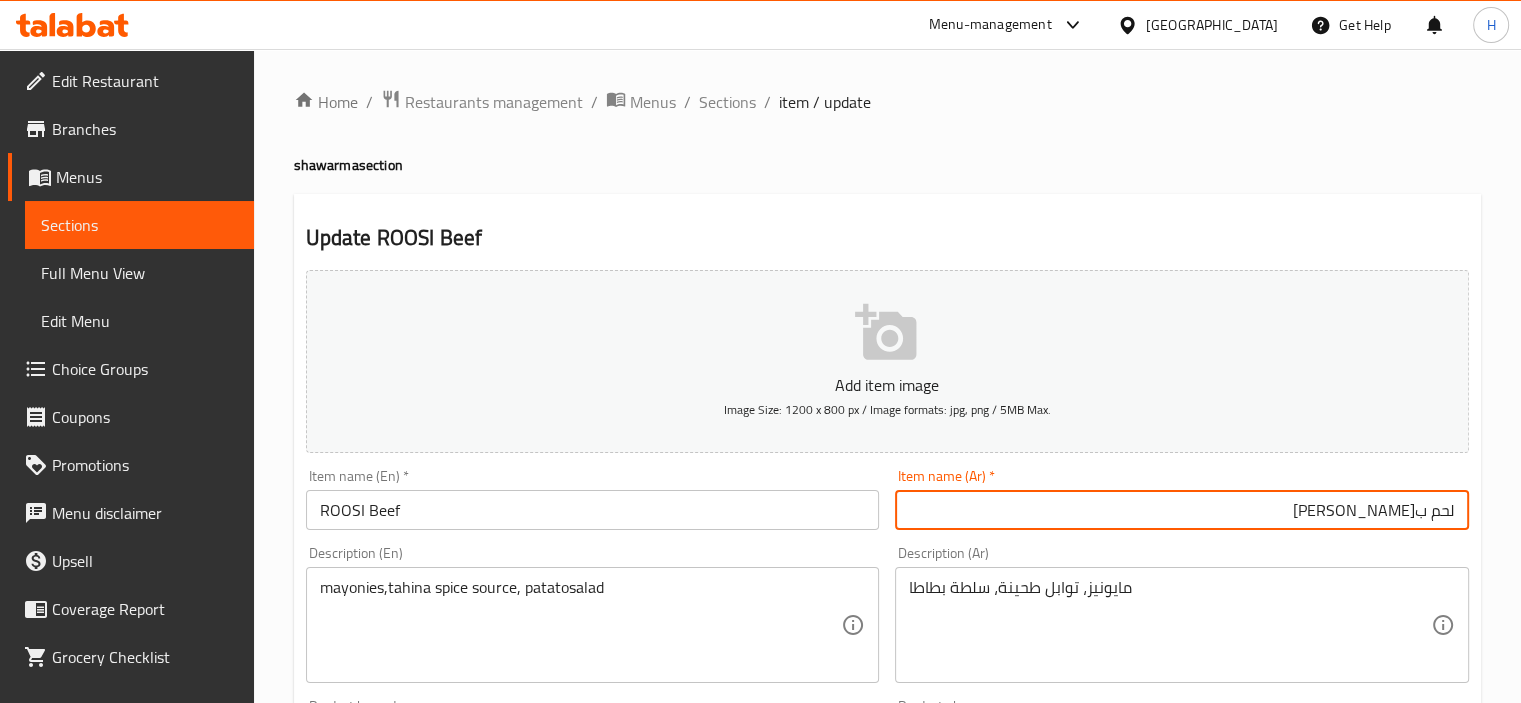 type on "لحم بقري روسي" 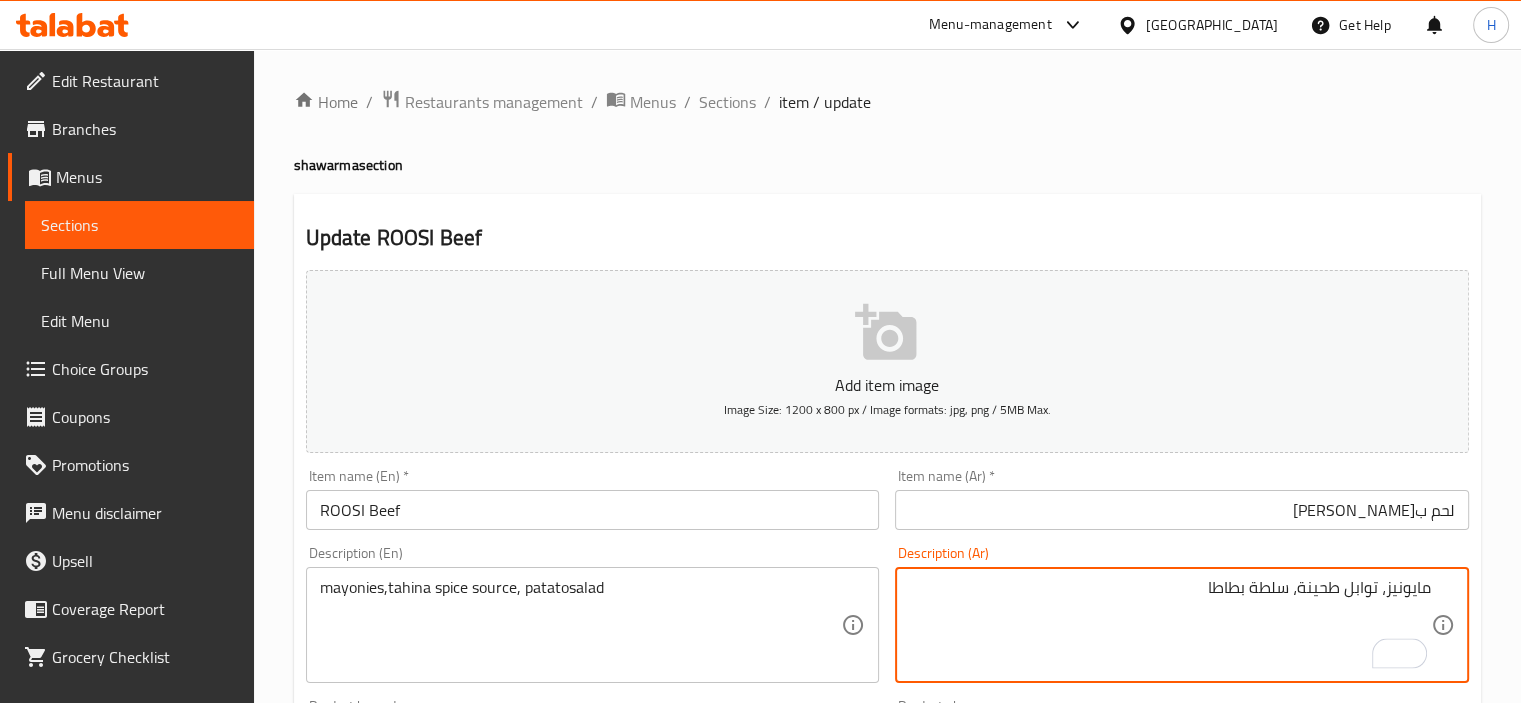 click on "مايونيز، توابل طحينة، سلطة بطاطا" at bounding box center [1170, 625] 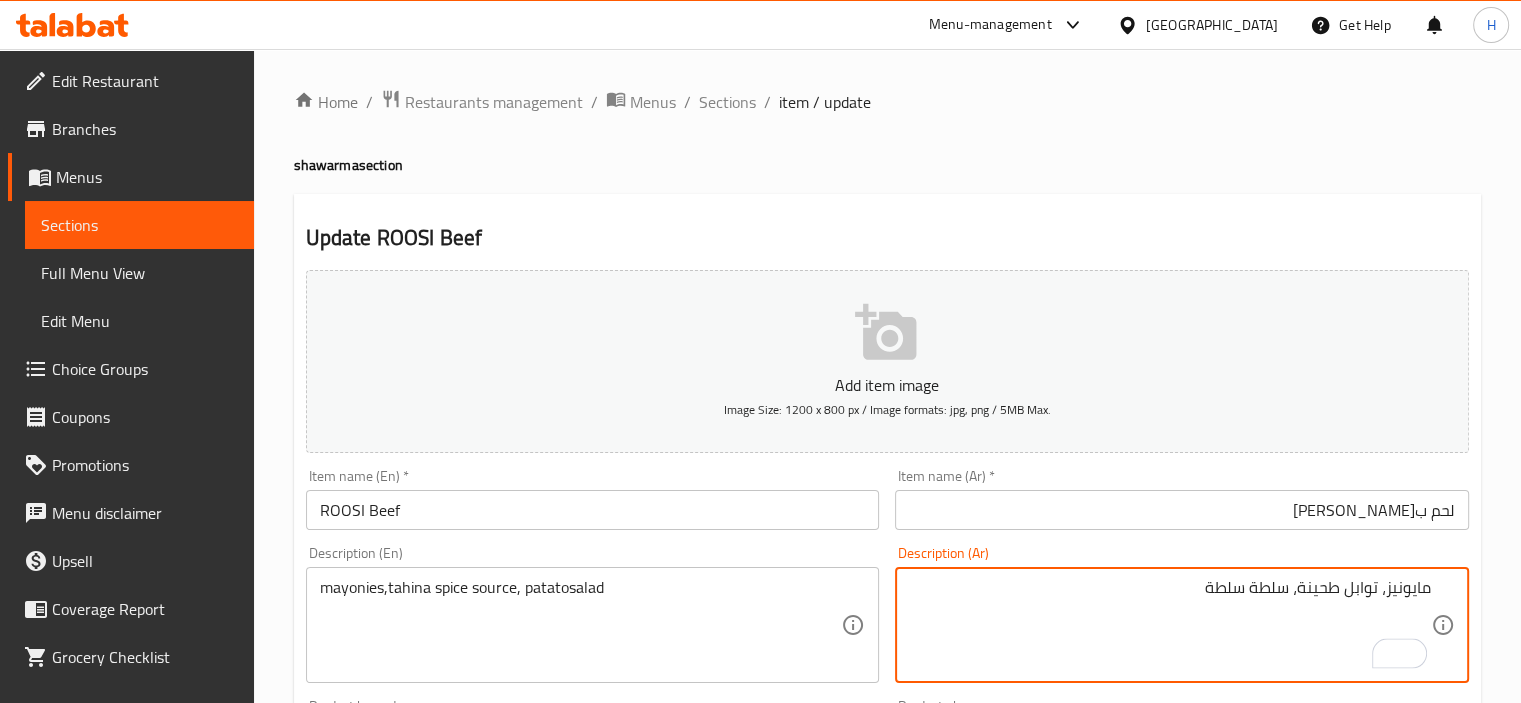 click on "مايونيز، توابل طحينة، سلطة سلطة" at bounding box center (1170, 625) 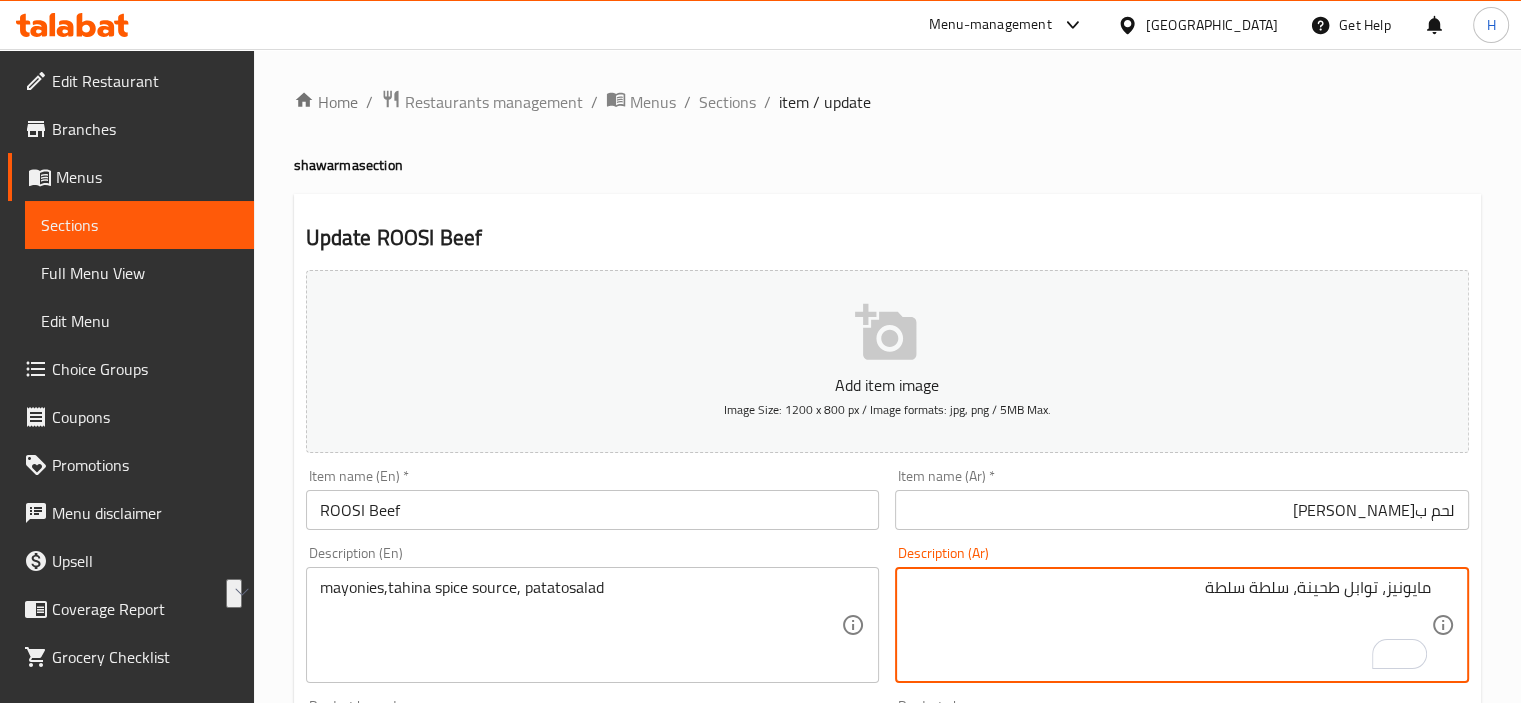 click on "مايونيز، توابل طحينة، سلطة سلطة" at bounding box center (1170, 625) 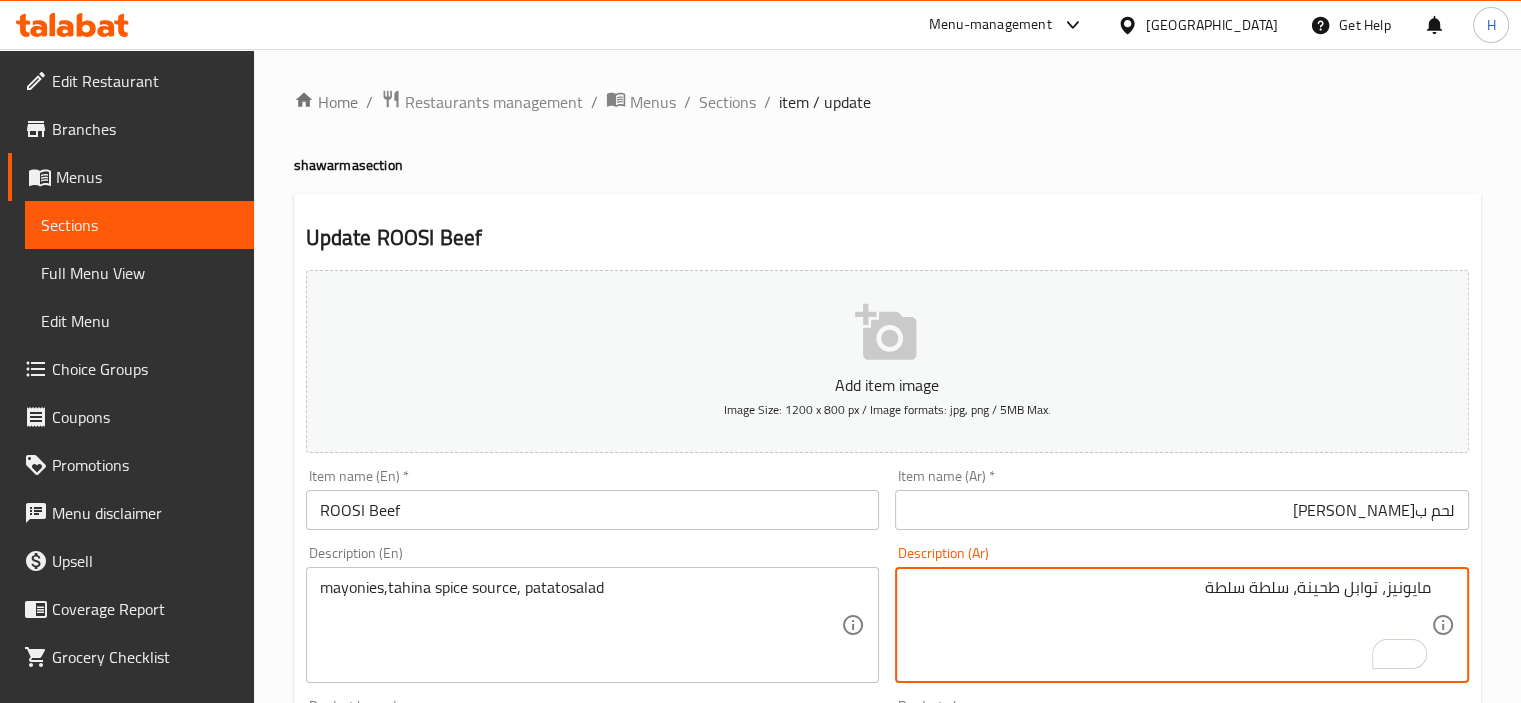 click on "مايونيز، توابل طحينة، سلطة سلطة" at bounding box center (1170, 625) 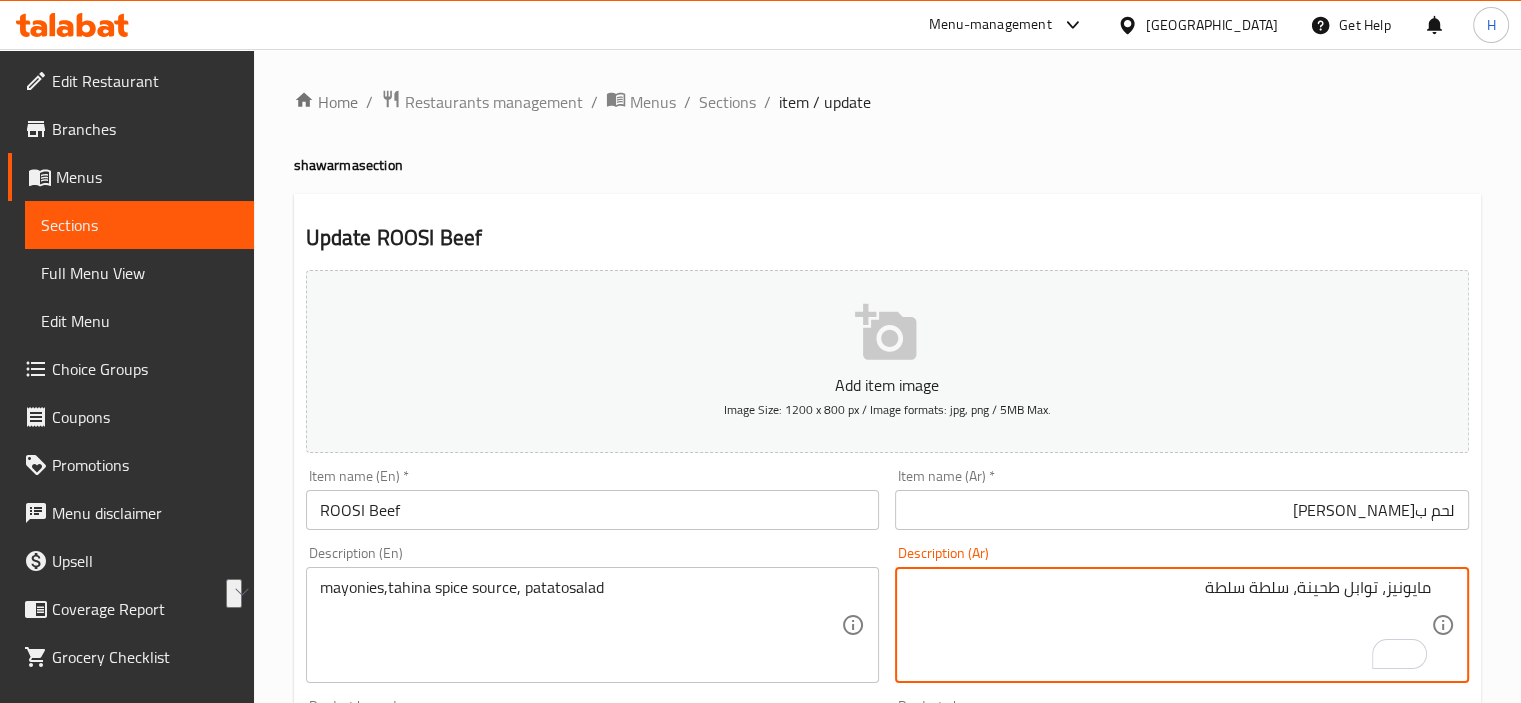 paste on "صوص طحينة بالتوابل، سلطة بطاطس بالجبنة" 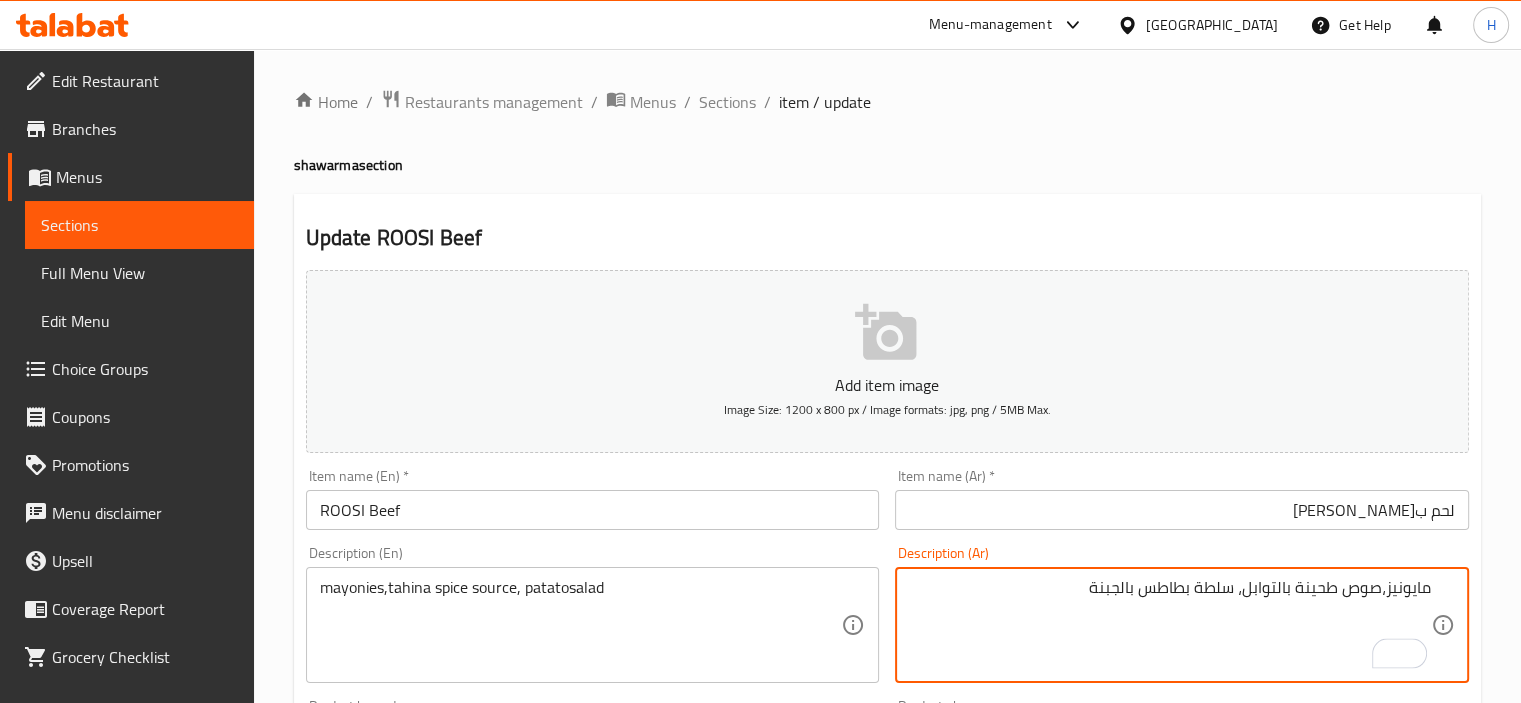 click on "مايونيز،صوص طحينة بالتوابل، سلطة بطاطس بالجبنة" at bounding box center [1170, 625] 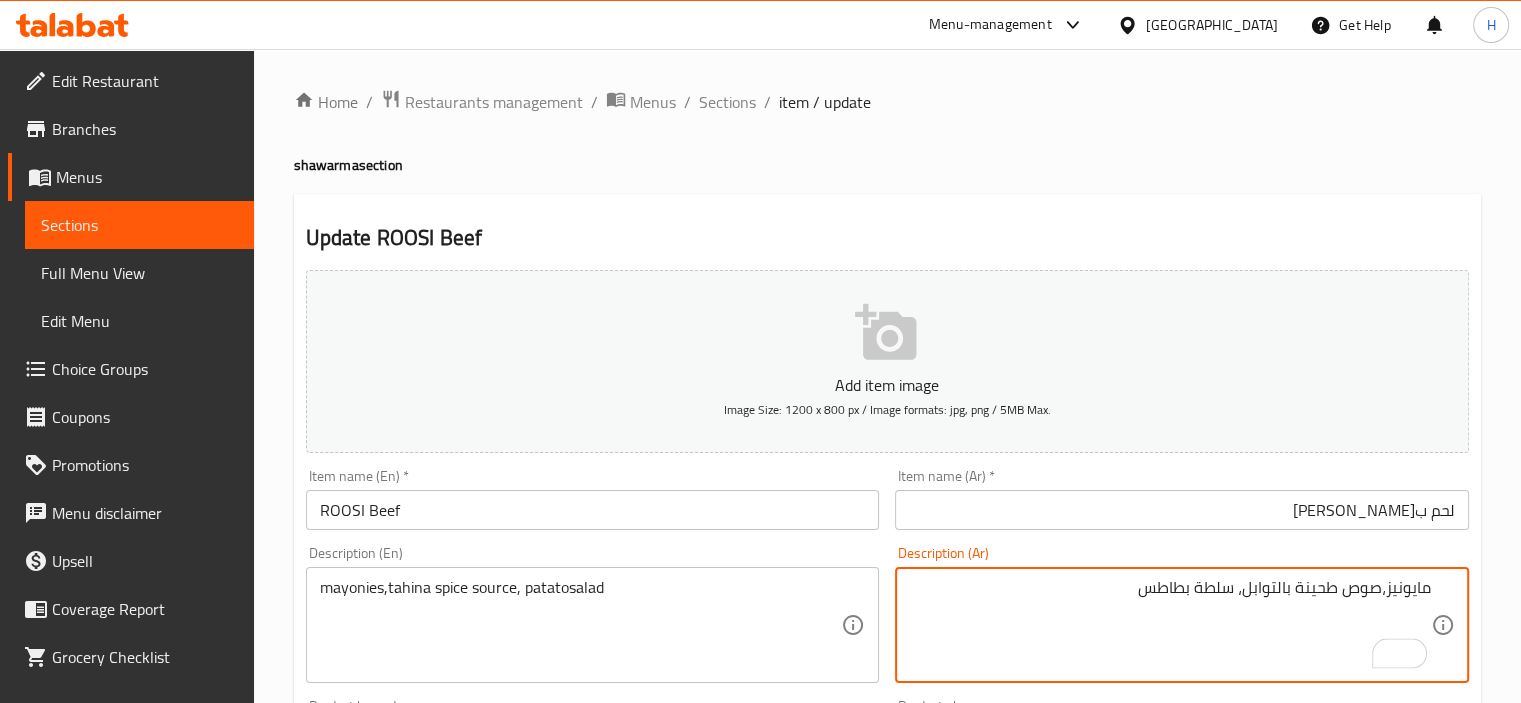 click on "مايونيز،صوص طحينة بالتوابل، سلطة بطاطس" at bounding box center [1170, 625] 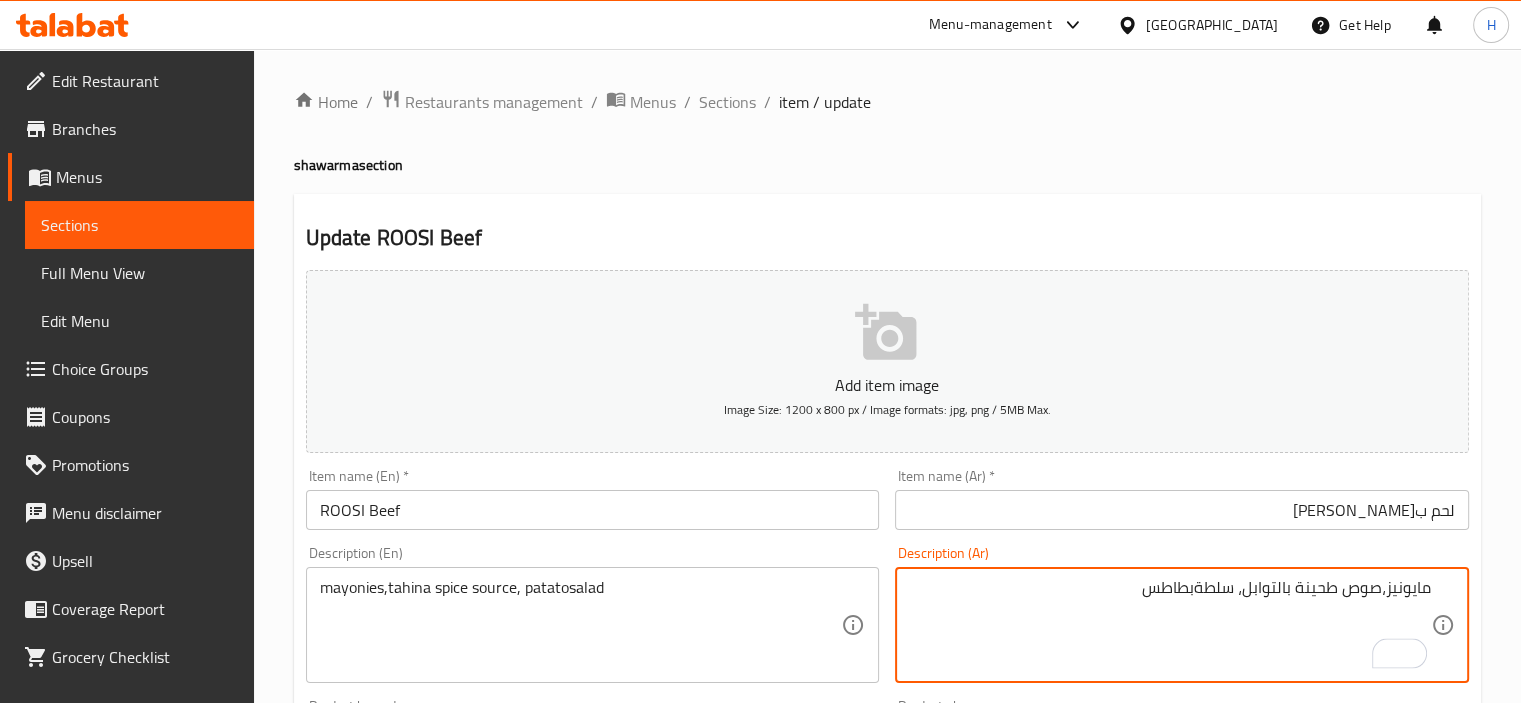 click on "مايونيز،صوص طحينة بالتوابل، سلطةبطاطس" at bounding box center (1170, 625) 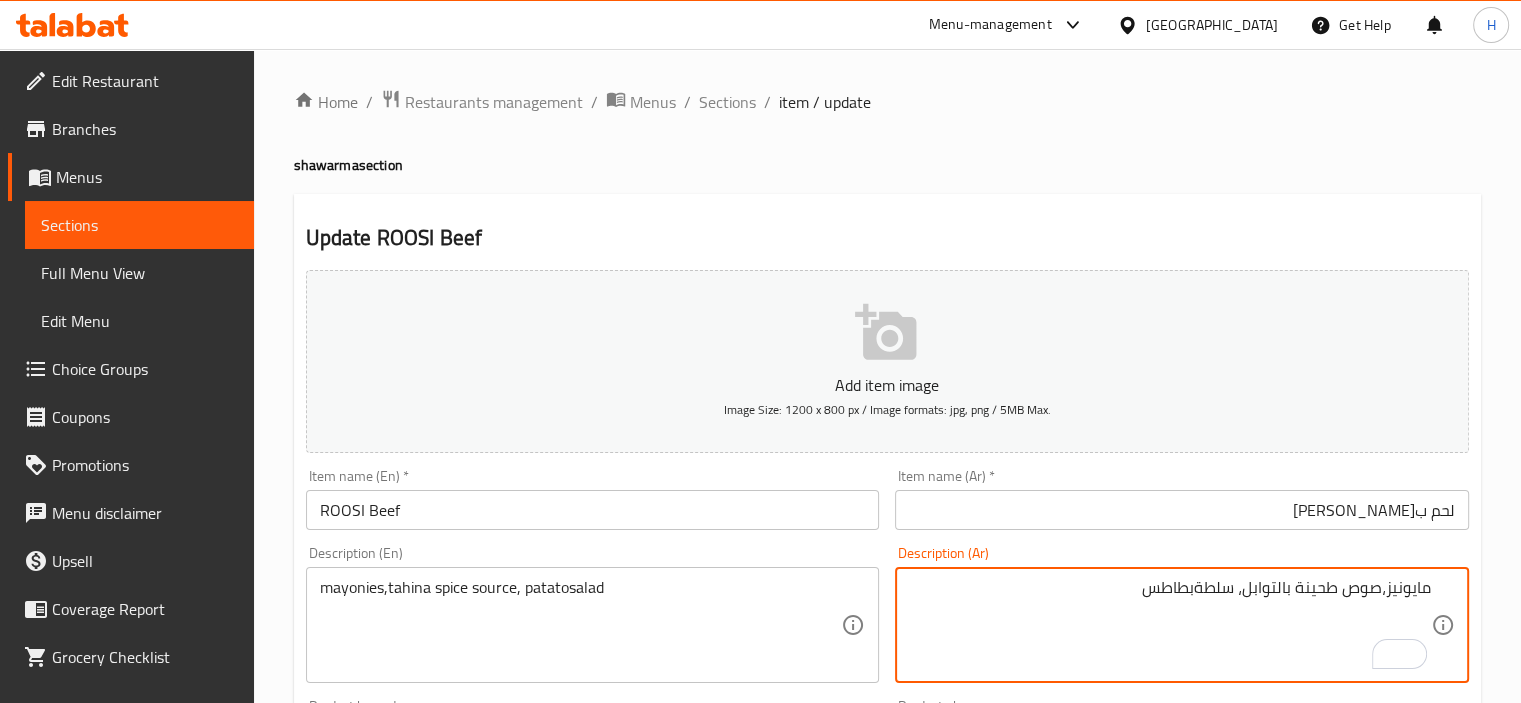 drag, startPoint x: 1196, startPoint y: 591, endPoint x: 1232, endPoint y: 593, distance: 36.05551 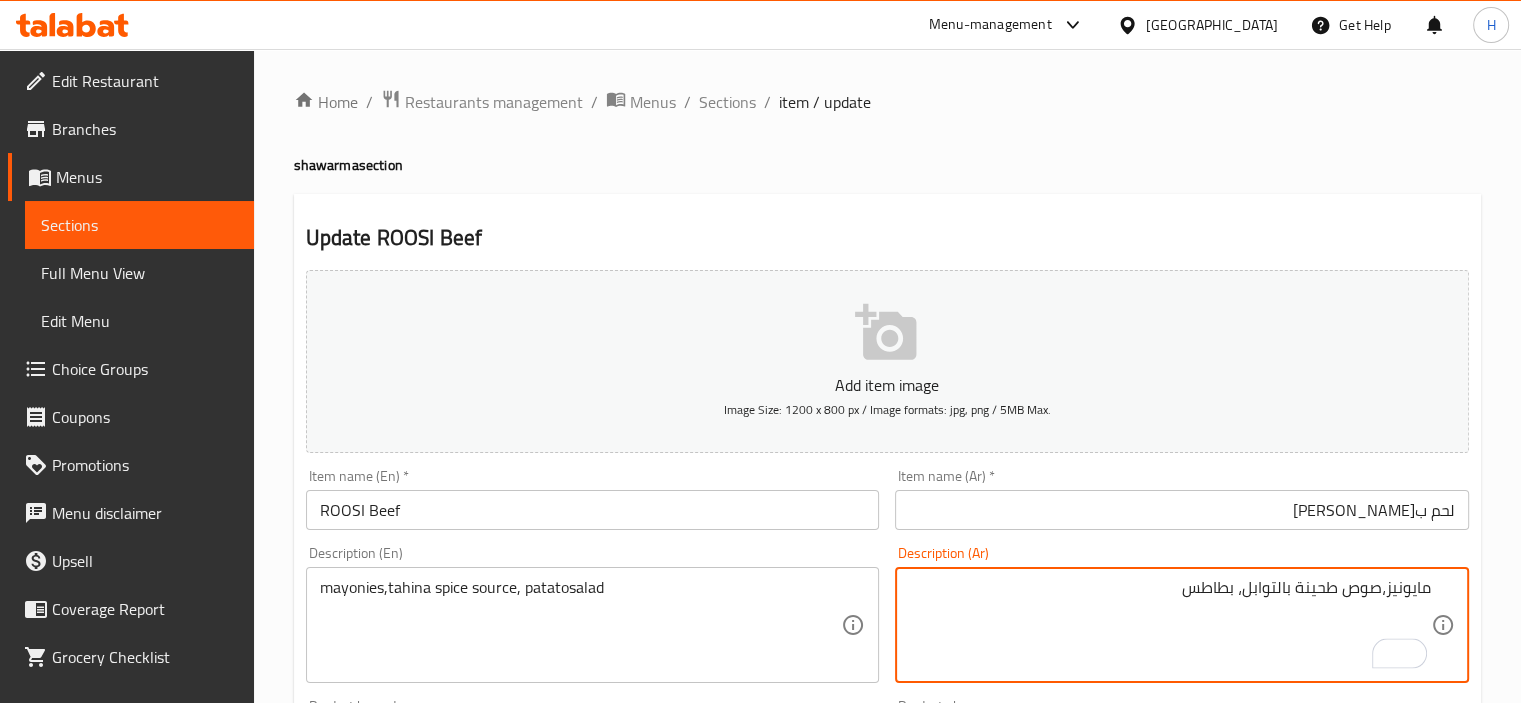 click on "مايونيز،صوص طحينة بالتوابل، بطاطس" at bounding box center (1170, 625) 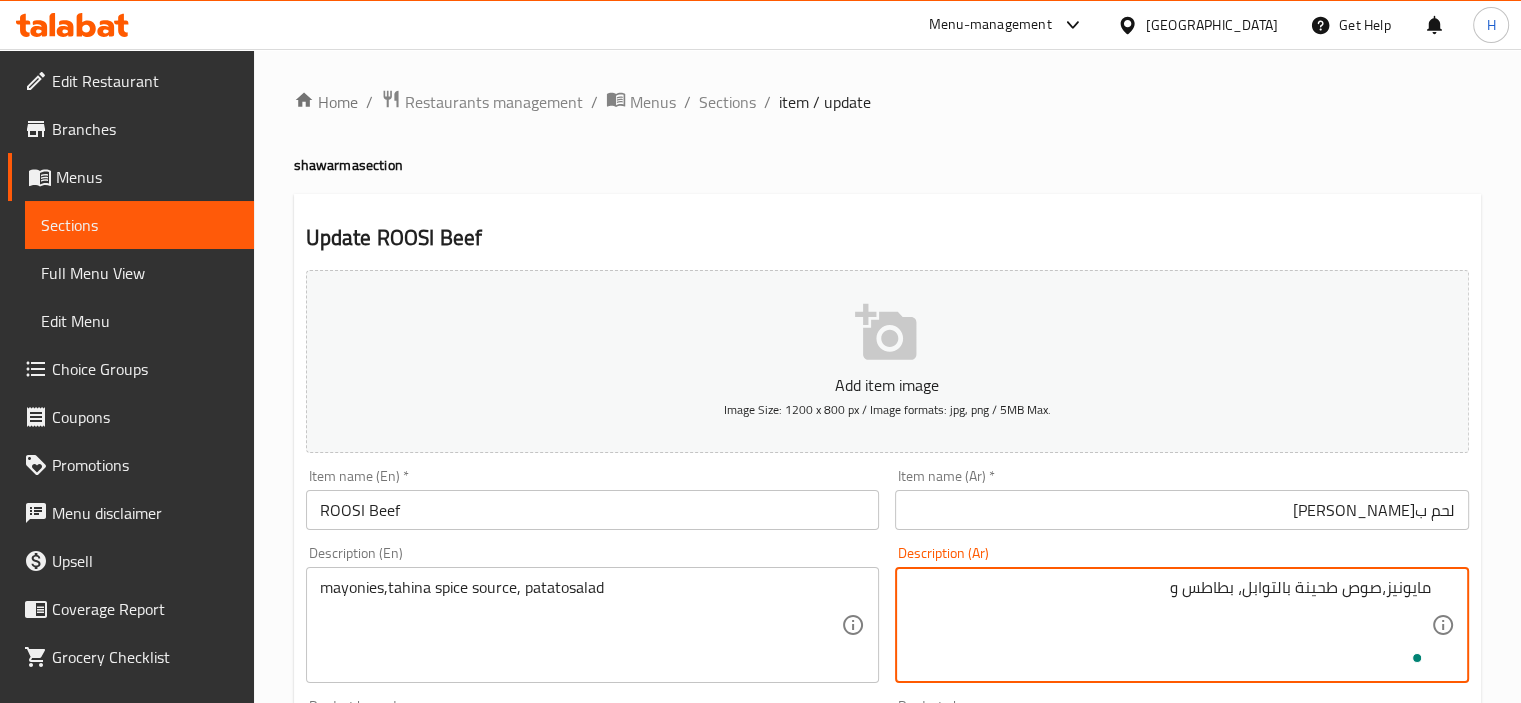 paste on "سلطة" 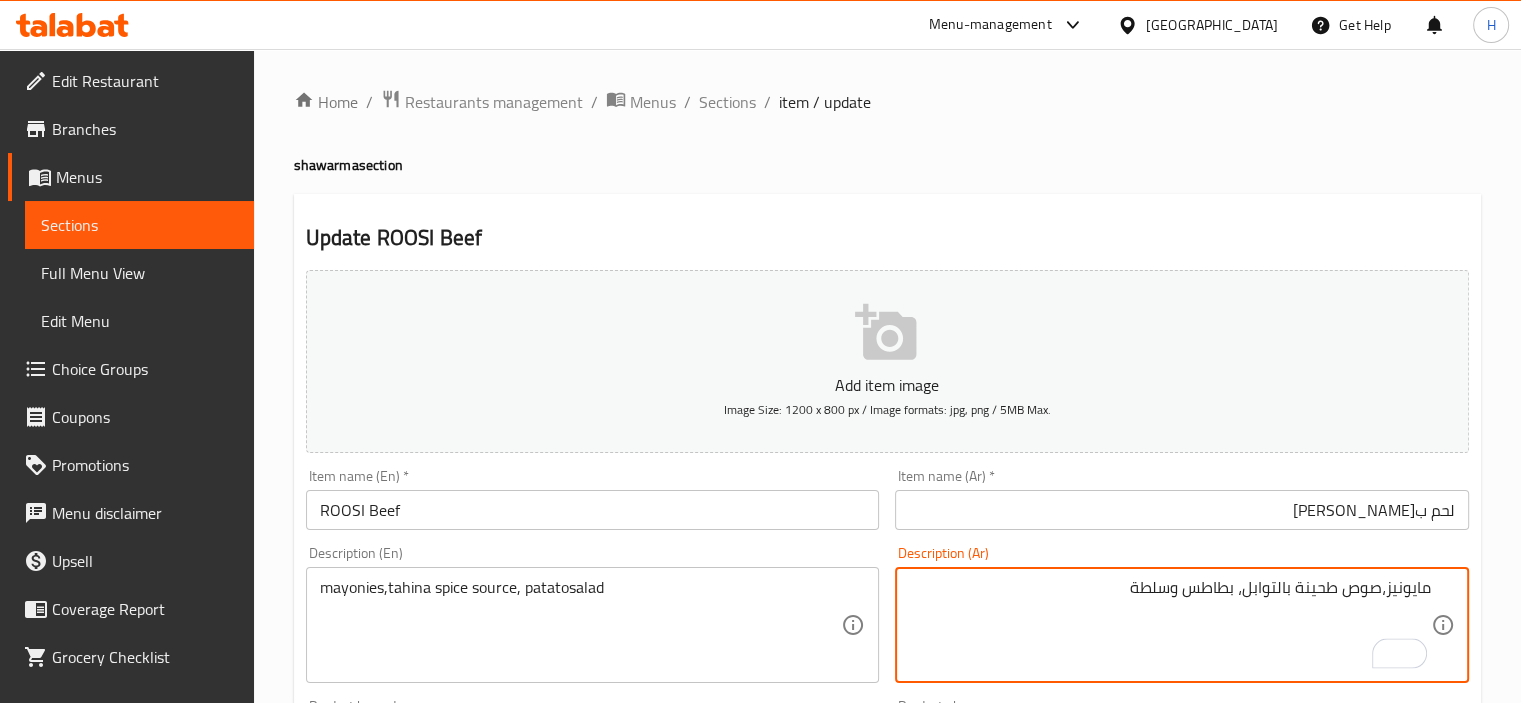 type on "مايونيز،صوص طحينة بالتوابل، بطاطس وسلطة" 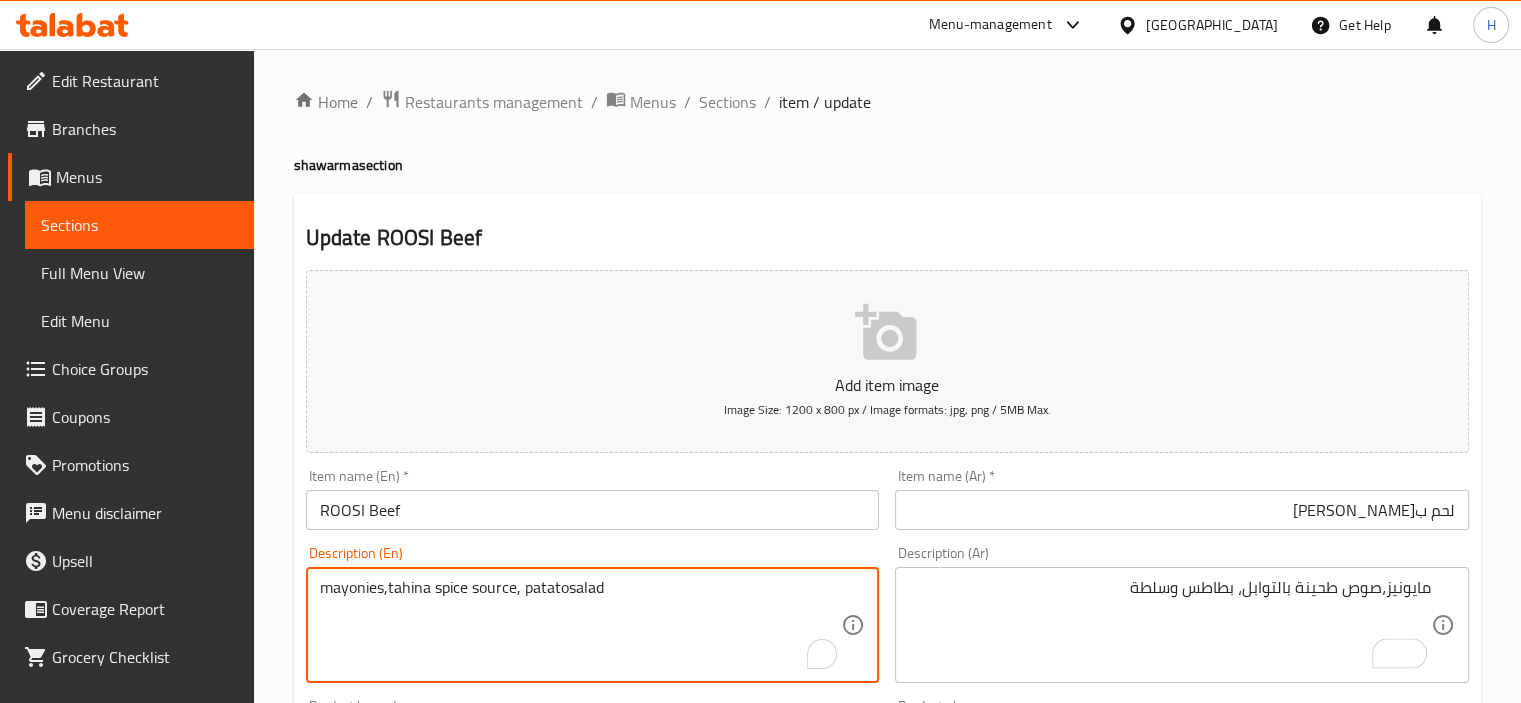 paste on "mayonnaise, tahina spice sauce, potato salad CHEEZ" 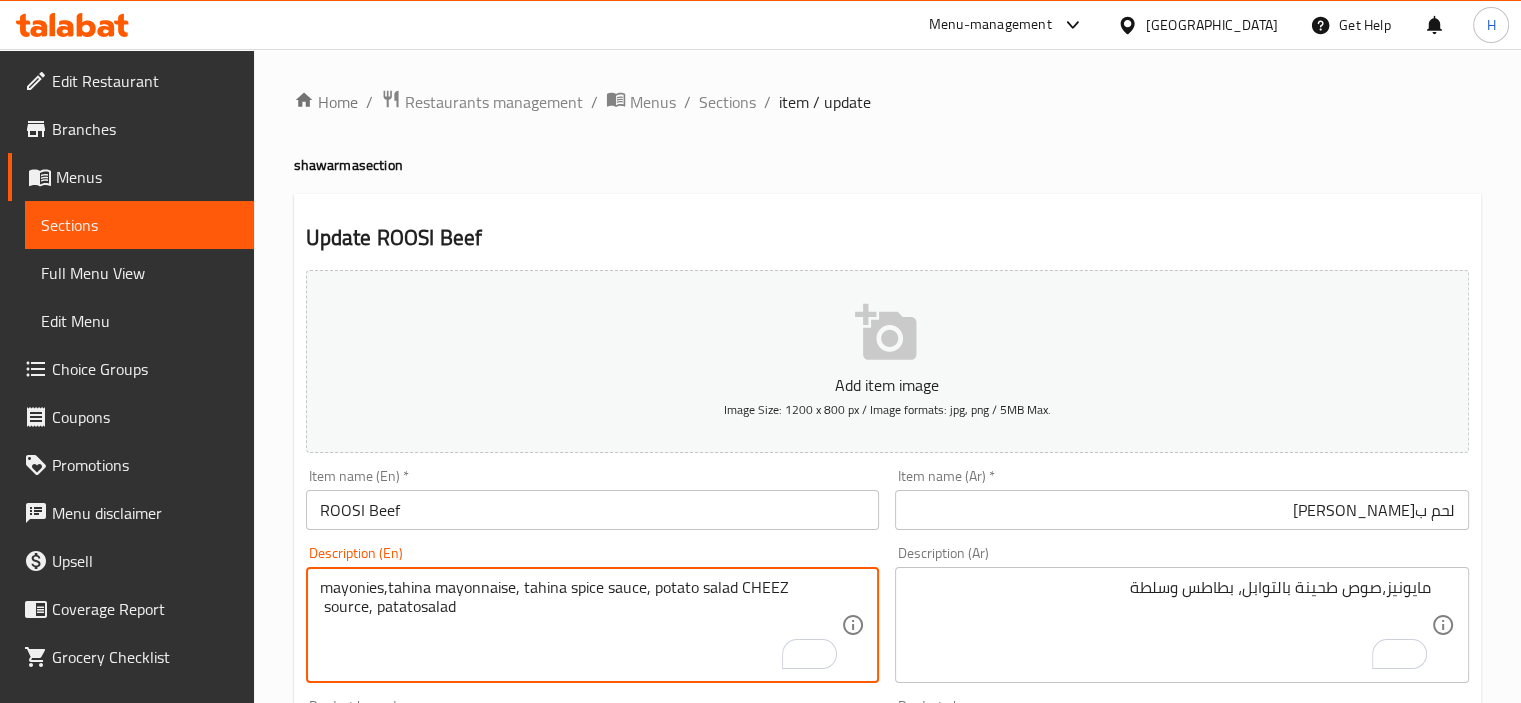 click on "mayonies,tahina mayonnaise, tahina spice sauce, potato salad CHEEZ
source, patatosalad" at bounding box center [581, 625] 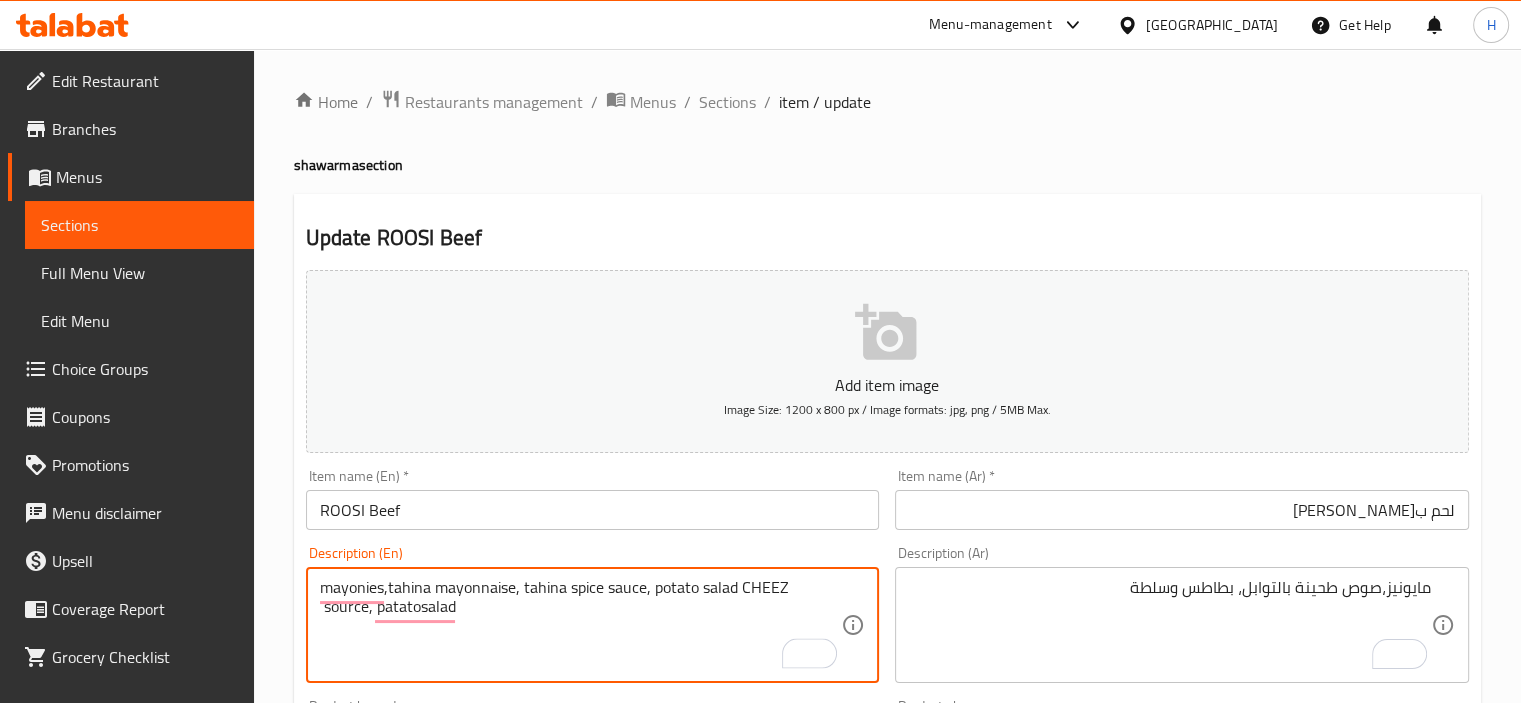 click on "mayonies,tahina mayonnaise, tahina spice sauce, potato salad CHEEZ
source, patatosalad" at bounding box center [581, 625] 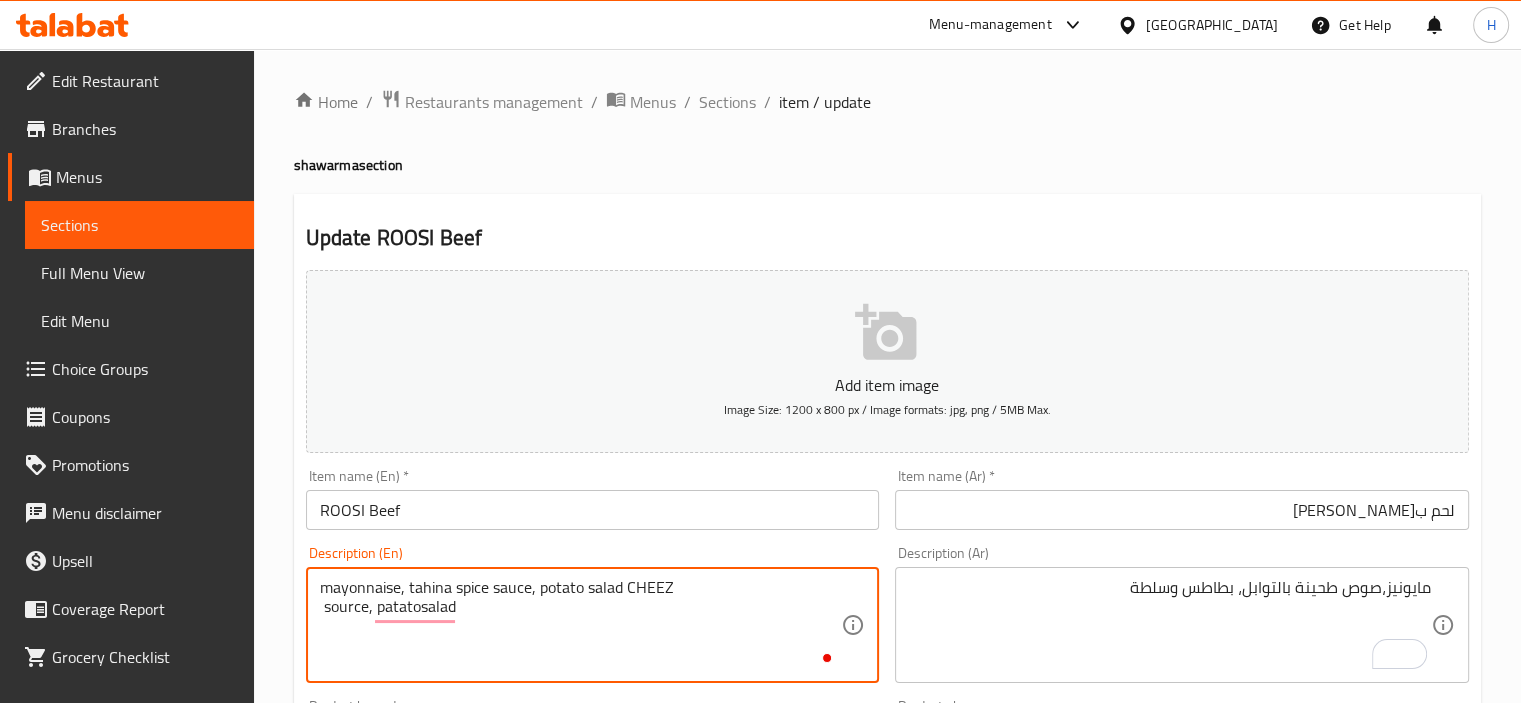 drag, startPoint x: 456, startPoint y: 591, endPoint x: 470, endPoint y: 617, distance: 29.529646 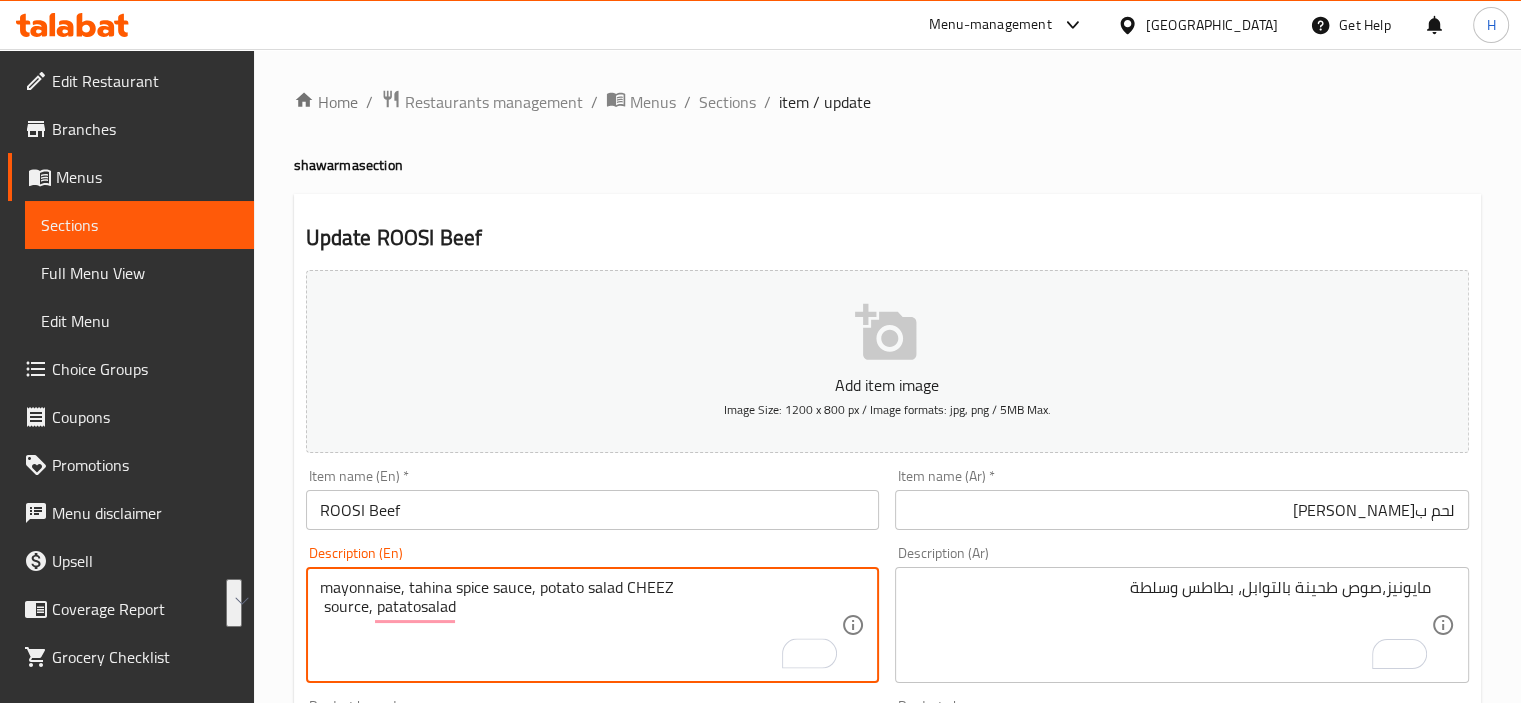 click on "mayonnaise, tahina spice sauce, potato salad CHEEZ
source, patatosalad" at bounding box center (581, 625) 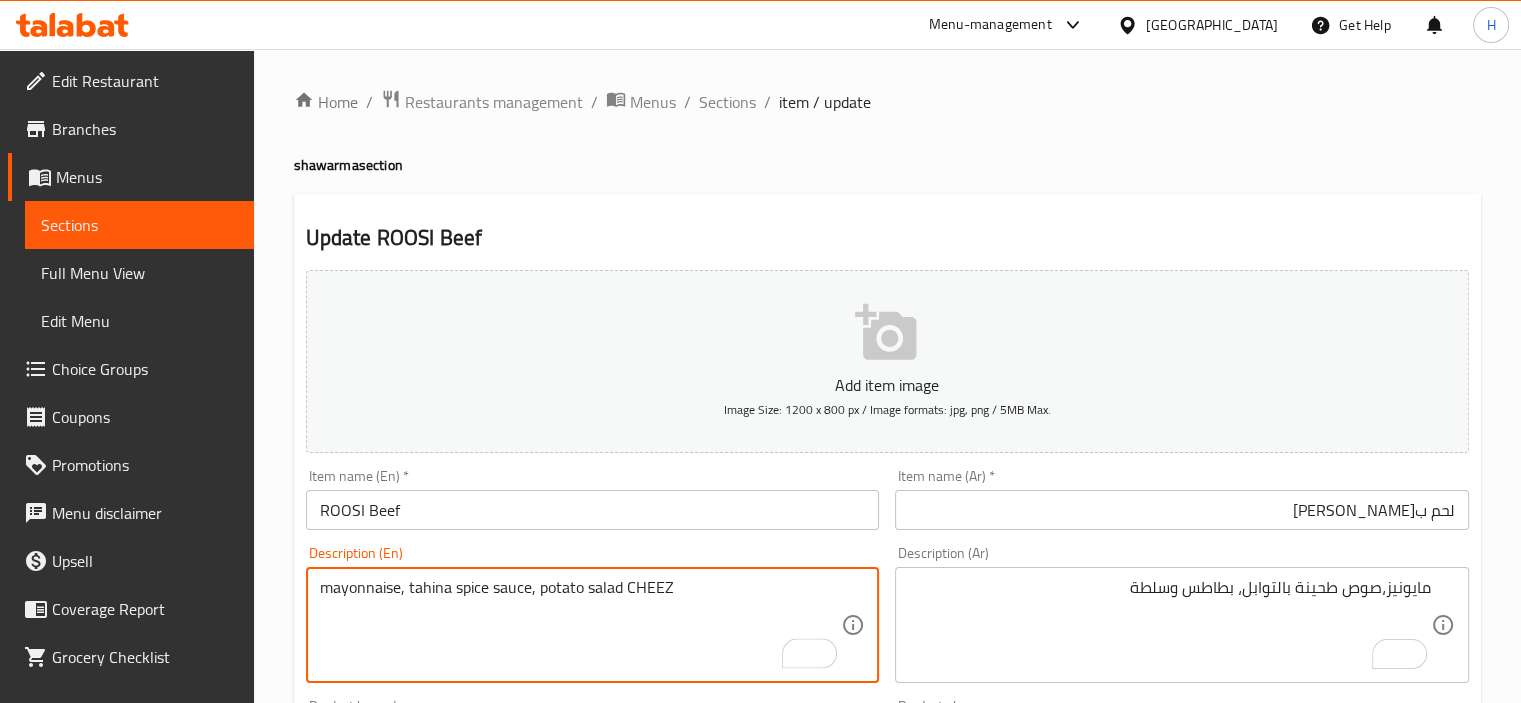 click on "mayonnaise, tahina spice sauce, potato salad CHEEZ" at bounding box center (581, 625) 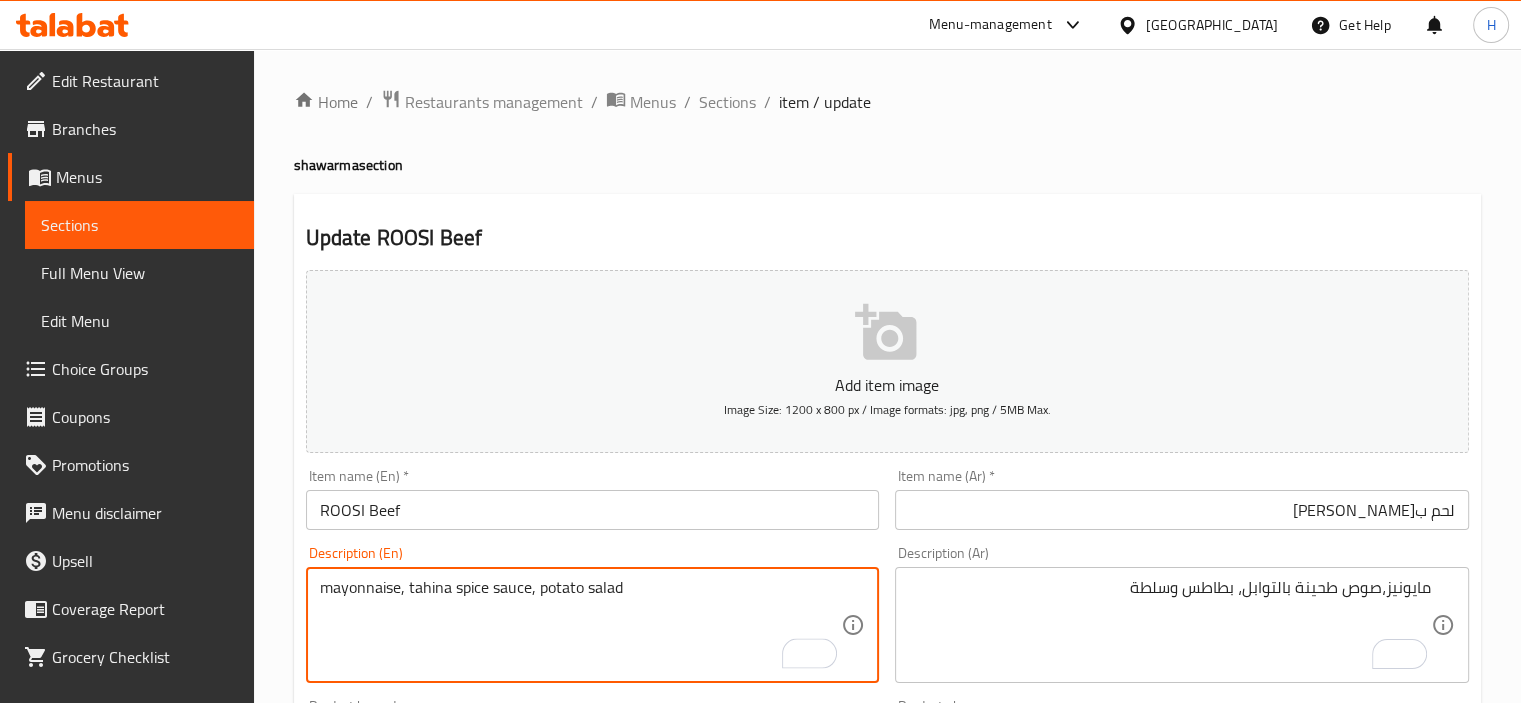 click on "mayonnaise, tahina spice sauce, potato salad" at bounding box center (581, 625) 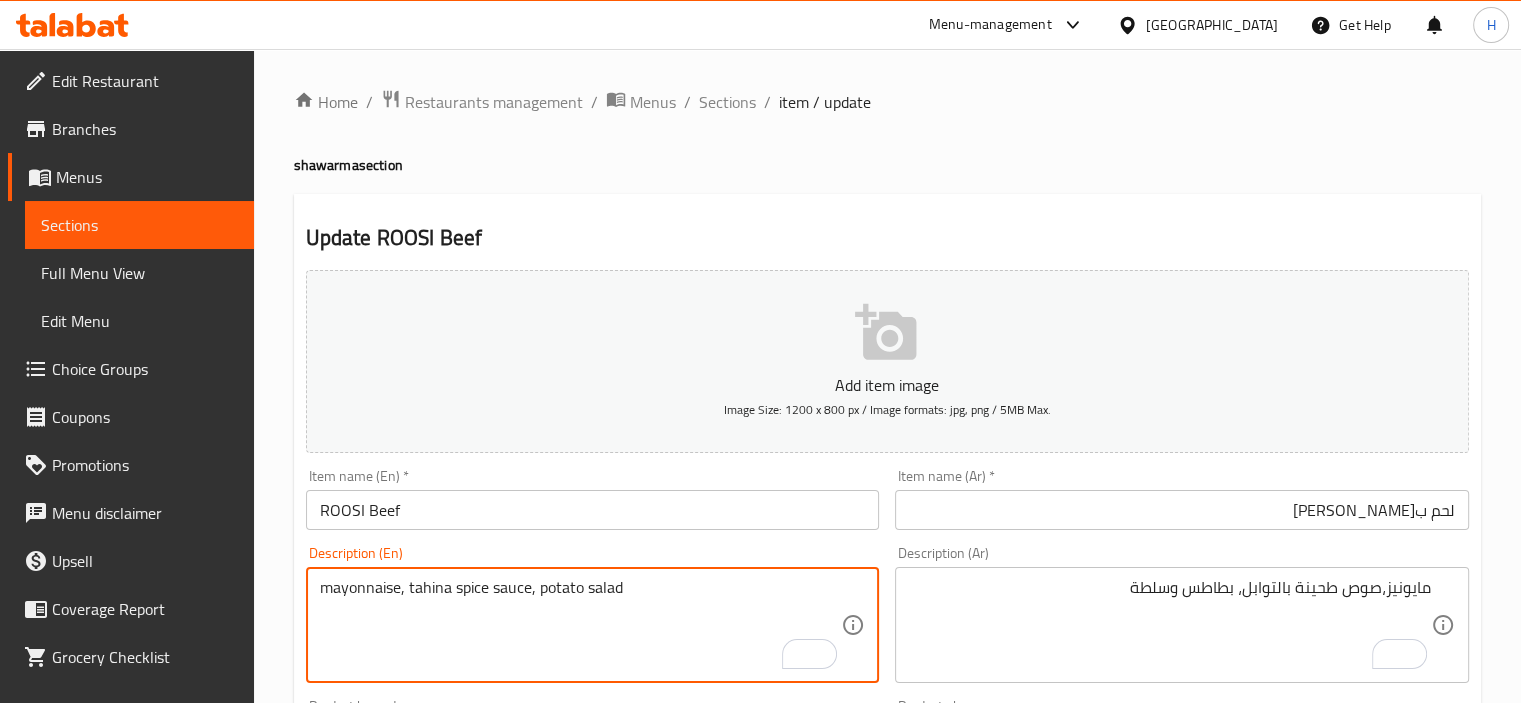 click on "mayonnaise, tahina spice sauce, potato salad" at bounding box center [581, 625] 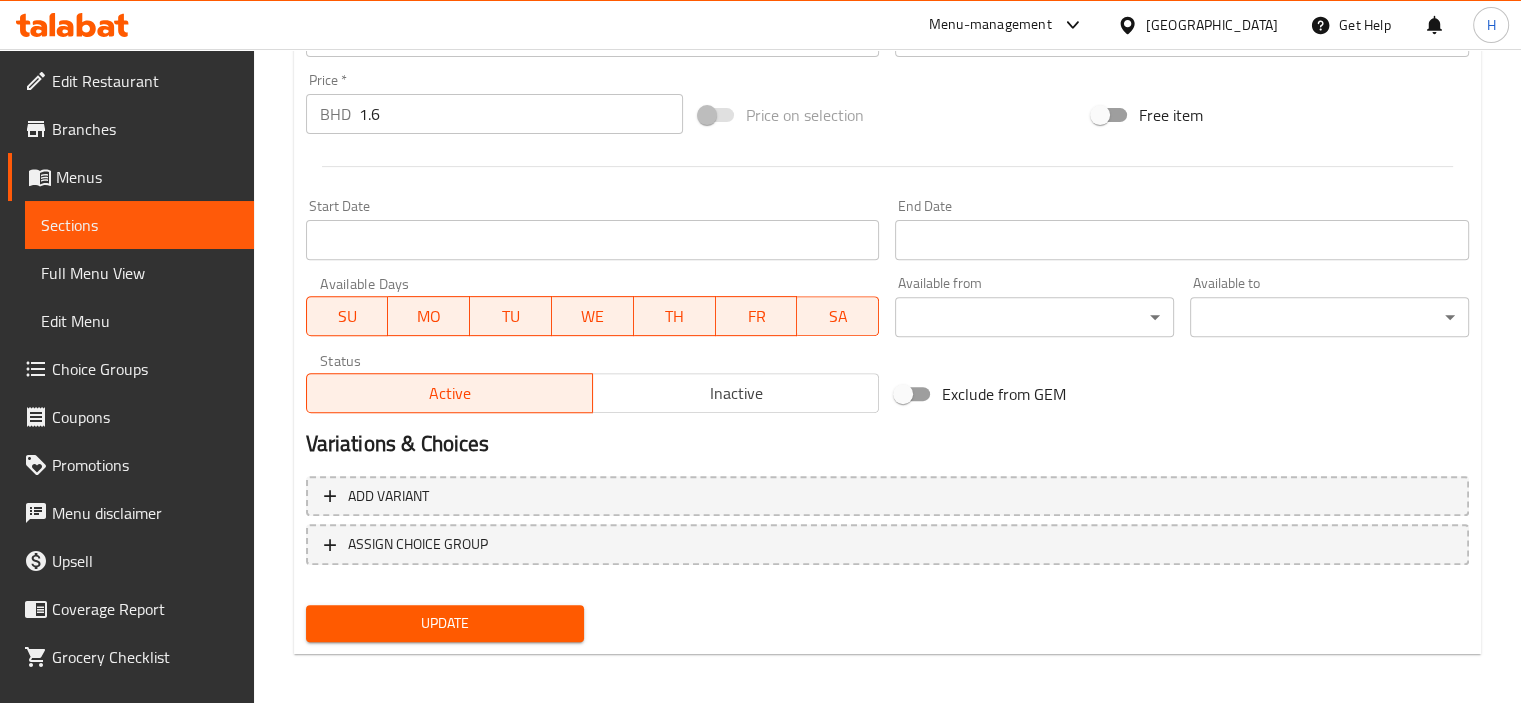 scroll, scrollTop: 709, scrollLeft: 0, axis: vertical 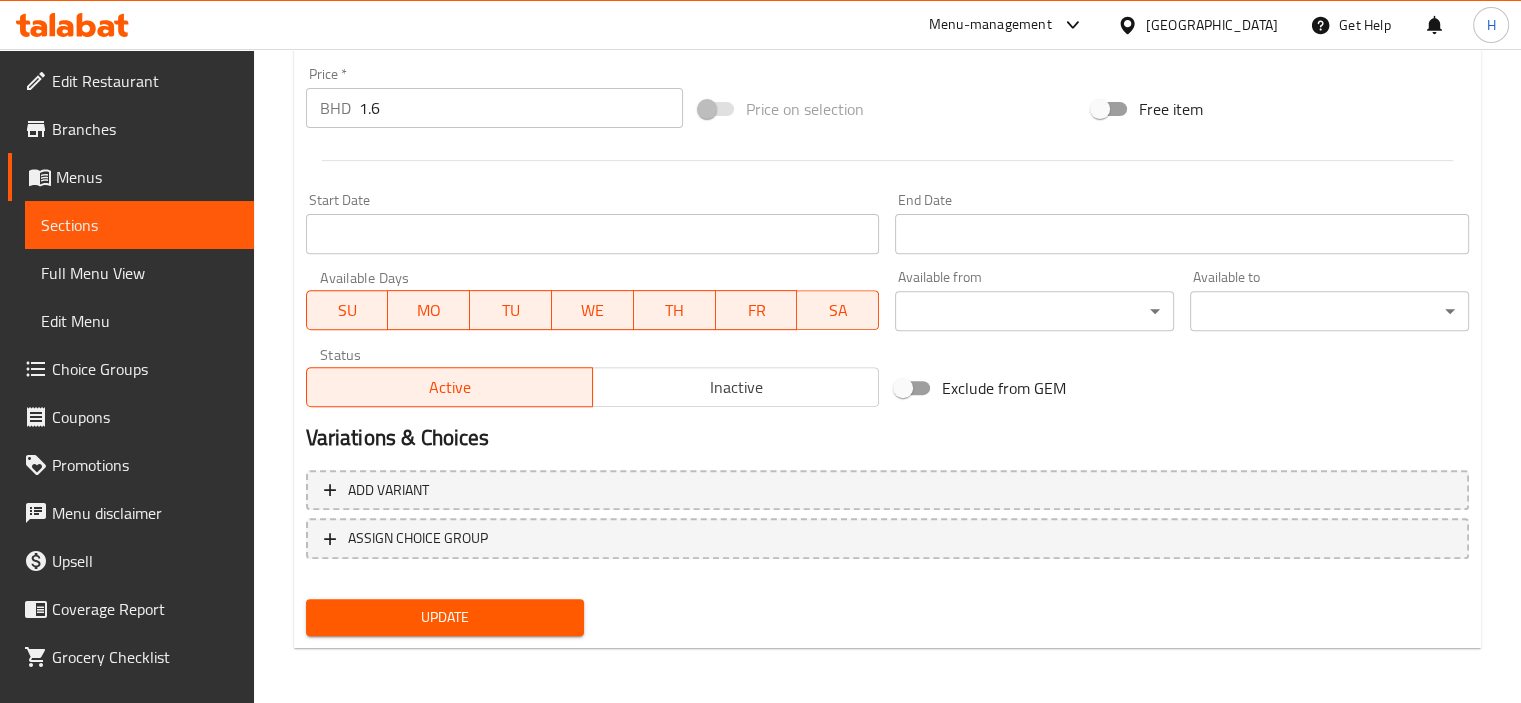 type on "mayonnaise, tahina spice sauce, potato and salad" 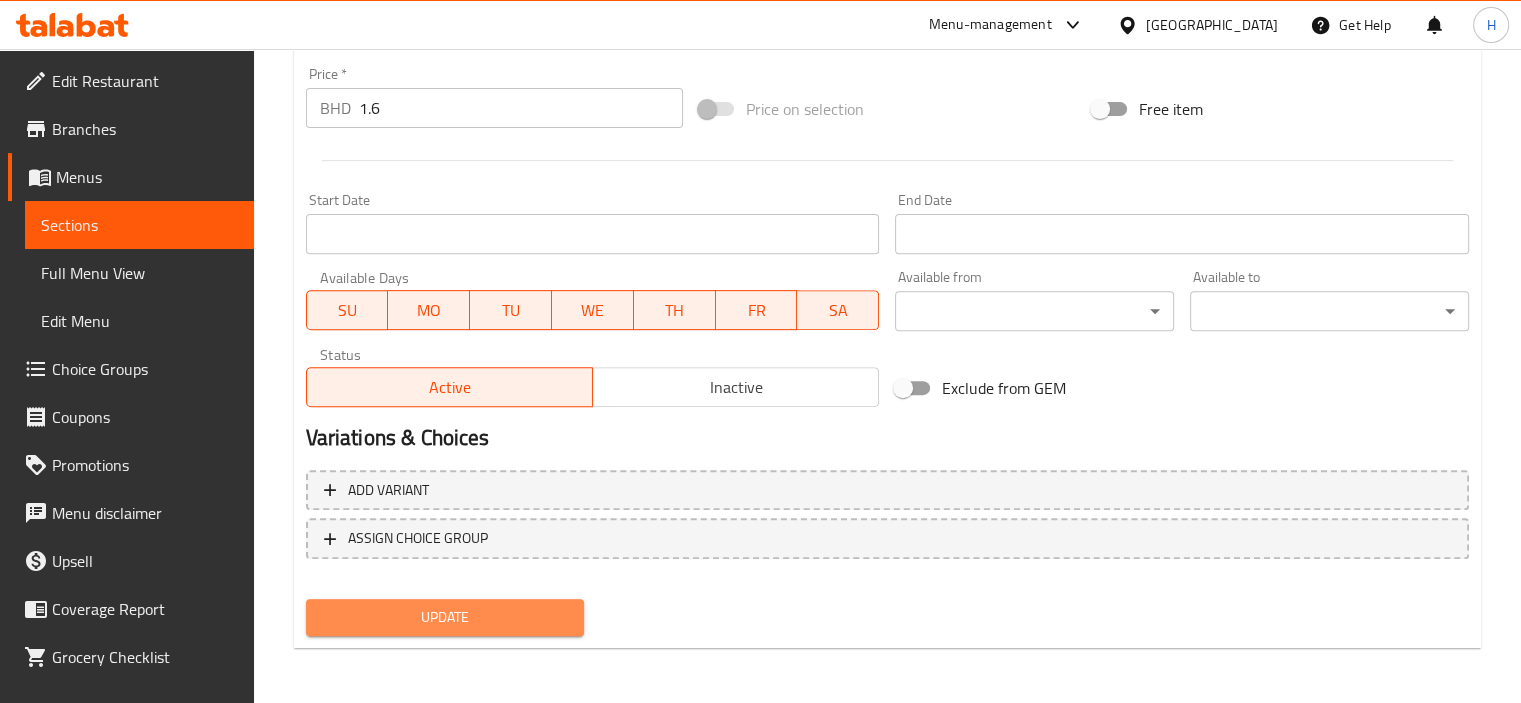 click on "Update" at bounding box center [445, 617] 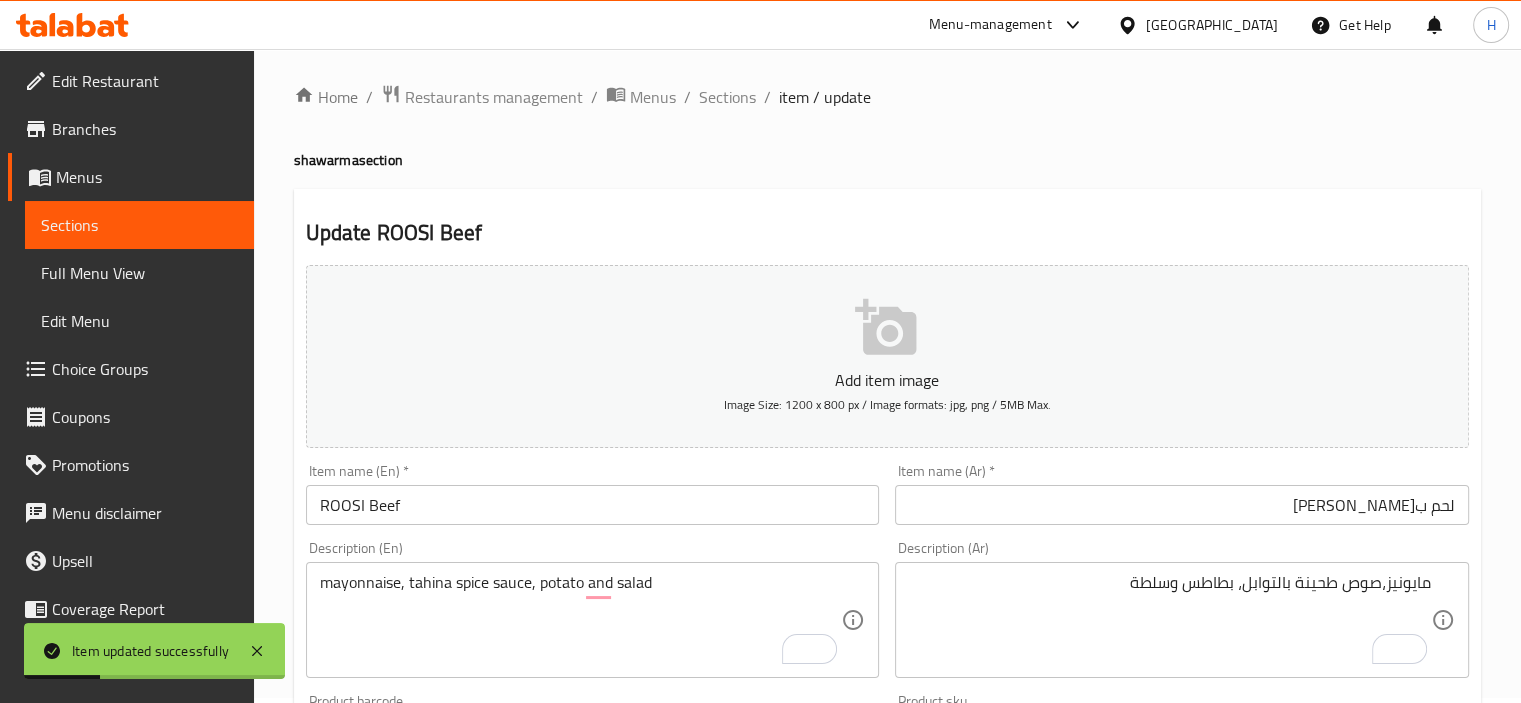 scroll, scrollTop: 0, scrollLeft: 0, axis: both 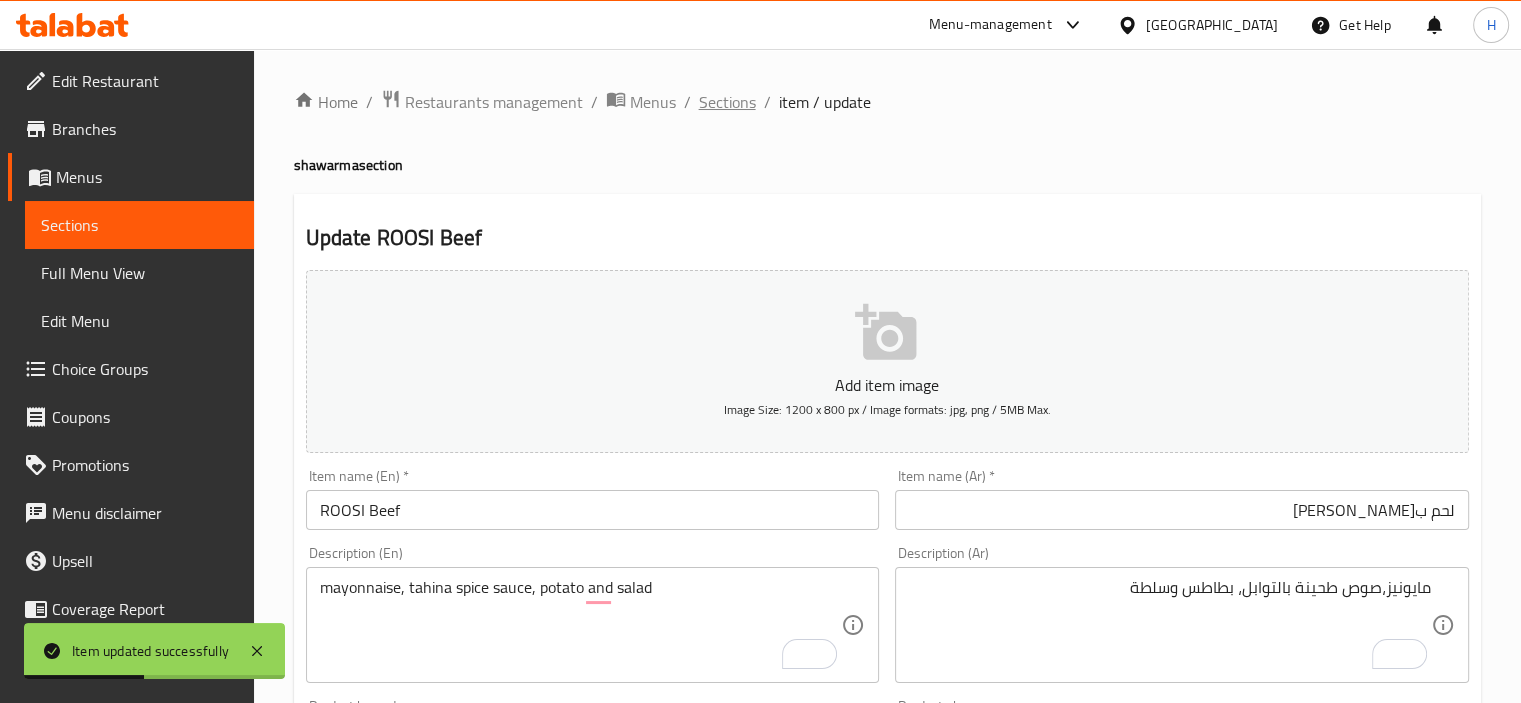 click on "Sections" at bounding box center [727, 102] 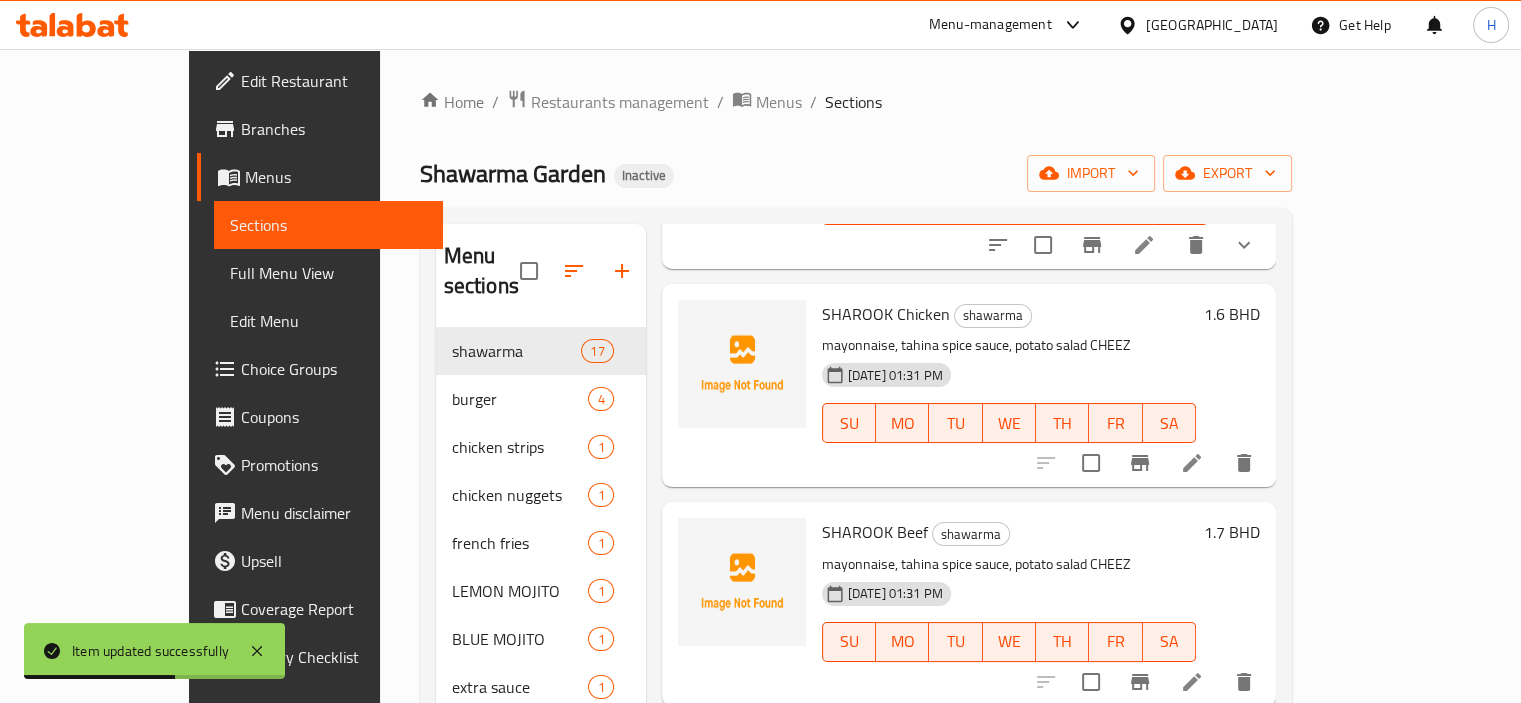 scroll, scrollTop: 3000, scrollLeft: 0, axis: vertical 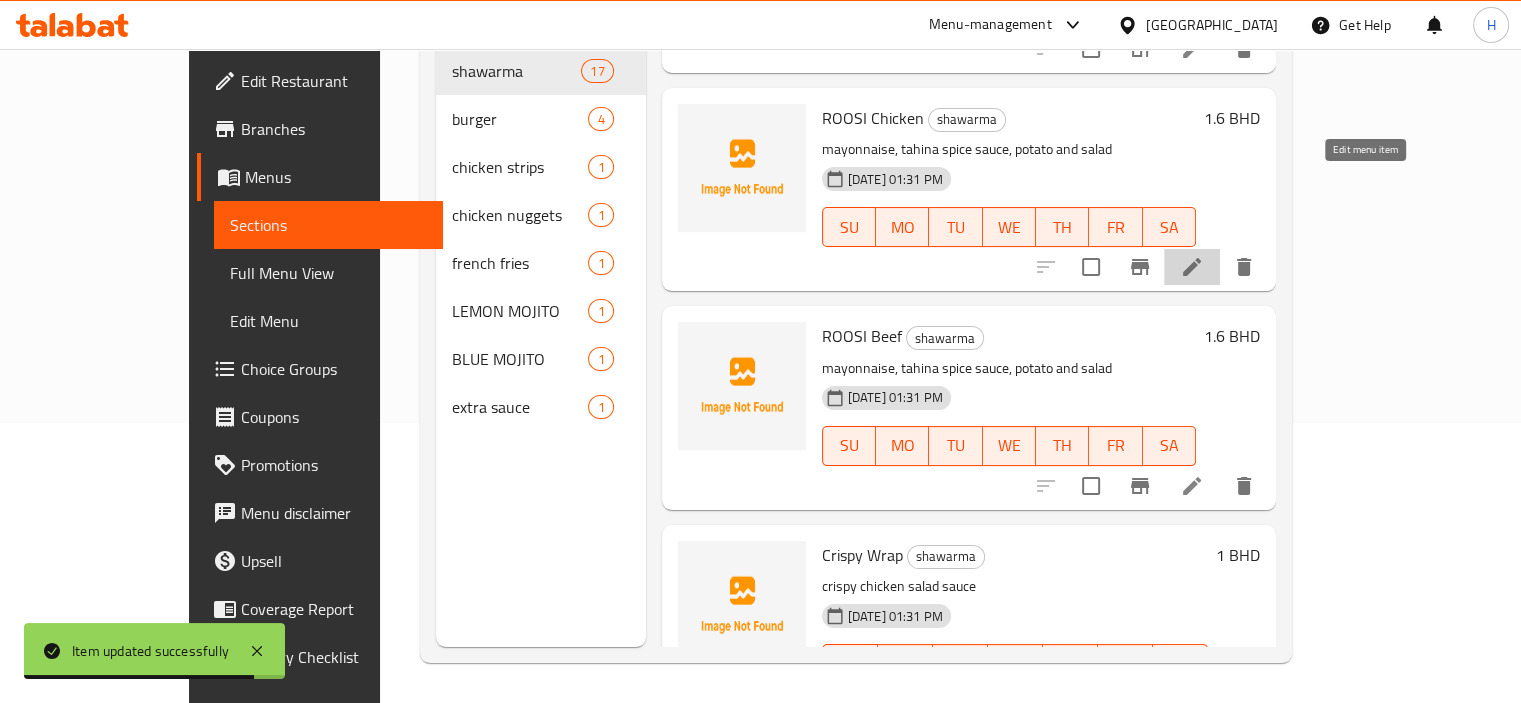 click 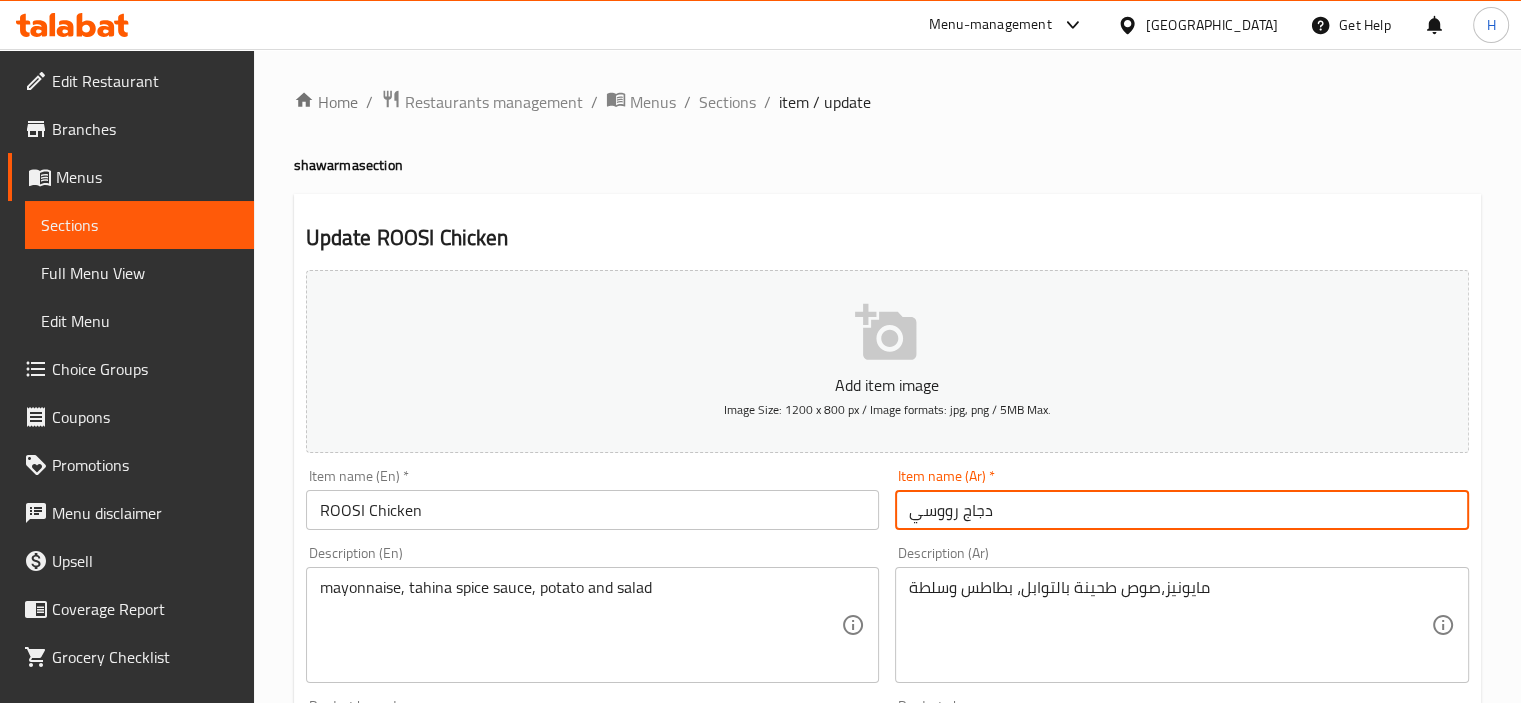 click on "دجاج رووسي" at bounding box center [1182, 510] 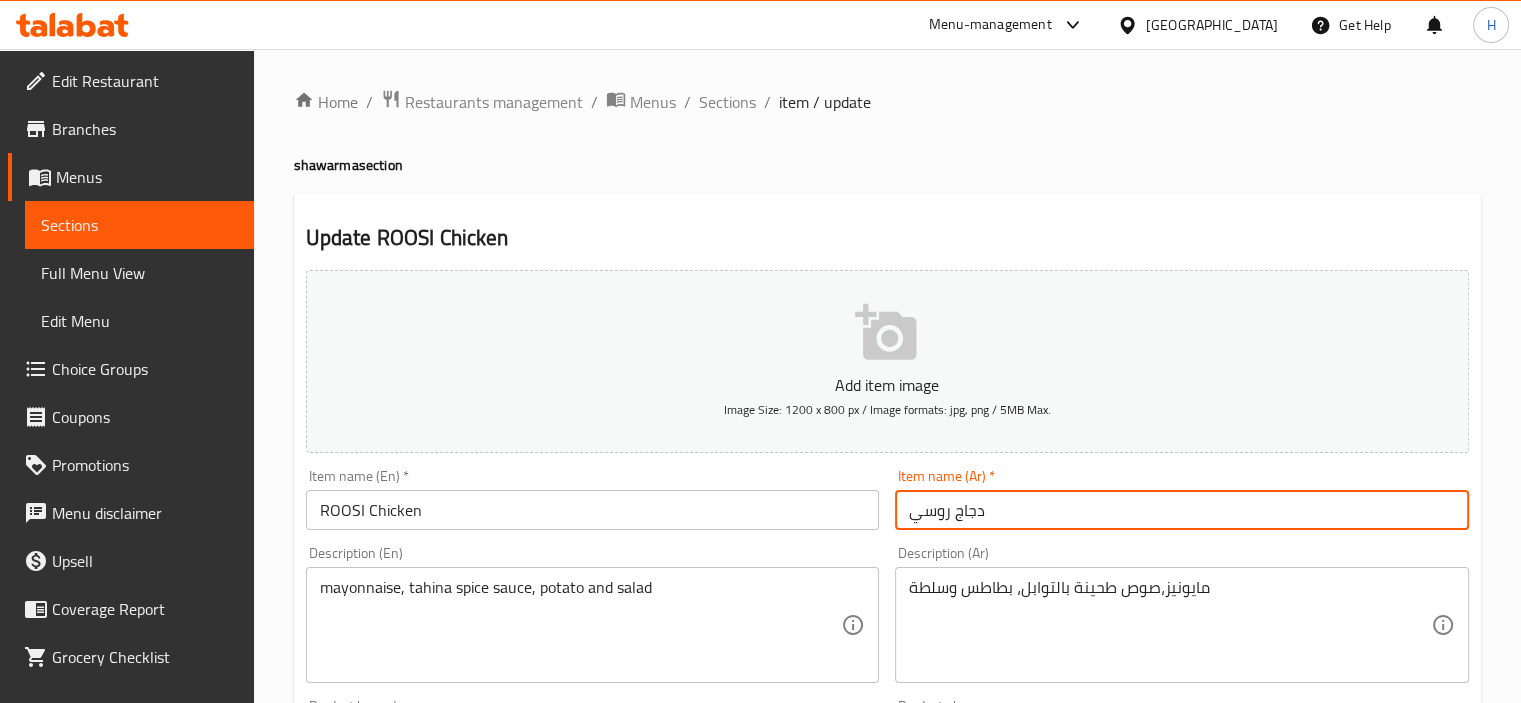 scroll, scrollTop: 709, scrollLeft: 0, axis: vertical 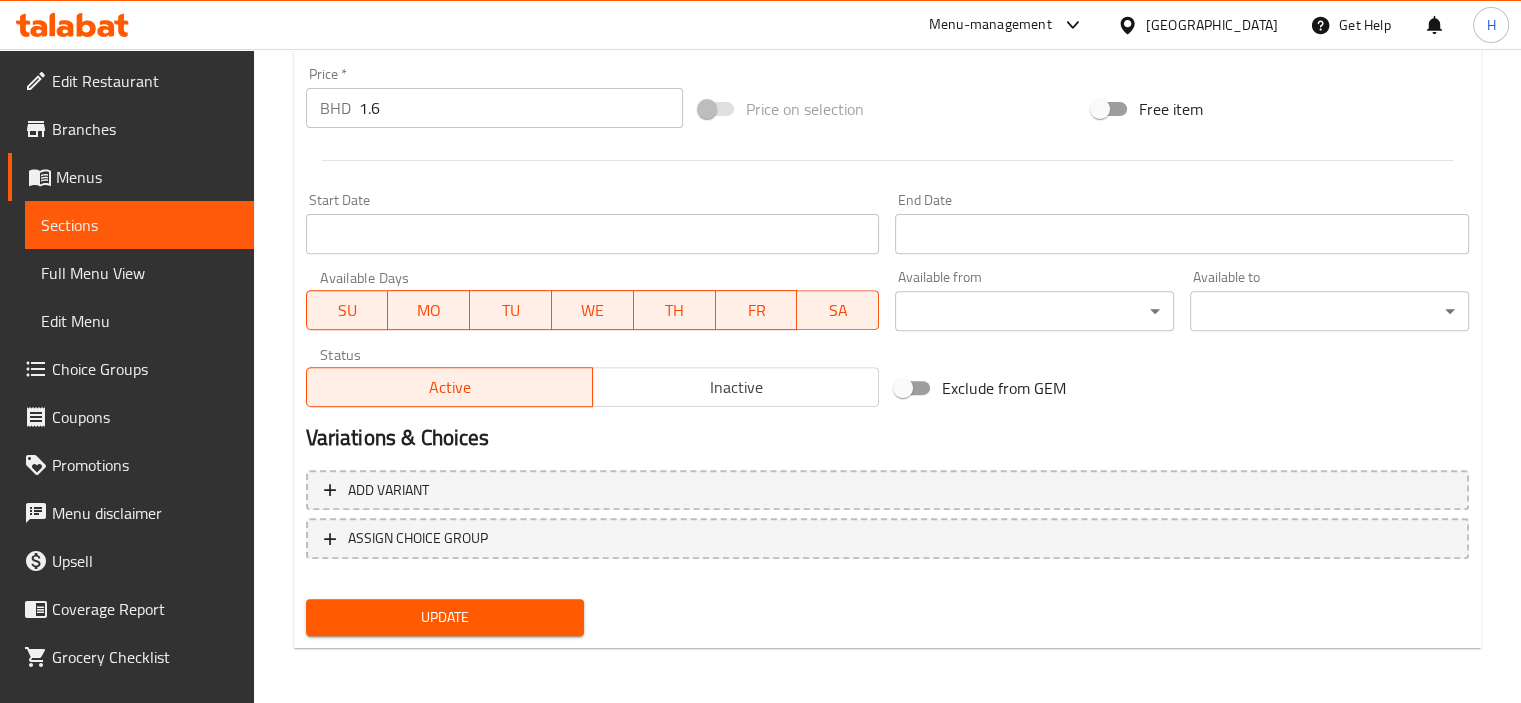 type on "دجاج روسي" 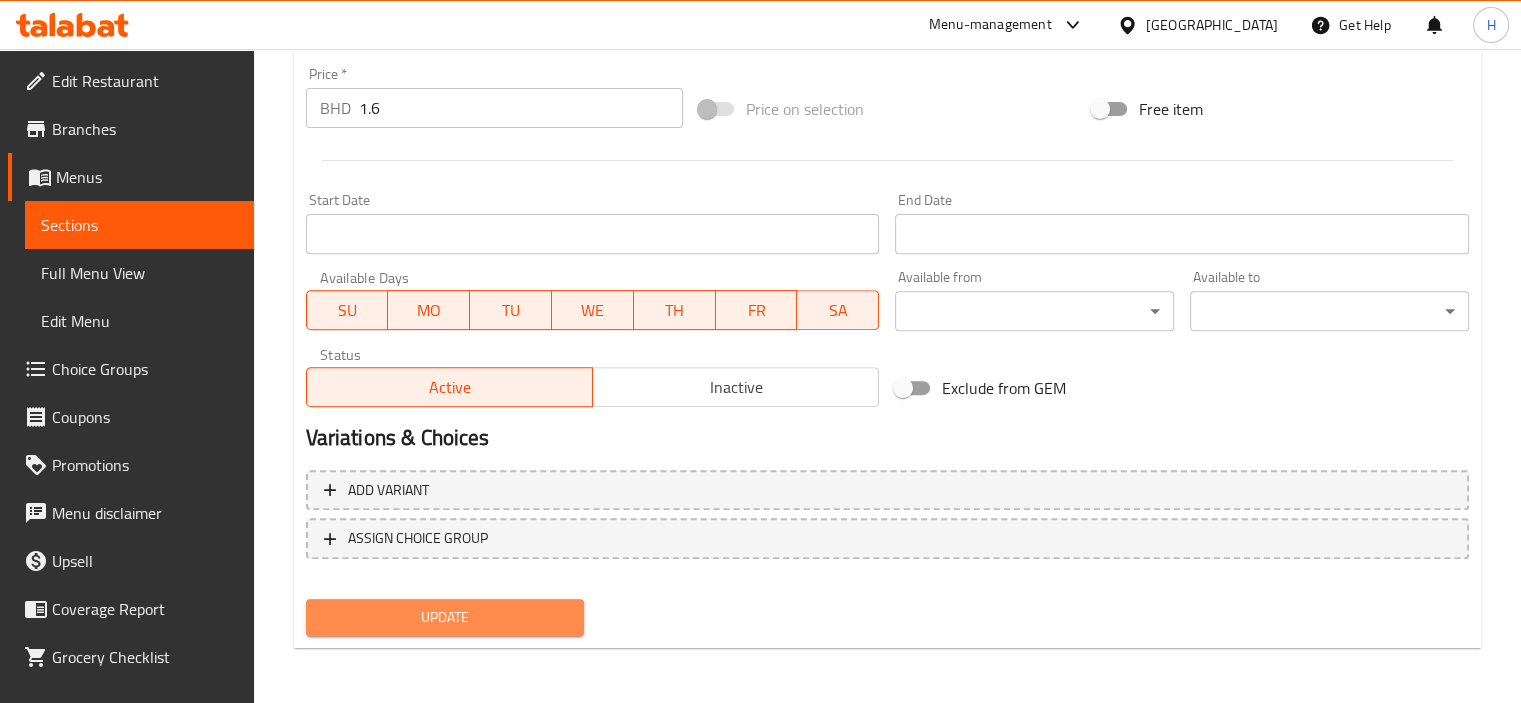 click on "Update" at bounding box center [445, 617] 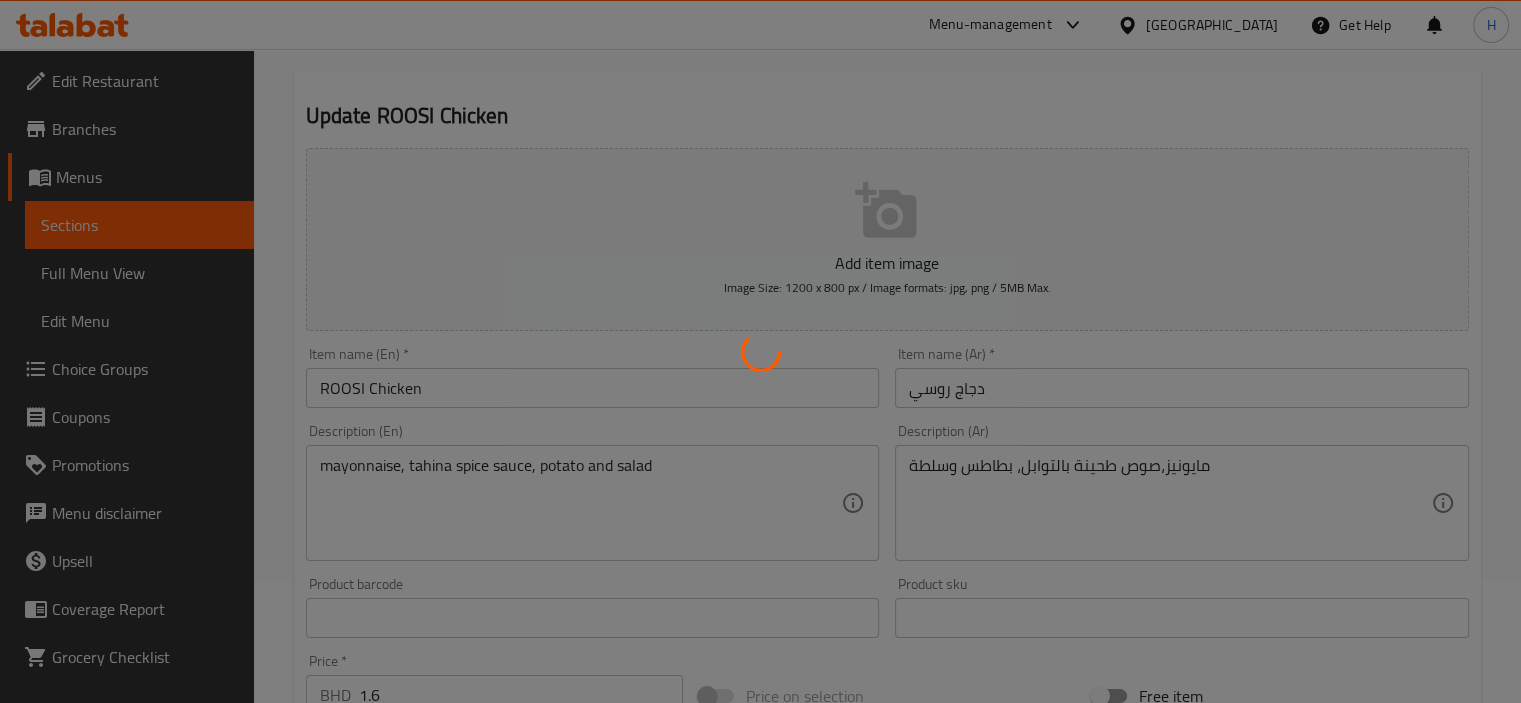 scroll, scrollTop: 0, scrollLeft: 0, axis: both 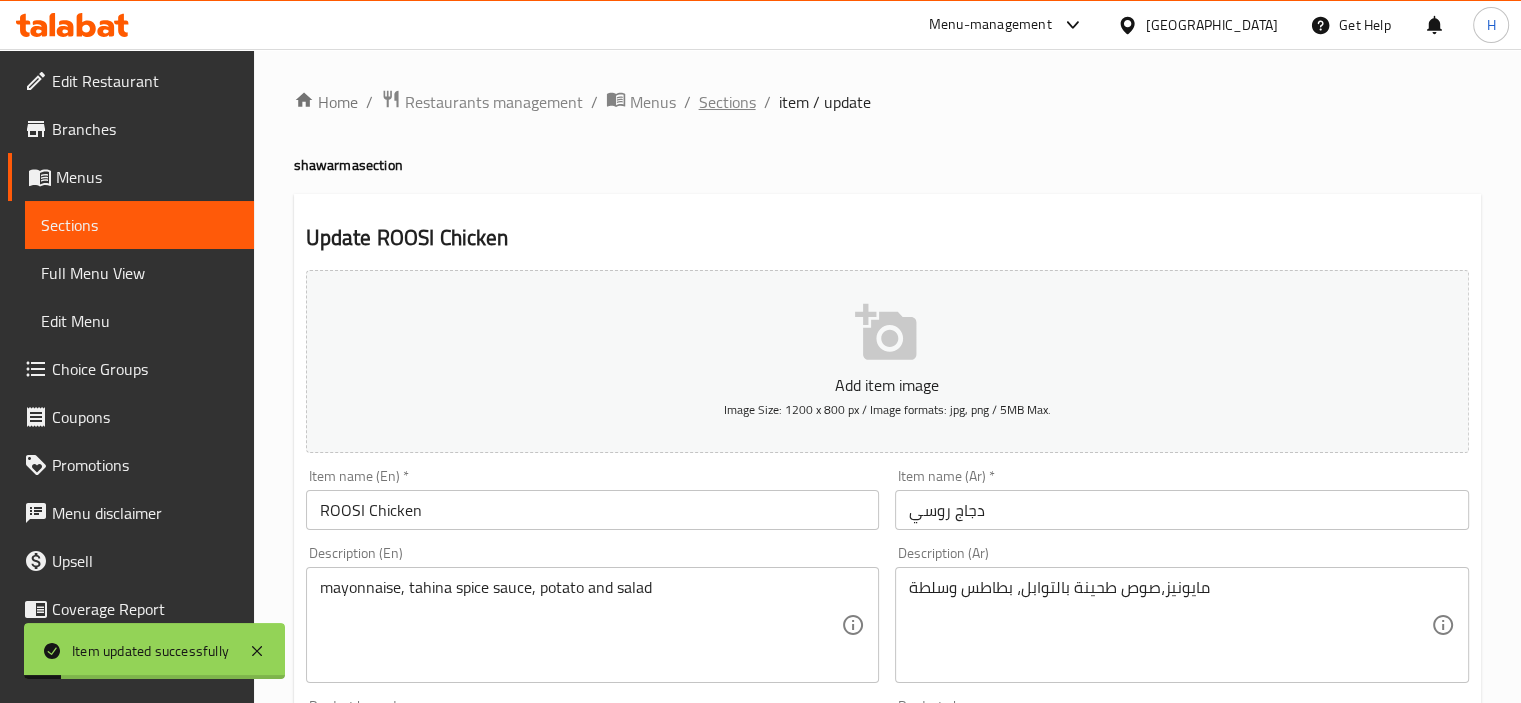 click on "Sections" at bounding box center [727, 102] 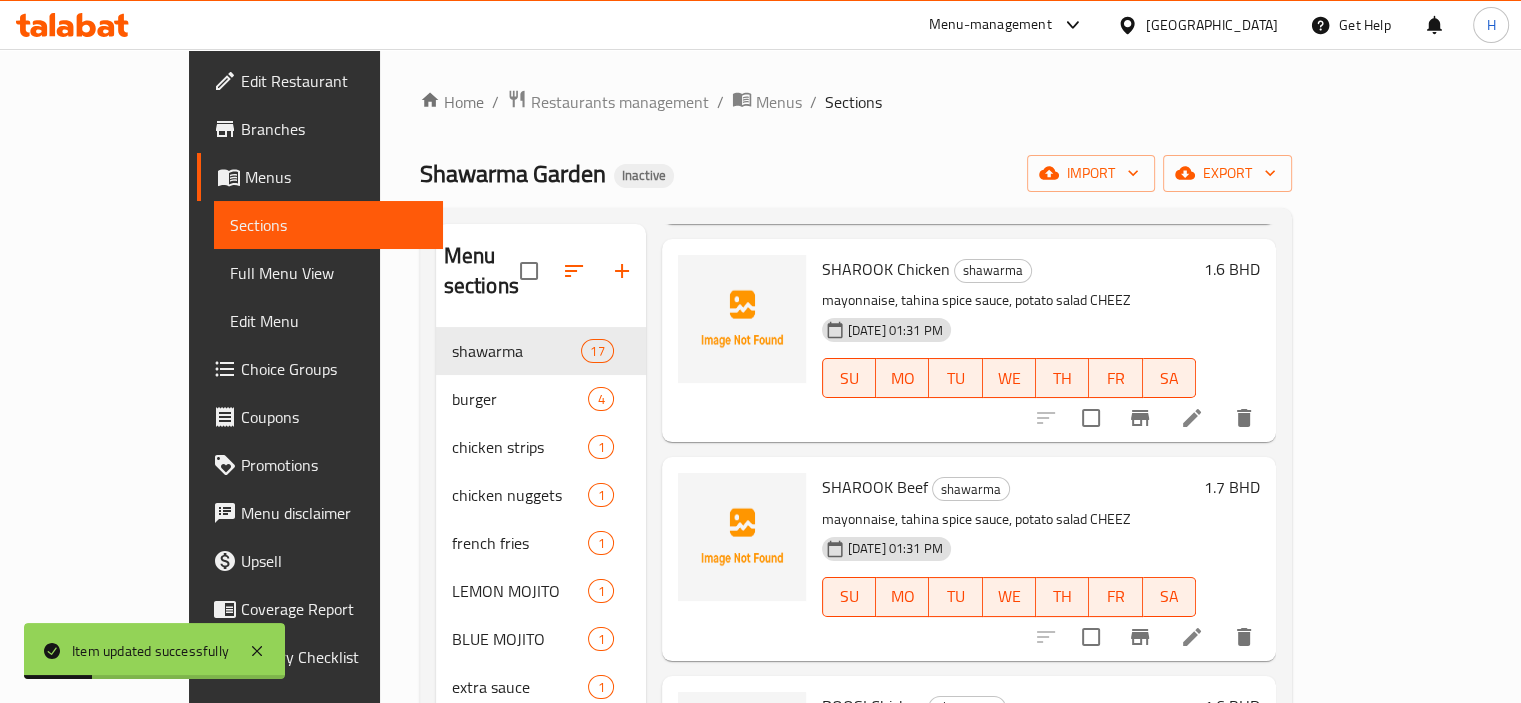 scroll, scrollTop: 3000, scrollLeft: 0, axis: vertical 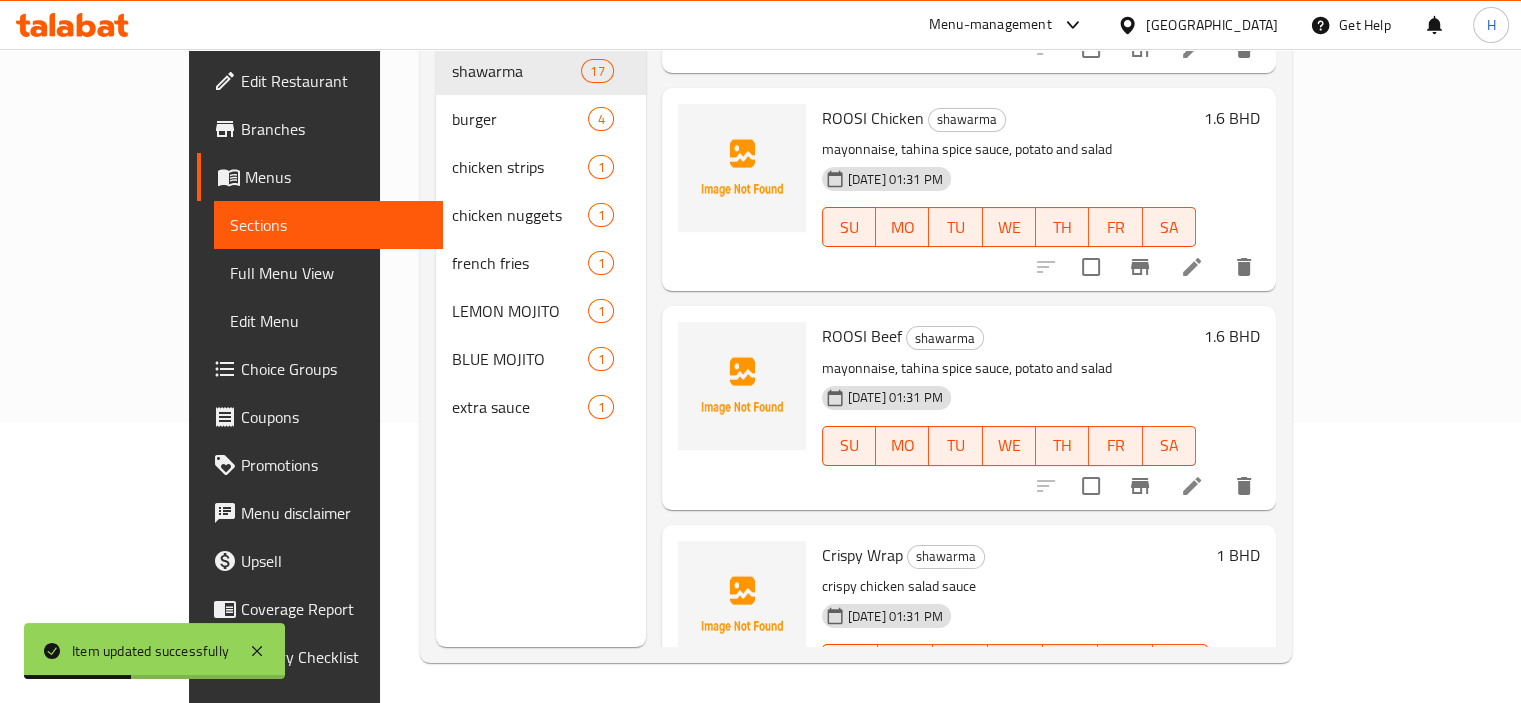 click at bounding box center [1192, 704] 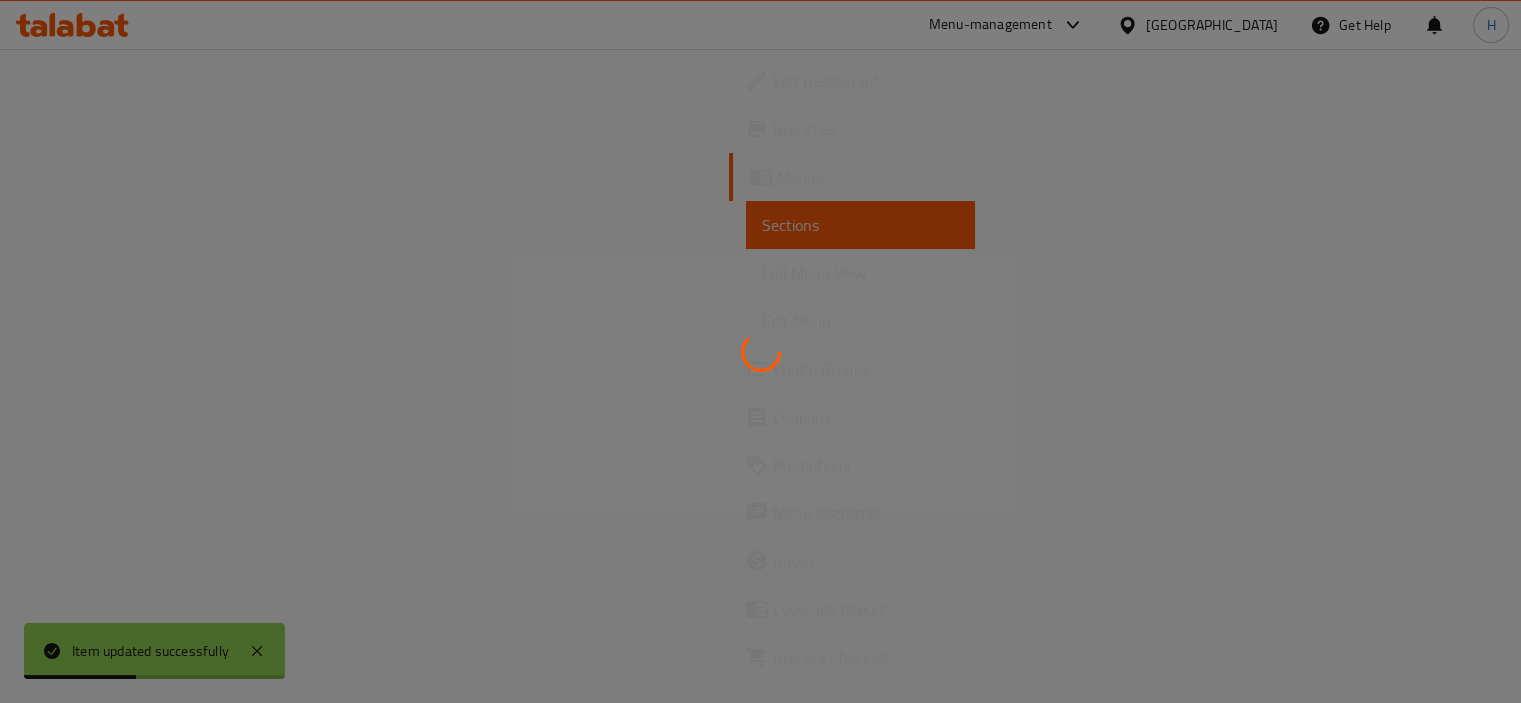 scroll, scrollTop: 0, scrollLeft: 0, axis: both 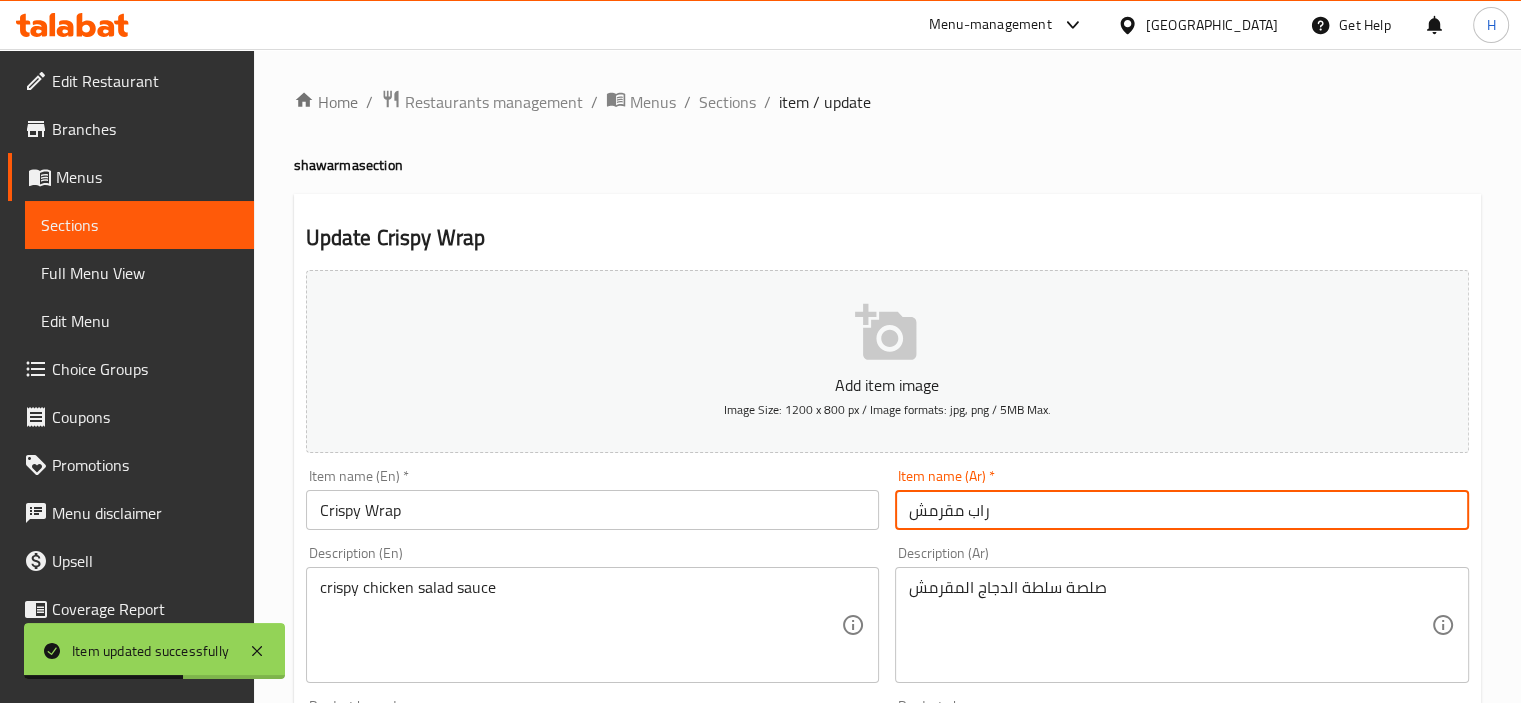 click on "راب مقرمش" at bounding box center [1182, 510] 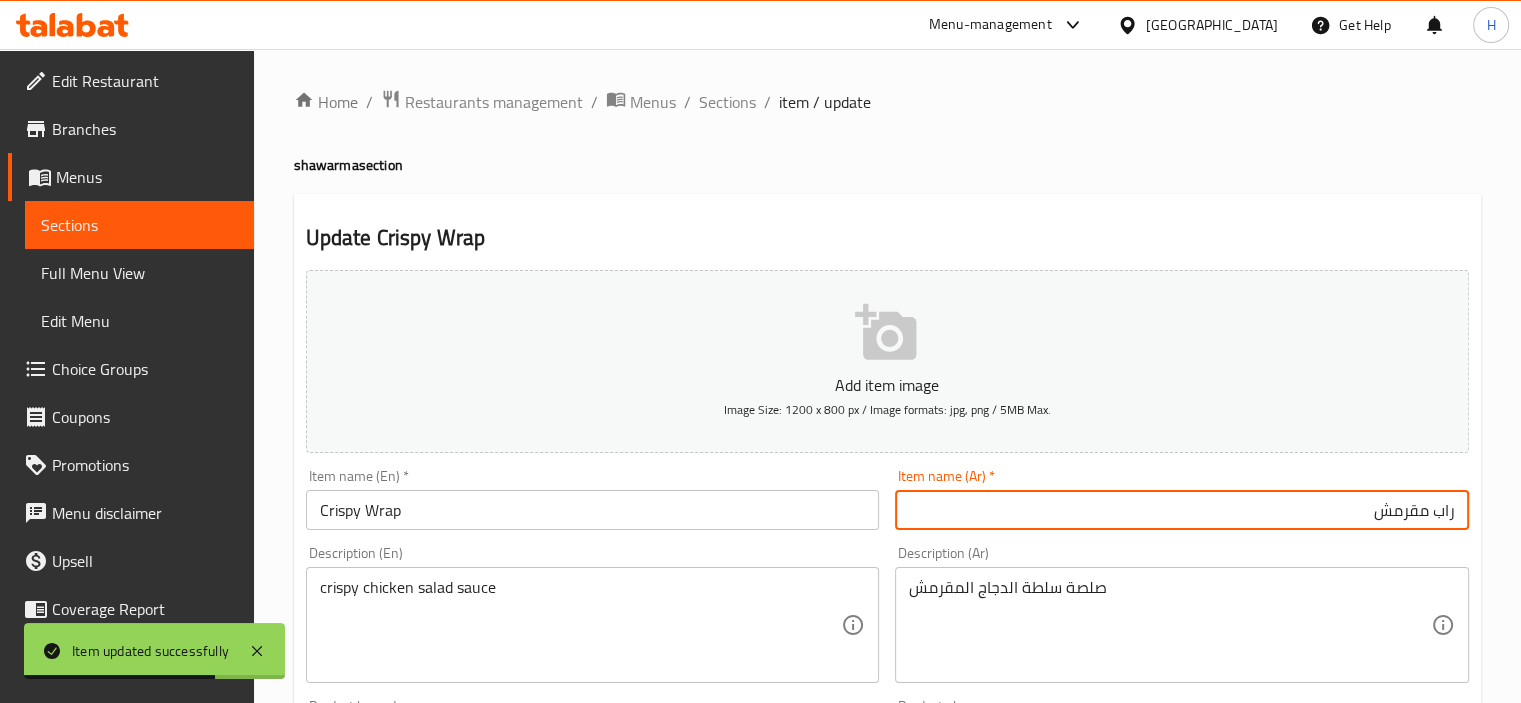click on "راب مقرمش" at bounding box center (1182, 510) 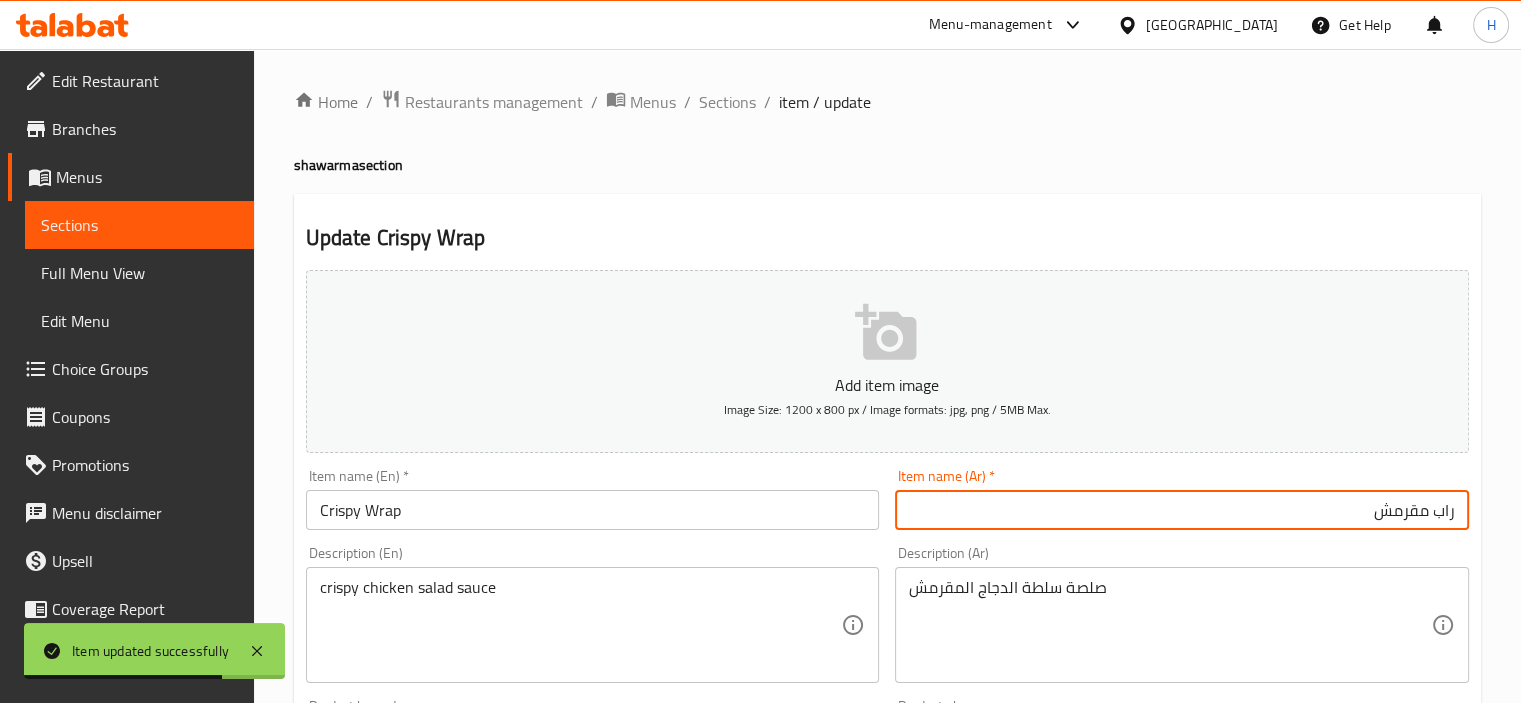 click on "راب مقرمش" at bounding box center [1182, 510] 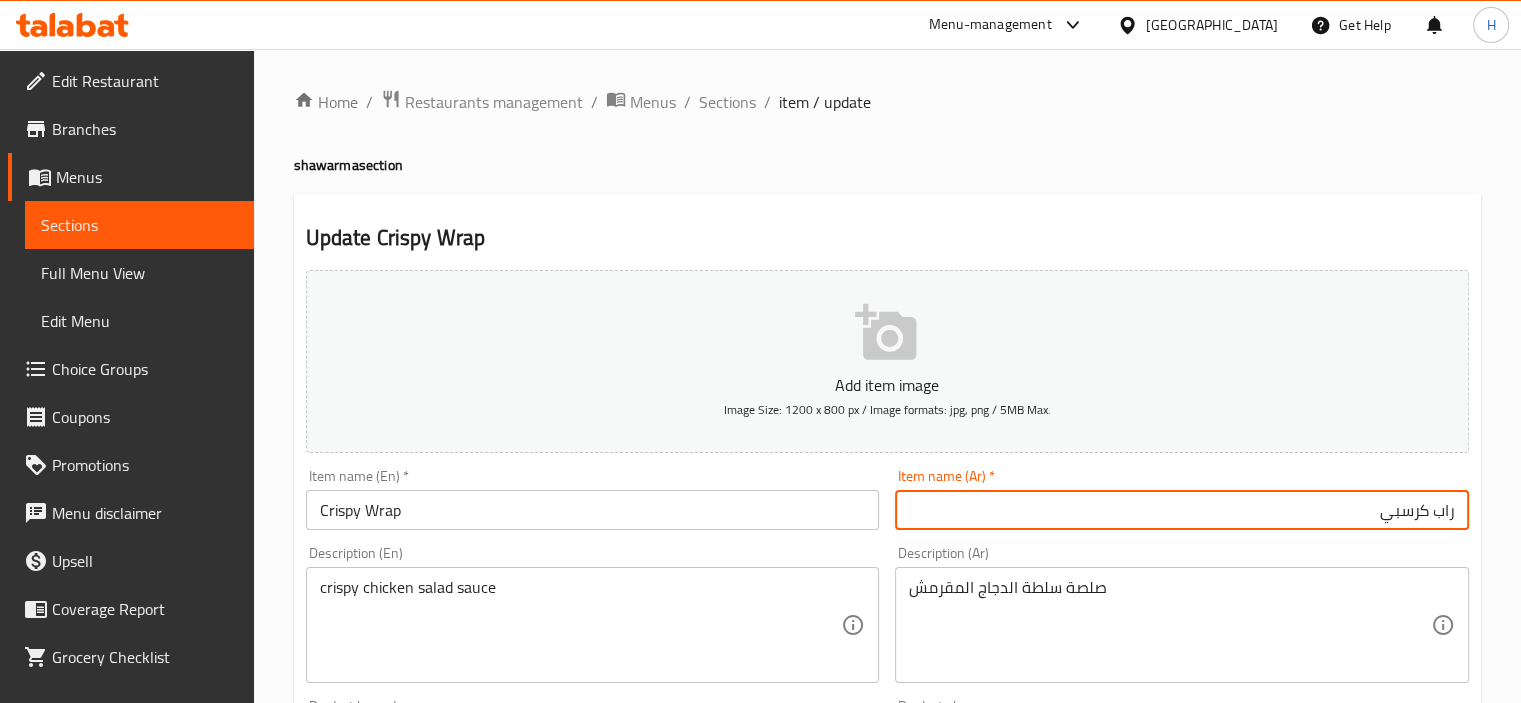 type on "راب كرسبي" 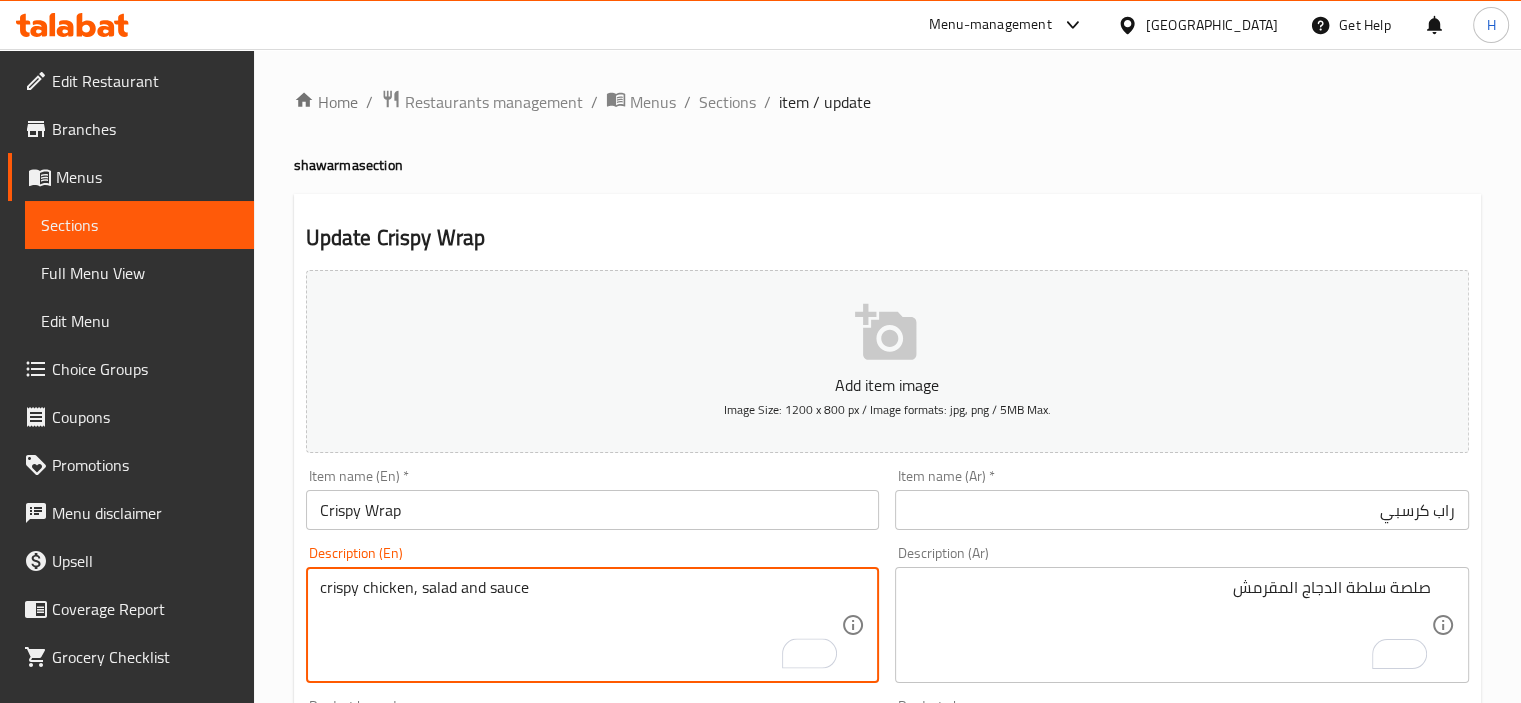 click on "crispy chicken, salad and sauce" at bounding box center [581, 625] 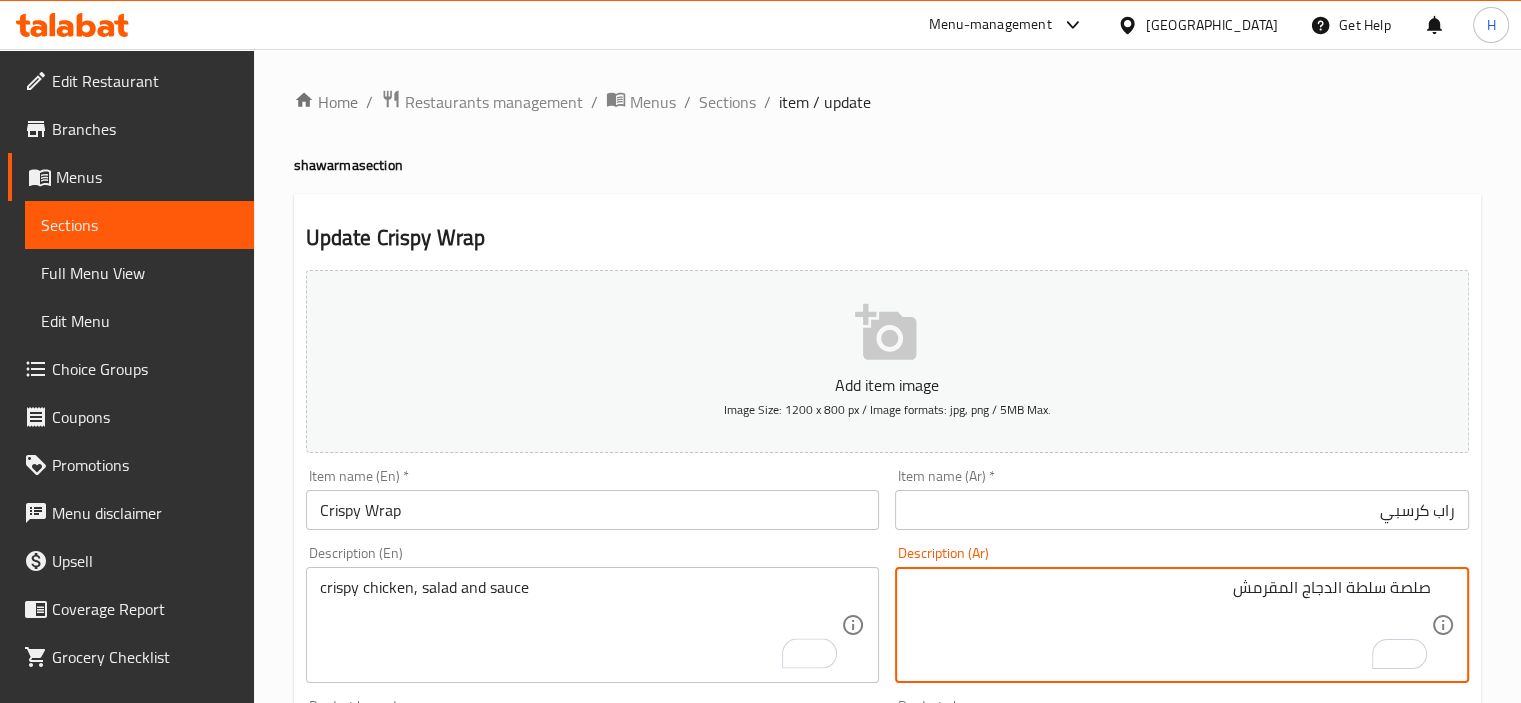 drag, startPoint x: 1333, startPoint y: 589, endPoint x: 1535, endPoint y: 546, distance: 206.52603 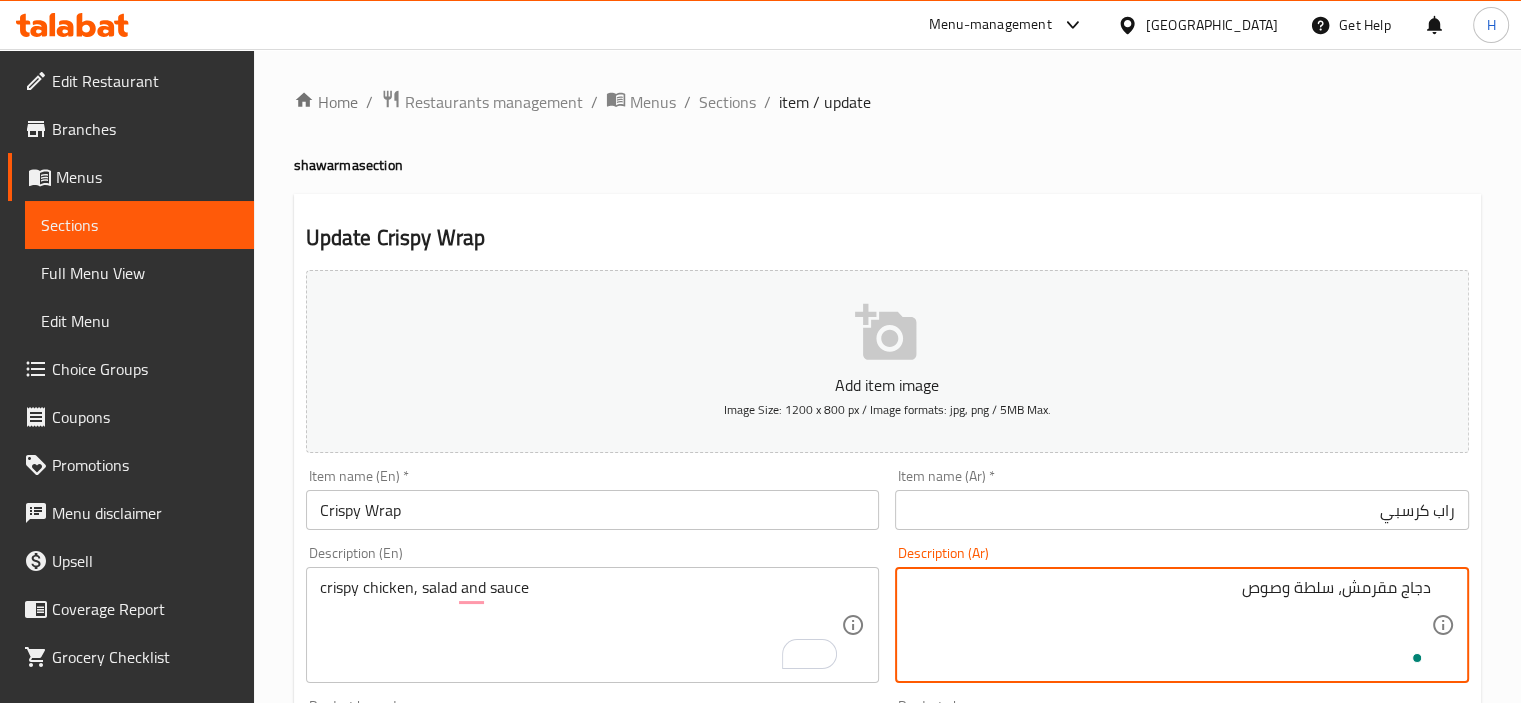 scroll, scrollTop: 709, scrollLeft: 0, axis: vertical 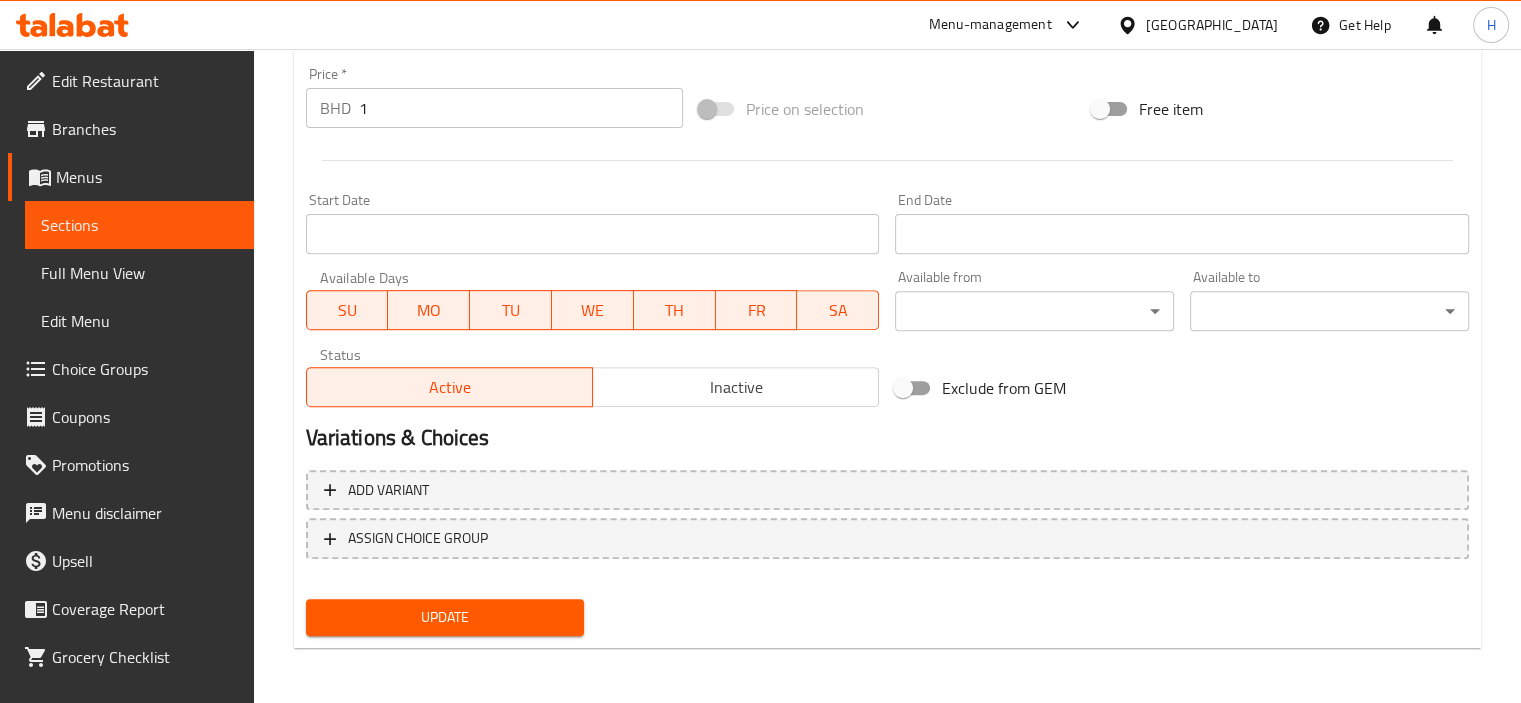 type on "دجاج مقرمش، سلطة وصوص" 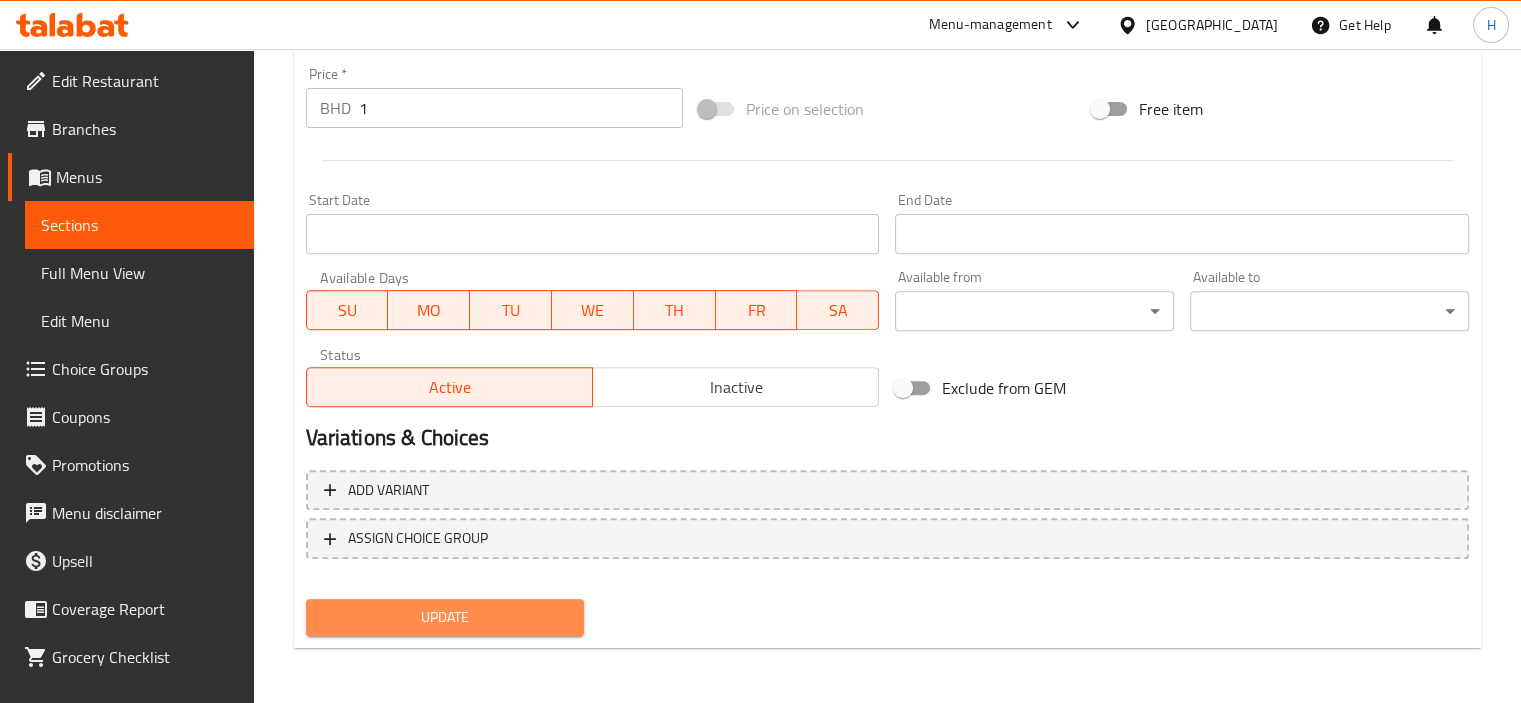 click on "Update" at bounding box center [445, 617] 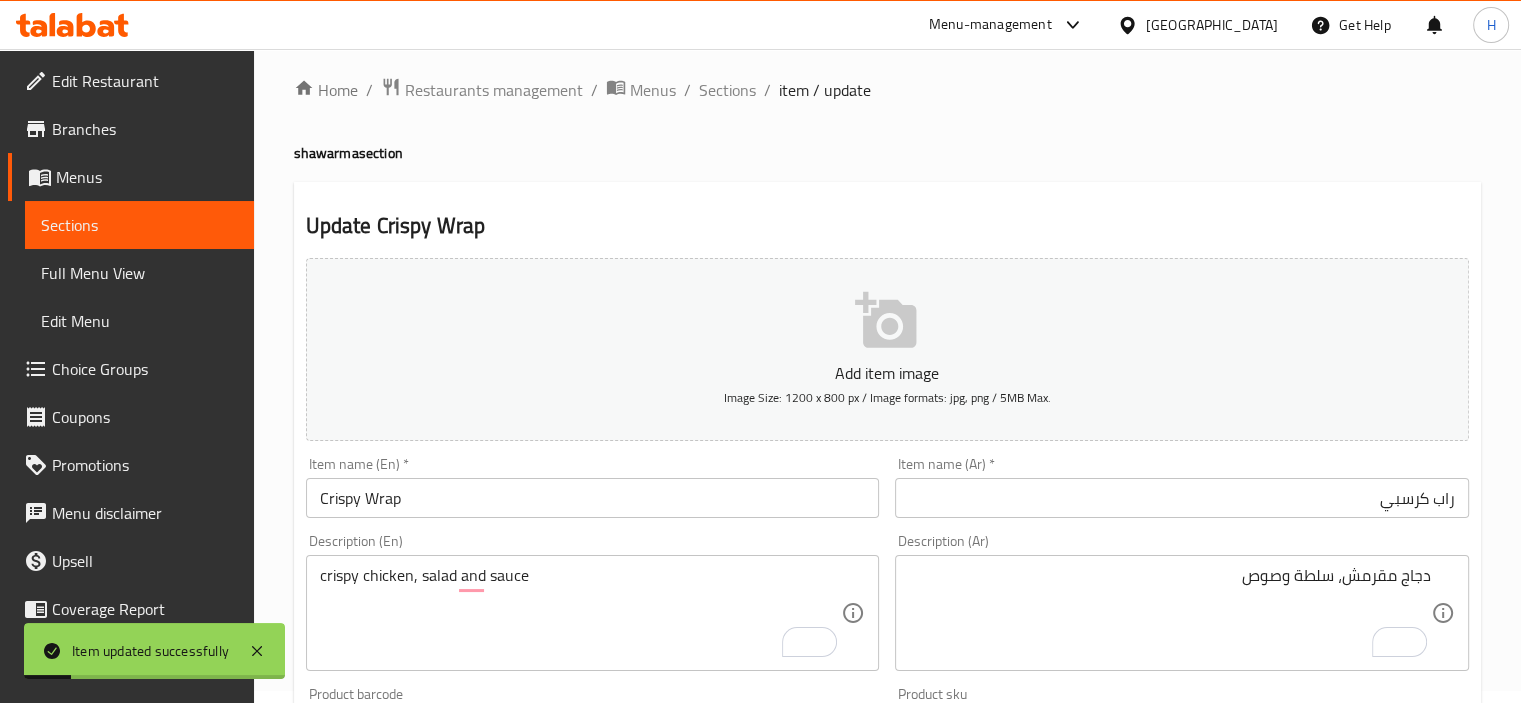 scroll, scrollTop: 0, scrollLeft: 0, axis: both 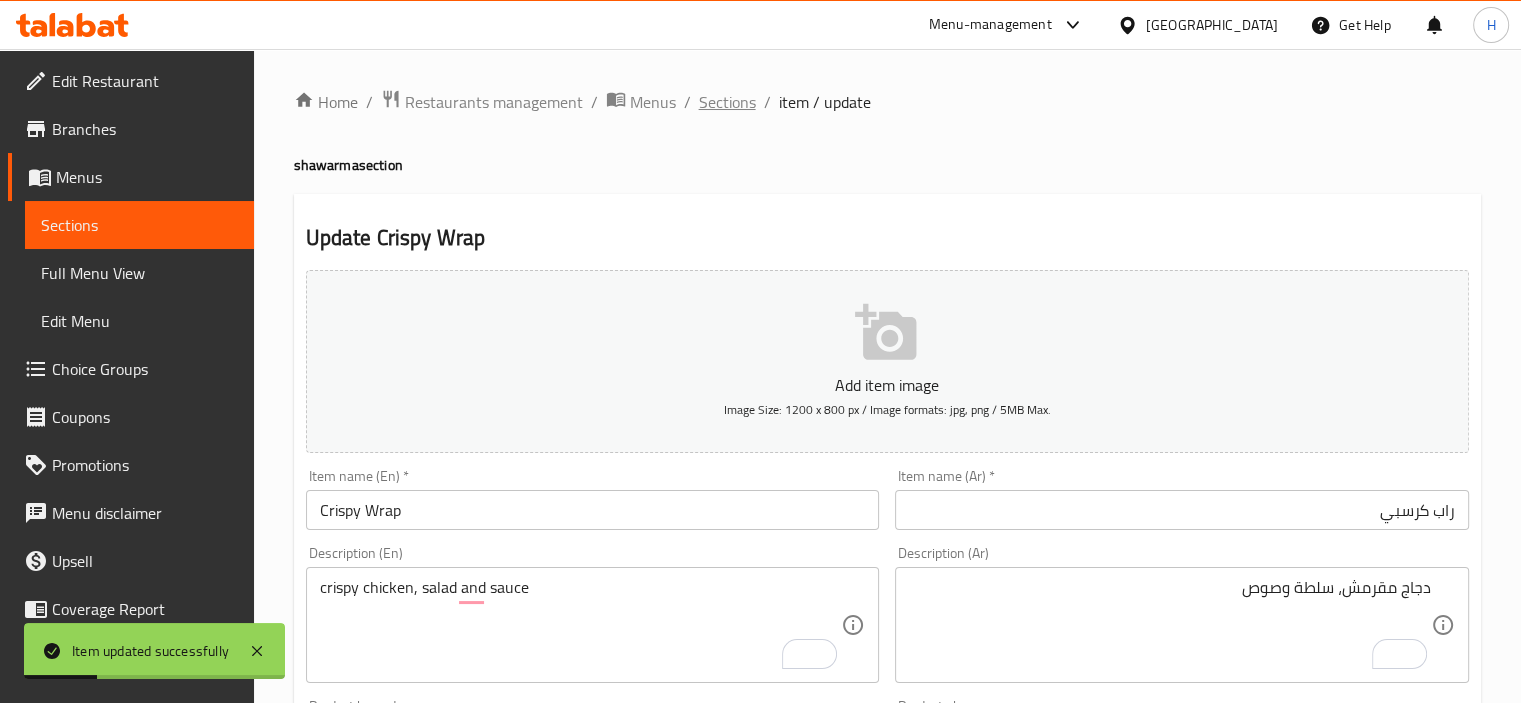 click on "Sections" at bounding box center (727, 102) 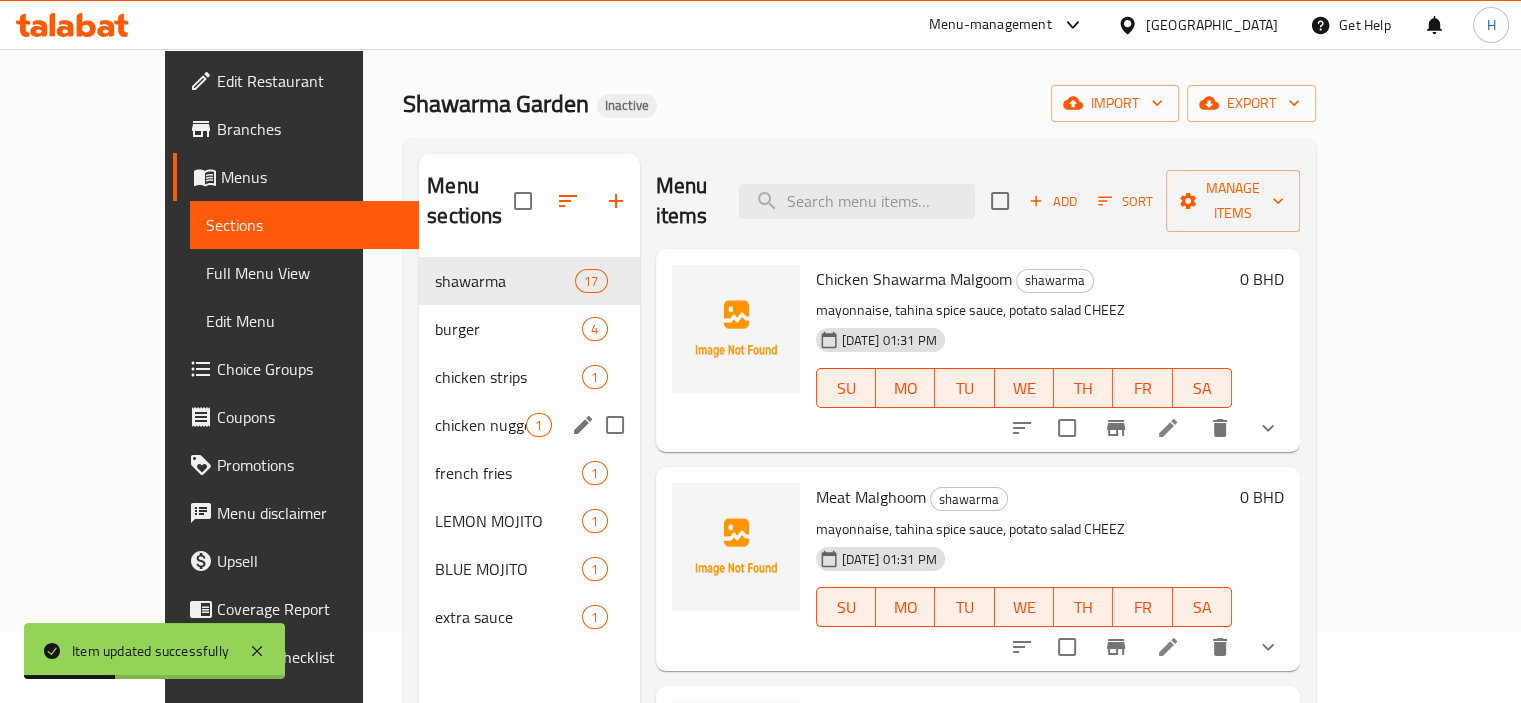 scroll, scrollTop: 75, scrollLeft: 0, axis: vertical 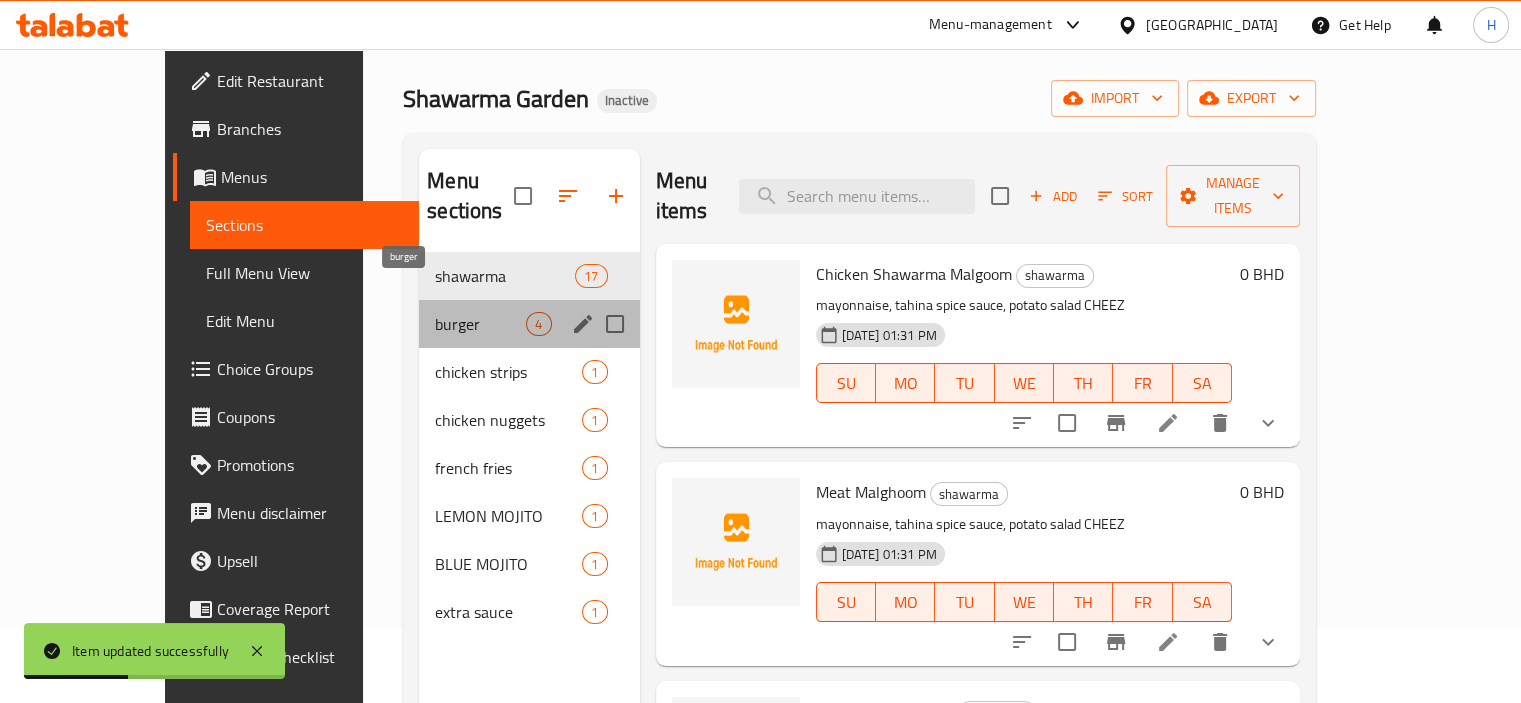 click on "burger" at bounding box center (480, 324) 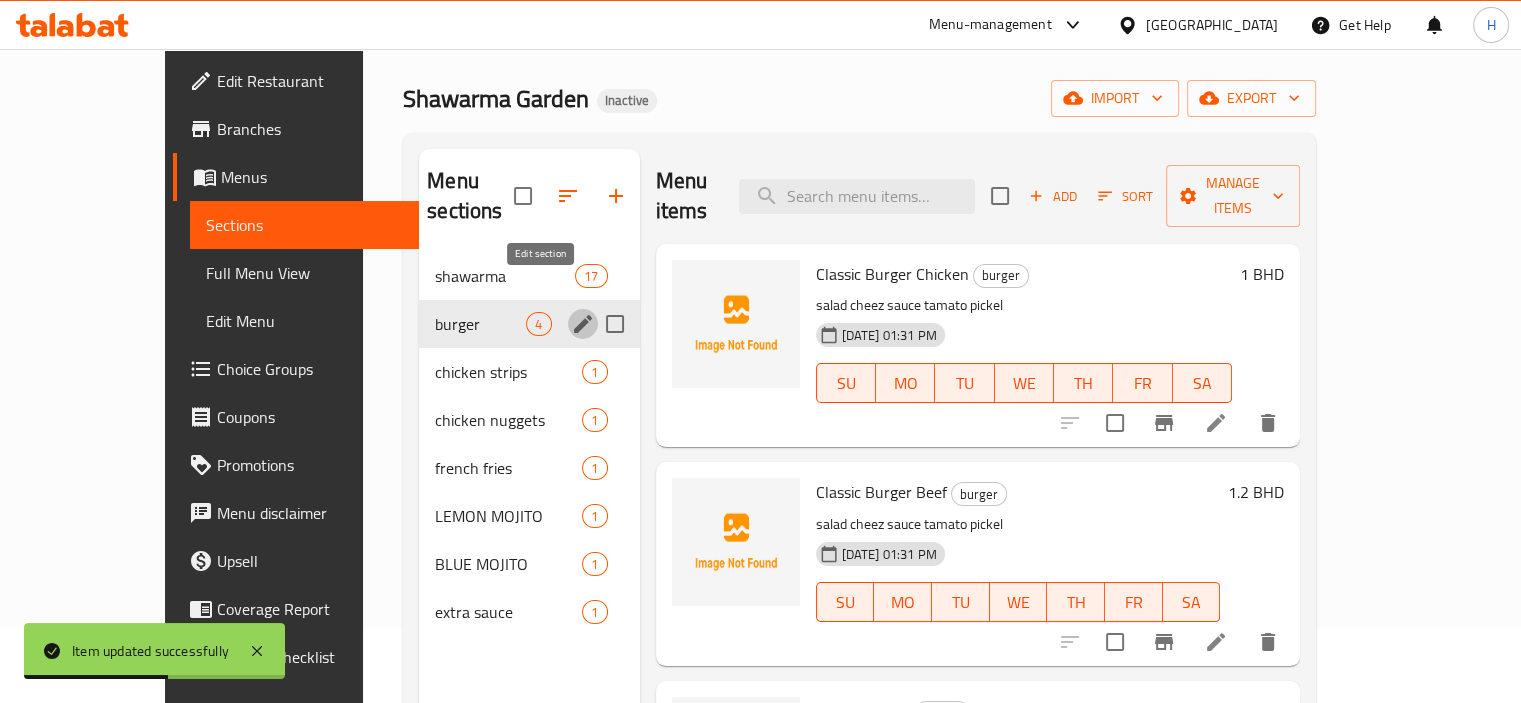 click 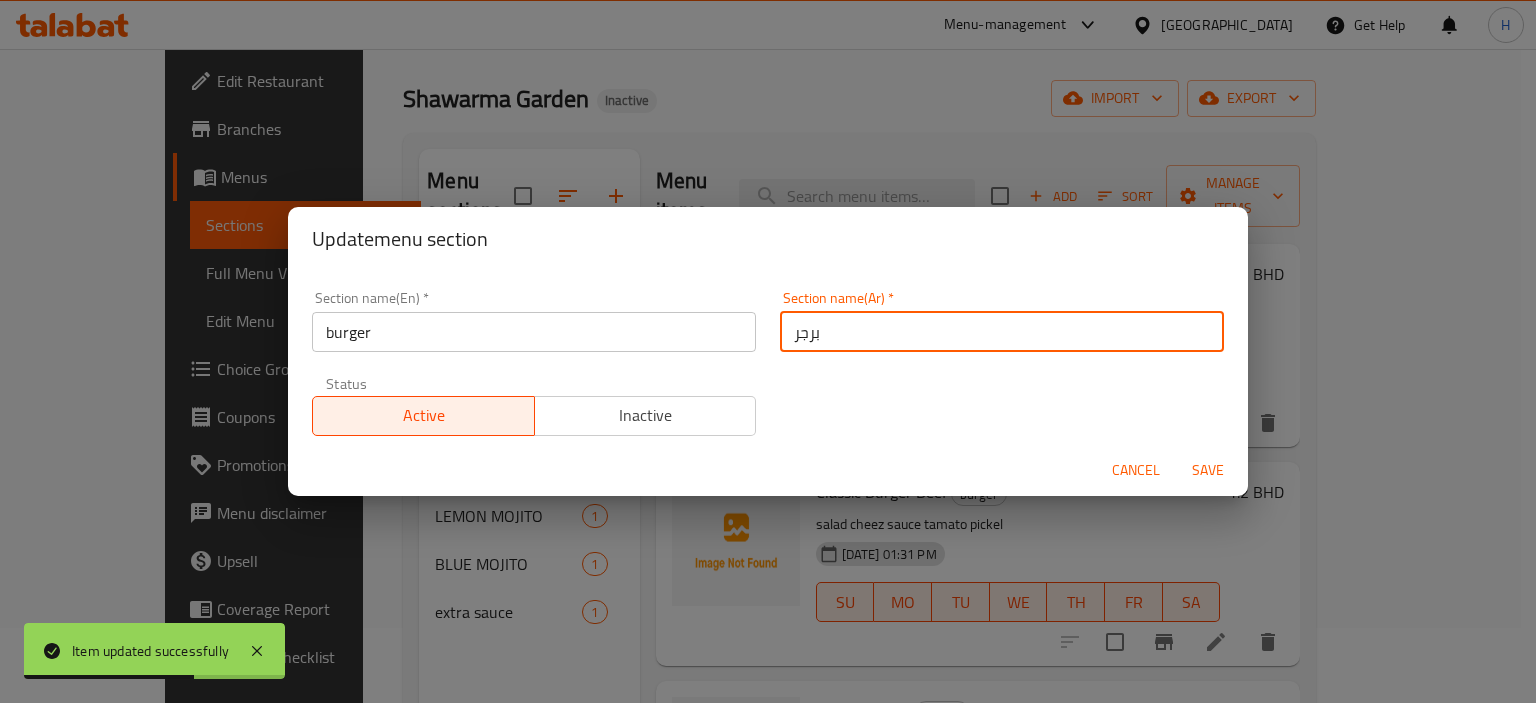 click on "برجر" at bounding box center (1002, 332) 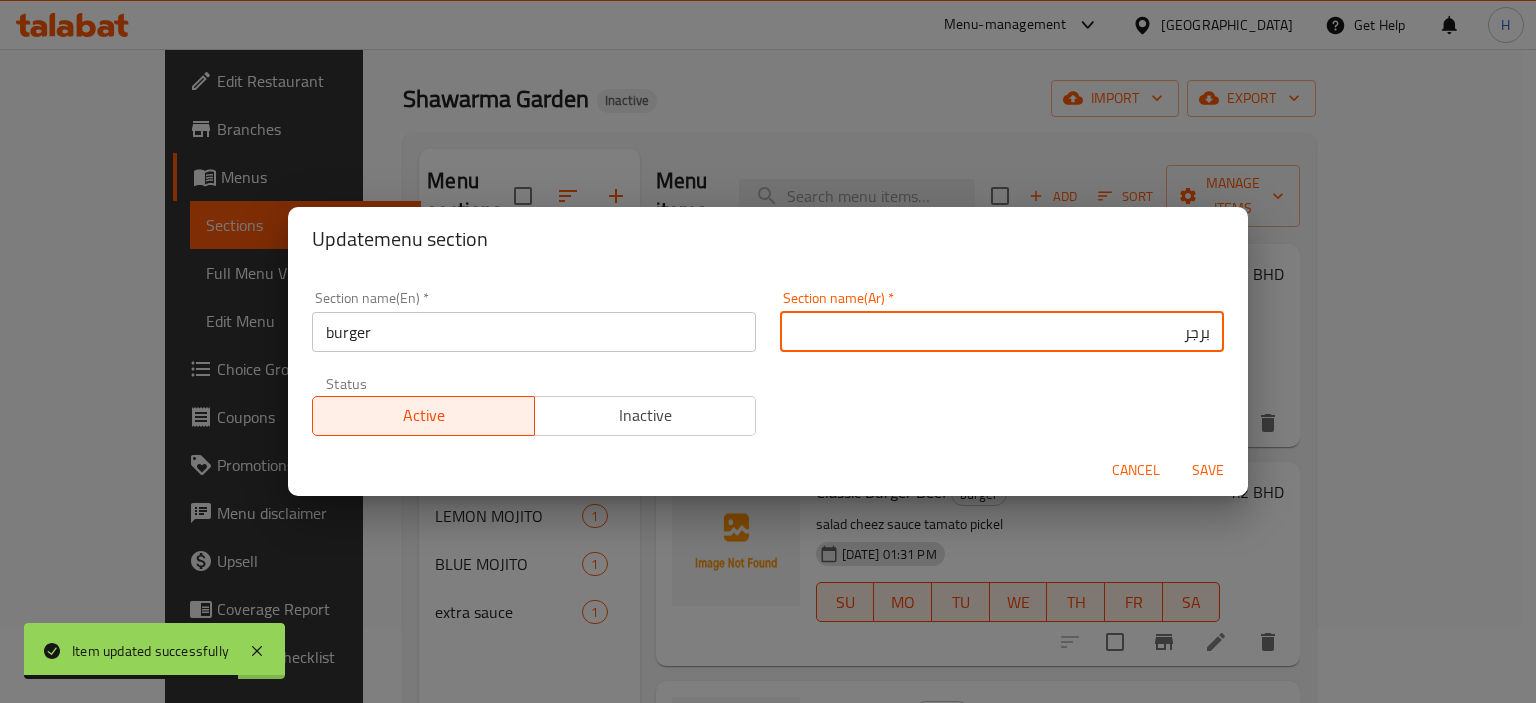 click on "برجر" at bounding box center (1002, 332) 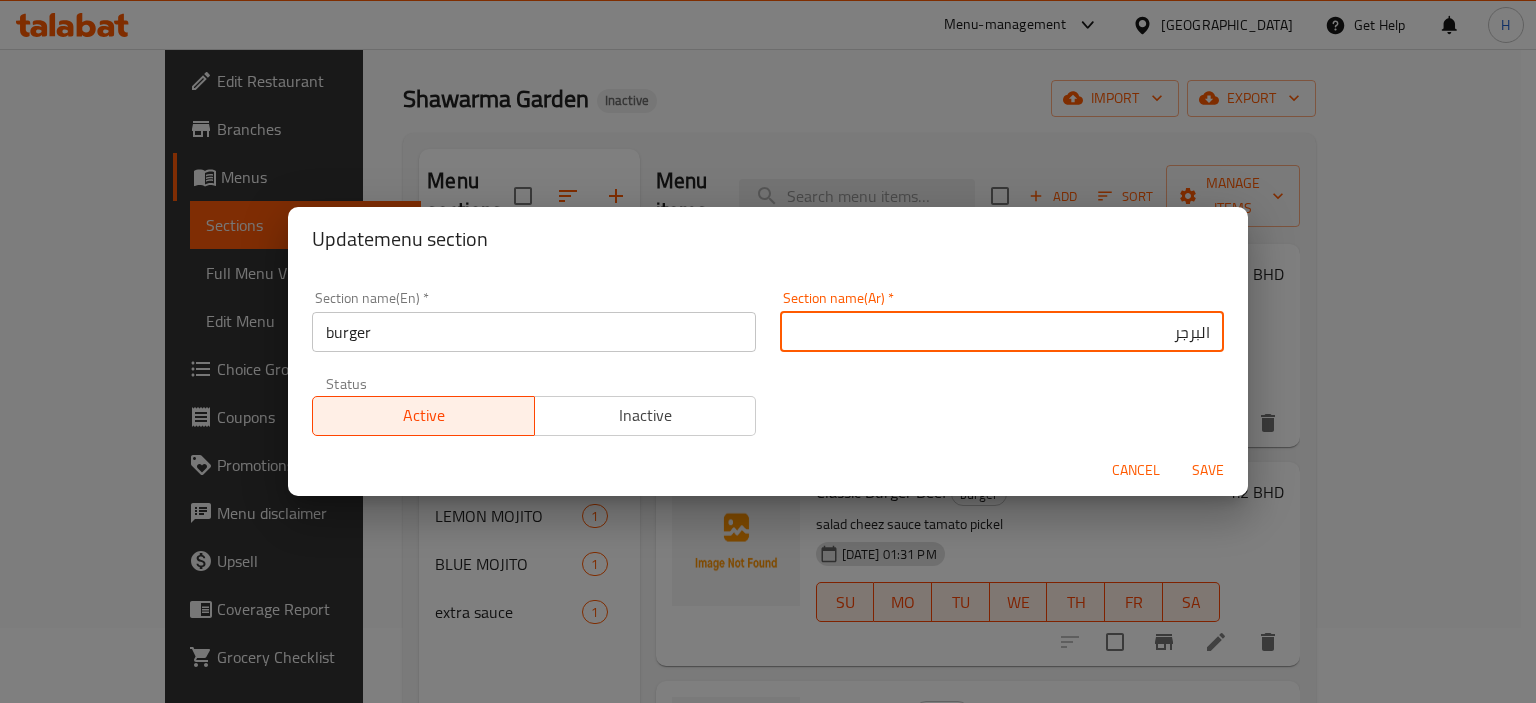 type on "البرجر" 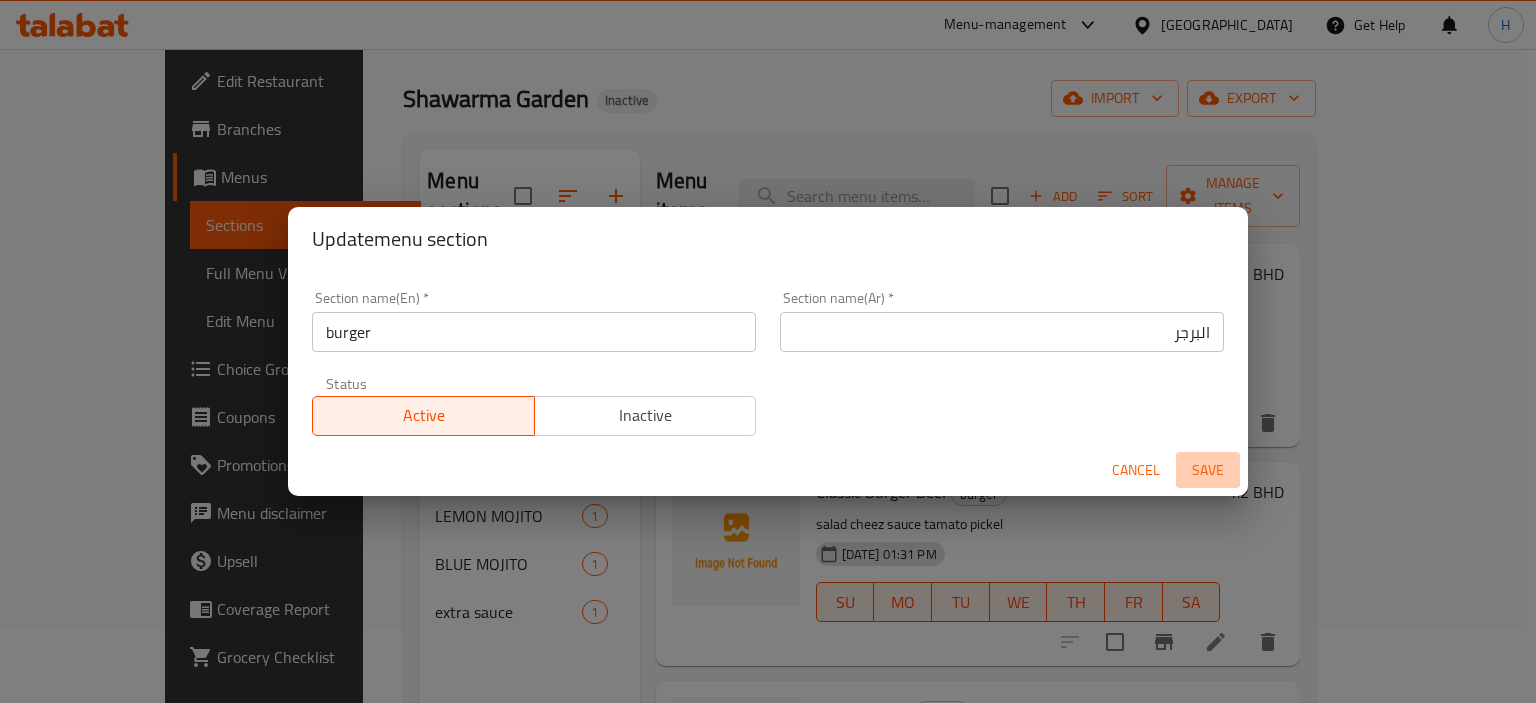 click on "Save" at bounding box center (1208, 470) 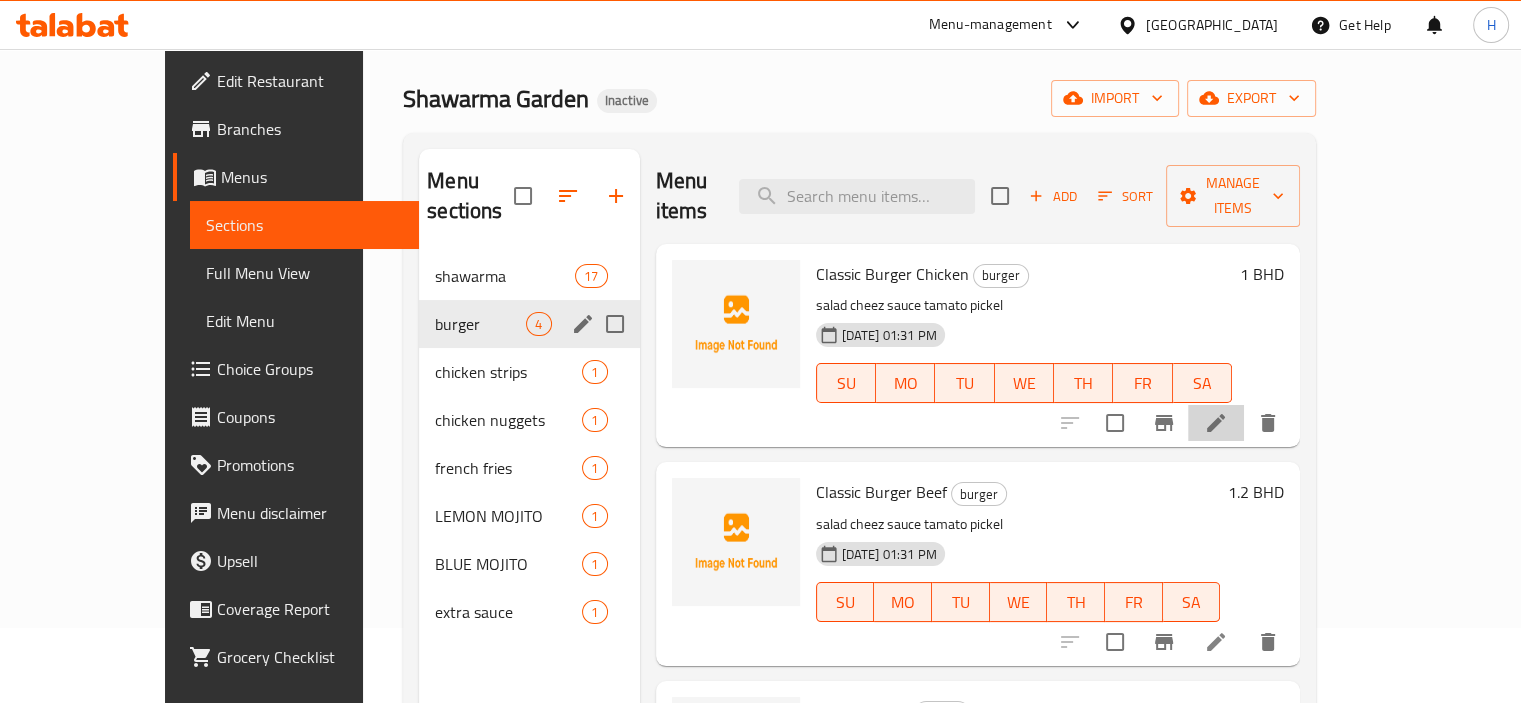 click at bounding box center (1216, 423) 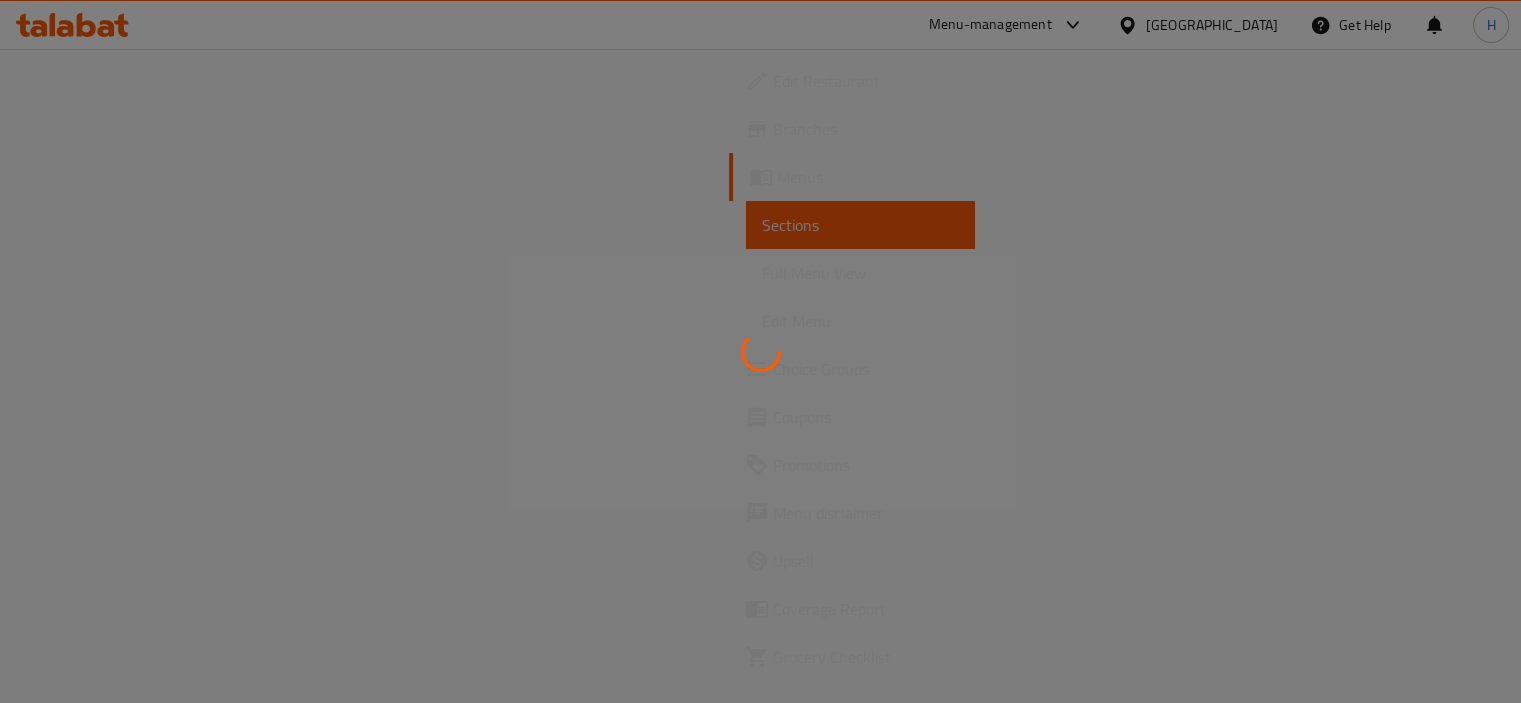 scroll, scrollTop: 0, scrollLeft: 0, axis: both 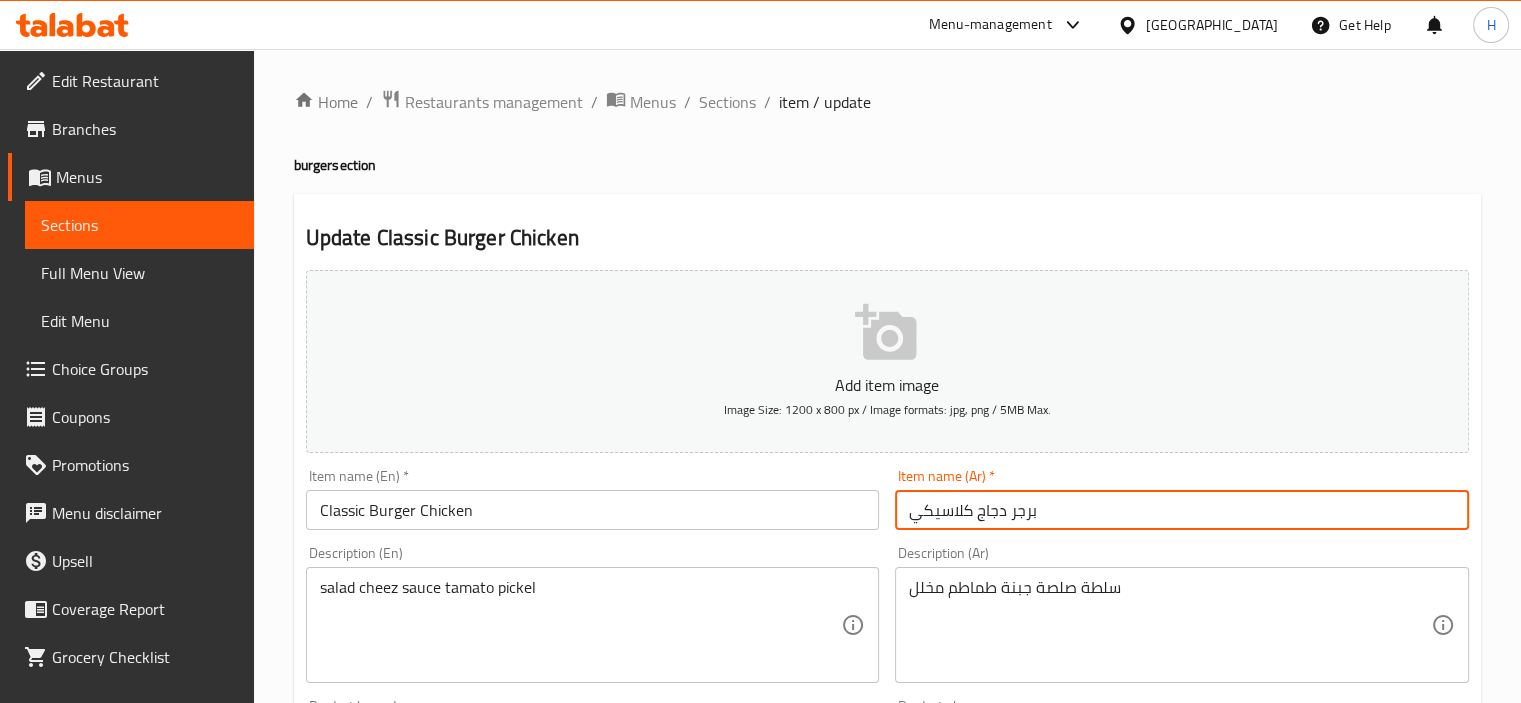 click on "برجر دجاج كلاسيكي" at bounding box center [1182, 510] 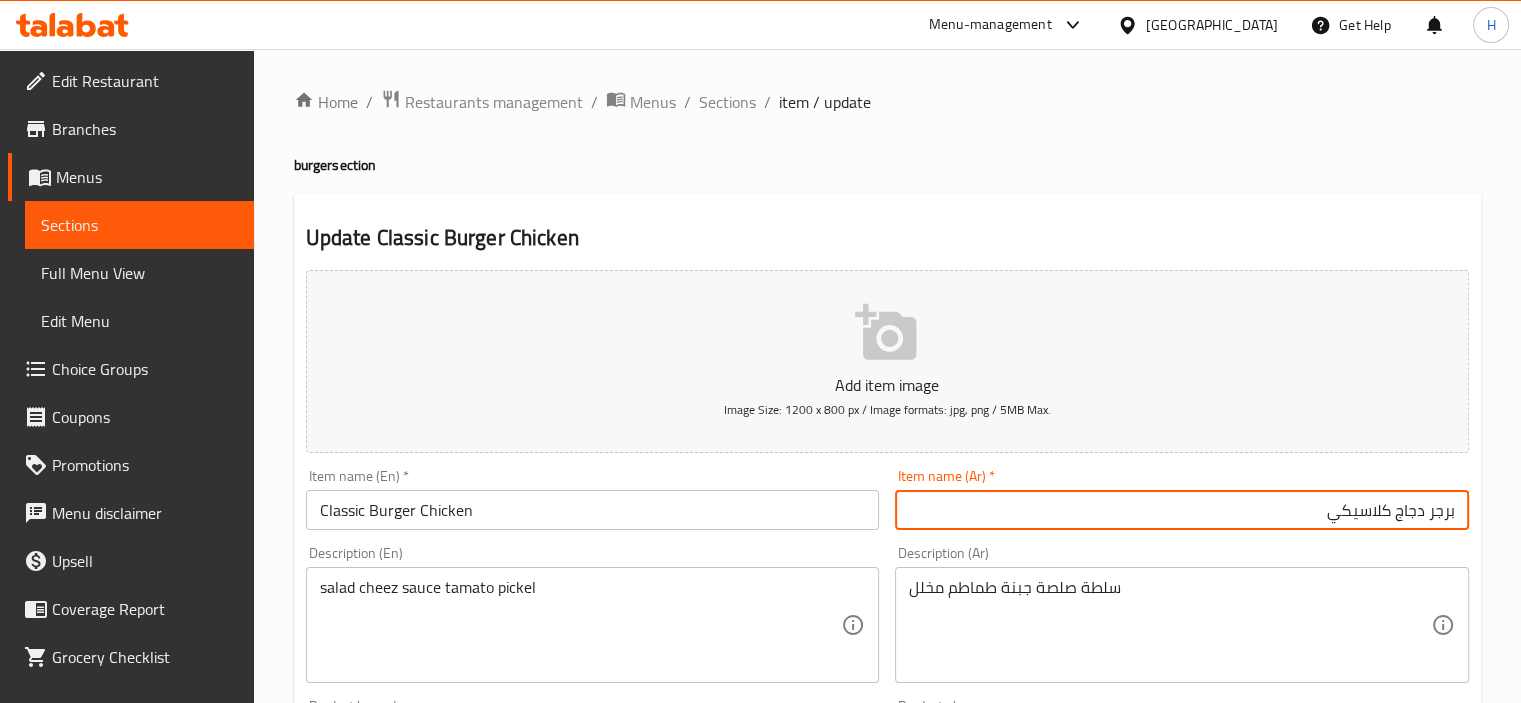 click on "برجر دجاج كلاسيكي" at bounding box center (1182, 510) 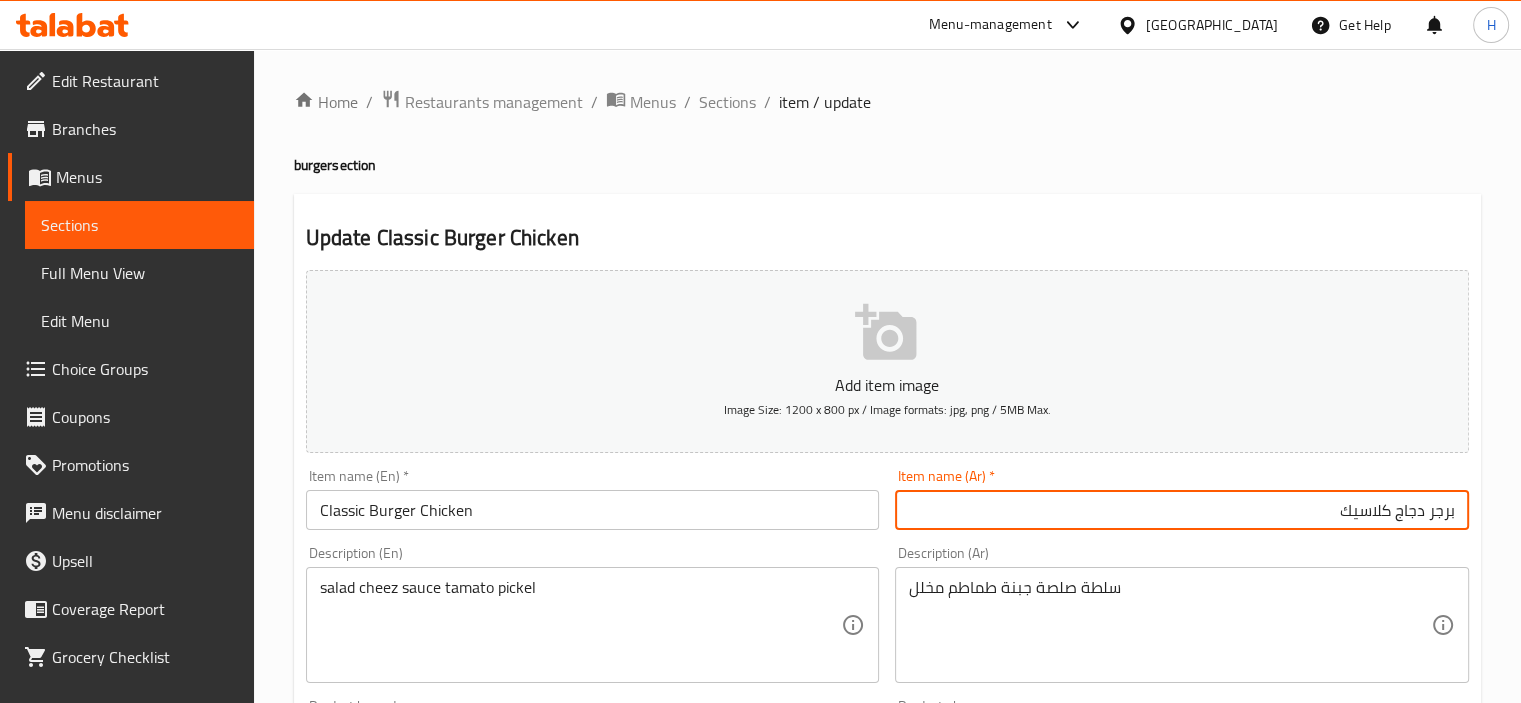 type on "برجر دجاج كلاسيك" 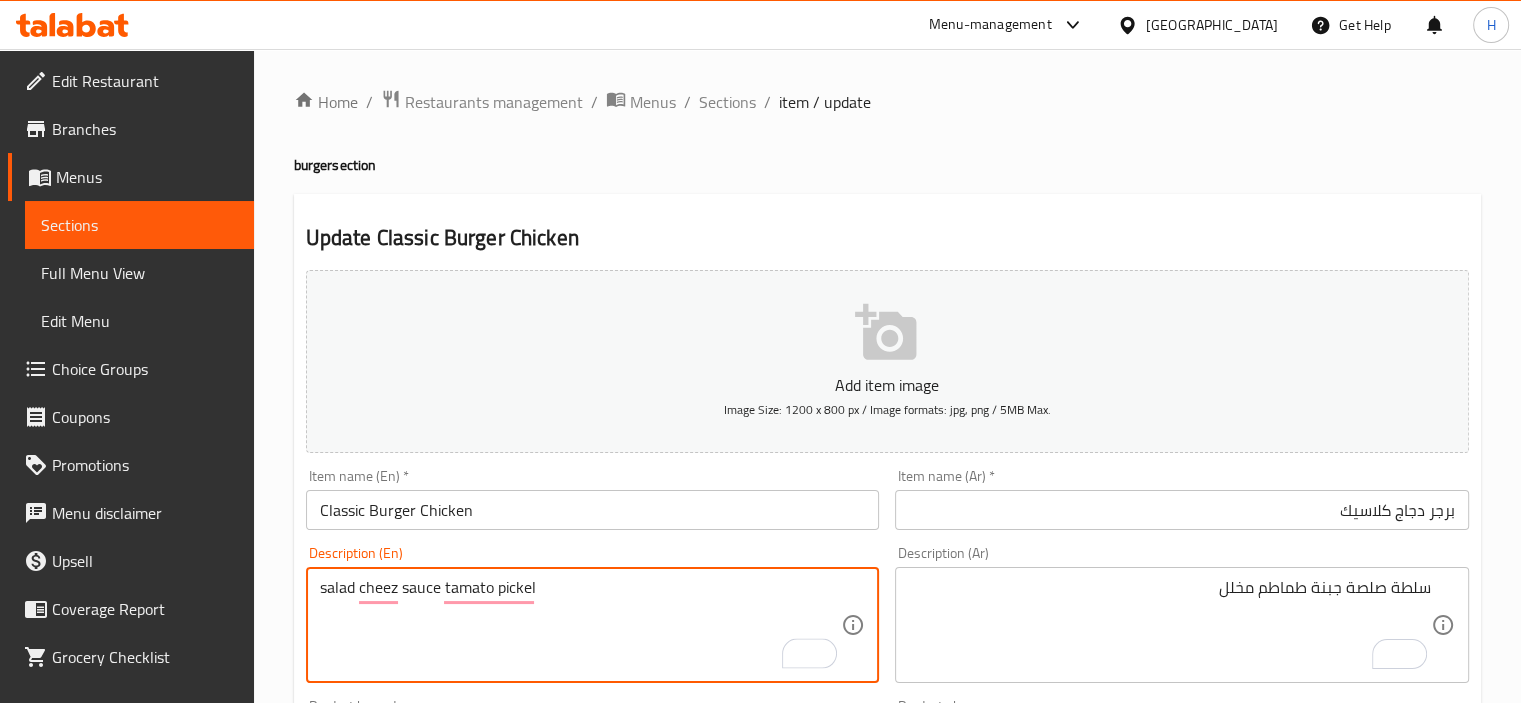 click on "salad cheez sauce tamato pickel" at bounding box center [581, 625] 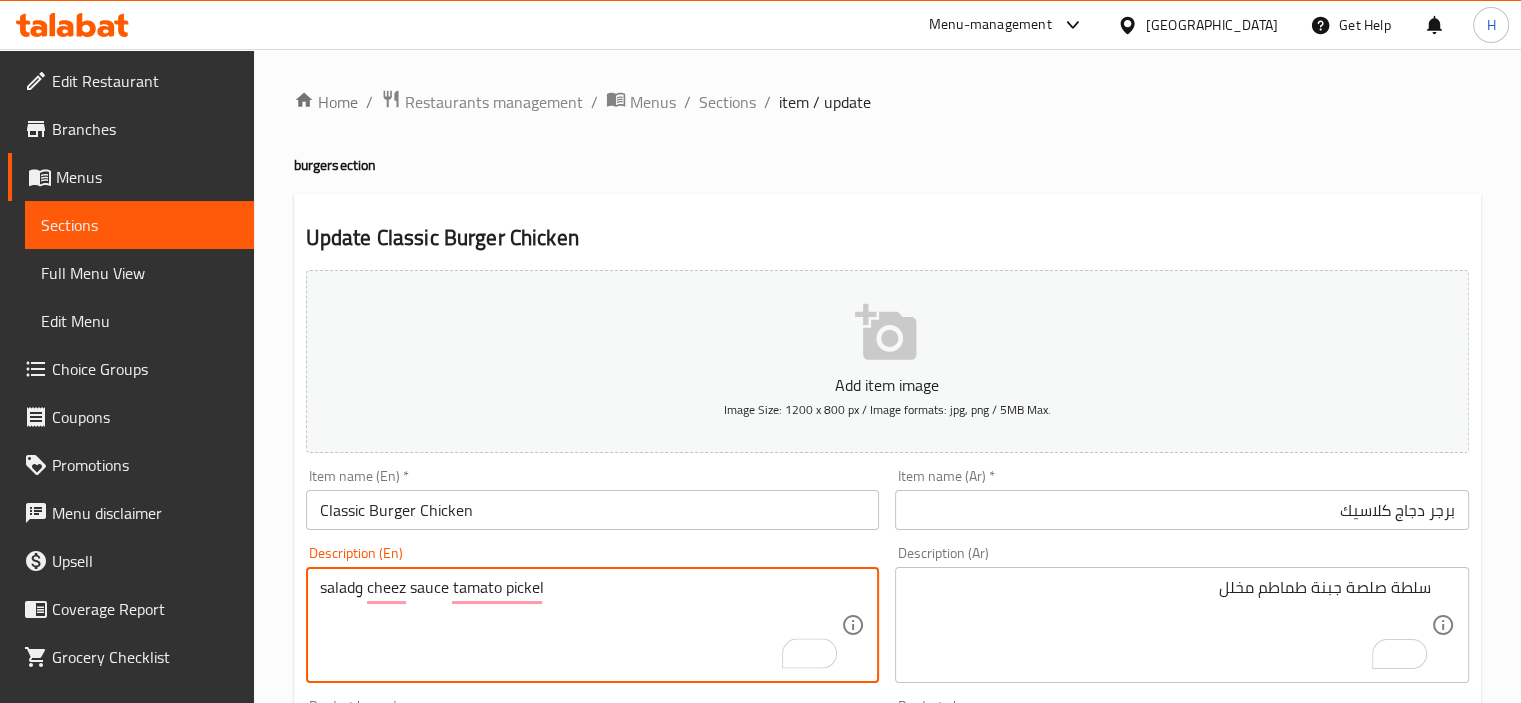 click on "saladو cheez sauce tamato pickel" at bounding box center [581, 625] 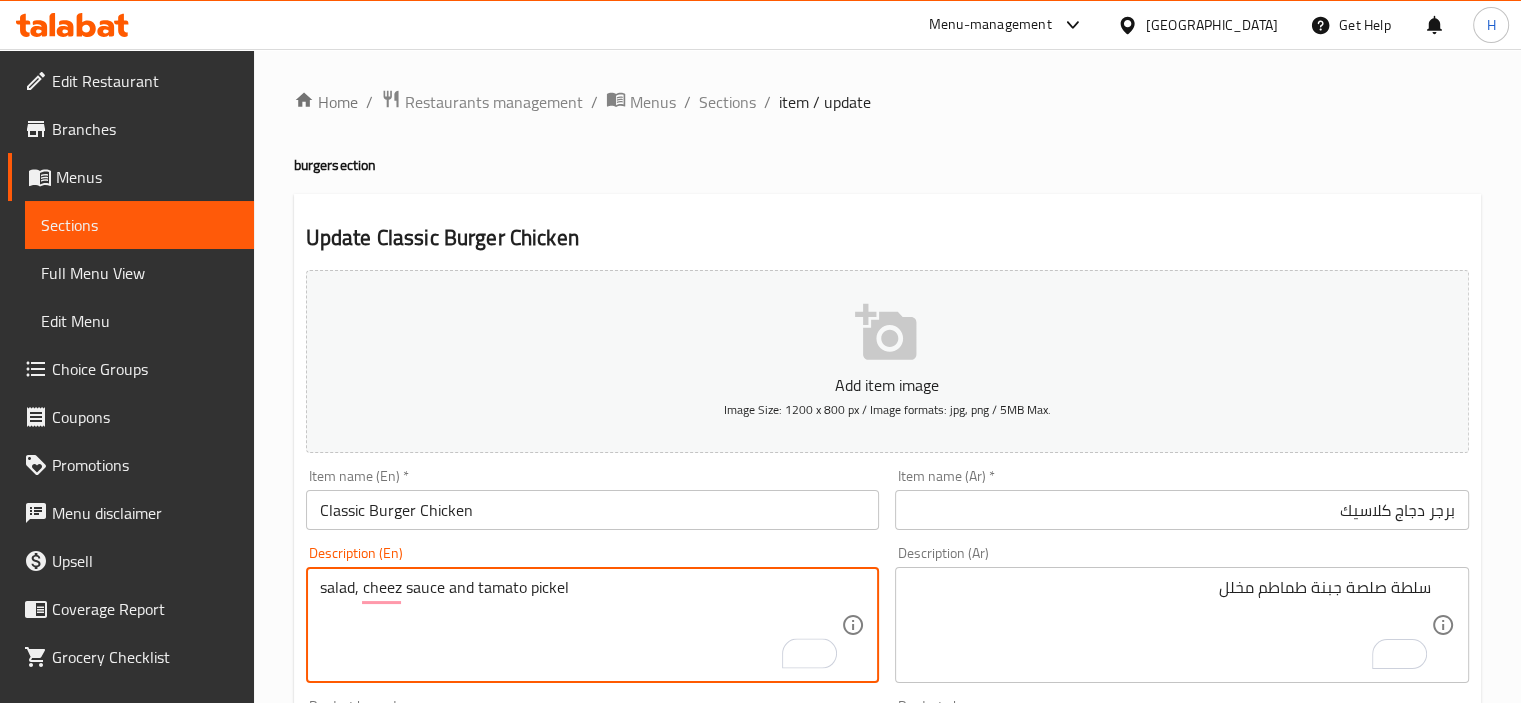 click on "salad, cheez sauce and tamato pickel" at bounding box center (581, 625) 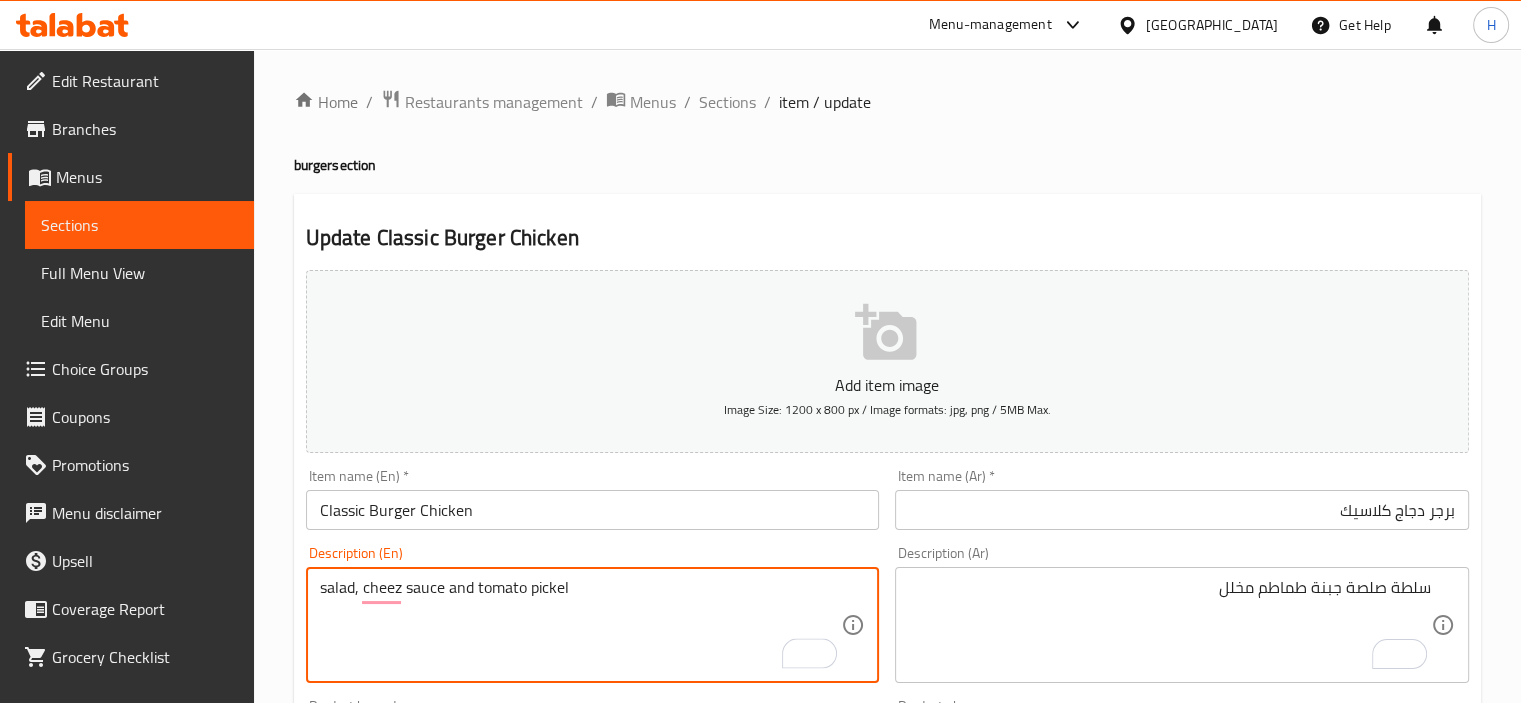 click on "salad, cheez sauce and tomato pickel" at bounding box center [581, 625] 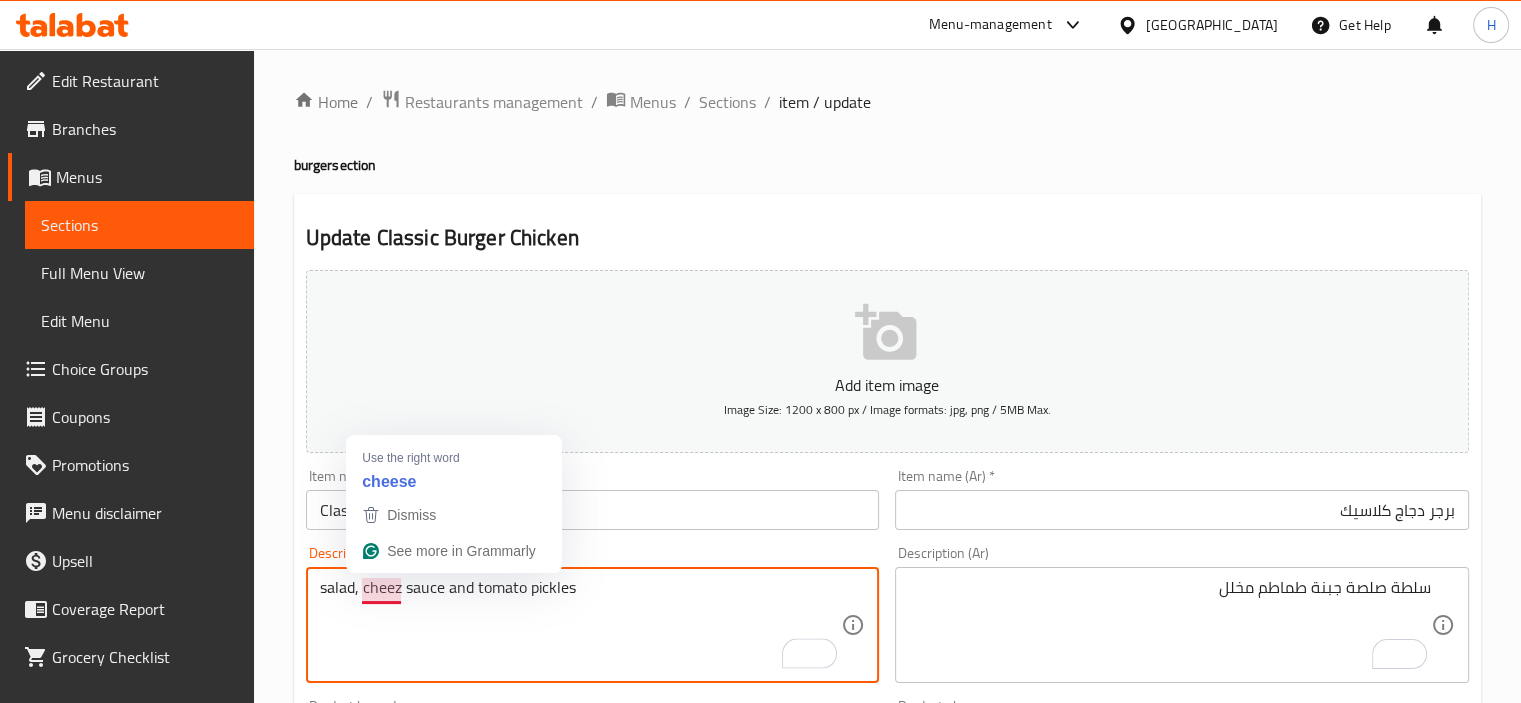 click on "salad, cheez sauce and tomato pickles" at bounding box center (581, 625) 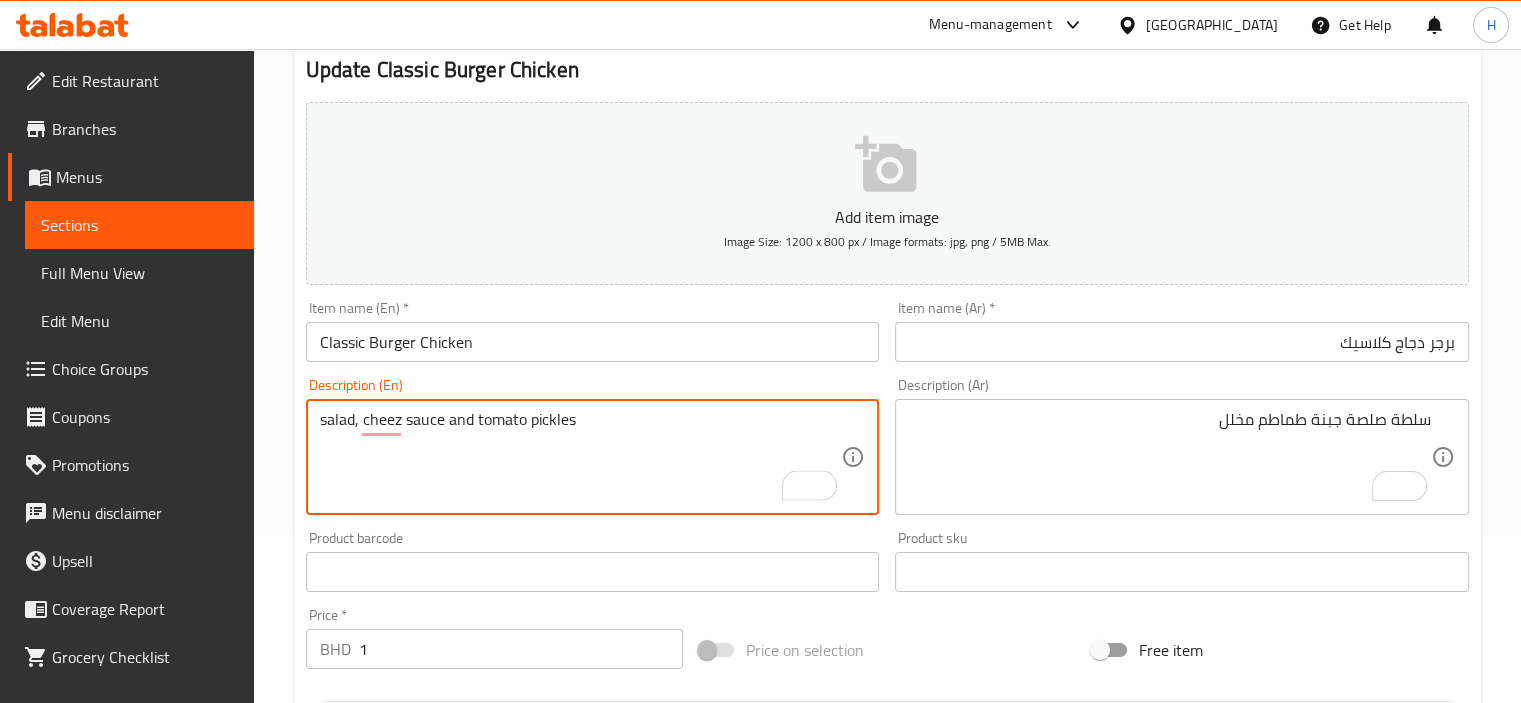 scroll, scrollTop: 166, scrollLeft: 0, axis: vertical 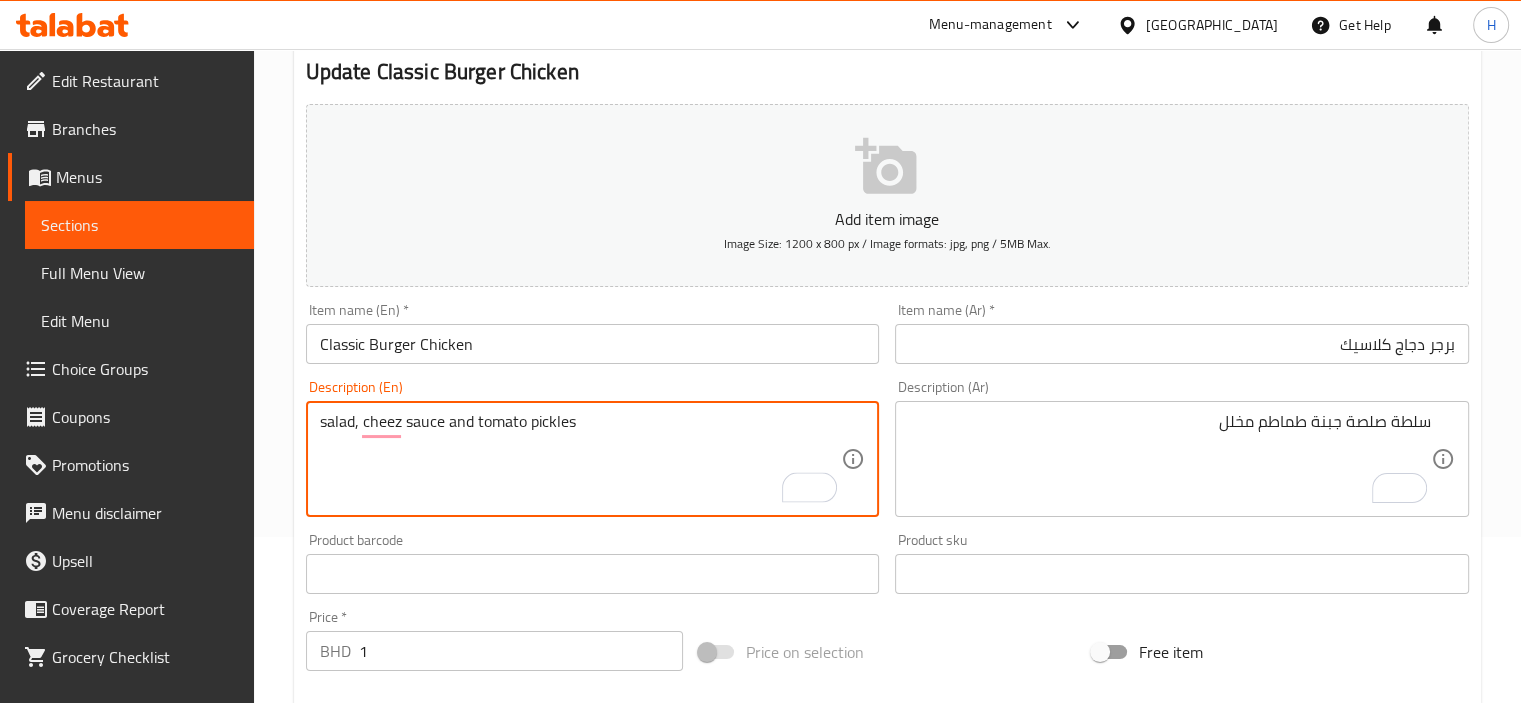 click on "salad, cheez sauce and tomato pickles" at bounding box center (581, 459) 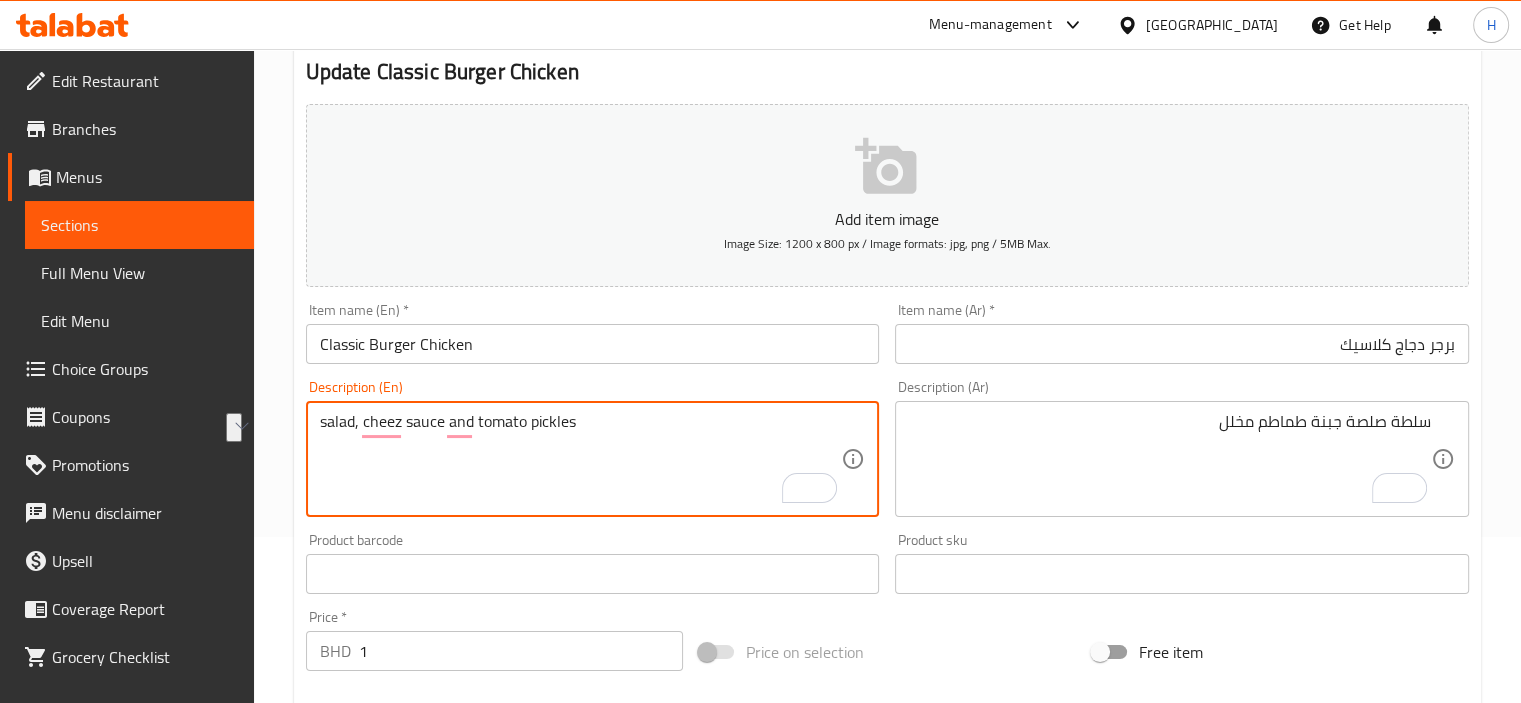 type on "salad, cheez sauce and tomato pickles" 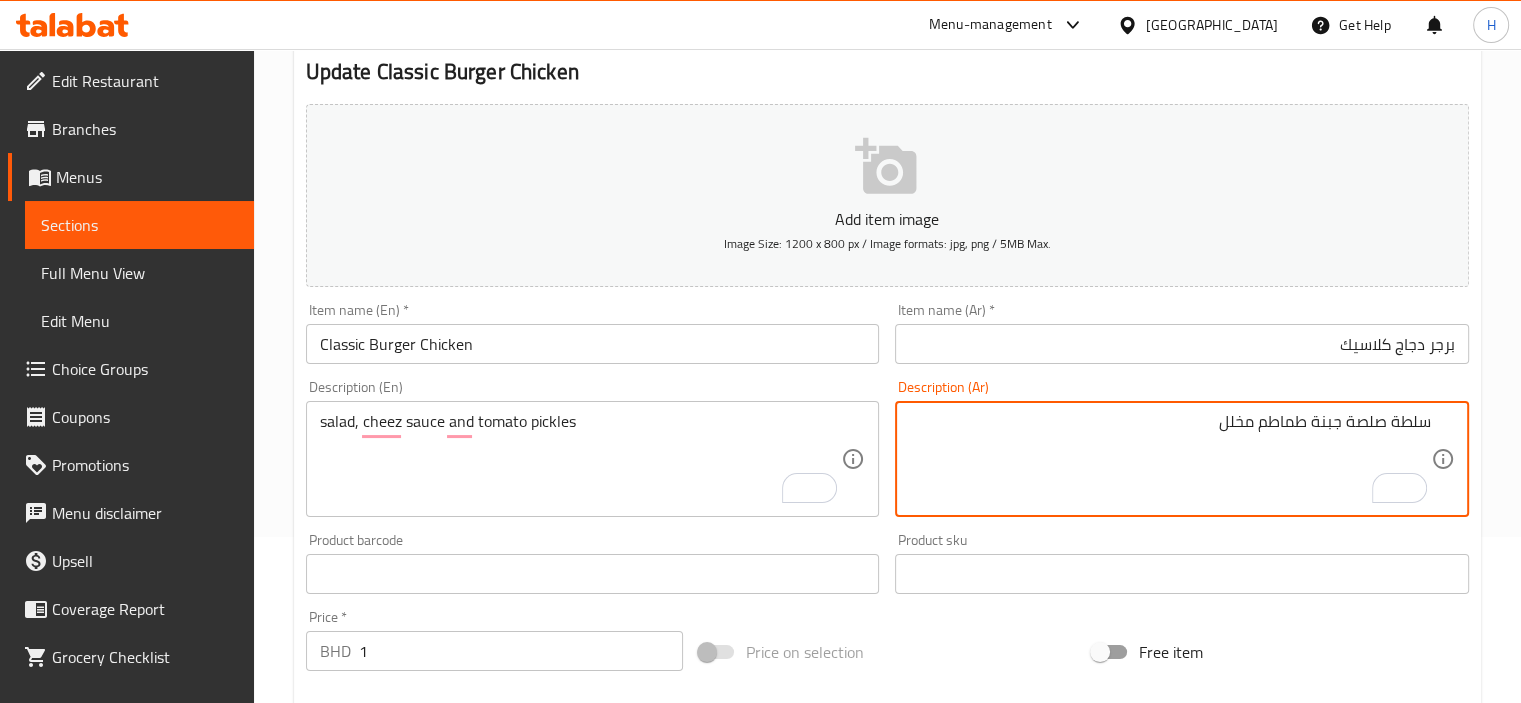 click on "سلطة صلصة جبنة طماطم مخلل" at bounding box center (1170, 459) 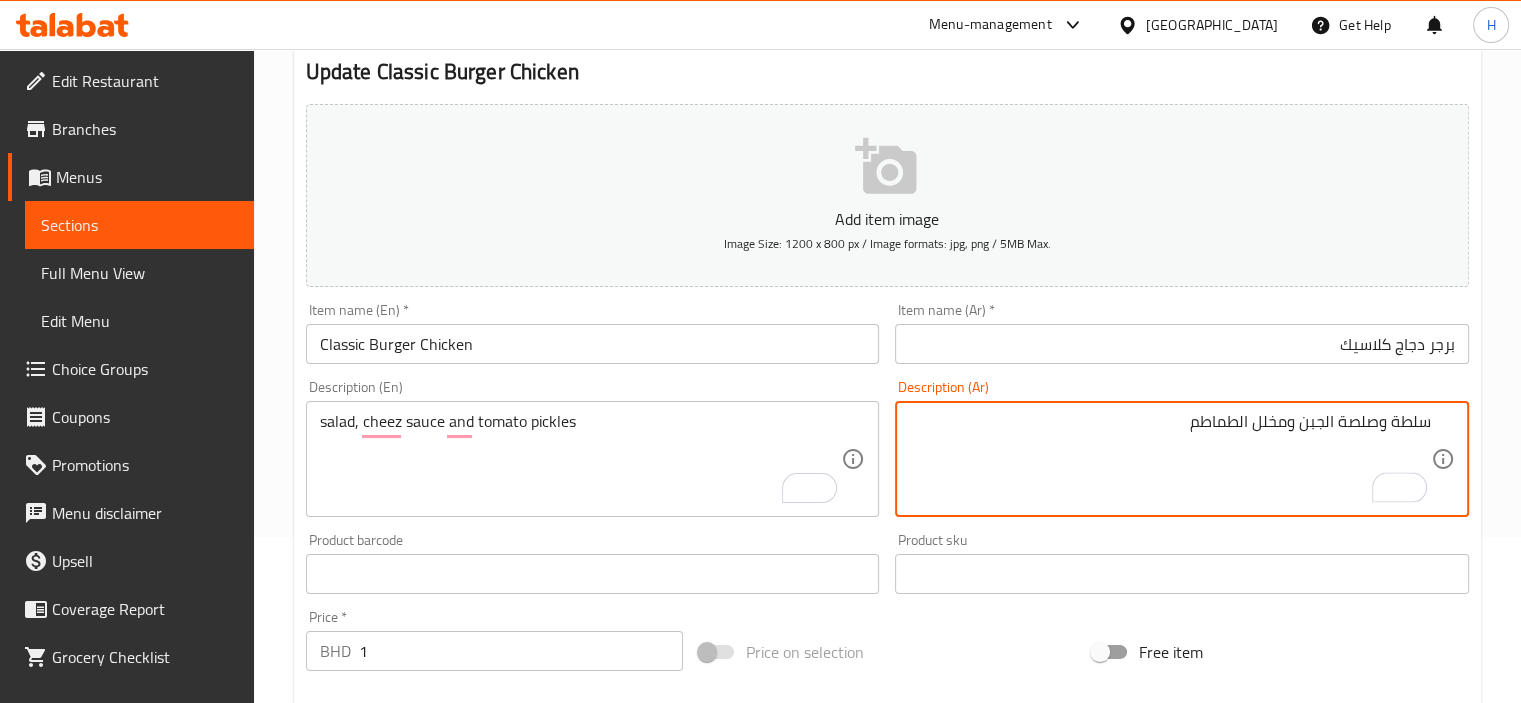 click on "سلطة وصلصة الجبن ومخلل الطماطم" at bounding box center [1170, 459] 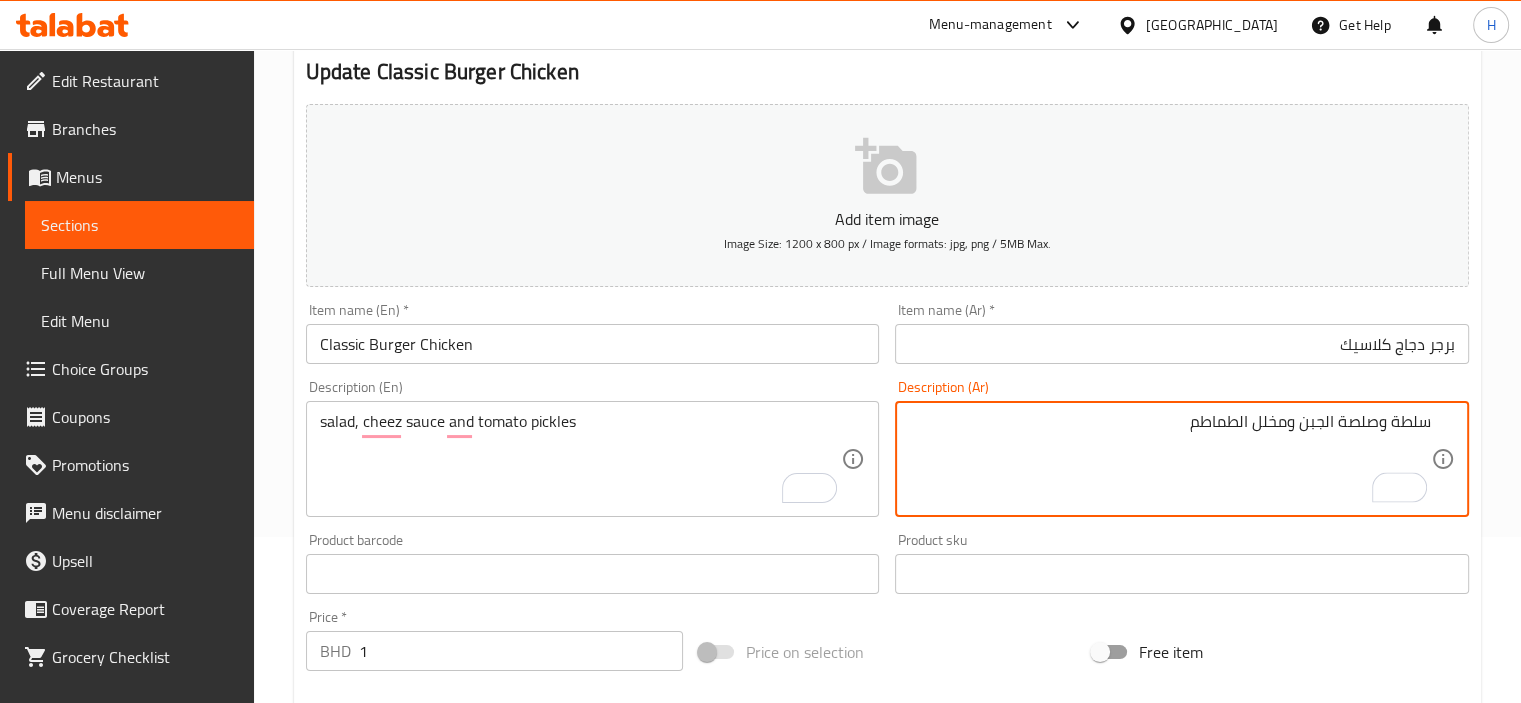 click on "سلطة وصلصة الجبن ومخلل الطماطم" at bounding box center [1170, 459] 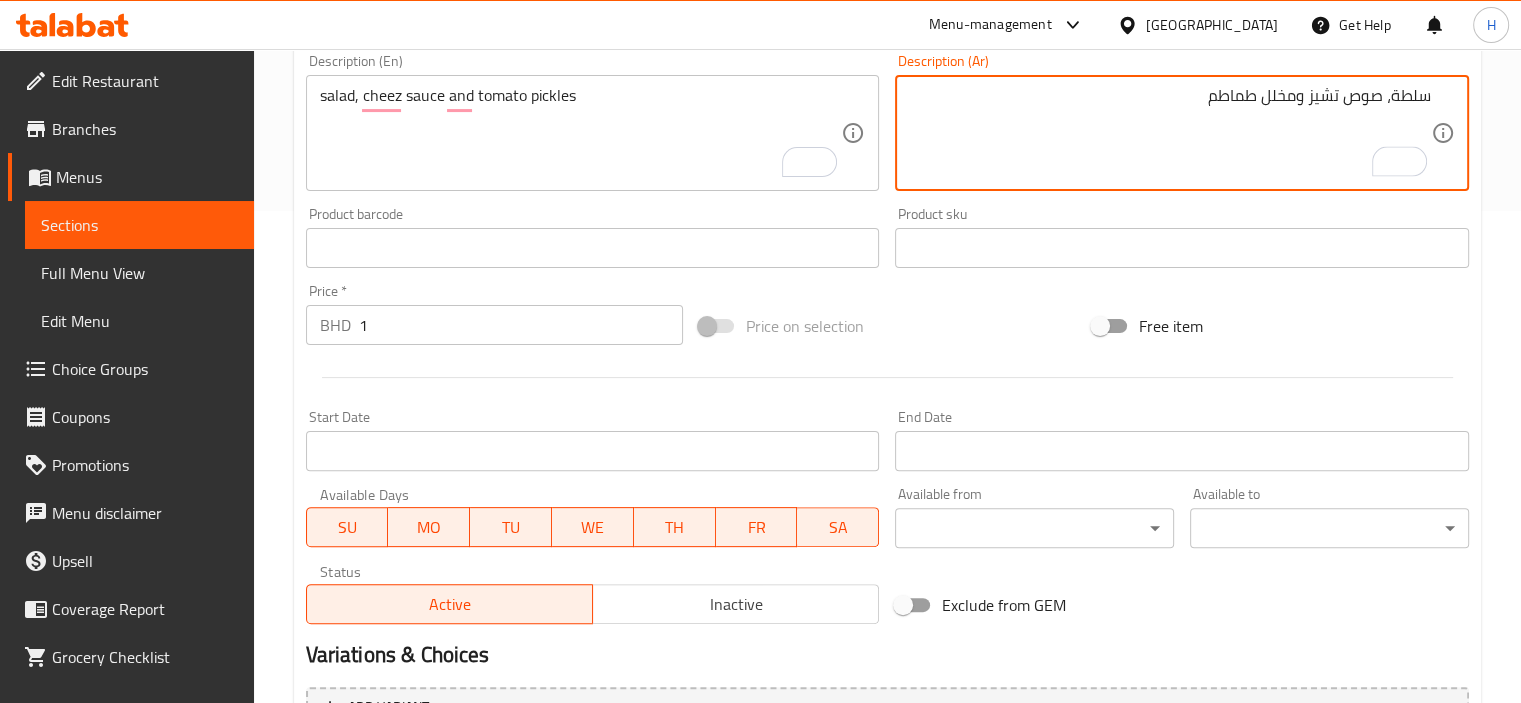 scroll, scrollTop: 709, scrollLeft: 0, axis: vertical 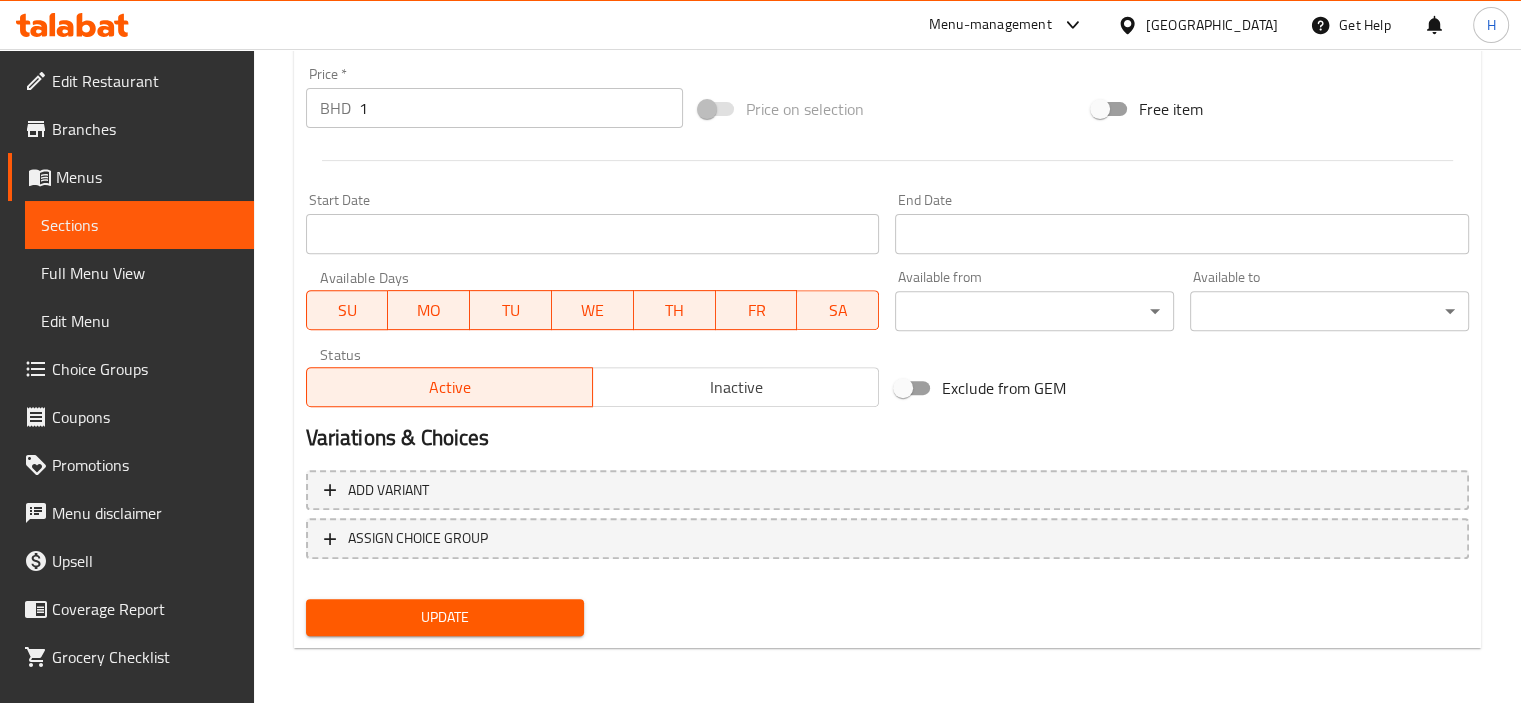 type on "سلطة، صوص تشيز ومخلل طماطم" 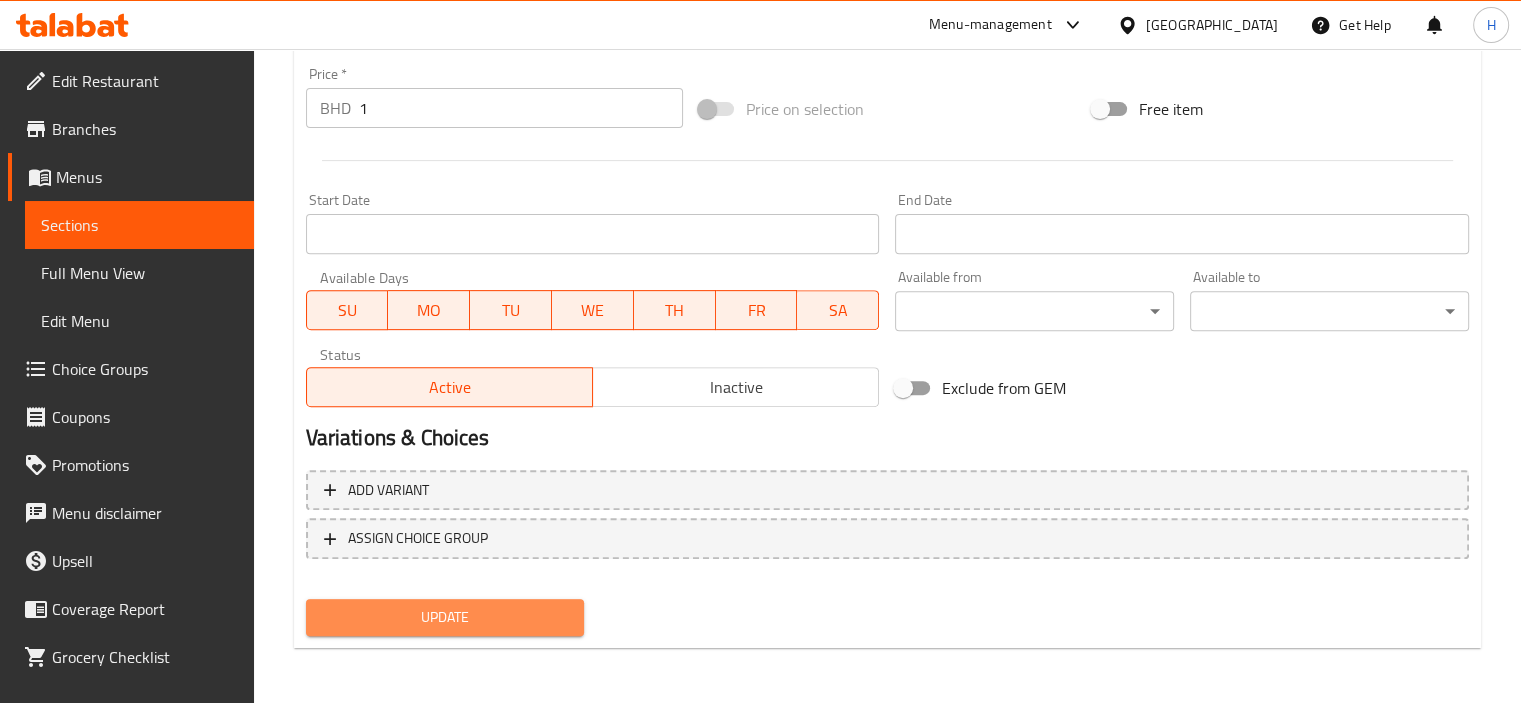 click on "Update" at bounding box center [445, 617] 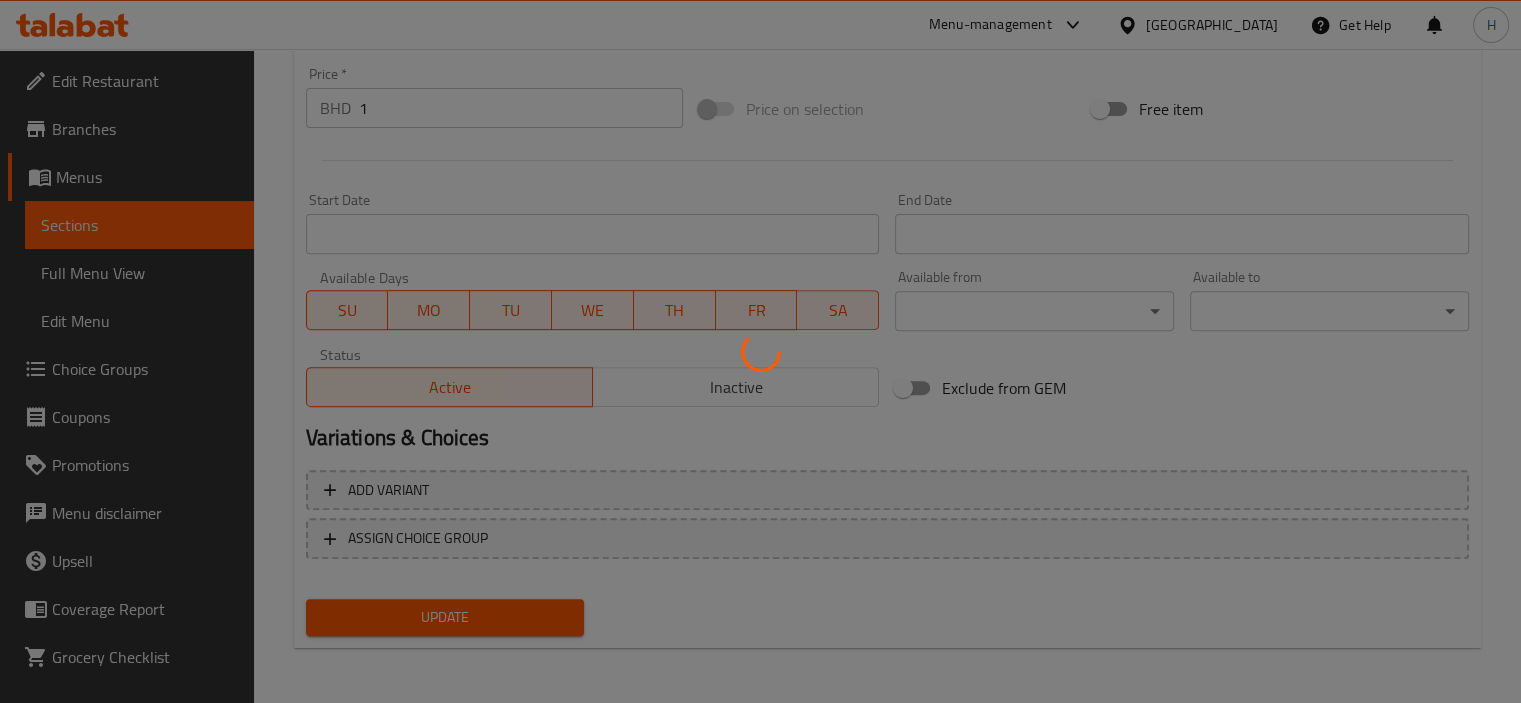 scroll, scrollTop: 0, scrollLeft: 0, axis: both 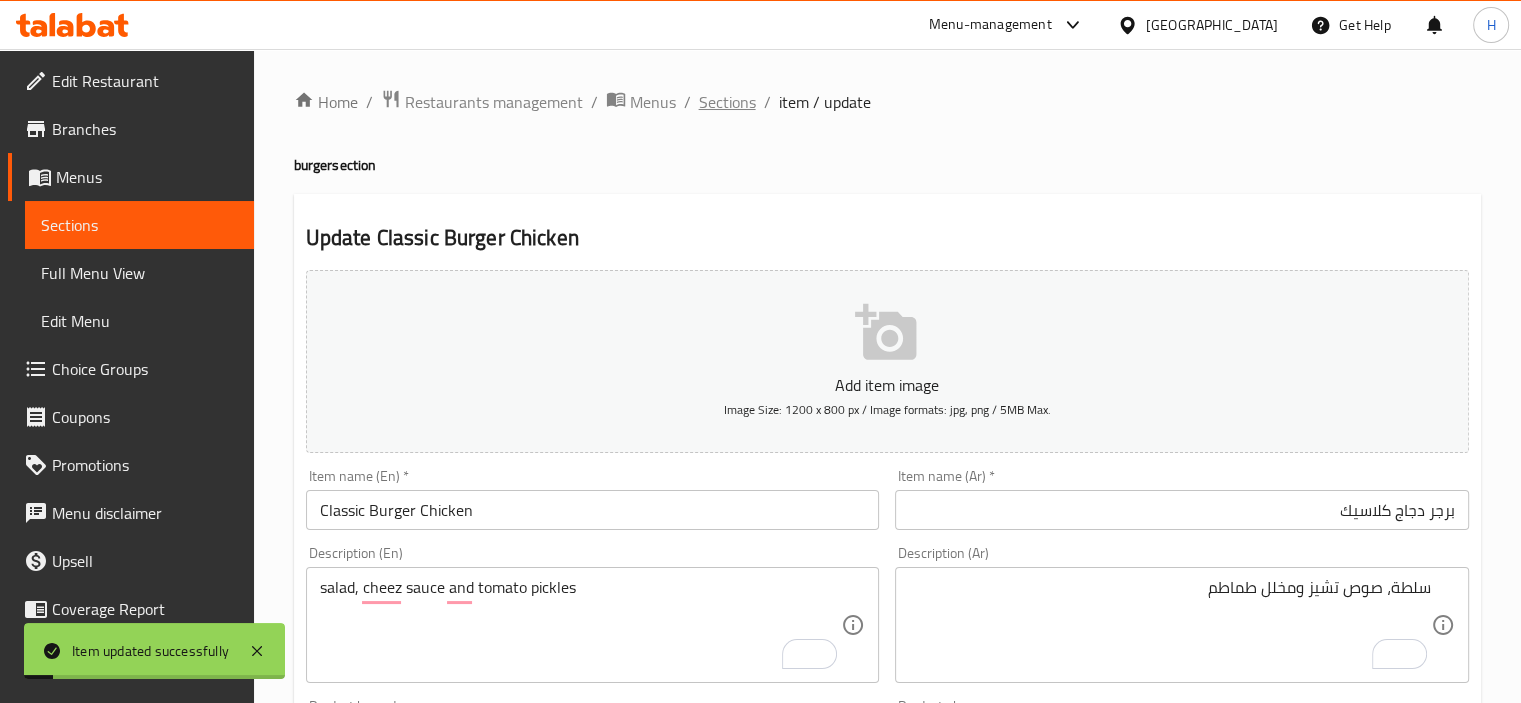 click on "Sections" at bounding box center [727, 102] 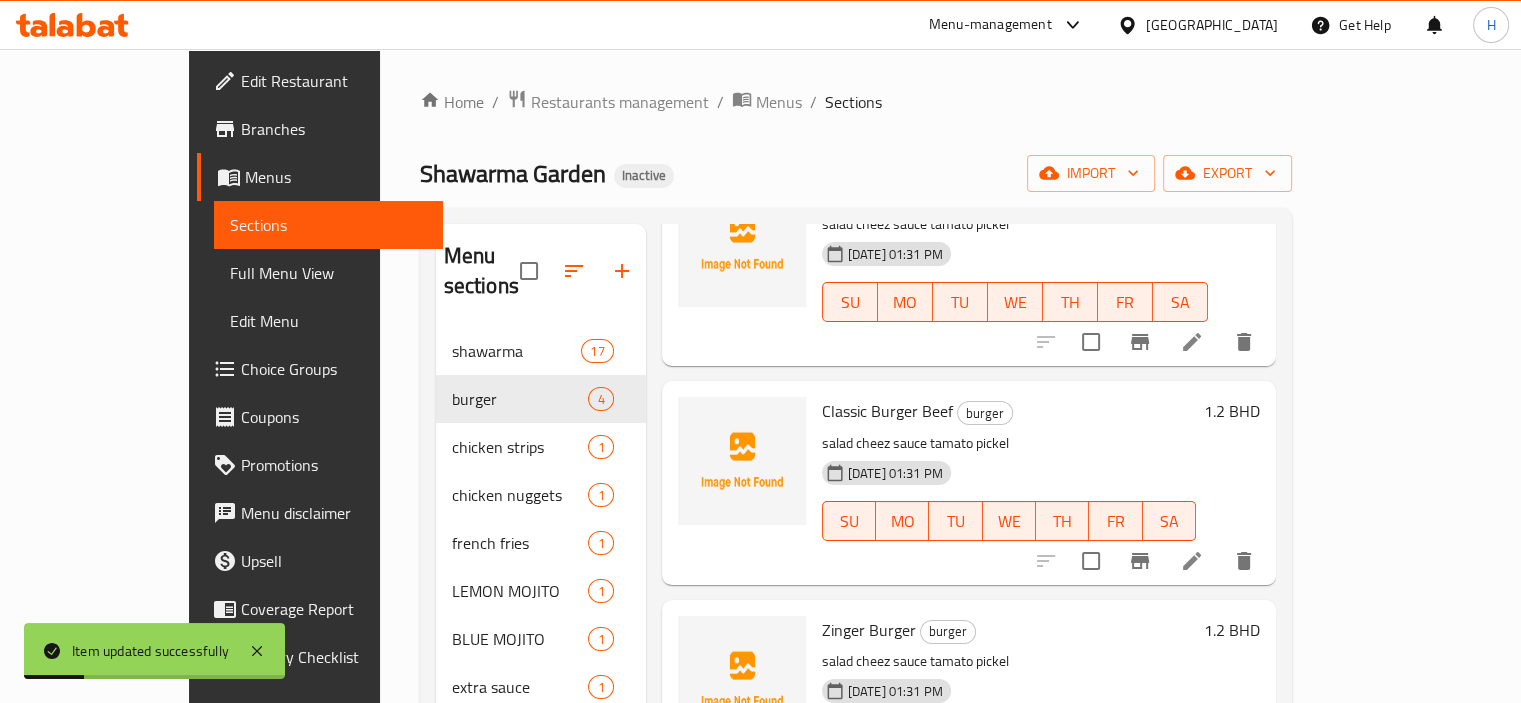scroll, scrollTop: 160, scrollLeft: 0, axis: vertical 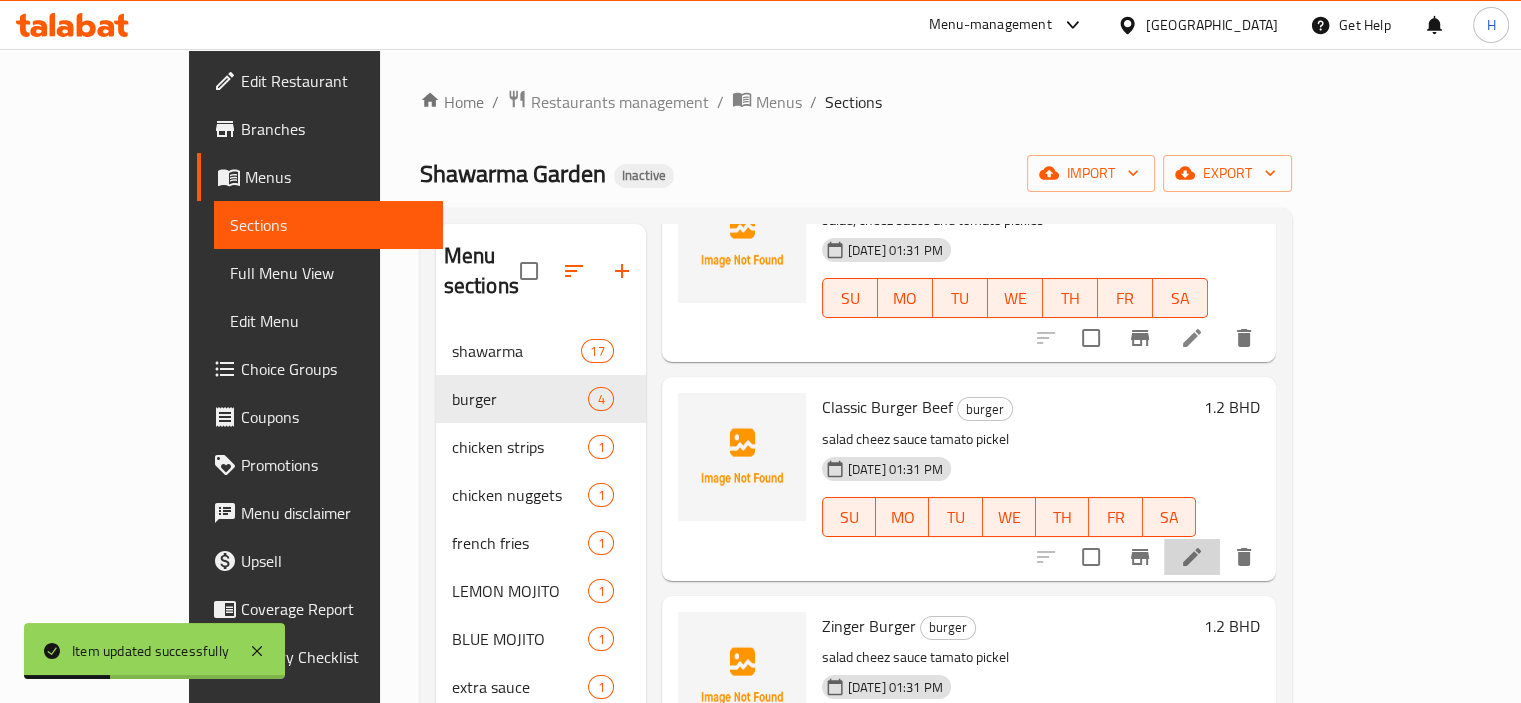 click at bounding box center (1192, 557) 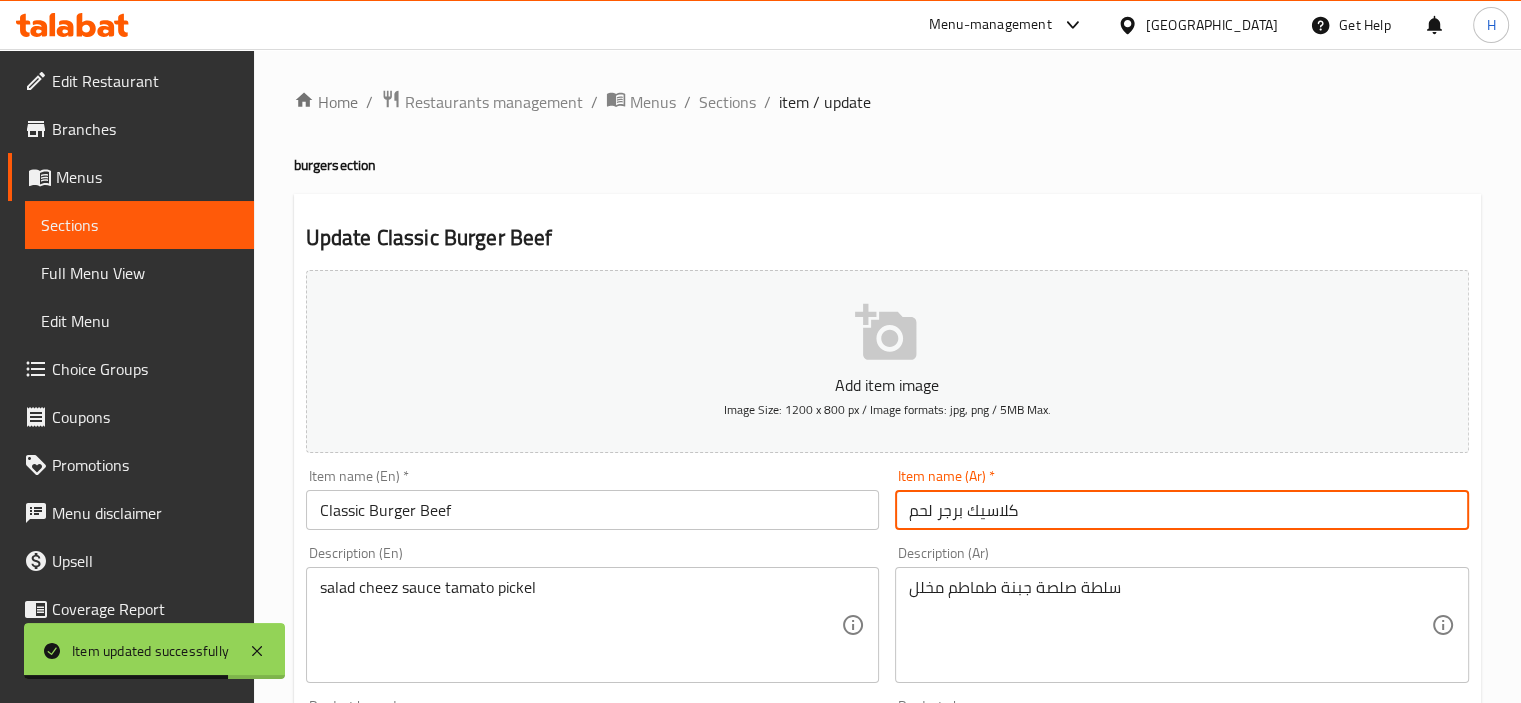 click on "كلاسيك برجر لحم" at bounding box center [1182, 510] 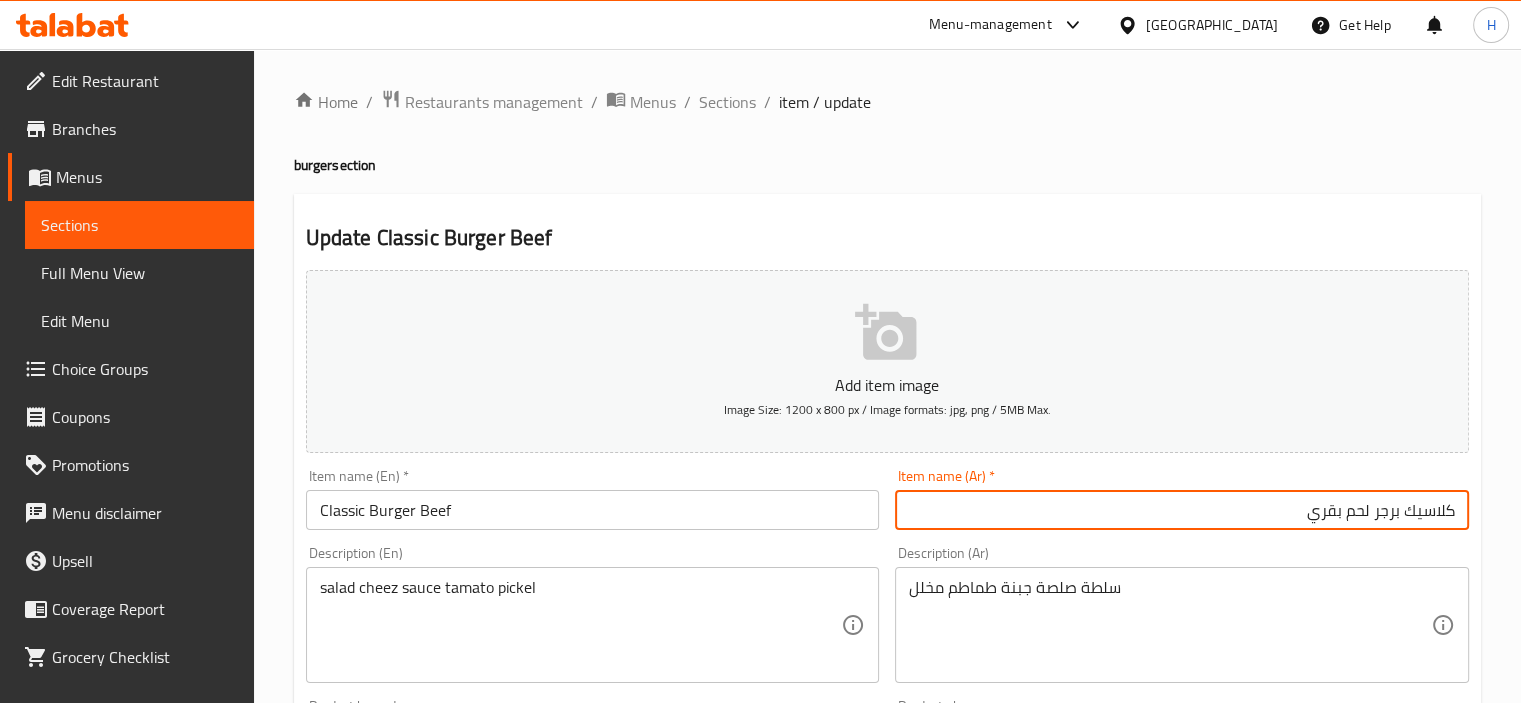 type on "كلاسيك برجر لحم بقري" 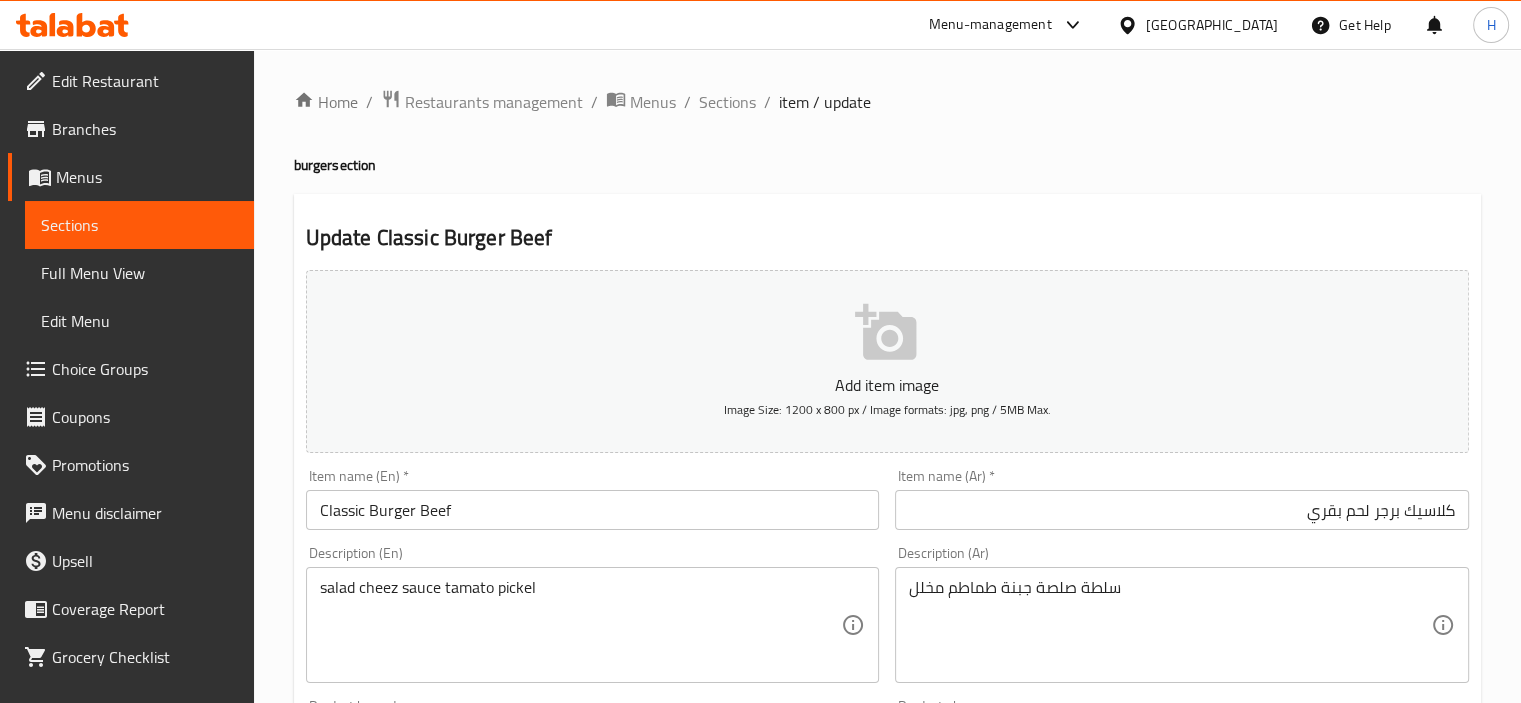 click on "سلطة صلصة جبنة طماطم مخلل Description (Ar)" at bounding box center (1182, 625) 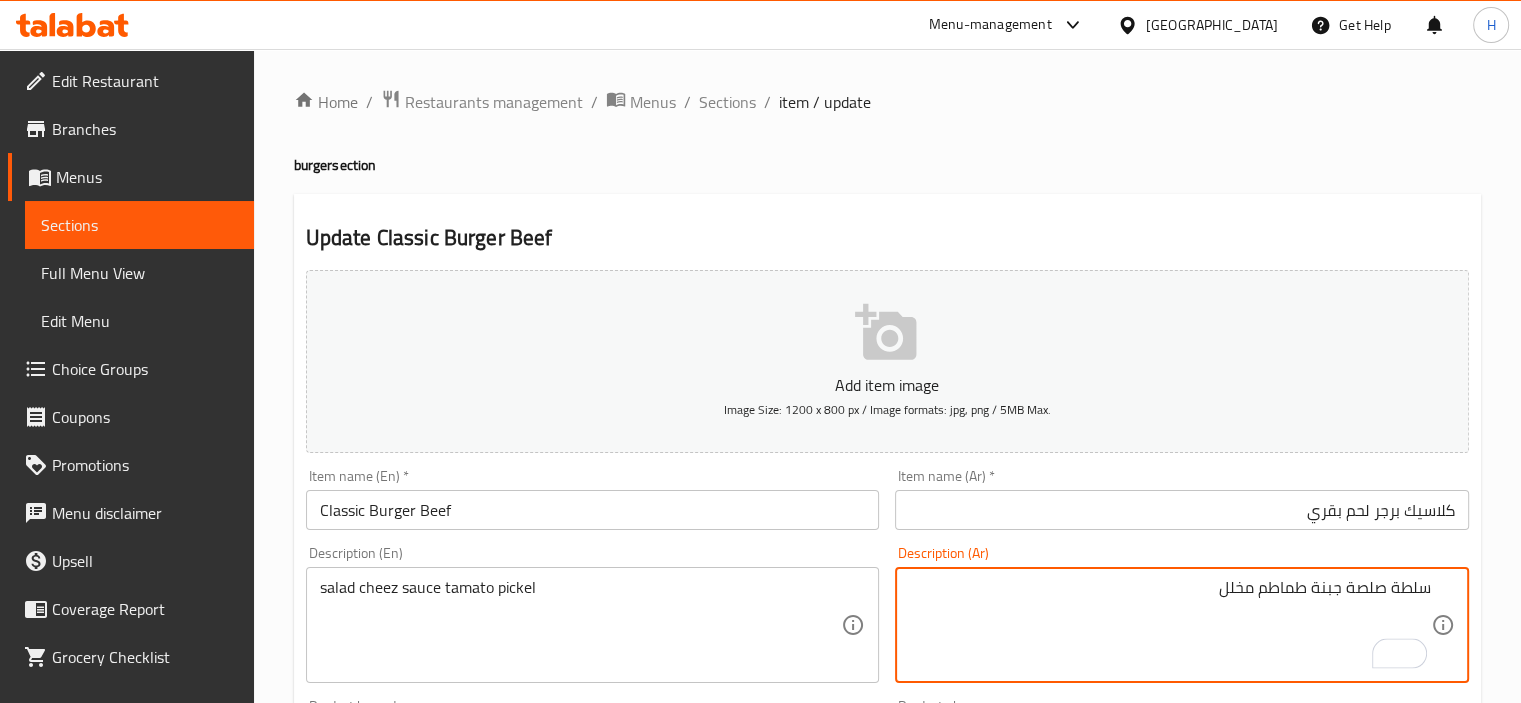 paste on "سلطة وصلصة الجبن ومخلل الطماطم" 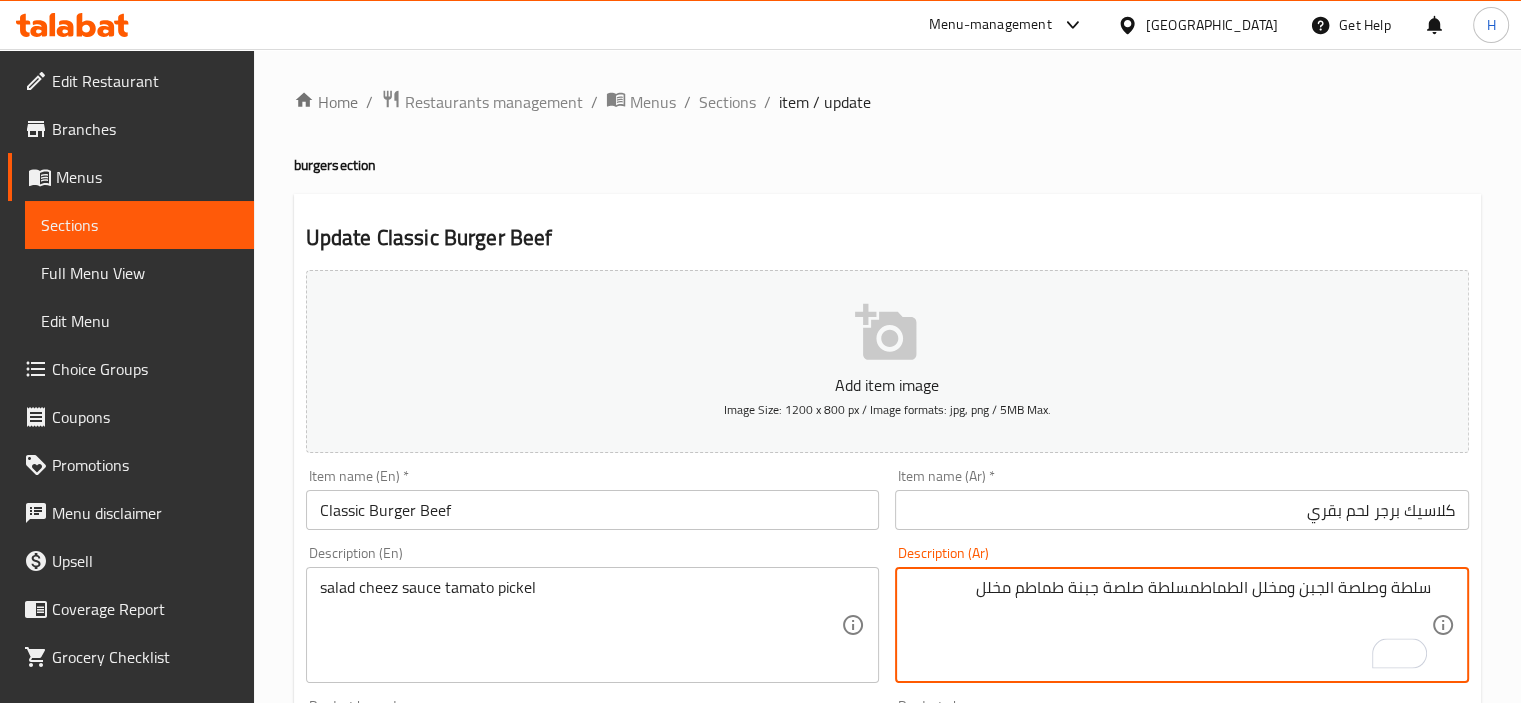 click on "سلطة وصلصة الجبن ومخلل الطماطمسلطة صلصة جبنة طماطم مخلل" at bounding box center (1170, 625) 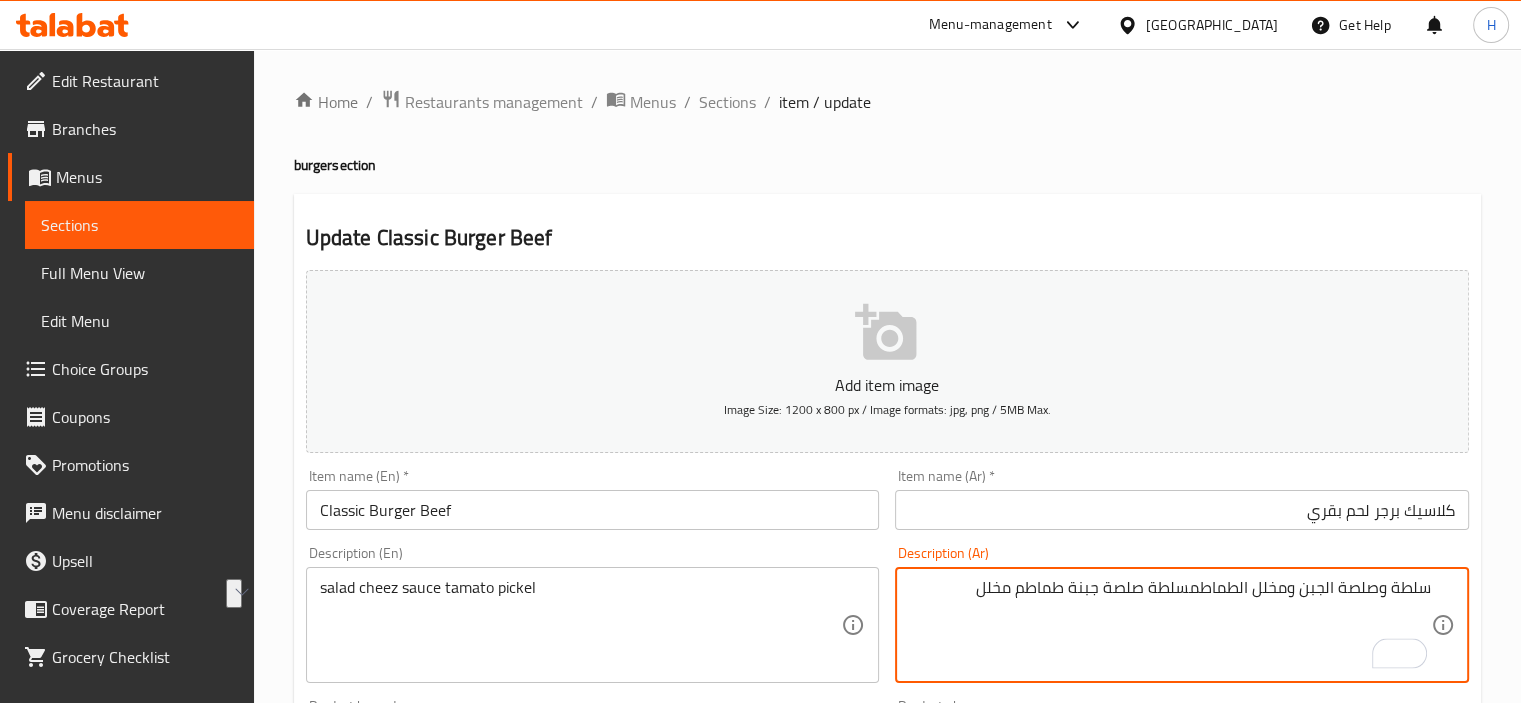 click on "سلطة وصلصة الجبن ومخلل الطماطمسلطة صلصة جبنة طماطم مخلل" at bounding box center (1170, 625) 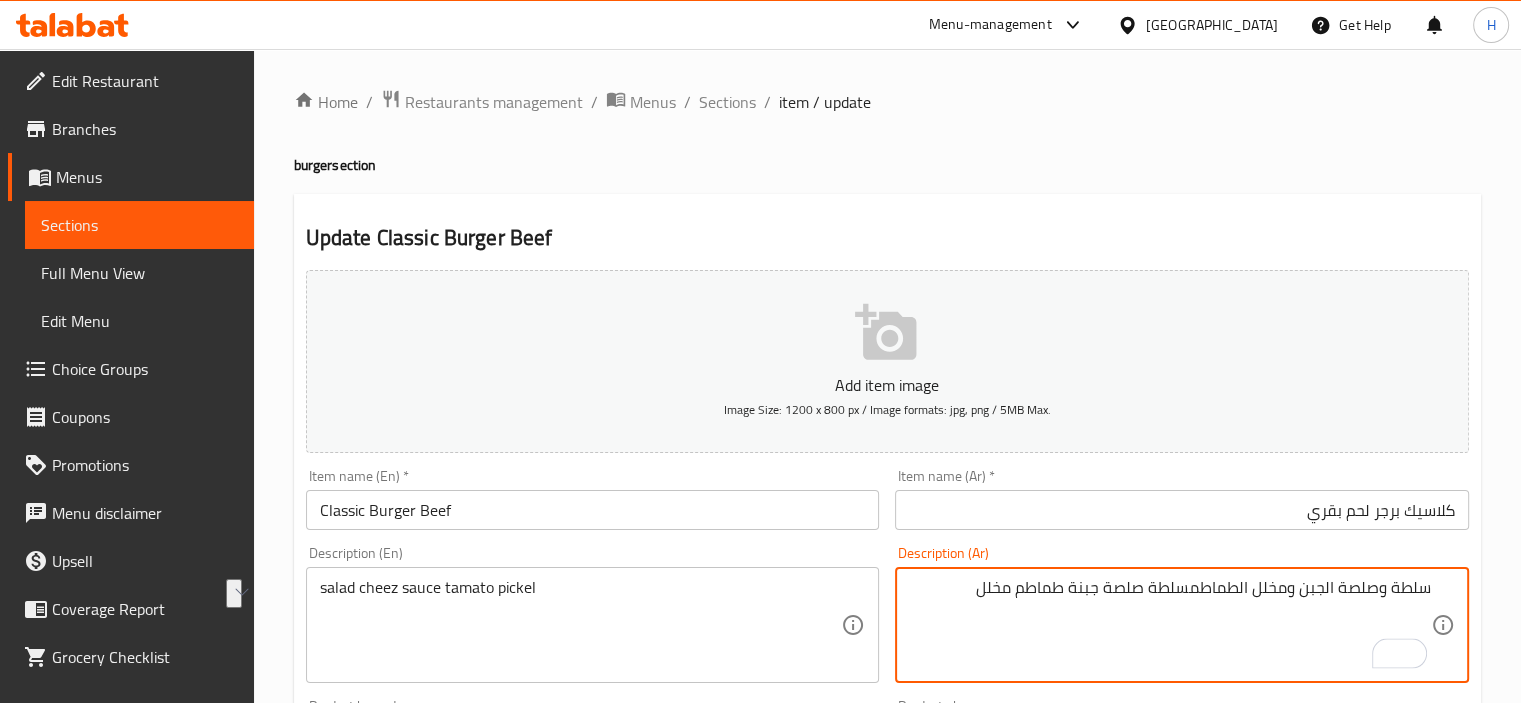 paste 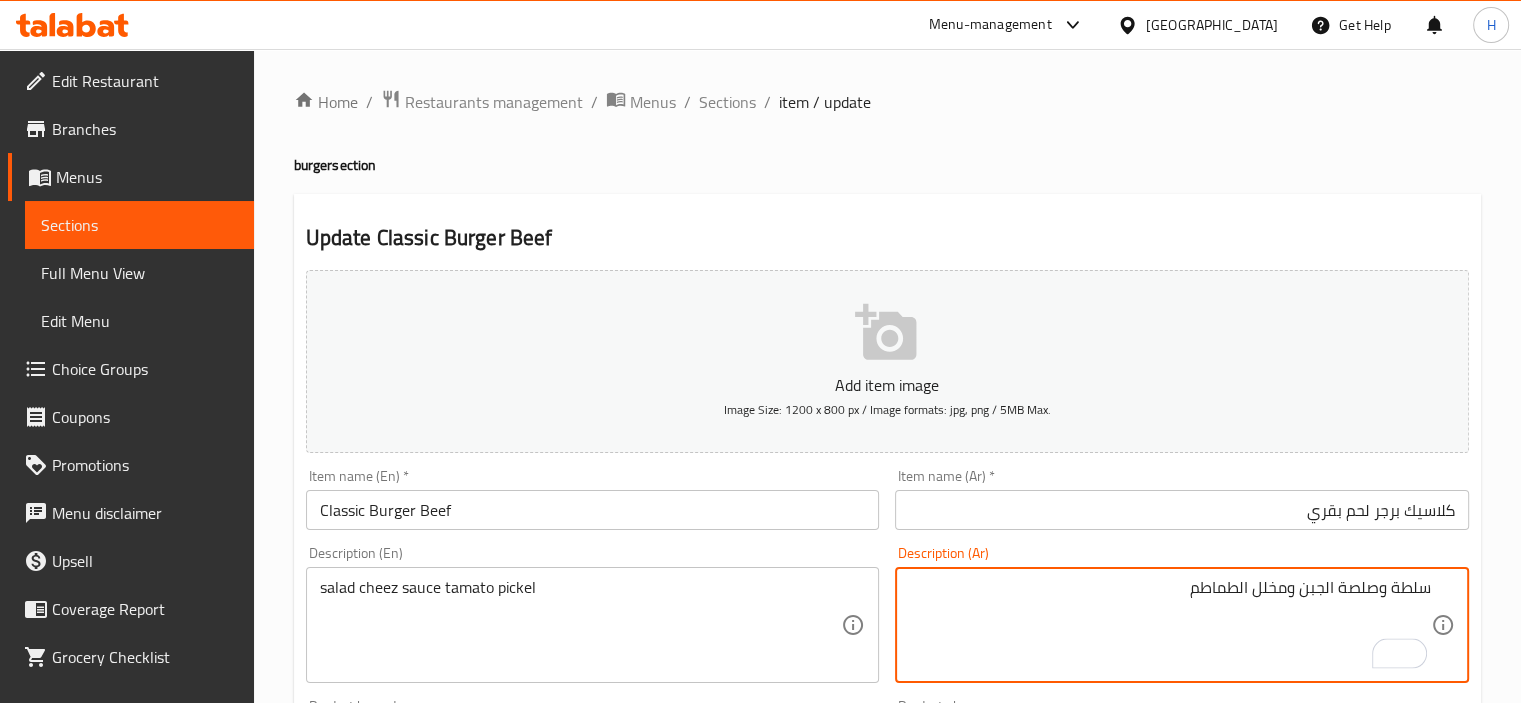 type on "سلطة وصلصة الجبن ومخلل الطماطم" 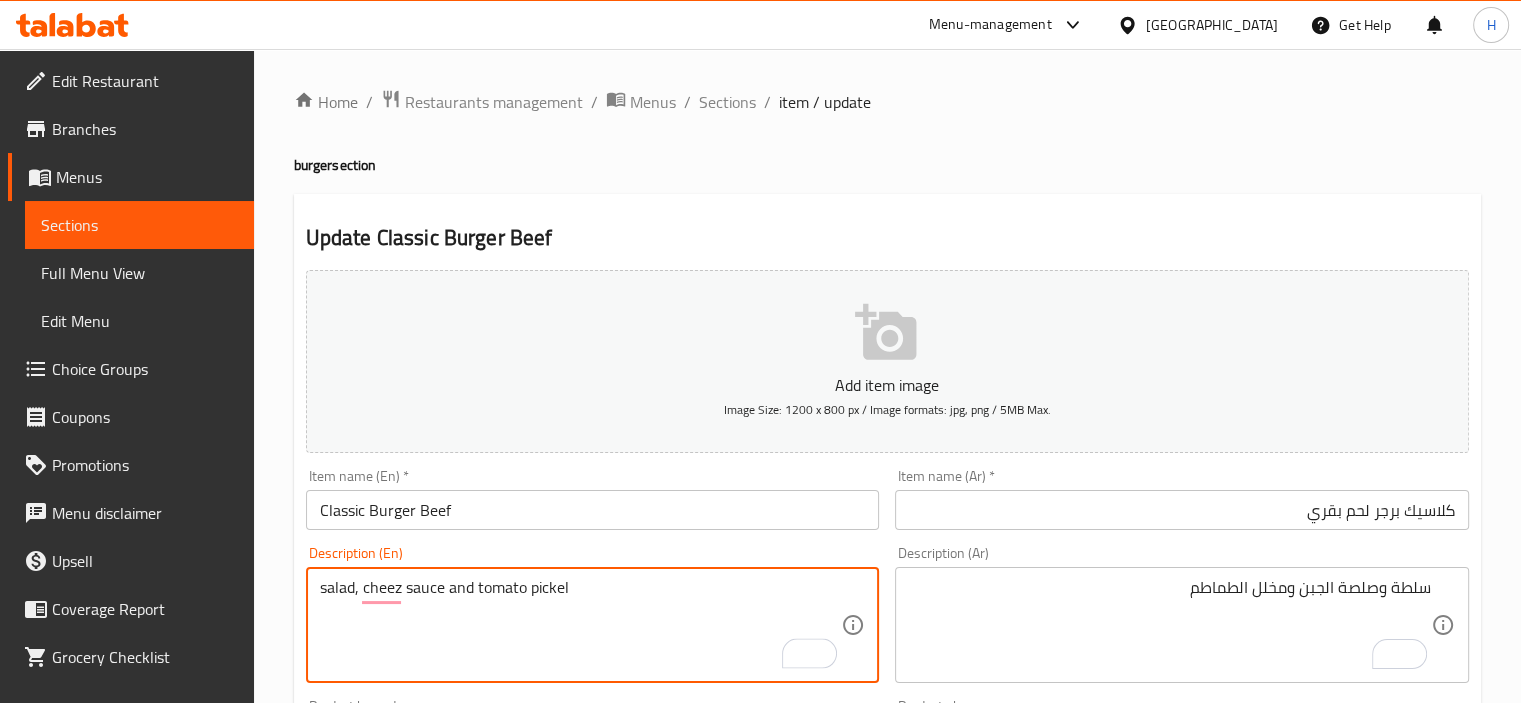 click on "salad, cheez sauce and tomato pickel" at bounding box center (581, 625) 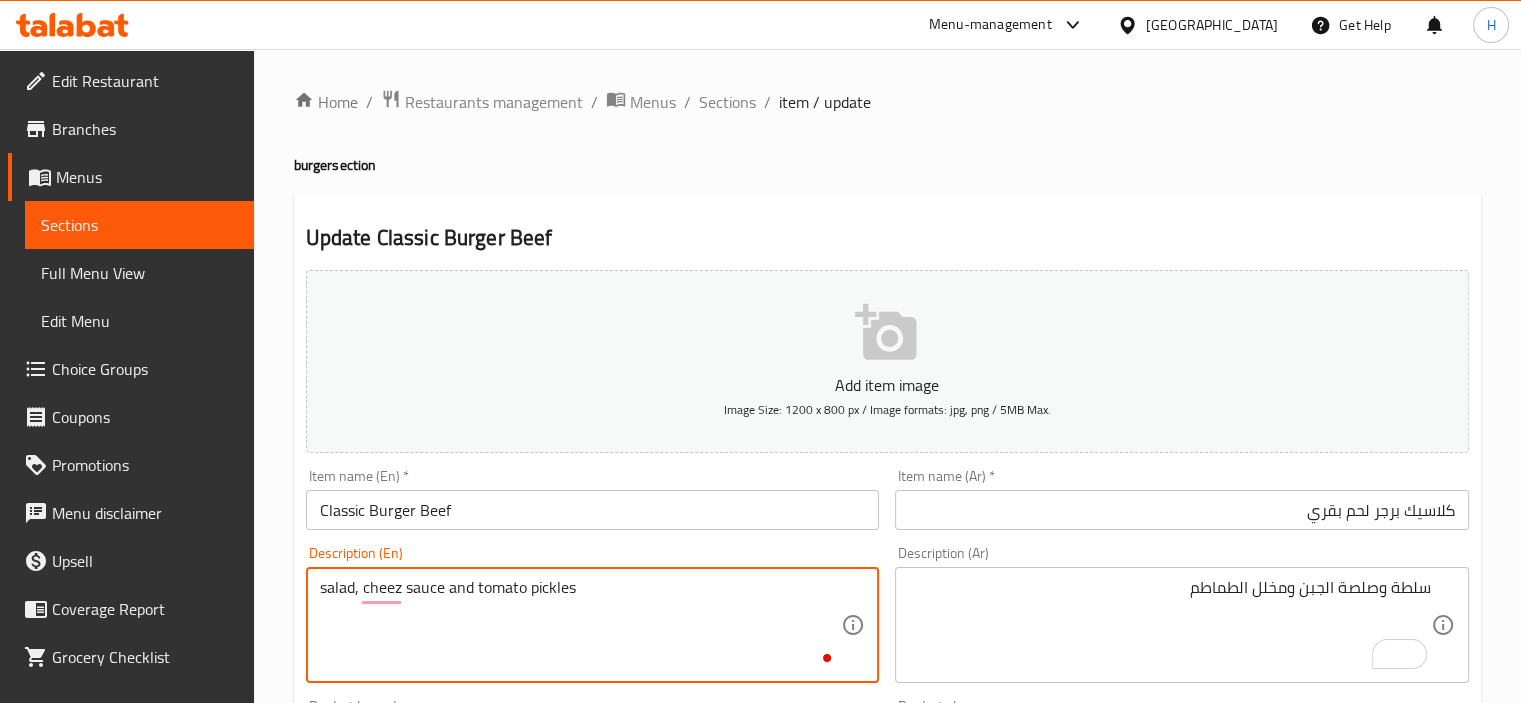 scroll, scrollTop: 709, scrollLeft: 0, axis: vertical 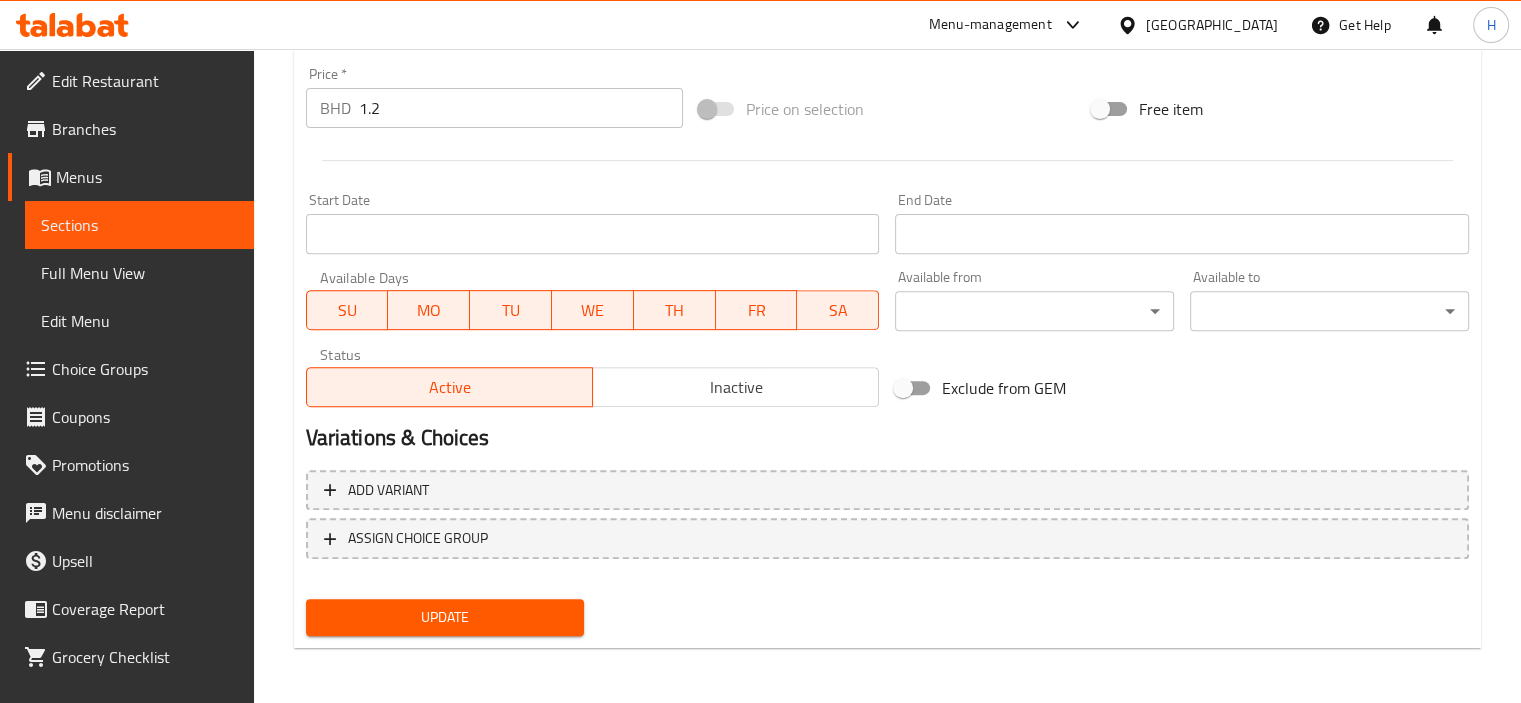 type on "salad, cheez sauce and tomato pickles" 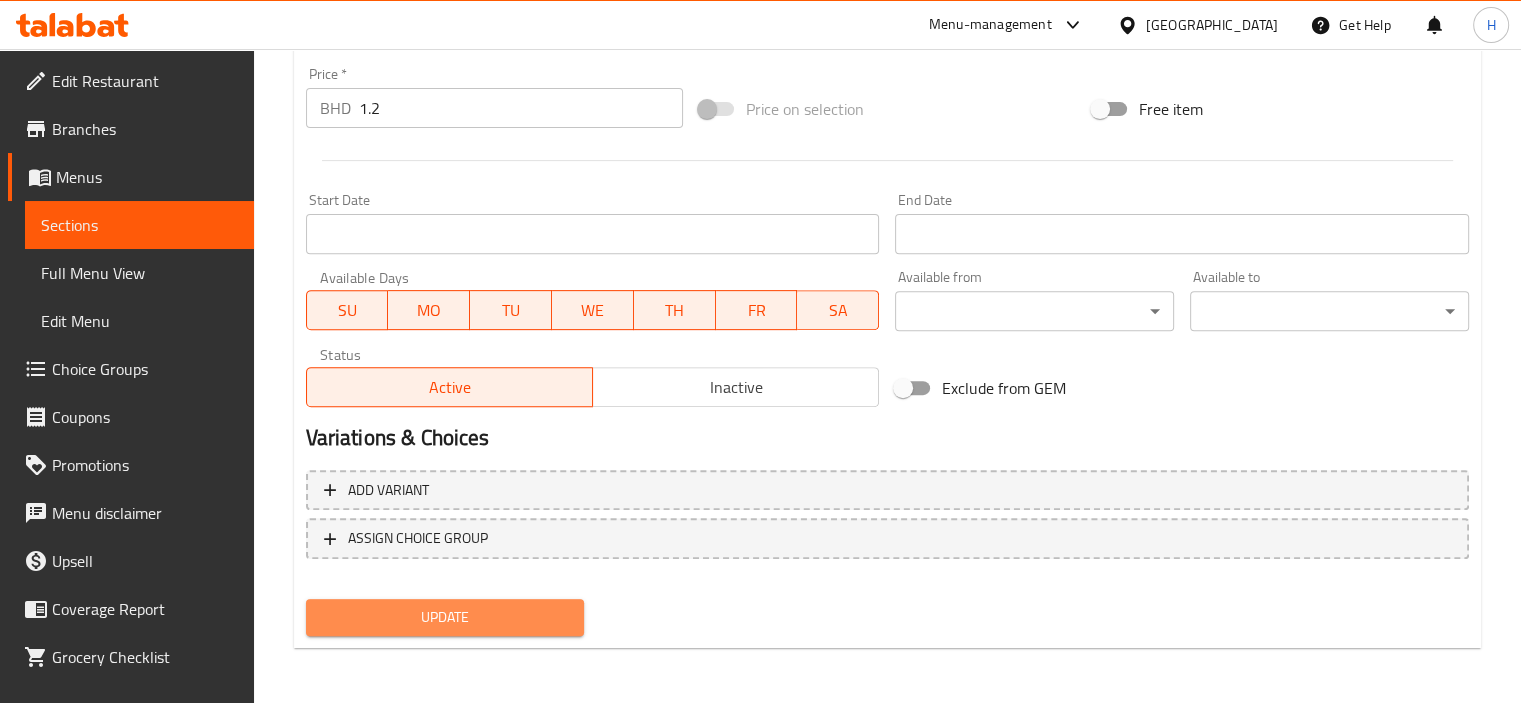 click on "Update" at bounding box center [445, 617] 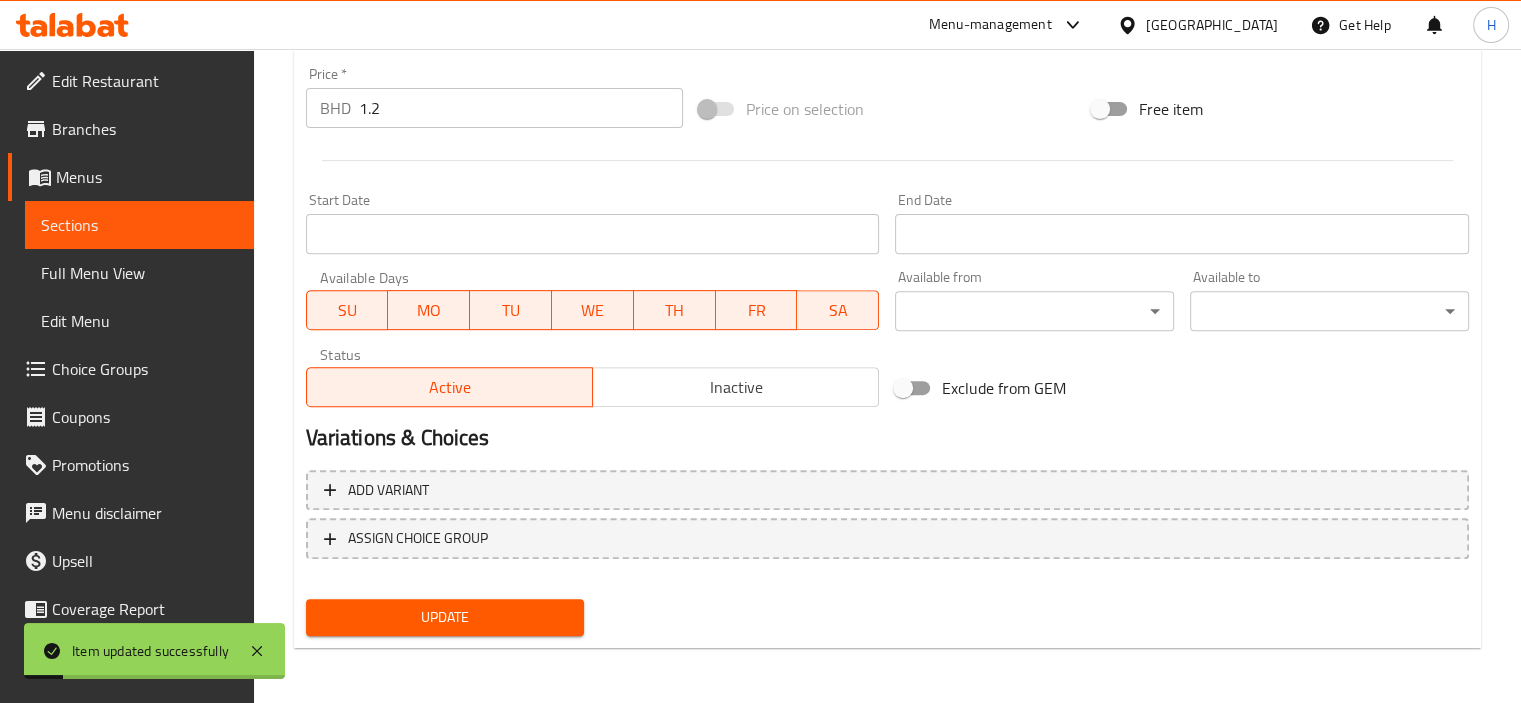 scroll, scrollTop: 0, scrollLeft: 0, axis: both 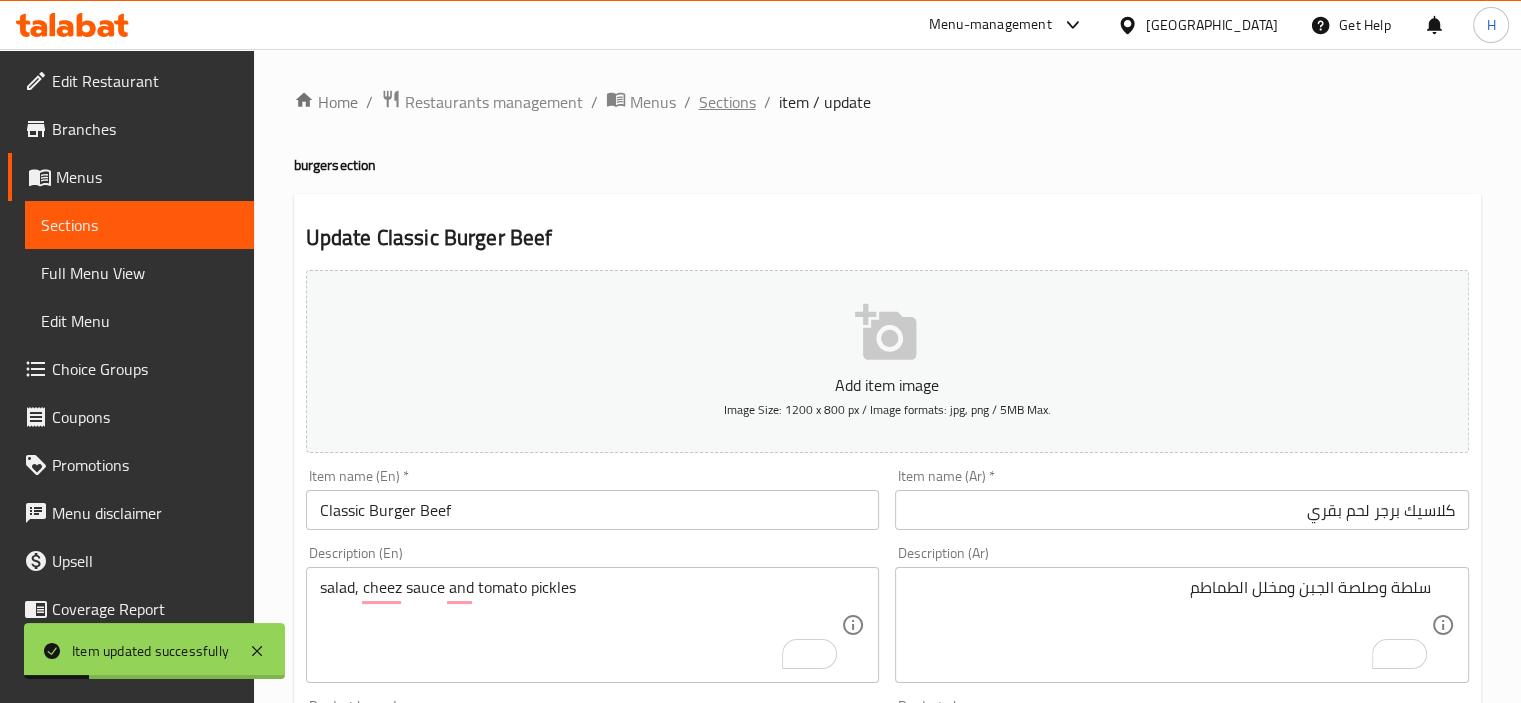 click on "Sections" at bounding box center [727, 102] 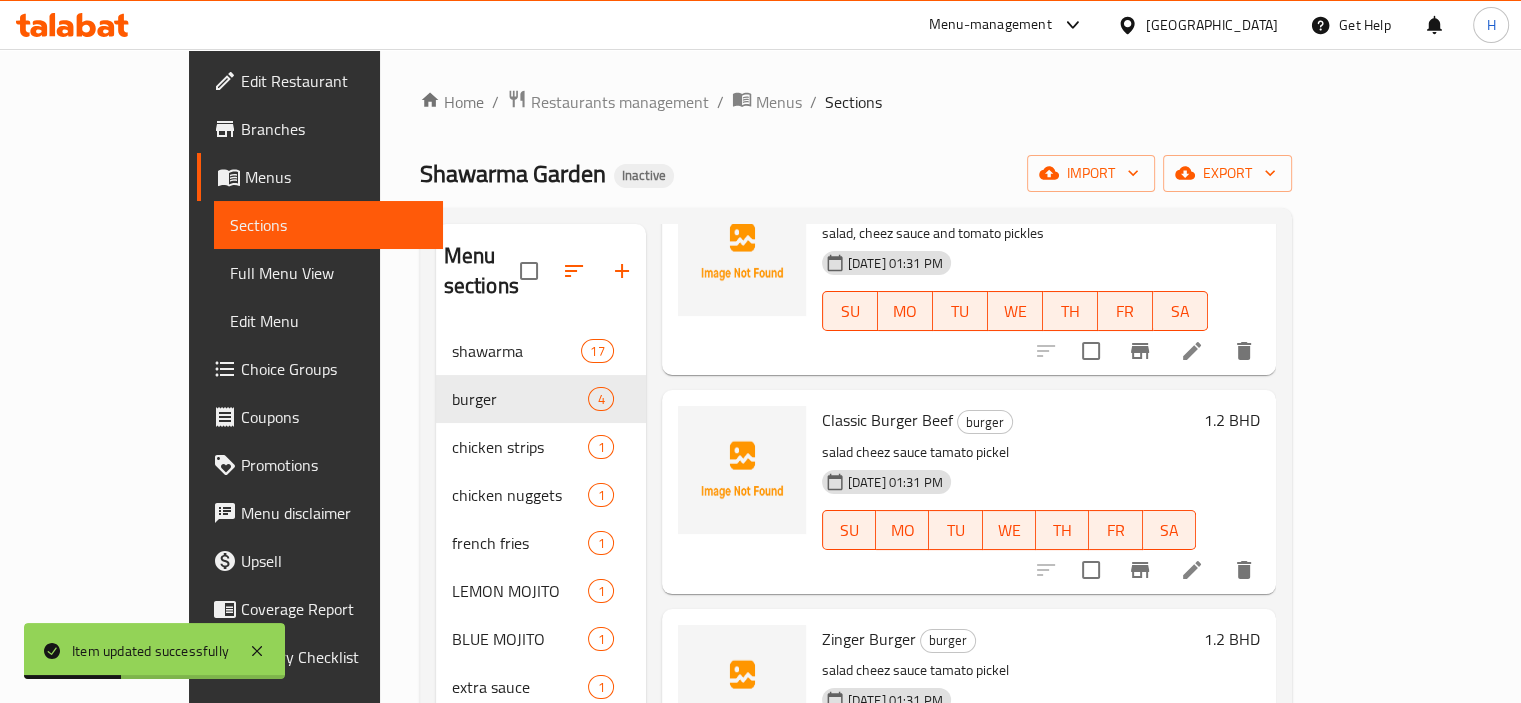 scroll, scrollTop: 220, scrollLeft: 0, axis: vertical 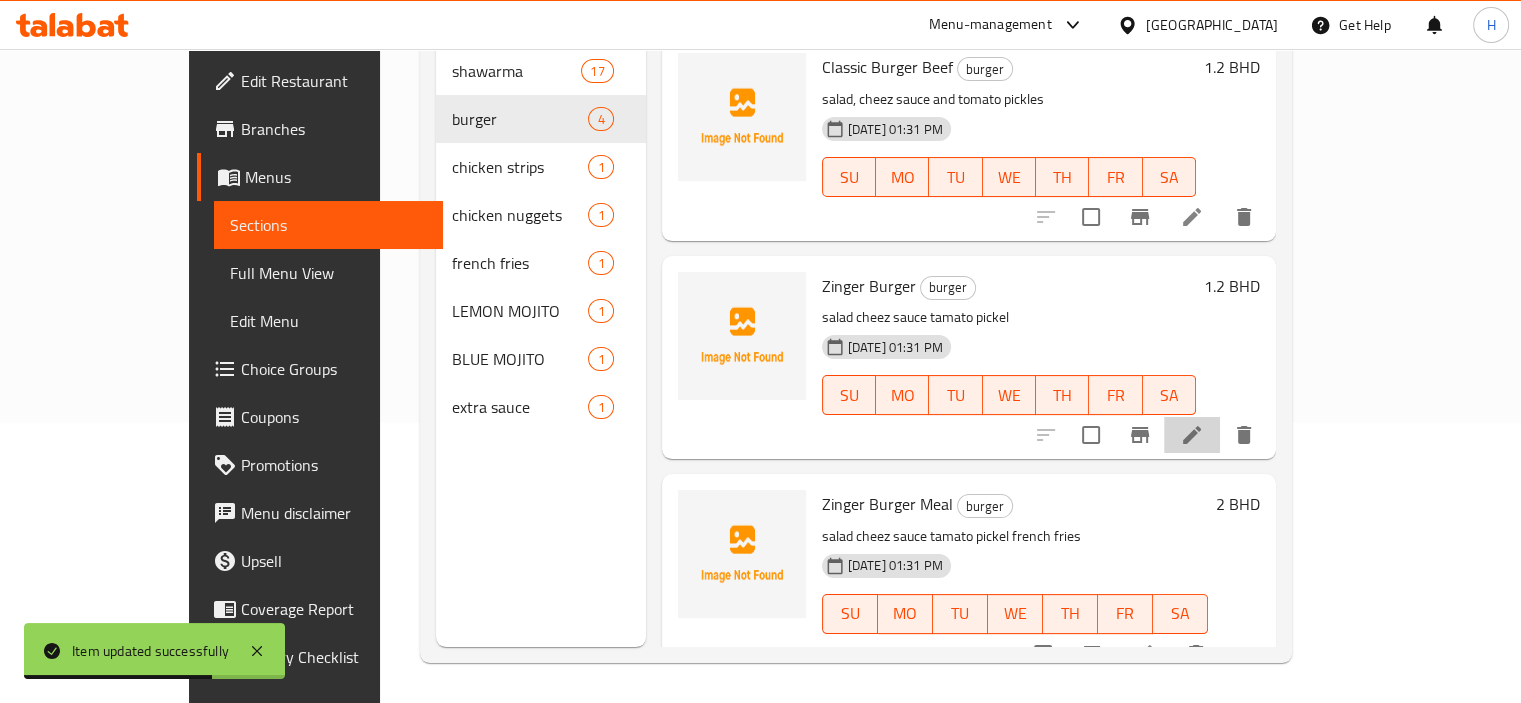 click at bounding box center (1192, 435) 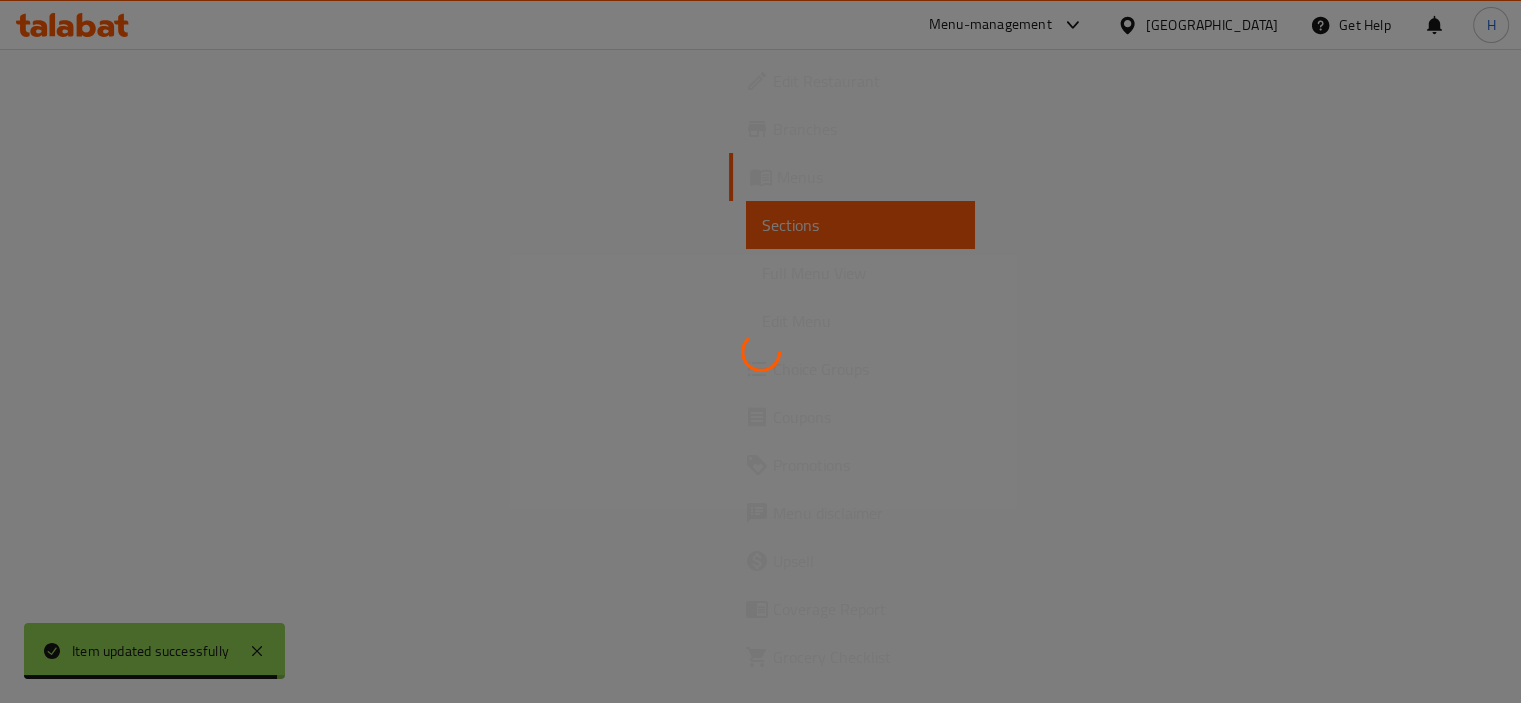 click at bounding box center [760, 351] 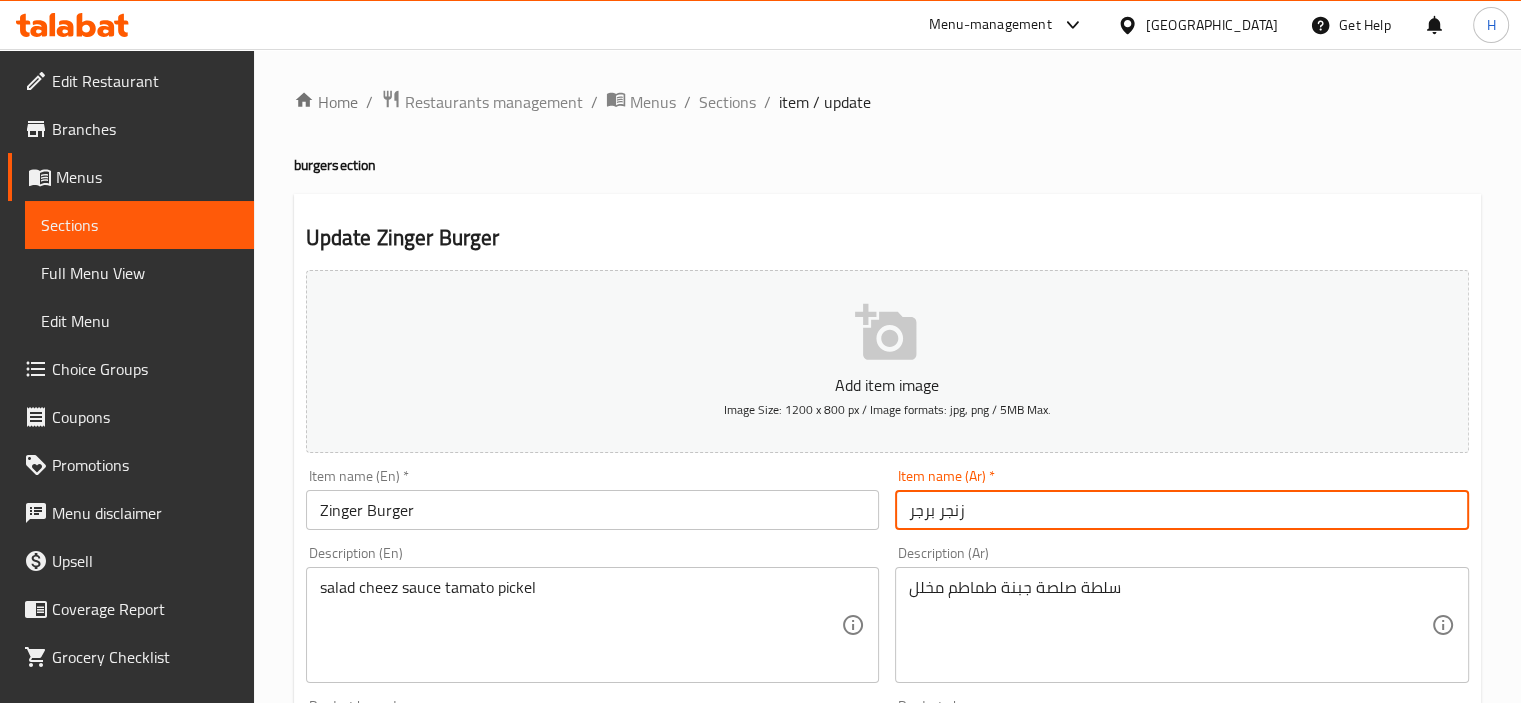 click on "زنجر برجر" at bounding box center [1182, 510] 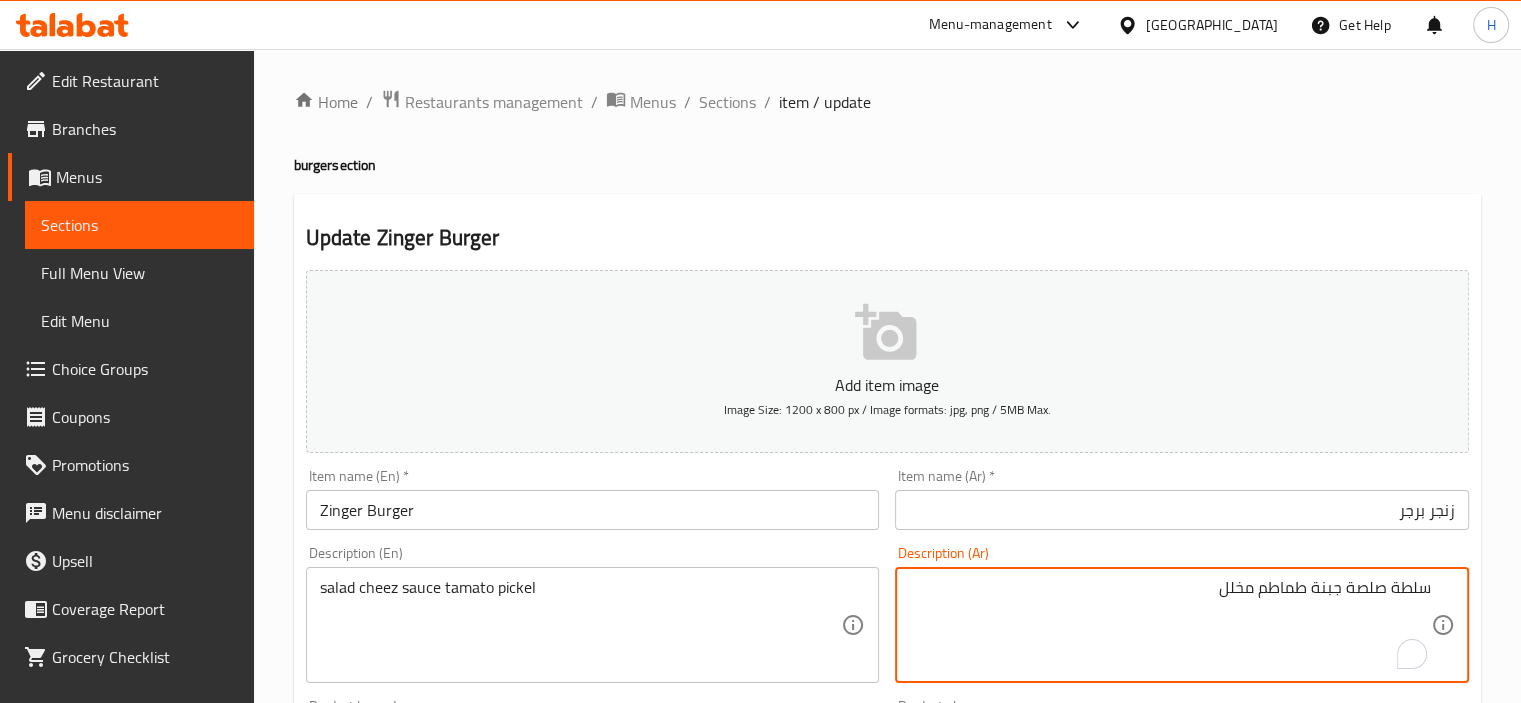 click on "سلطة صلصة جبنة طماطم مخلل" at bounding box center [1170, 625] 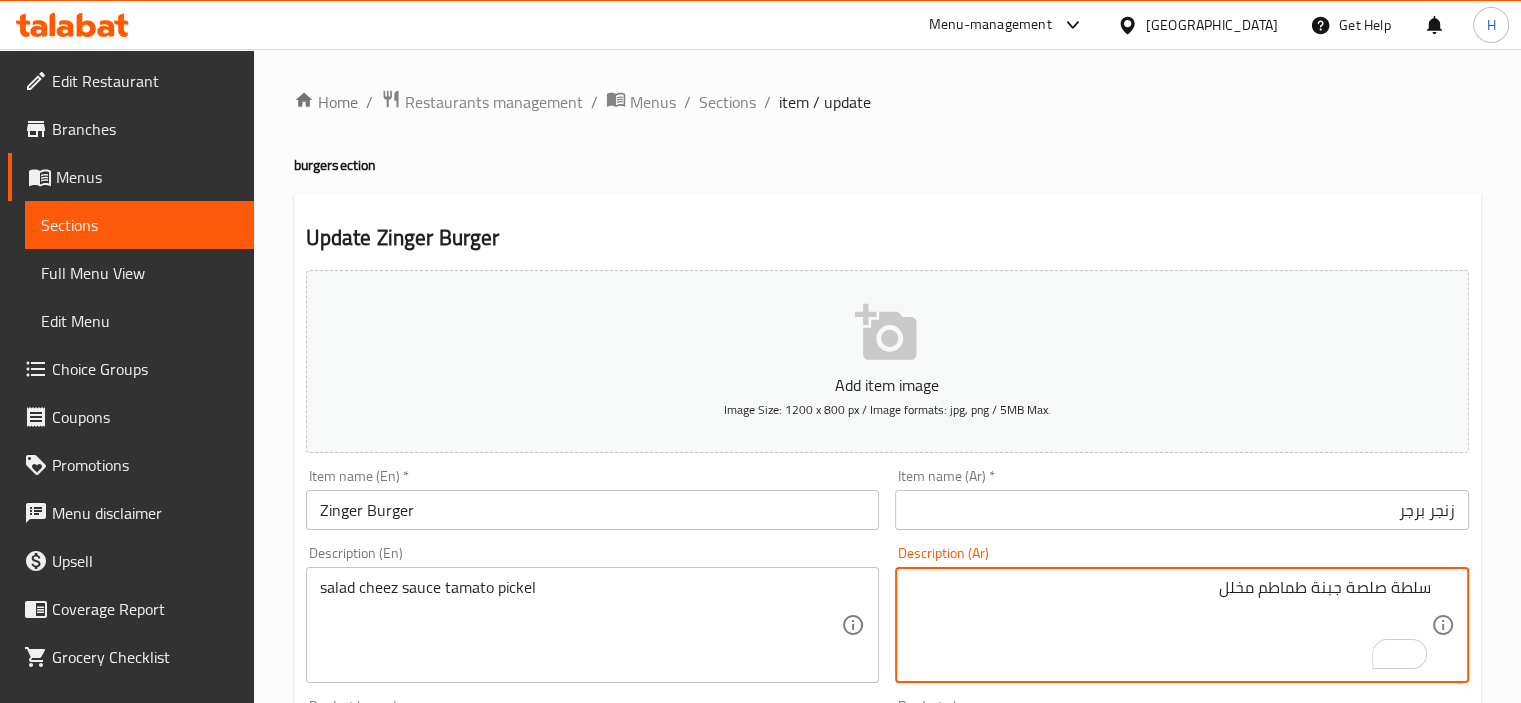 click on "سلطة صلصة جبنة طماطم مخلل" at bounding box center (1170, 625) 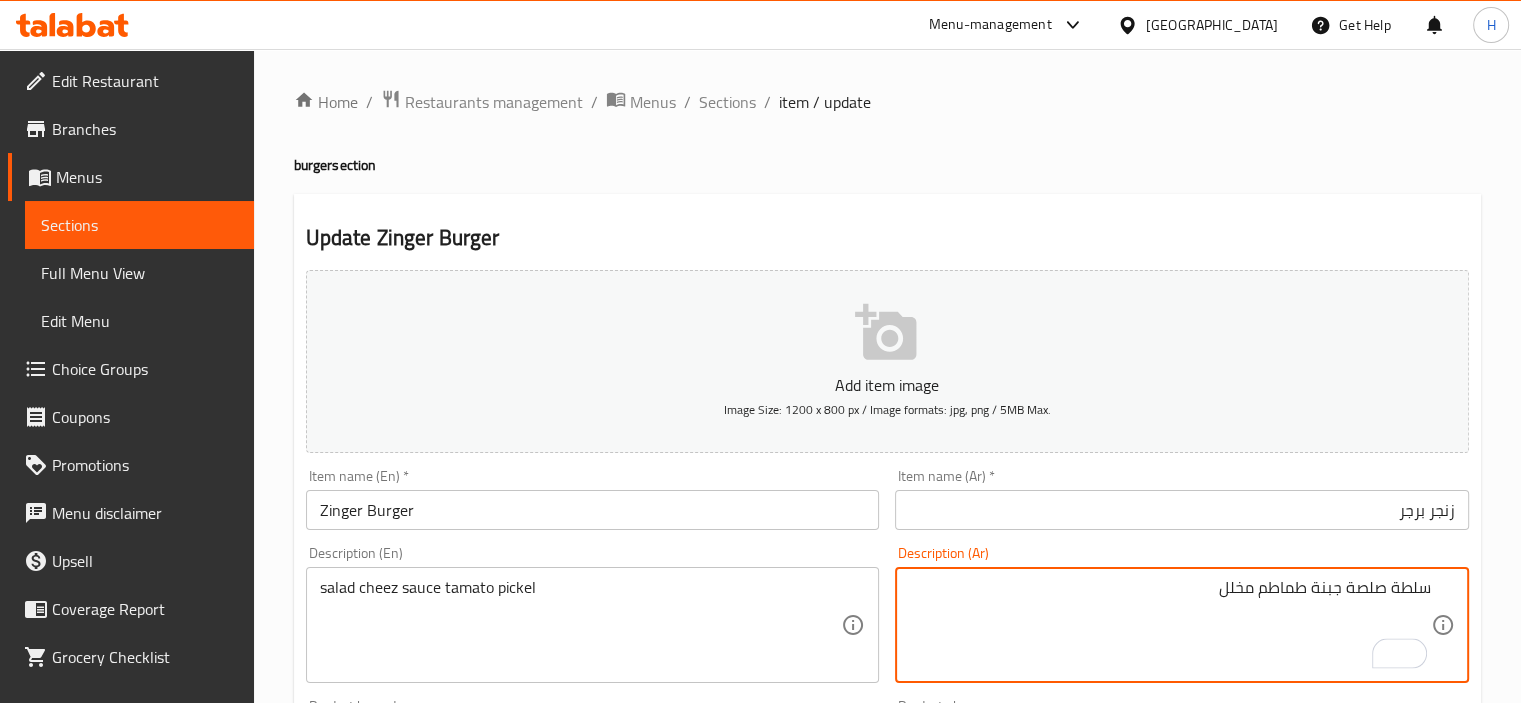 click on "سلطة صلصة جبنة طماطم مخلل" at bounding box center [1170, 625] 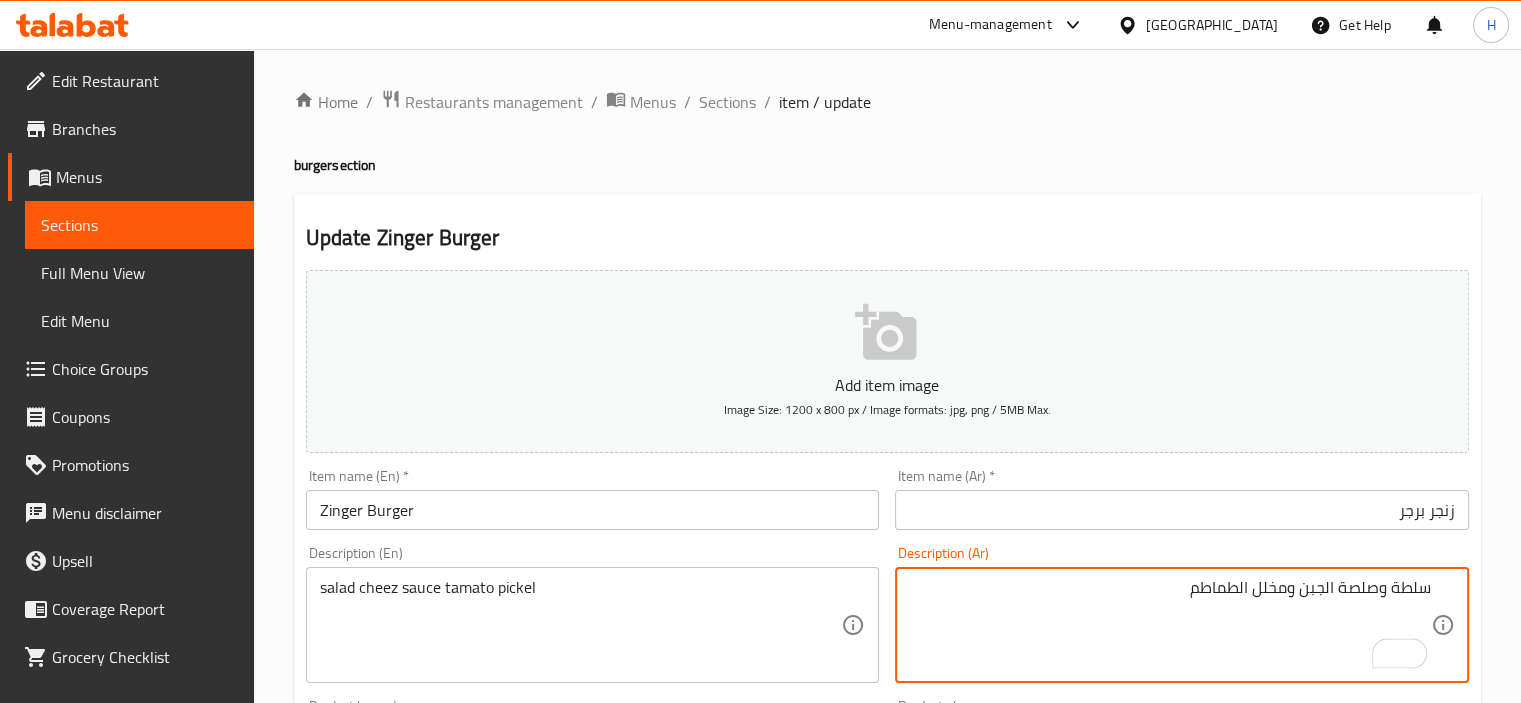 type on "سلطة وصلصة الجبن ومخلل الطماطم" 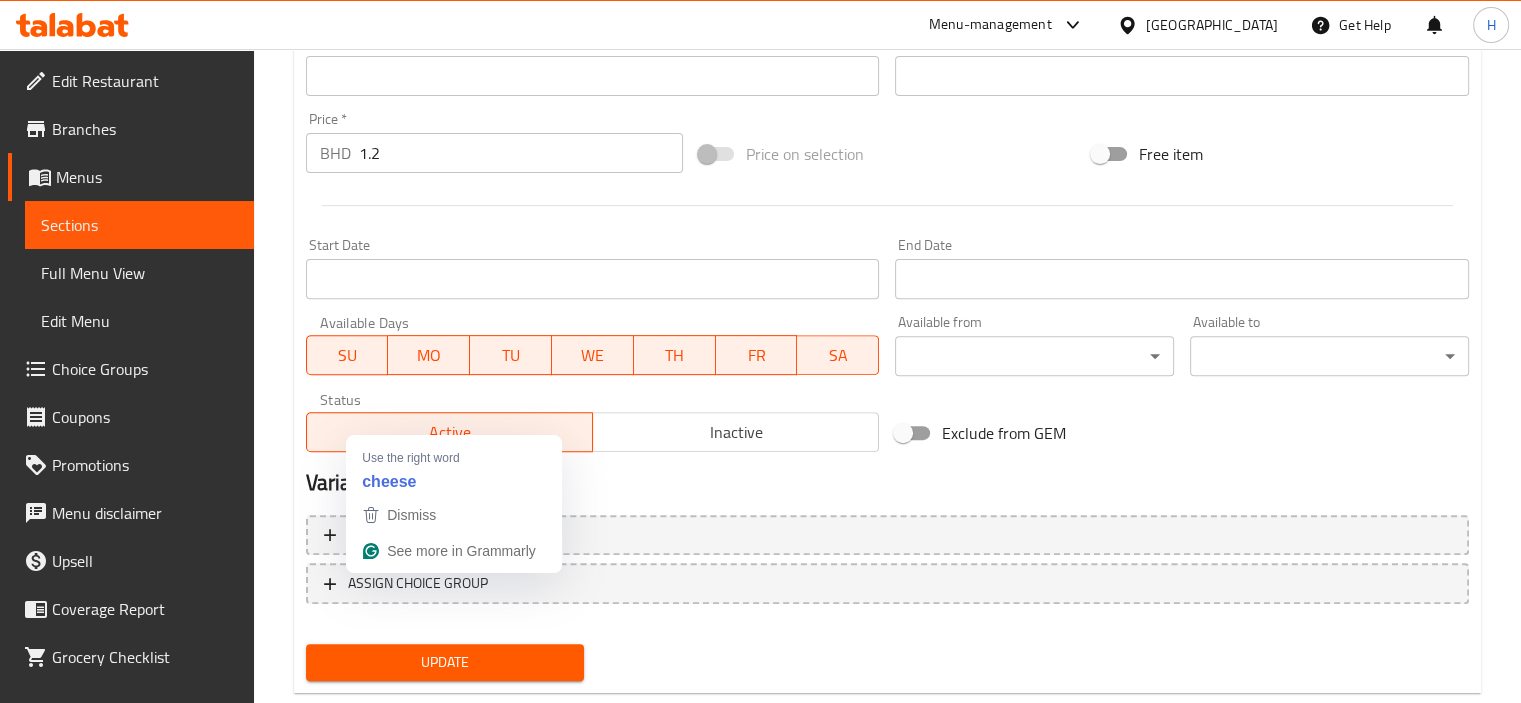 scroll, scrollTop: 709, scrollLeft: 0, axis: vertical 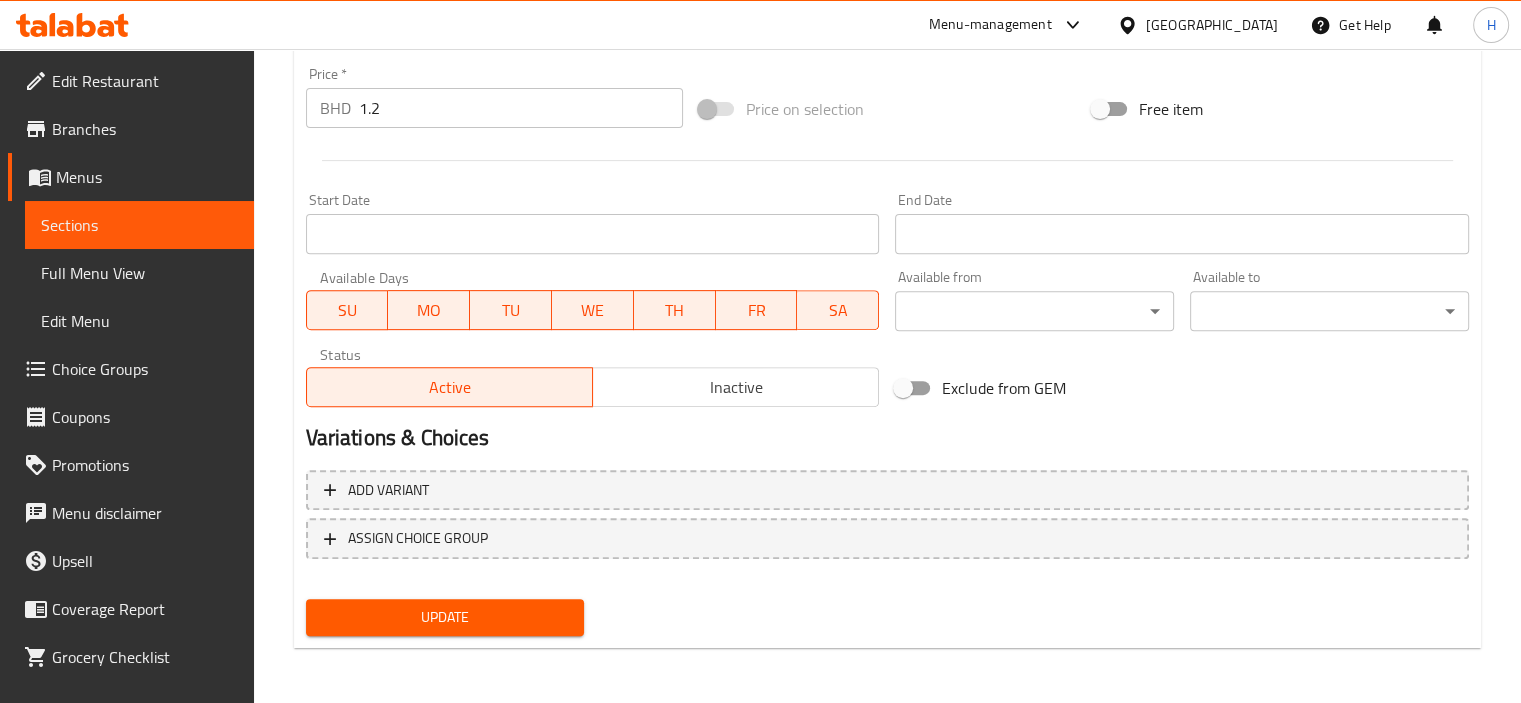 type on "salad, cheez sauce and tomato pickles" 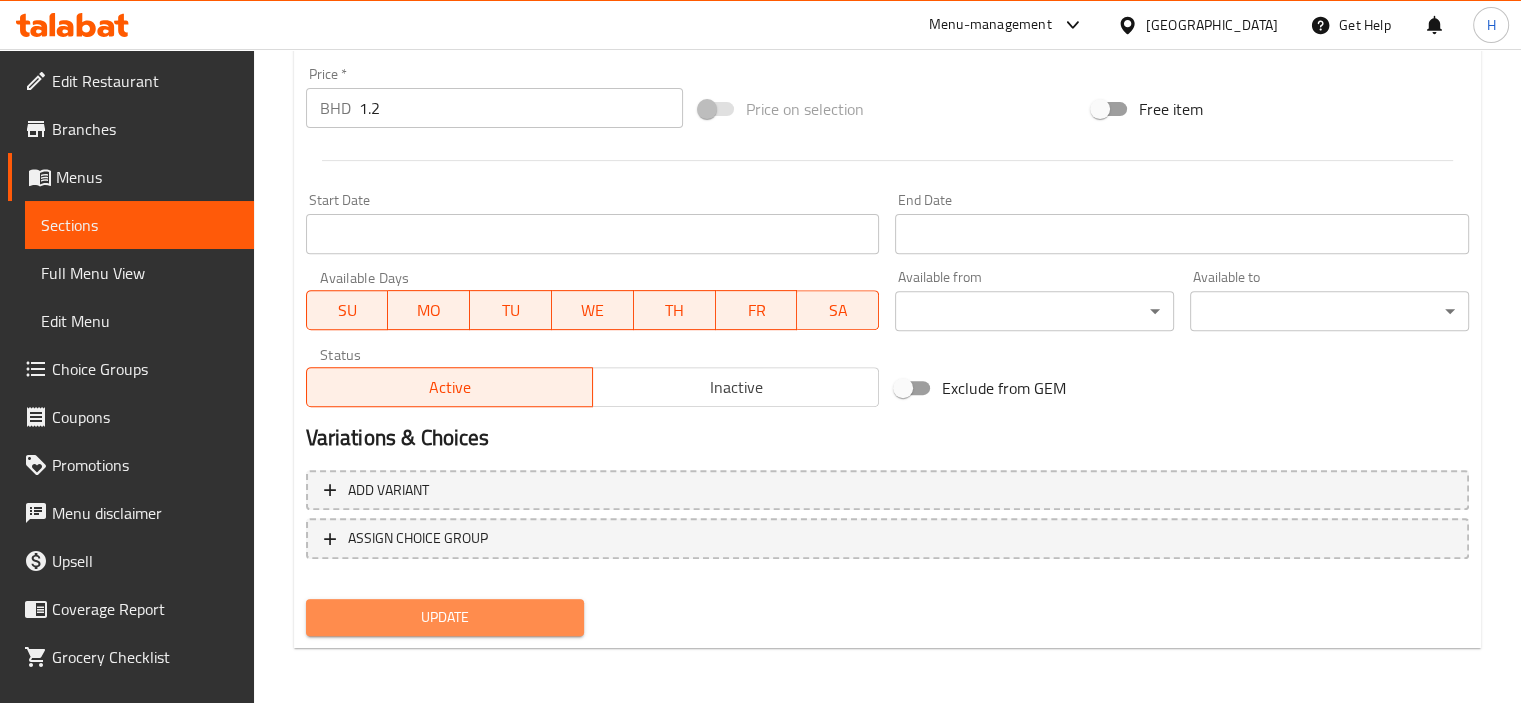 click on "Update" at bounding box center (445, 617) 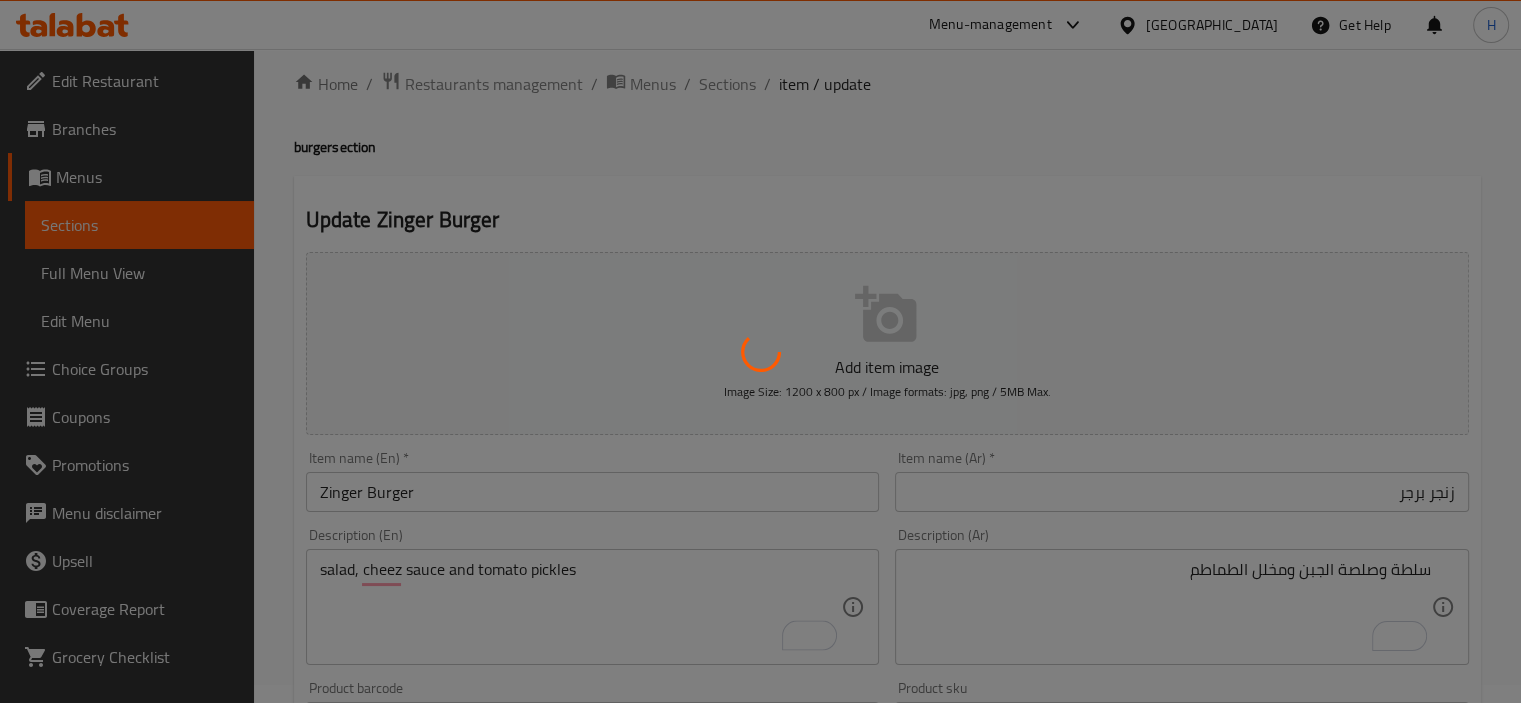 scroll, scrollTop: 0, scrollLeft: 0, axis: both 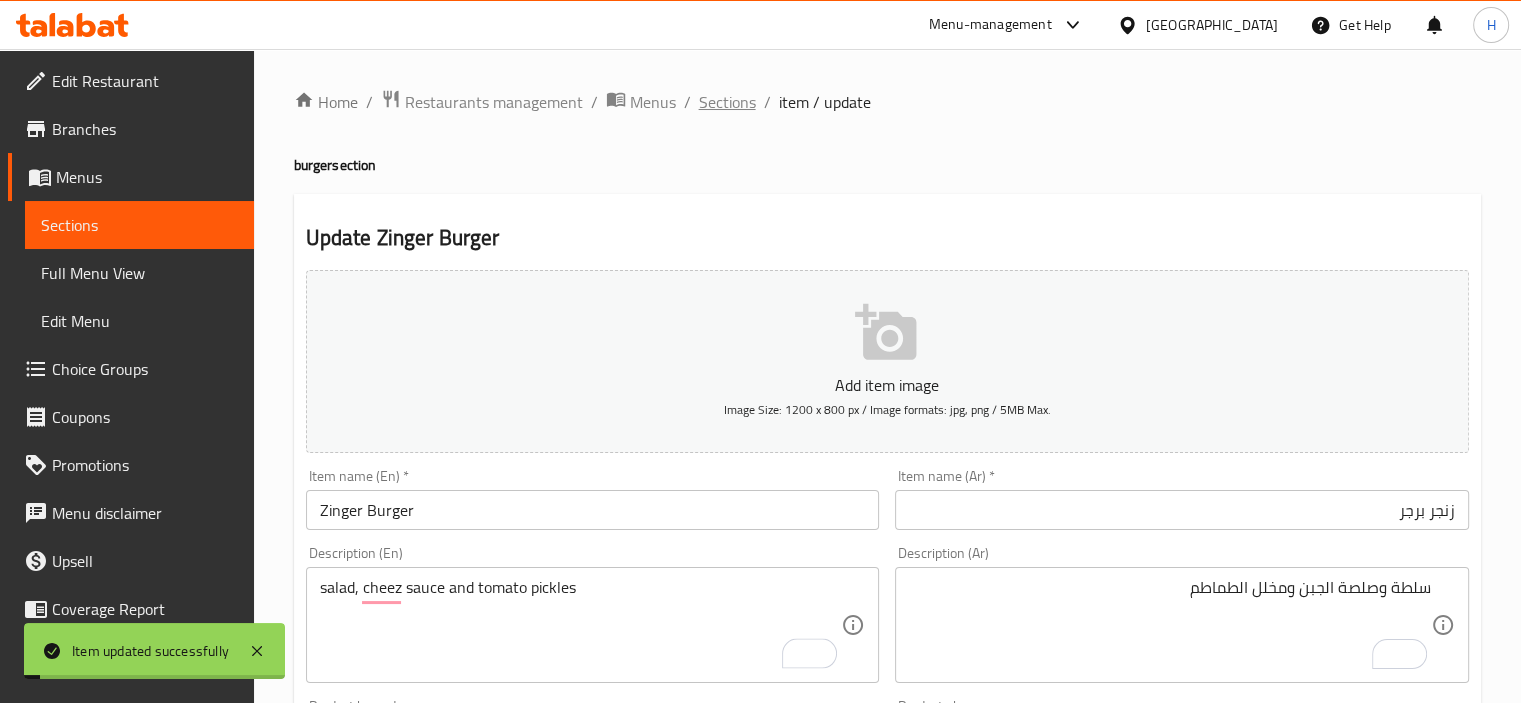 click on "Sections" at bounding box center (727, 102) 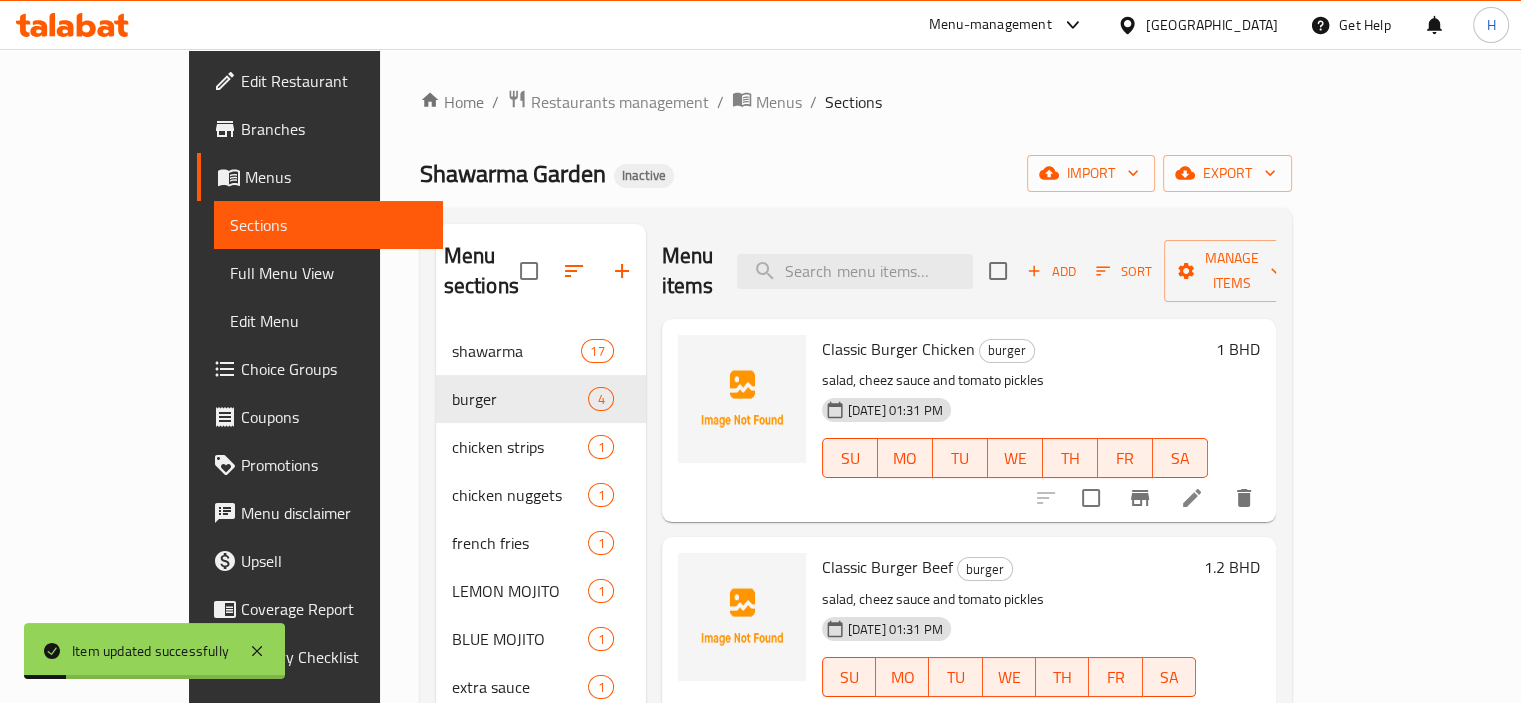 scroll, scrollTop: 220, scrollLeft: 0, axis: vertical 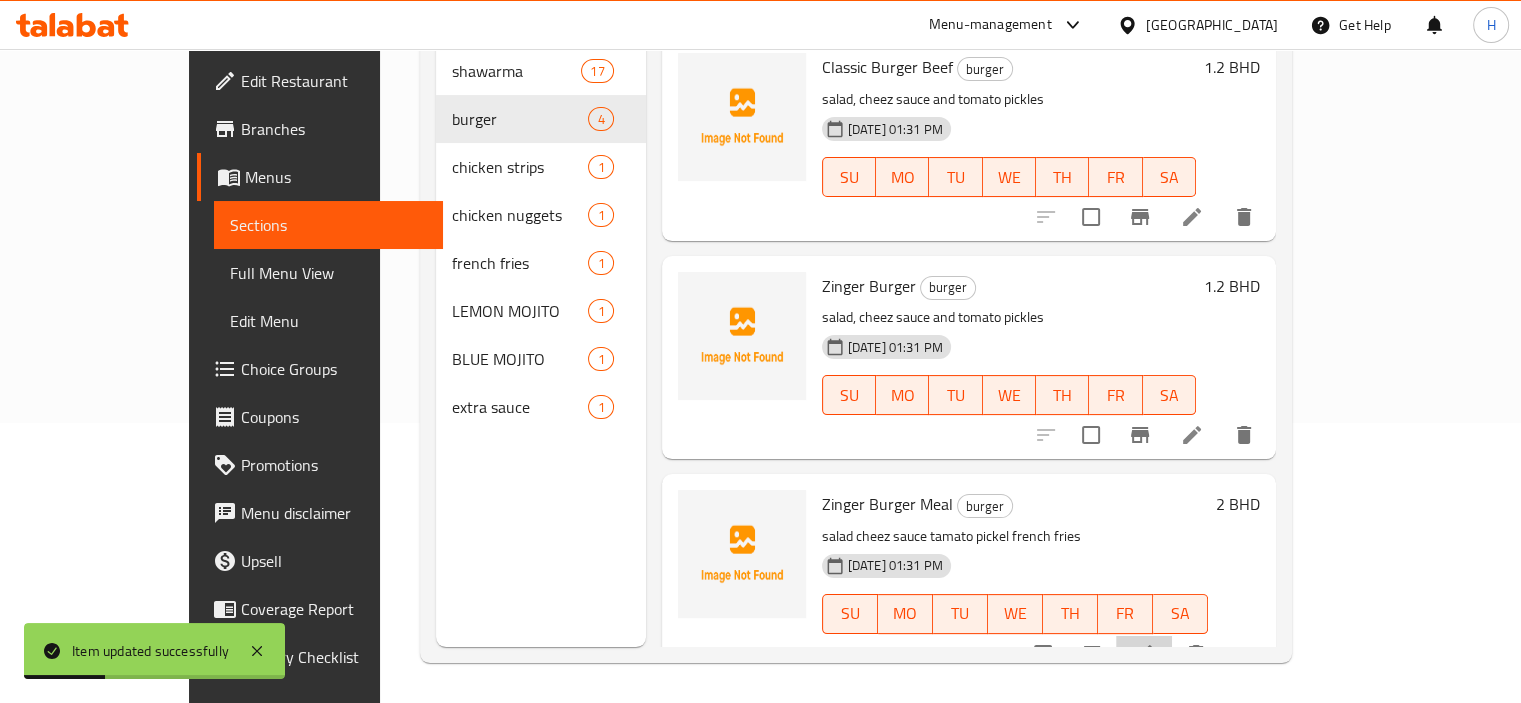 click at bounding box center (1144, 654) 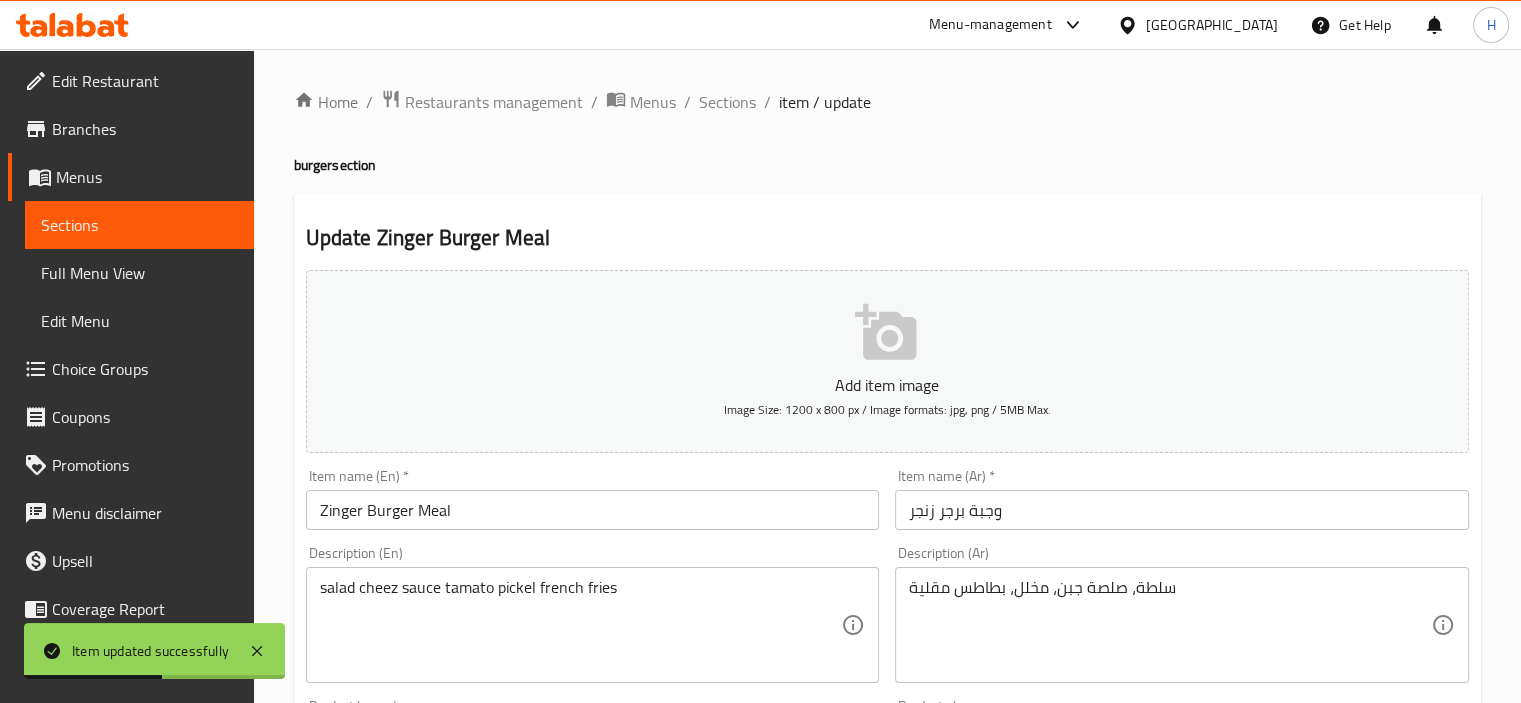 click on "وجبة برجر زنجر" at bounding box center [1182, 510] 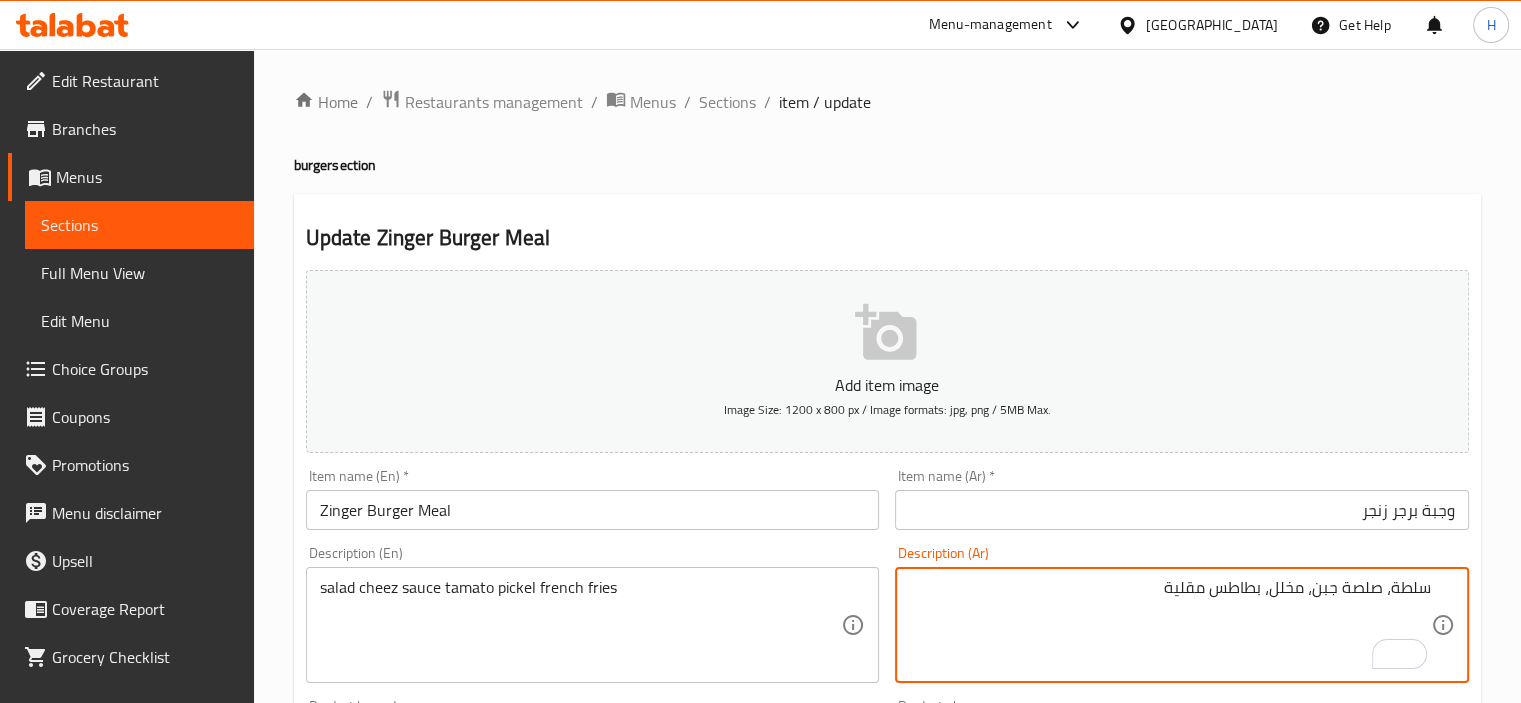 click on "سلطة، صلصة جبن، مخلل، بطاطس مقلية" at bounding box center [1170, 625] 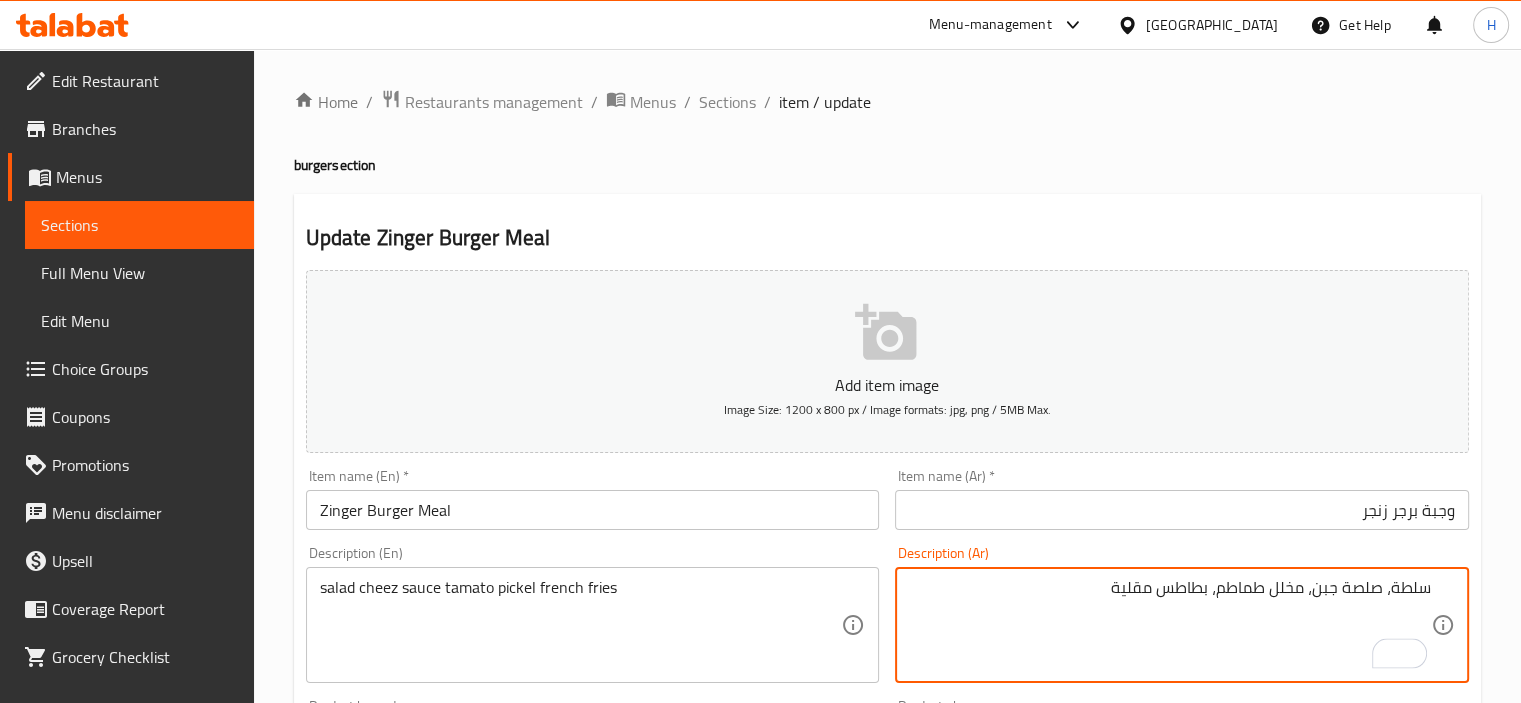 type on "سلطة، صلصة جبن، مخلل طماطم، بطاطس مقلية" 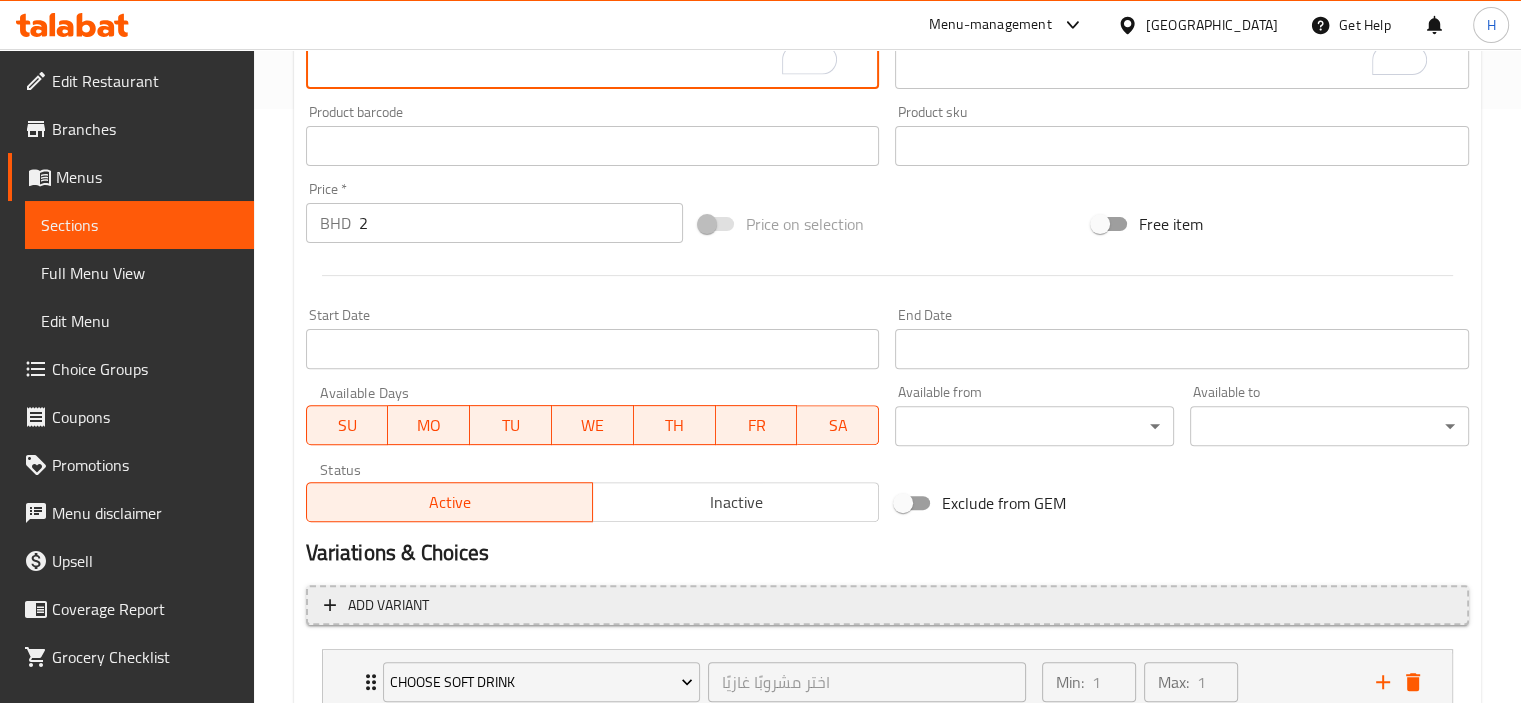scroll, scrollTop: 742, scrollLeft: 0, axis: vertical 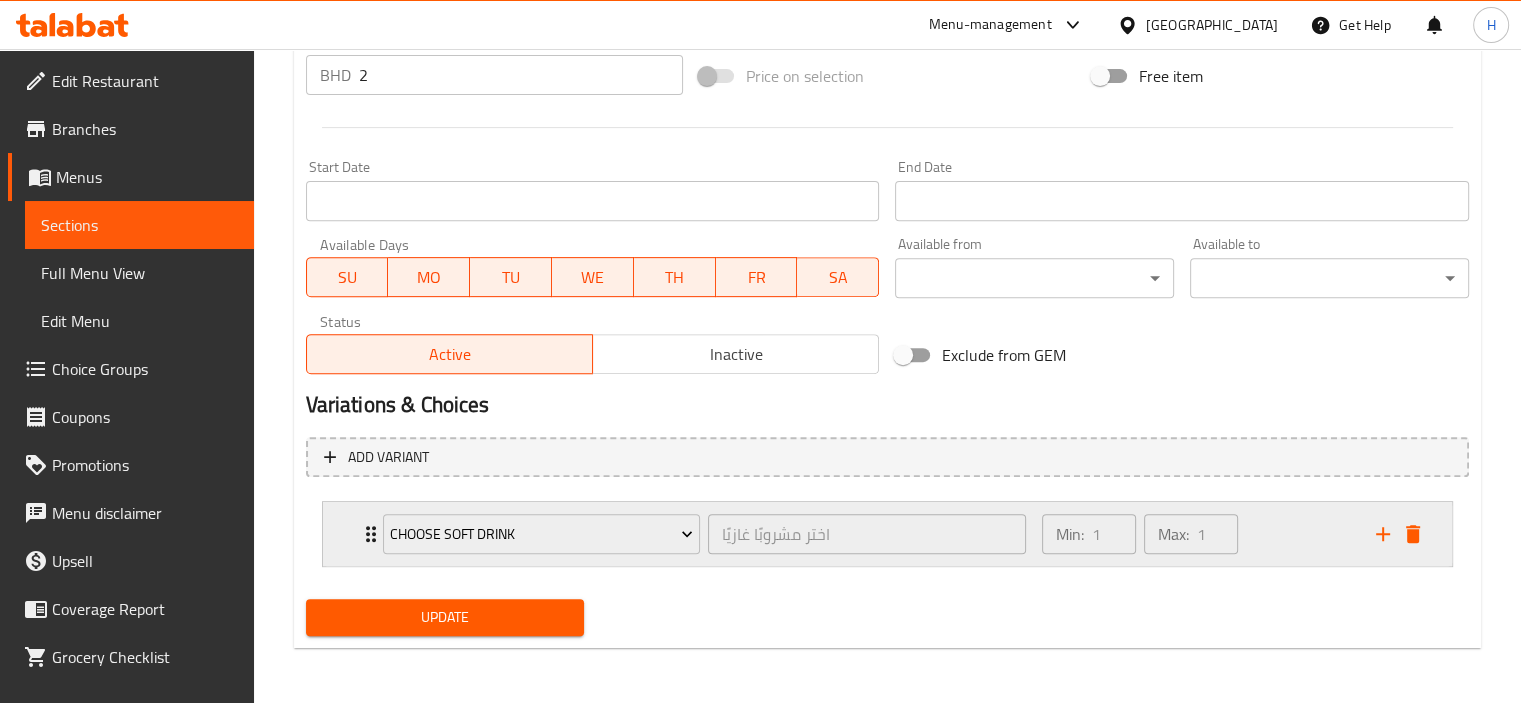 click on "Min: 1 ​ Max: 1 ​" at bounding box center (1197, 534) 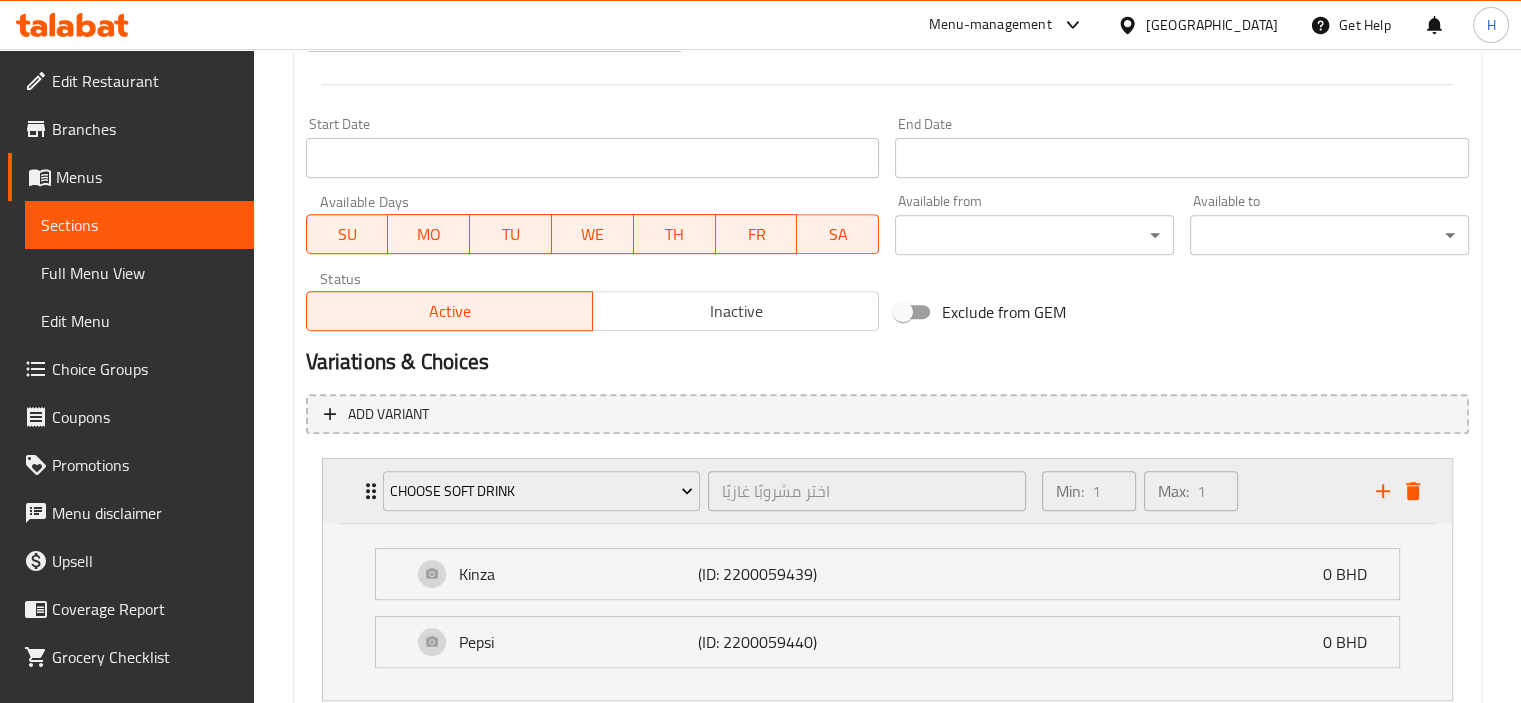 scroll, scrollTop: 796, scrollLeft: 0, axis: vertical 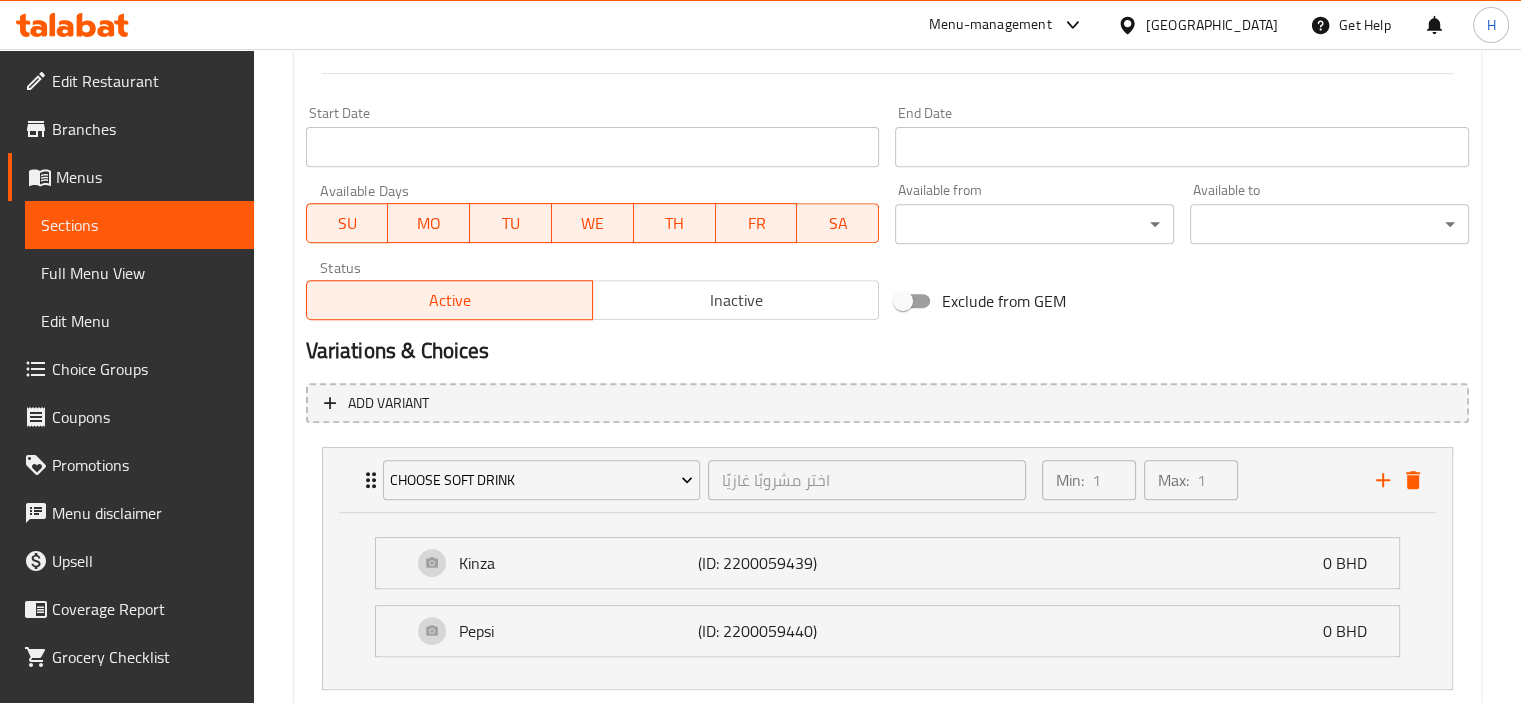 type on "salad, cheez sauce, tomato pickles and french fries" 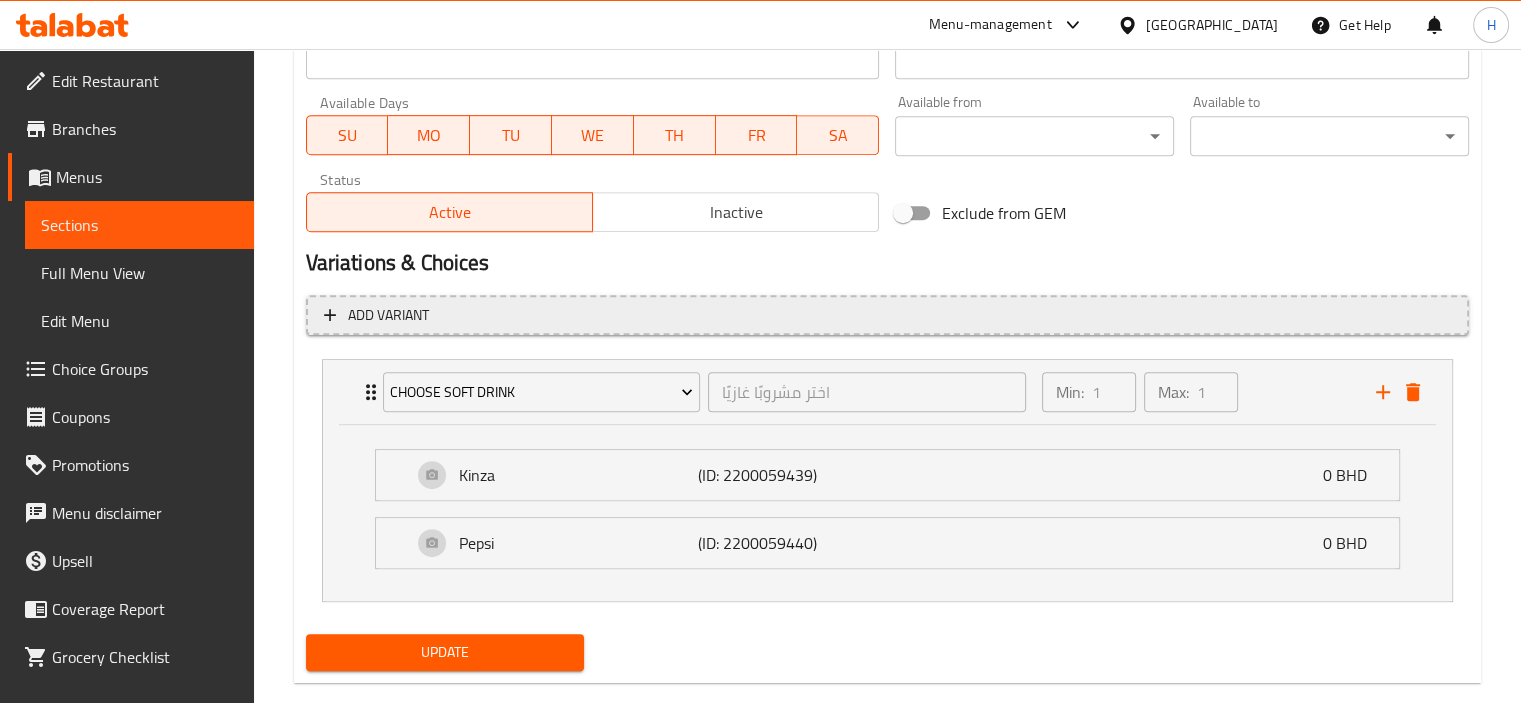 scroll, scrollTop: 919, scrollLeft: 0, axis: vertical 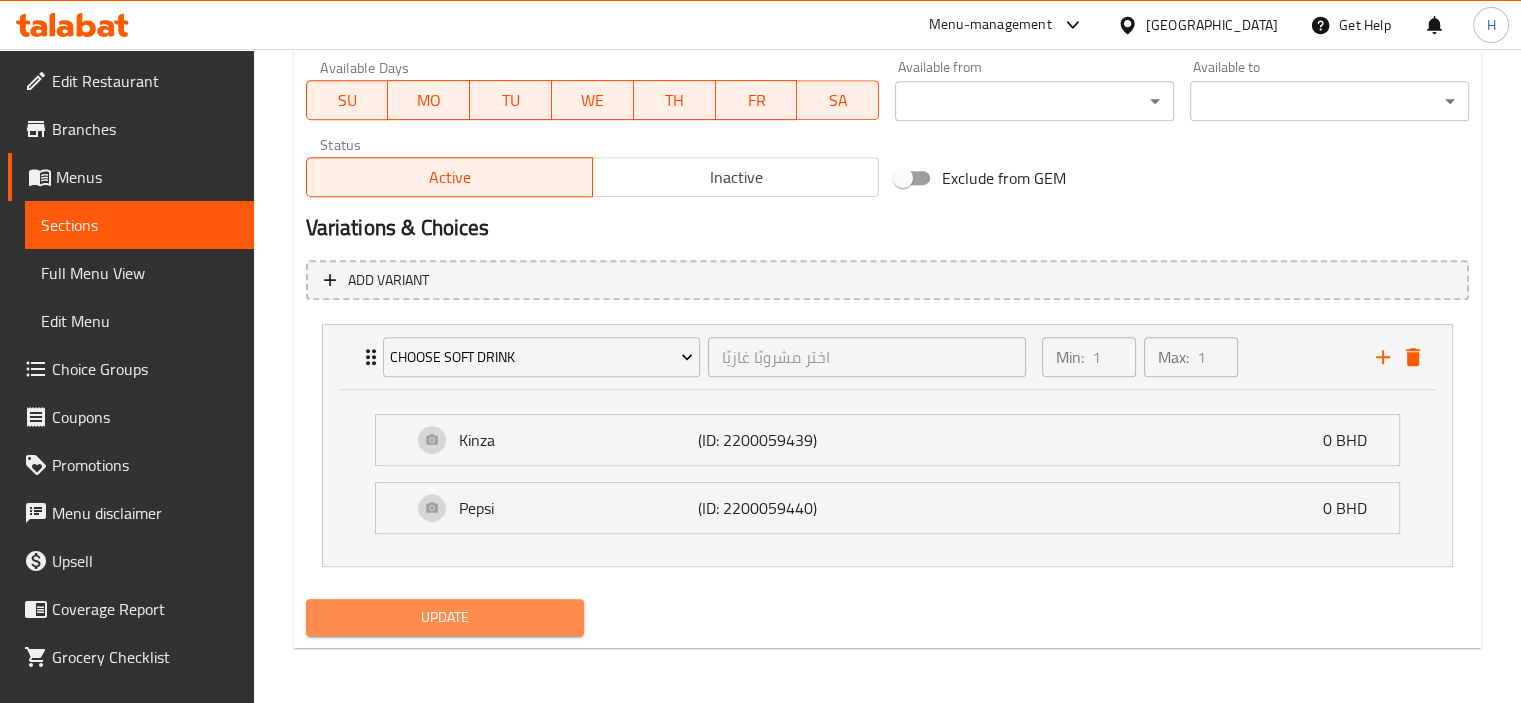 click on "Update" at bounding box center (445, 617) 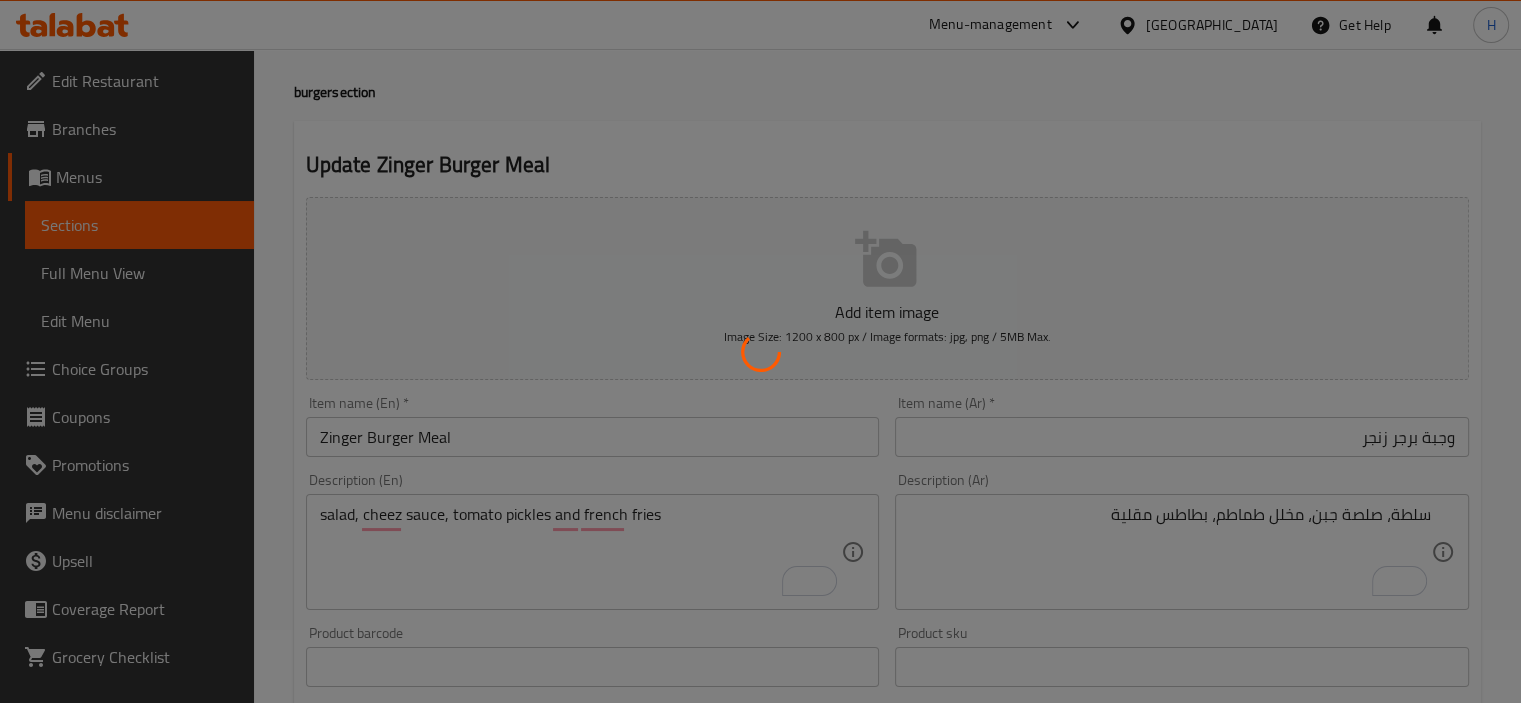 scroll, scrollTop: 0, scrollLeft: 0, axis: both 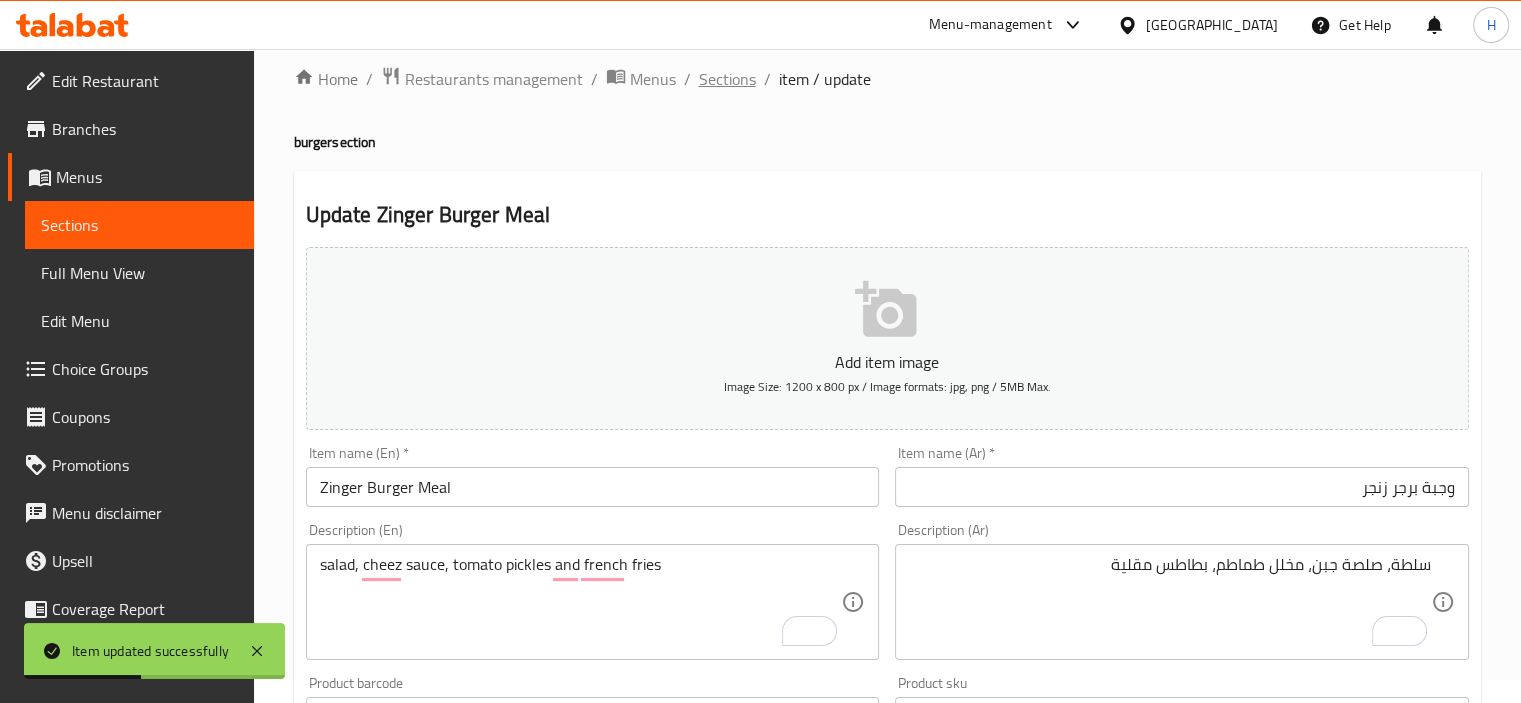 click on "Sections" at bounding box center (727, 79) 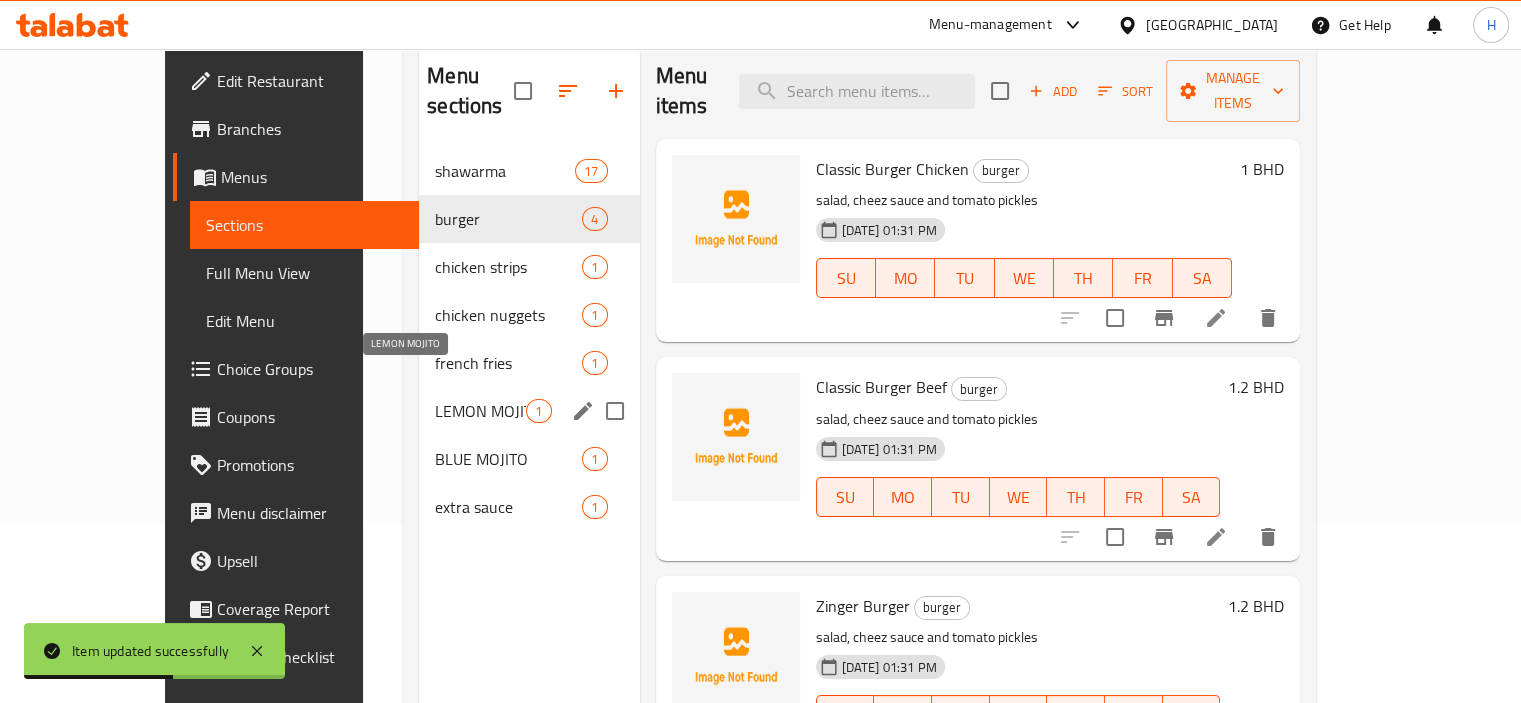 scroll, scrollTop: 191, scrollLeft: 0, axis: vertical 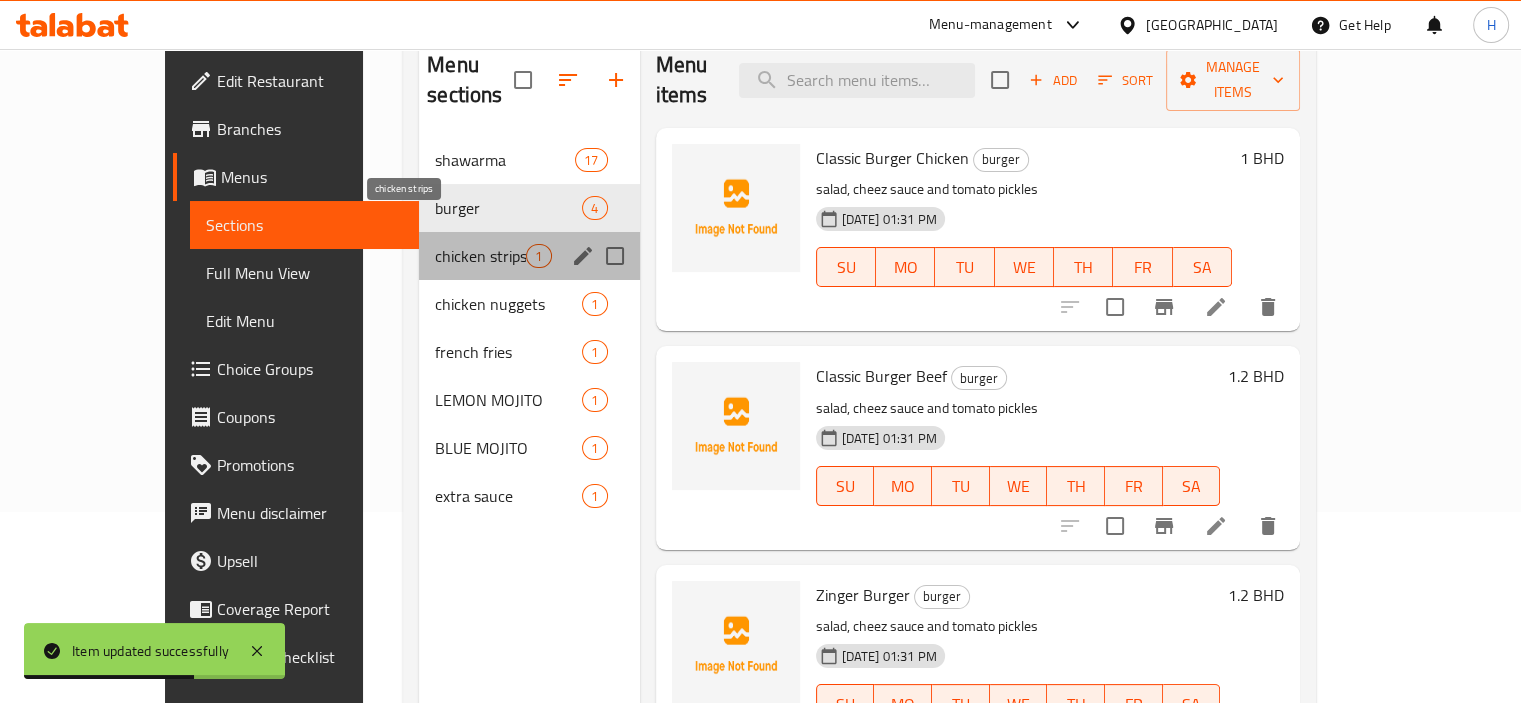 click on "chicken strips" at bounding box center [480, 256] 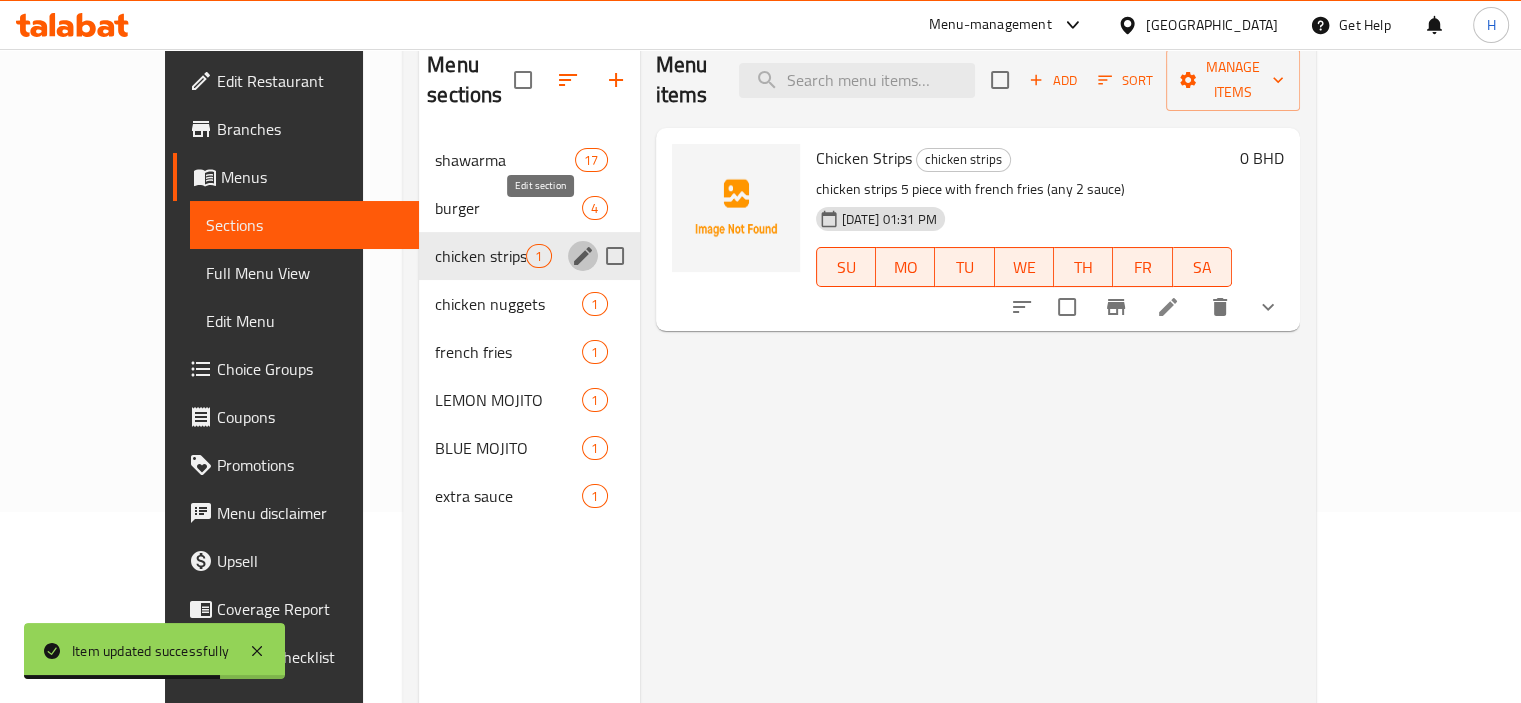click 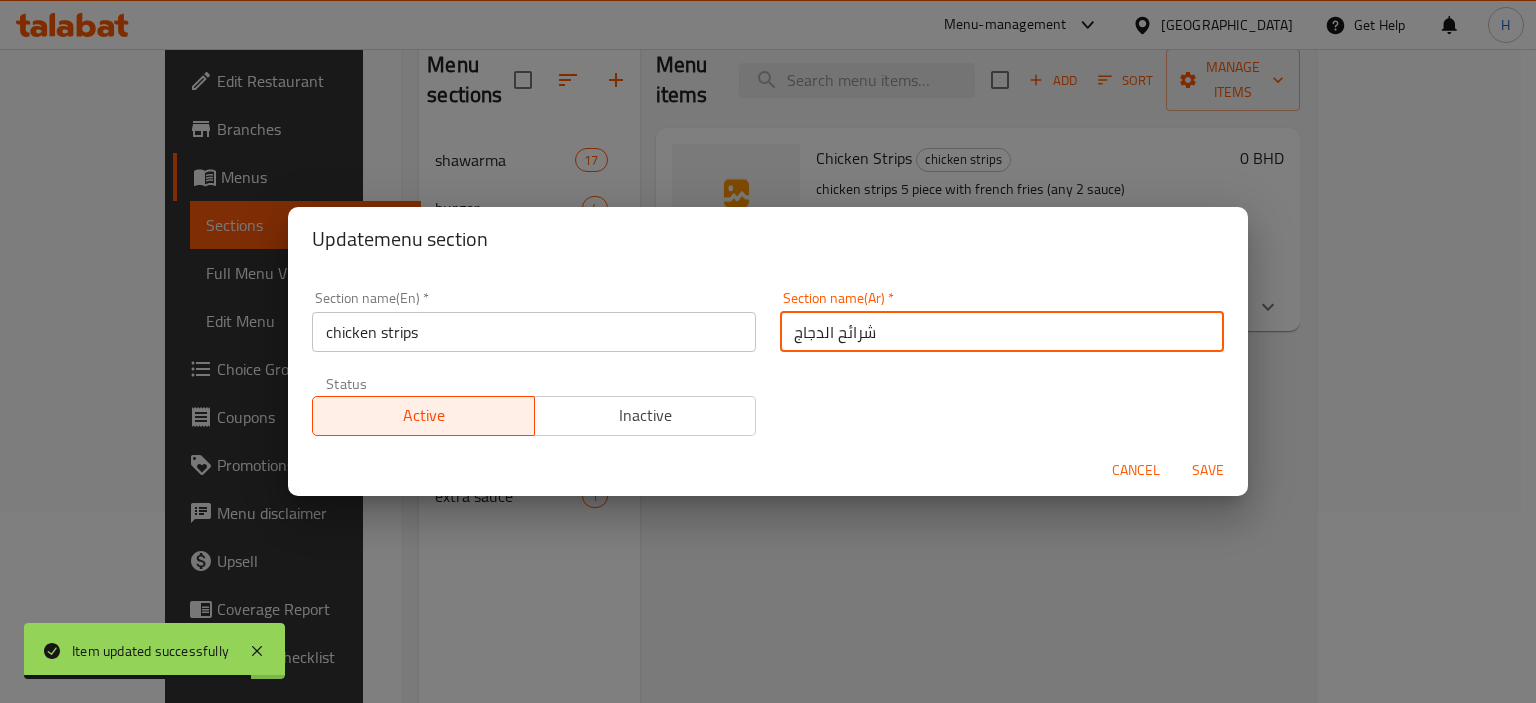 click on "شرائح الدجاج" at bounding box center [1002, 332] 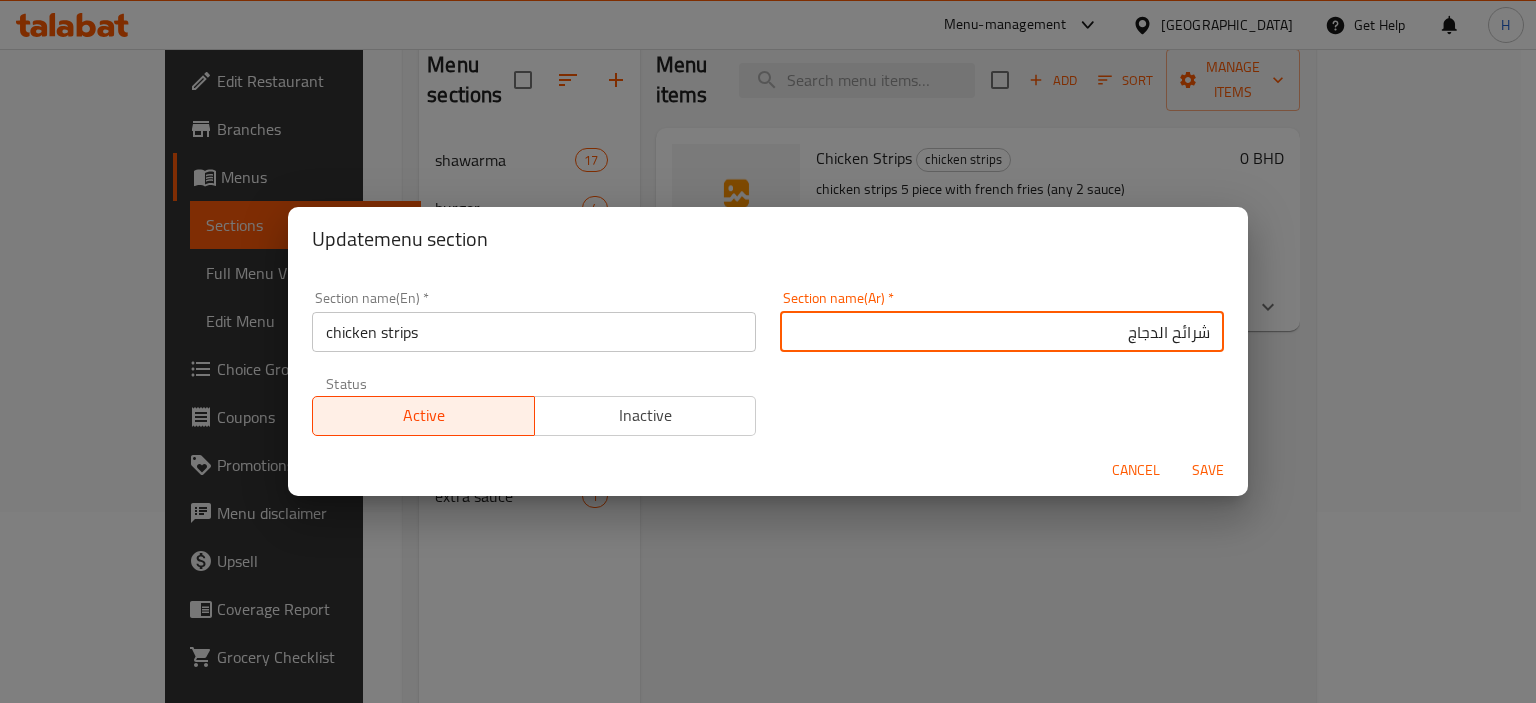 click on "شرائح الدجاج" at bounding box center (1002, 332) 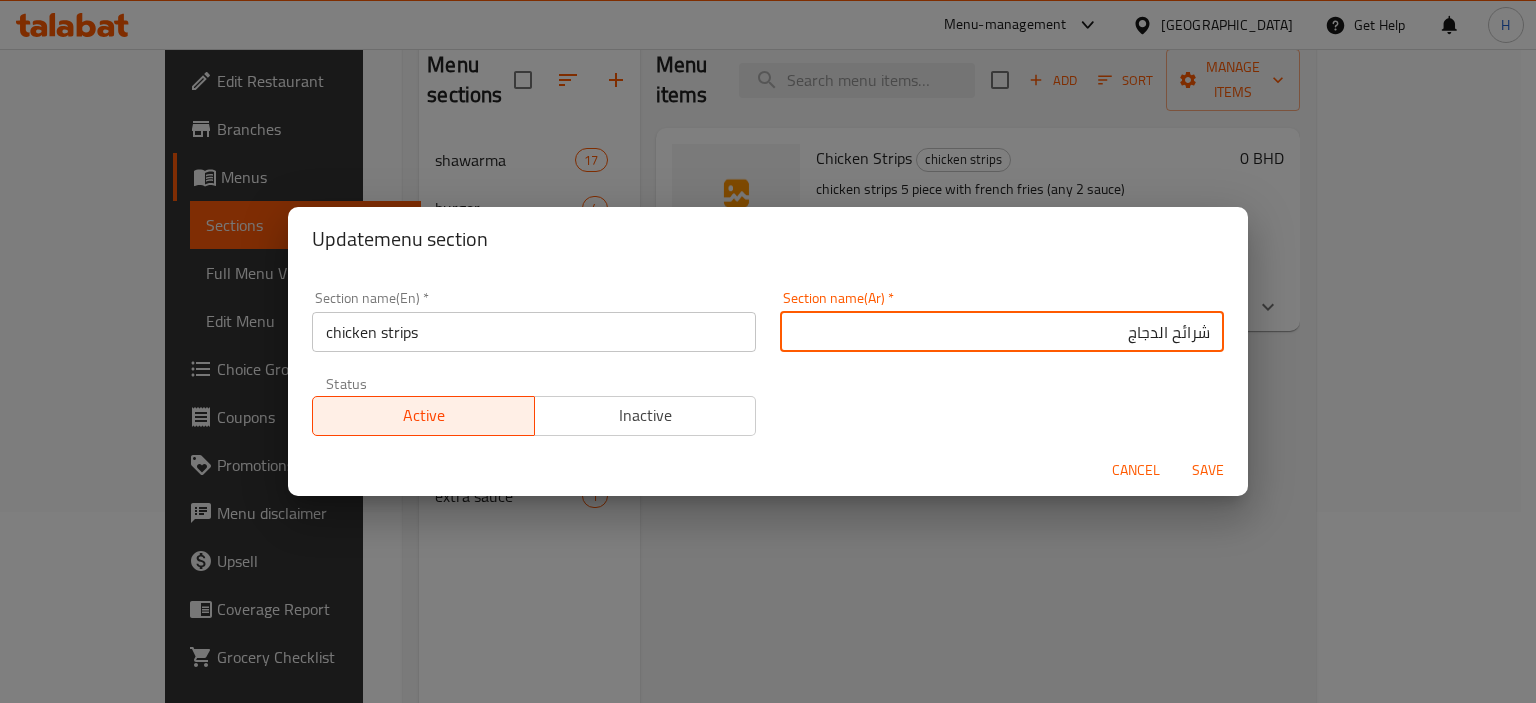click on "شرائح الدجاج" at bounding box center (1002, 332) 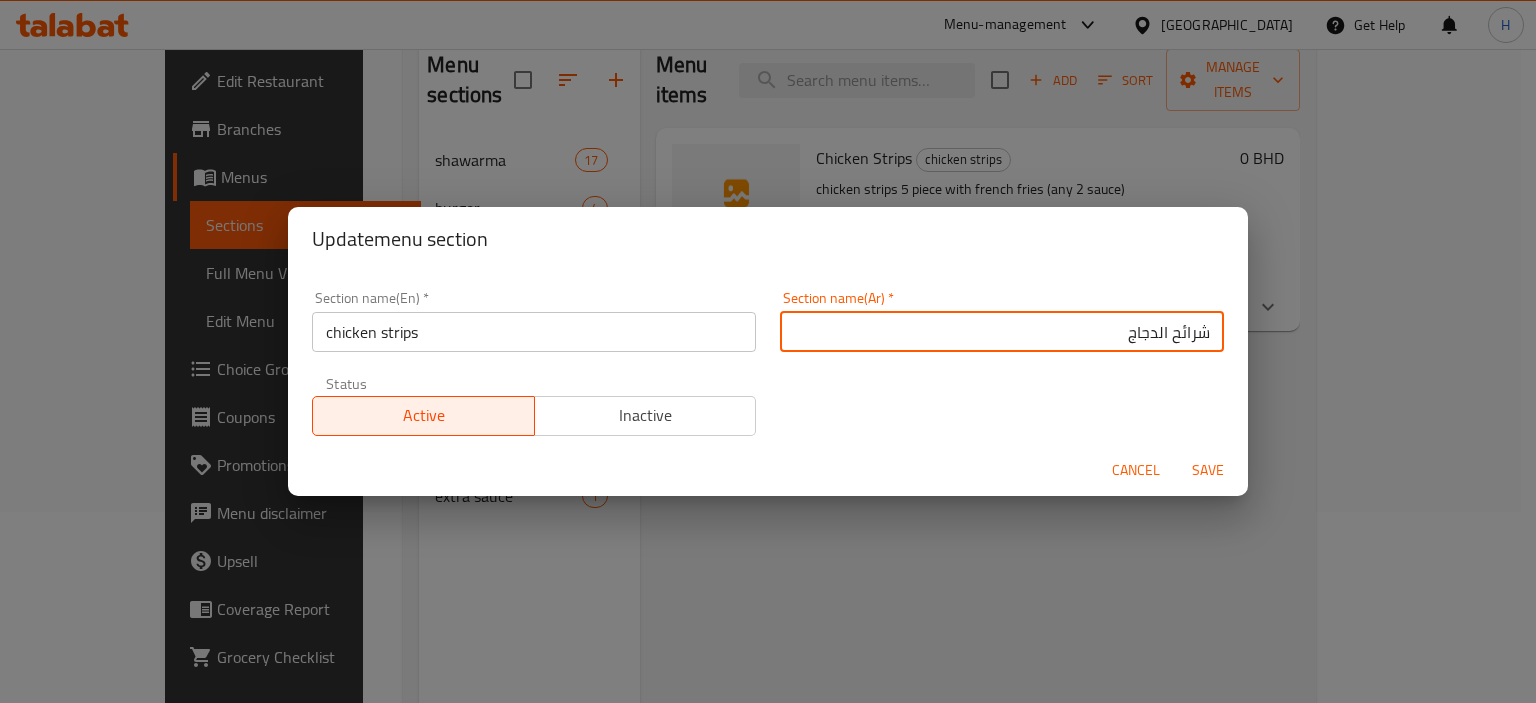 click on "شرائح الدجاج" at bounding box center (1002, 332) 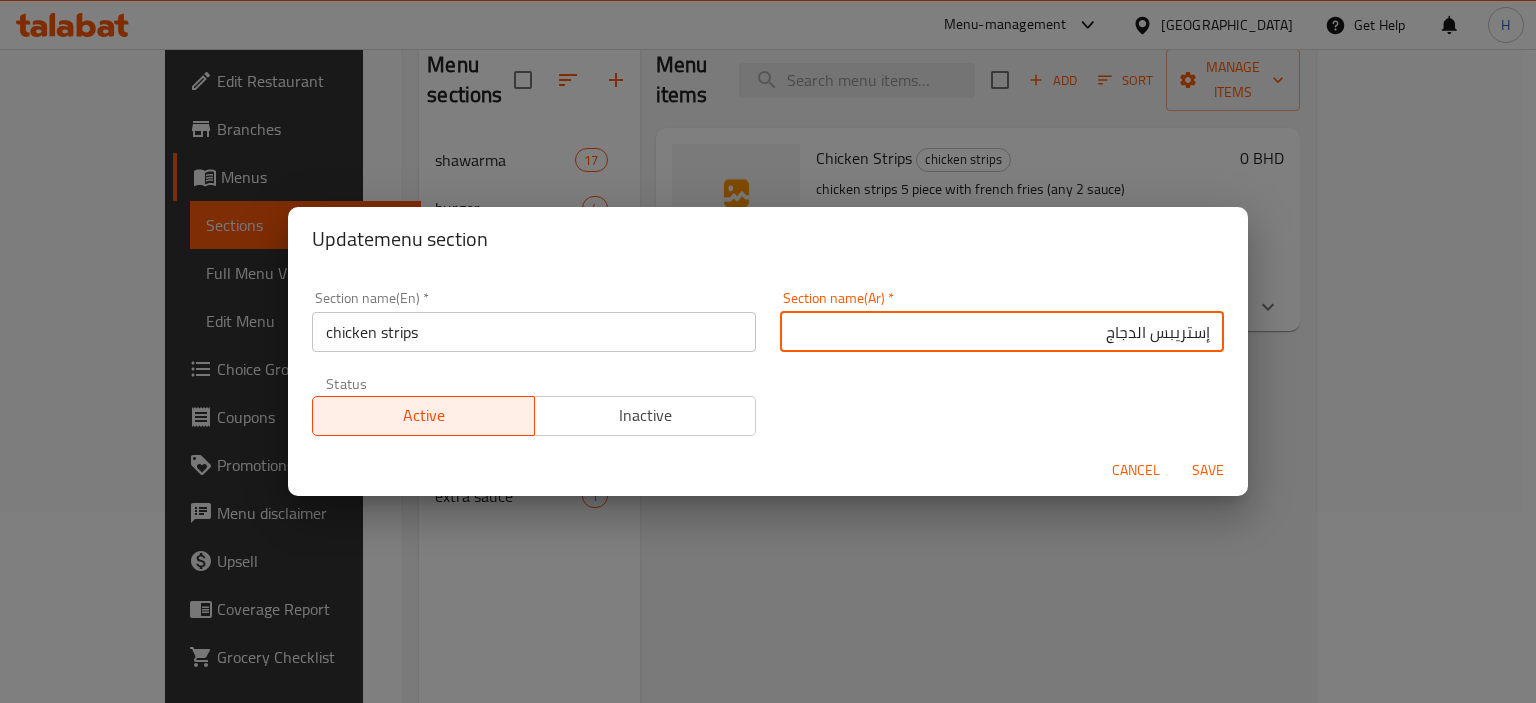 click on "إستريبس الدجاج" at bounding box center (1002, 332) 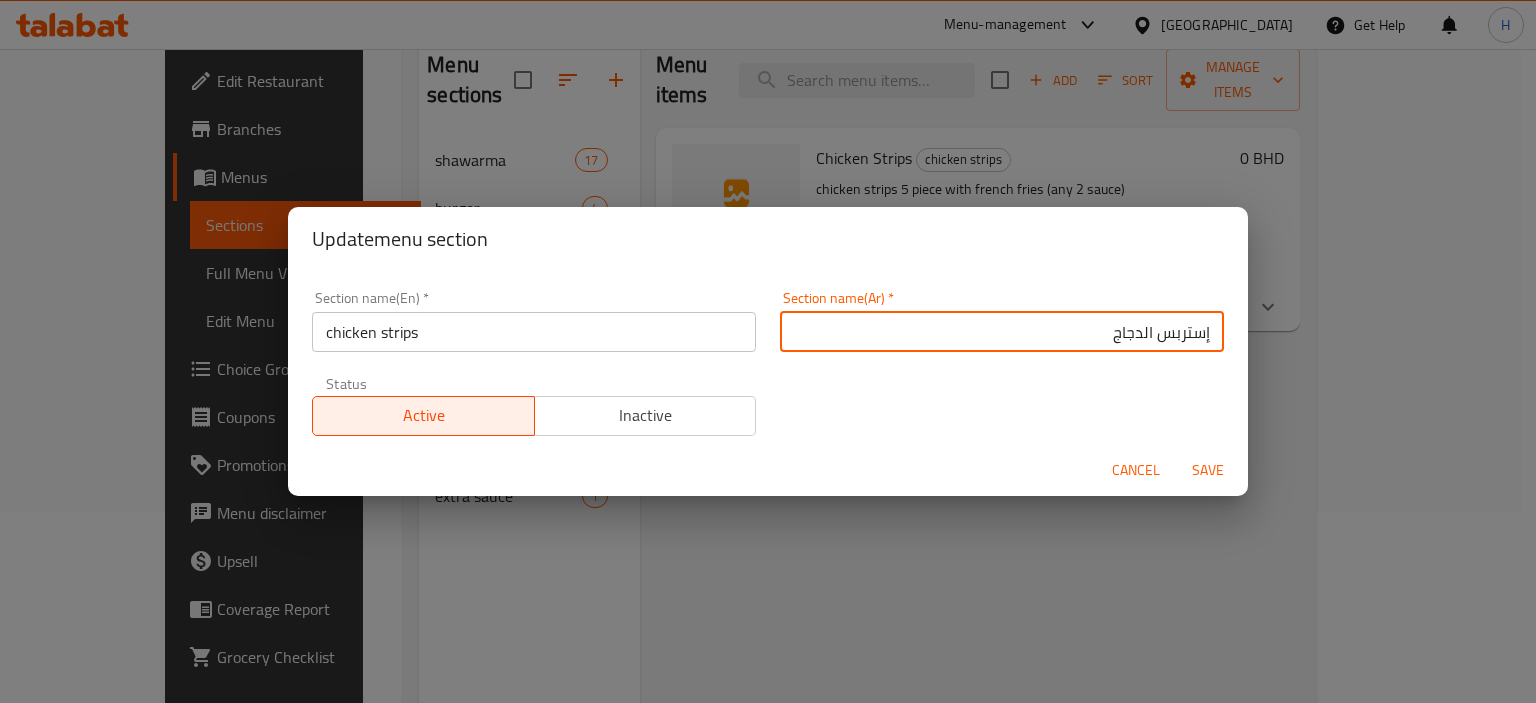 type on "إستربس الدجاج" 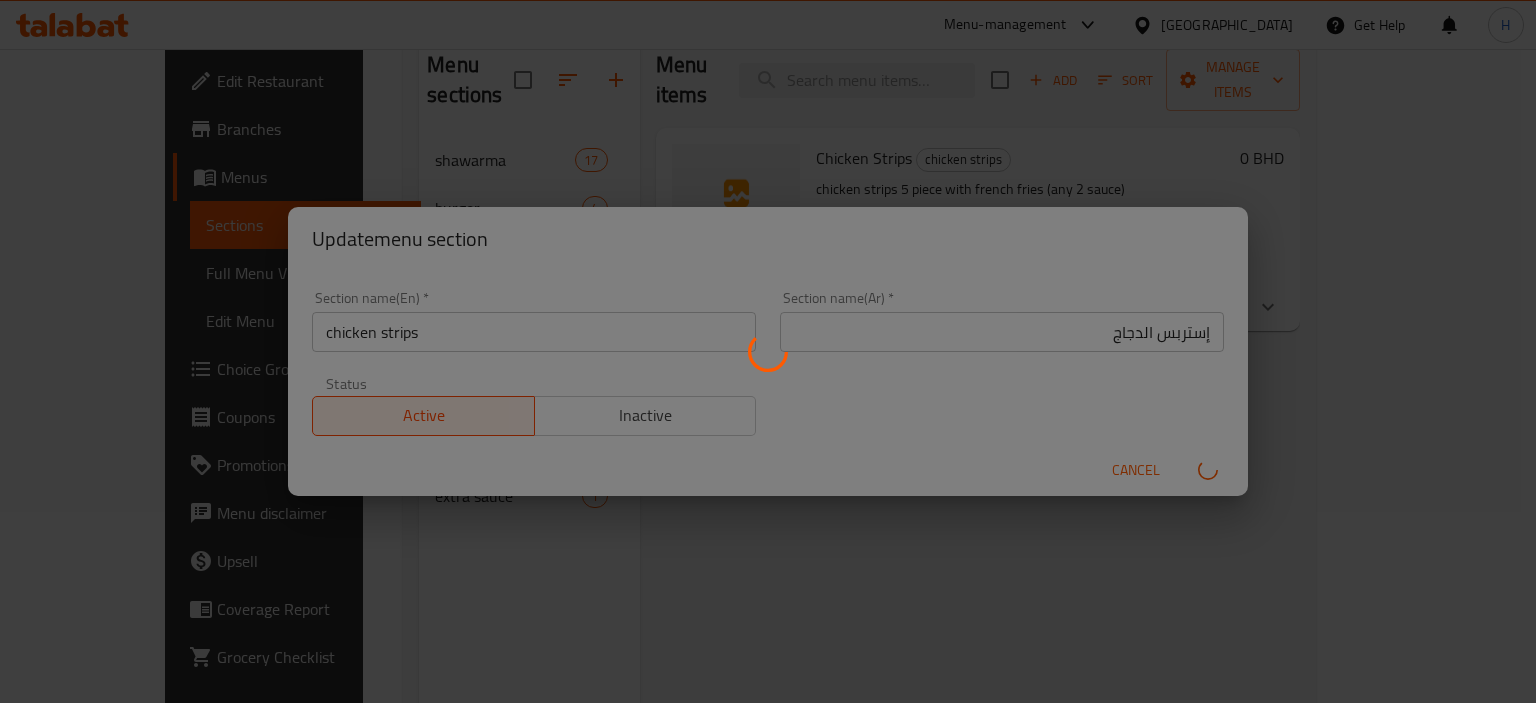 click at bounding box center (768, 351) 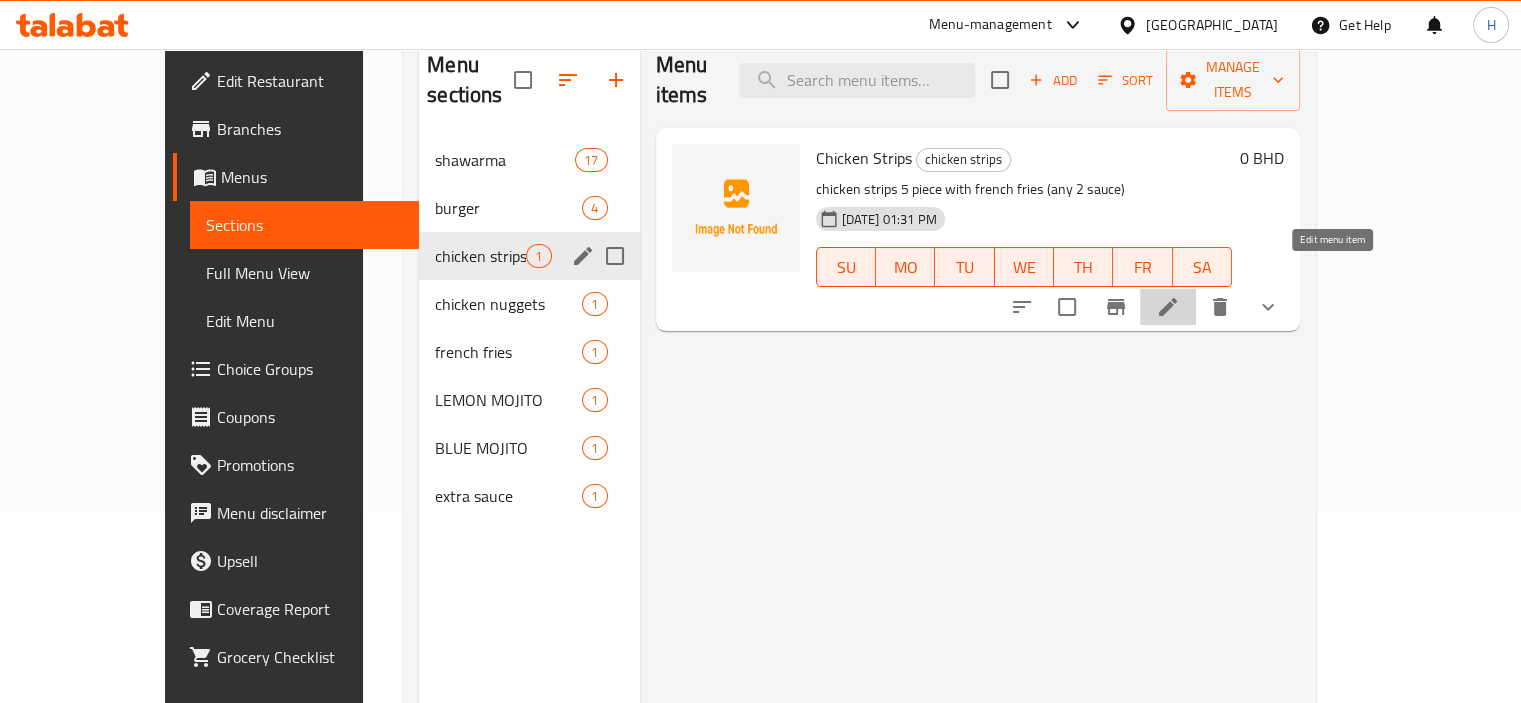 click 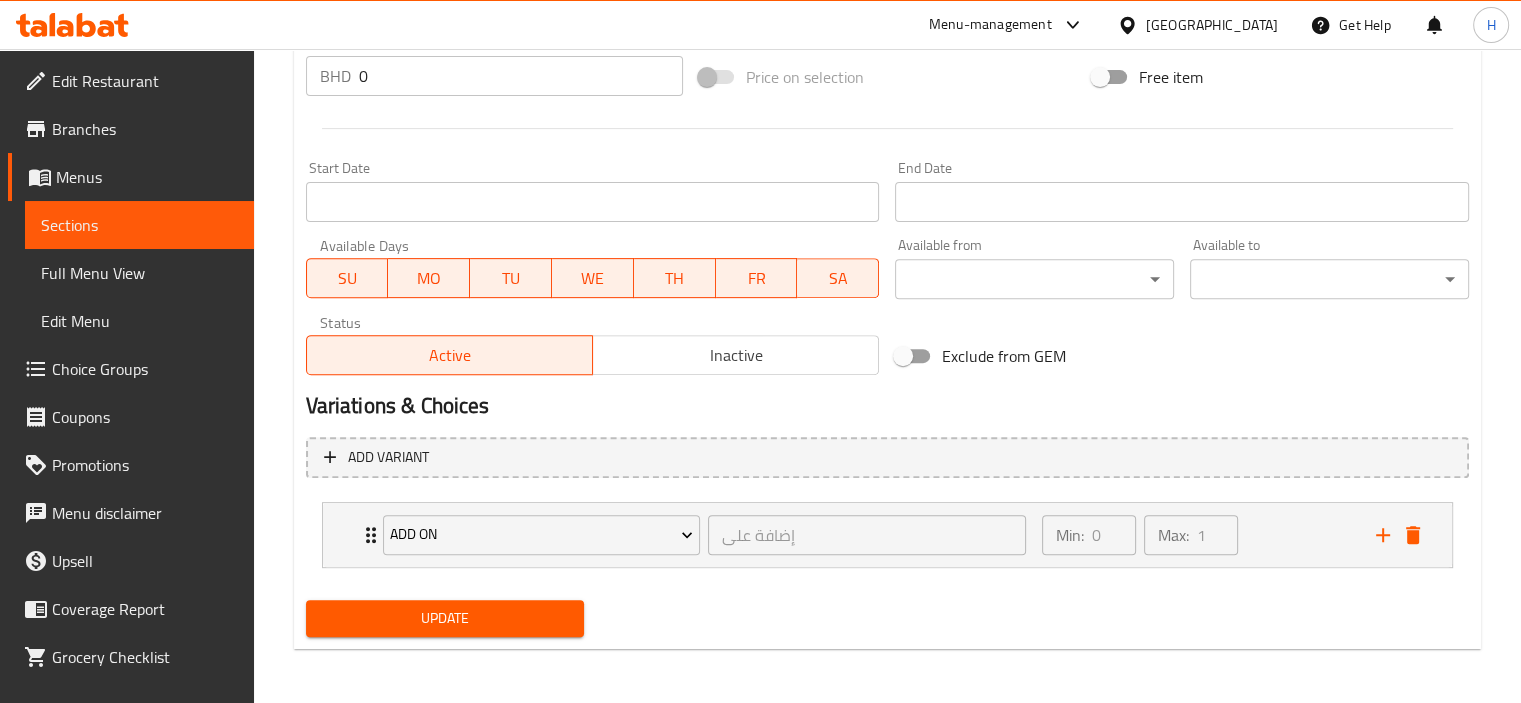 scroll, scrollTop: 742, scrollLeft: 0, axis: vertical 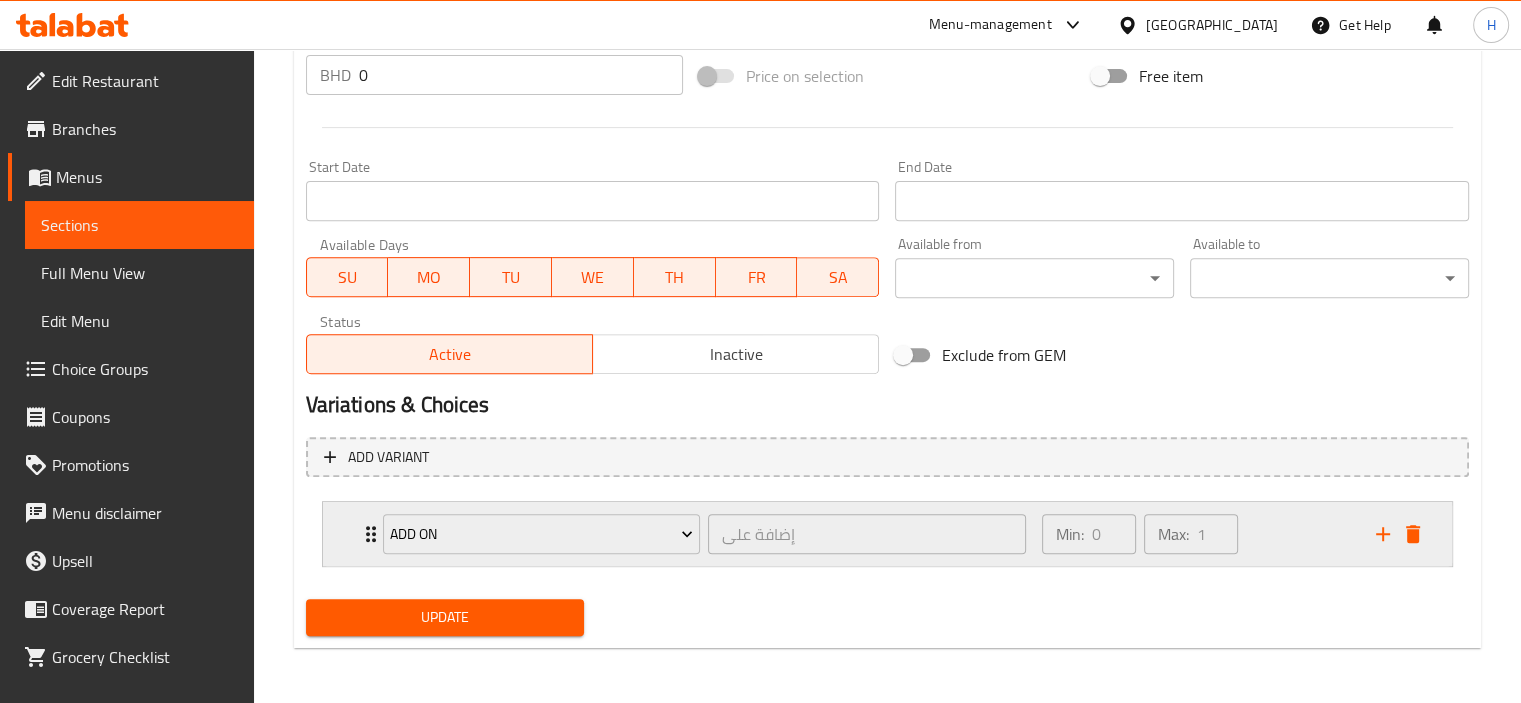 click on "Min: 0 ​ Max: 1 ​" at bounding box center (1197, 534) 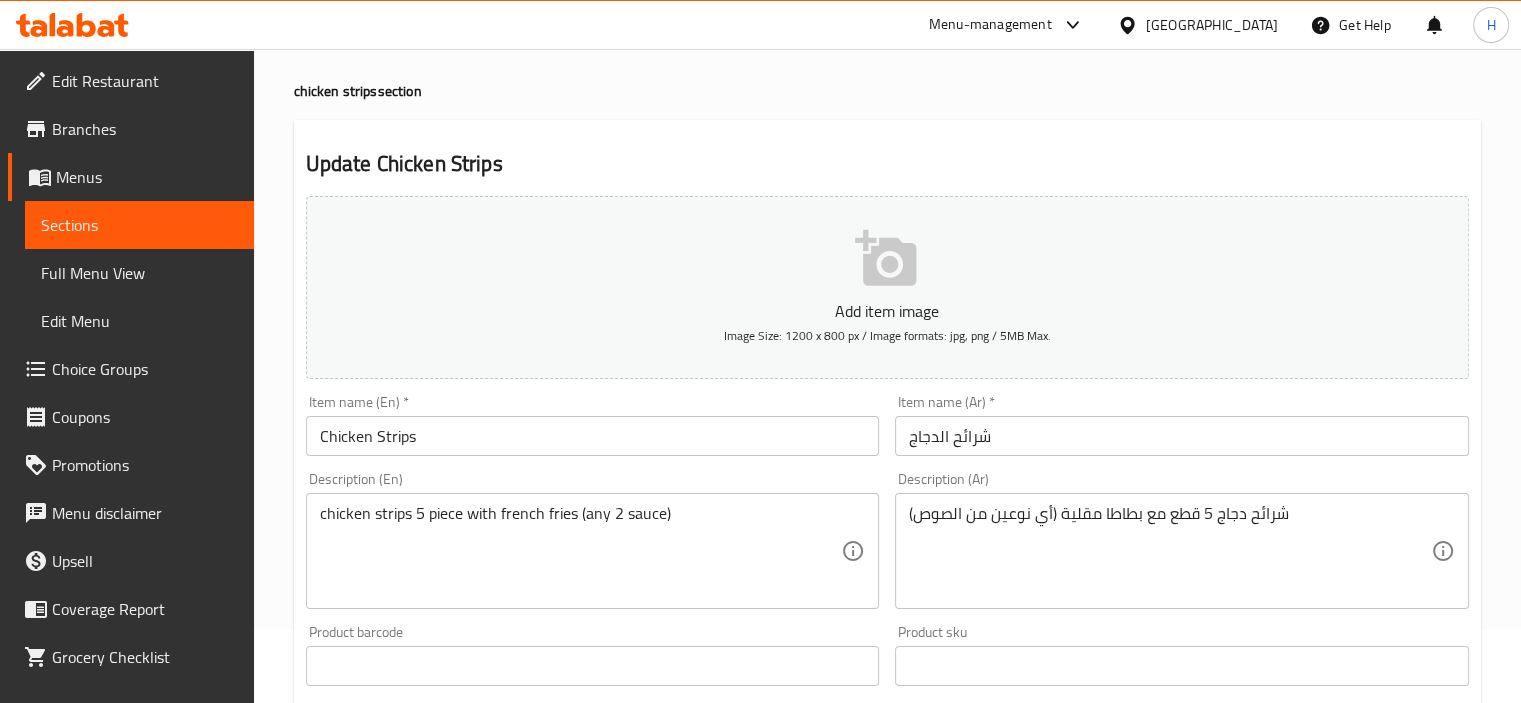 scroll, scrollTop: 0, scrollLeft: 0, axis: both 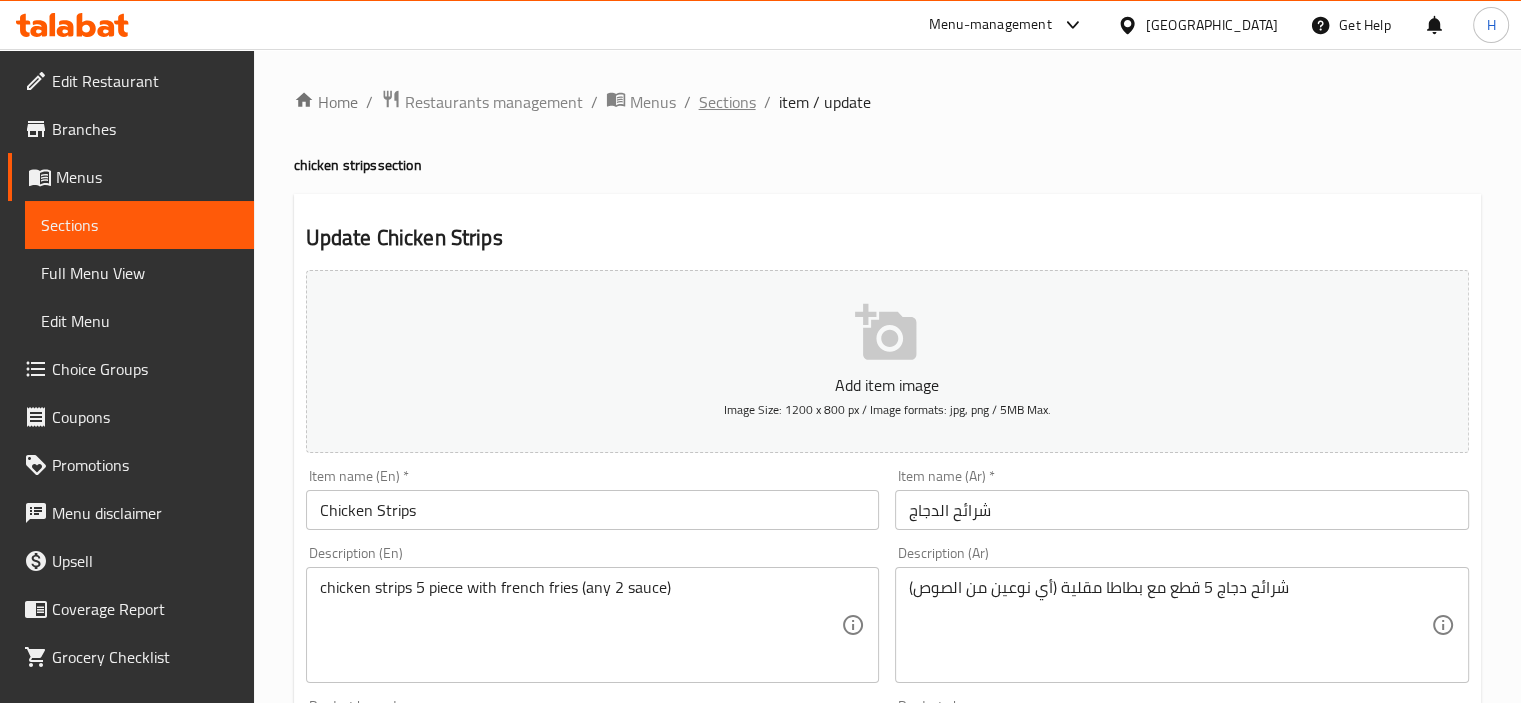 click on "Sections" at bounding box center (727, 102) 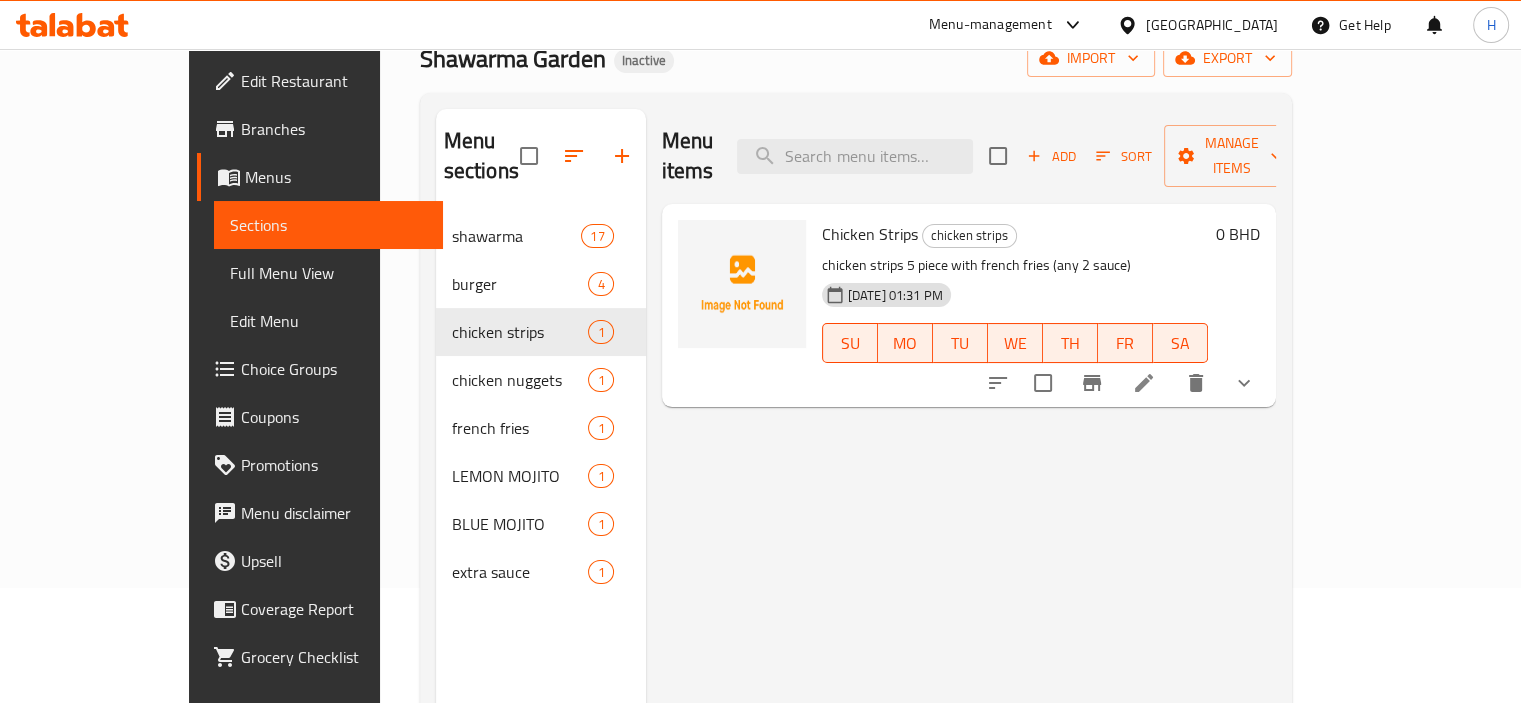 scroll, scrollTop: 122, scrollLeft: 0, axis: vertical 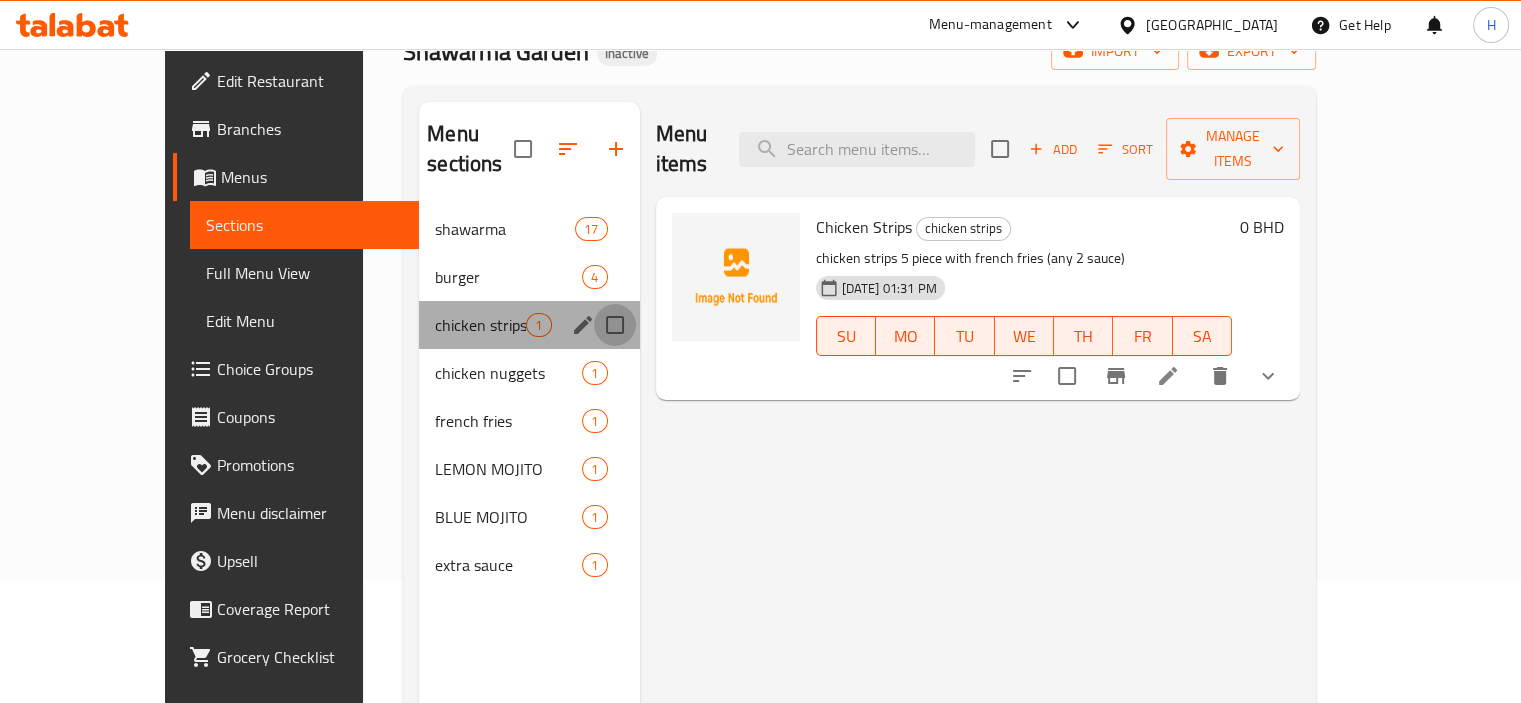 click at bounding box center [615, 325] 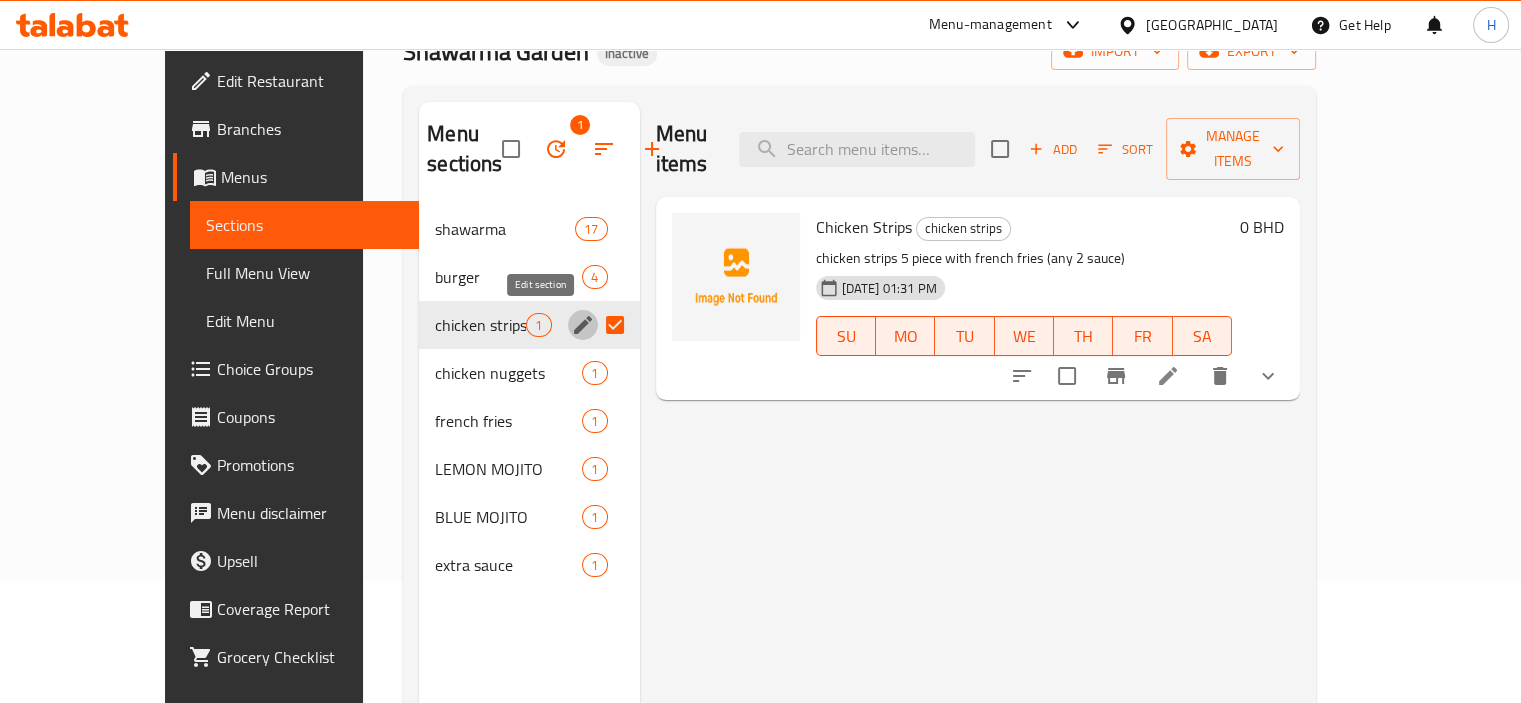 click 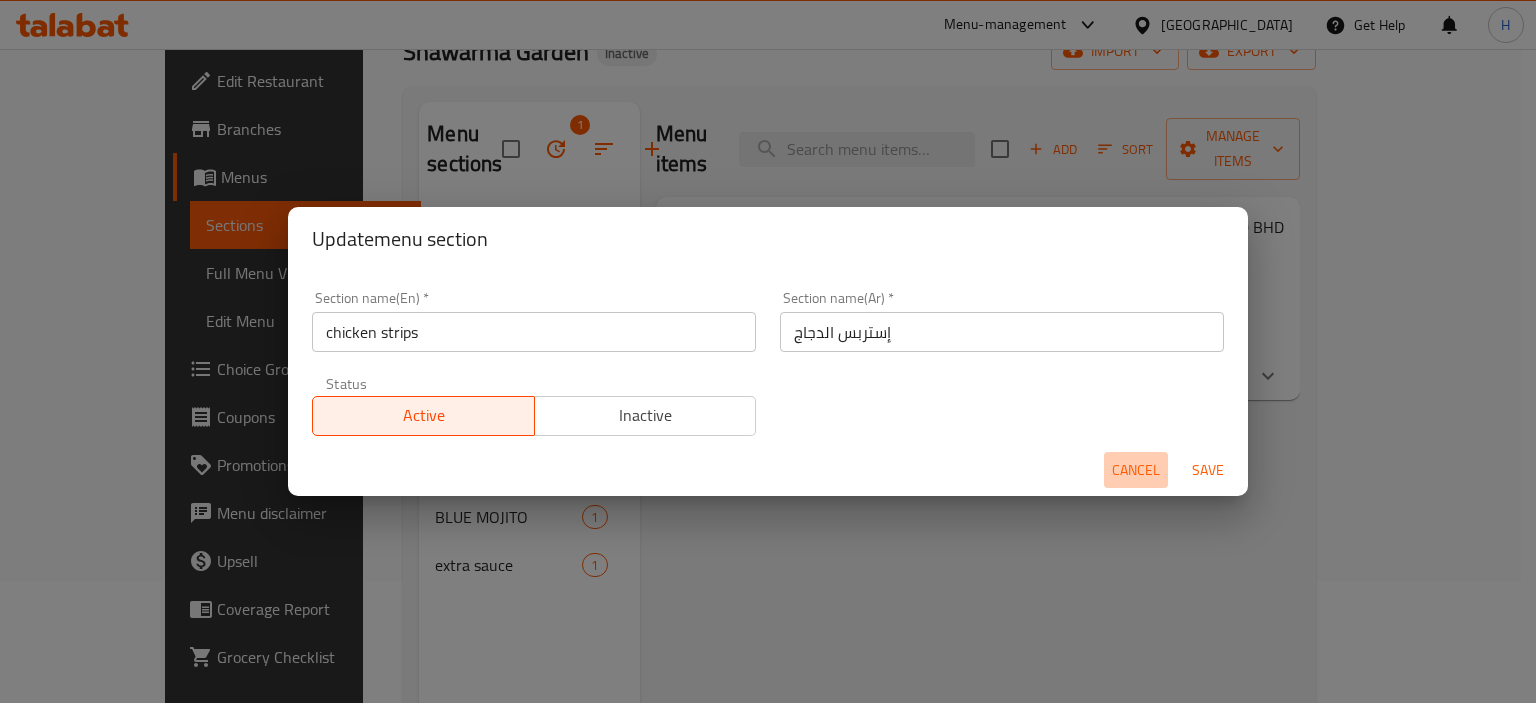 click on "Cancel" at bounding box center [1136, 470] 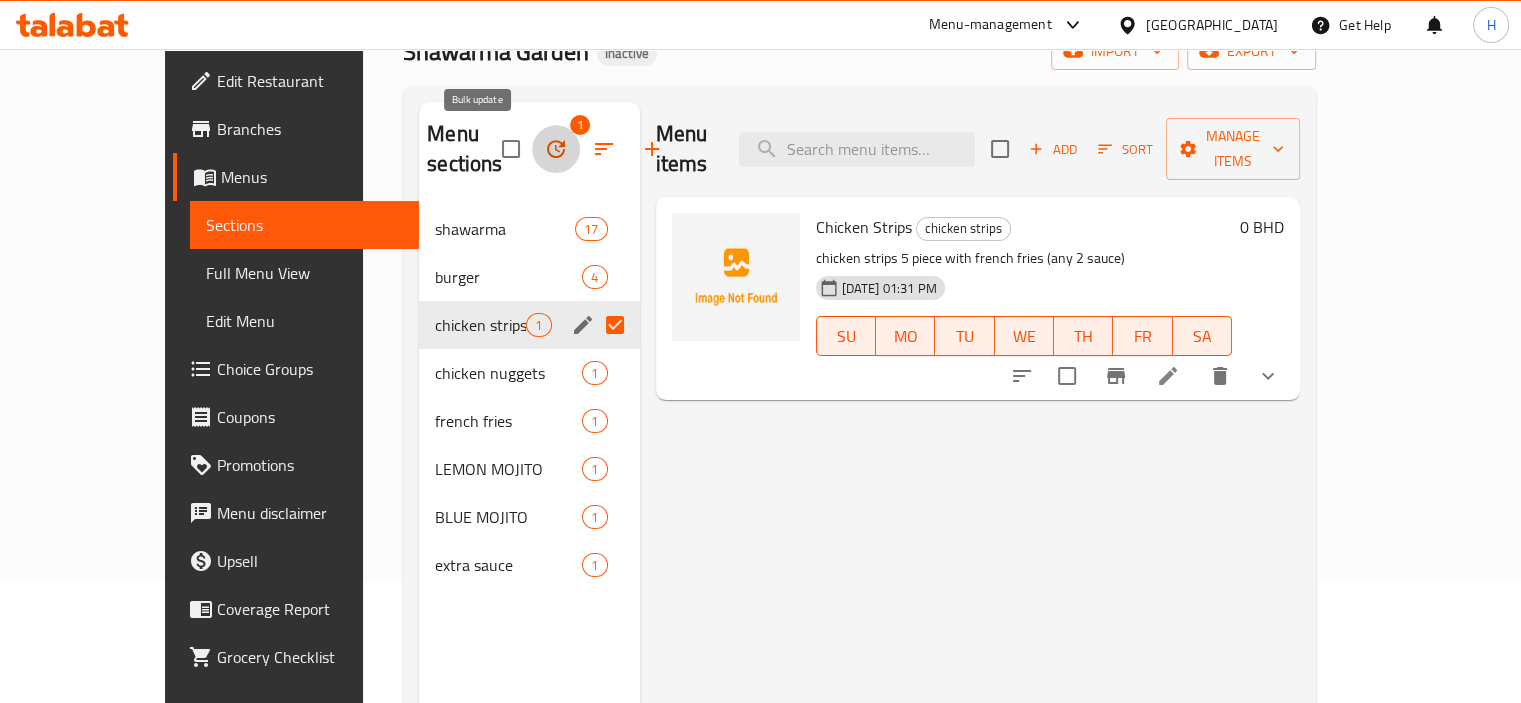 click at bounding box center (556, 149) 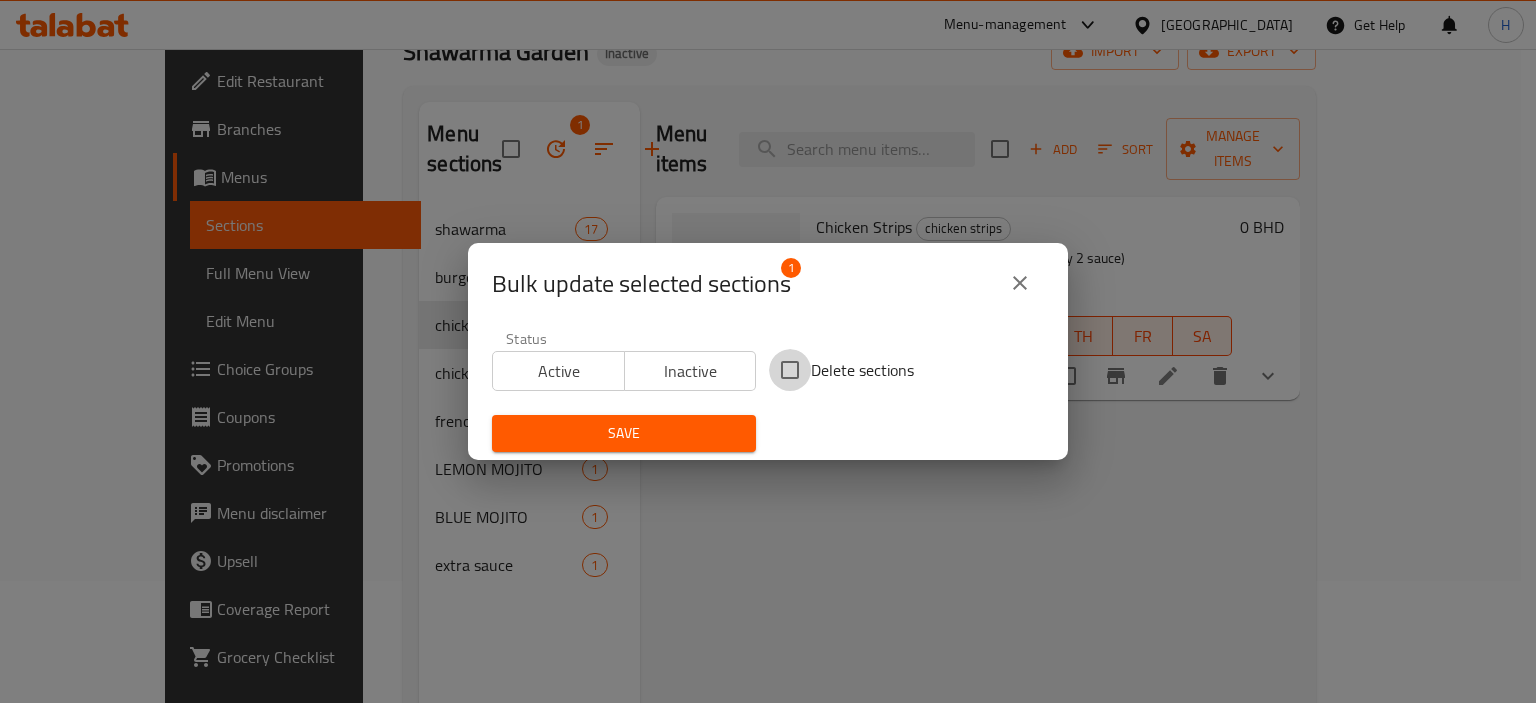 click on "Delete sections" at bounding box center (790, 370) 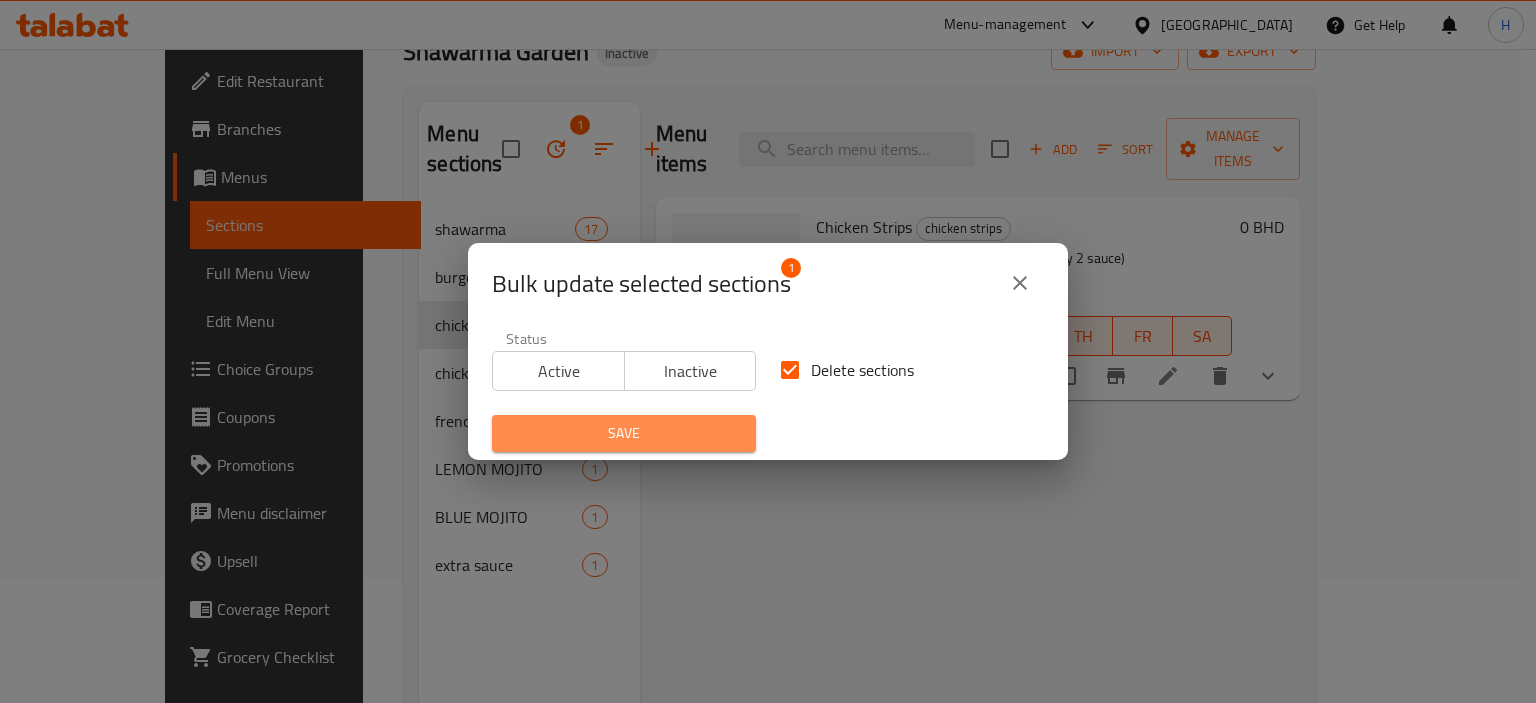 click on "Save" at bounding box center [624, 433] 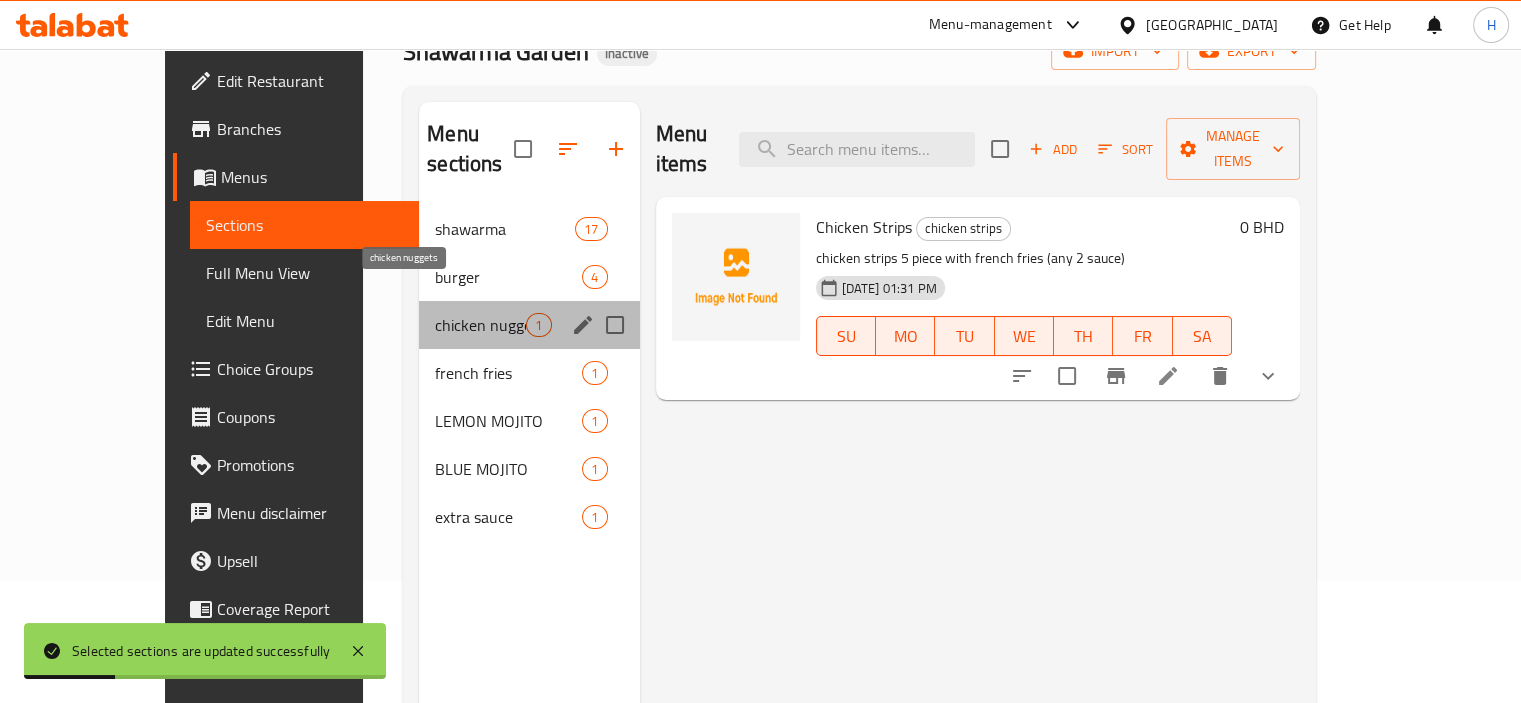 click on "chicken nuggets" at bounding box center [480, 325] 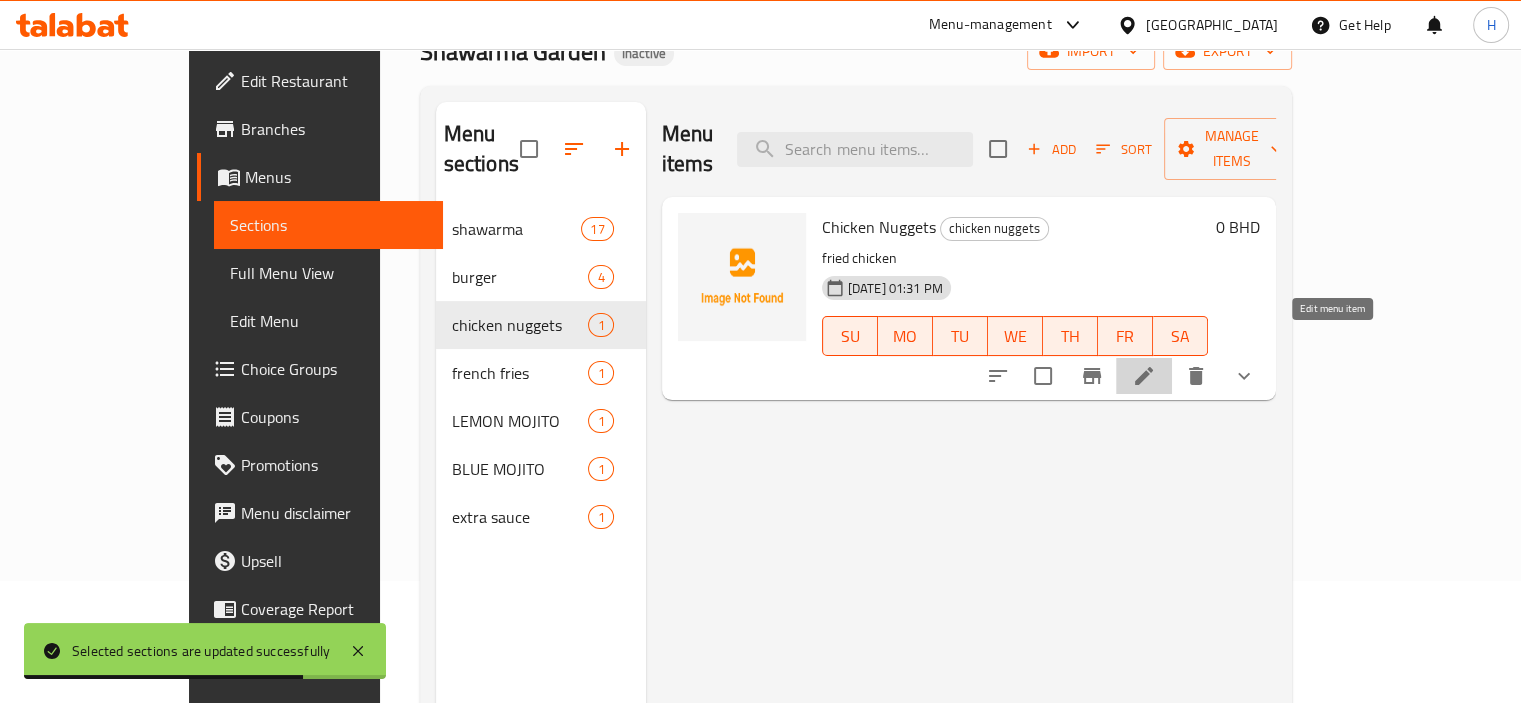 click 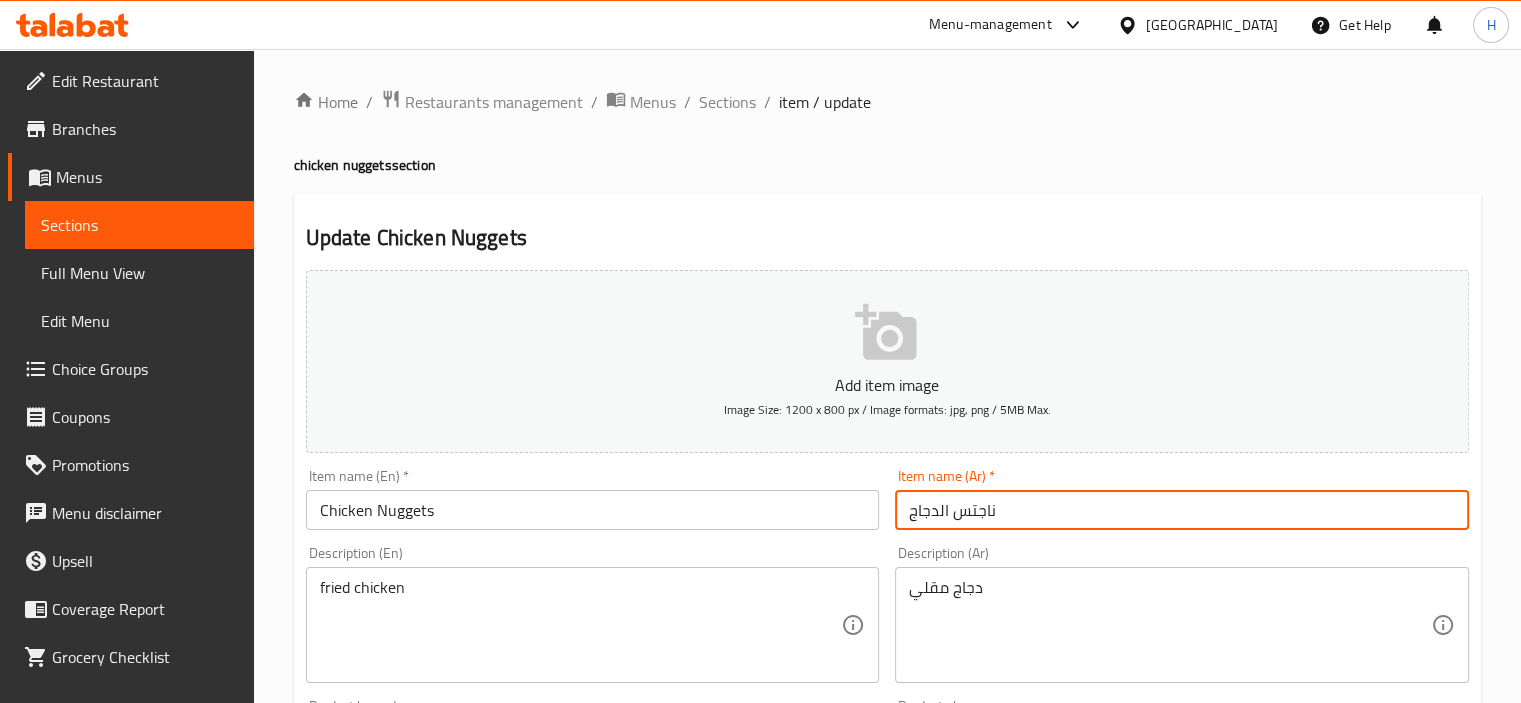 click on "ناجتس الدجاج" at bounding box center (1182, 510) 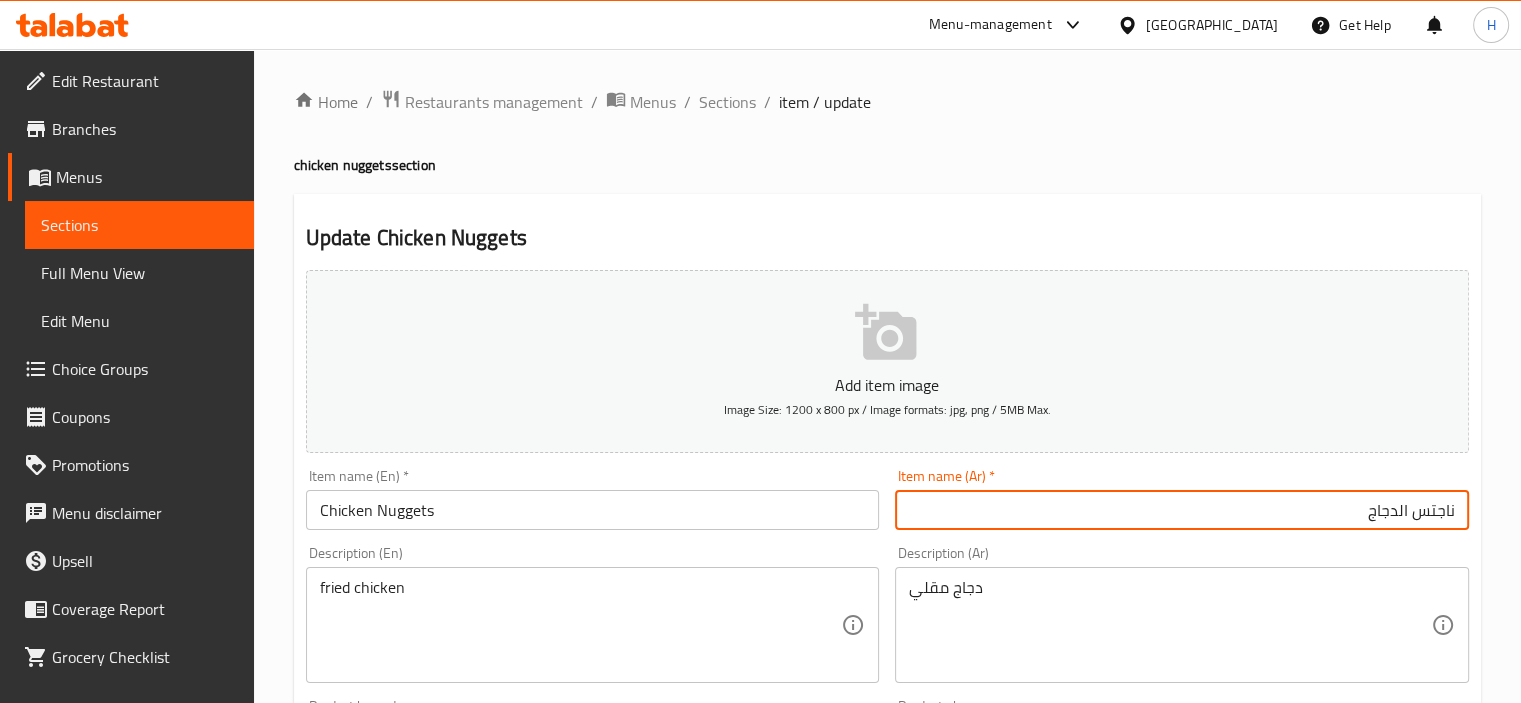 click on "ناجتس الدجاج" at bounding box center (1182, 510) 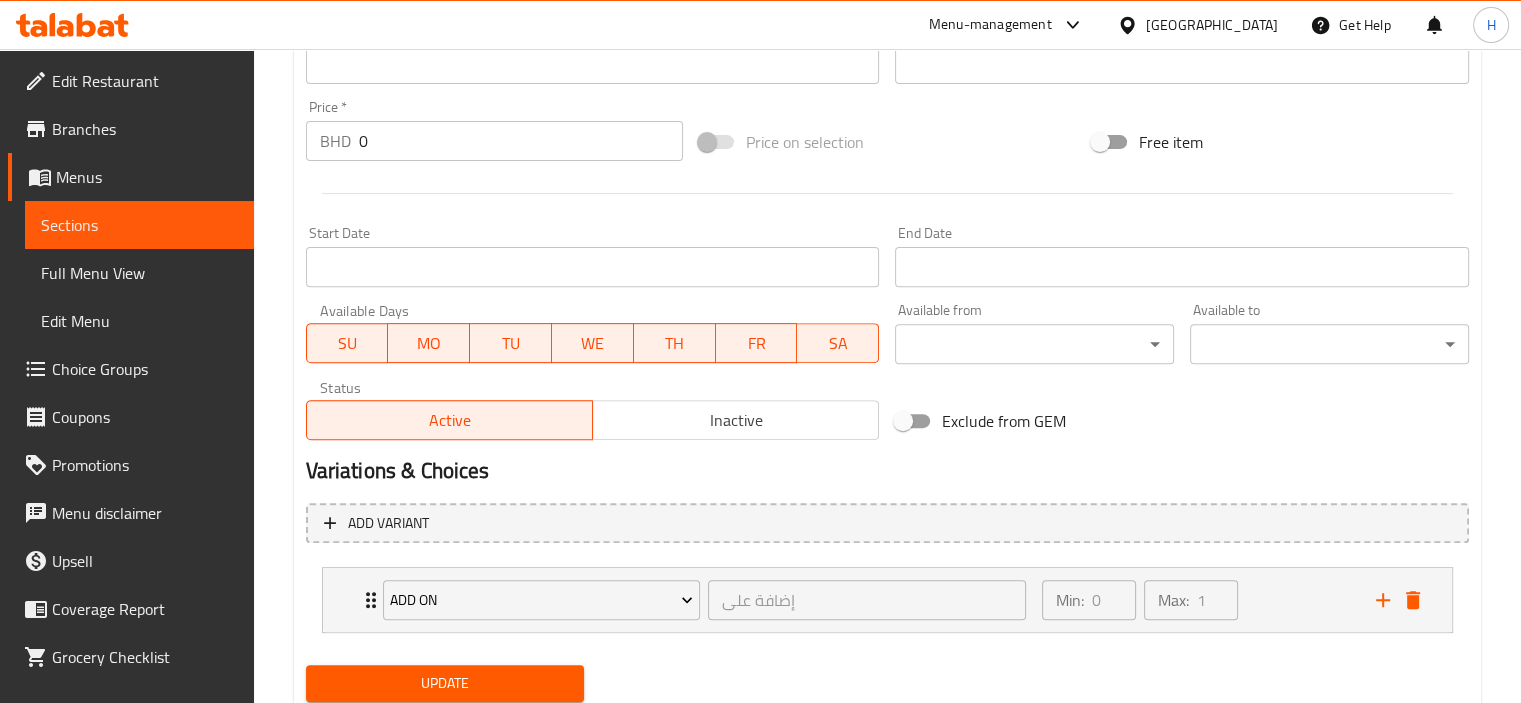 scroll, scrollTop: 742, scrollLeft: 0, axis: vertical 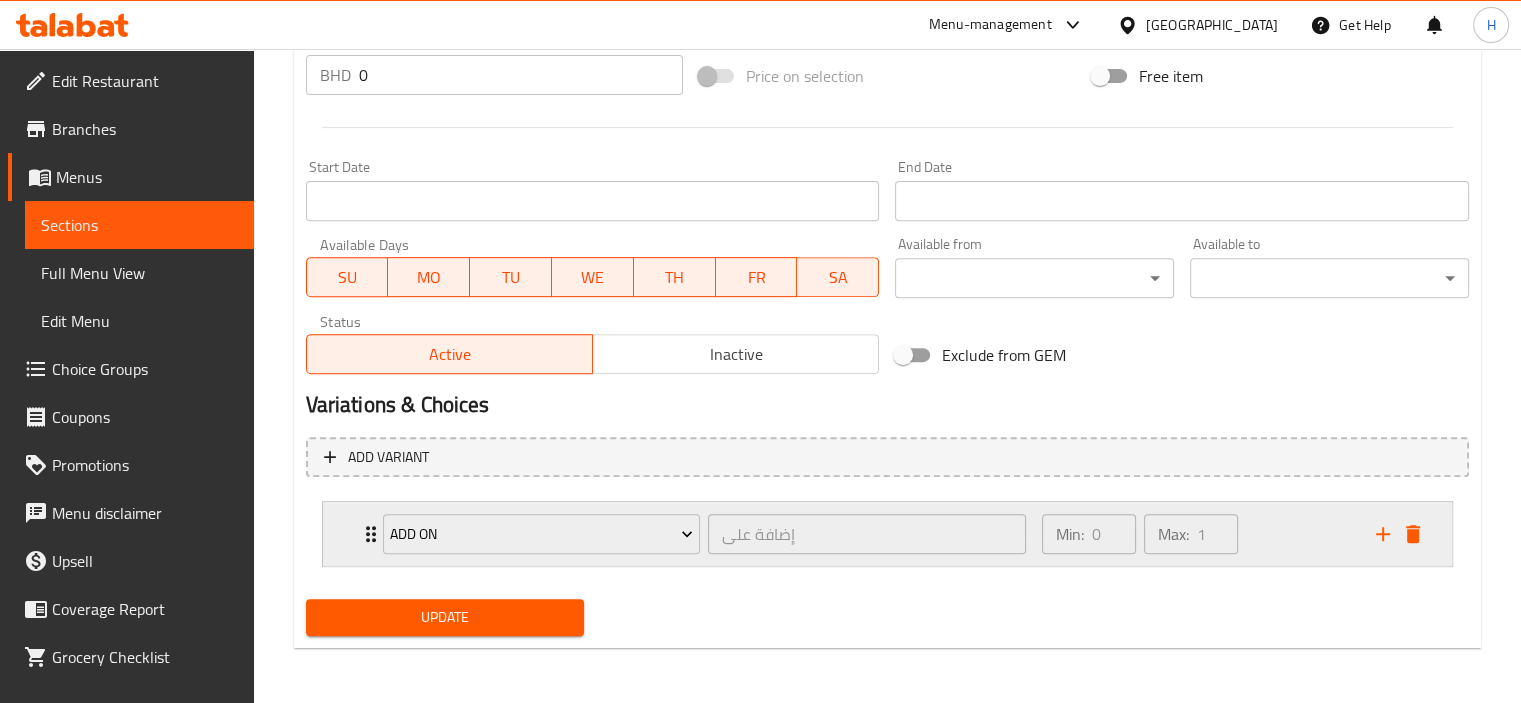 click on "Min: 0 ​ Max: 1 ​" at bounding box center (1197, 534) 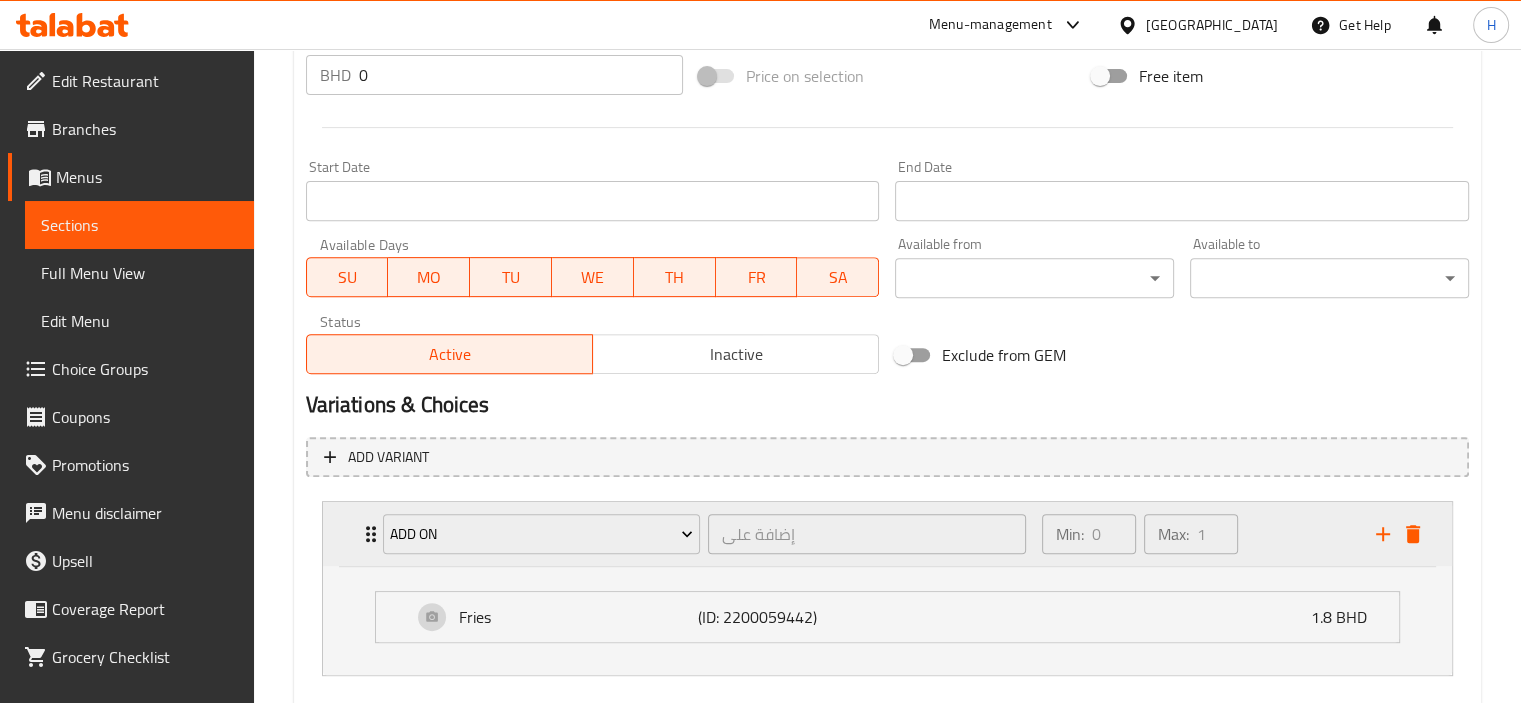 scroll, scrollTop: 851, scrollLeft: 0, axis: vertical 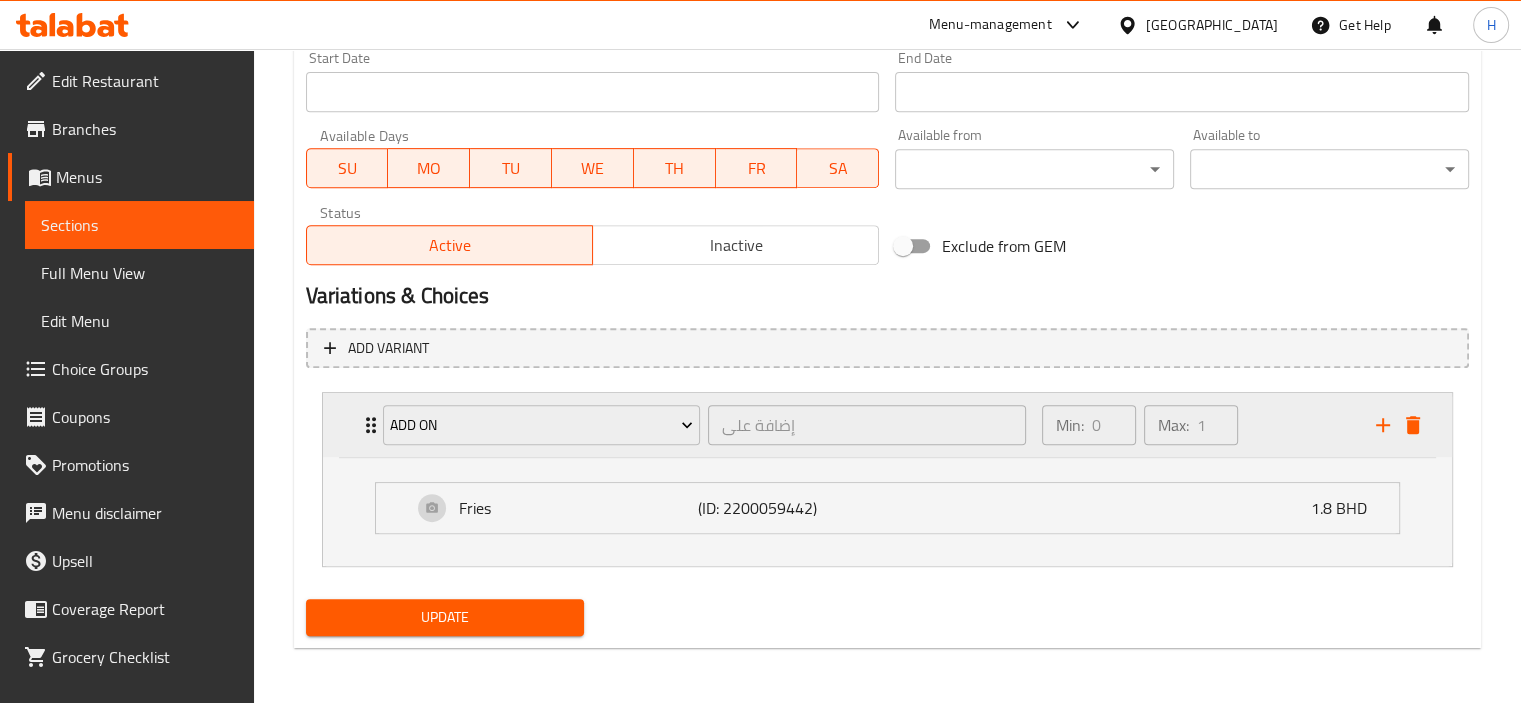 click on "Max:" at bounding box center (1173, 425) 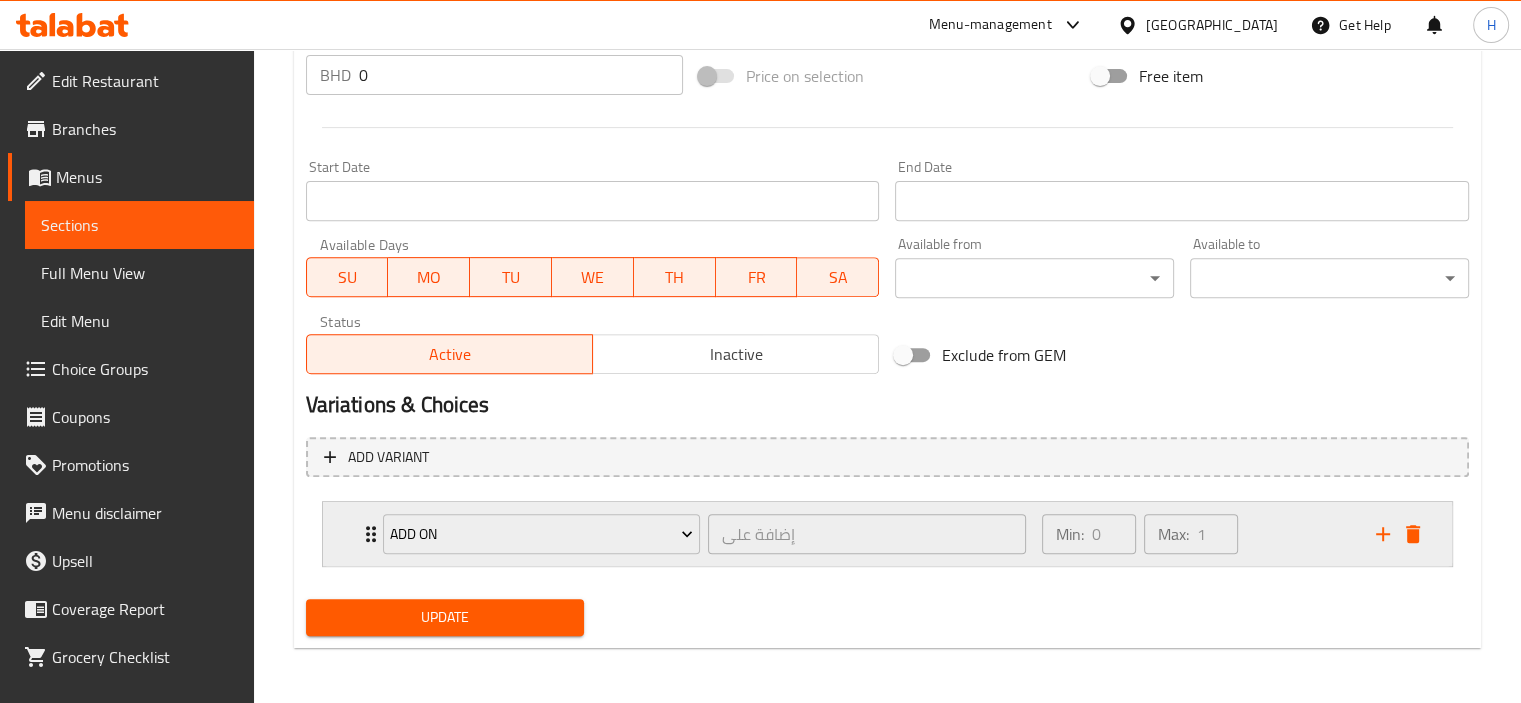 click on "إضافة على ​" at bounding box center [867, 534] 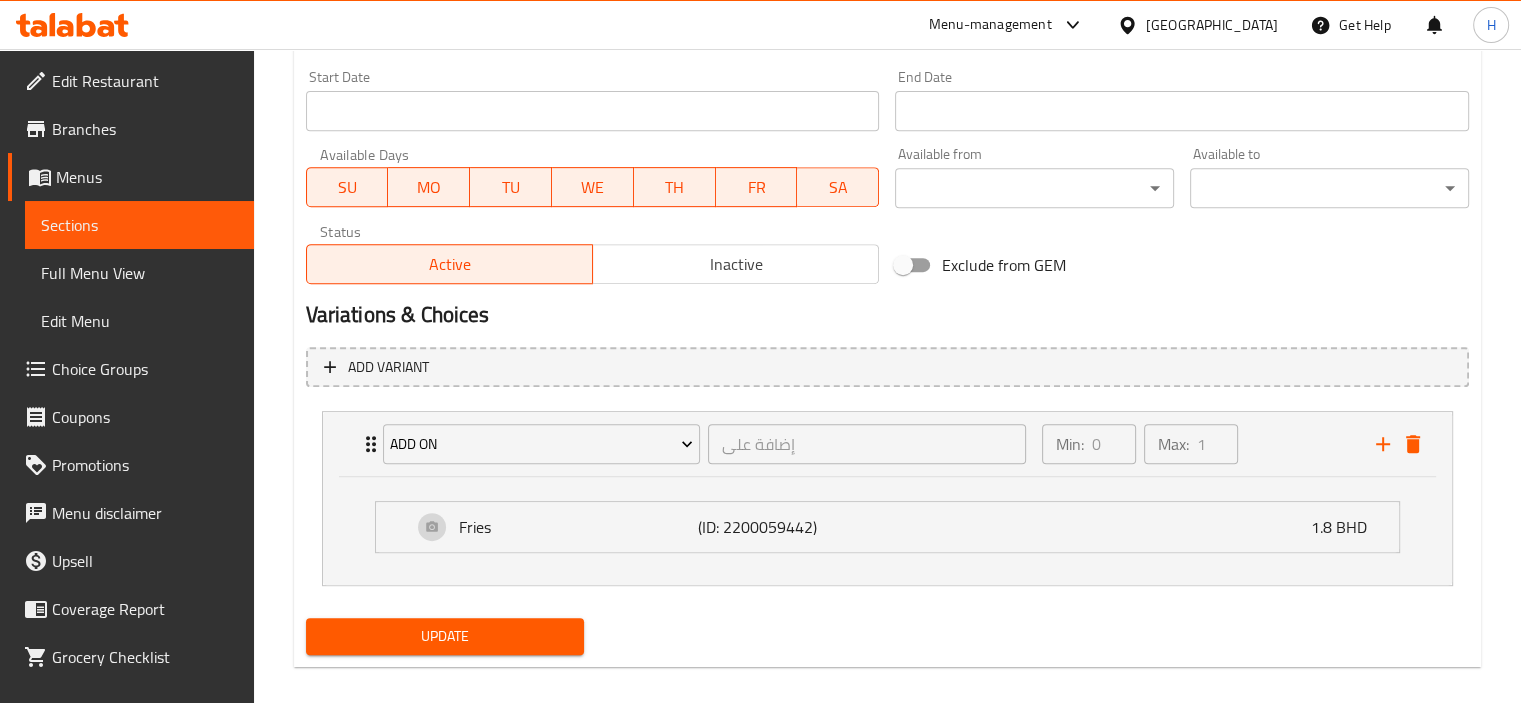 click on "Add On إضافة على ​ Min: 0 ​ Max: 1 ​ Fries (ID: 2200059442) 1.8 BHD Name (En) Fries Name (En) Name (Ar) بطاطس مقلية Name (Ar) Price BHD 1.8 Price Status" at bounding box center (887, 498) 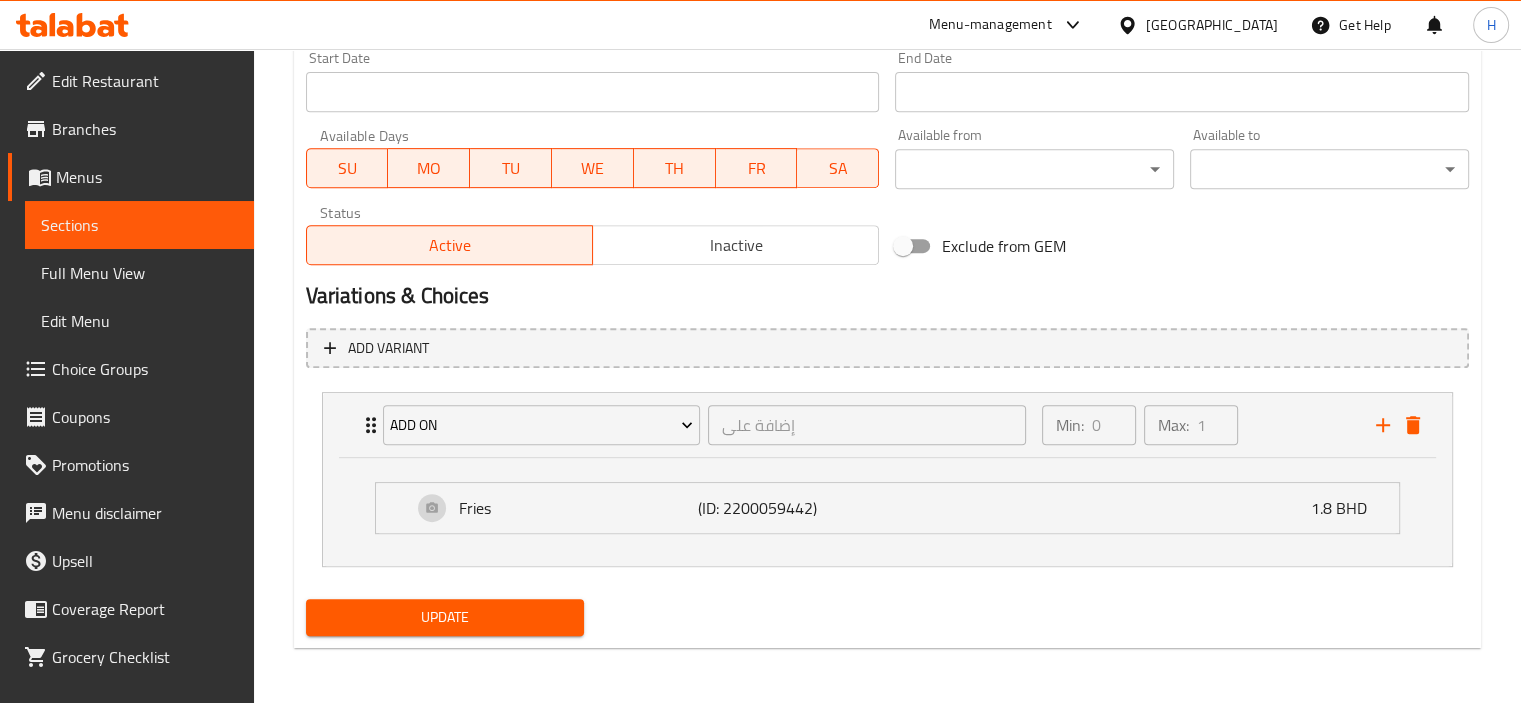 type on "ناجتس دجاج" 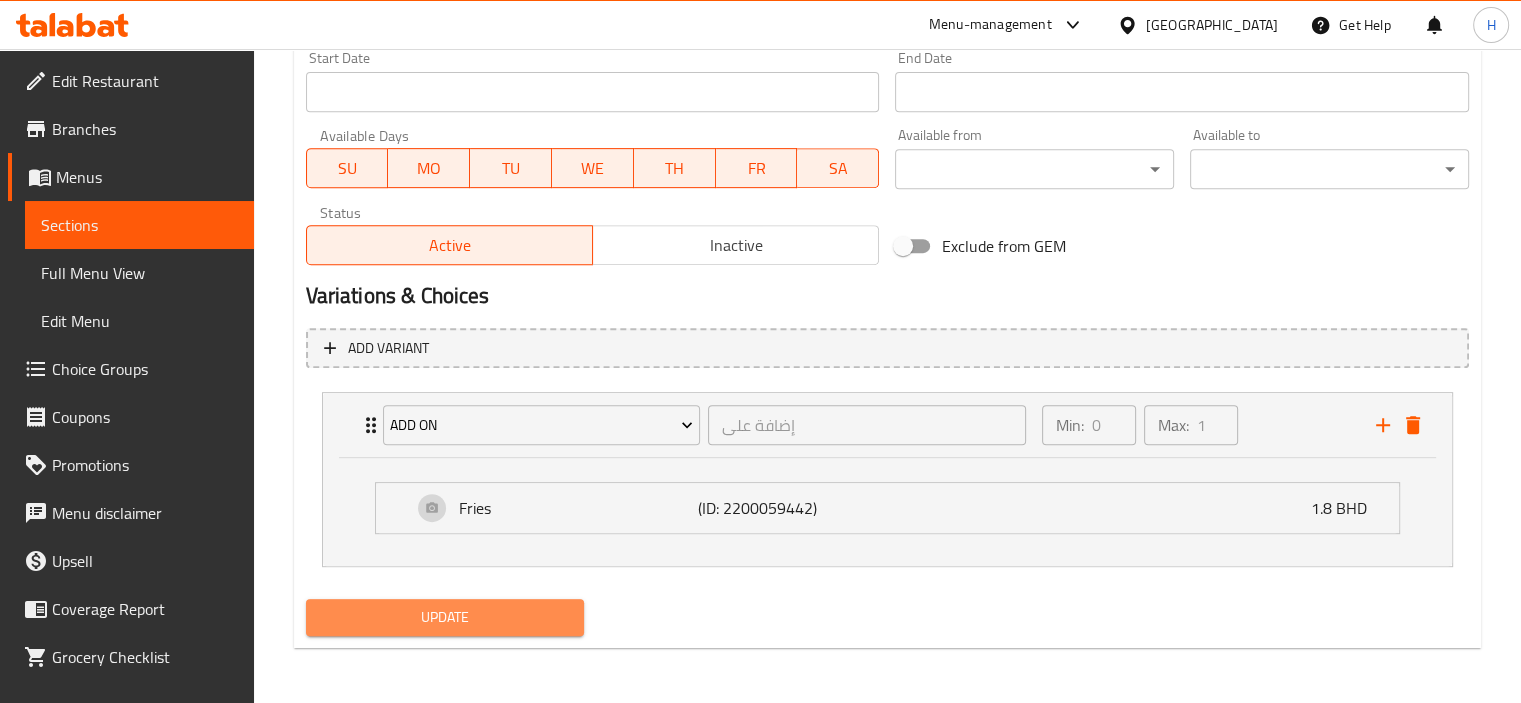 click on "Update" at bounding box center [445, 617] 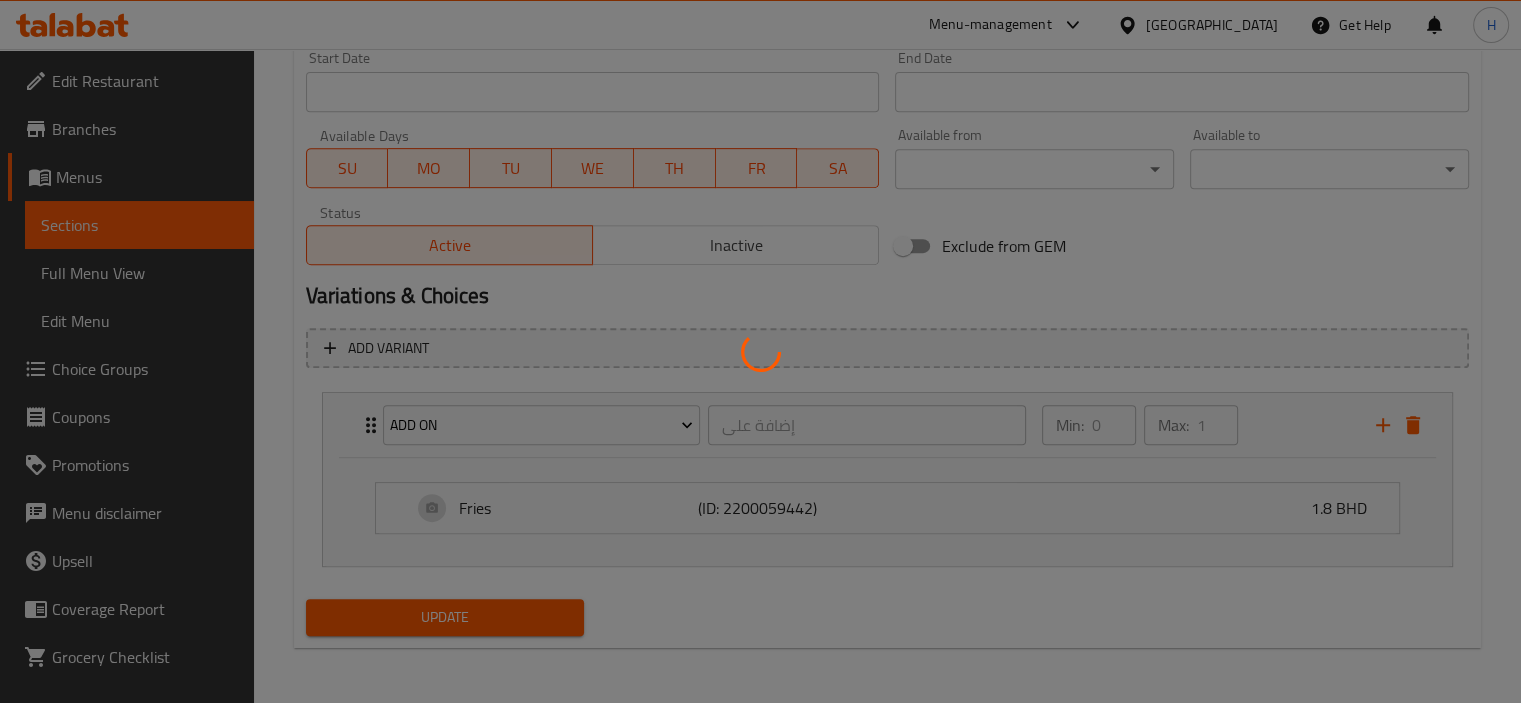 click at bounding box center (760, 351) 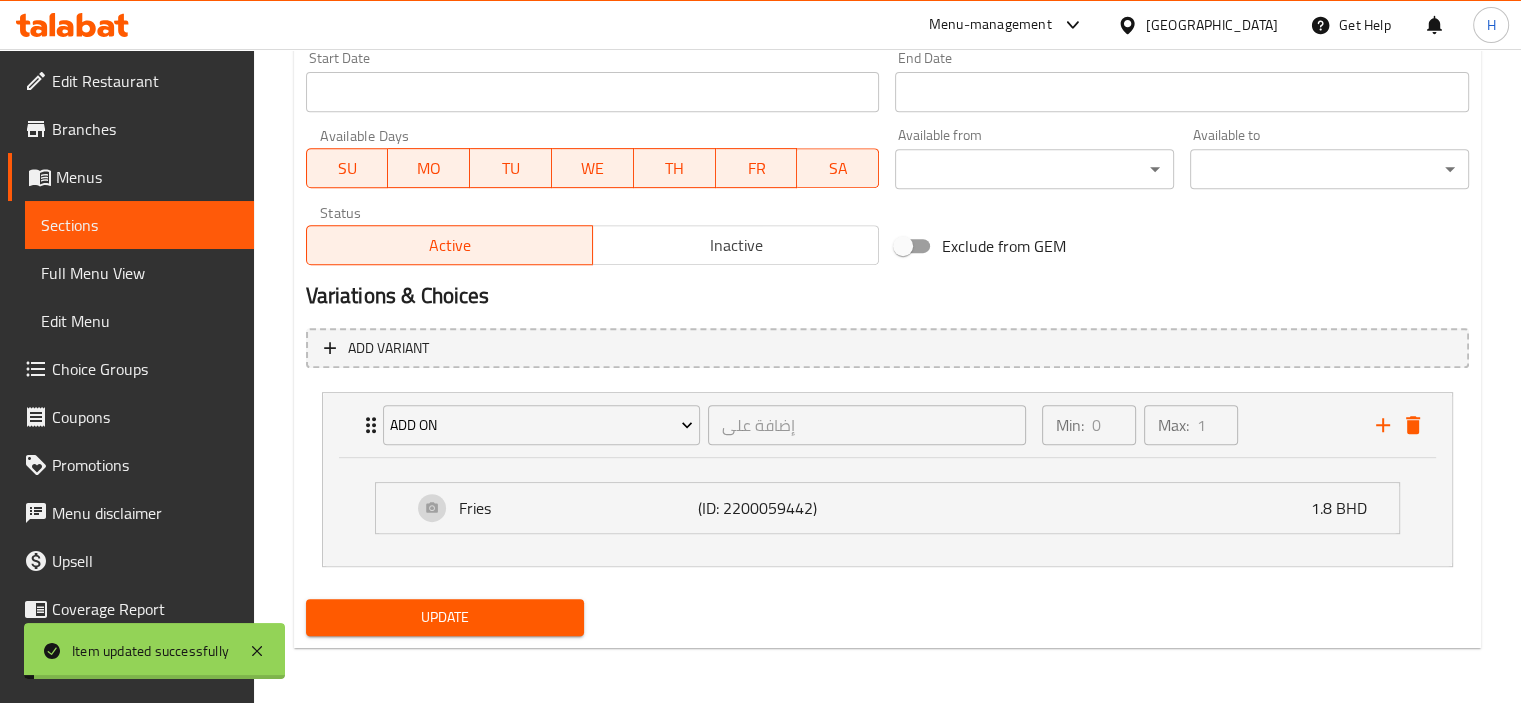 click on "(ID: 2200059442)" at bounding box center (778, 508) 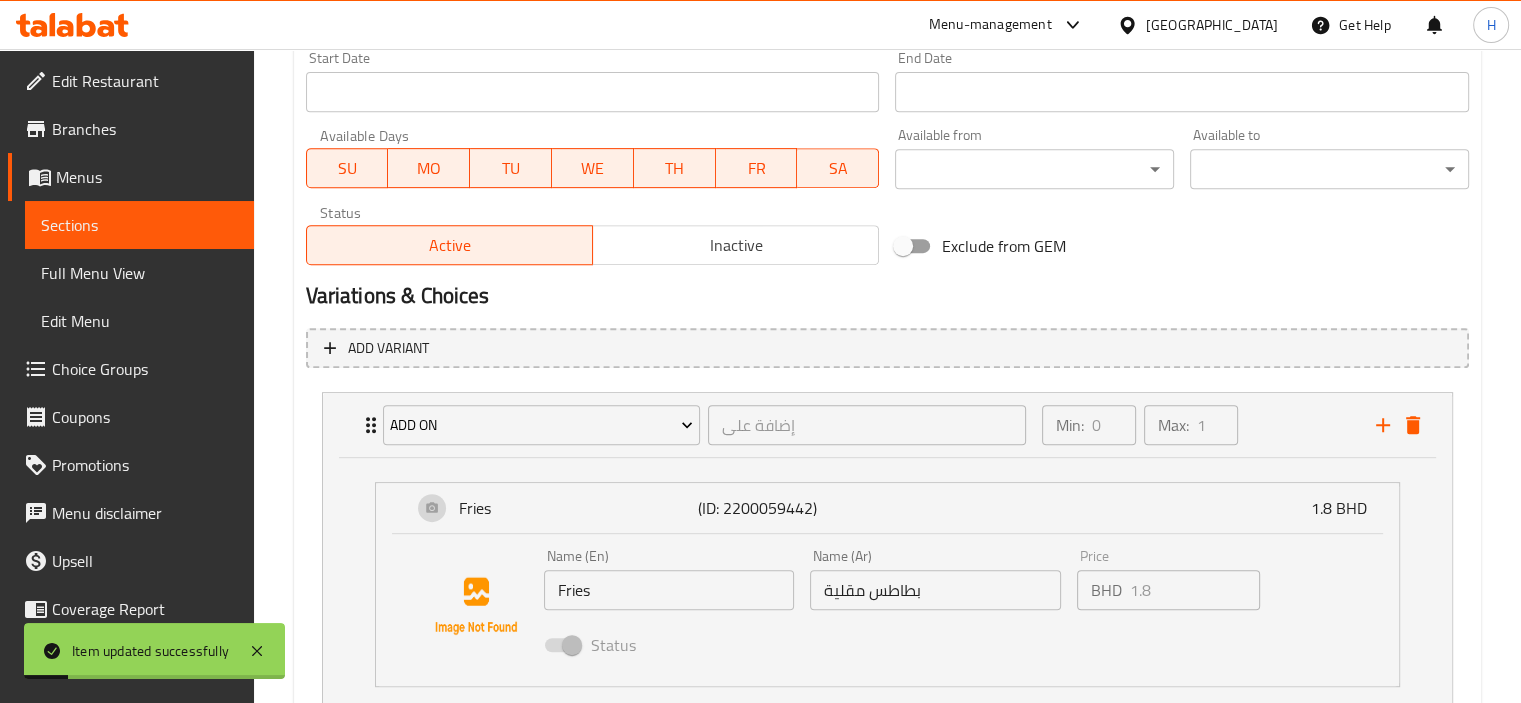 click on "(ID: 2200059442)" at bounding box center (778, 508) 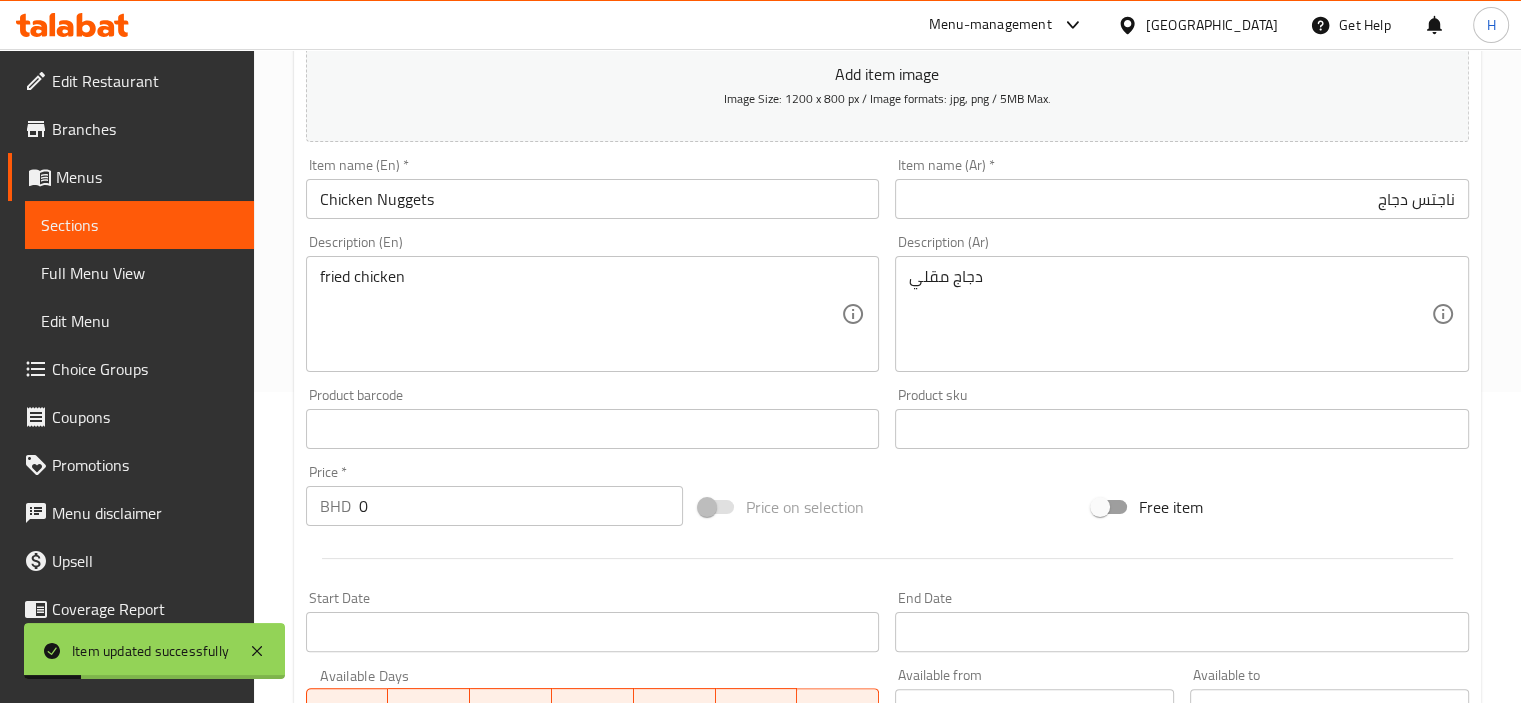 scroll, scrollTop: 0, scrollLeft: 0, axis: both 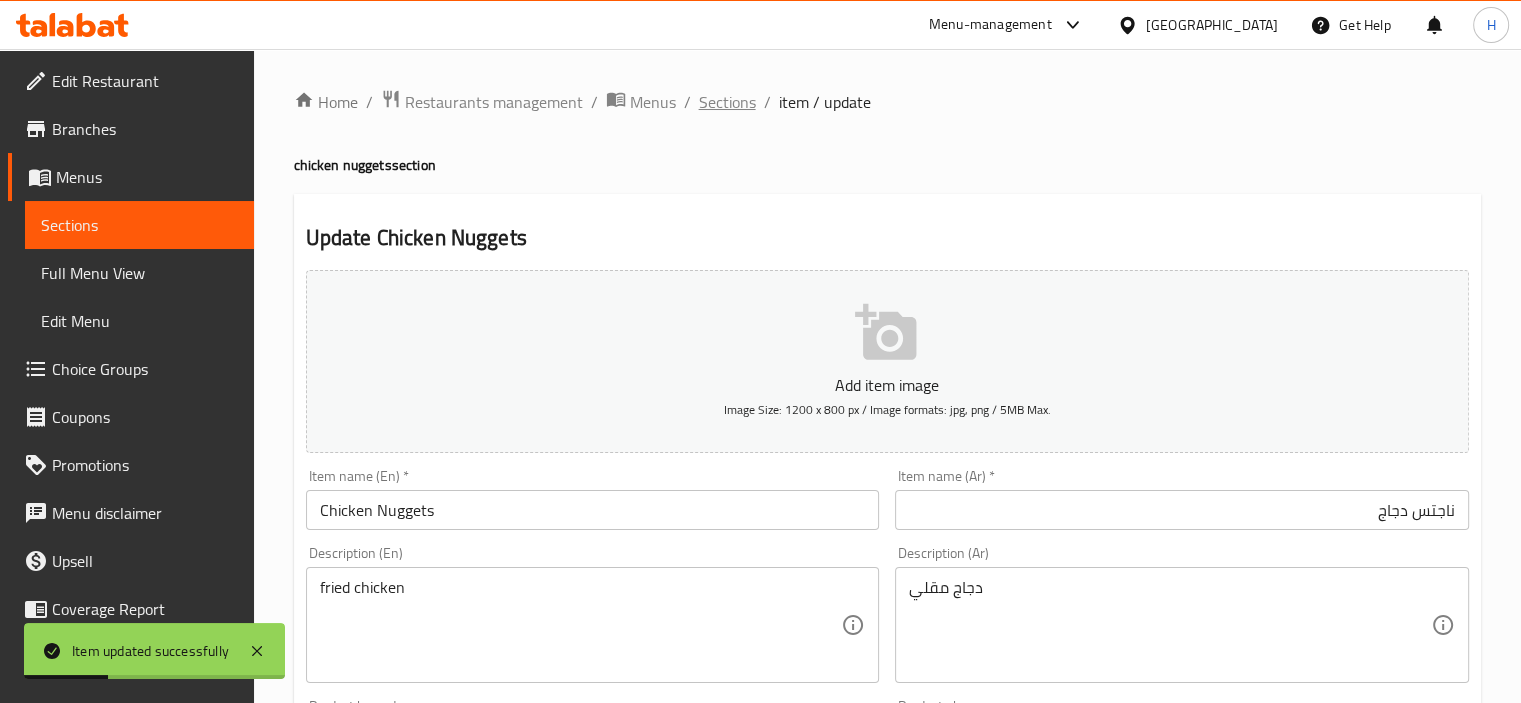 click on "Sections" at bounding box center [727, 102] 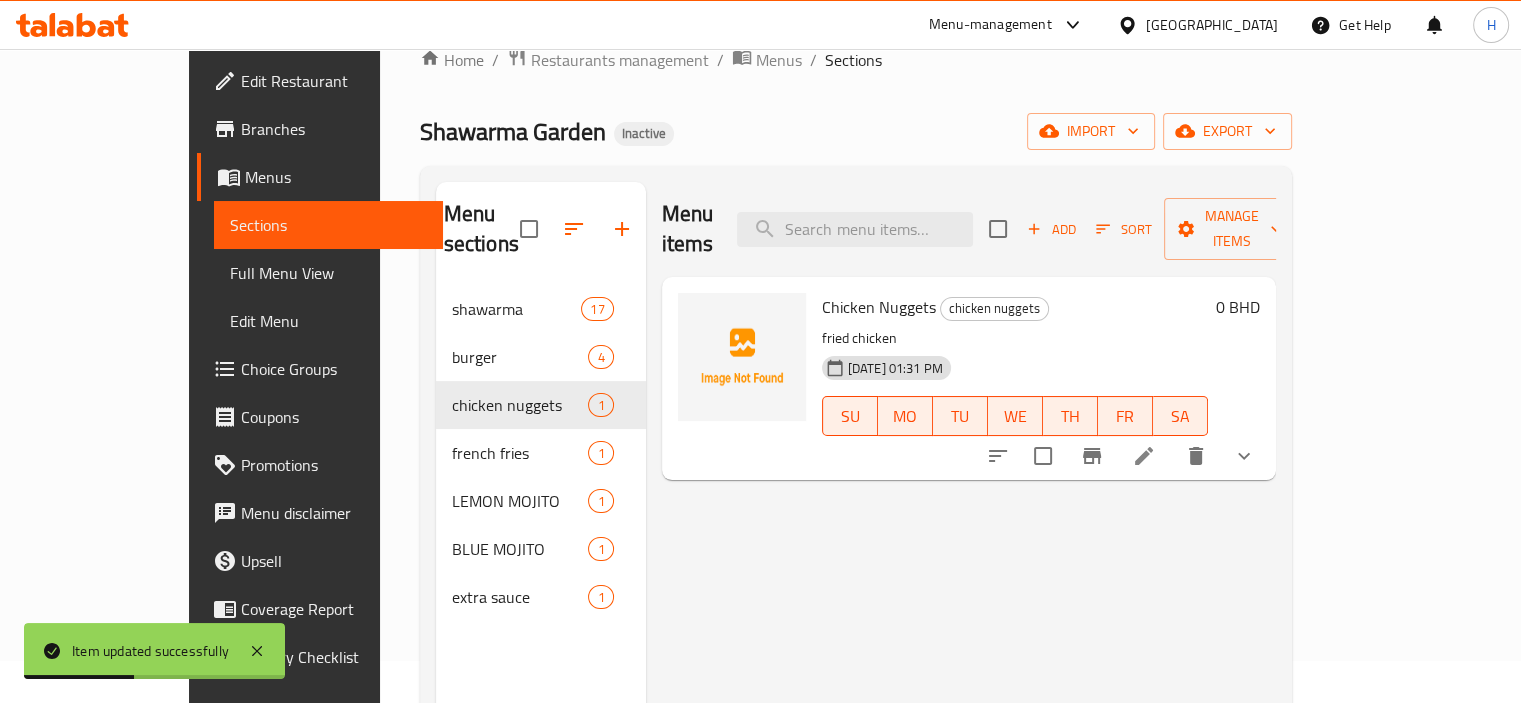 scroll, scrollTop: 44, scrollLeft: 0, axis: vertical 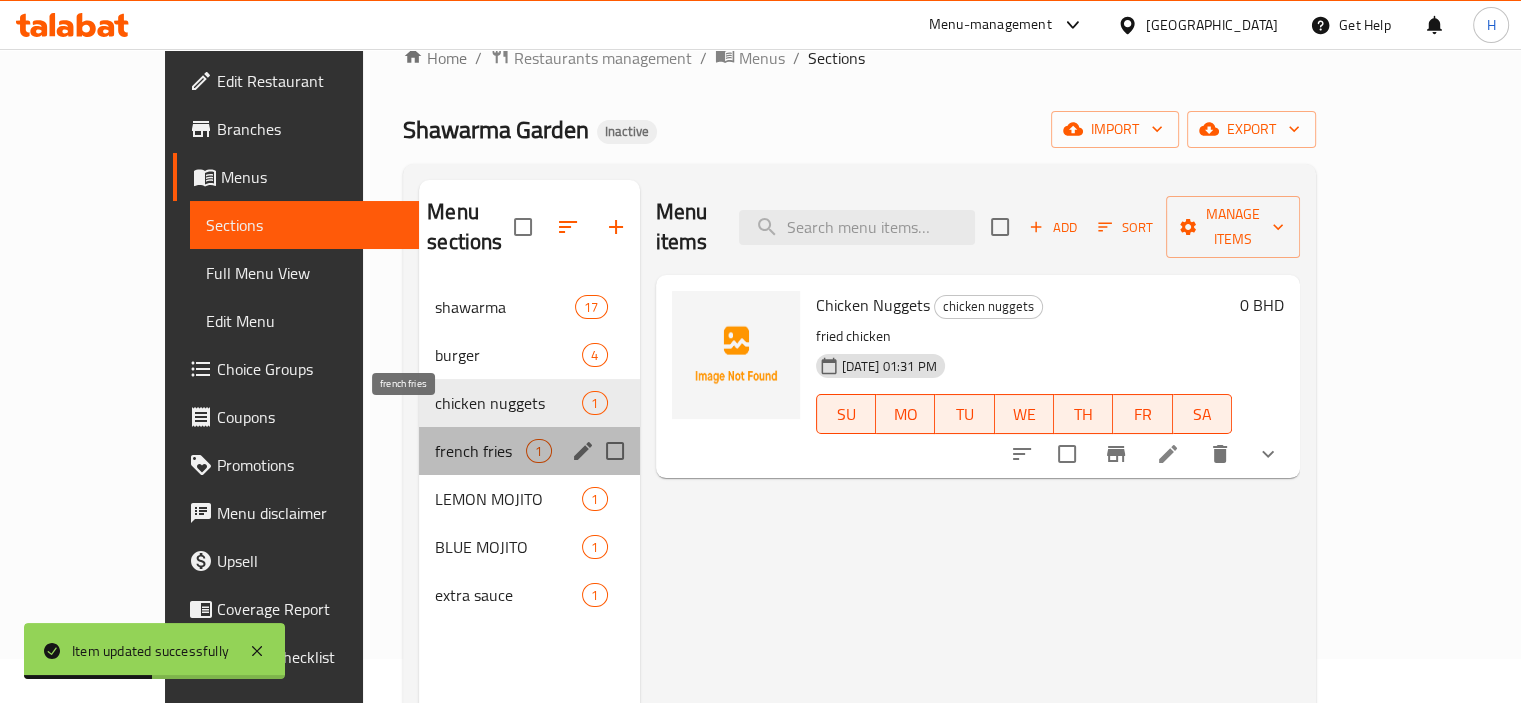 click on "french fries" at bounding box center [480, 451] 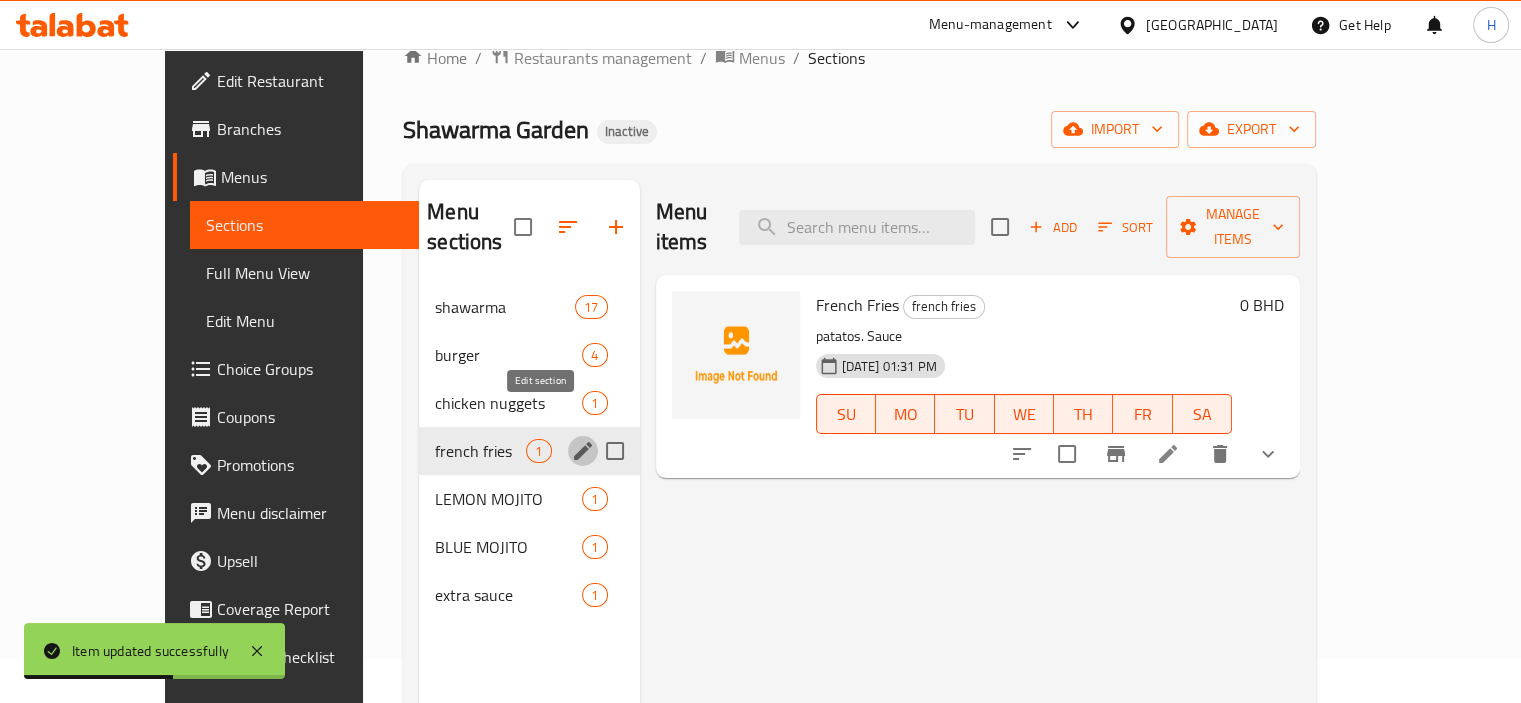 click at bounding box center (583, 451) 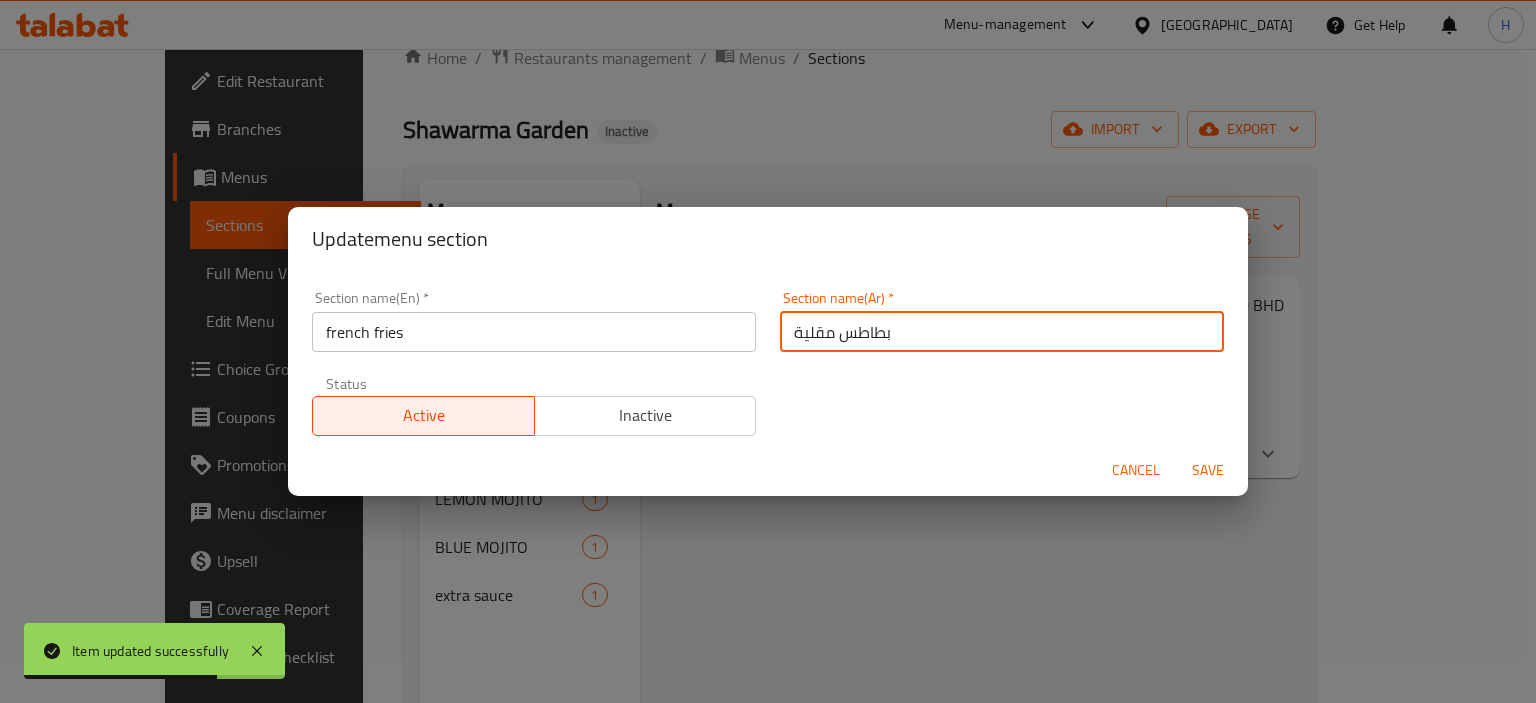 click on "بطاطس مقلية" at bounding box center [1002, 332] 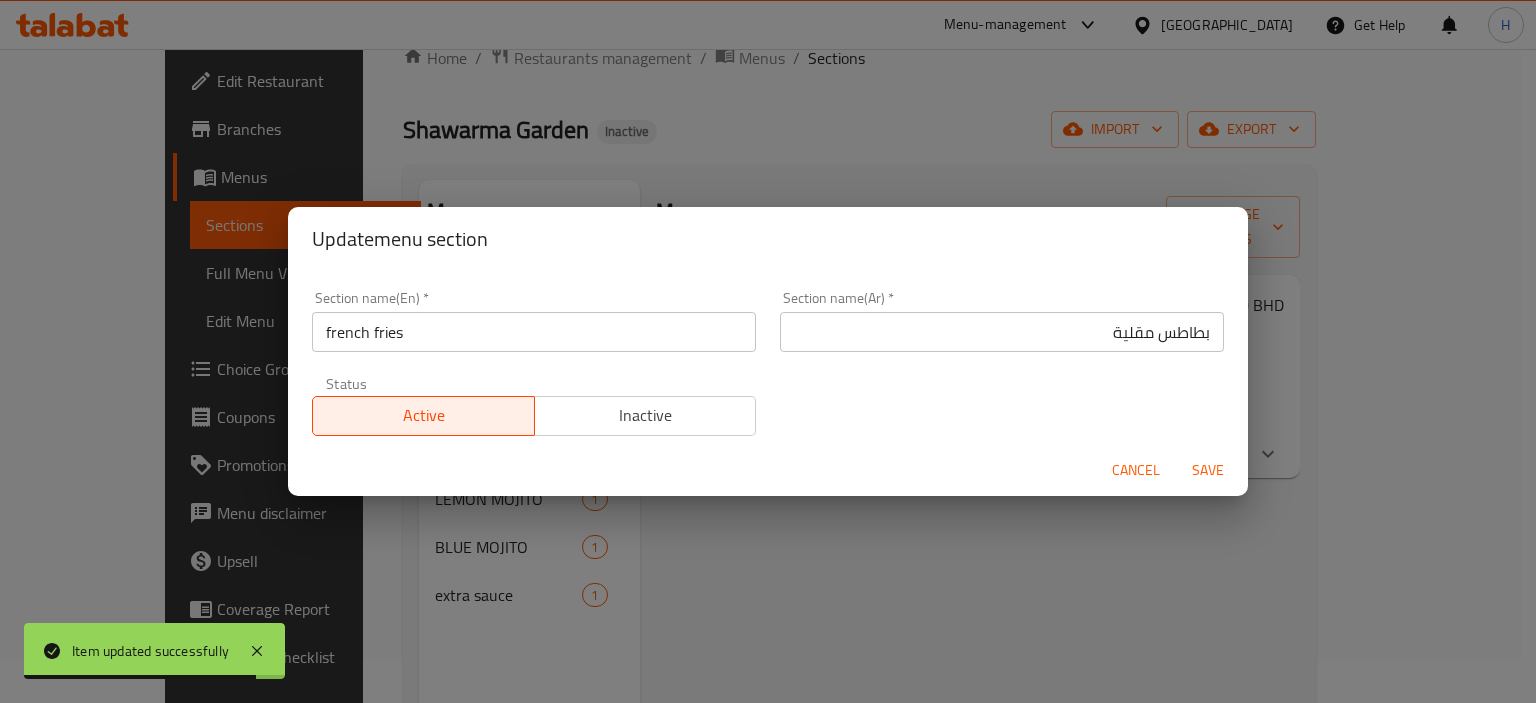 click on "Cancel Save" at bounding box center (768, 470) 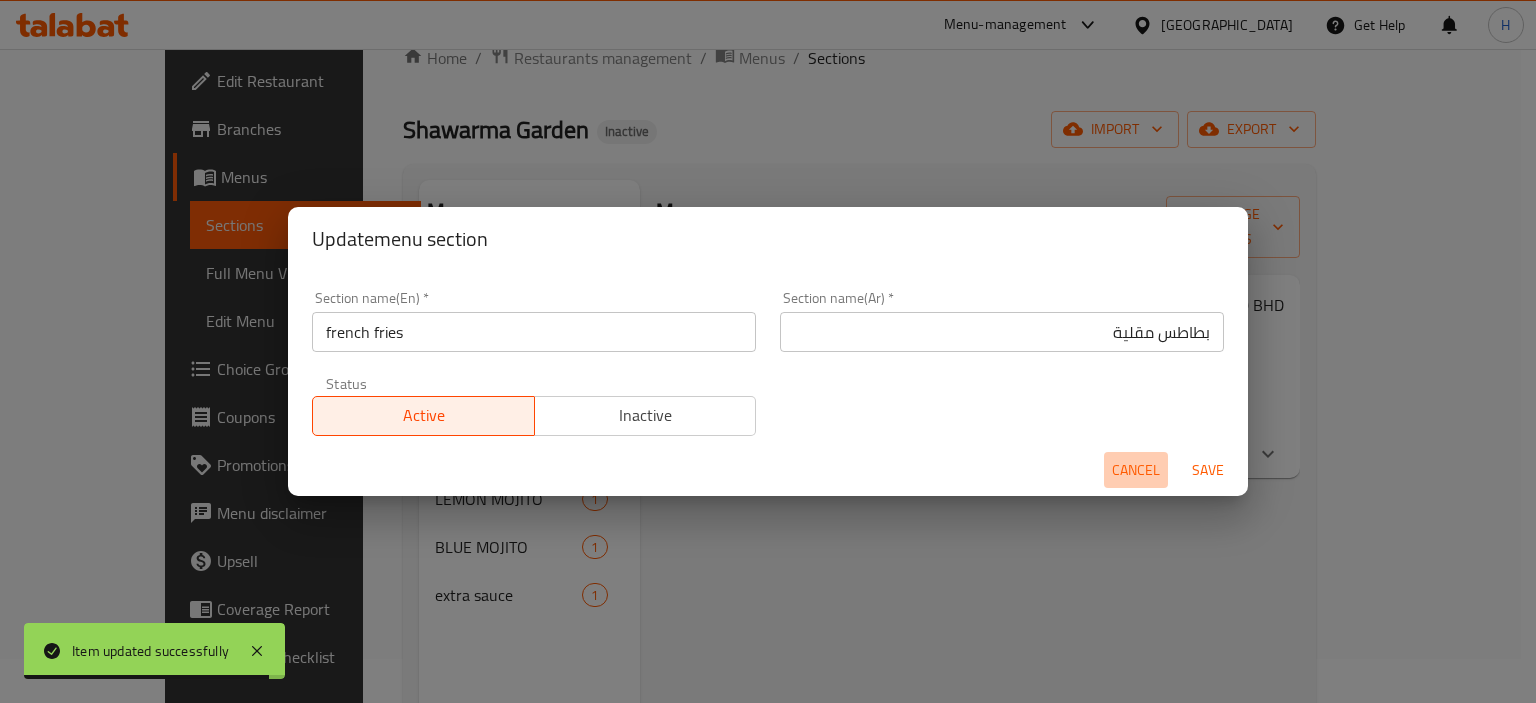 click on "Cancel" at bounding box center [1136, 470] 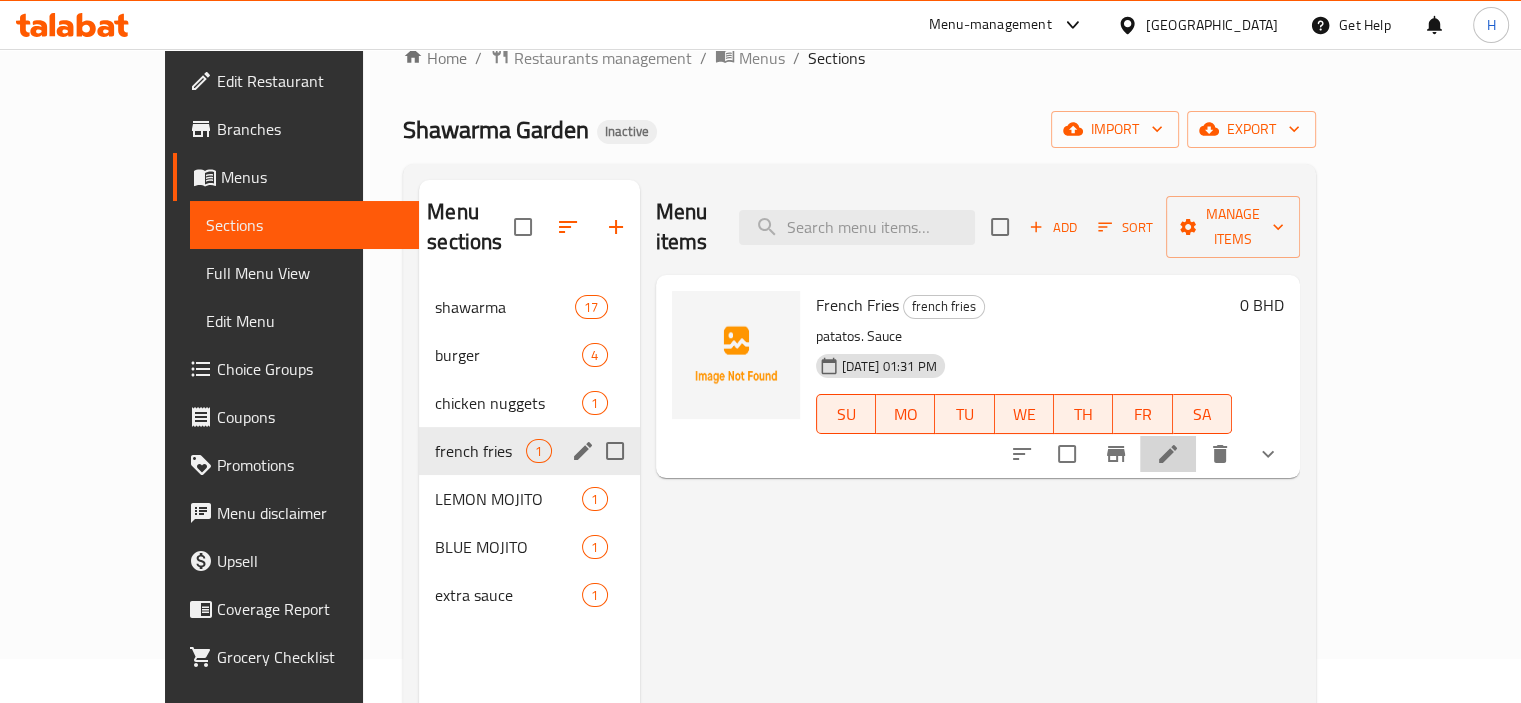 click at bounding box center (1168, 454) 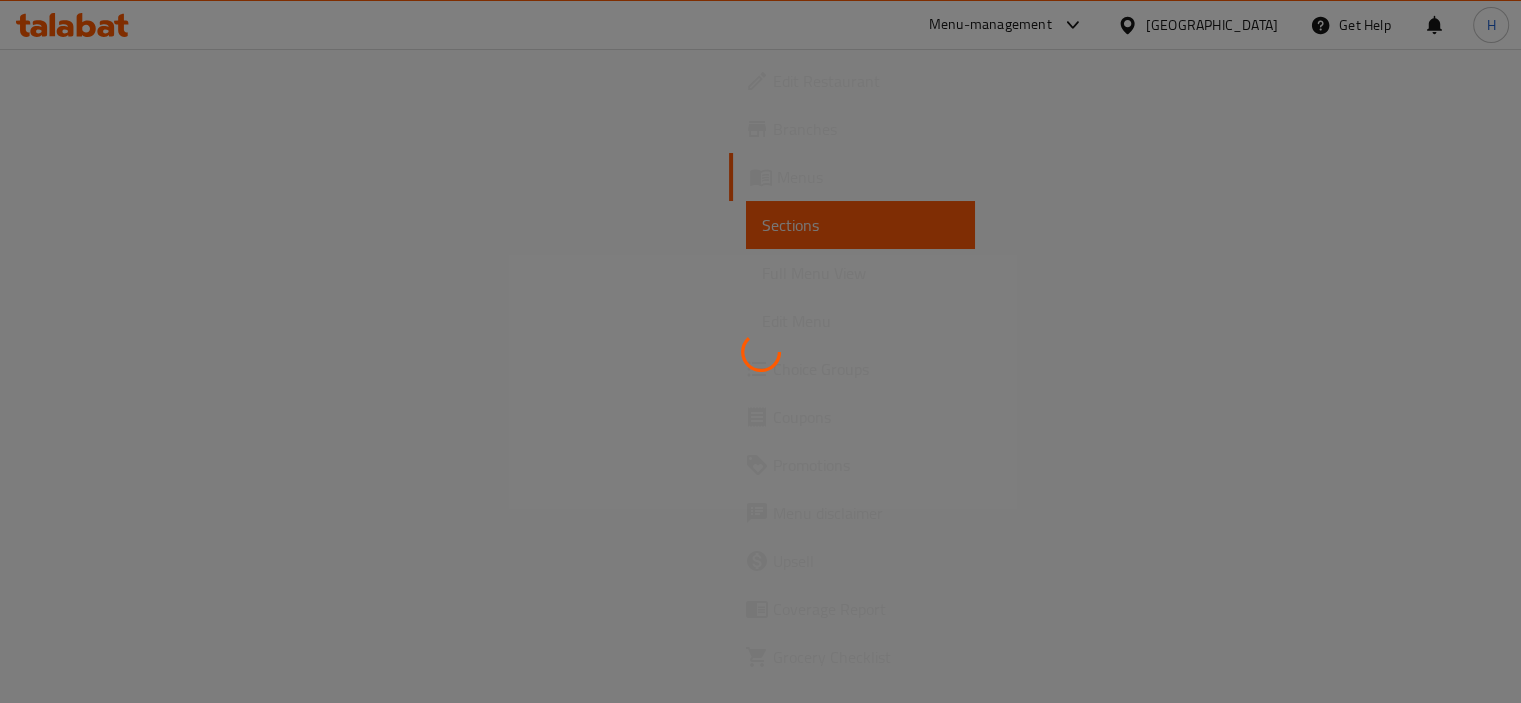 scroll, scrollTop: 0, scrollLeft: 0, axis: both 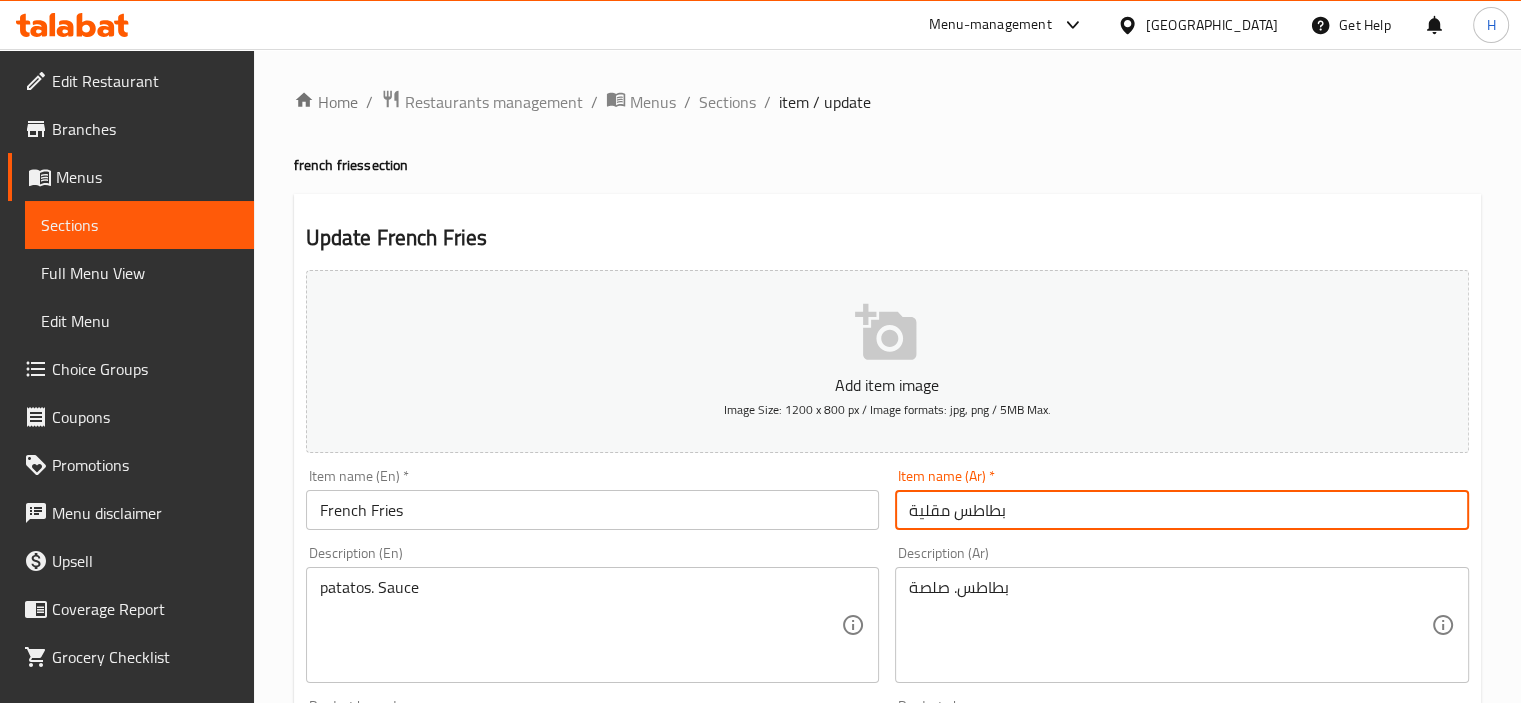click on "بطاطس مقلية" at bounding box center [1182, 510] 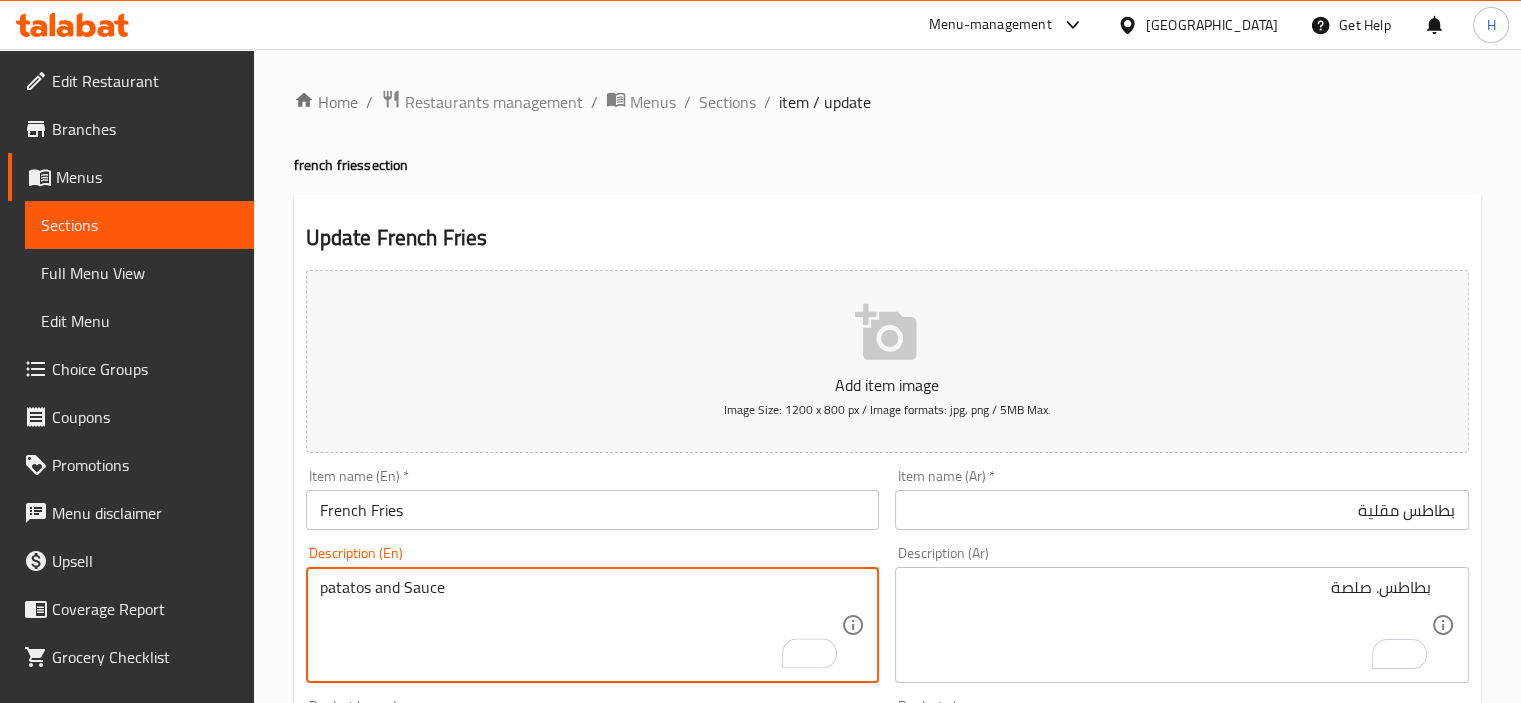 click on "patatos and Sauce" at bounding box center [581, 625] 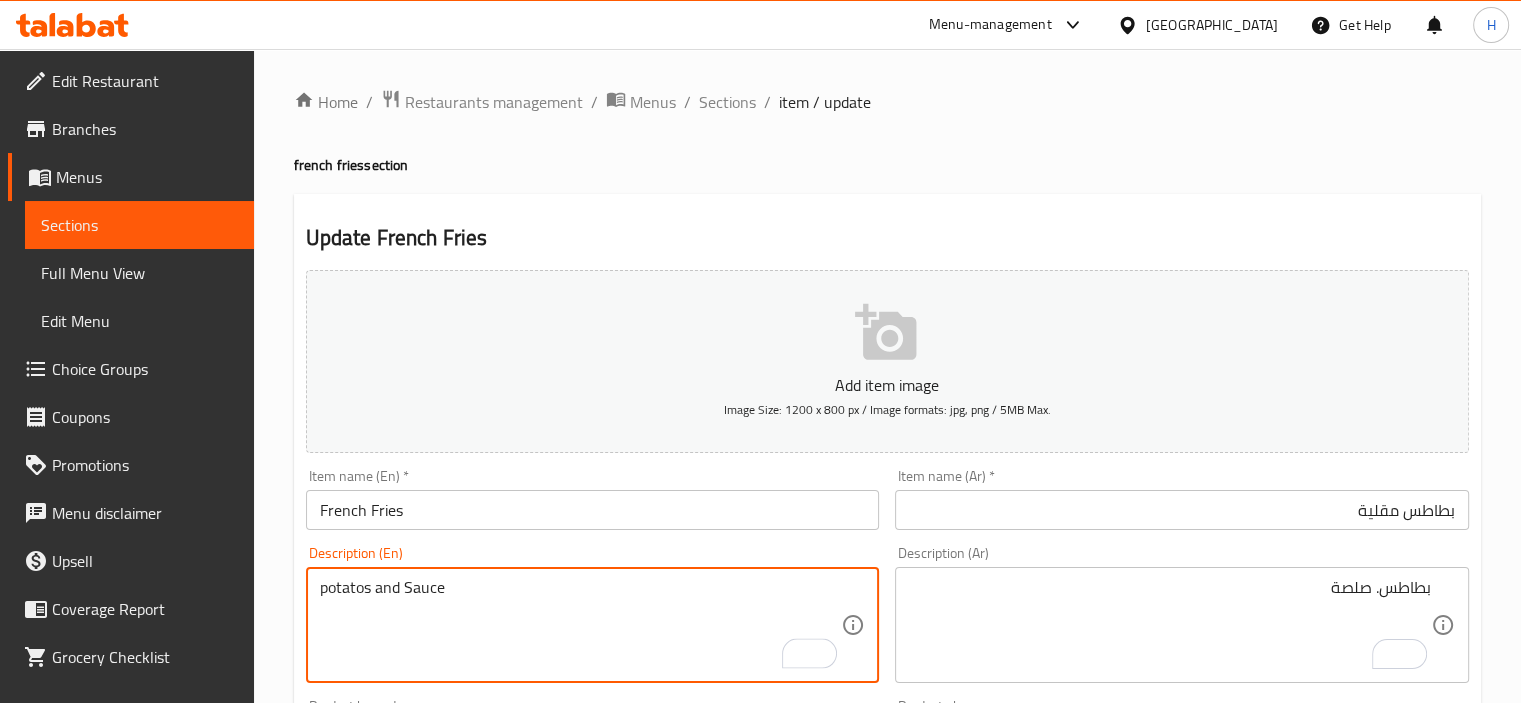 type on "potatos and Sauce" 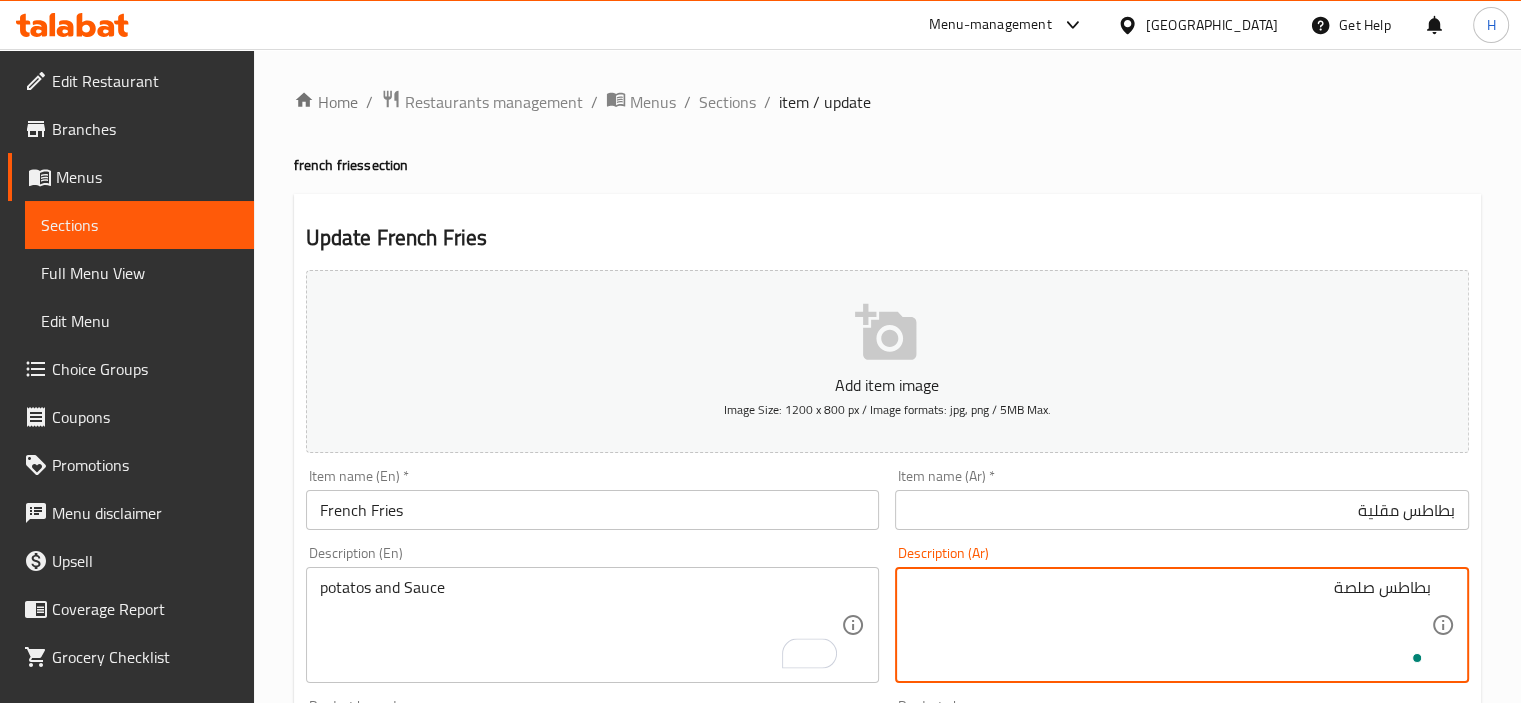 type on "بطاطس صلصة" 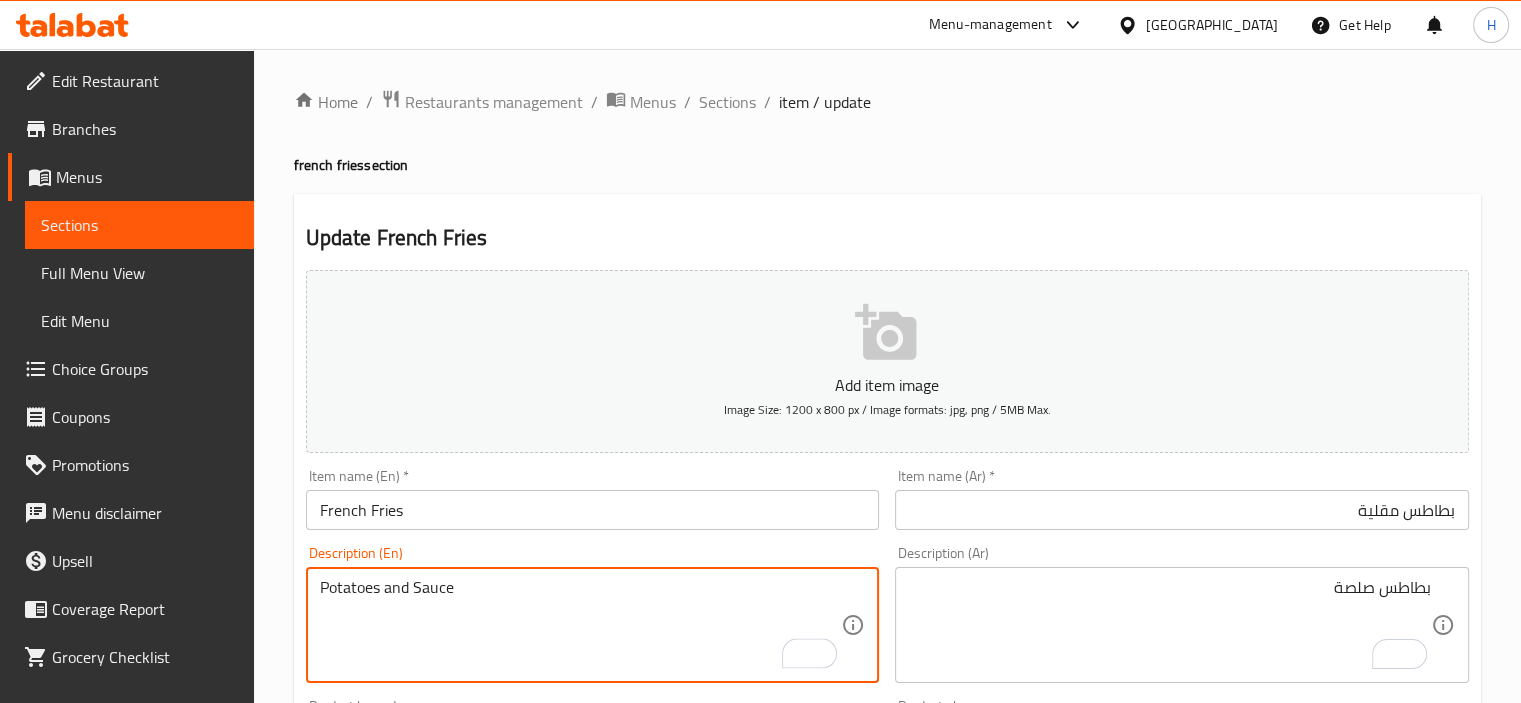 type on "Potatoes and Sauce" 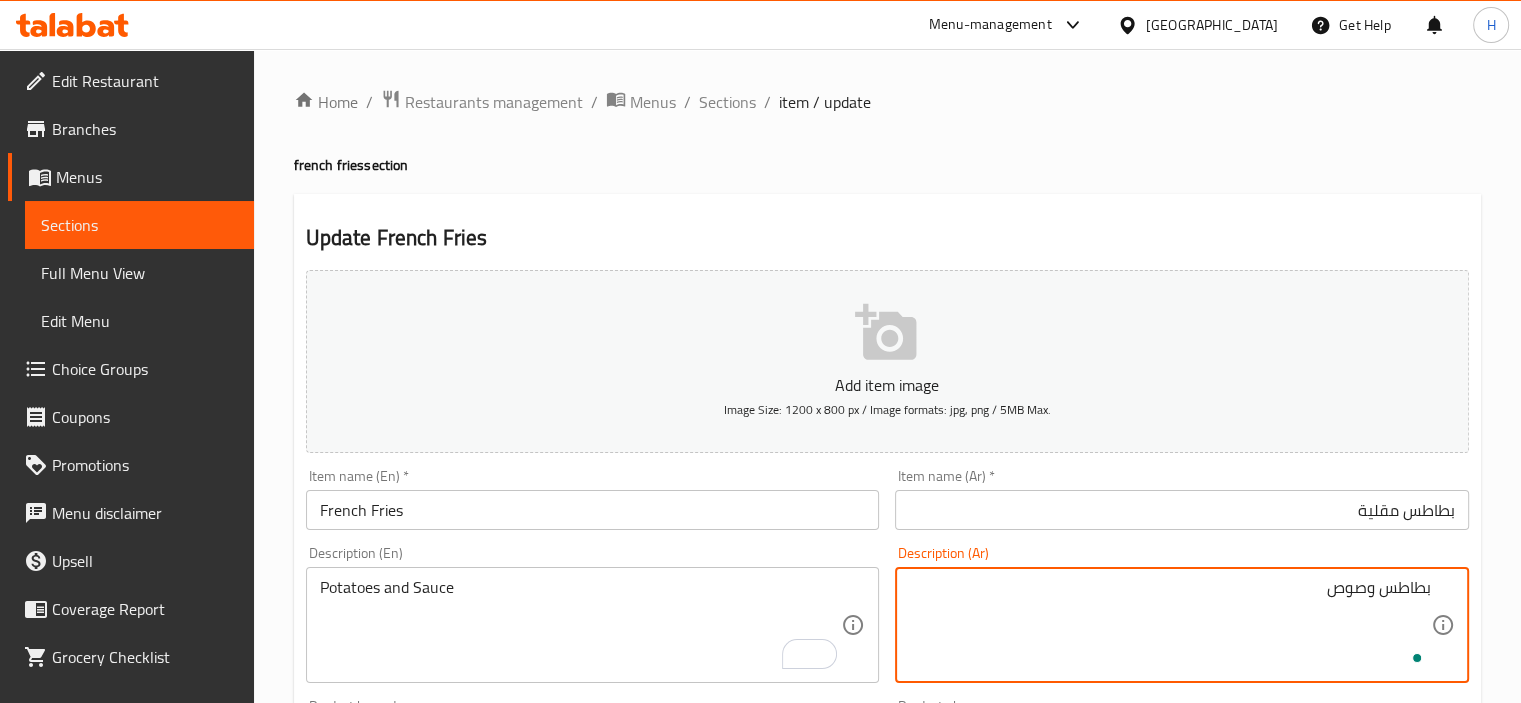 scroll, scrollTop: 811, scrollLeft: 0, axis: vertical 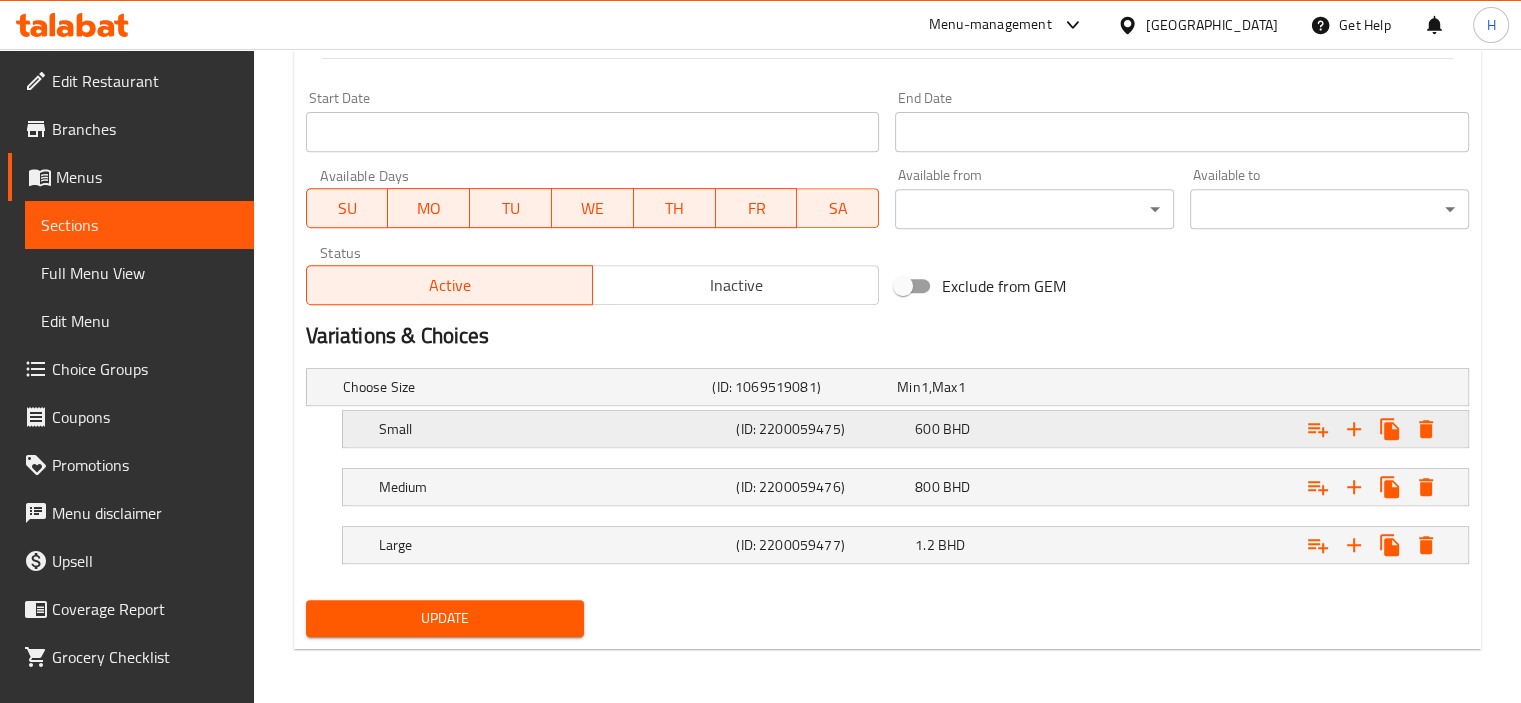 type on "بطاطس وصوص" 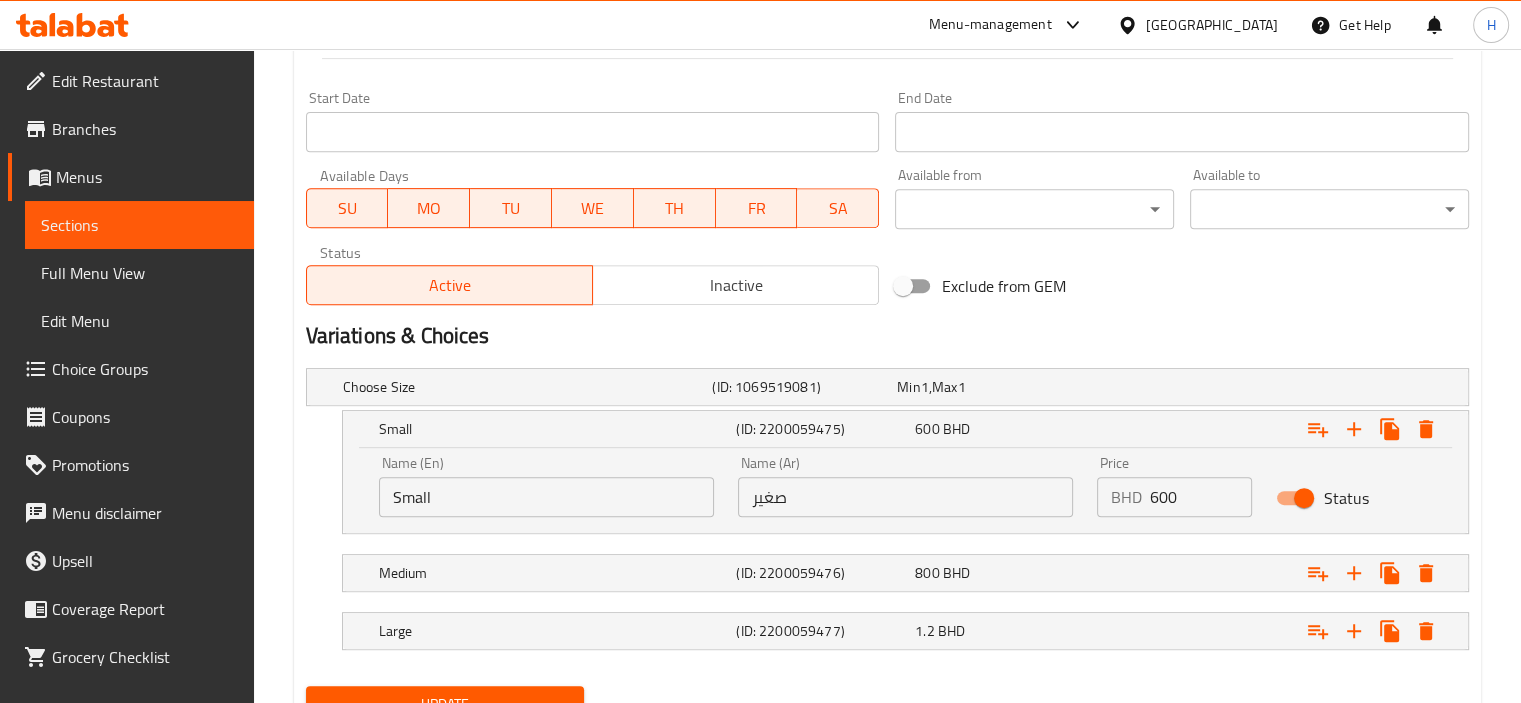 click on "BHD 600 Price" at bounding box center (1175, 497) 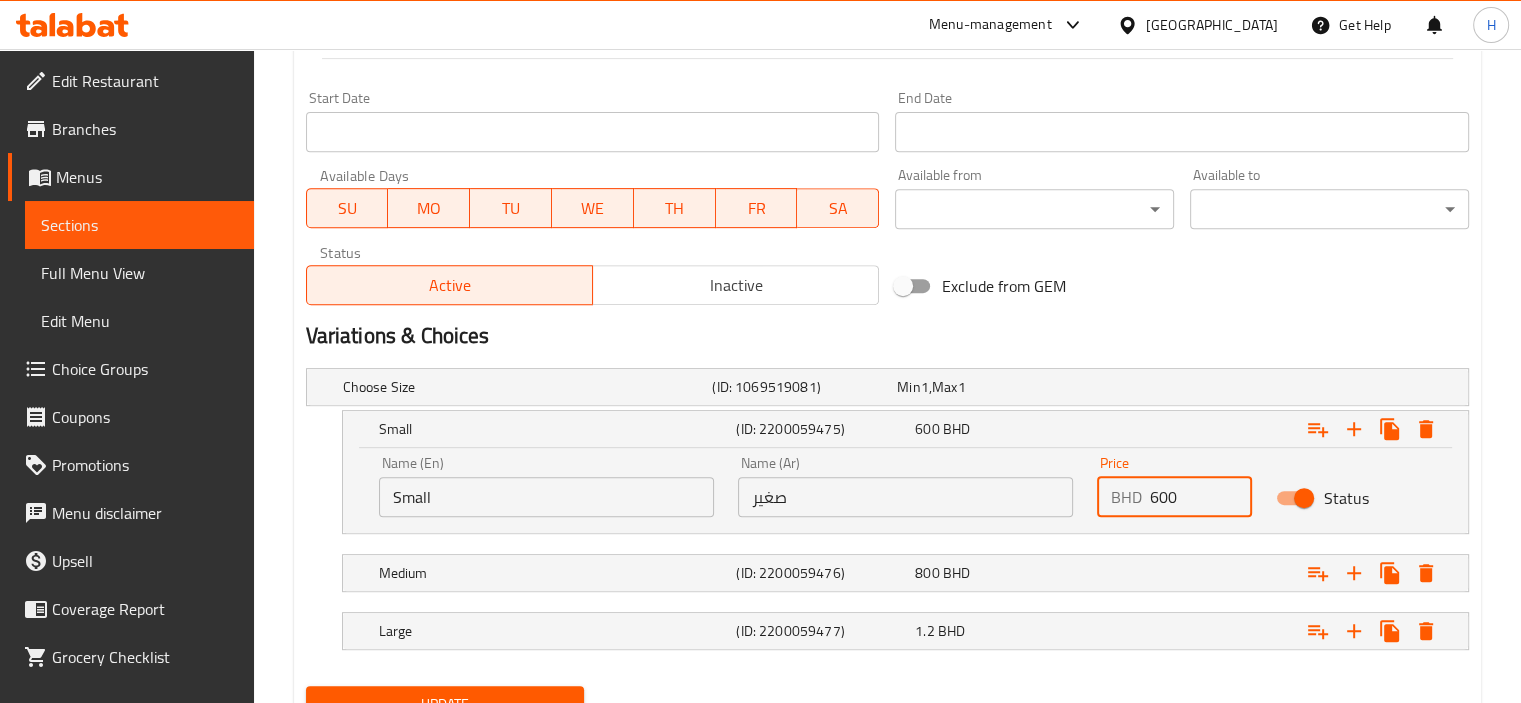 click on "600" at bounding box center [1201, 497] 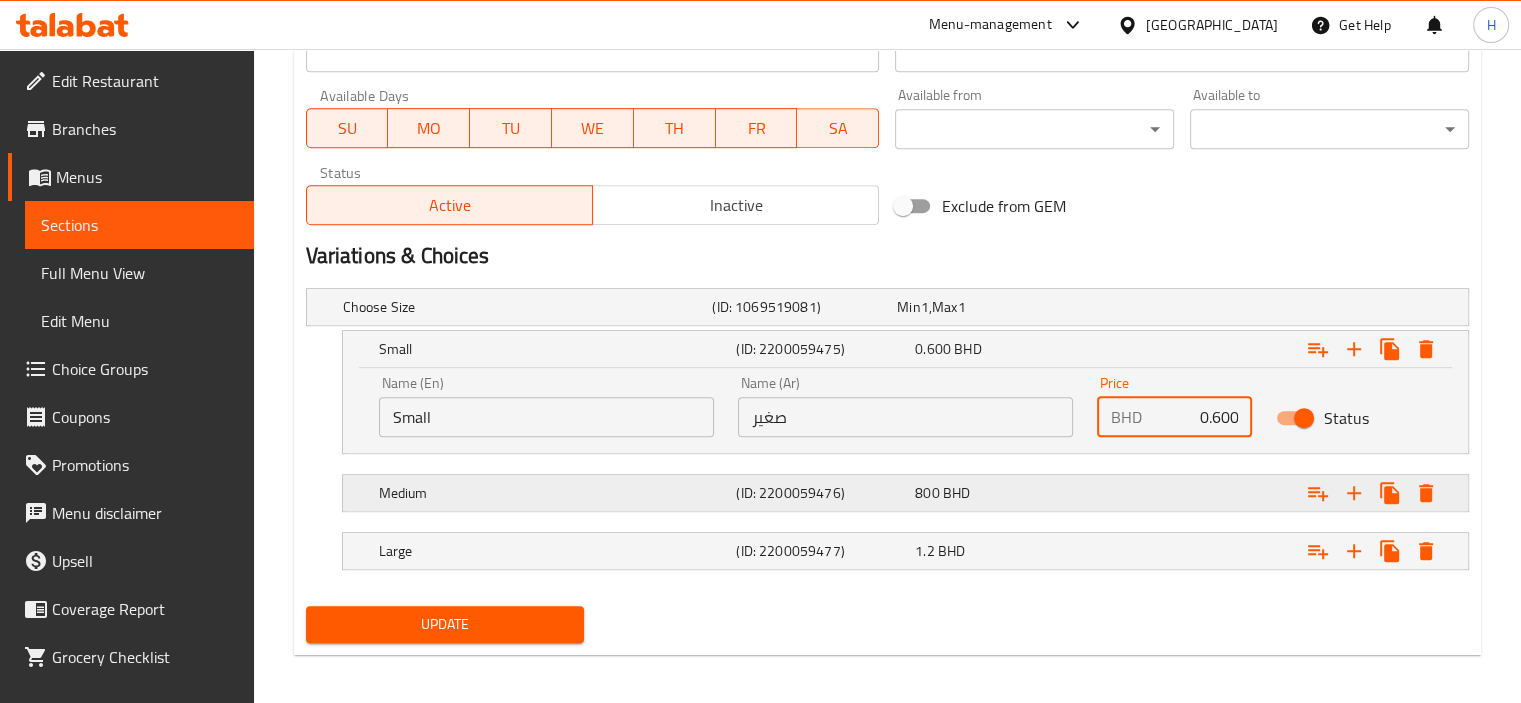scroll, scrollTop: 897, scrollLeft: 0, axis: vertical 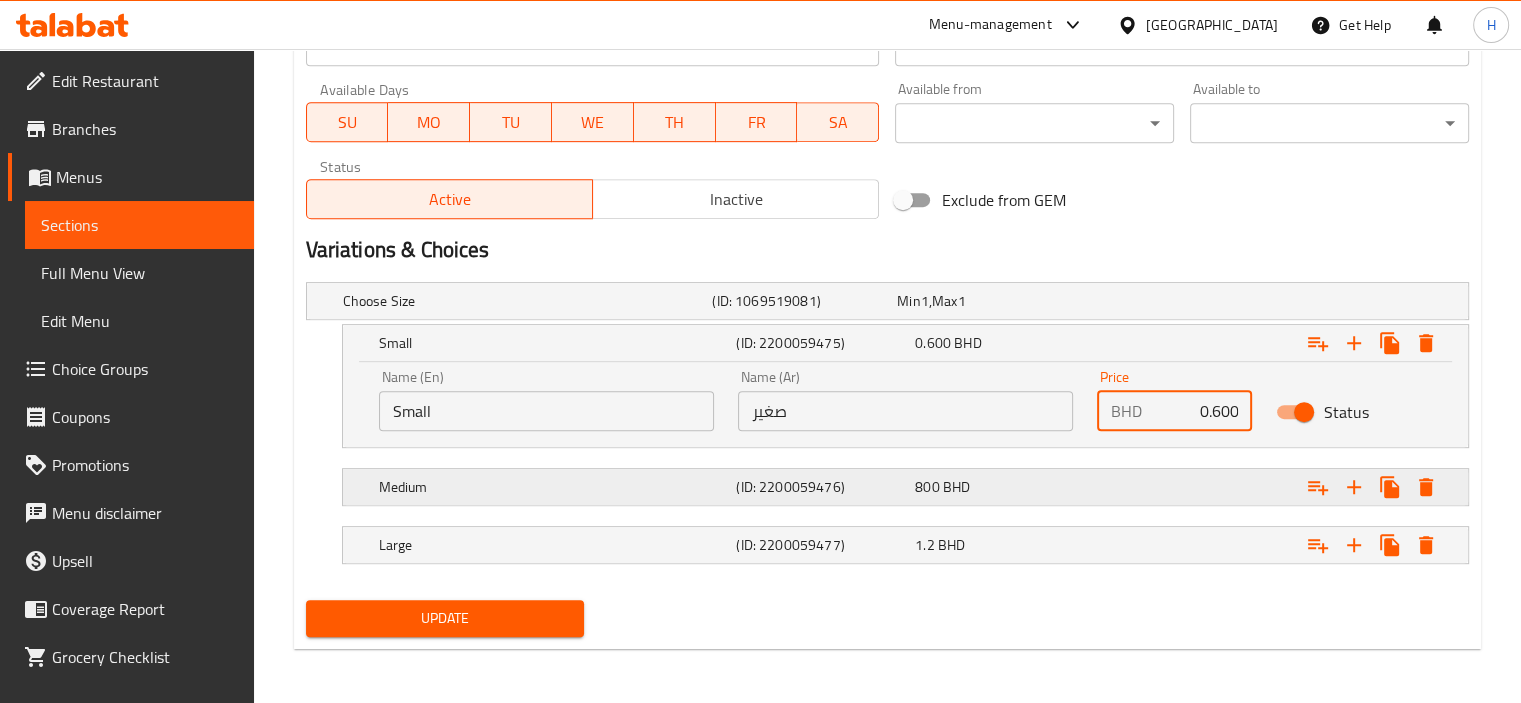type on "0.600" 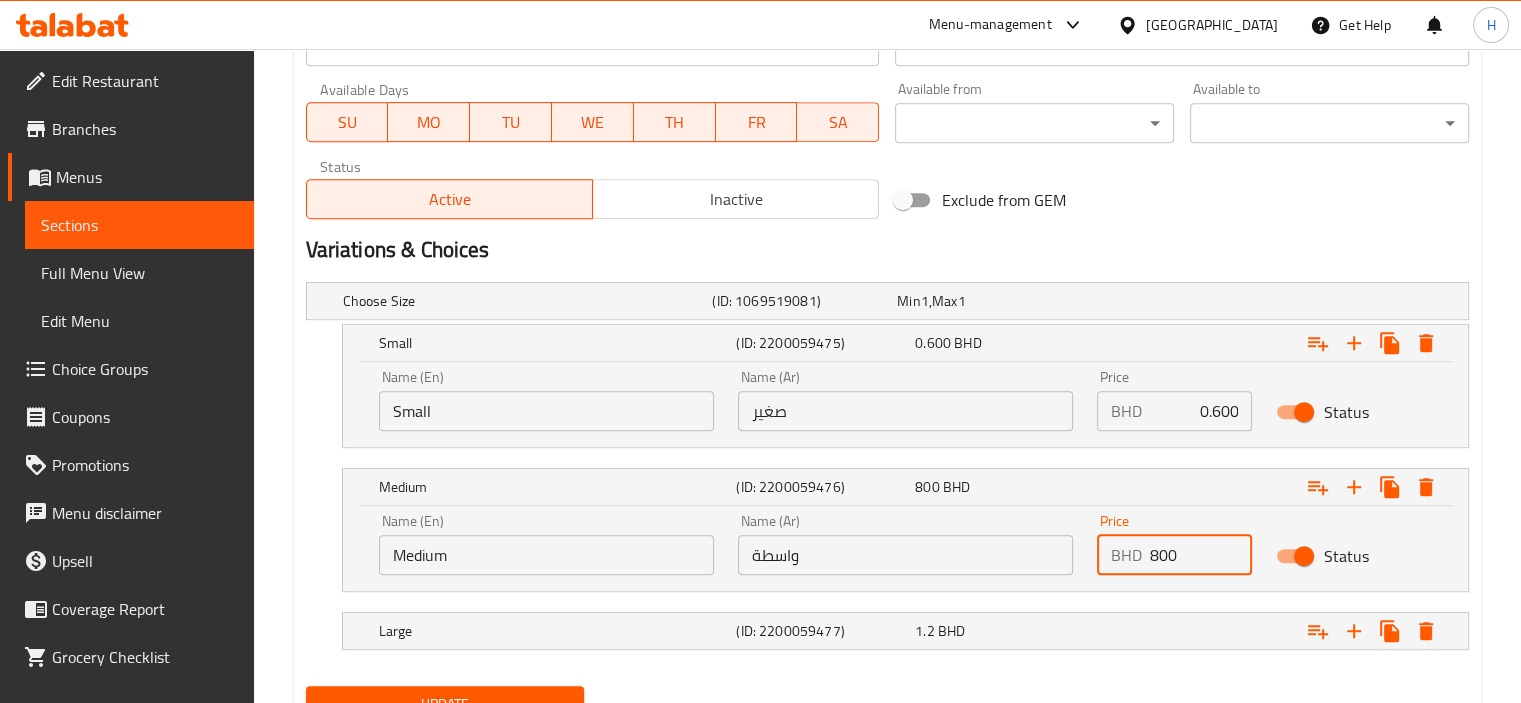 click on "800" at bounding box center [1201, 555] 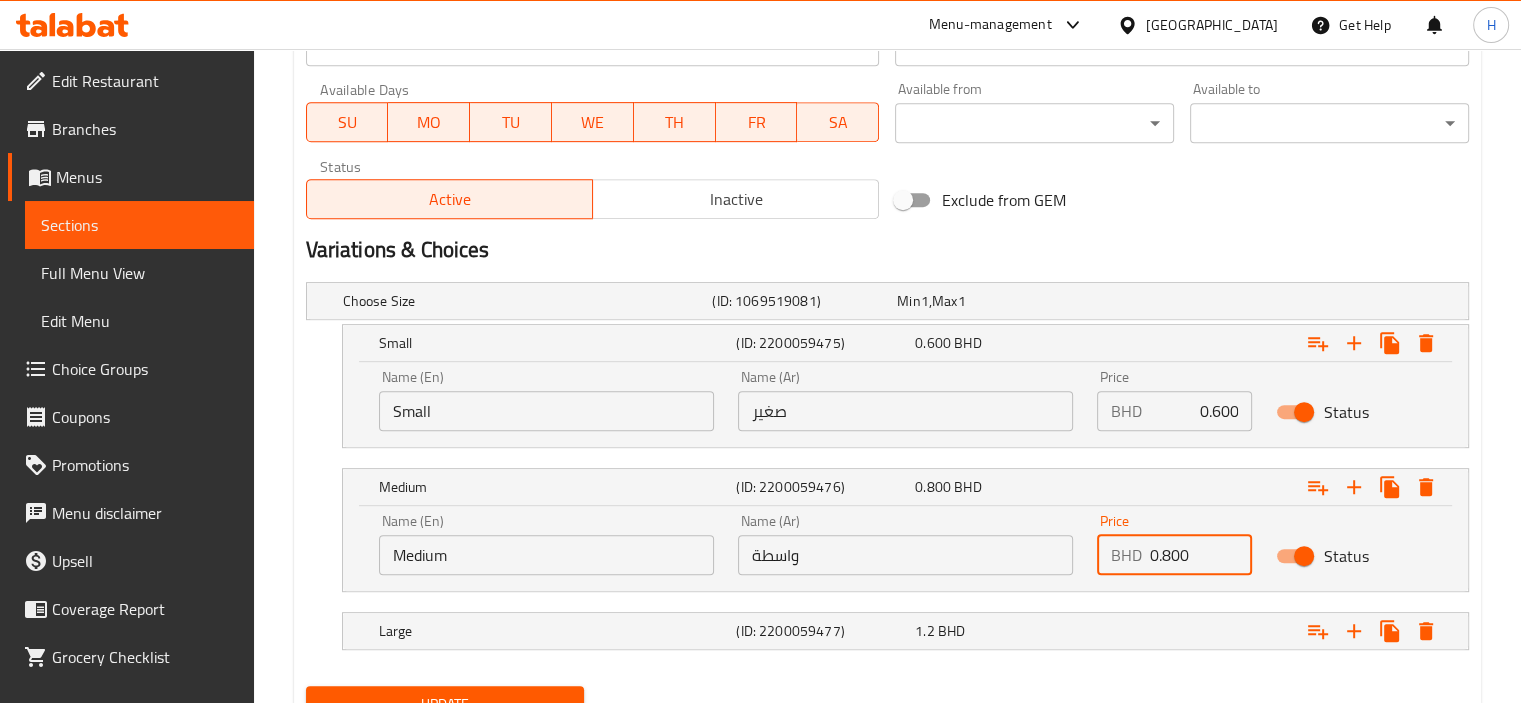 type on "0.800" 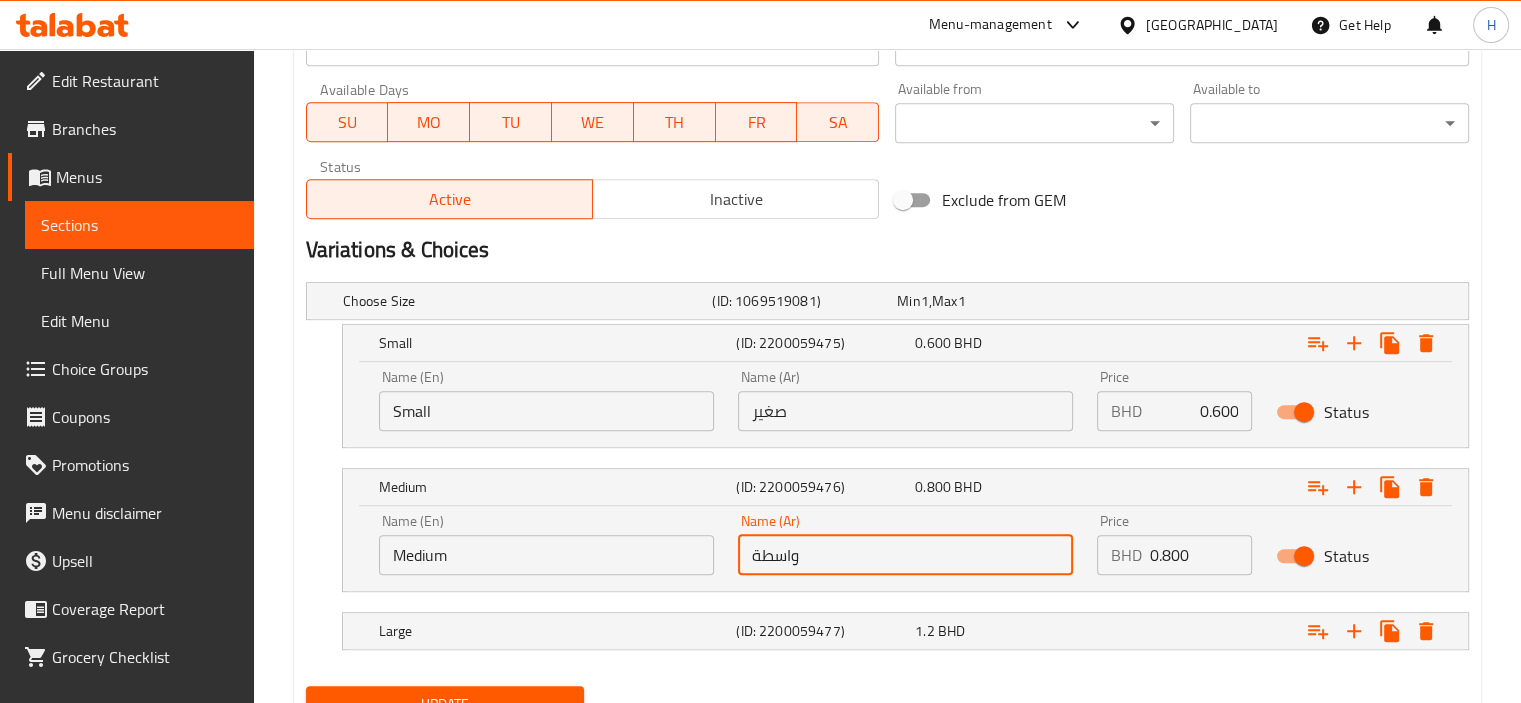 click on "واسطة" at bounding box center (905, 555) 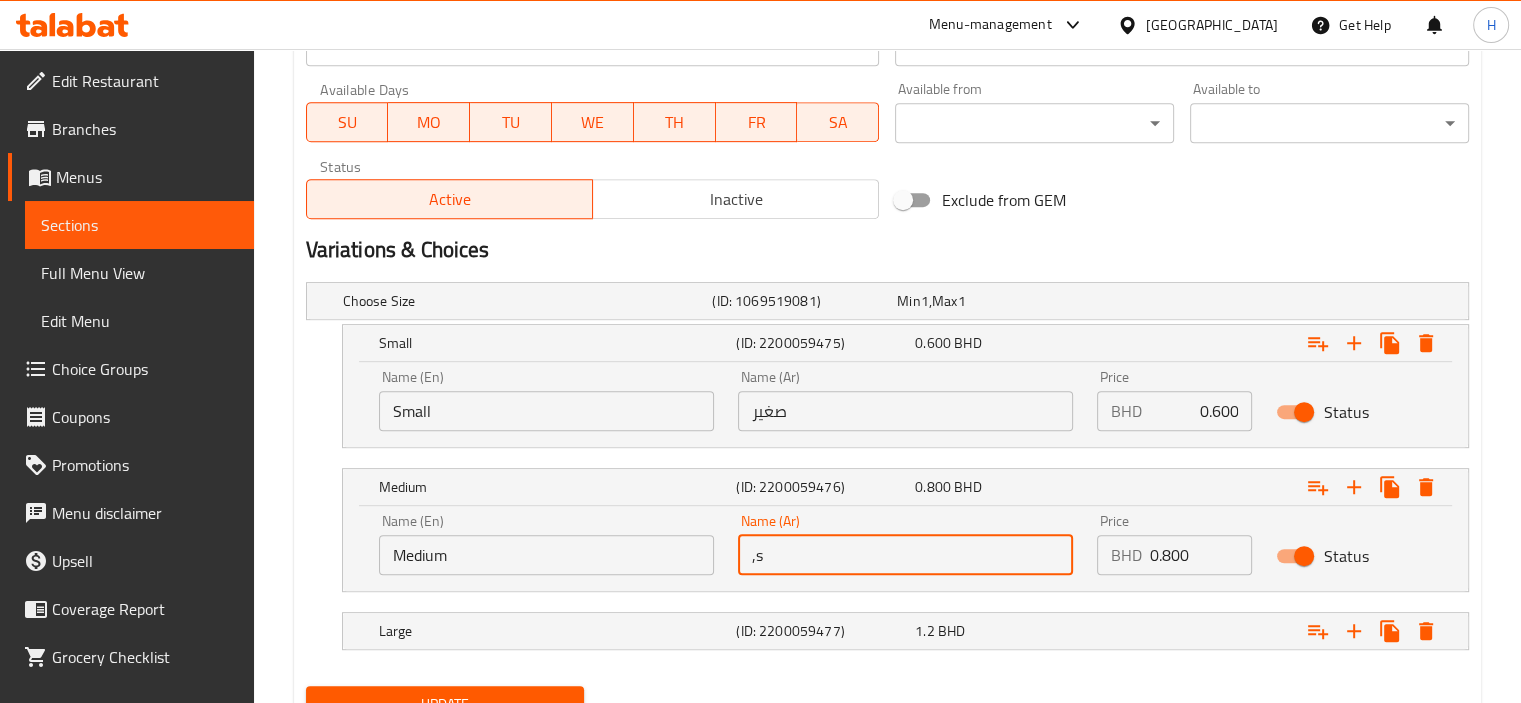 type on "," 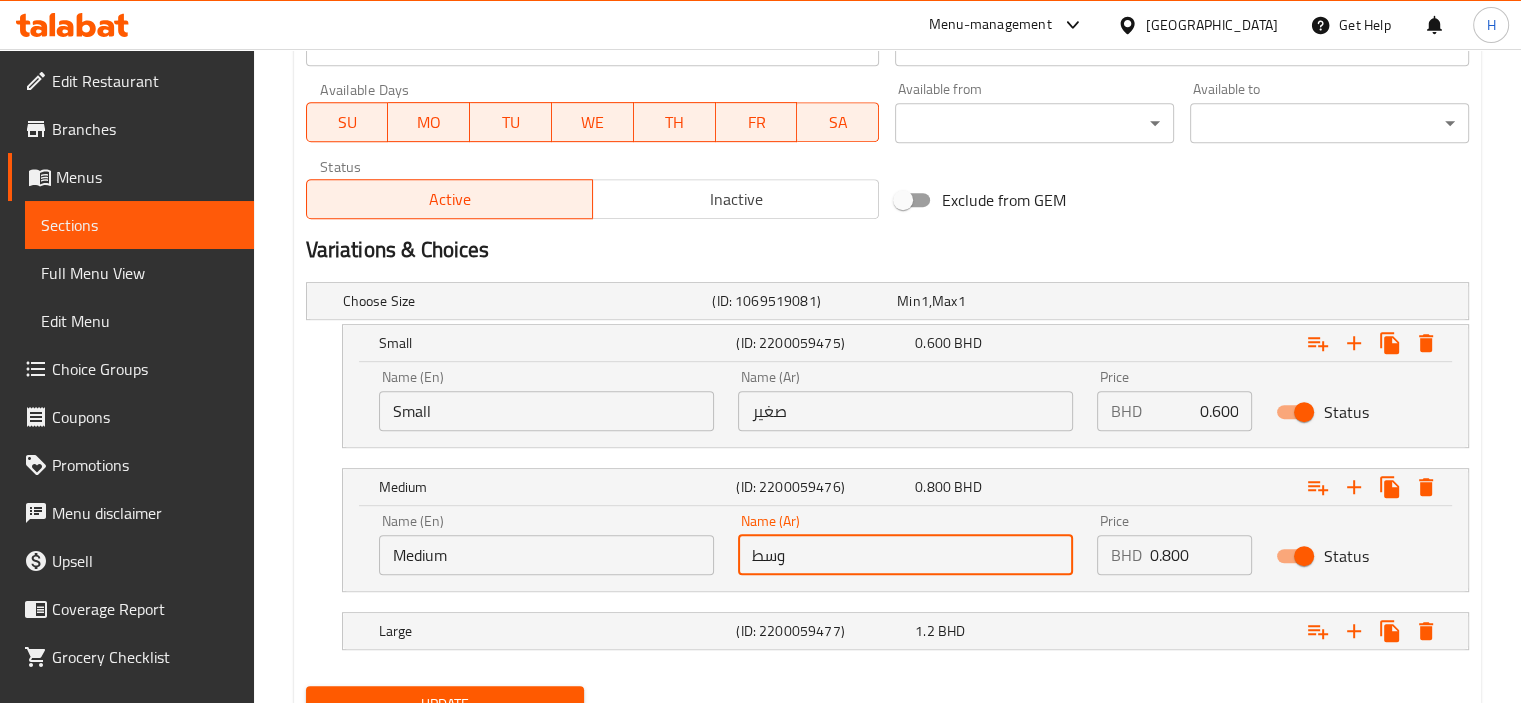 scroll, scrollTop: 983, scrollLeft: 0, axis: vertical 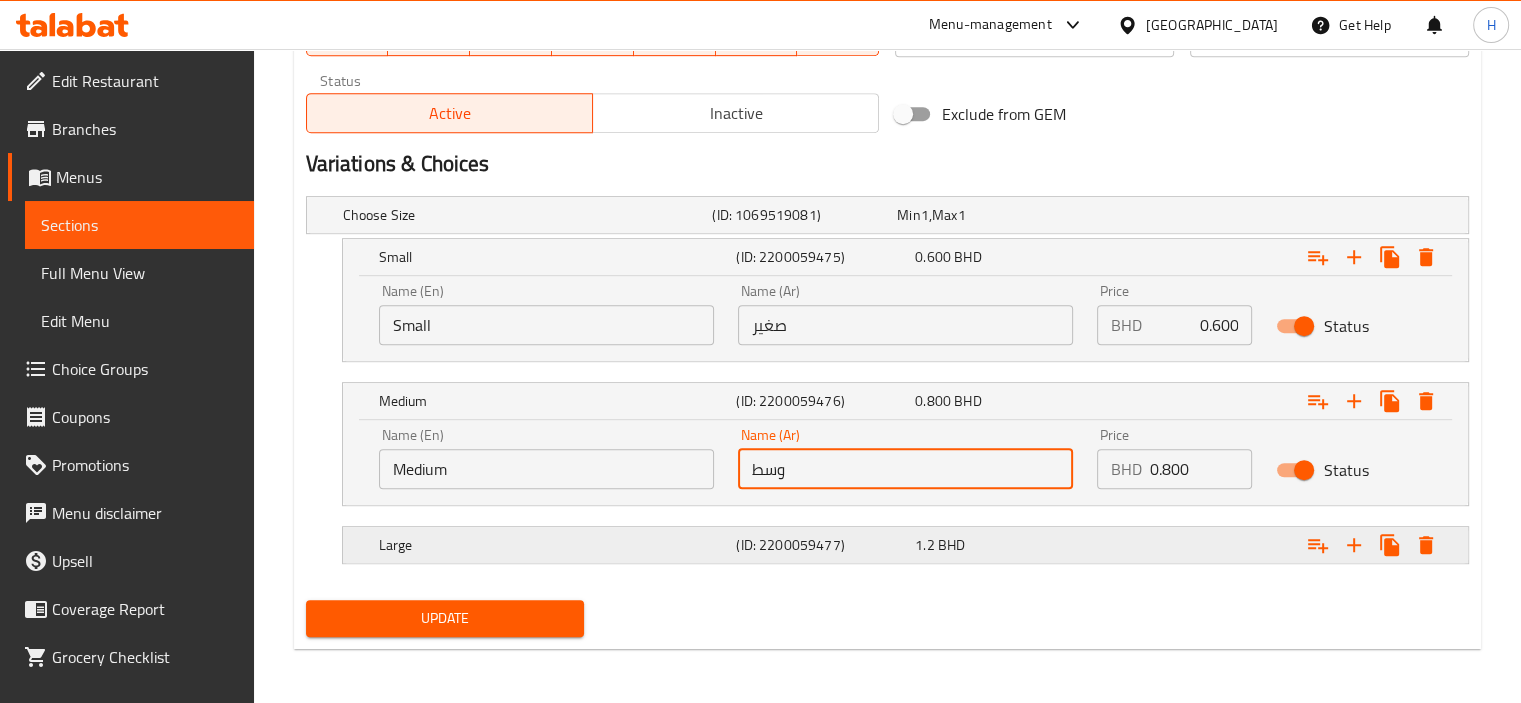 type on "وسط" 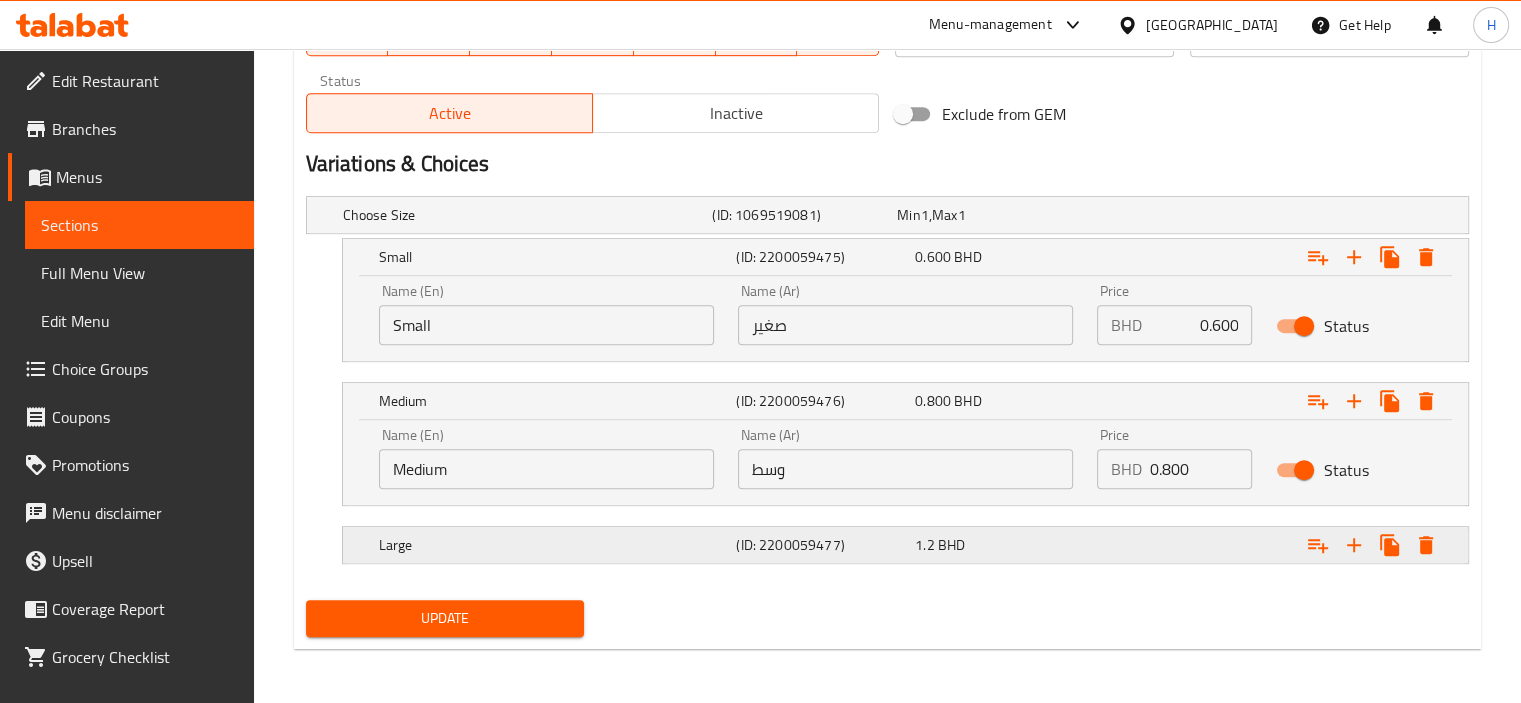 click on "(ID: 2200059477)" at bounding box center (800, 215) 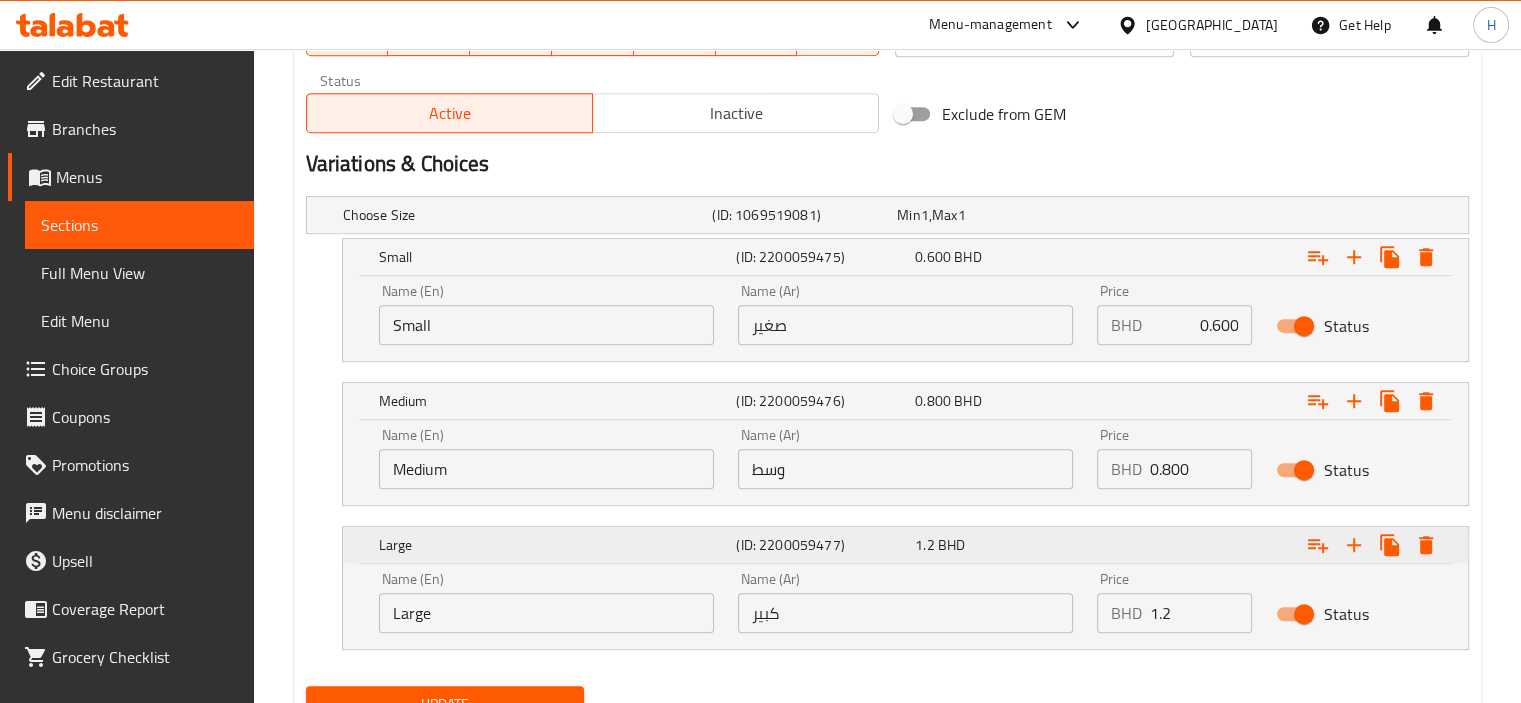 click on "(ID: 2200059477)" at bounding box center [821, 257] 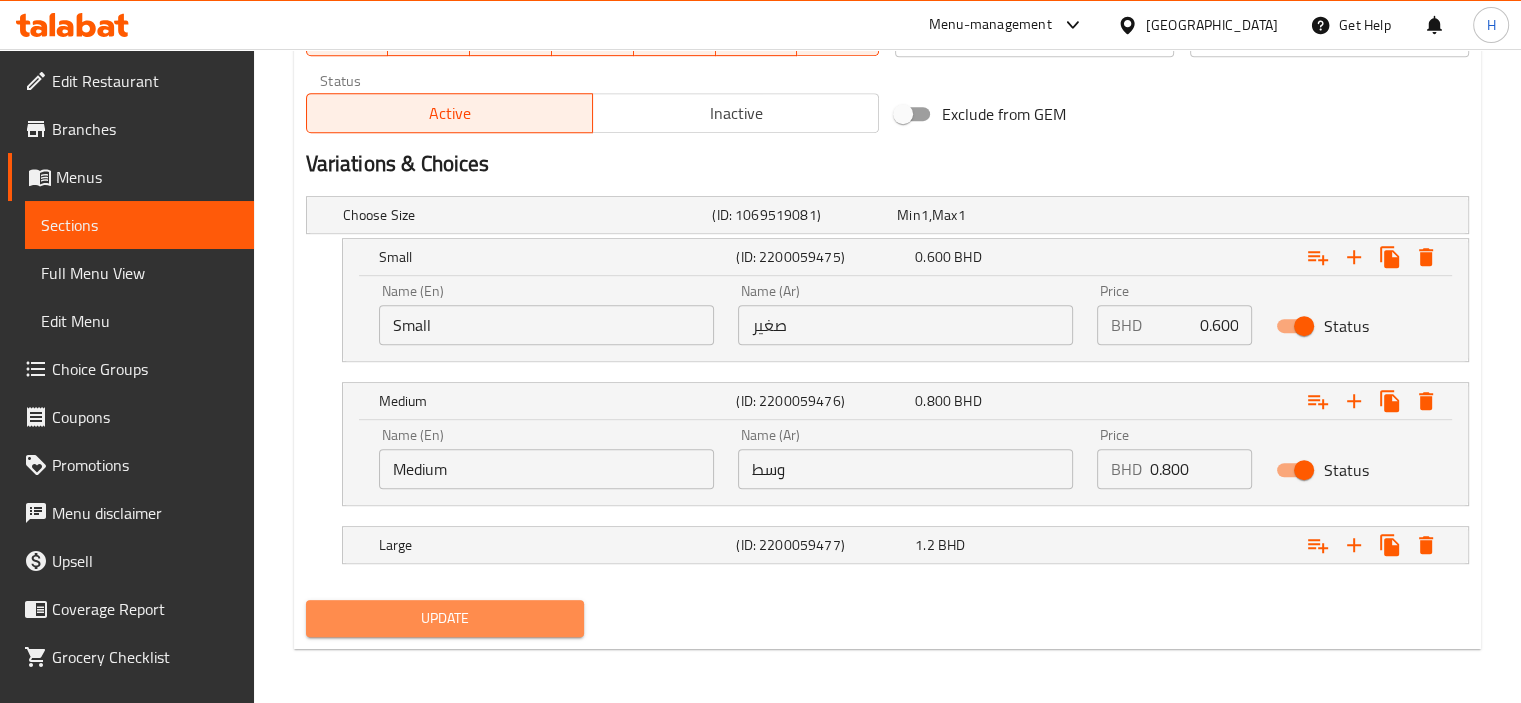 click on "Update" at bounding box center [445, 618] 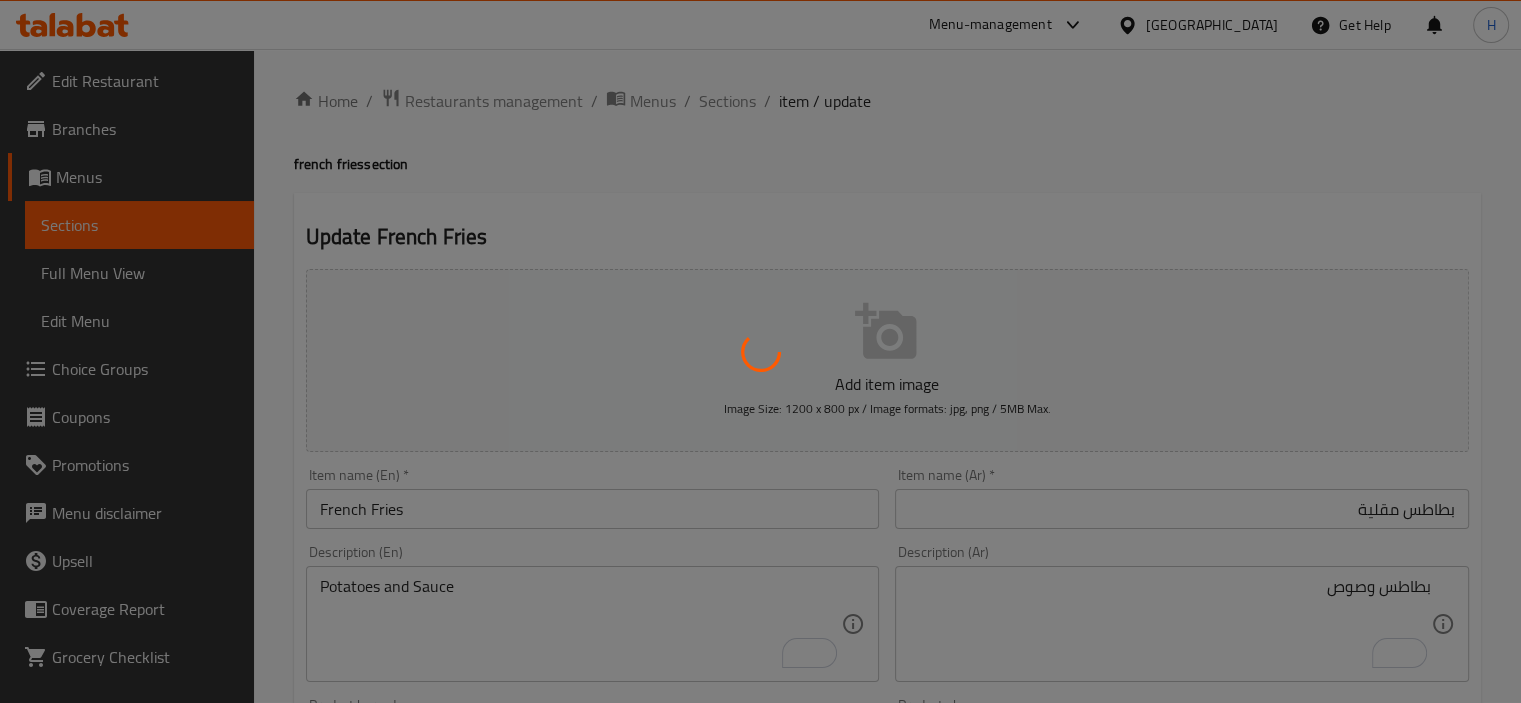 scroll, scrollTop: 0, scrollLeft: 0, axis: both 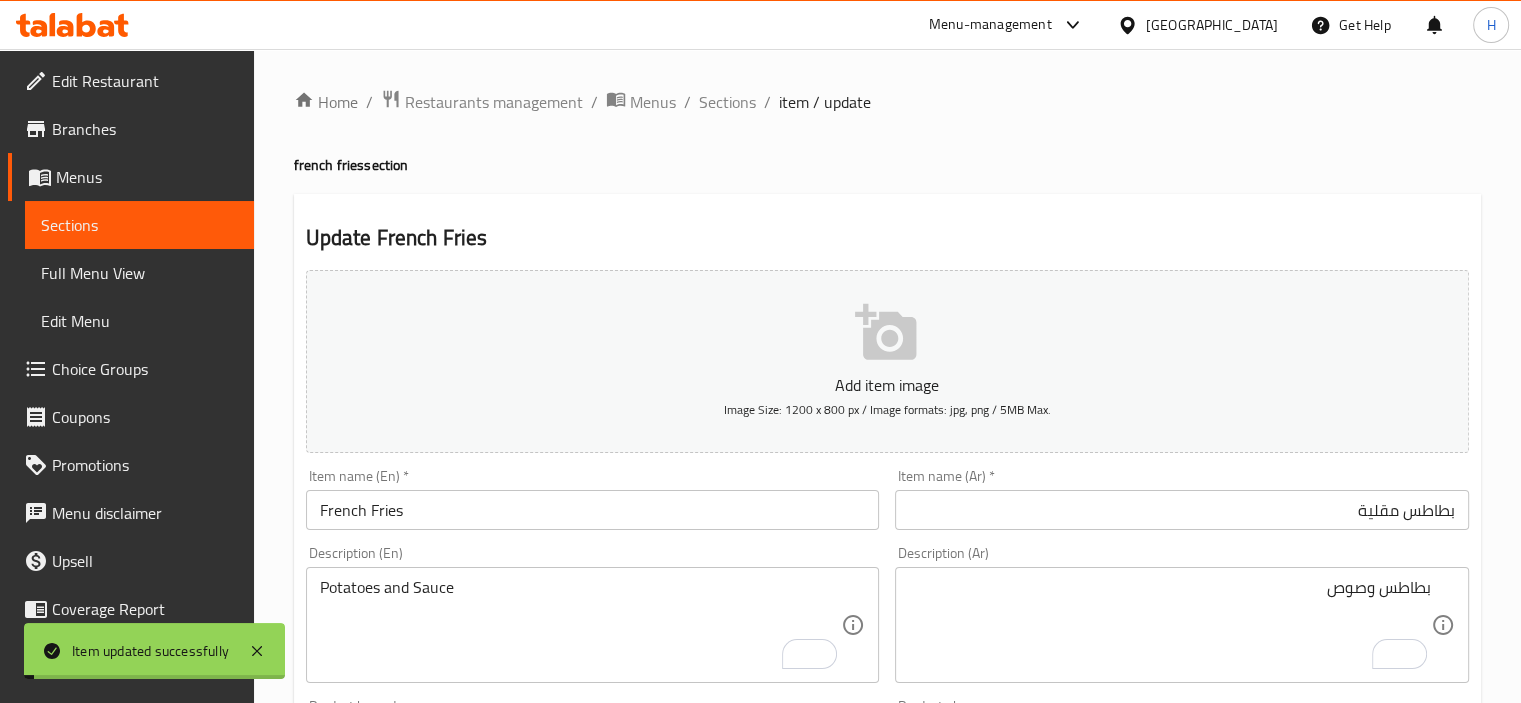 click on "Sections" at bounding box center [727, 102] 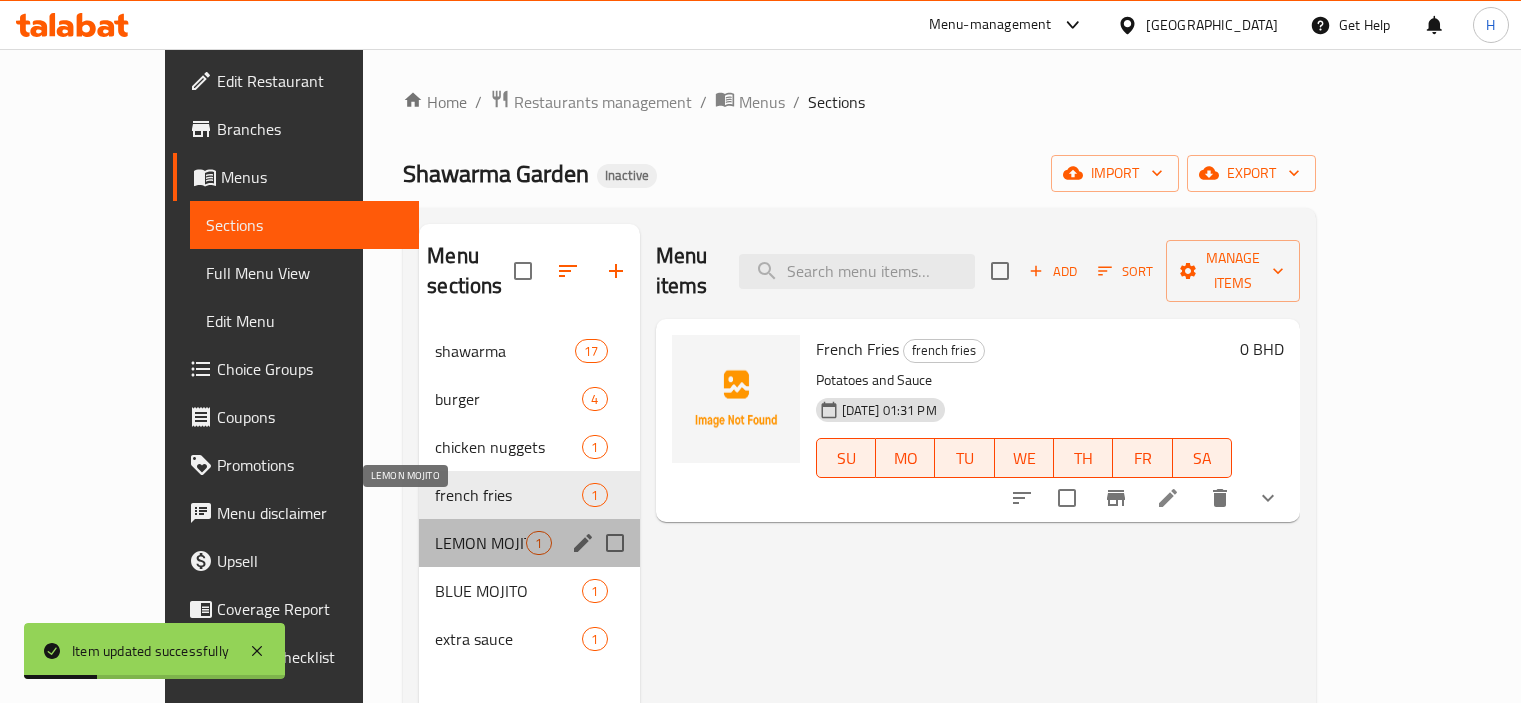 click on "LEMON MOJITO" at bounding box center (480, 543) 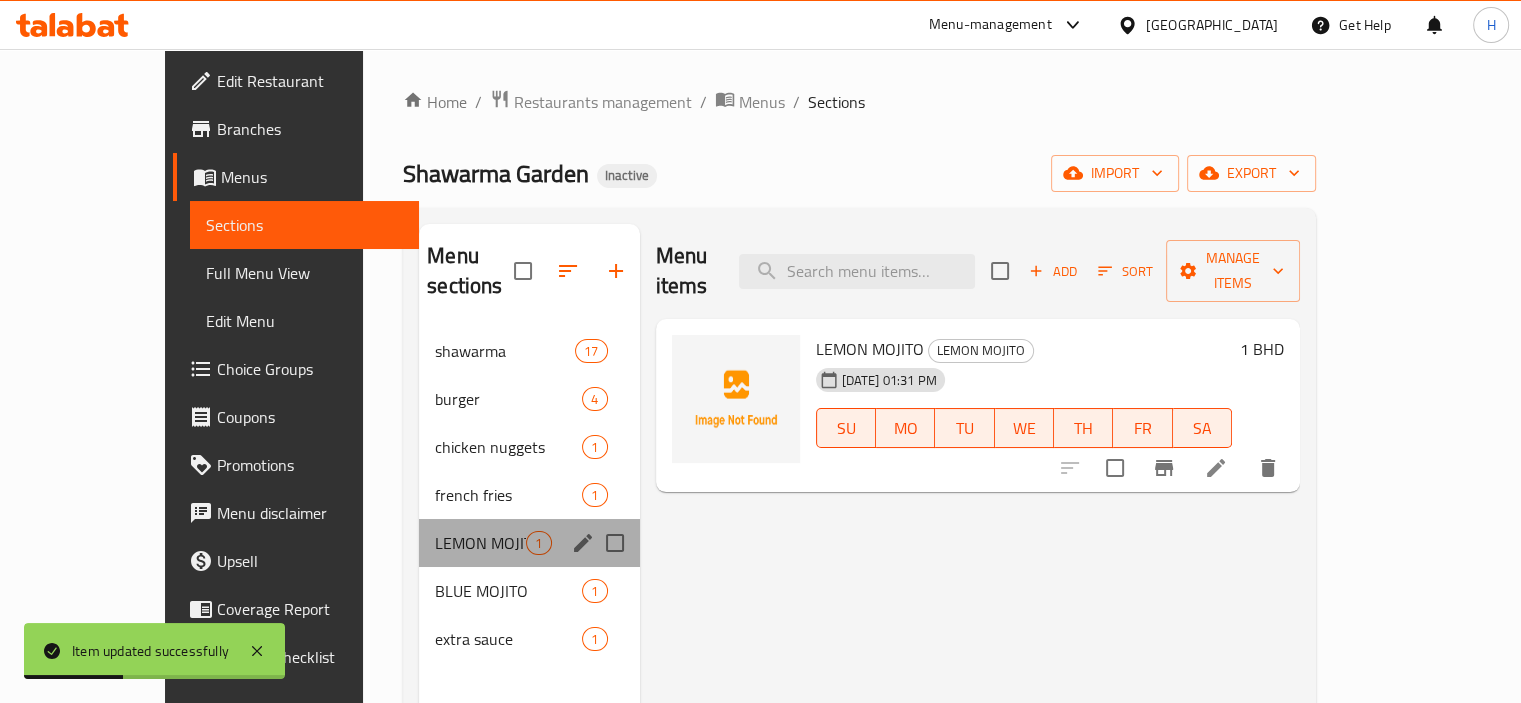click on "LEMON MOJITO 1" at bounding box center [529, 543] 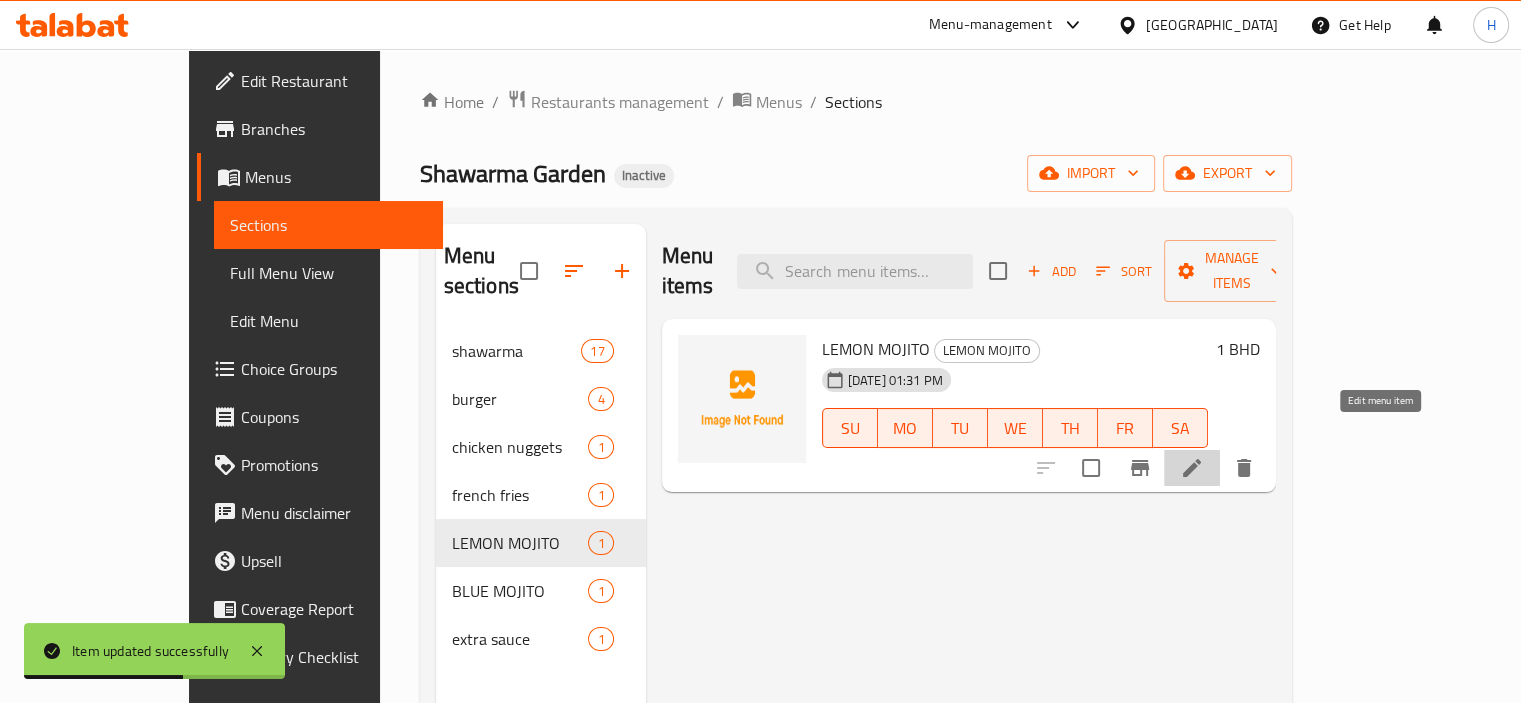 click 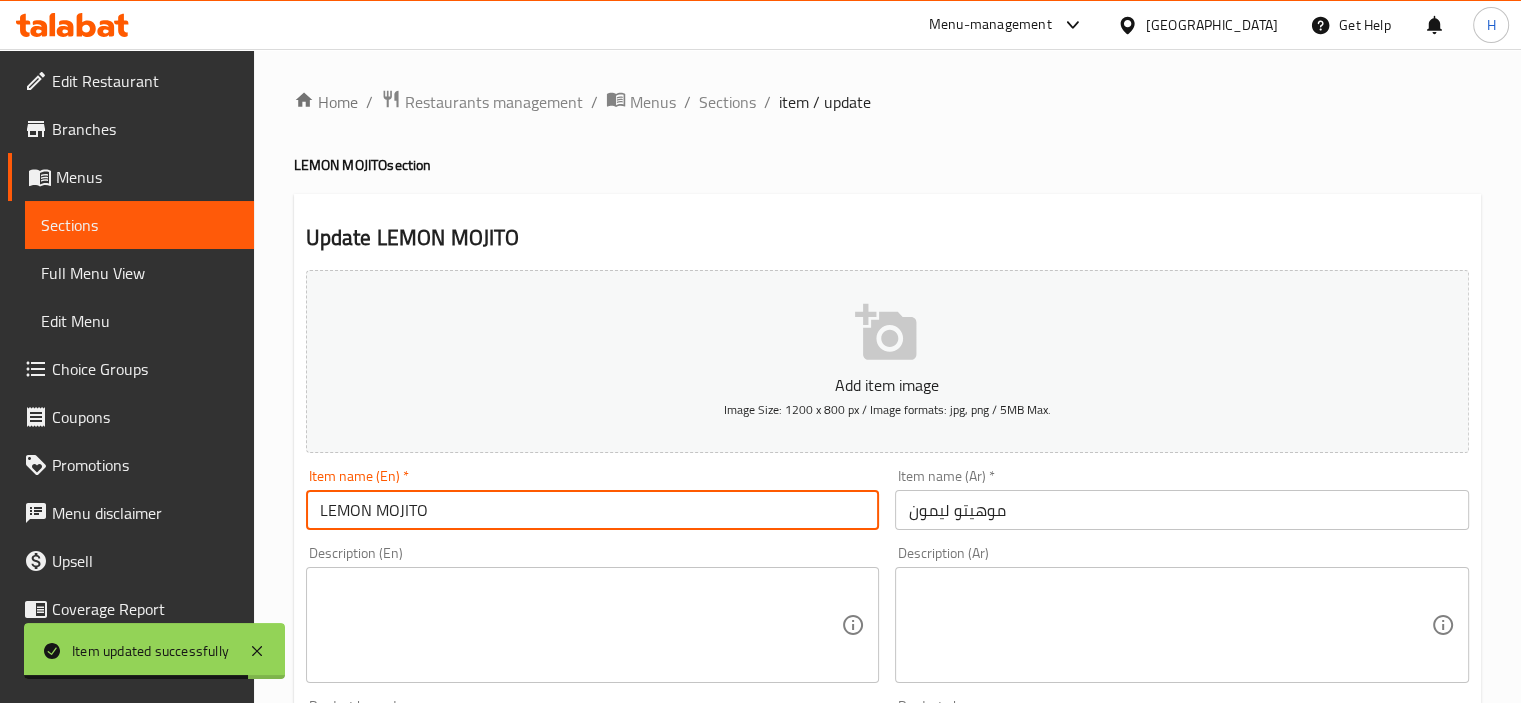click on "LEMON MOJITO" at bounding box center (593, 510) 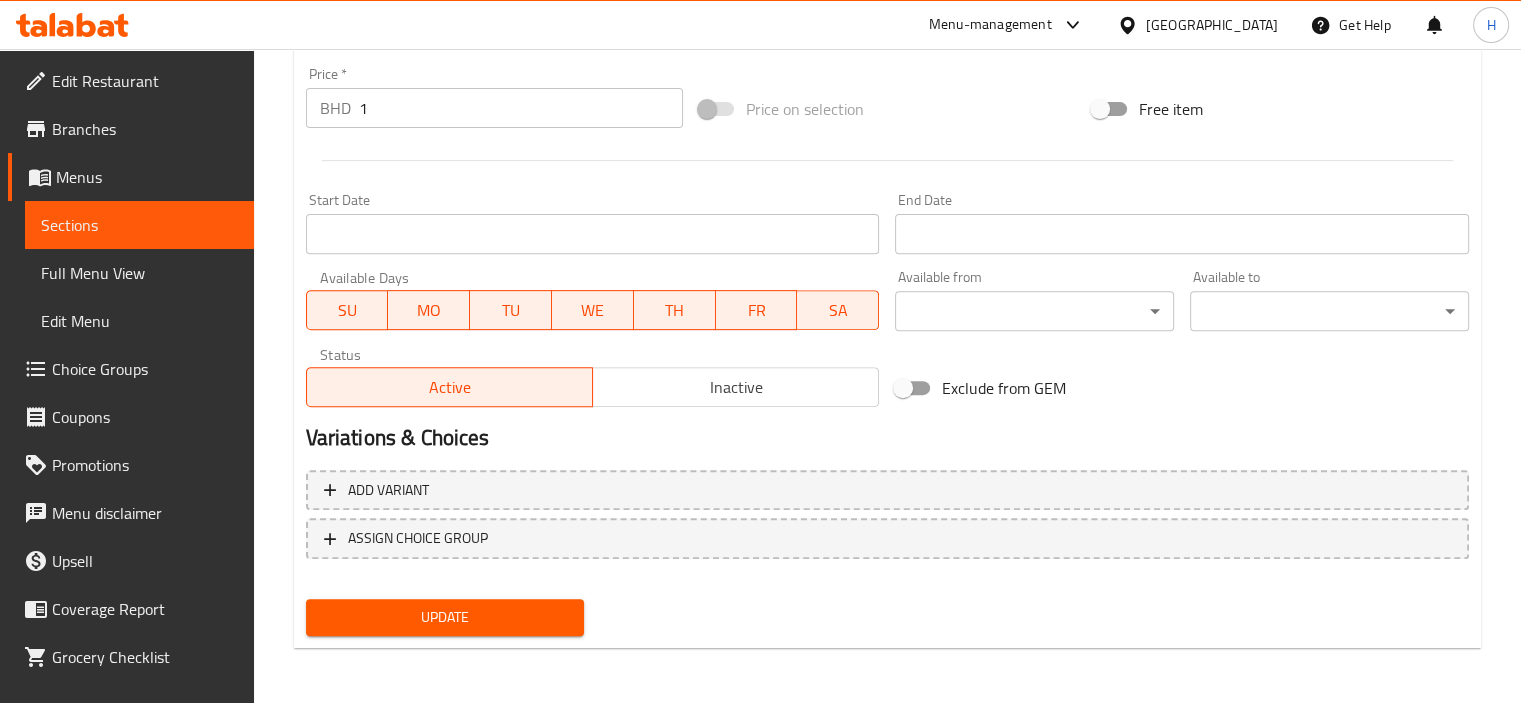 scroll, scrollTop: 622, scrollLeft: 0, axis: vertical 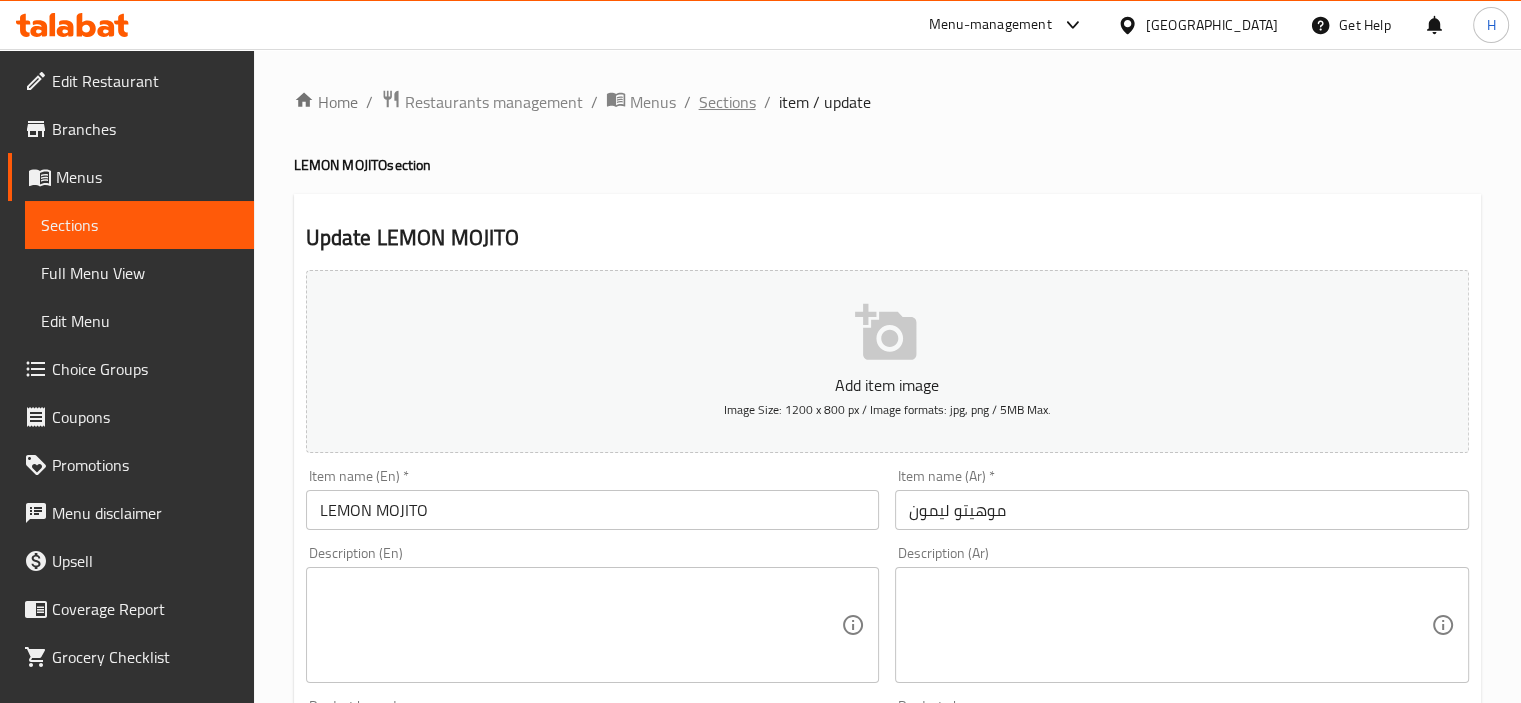 click on "Sections" at bounding box center [727, 102] 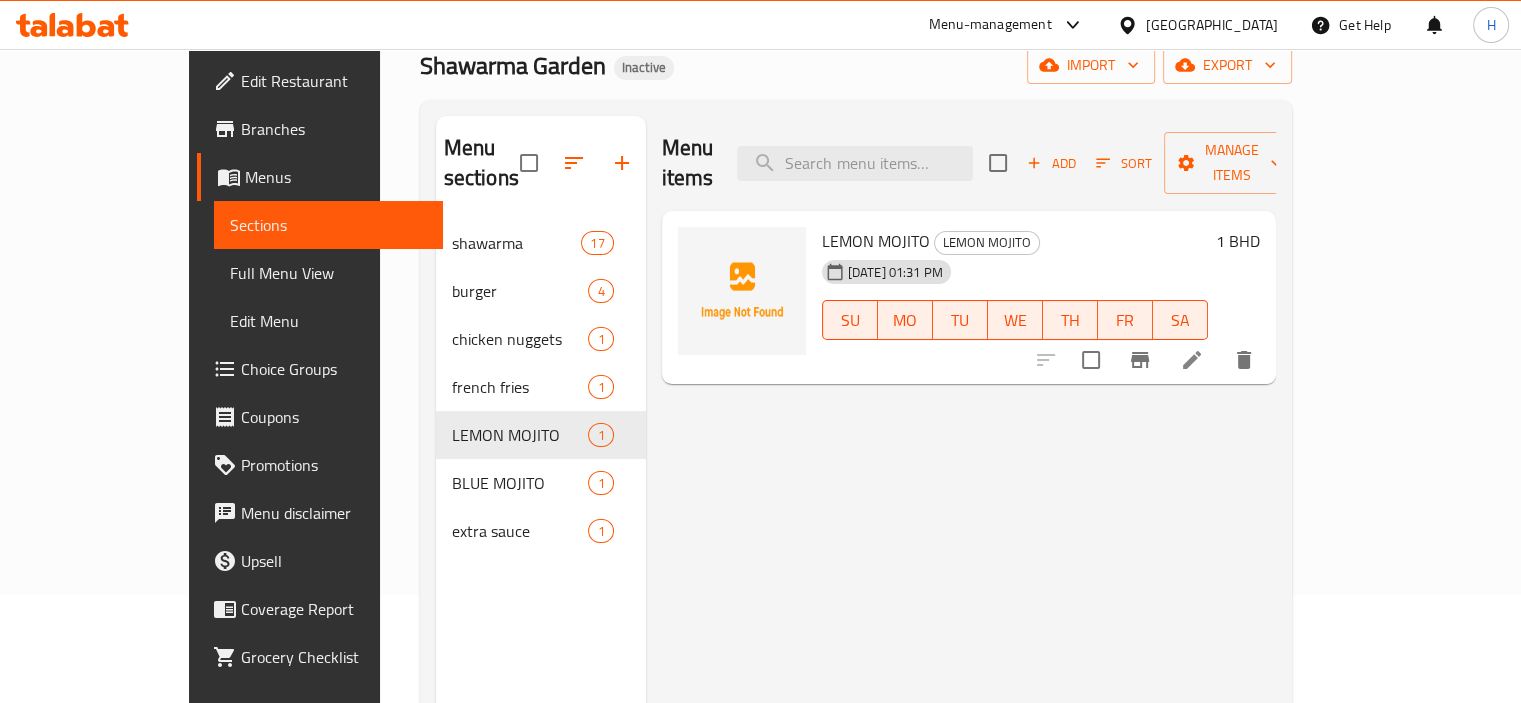 scroll, scrollTop: 108, scrollLeft: 0, axis: vertical 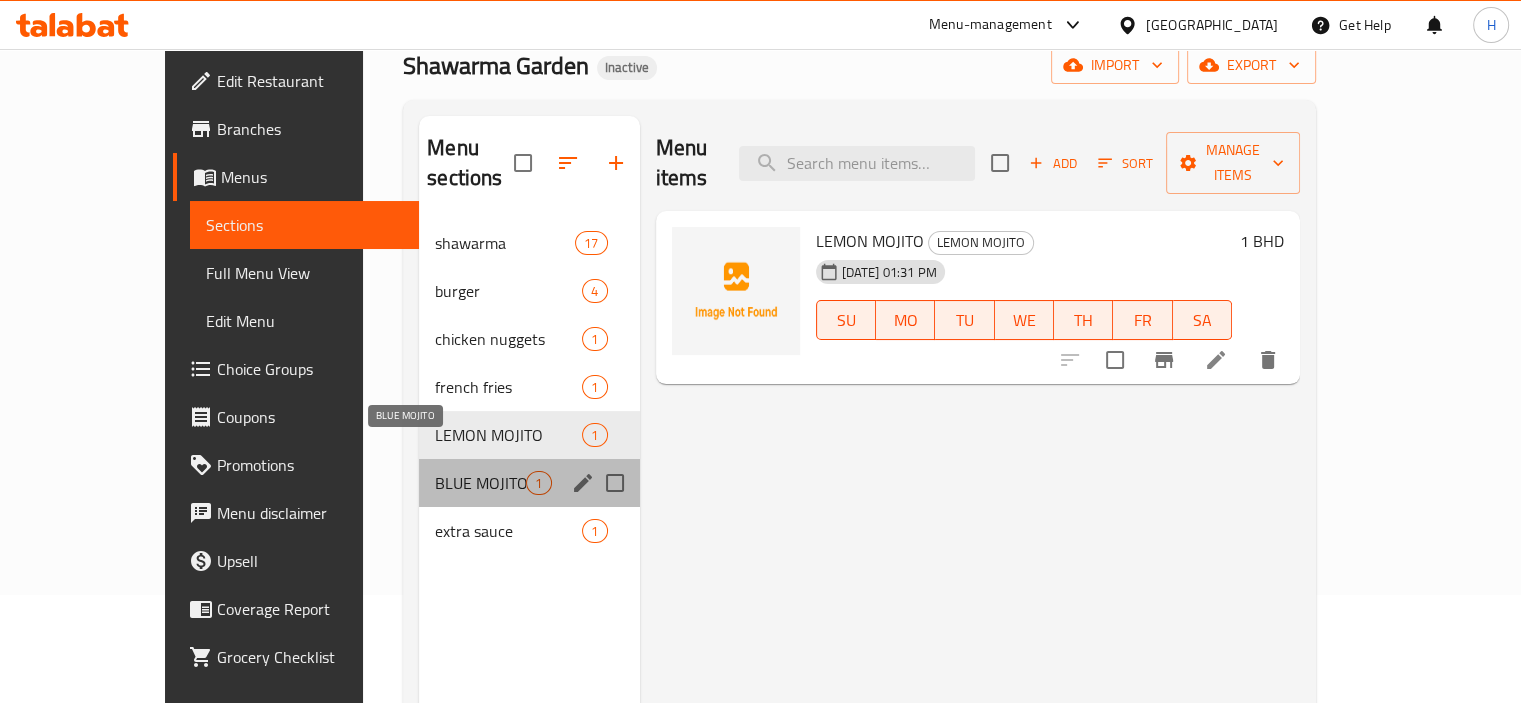 click on "BLUE MOJITO" at bounding box center (480, 483) 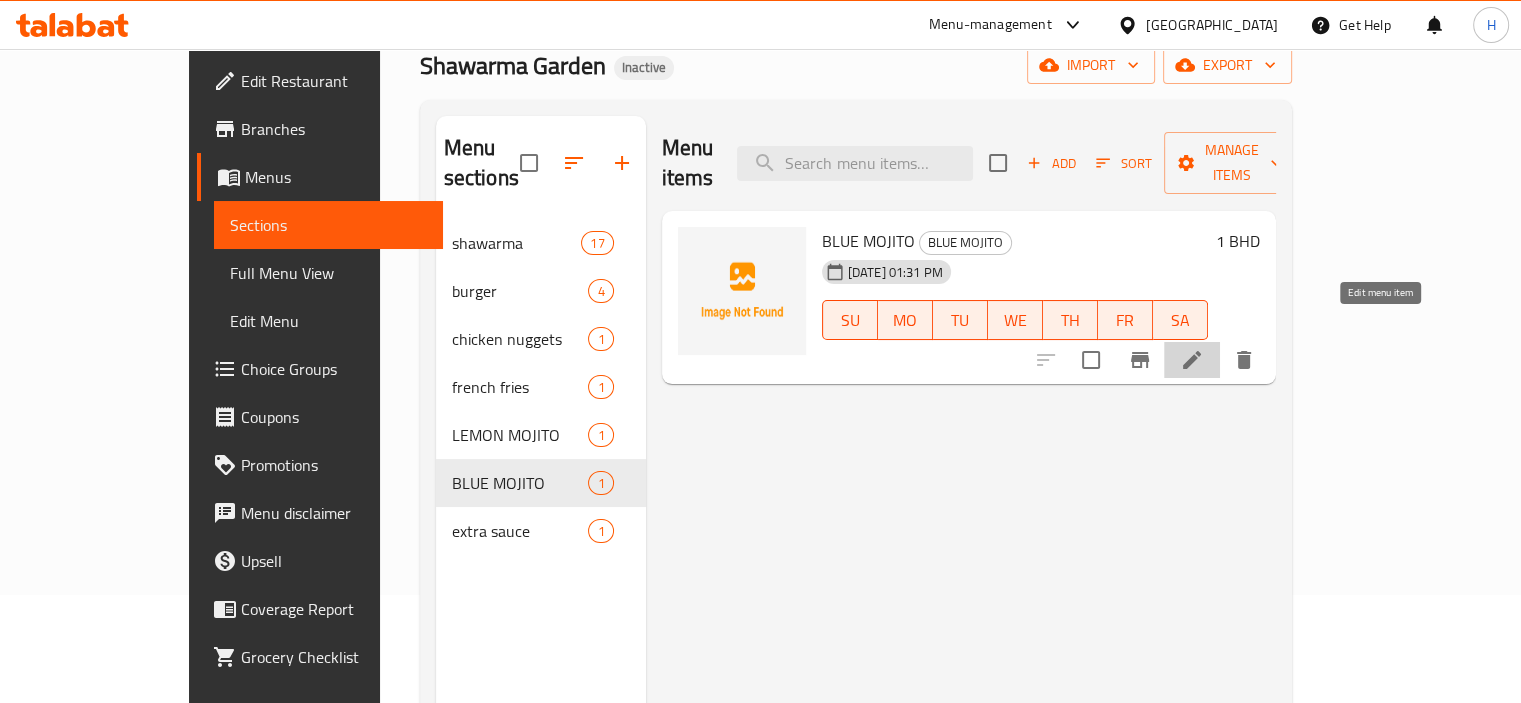 click 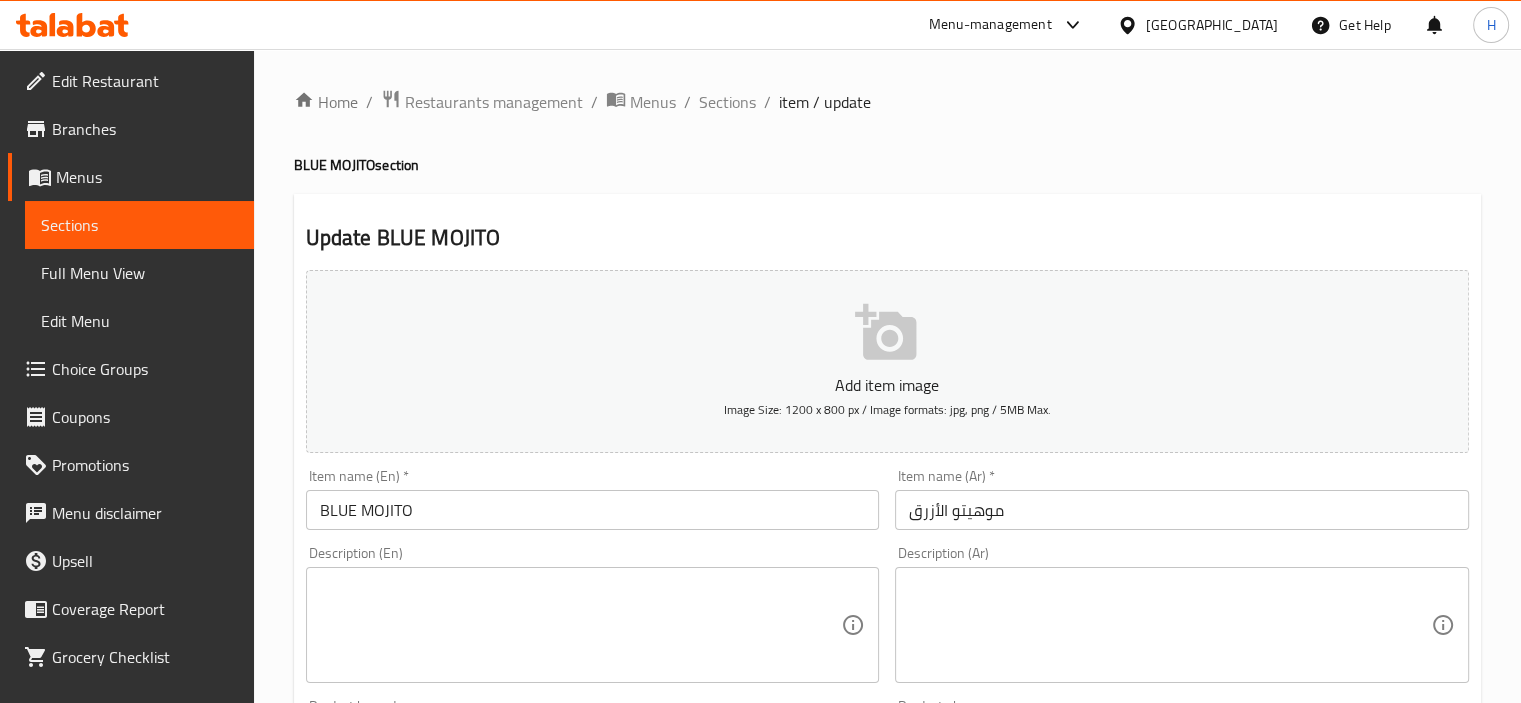 click on "Item name (Ar)   * موهيتو الأزرق Item name (Ar)  *" at bounding box center (1182, 499) 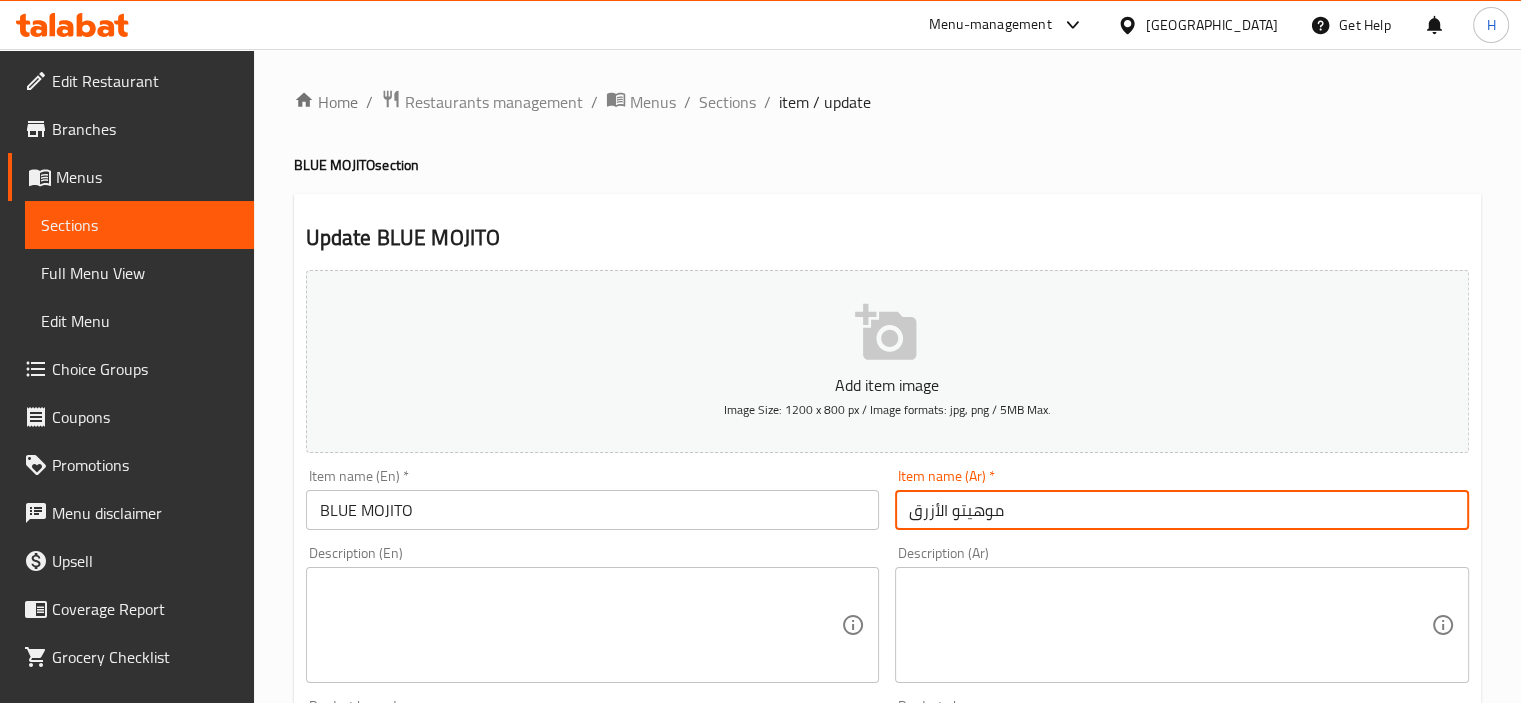 click on "موهيتو الأزرق" at bounding box center [1182, 510] 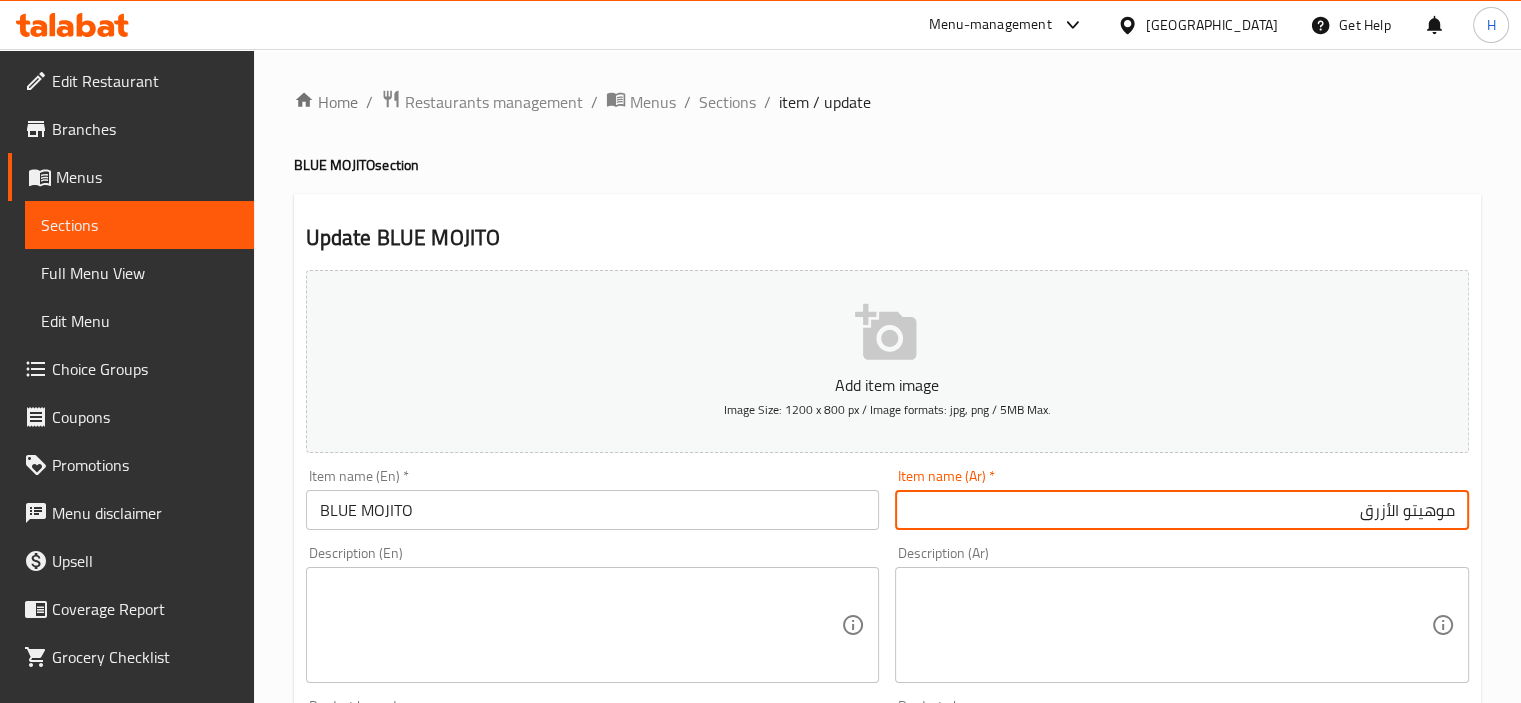 click on "موهيتو الأزرق" at bounding box center [1182, 510] 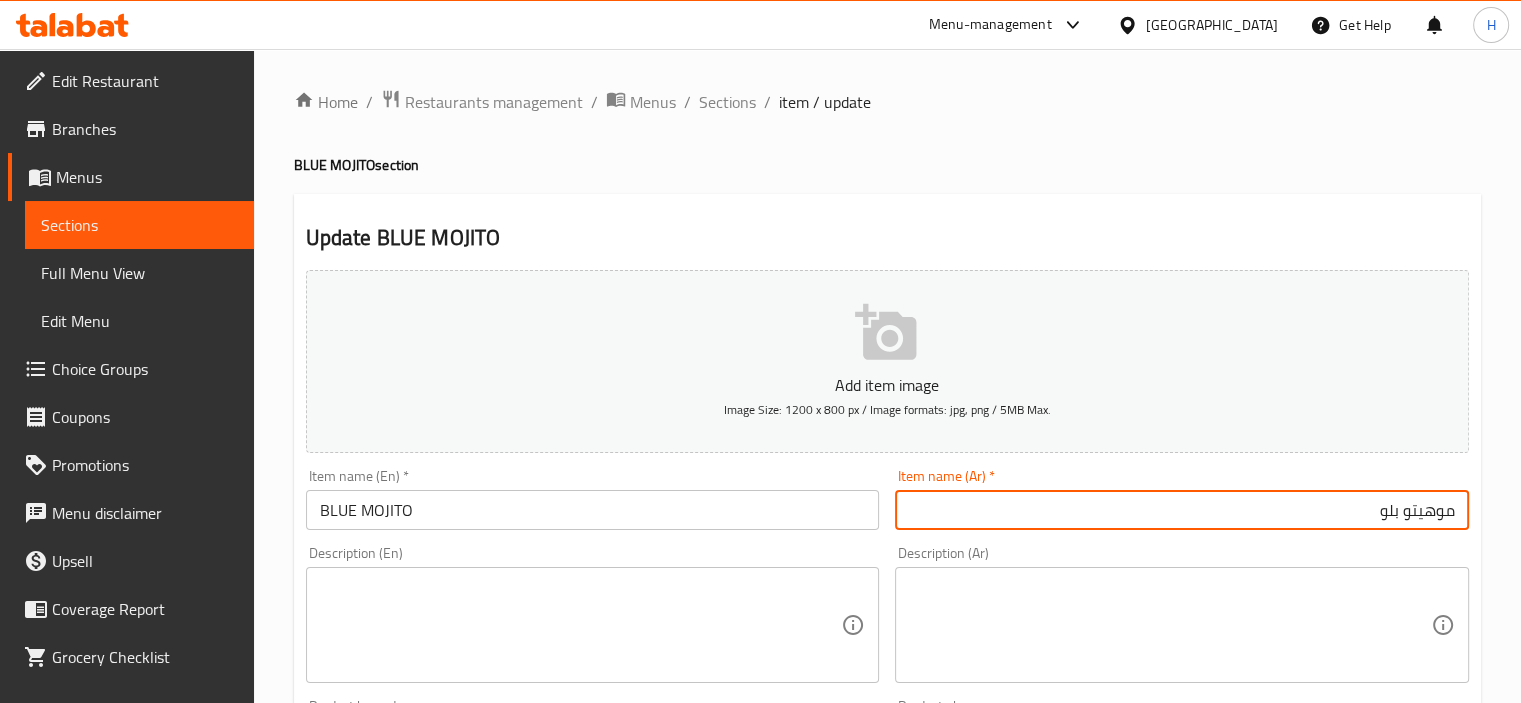 scroll, scrollTop: 709, scrollLeft: 0, axis: vertical 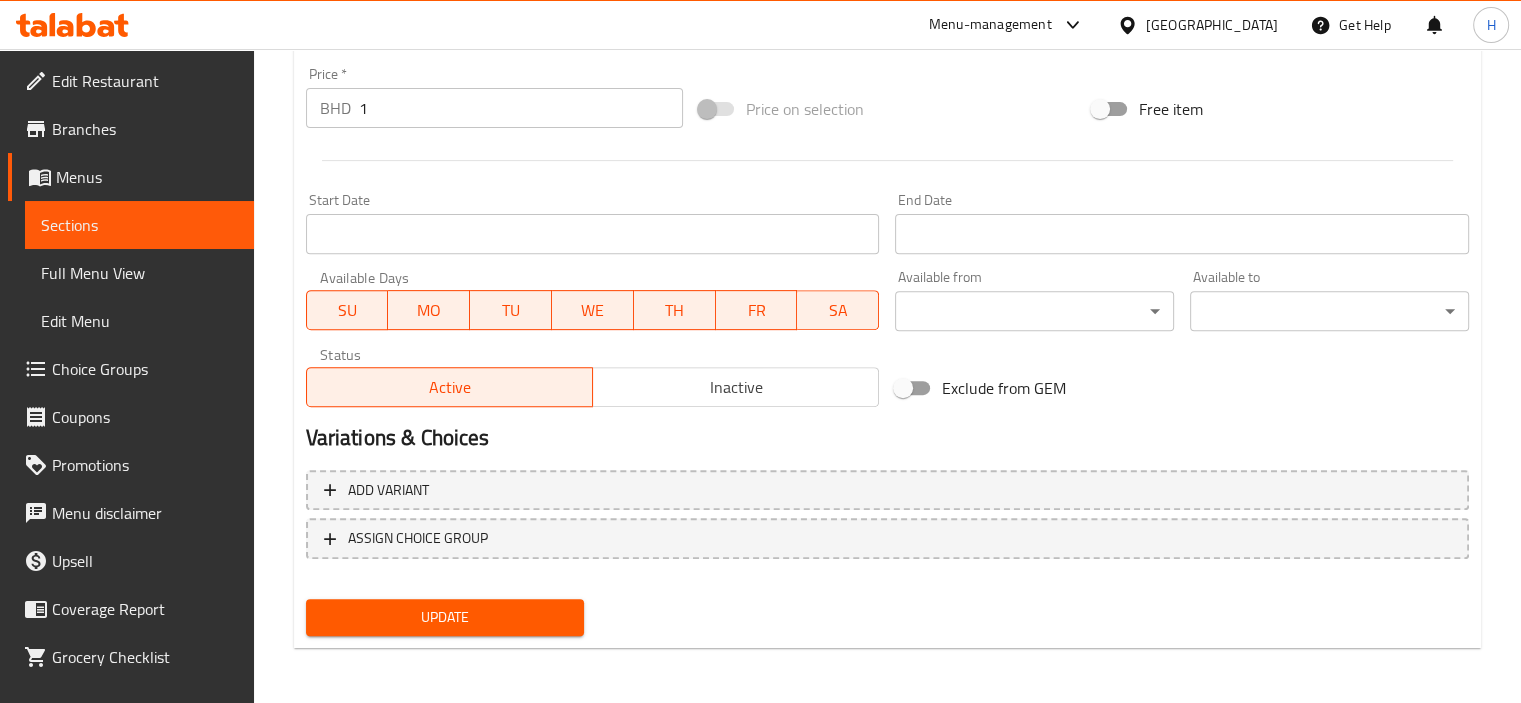 type on "موهيتو بلو" 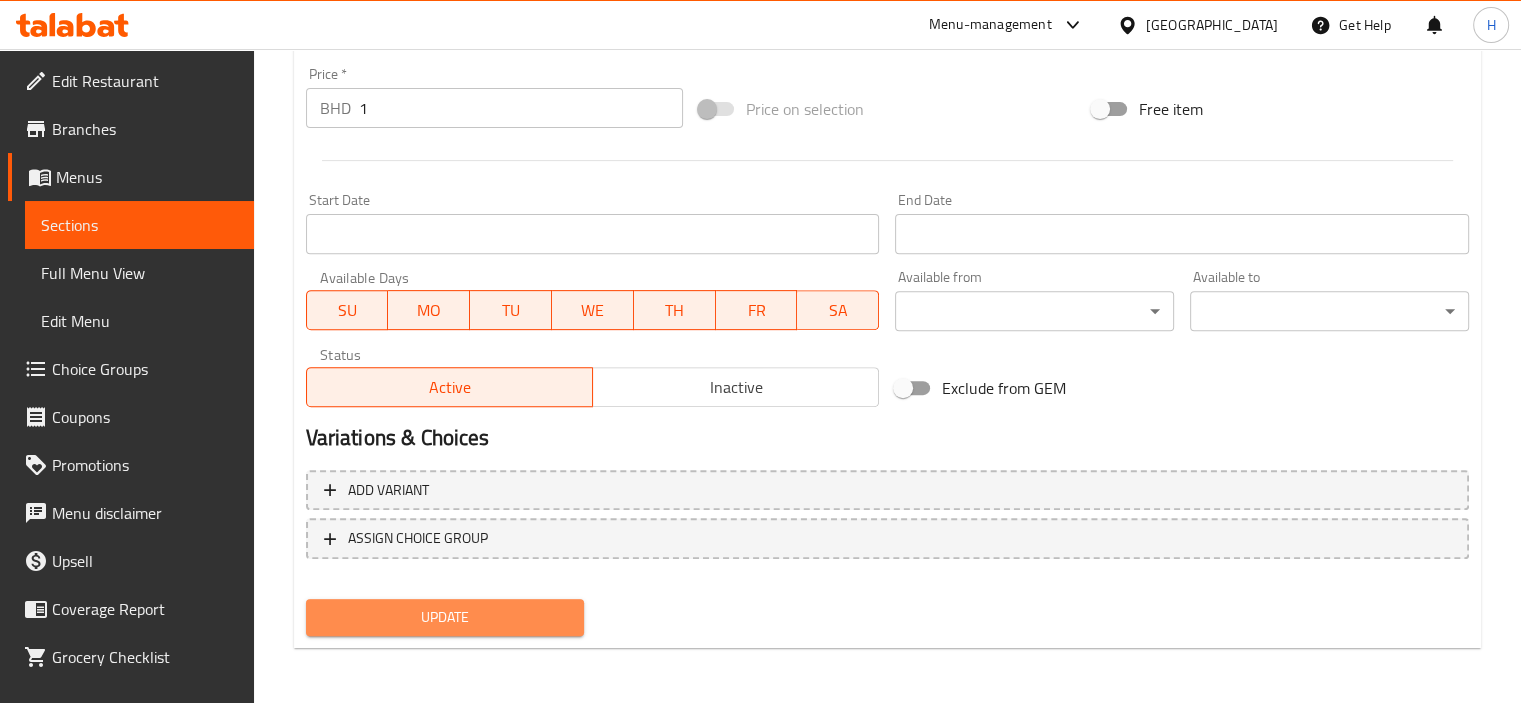 click on "Update" at bounding box center [445, 617] 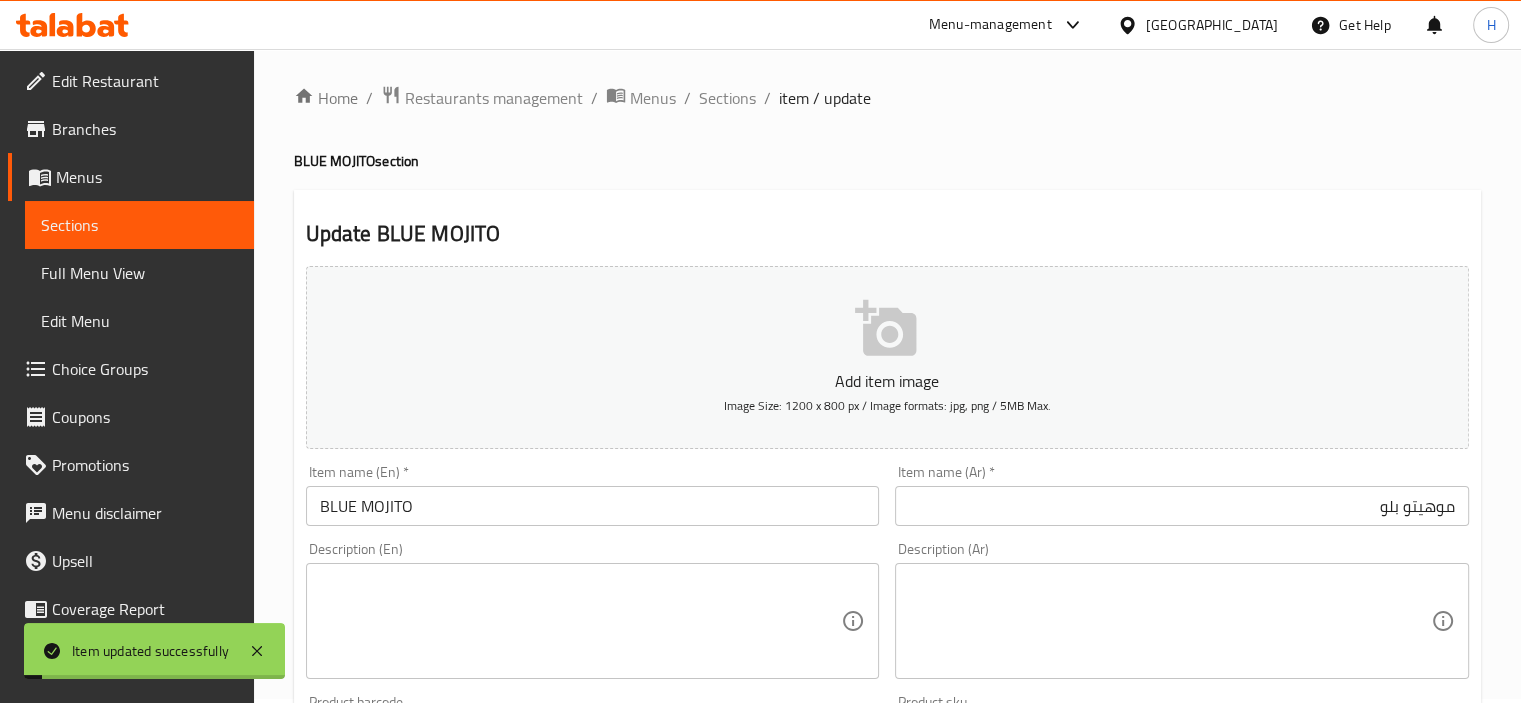 scroll, scrollTop: 0, scrollLeft: 0, axis: both 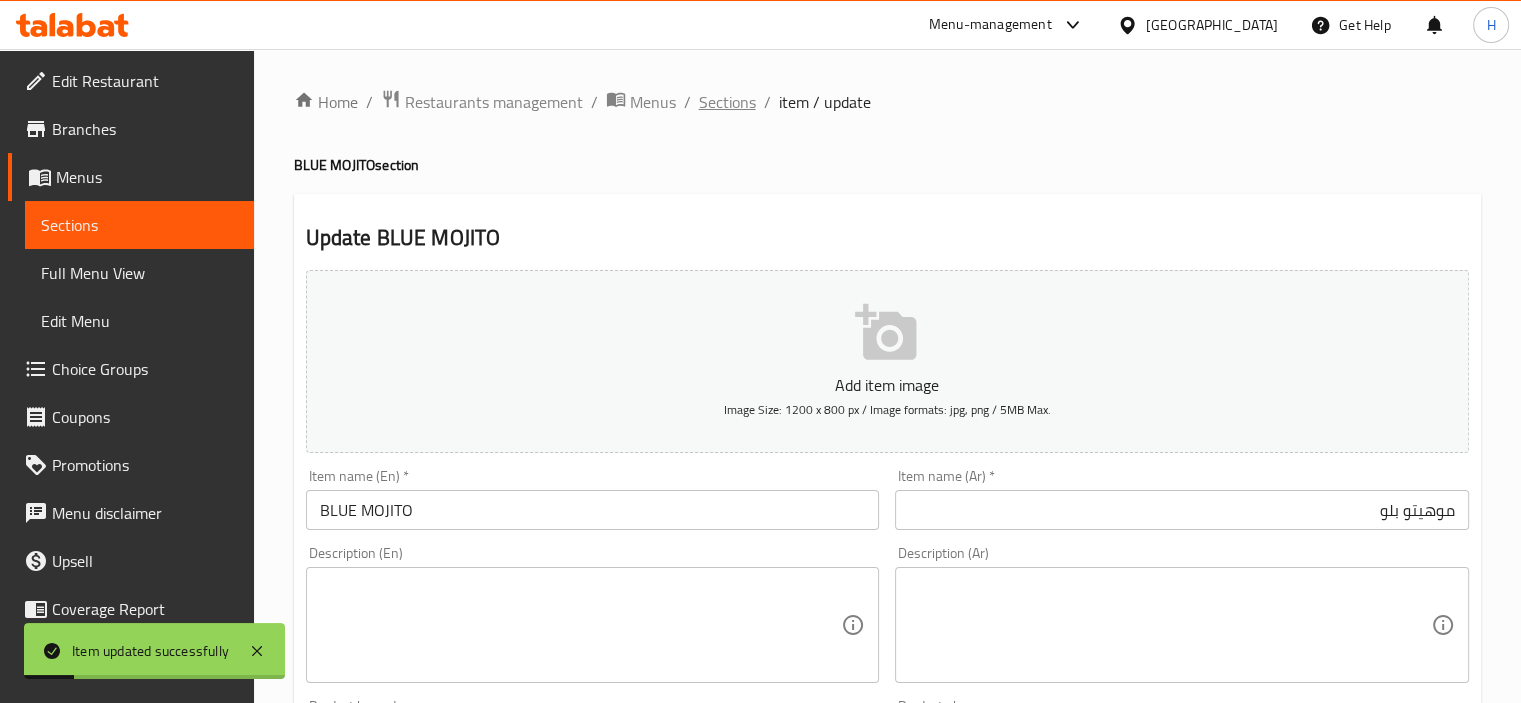 click on "Sections" at bounding box center (727, 102) 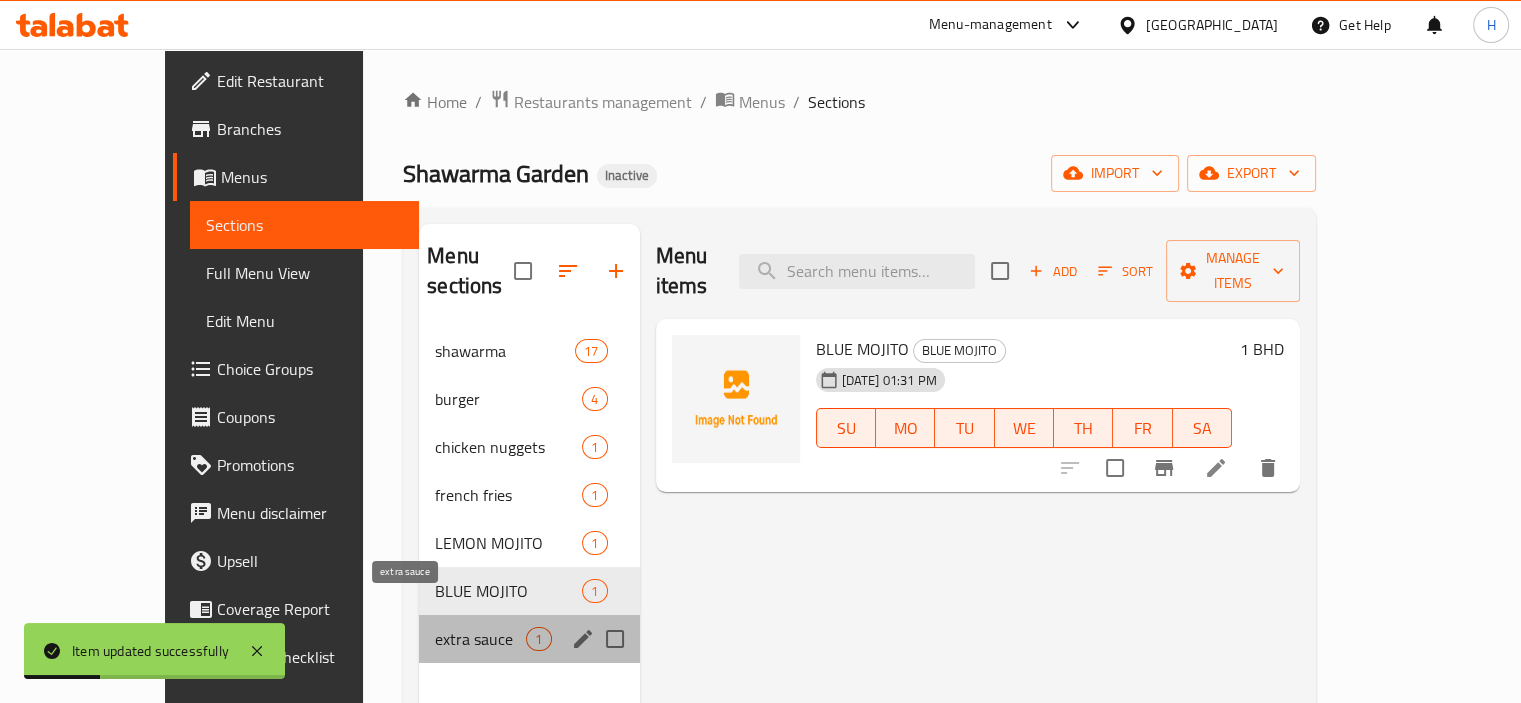 click on "extra sauce" at bounding box center [480, 639] 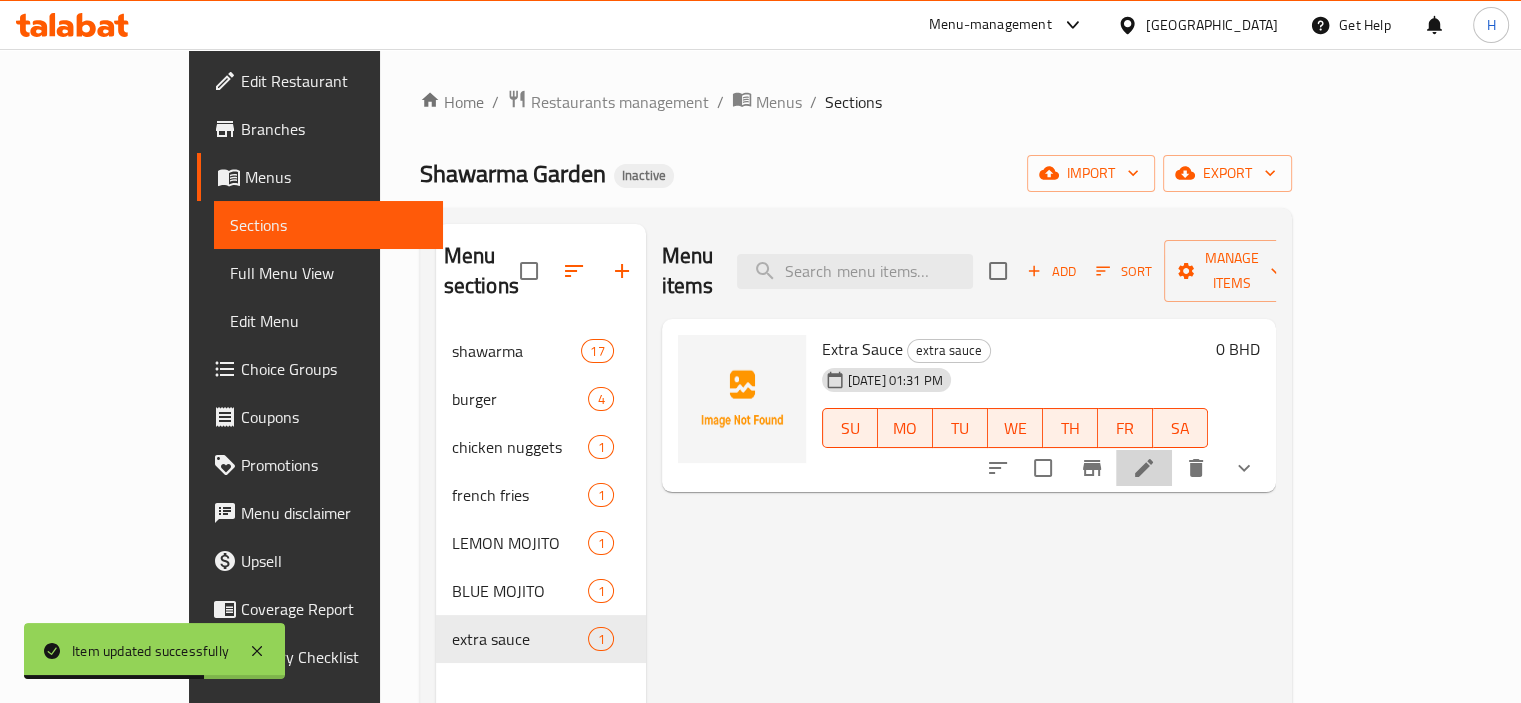 click at bounding box center [1144, 468] 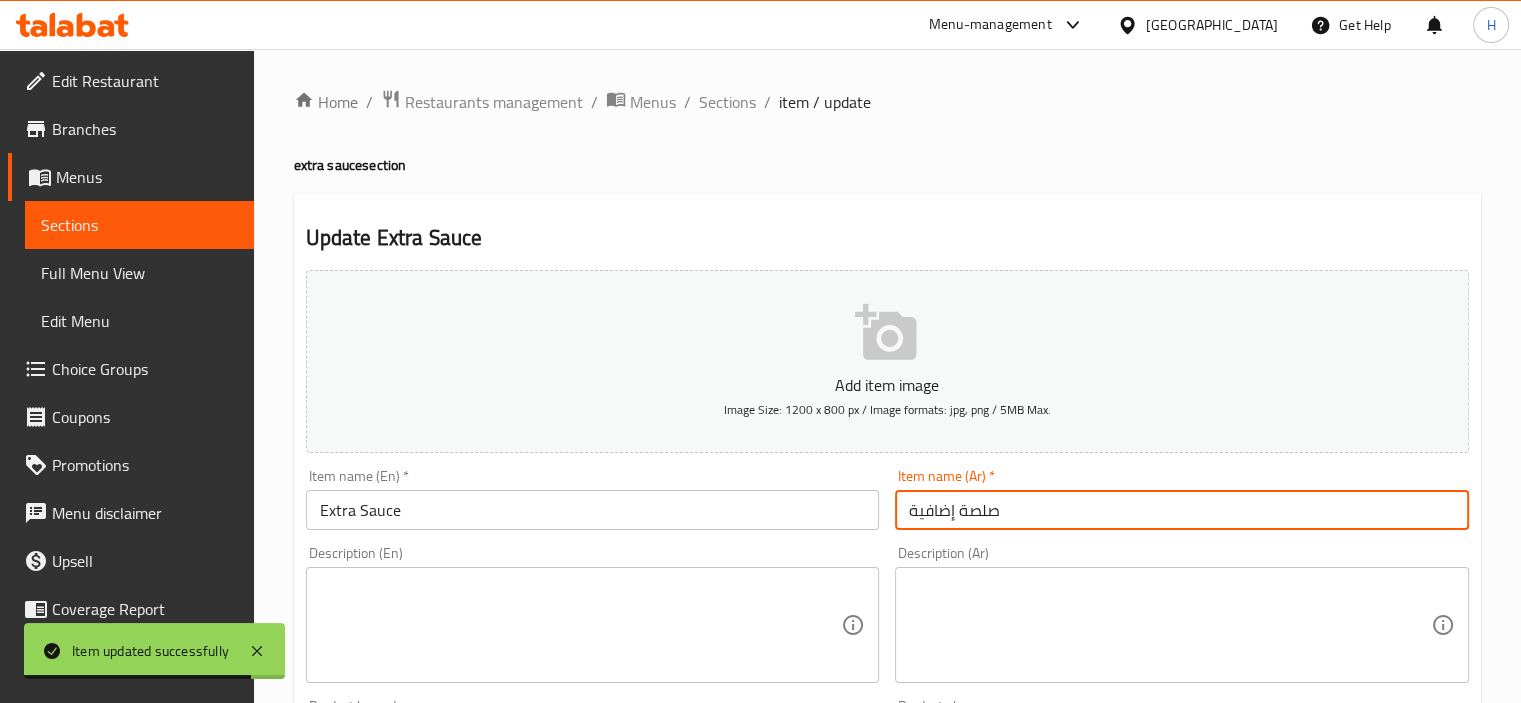 click on "صلصة إضافية" at bounding box center (1182, 510) 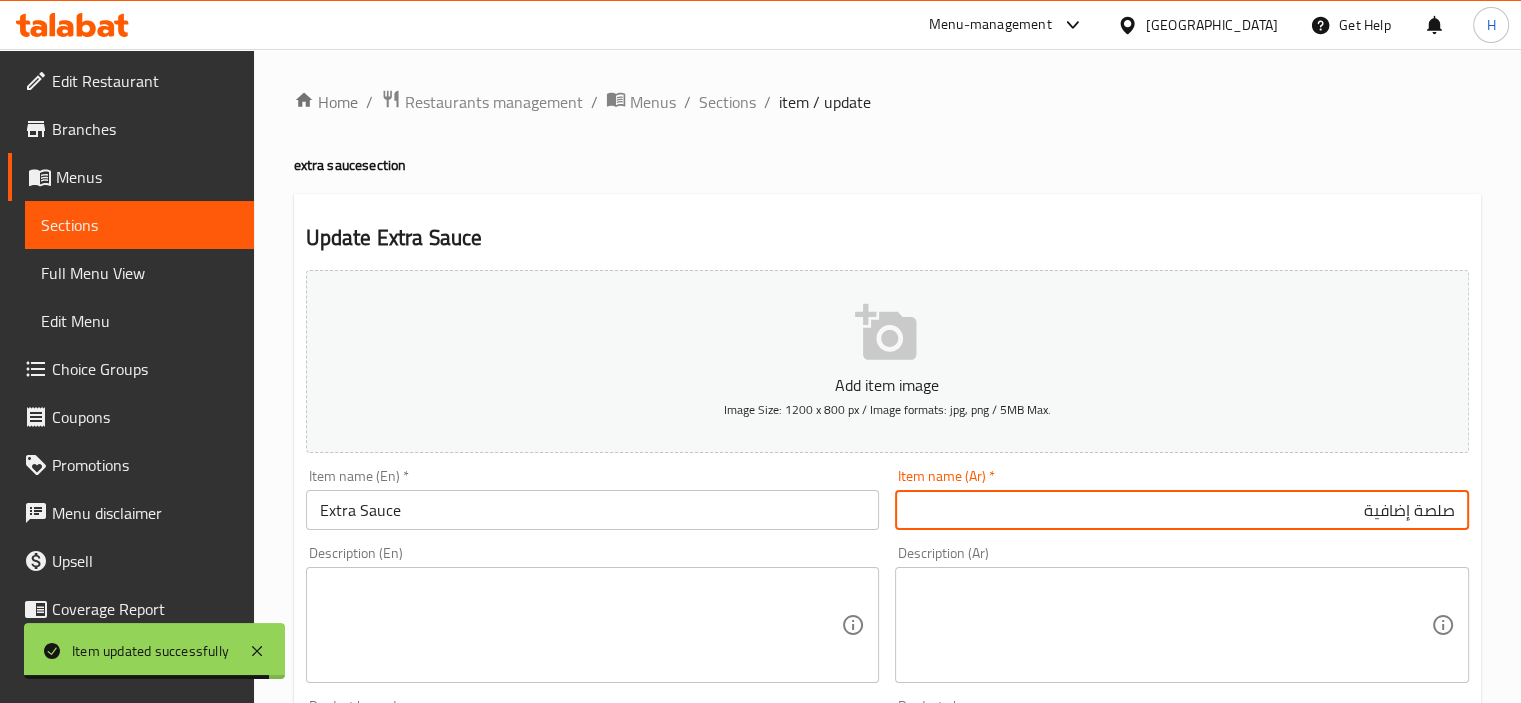 click on "صلصة إضافية" at bounding box center [1182, 510] 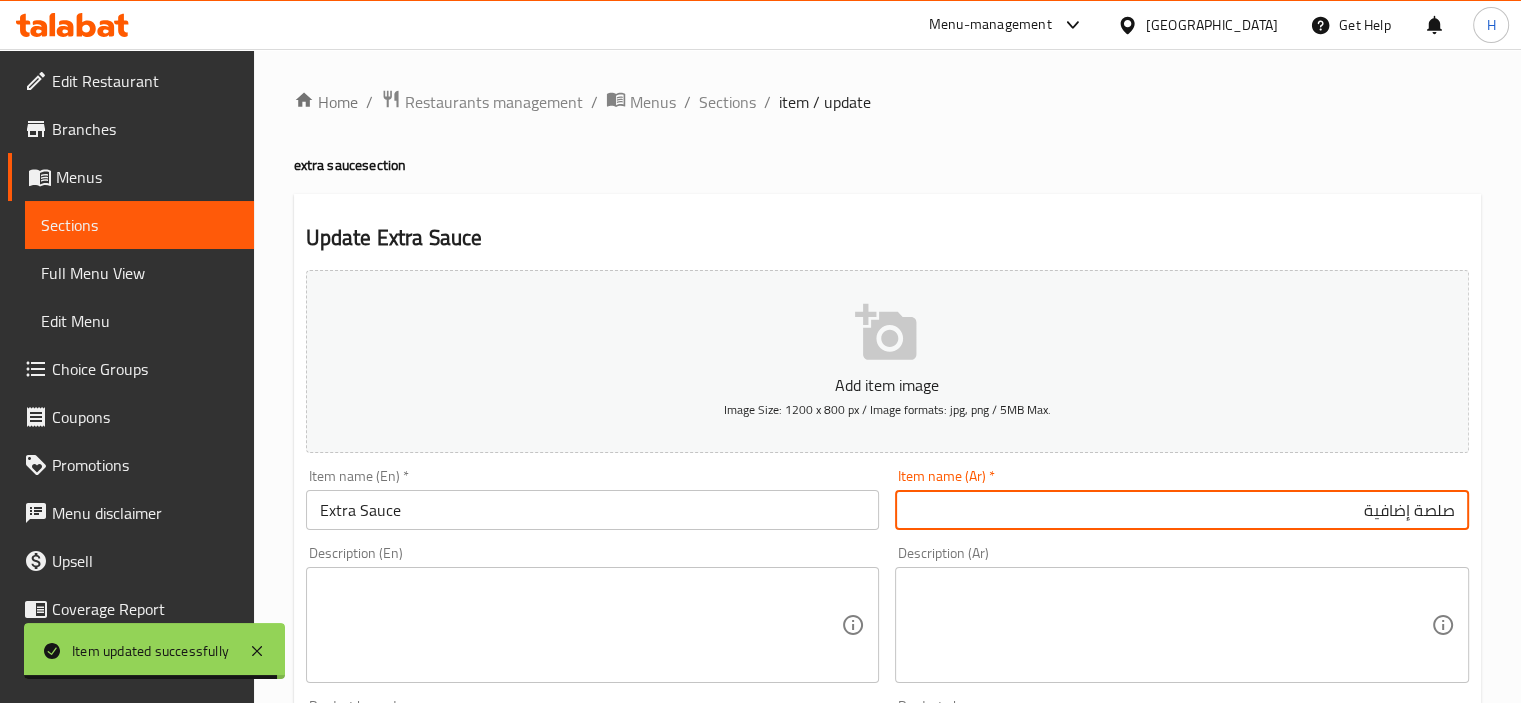 click on "صلصة إضافية" at bounding box center [1182, 510] 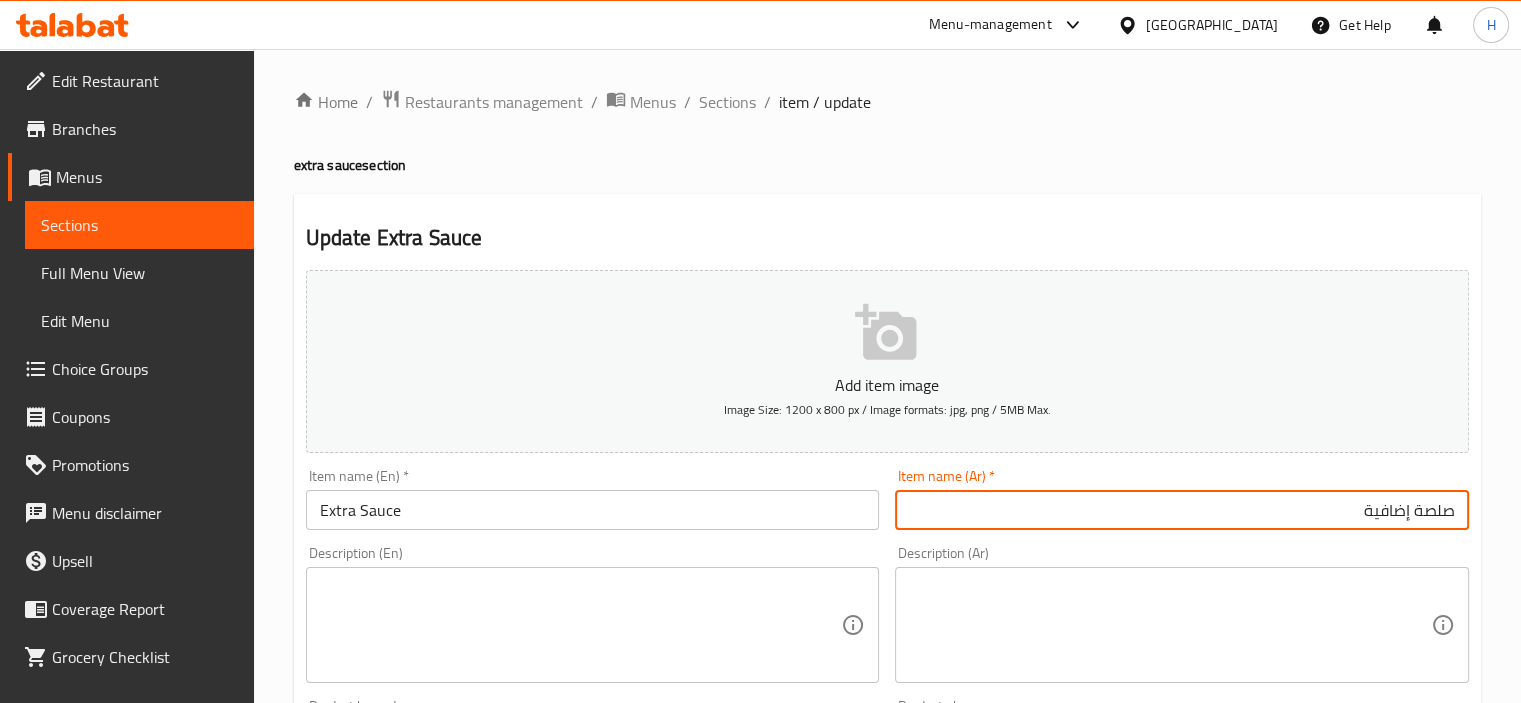 type on "ظ" 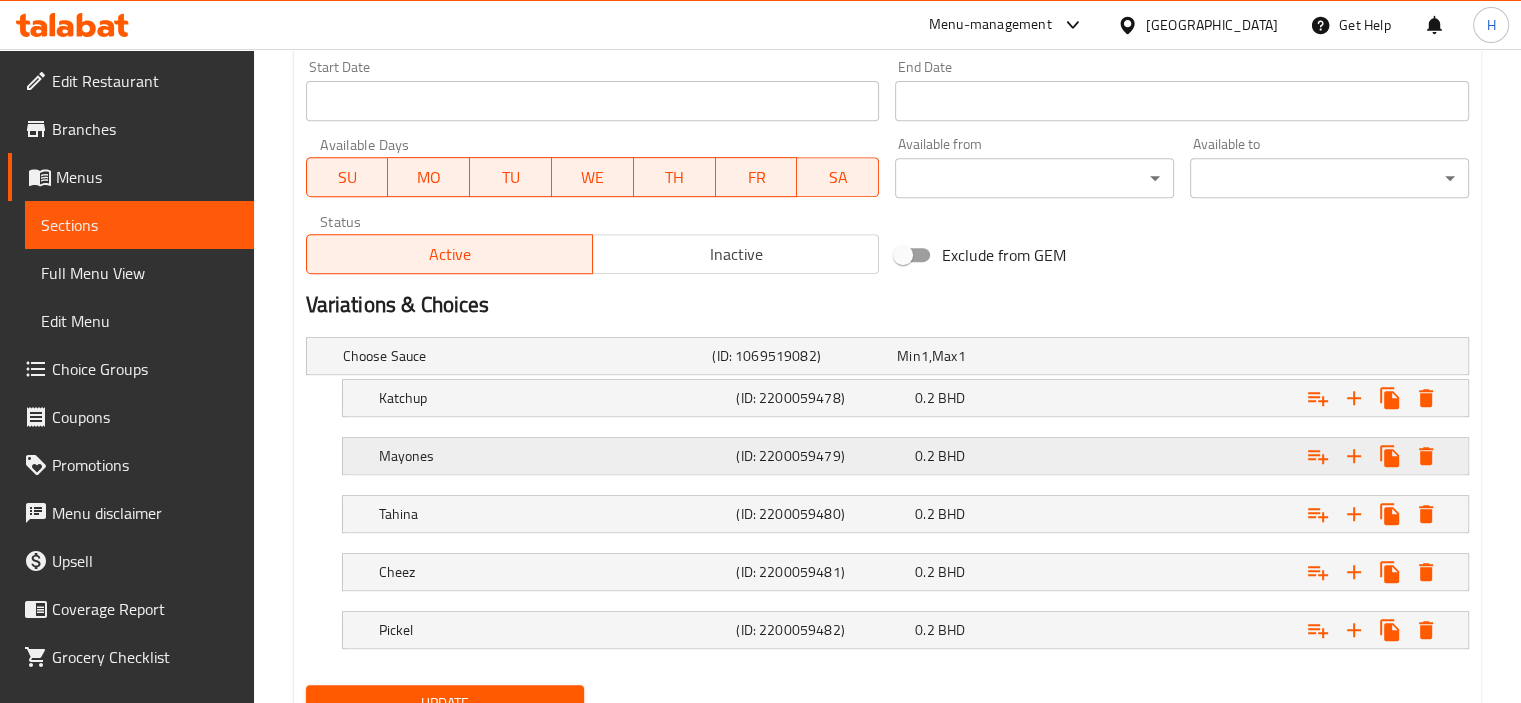 scroll, scrollTop: 843, scrollLeft: 0, axis: vertical 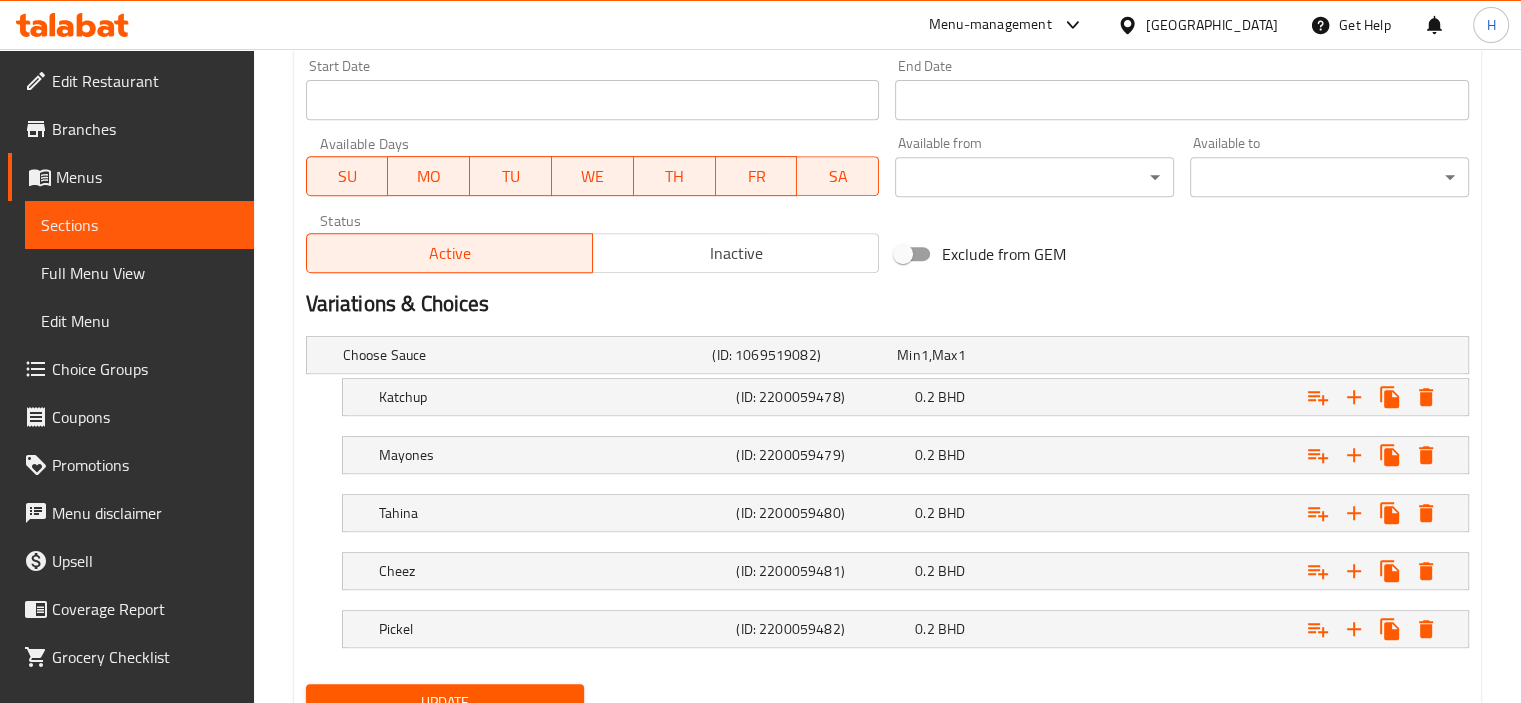 type on "إكسترا صوص" 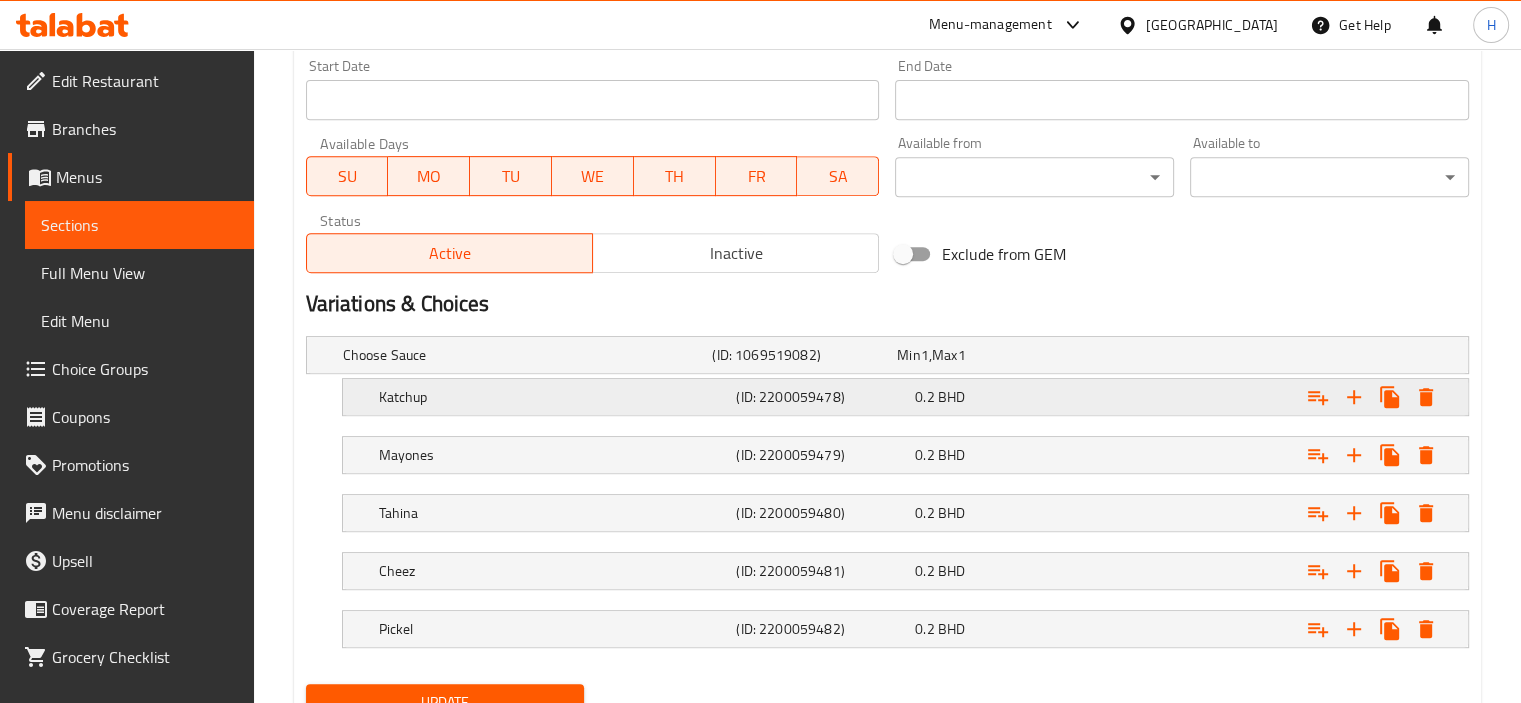 click on "(ID: 2200059478)" at bounding box center [800, 355] 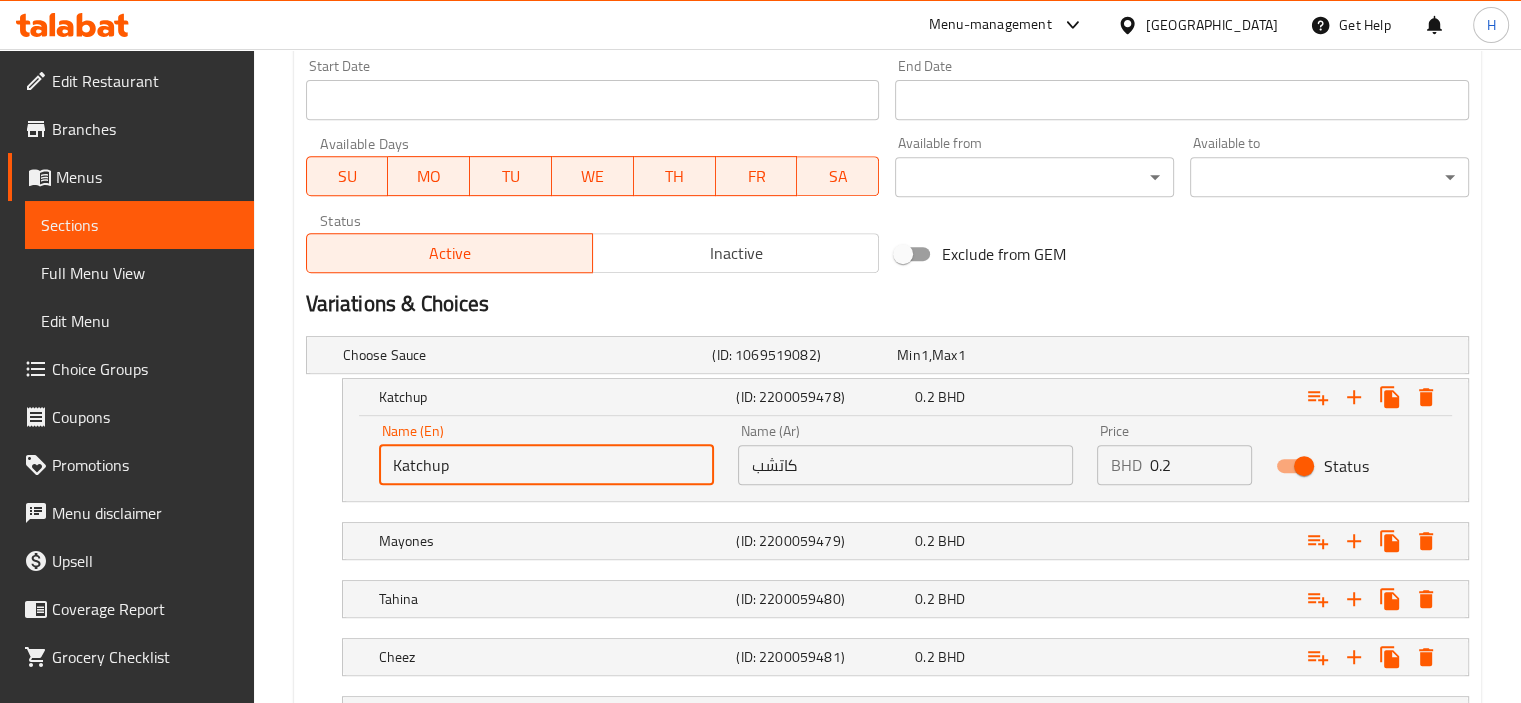 click on "Katchup" at bounding box center [546, 465] 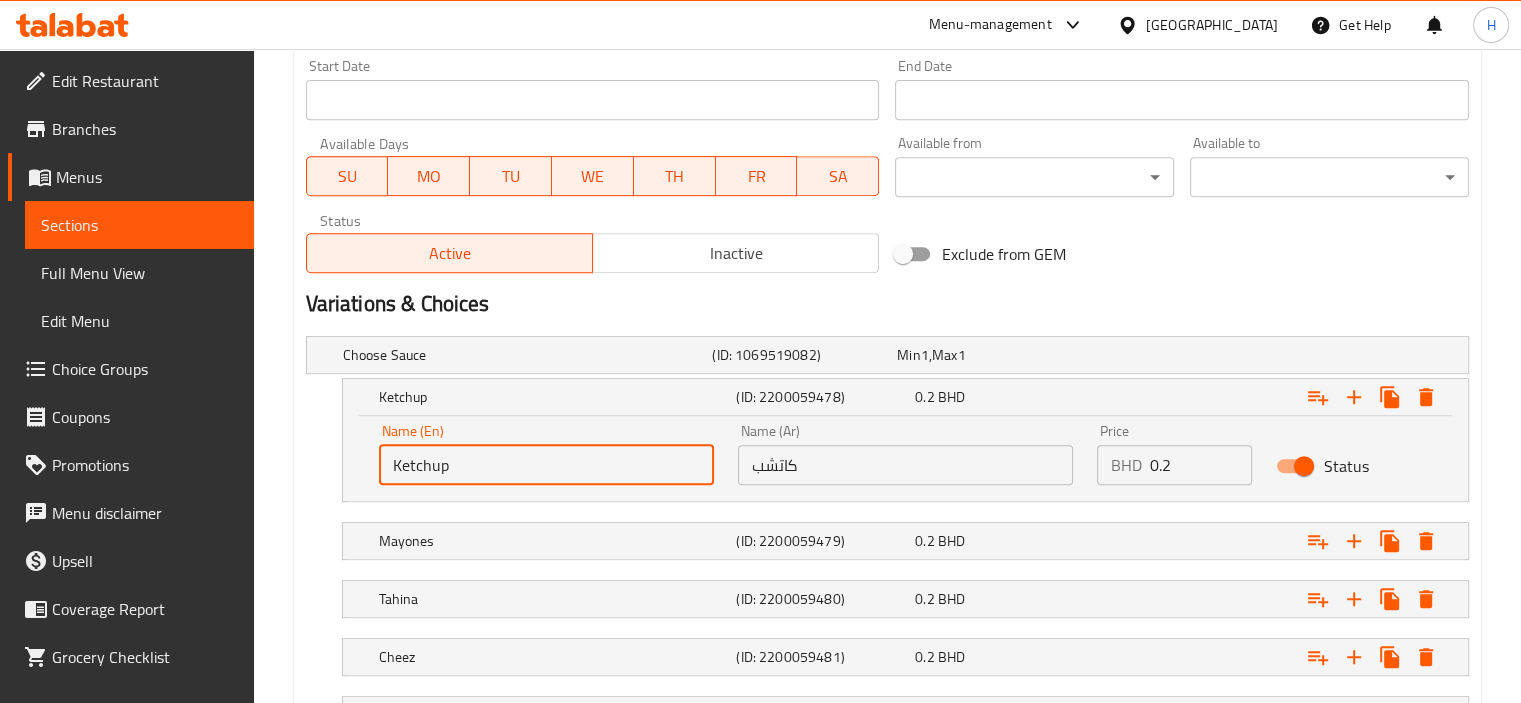 type on "Ketchup" 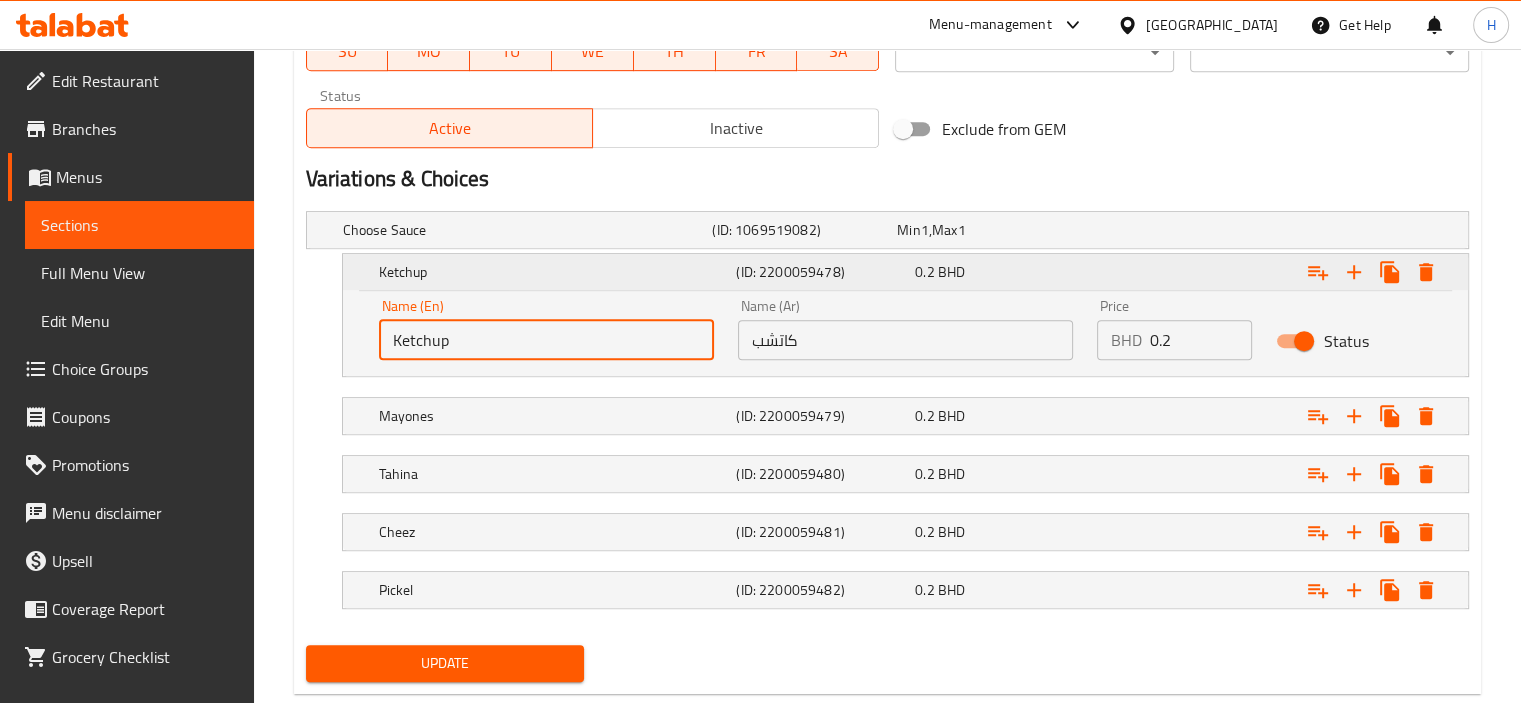 scroll, scrollTop: 984, scrollLeft: 0, axis: vertical 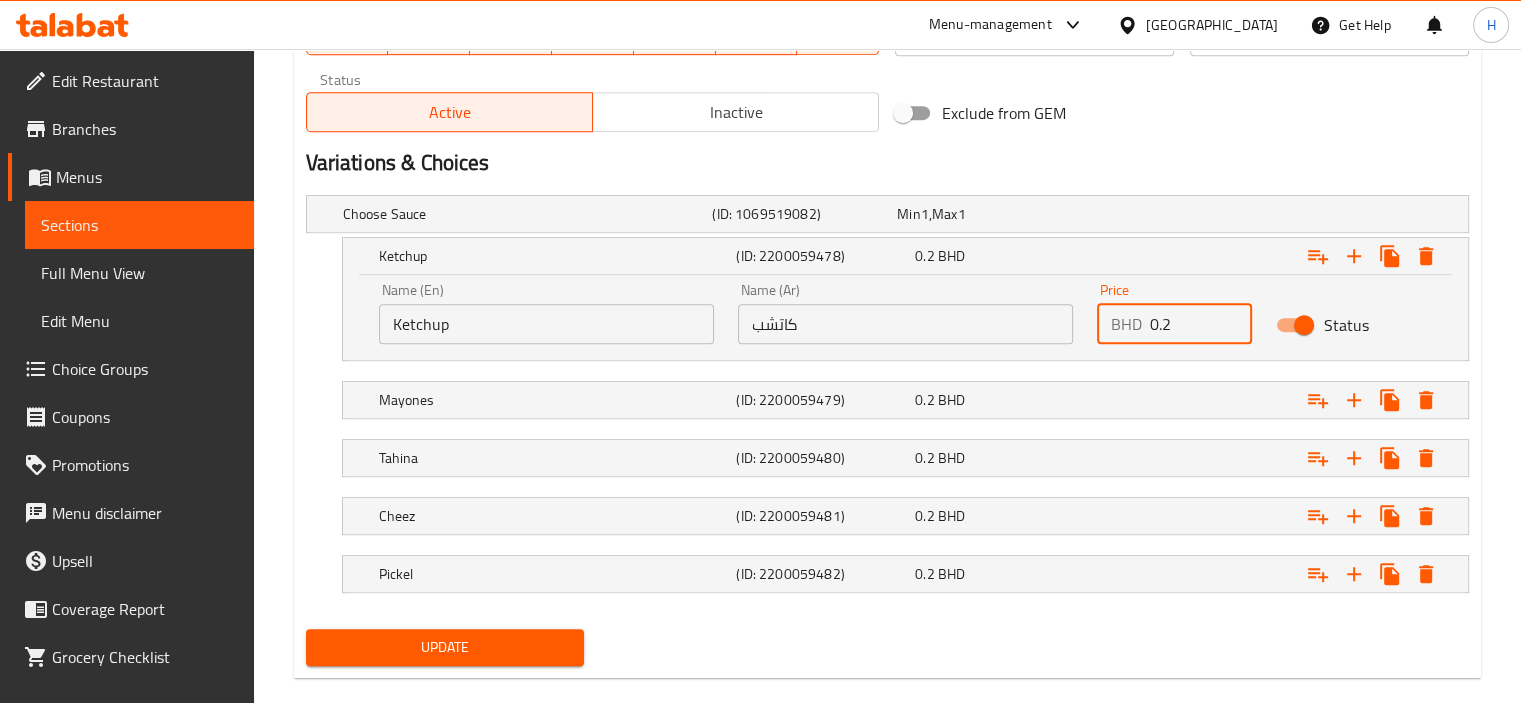 click on "0.2" at bounding box center (1201, 324) 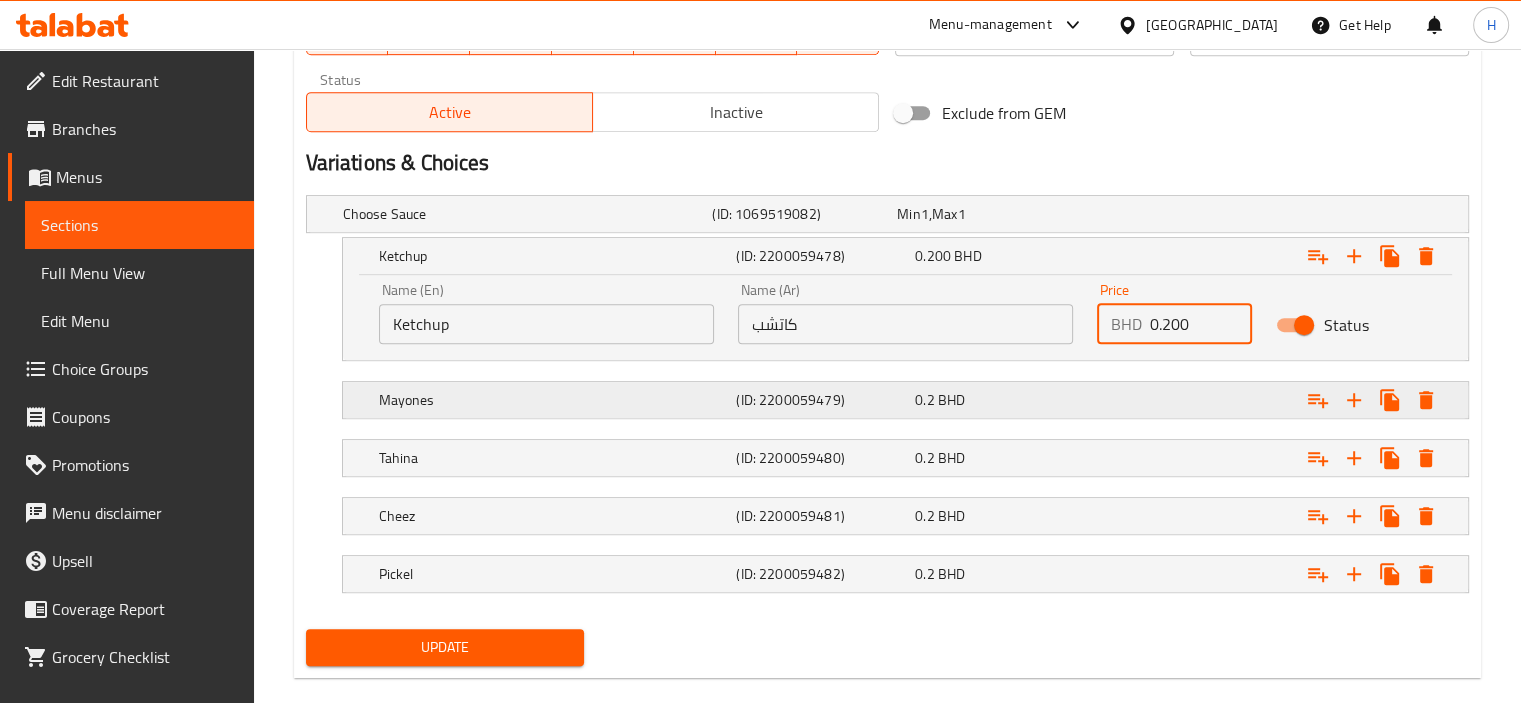 type on "0.200" 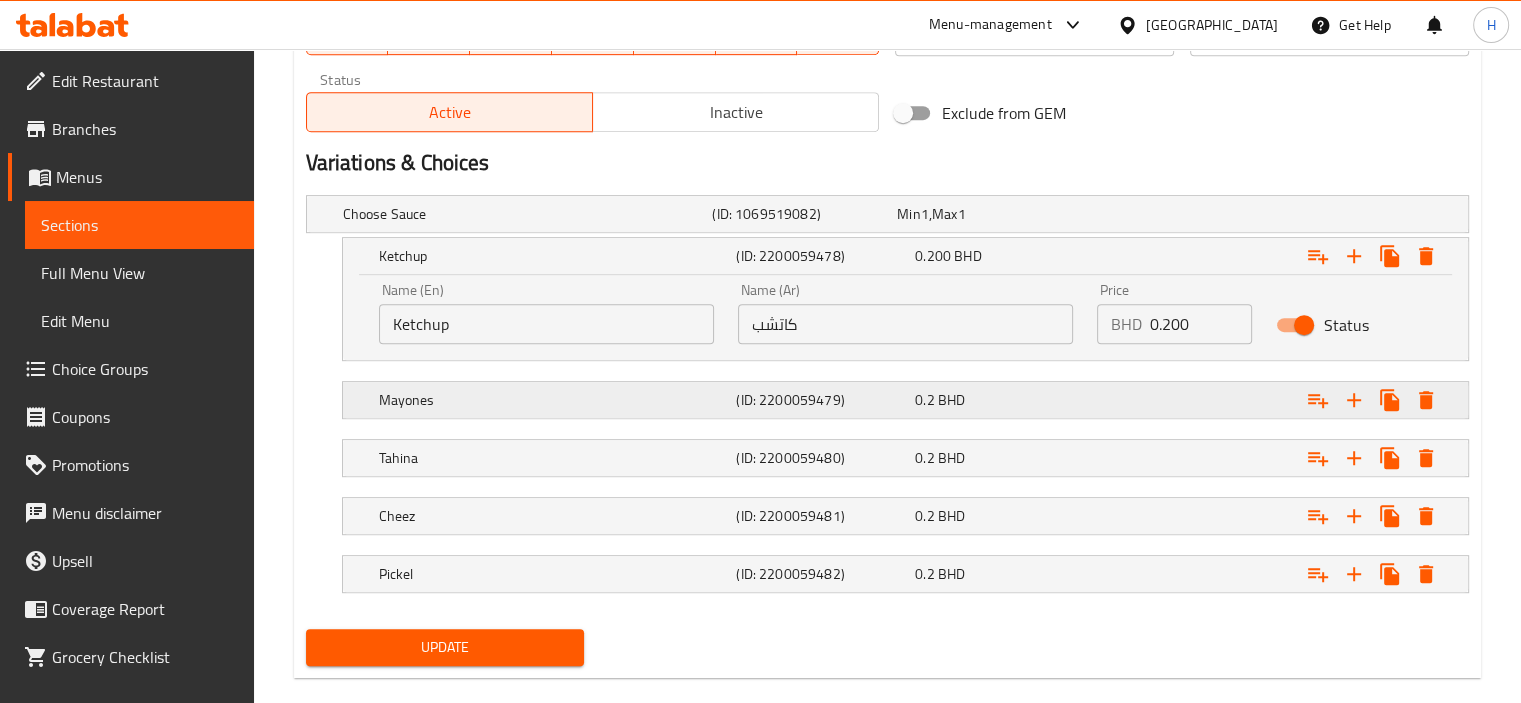 click on "0.2   BHD" at bounding box center [985, 214] 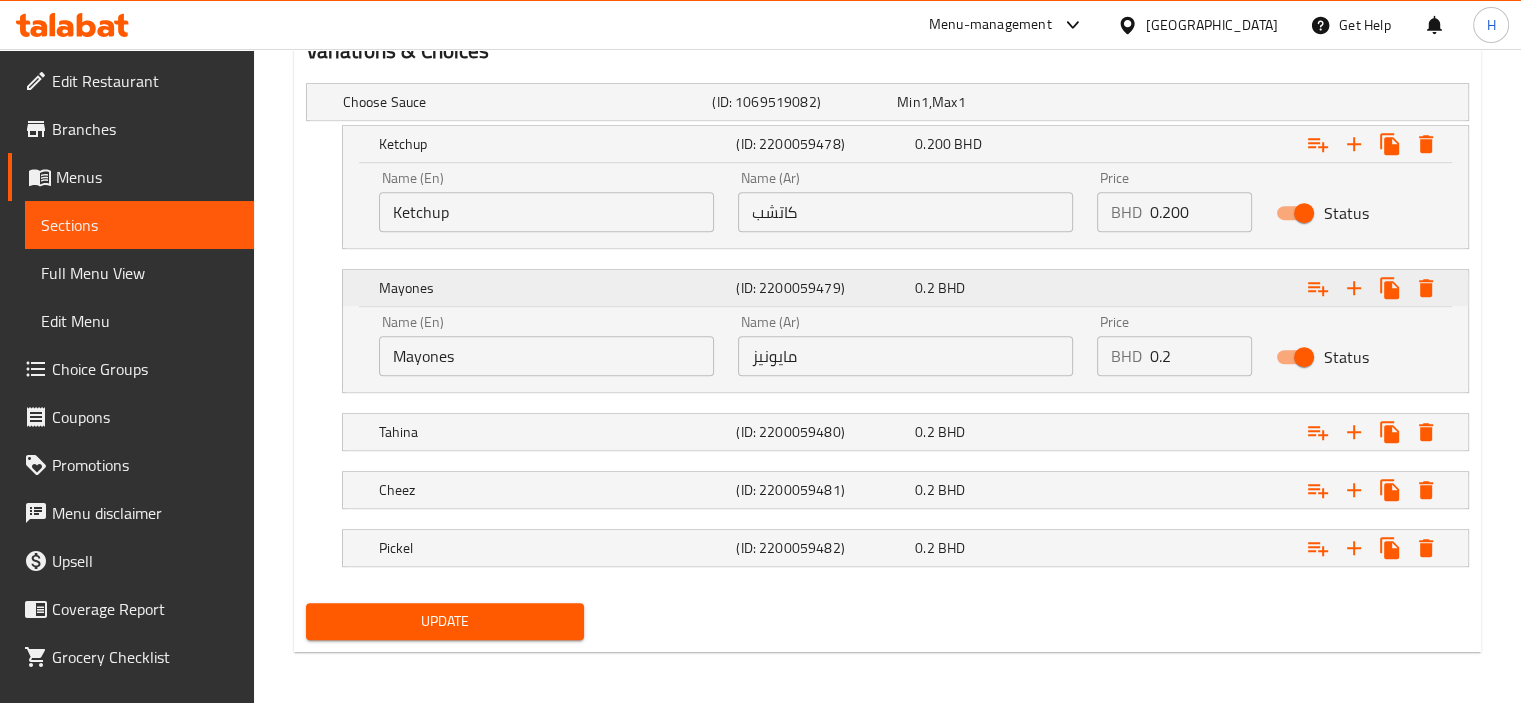 scroll, scrollTop: 1098, scrollLeft: 0, axis: vertical 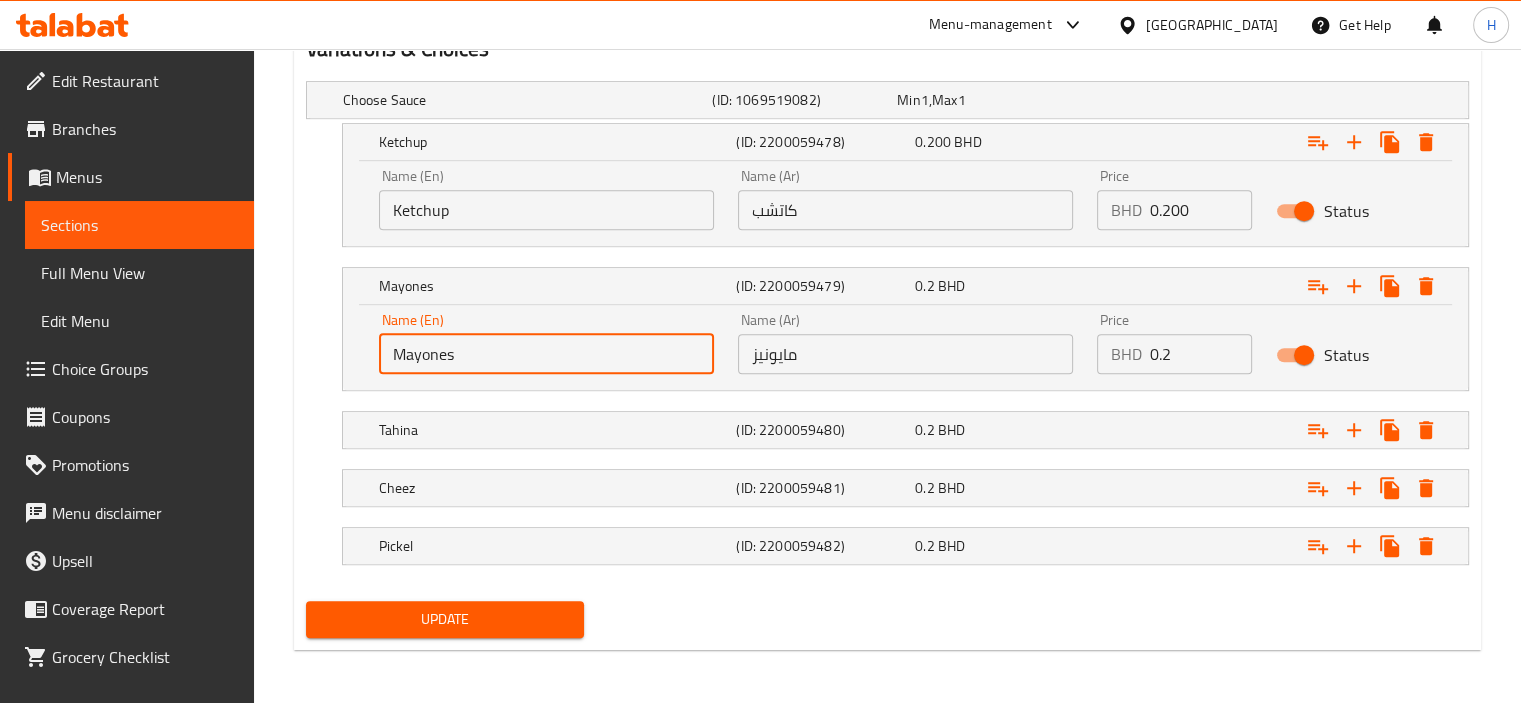 click on "Mayones" at bounding box center (546, 354) 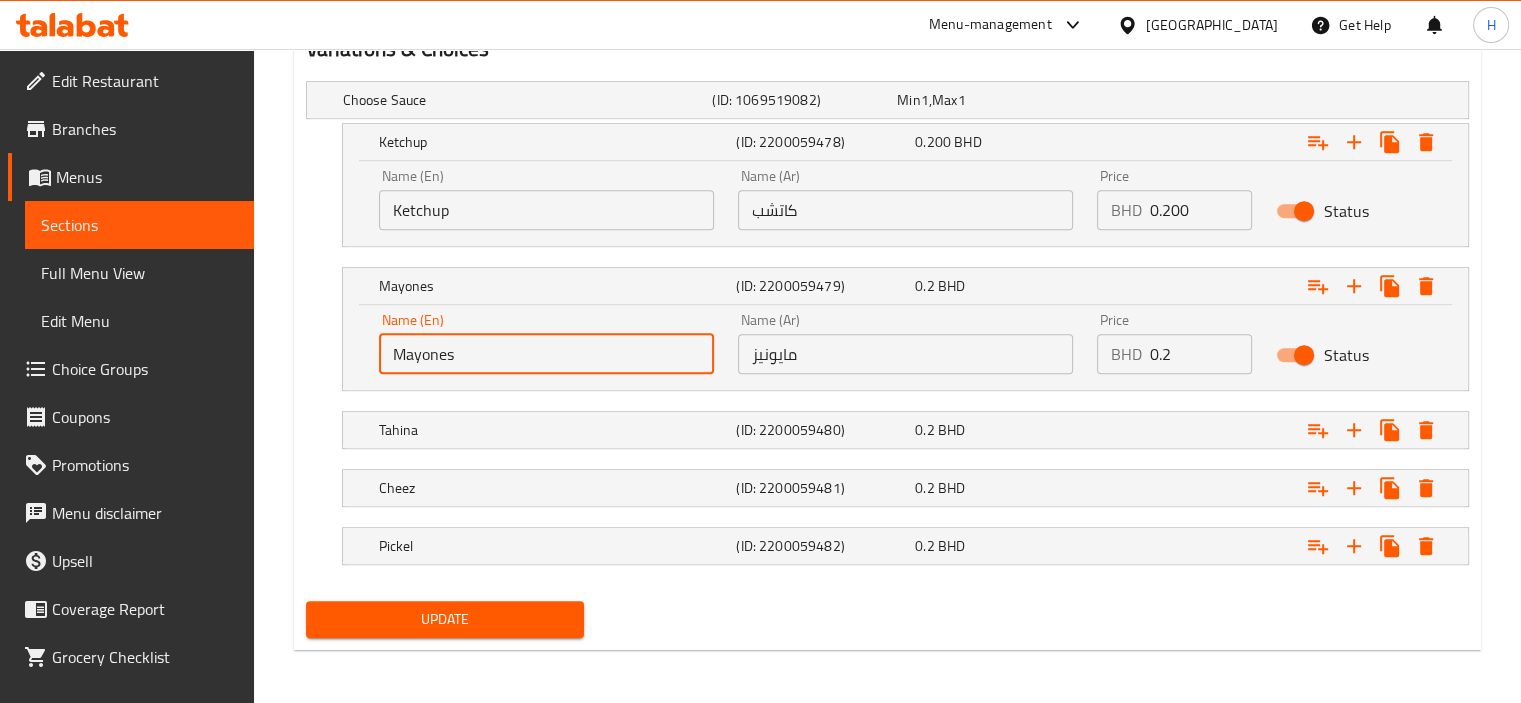 drag, startPoint x: 406, startPoint y: 350, endPoint x: 710, endPoint y: 356, distance: 304.0592 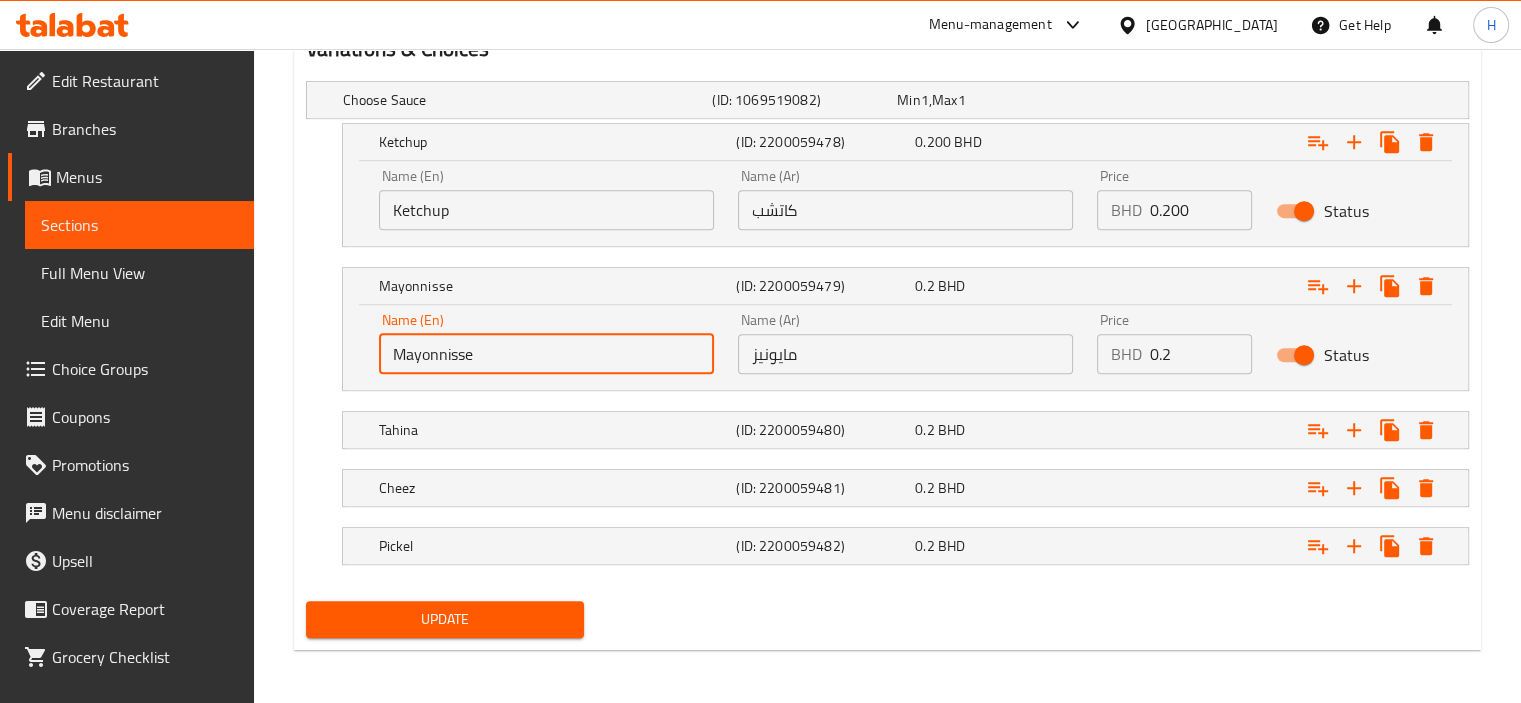 click on "Mayonnisse" at bounding box center (546, 354) 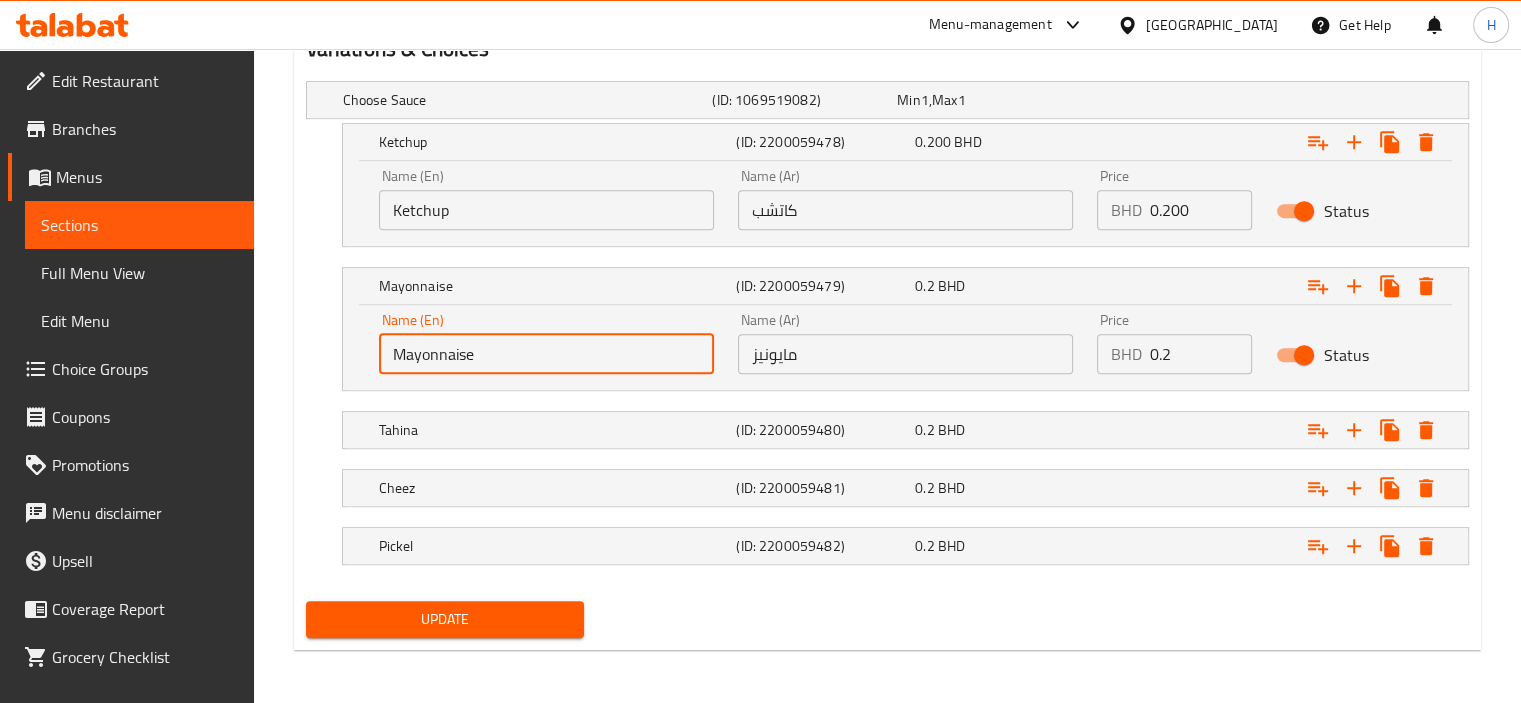 click on "Mayonnaise" at bounding box center (546, 354) 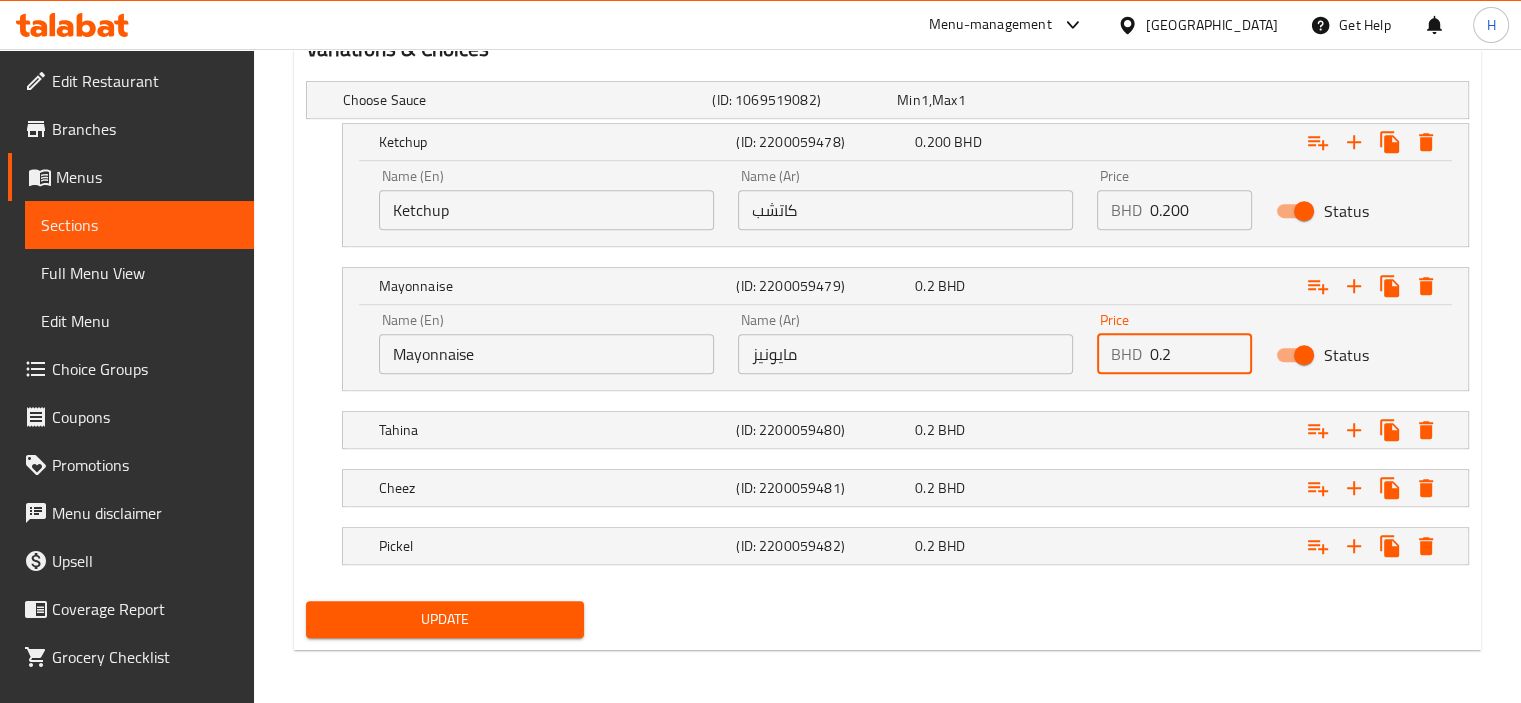 click on "0.2" at bounding box center [1201, 354] 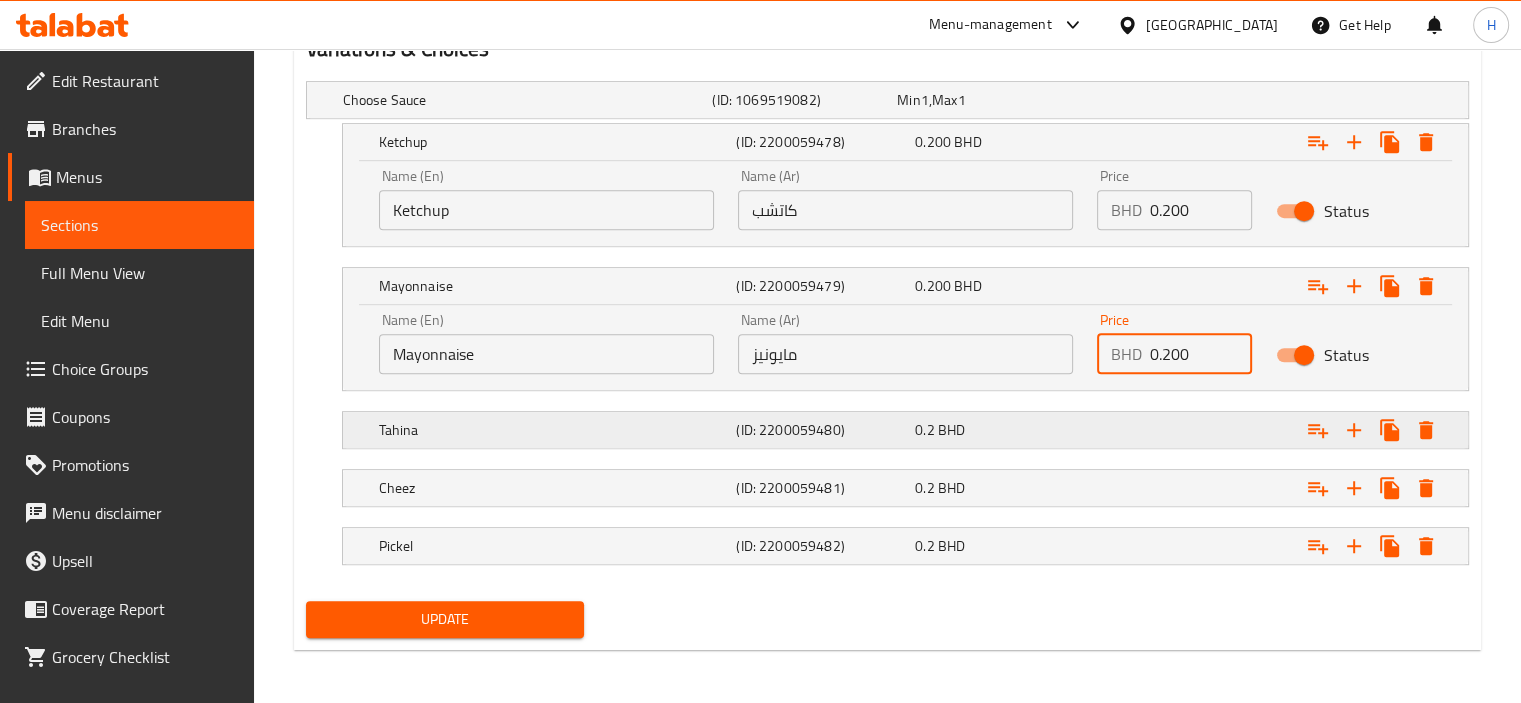 type on "0.200" 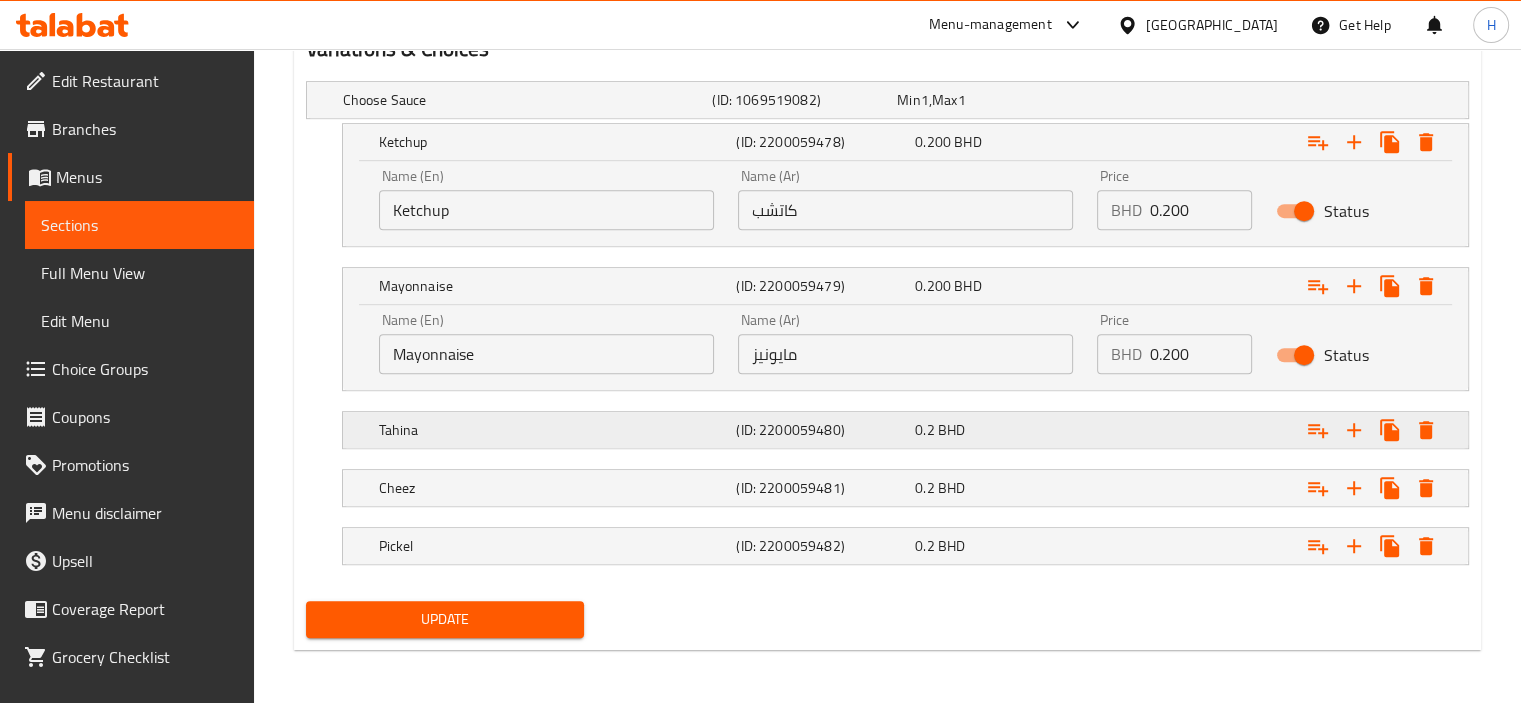 click on "0.2   BHD" at bounding box center [985, 100] 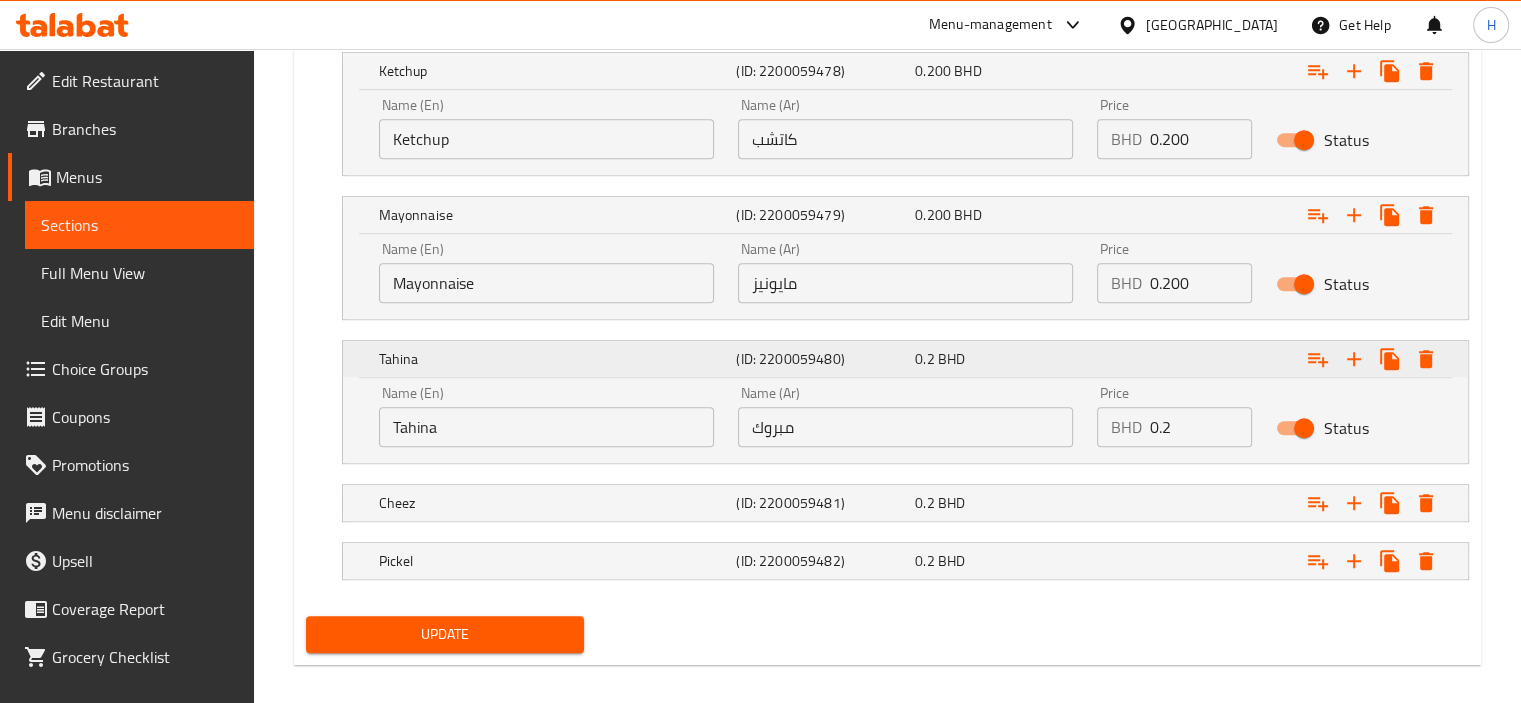 scroll, scrollTop: 1184, scrollLeft: 0, axis: vertical 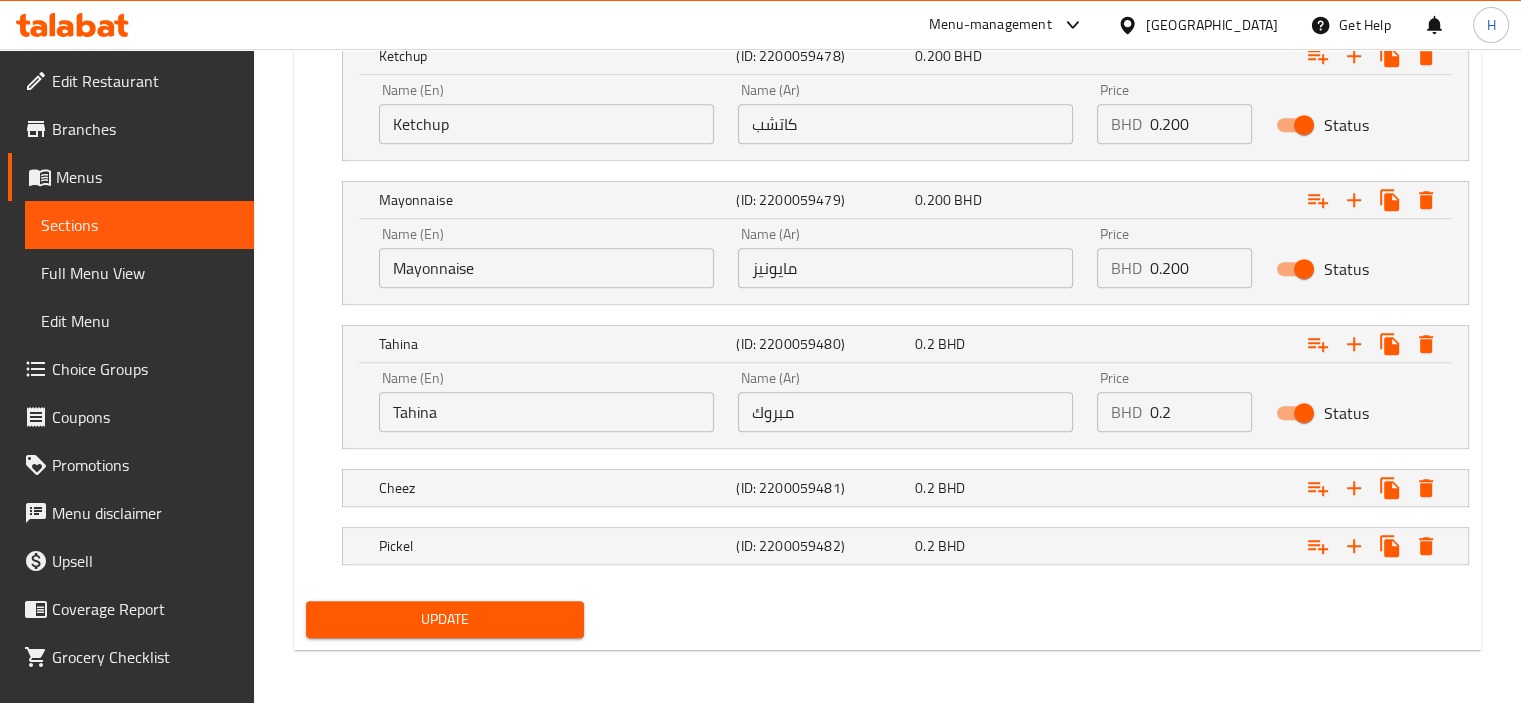 click on "مبروك" at bounding box center (905, 412) 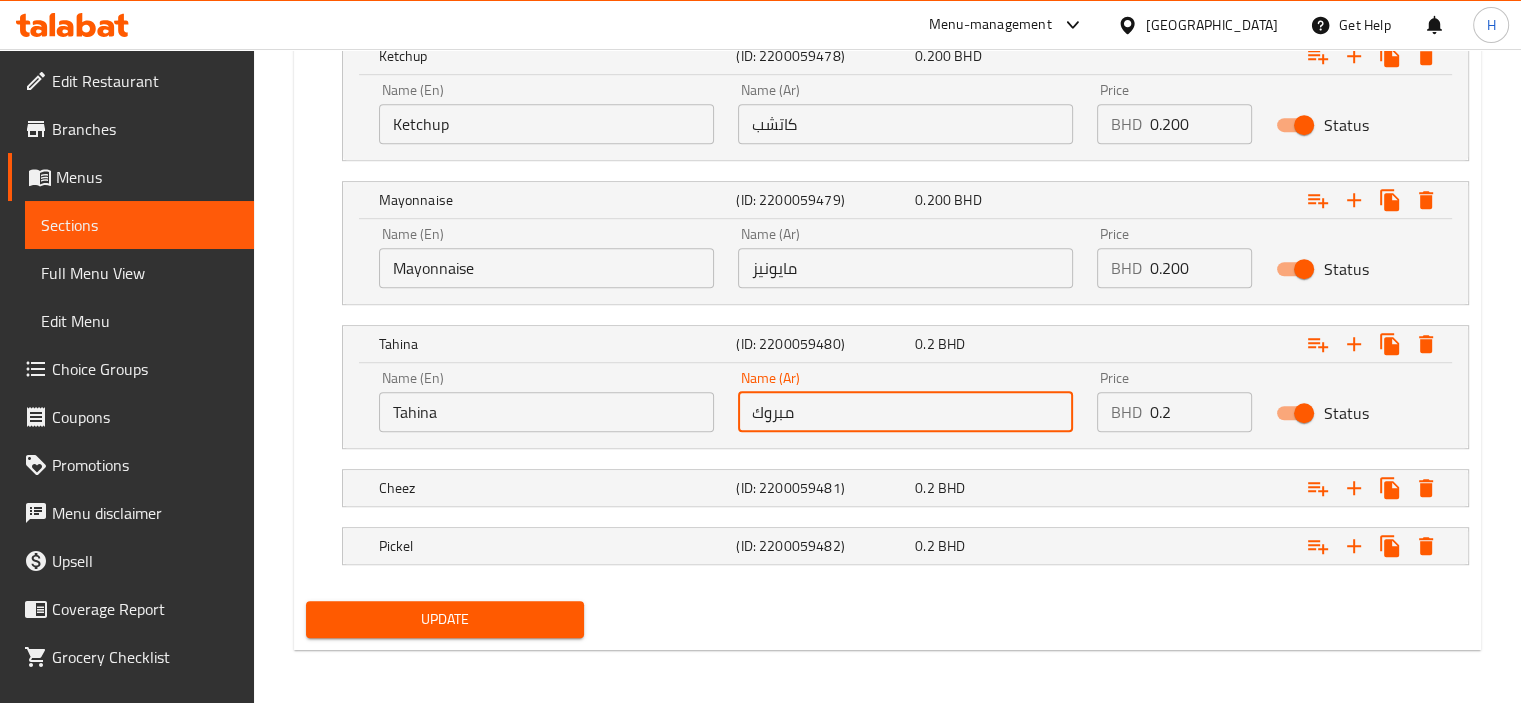 click on "مبروك" at bounding box center [905, 412] 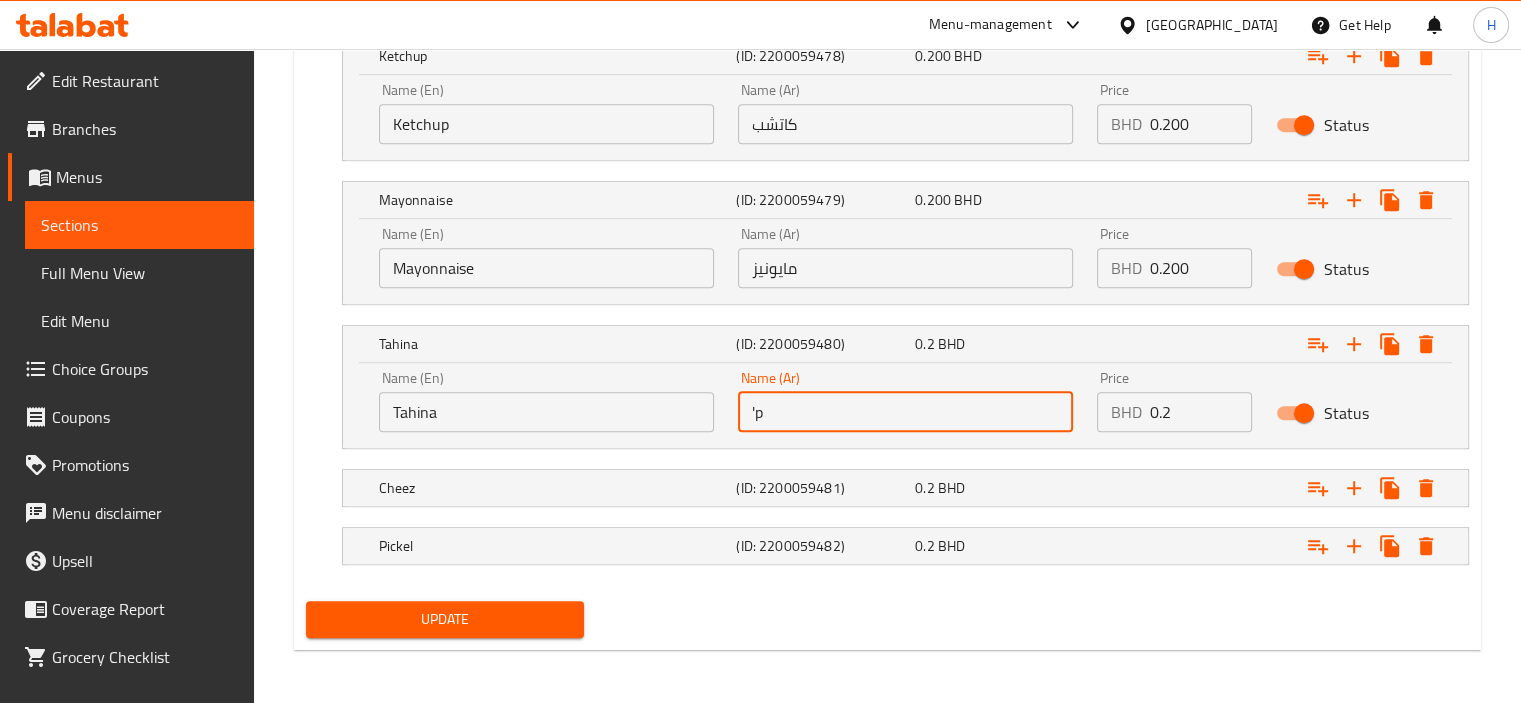 type on "'" 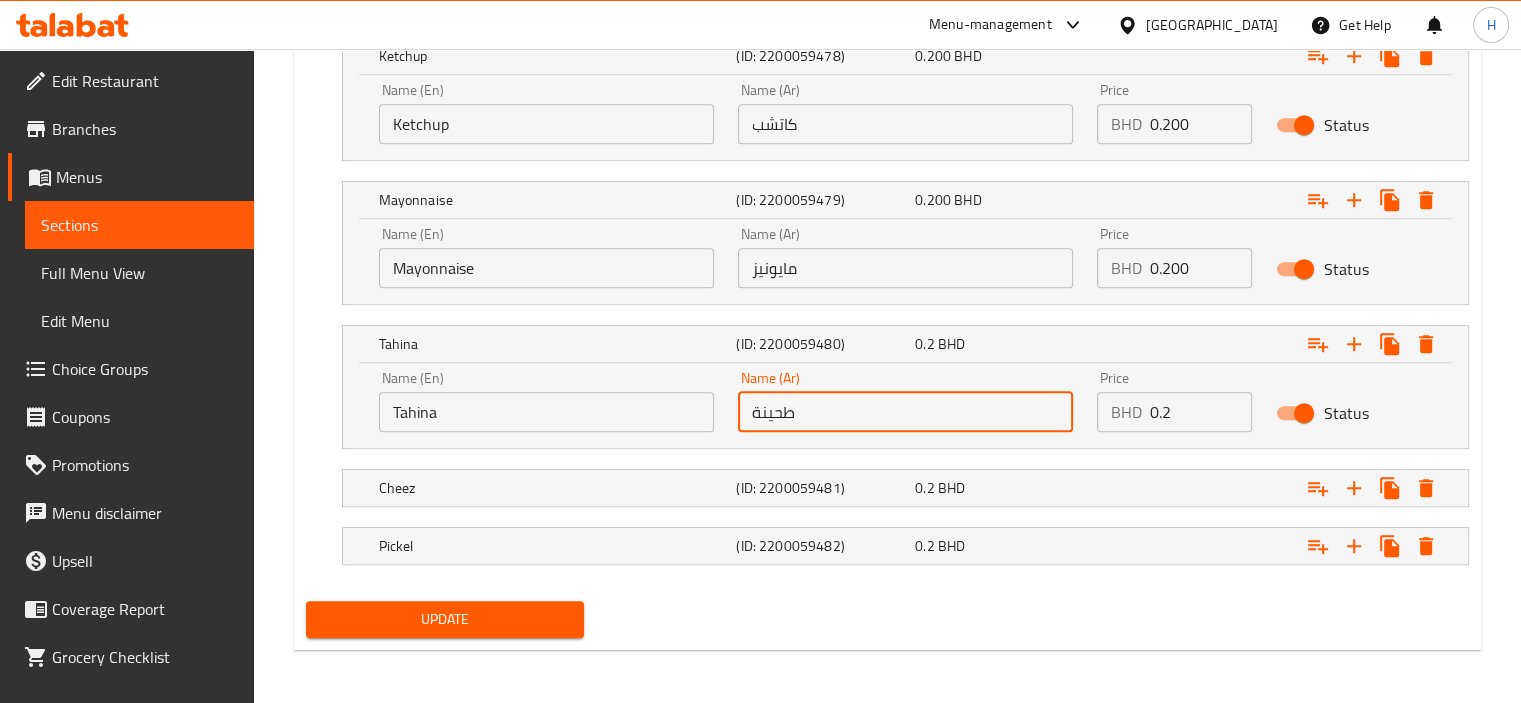 type on "طحينة" 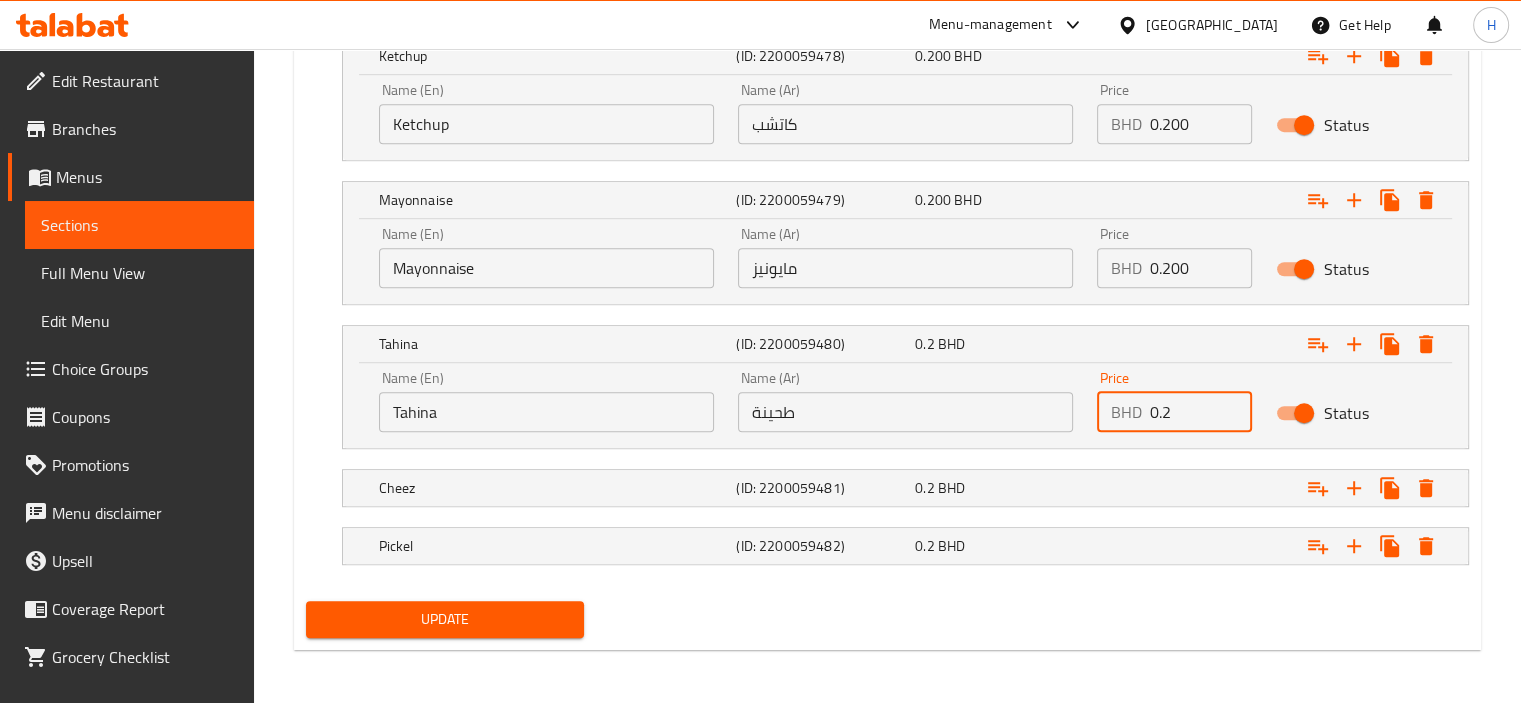click on "0.2" at bounding box center [1201, 412] 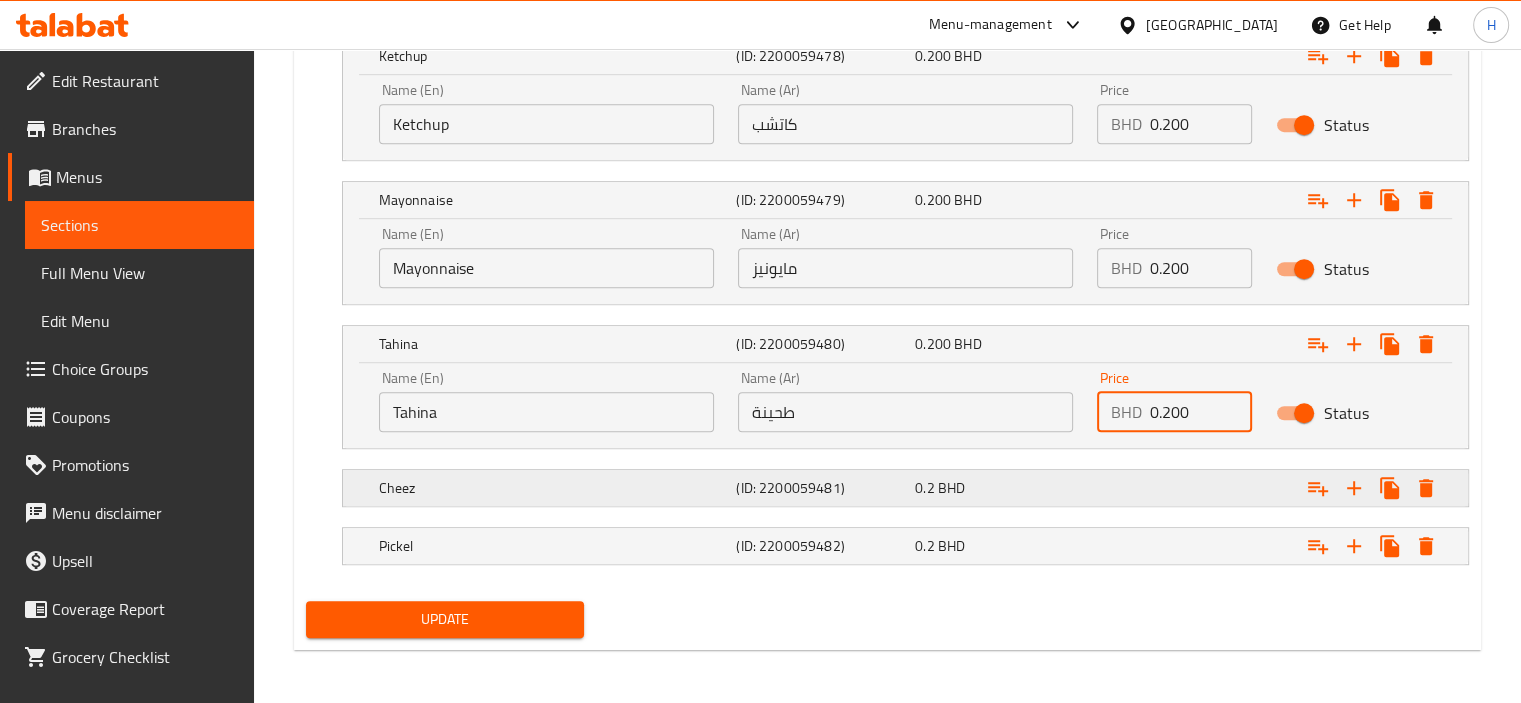 type on "0.200" 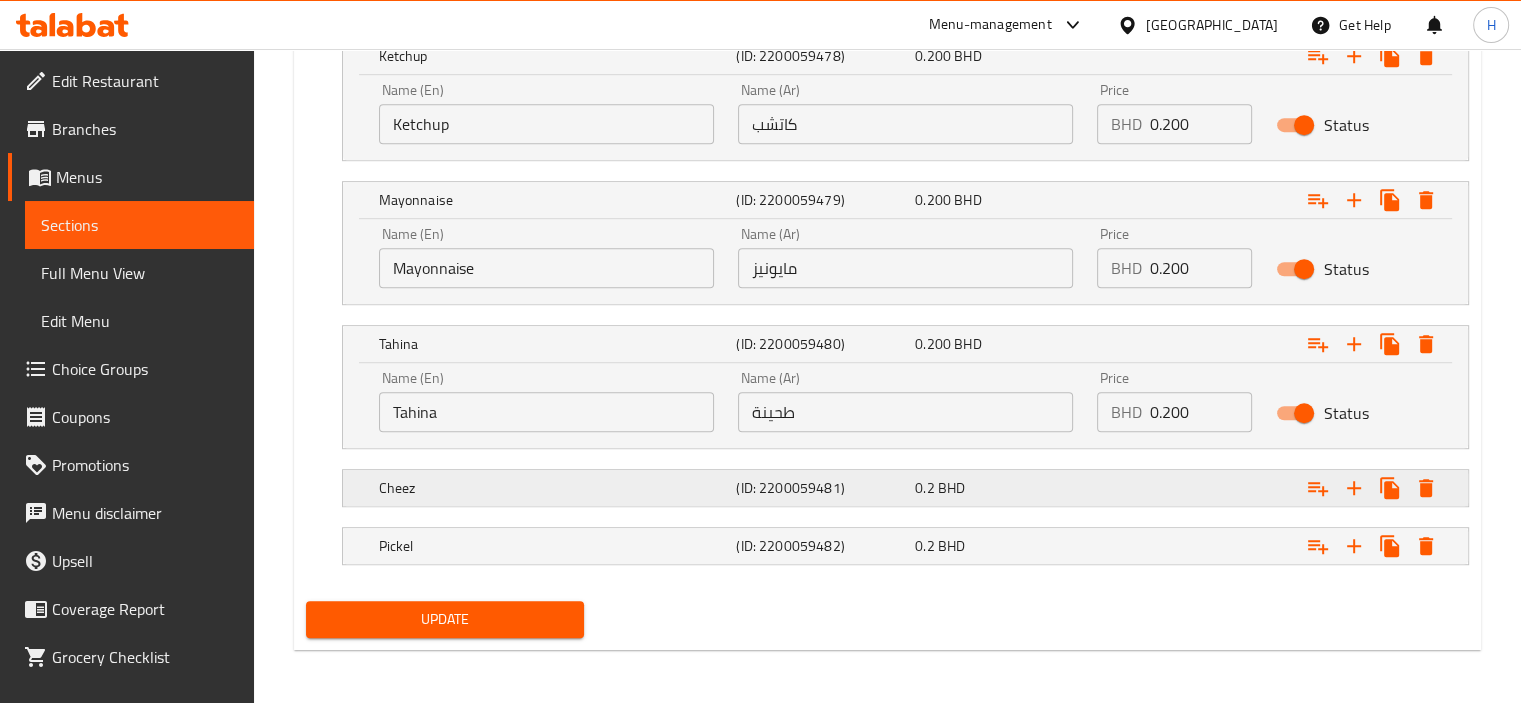 click on "0.2   BHD" at bounding box center (985, 14) 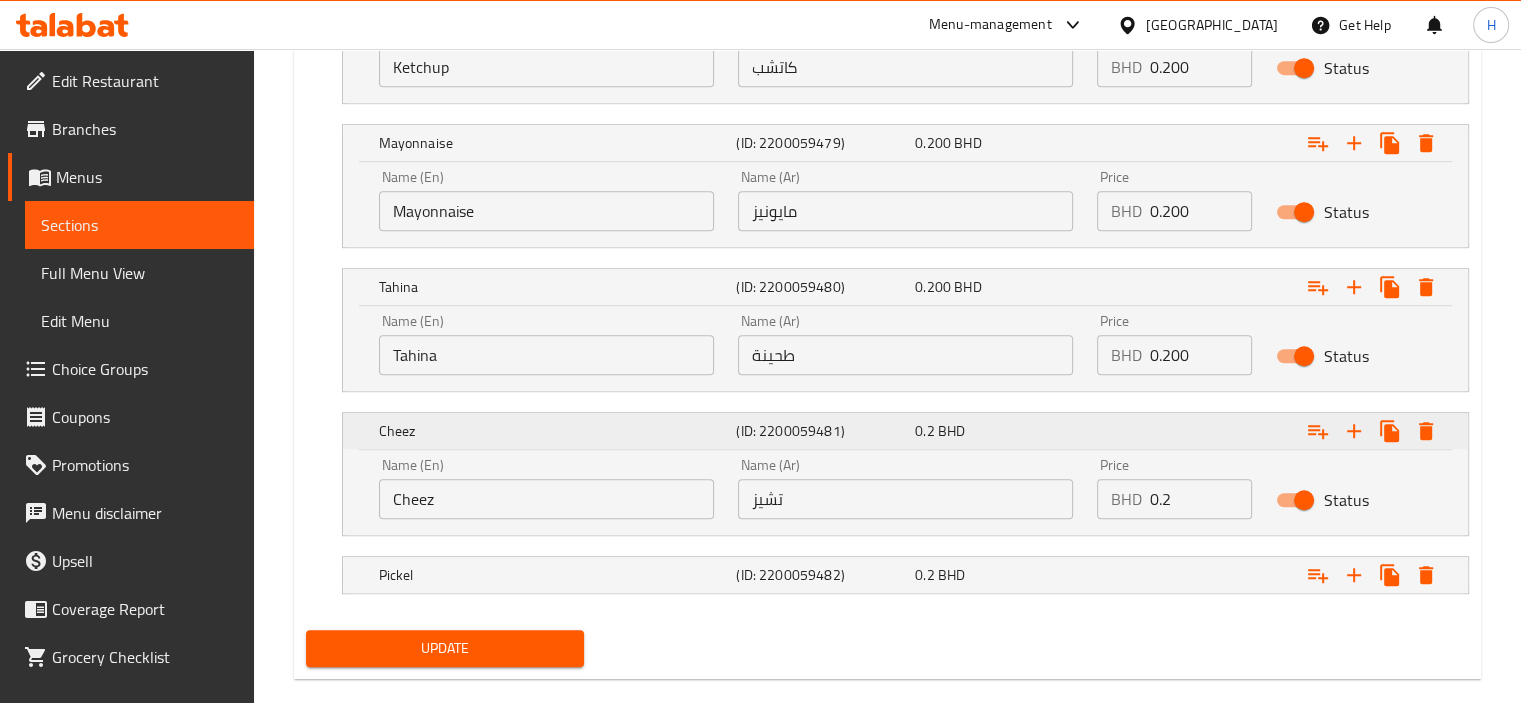 scroll, scrollTop: 1247, scrollLeft: 0, axis: vertical 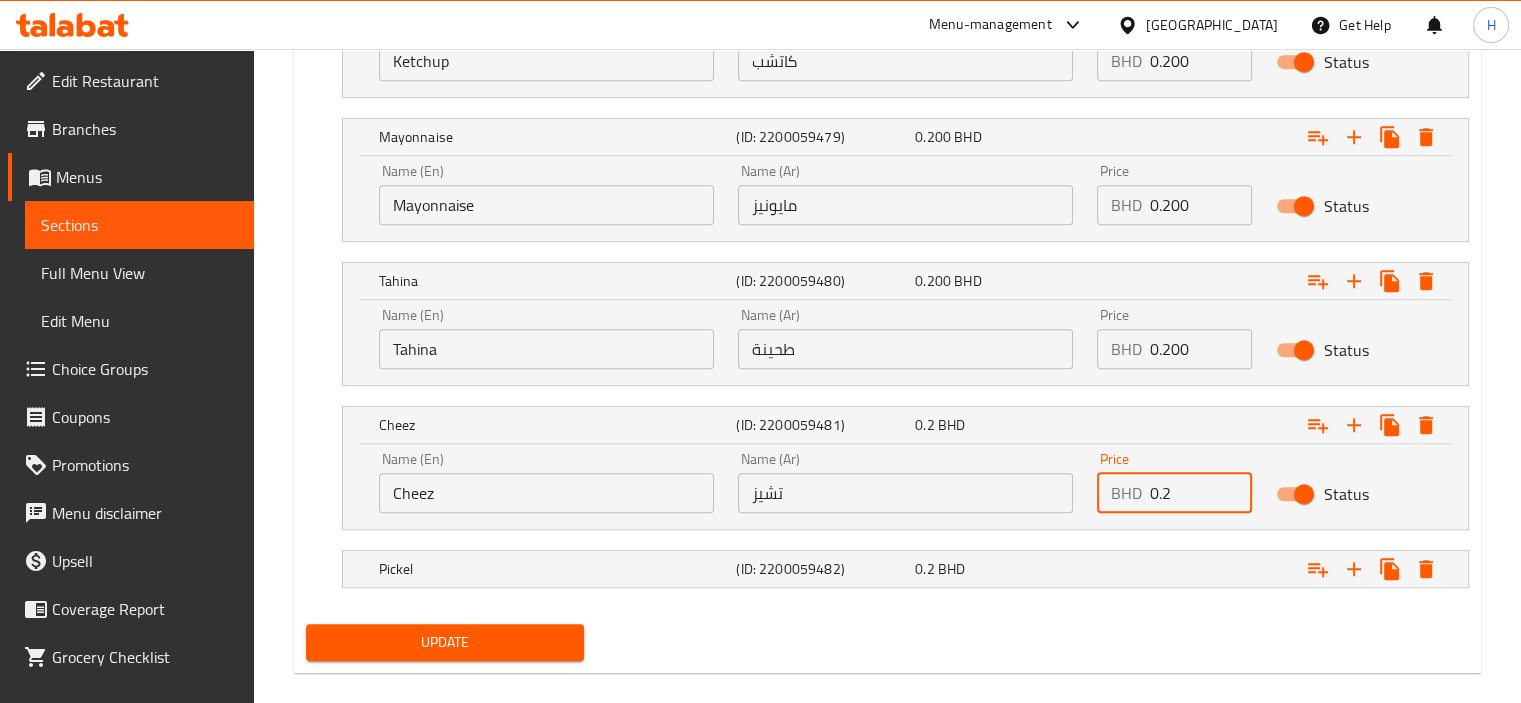 click on "0.2" at bounding box center [1201, 493] 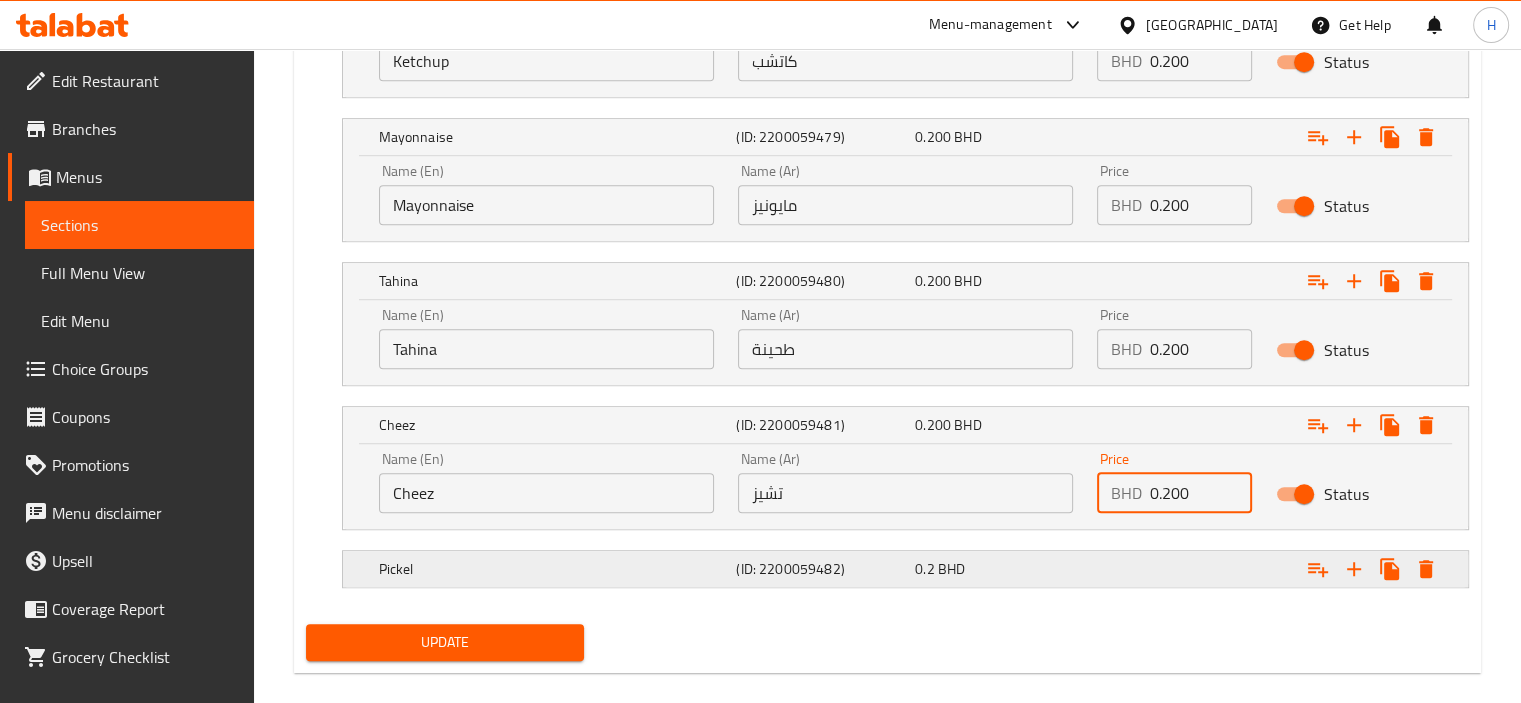 type on "0.200" 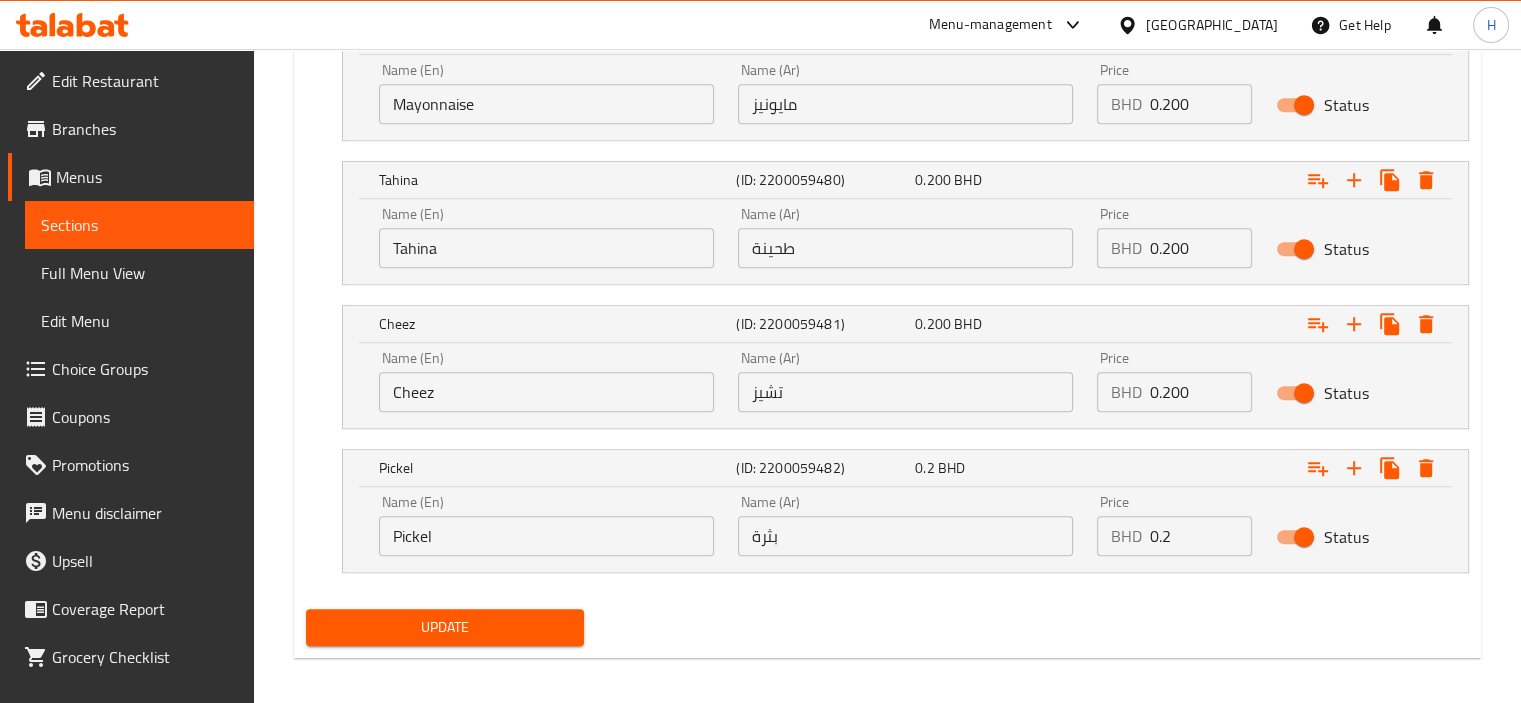 scroll, scrollTop: 1352, scrollLeft: 0, axis: vertical 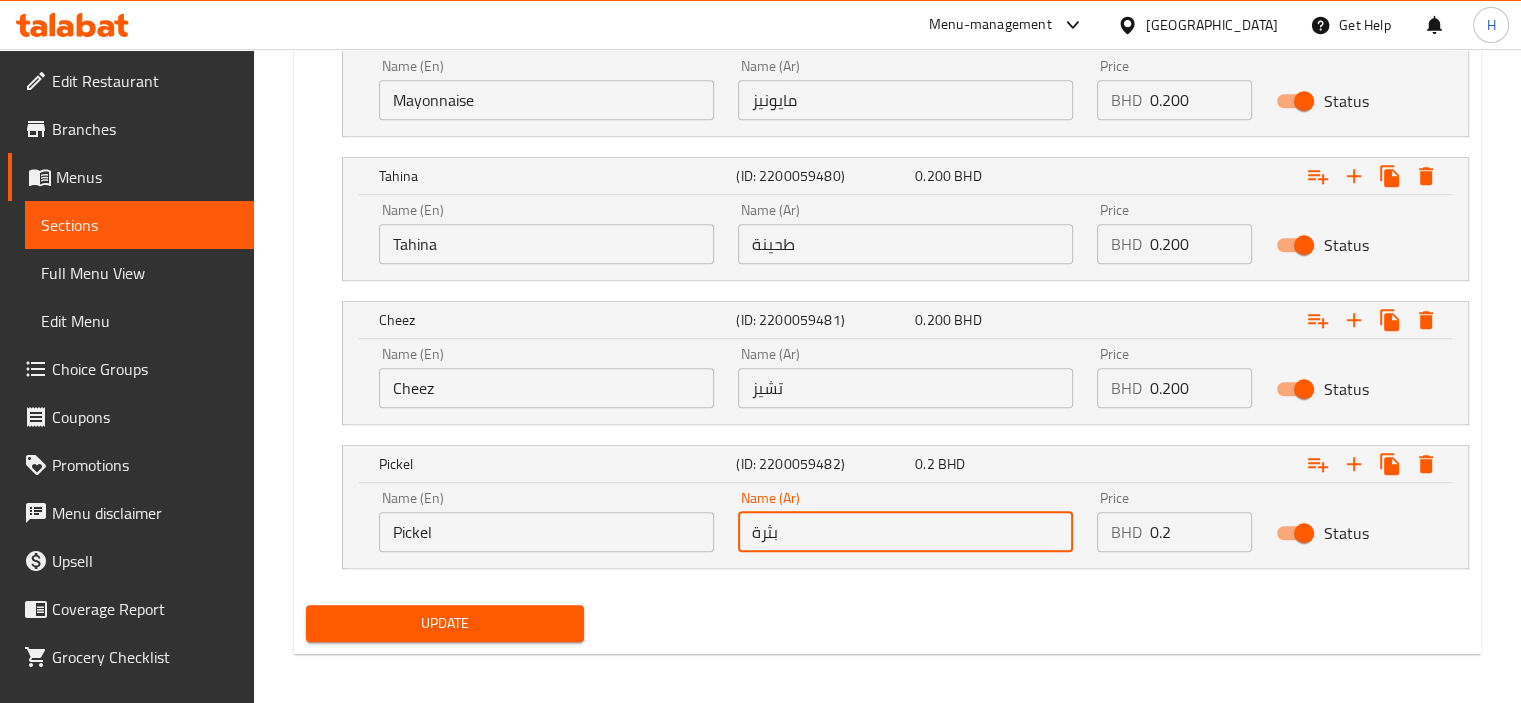 click on "بثرة" at bounding box center (905, 532) 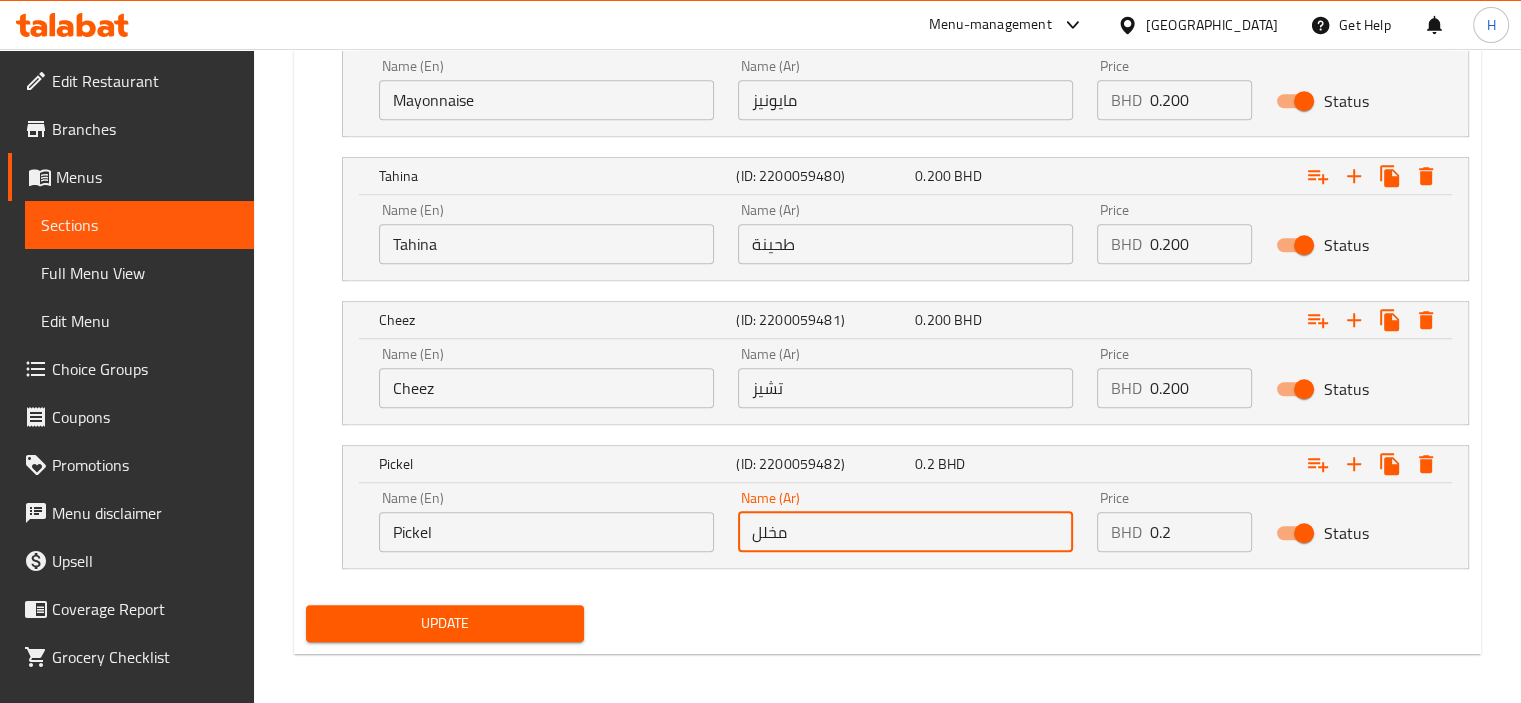 type on "مخلل" 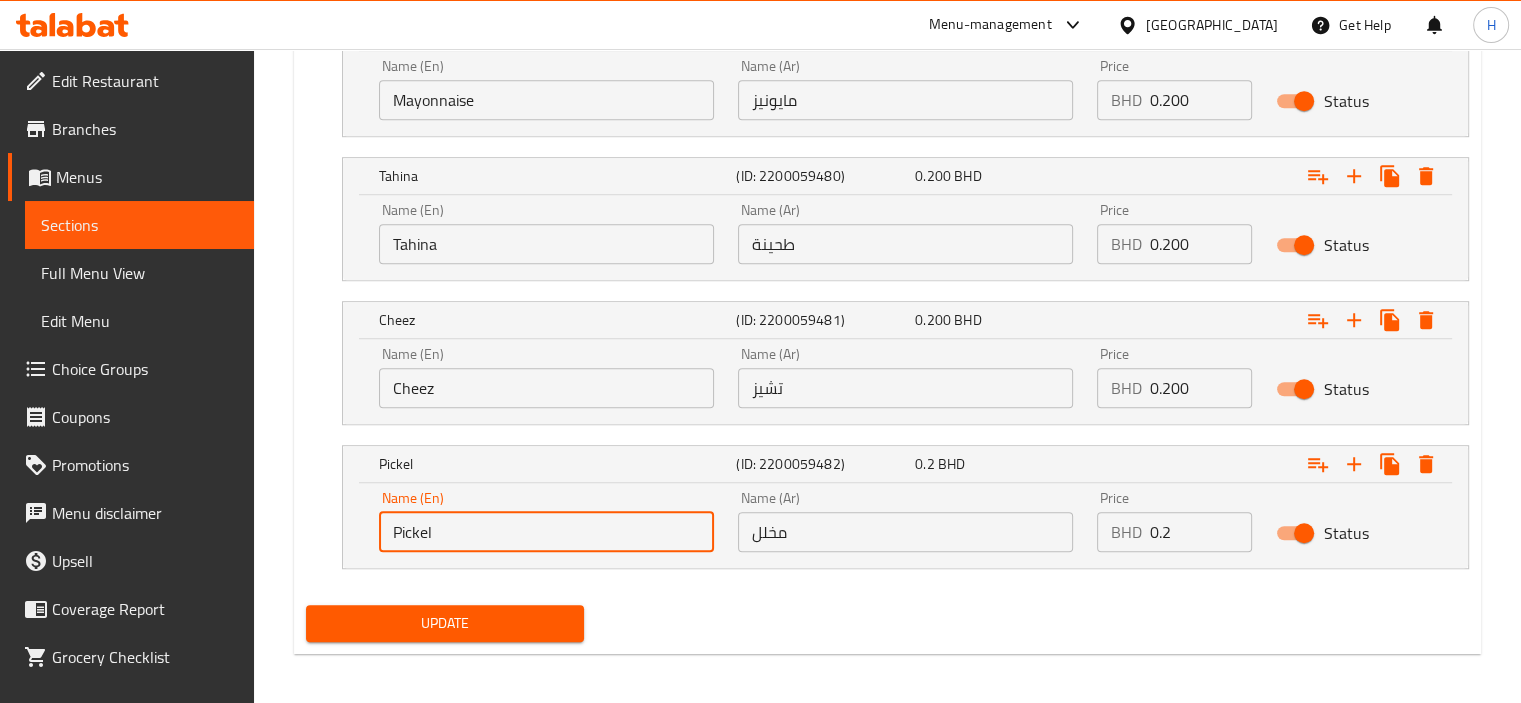 click on "Pickel" at bounding box center [546, 532] 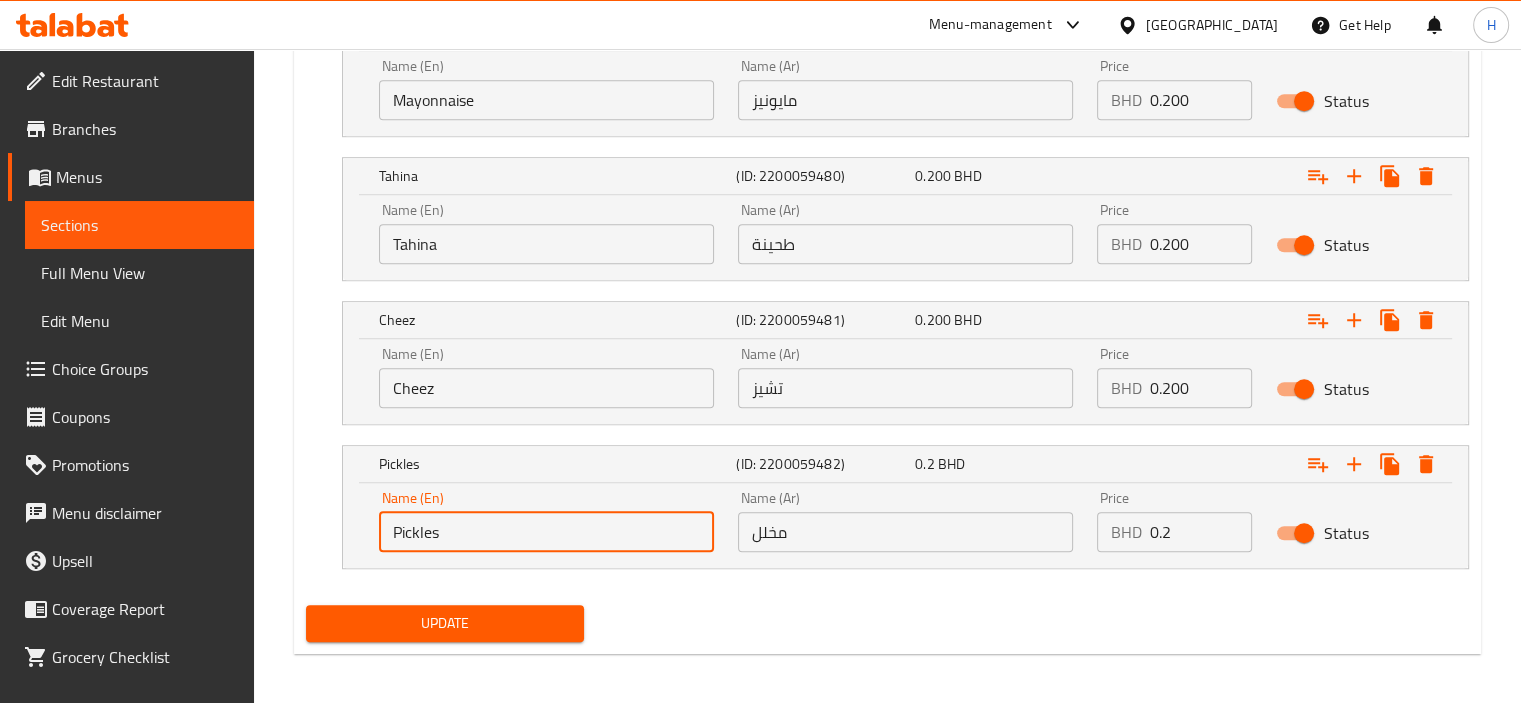 type on "Pickles" 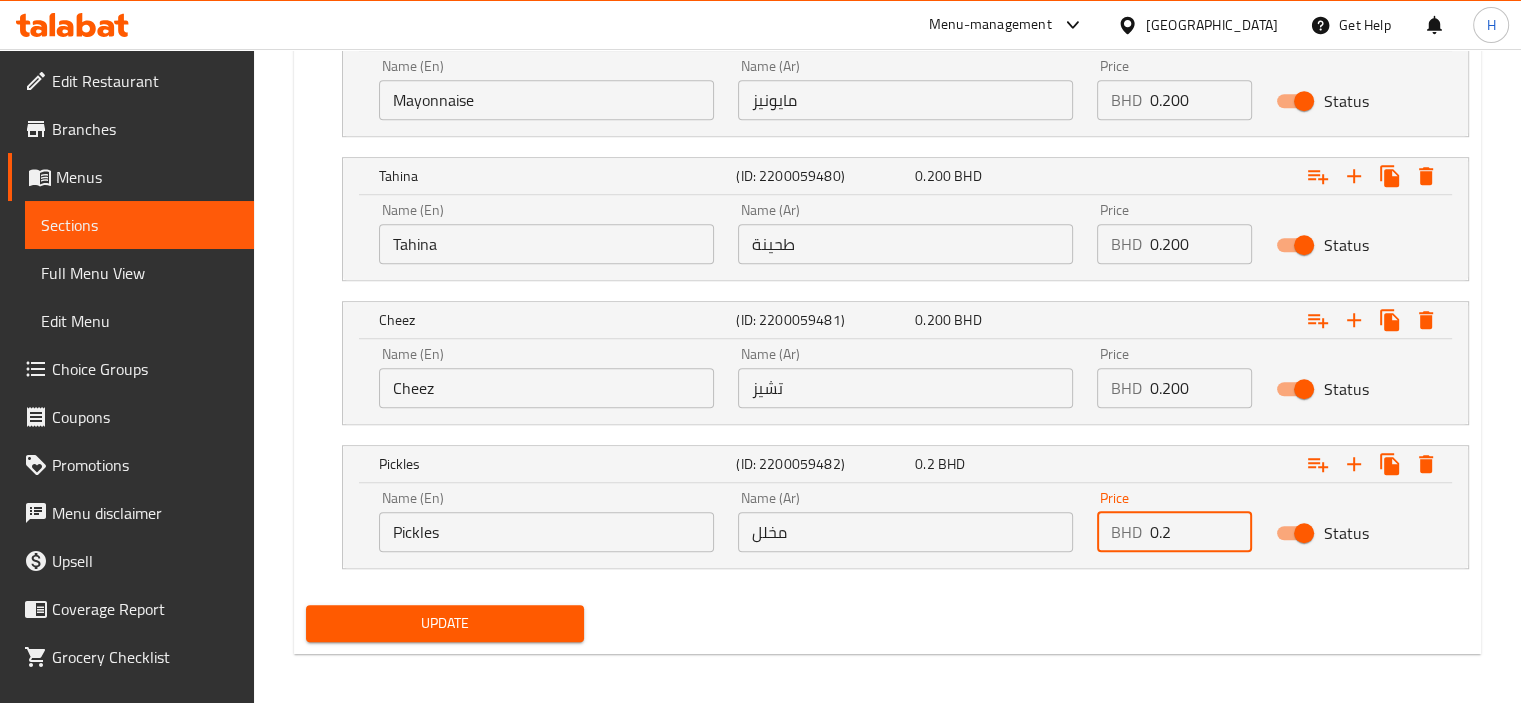 click on "0.2" at bounding box center (1201, 532) 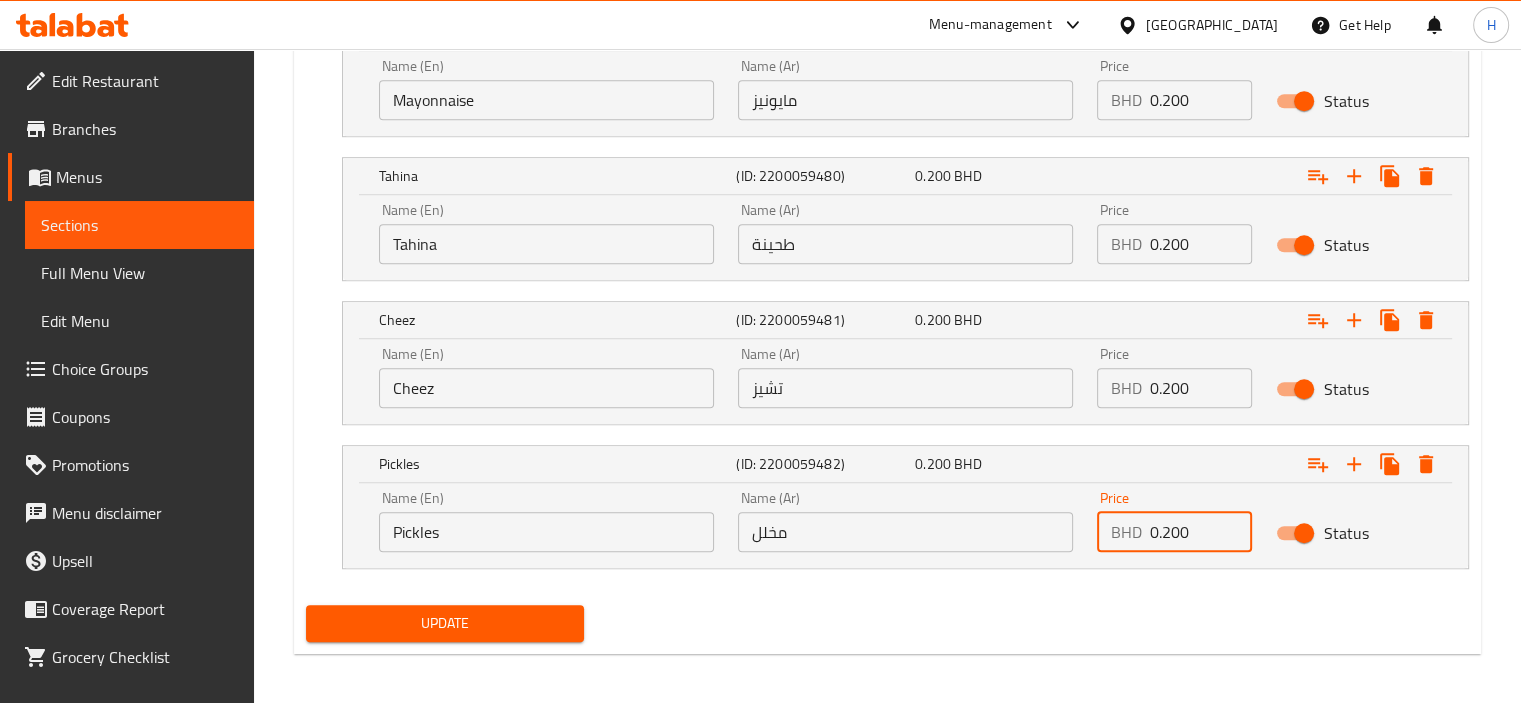 type on "0.200" 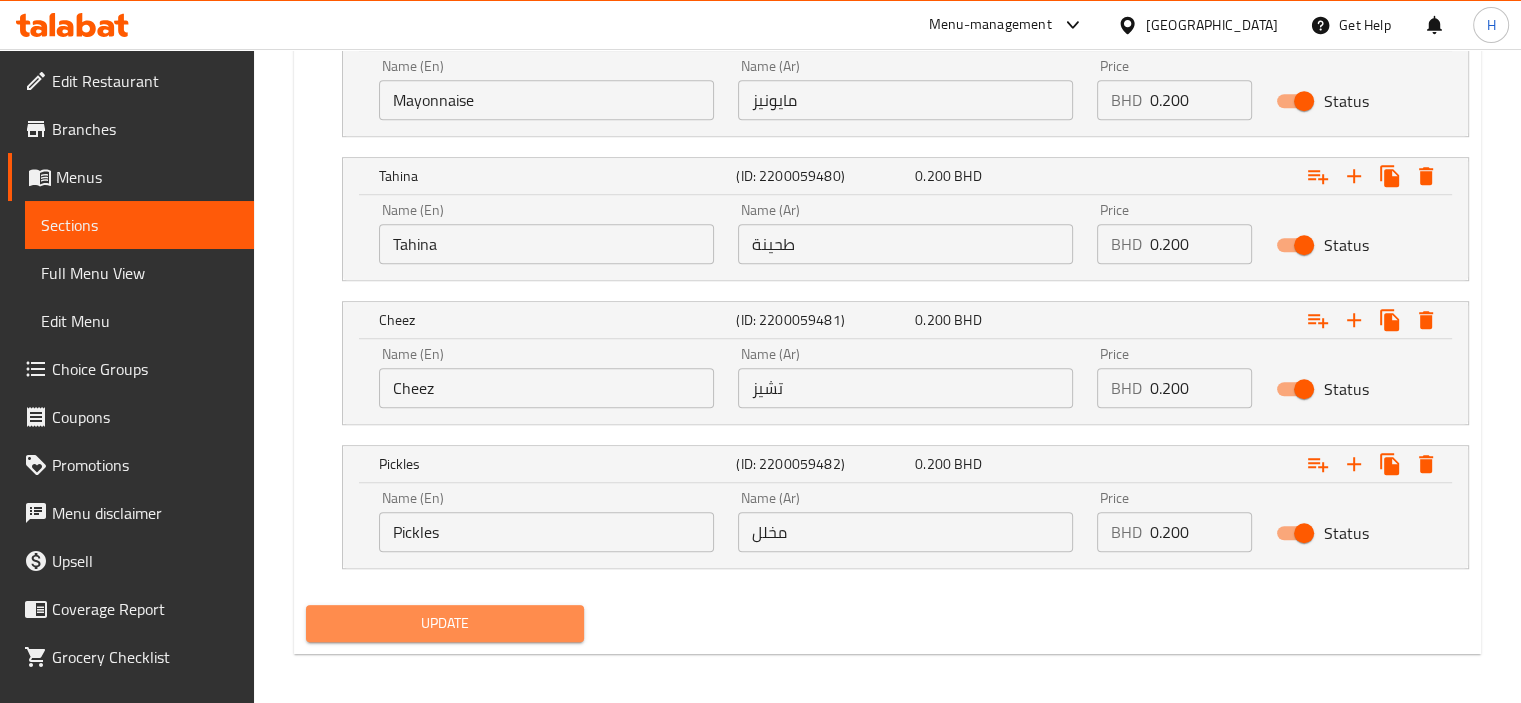 click on "Update" at bounding box center (445, 623) 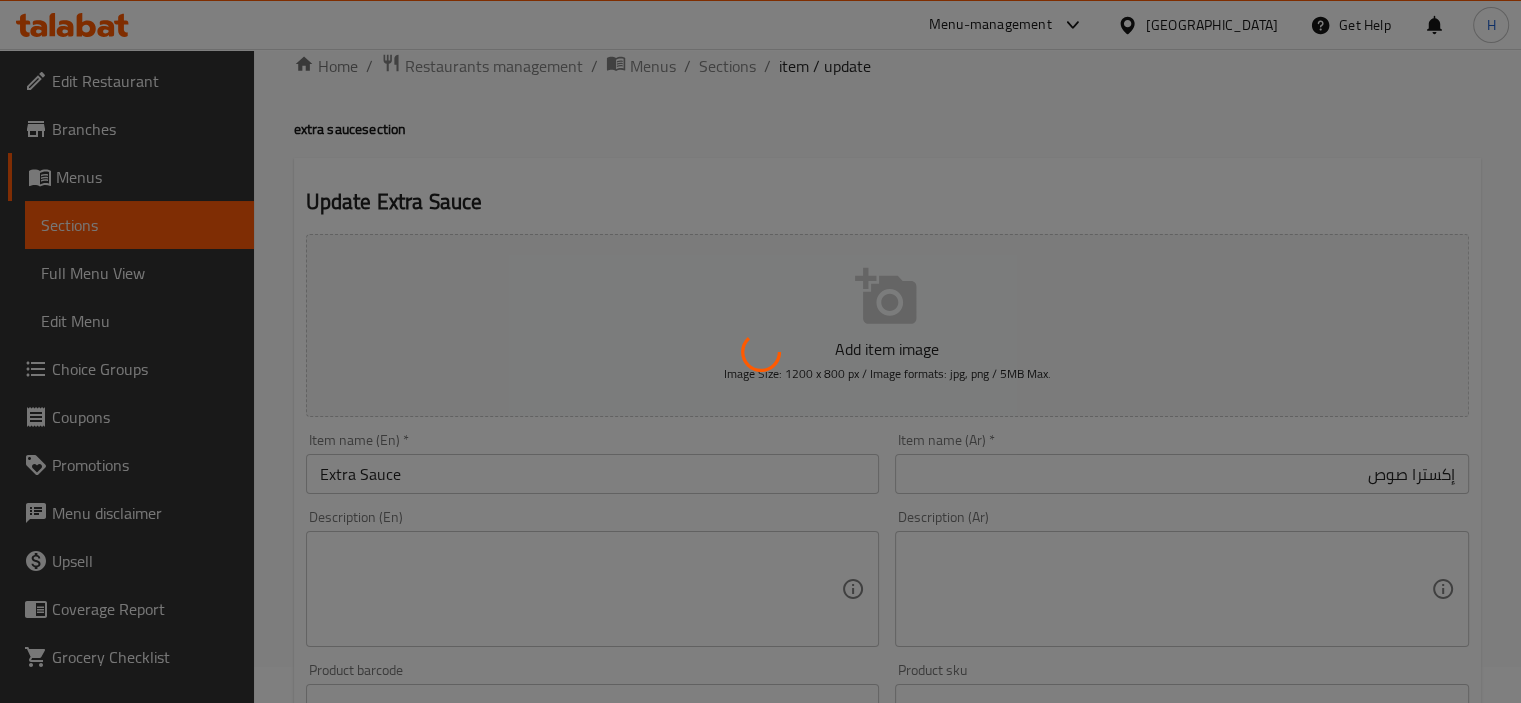 scroll, scrollTop: 0, scrollLeft: 0, axis: both 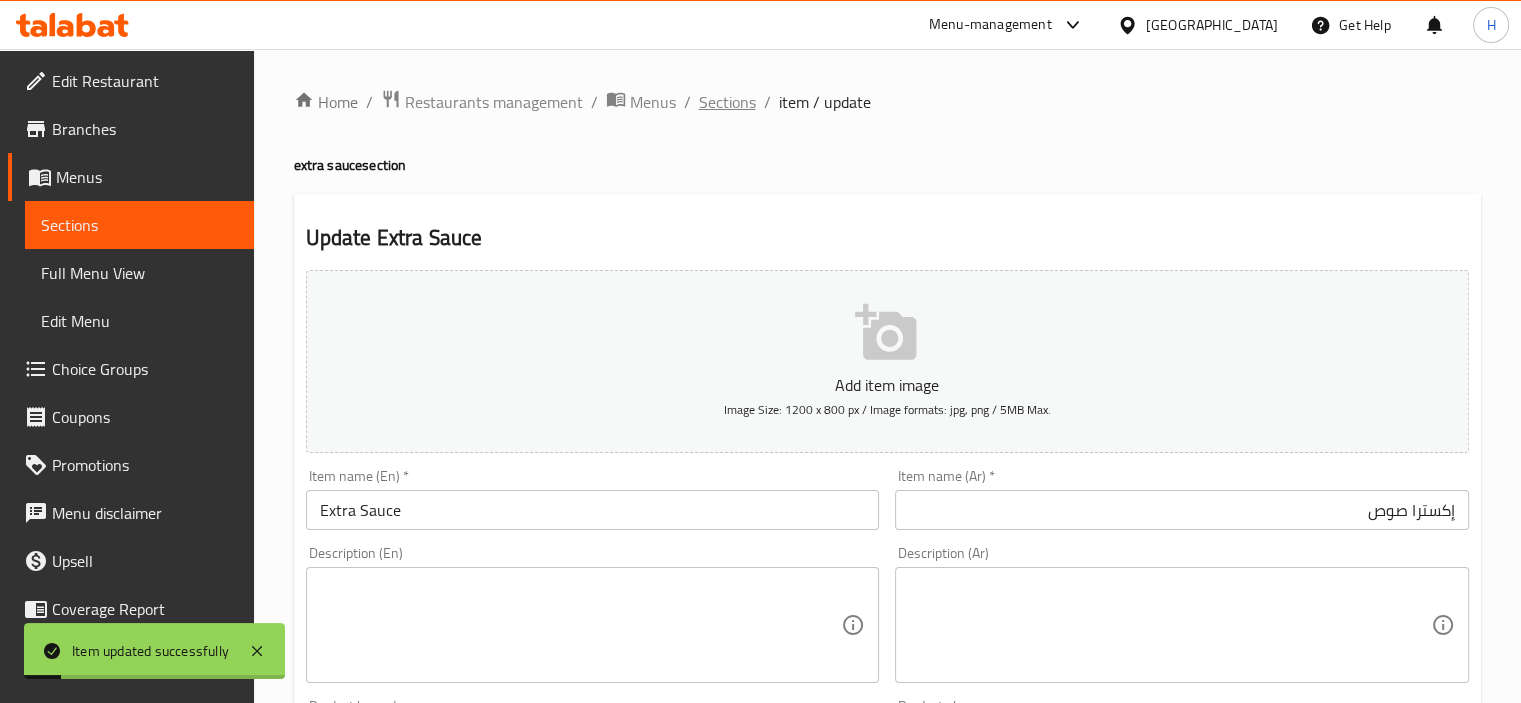 drag, startPoint x: 748, startPoint y: 117, endPoint x: 734, endPoint y: 109, distance: 16.124516 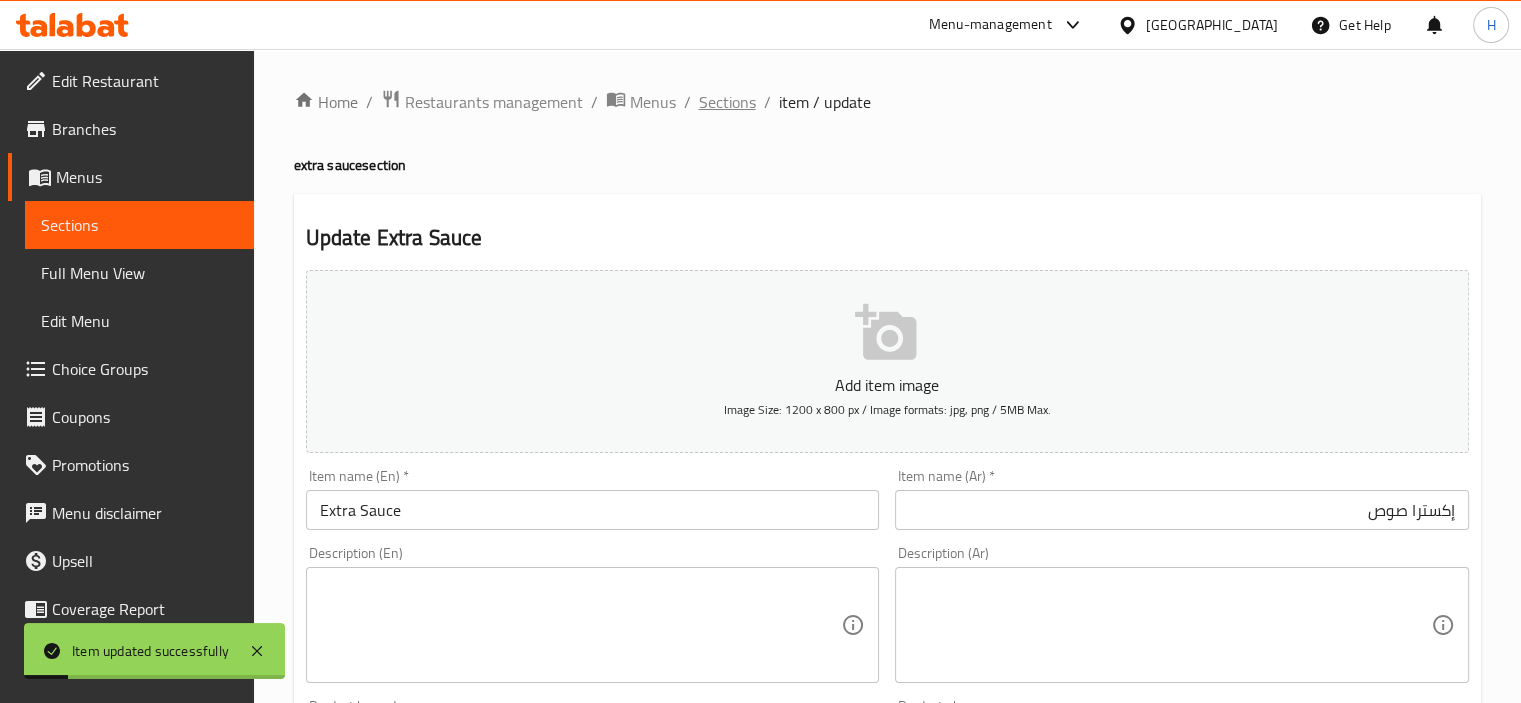 click on "Sections" at bounding box center (727, 102) 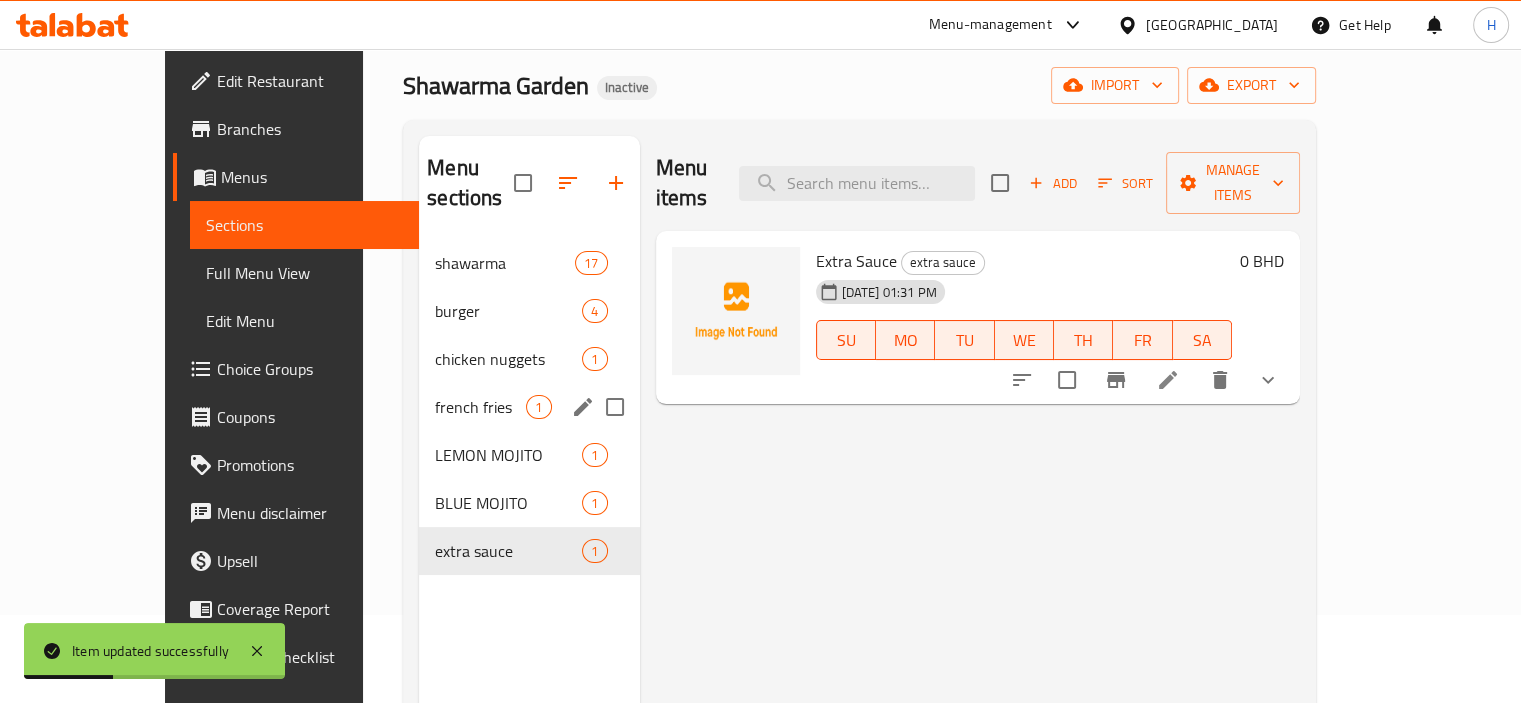 scroll, scrollTop: 59, scrollLeft: 0, axis: vertical 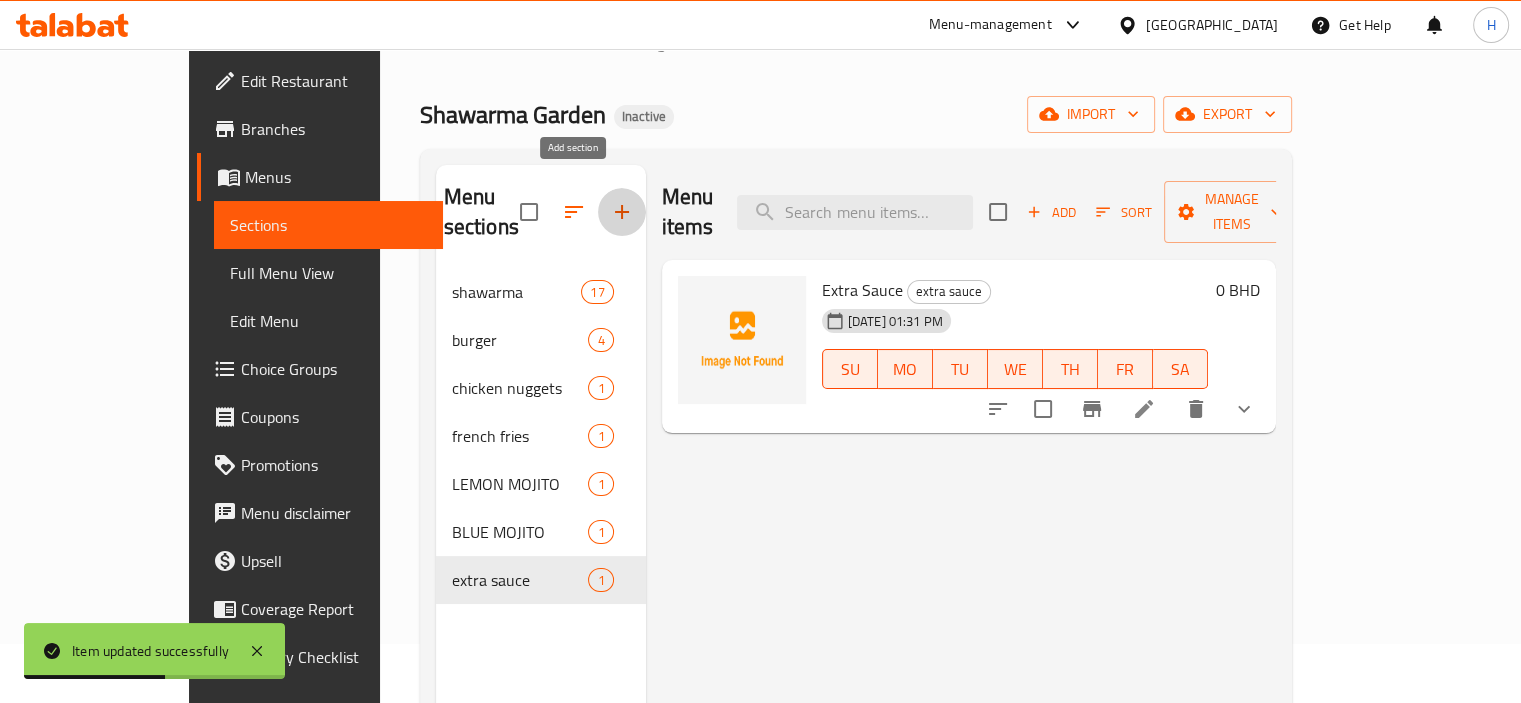 click 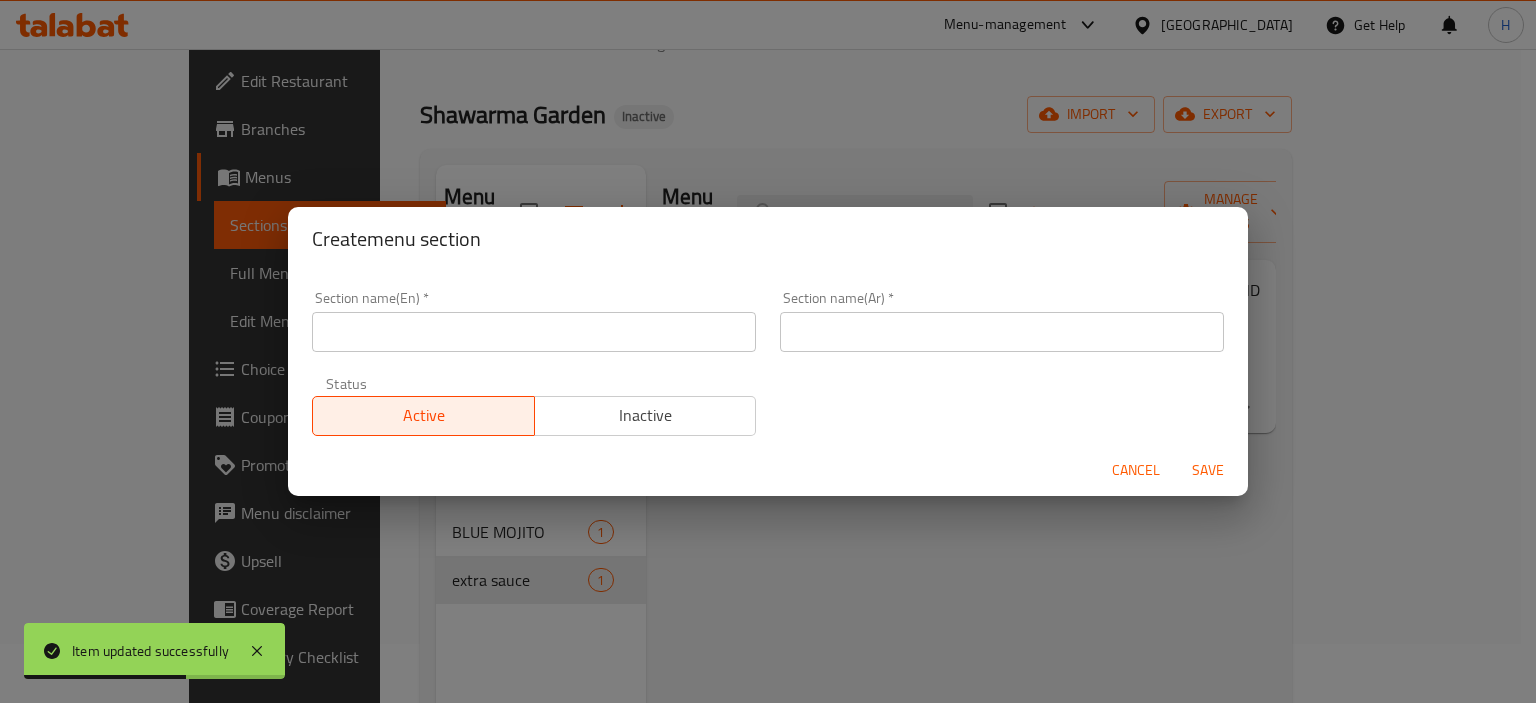 click at bounding box center (534, 332) 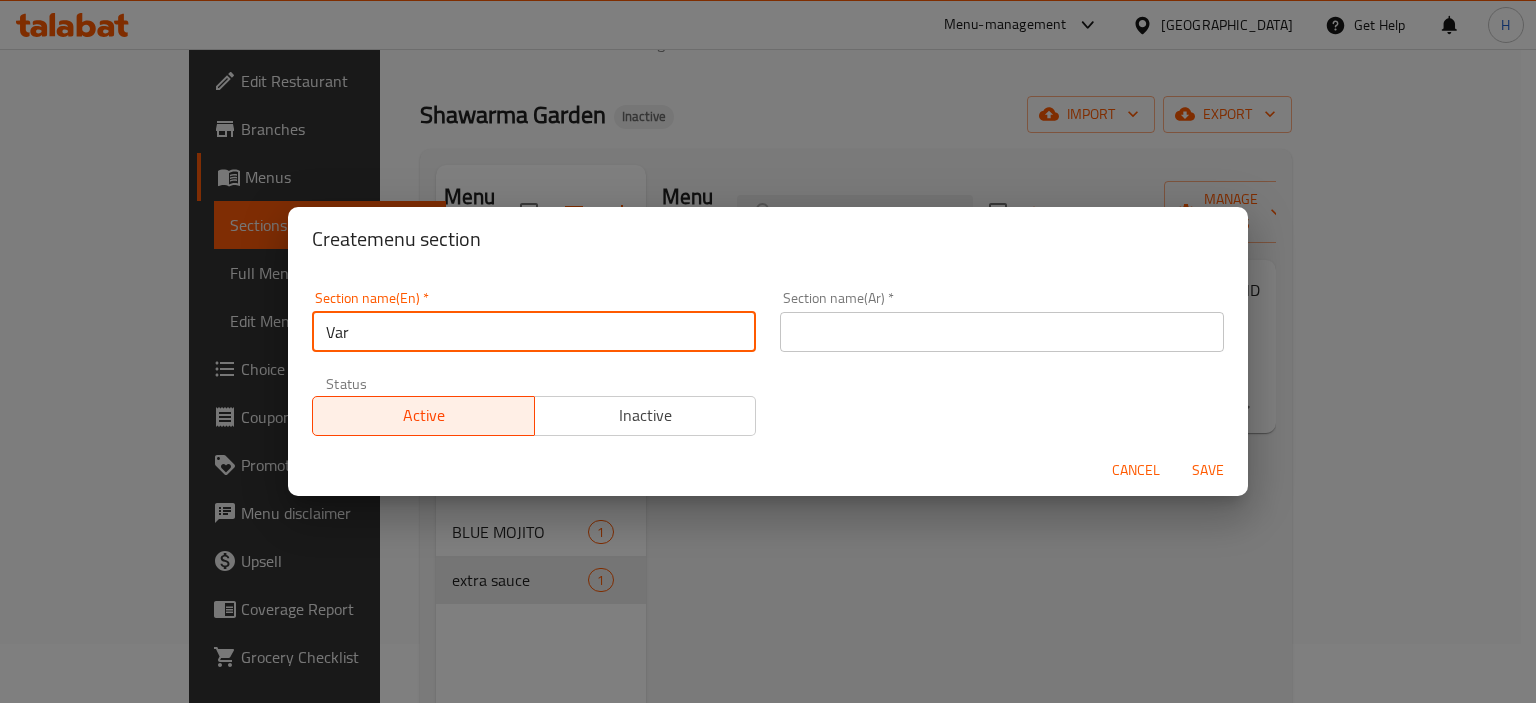 type on "Variety Items" 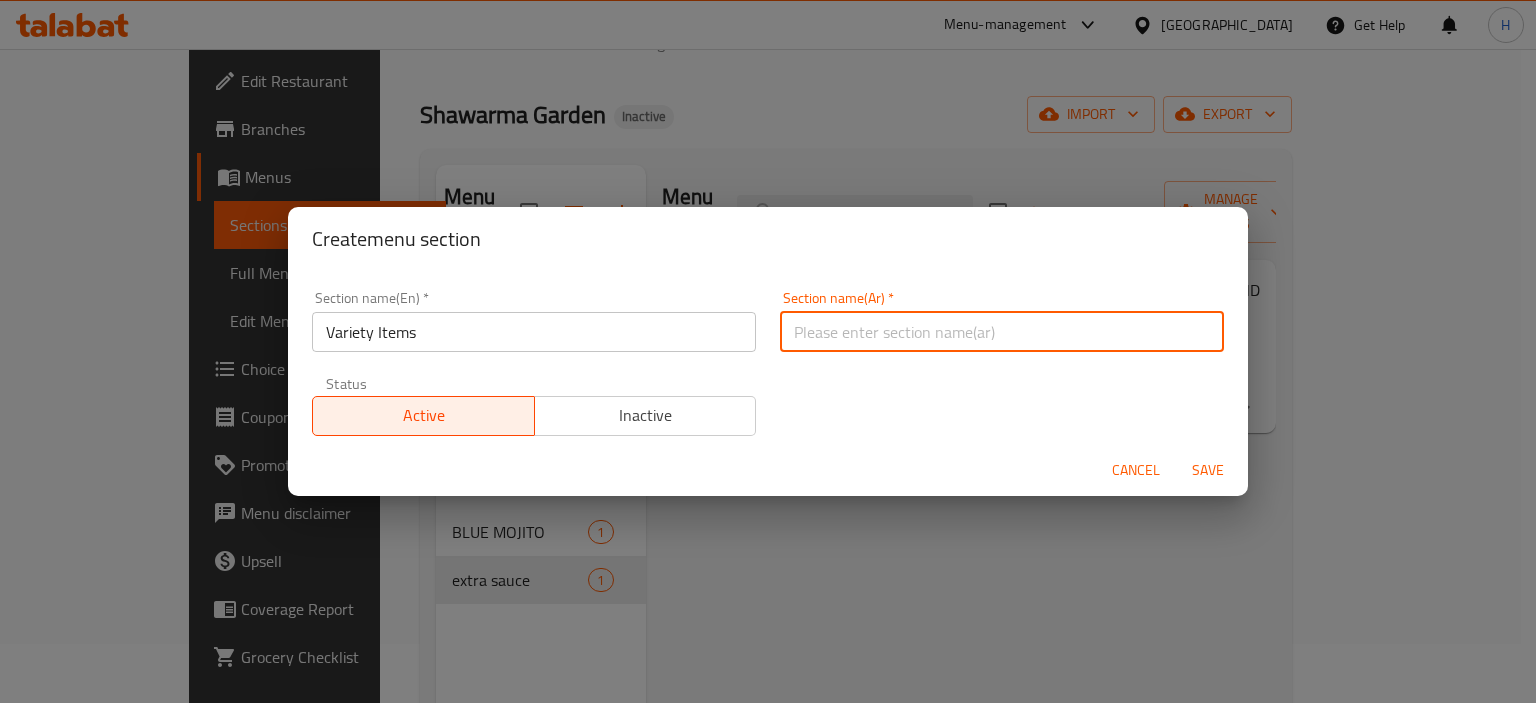 click at bounding box center (1002, 332) 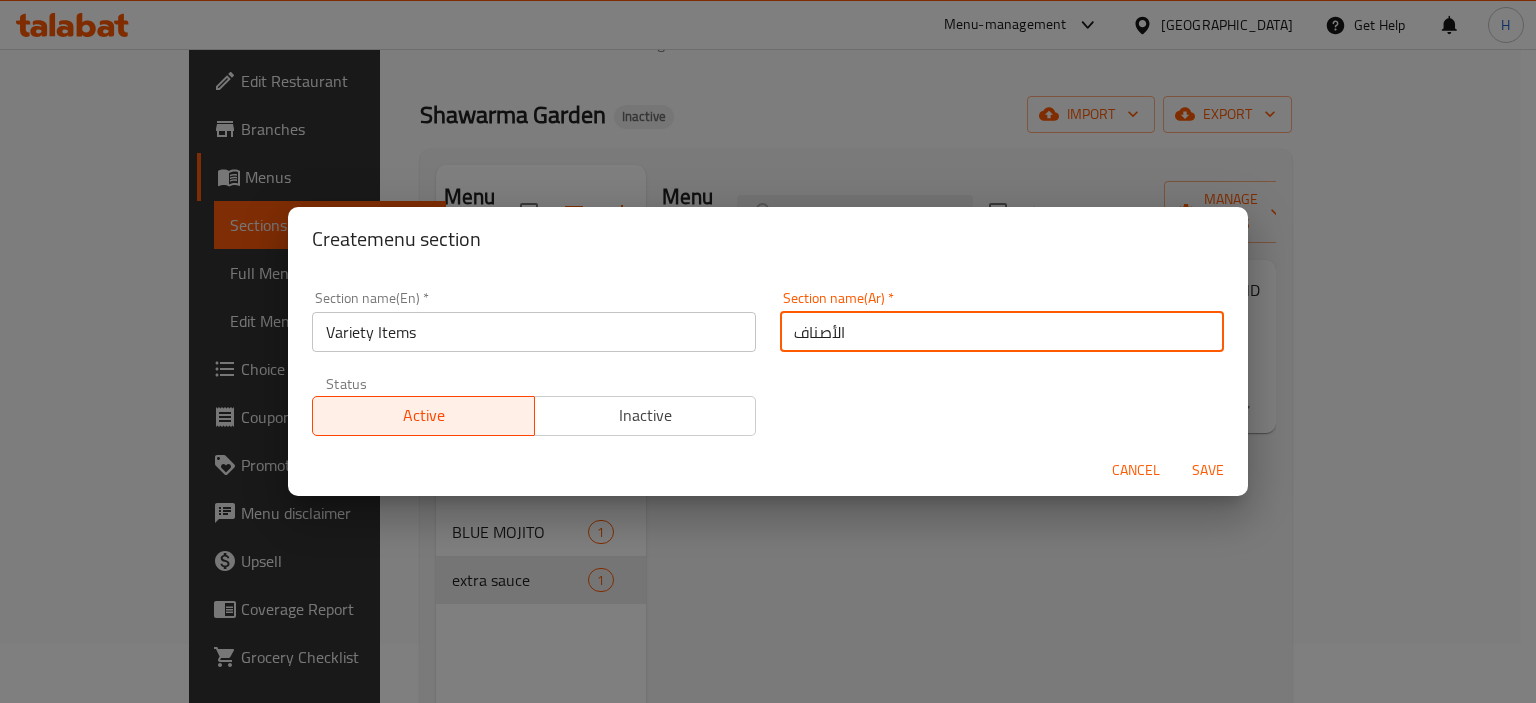 type on "الأصناف المتنوعة" 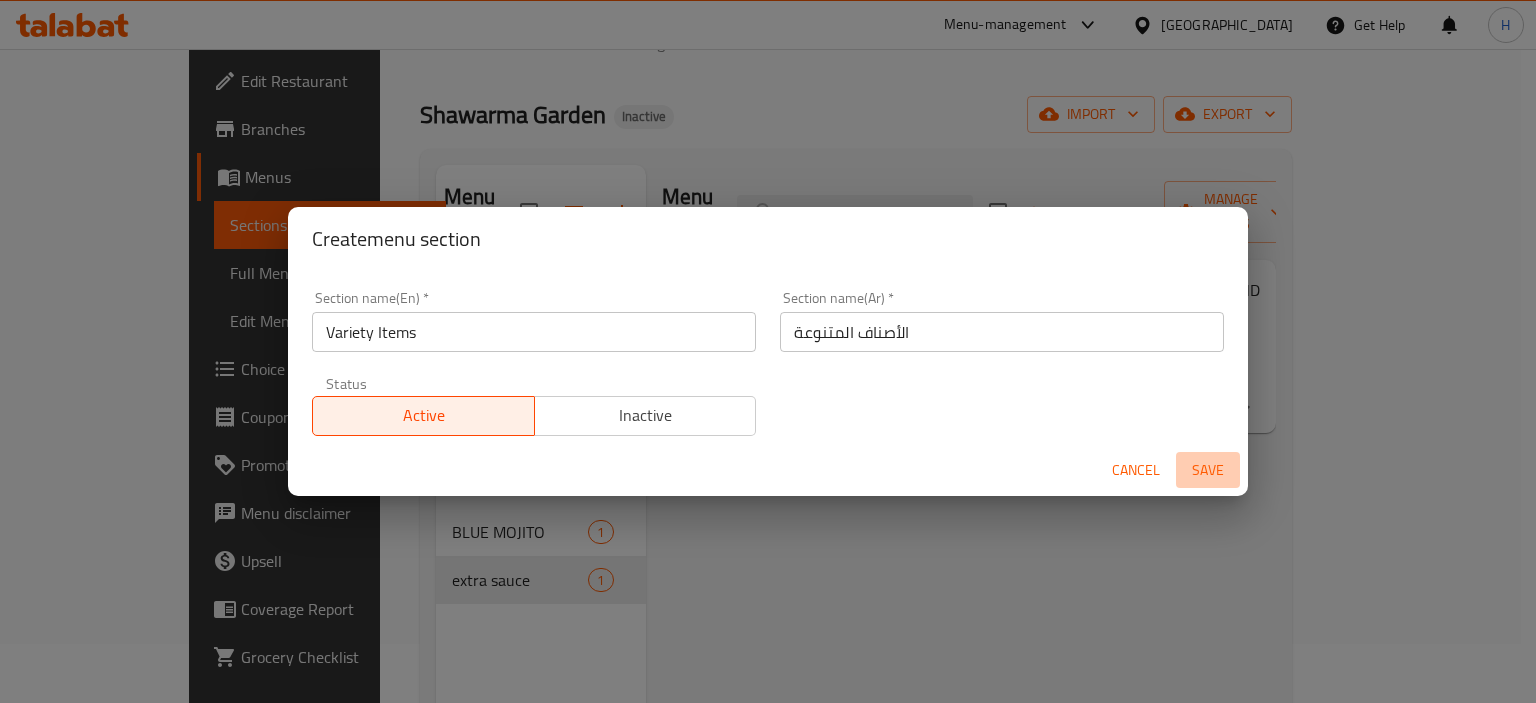 click on "Save" at bounding box center [1208, 470] 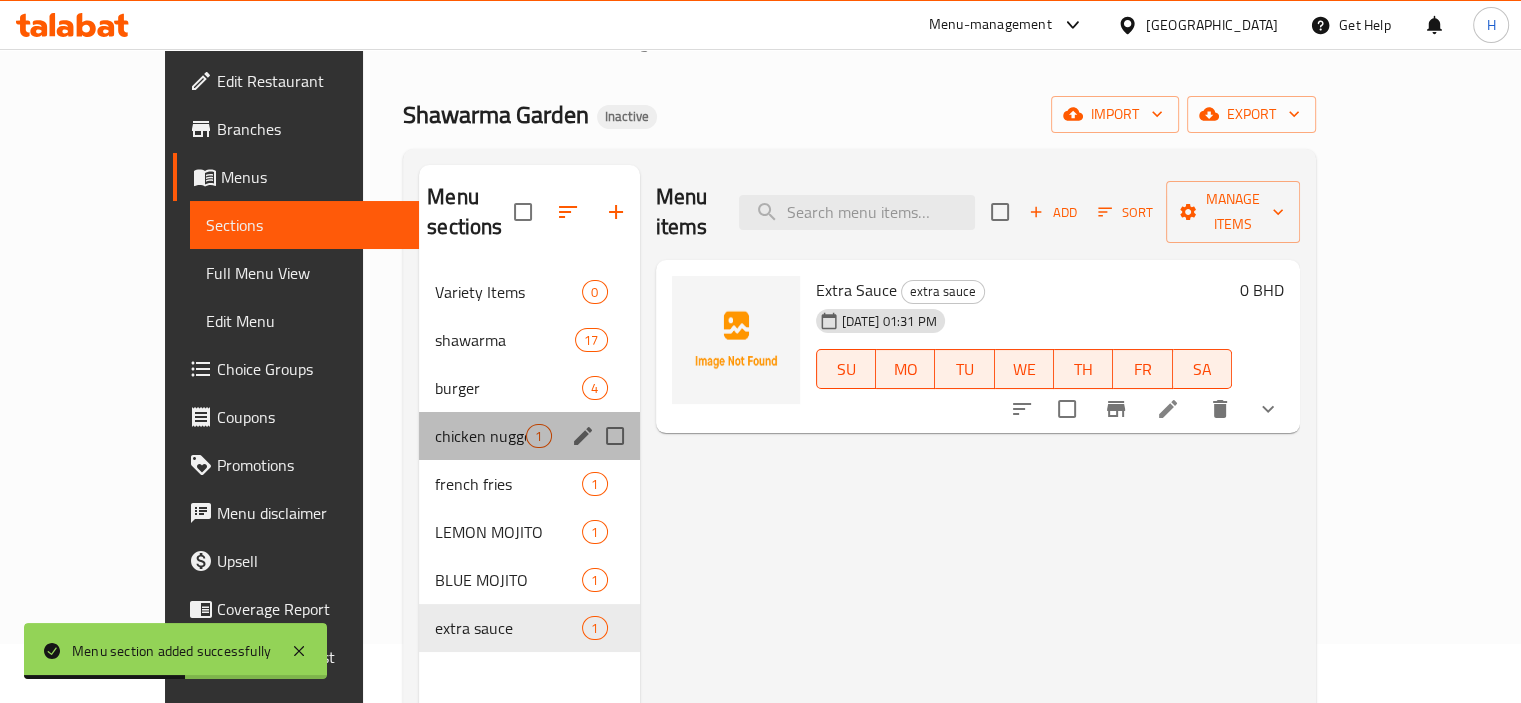 click on "chicken nuggets 1" at bounding box center (529, 436) 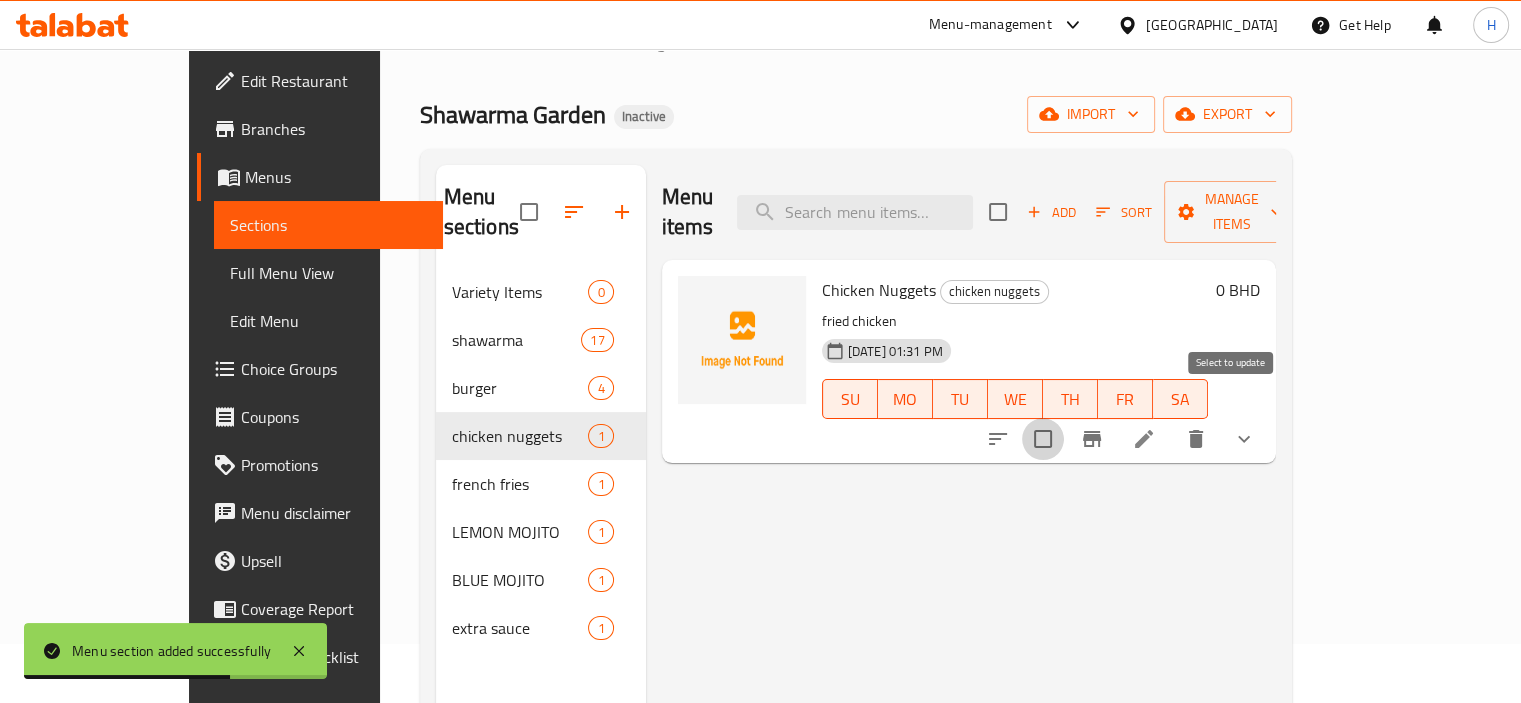 click at bounding box center [1043, 439] 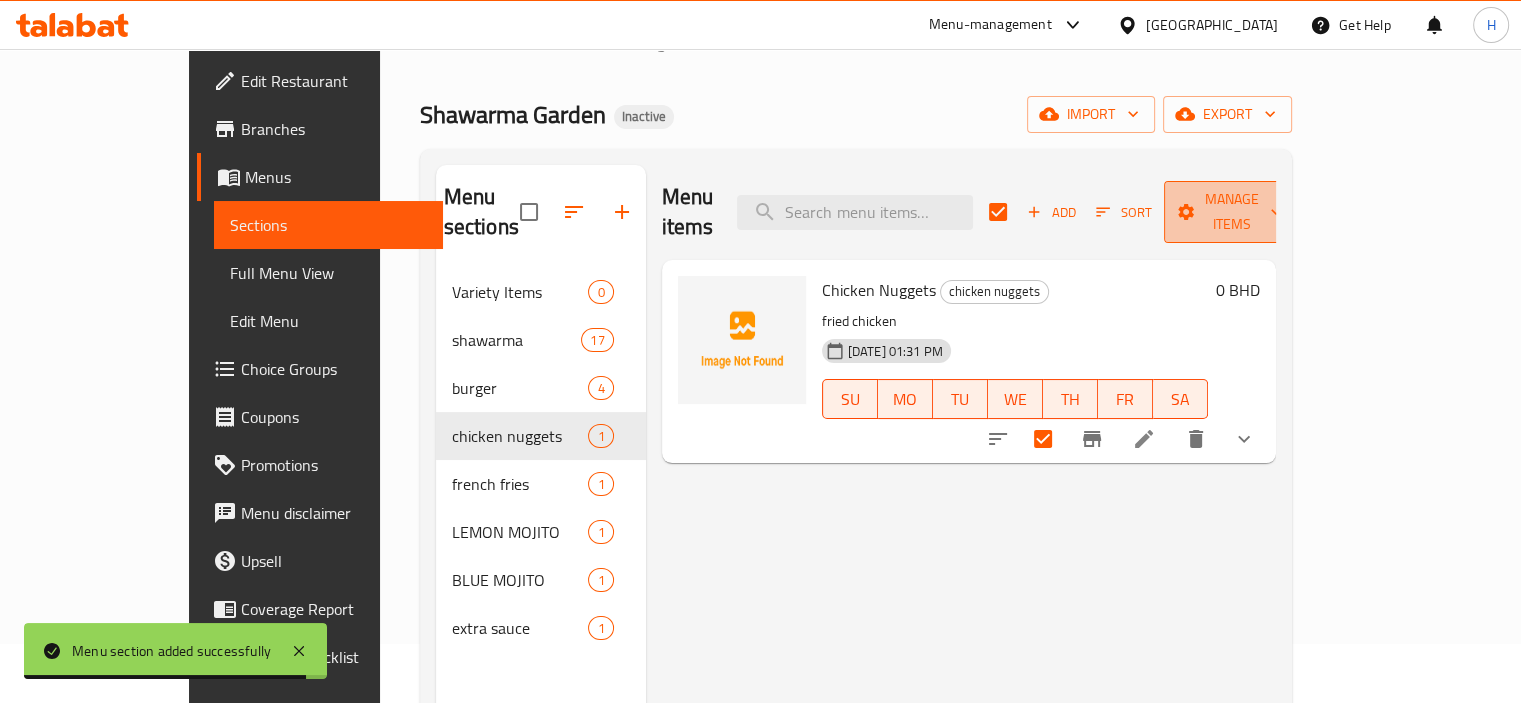 click on "Manage items" at bounding box center [1231, 212] 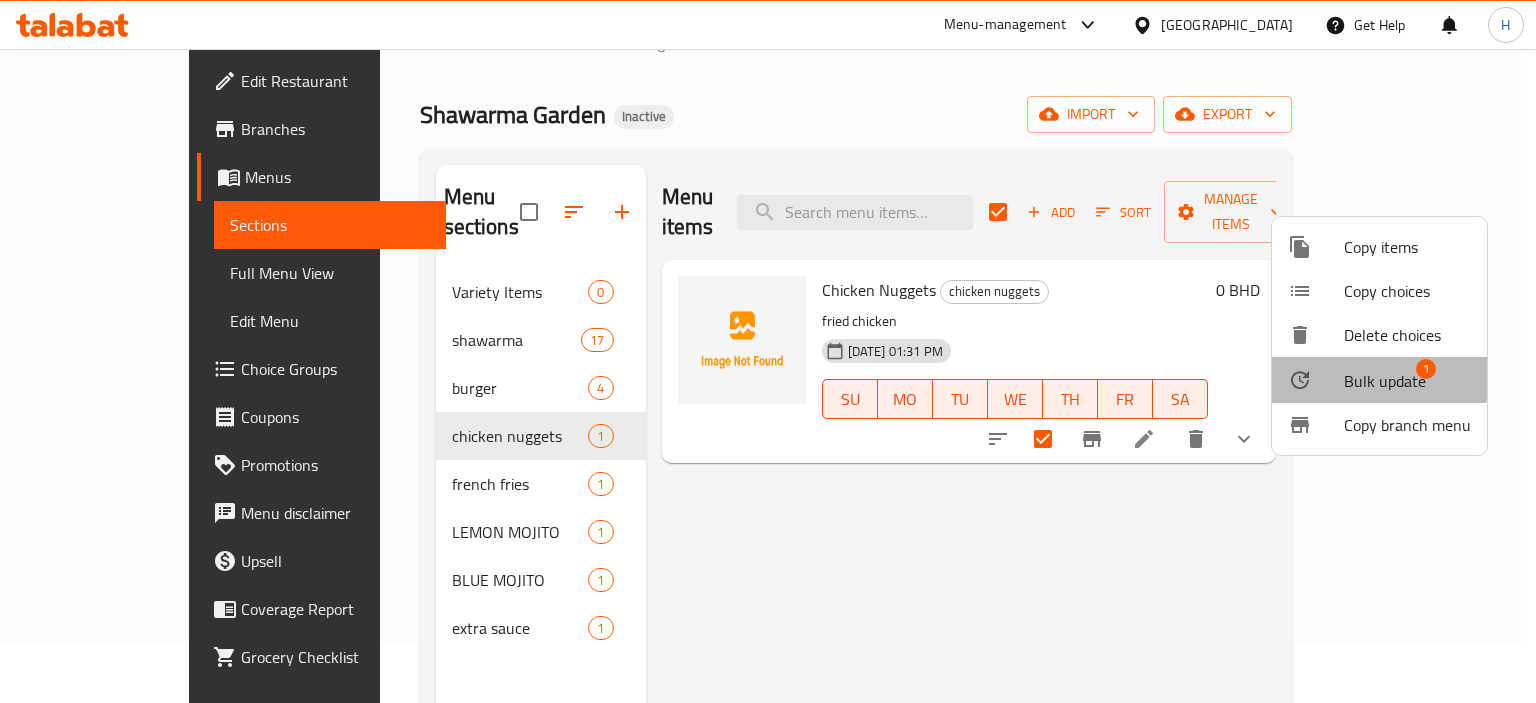 click on "Bulk update" at bounding box center (1385, 381) 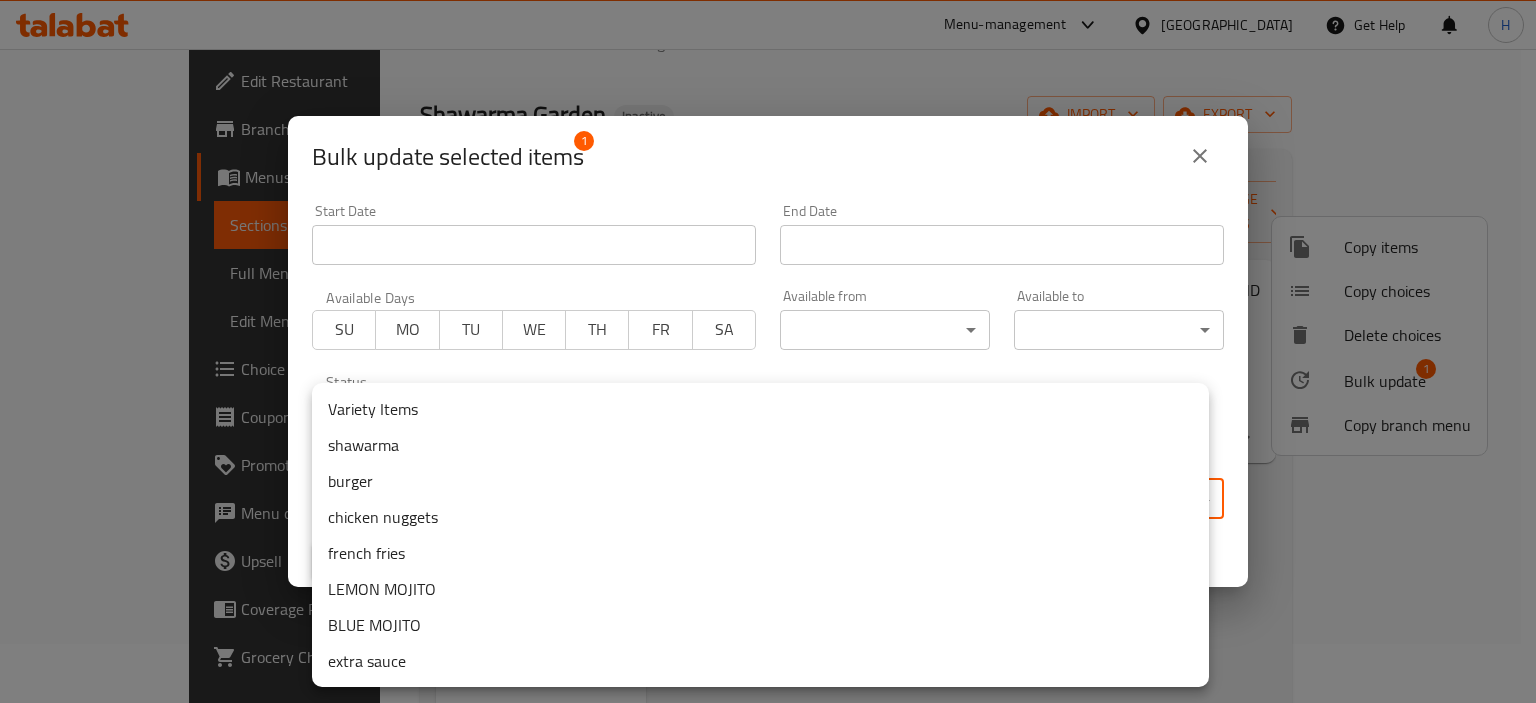 click on "​ Menu-management Bahrain Get Help H   Edit Restaurant   Branches   Menus   Sections   Full Menu View   Edit Menu   Choice Groups   Coupons   Promotions   Menu disclaimer   Upsell   Coverage Report   Grocery Checklist  Version:    1.0.0  Get support on:    Support.OpsPlatform Home / Restaurants management / Menus / Sections Shawarma Garden Inactive import export Menu sections Variety Items 0 shawarma 17 burger 4 chicken nuggets 1 french fries 1 LEMON MOJITO 1 BLUE MOJITO 1 extra sauce 1 Menu items Add Sort Manage items Chicken Nuggets   chicken nuggets fried chicken 14-07-2025 01:31 PM SU MO TU WE TH FR SA 0   BHD Bug report Fill out the following information to report your bug Error text Steps to reproduce * Expected behaviour Your bug report will be sent along with the screenshot: Cancel Submit ticket Get Help Primary Support Currently using the Menu-management plugin and facing challenges? Reach out through their dedicated support channel. Get help via Slack Close Notification center Updated:  Now 1 1 SU" at bounding box center (768, 317) 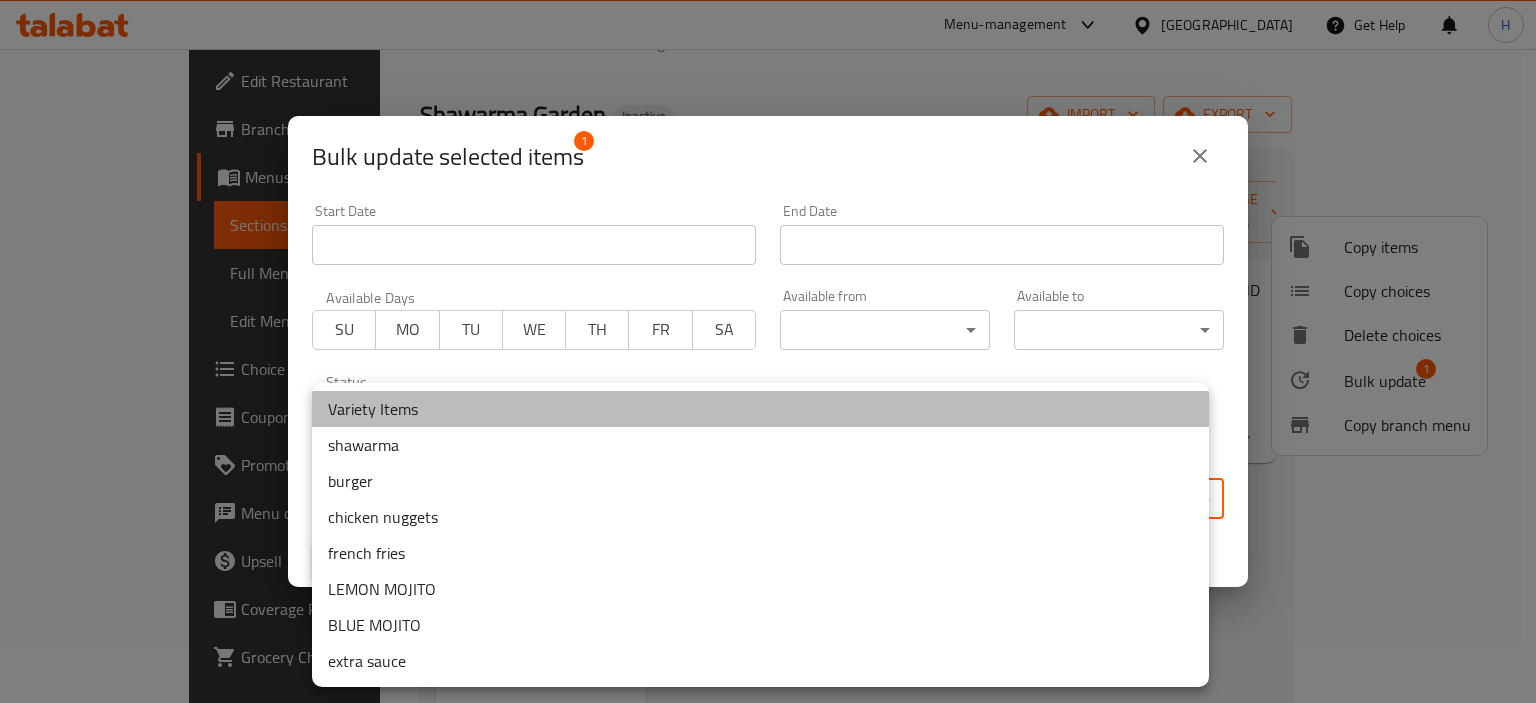 click on "Variety Items" at bounding box center [760, 409] 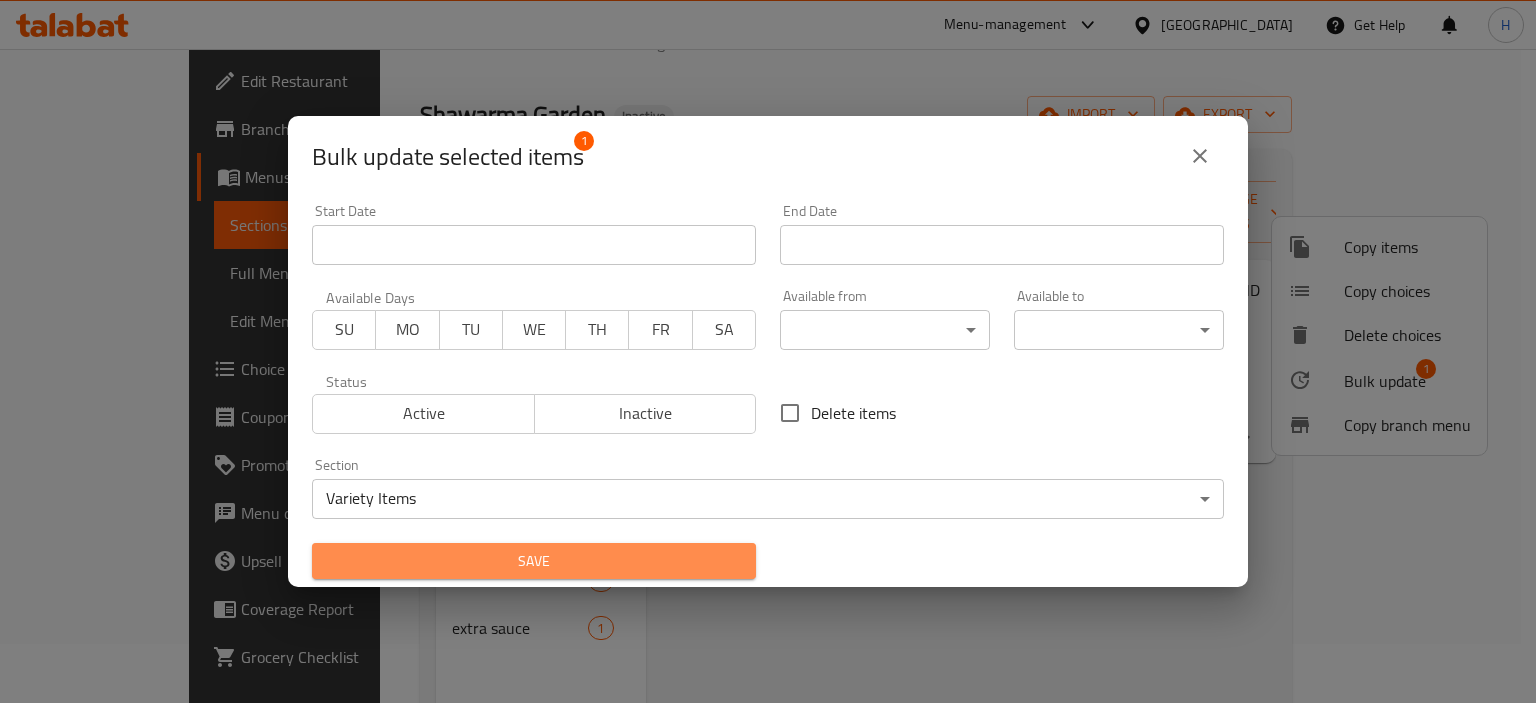 click on "Save" at bounding box center [534, 561] 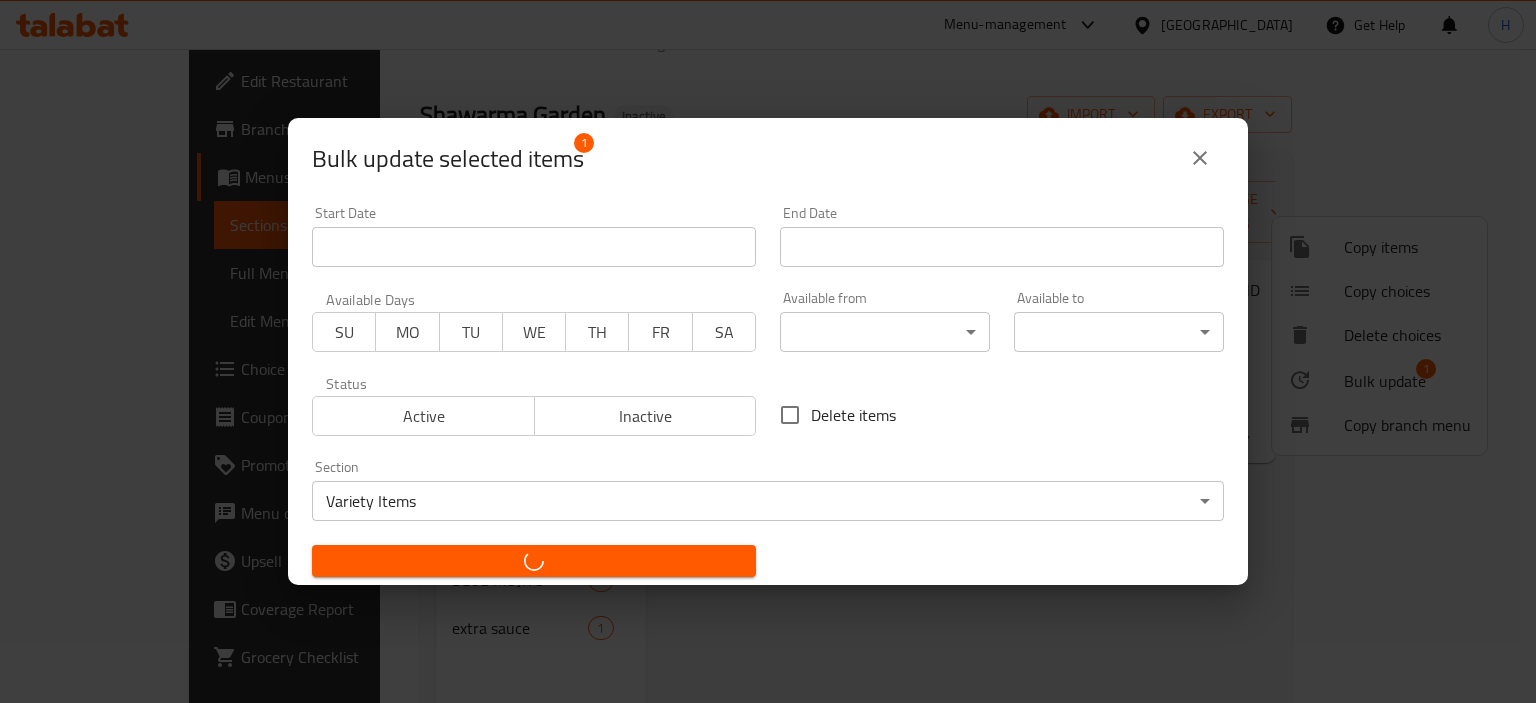 checkbox on "false" 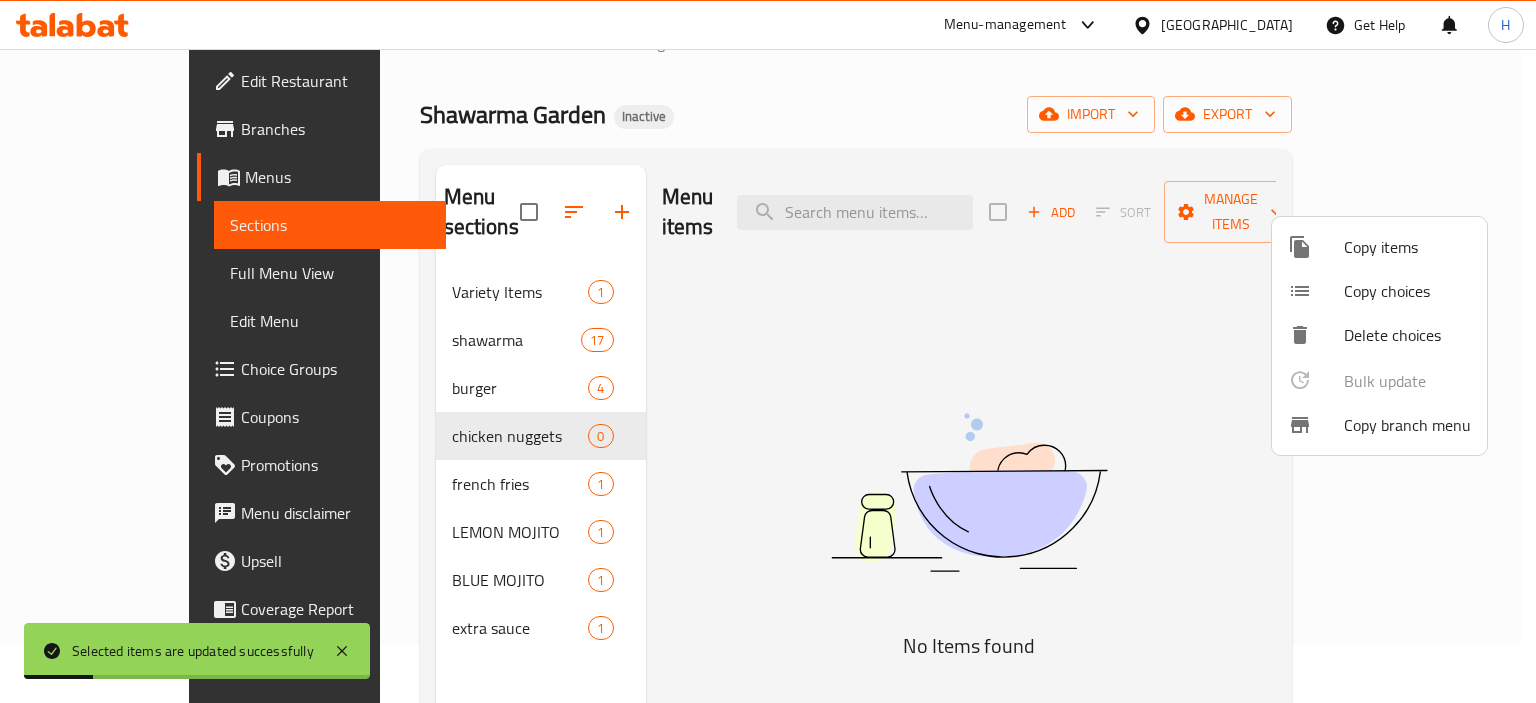 click at bounding box center [768, 351] 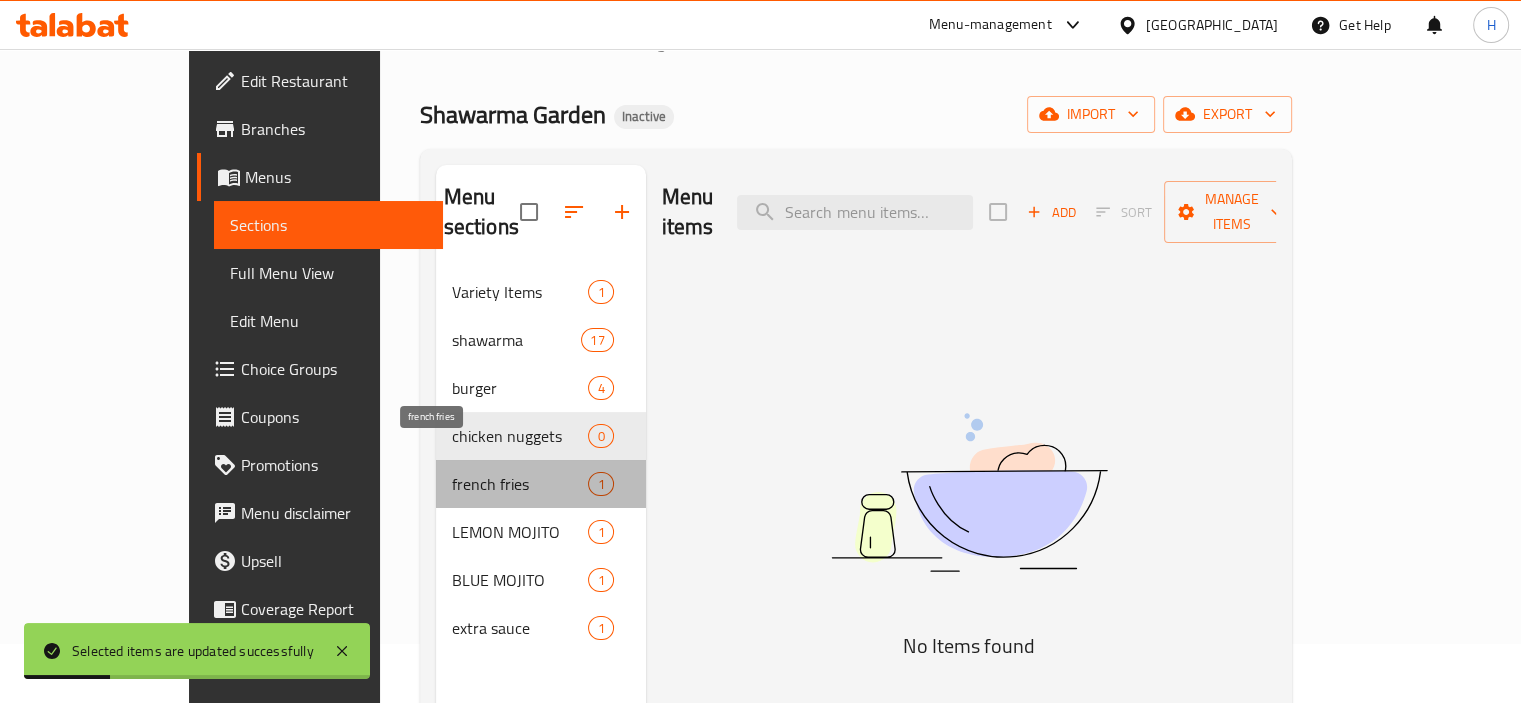 click on "french fries" at bounding box center [520, 484] 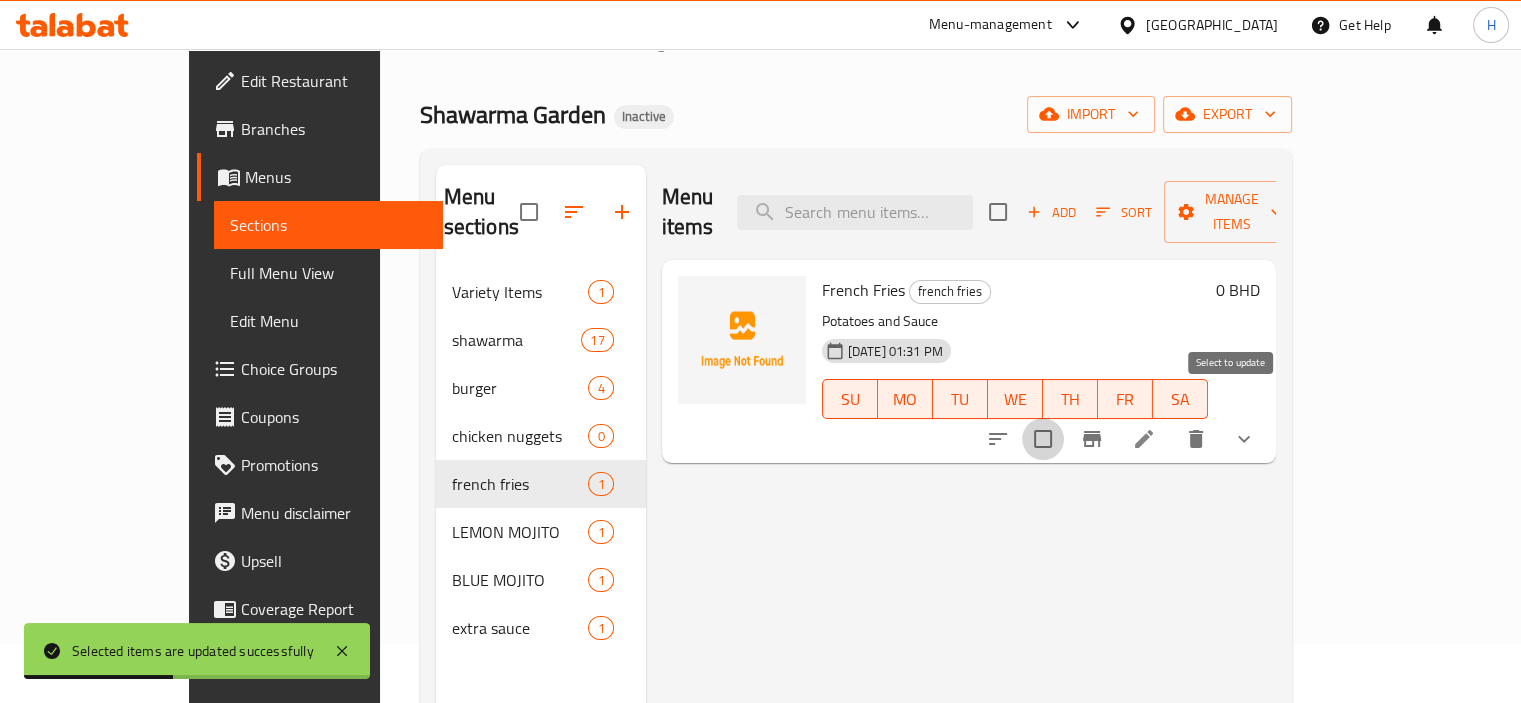 click at bounding box center [1043, 439] 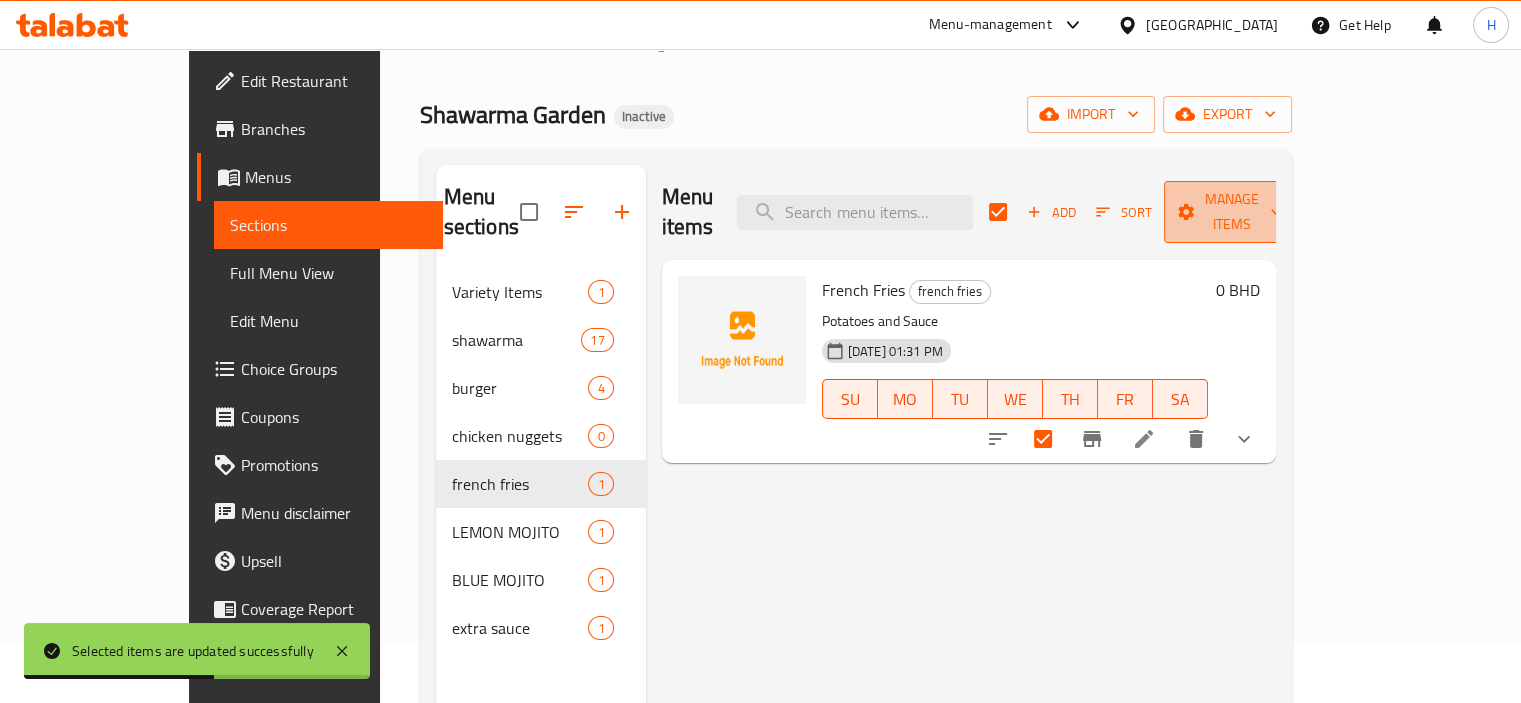 click on "Manage items" at bounding box center (1231, 212) 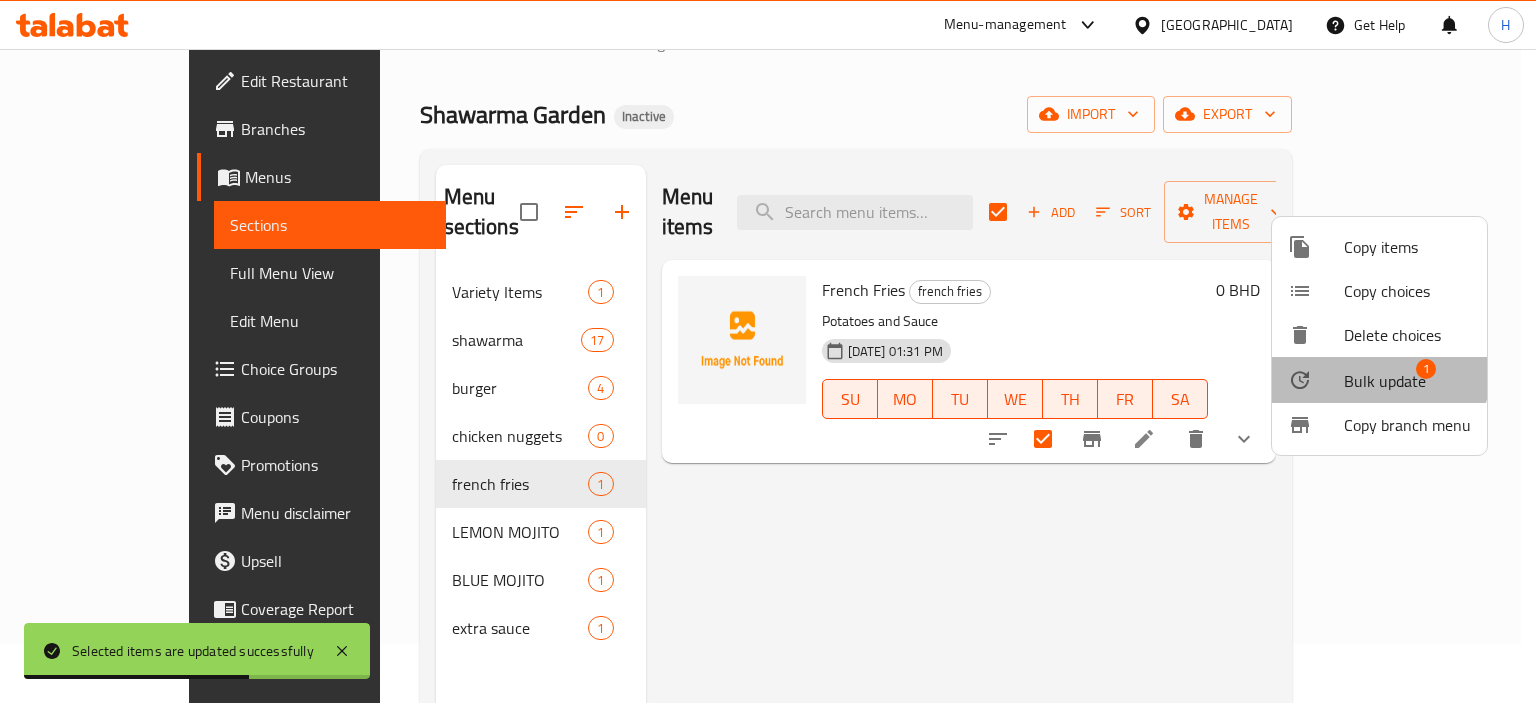 click on "Bulk update 1" at bounding box center [1379, 380] 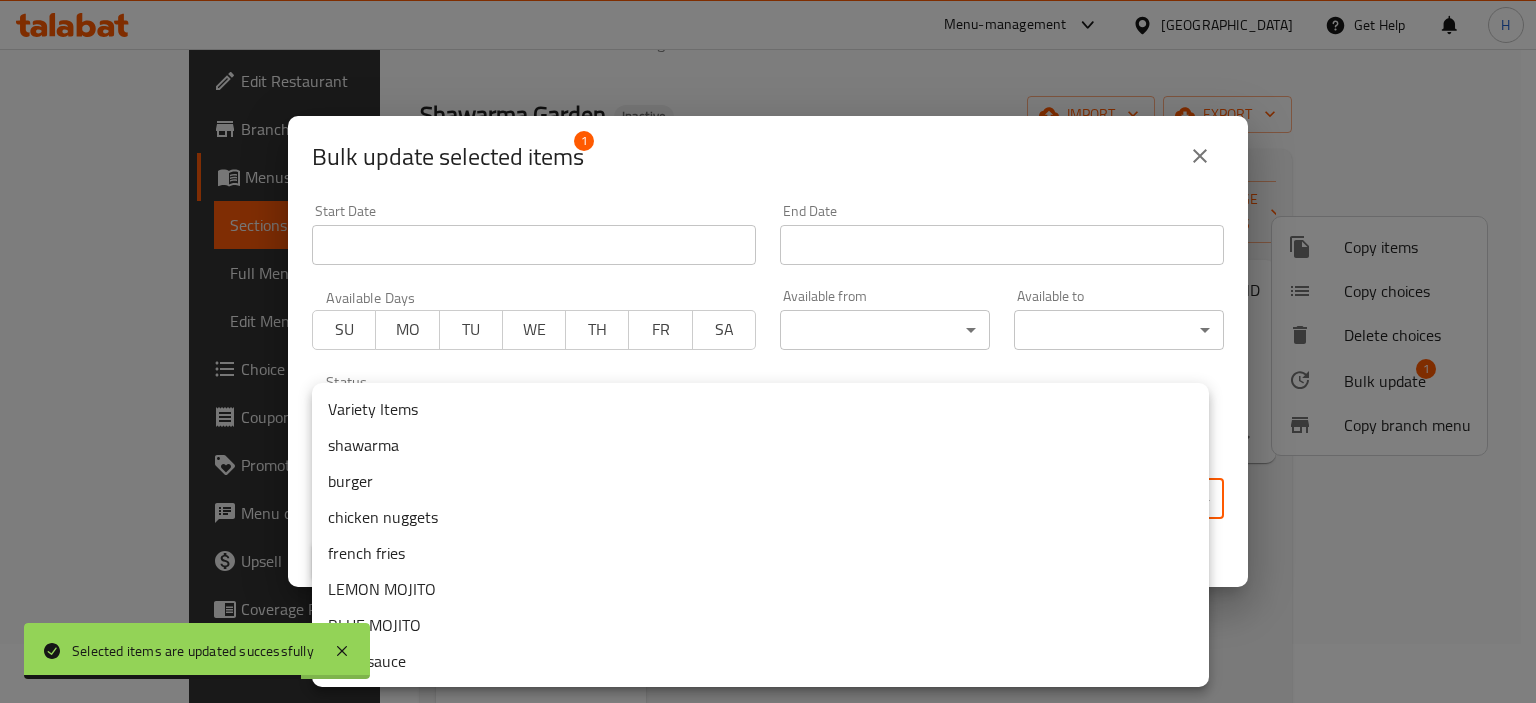 click on "Selected items are updated successfully ​ Menu-management Bahrain Get Help H   Edit Restaurant   Branches   Menus   Sections   Full Menu View   Edit Menu   Choice Groups   Coupons   Promotions   Menu disclaimer   Upsell   Coverage Report   Grocery Checklist  Version:    1.0.0  Get support on:    Support.OpsPlatform Home / Restaurants management / Menus / Sections Shawarma Garden Inactive import export Menu sections Variety Items 1 shawarma 17 burger 4 chicken nuggets 0 french fries 1 LEMON MOJITO 1 BLUE MOJITO 1 extra sauce 1 Menu items Add Sort Manage items French Fries   french fries Potatoes and Sauce 14-07-2025 01:31 PM SU MO TU WE TH FR SA 0   BHD Bug report Fill out the following information to report your bug Error text Steps to reproduce * Expected behaviour Your bug report will be sent along with the screenshot: Cancel Submit ticket Get Help Primary Support Currently using the Menu-management plugin and facing challenges? Reach out through their dedicated support channel. Get help via Slack Close 1" at bounding box center [768, 317] 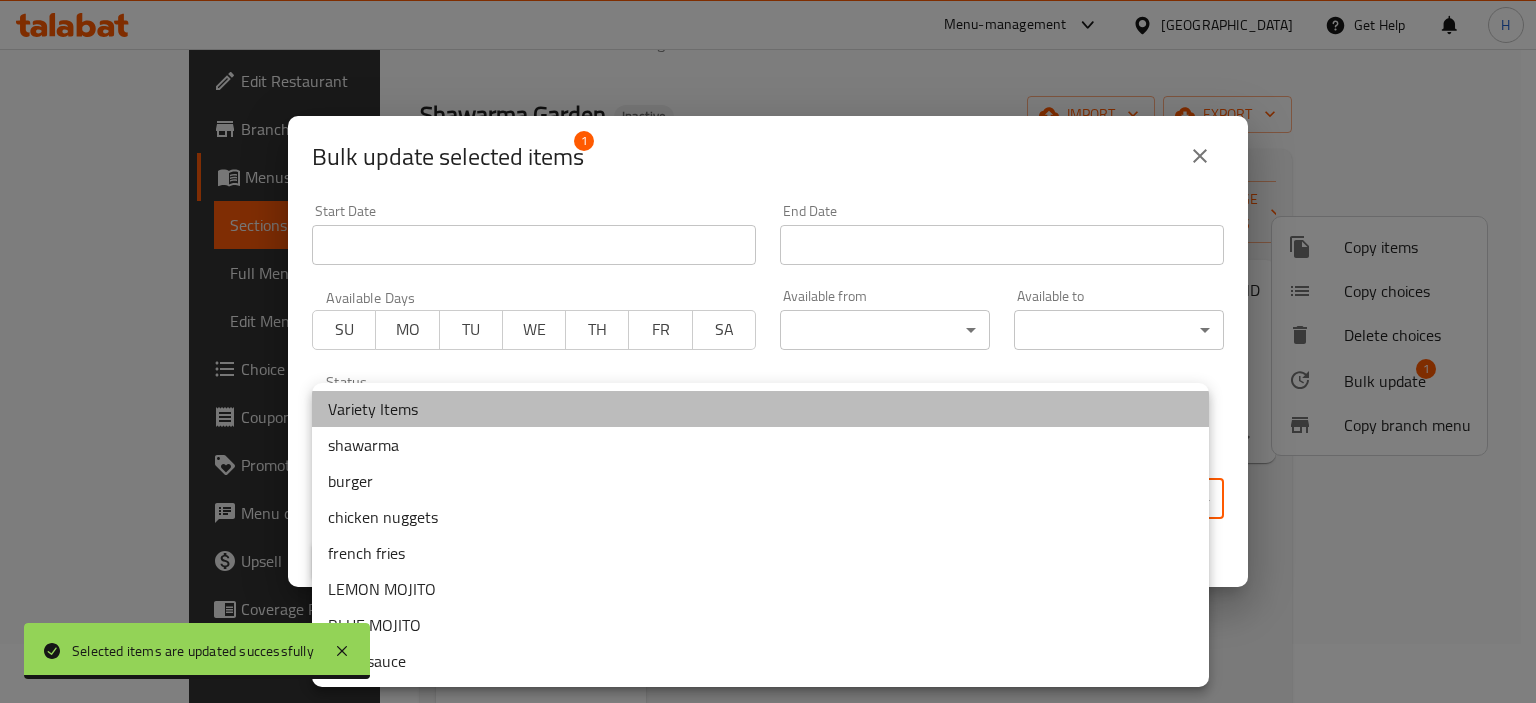 click on "Variety Items" at bounding box center (760, 409) 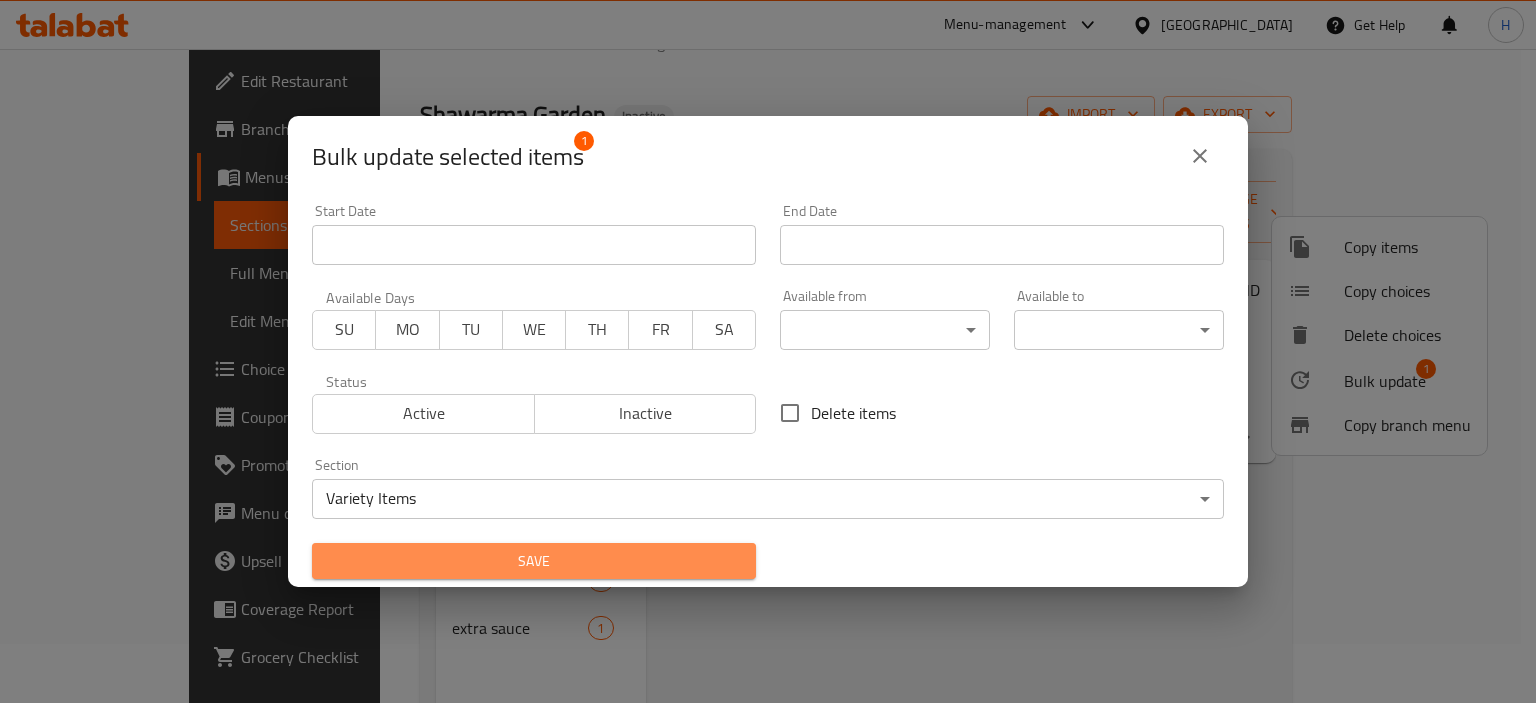 click on "Save" at bounding box center (534, 561) 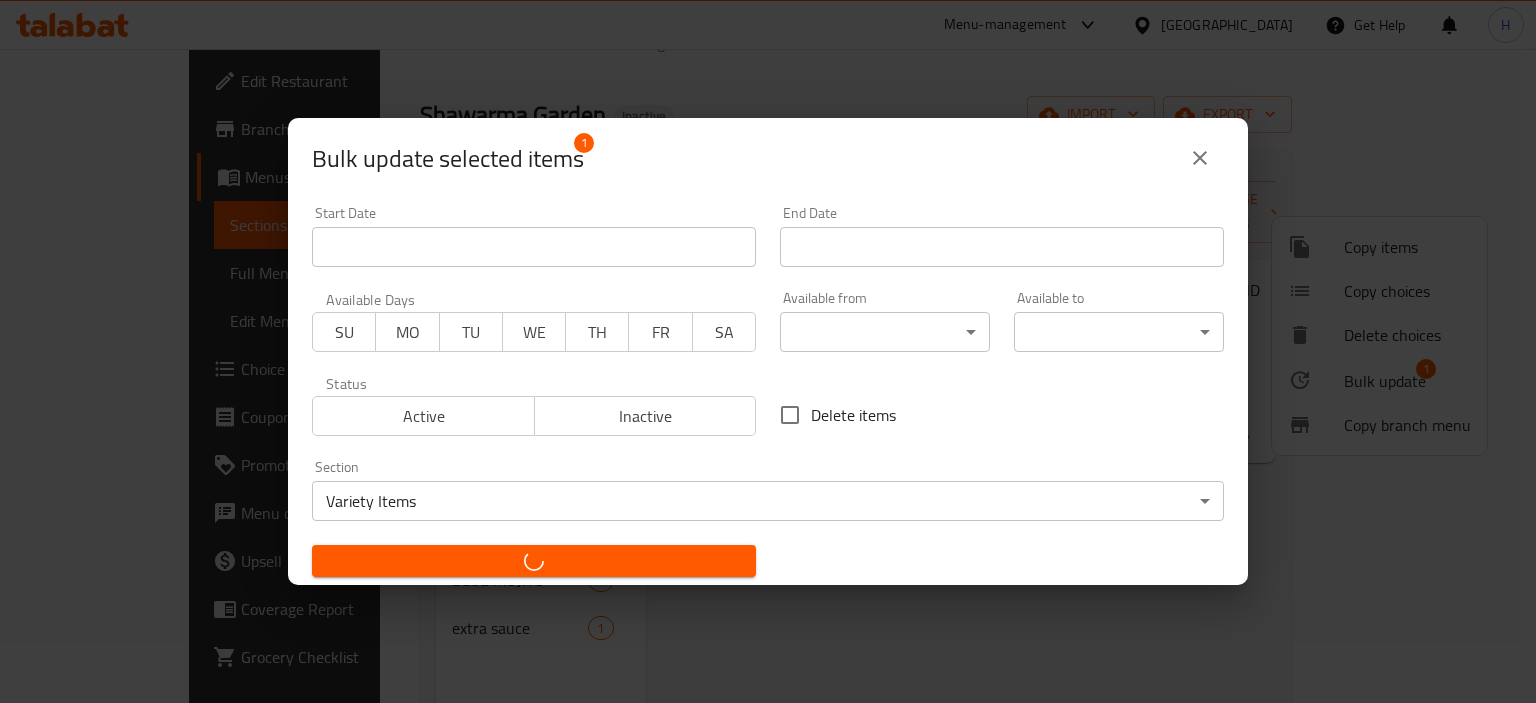 checkbox on "false" 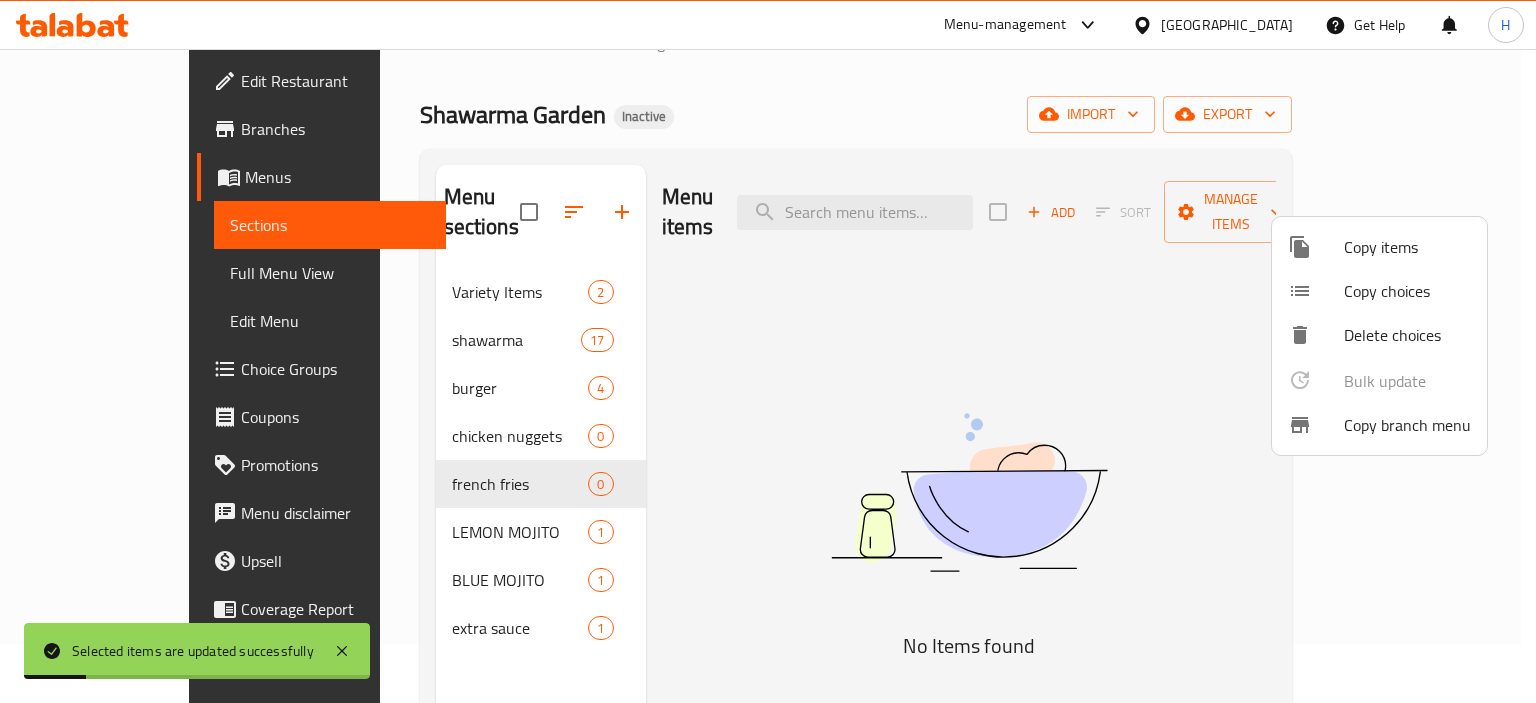 click at bounding box center [768, 351] 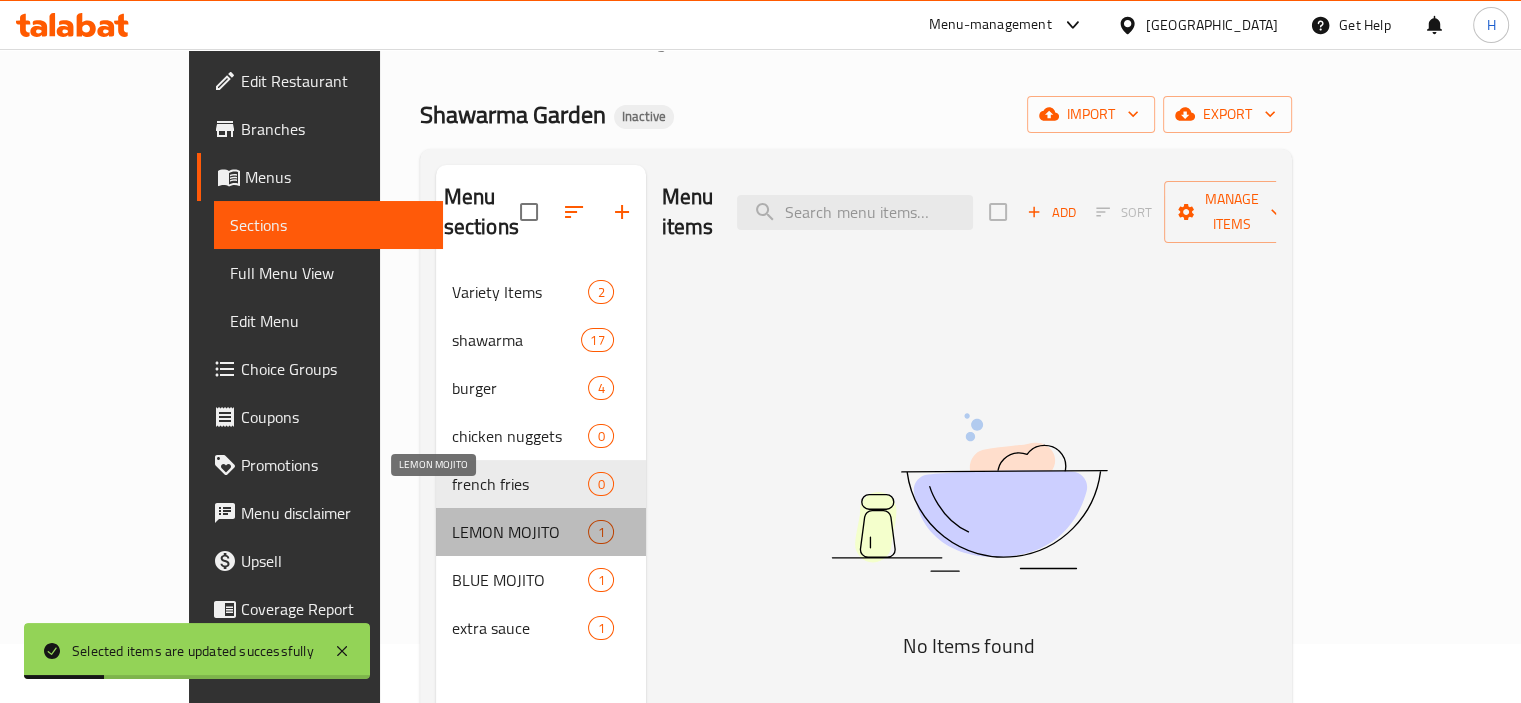 click on "LEMON MOJITO" at bounding box center (520, 532) 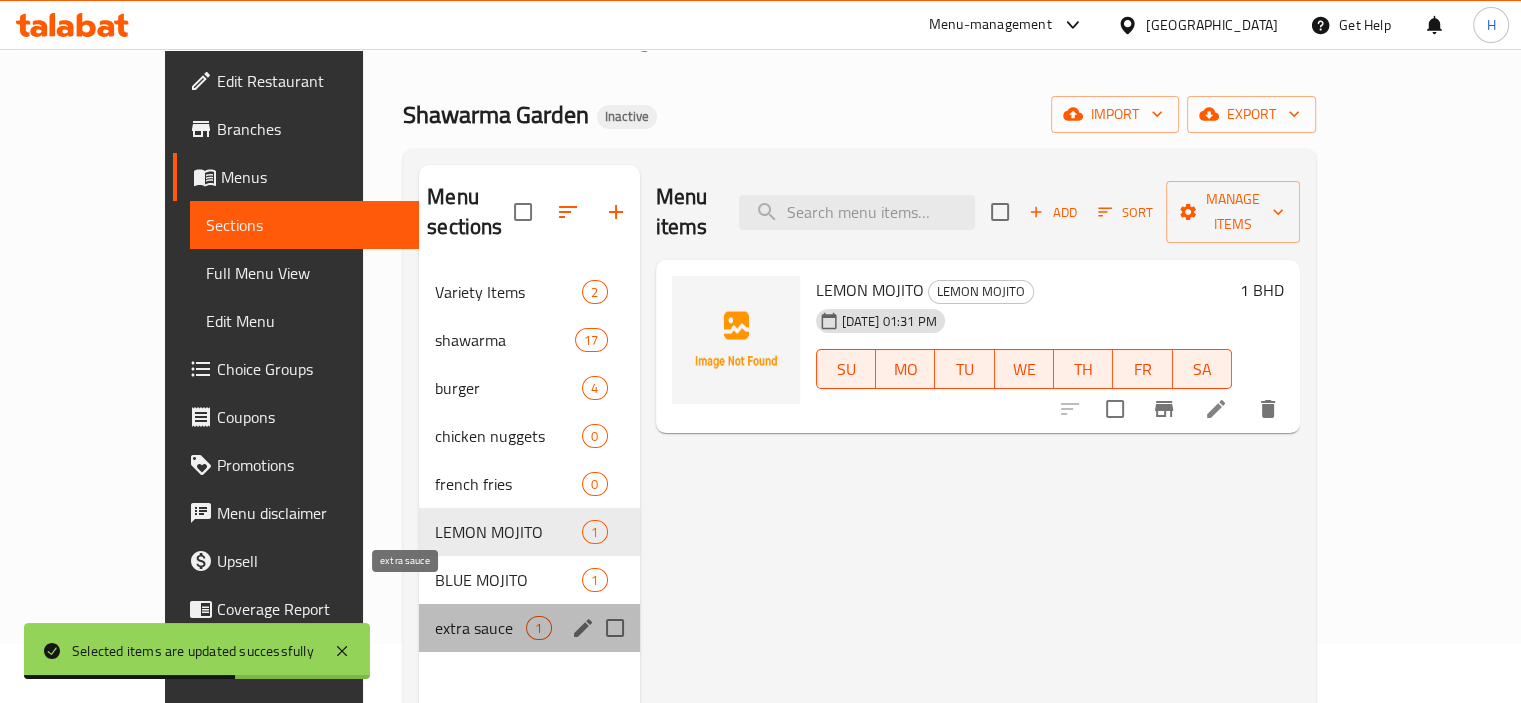 click on "extra sauce" at bounding box center [480, 628] 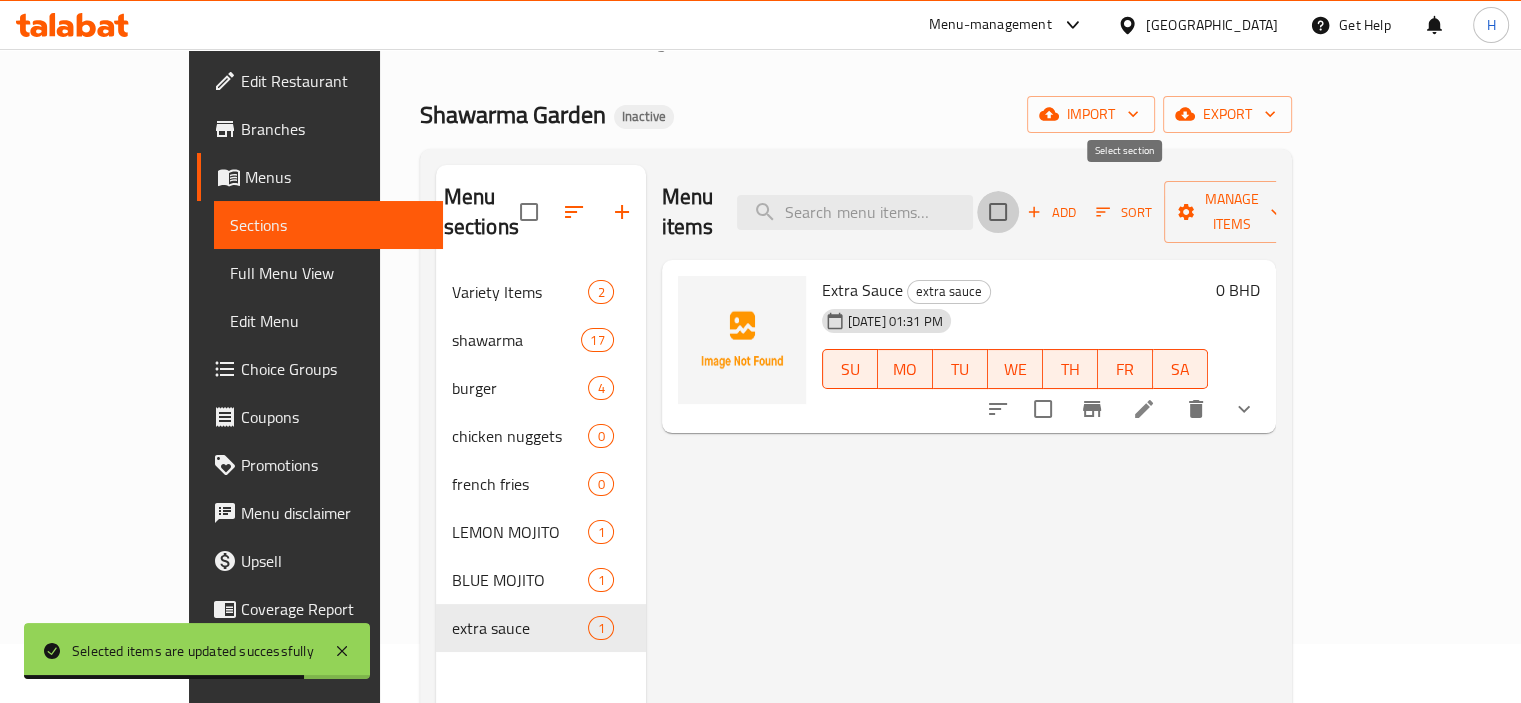 click at bounding box center [998, 212] 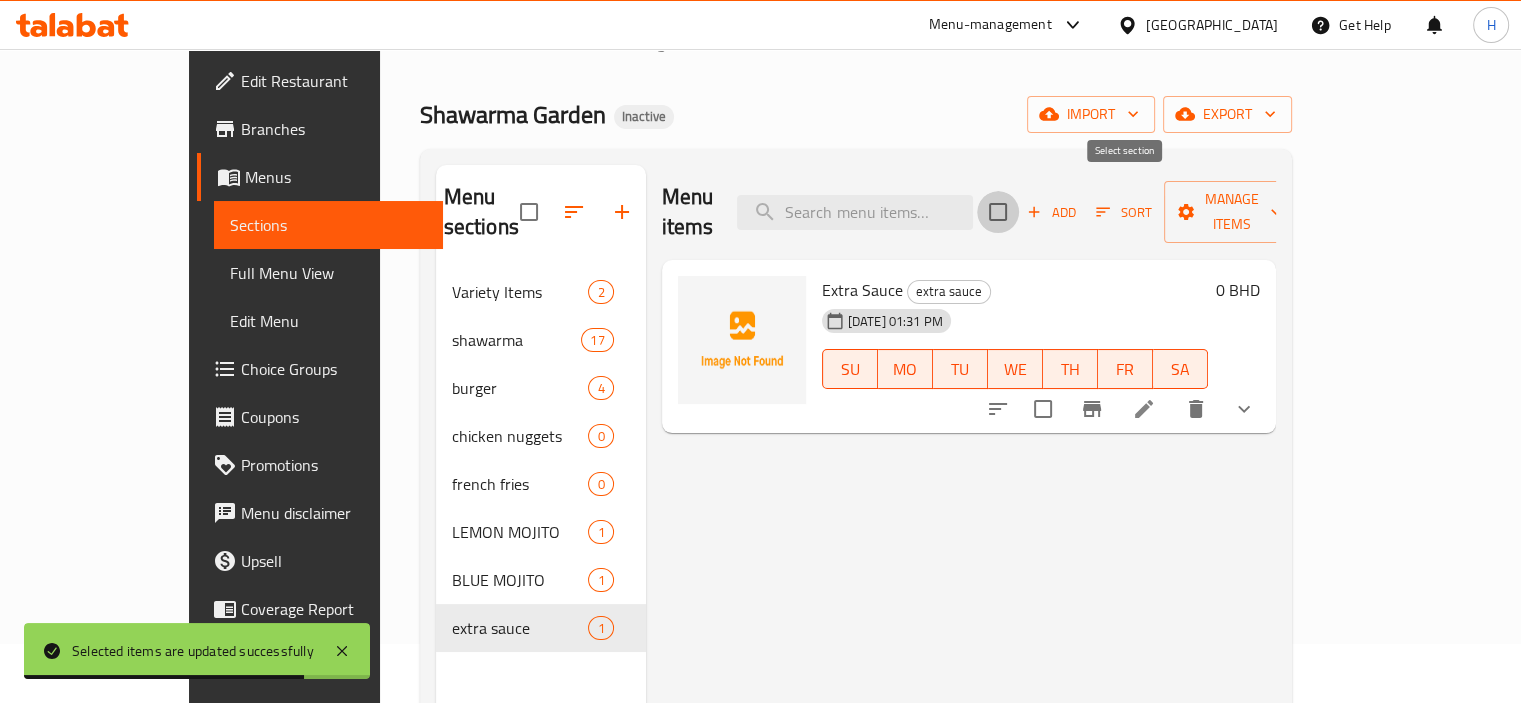 checkbox on "true" 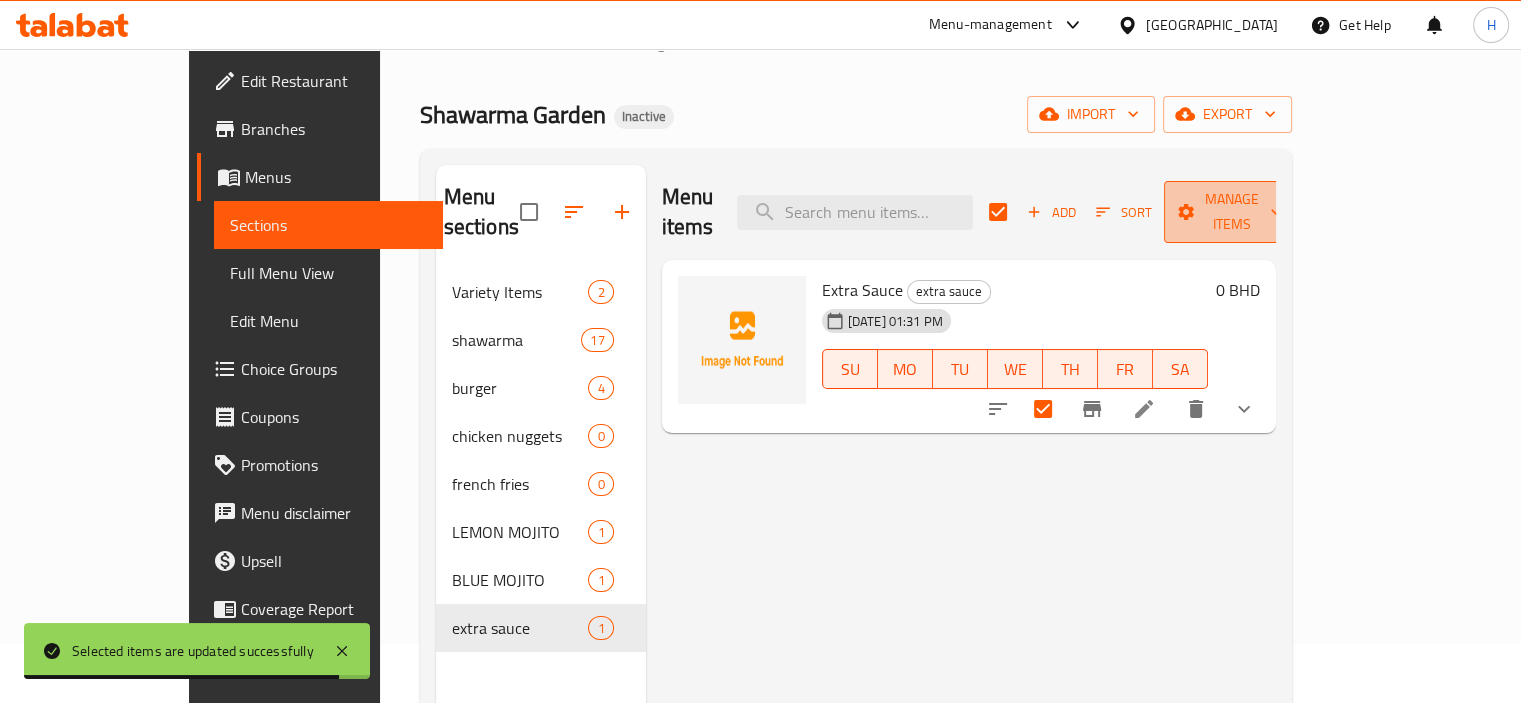 click on "Manage items" at bounding box center (1231, 212) 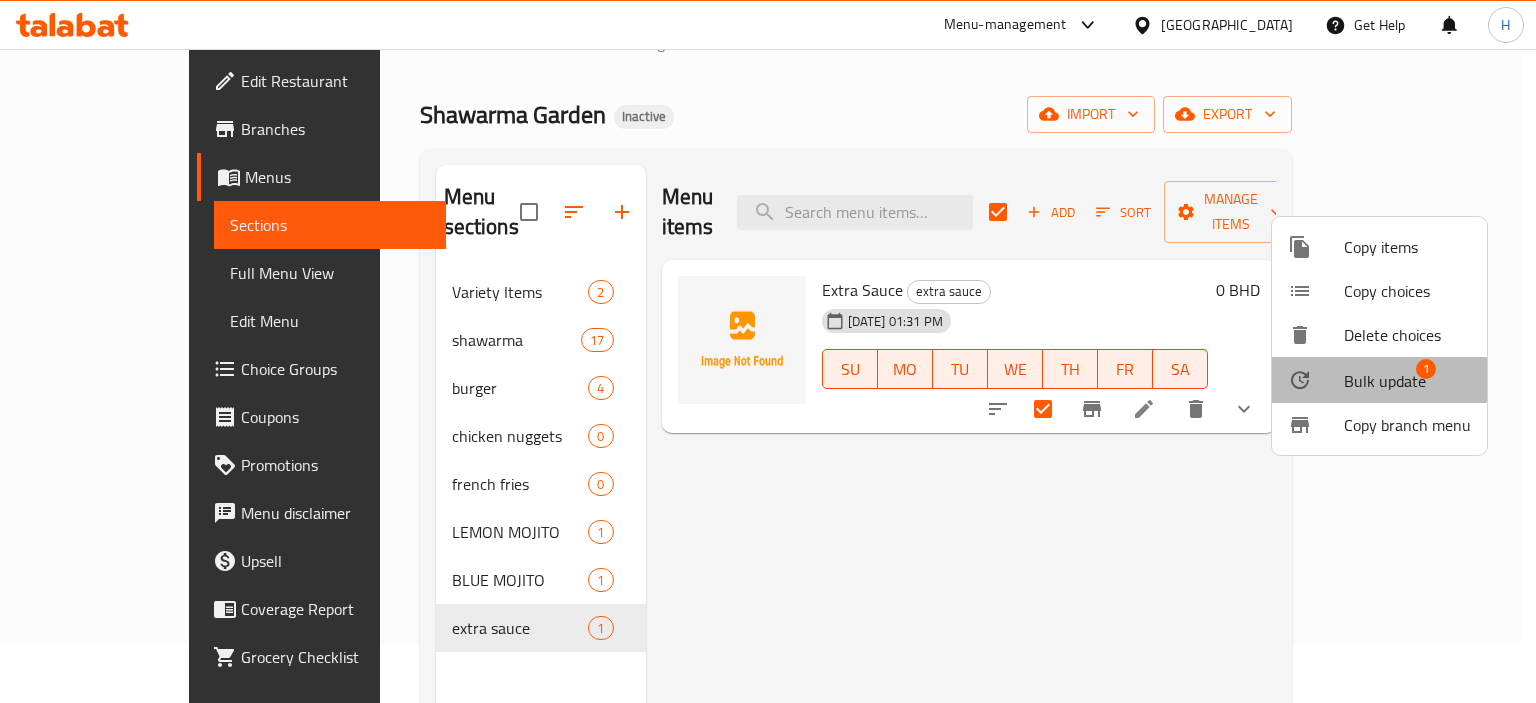 click on "Bulk update 1" at bounding box center [1379, 380] 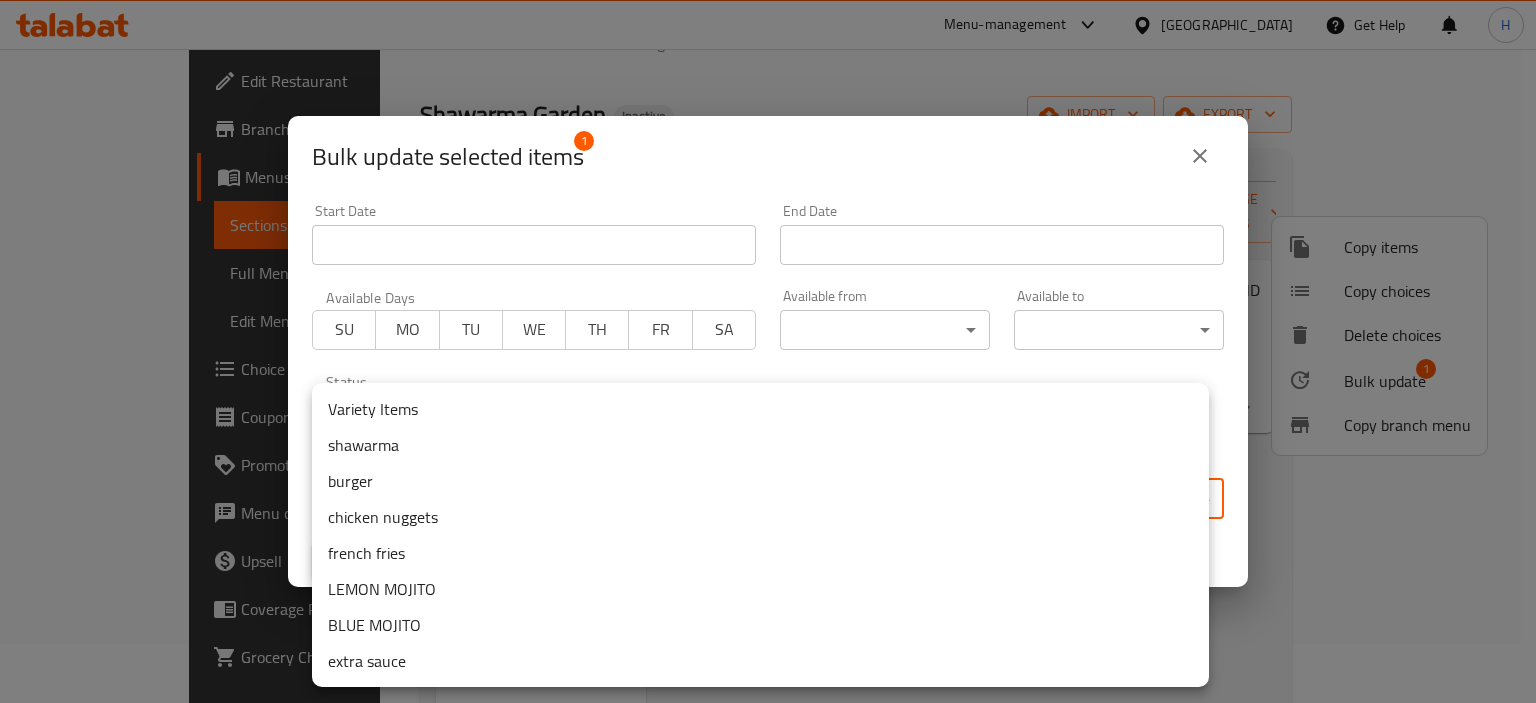 click on "​ Menu-management Bahrain Get Help H   Edit Restaurant   Branches   Menus   Sections   Full Menu View   Edit Menu   Choice Groups   Coupons   Promotions   Menu disclaimer   Upsell   Coverage Report   Grocery Checklist  Version:    1.0.0  Get support on:    Support.OpsPlatform Home / Restaurants management / Menus / Sections Shawarma Garden Inactive import export Menu sections Variety Items 2 shawarma 17 burger 4 chicken nuggets 0 french fries 0 LEMON MOJITO 1 BLUE MOJITO 1 extra sauce 1 Menu items Add Sort Manage items Extra Sauce   extra sauce 14-07-2025 01:31 PM SU MO TU WE TH FR SA 0   BHD Bug report Fill out the following information to report your bug Error text Steps to reproduce * Expected behaviour Your bug report will be sent along with the screenshot: Cancel Submit ticket Get Help Primary Support Currently using the Menu-management plugin and facing challenges? Reach out through their dedicated support channel. Get help via Slack Close Notification center Updated:  Now Menu Item Copy items 1 1 SU" at bounding box center (768, 317) 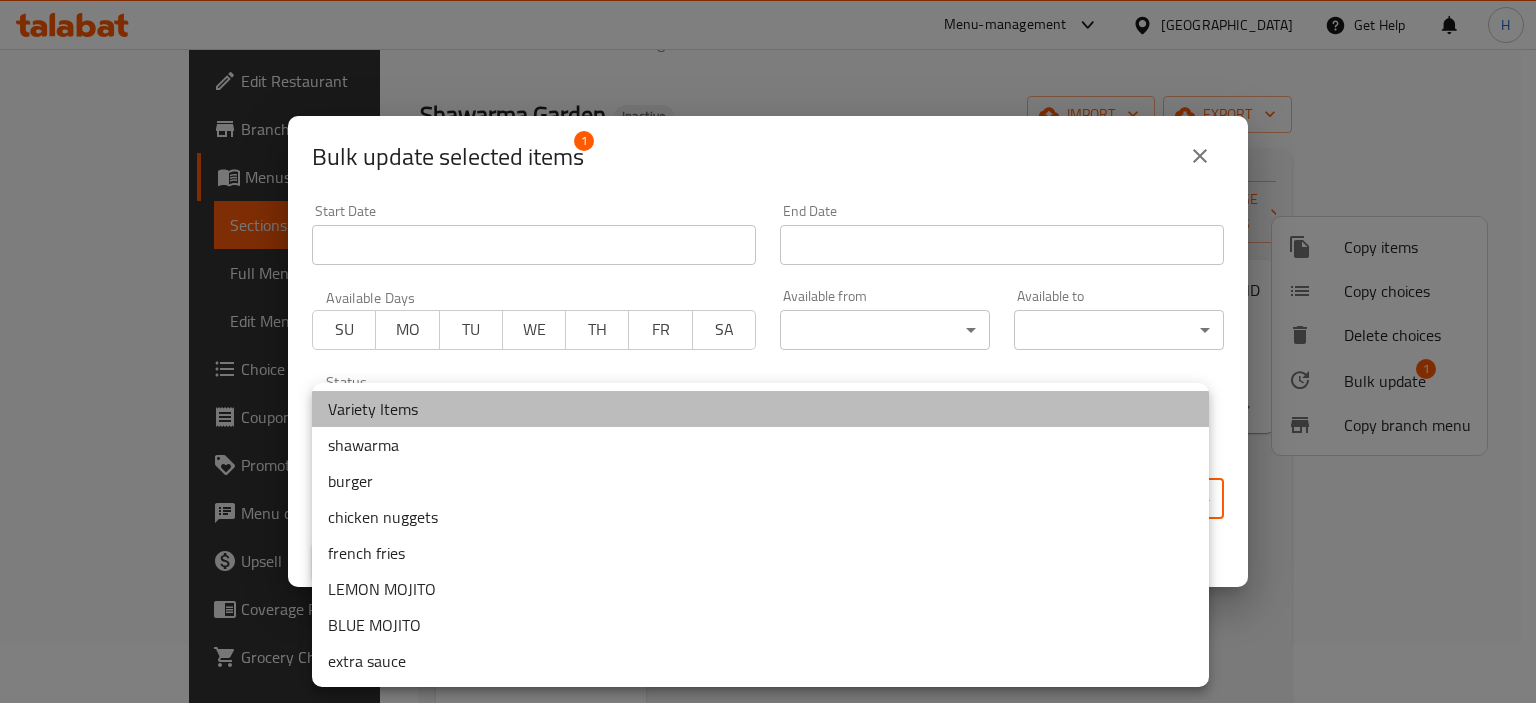 click on "Variety Items" at bounding box center [760, 409] 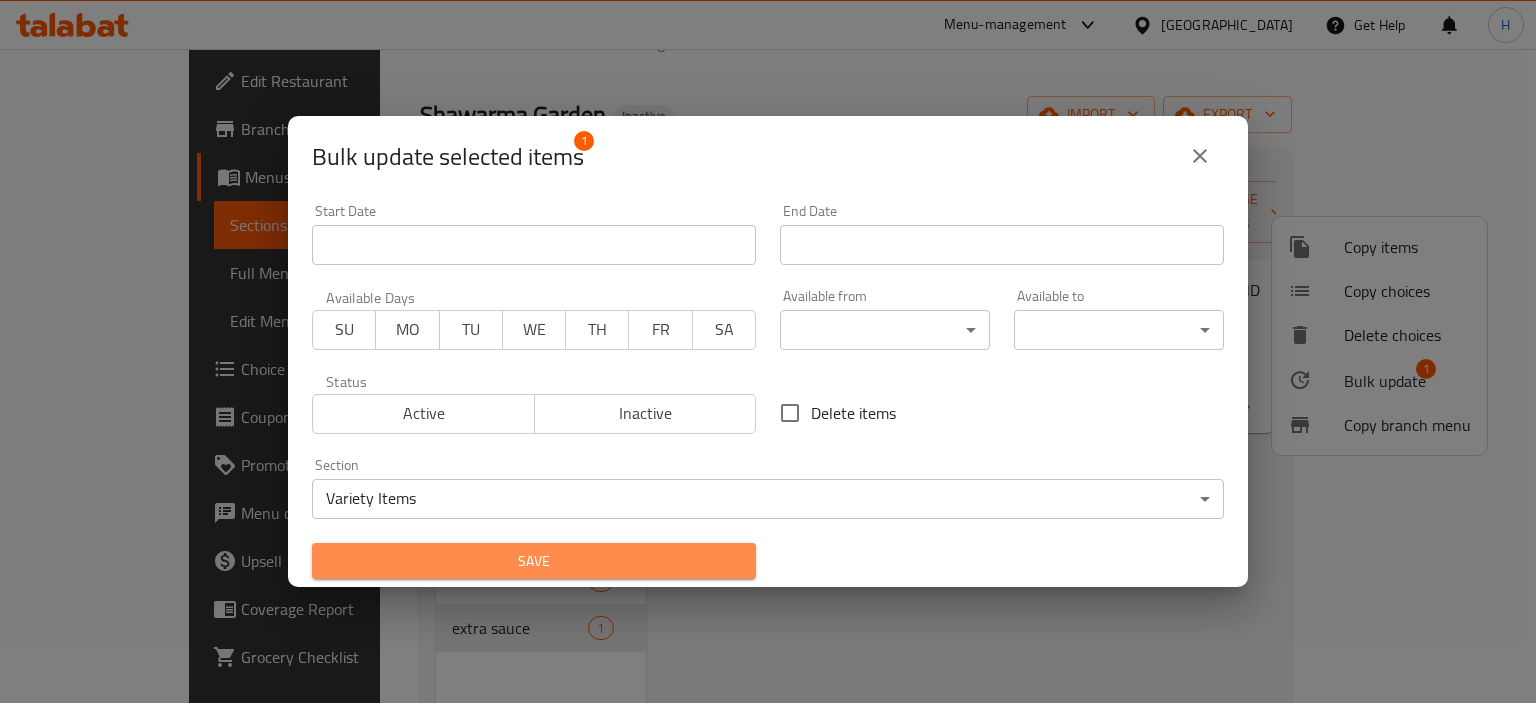 click on "Save" at bounding box center (534, 561) 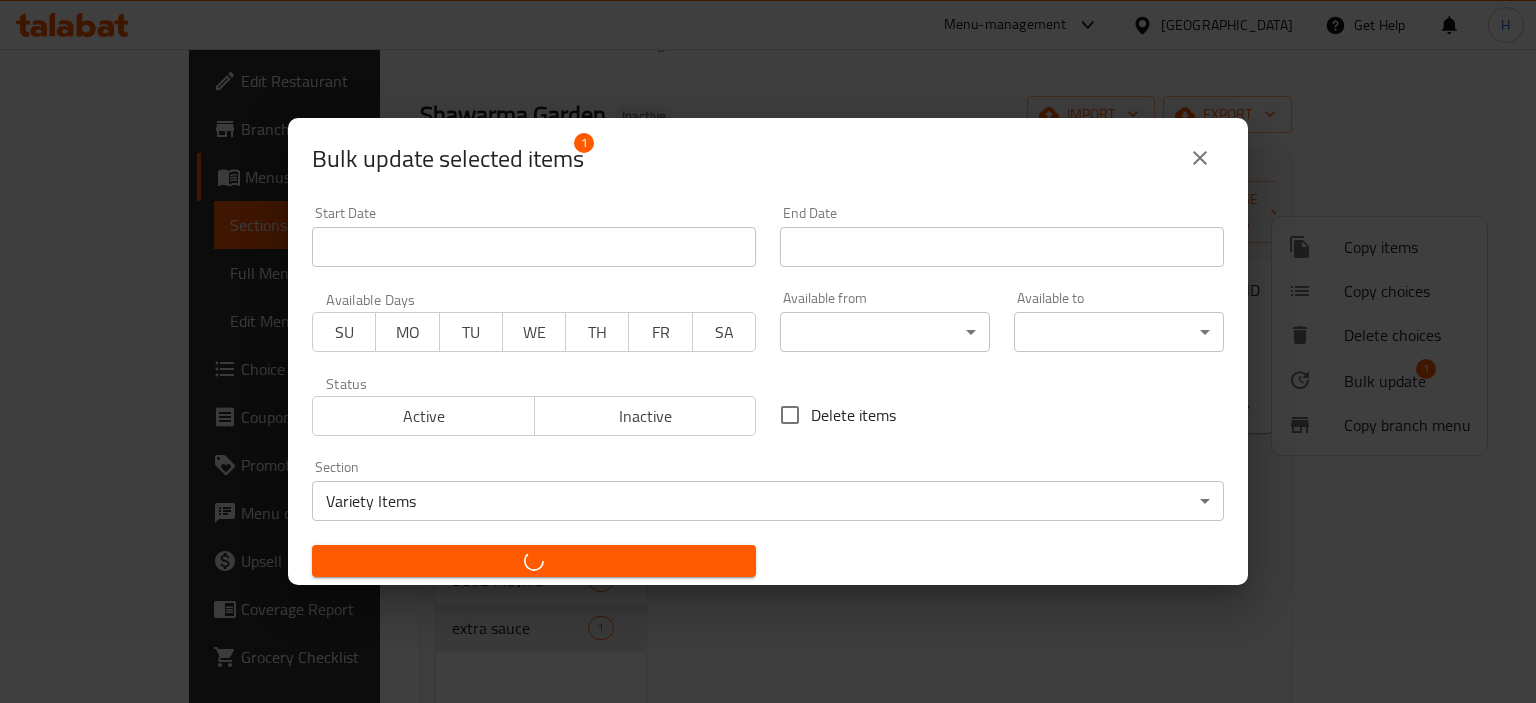 checkbox on "false" 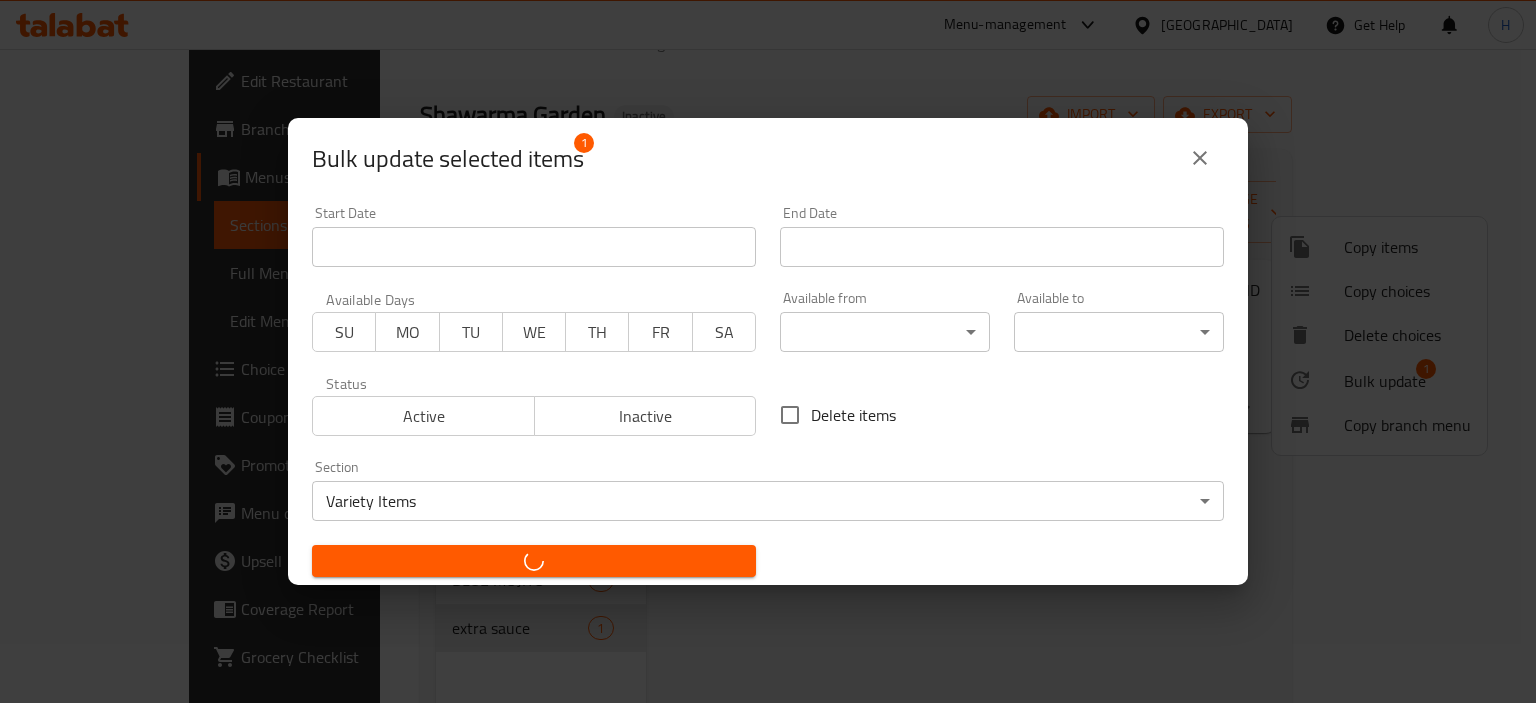checkbox on "false" 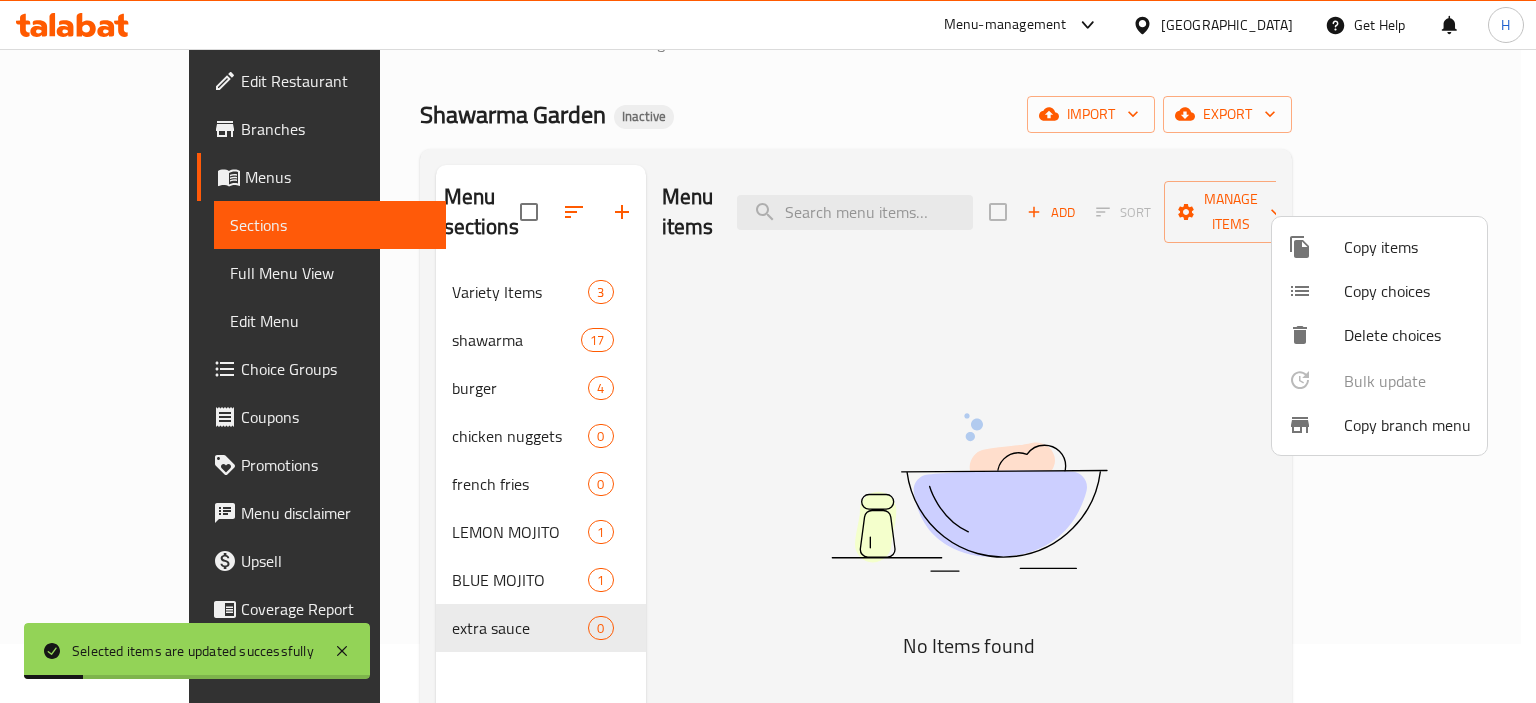 click at bounding box center (768, 351) 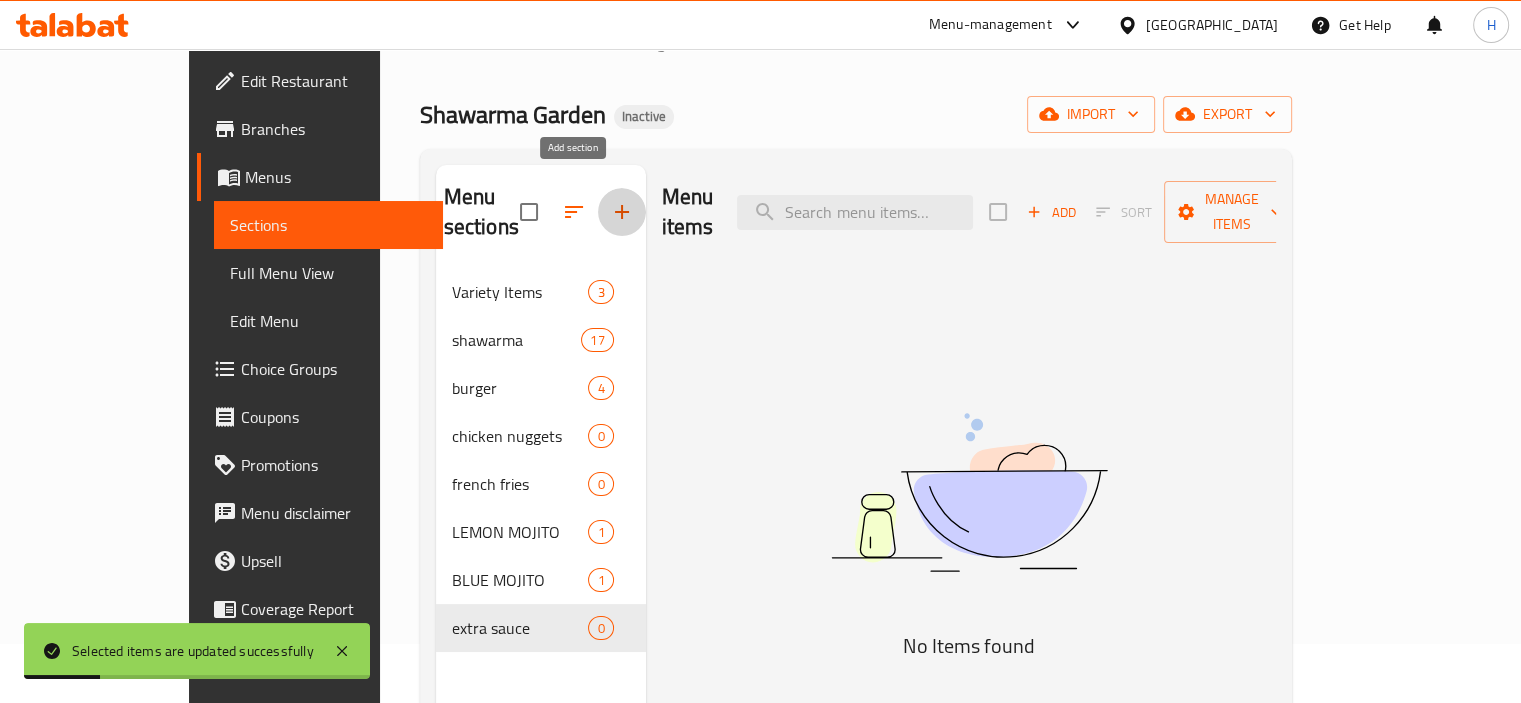 click 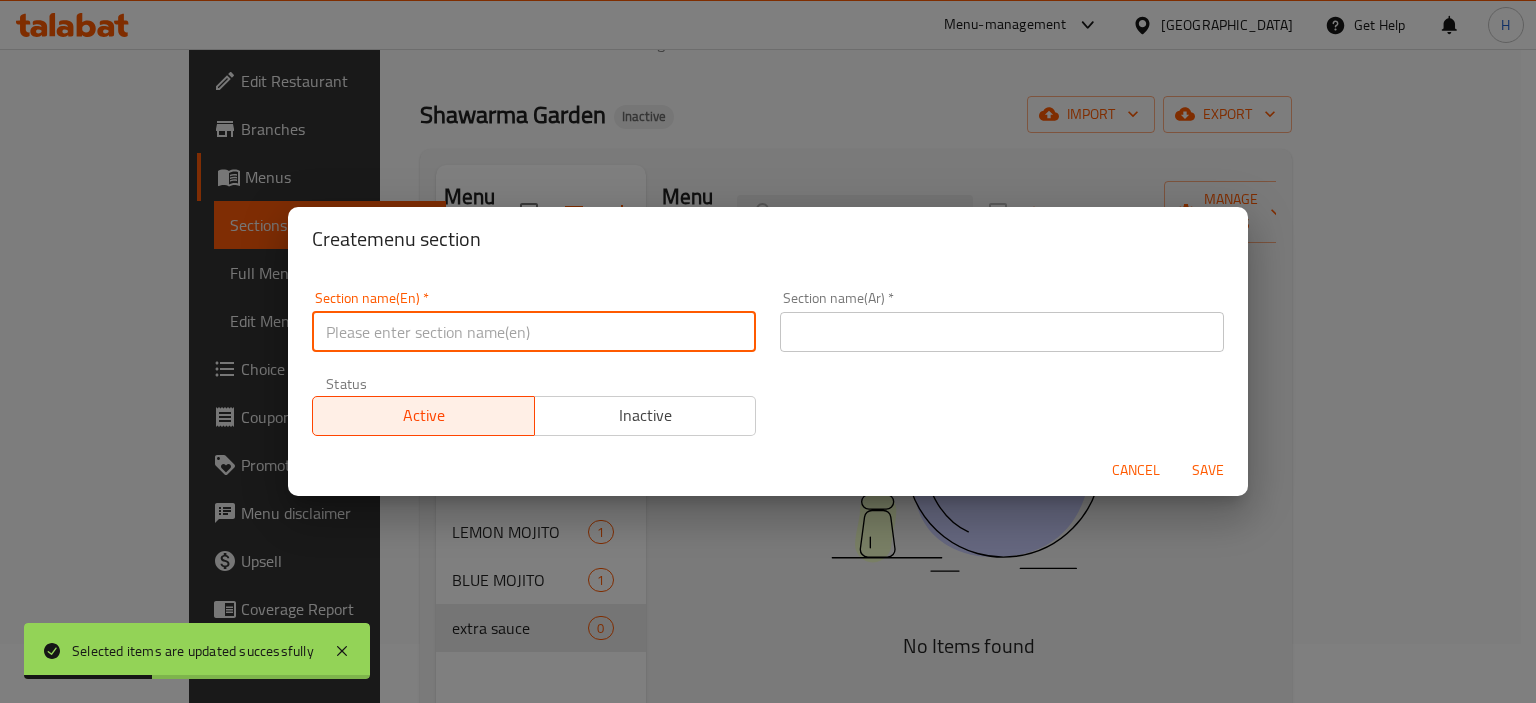 click at bounding box center [534, 332] 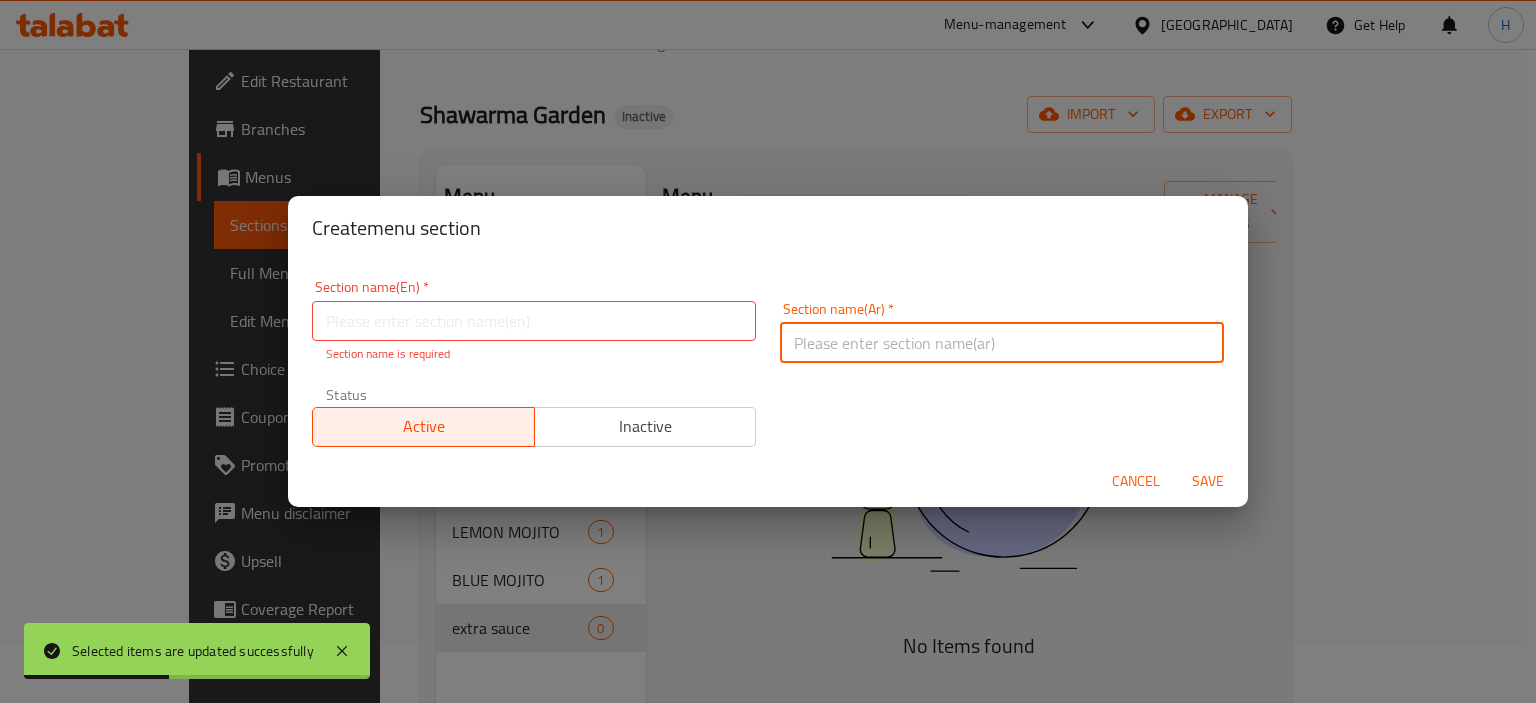 click at bounding box center [1002, 343] 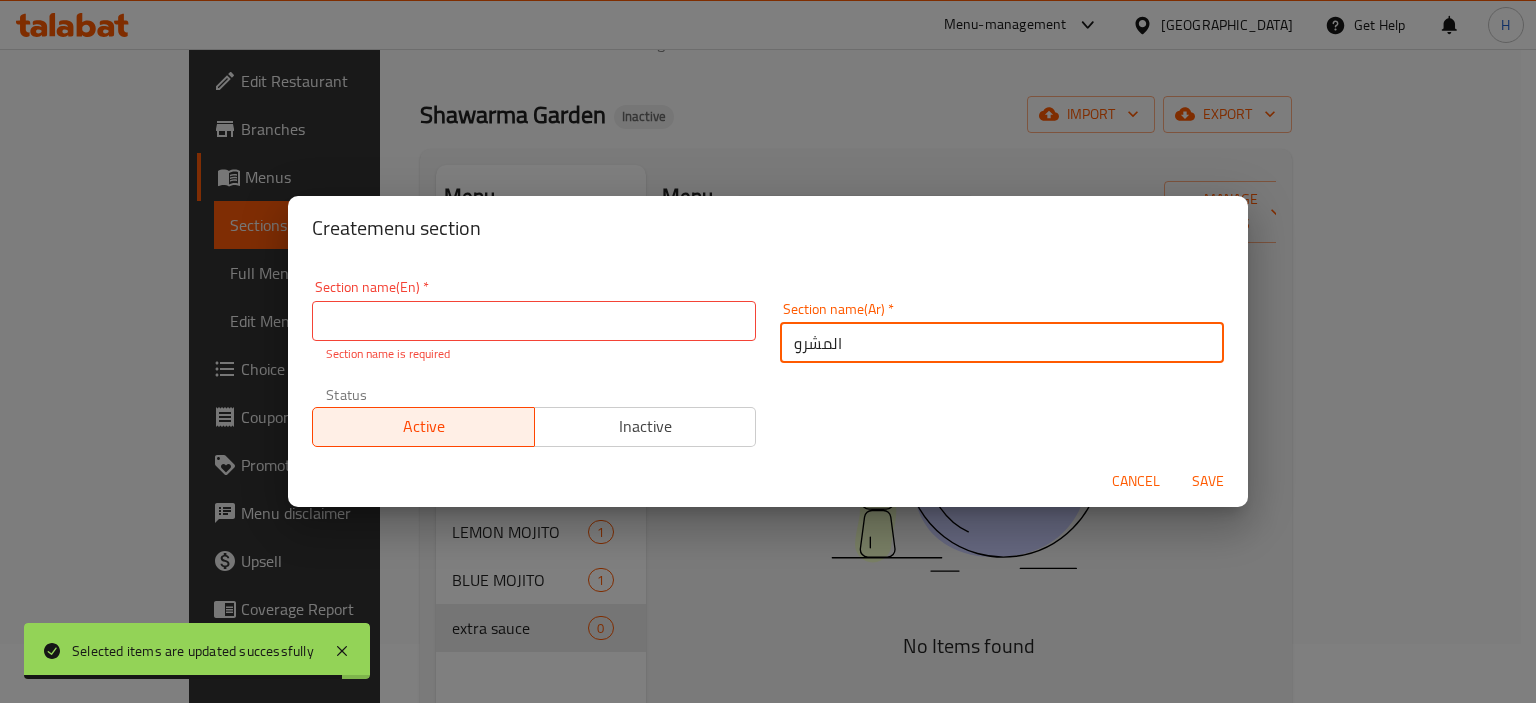 type on "المشروبات" 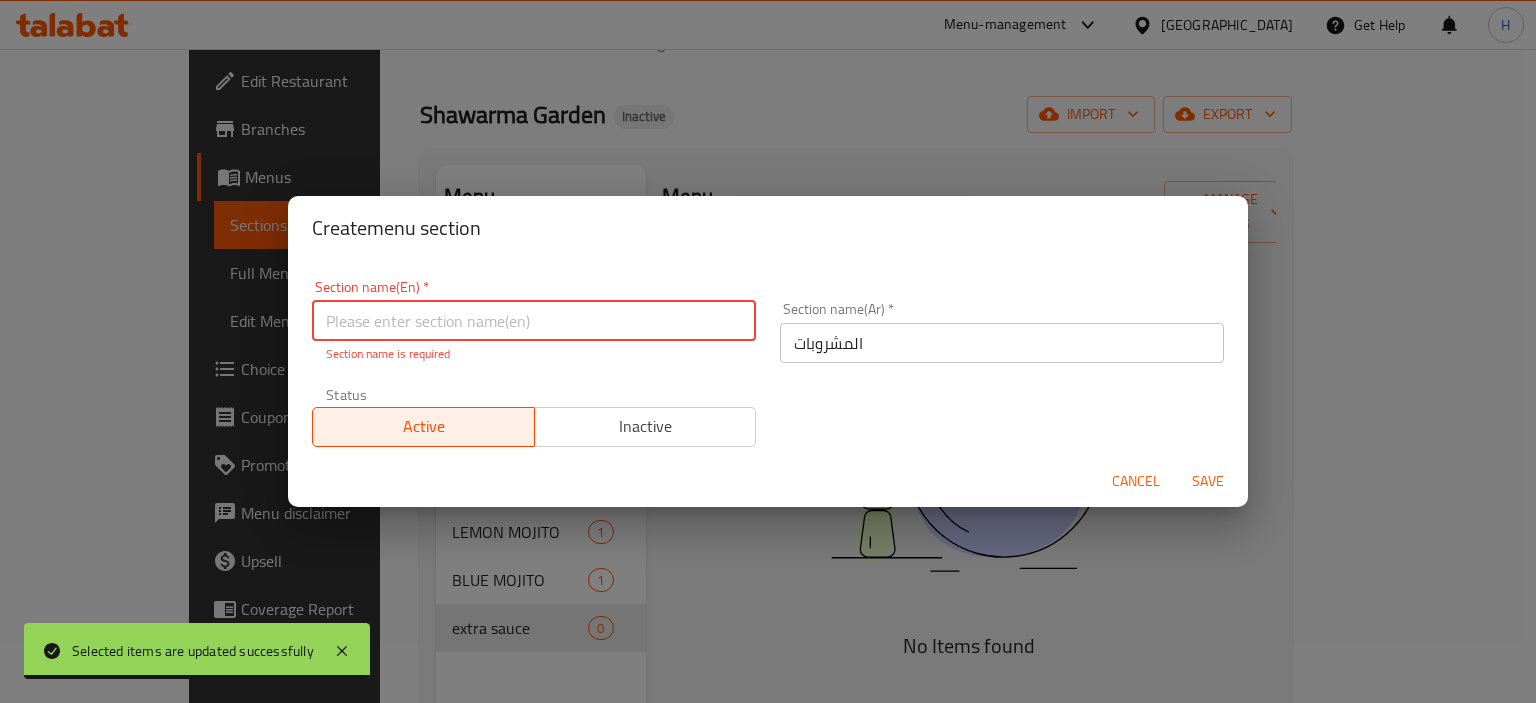 click at bounding box center [534, 321] 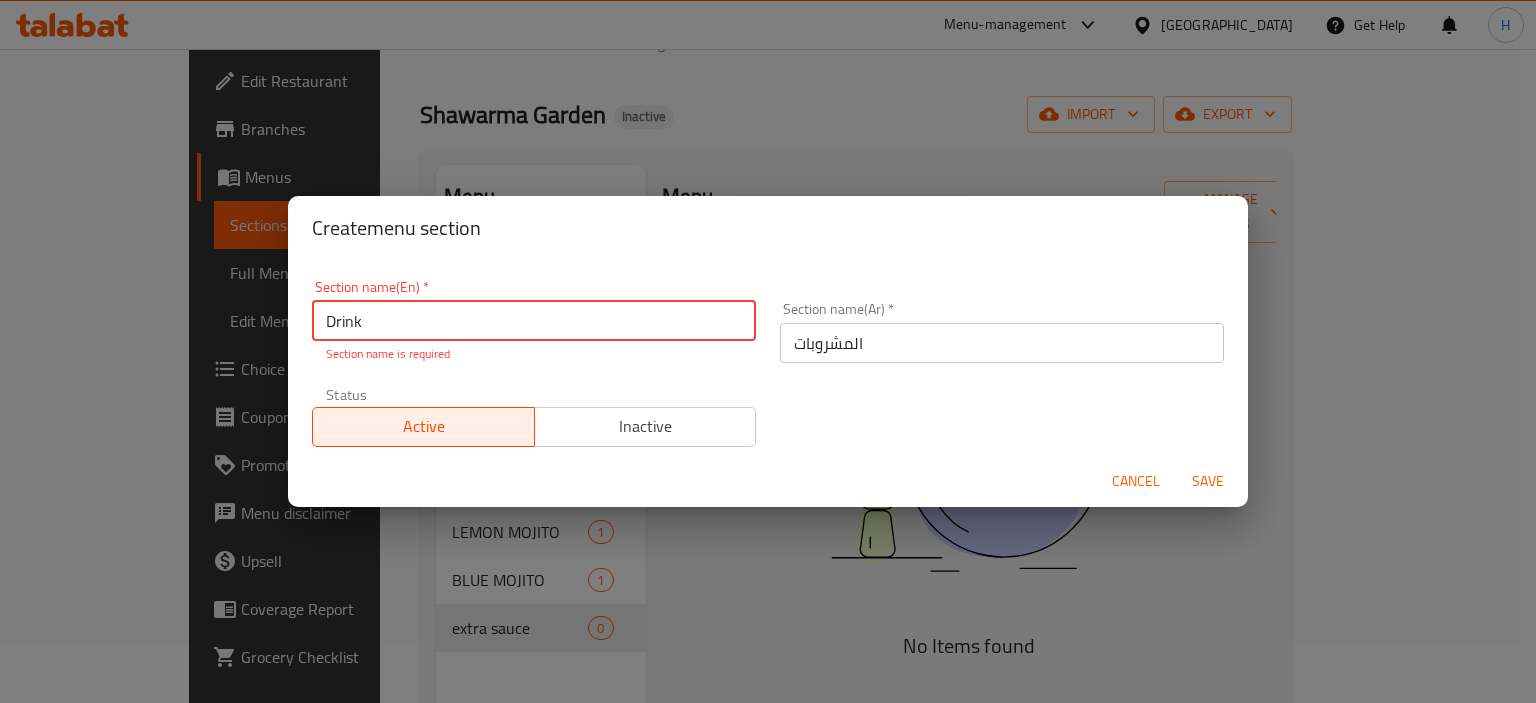 type on "Drinks" 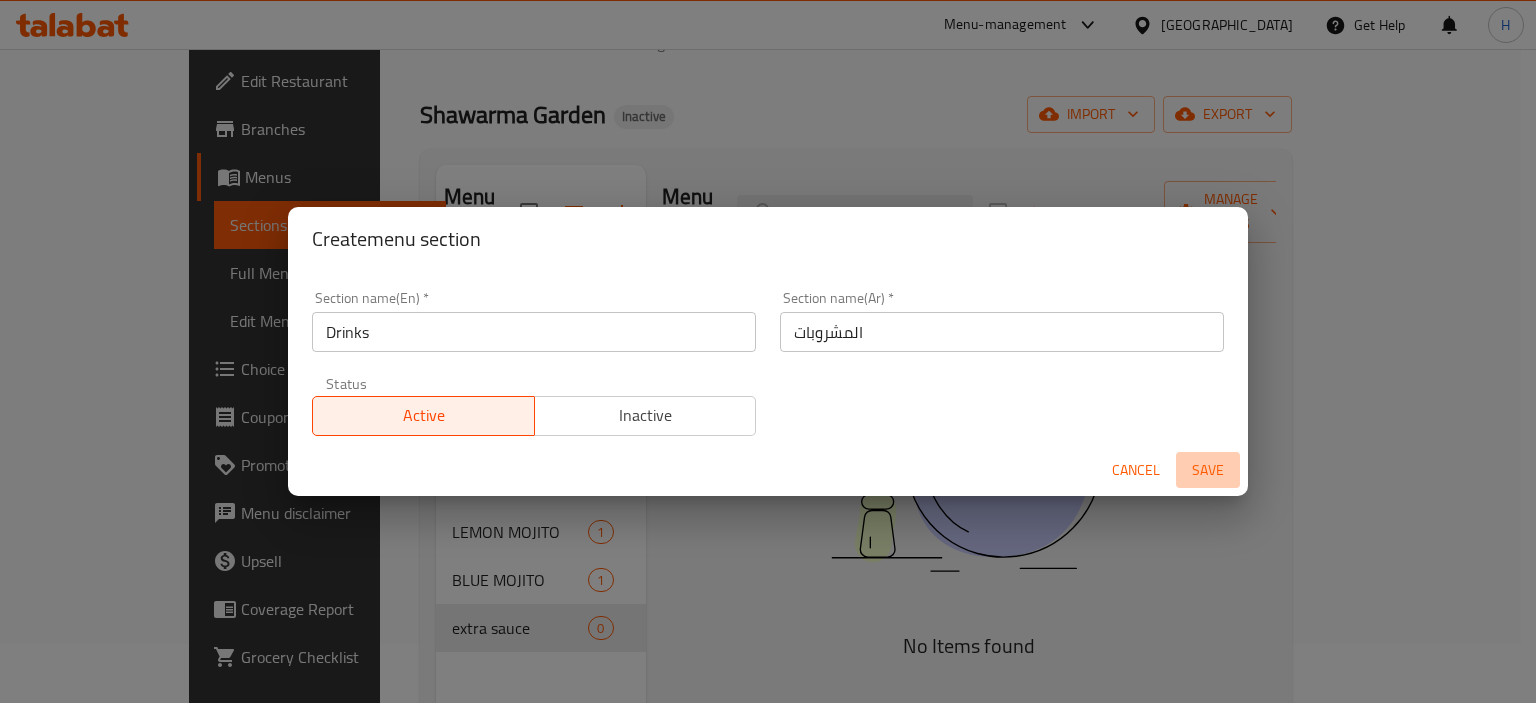 click on "Save" at bounding box center [1208, 470] 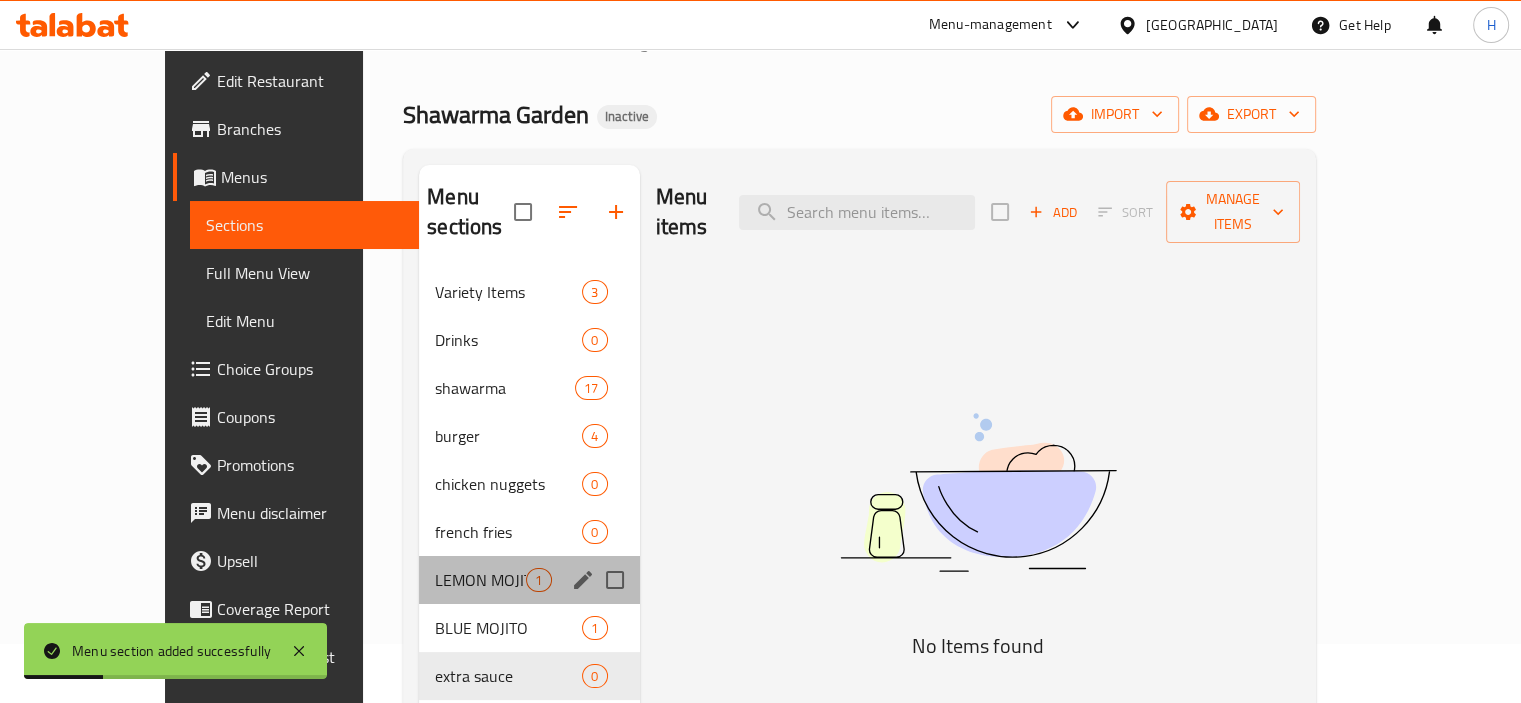 click on "LEMON MOJITO 1" at bounding box center (529, 580) 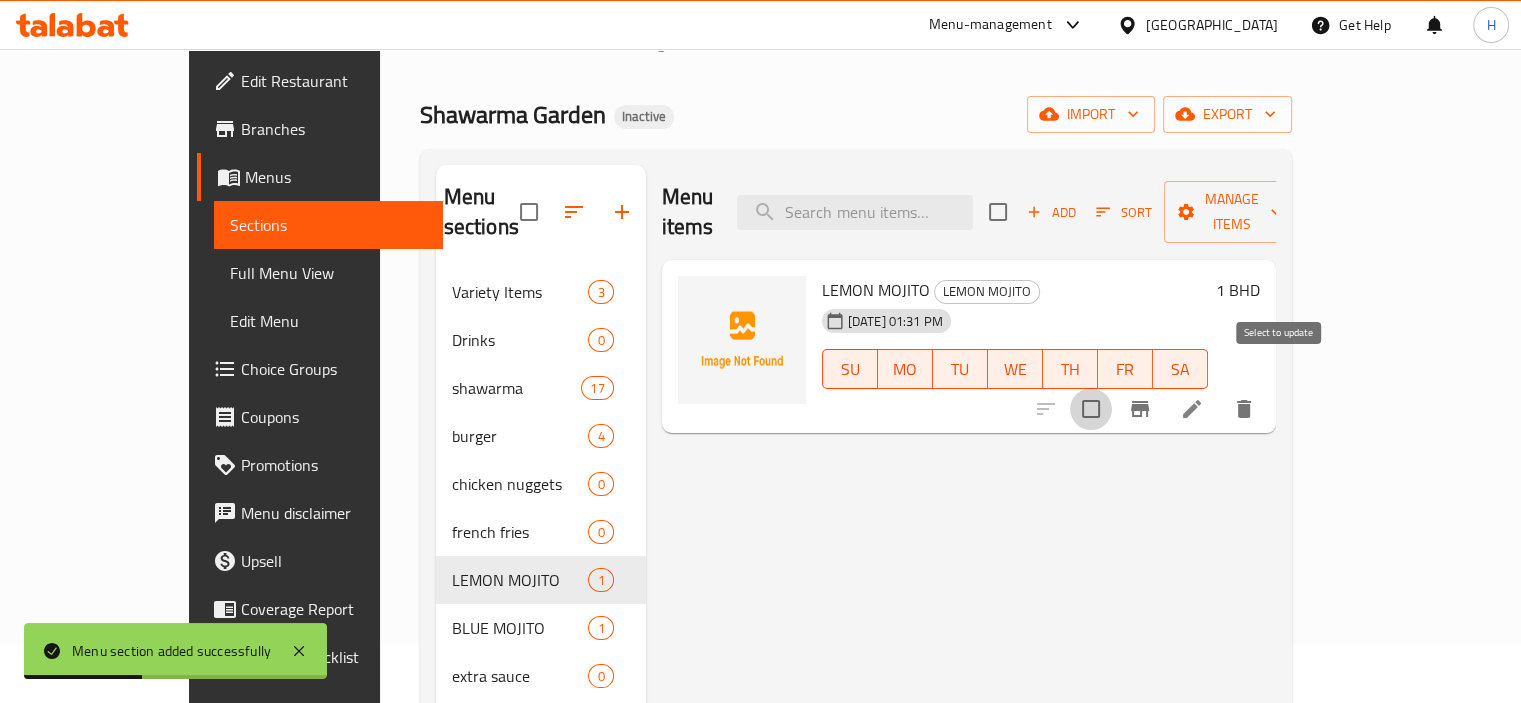 click at bounding box center [1091, 409] 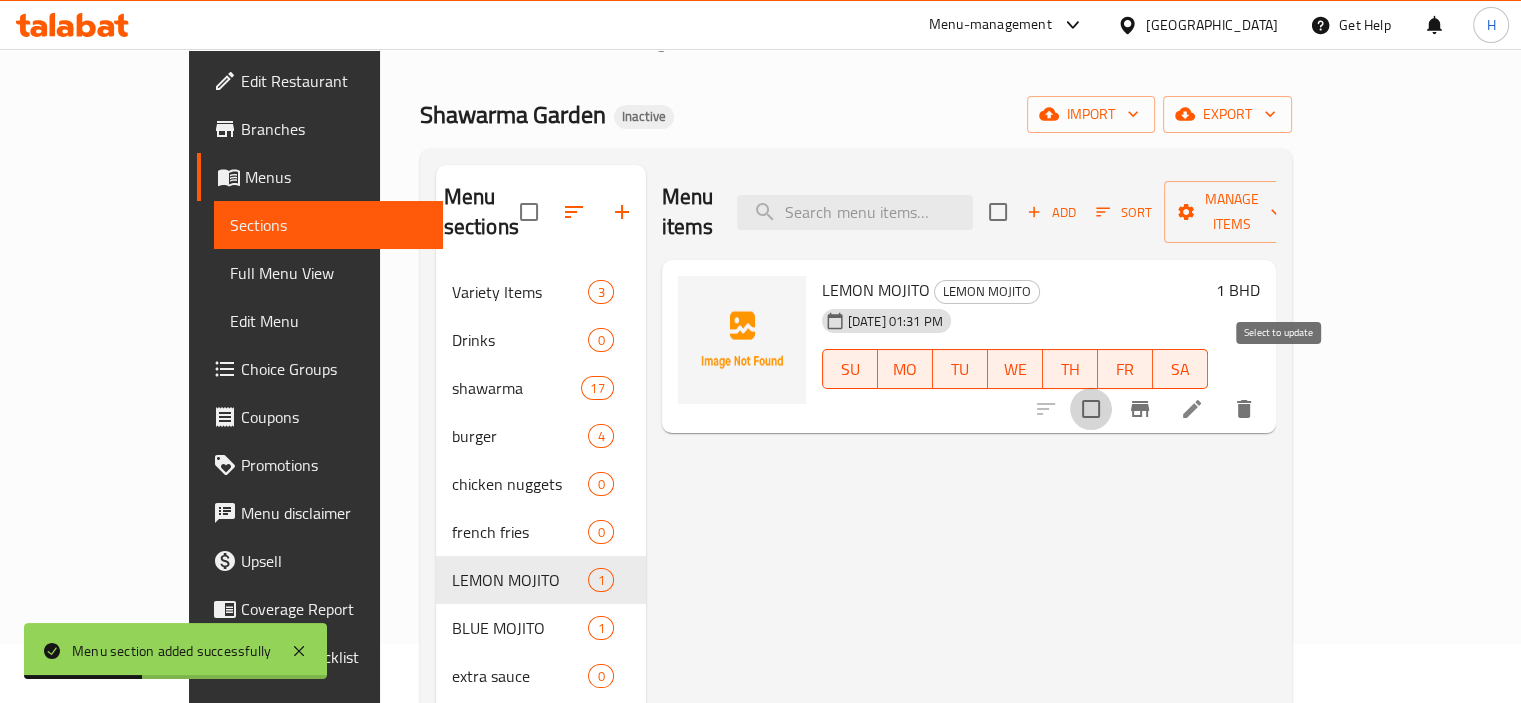checkbox on "true" 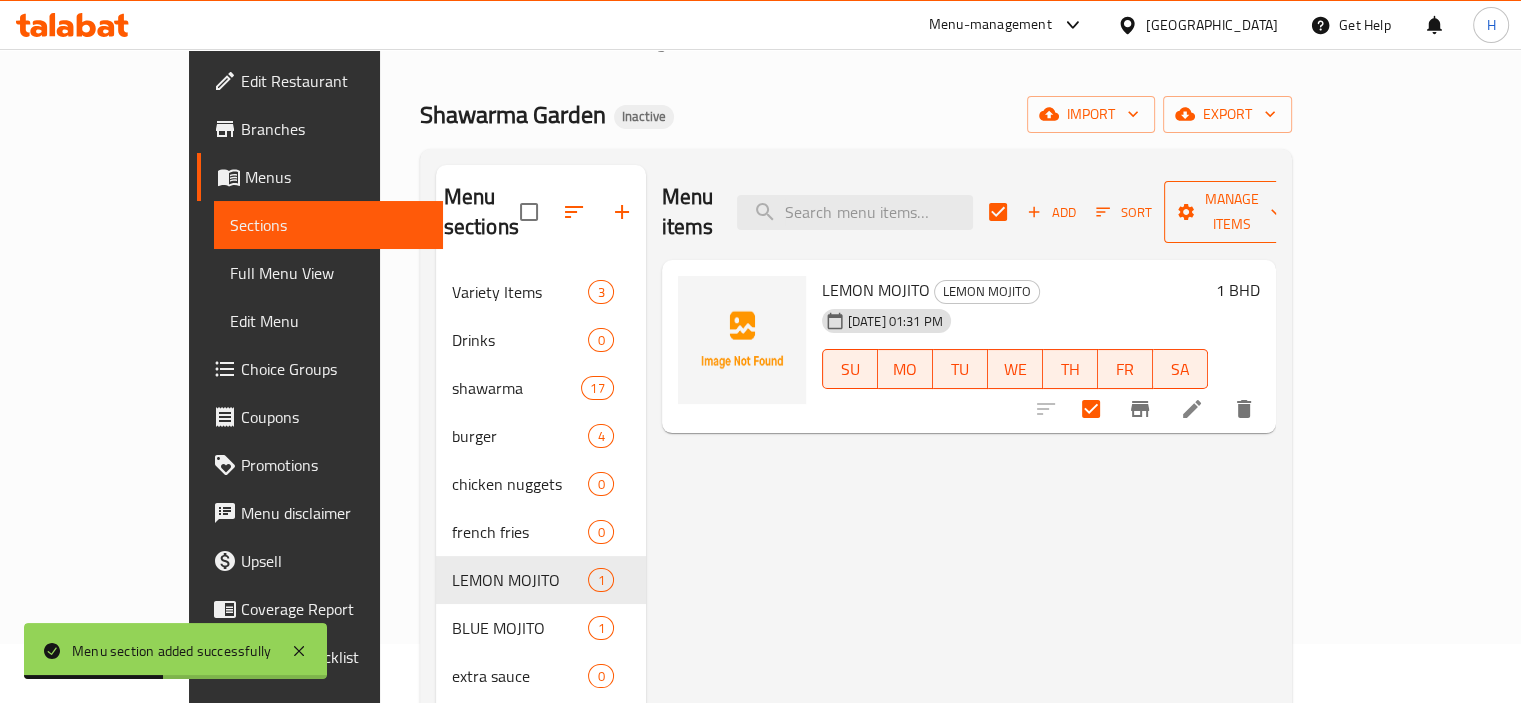 click on "Manage items" at bounding box center [1231, 212] 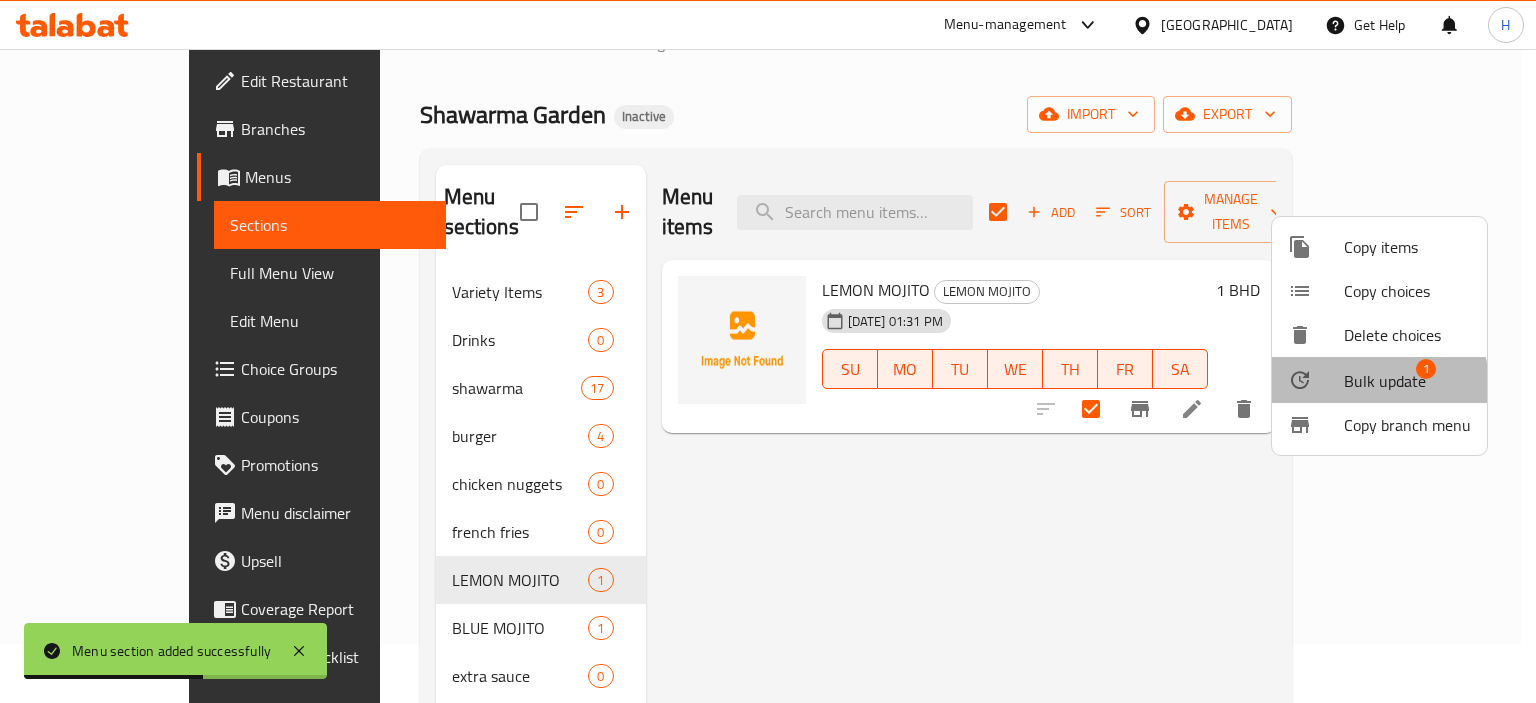 click on "Bulk update 1" at bounding box center [1379, 380] 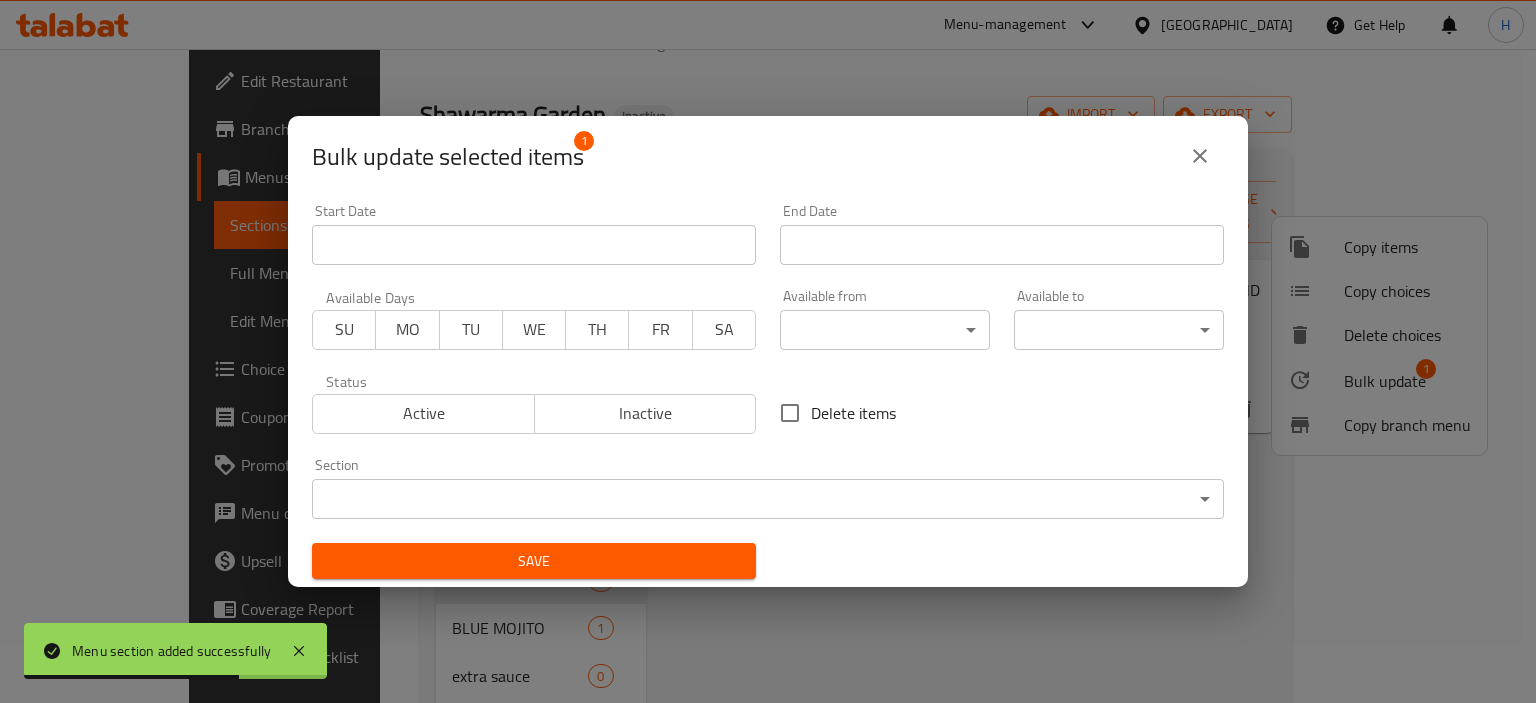 drag, startPoint x: 866, startPoint y: 469, endPoint x: 870, endPoint y: 494, distance: 25.317978 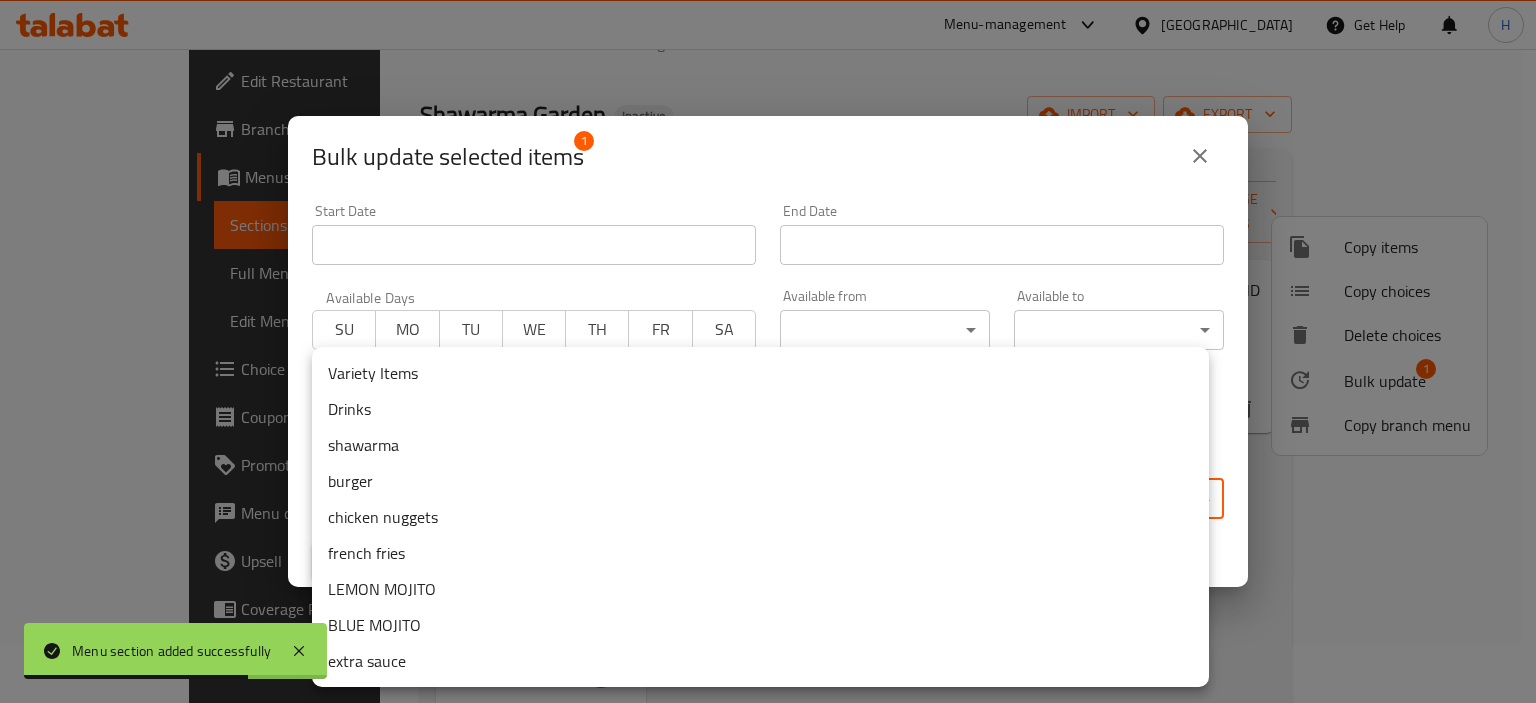 click on "Menu section added successfully ​ Menu-management Bahrain Get Help H   Edit Restaurant   Branches   Menus   Sections   Full Menu View   Edit Menu   Choice Groups   Coupons   Promotions   Menu disclaimer   Upsell   Coverage Report   Grocery Checklist  Version:    1.0.0  Get support on:    Support.OpsPlatform Home / Restaurants management / Menus / Sections Shawarma Garden Inactive import export Menu sections Variety Items 3 Drinks 0 shawarma 17 burger 4 chicken nuggets 0 french fries 0 LEMON MOJITO 1 BLUE MOJITO 1 extra sauce 0 Menu items Add Sort Manage items LEMON MOJITO   LEMON MOJITO 14-07-2025 01:31 PM SU MO TU WE TH FR SA 1   BHD Bug report Fill out the following information to report your bug Error text Steps to reproduce * Expected behaviour Your bug report will be sent along with the screenshot: Cancel Submit ticket Get Help Primary Support Currently using the Menu-management plugin and facing challenges? Reach out through their dedicated support channel. Get help via Slack Close Notification center" at bounding box center [768, 317] 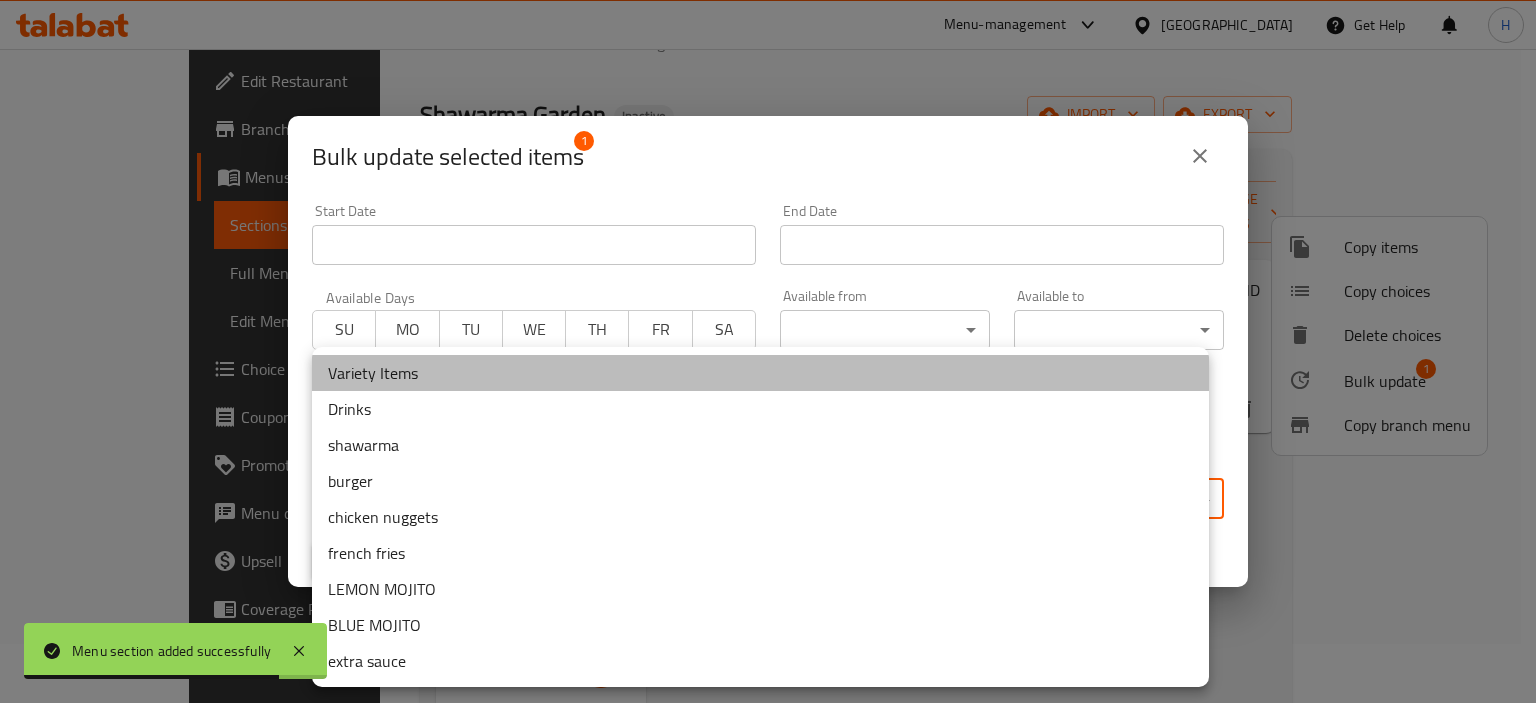 click on "Variety Items" at bounding box center (760, 373) 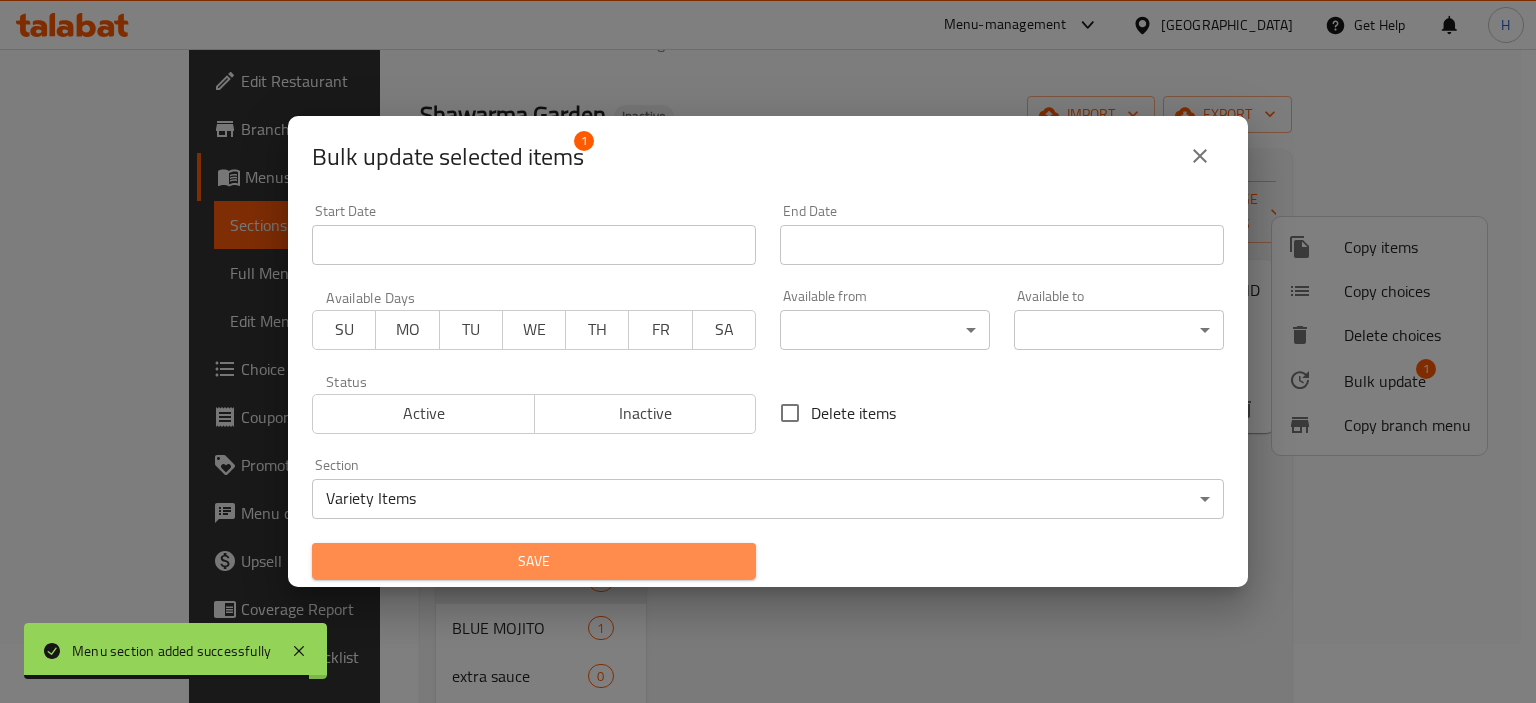 click on "Save" at bounding box center [534, 561] 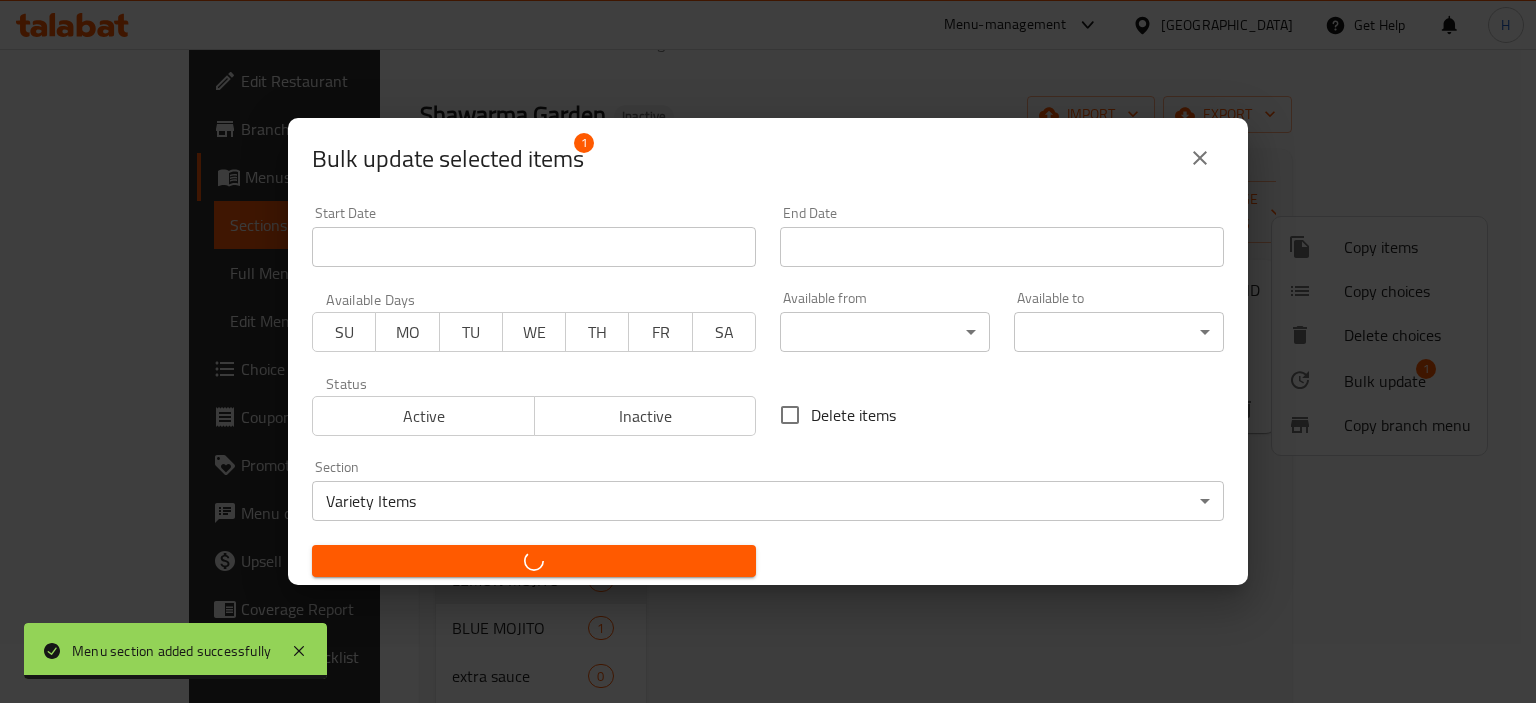 checkbox on "false" 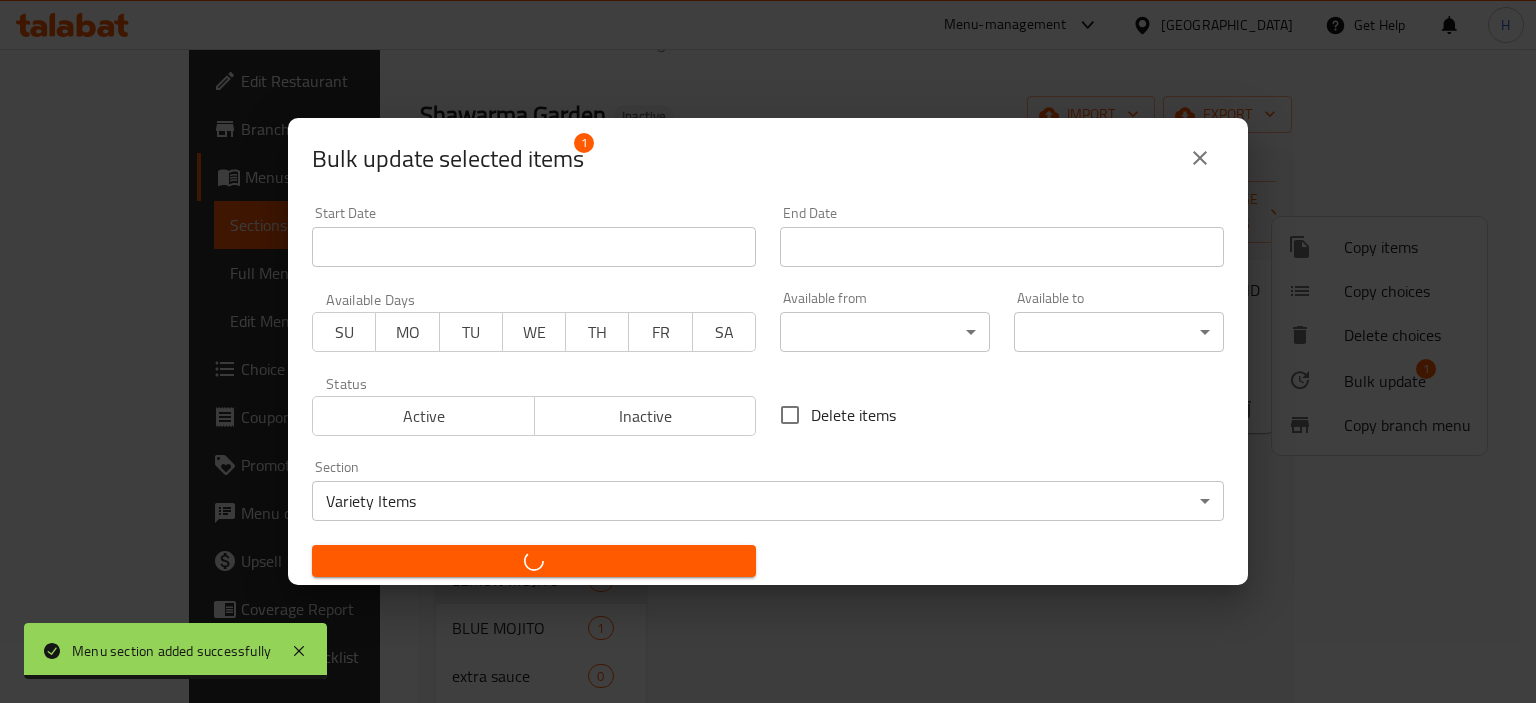 checkbox on "false" 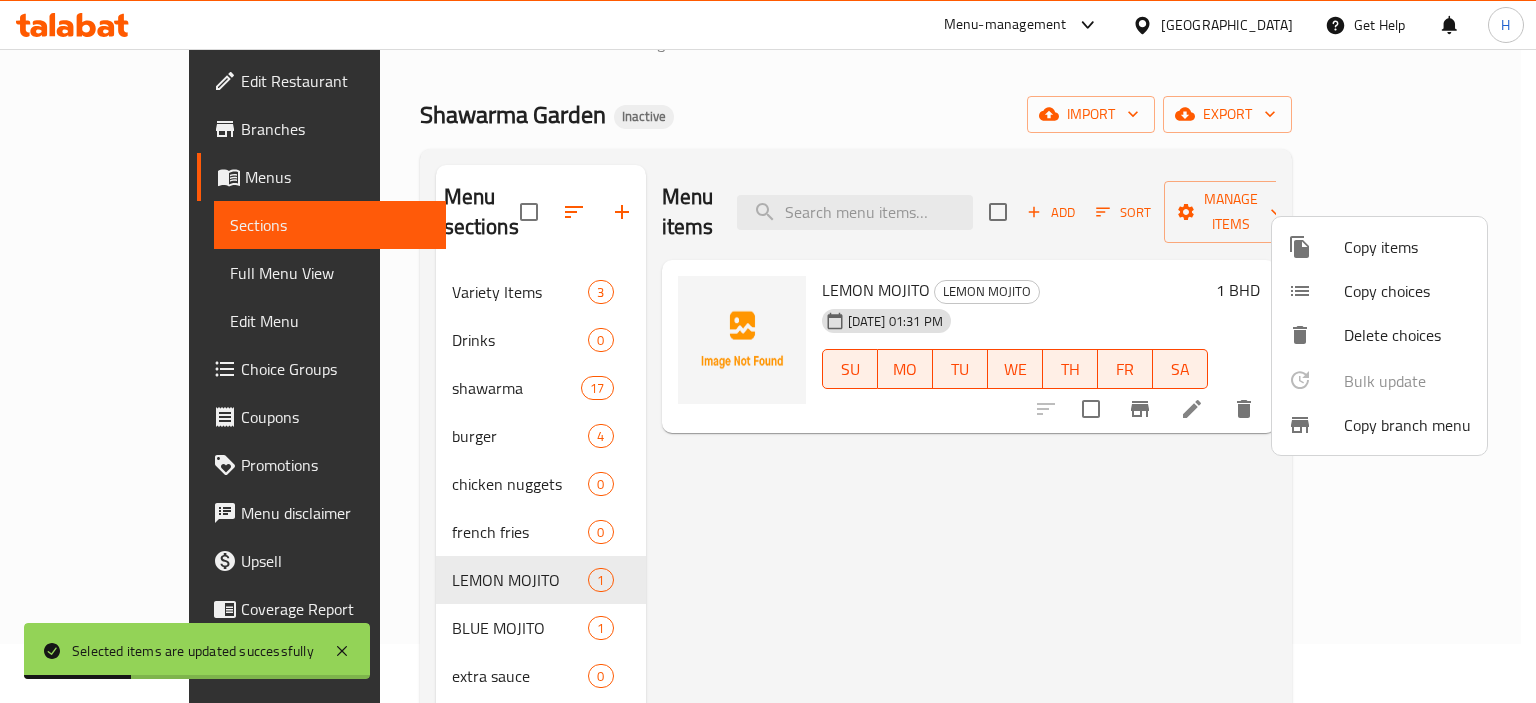 click at bounding box center [768, 351] 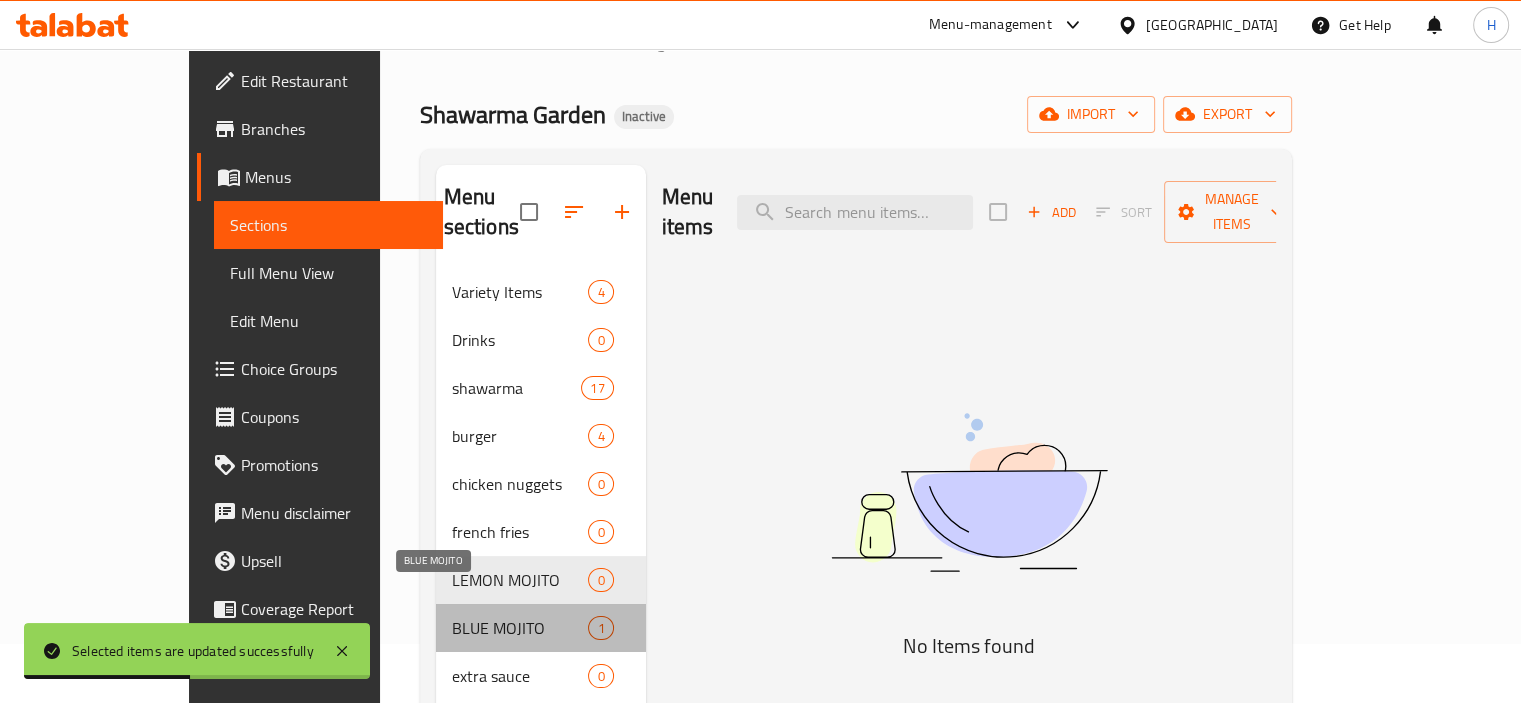 click on "BLUE MOJITO" at bounding box center [520, 628] 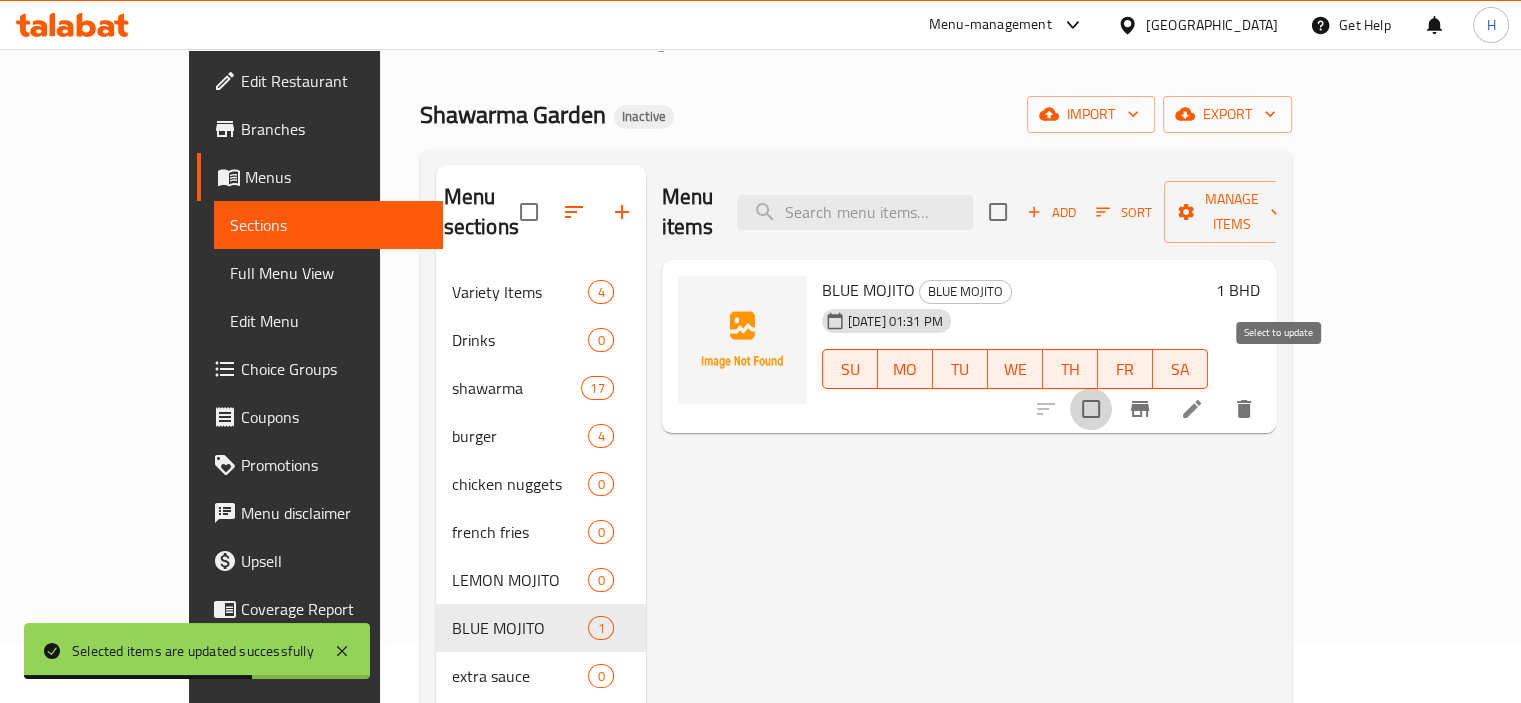 click at bounding box center (1091, 409) 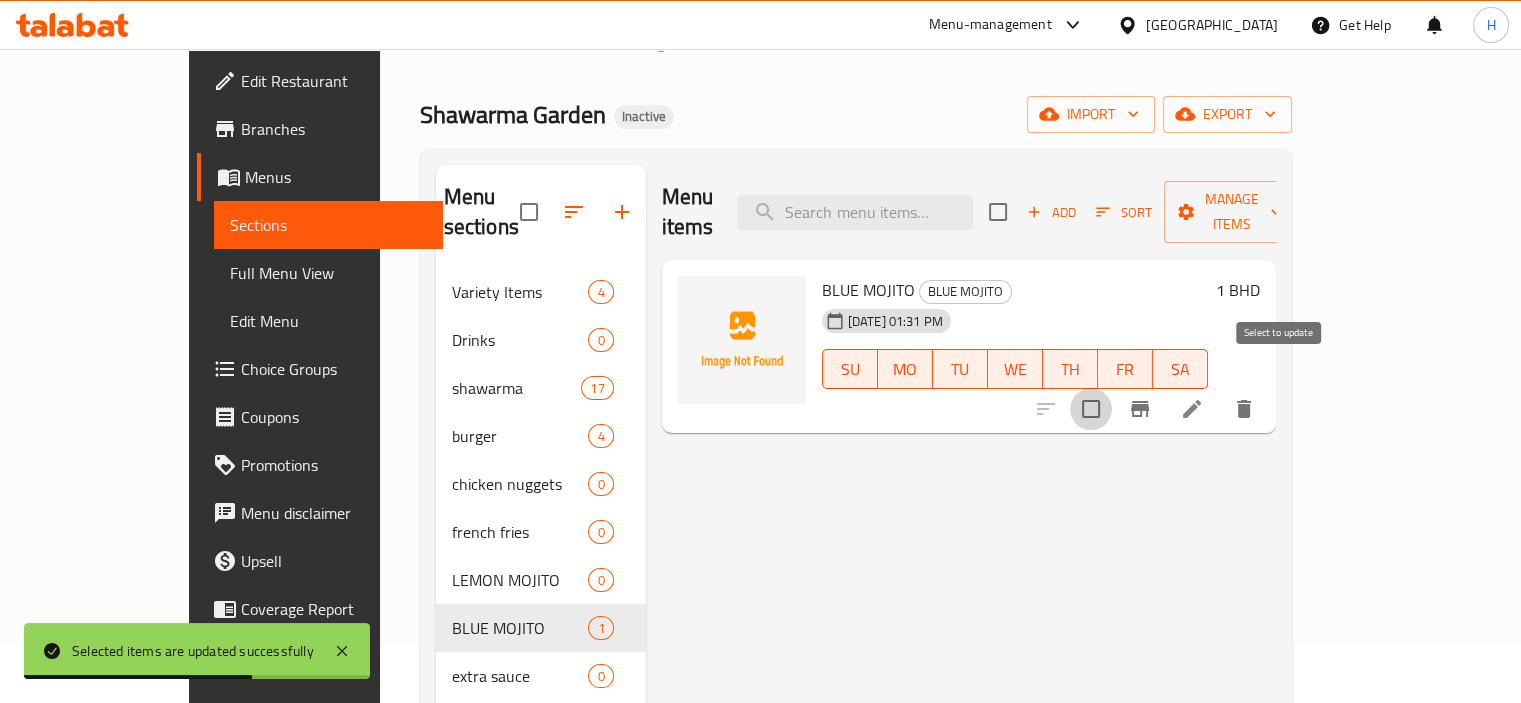 checkbox on "true" 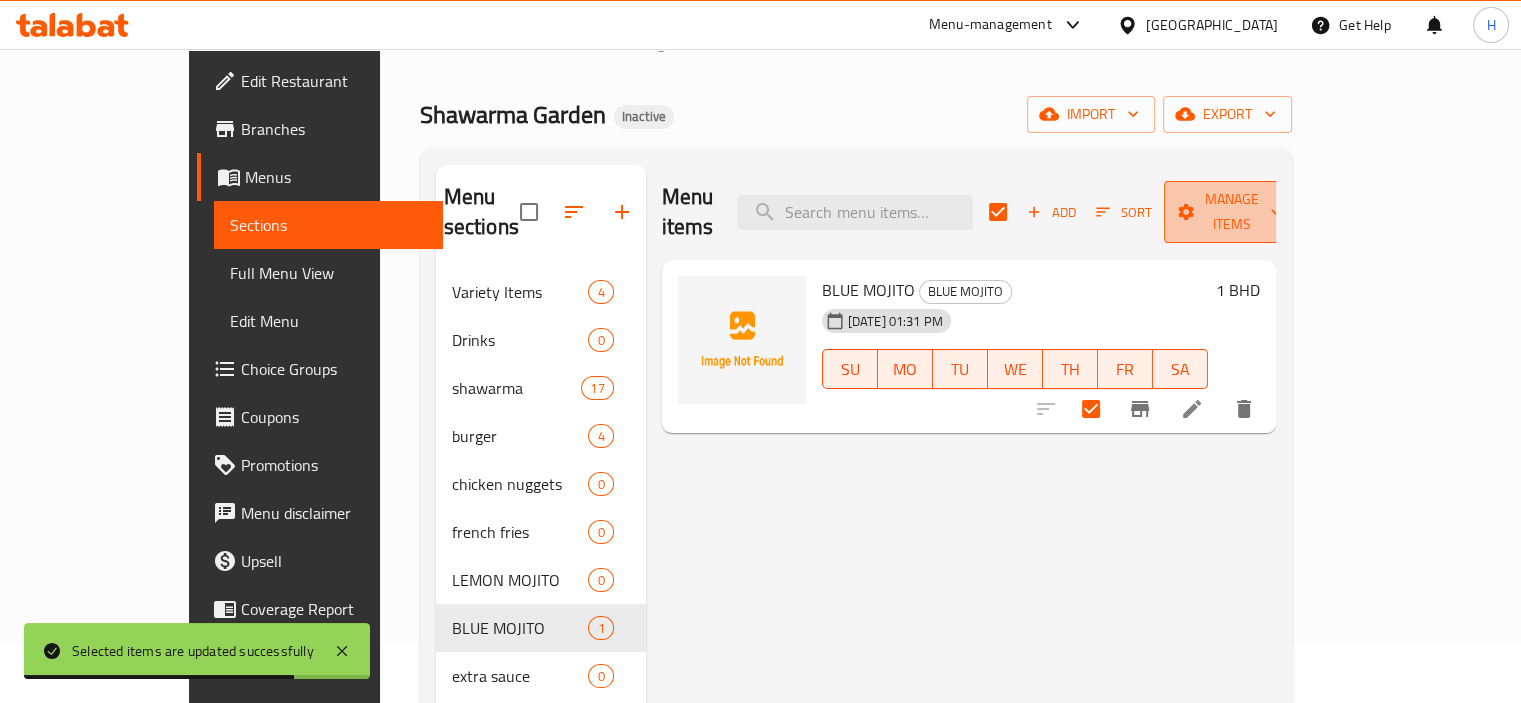 click on "Manage items" at bounding box center [1231, 212] 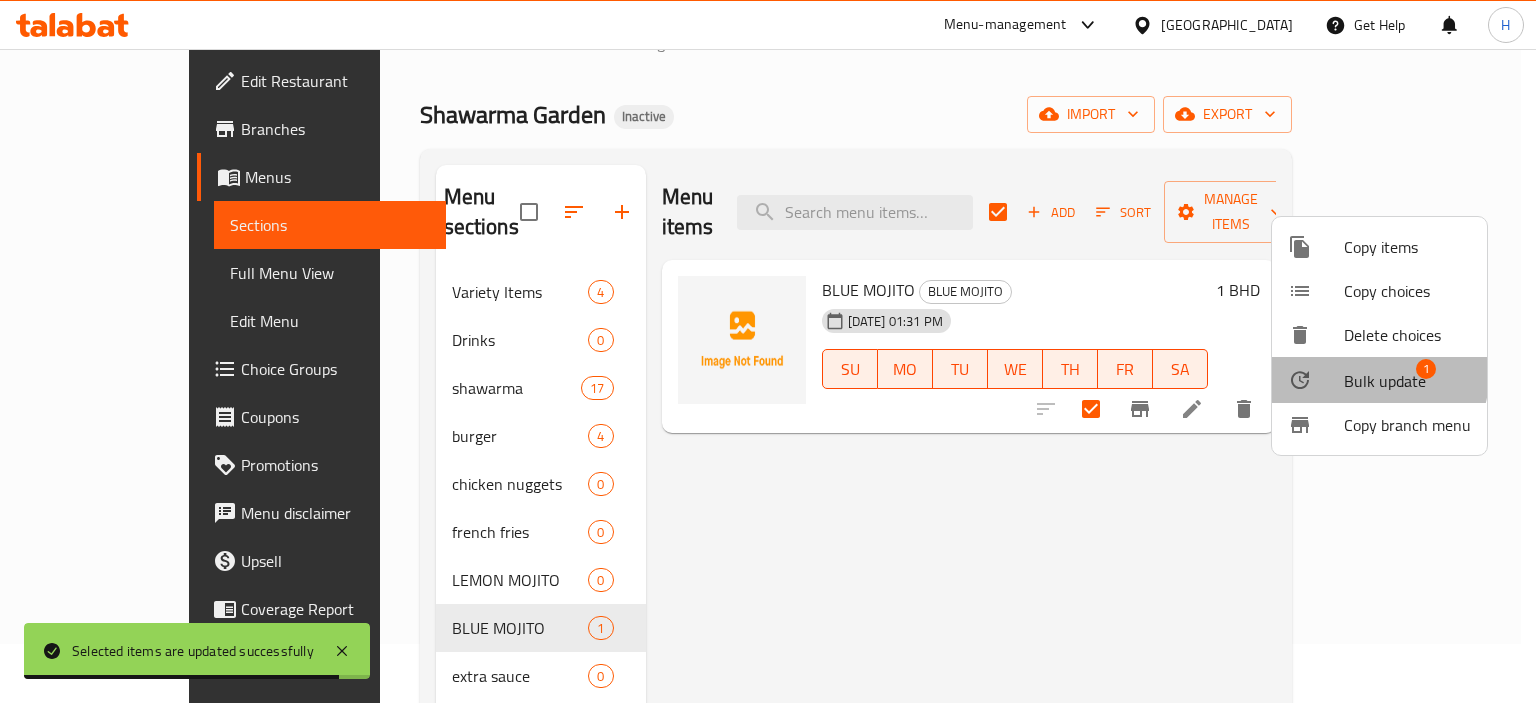 click at bounding box center [1316, 380] 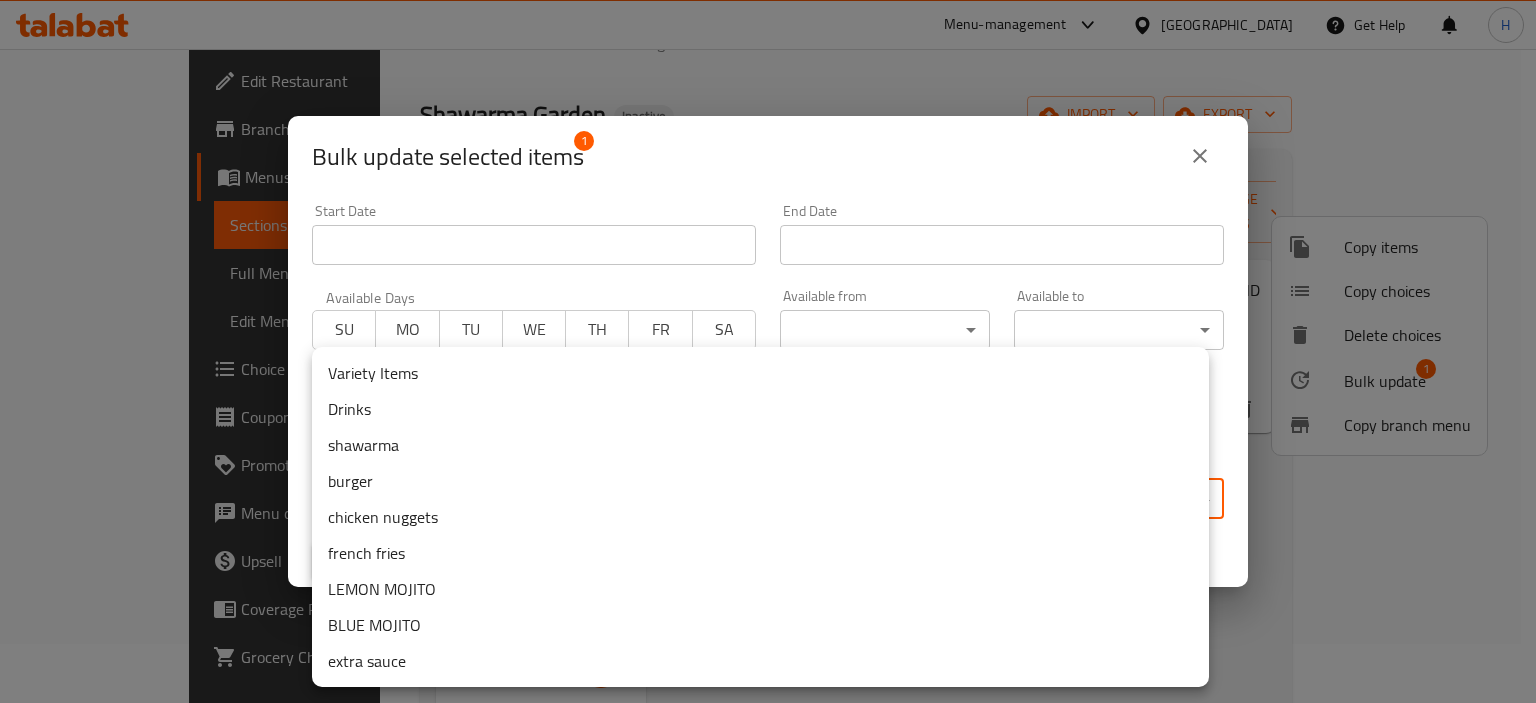 click on "Selected items are updated successfully ​ Menu-management Bahrain Get Help H   Edit Restaurant   Branches   Menus   Sections   Full Menu View   Edit Menu   Choice Groups   Coupons   Promotions   Menu disclaimer   Upsell   Coverage Report   Grocery Checklist  Version:    1.0.0  Get support on:    Support.OpsPlatform Home / Restaurants management / Menus / Sections Shawarma Garden Inactive import export Menu sections Variety Items 4 Drinks 0 shawarma 17 burger 4 chicken nuggets 0 french fries 0 LEMON MOJITO 0 BLUE MOJITO 1 extra sauce 0 Menu items Add Sort Manage items BLUE MOJITO   BLUE MOJITO 14-07-2025 01:31 PM SU MO TU WE TH FR SA 1   BHD Bug report Fill out the following information to report your bug Error text Steps to reproduce * Expected behaviour Your bug report will be sent along with the screenshot: Cancel Submit ticket Get Help Primary Support Currently using the Menu-management plugin and facing challenges? Reach out through their dedicated support channel. Get help via Slack Close Updated:  Now" at bounding box center [768, 317] 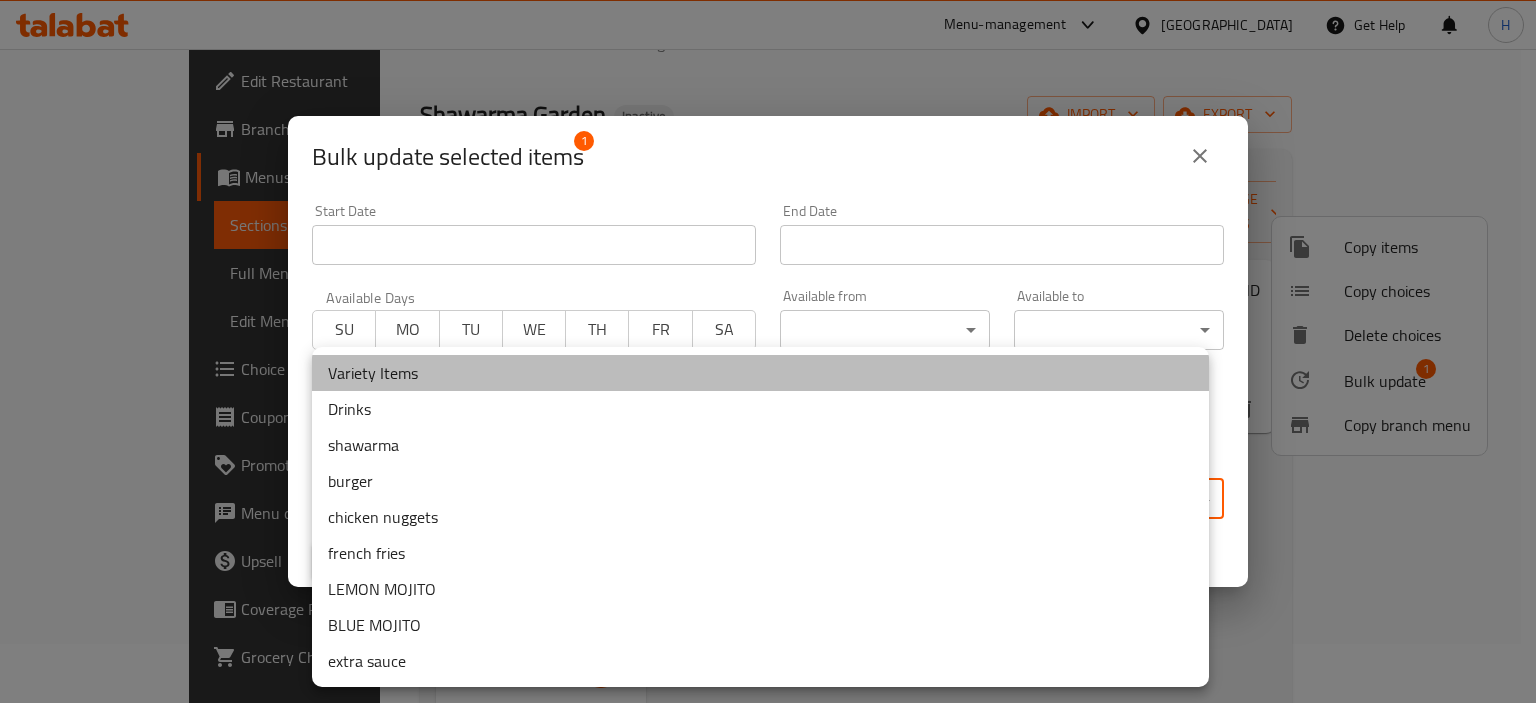 click on "Variety Items" at bounding box center (760, 373) 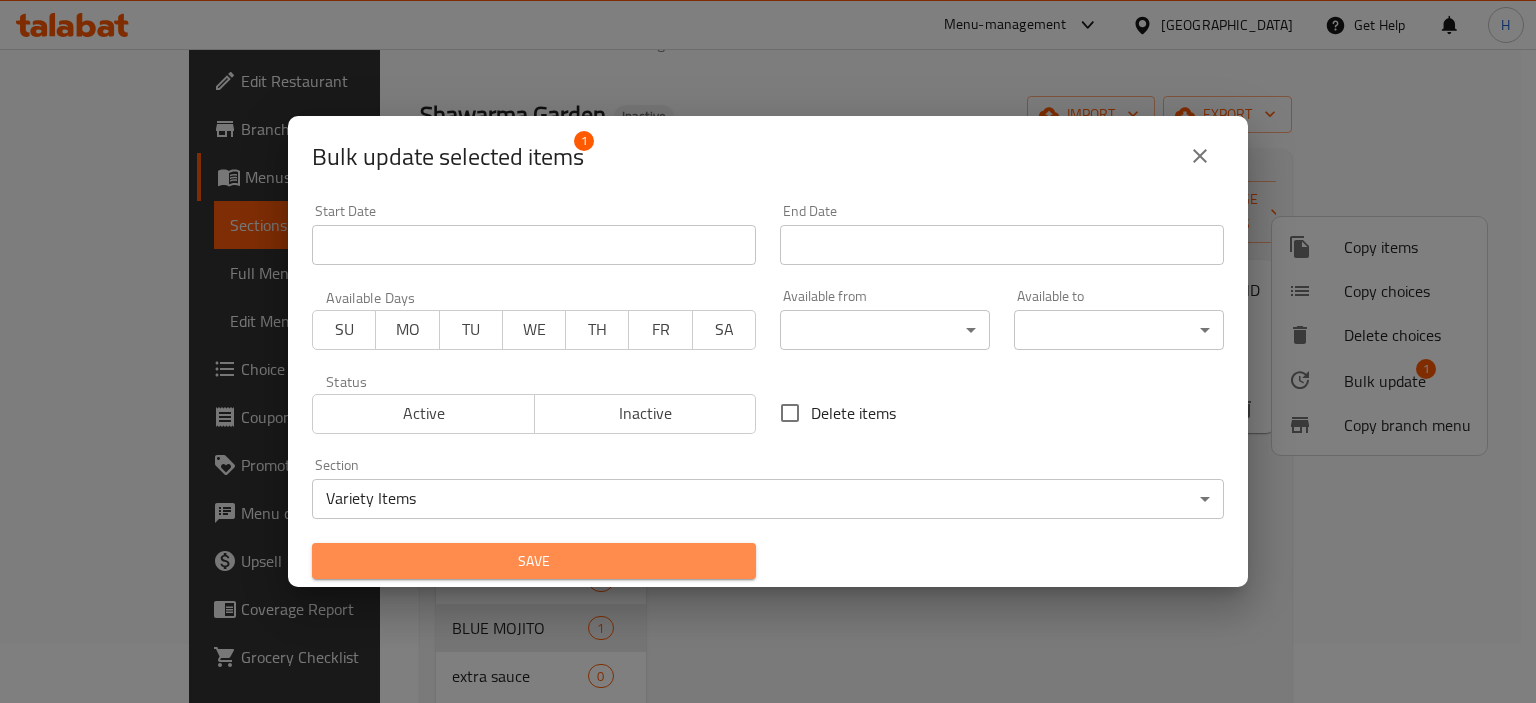 click on "Save" at bounding box center (534, 561) 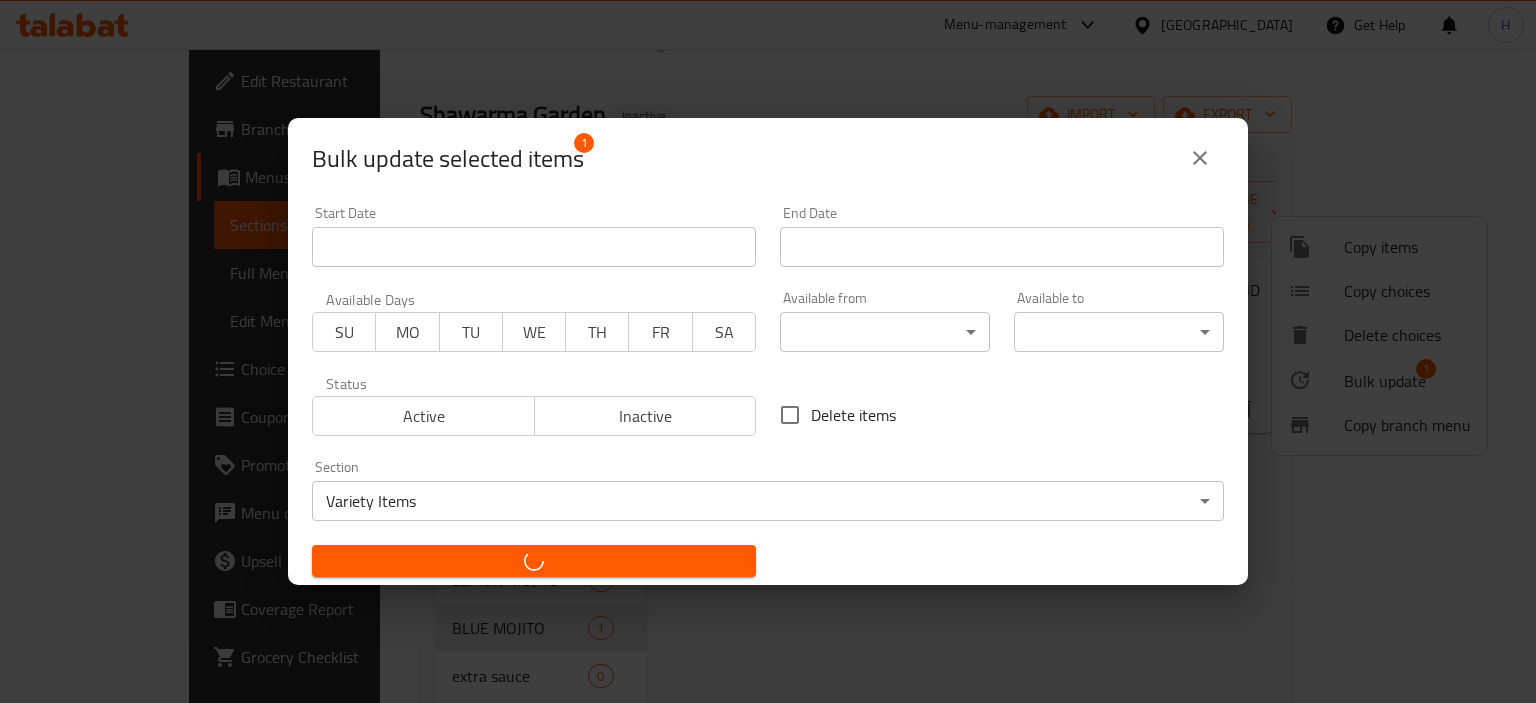 checkbox on "false" 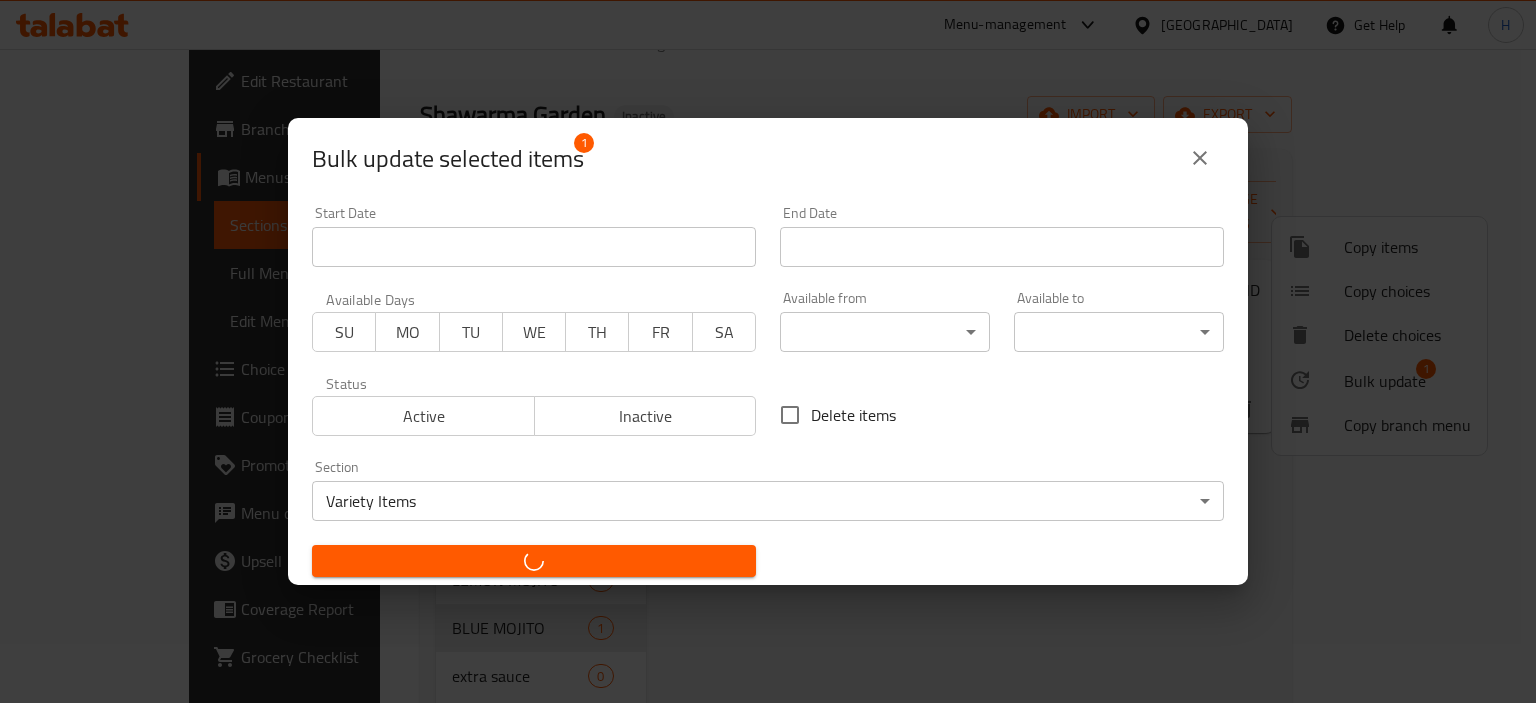 checkbox on "false" 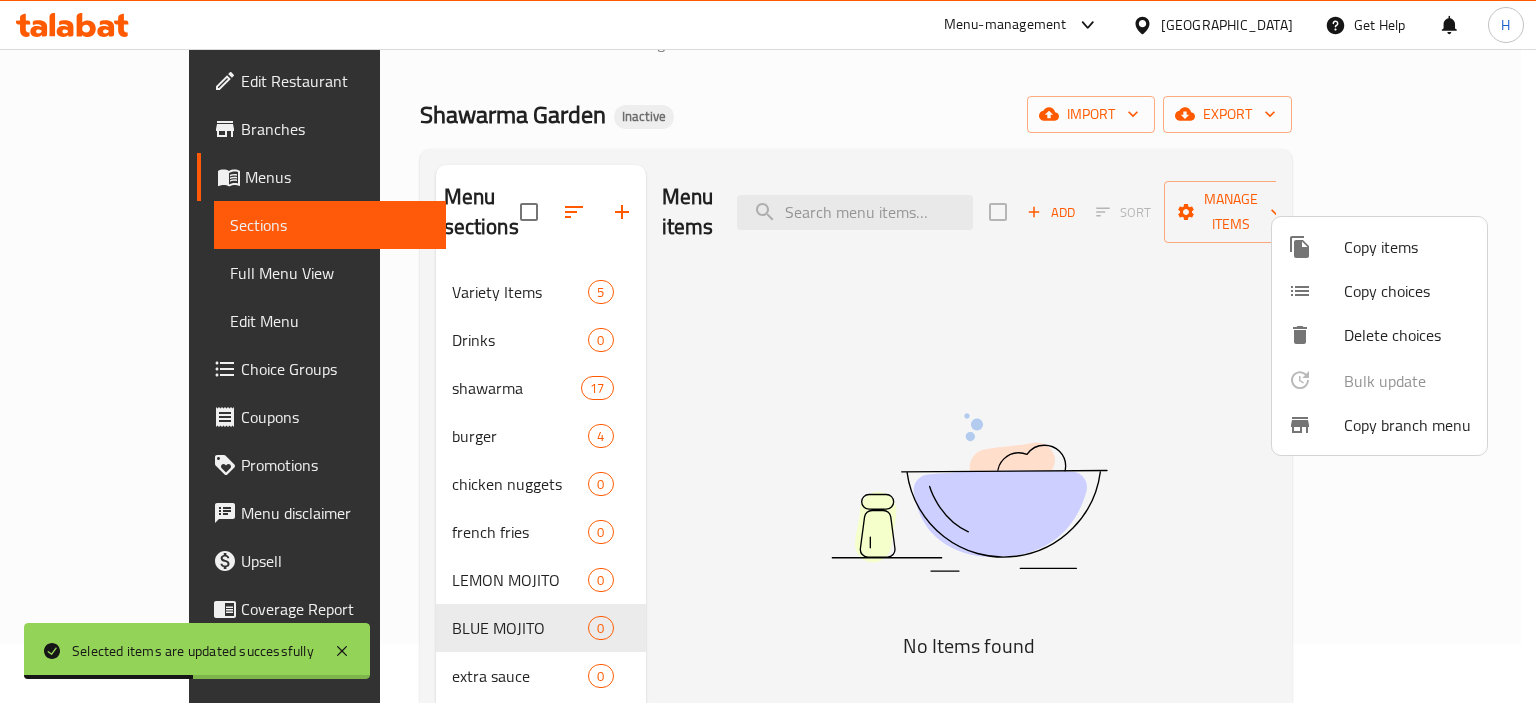 click at bounding box center [768, 351] 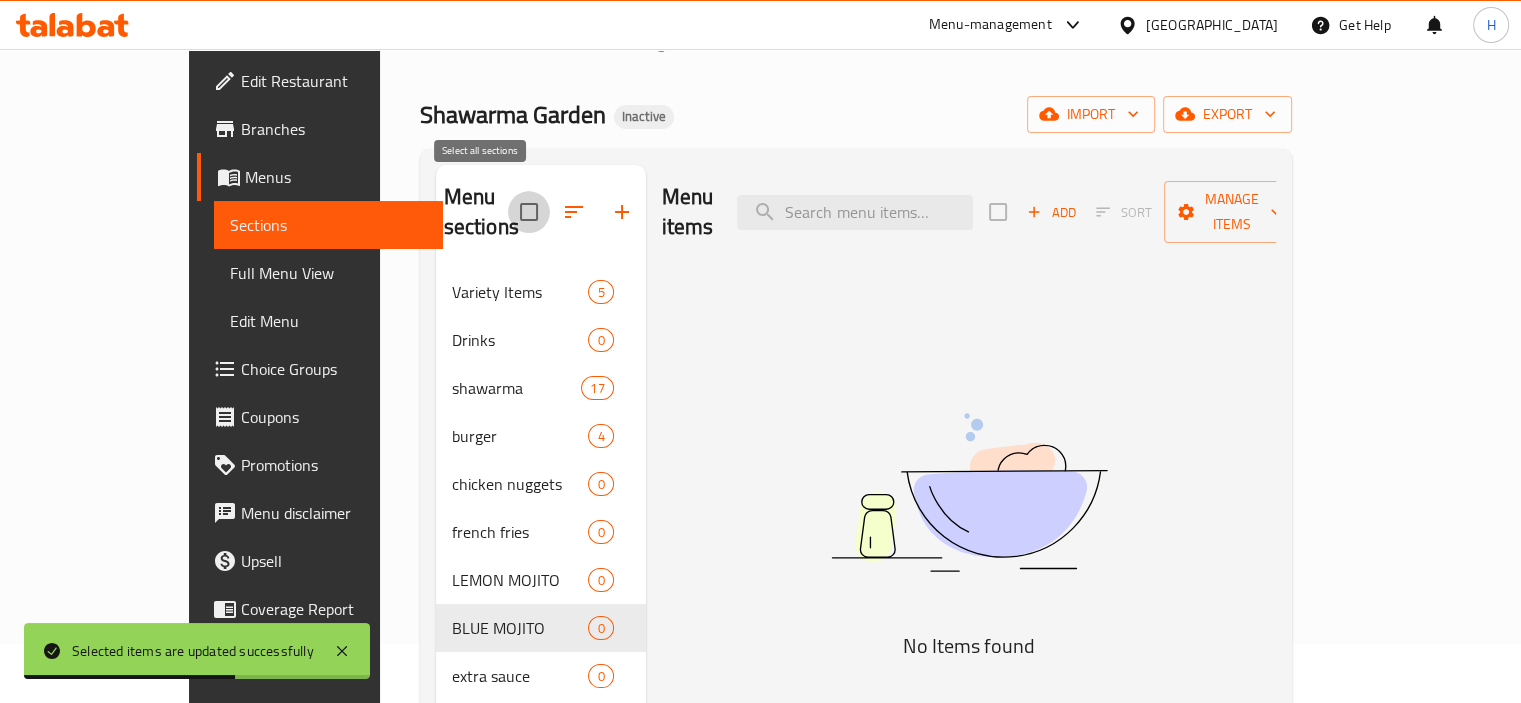 click at bounding box center (529, 212) 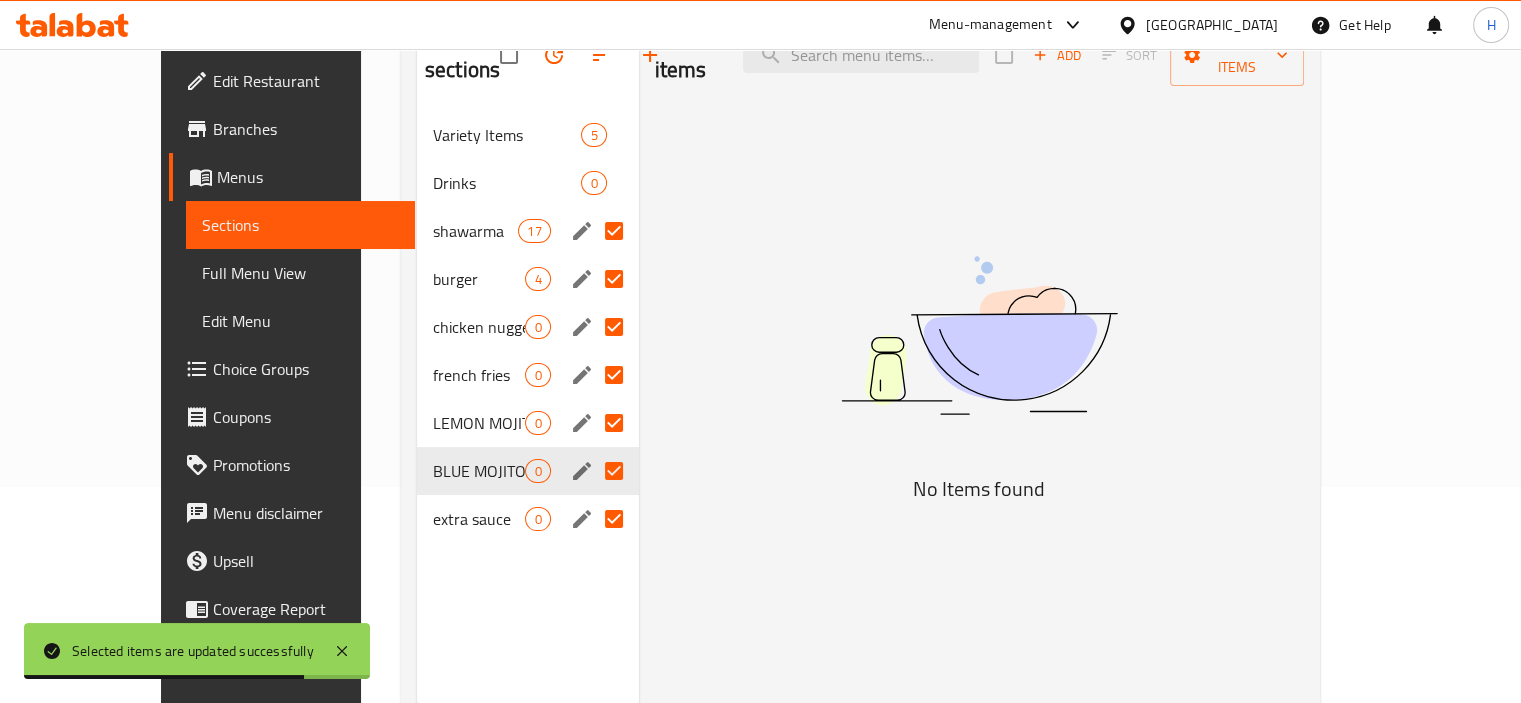 scroll, scrollTop: 216, scrollLeft: 0, axis: vertical 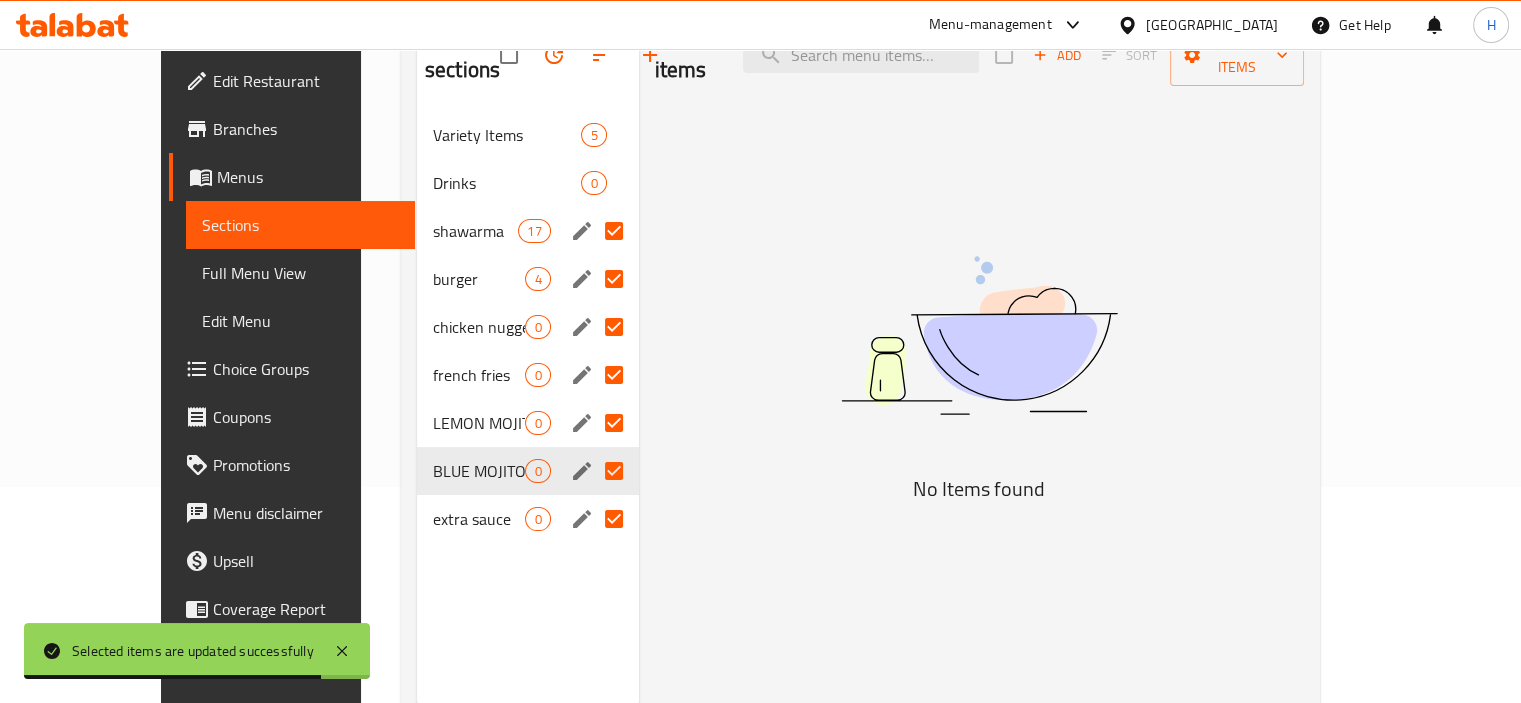 click on "Menu items Add Sort Manage items No Items found" at bounding box center [971, 359] 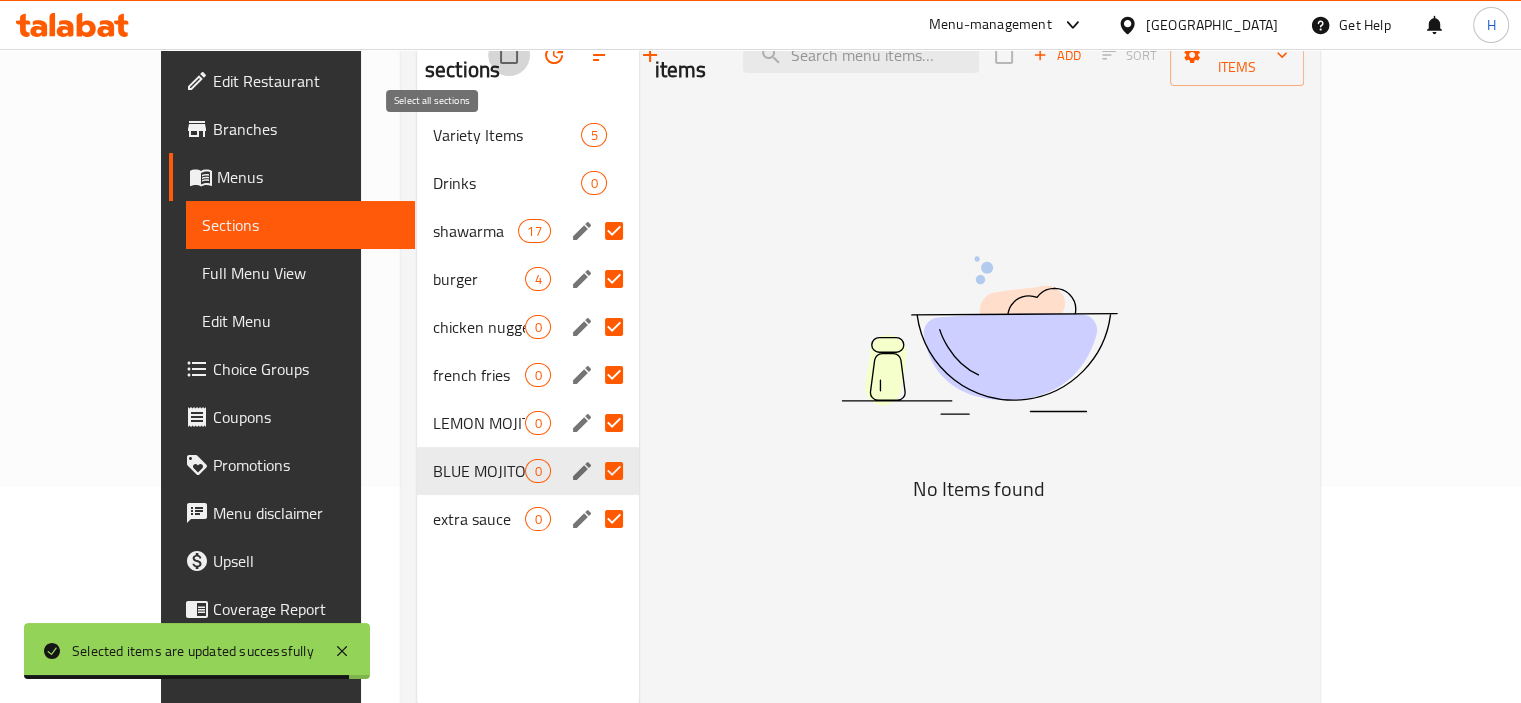 click at bounding box center [509, 55] 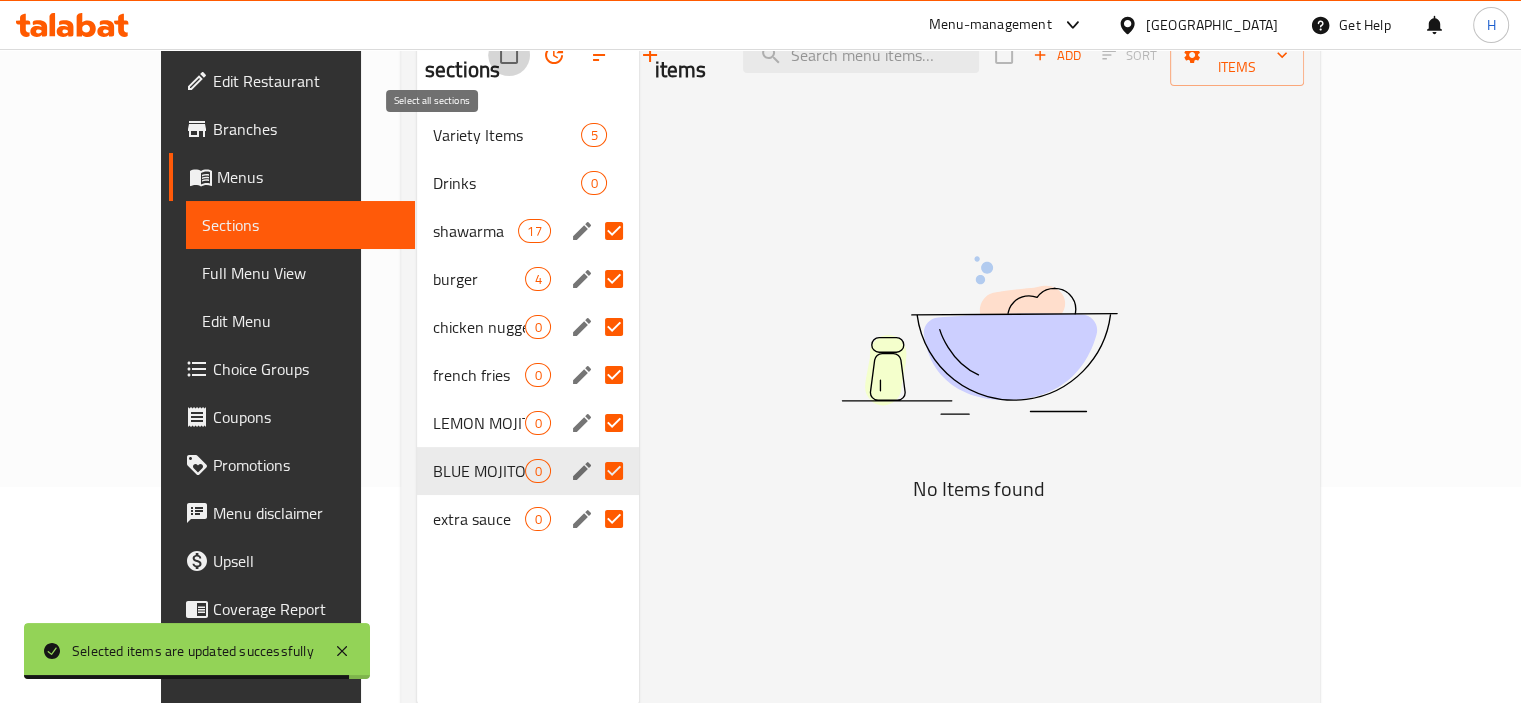 checkbox on "false" 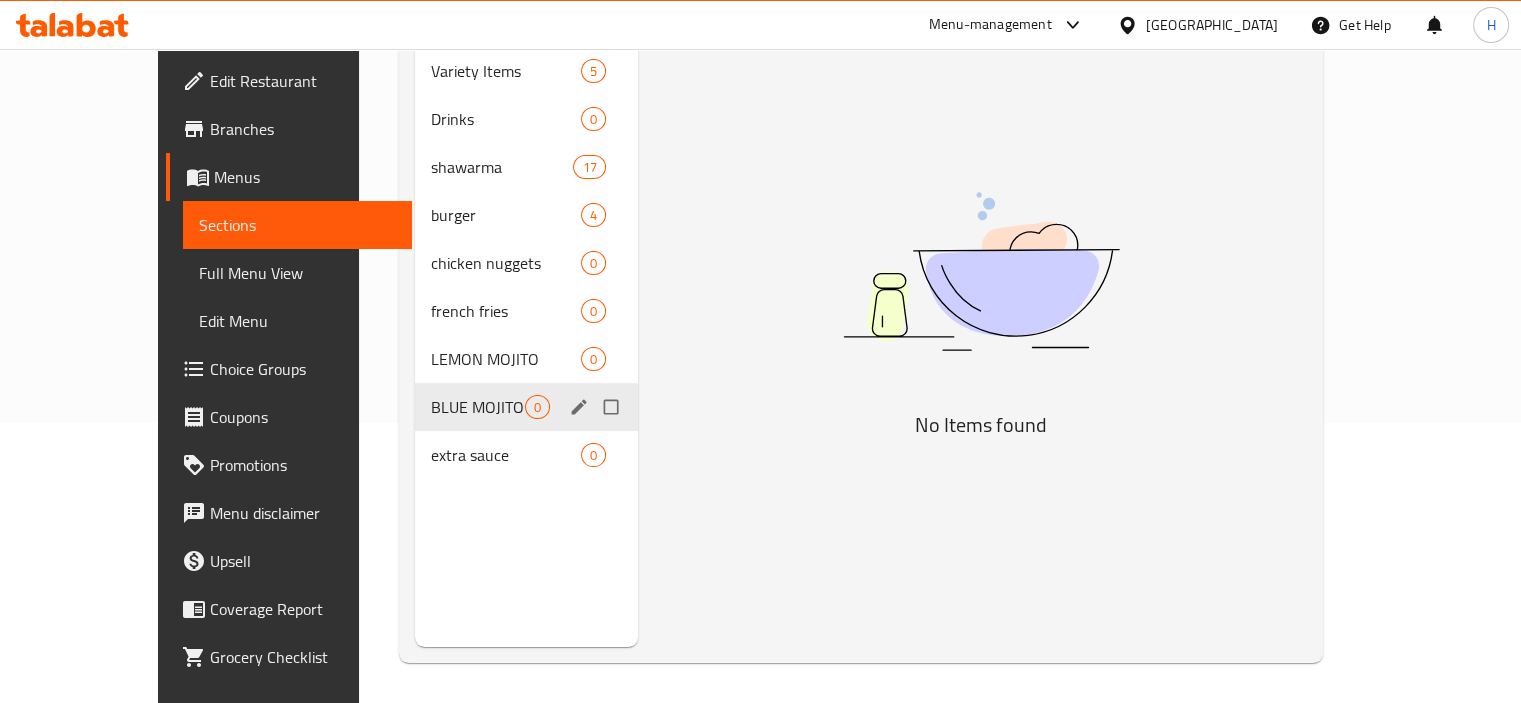 scroll, scrollTop: 216, scrollLeft: 0, axis: vertical 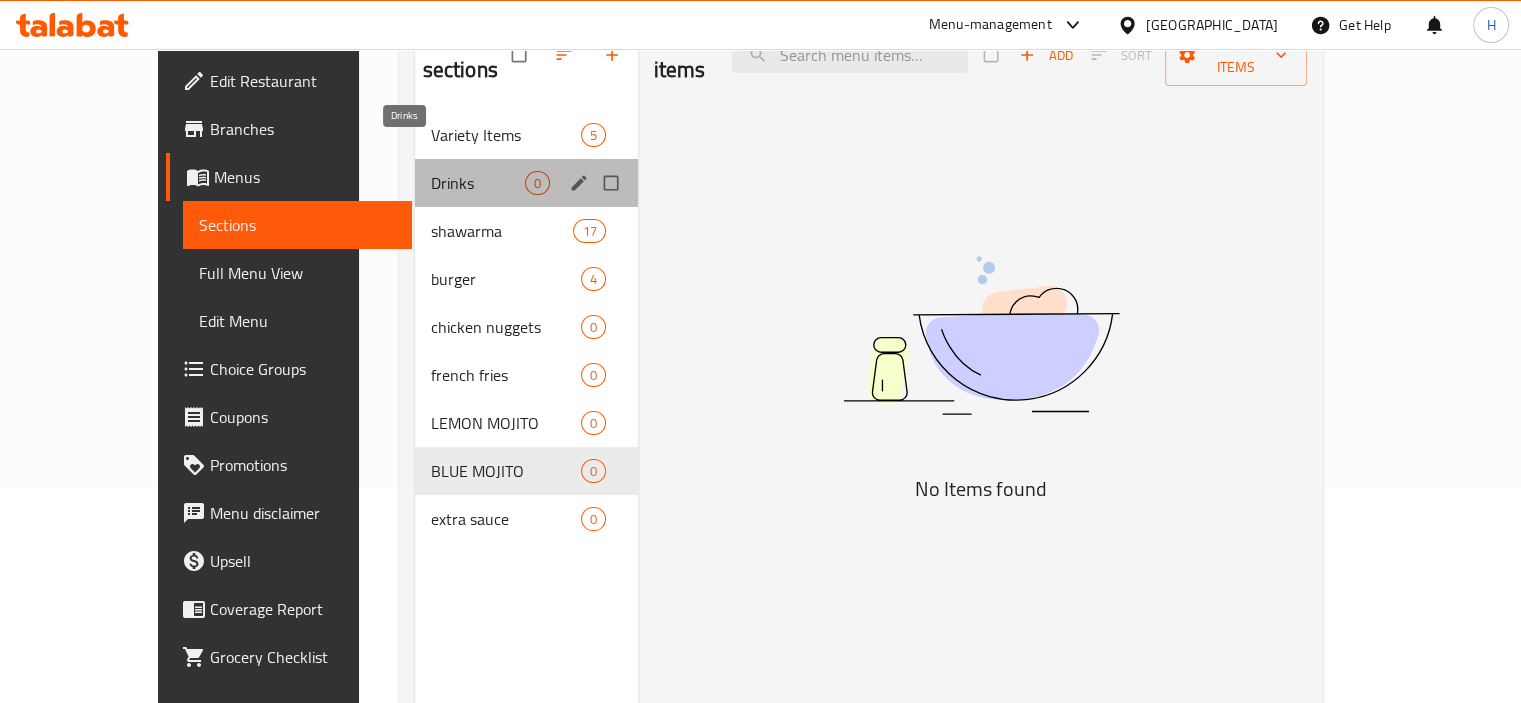 click on "Drinks" at bounding box center (478, 183) 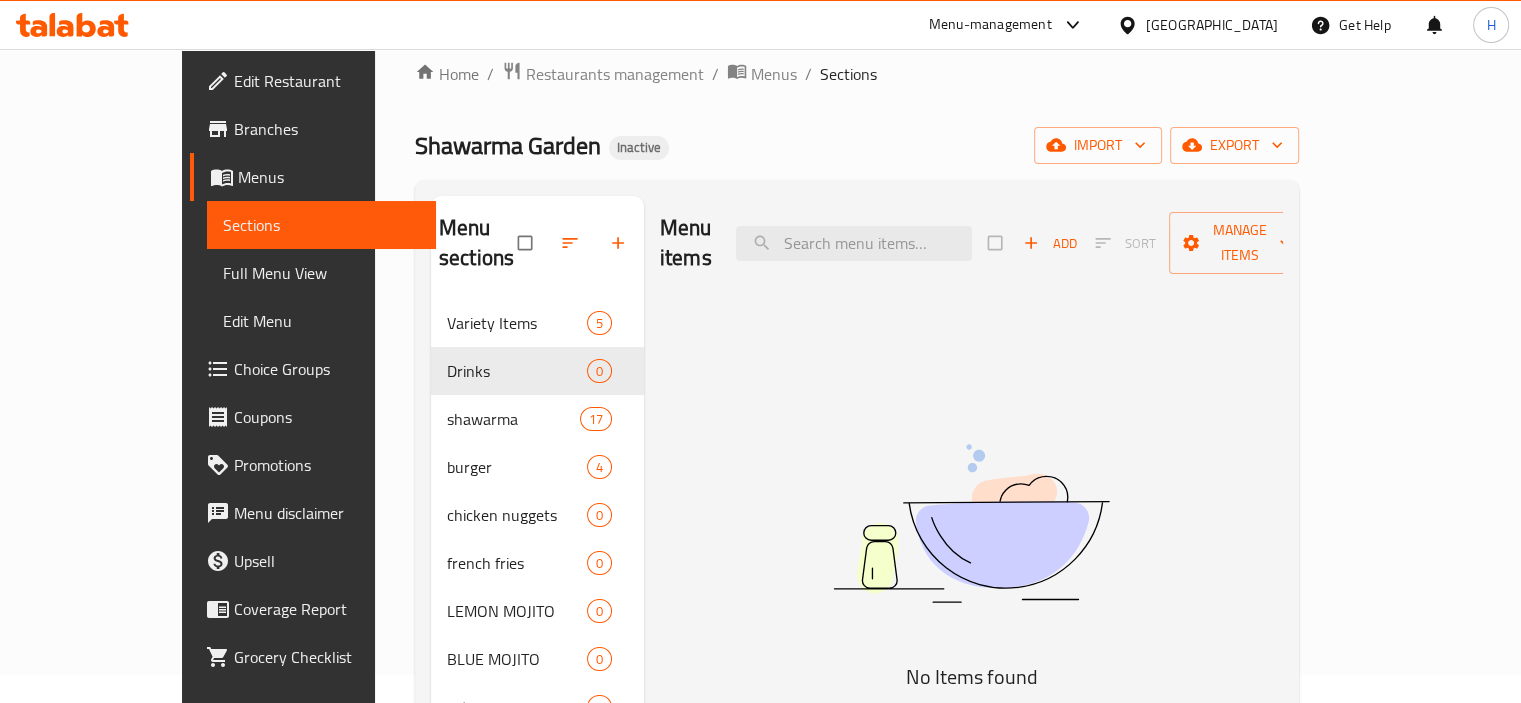scroll, scrollTop: 26, scrollLeft: 0, axis: vertical 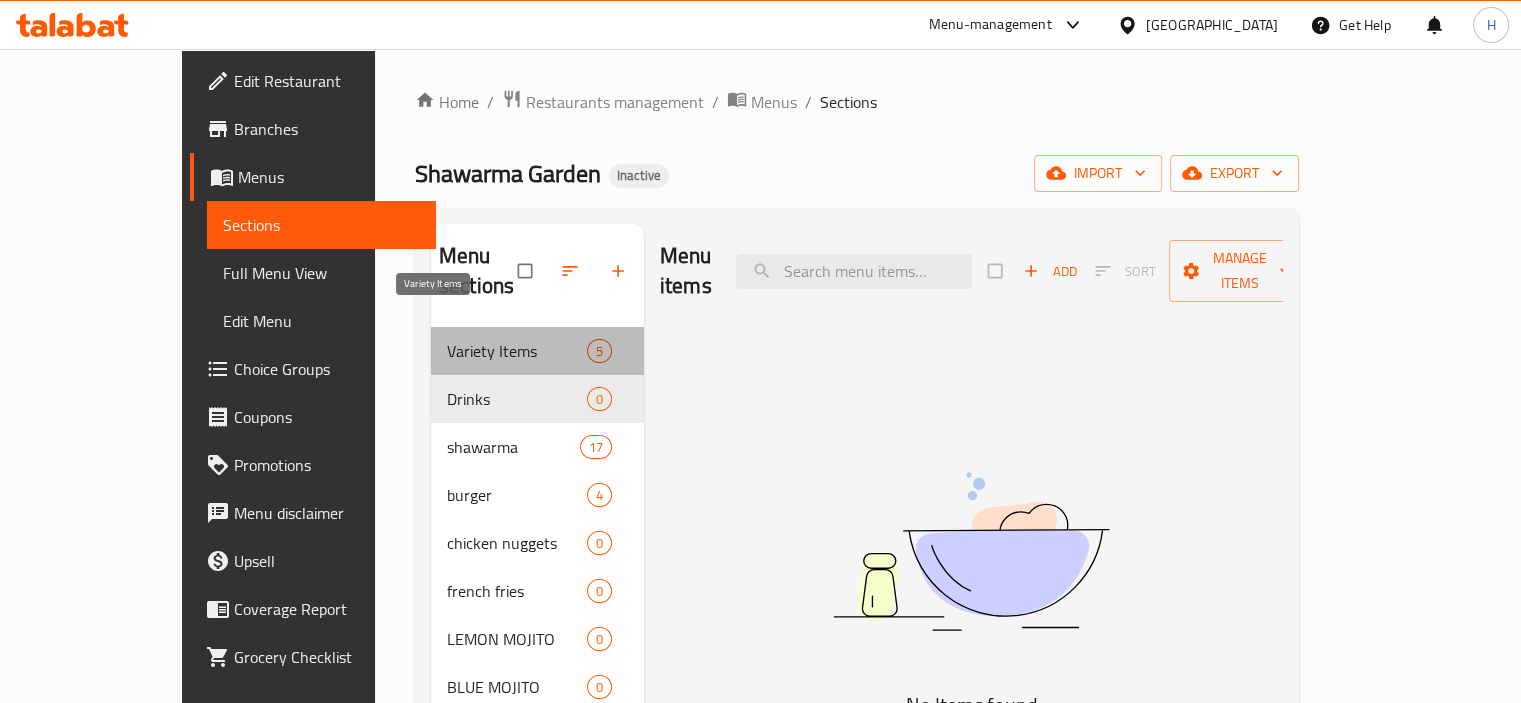 click on "Variety Items" at bounding box center [517, 351] 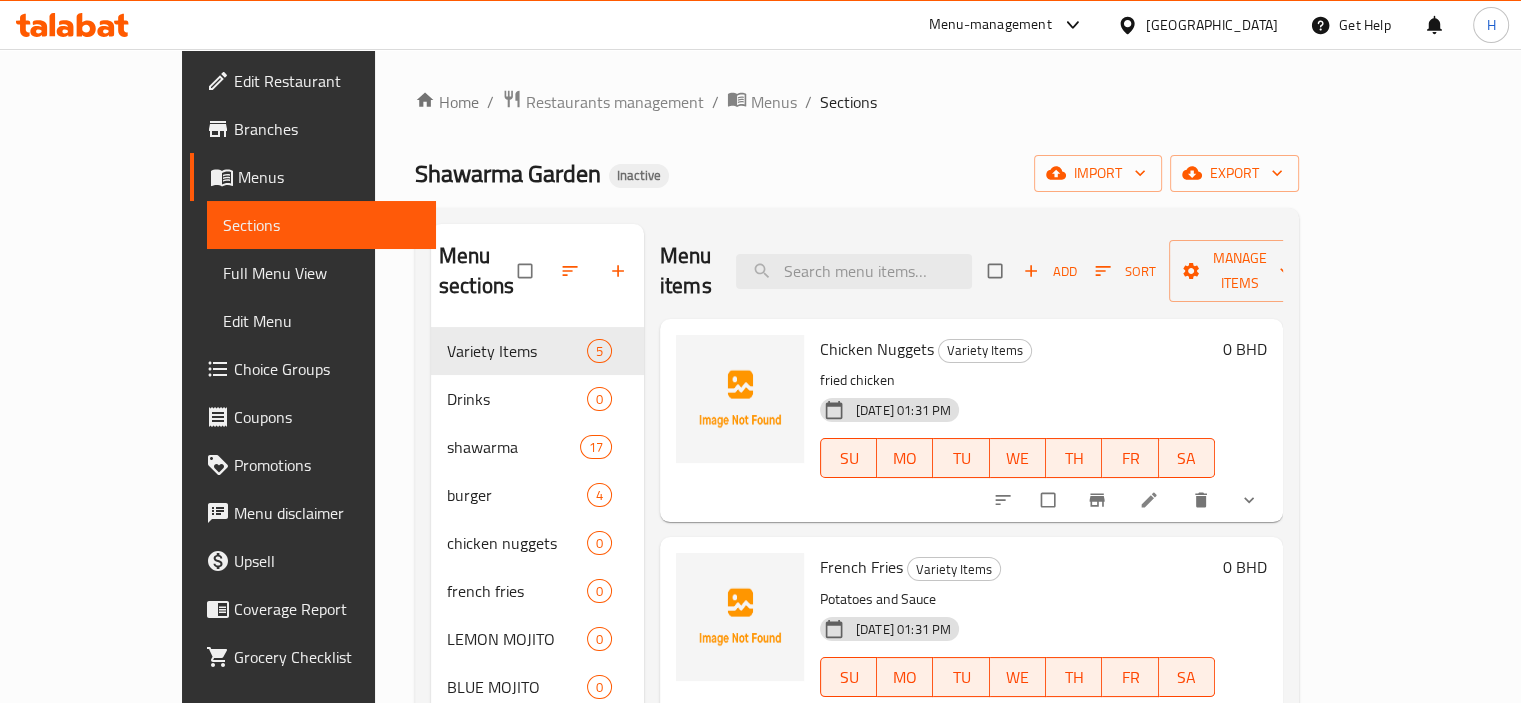 scroll, scrollTop: 349, scrollLeft: 0, axis: vertical 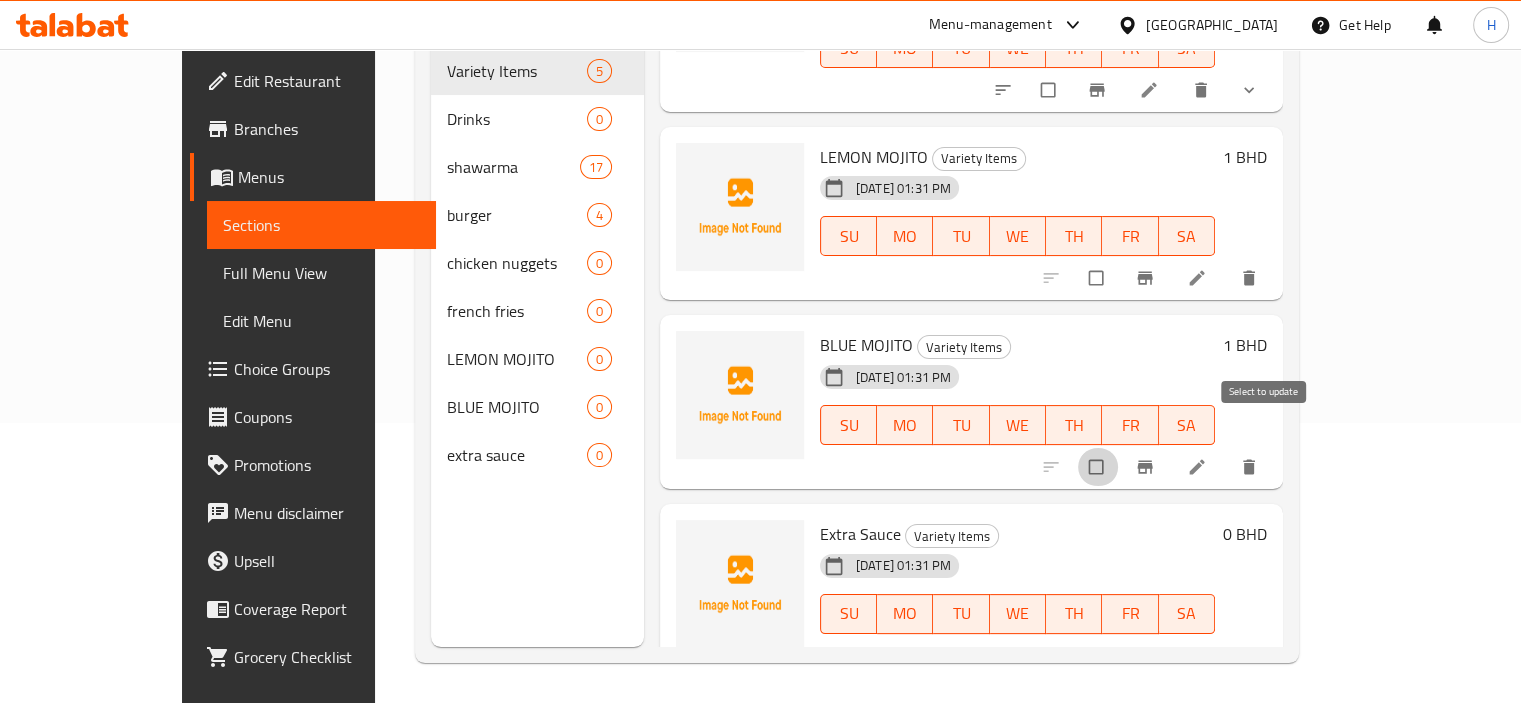 click at bounding box center (1098, 467) 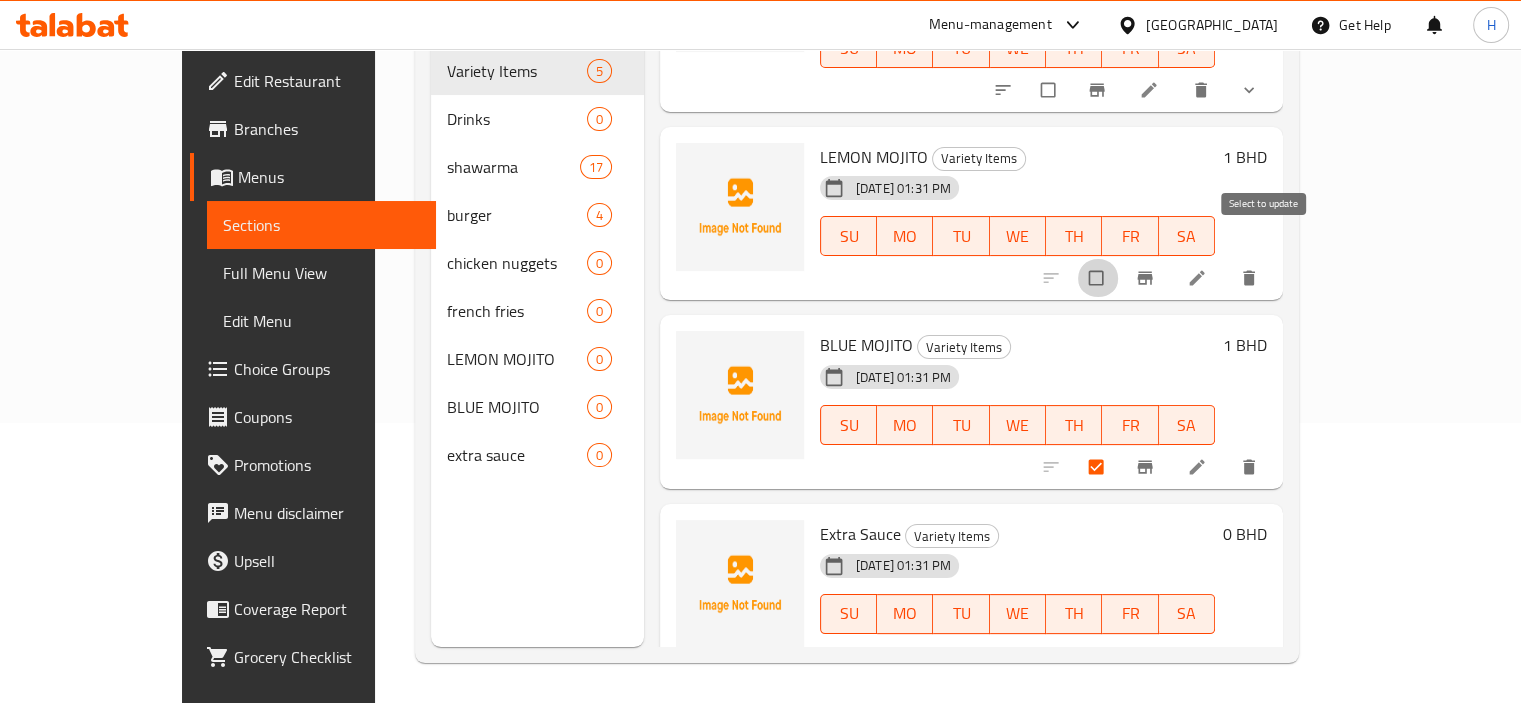 click at bounding box center (1098, 278) 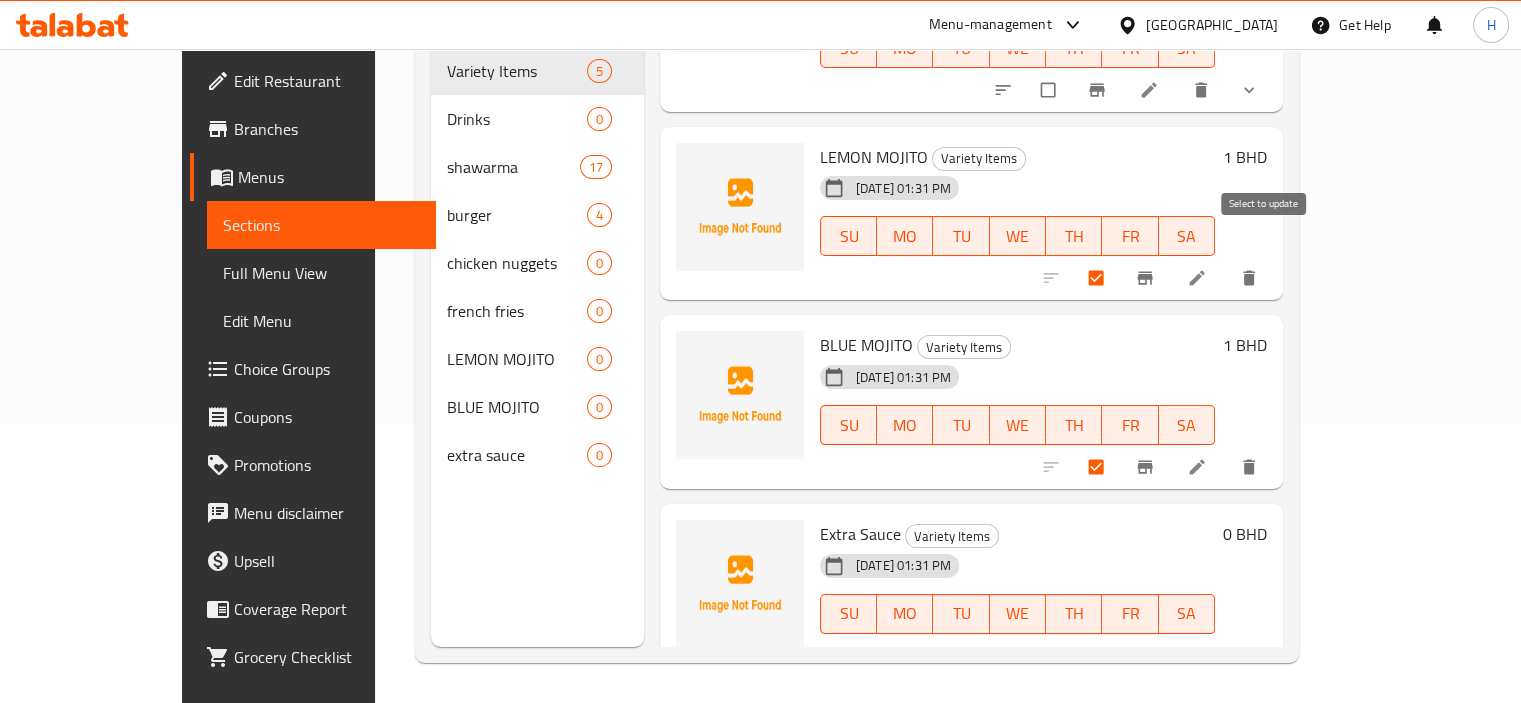 scroll, scrollTop: 0, scrollLeft: 0, axis: both 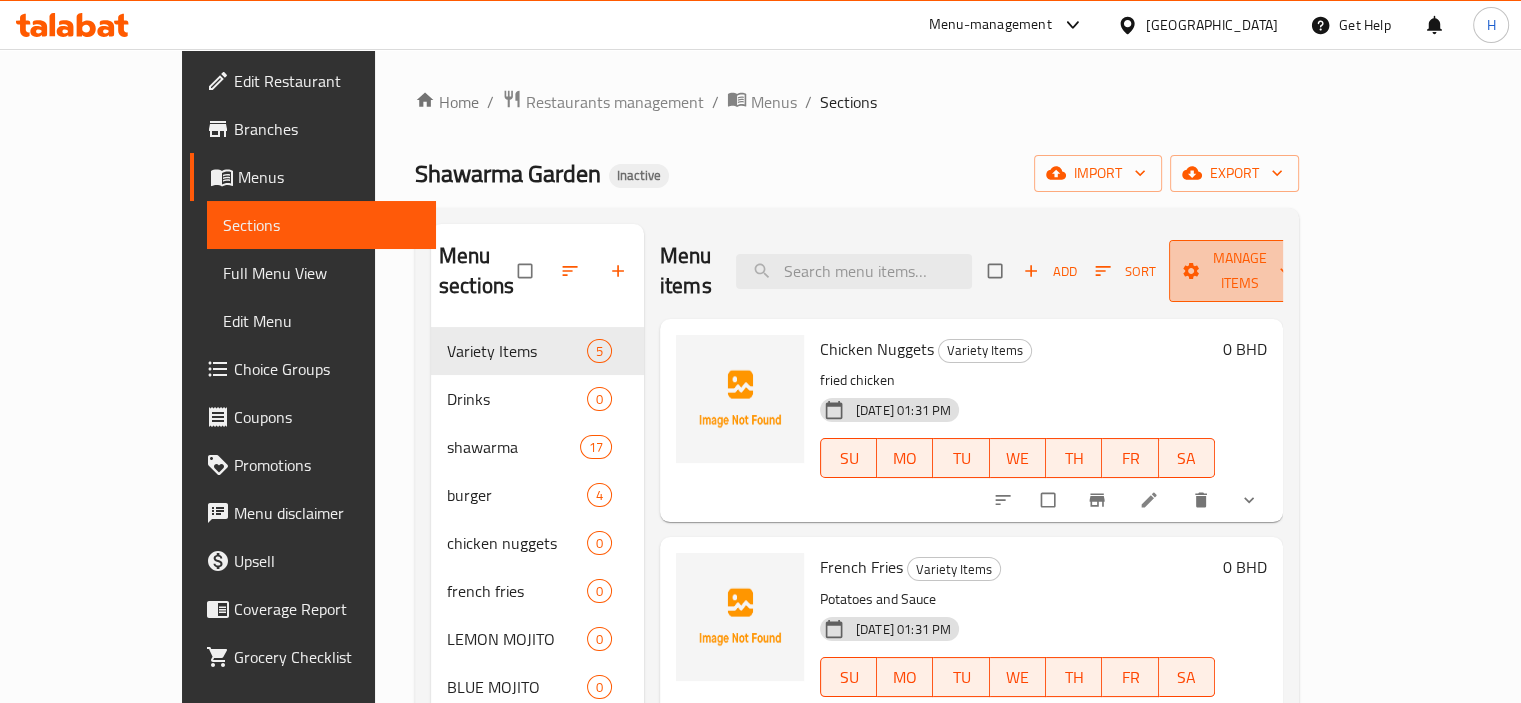 click 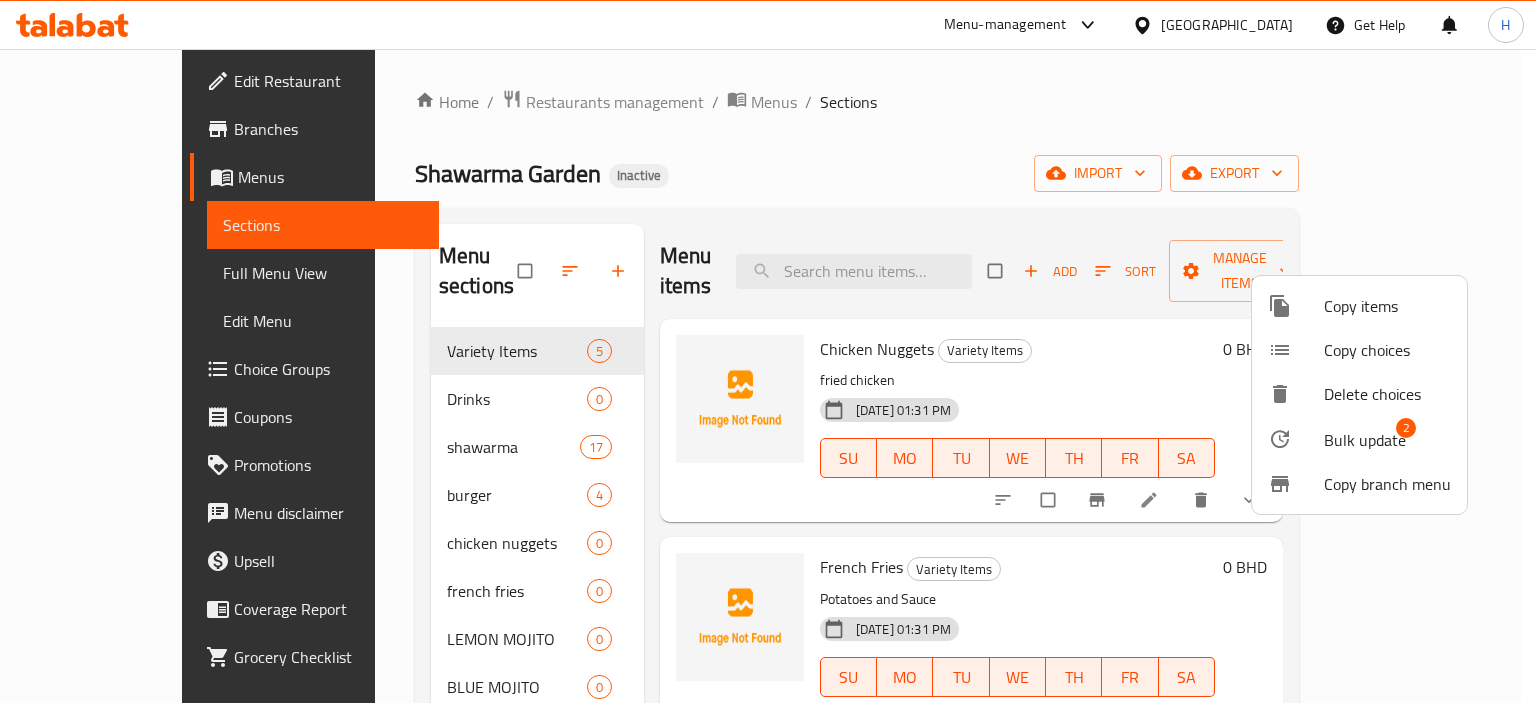 click at bounding box center (1296, 439) 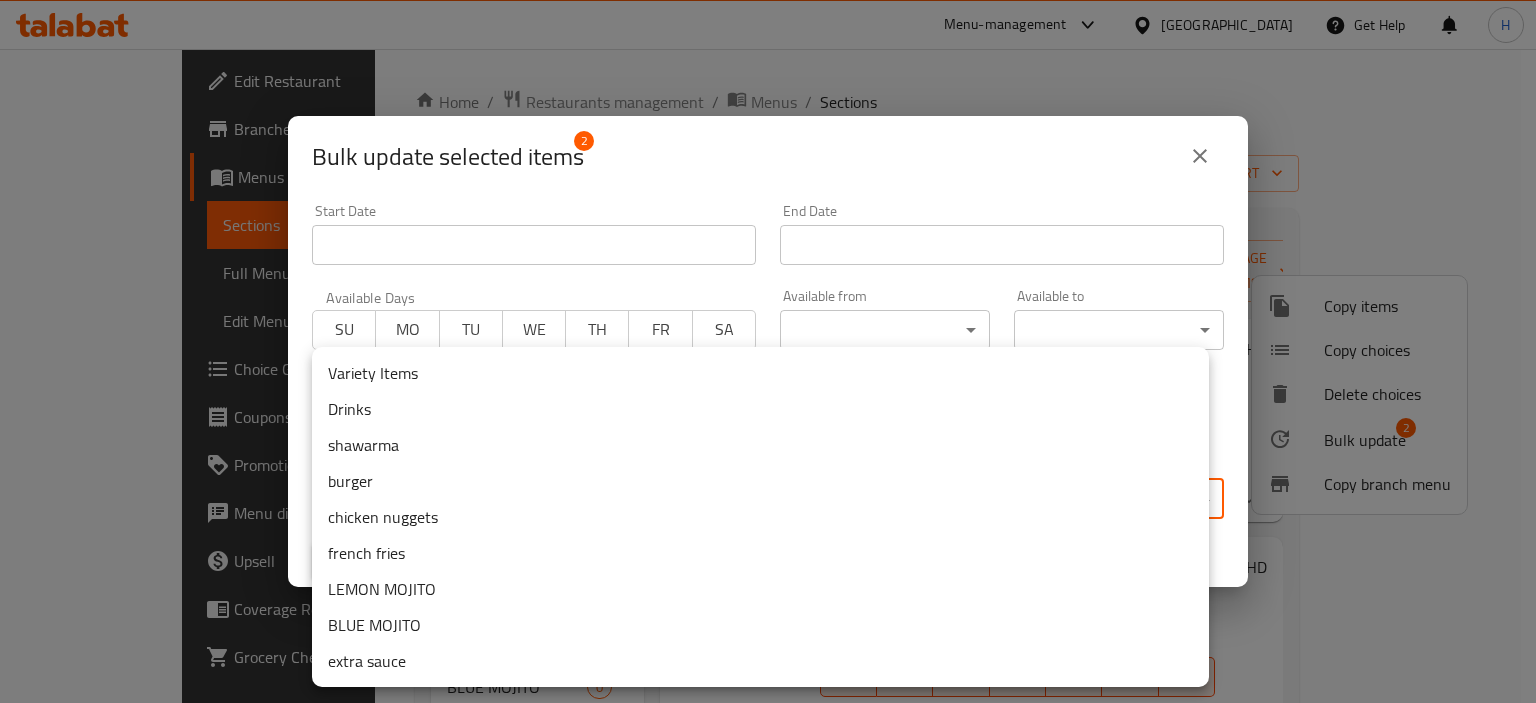 click on "​ Menu-management [GEOGRAPHIC_DATA] Get Help H   Edit Restaurant   Branches   Menus   Sections   Full Menu View   Edit Menu   Choice Groups   Coupons   Promotions   Menu disclaimer   Upsell   Coverage Report   Grocery Checklist  Version:    1.0.0  Get support on:    Support.OpsPlatform Home / Restaurants management / Menus / Sections Shawarma Garden Inactive import export Menu sections Variety Items 5 Drinks 0 shawarma 17 burger 4 chicken nuggets 0 french fries 0 LEMON MOJITO 0 BLUE MOJITO 0 extra sauce 0 Menu items Add Sort Manage items Chicken Nuggets   Variety Items fried chicken [DATE] 01:31 PM SU MO TU WE TH FR SA 0   BHD French Fries   Variety Items Potatoes and Sauce [DATE] 01:31 PM SU MO TU WE TH FR SA 0   BHD LEMON MOJITO   Variety Items [DATE] 01:31 PM SU MO TU WE TH FR SA 1   BHD BLUE MOJITO   Variety Items [DATE] 01:31 PM SU MO TU WE TH FR SA 1   BHD Extra Sauce   Variety Items [DATE] 01:31 PM SU MO TU WE TH FR SA 0   BHD Bug report Fill out the following information to report your bug" at bounding box center (768, 376) 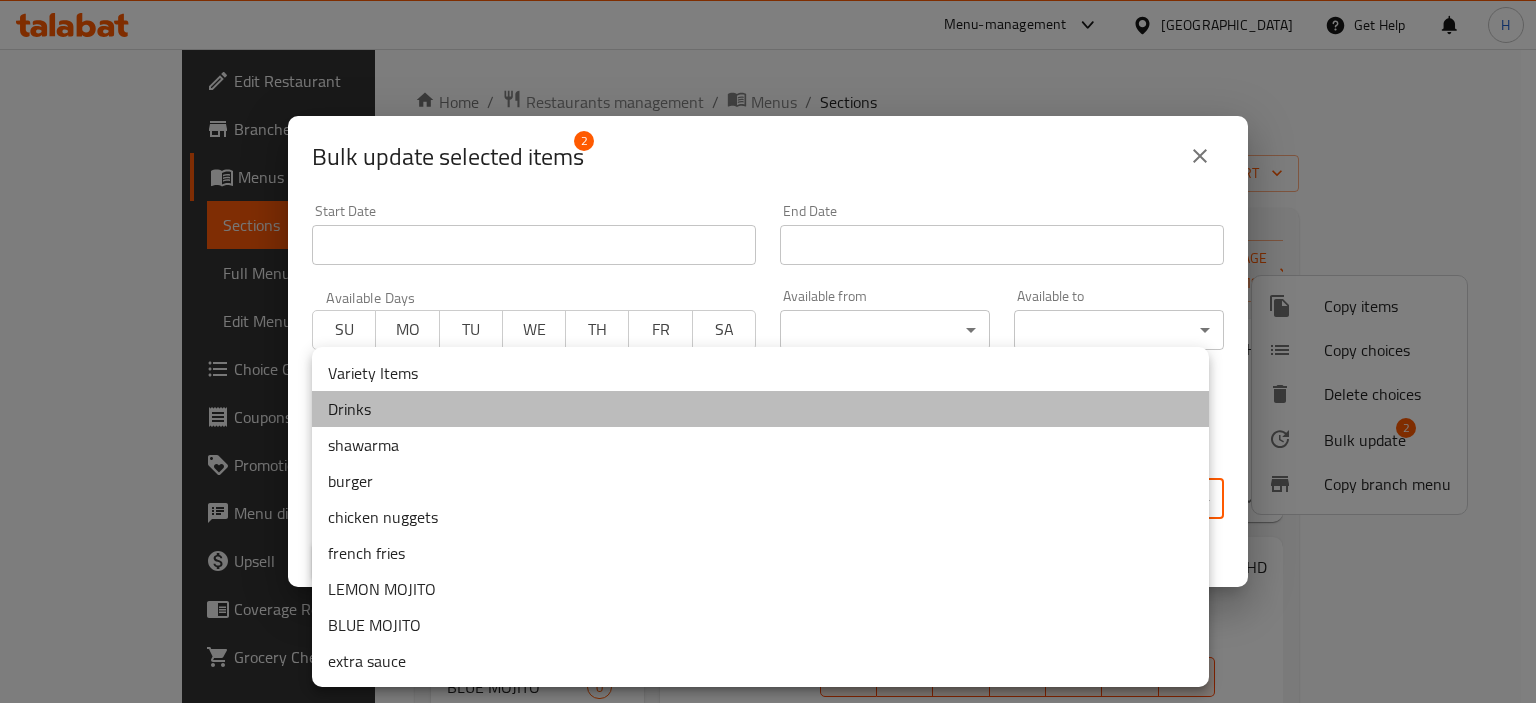click on "Drinks" at bounding box center [760, 409] 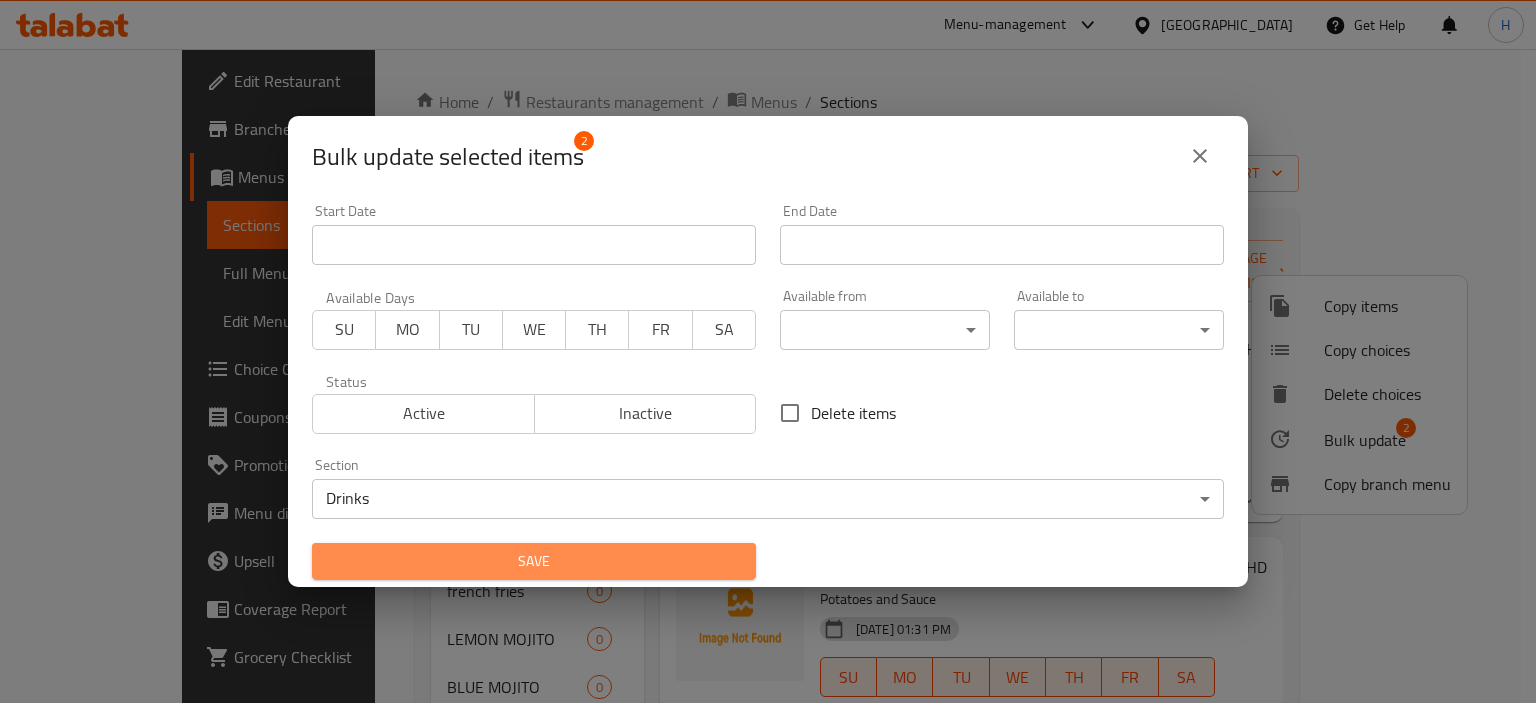 click on "Save" at bounding box center [534, 561] 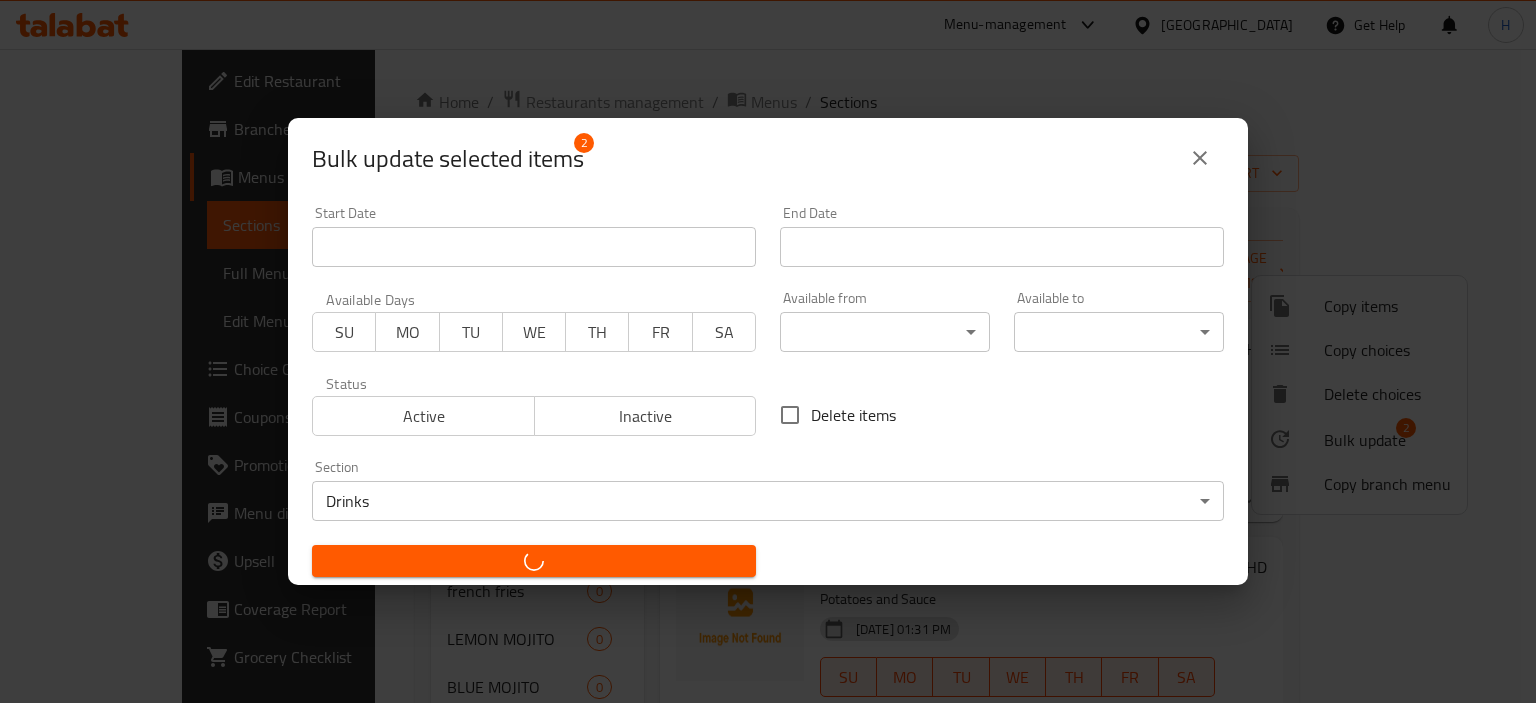 checkbox on "false" 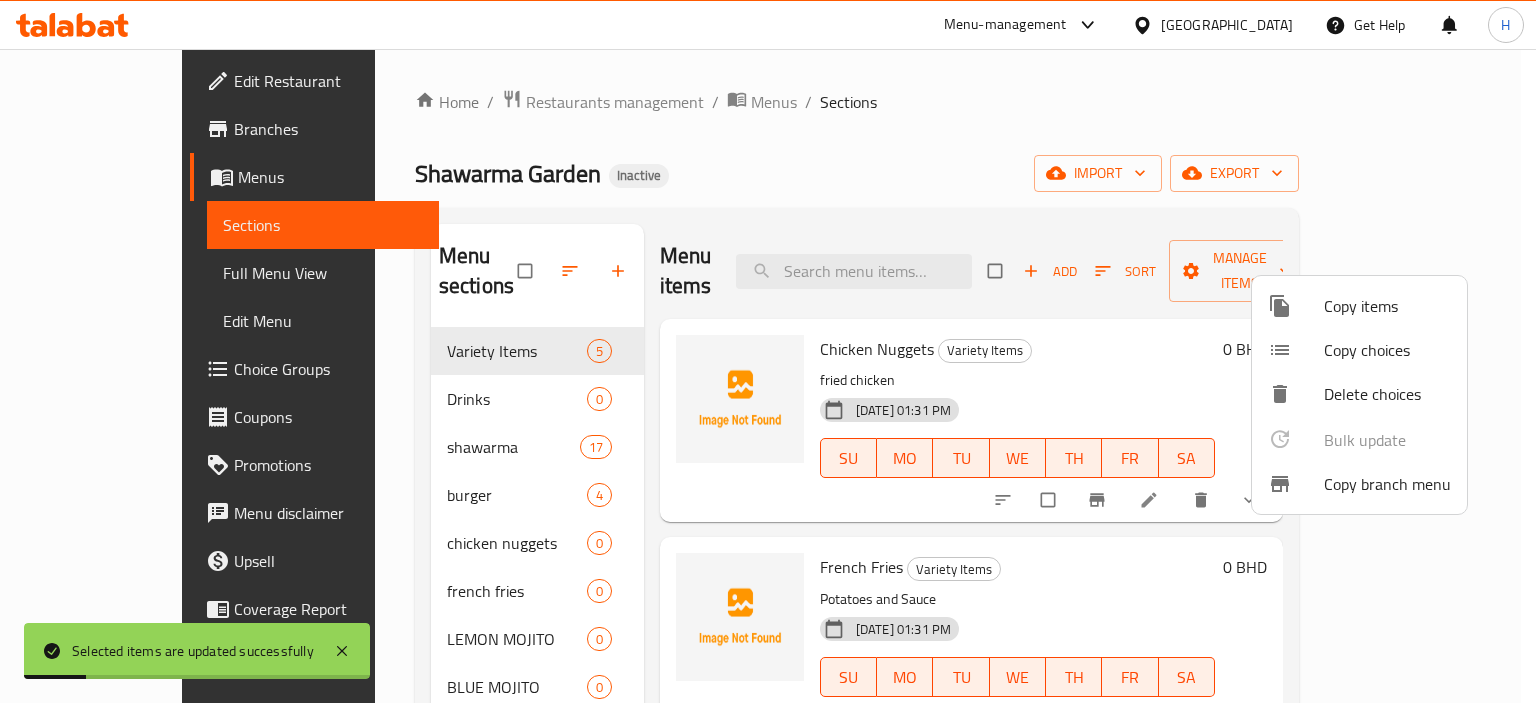 click at bounding box center [768, 351] 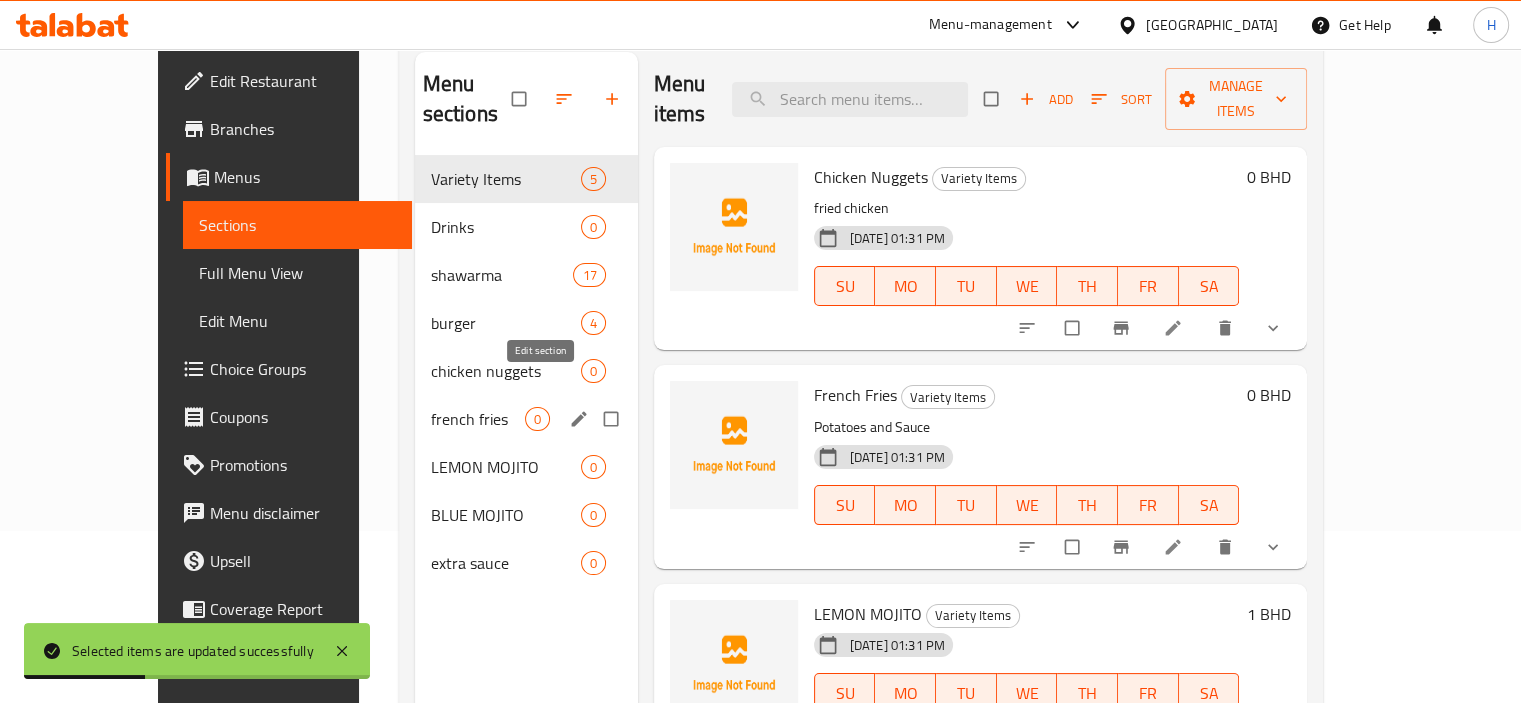 scroll, scrollTop: 174, scrollLeft: 0, axis: vertical 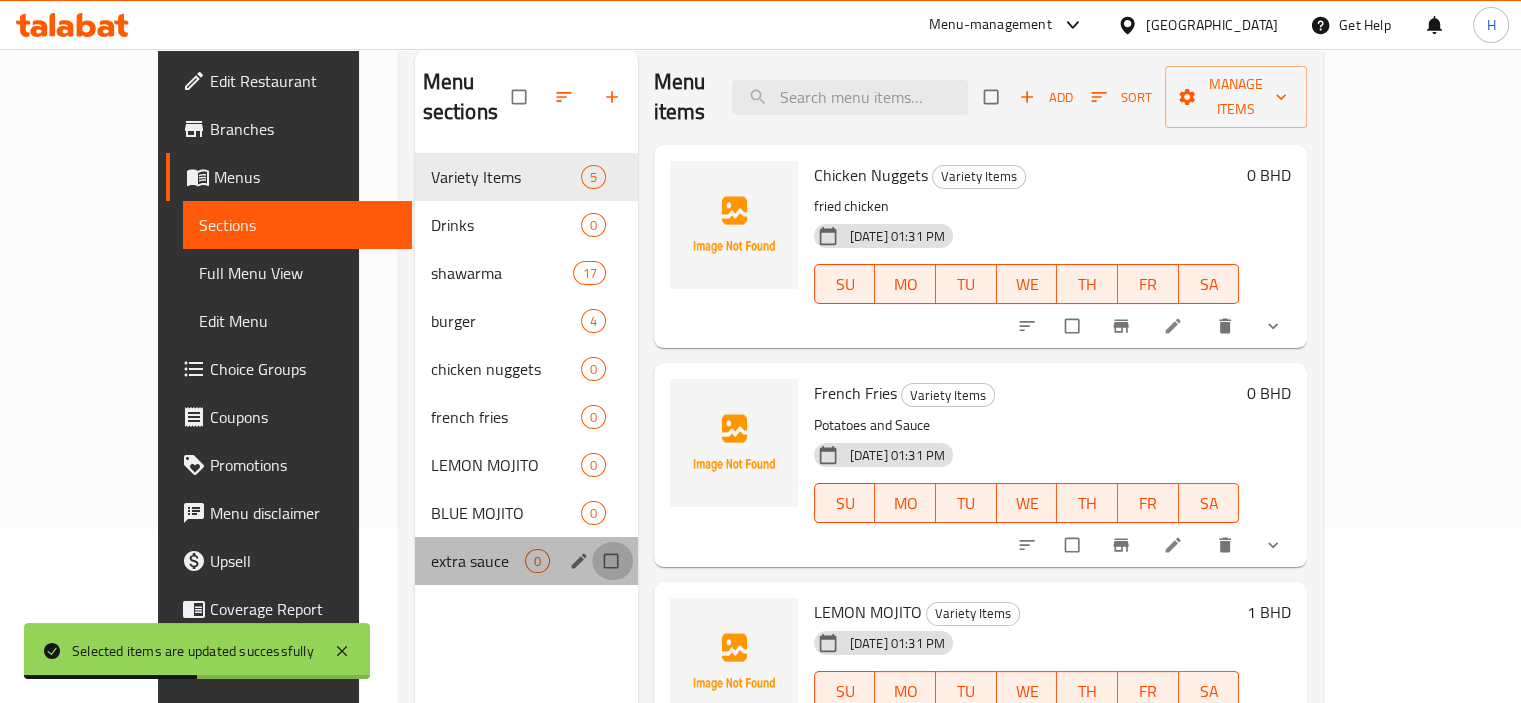 click at bounding box center (613, 561) 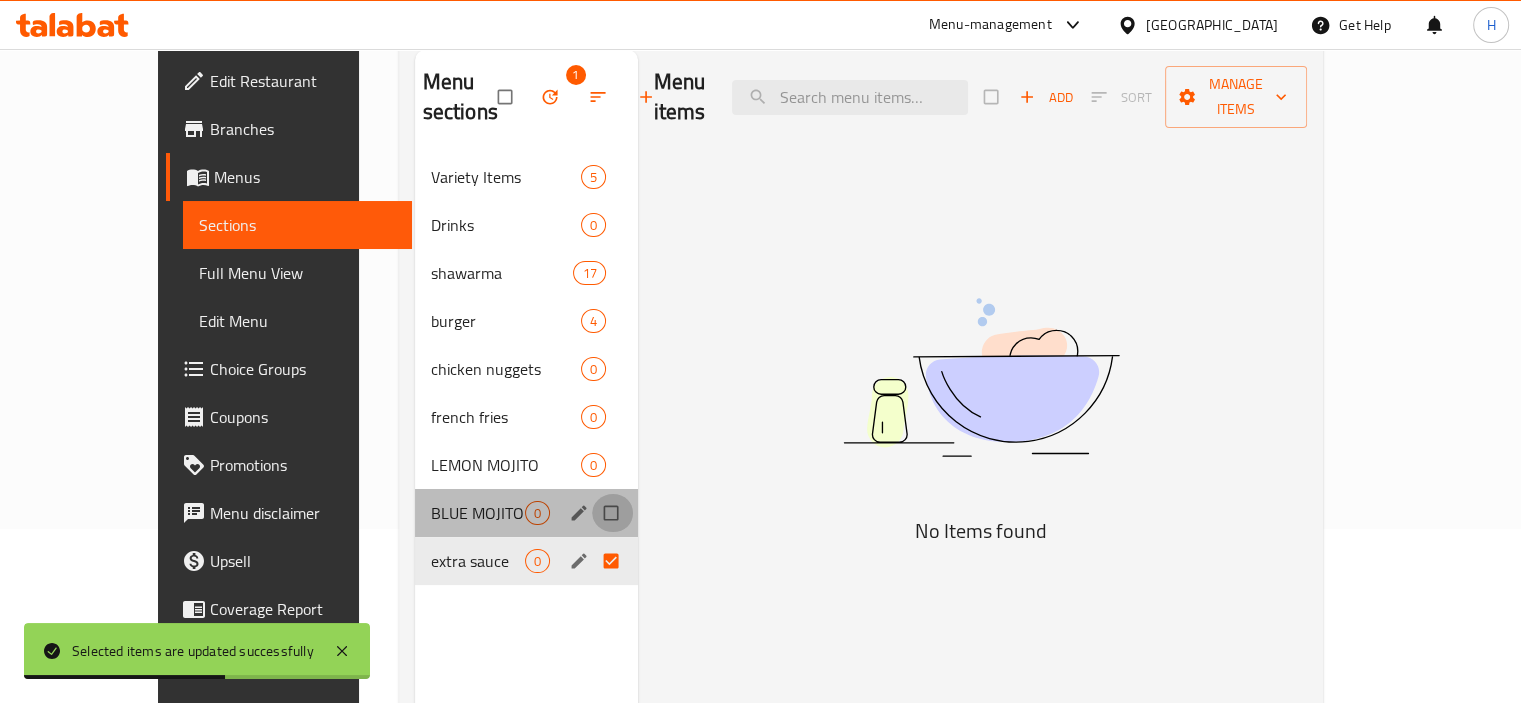 click at bounding box center [613, 513] 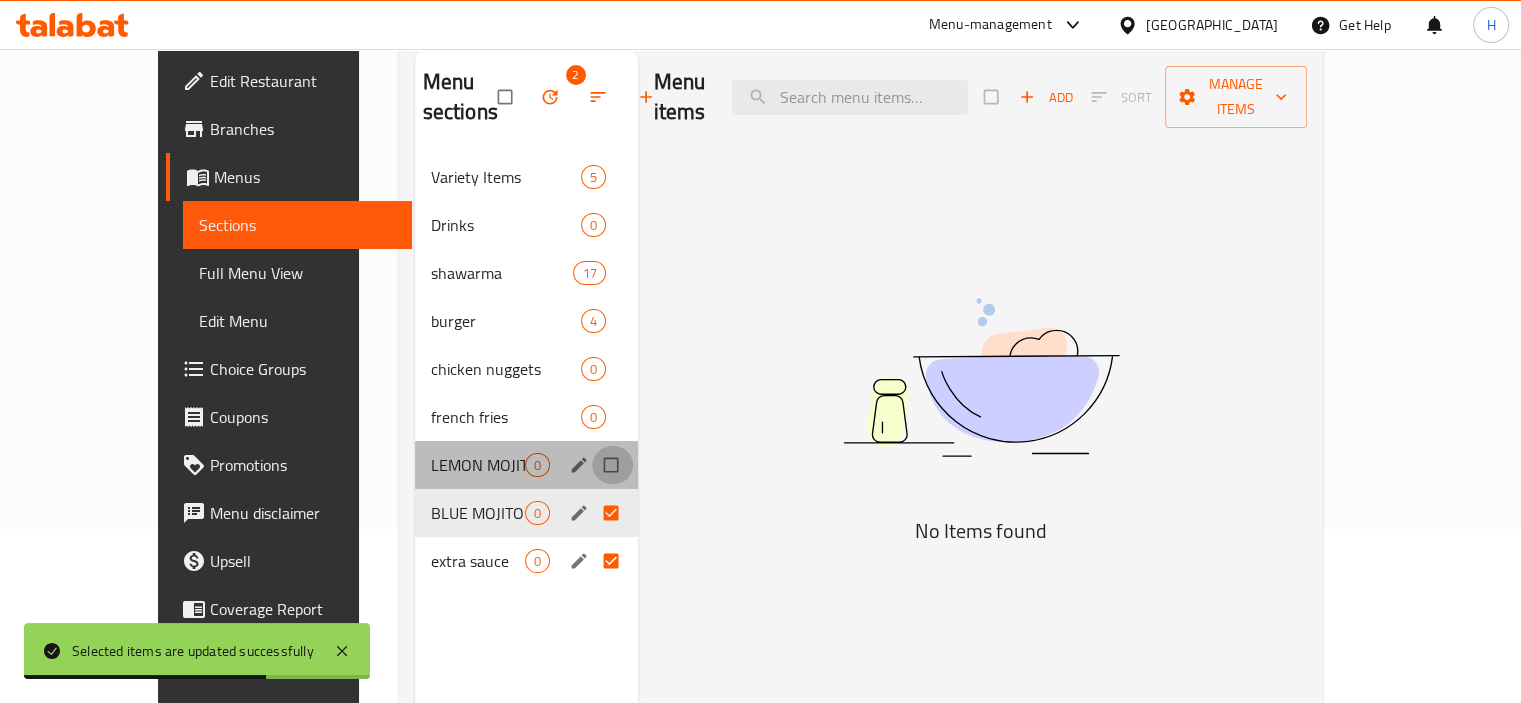 click at bounding box center (613, 465) 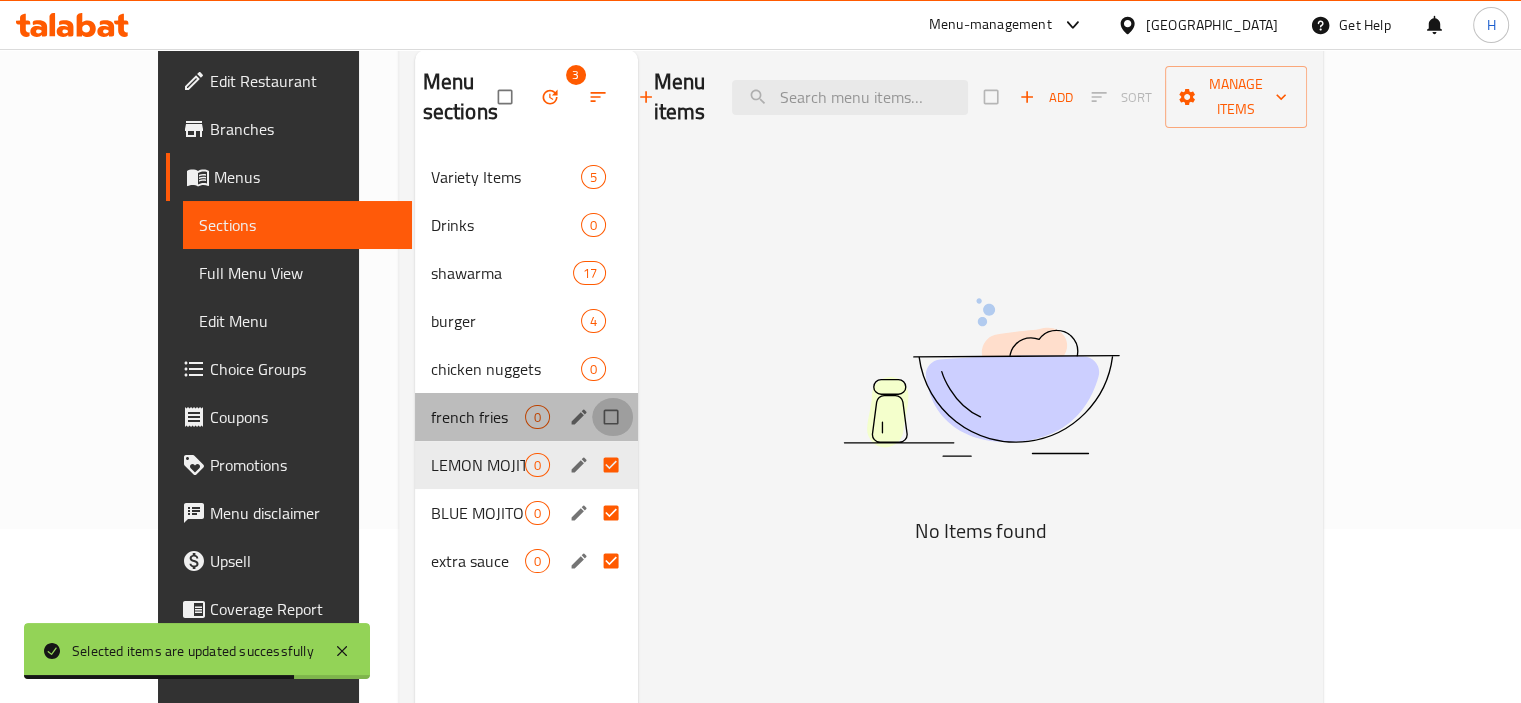 click at bounding box center (613, 417) 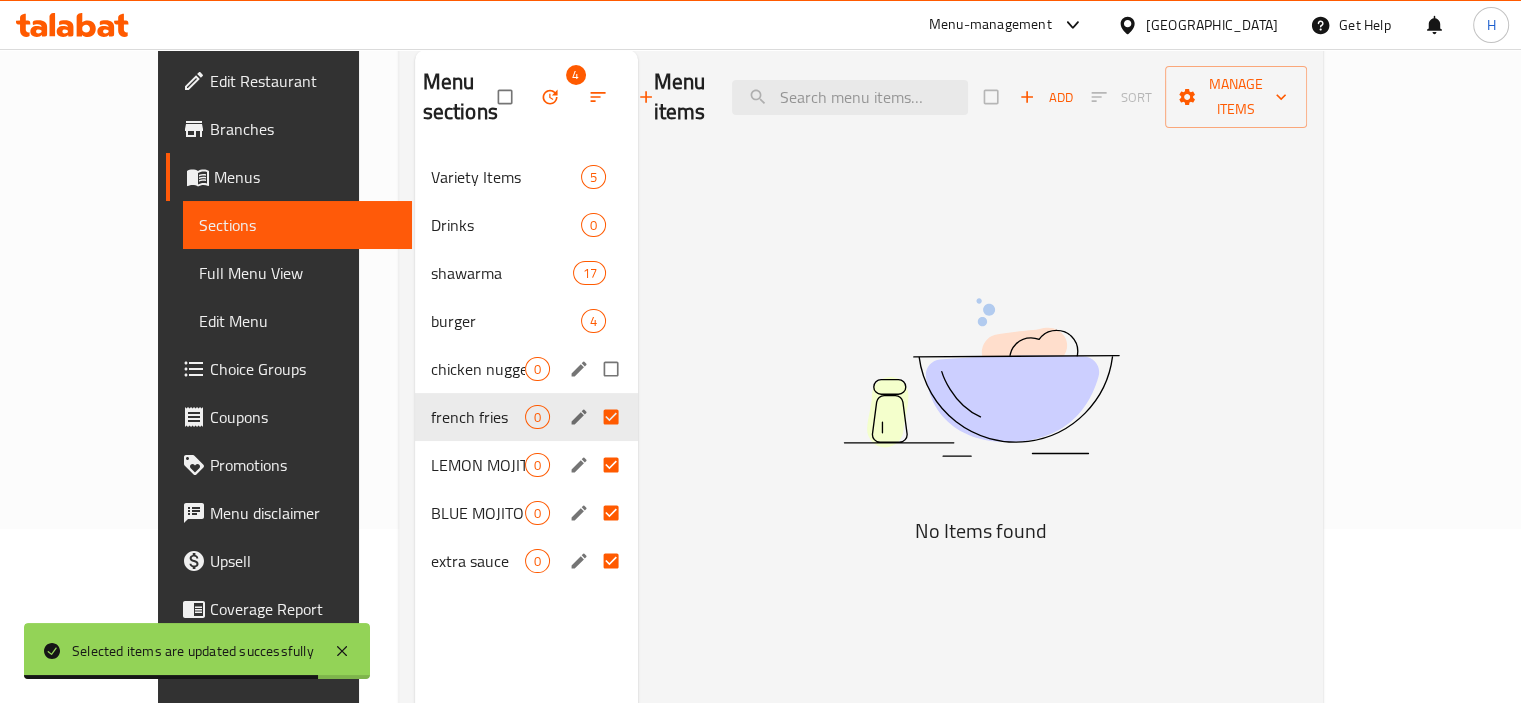 click at bounding box center (613, 369) 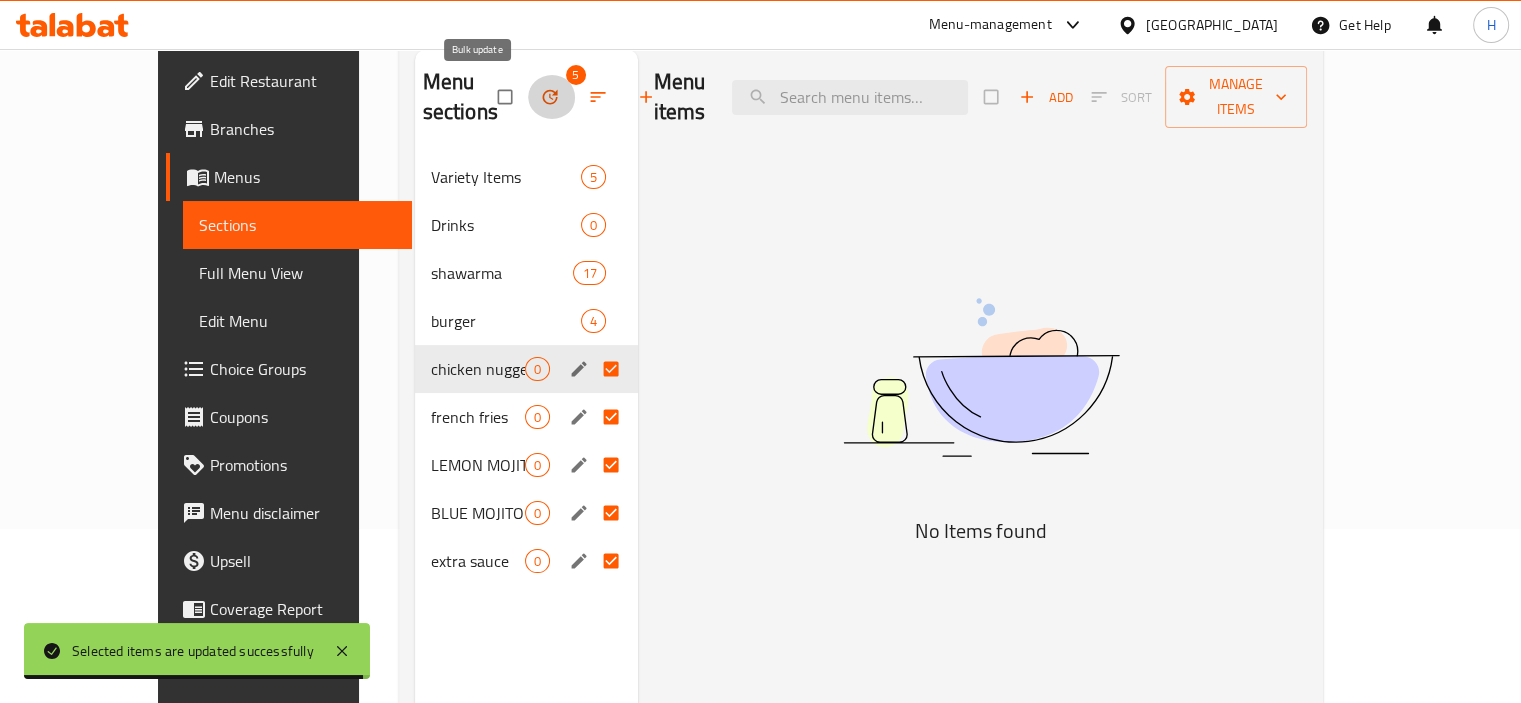 click at bounding box center (552, 97) 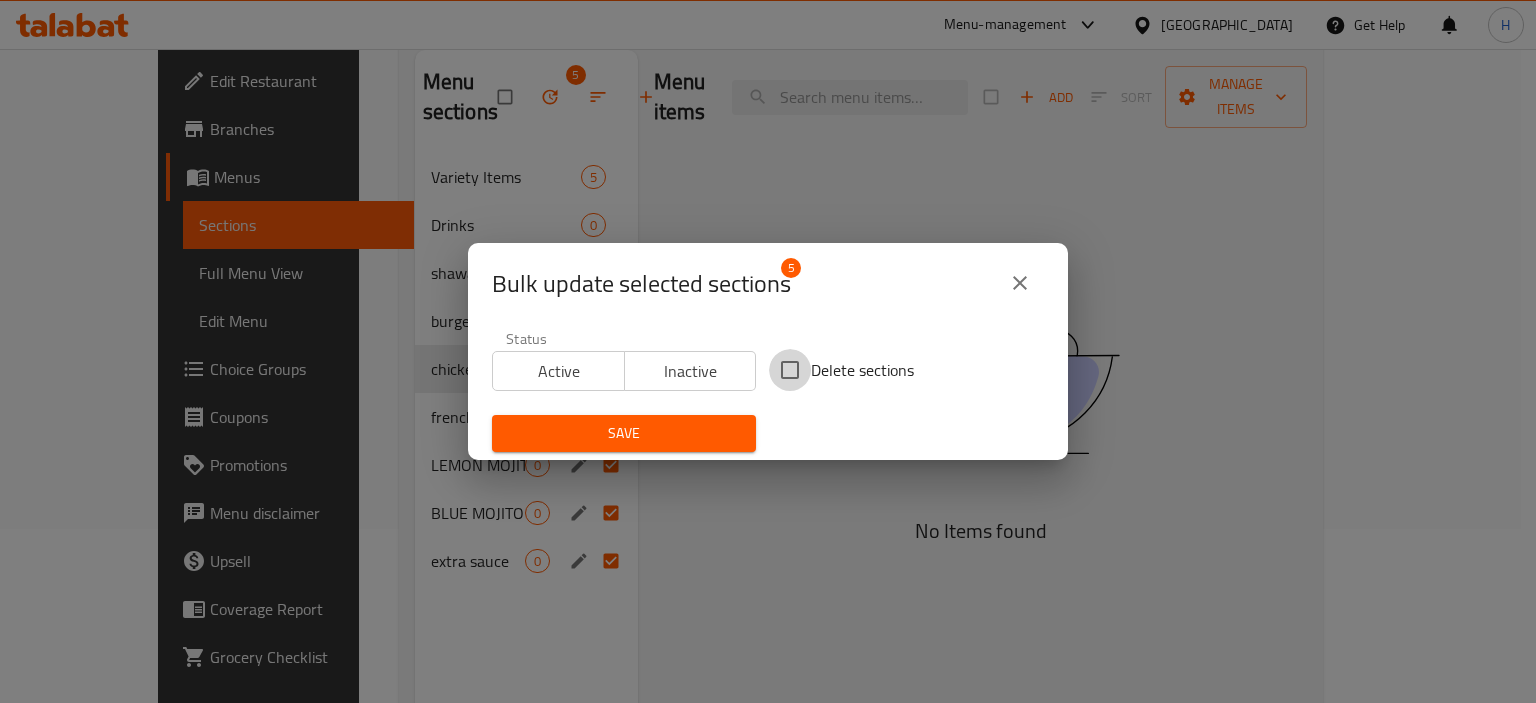 click on "Delete sections" at bounding box center [790, 370] 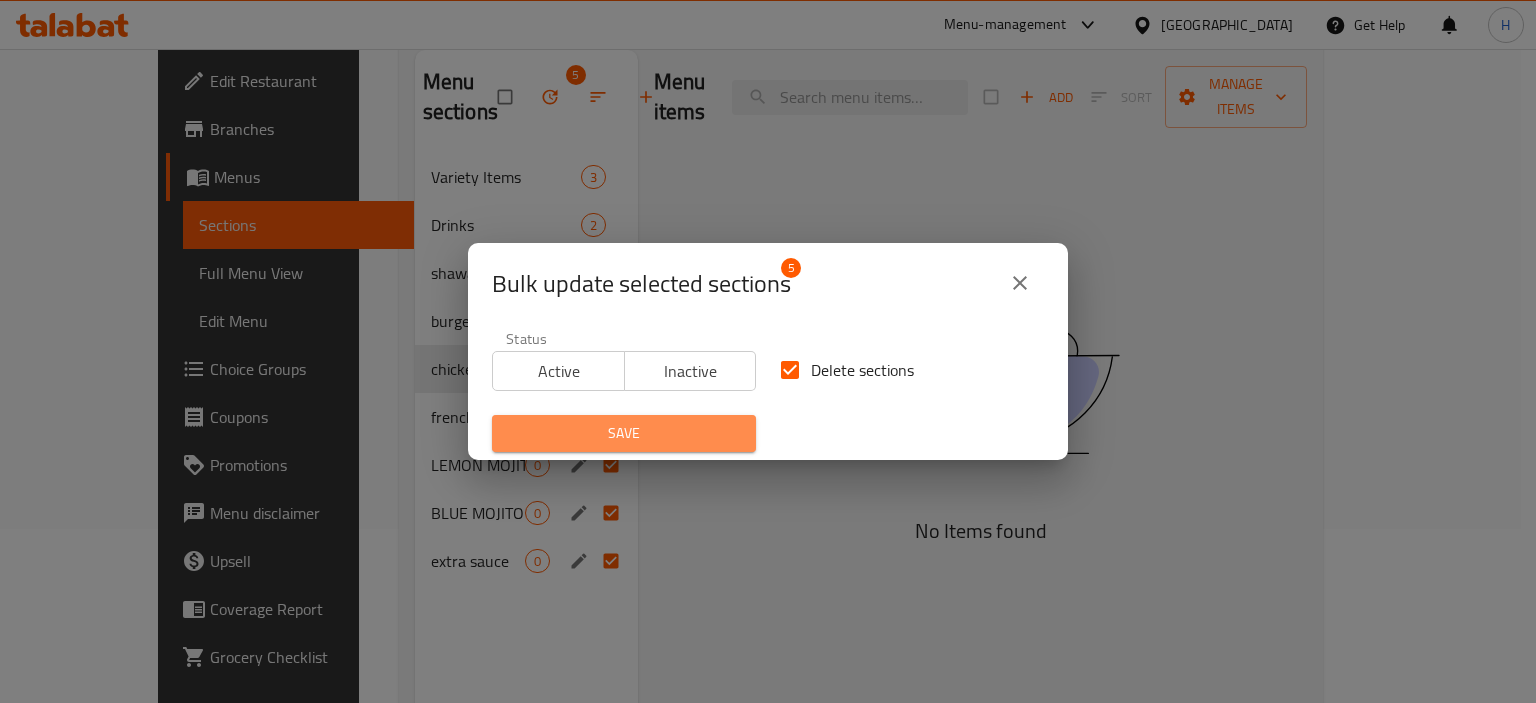 click on "Save" at bounding box center [624, 433] 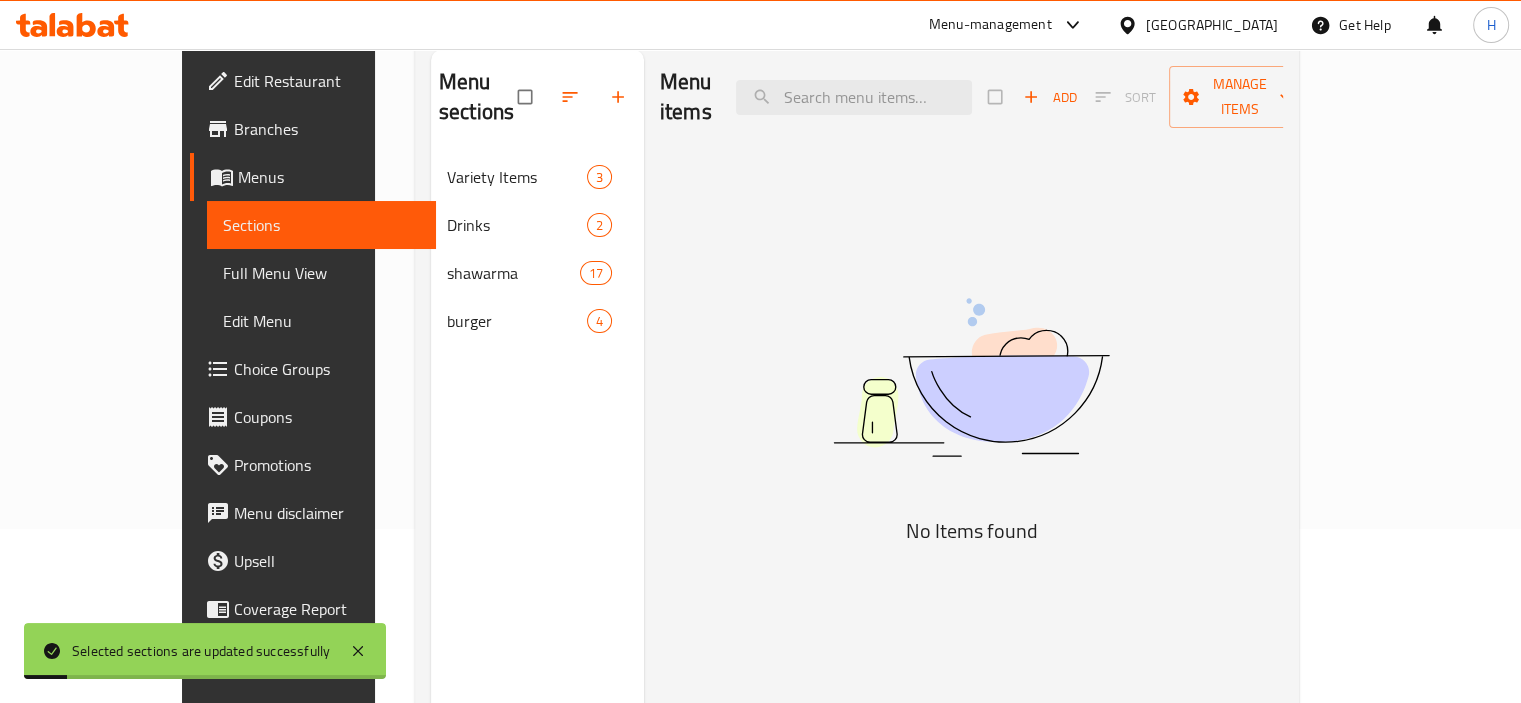 click on "Menu items Add Sort Manage items No Items found" at bounding box center (963, 401) 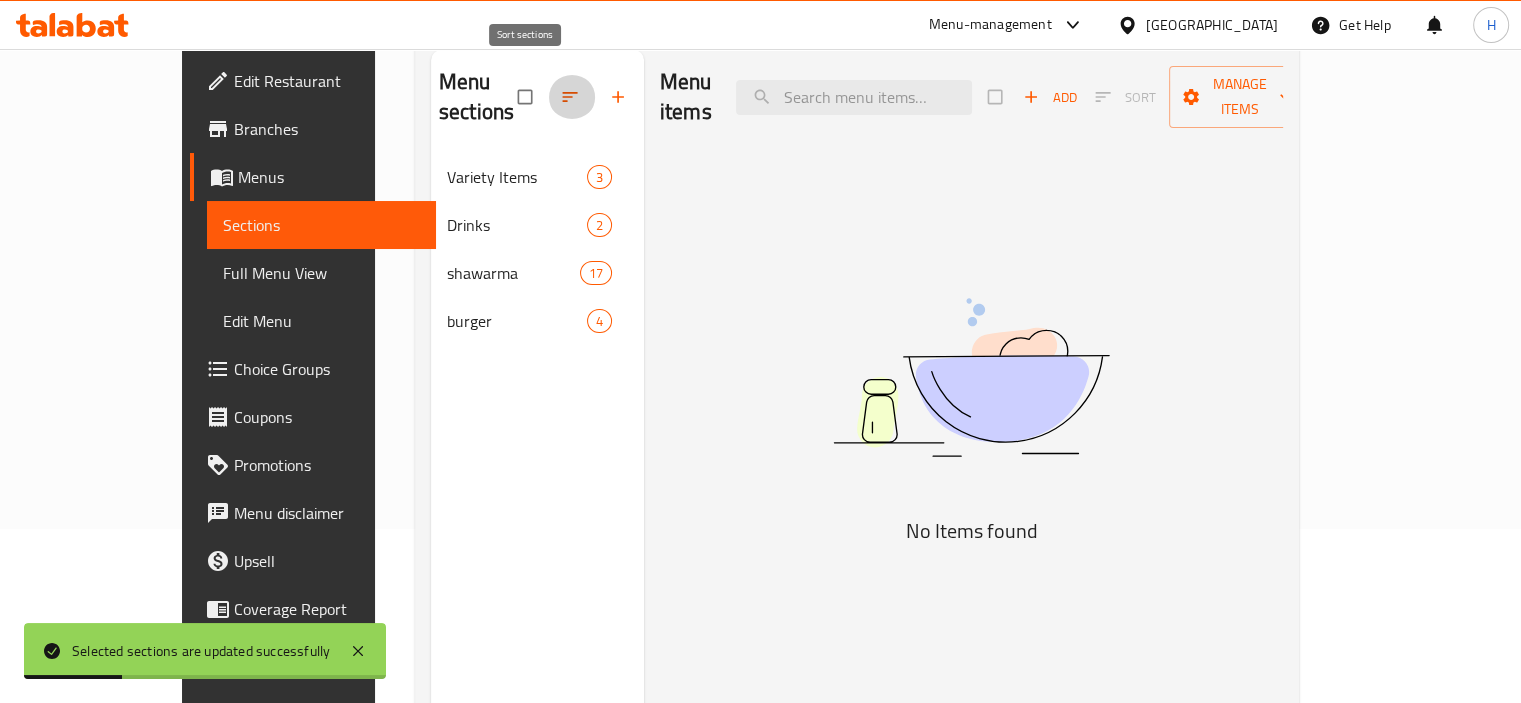 click at bounding box center [572, 97] 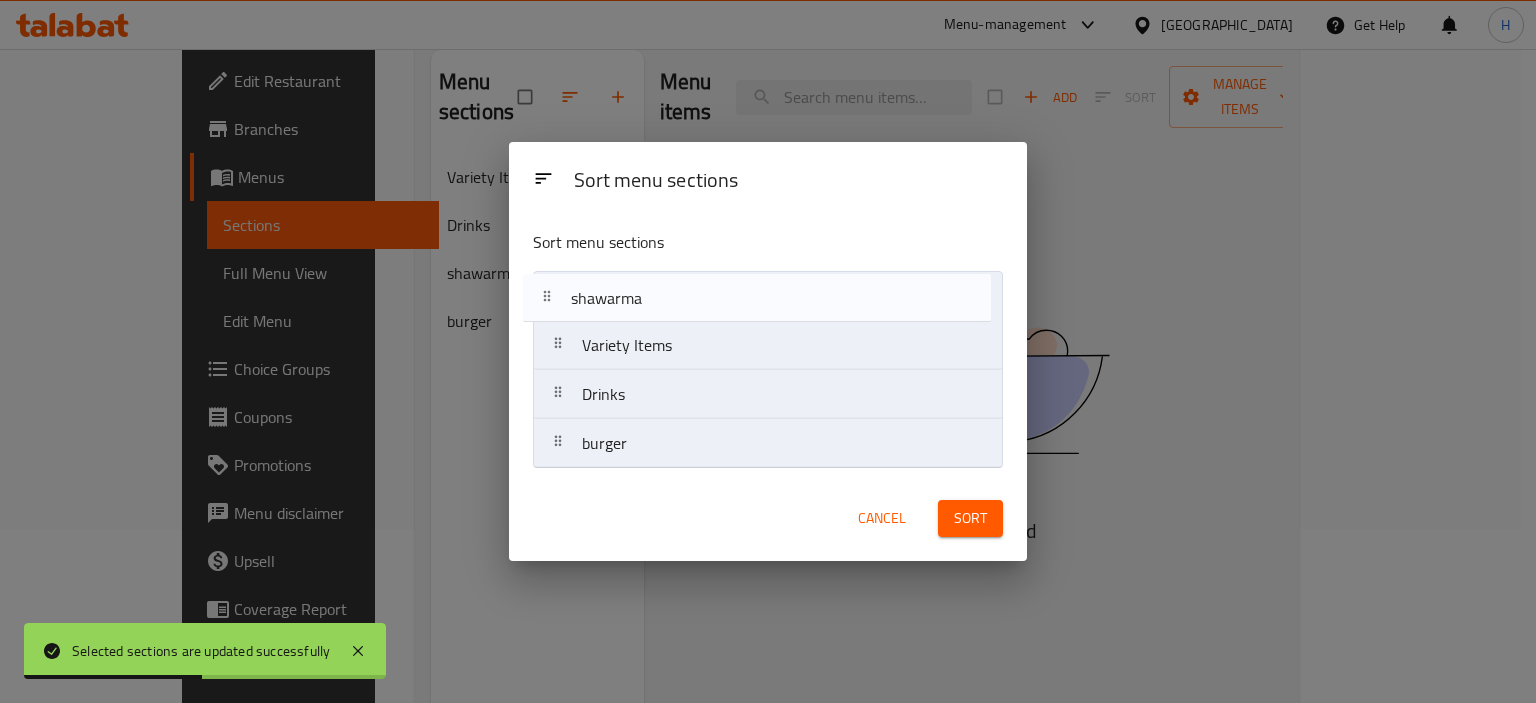 drag, startPoint x: 683, startPoint y: 403, endPoint x: 672, endPoint y: 296, distance: 107.563934 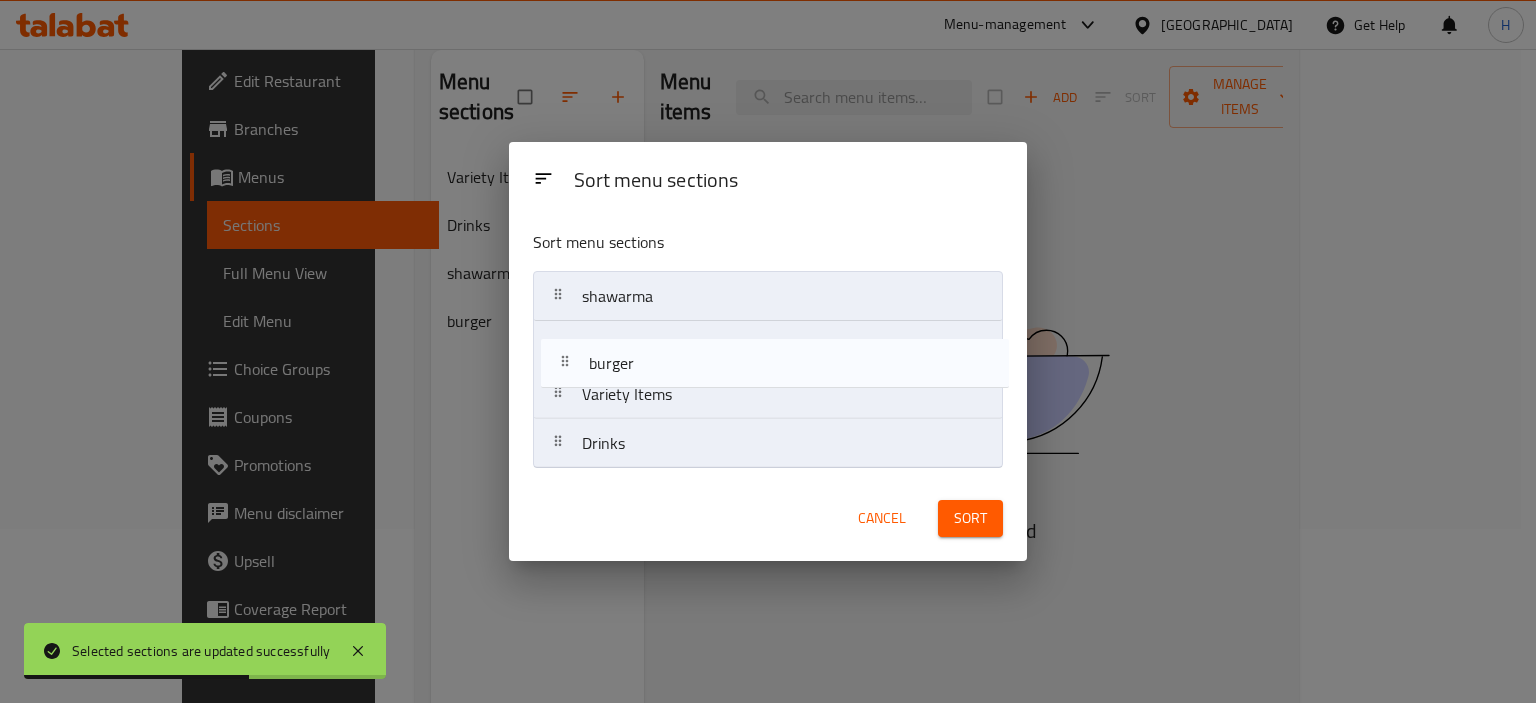 drag, startPoint x: 649, startPoint y: 455, endPoint x: 653, endPoint y: 366, distance: 89.08984 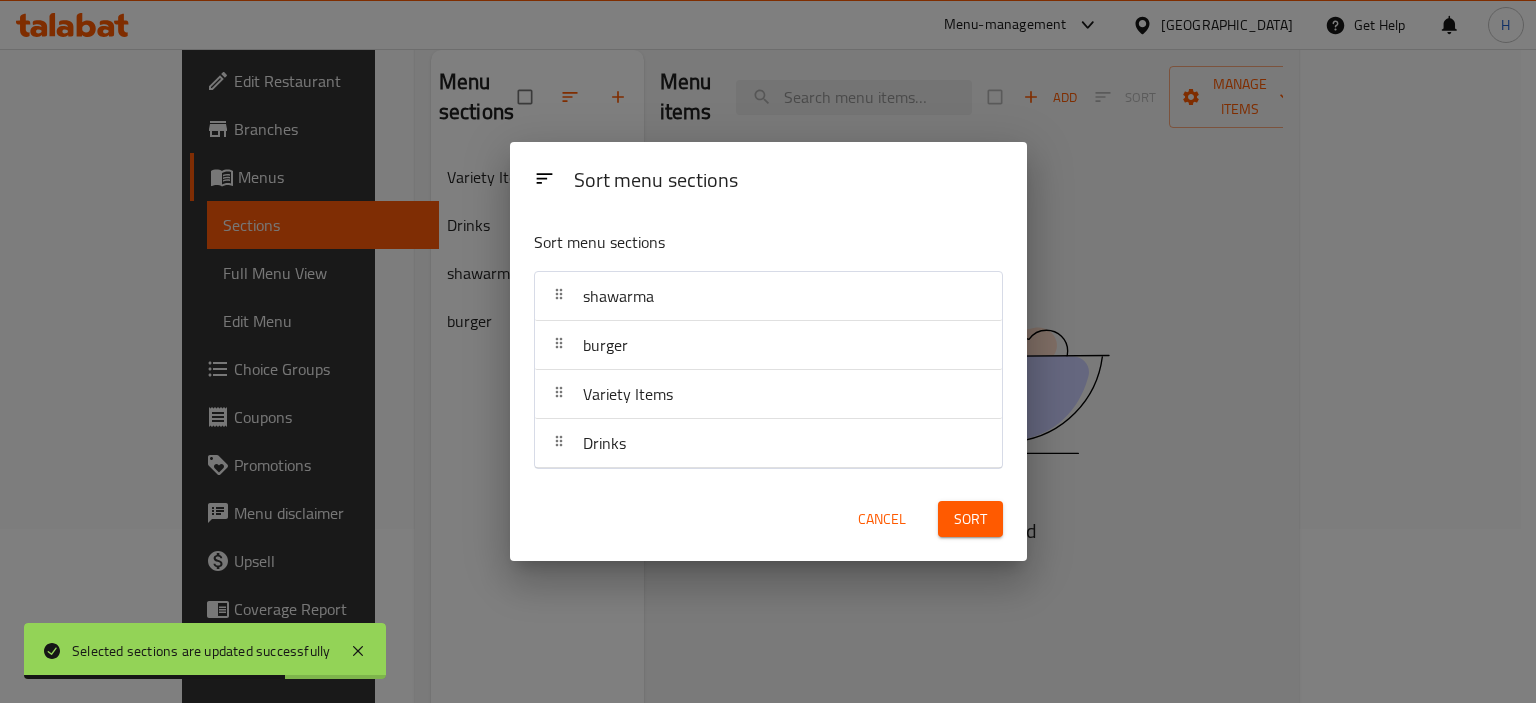 click on "Sort" at bounding box center (970, 519) 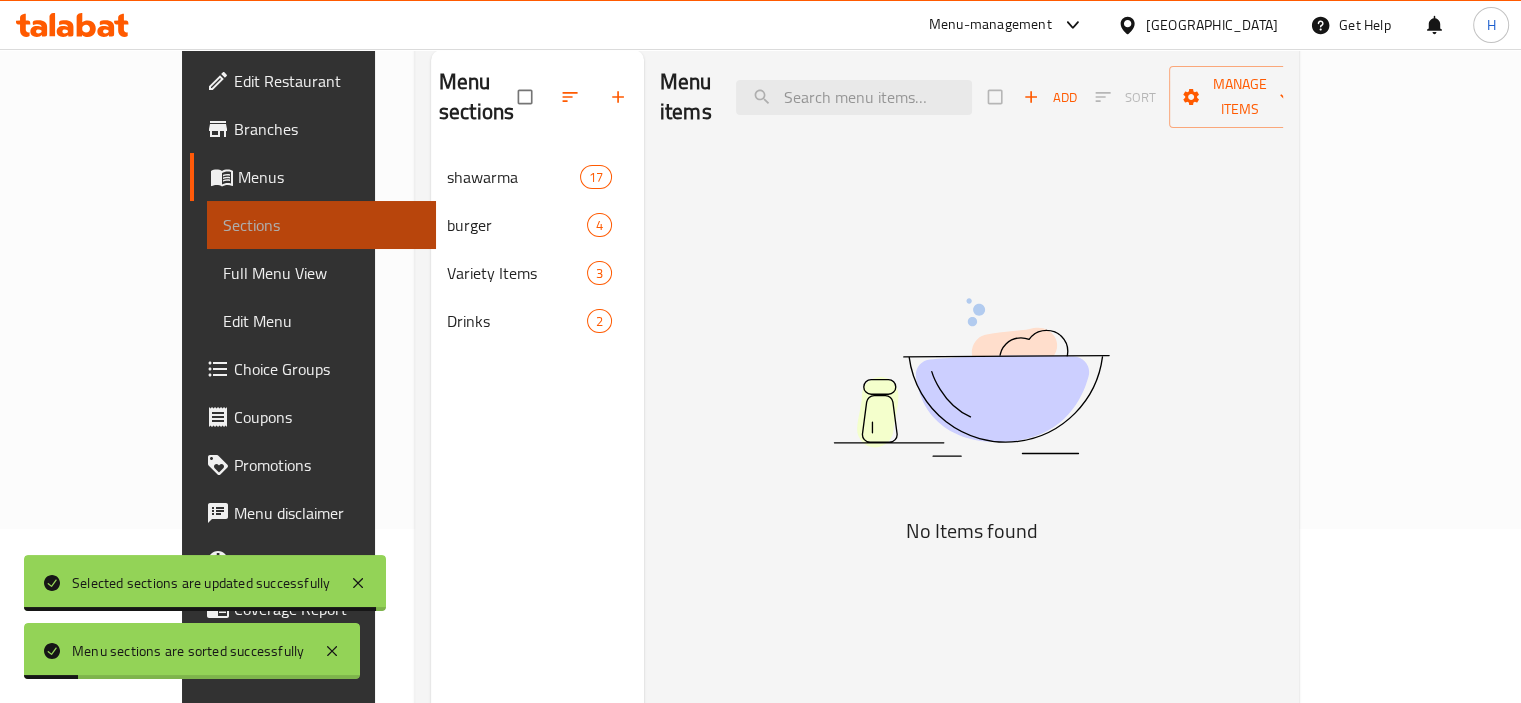 click on "Sections" at bounding box center [321, 225] 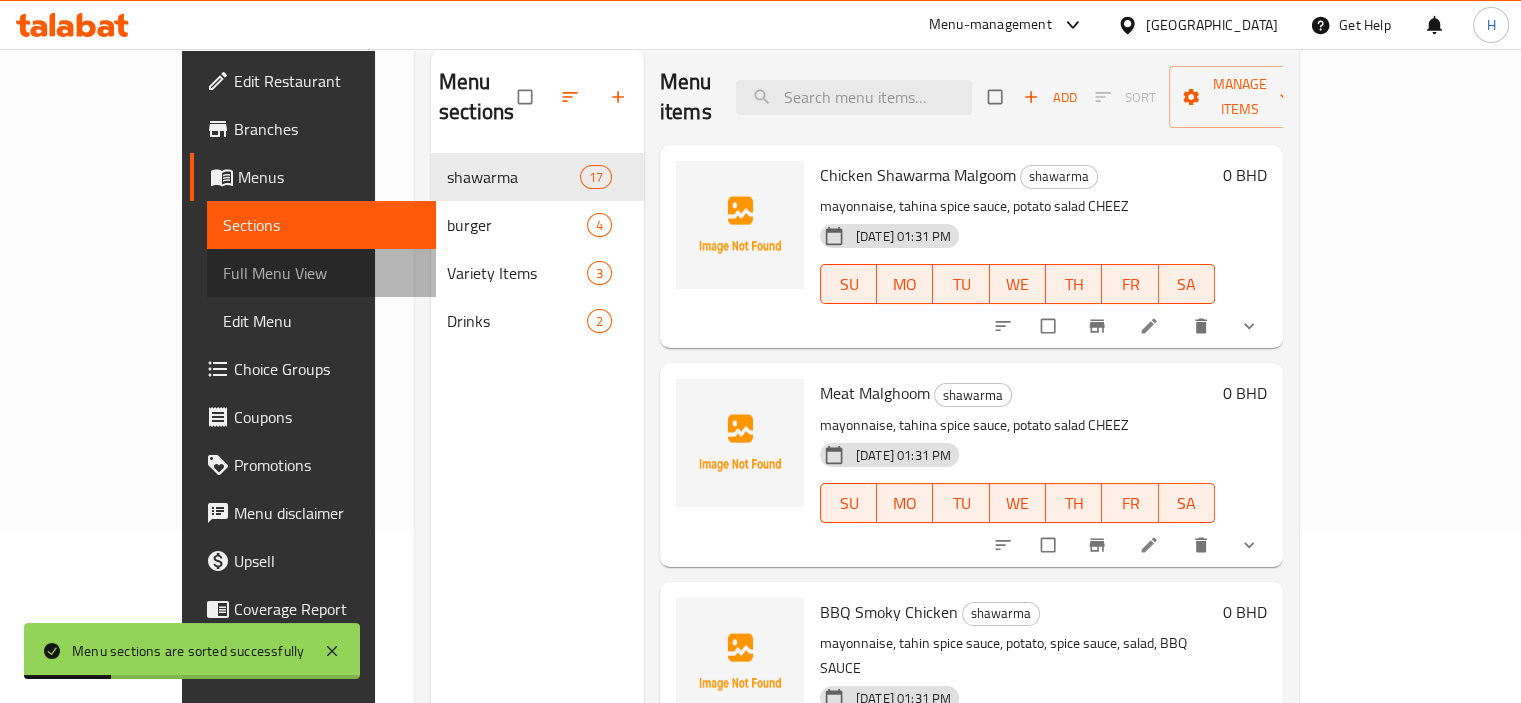 click on "Full Menu View" at bounding box center (321, 273) 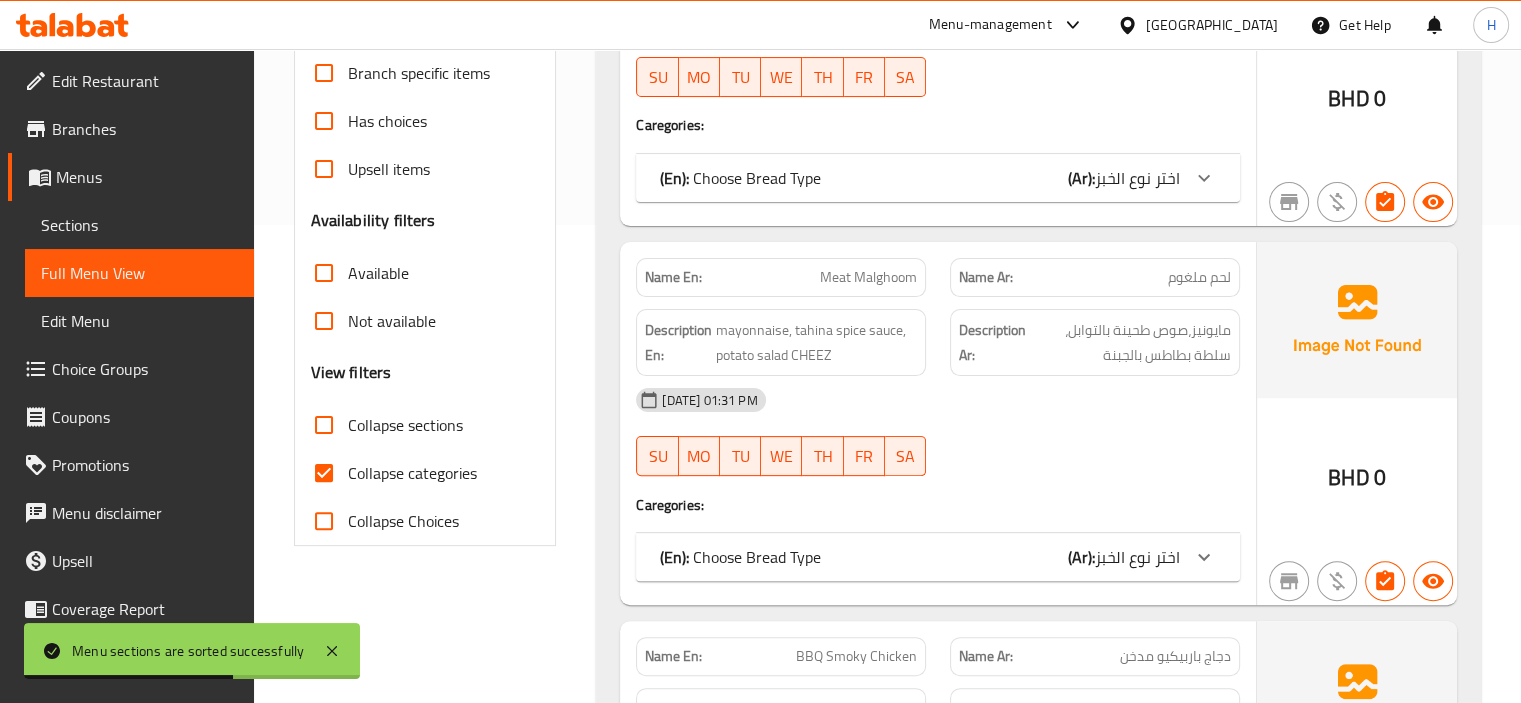 scroll, scrollTop: 479, scrollLeft: 0, axis: vertical 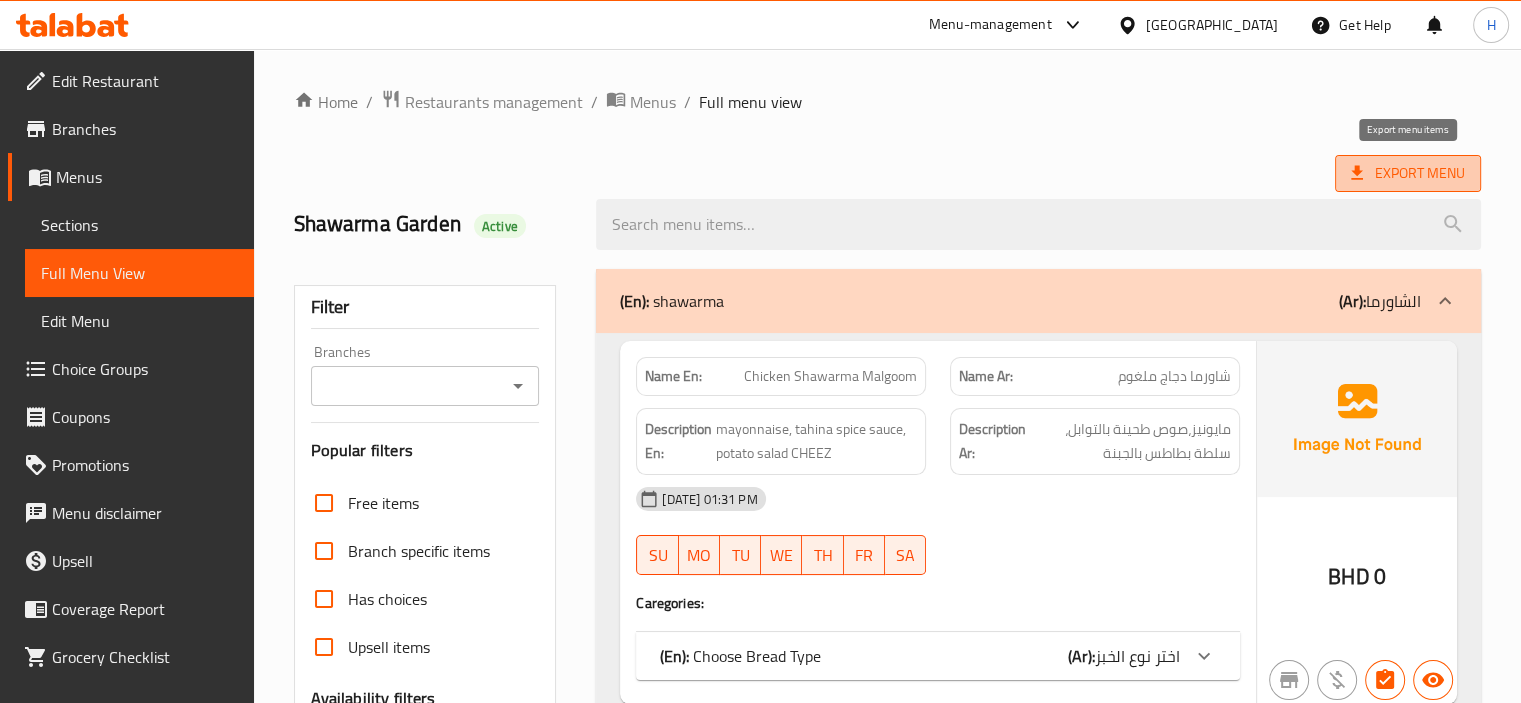 click on "Export Menu" at bounding box center [1408, 173] 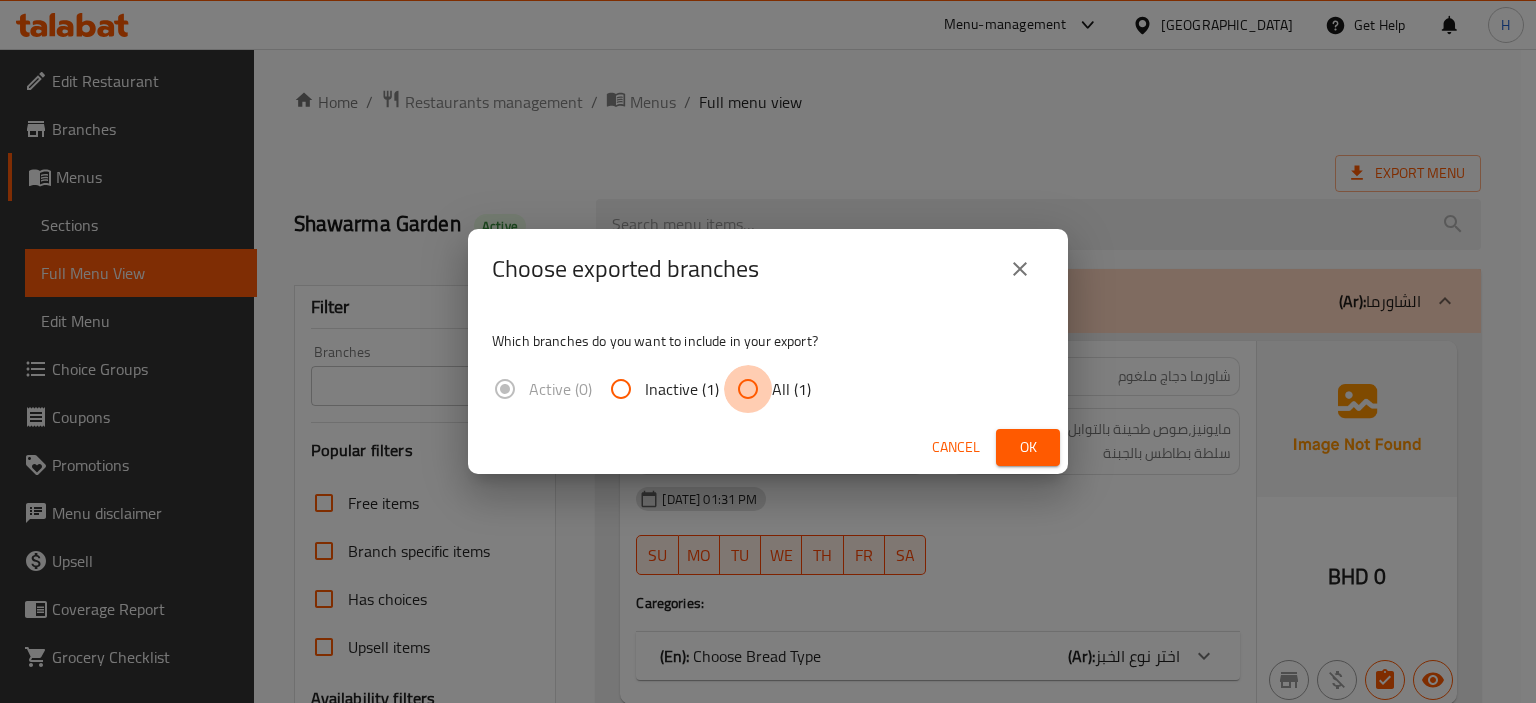 click on "All (1)" at bounding box center (748, 389) 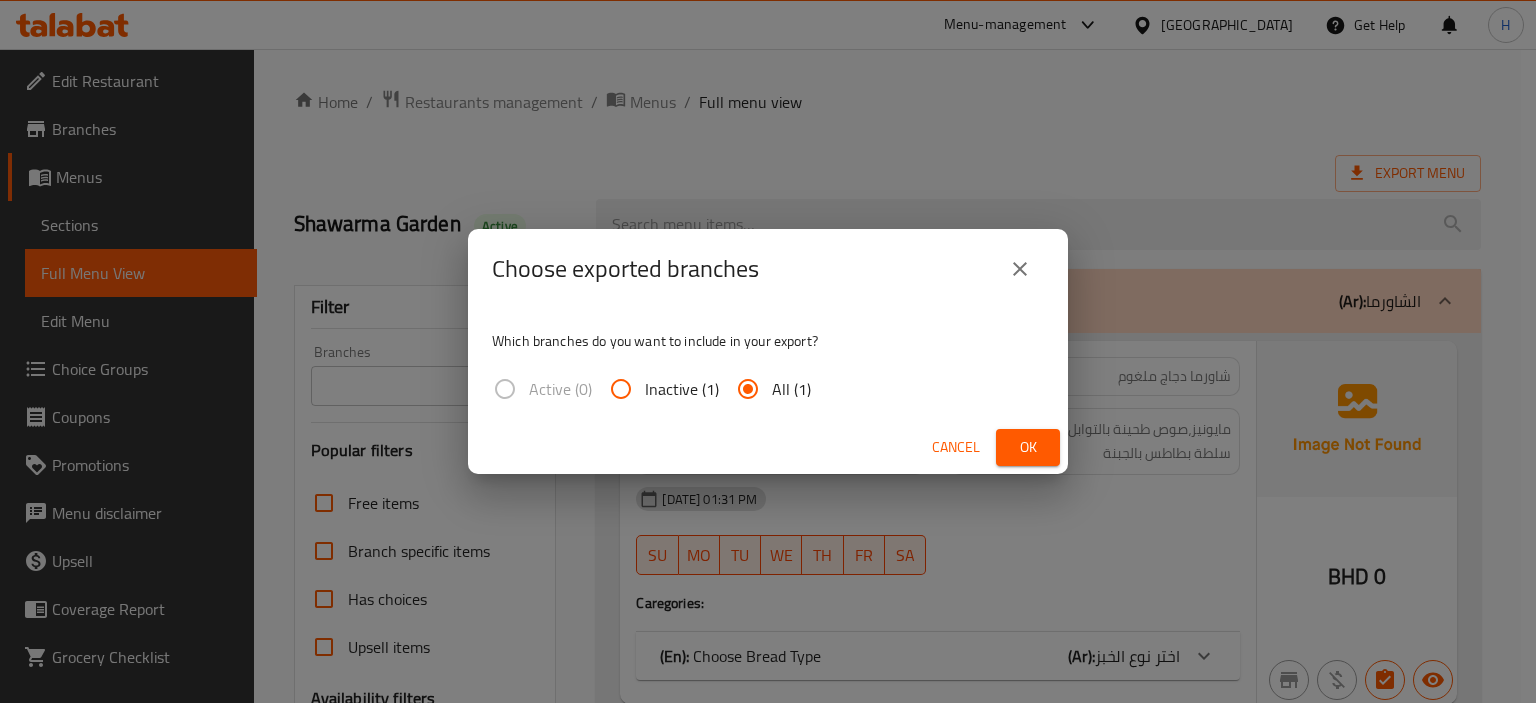 click on "Ok" at bounding box center (1028, 447) 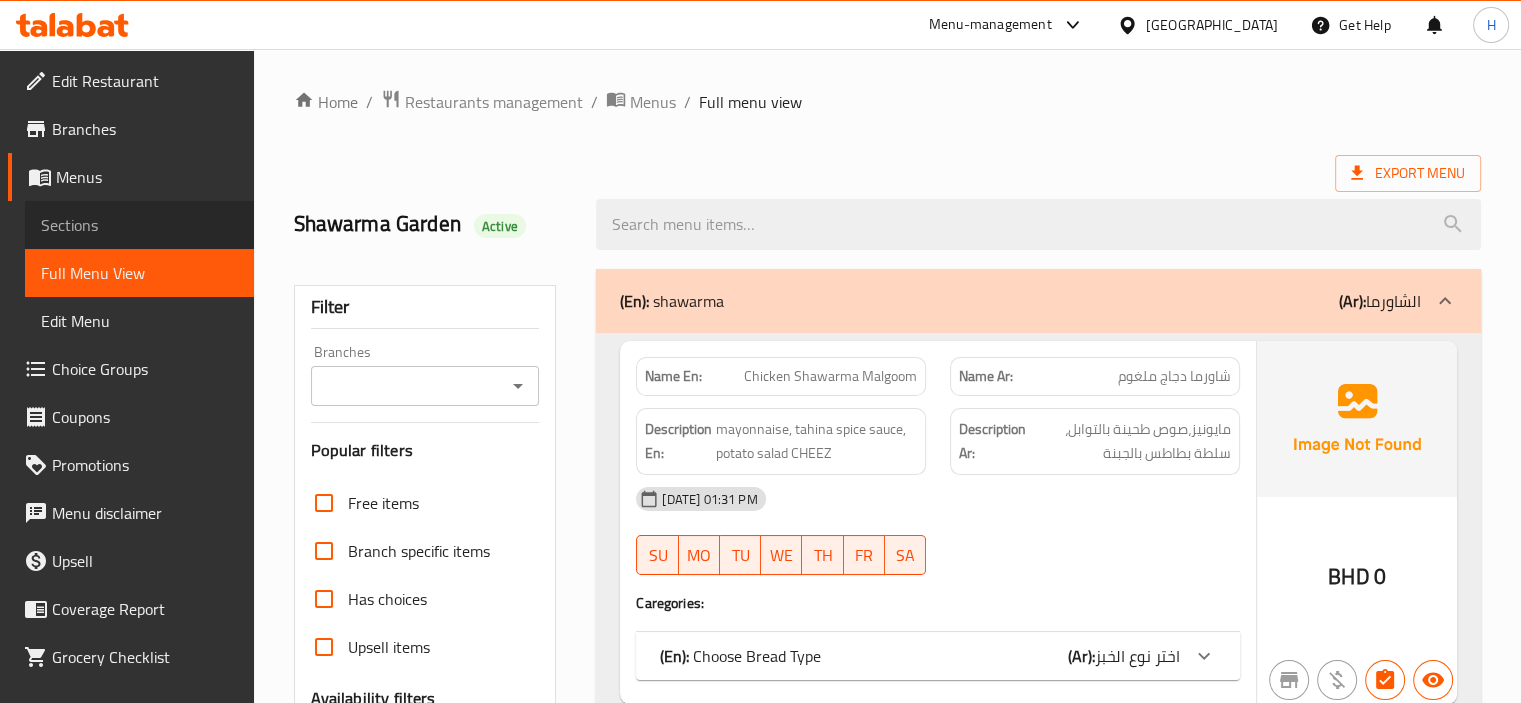 click on "Sections" at bounding box center [139, 225] 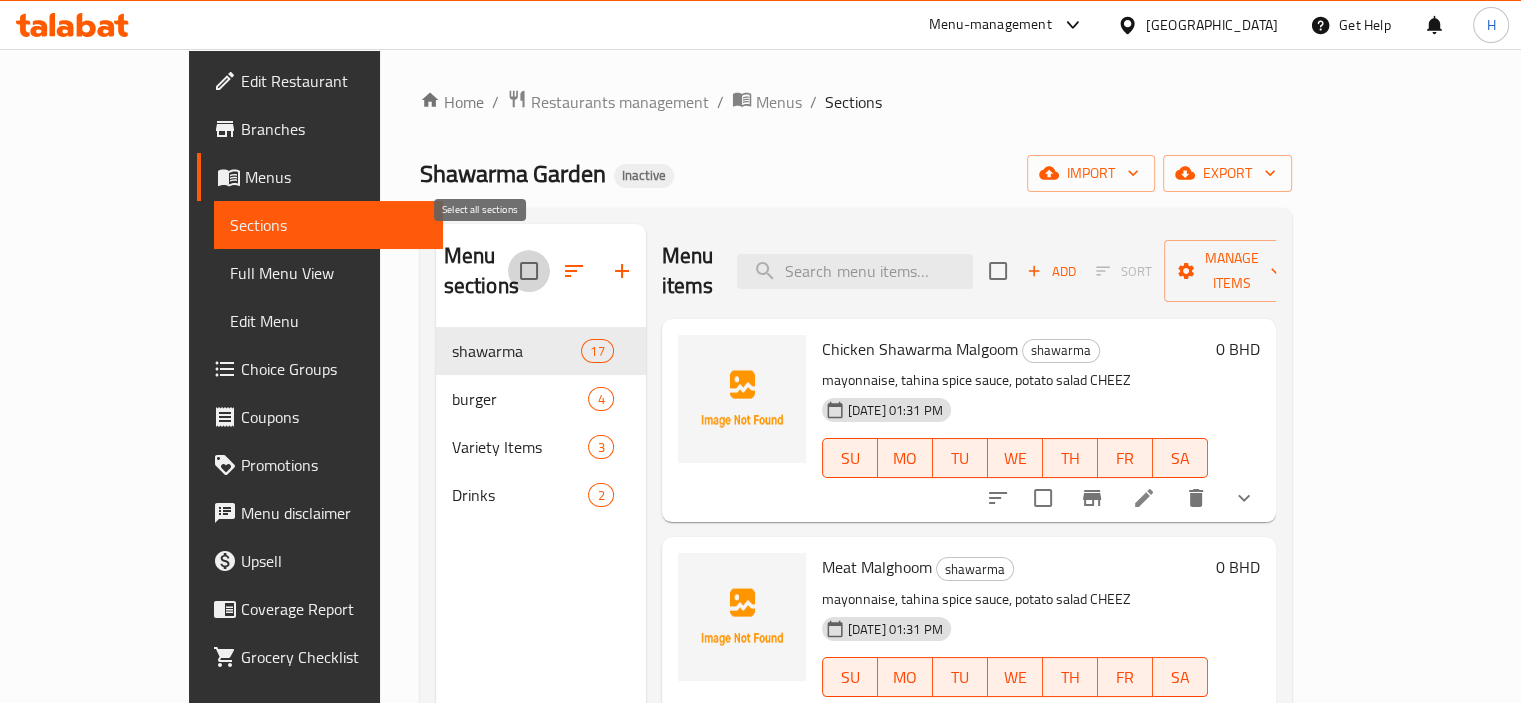 click at bounding box center (529, 271) 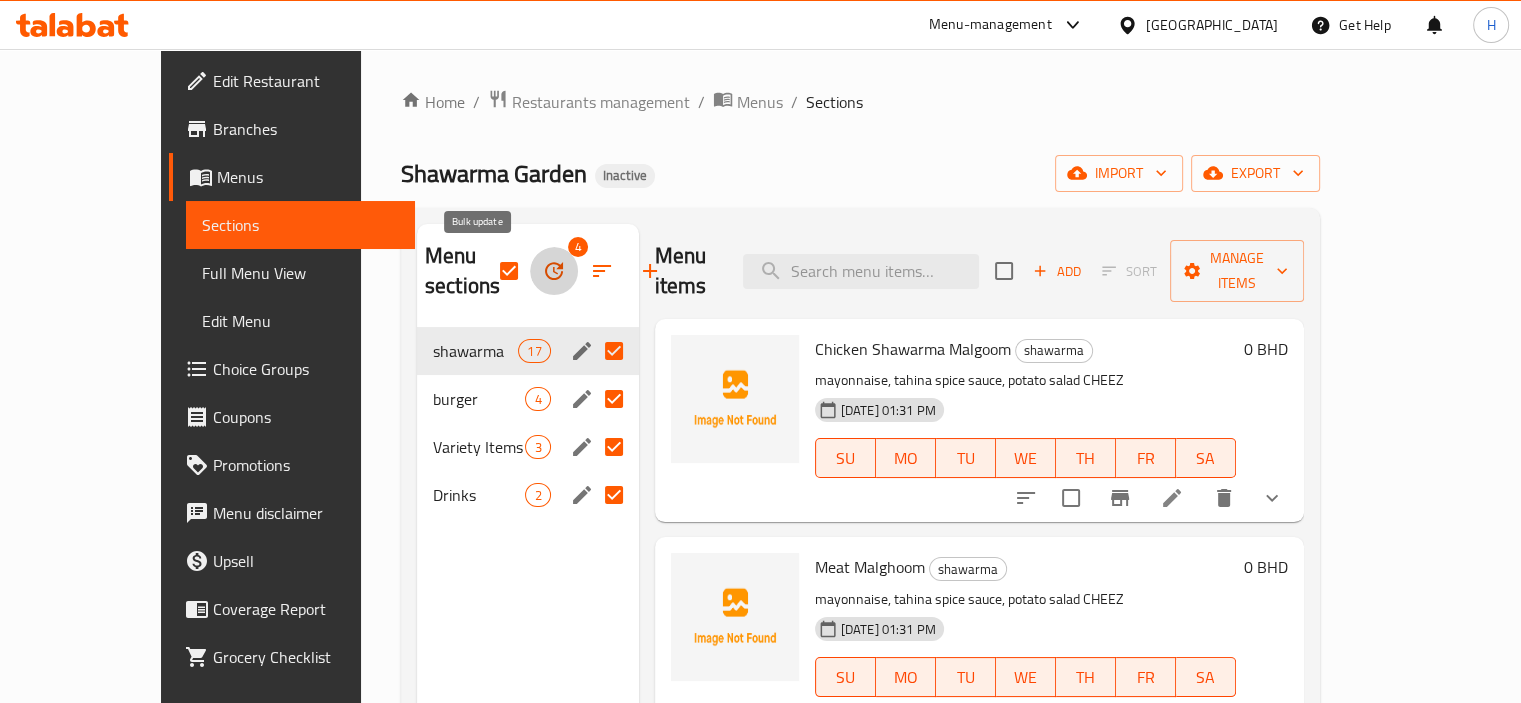 click 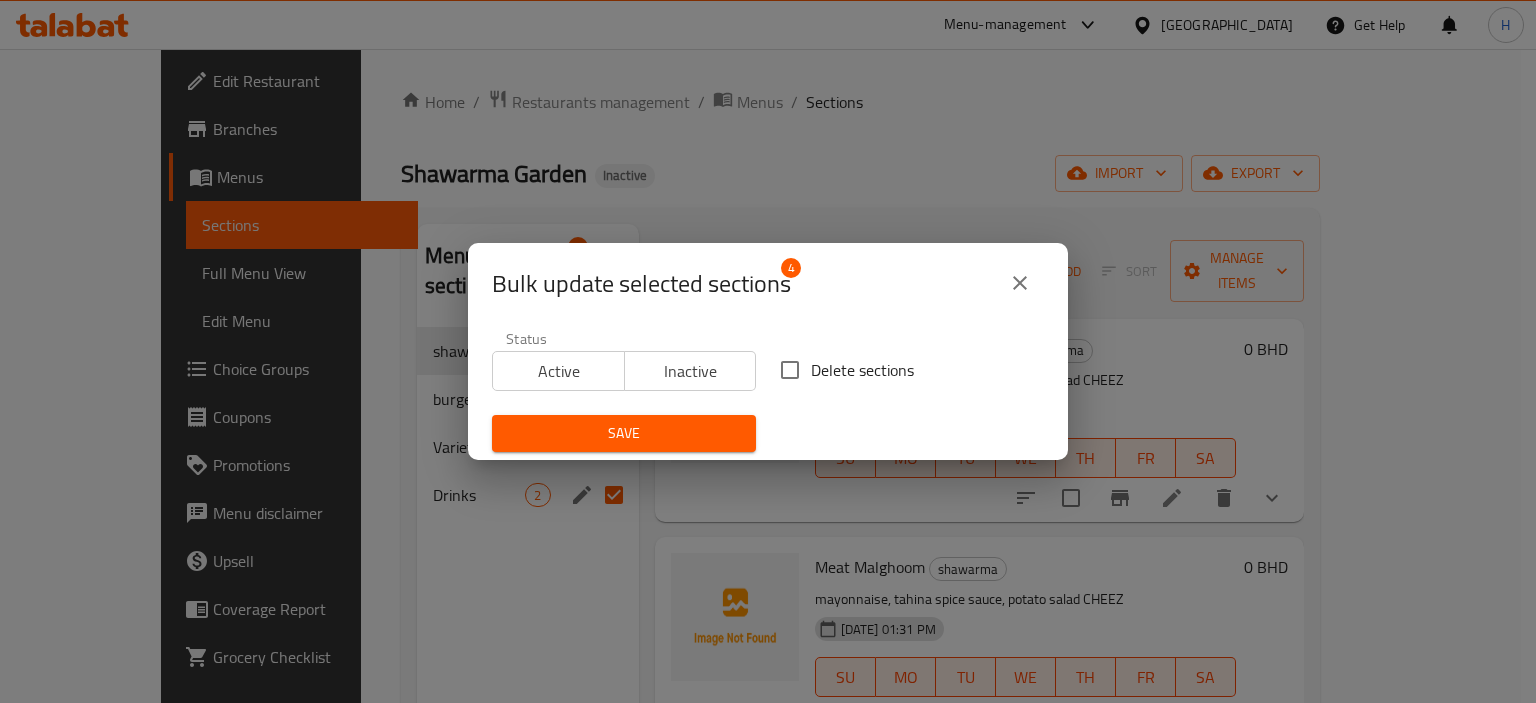 click on "Delete sections" at bounding box center [862, 370] 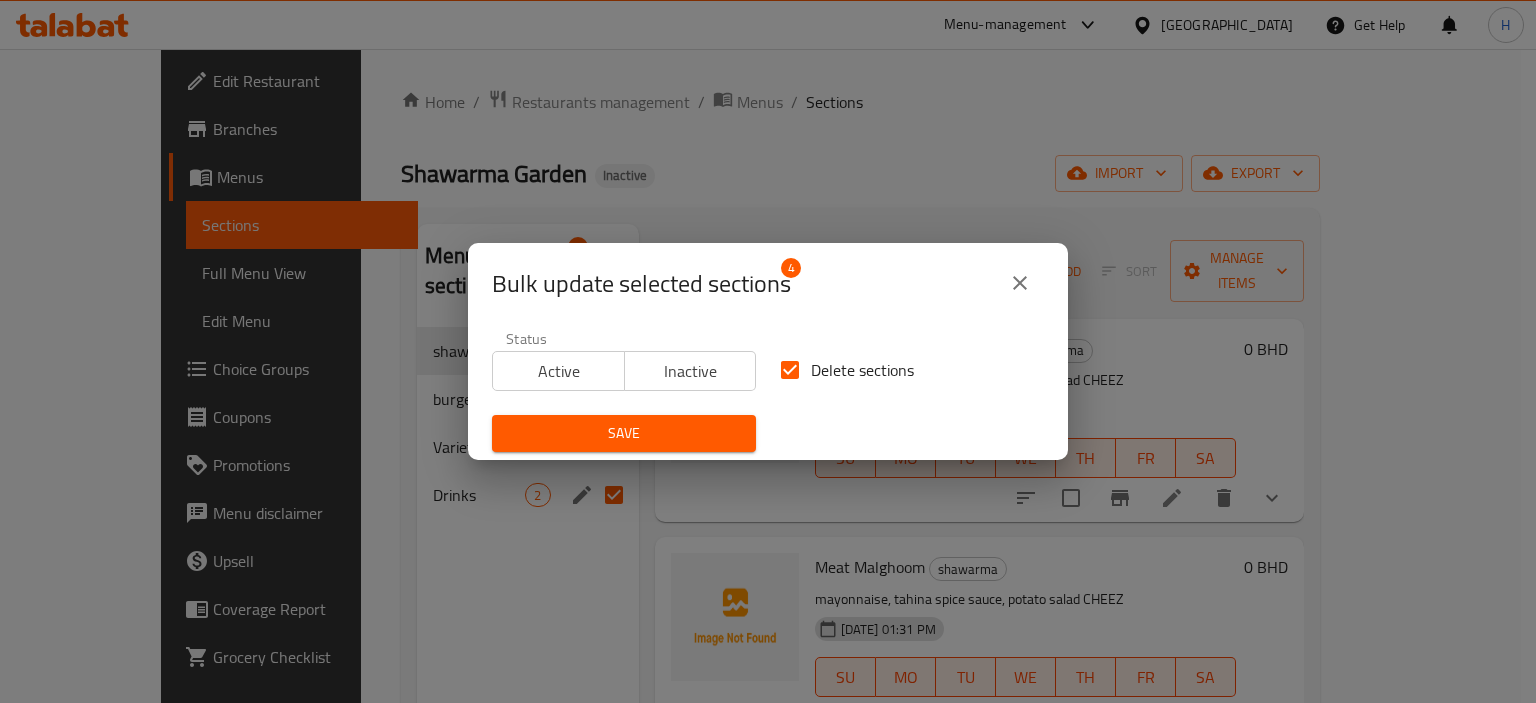 click on "Save" at bounding box center [624, 433] 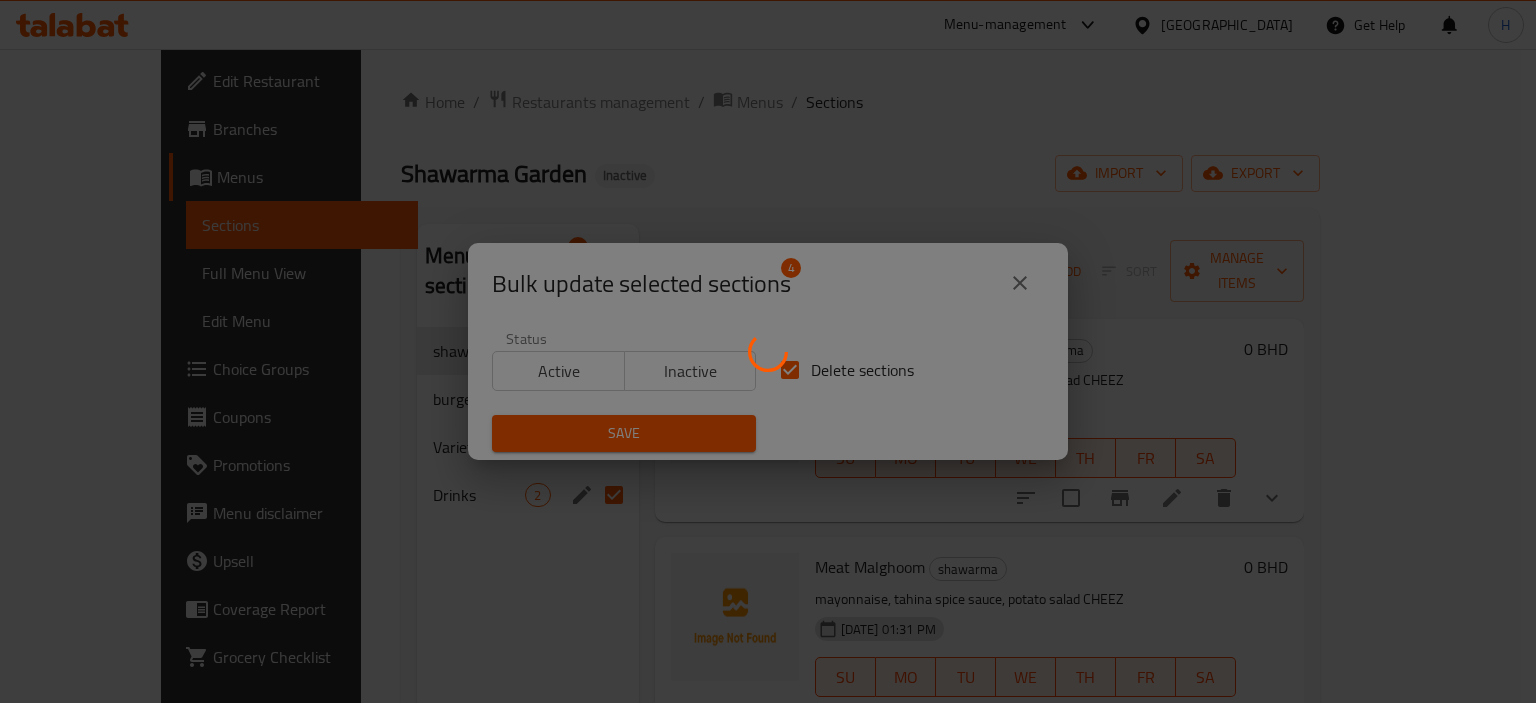 checkbox on "false" 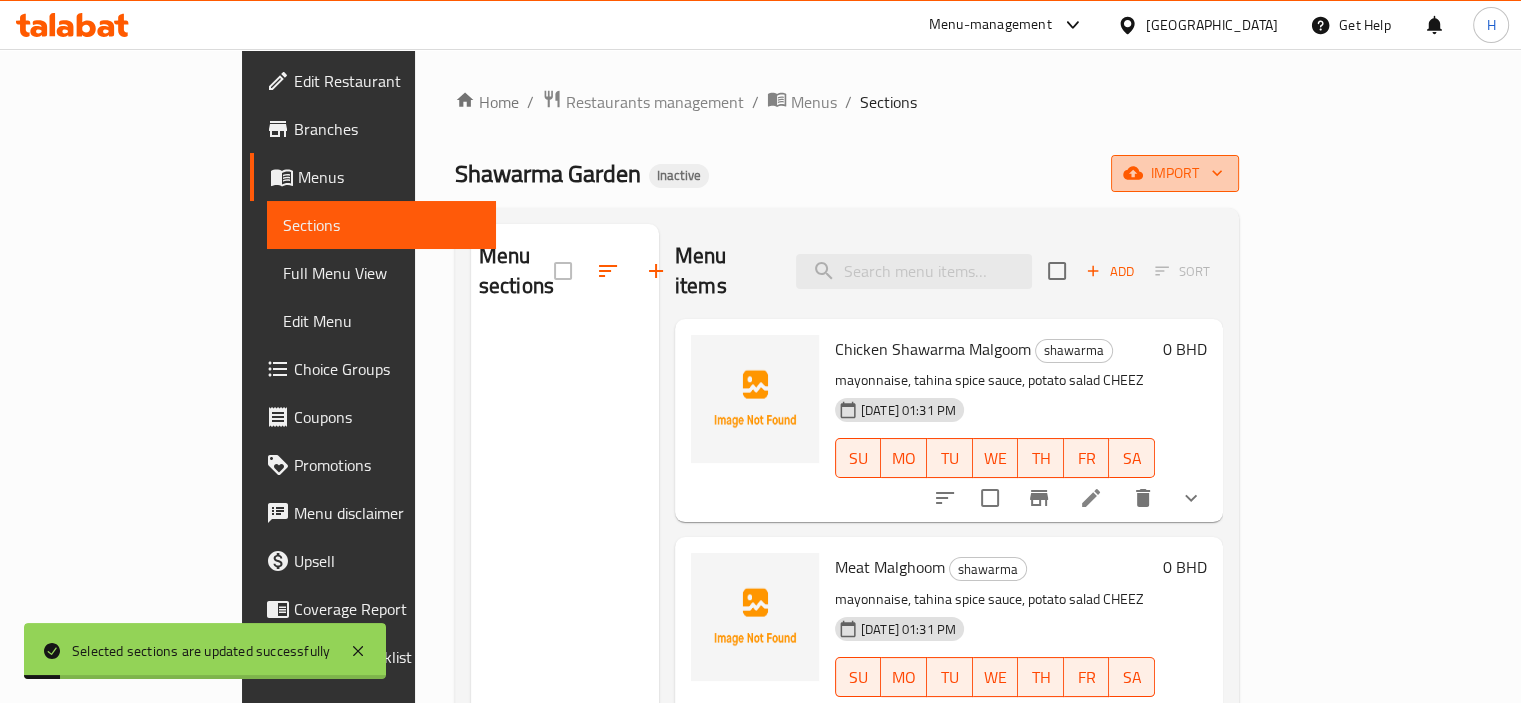 click on "import" at bounding box center (1175, 173) 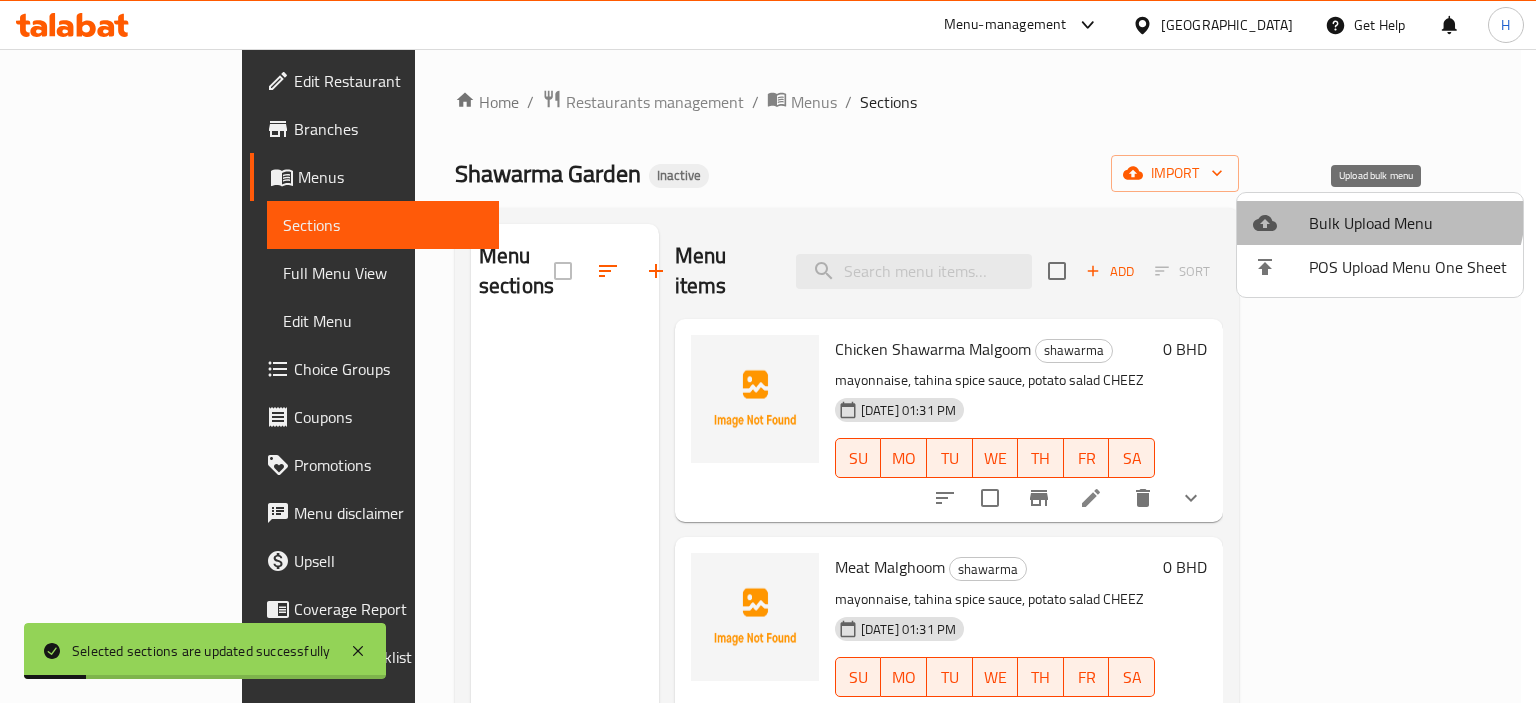 click on "Bulk Upload Menu" at bounding box center [1380, 223] 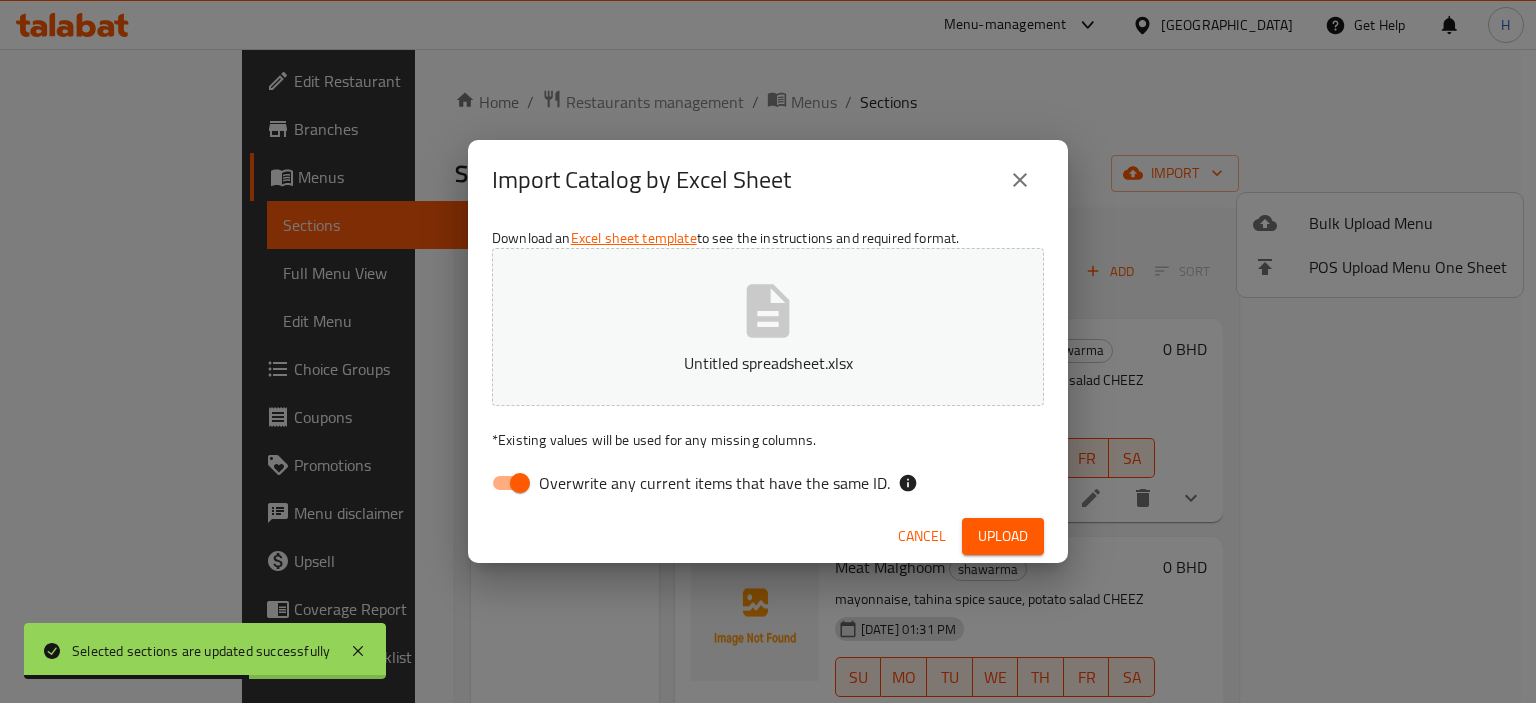 click on "Overwrite any current items that have the same ID." at bounding box center [714, 483] 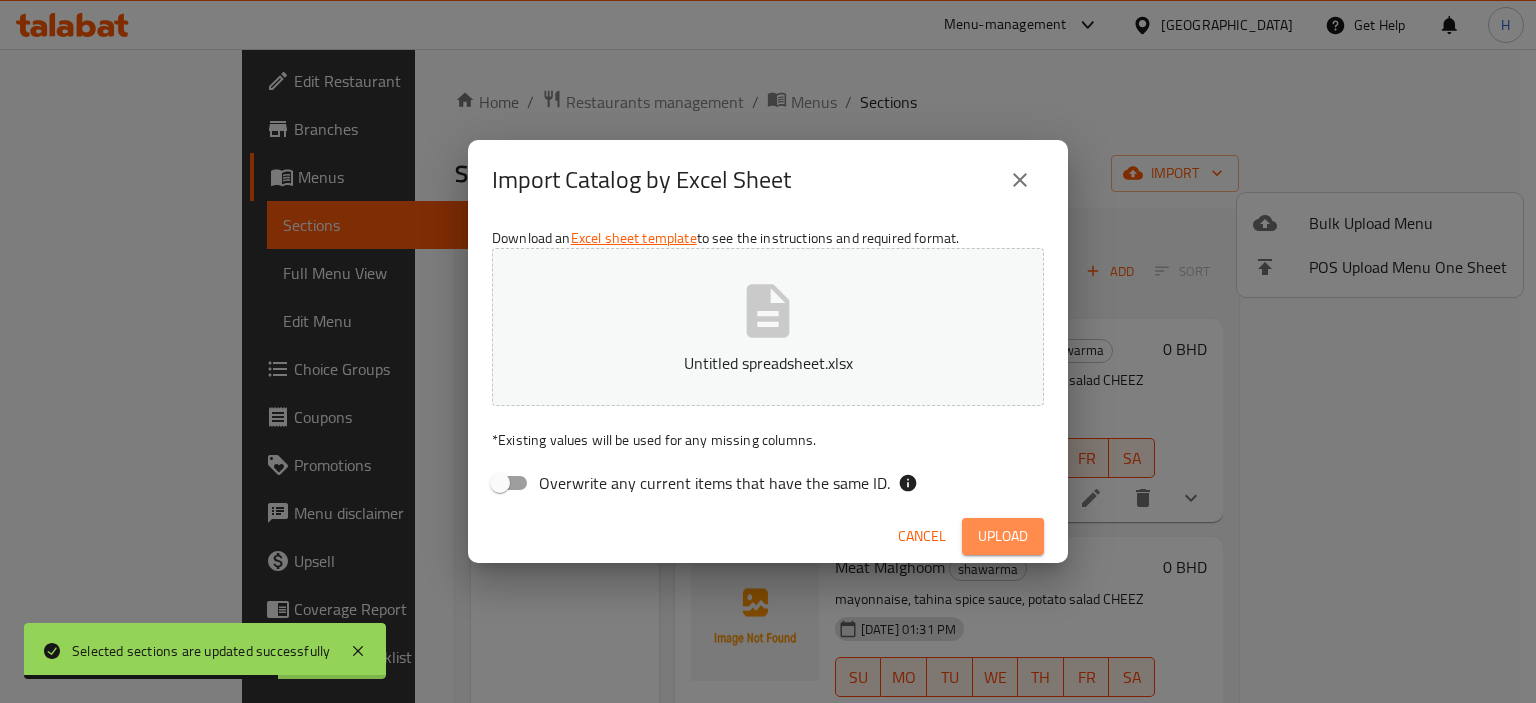 click on "Upload" at bounding box center (1003, 536) 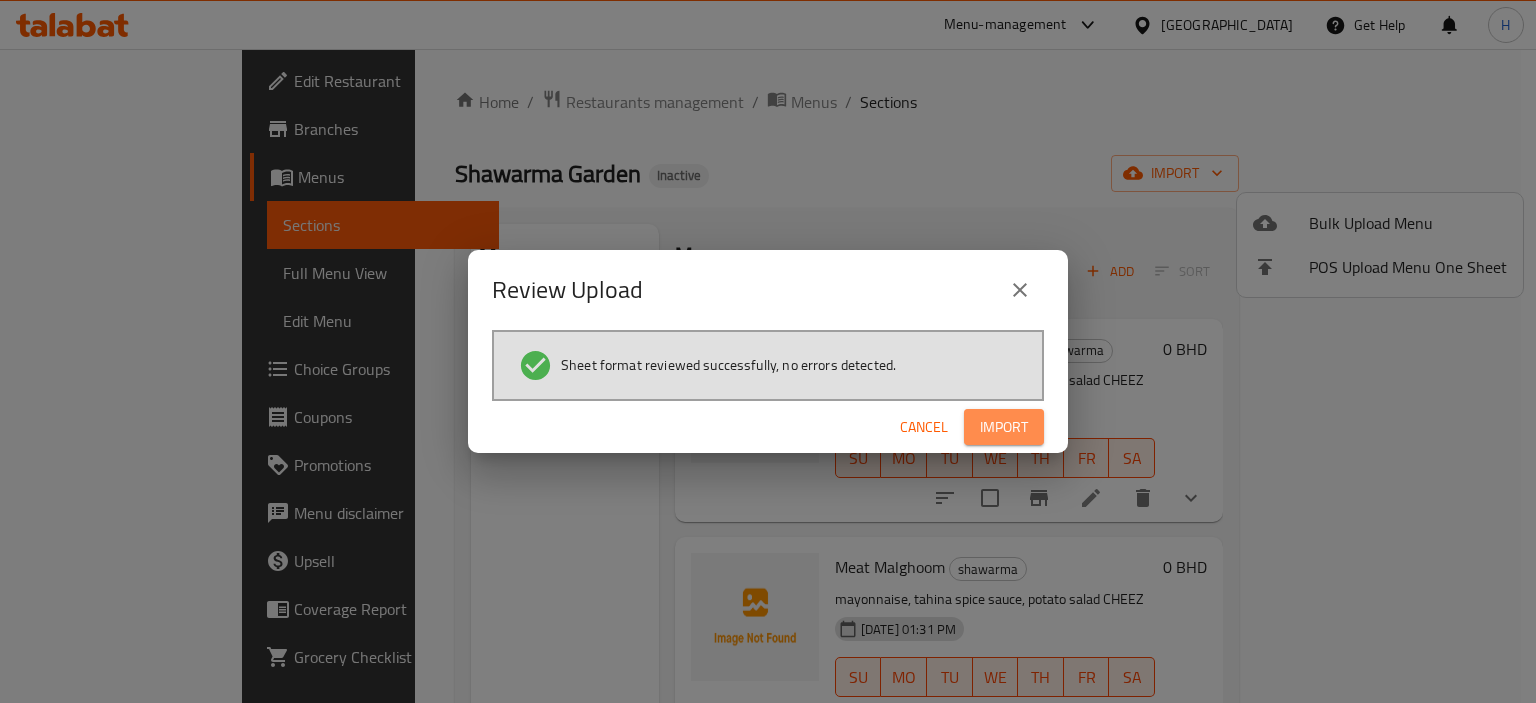 click on "Import" at bounding box center (1004, 427) 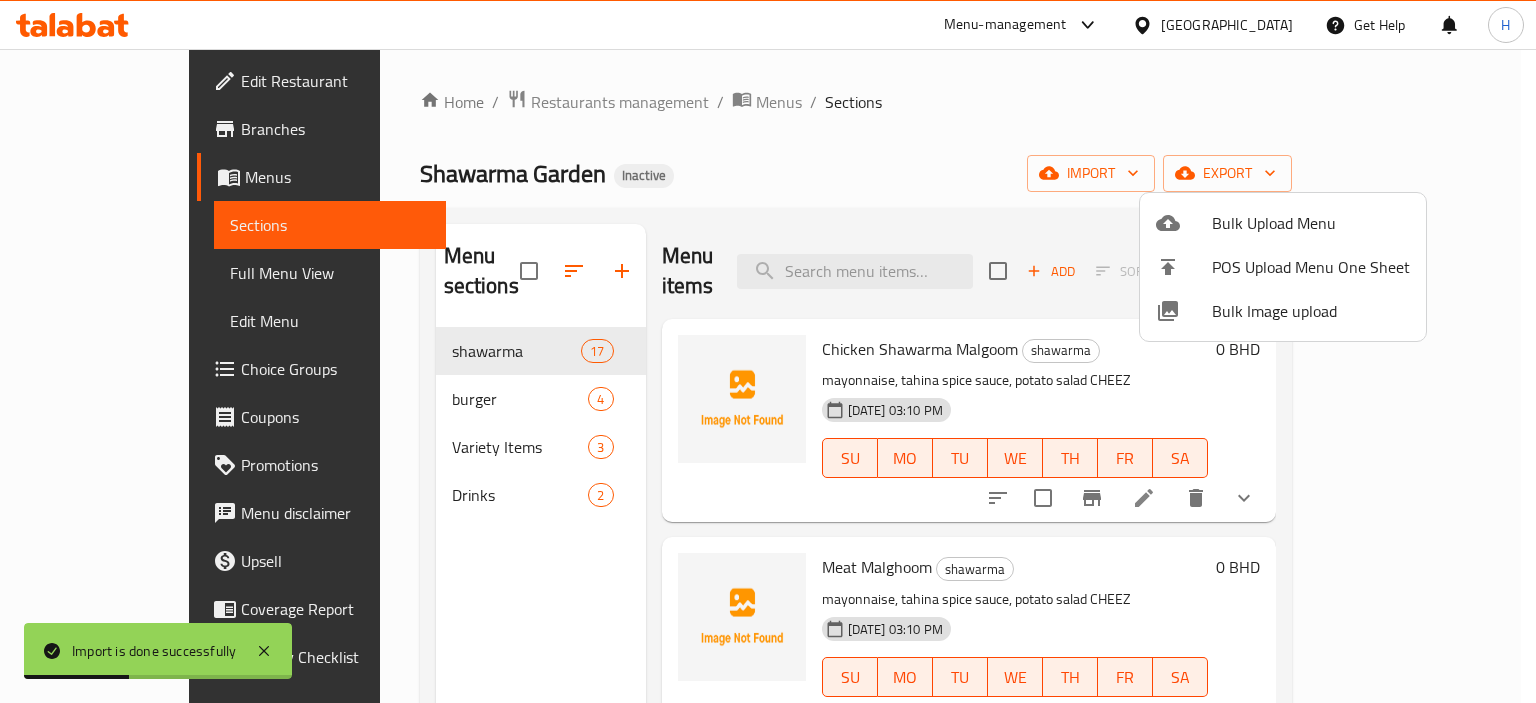 click at bounding box center (768, 351) 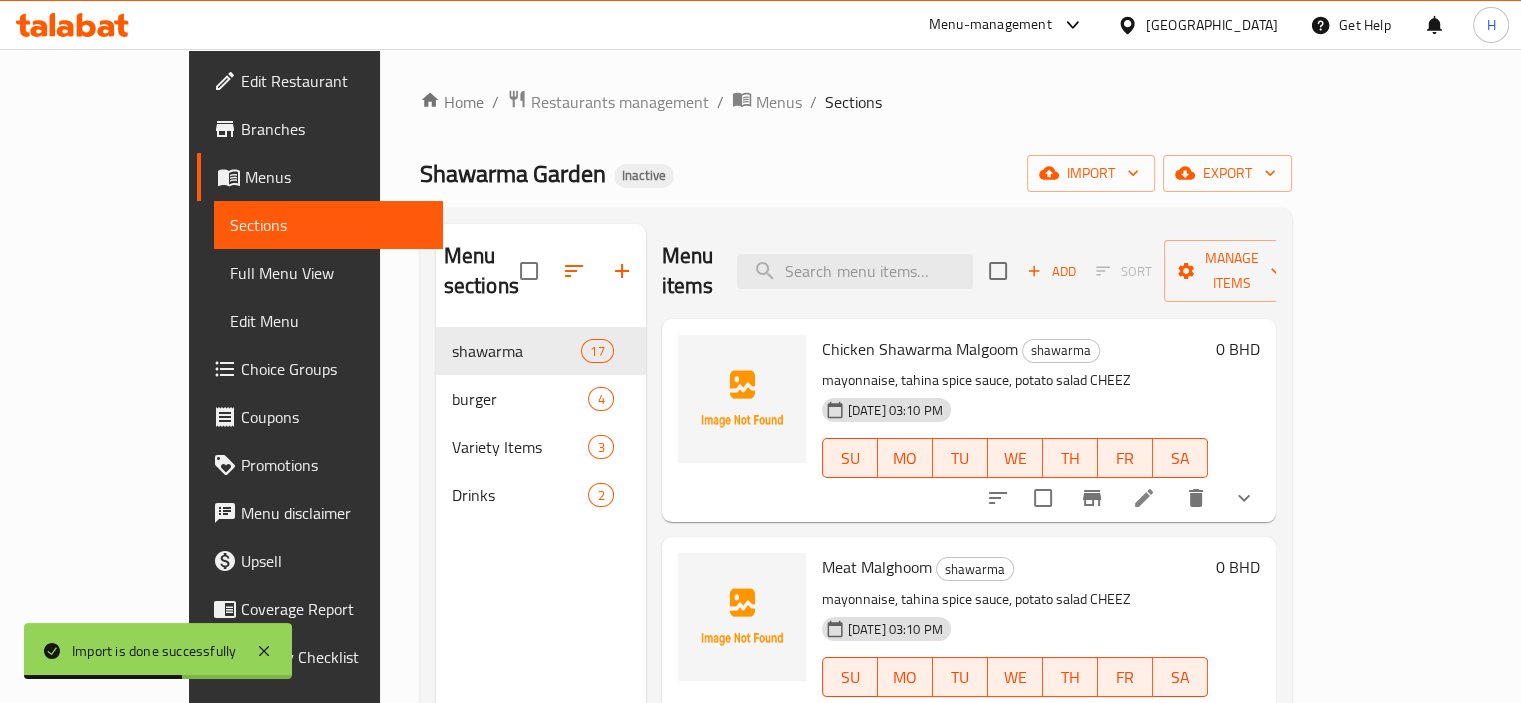 scroll, scrollTop: 36, scrollLeft: 0, axis: vertical 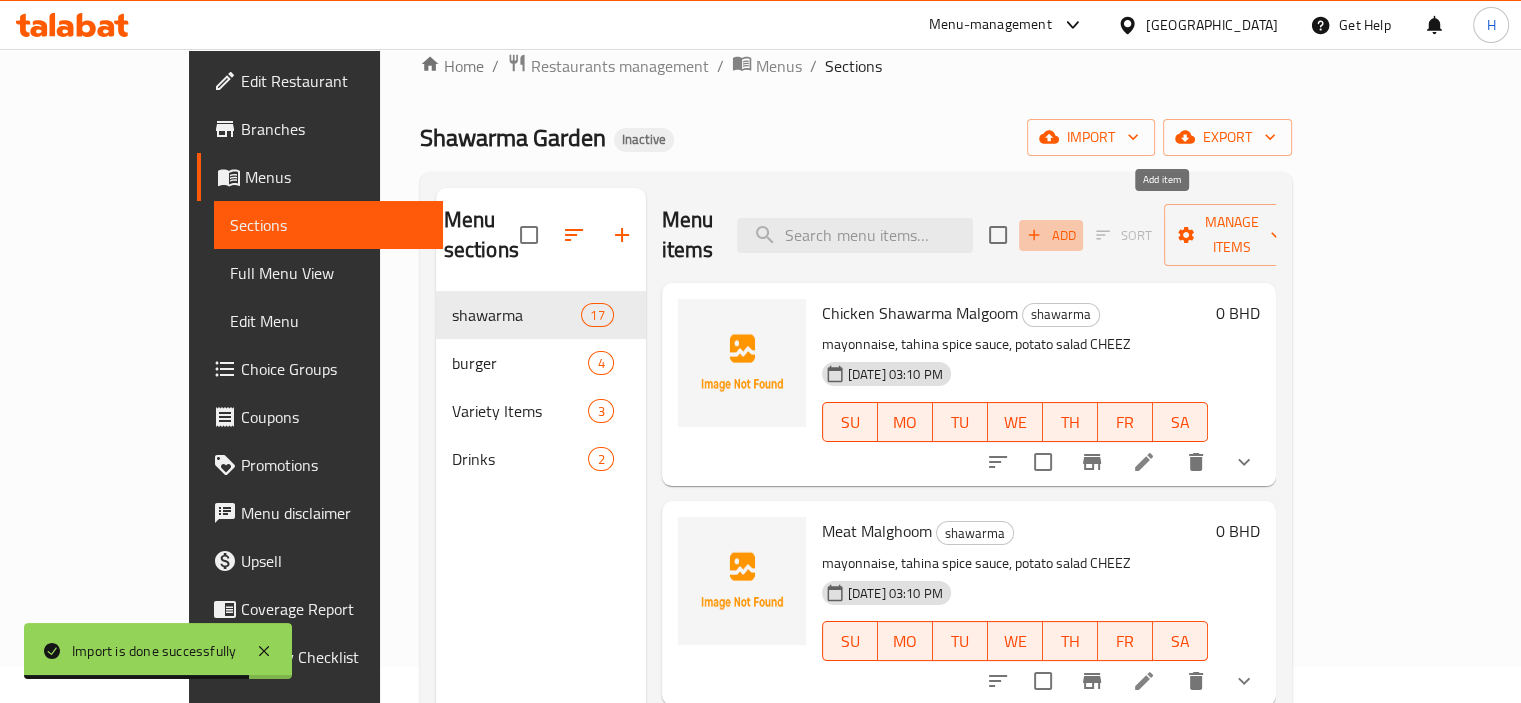 click 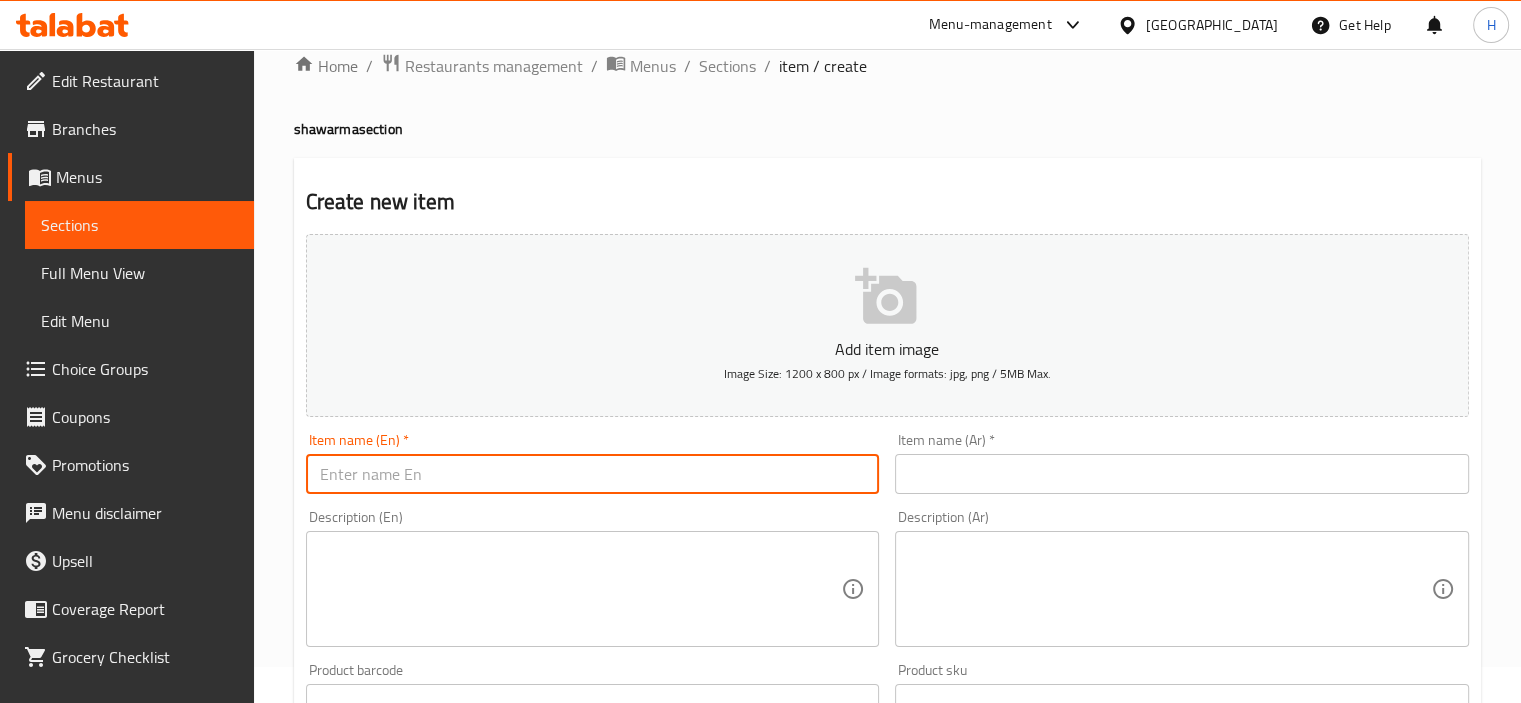 click at bounding box center (593, 474) 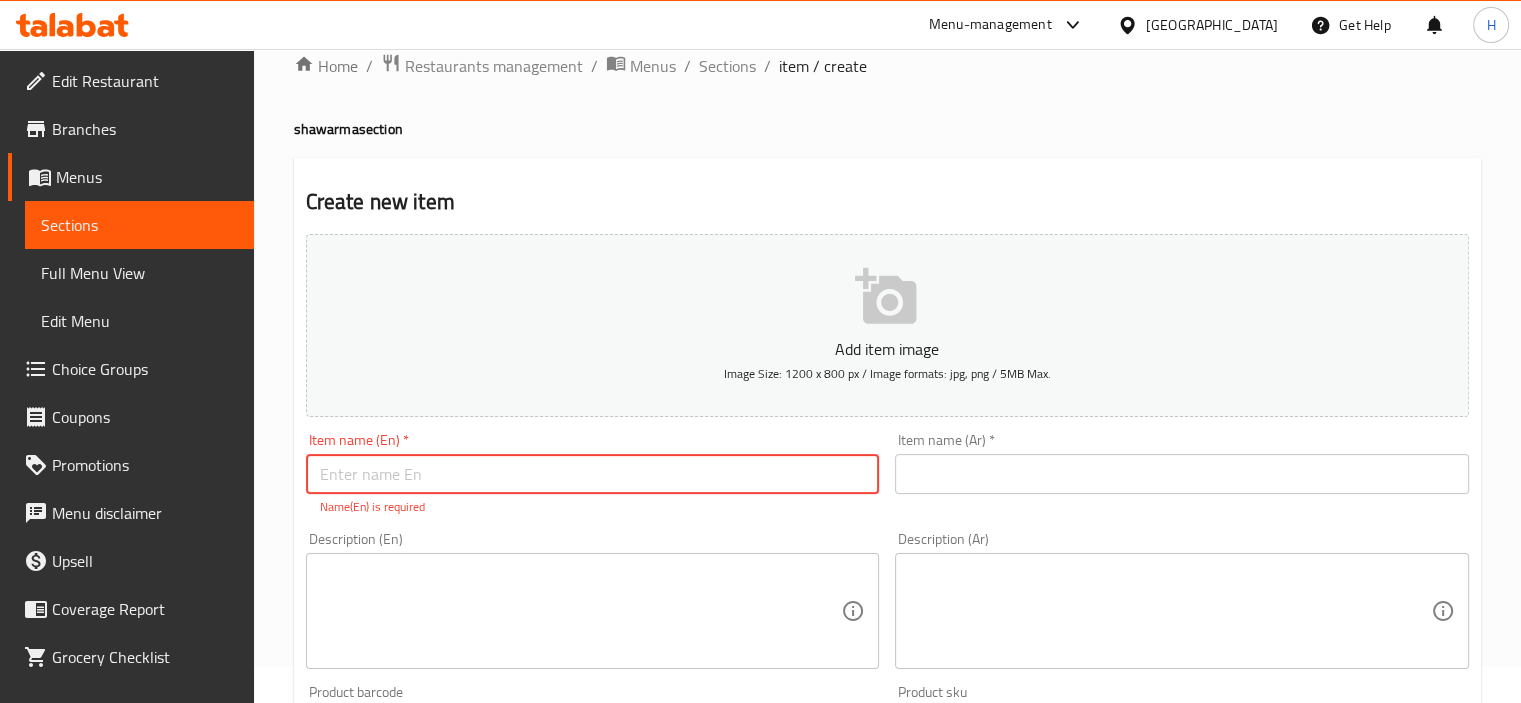 paste on "Chicken Shawarma" 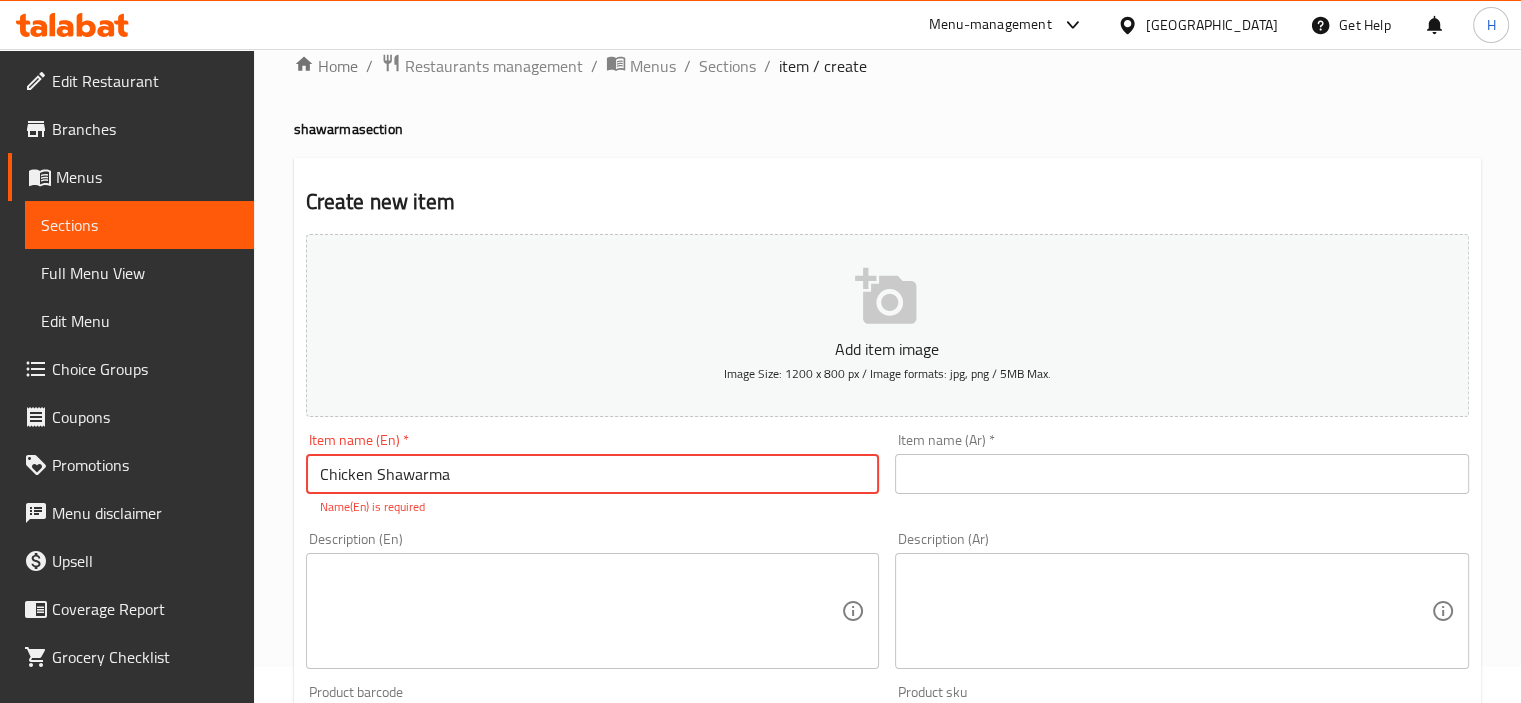 type on "Chicken Shawarma" 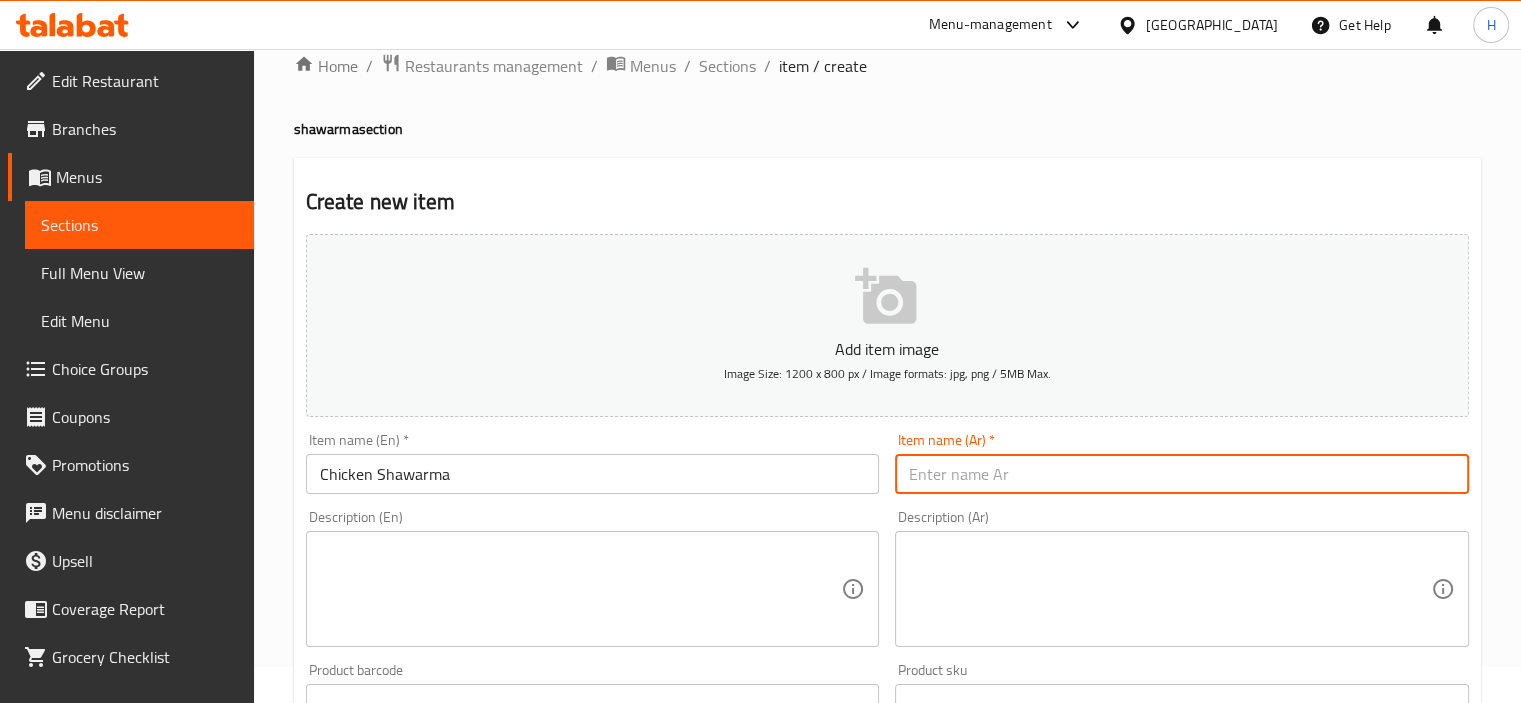click at bounding box center (1182, 474) 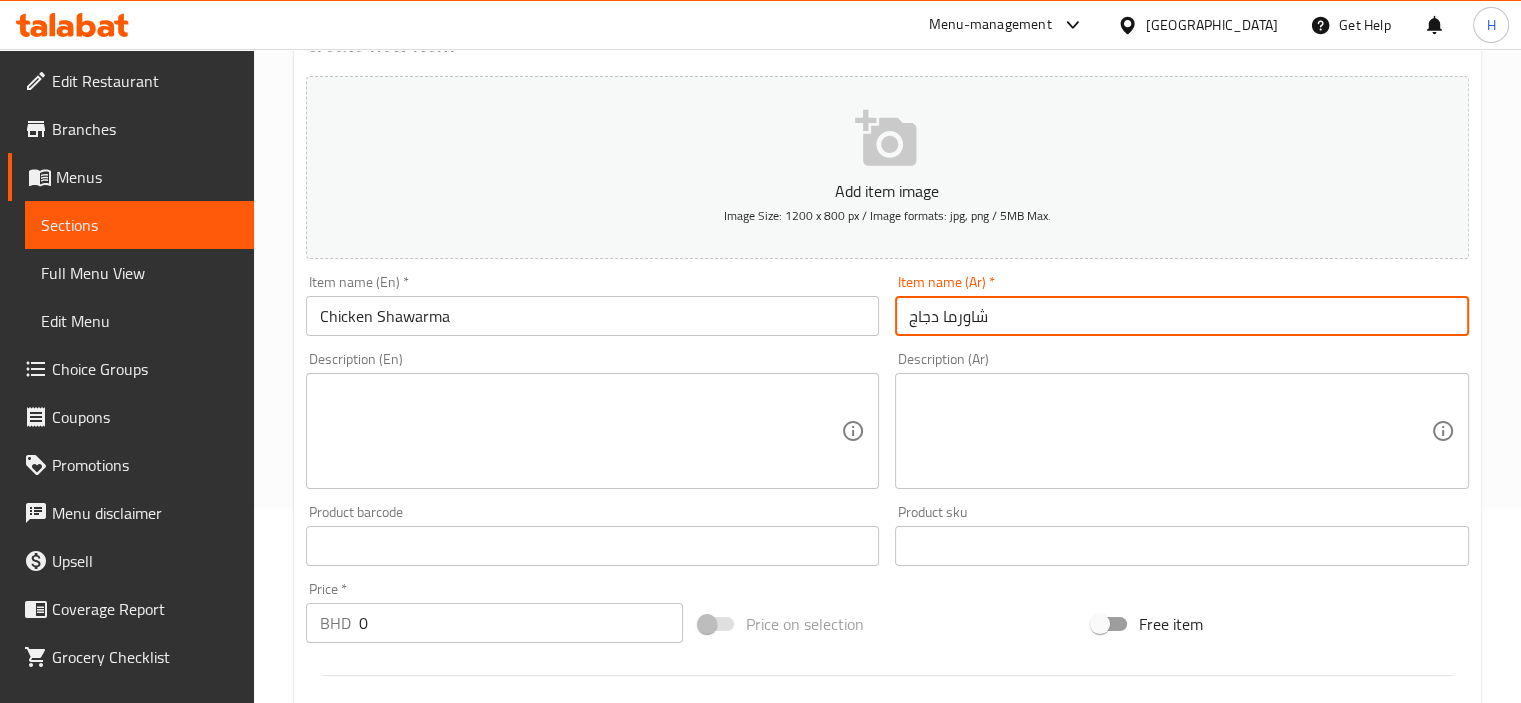 scroll, scrollTop: 196, scrollLeft: 0, axis: vertical 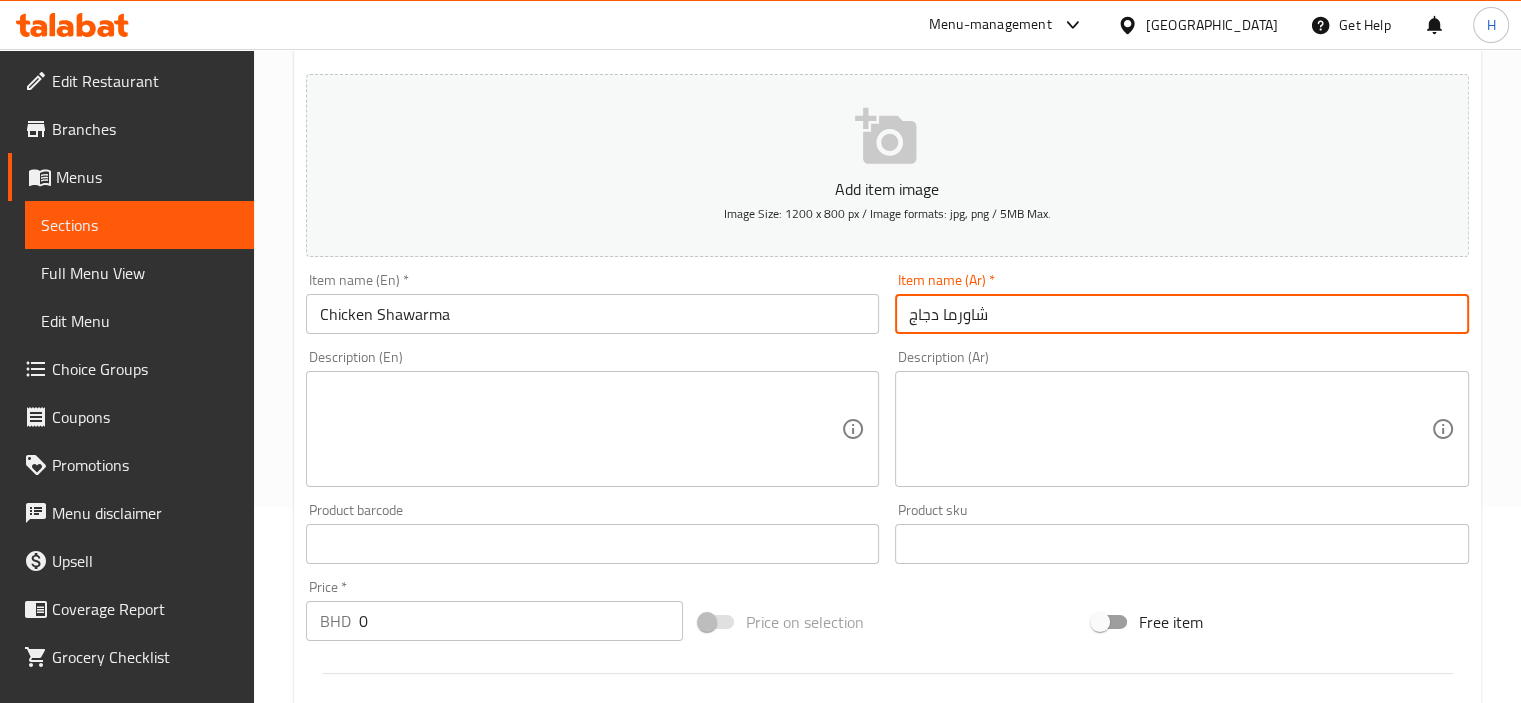type on "شاورما دجاج" 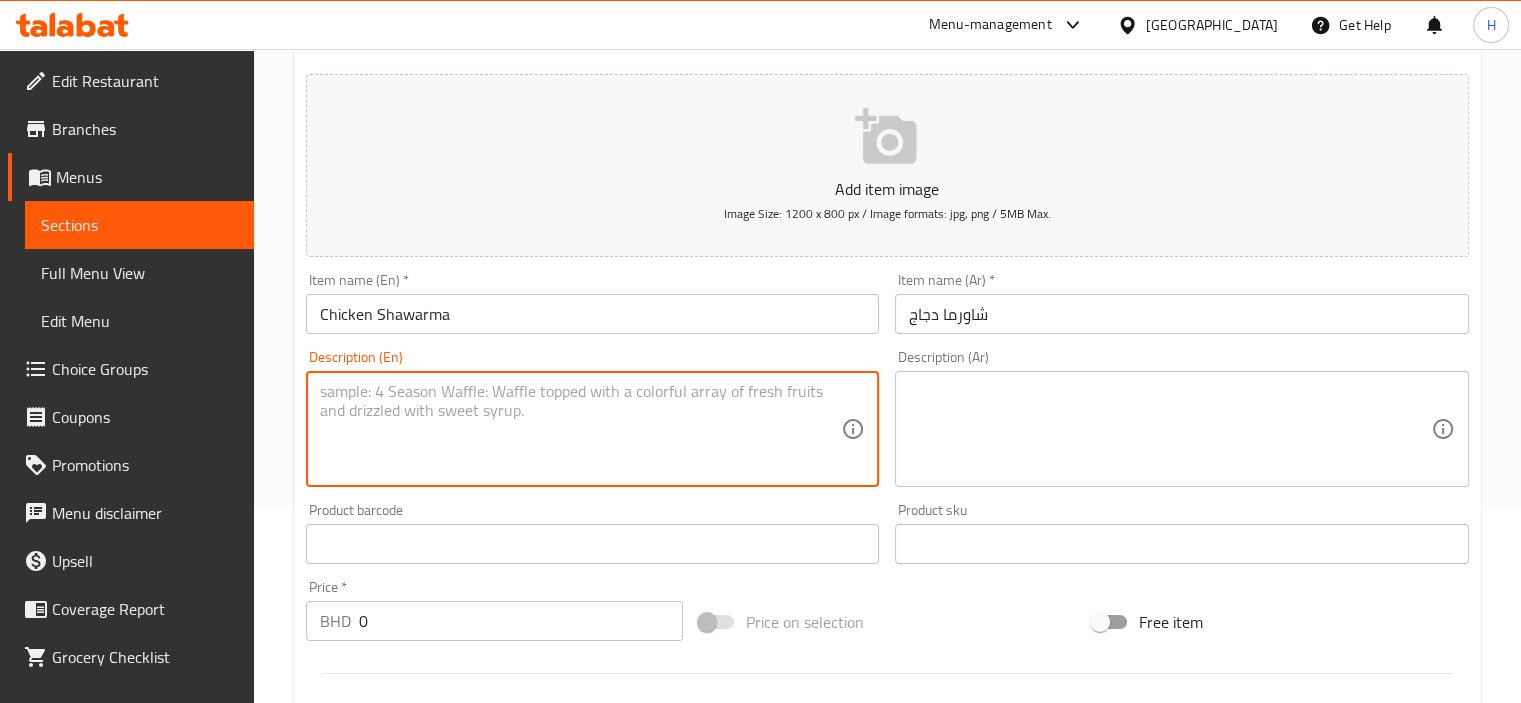 click at bounding box center [581, 429] 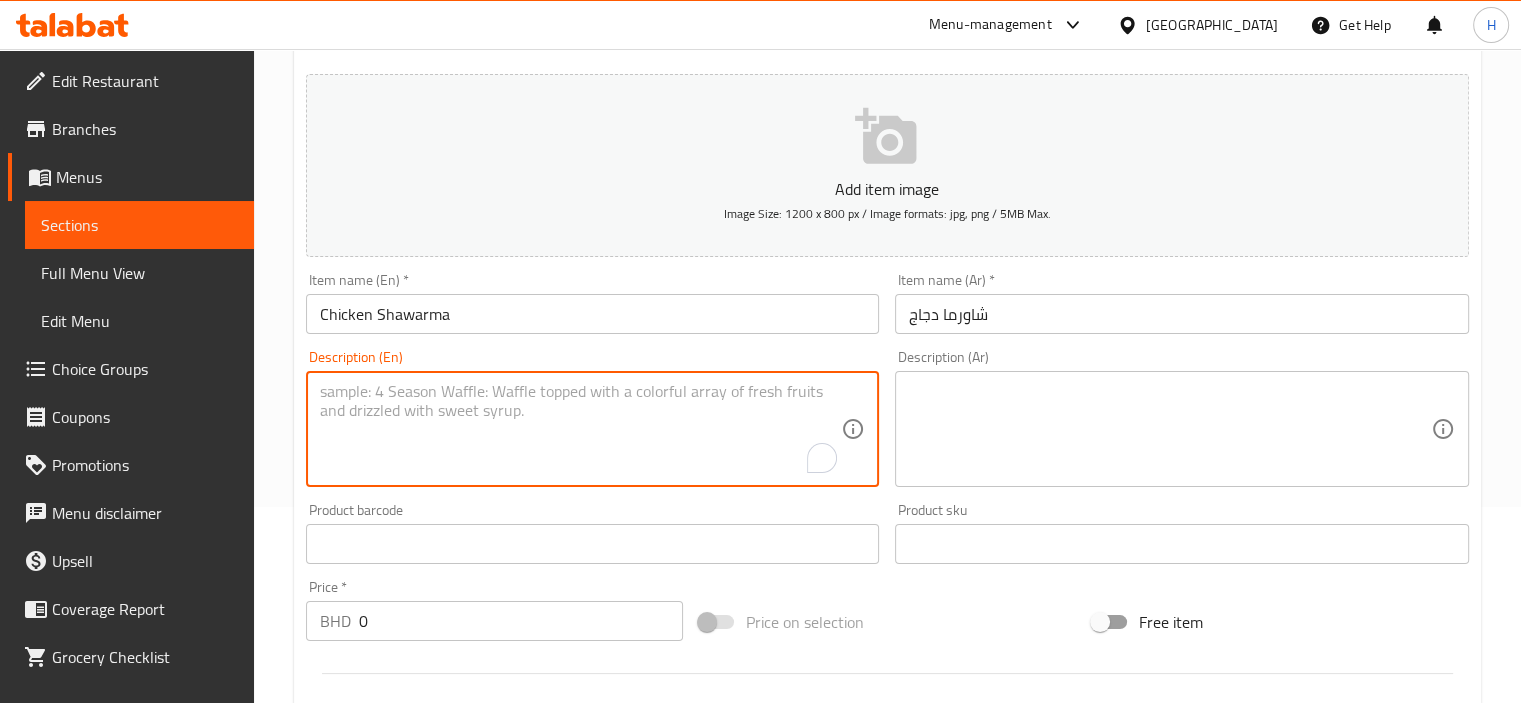 paste on "mayonnaise, tahina spice sauce, potato salad" 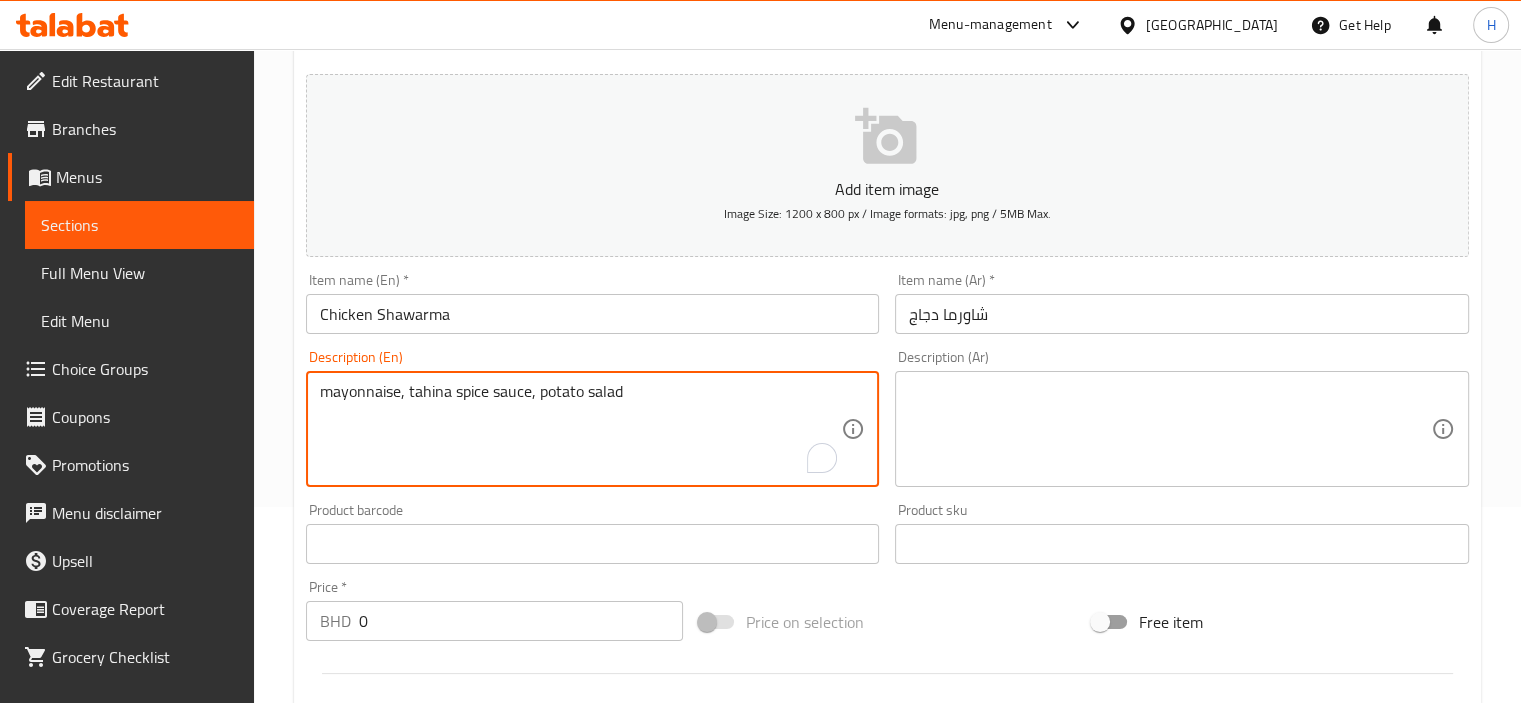 click on "mayonnaise, tahina spice sauce, potato salad" at bounding box center (581, 429) 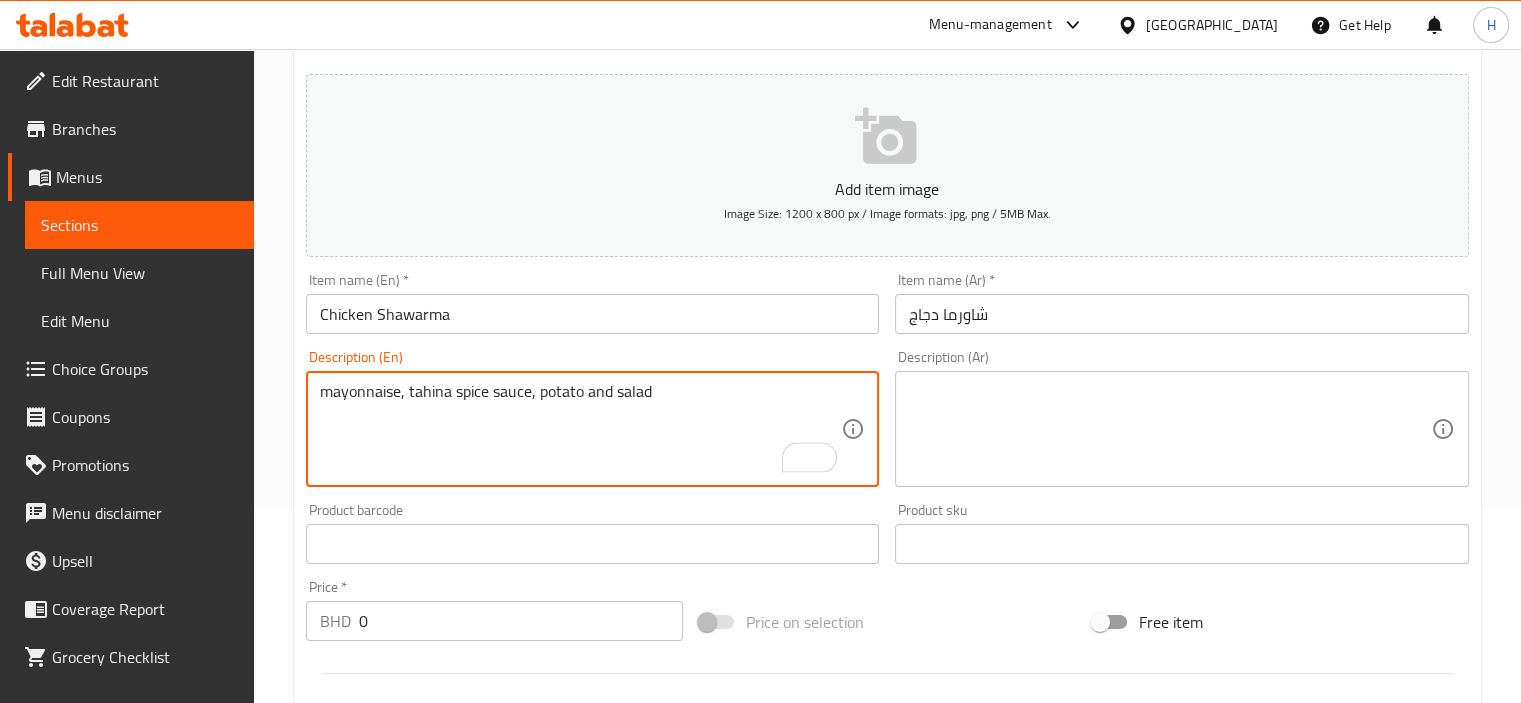 type on "mayonnaise, tahina spice sauce, potato and salad" 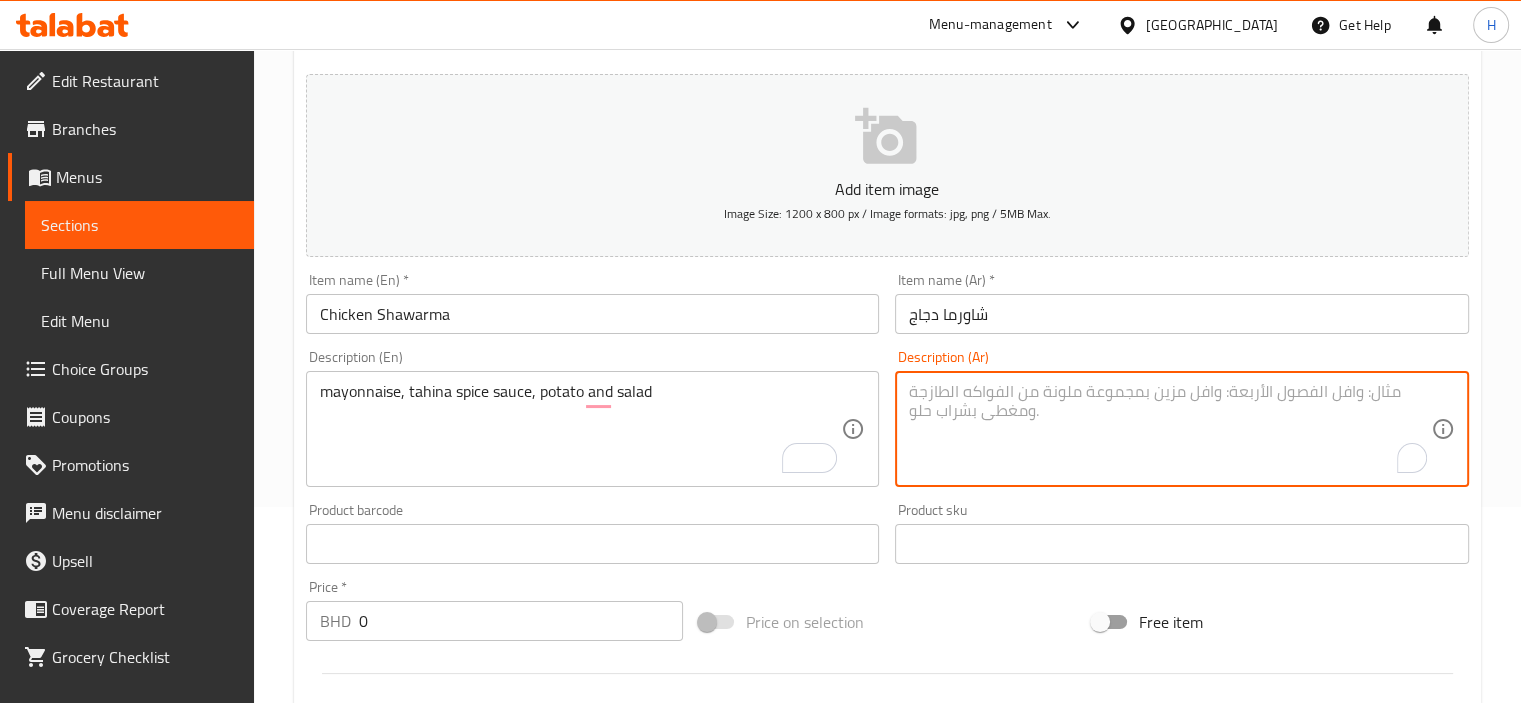 click at bounding box center (1170, 429) 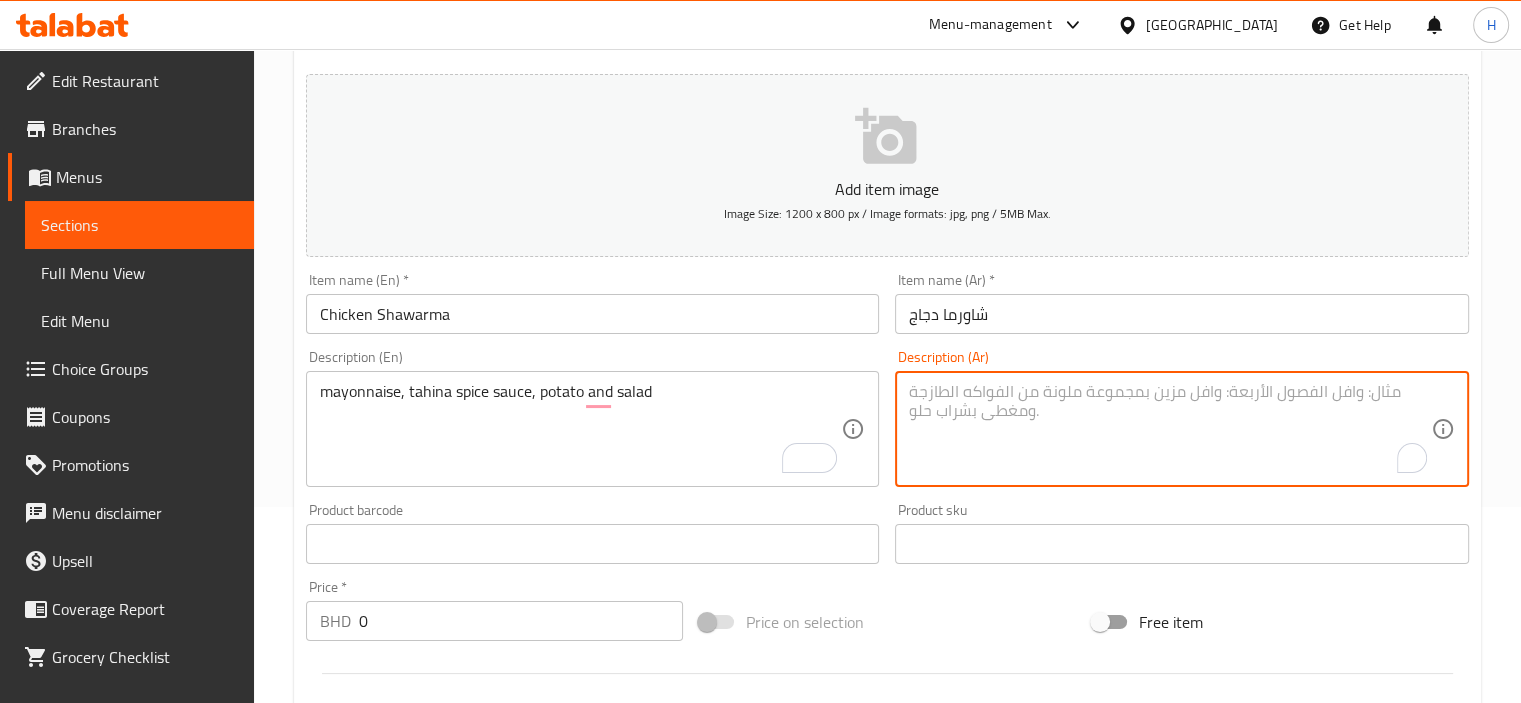 paste on "مايونيز،صوص طحينة بالتوابل، سلطة" 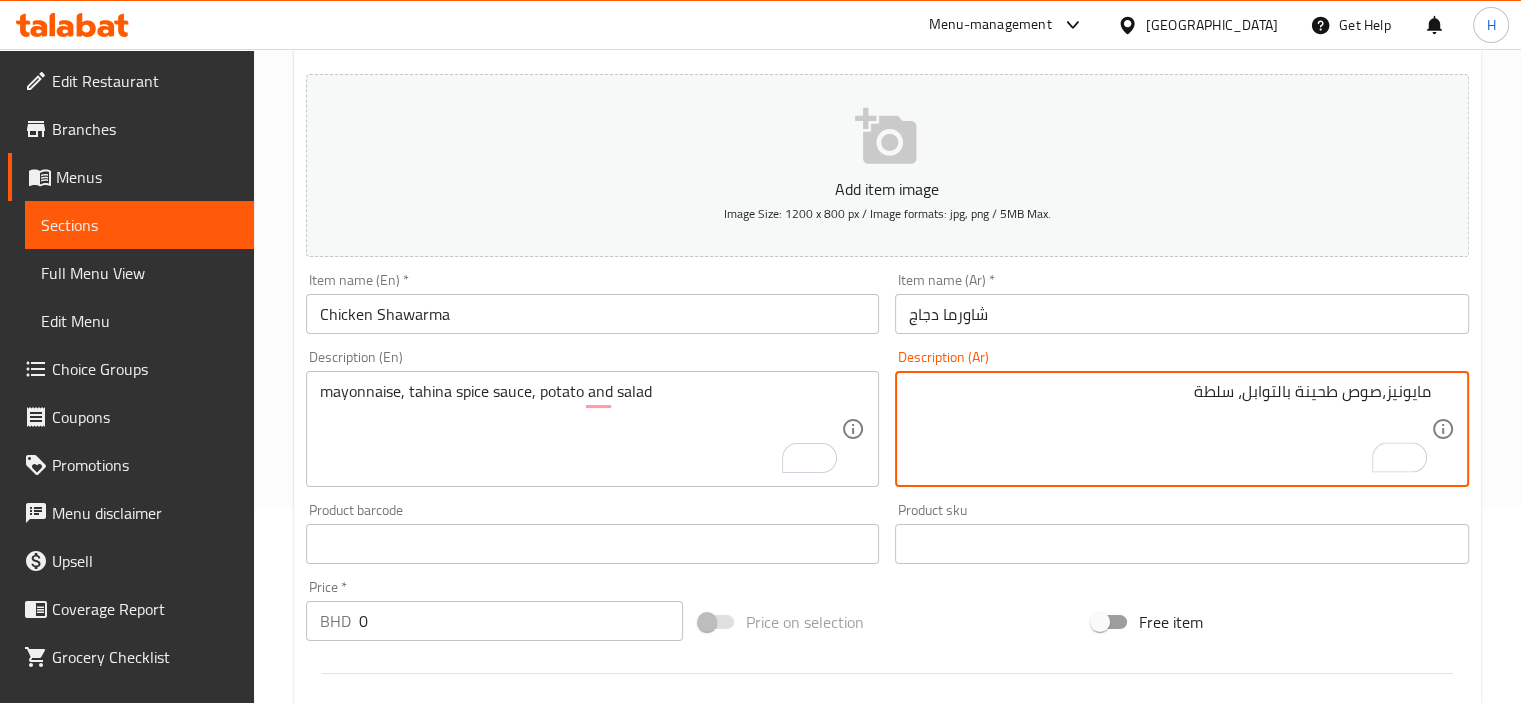 click on "مايونيز،صوص طحينة بالتوابل، سلطة" at bounding box center (1170, 429) 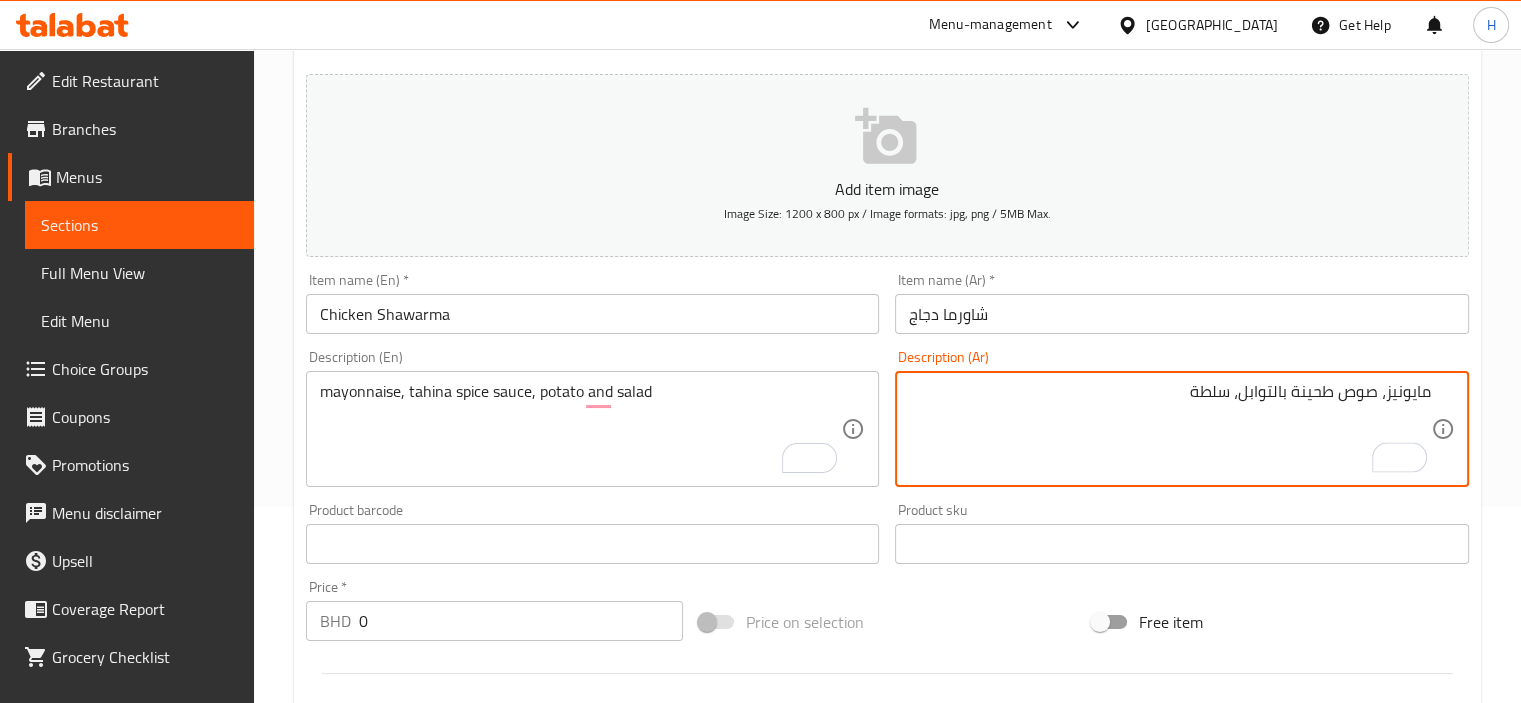 click on "مايونيز، صوص طحينة بالتوابل، سلطة" at bounding box center [1170, 429] 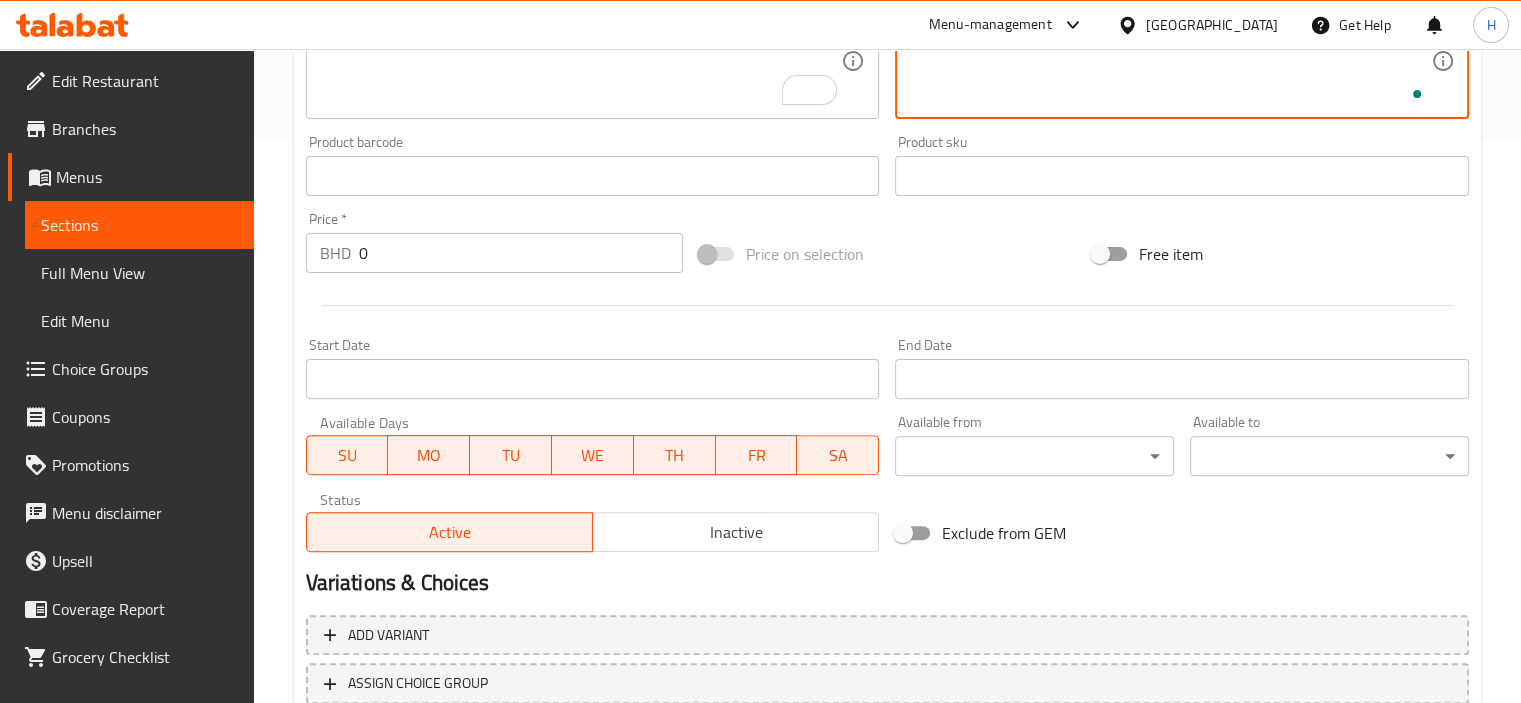 scroll, scrollTop: 709, scrollLeft: 0, axis: vertical 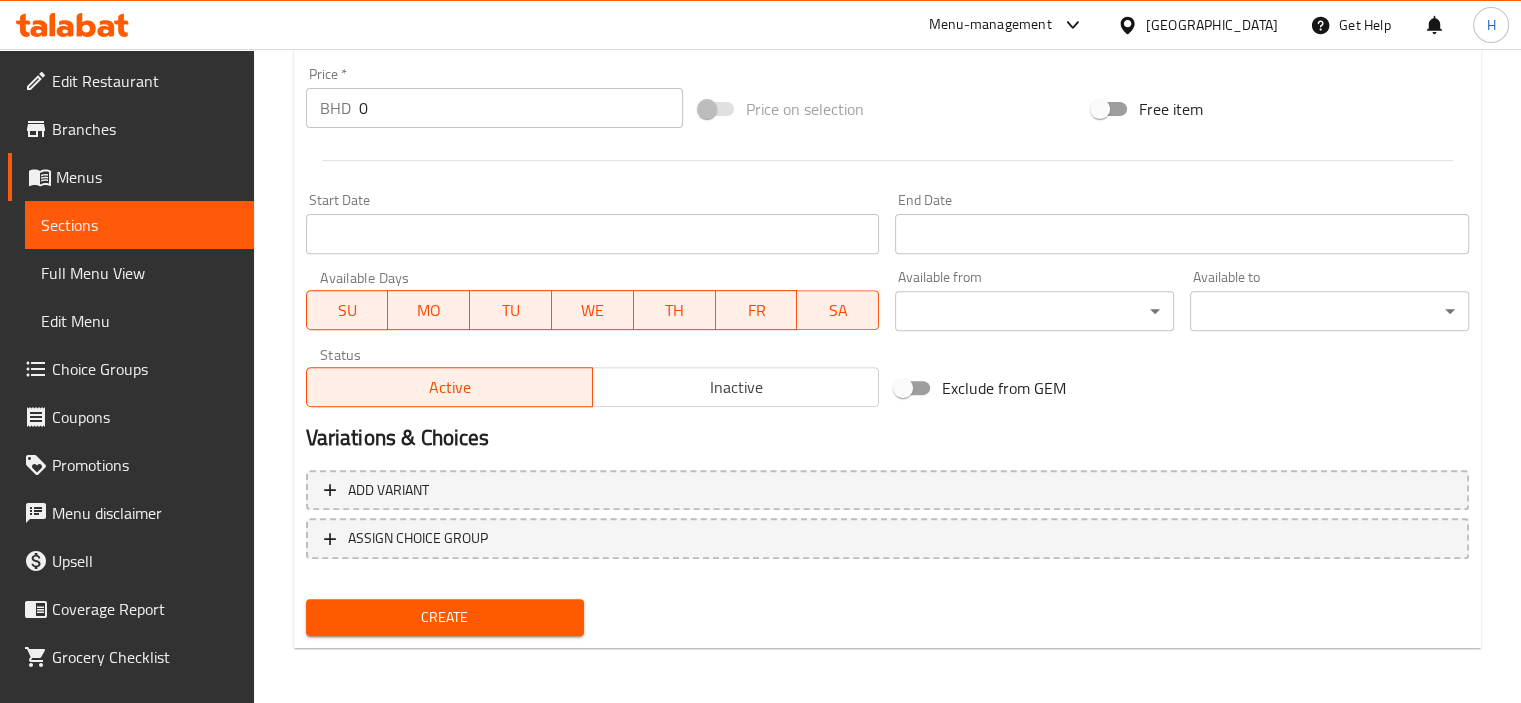 type on "مايونيز، صوص طحينة بالتوابل، بطاطس وسلطة" 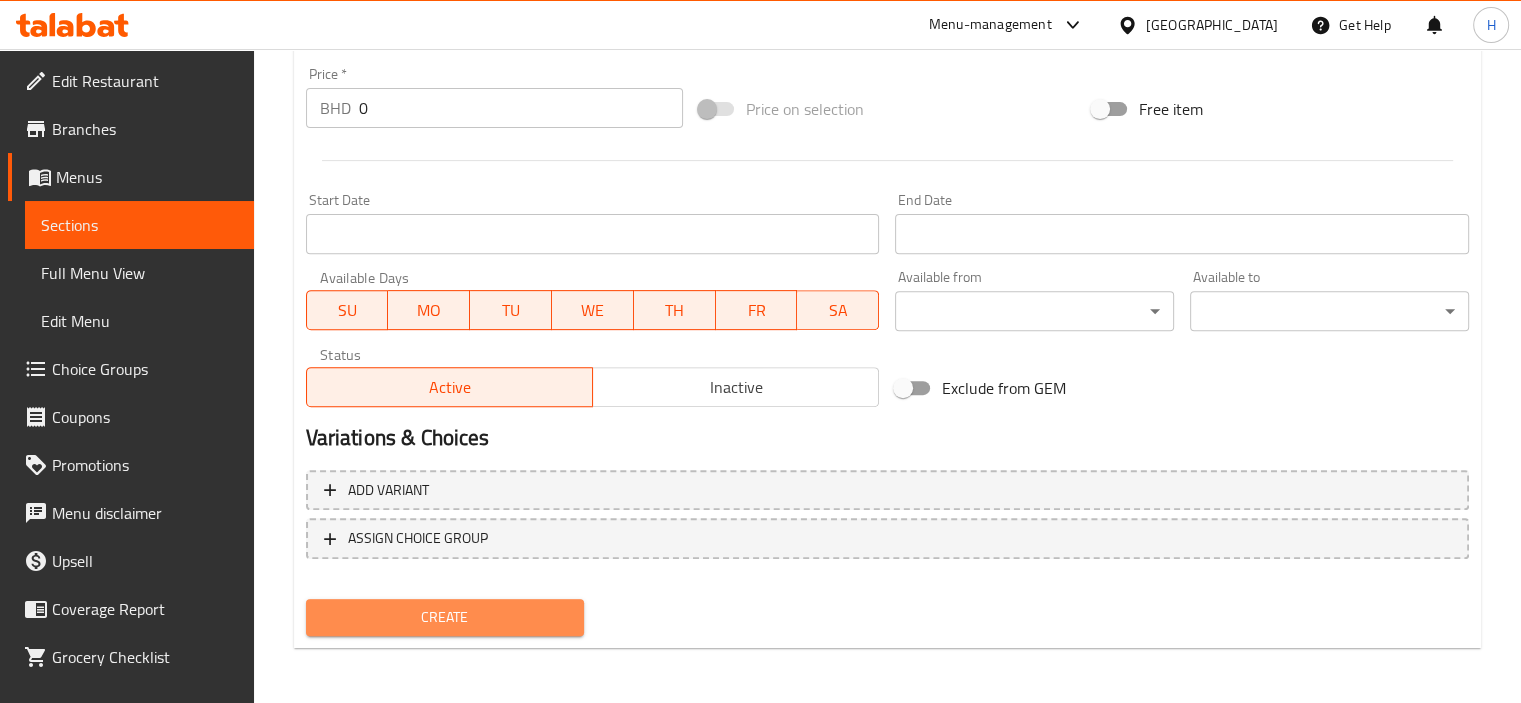 click on "Create" at bounding box center [445, 617] 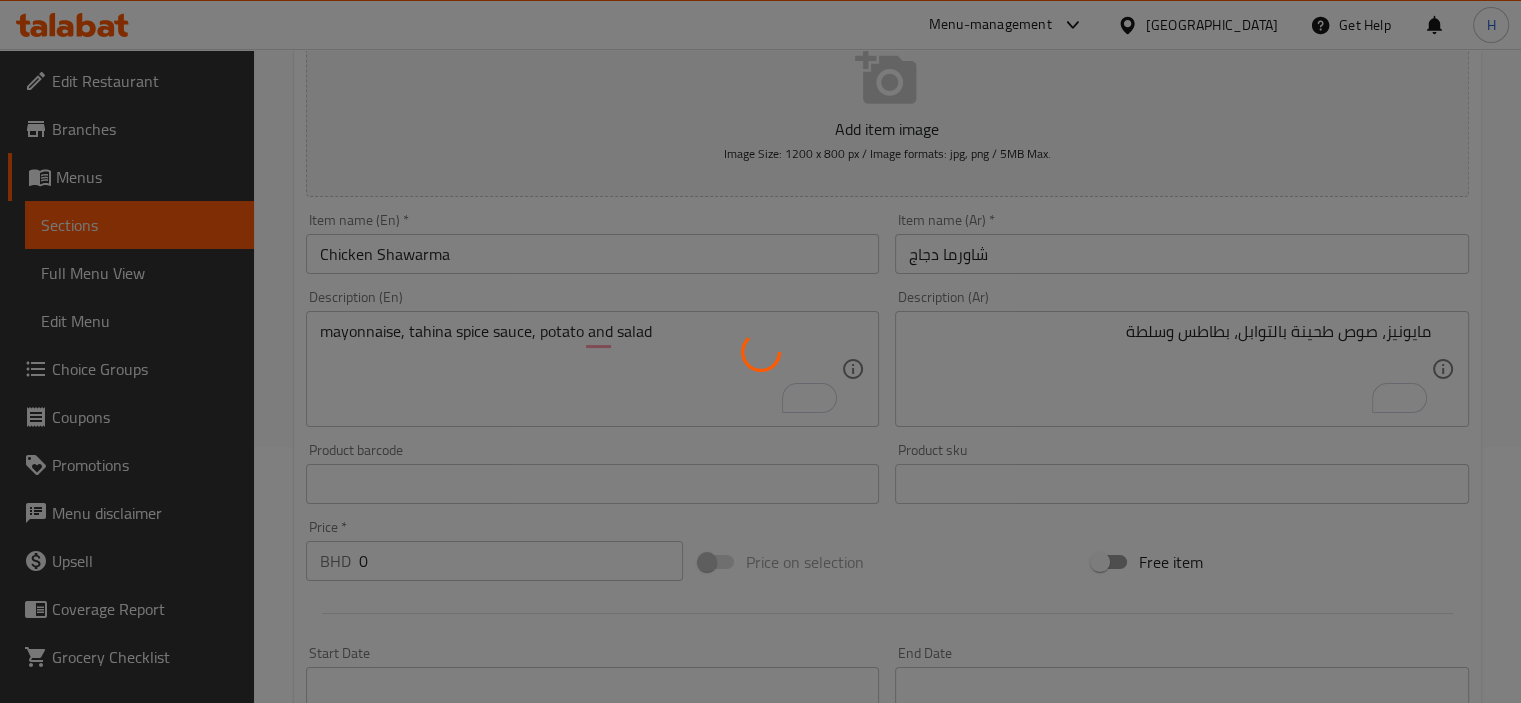 scroll, scrollTop: 0, scrollLeft: 0, axis: both 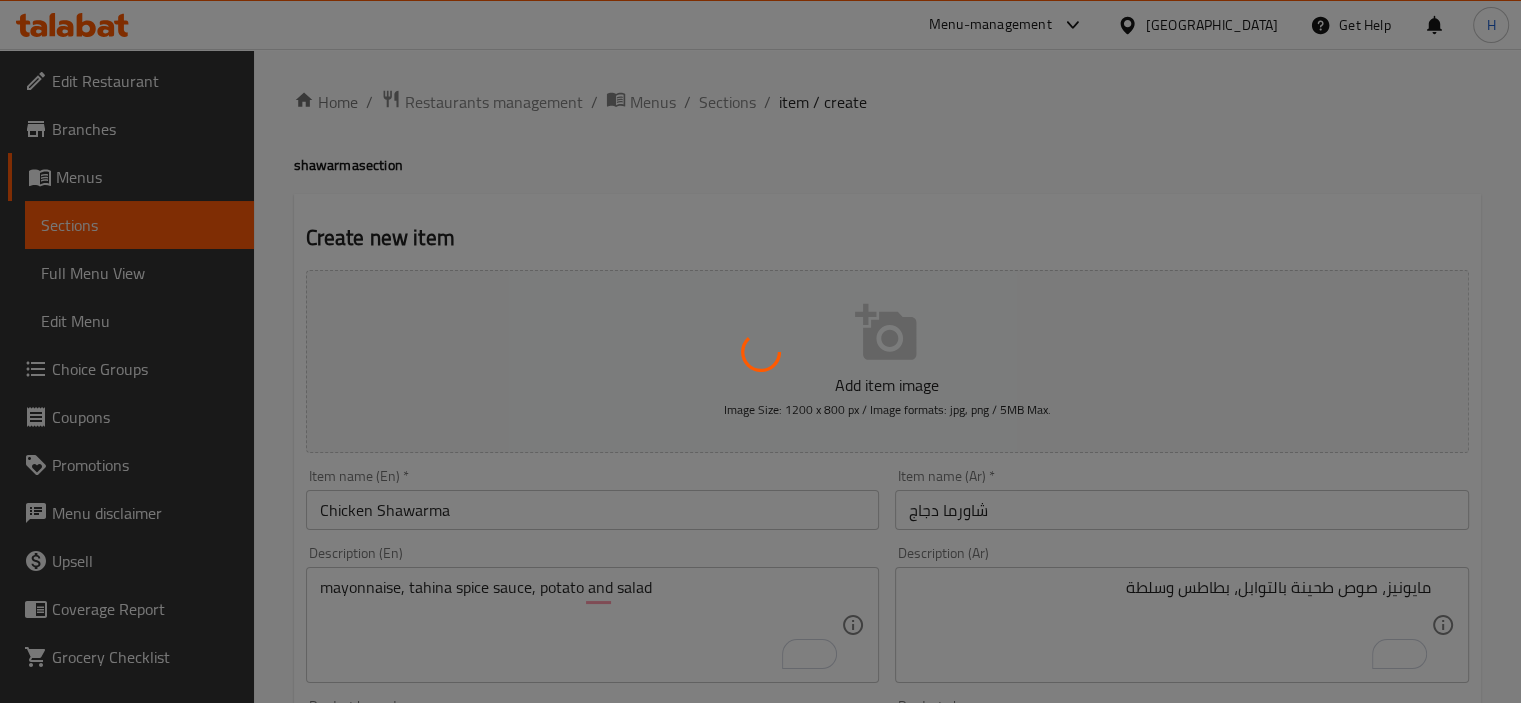type 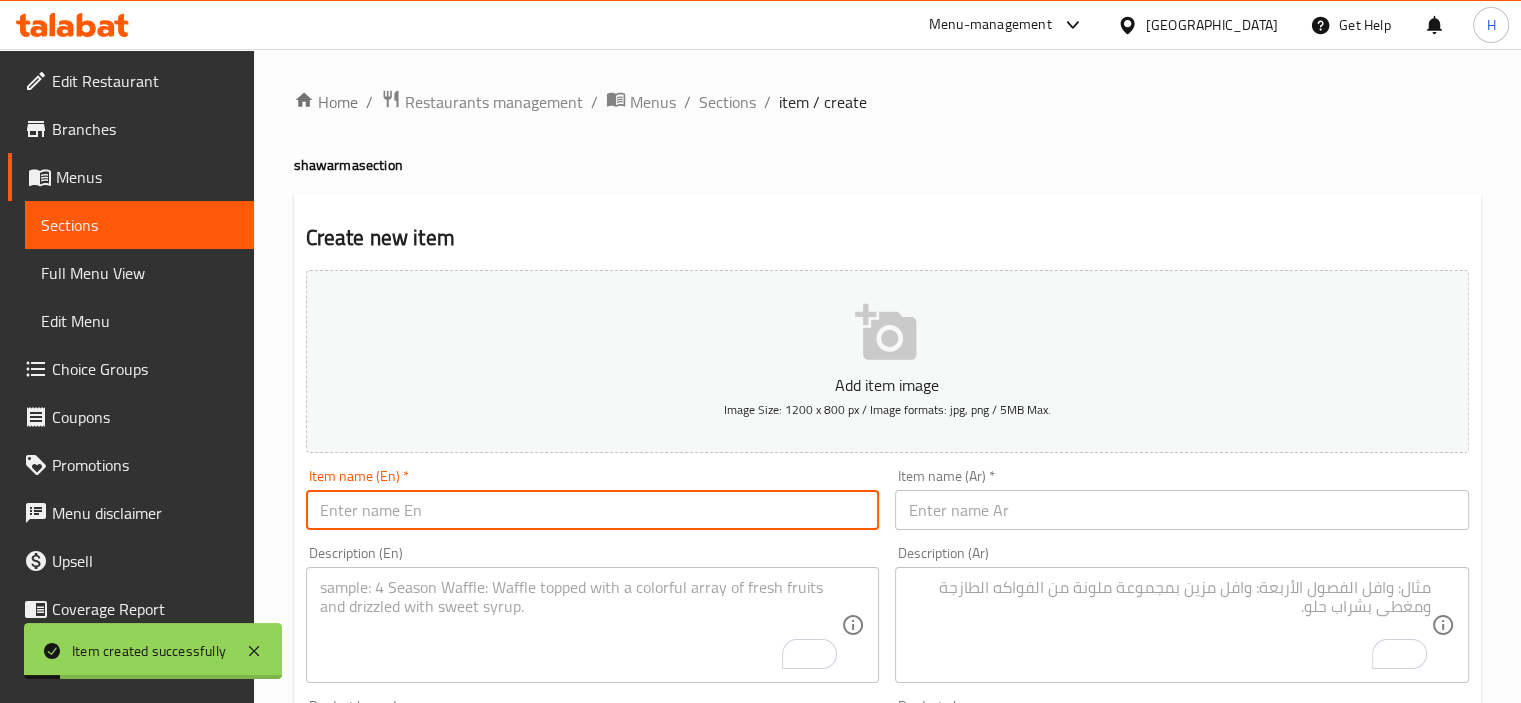 click at bounding box center [593, 510] 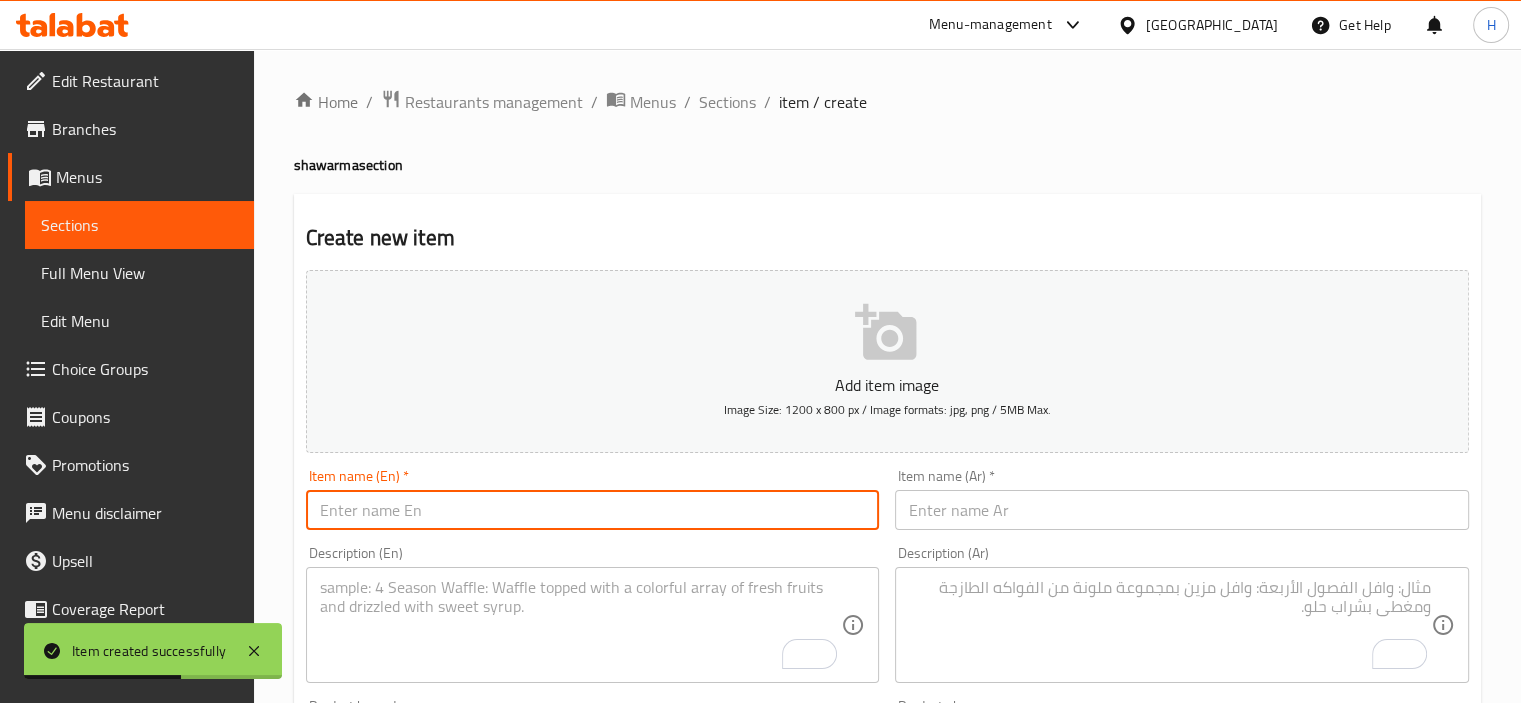 paste on "meat Shawrma" 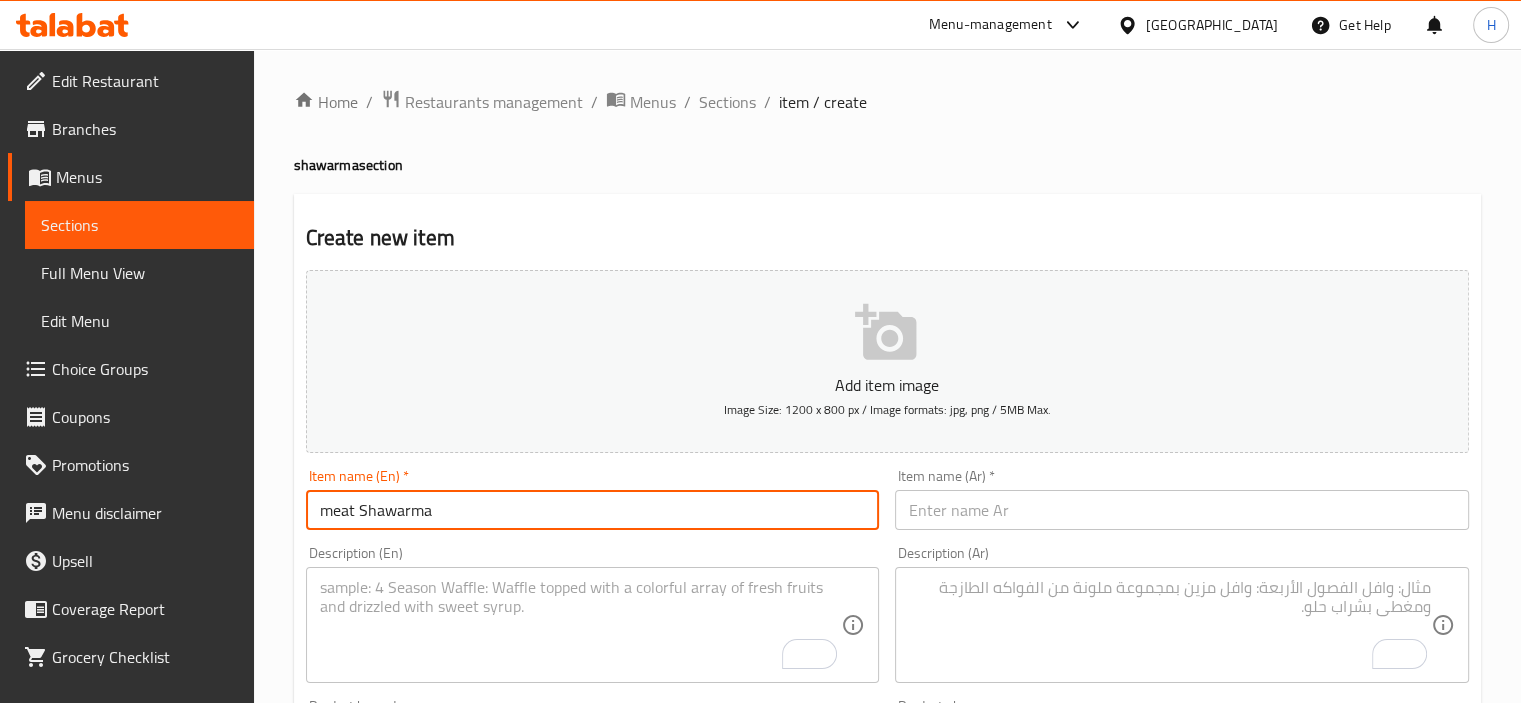 click on "meat Shawarma" at bounding box center (593, 510) 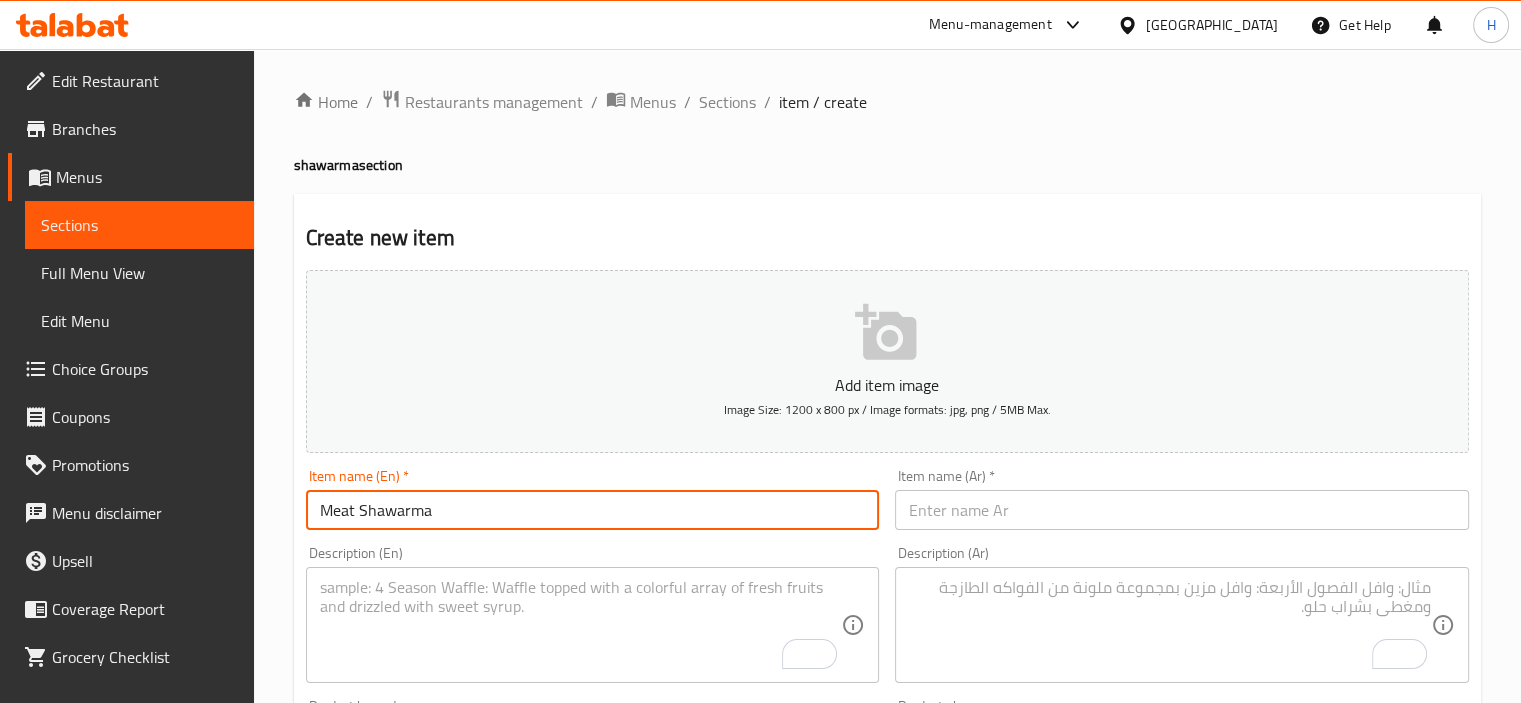 type on "Meat Shawarma" 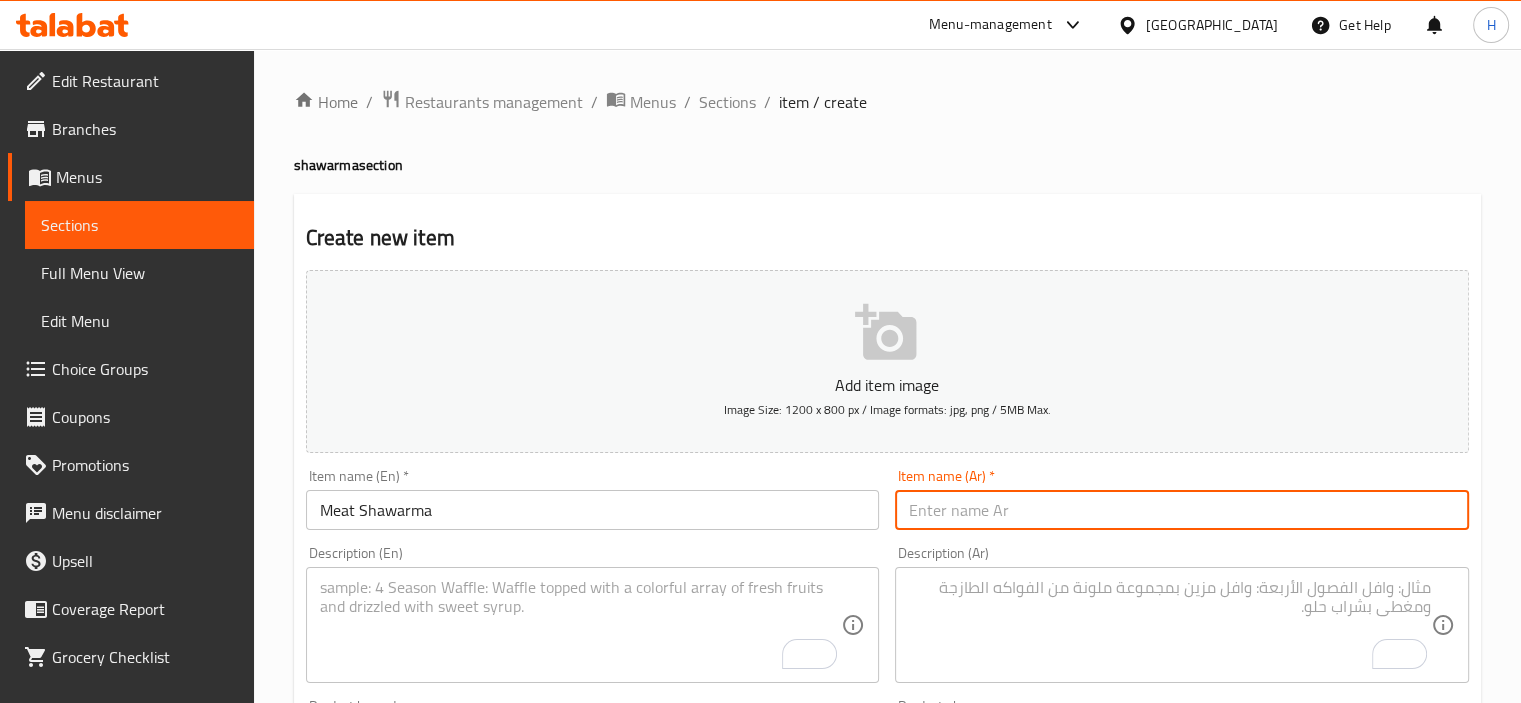click at bounding box center (1182, 510) 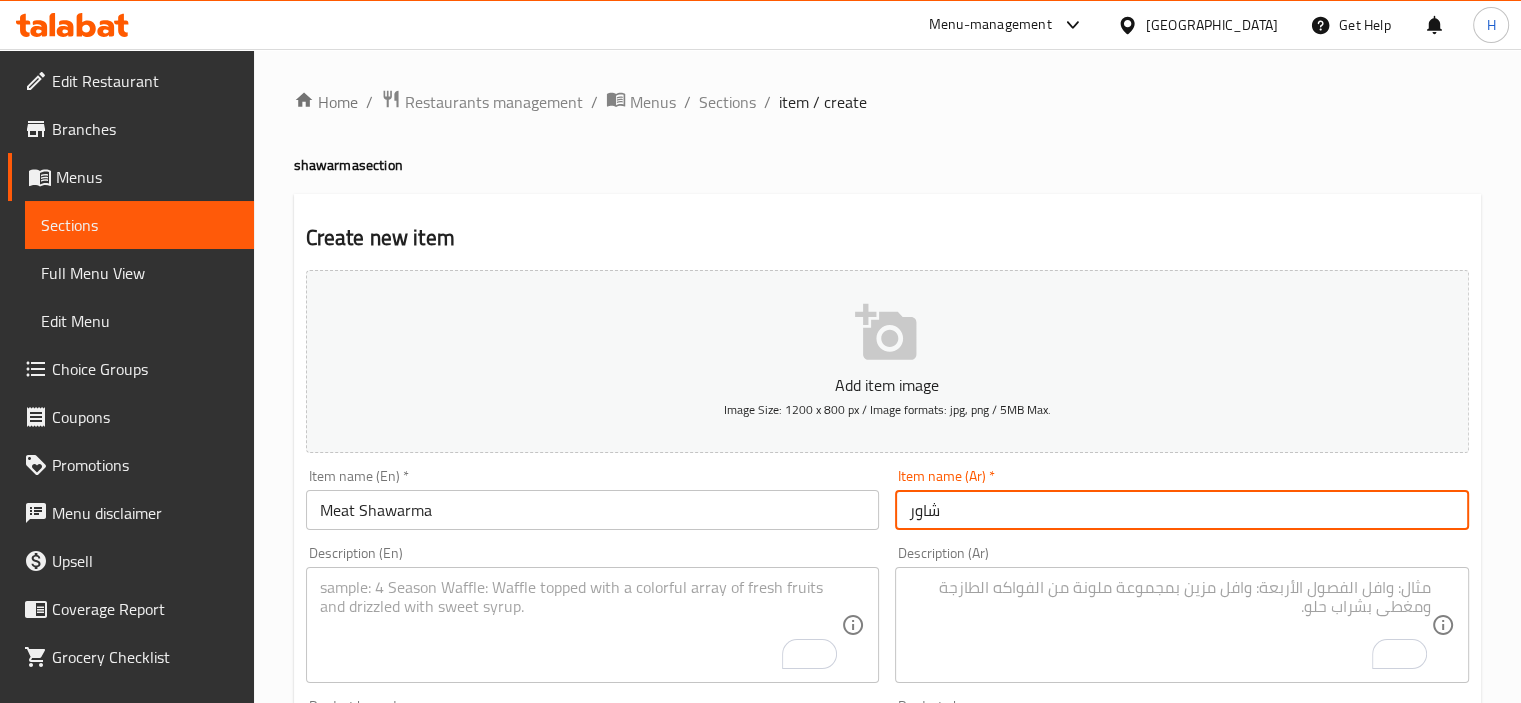 type on "شاورما لحم" 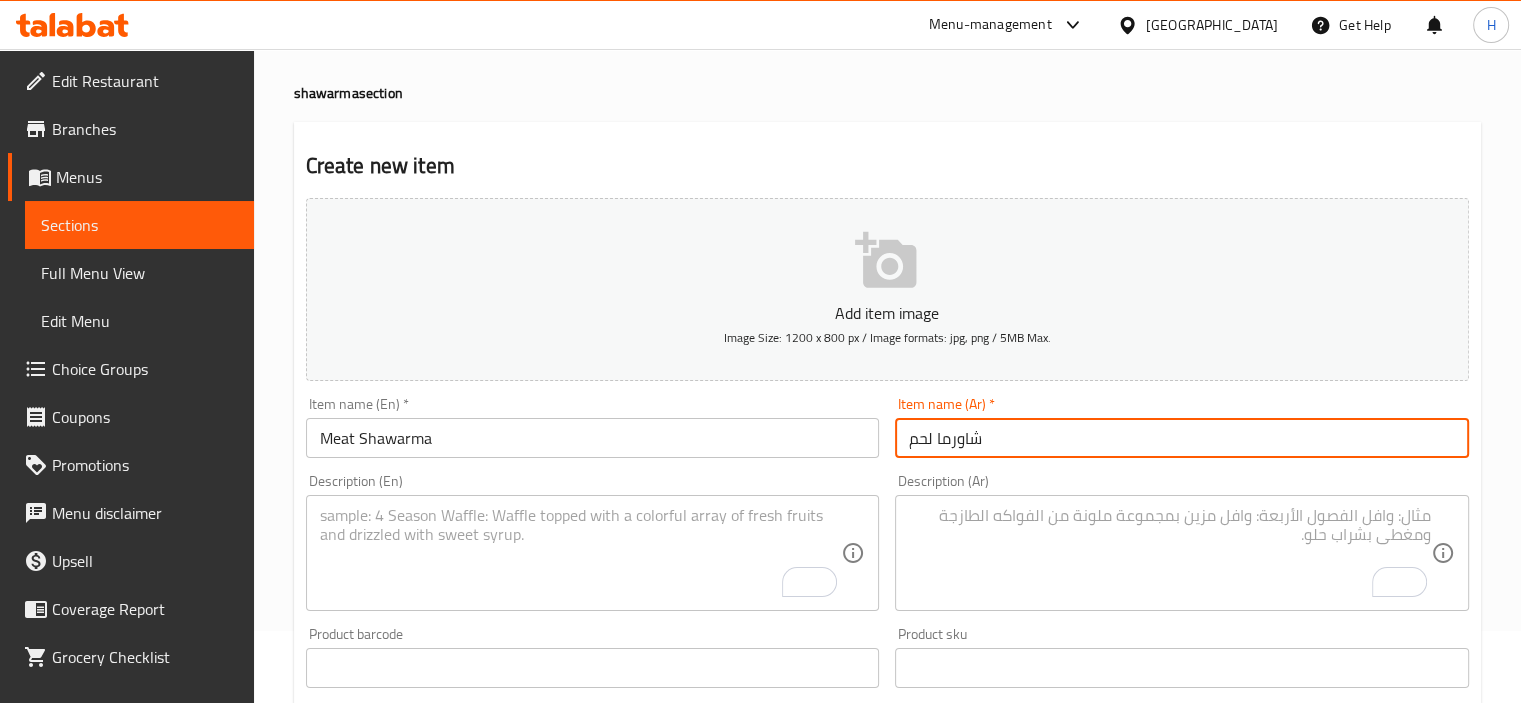 scroll, scrollTop: 74, scrollLeft: 0, axis: vertical 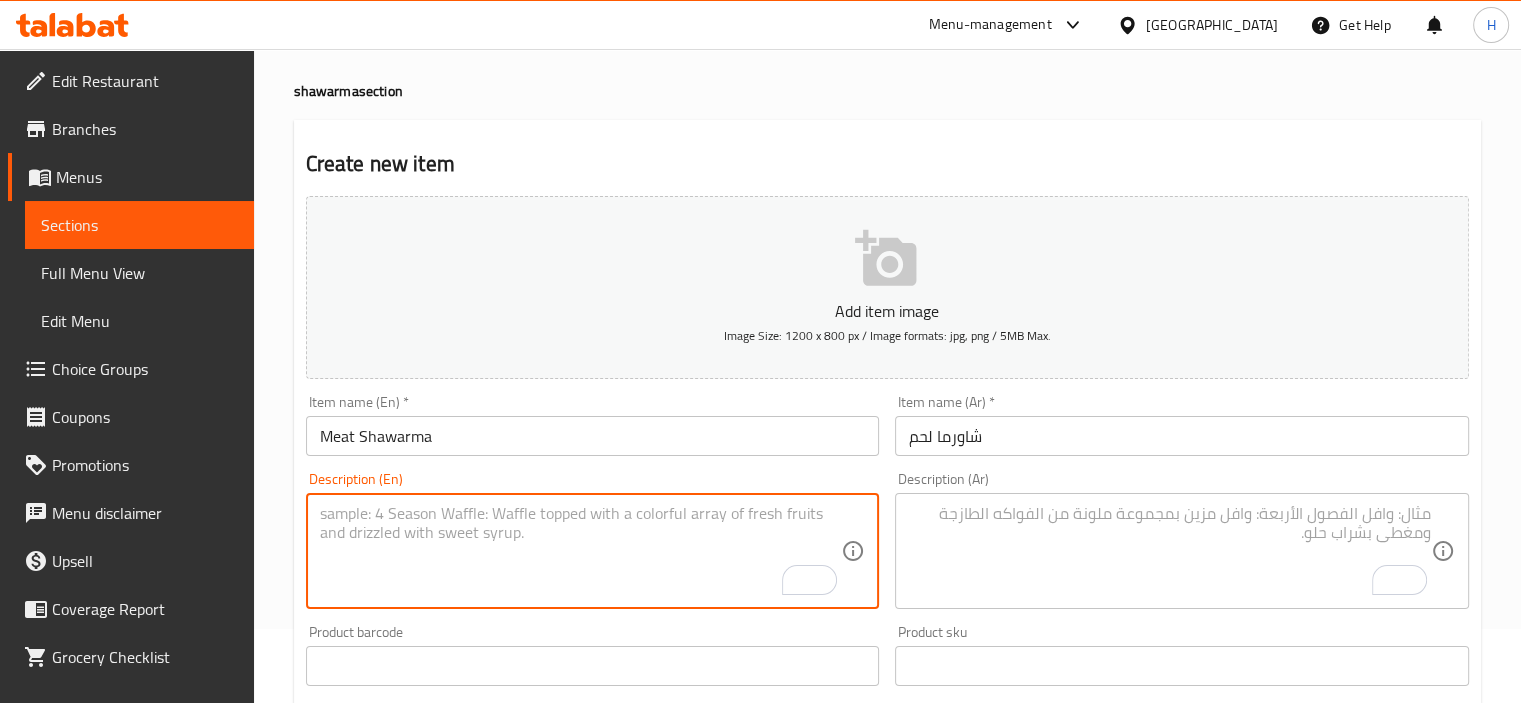 click at bounding box center [581, 551] 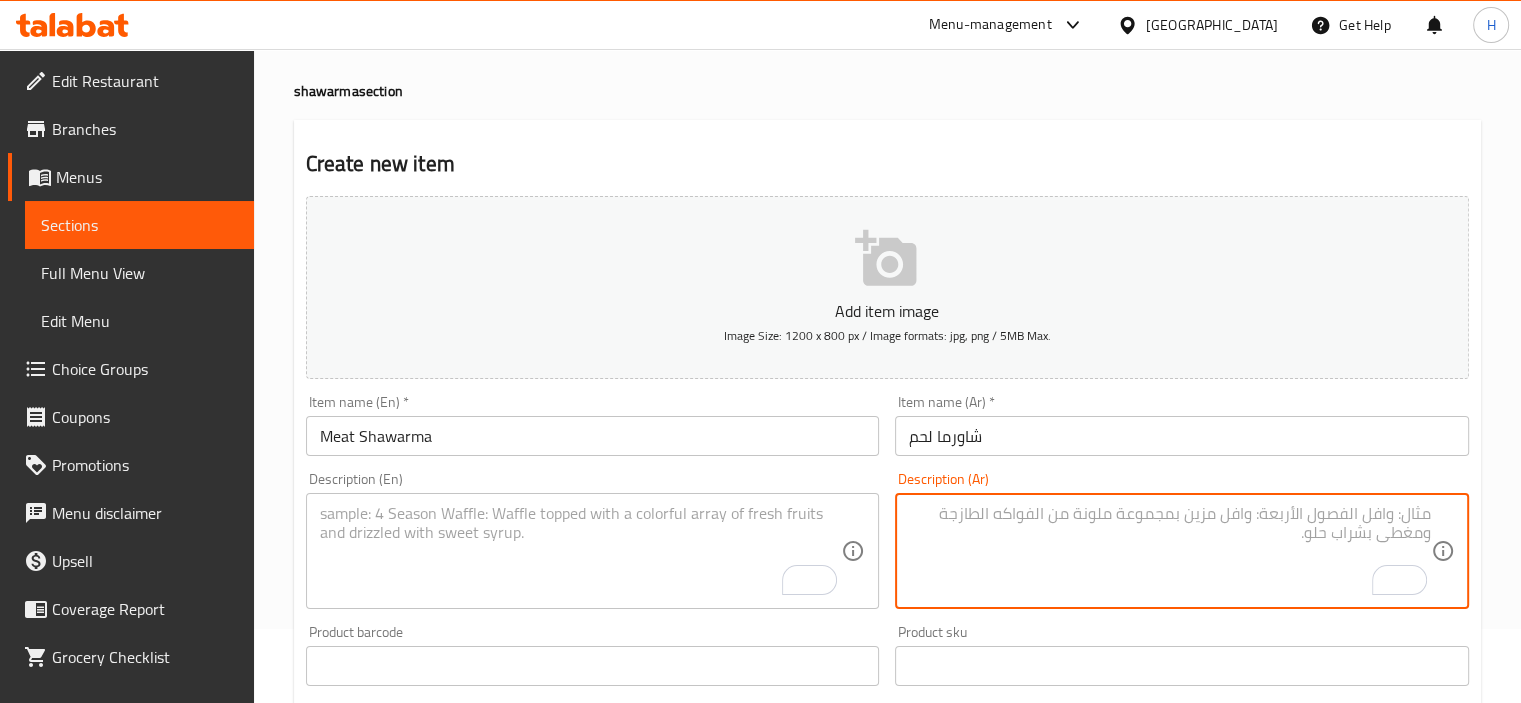 click at bounding box center (1170, 551) 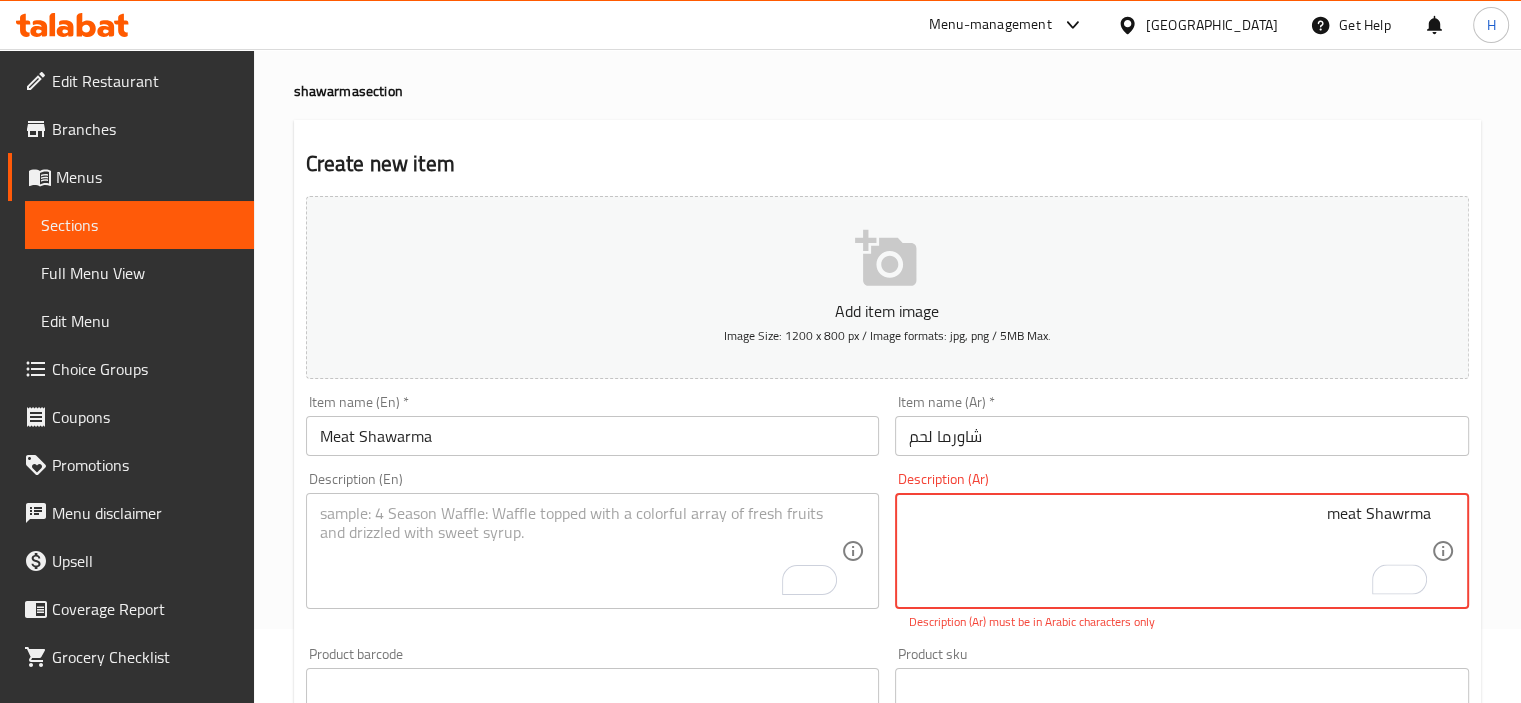 type 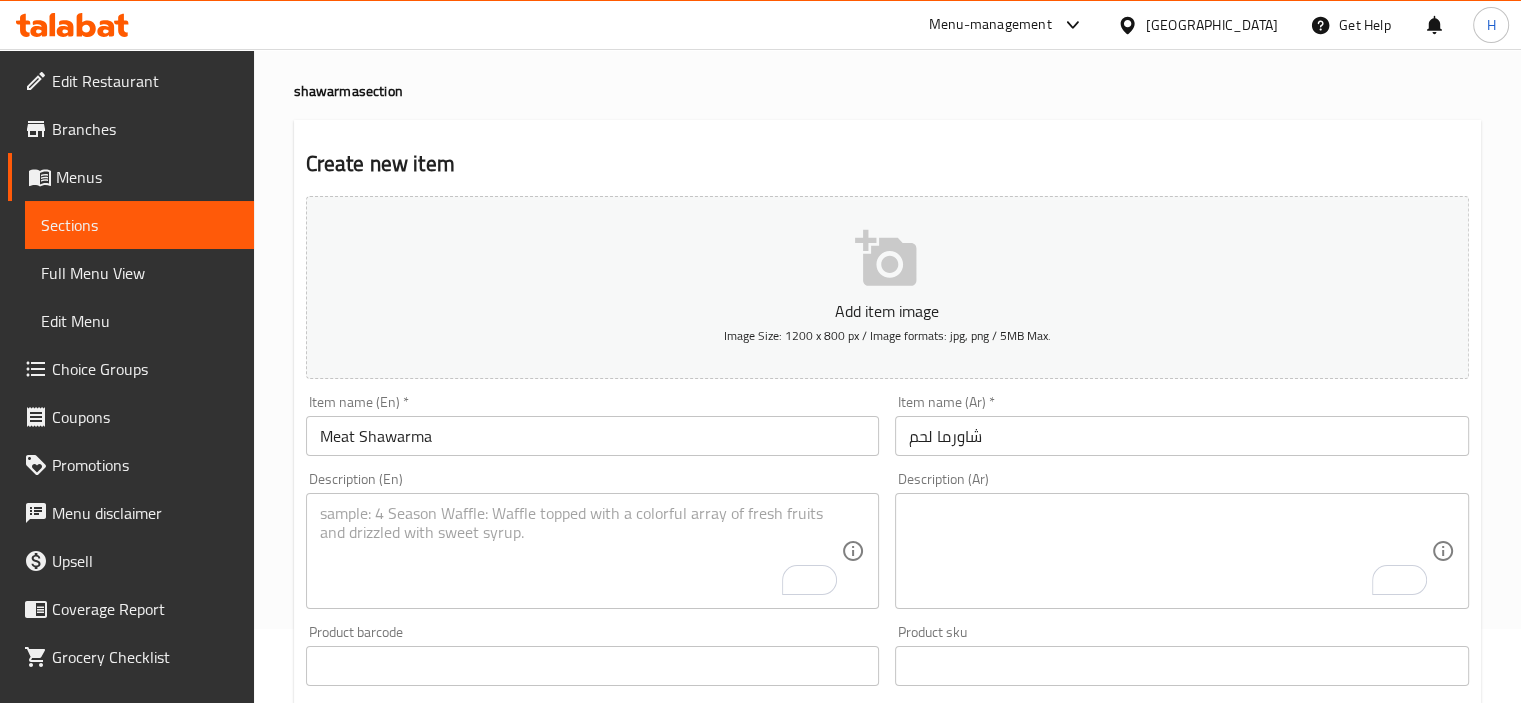 paste on "mayonnaise, tahina spice sauce, potato salad CHEEZ" 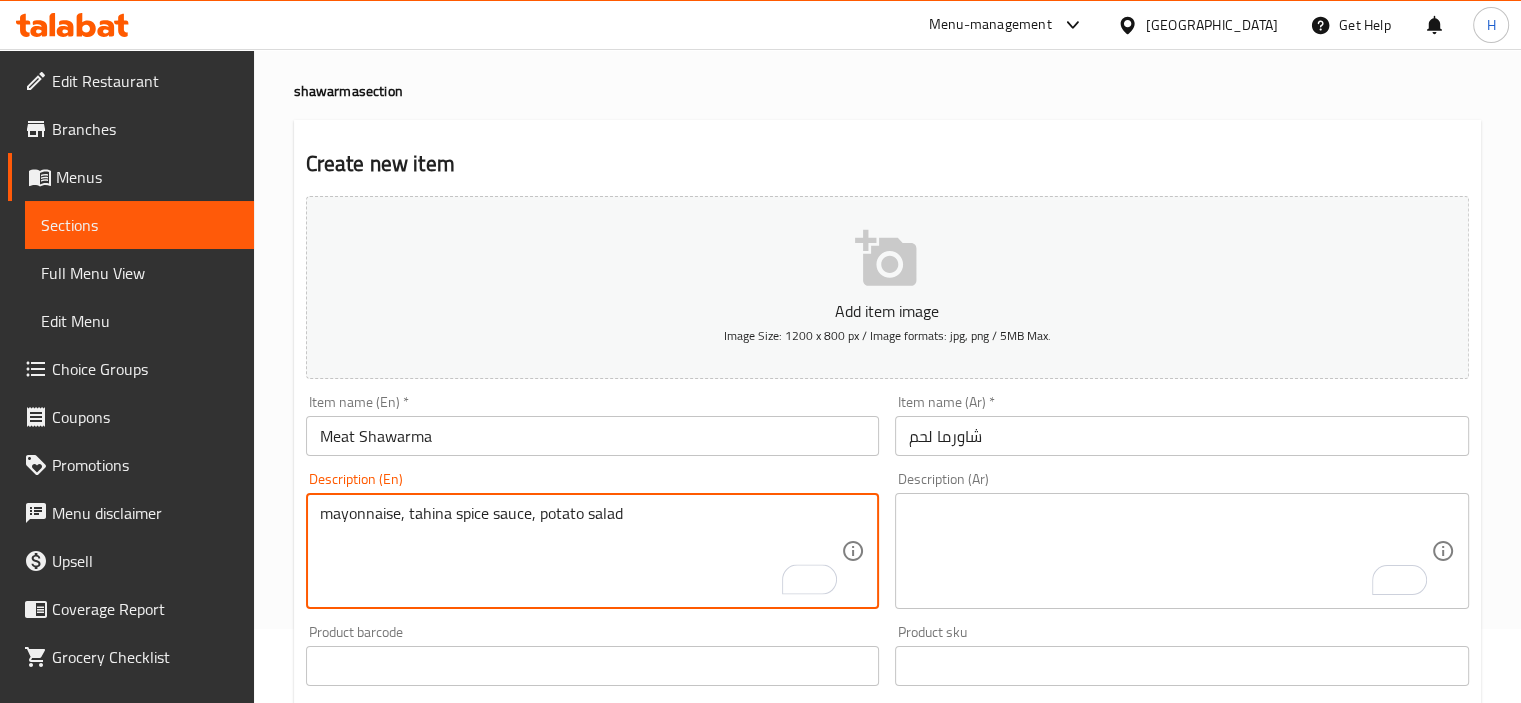 click on "mayonnaise, tahina spice sauce, potato salad" at bounding box center [581, 551] 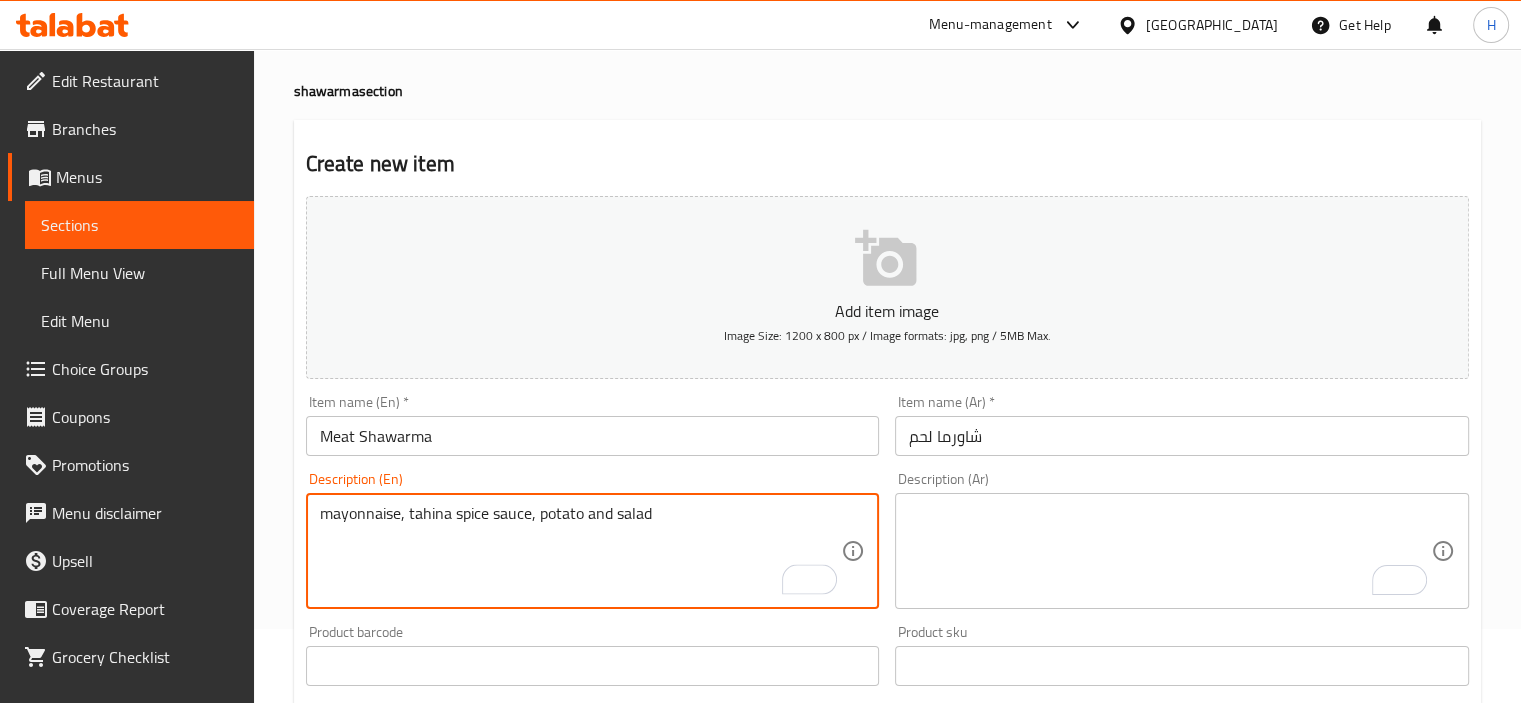 click on "mayonnaise, tahina spice sauce, potato and salad" at bounding box center (581, 551) 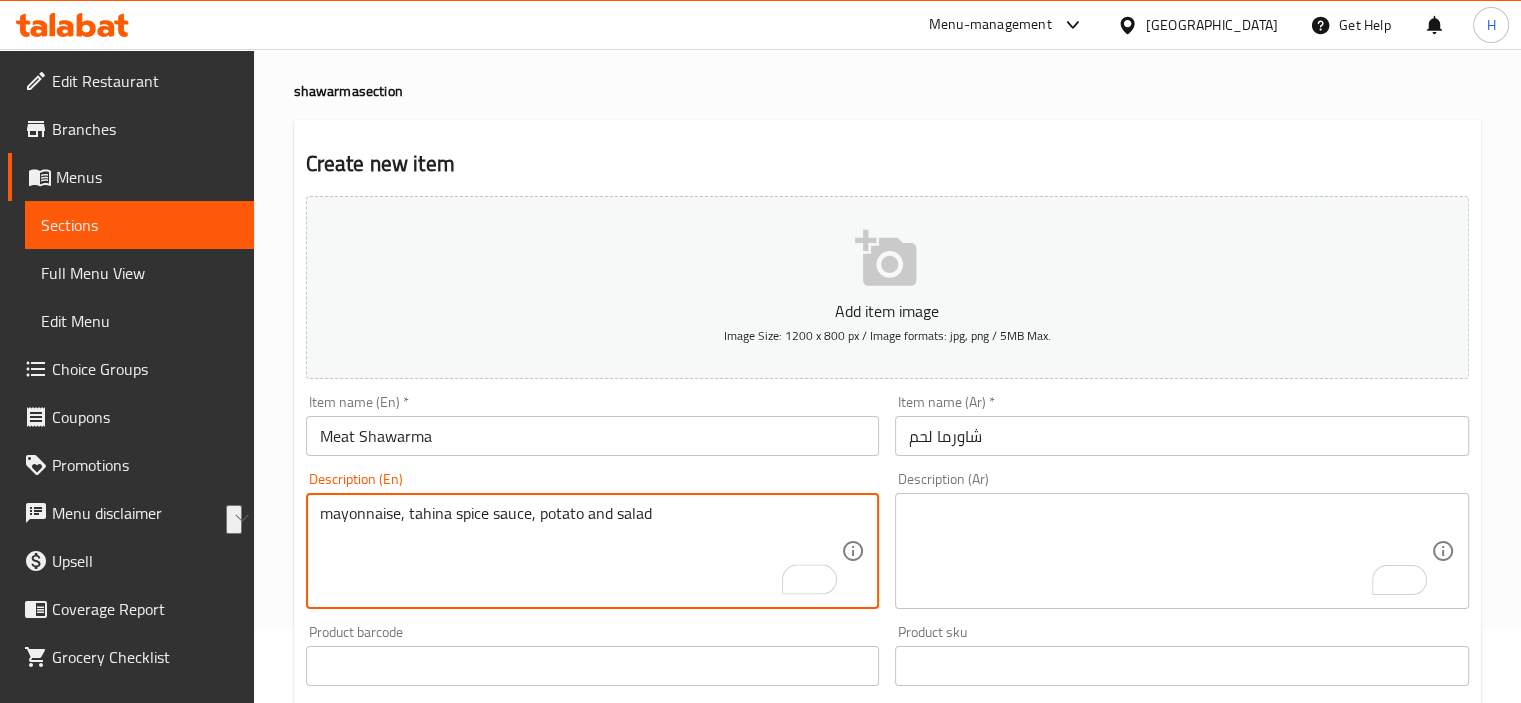 type on "mayonnaise, tahina spice sauce, potato and salad" 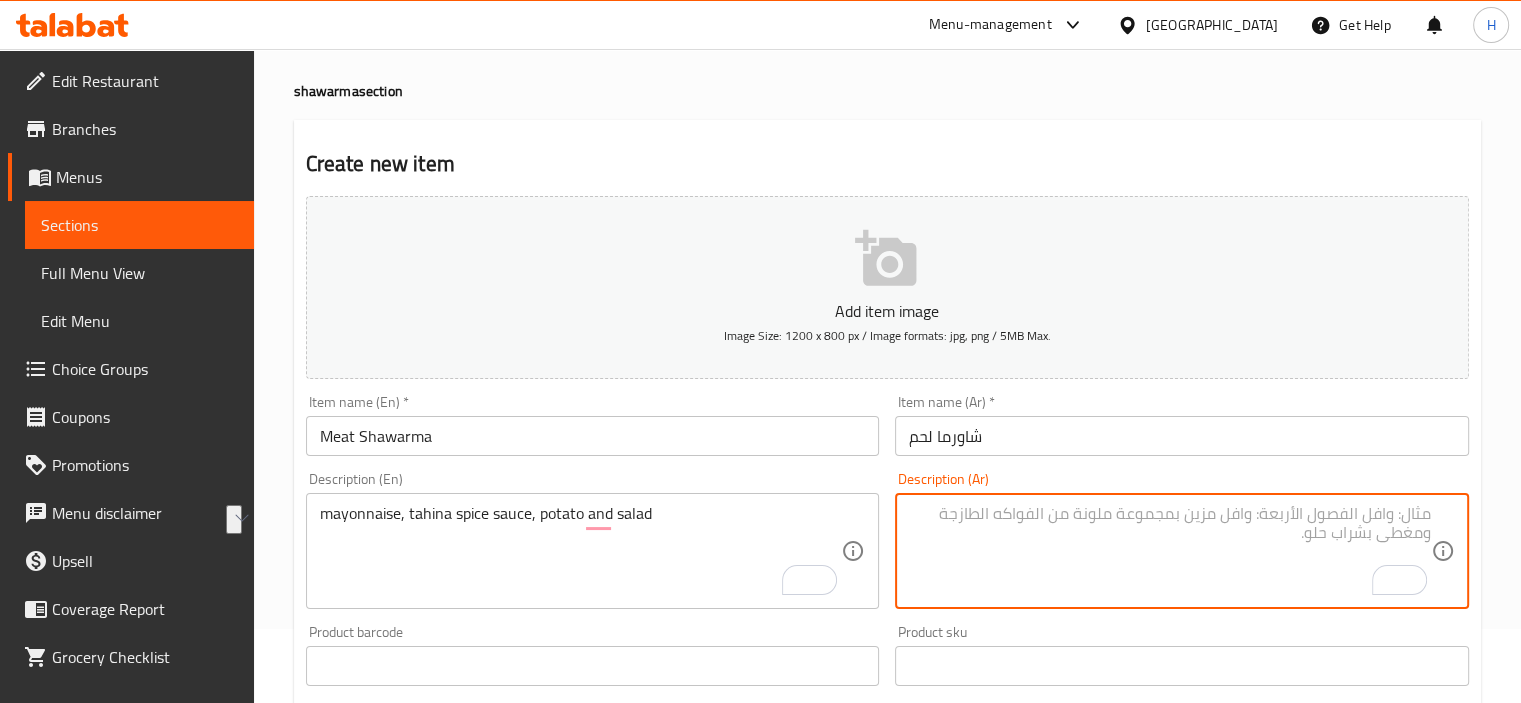 click at bounding box center (1170, 551) 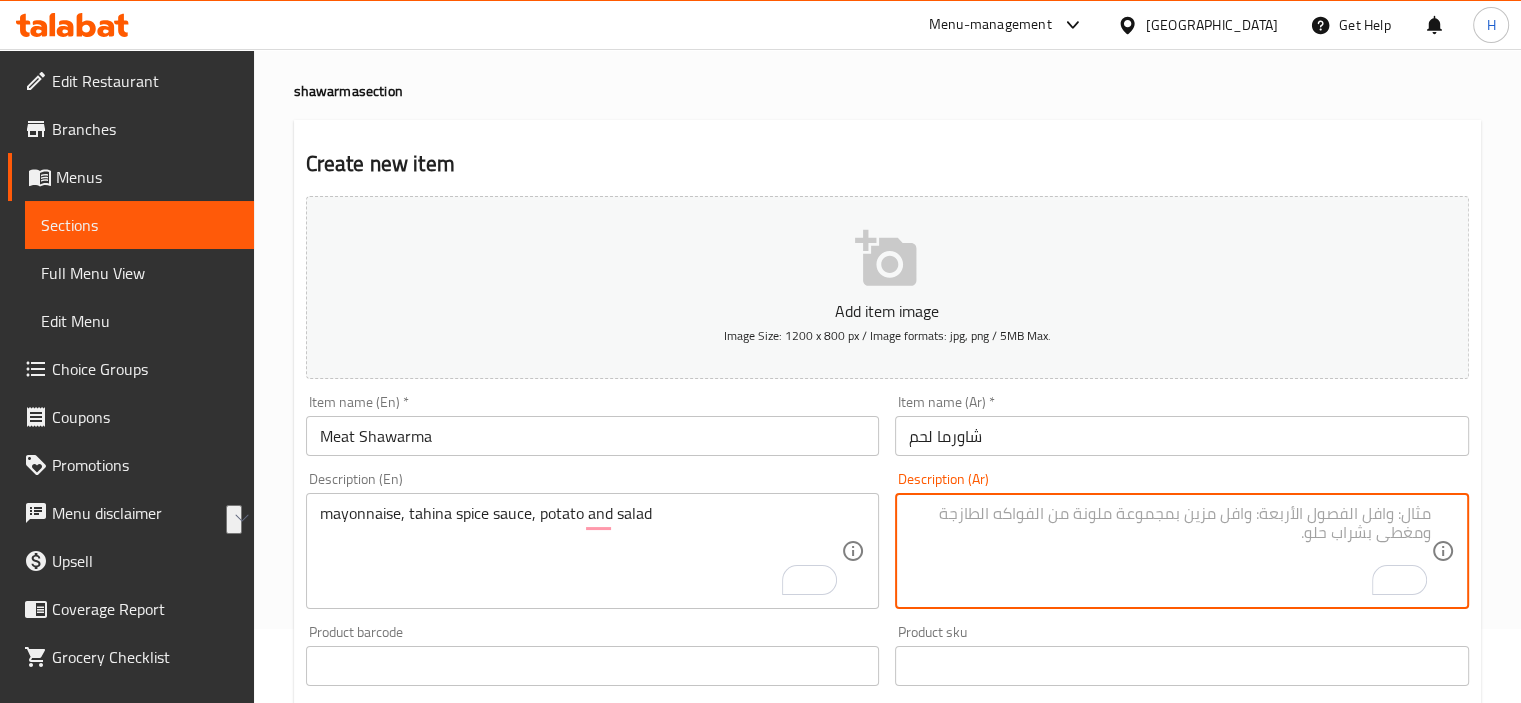 paste on "مايونيز، صلصة طحينة حارة، بطاطس وسلطة" 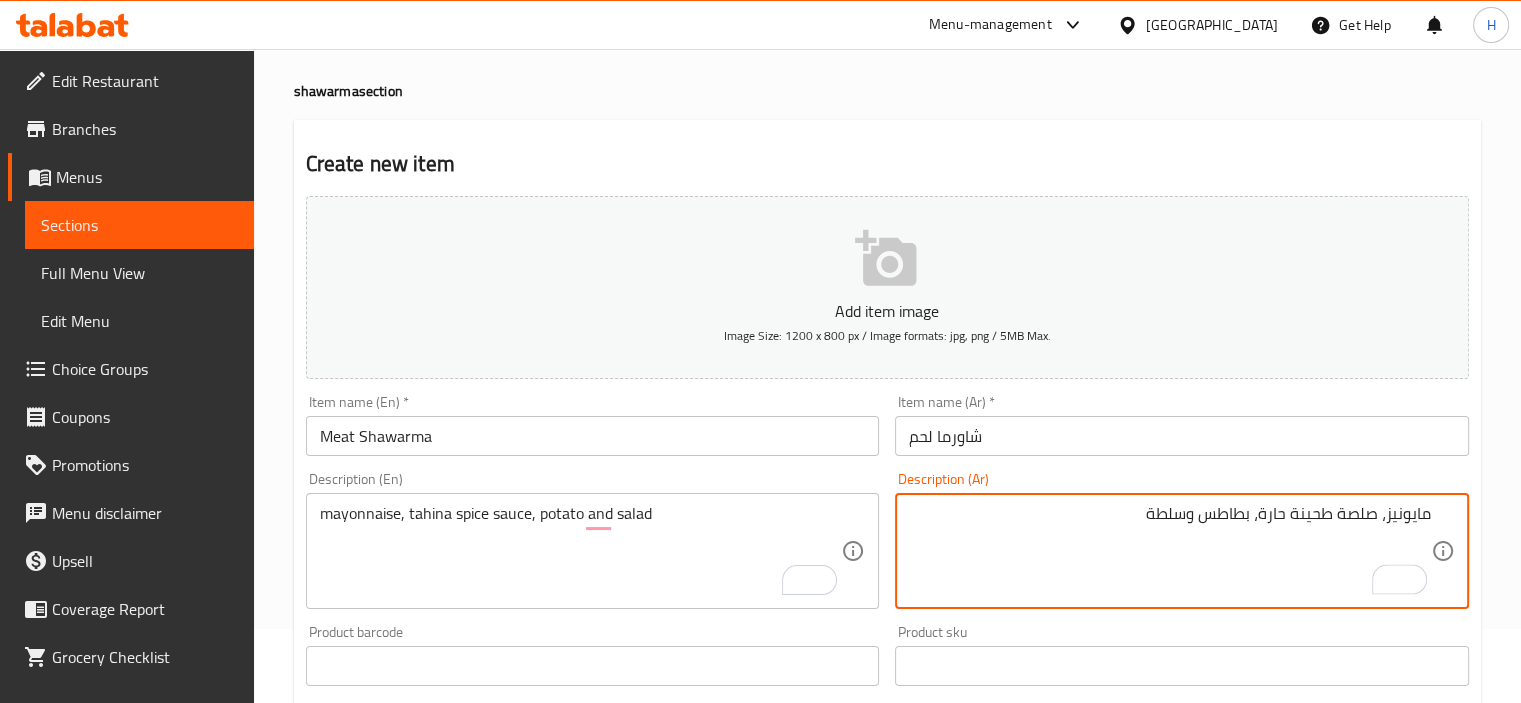 click on "مايونيز، صلصة طحينة حارة، بطاطس وسلطة" at bounding box center [1170, 551] 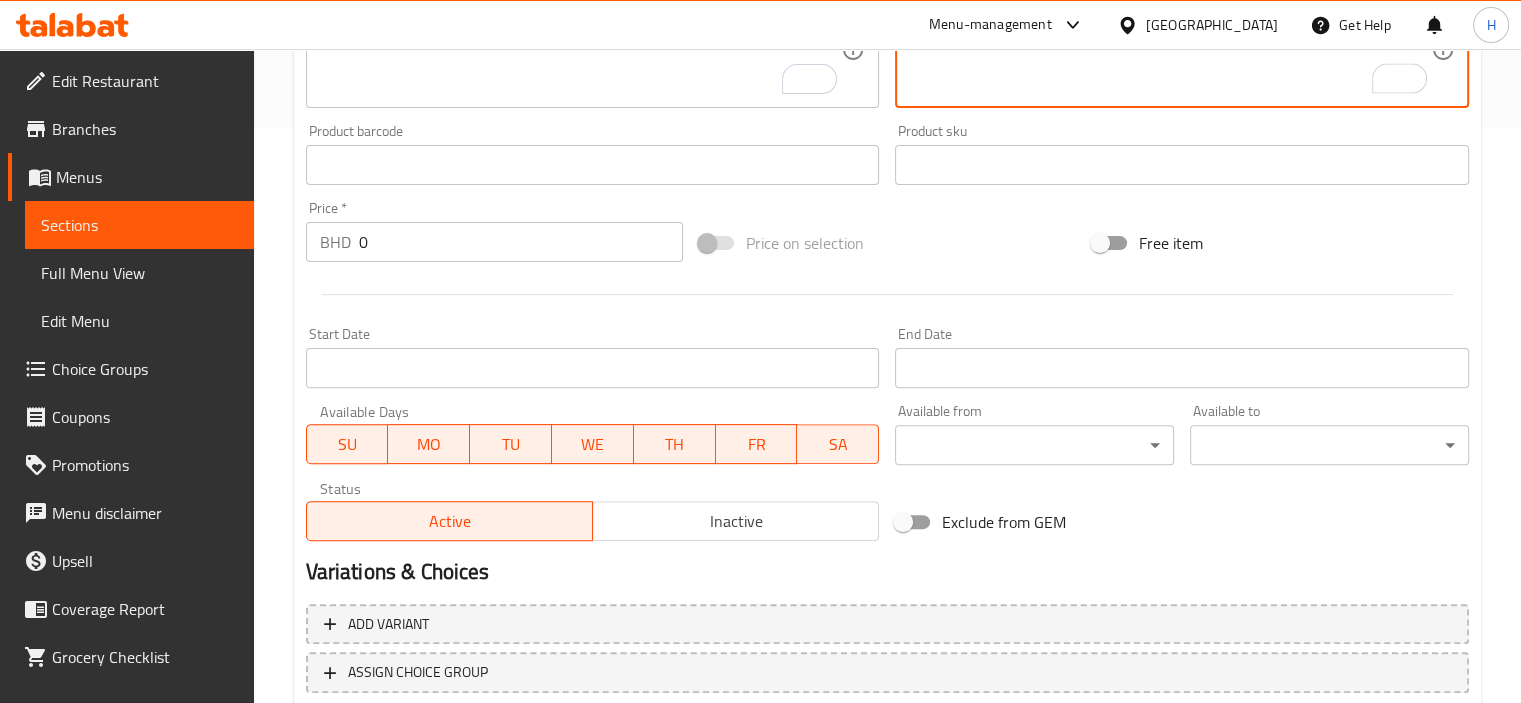 scroll, scrollTop: 709, scrollLeft: 0, axis: vertical 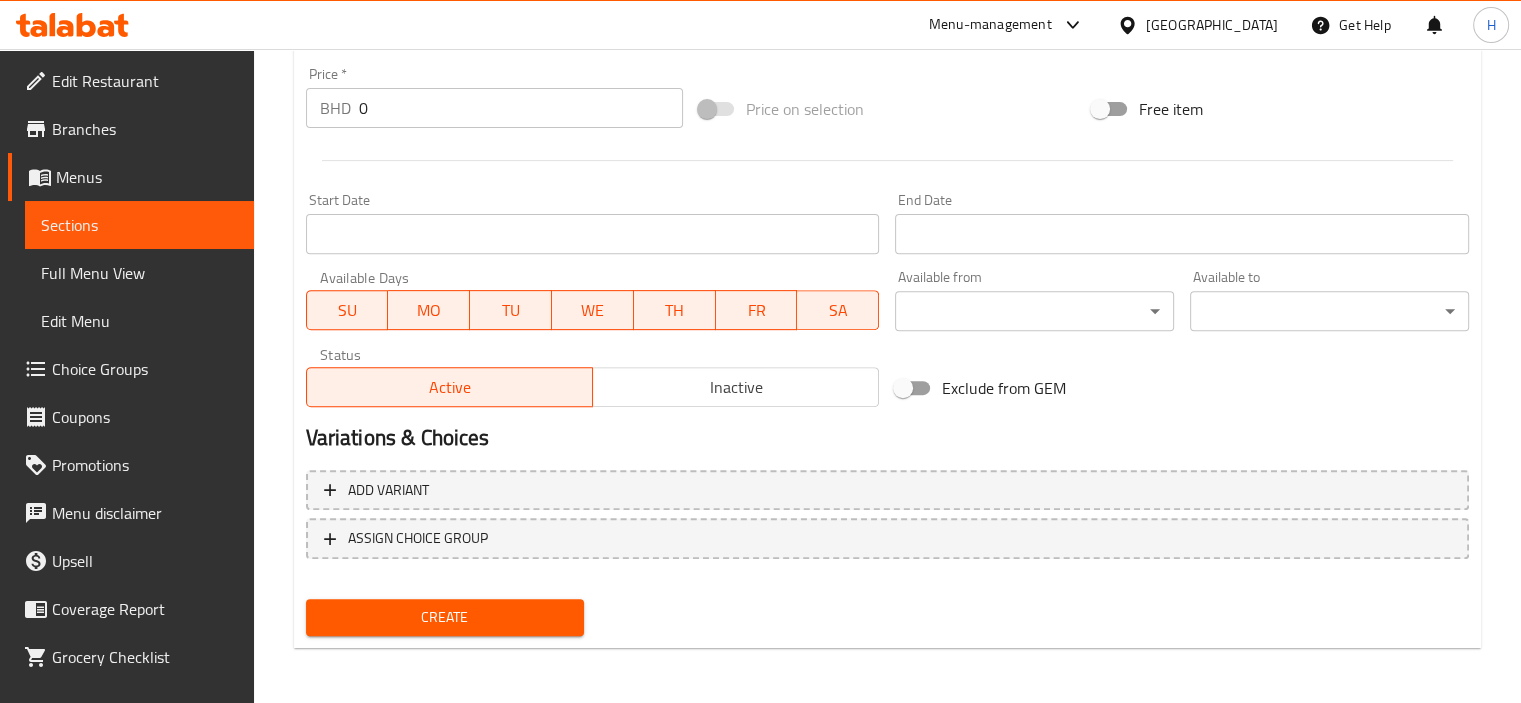 type on "مايونيز، صوص طحينة توابل، بطاطس وسلطة" 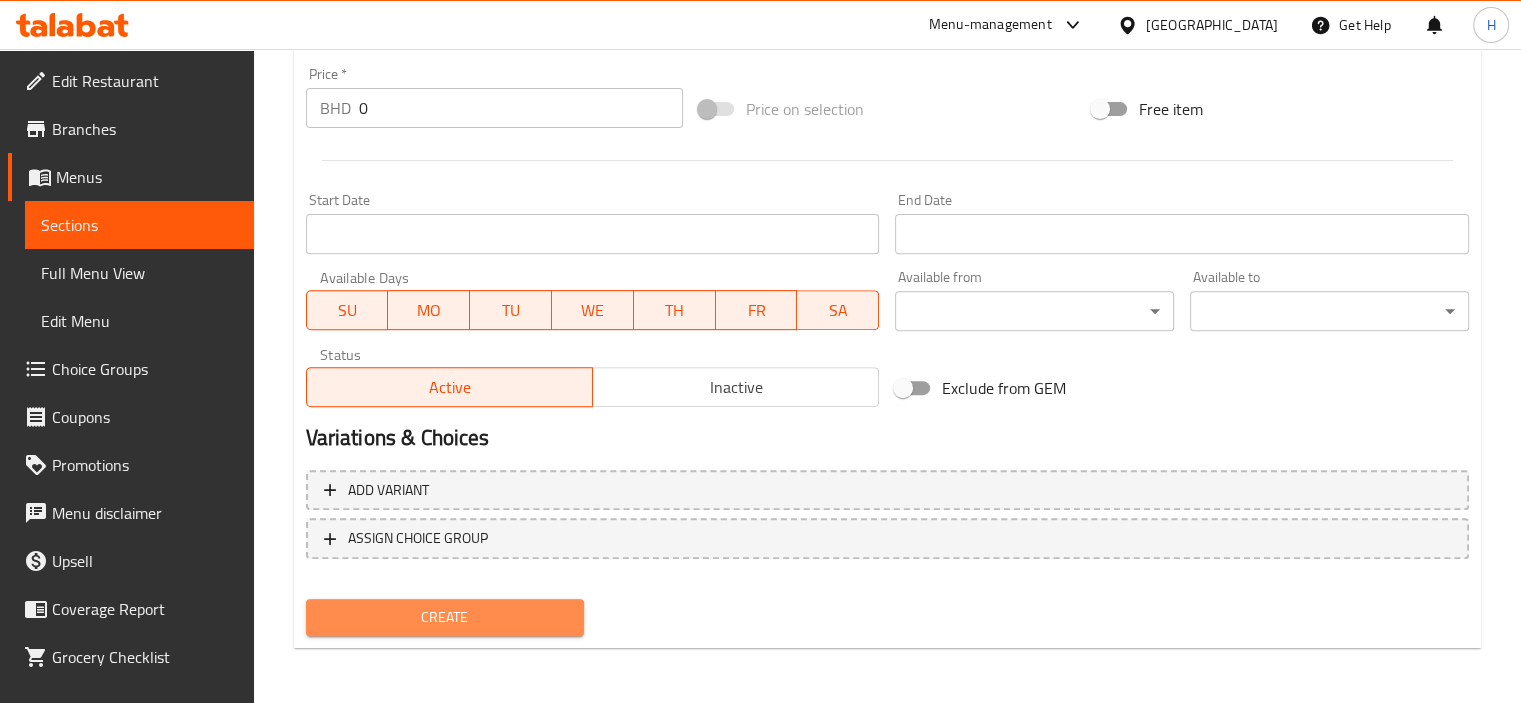 click on "Create" at bounding box center (445, 617) 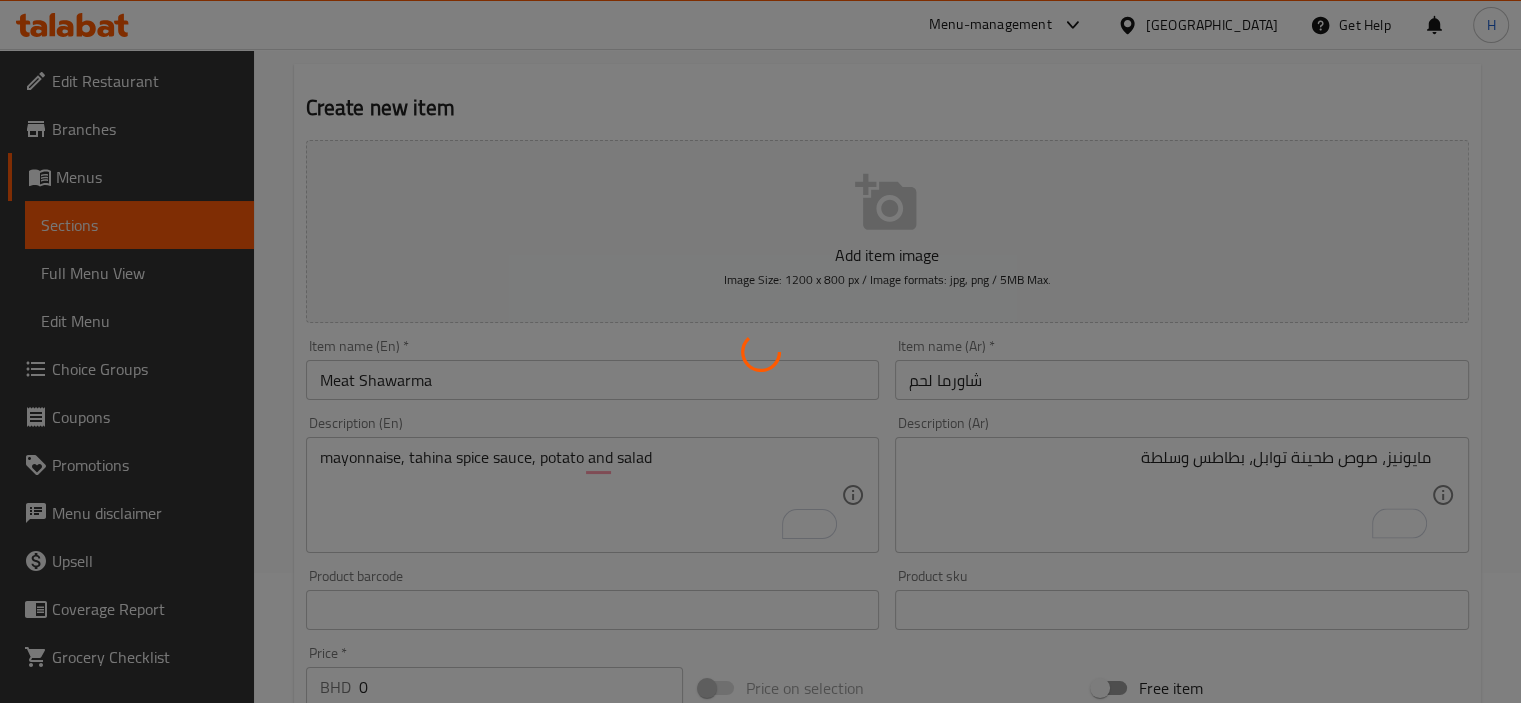 scroll, scrollTop: 0, scrollLeft: 0, axis: both 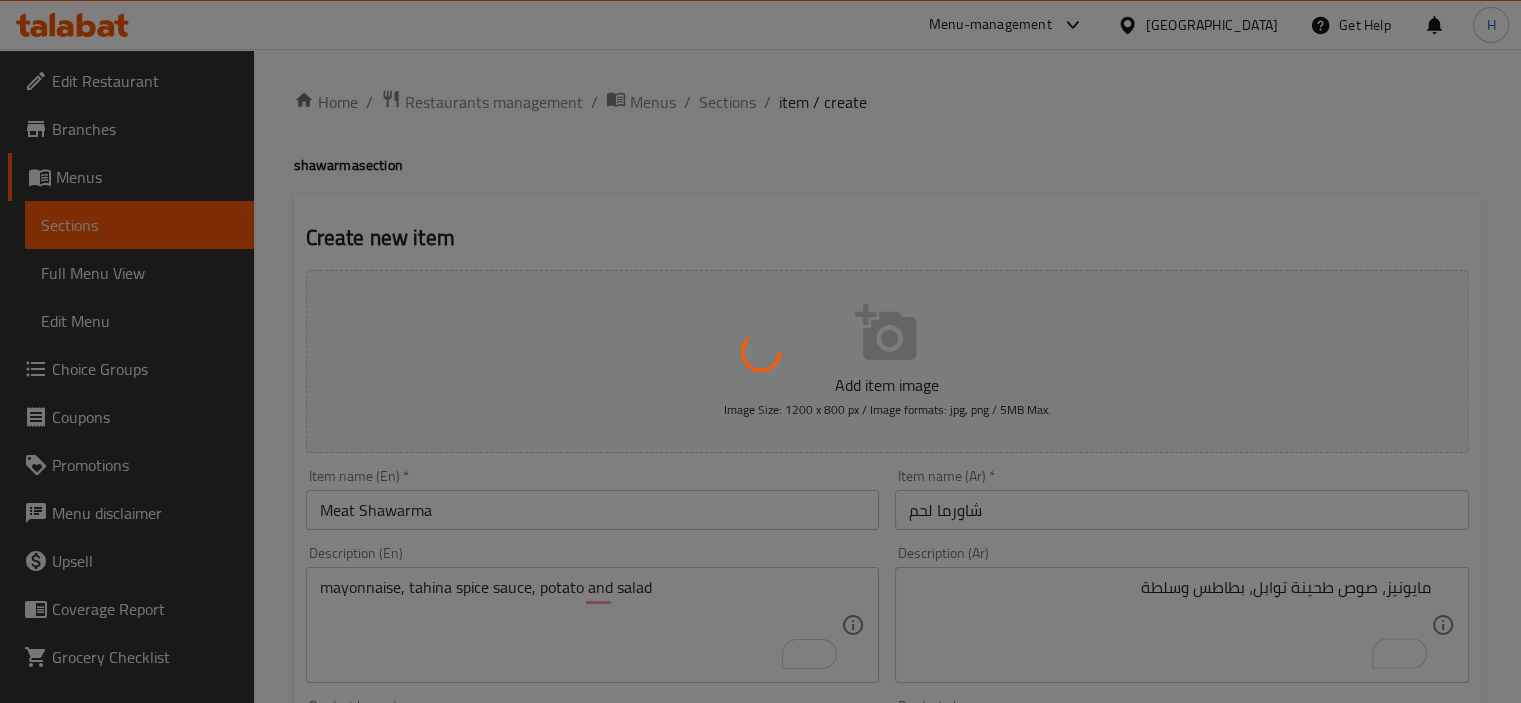 type 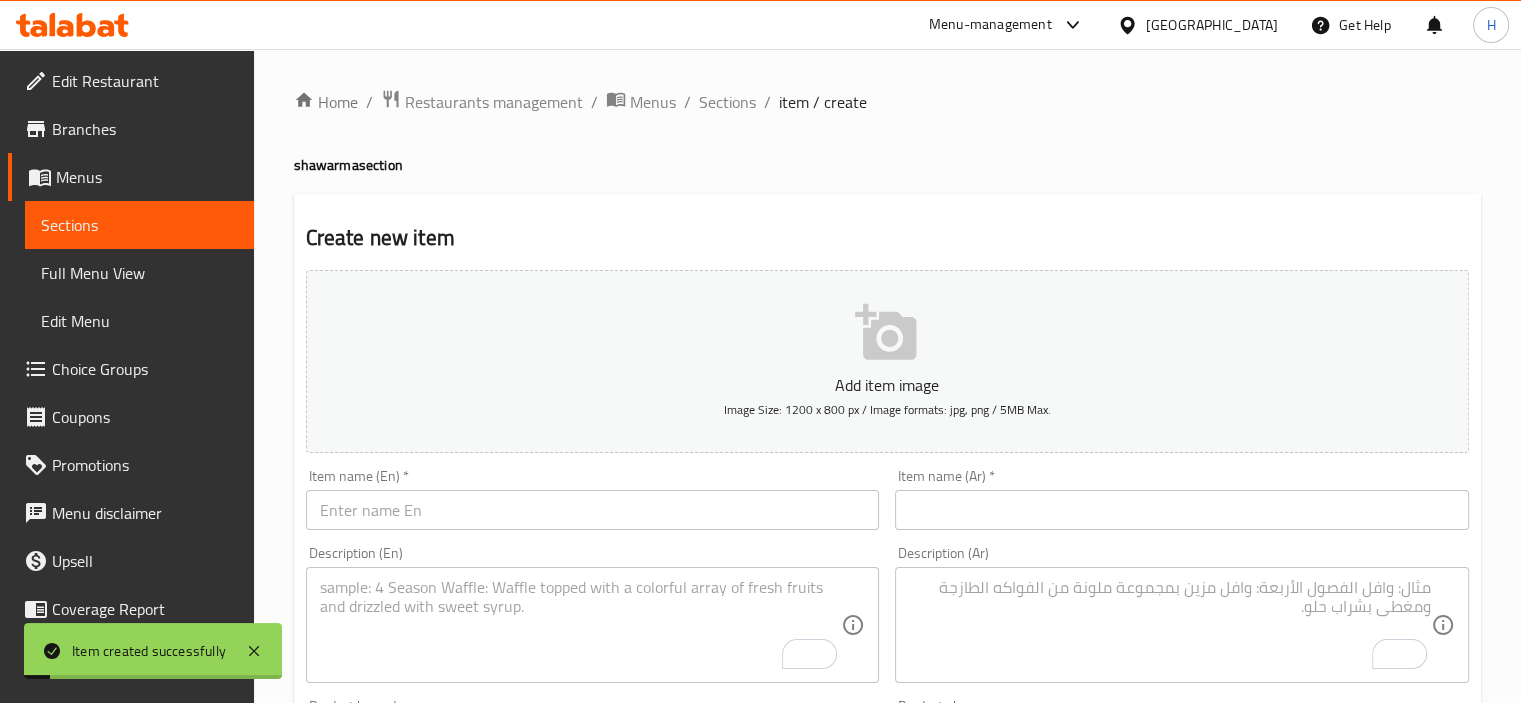 click on "Home / Restaurants management / Menus / Sections / item / create shawarma  section Create new item Add item image Image Size: 1200 x 800 px / Image formats: jpg, png / 5MB Max. Item name (En)   * Item name (En)  * Item name (Ar)   * Item name (Ar)  * Description (En) Description (En) Description (Ar) Description (Ar) Product barcode Product barcode Product sku Product sku Price   * BHD 0 Price  * Price on selection Free item Start Date Start Date End Date End Date Available Days SU MO TU WE TH FR SA Available from ​ ​ Available to ​ ​ Status Active Inactive Exclude from GEM Variations & Choices Add variant ASSIGN CHOICE GROUP Create" at bounding box center [887, 731] 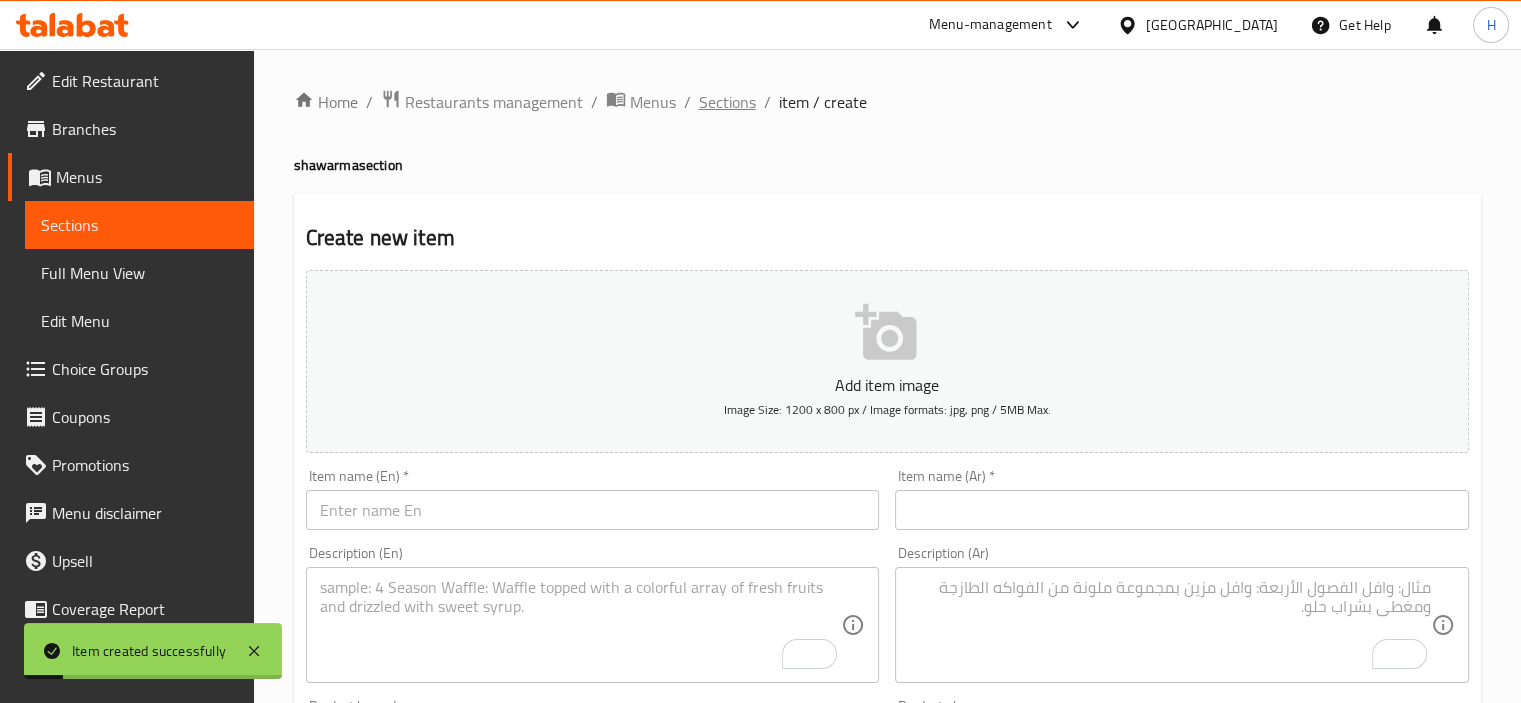 click on "Sections" at bounding box center [727, 102] 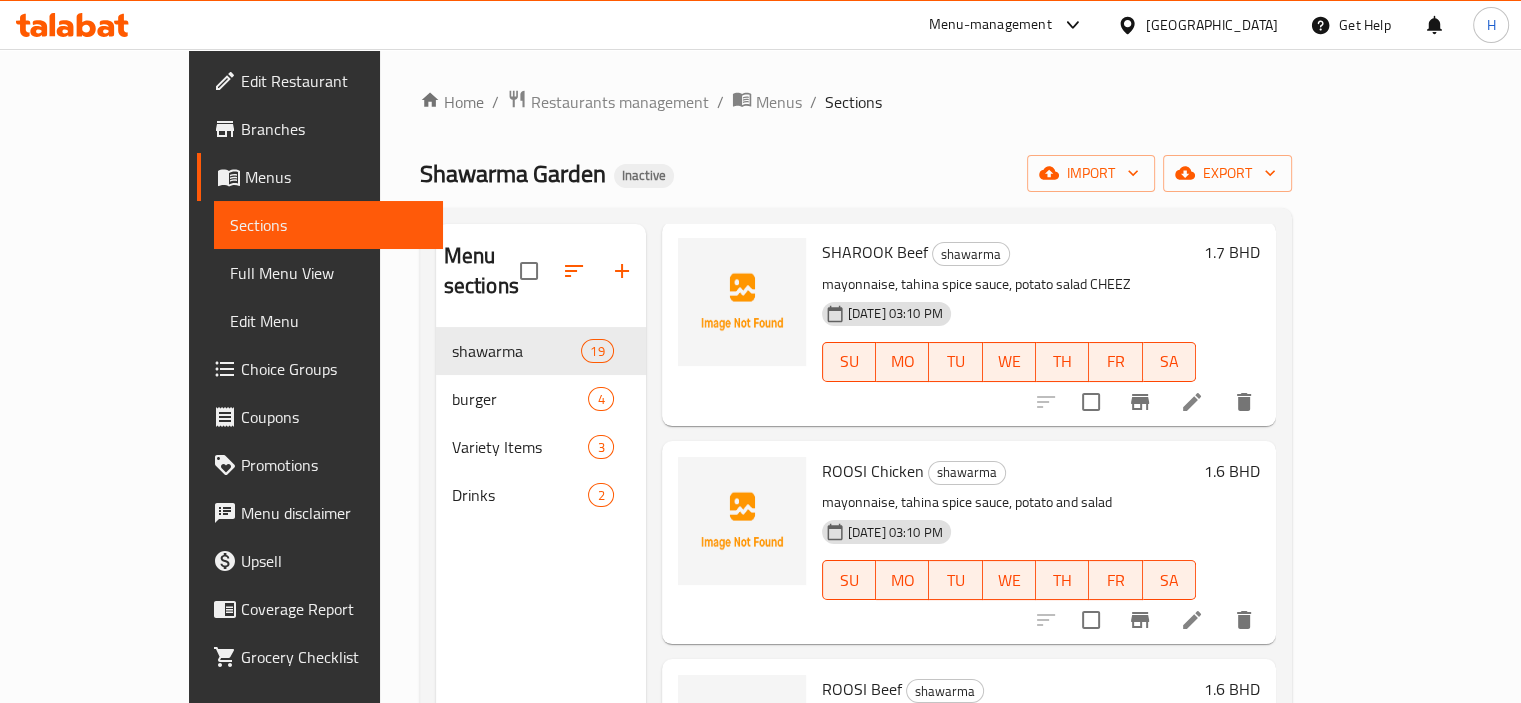scroll, scrollTop: 3438, scrollLeft: 0, axis: vertical 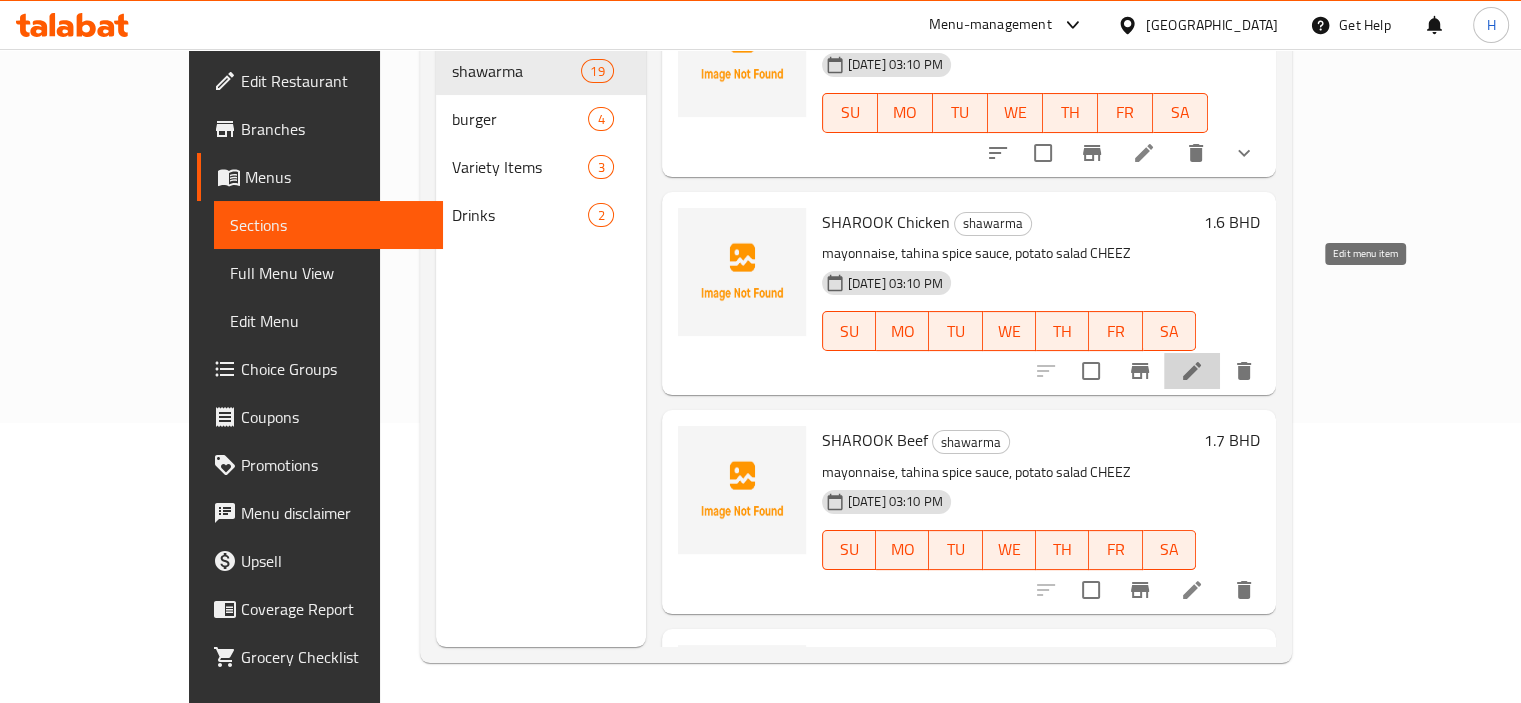 click 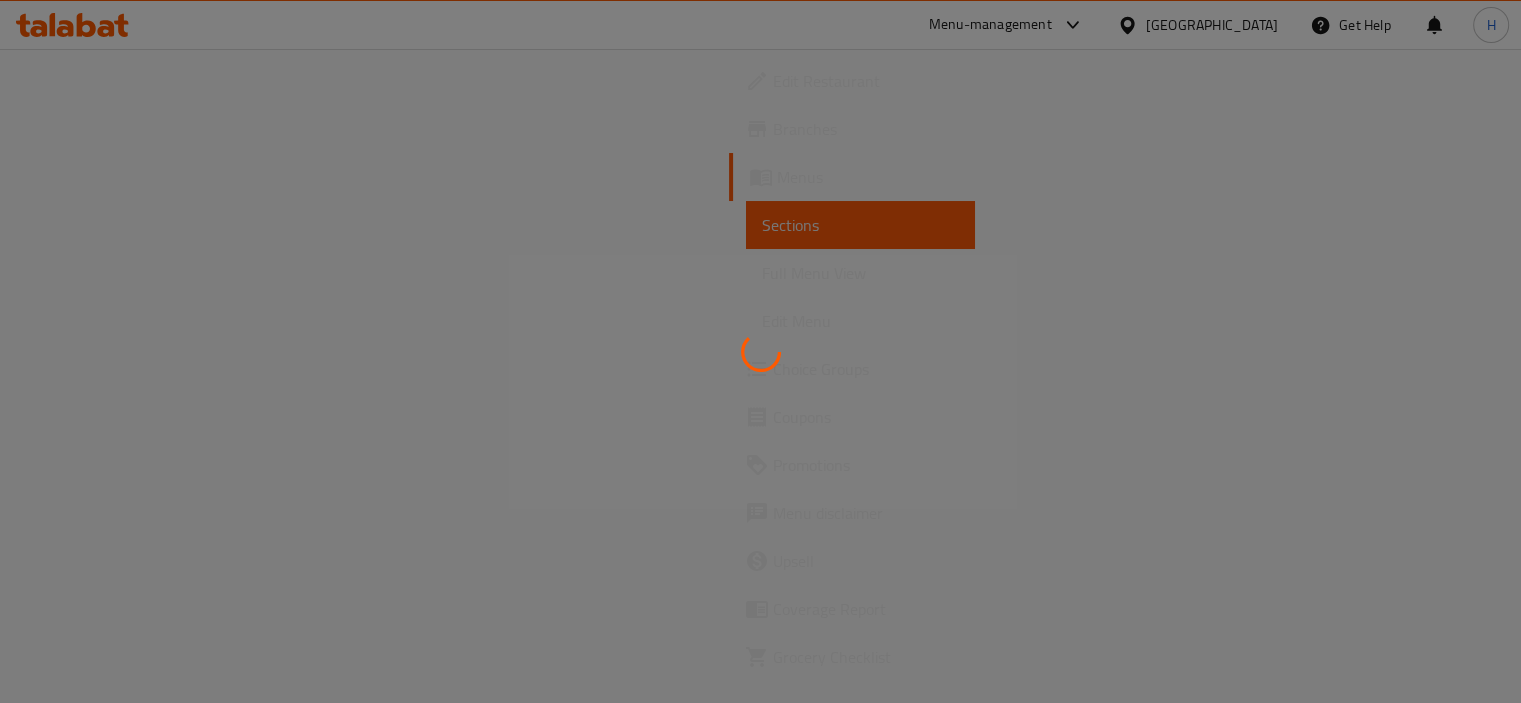 scroll, scrollTop: 0, scrollLeft: 0, axis: both 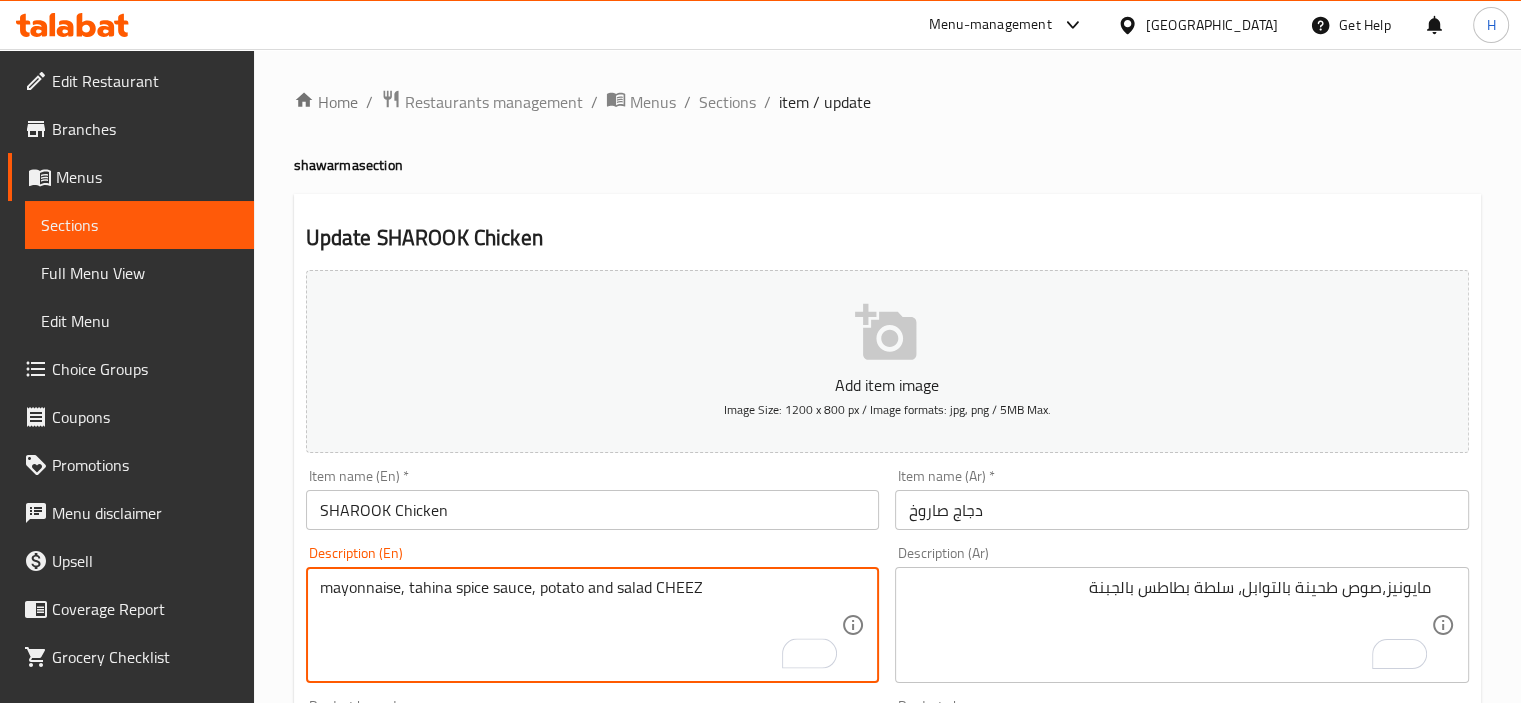 click on "mayonnaise, tahina spice sauce, potato and salad CHEEZ" at bounding box center [581, 625] 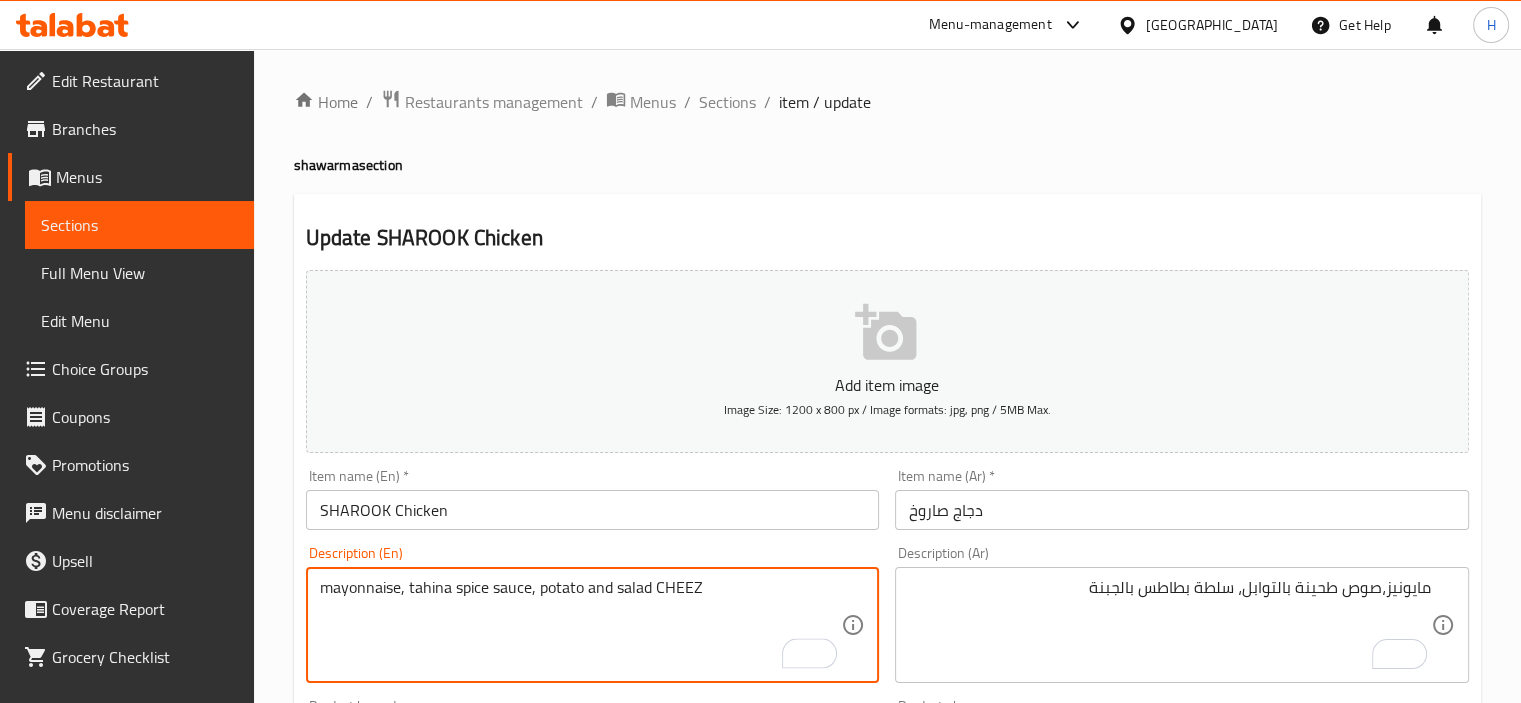 click on "mayonnaise, tahina spice sauce, potato and salad CHEEZ" at bounding box center [581, 625] 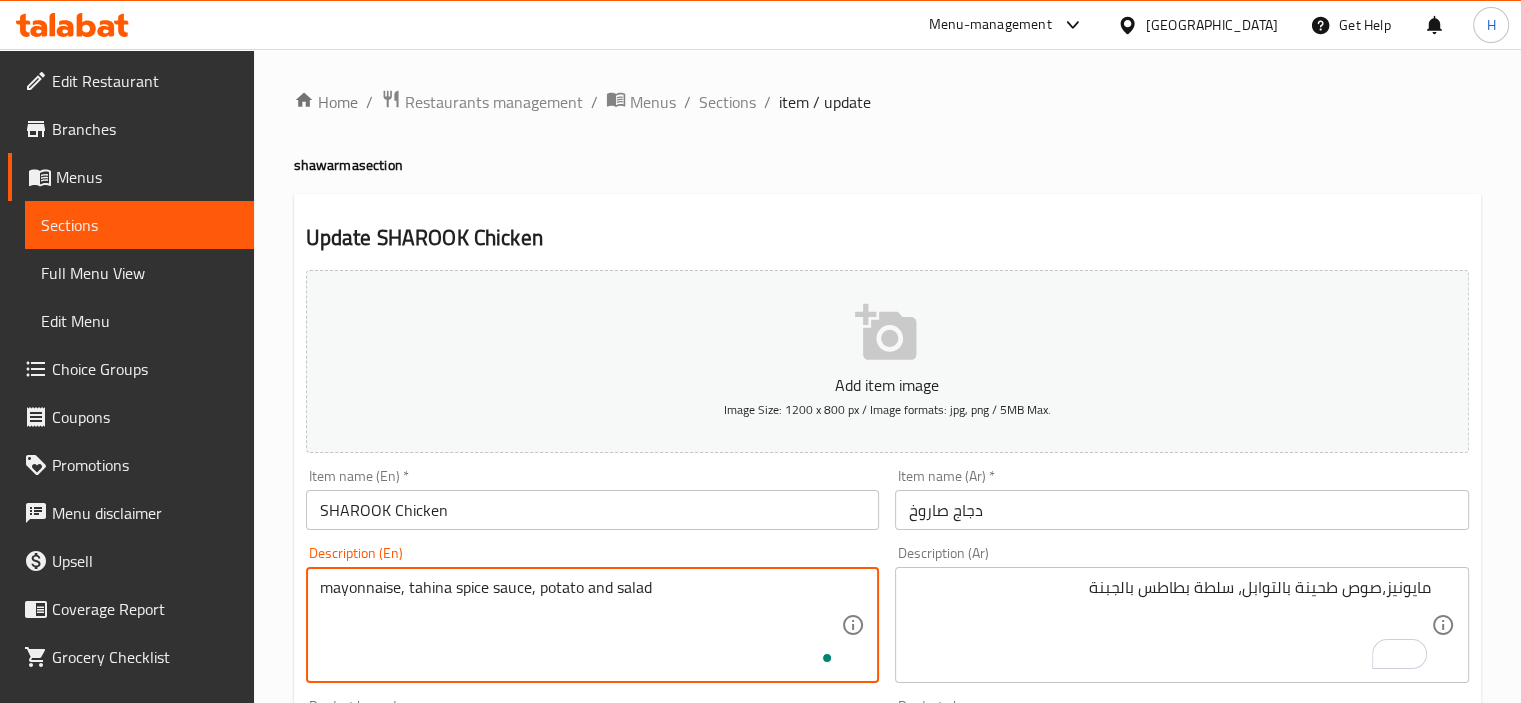 type on "mayonnaise, tahina spice sauce, potato and salad" 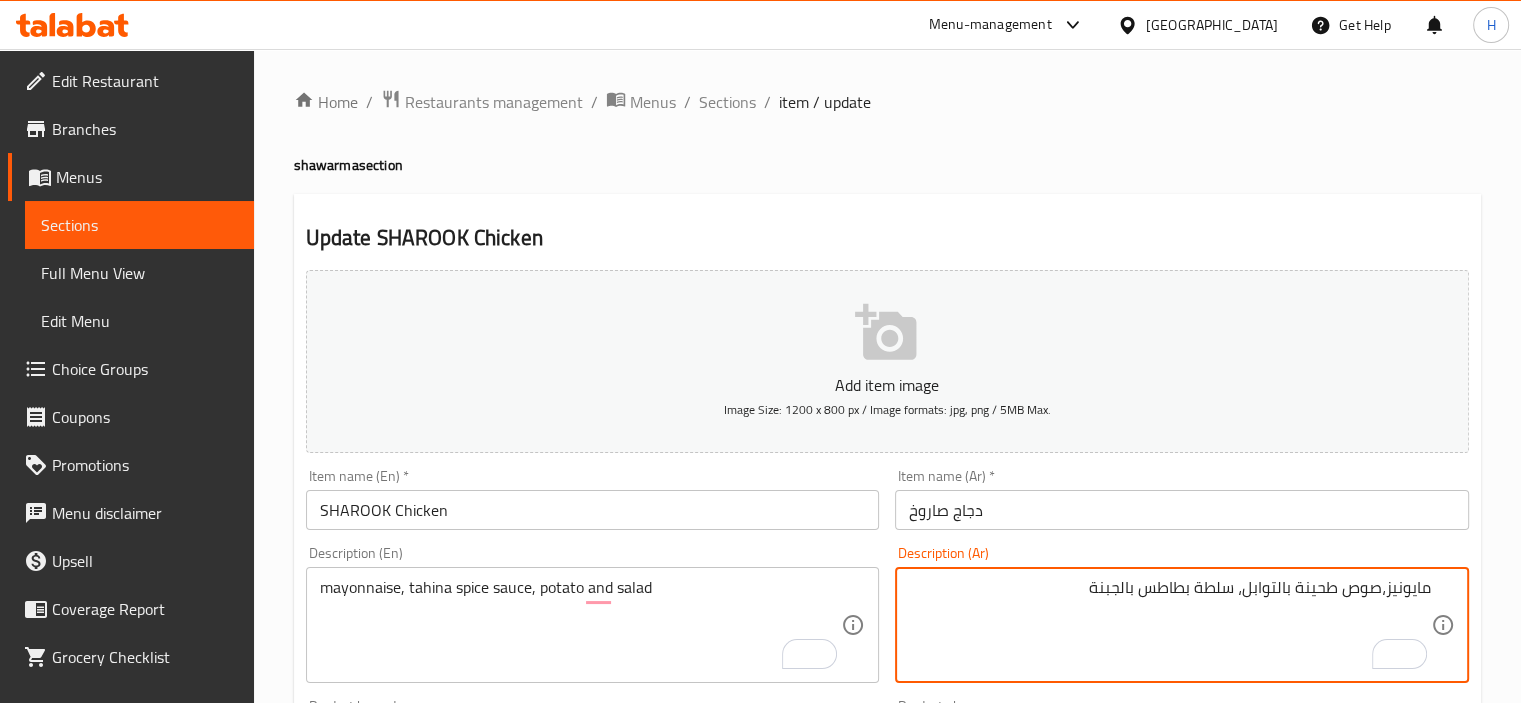 click on "مايونيز،صوص طحينة بالتوابل، سلطة بطاطس بالجبنة" at bounding box center (1170, 625) 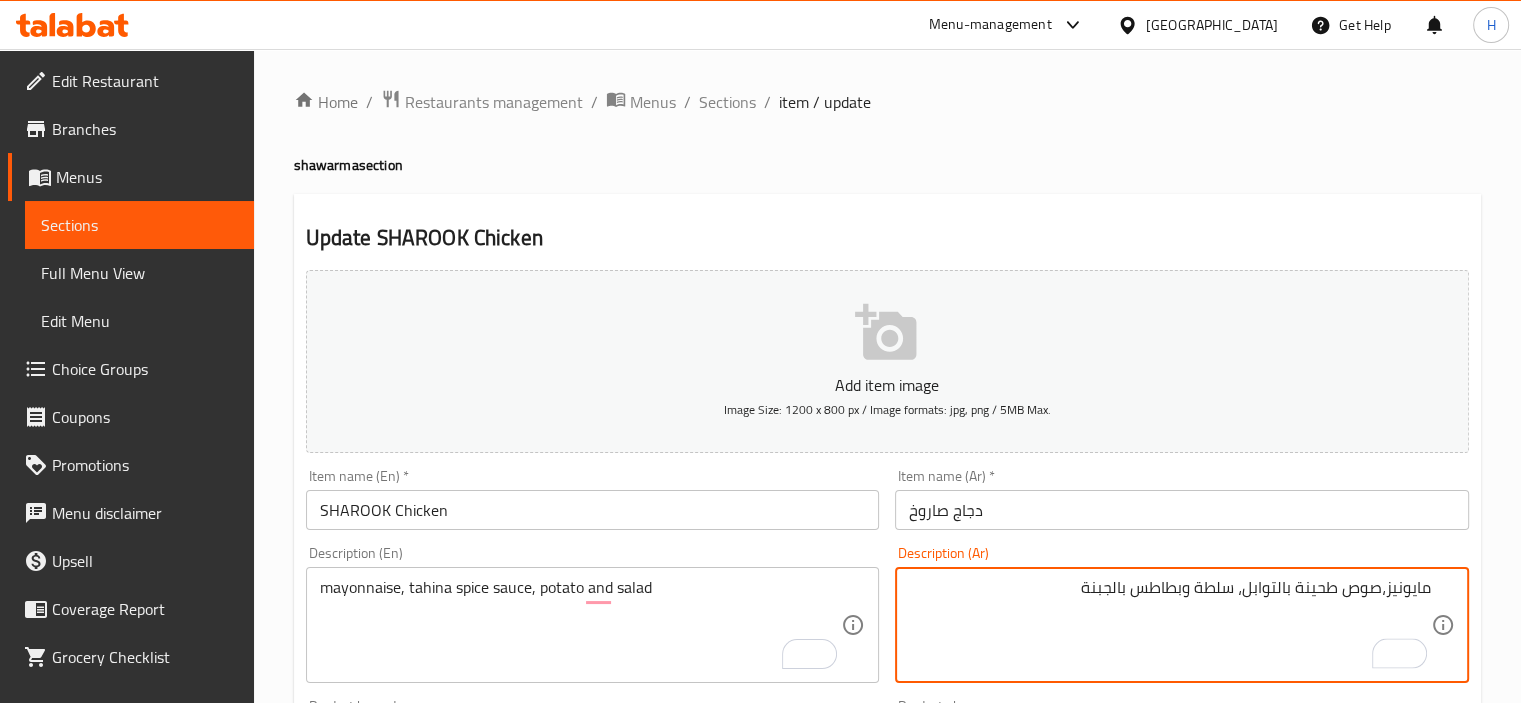 click on "مايونيز،صوص طحينة بالتوابل، سلطة وبطاطس بالجبنة" at bounding box center [1170, 625] 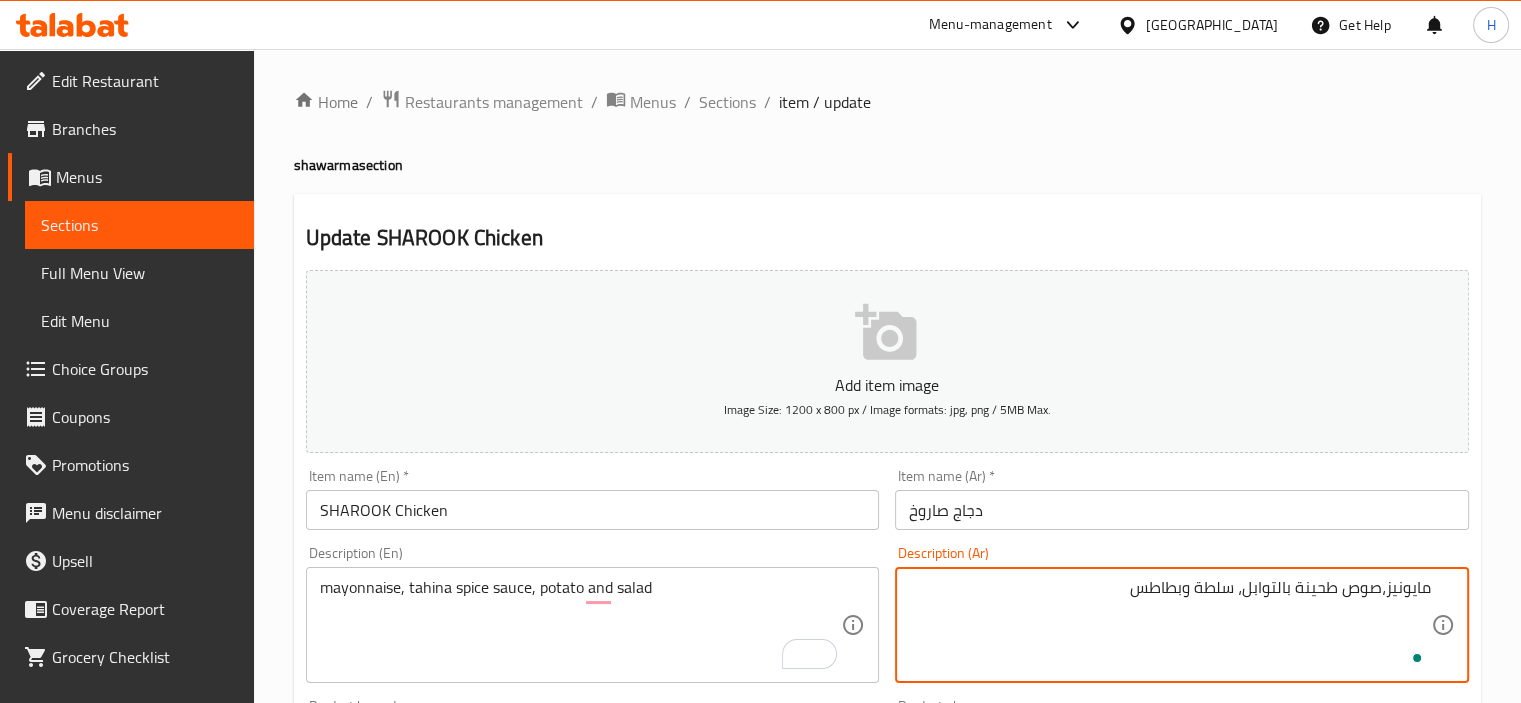 scroll, scrollTop: 709, scrollLeft: 0, axis: vertical 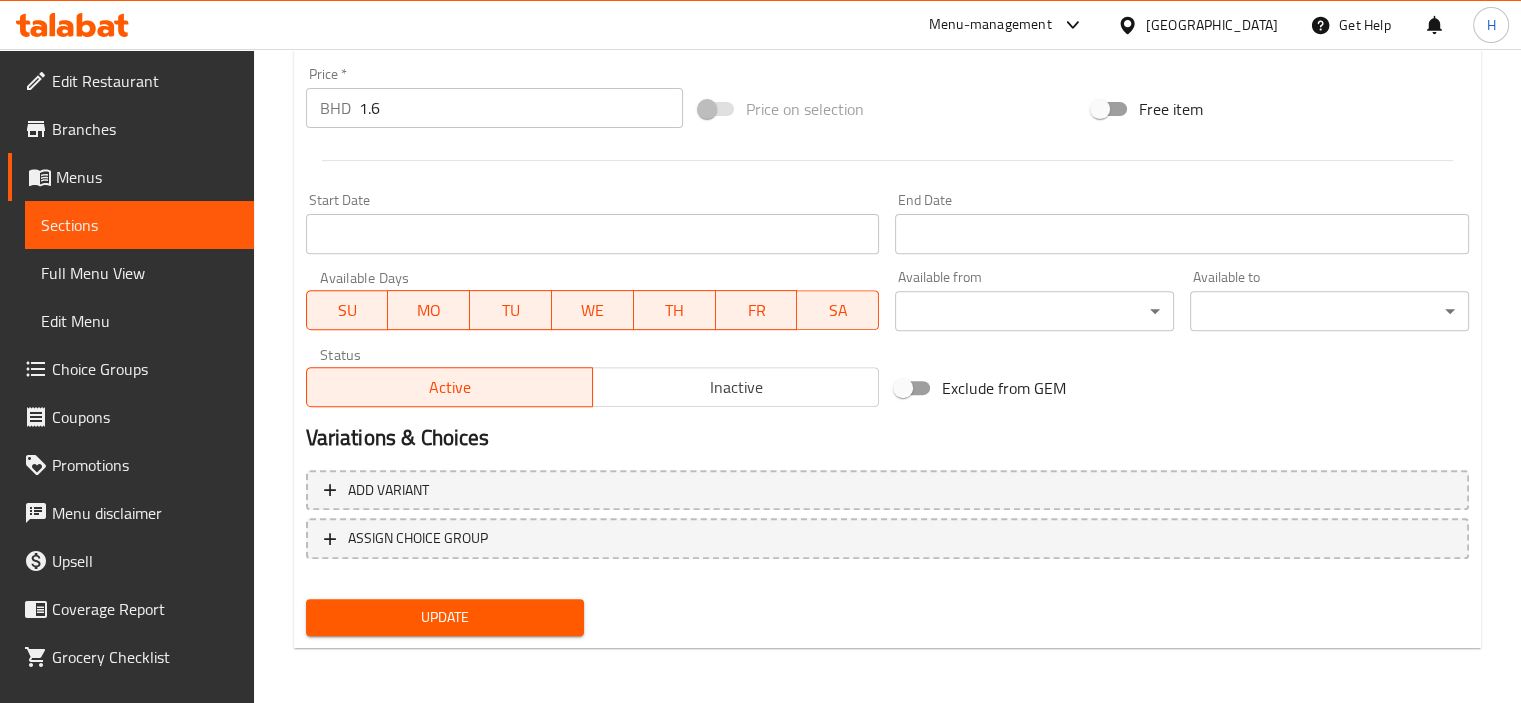 type on "مايونيز،صوص طحينة بالتوابل، سلطة وبطاطس" 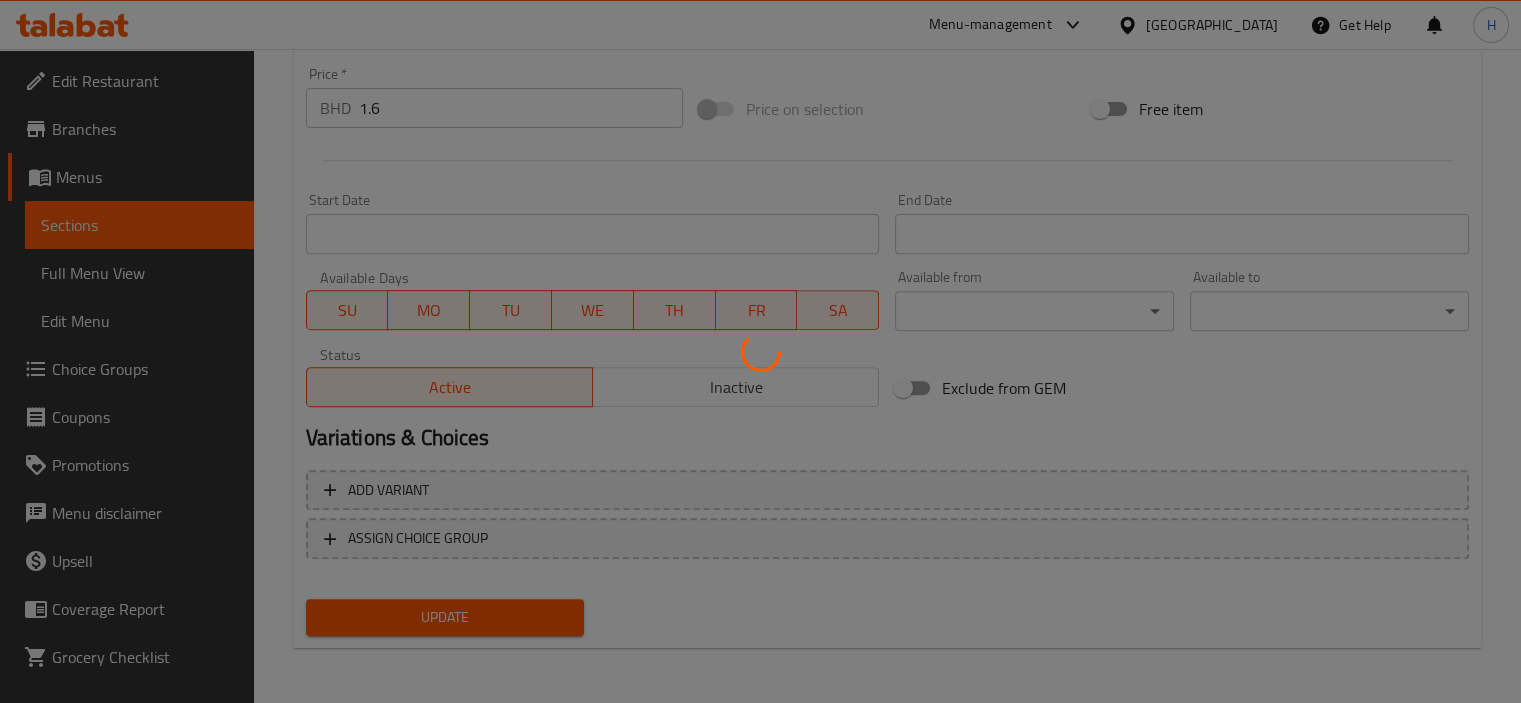 scroll, scrollTop: 0, scrollLeft: 0, axis: both 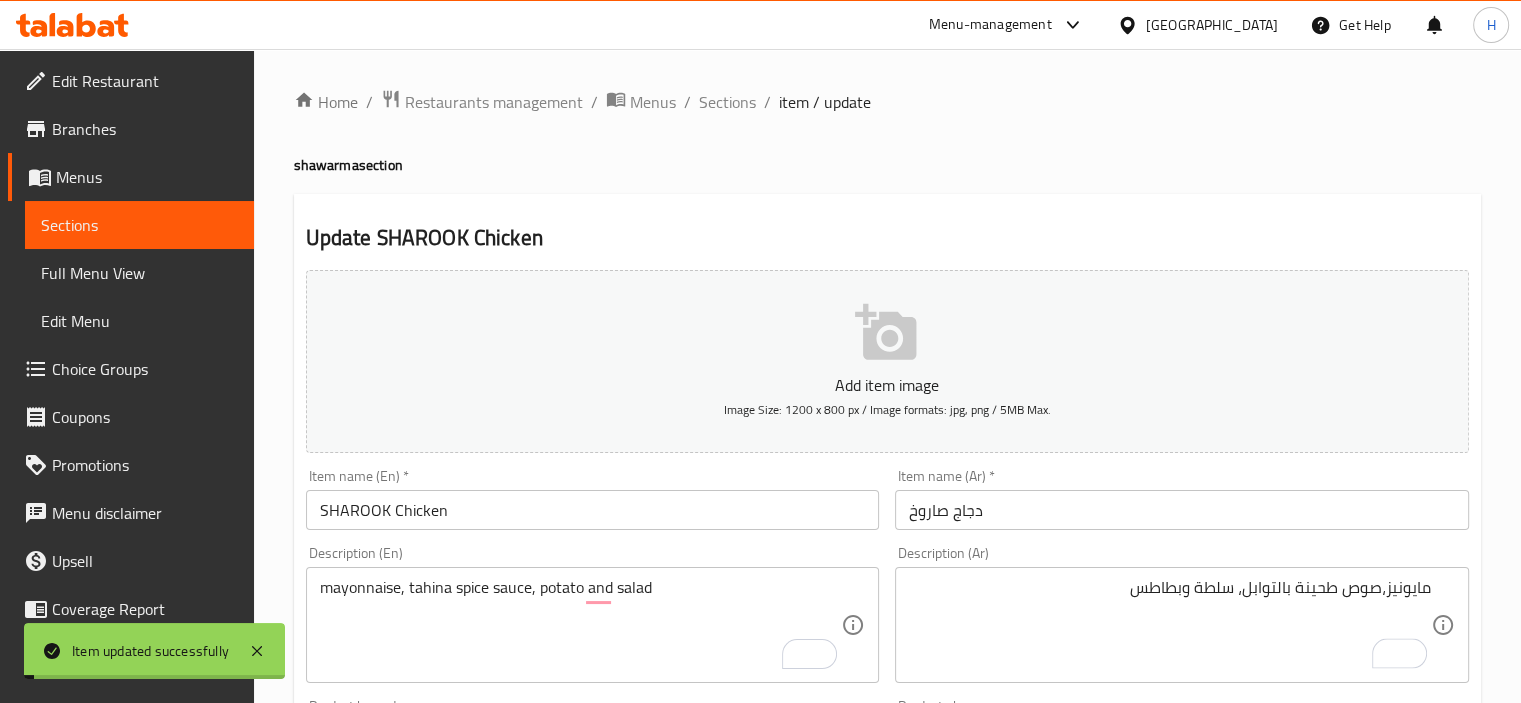 click on "Sections" at bounding box center (727, 102) 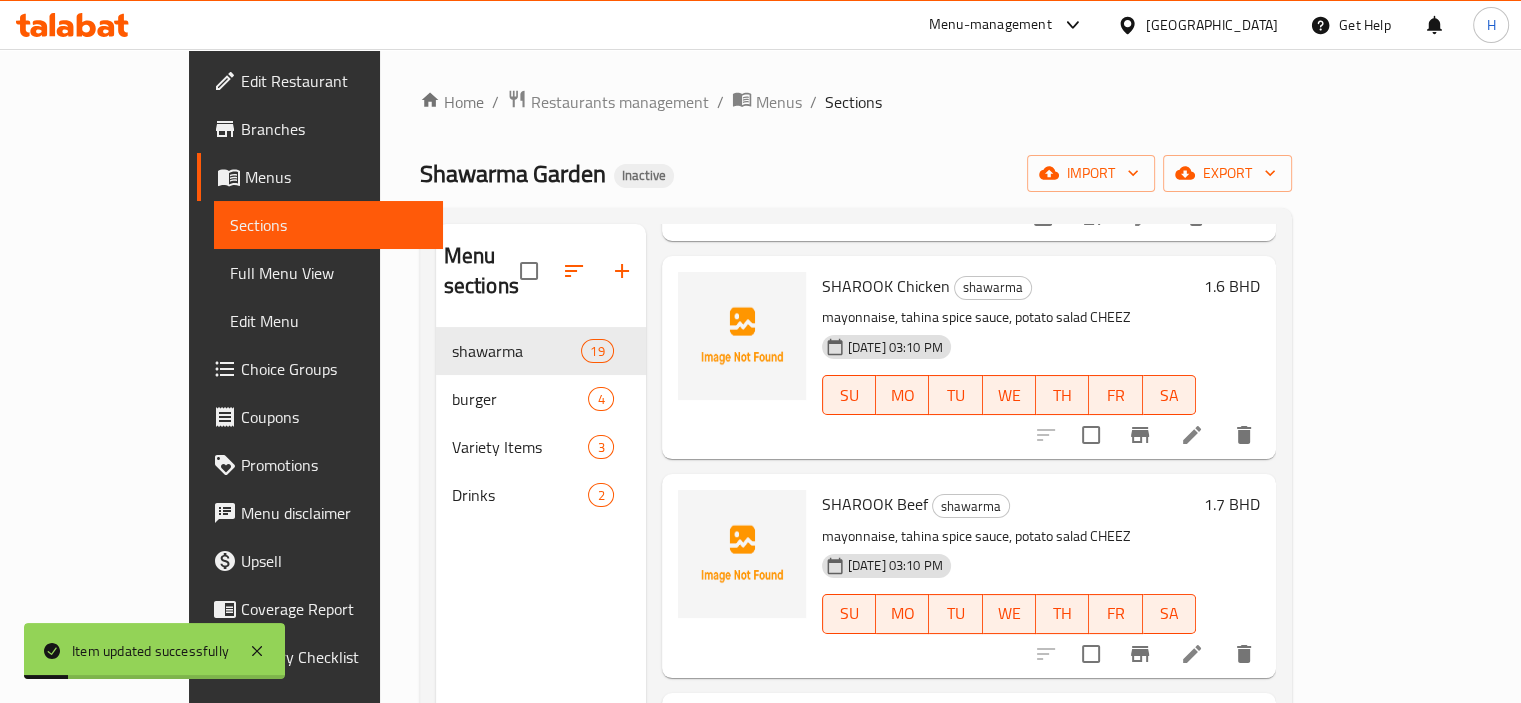 scroll, scrollTop: 3438, scrollLeft: 0, axis: vertical 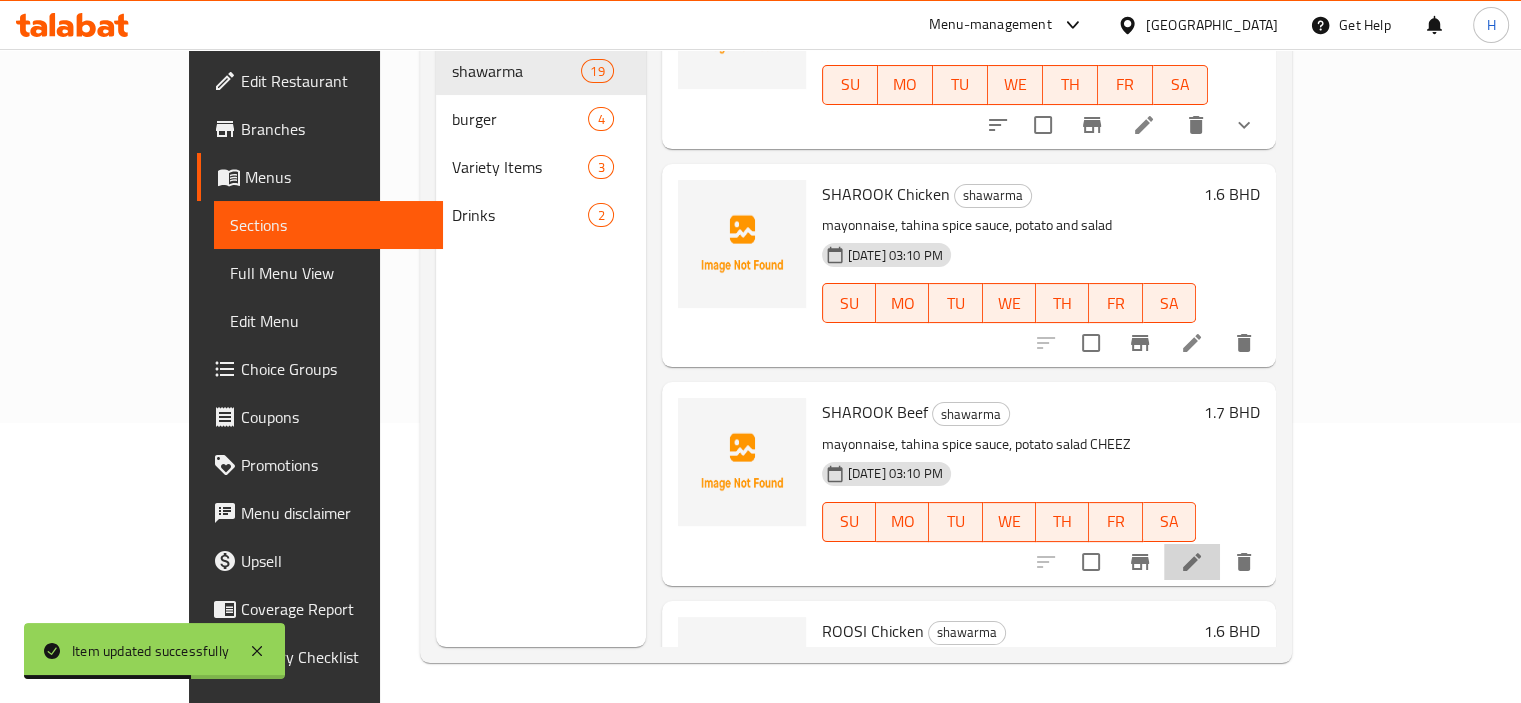 click at bounding box center (1192, 562) 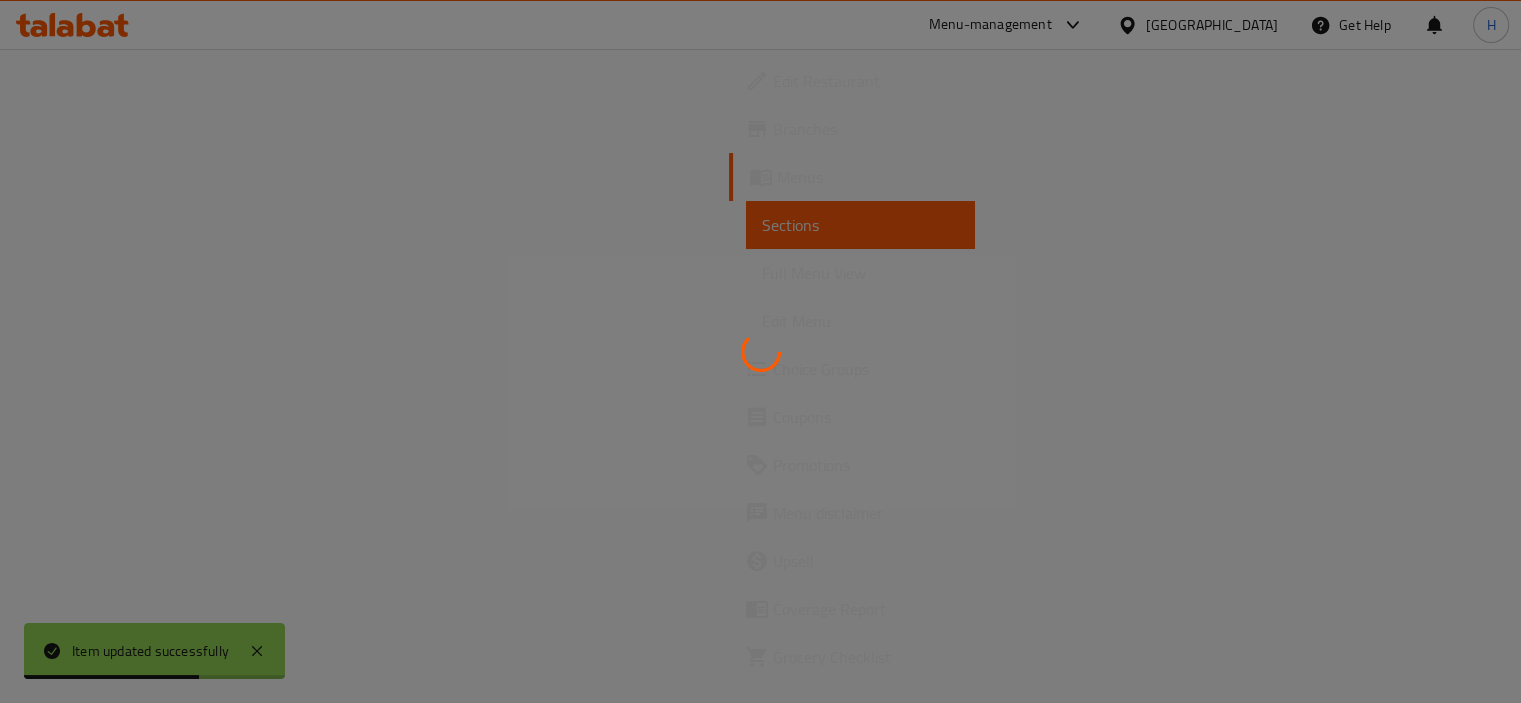 scroll, scrollTop: 0, scrollLeft: 0, axis: both 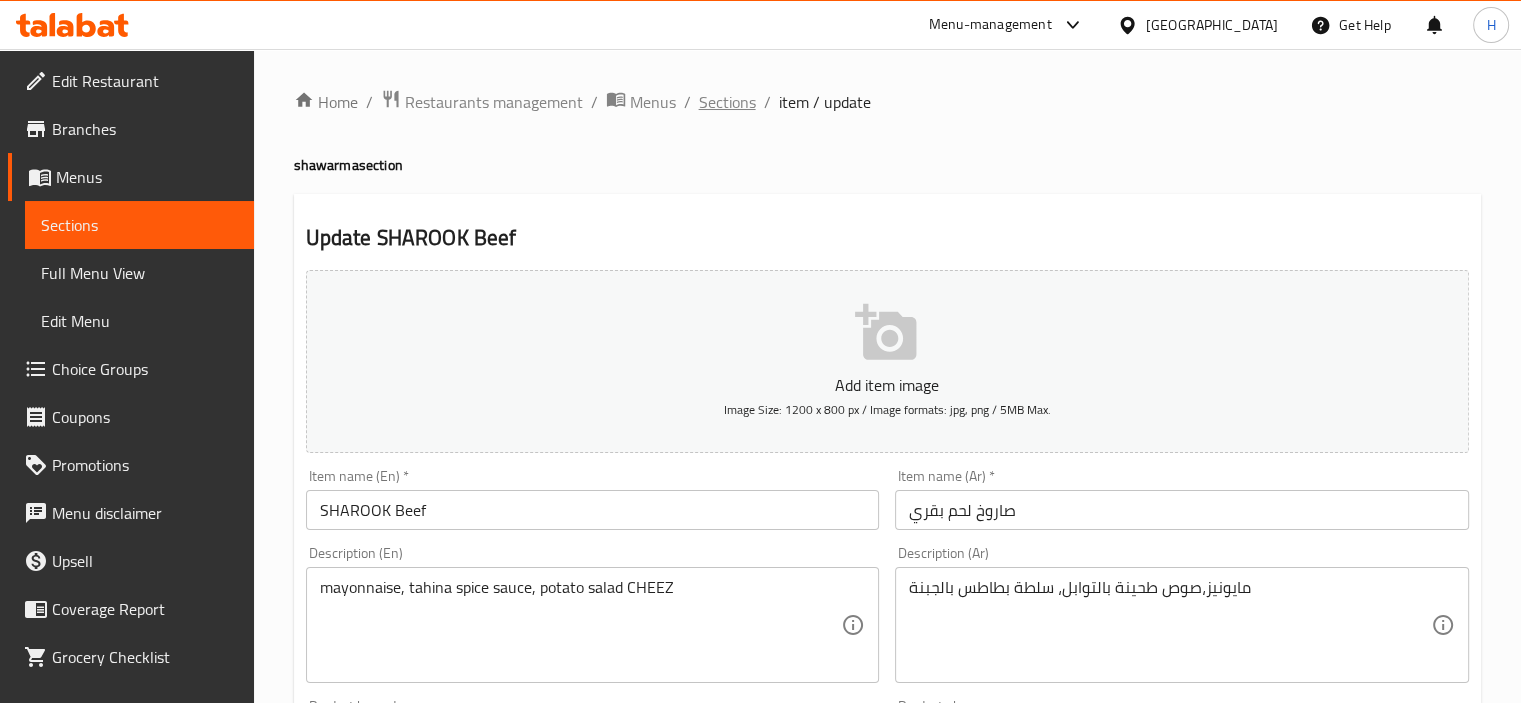 click on "Sections" at bounding box center [727, 102] 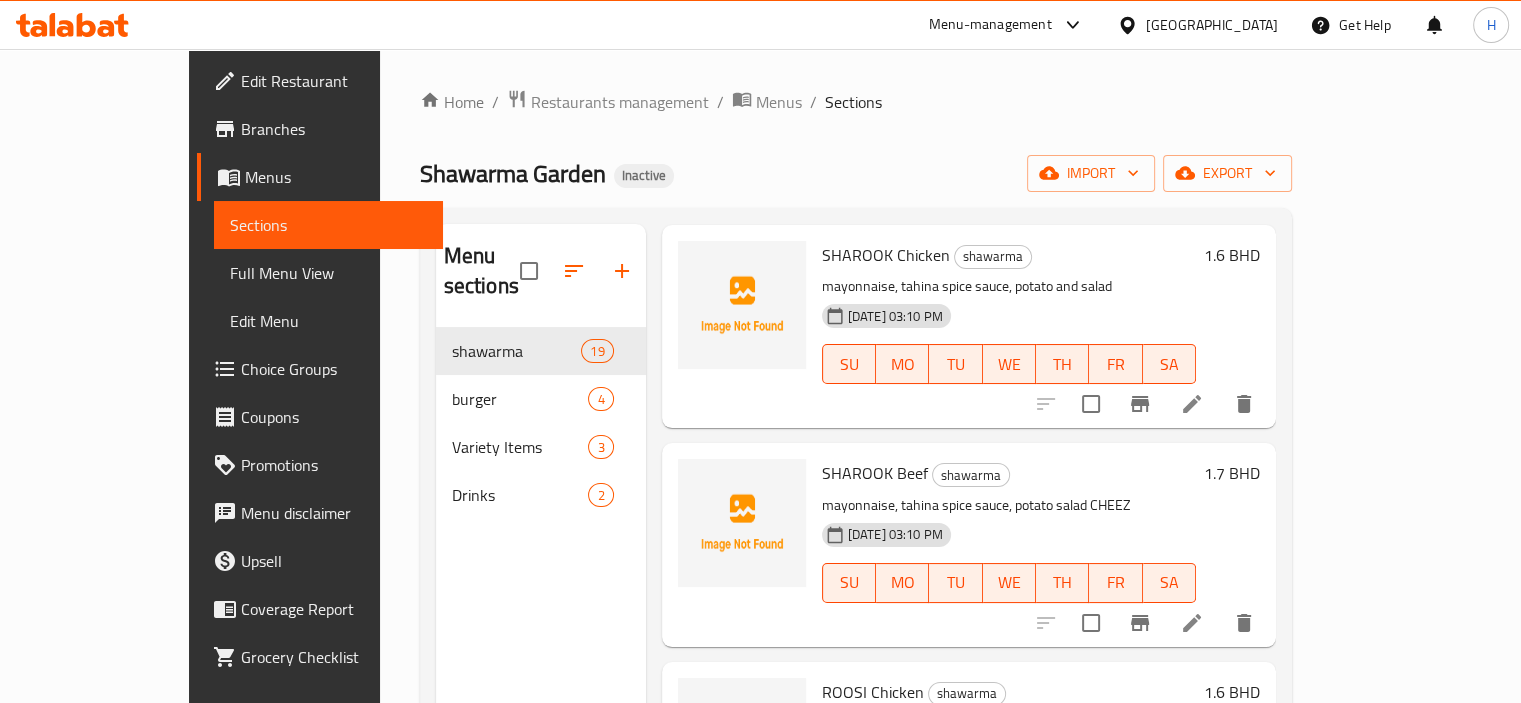 scroll, scrollTop: 3438, scrollLeft: 0, axis: vertical 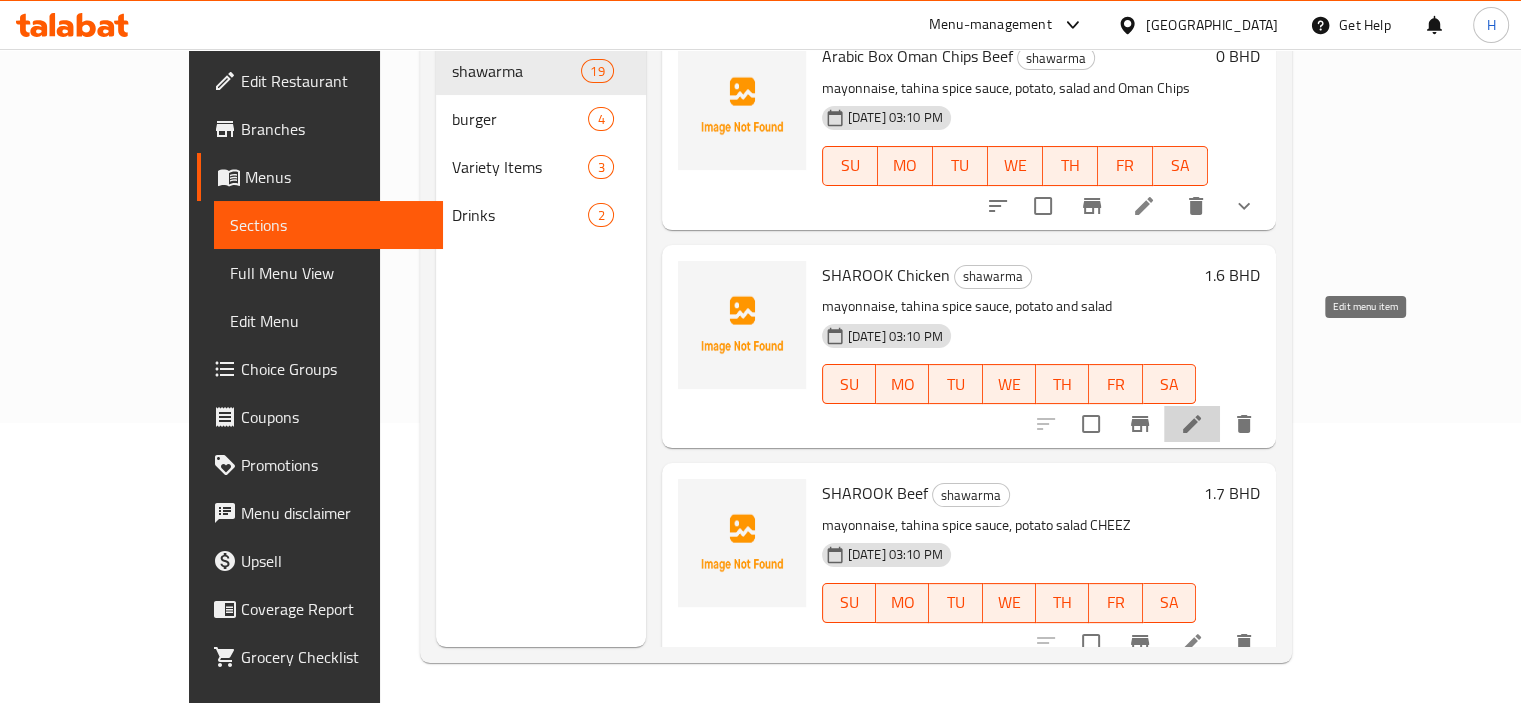 click 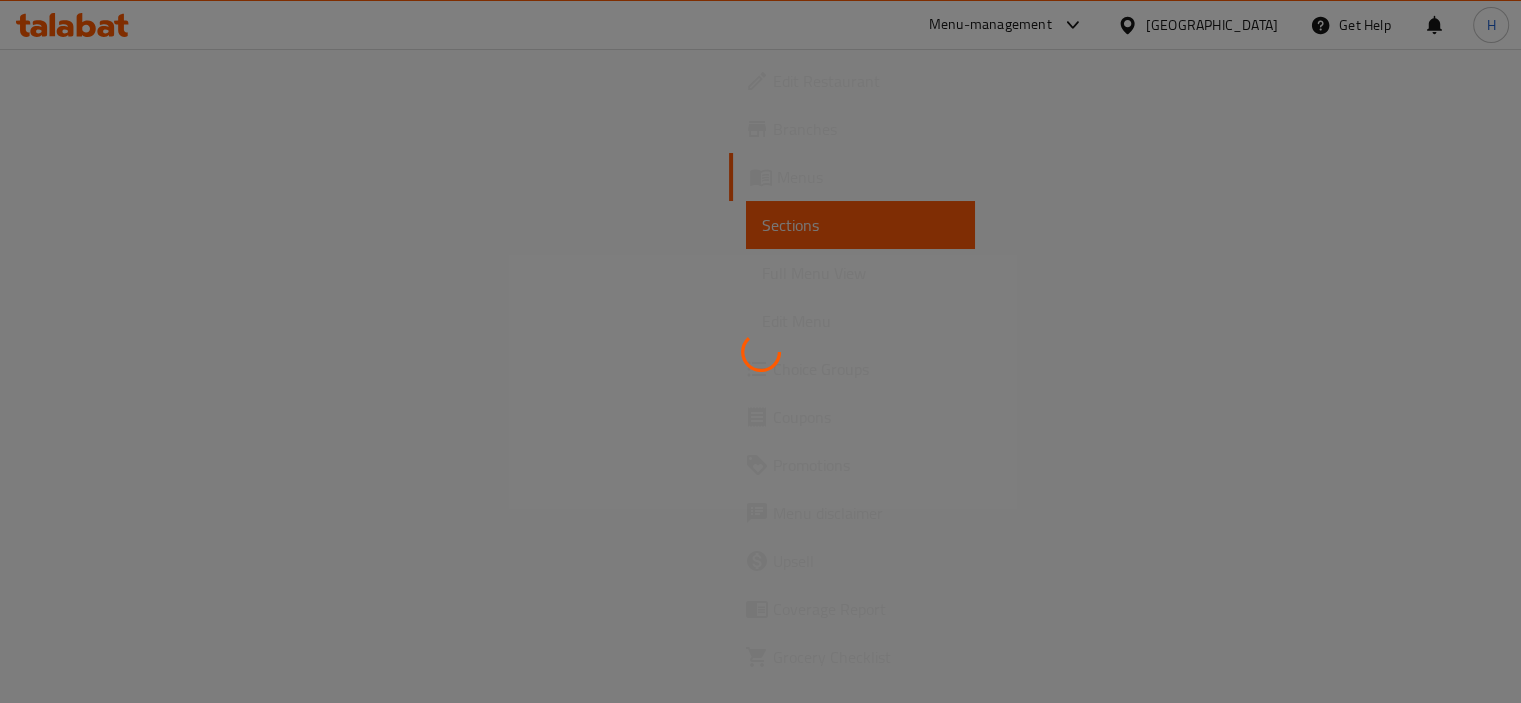 scroll, scrollTop: 0, scrollLeft: 0, axis: both 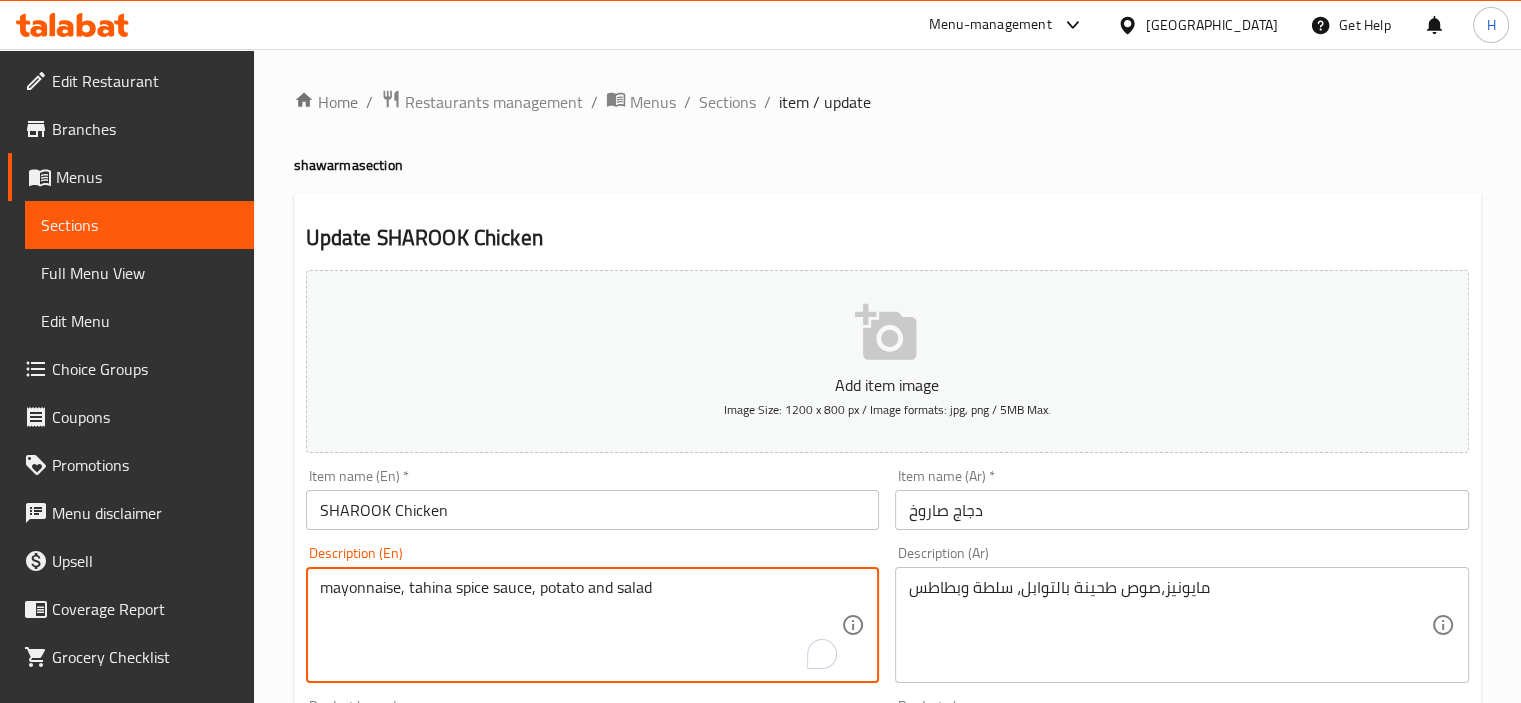 click on "mayonnaise, tahina spice sauce, potato and salad" at bounding box center (581, 625) 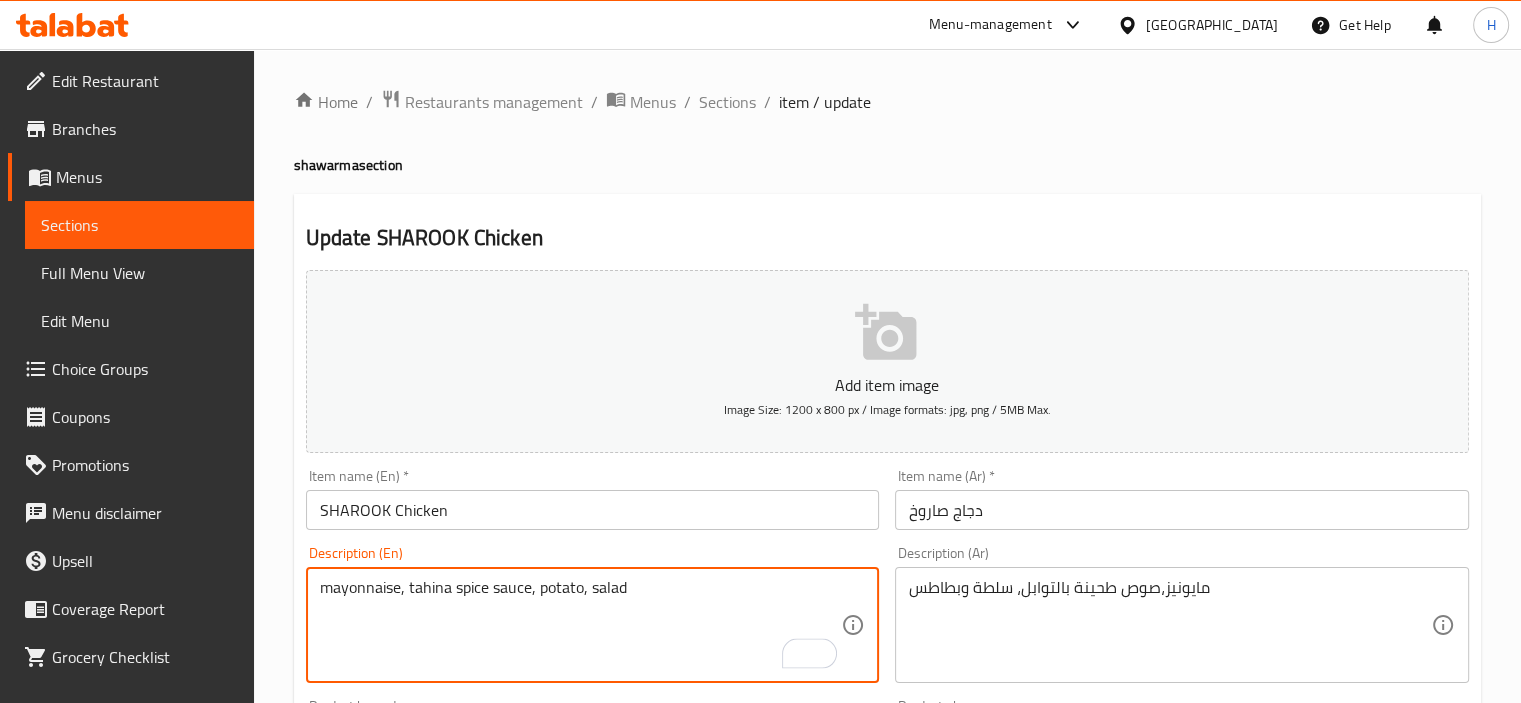 click on "mayonnaise, tahina spice sauce, potato, salad" at bounding box center [581, 625] 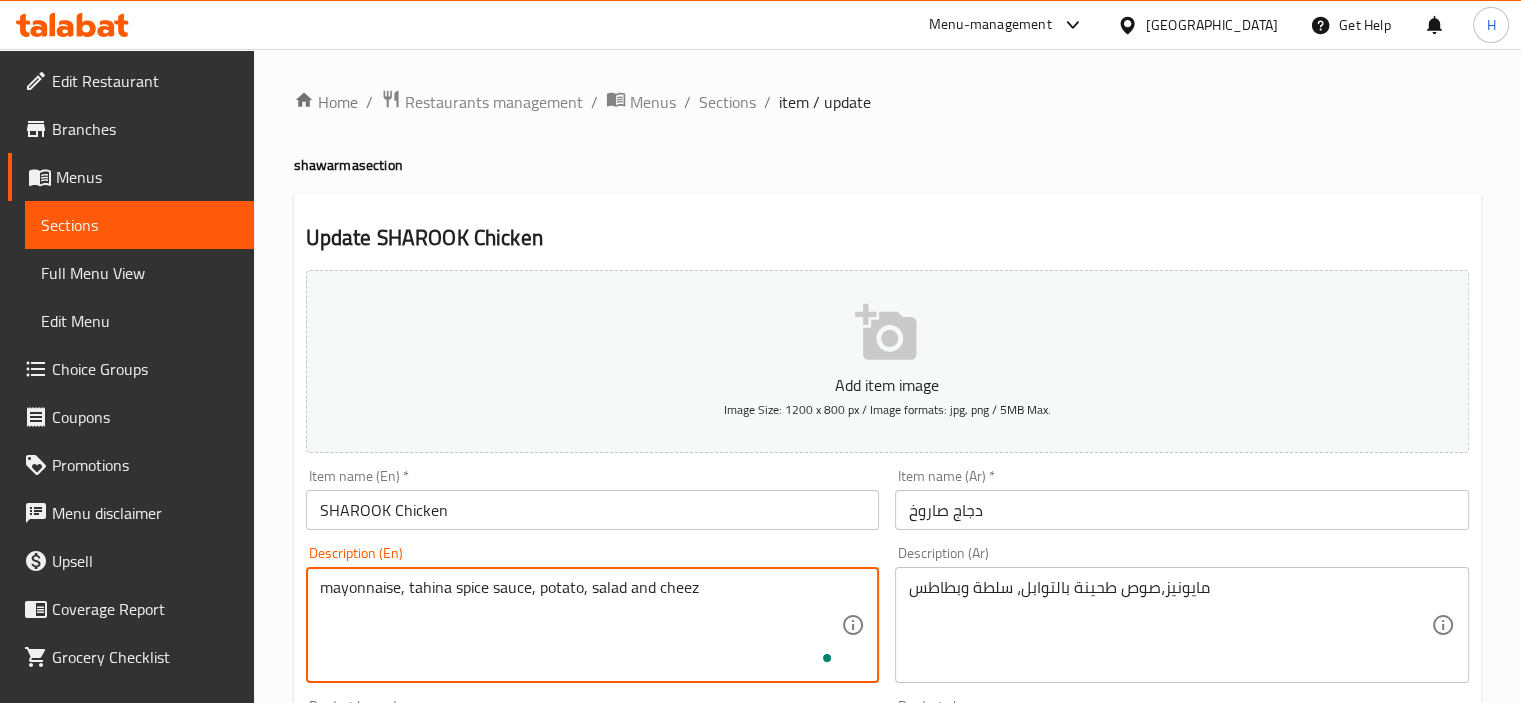 type on "mayonnaise, tahina spice sauce, potato, salad and cheez" 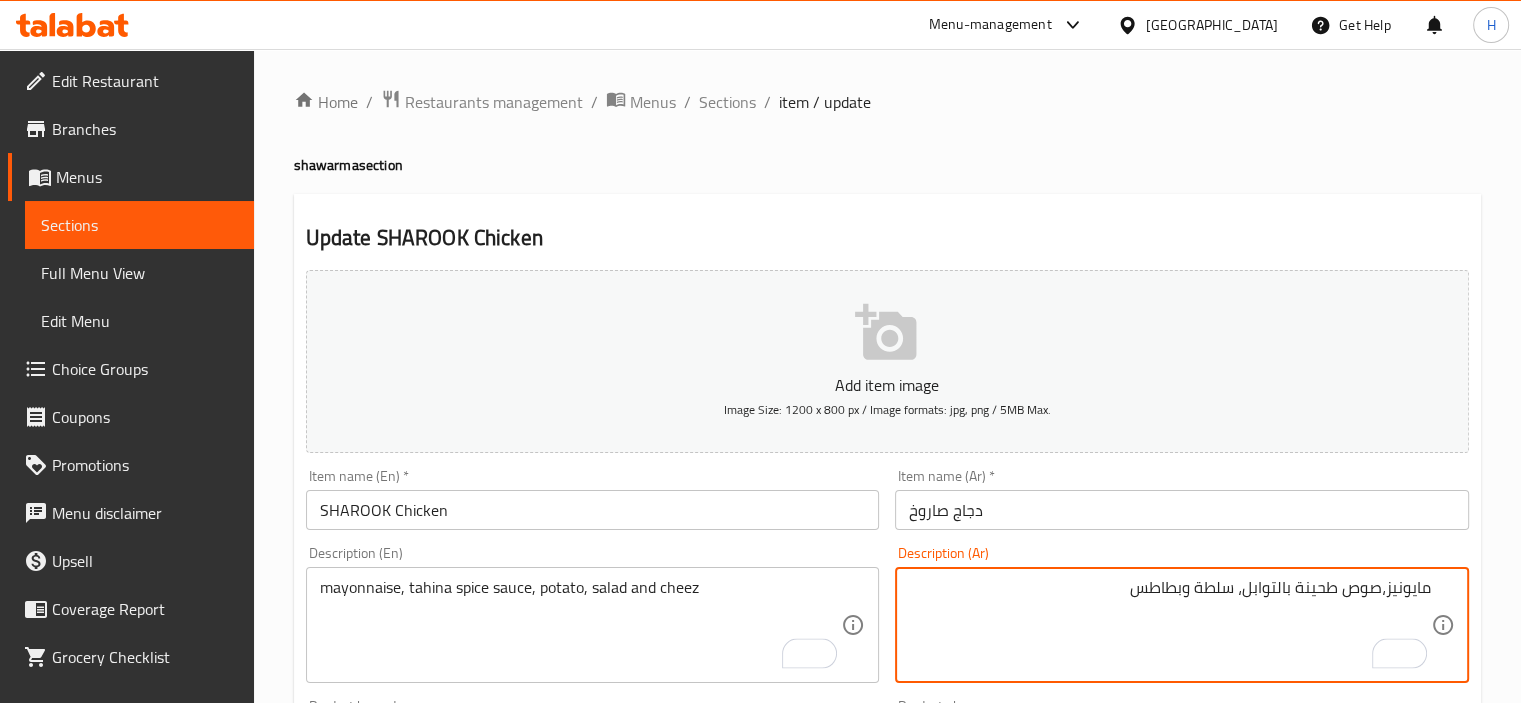 click on "مايونيز،صوص طحينة بالتوابل، سلطة وبطاطس" at bounding box center (1170, 625) 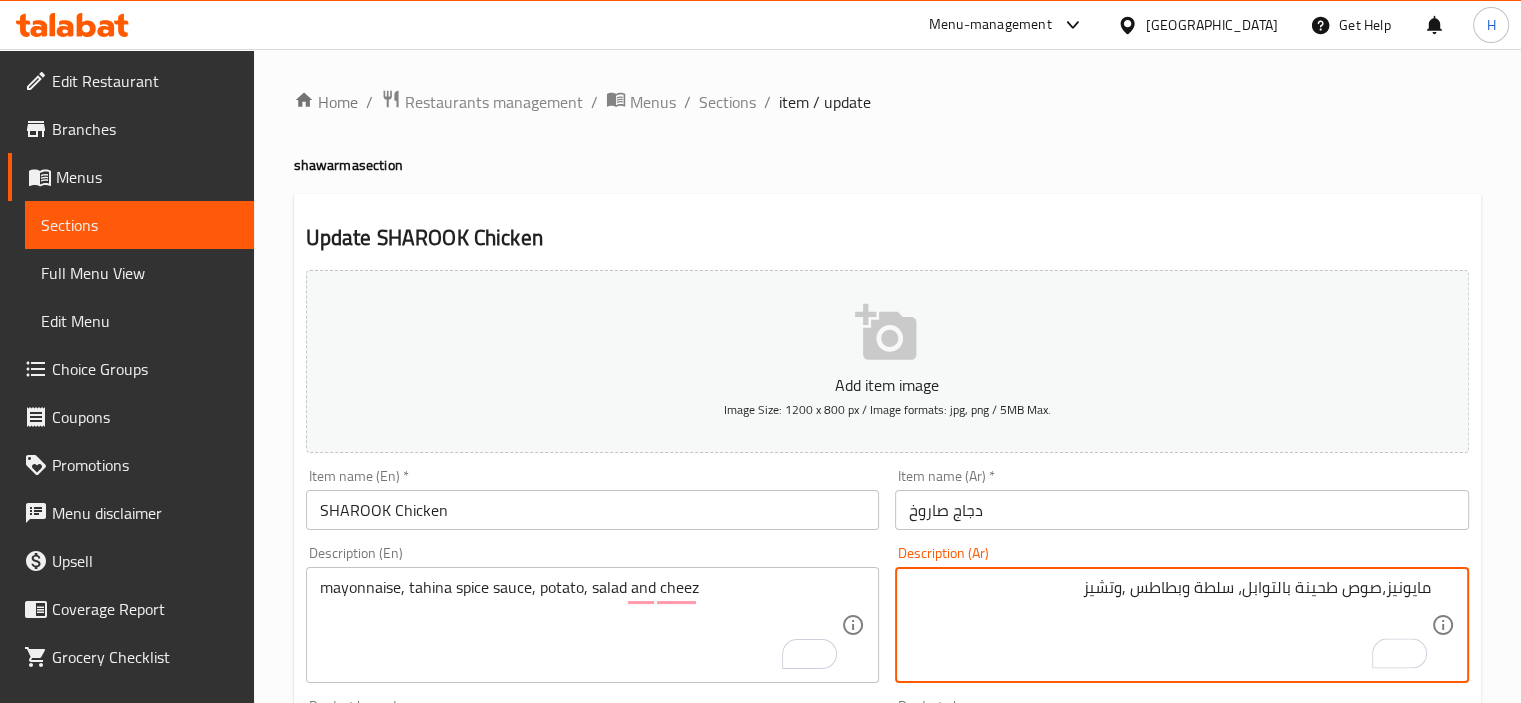 click on "مايونيز،صوص طحينة بالتوابل، سلطة وبطاطس ,وتشيز" at bounding box center [1170, 625] 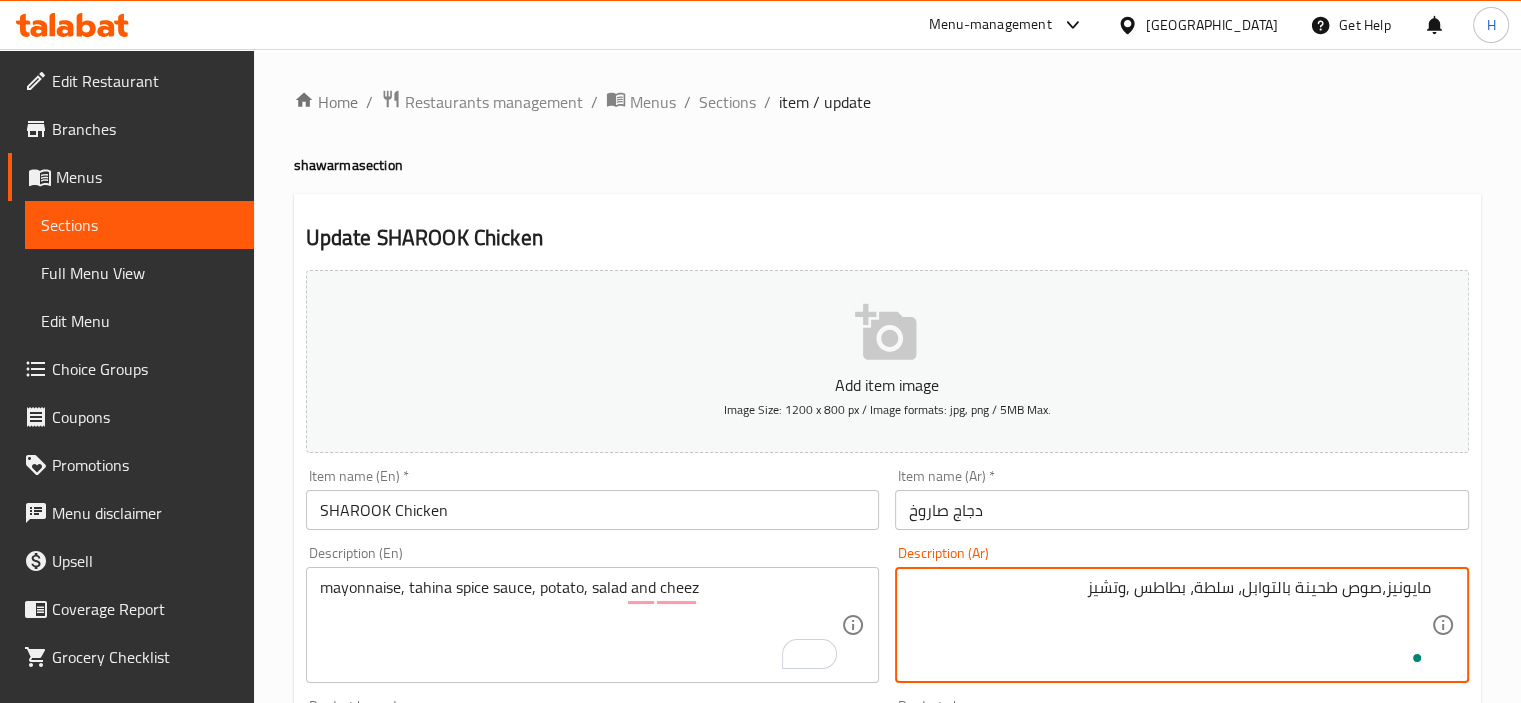 scroll, scrollTop: 709, scrollLeft: 0, axis: vertical 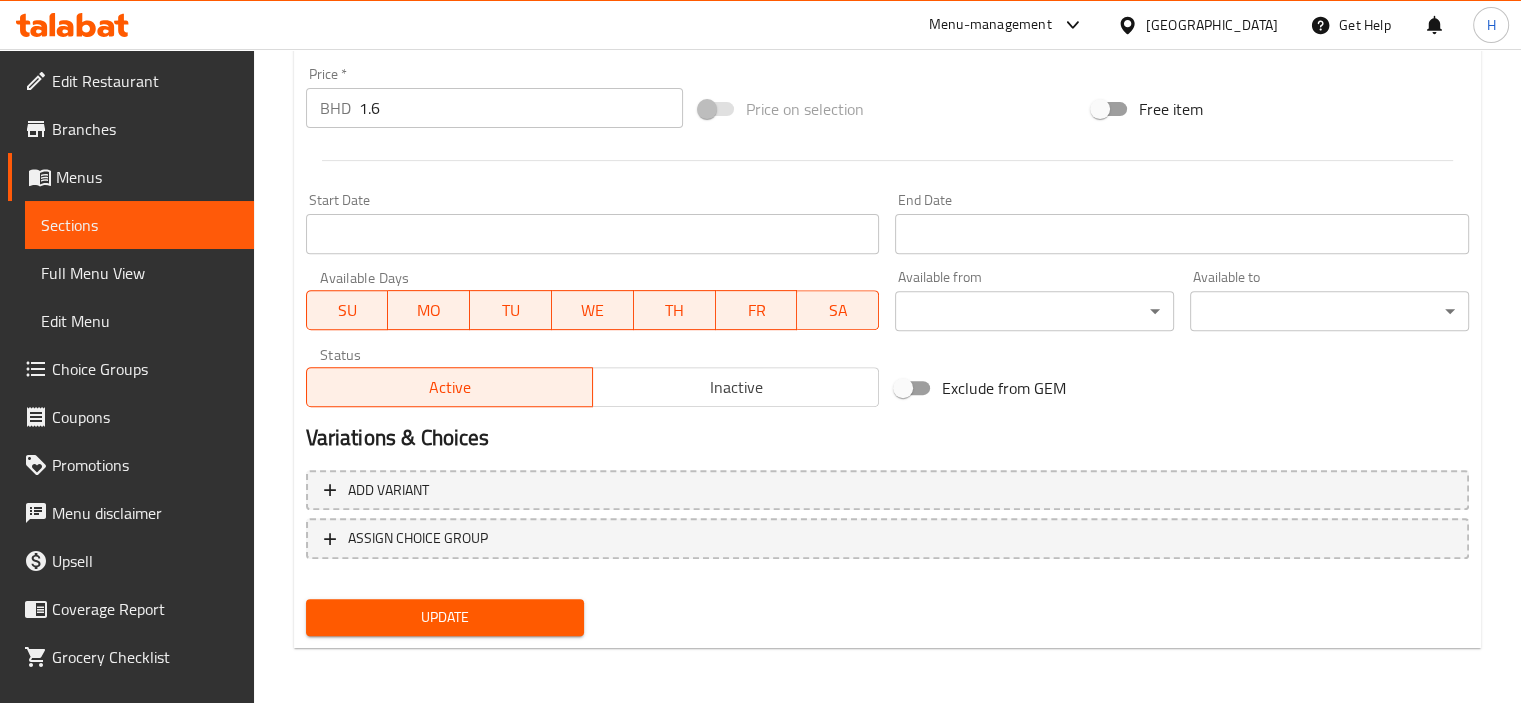 type on "مايونيز،صوص طحينة بالتوابل، سلطة، بطاطس ,وتشيز" 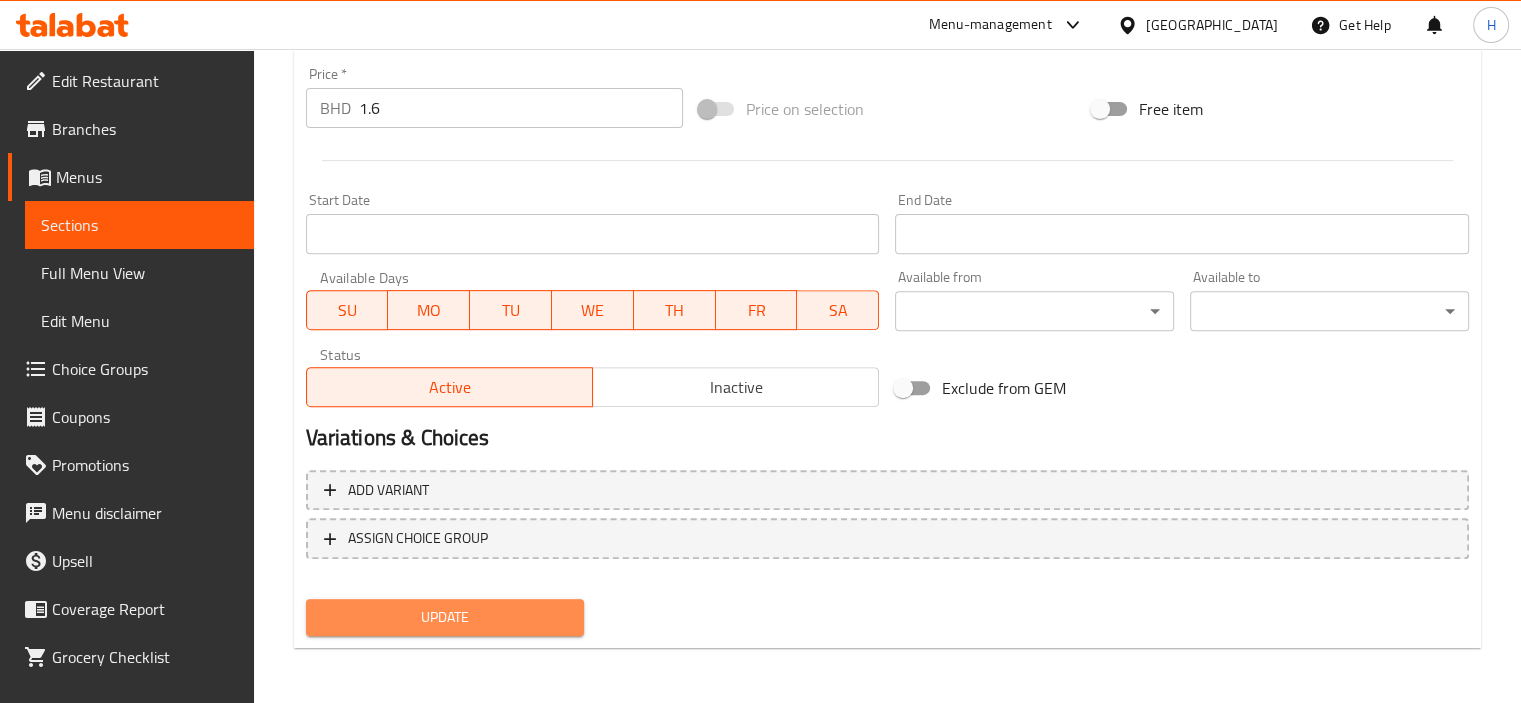 click on "Update" at bounding box center (445, 617) 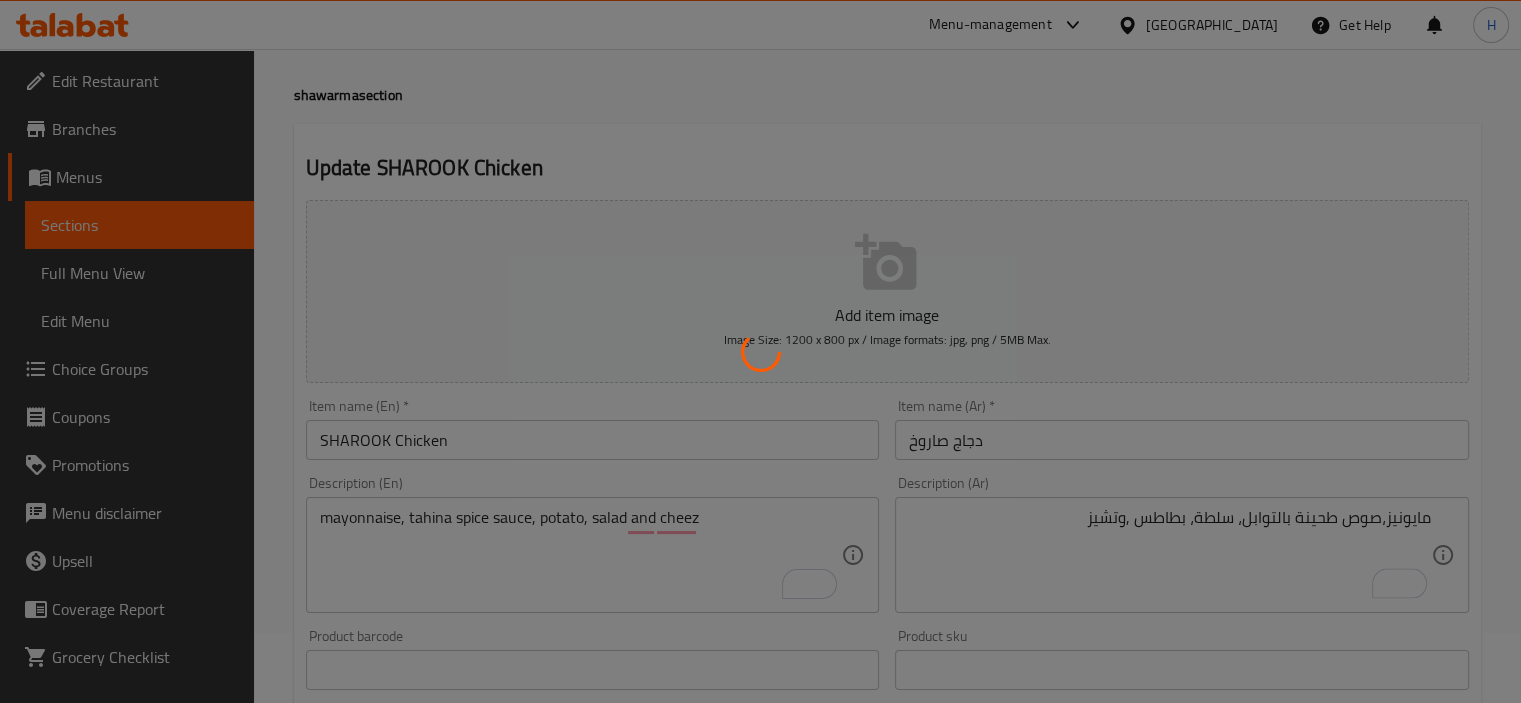 scroll, scrollTop: 0, scrollLeft: 0, axis: both 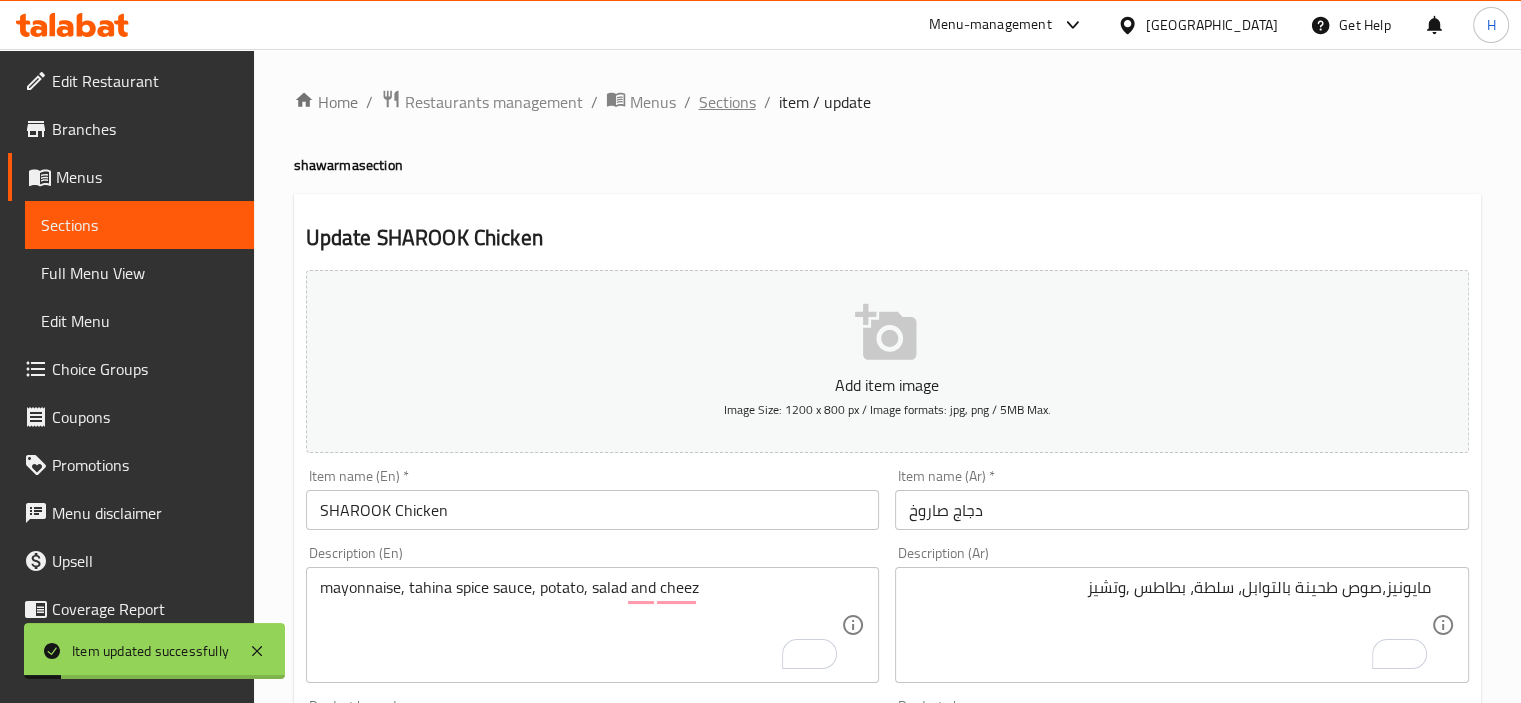 click on "Sections" at bounding box center [727, 102] 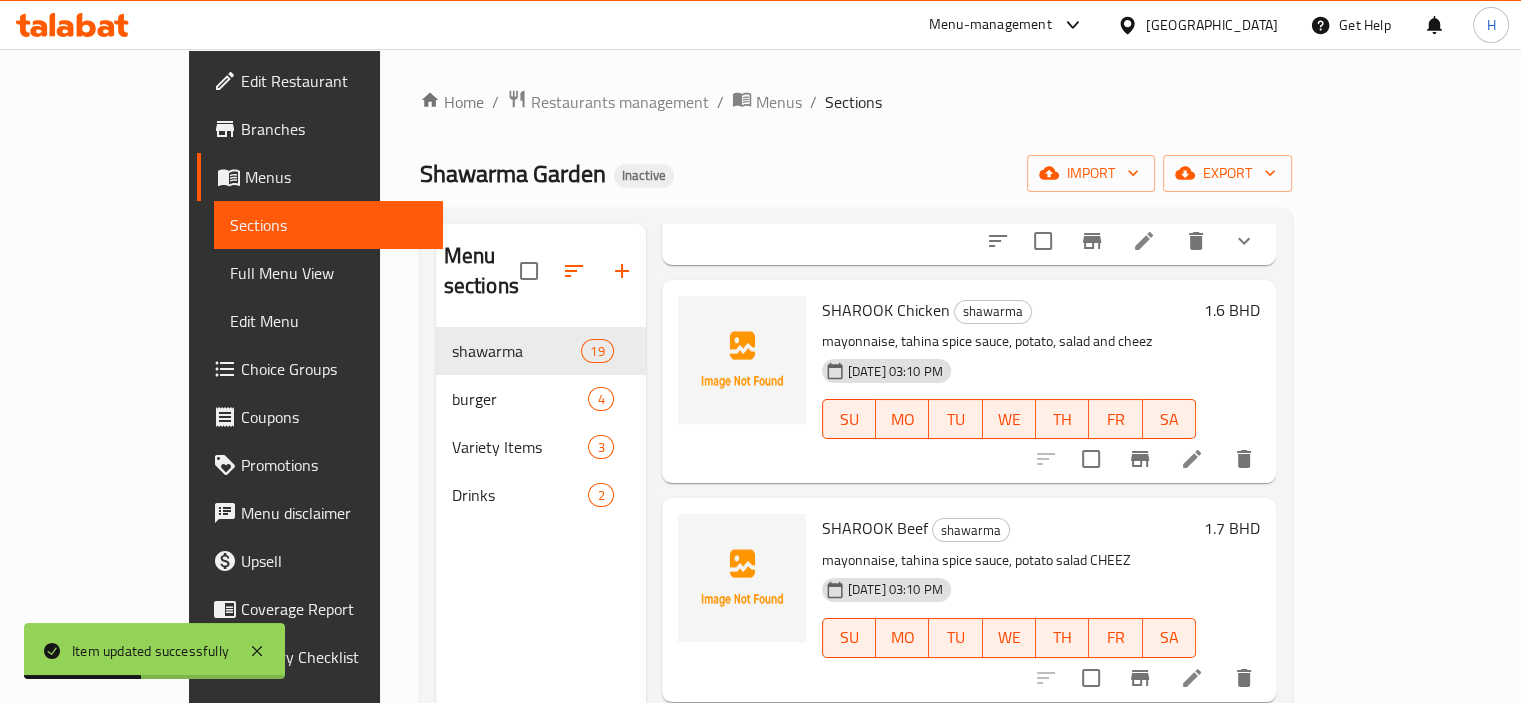 scroll, scrollTop: 3148, scrollLeft: 0, axis: vertical 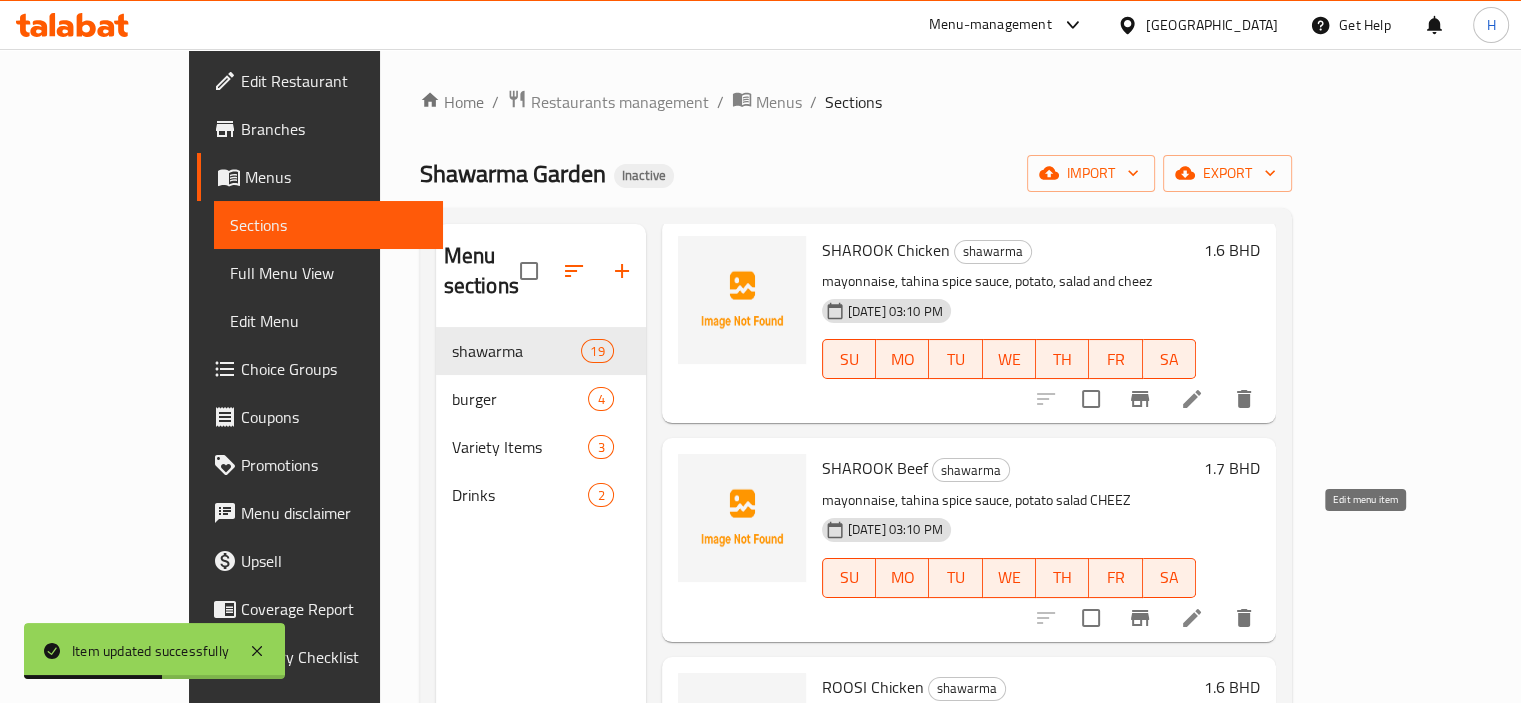 click 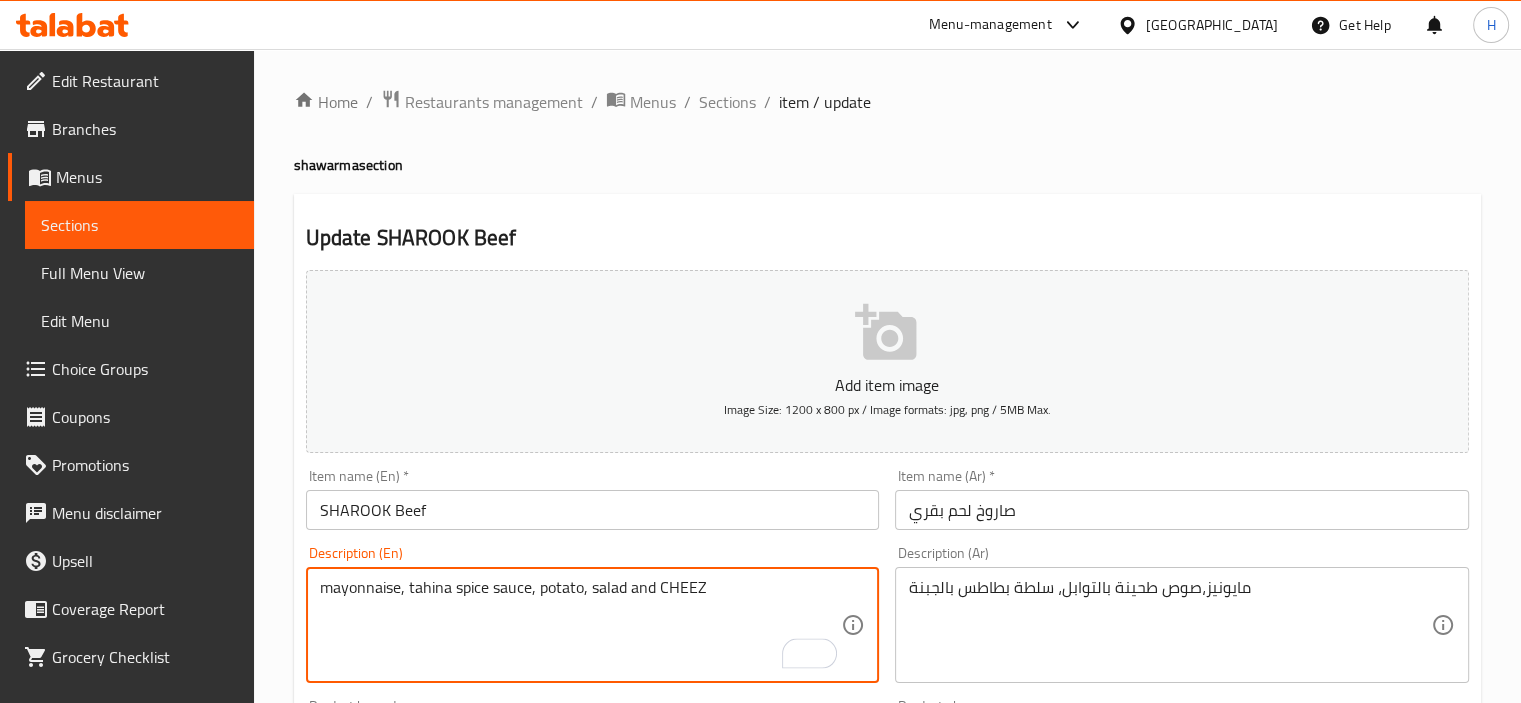 click on "mayonnaise, tahina spice sauce, potato, salad and CHEEZ" at bounding box center (581, 625) 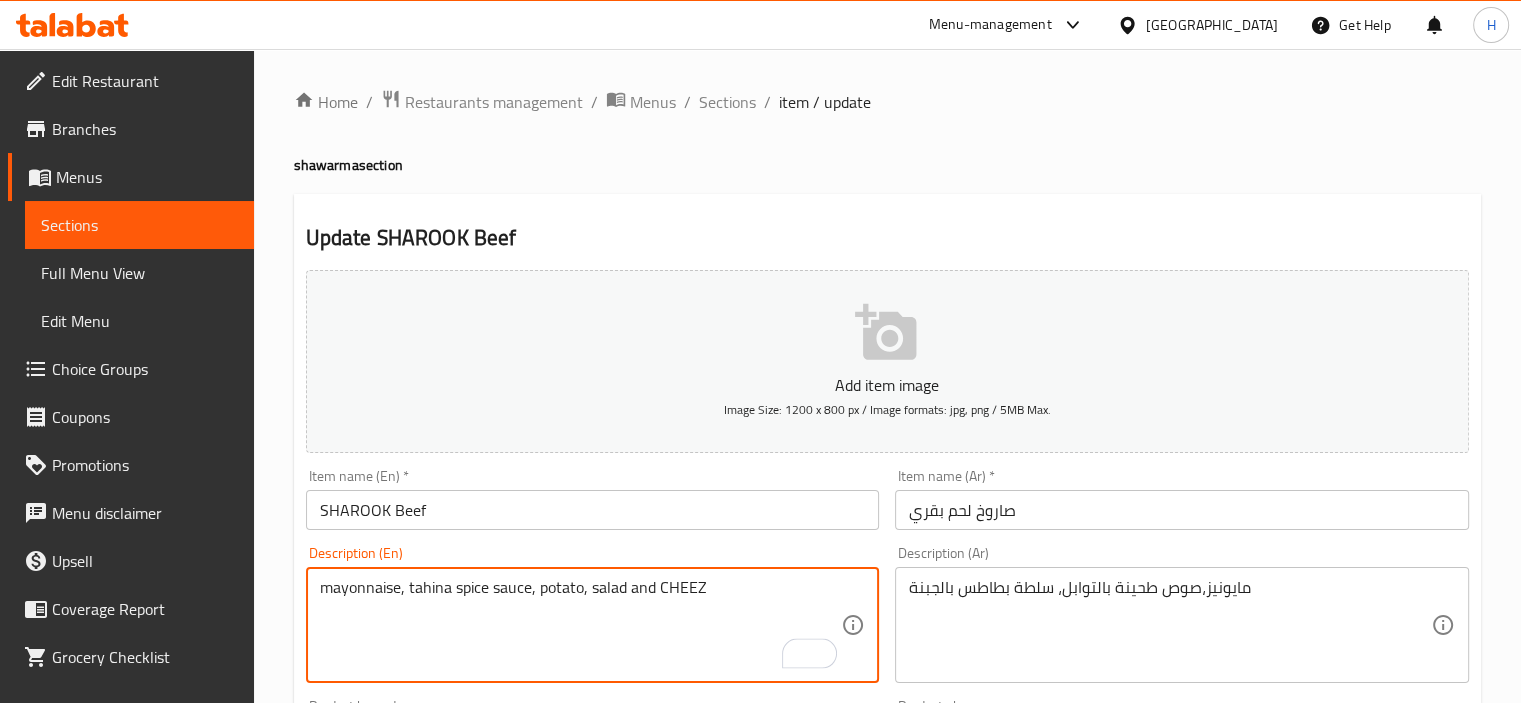 click on "mayonnaise, tahina spice sauce, potato, salad and CHEEZ" at bounding box center [581, 625] 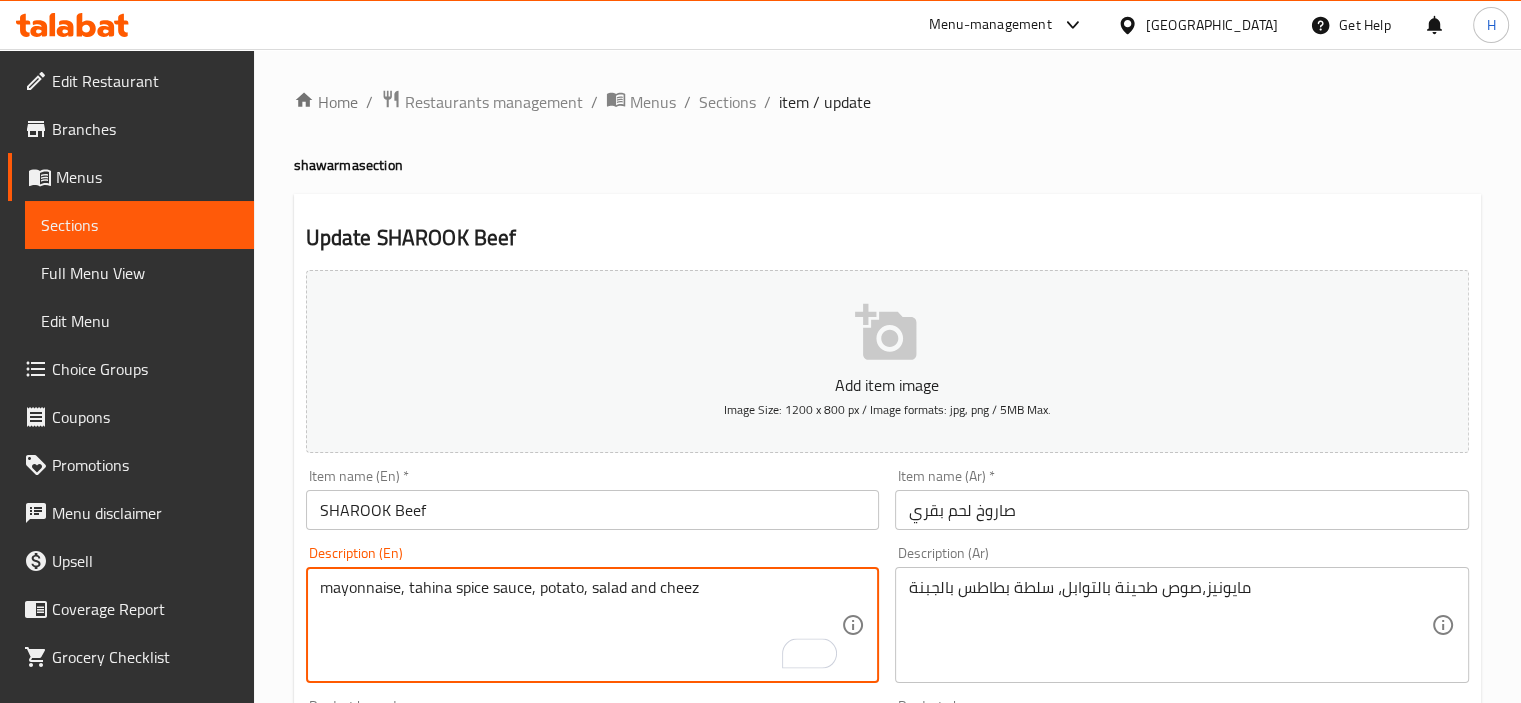 type on "mayonnaise, tahina spice sauce, potato, salad and cheez" 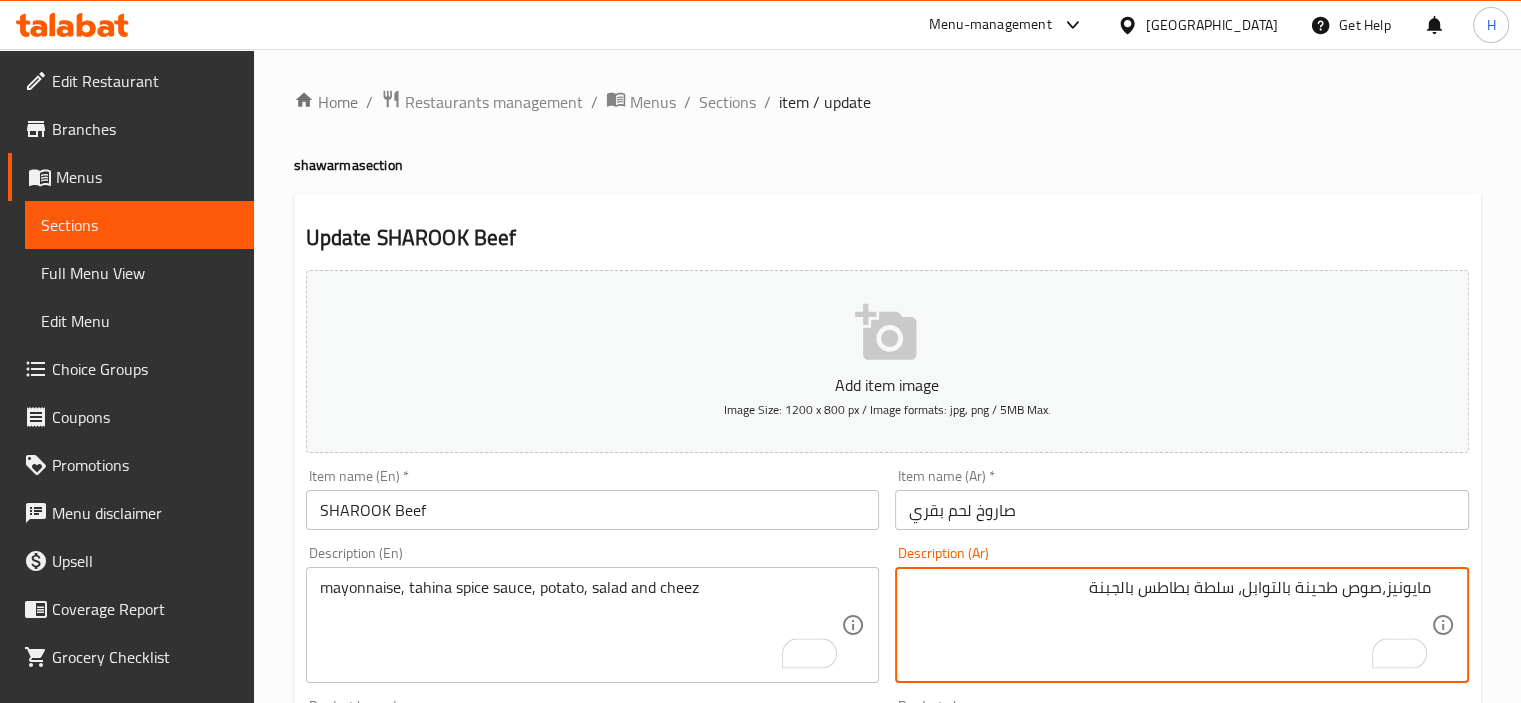 click on "مايونيز،صوص طحينة بالتوابل، سلطة بطاطس بالجبنة" at bounding box center [1170, 625] 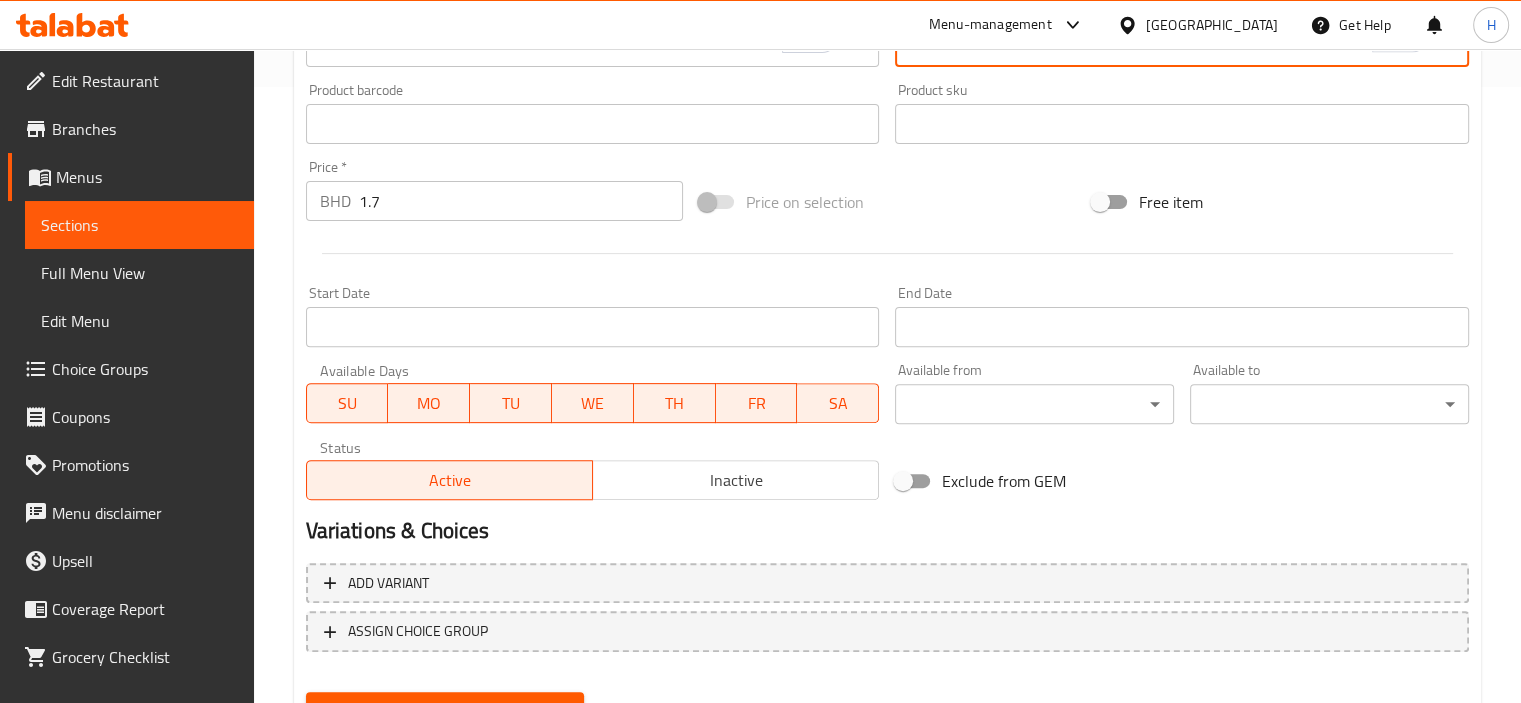 scroll, scrollTop: 709, scrollLeft: 0, axis: vertical 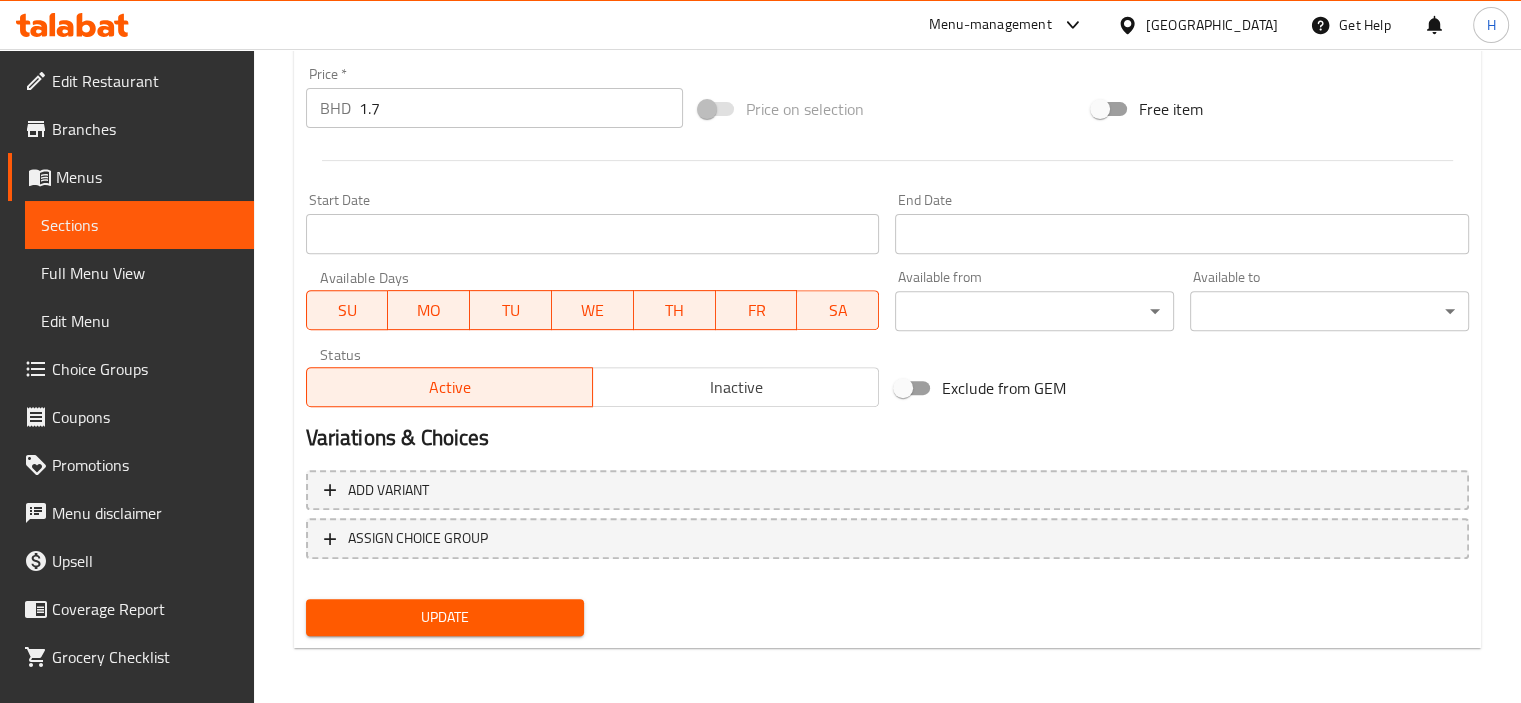 type on "مايونيز،صوص طحينة بالتوابل، سلطة، بطاطس وتشيز" 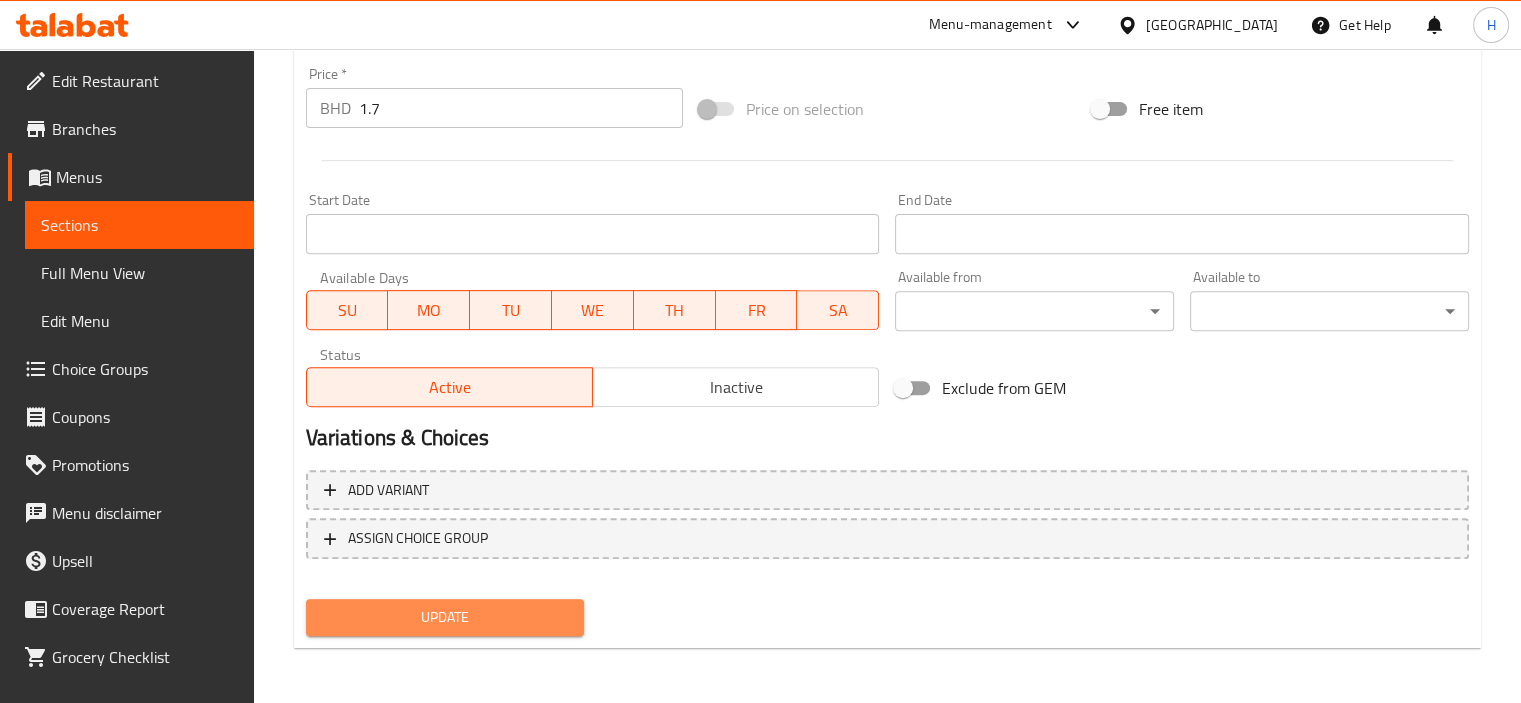 click on "Update" at bounding box center (445, 617) 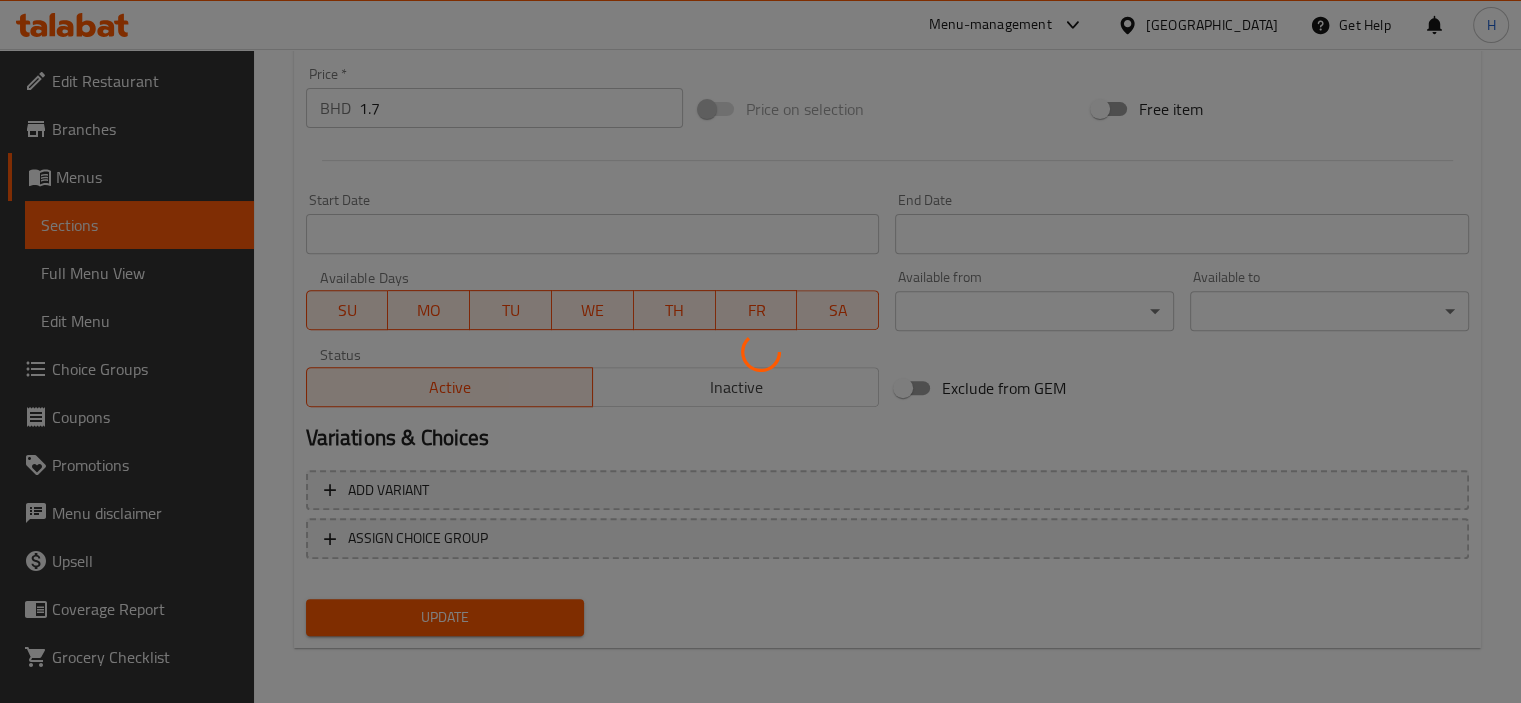 scroll, scrollTop: 0, scrollLeft: 0, axis: both 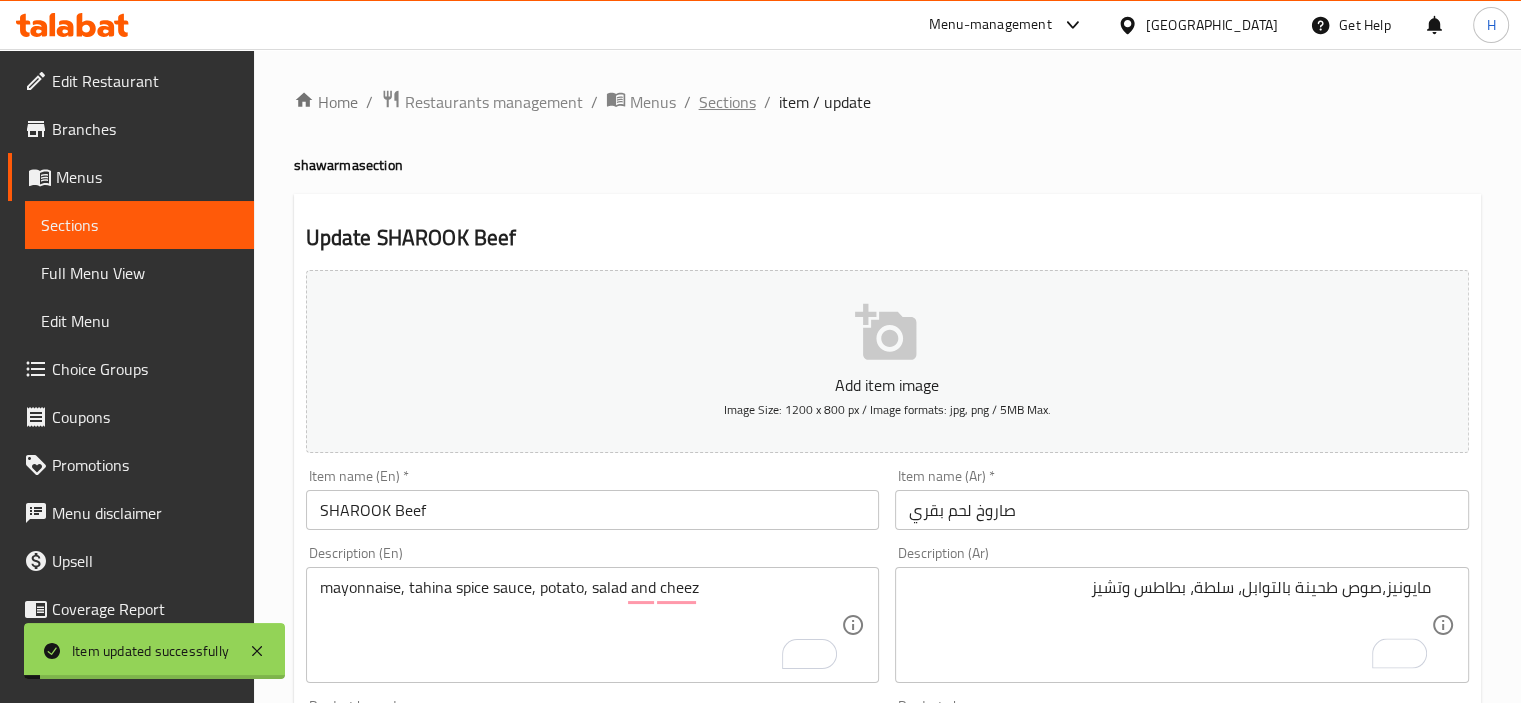 click on "Sections" at bounding box center (727, 102) 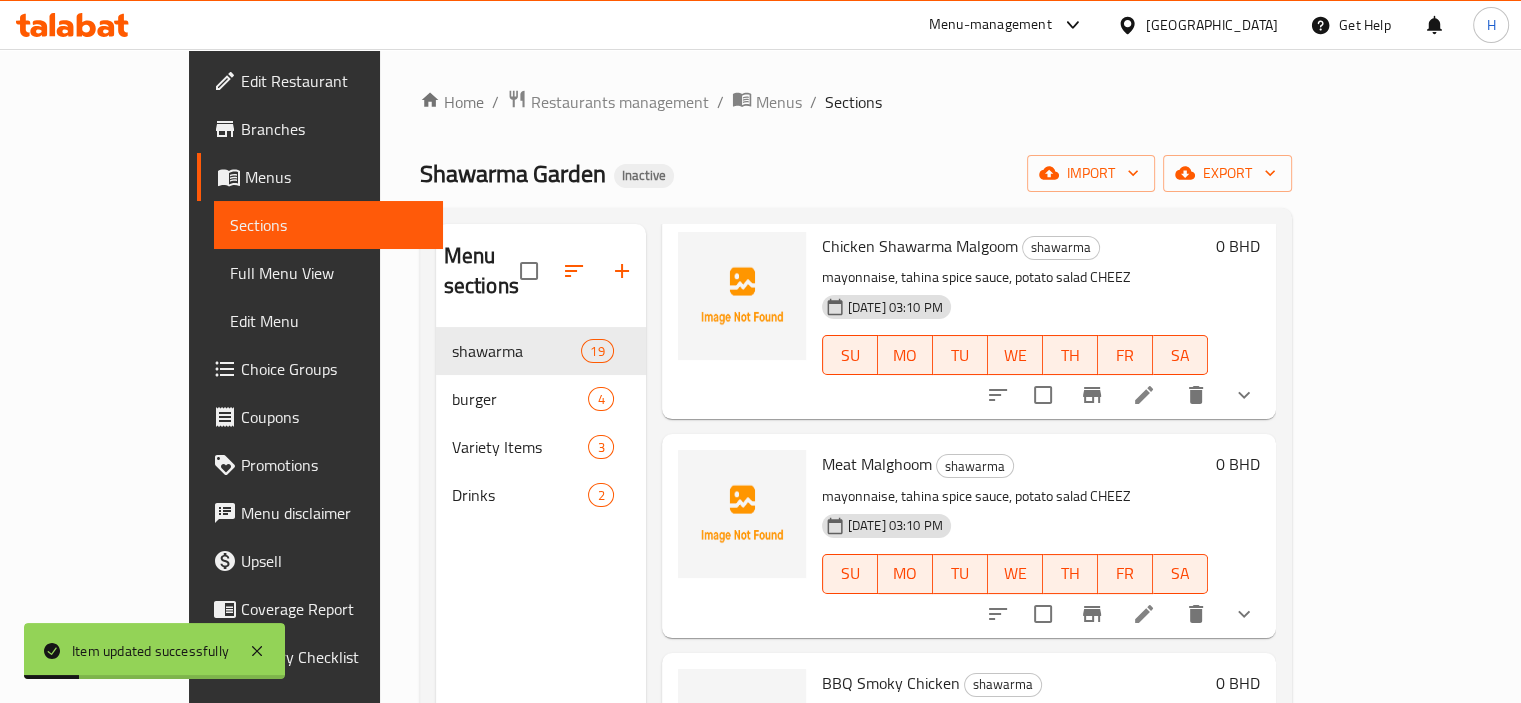 scroll, scrollTop: 544, scrollLeft: 0, axis: vertical 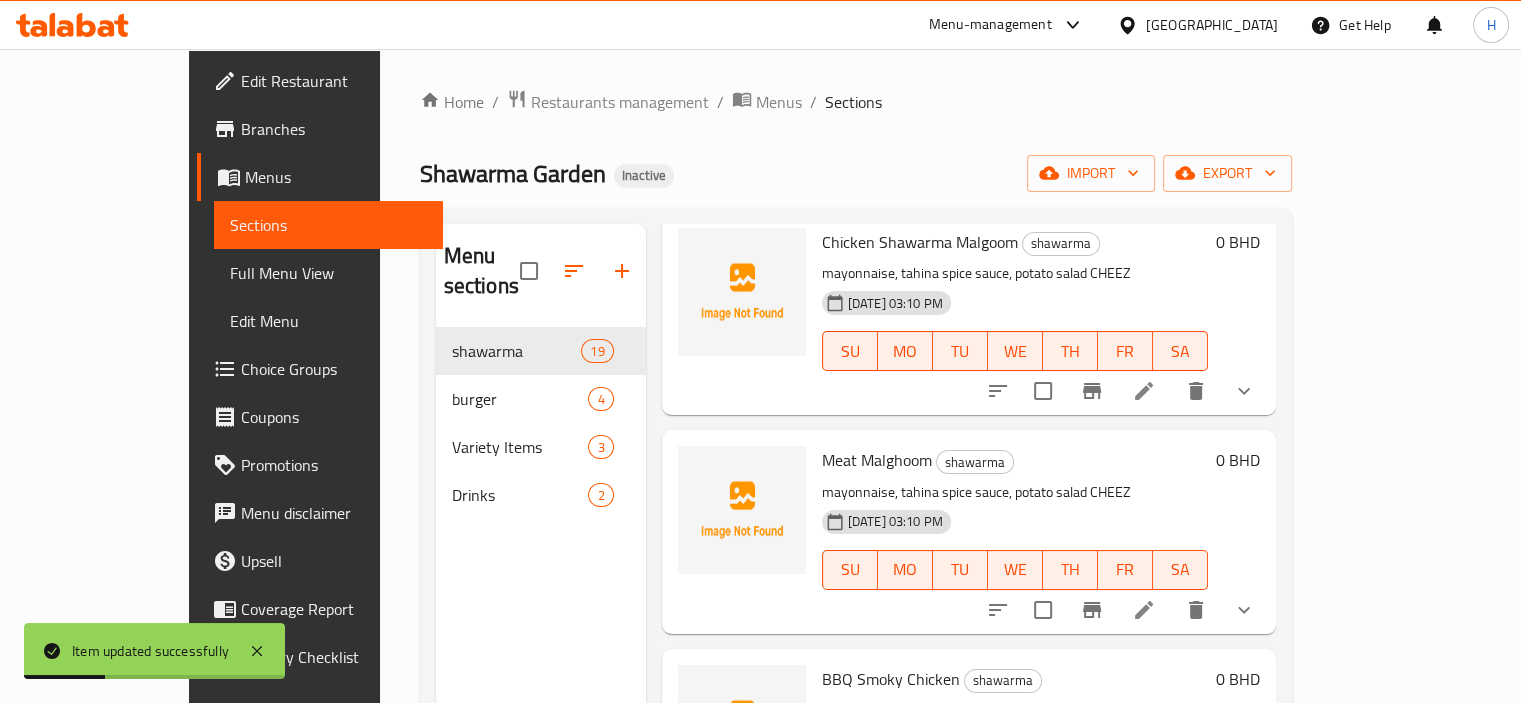 click at bounding box center (1144, 391) 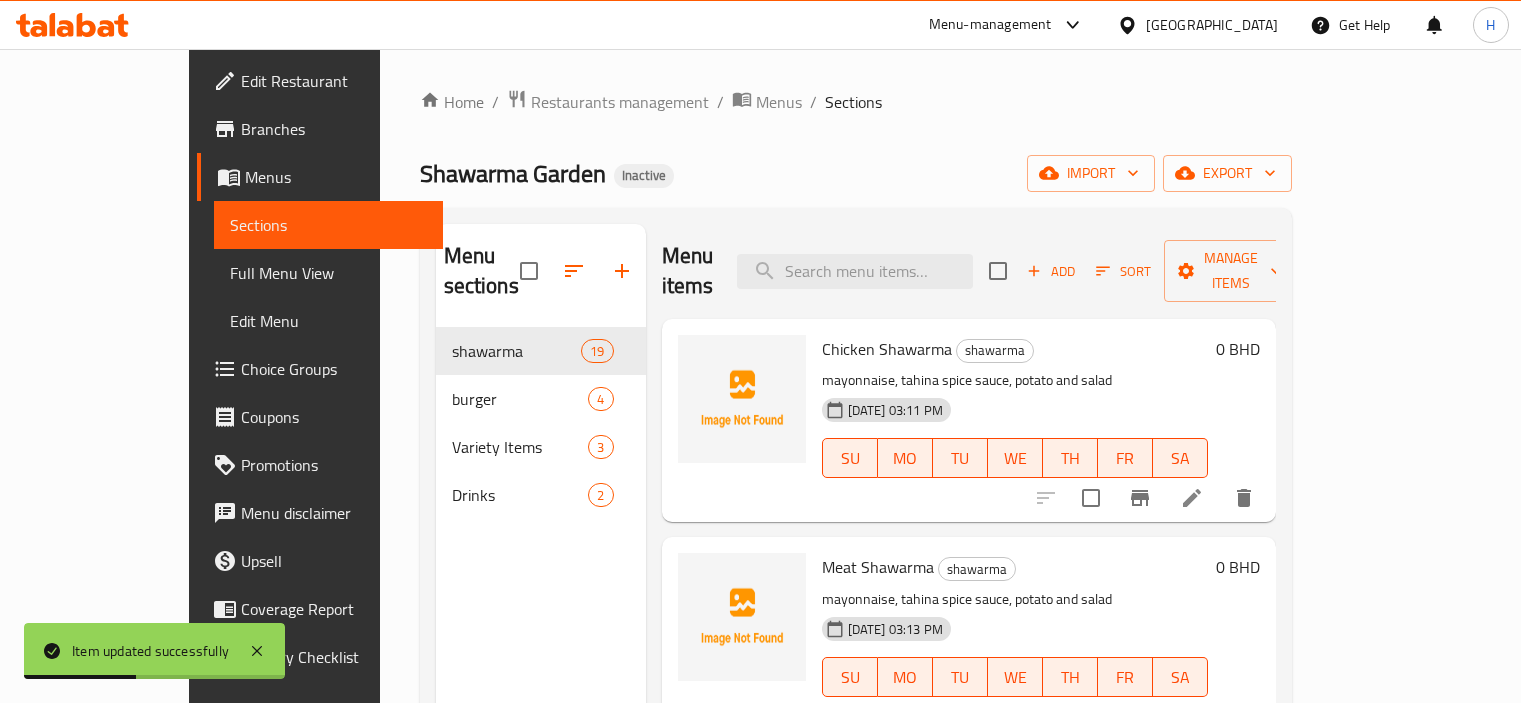 scroll, scrollTop: 0, scrollLeft: 0, axis: both 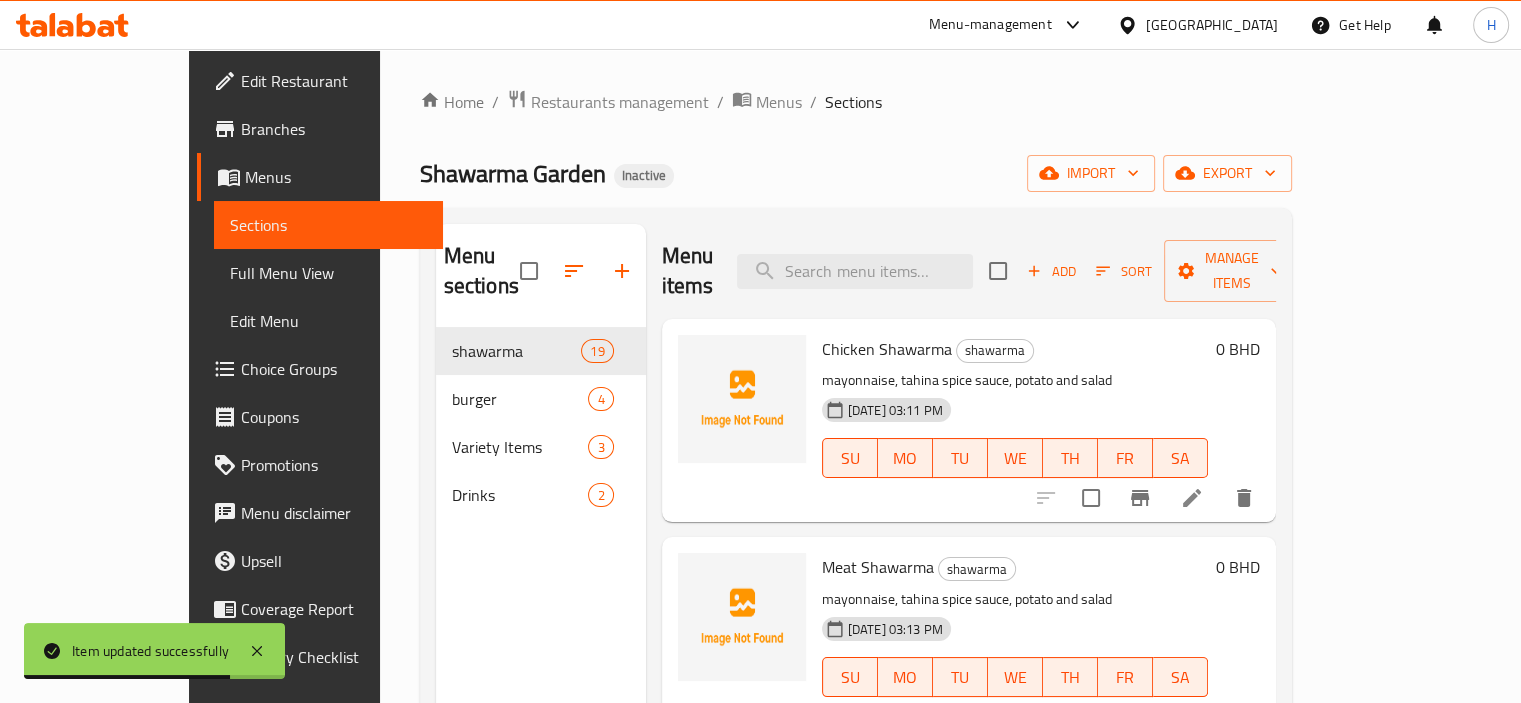 click on "Choice Groups" at bounding box center (334, 369) 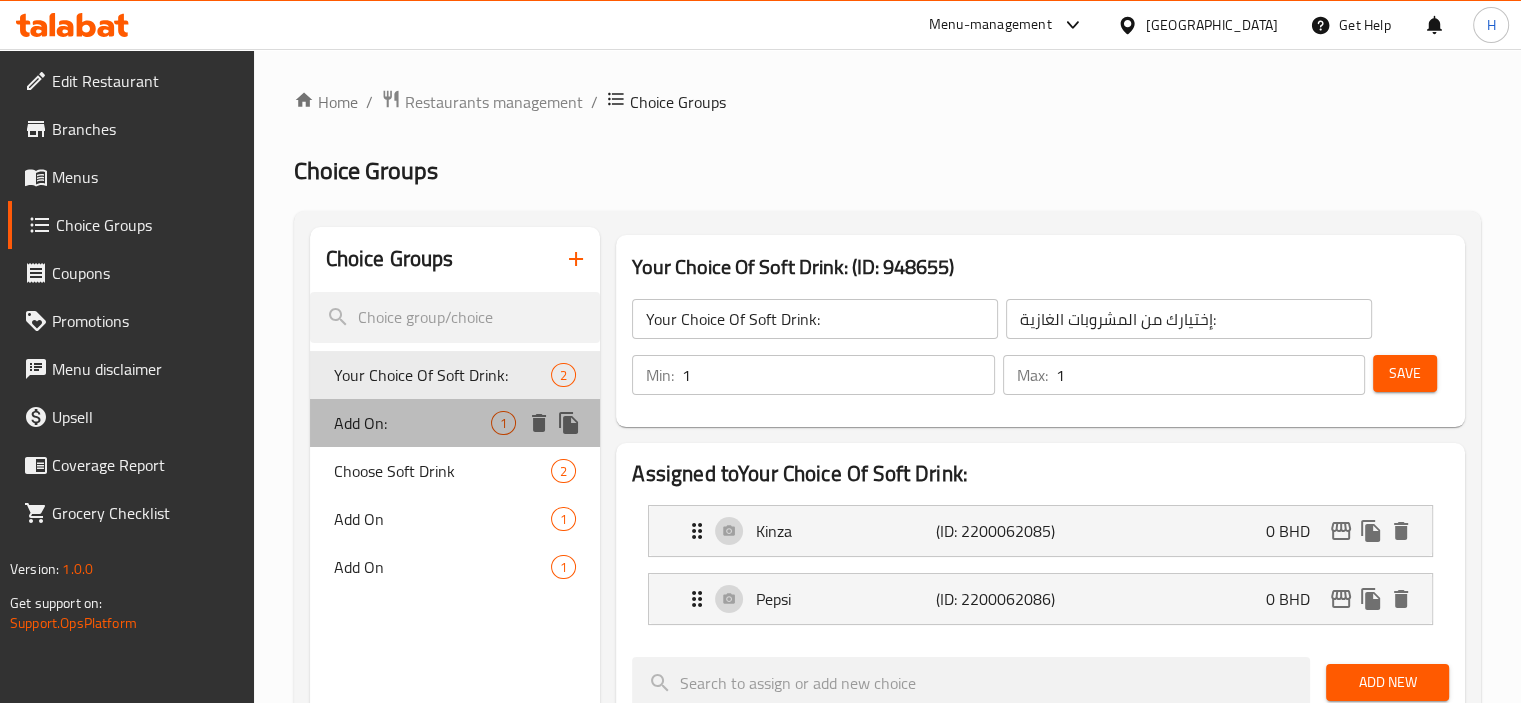 click on "Add On: 1" at bounding box center [455, 423] 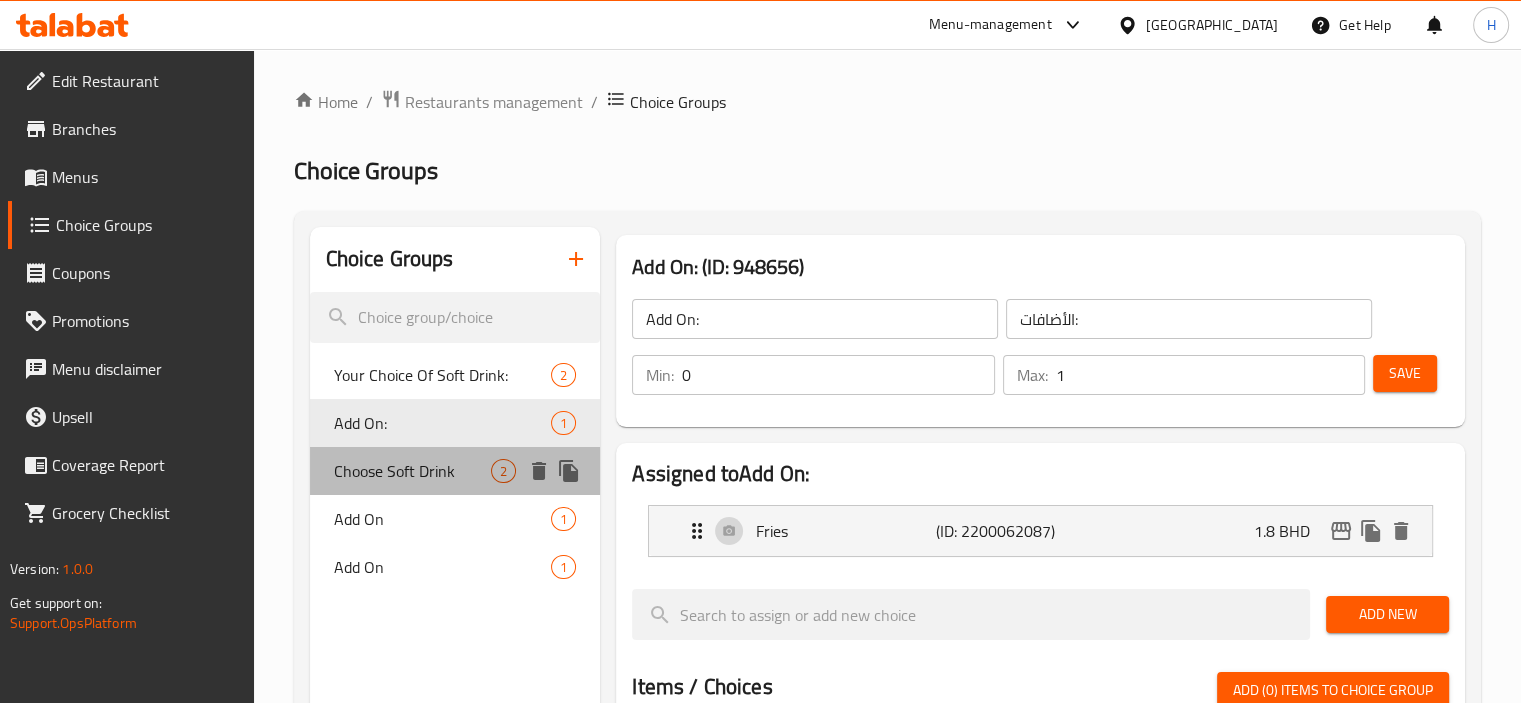 click on "Choose Soft Drink 2" at bounding box center (455, 471) 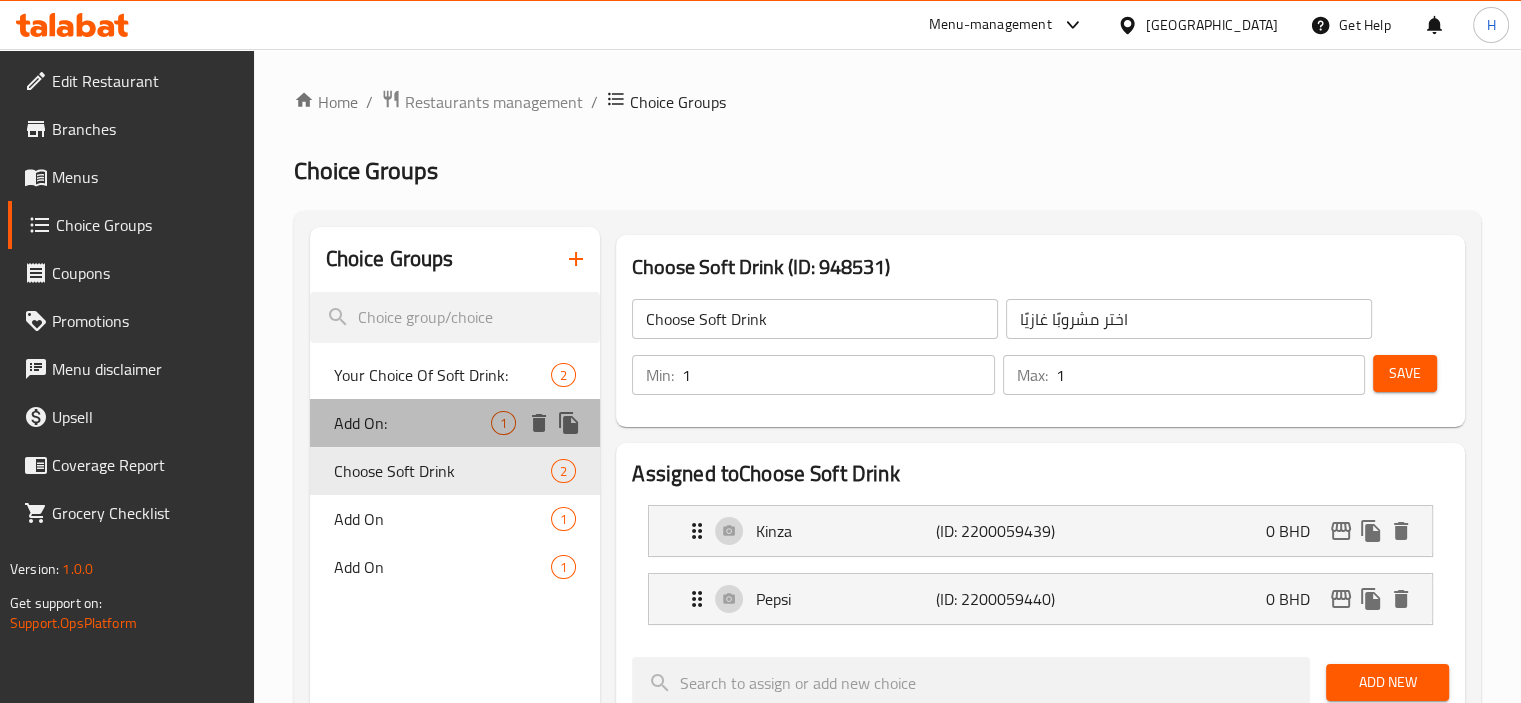 click on "Add On:" at bounding box center [413, 423] 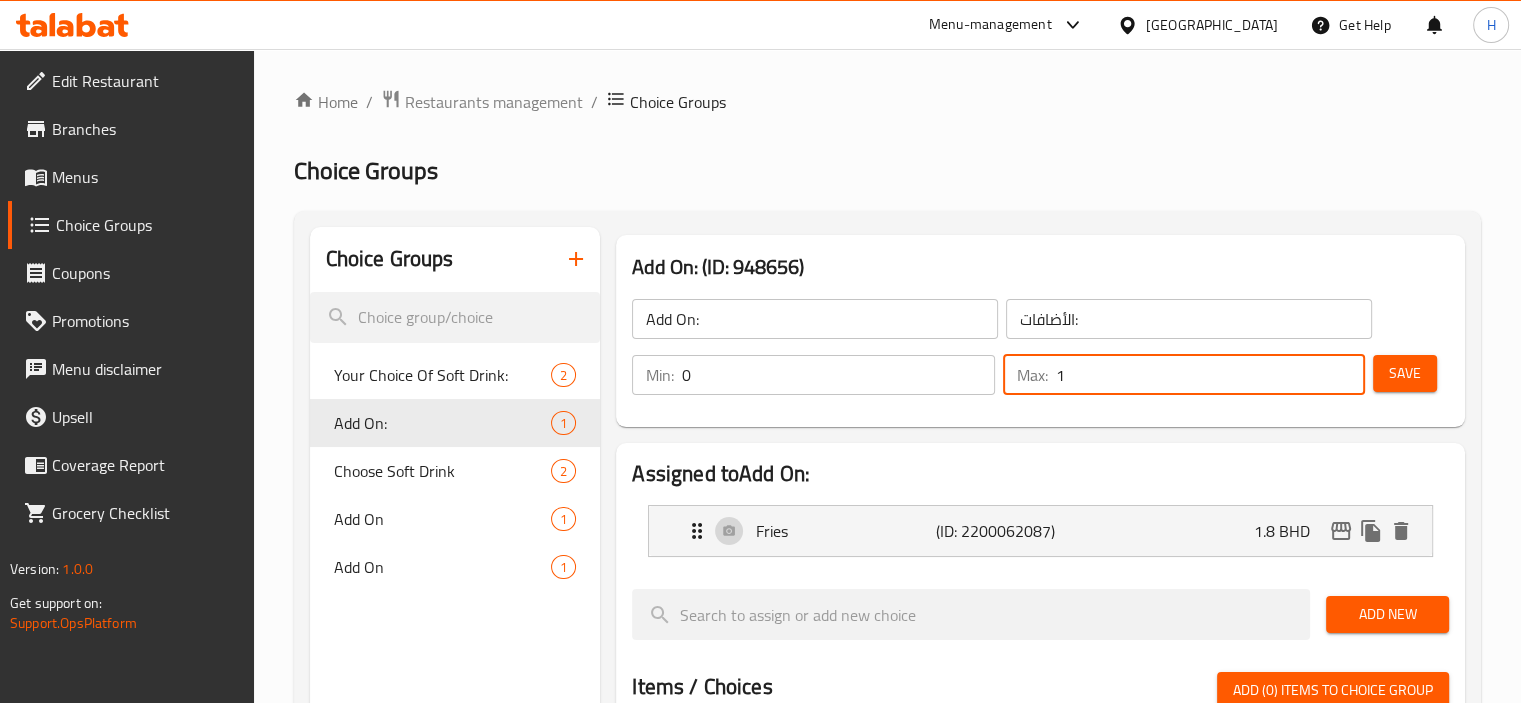 click on "1" at bounding box center (1210, 375) 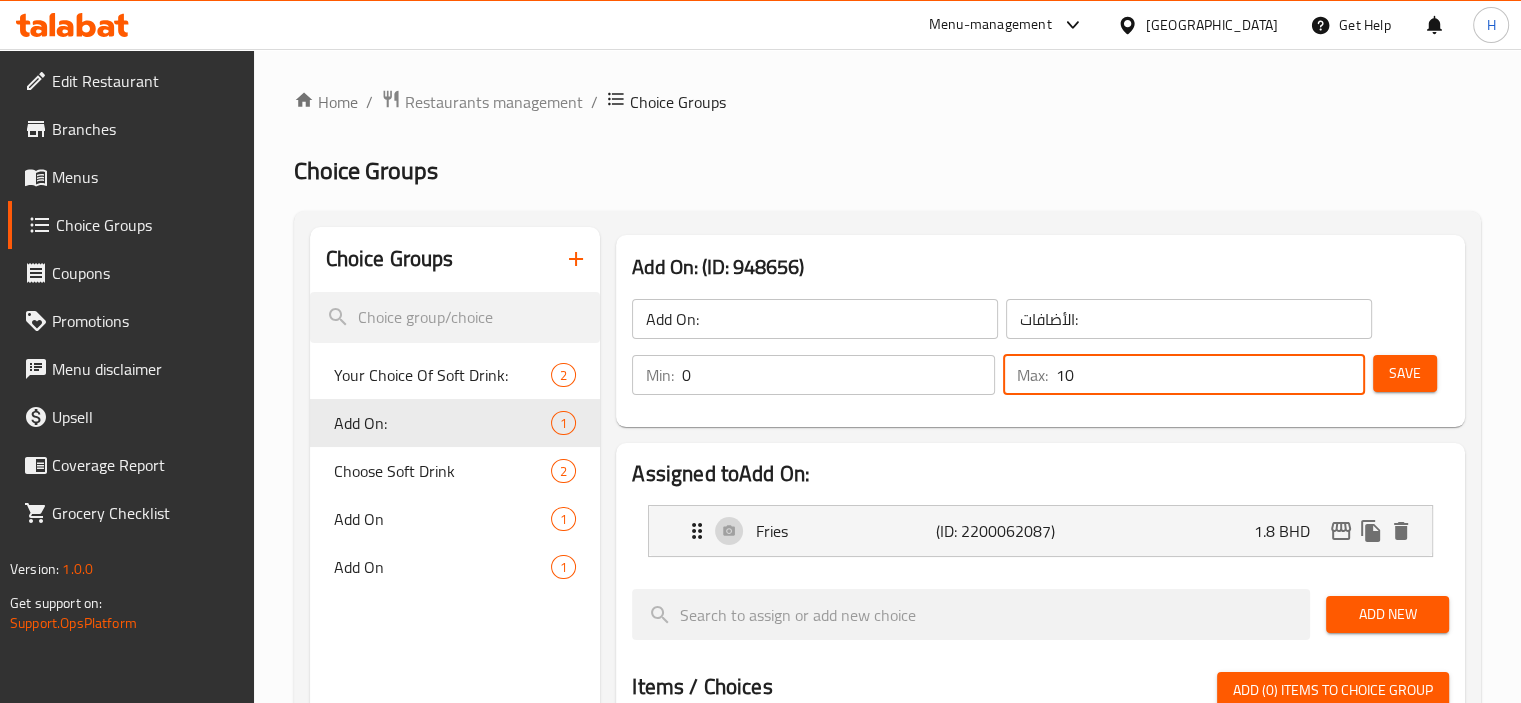 type on "1" 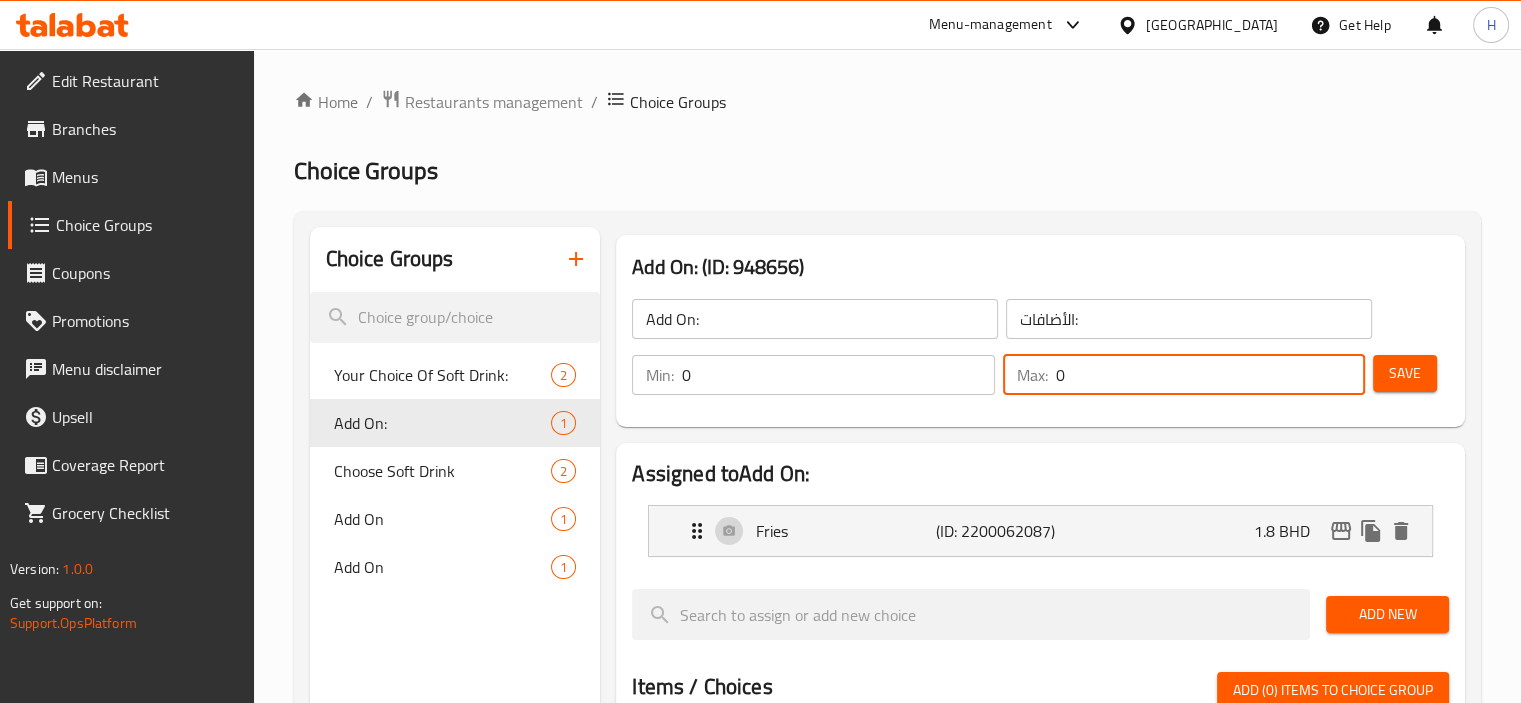 type on "0" 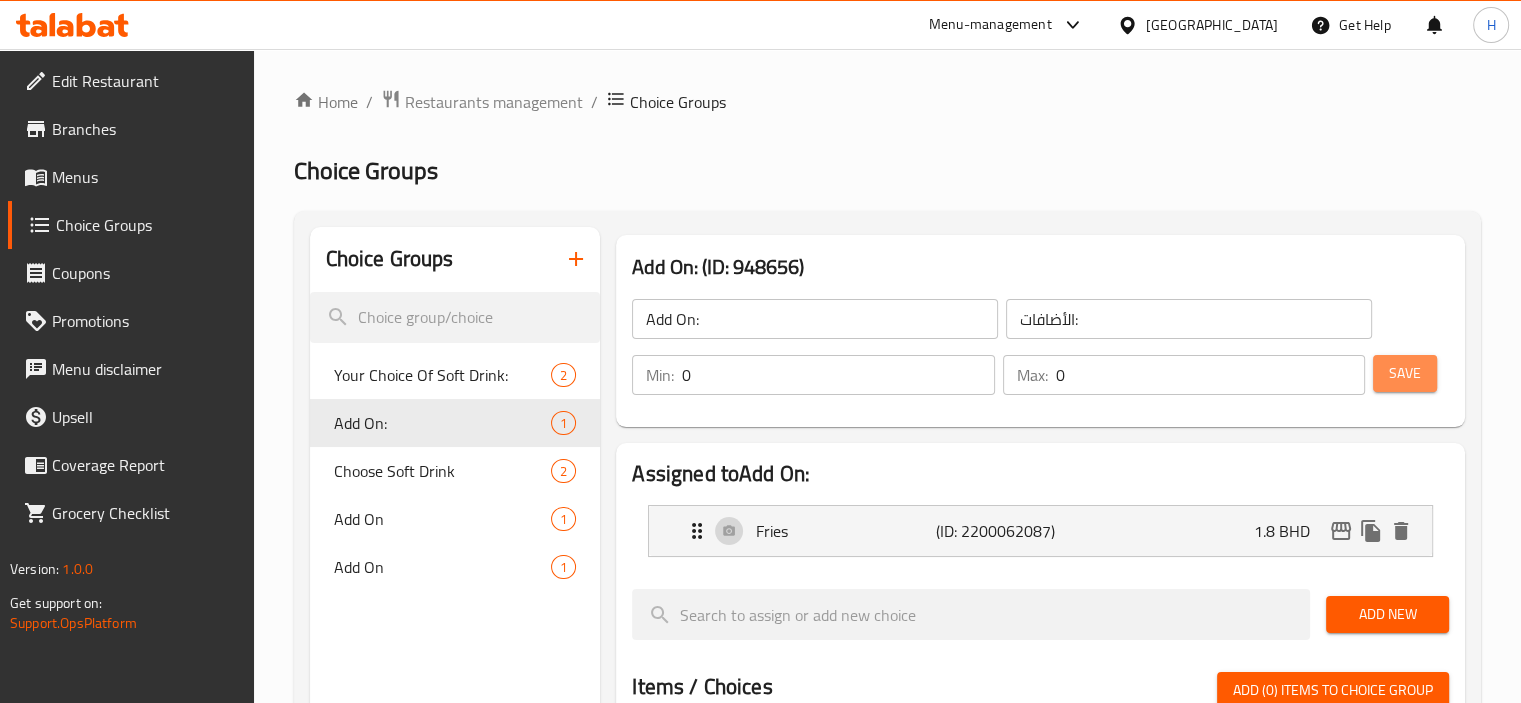 click on "Save" at bounding box center [1405, 373] 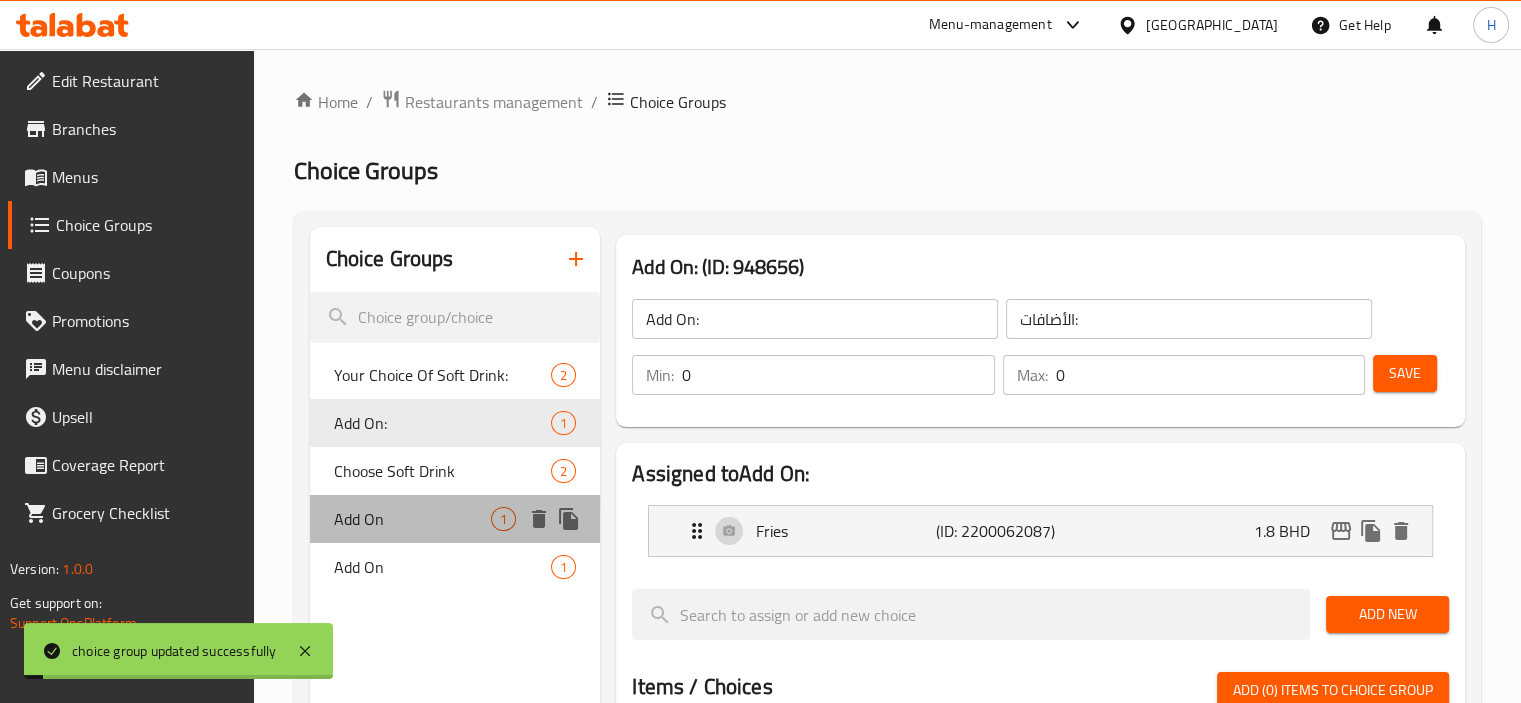 click on "Add On" at bounding box center [413, 519] 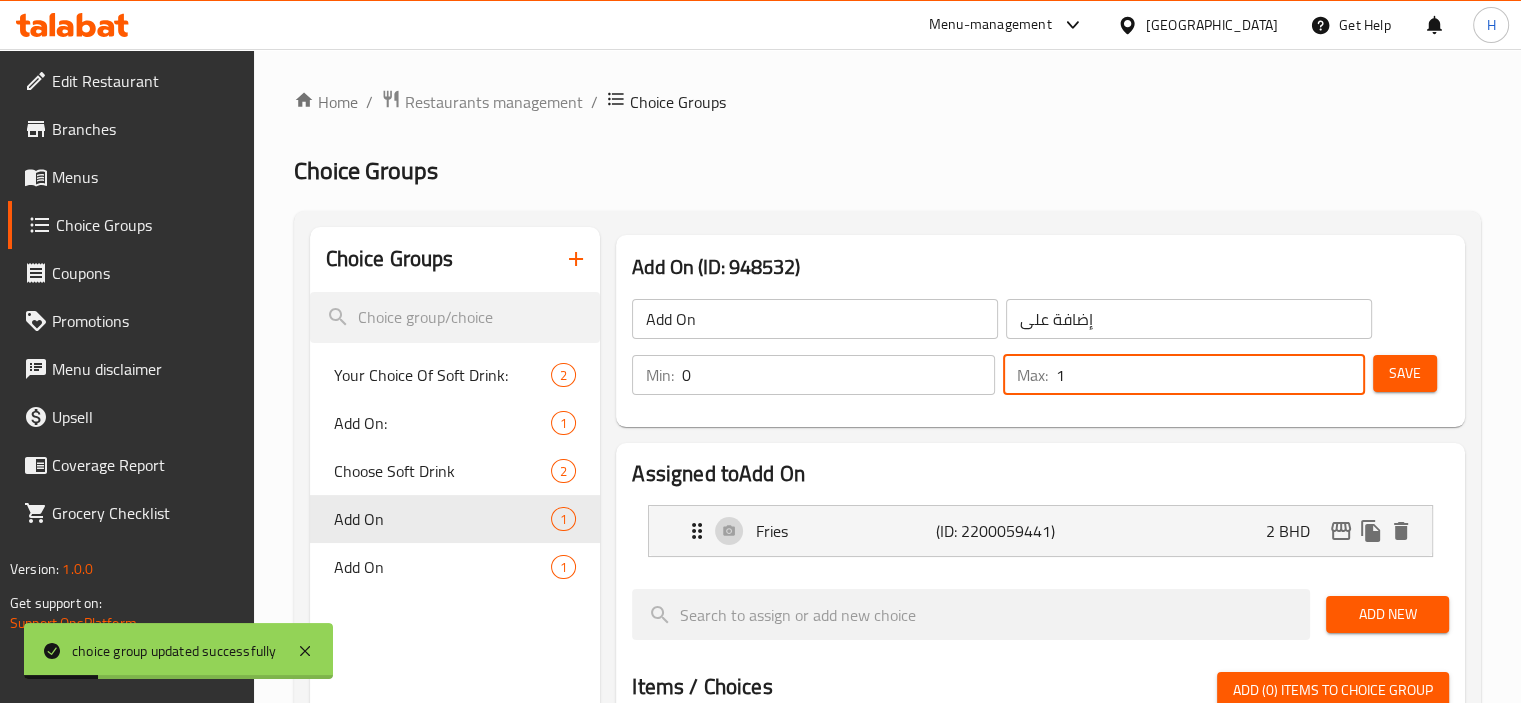 click on "1" at bounding box center [1210, 375] 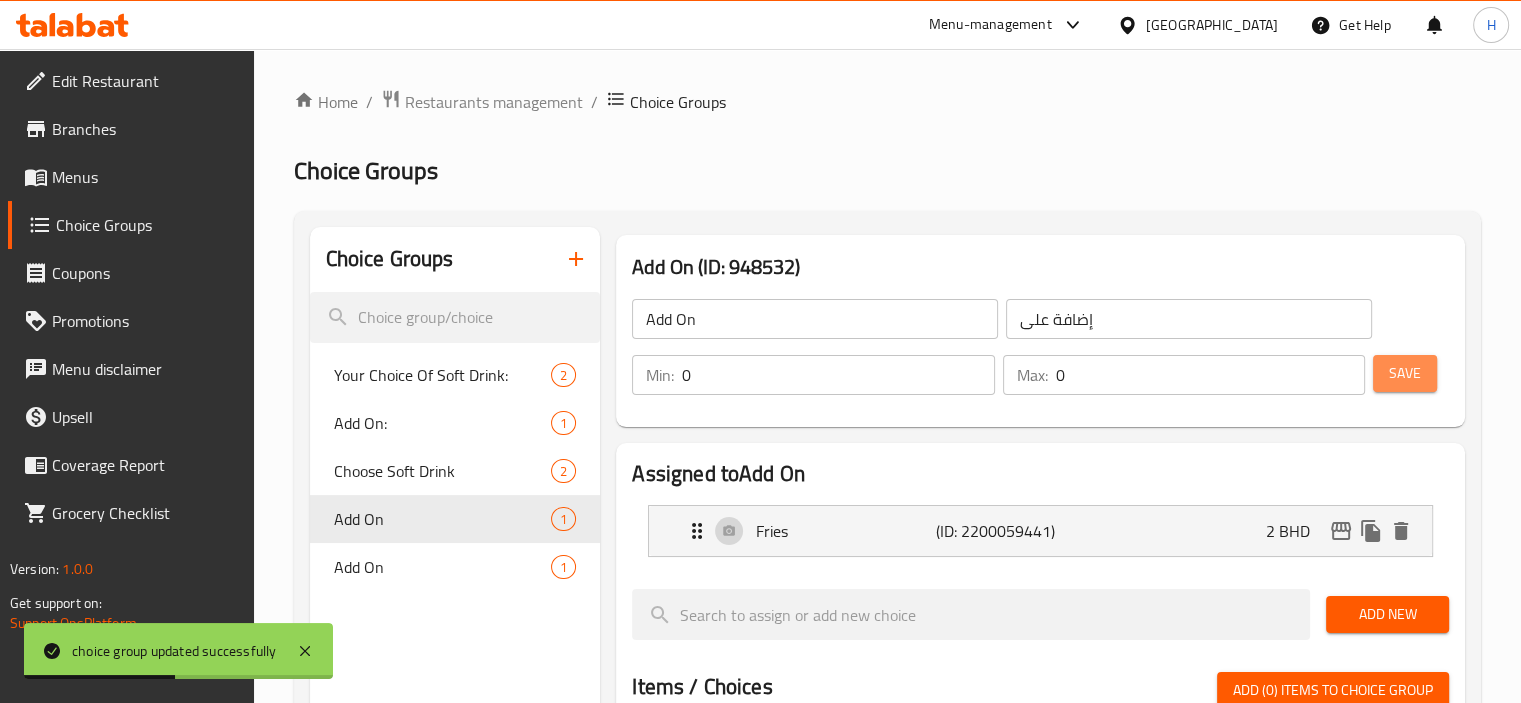 click on "Save" at bounding box center (1405, 373) 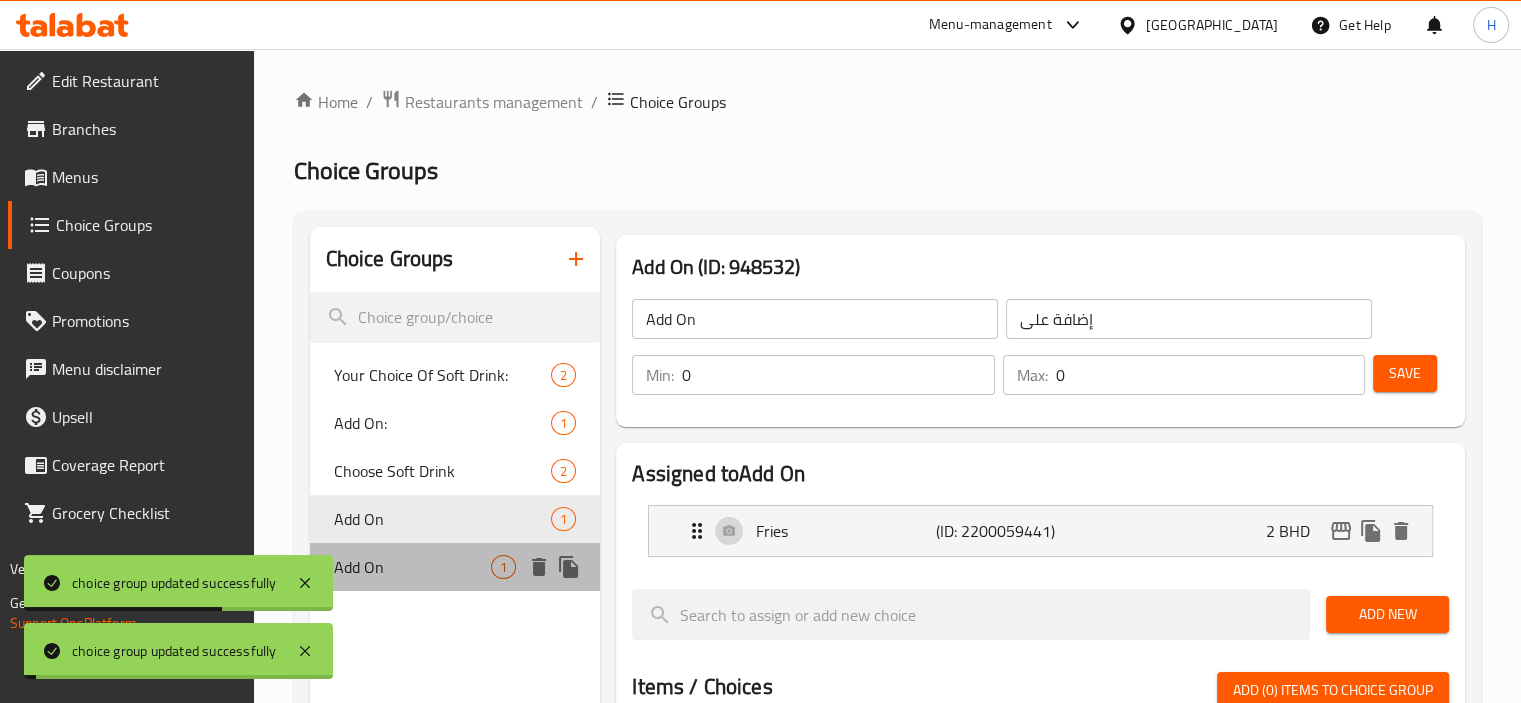 click on "Add On" at bounding box center [413, 567] 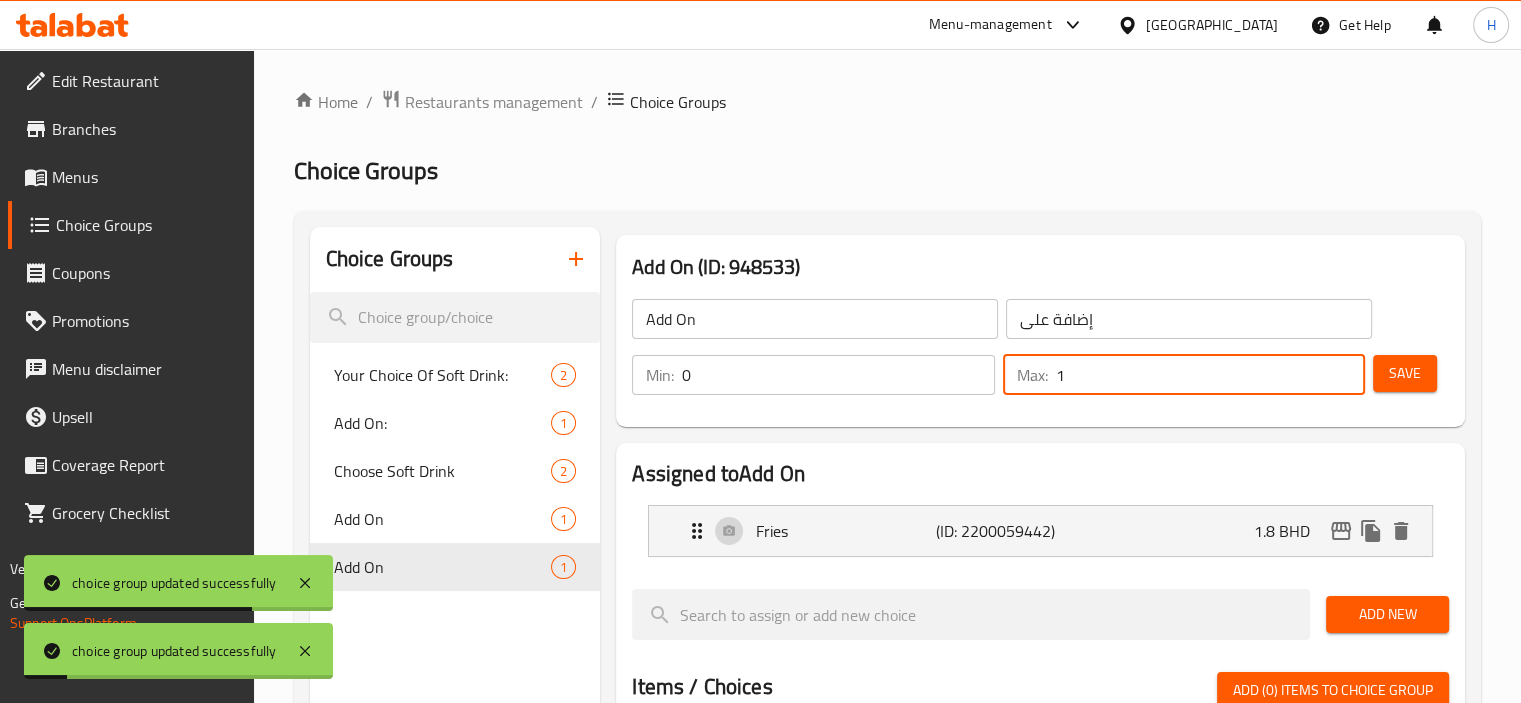 click on "1" at bounding box center [1210, 375] 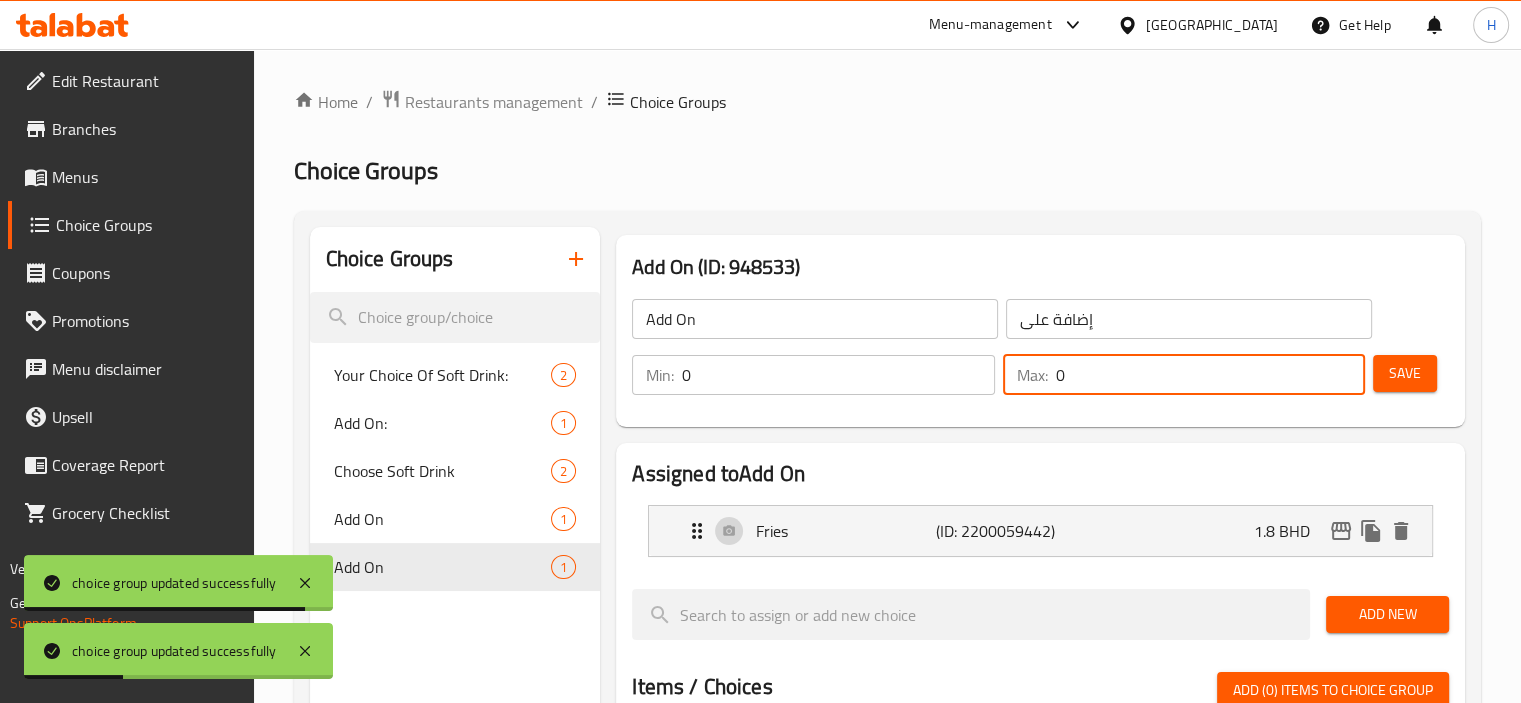 type on "0" 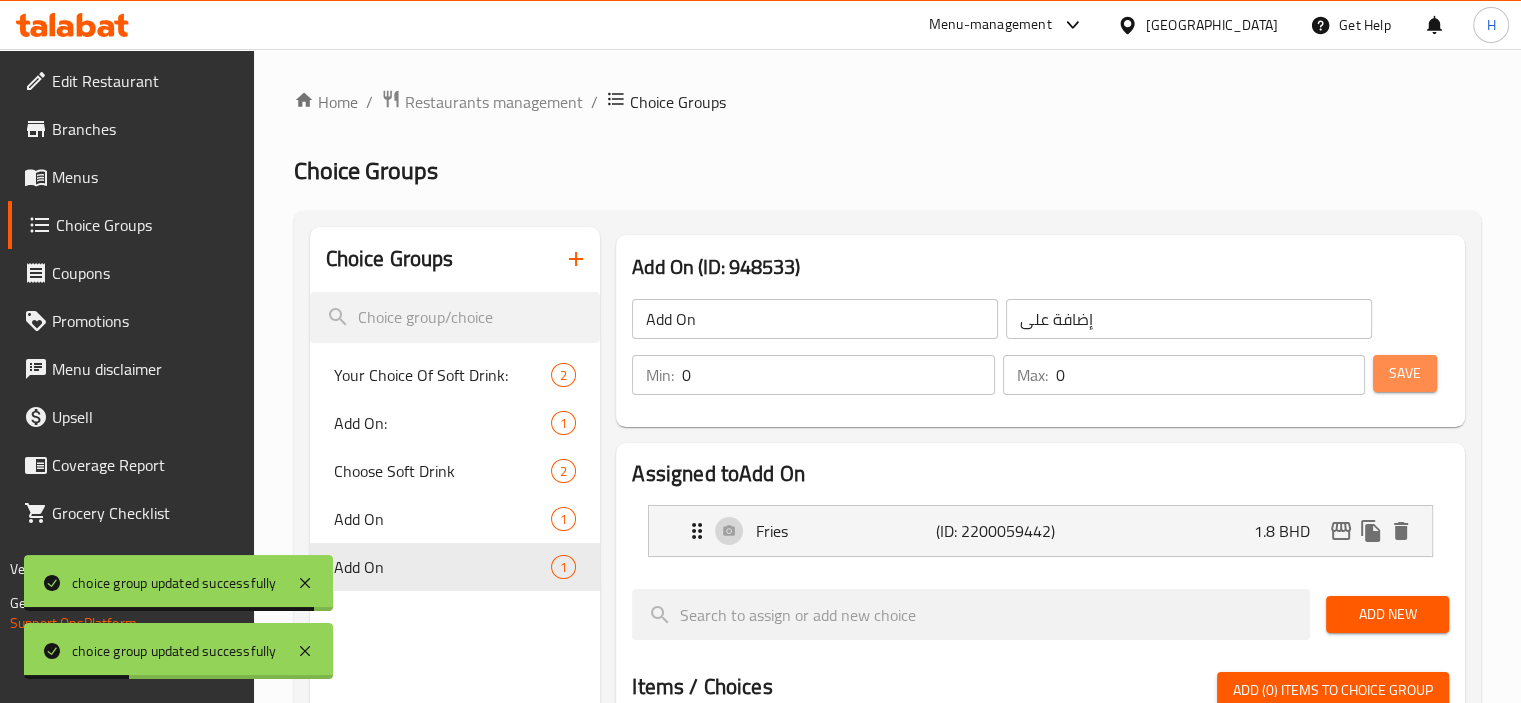 click on "Save" at bounding box center [1405, 373] 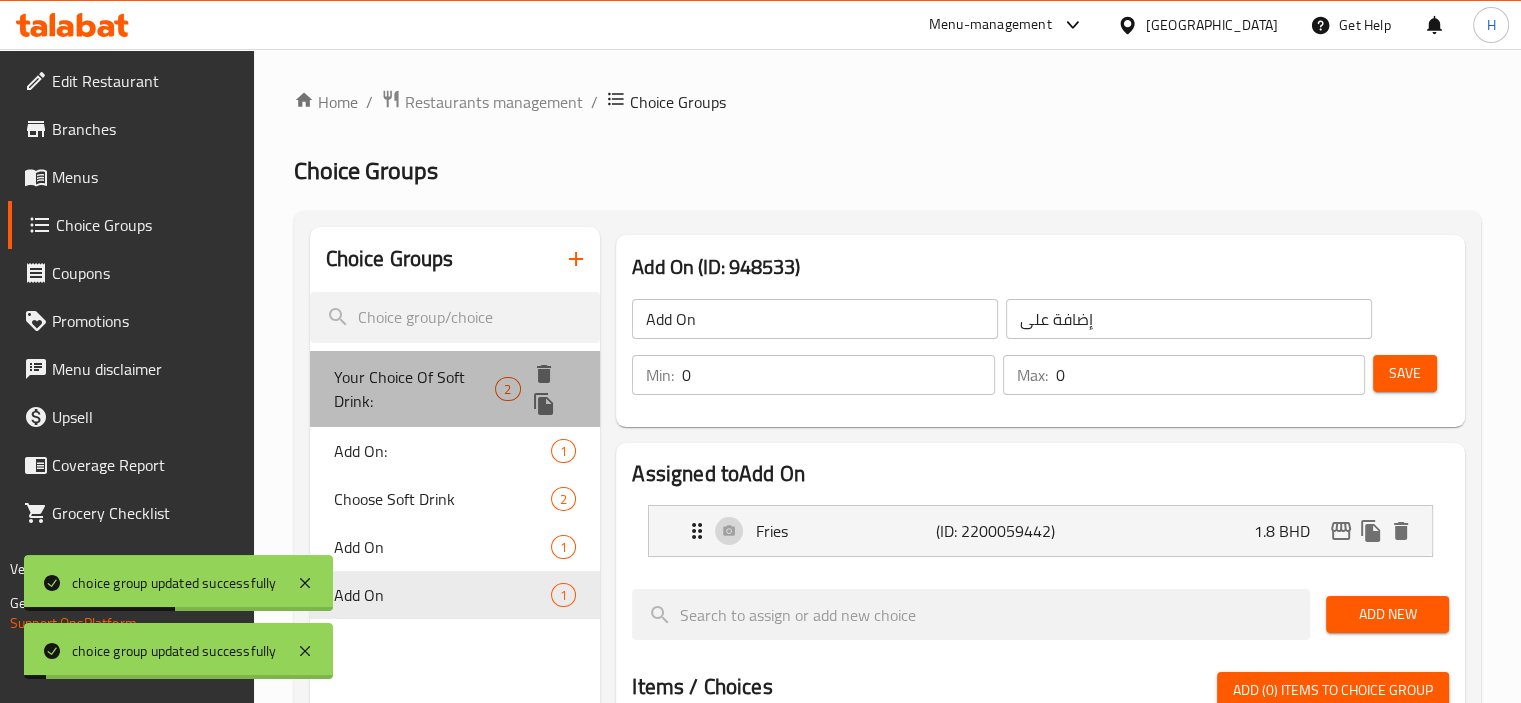click on "Your Choice Of Soft Drink:" at bounding box center (415, 389) 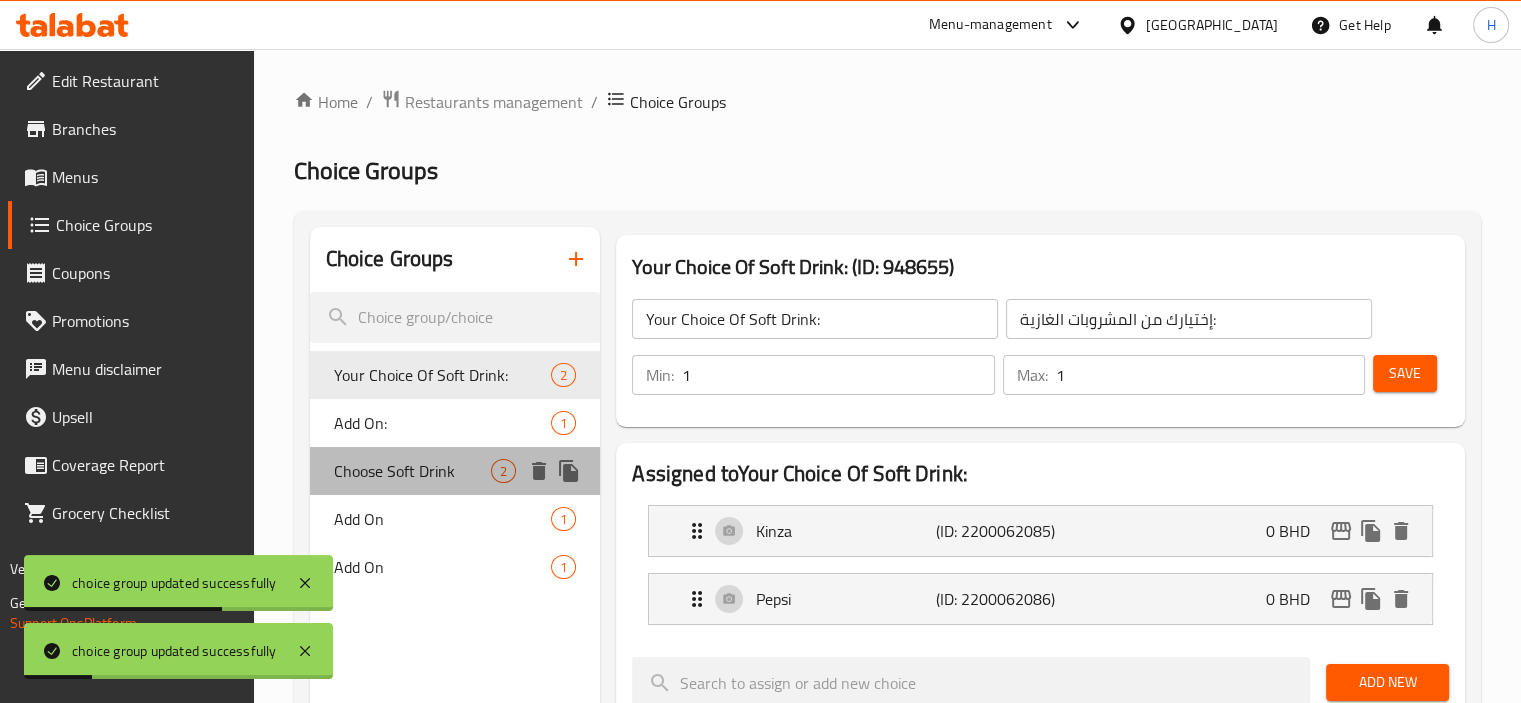 click on "Choose Soft Drink" at bounding box center [413, 471] 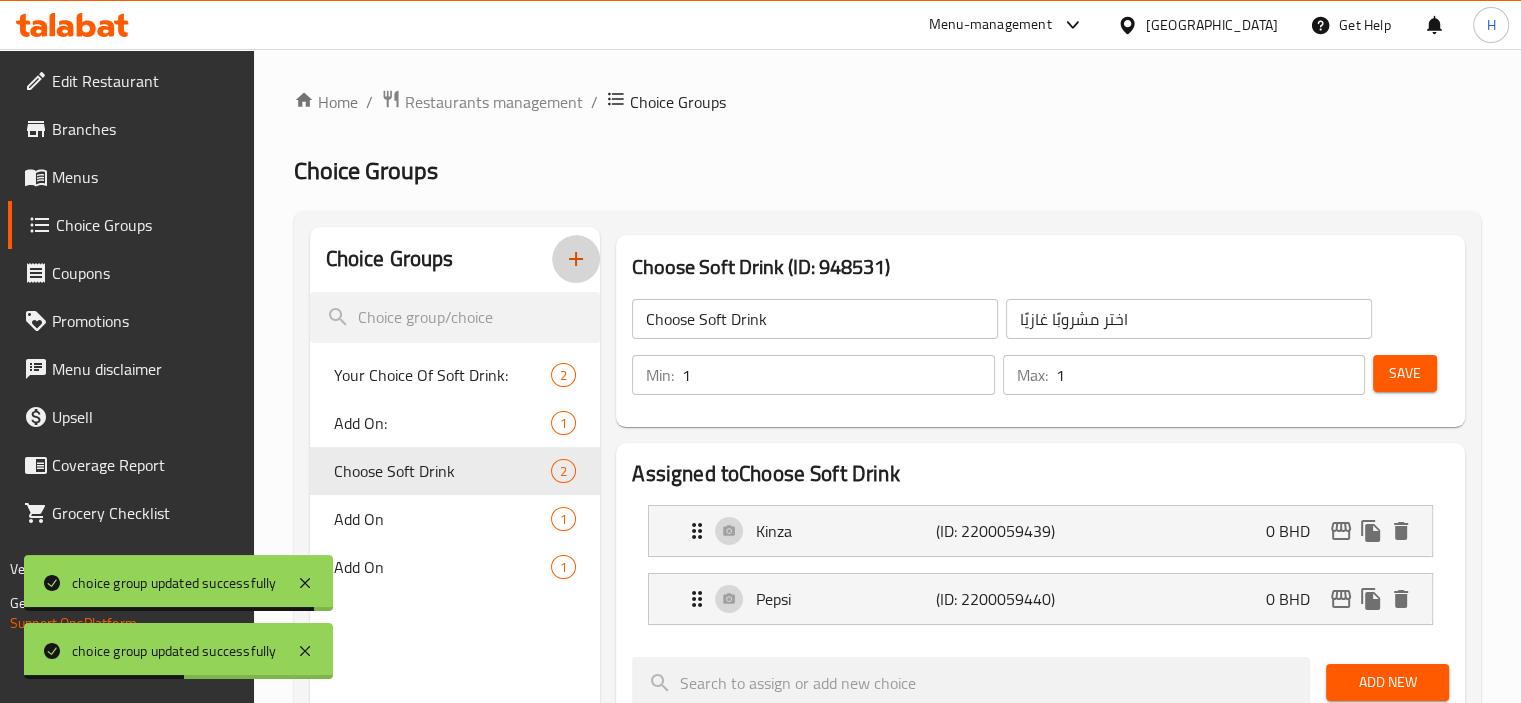 click 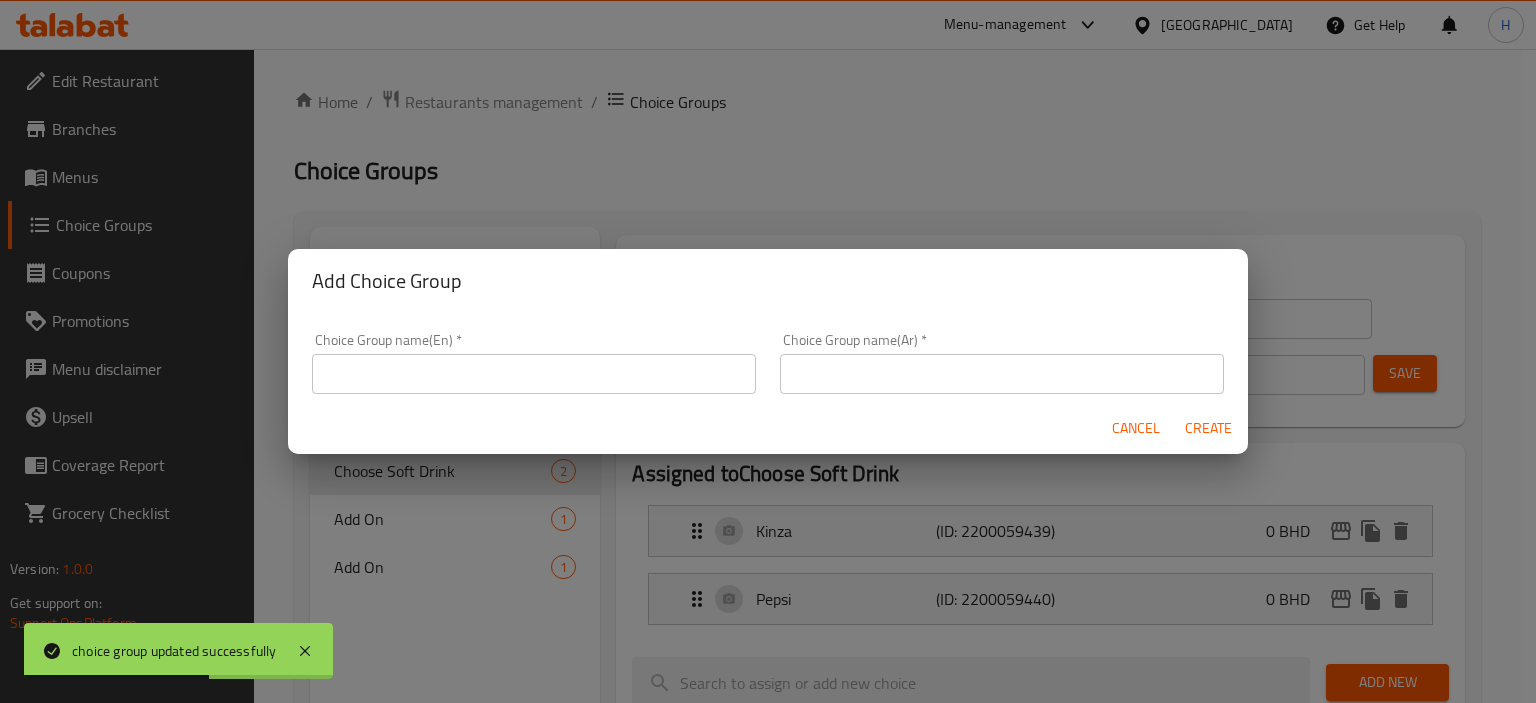 drag, startPoint x: 529, startPoint y: 398, endPoint x: 534, endPoint y: 379, distance: 19.646883 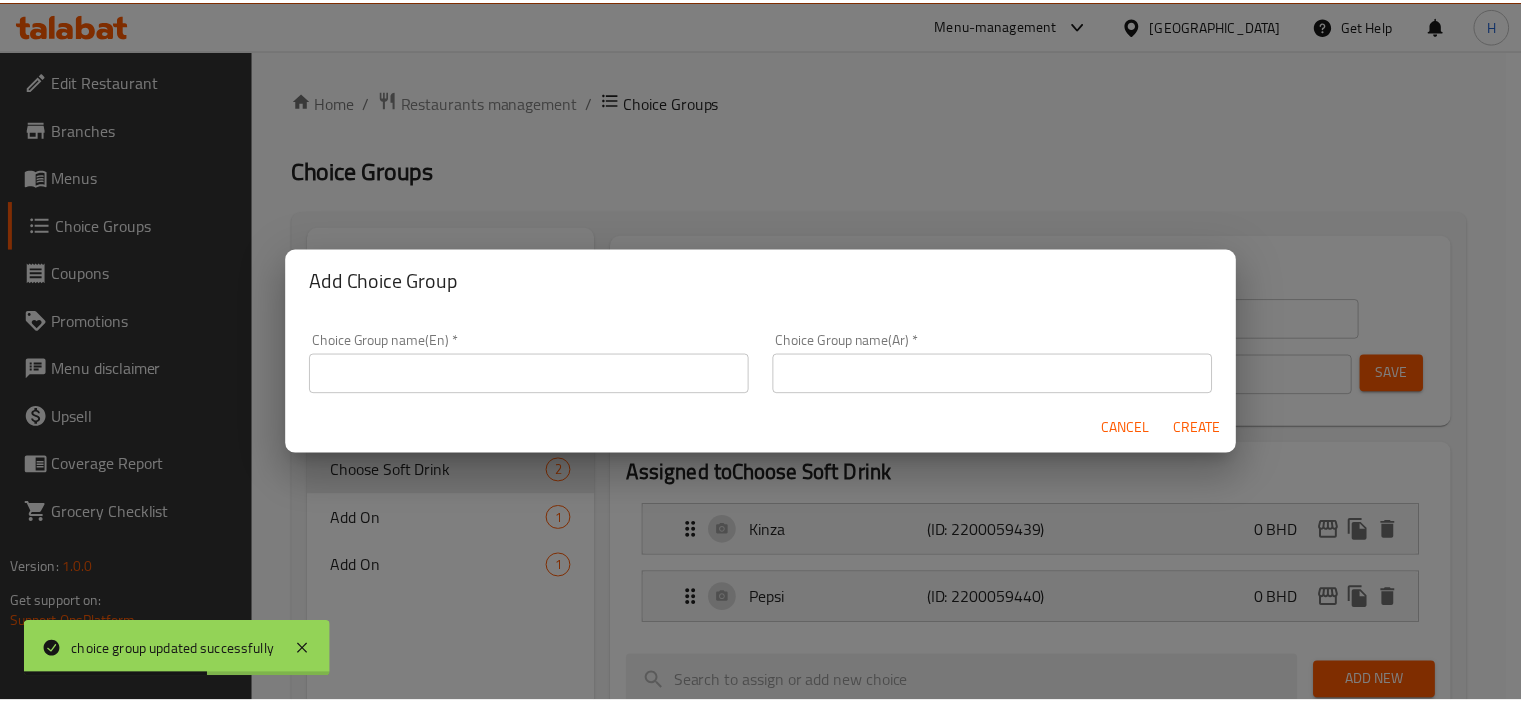 scroll, scrollTop: 5, scrollLeft: 0, axis: vertical 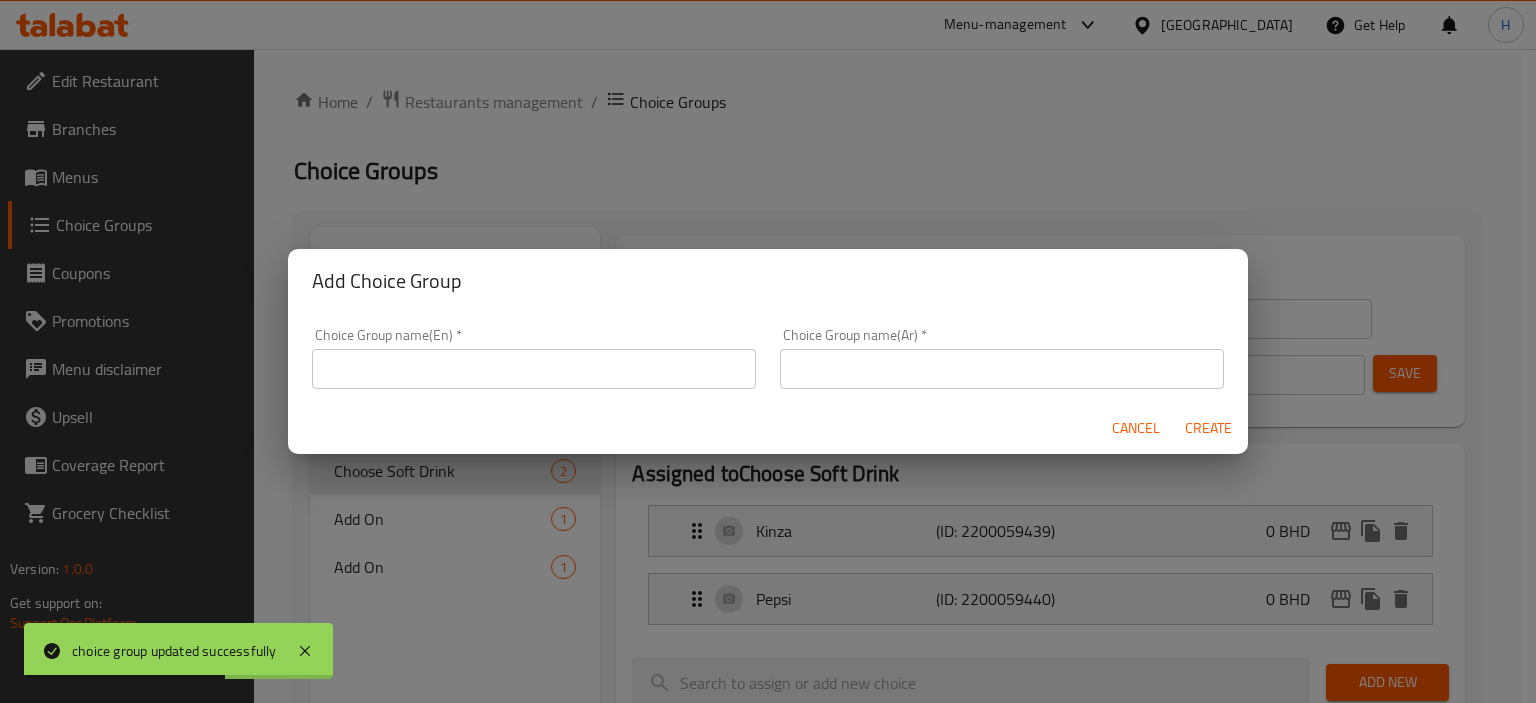 click at bounding box center (534, 369) 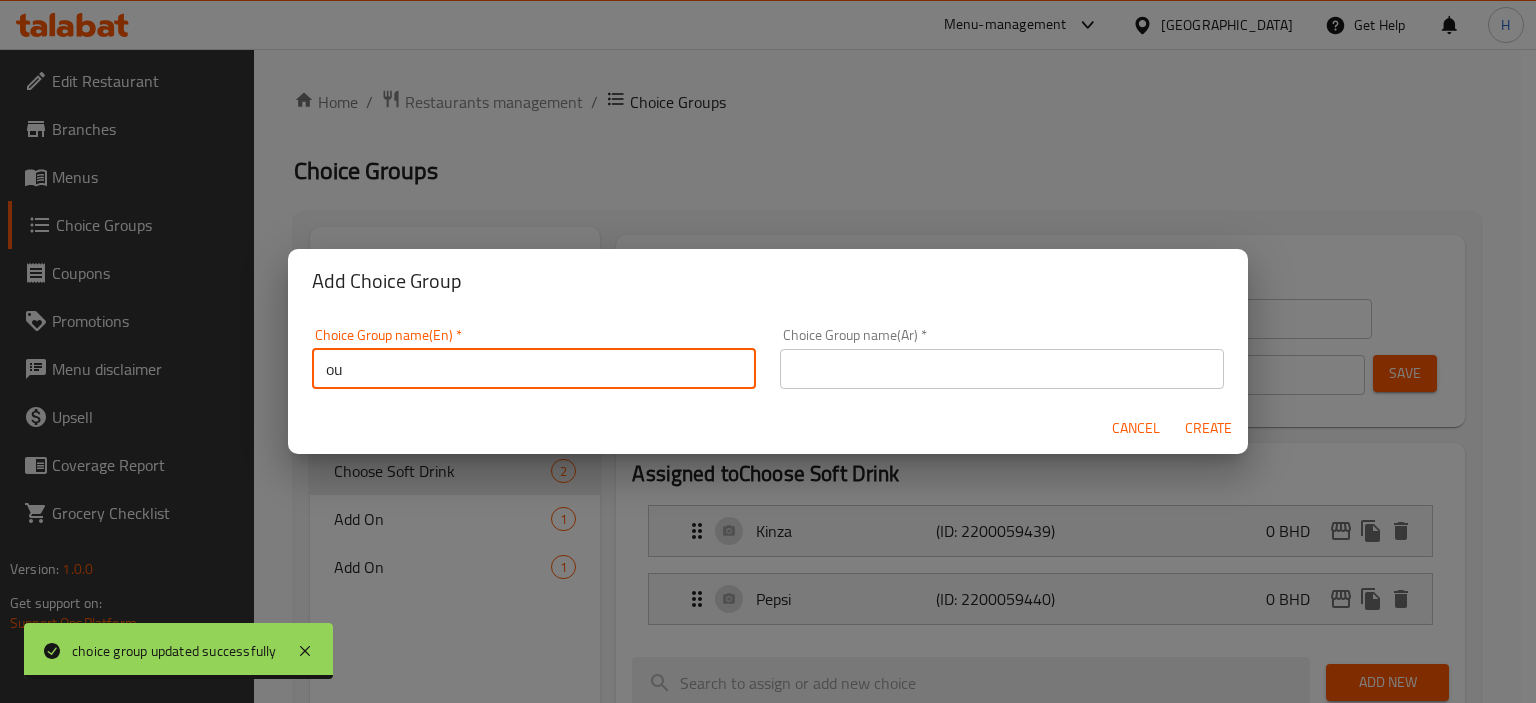 type on "o" 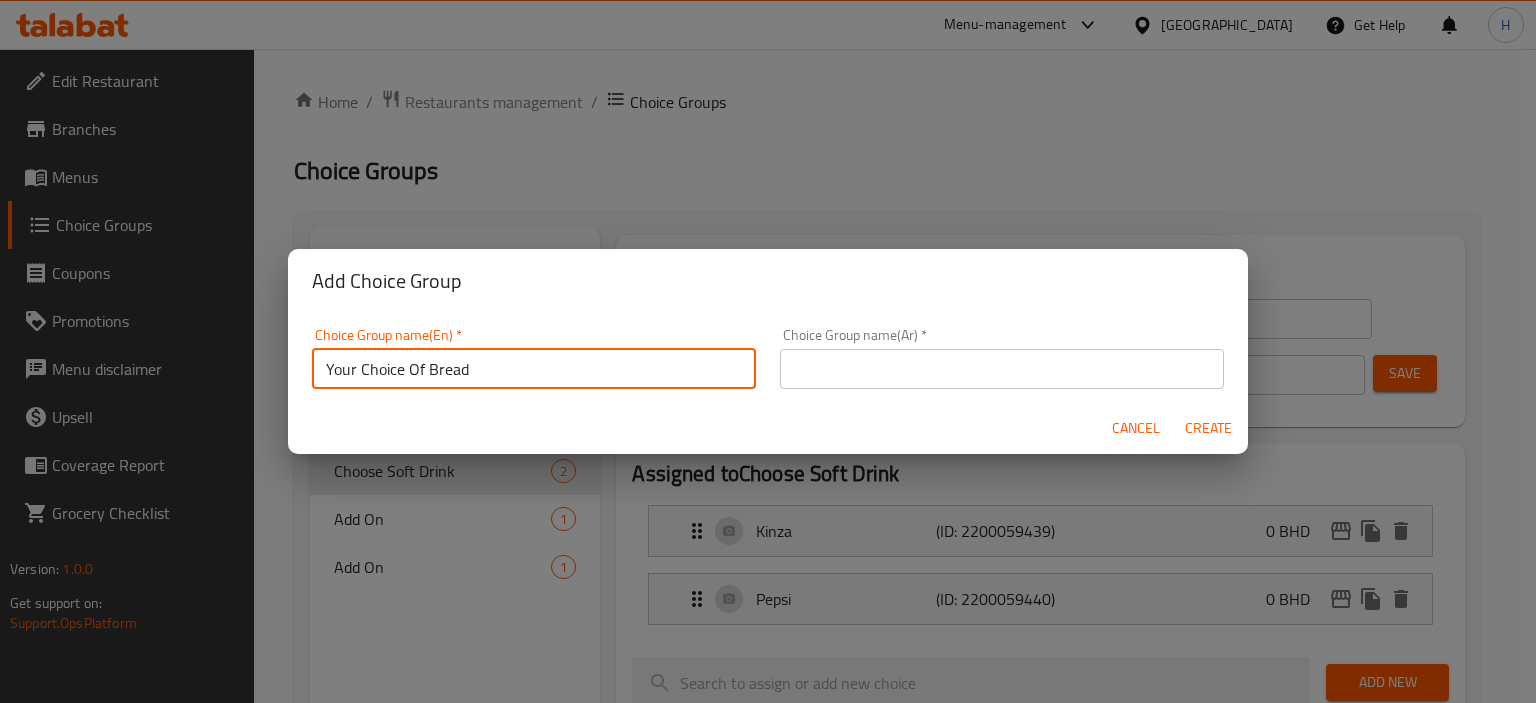 type on "Your Choice Of Bread:" 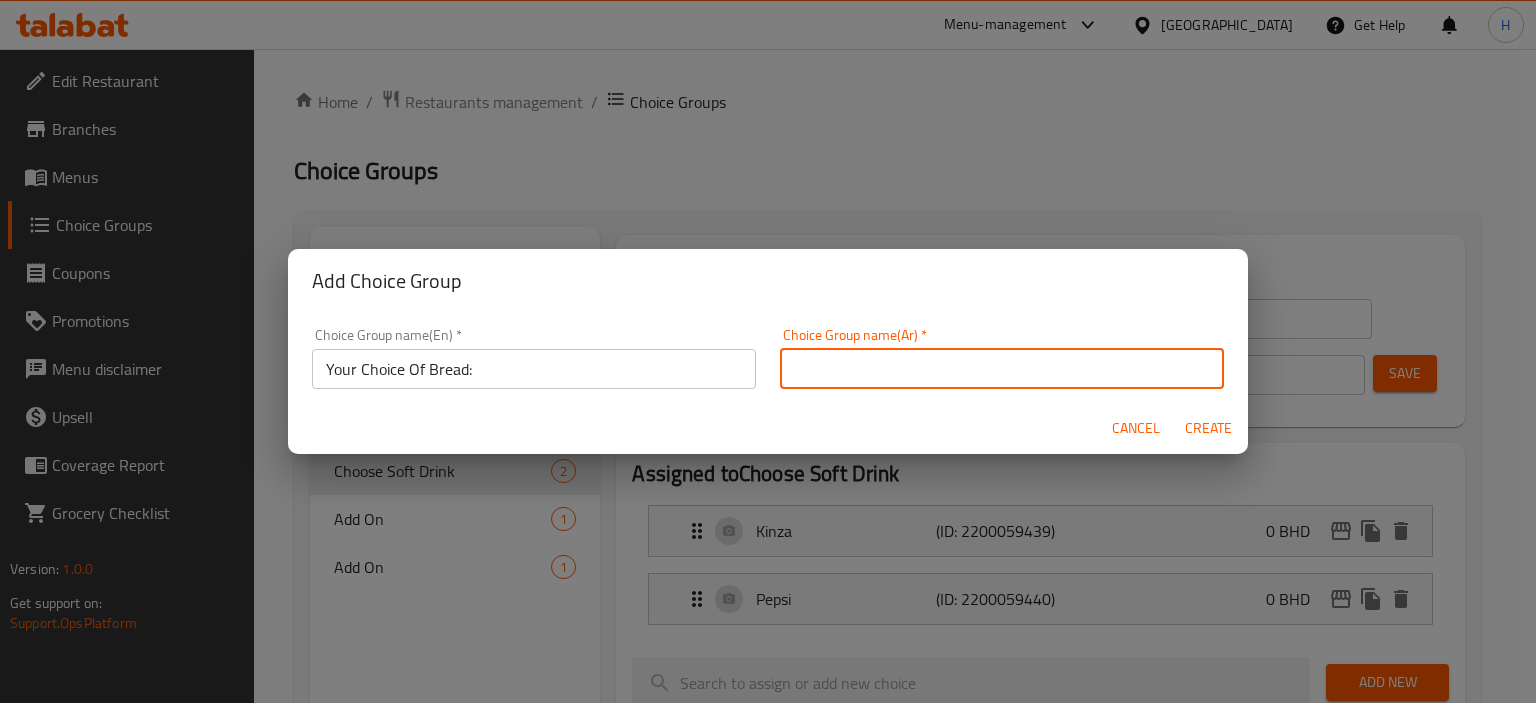 click at bounding box center (1002, 369) 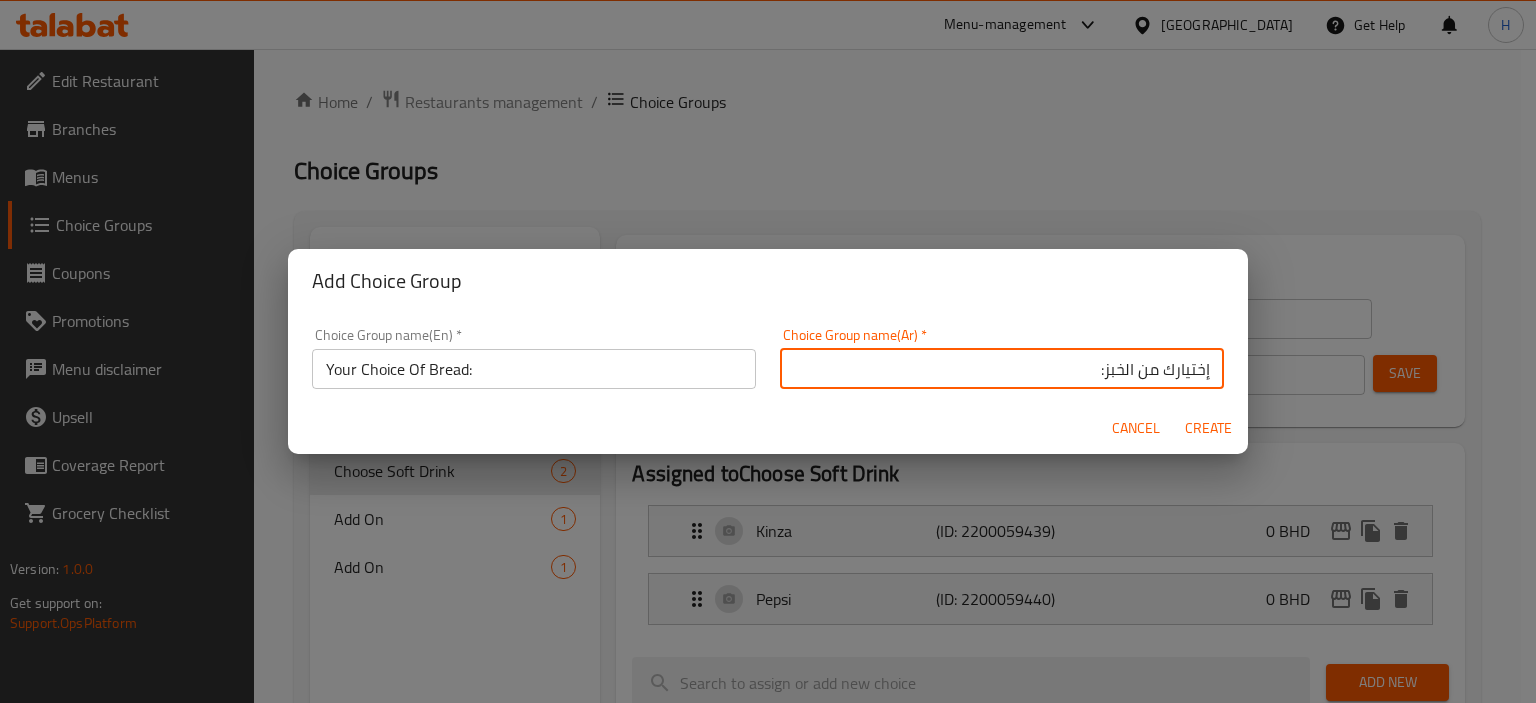 type on "إختيارك من الخبز:" 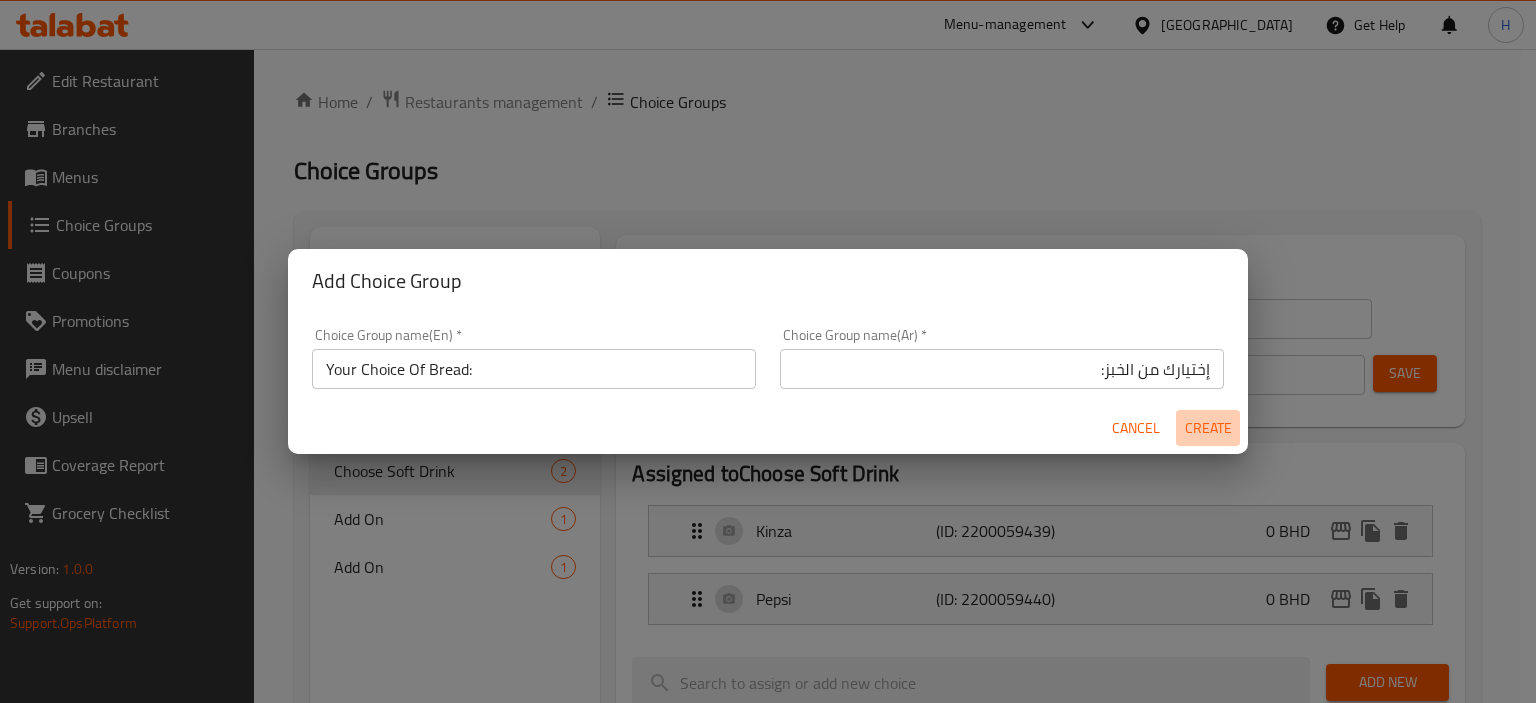 click on "Create" at bounding box center (1208, 428) 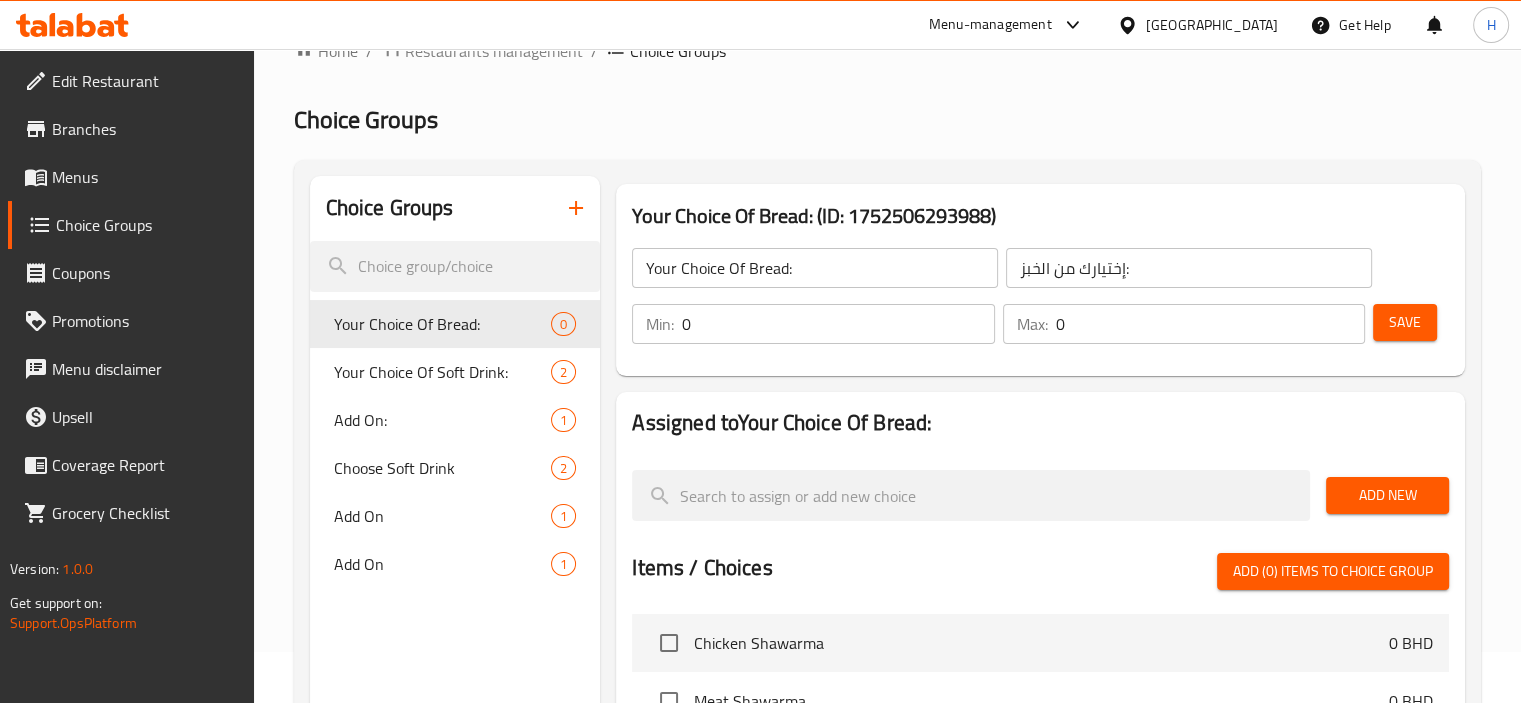scroll, scrollTop: 60, scrollLeft: 0, axis: vertical 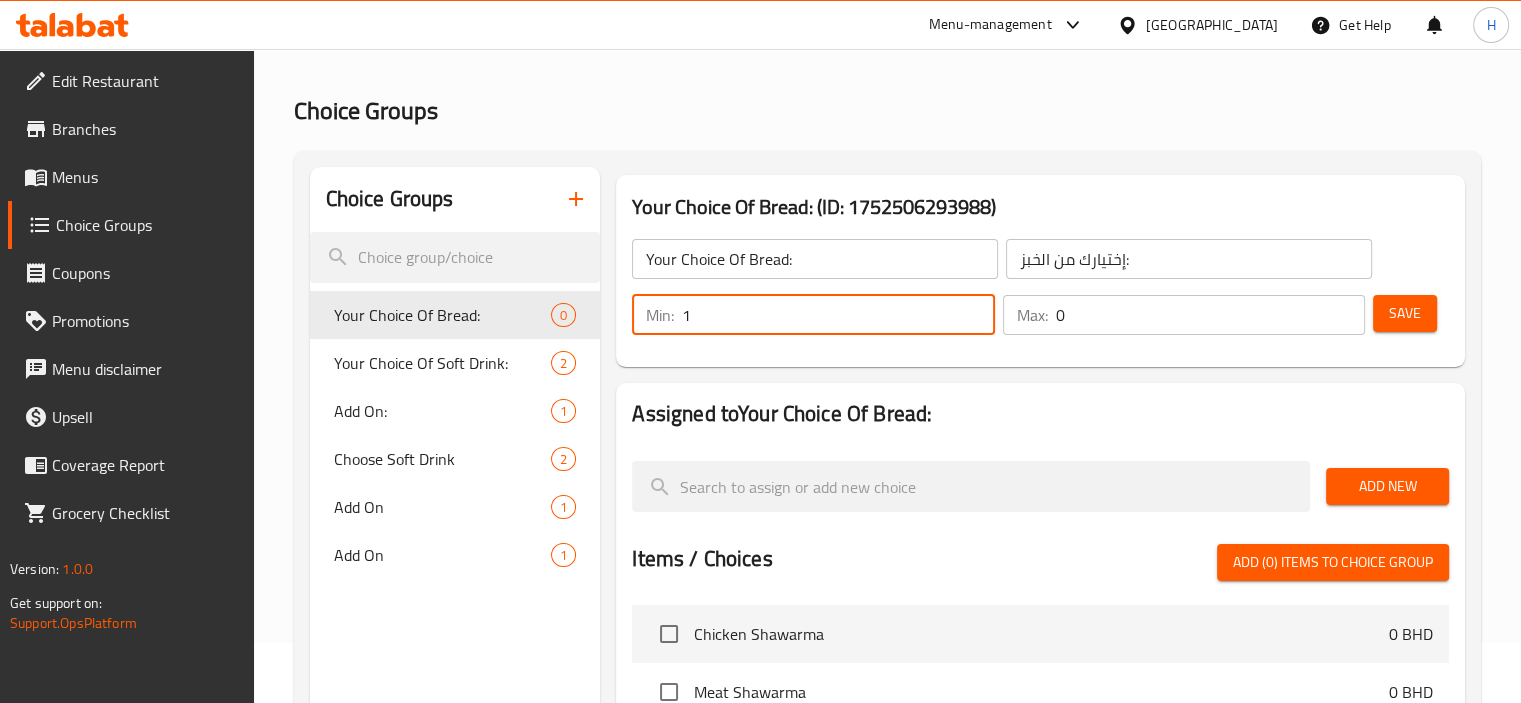 type on "1" 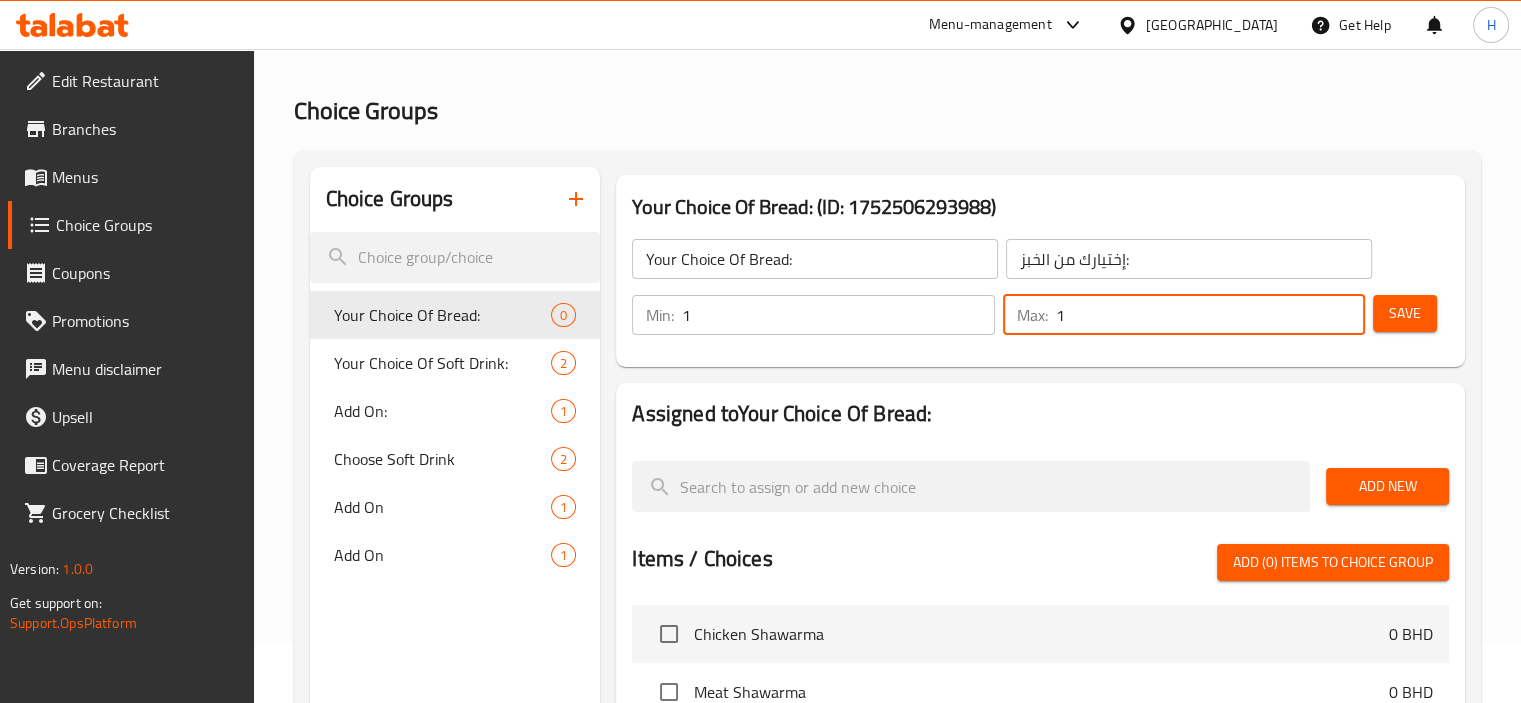 type on "1" 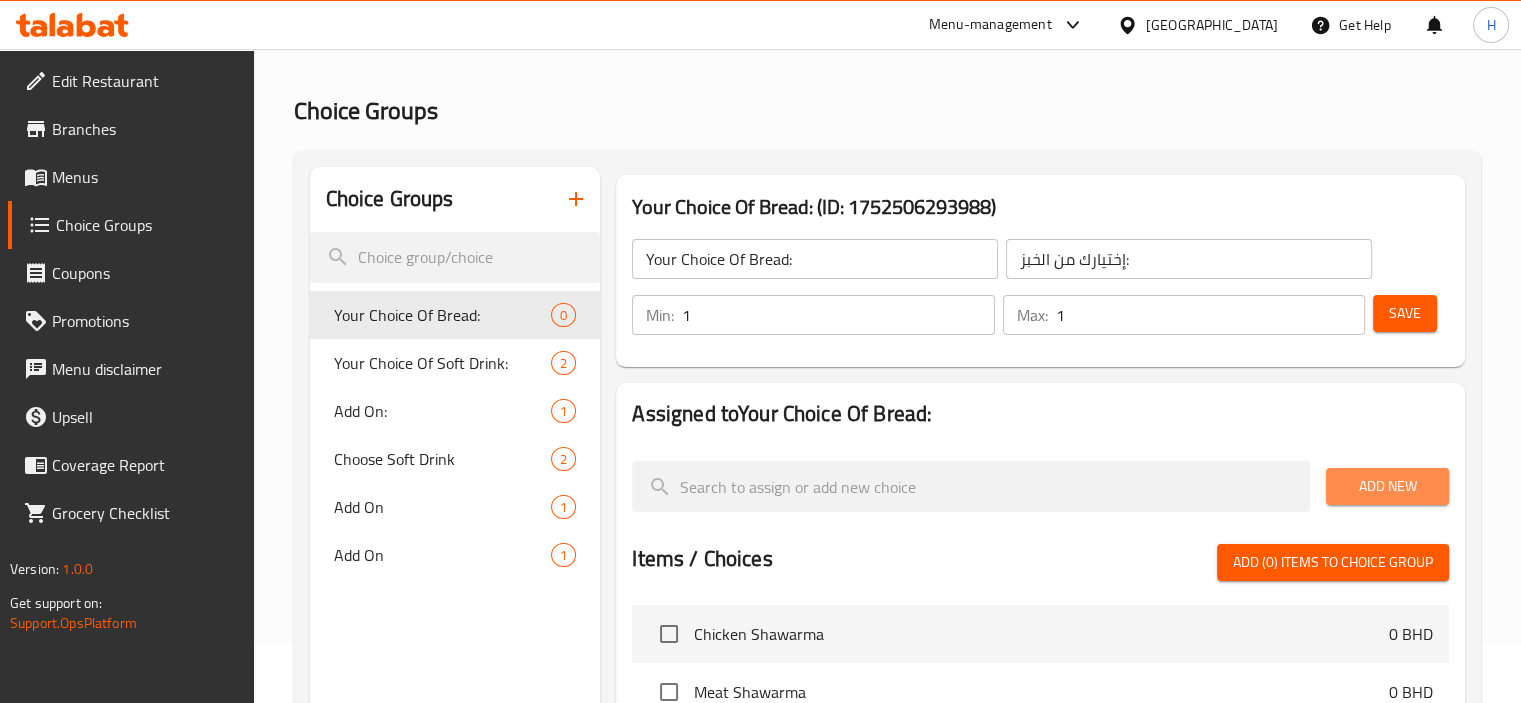click on "Add New" at bounding box center [1387, 486] 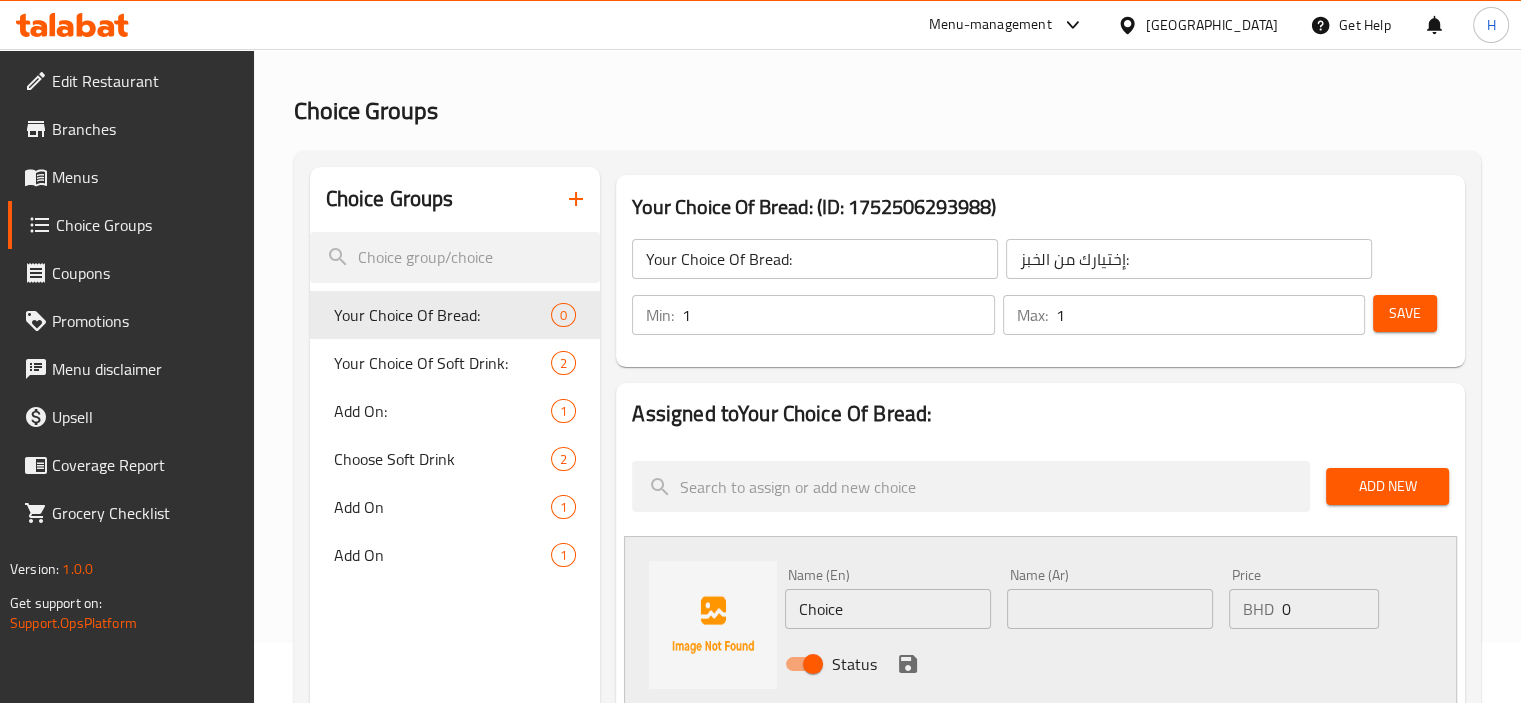 click on "Choice" at bounding box center (888, 609) 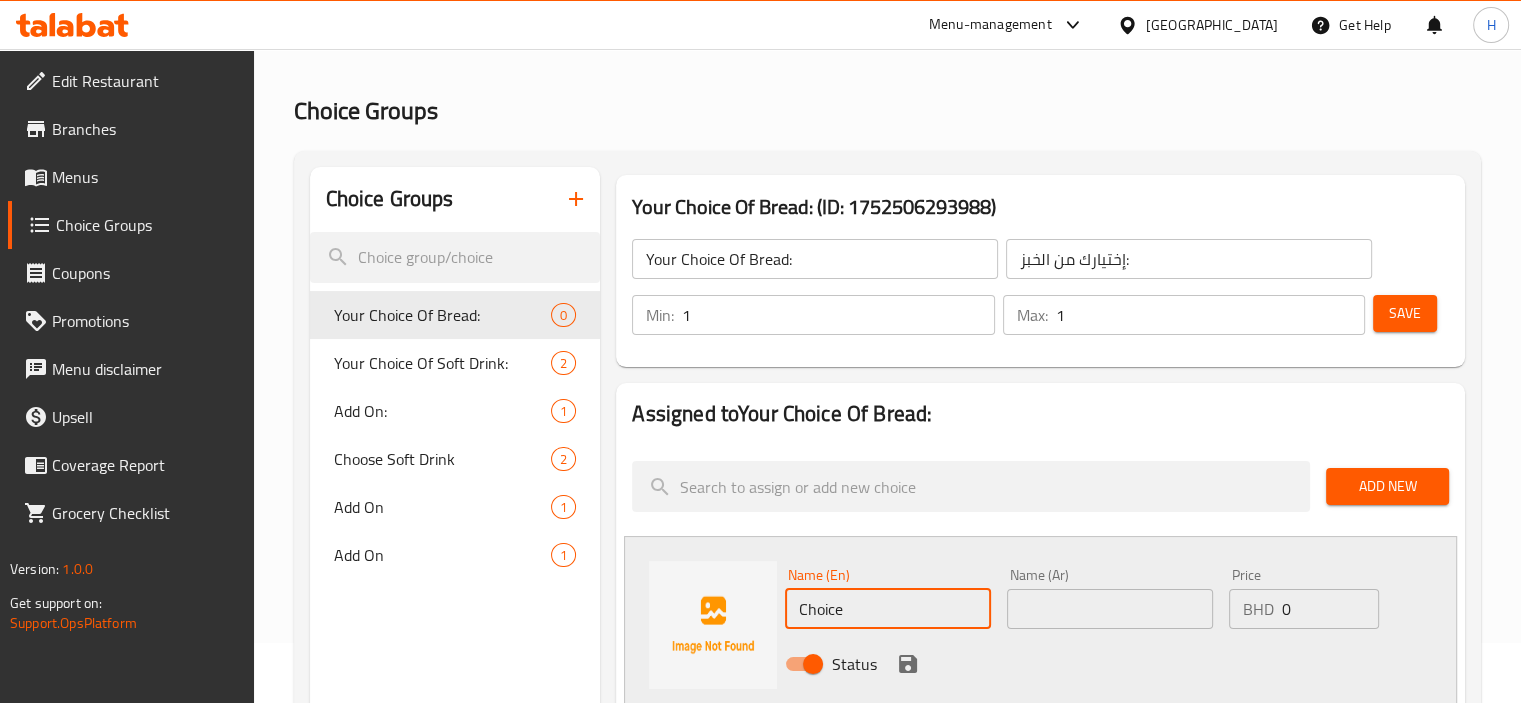 click on "Choice" at bounding box center [888, 609] 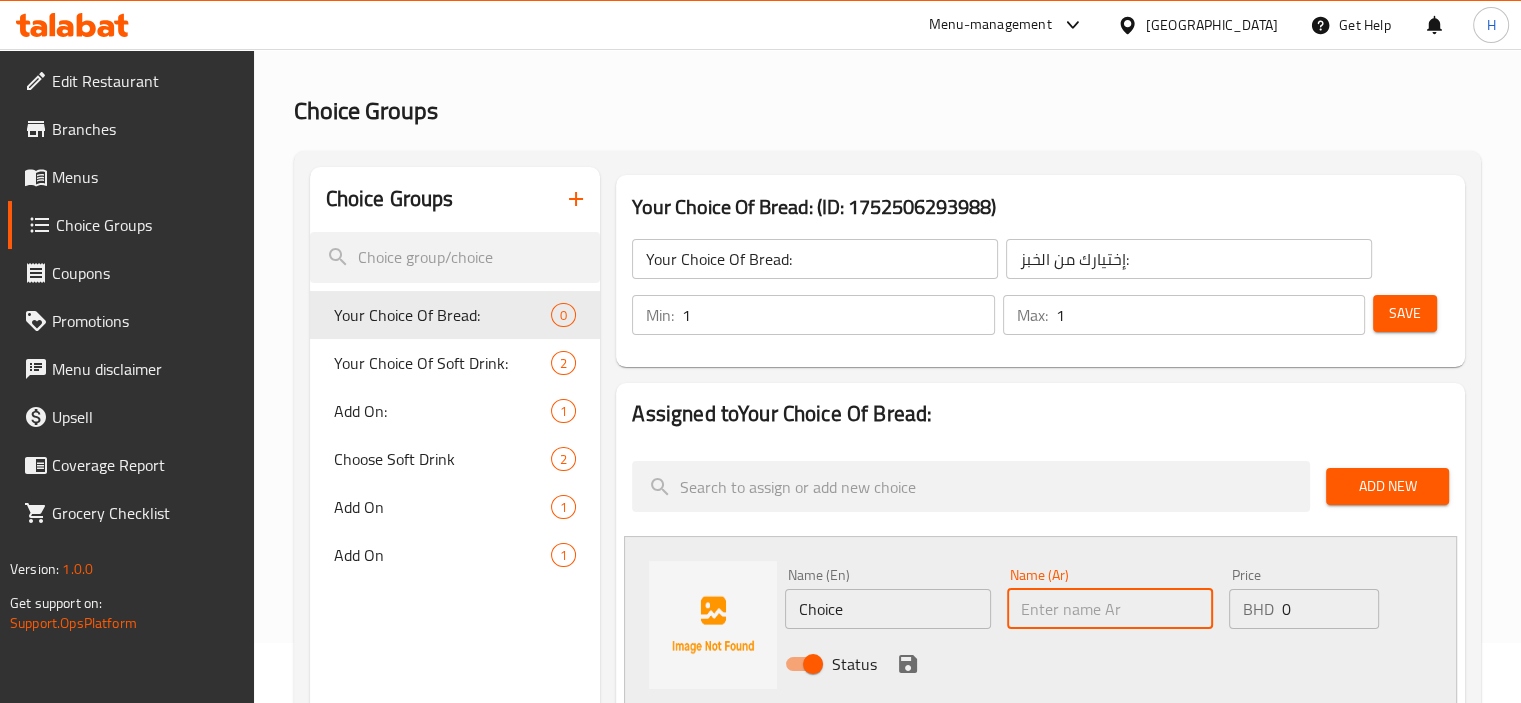 click at bounding box center [1110, 609] 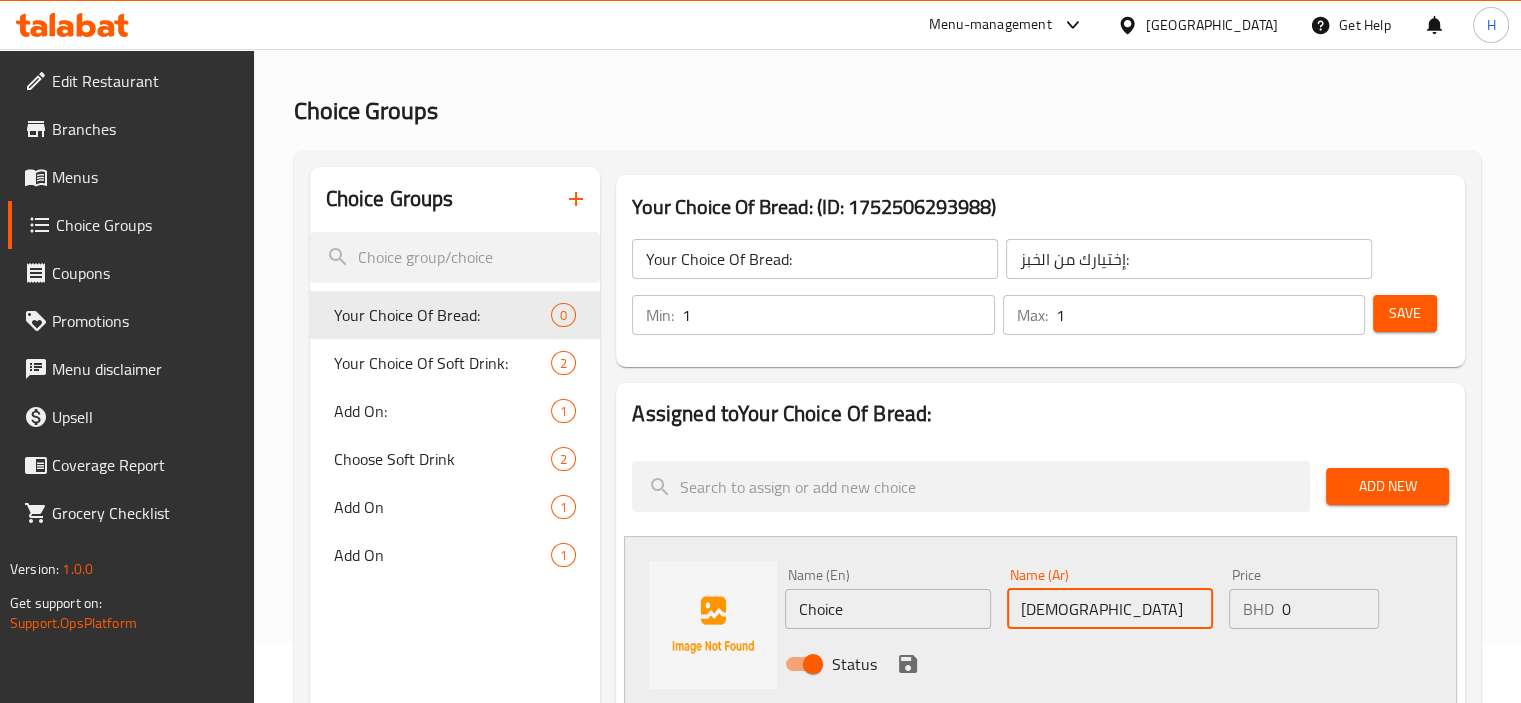 type on "لبناني" 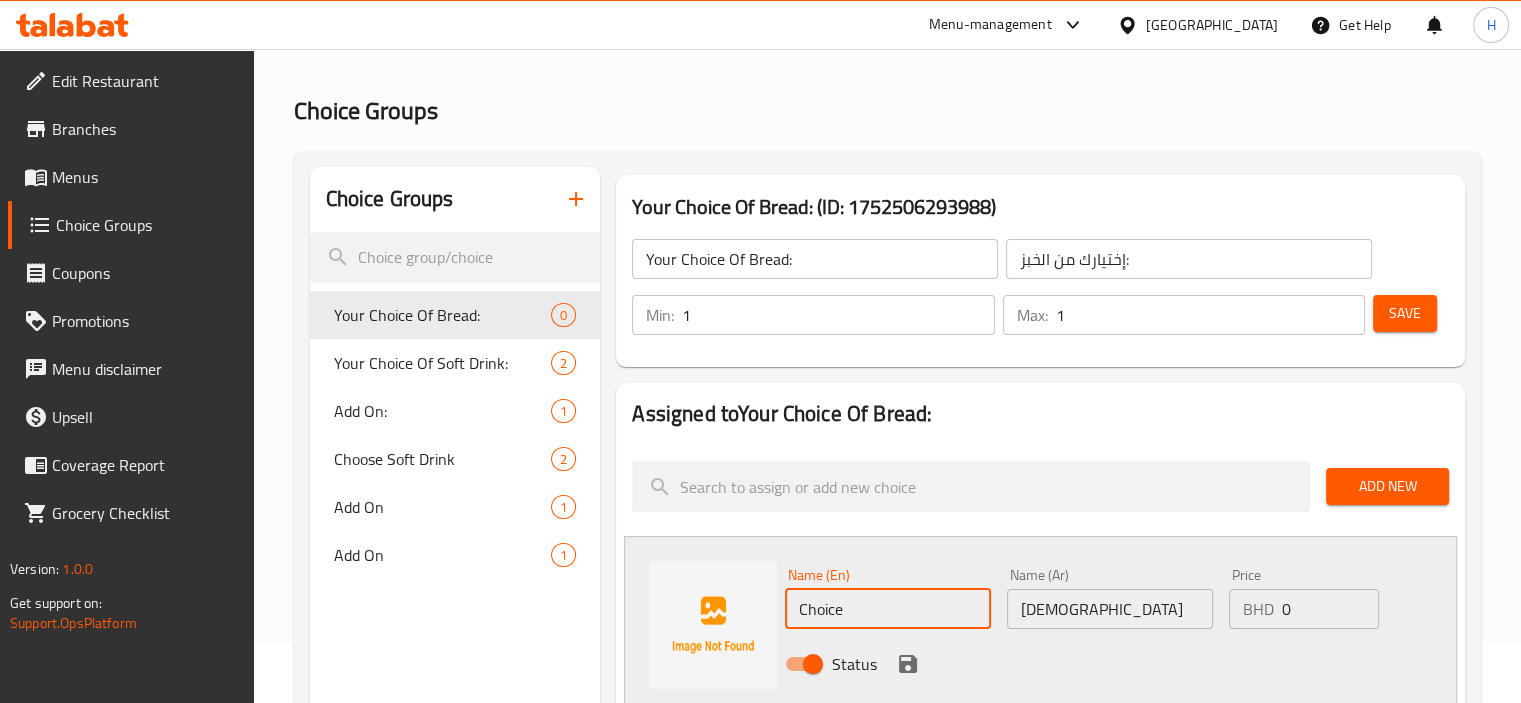click on "Choice" at bounding box center (888, 609) 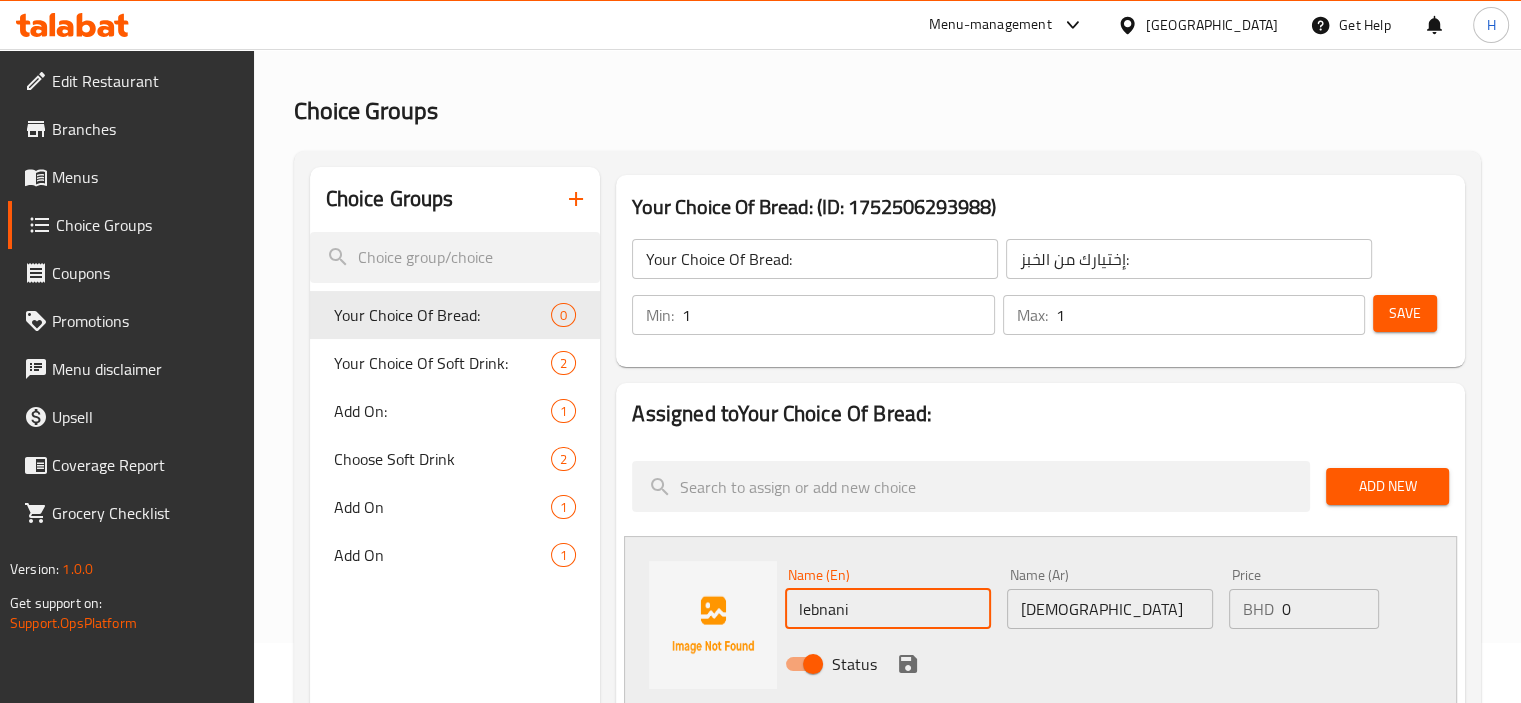 click on "lebnani" at bounding box center [888, 609] 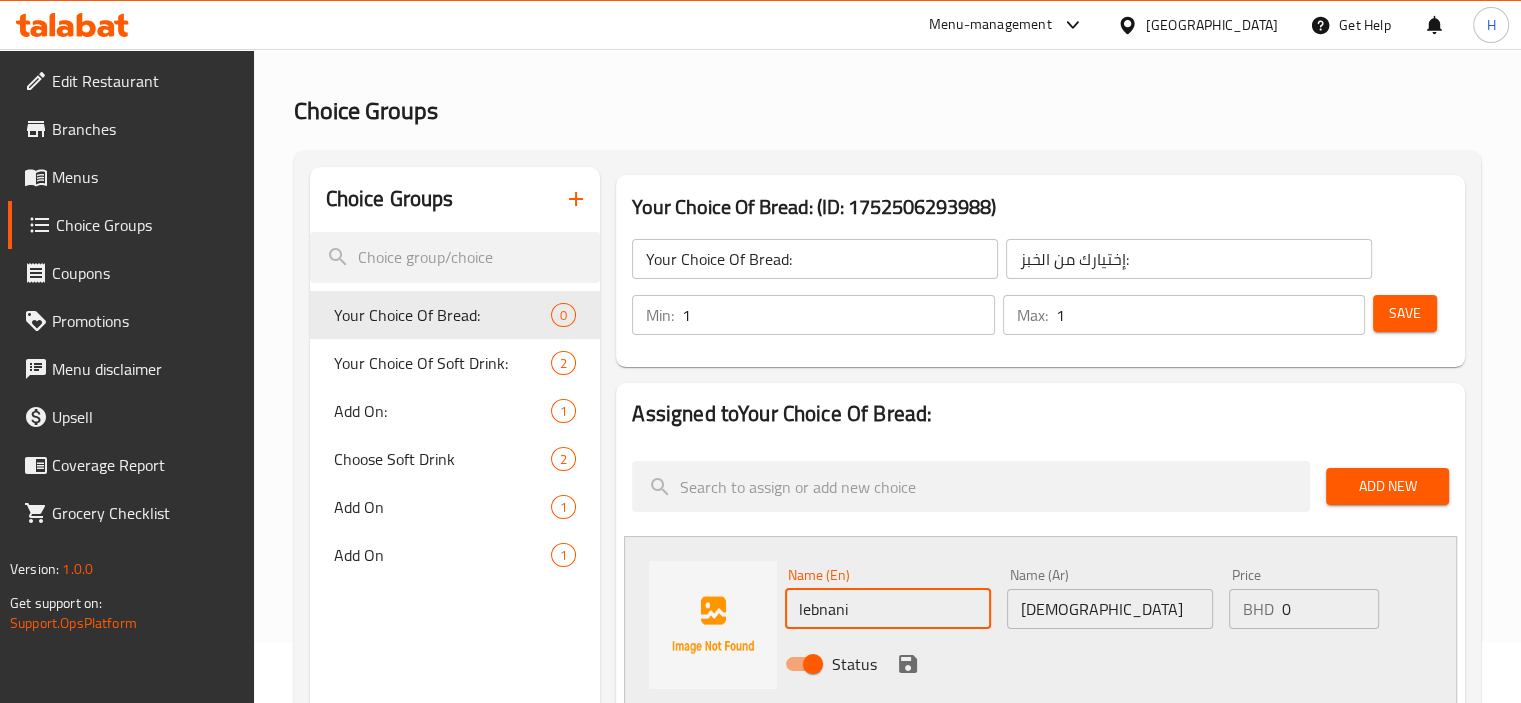 paste on "a" 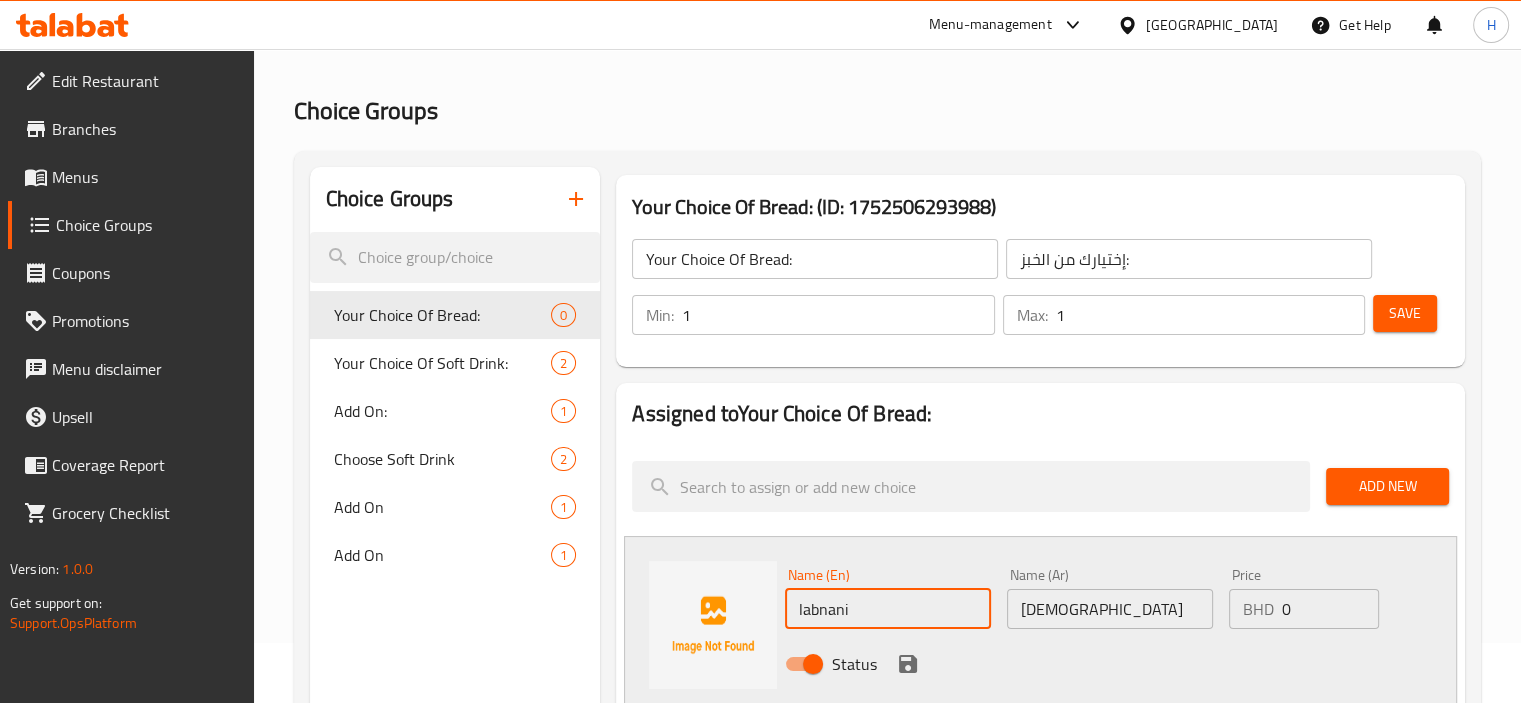 click on "labnani" at bounding box center [888, 609] 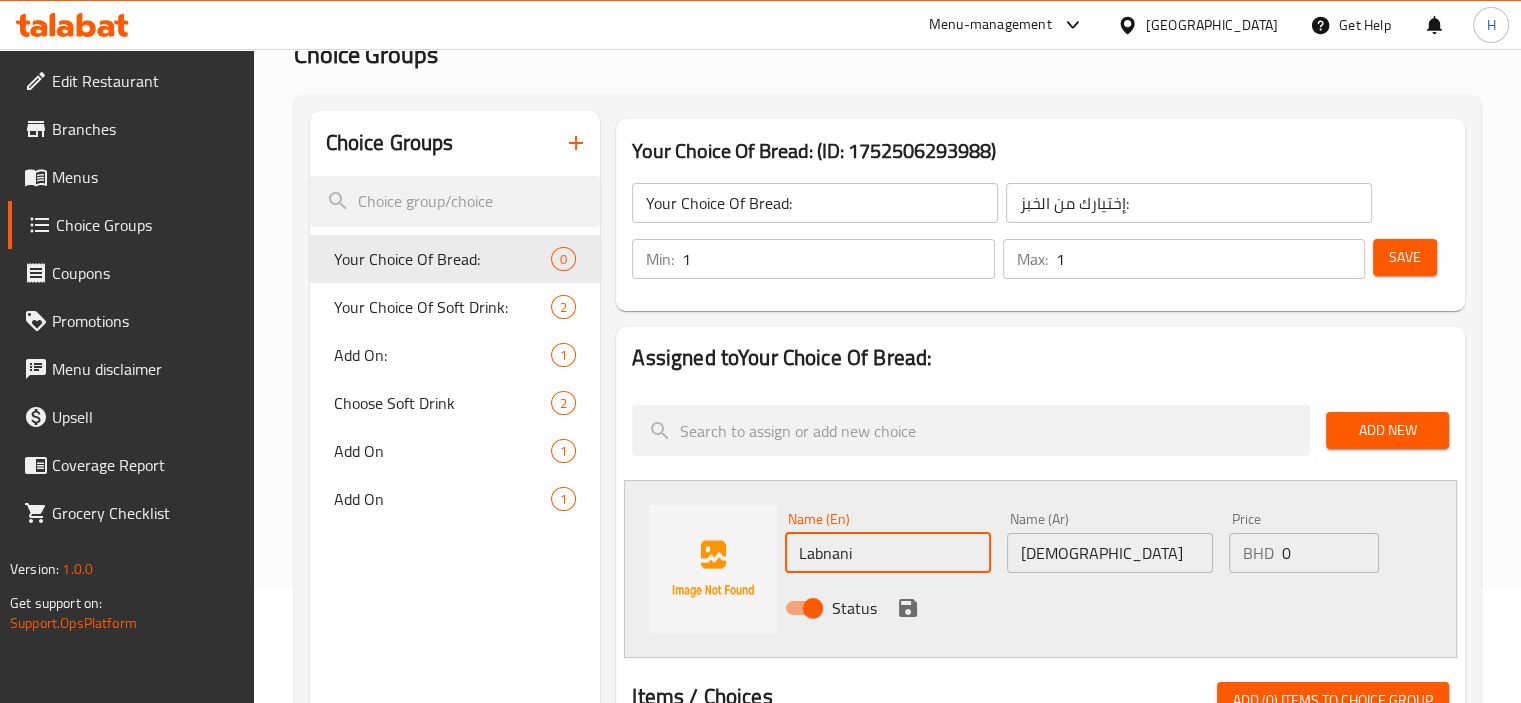 scroll, scrollTop: 116, scrollLeft: 0, axis: vertical 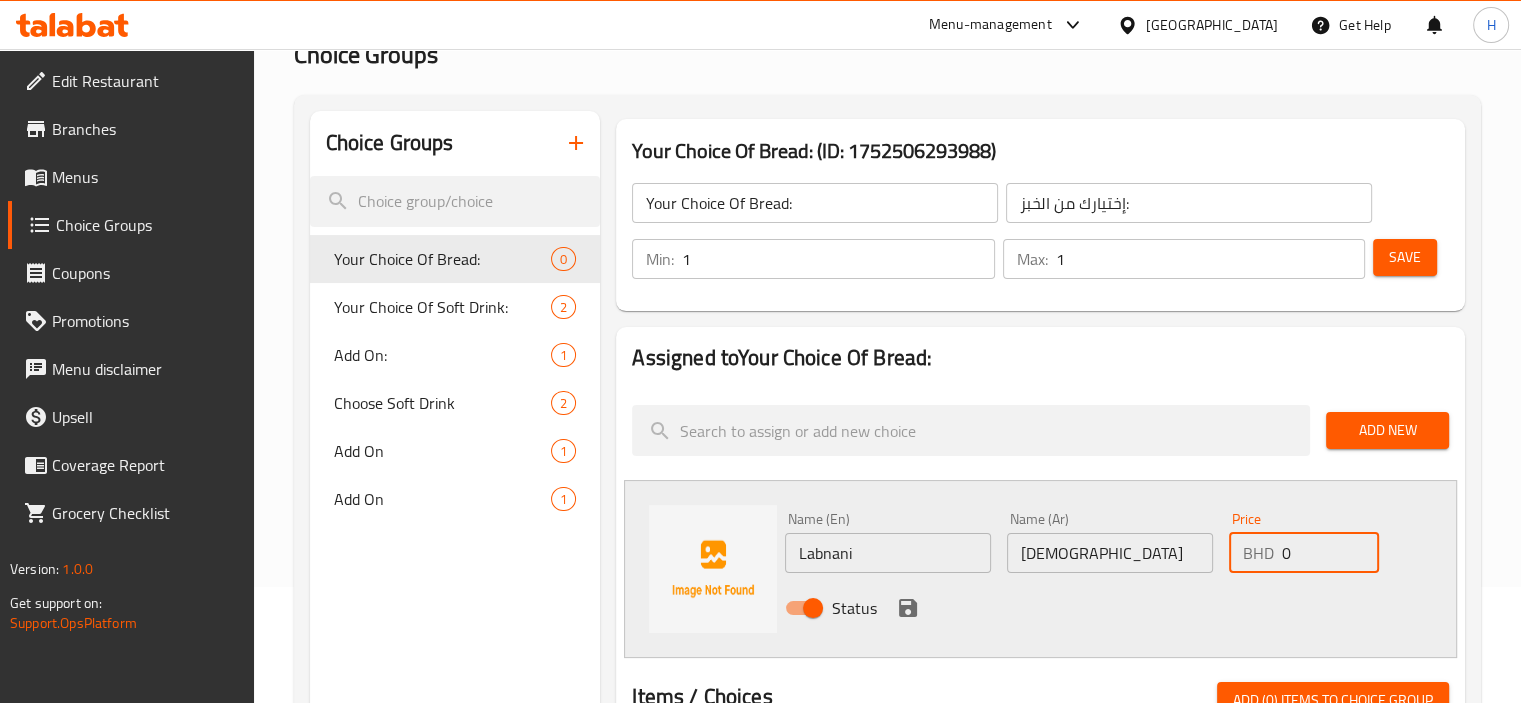click on "0" at bounding box center (1330, 553) 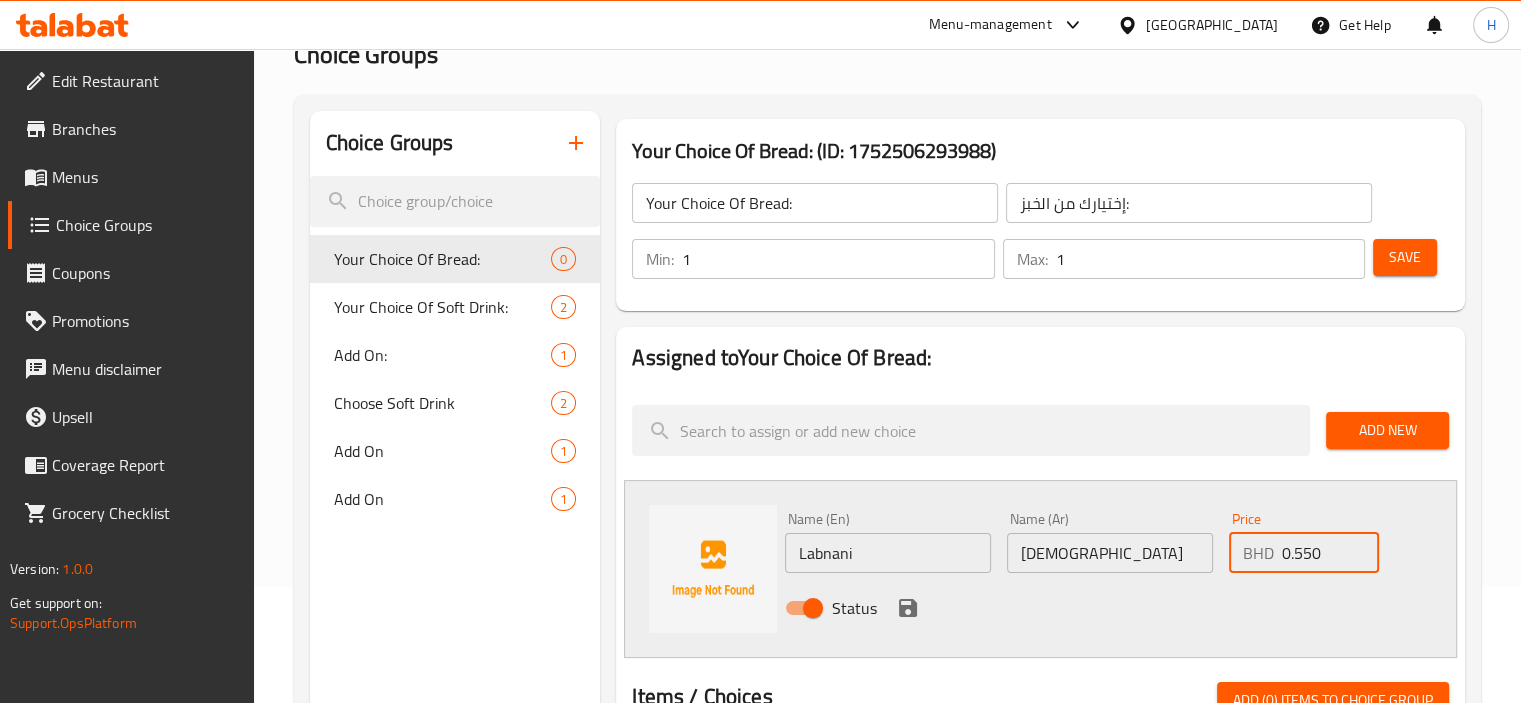 type on "0.550" 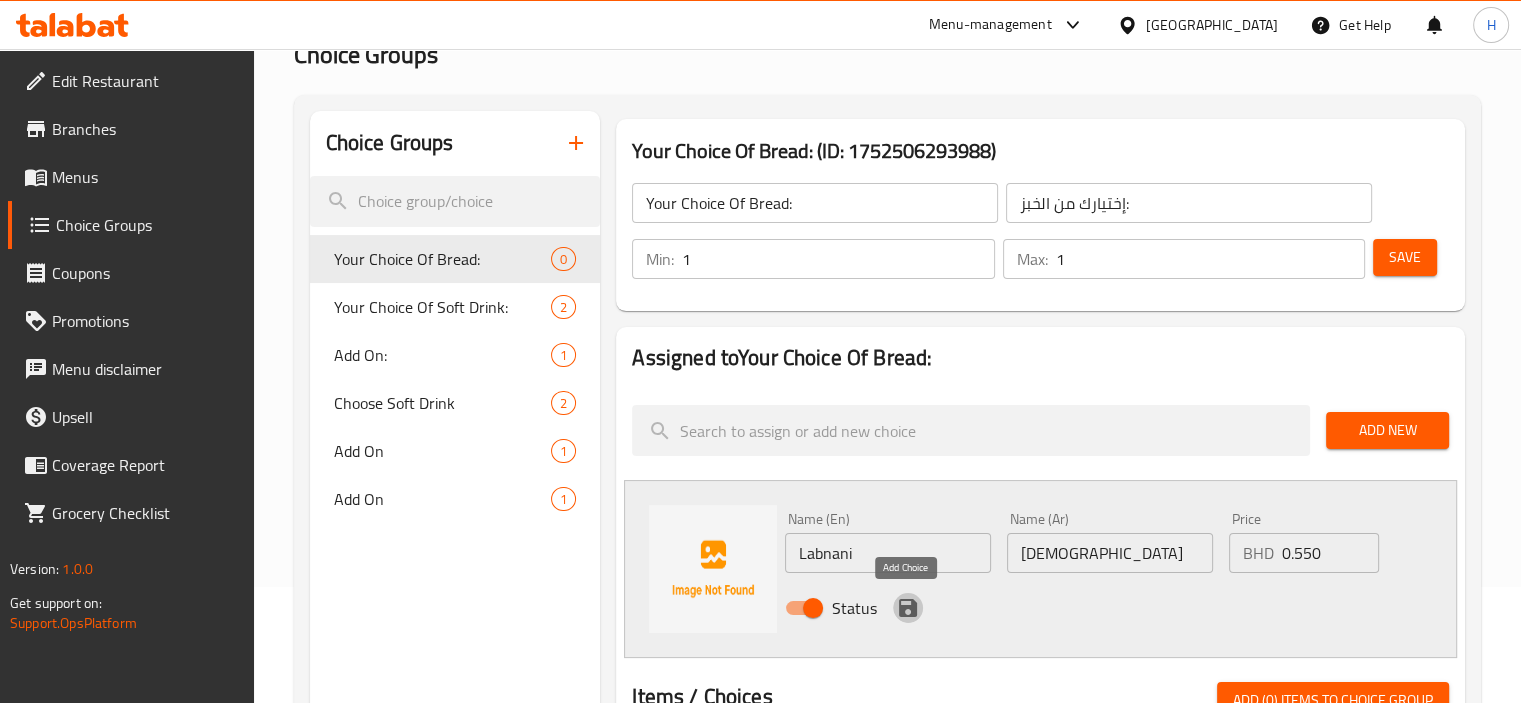 click 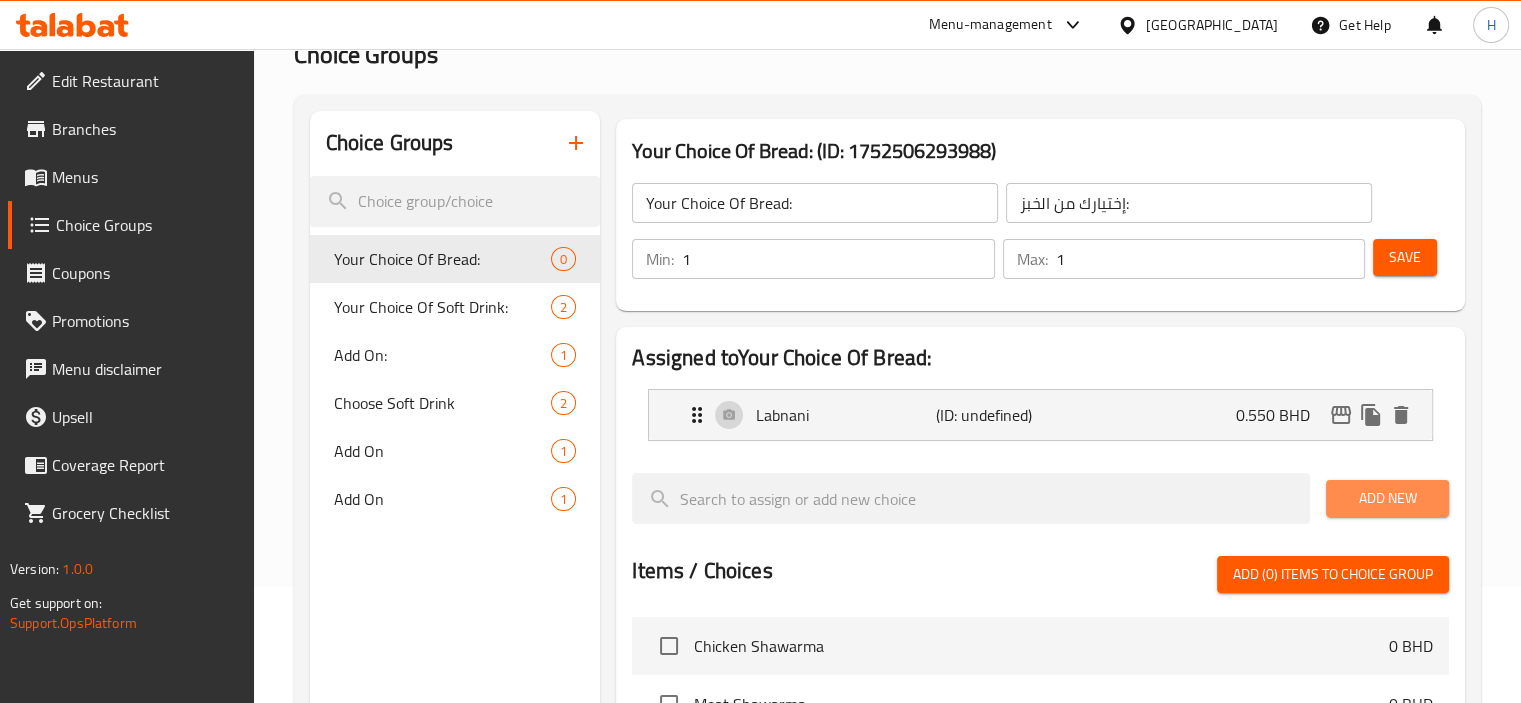 click on "Add New" at bounding box center [1387, 498] 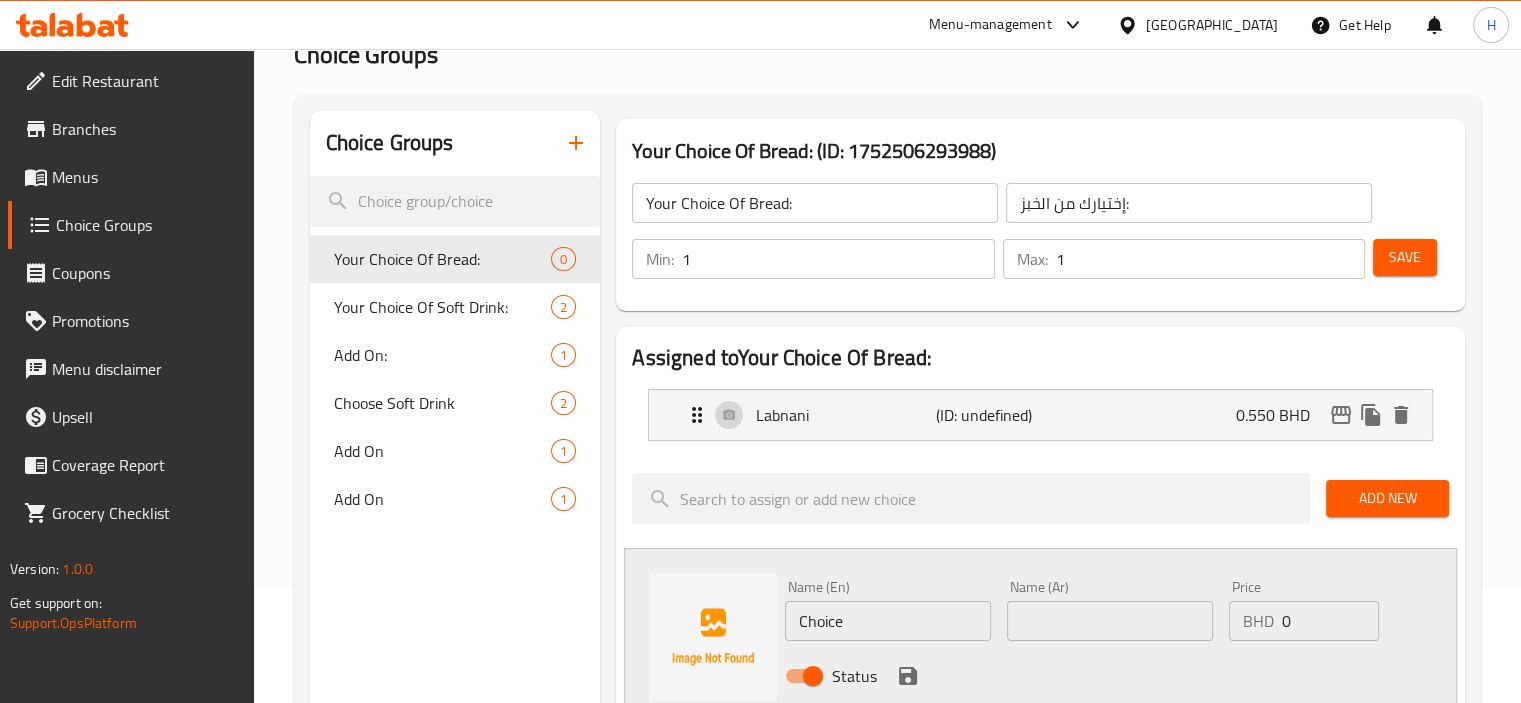 click on "Choice" at bounding box center (888, 621) 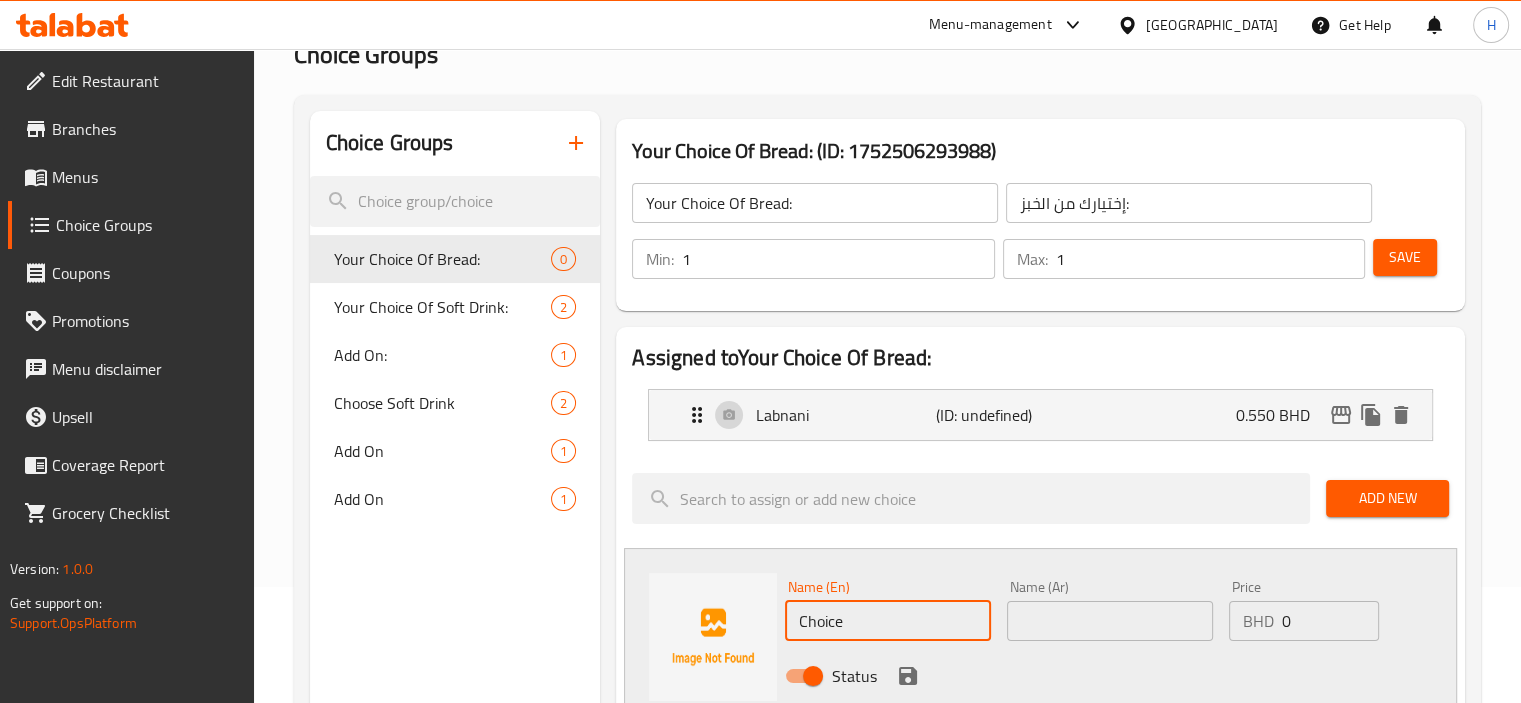 click on "Choice" at bounding box center [888, 621] 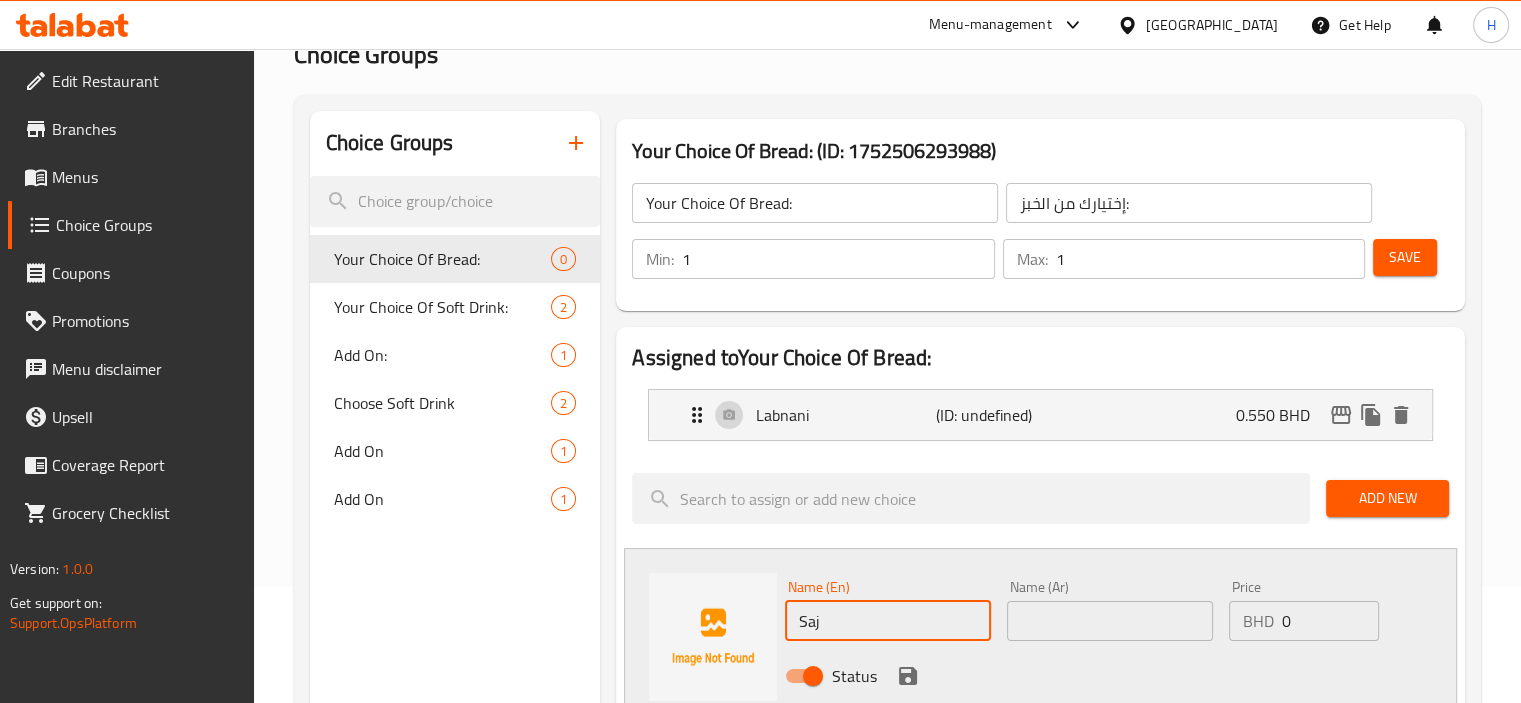 type on "Saj" 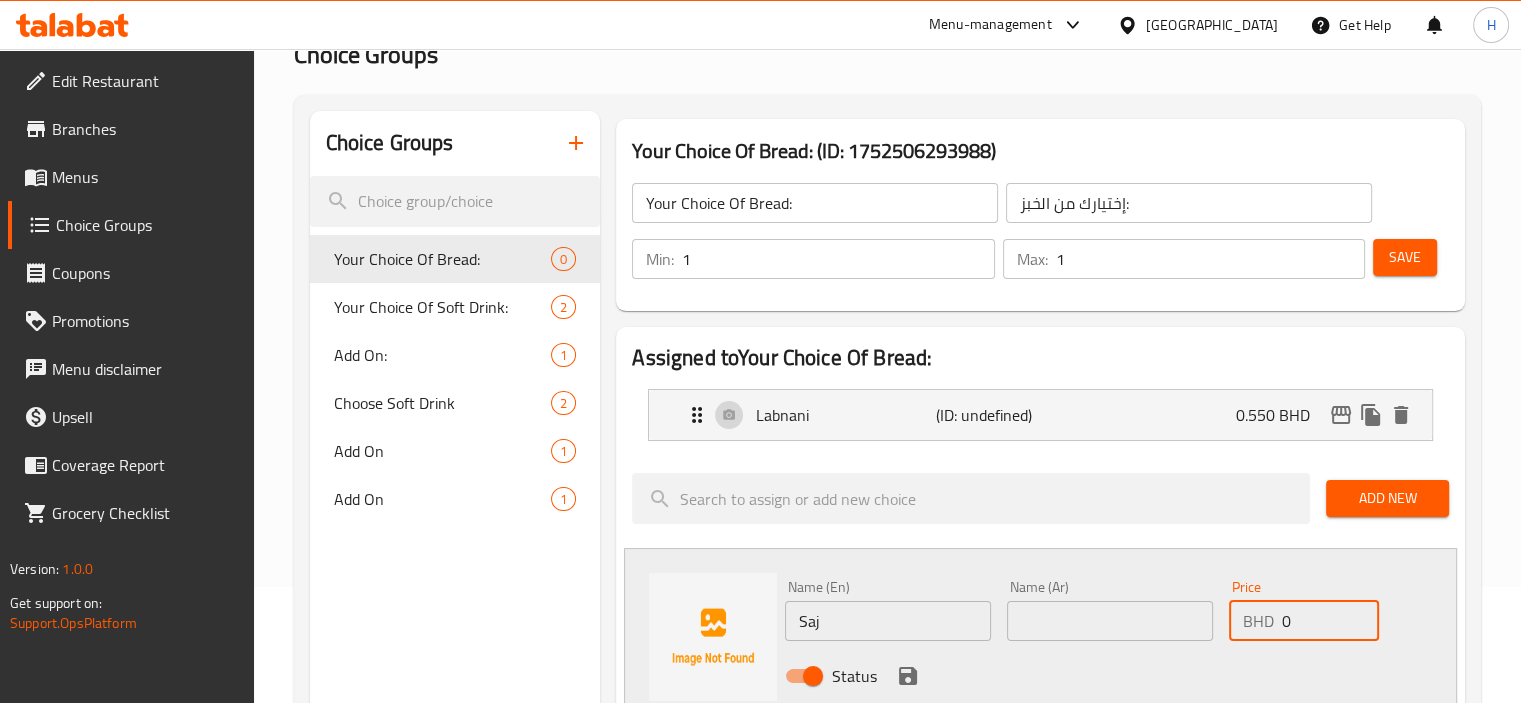 click on "0" at bounding box center [1330, 621] 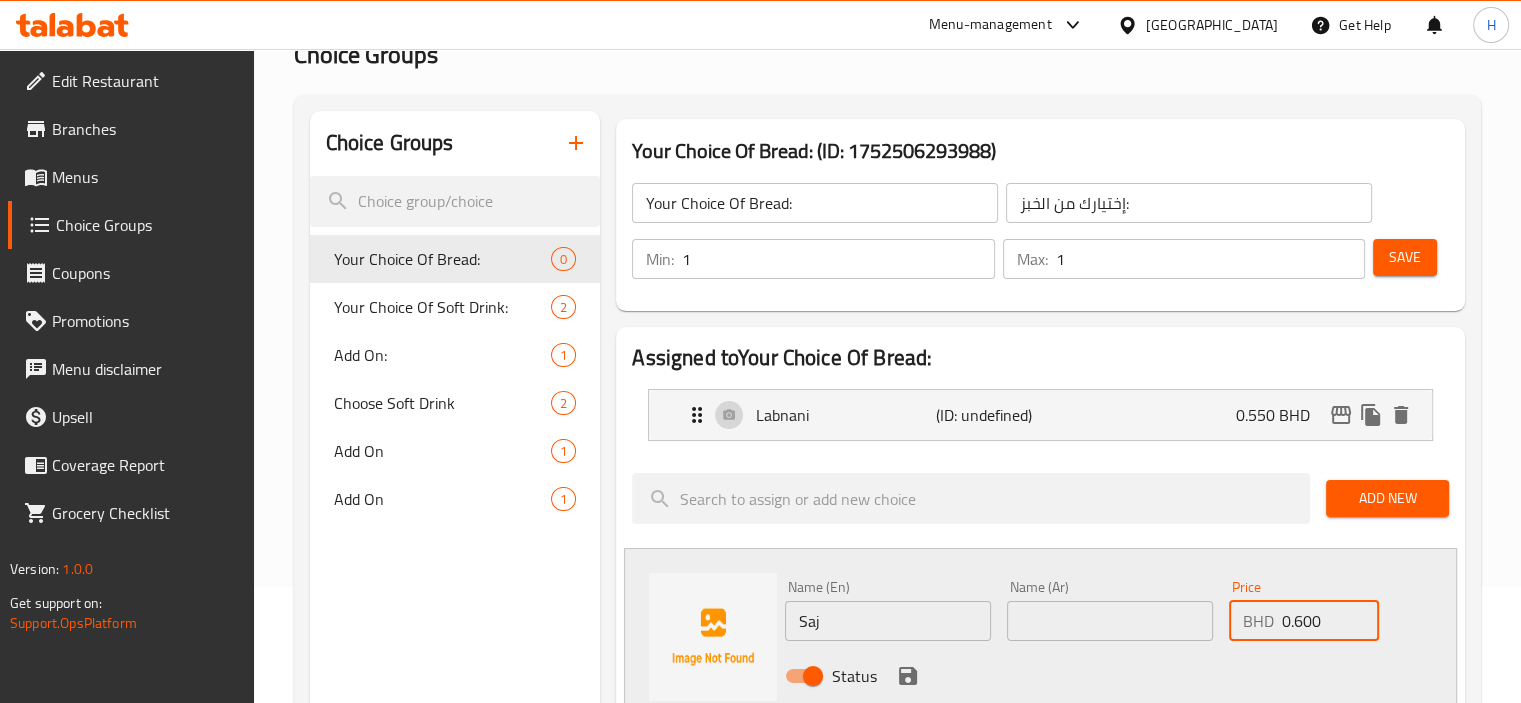 type on "0.600" 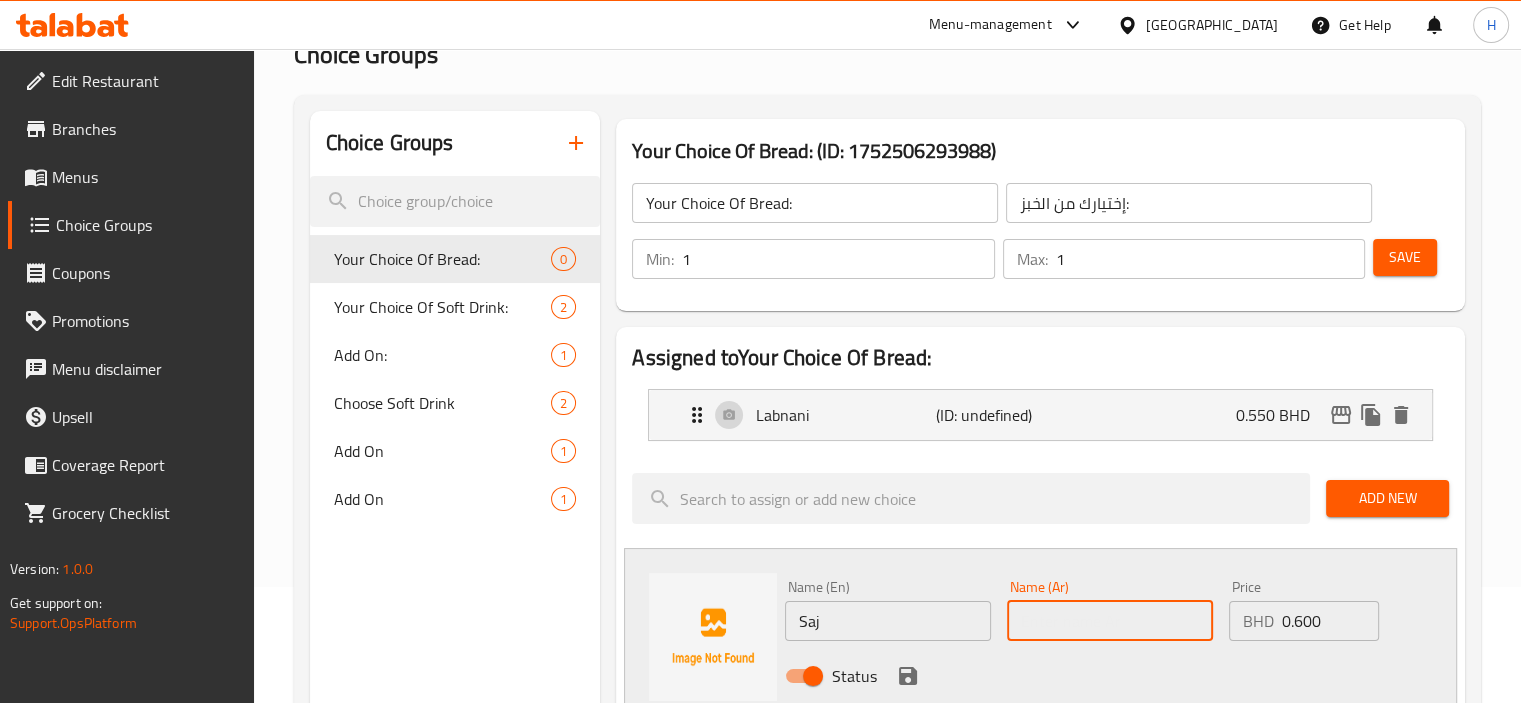 click at bounding box center [1110, 621] 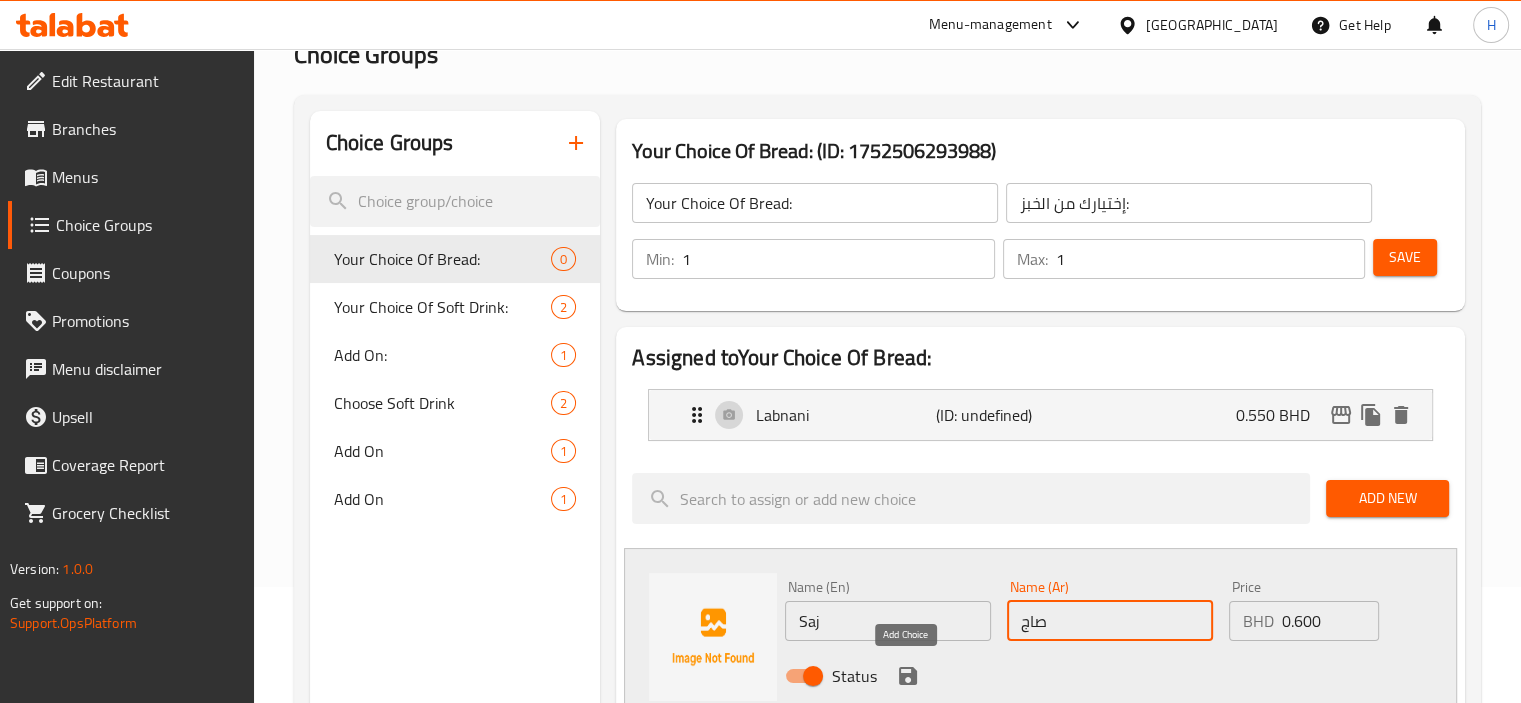 type on "صاج" 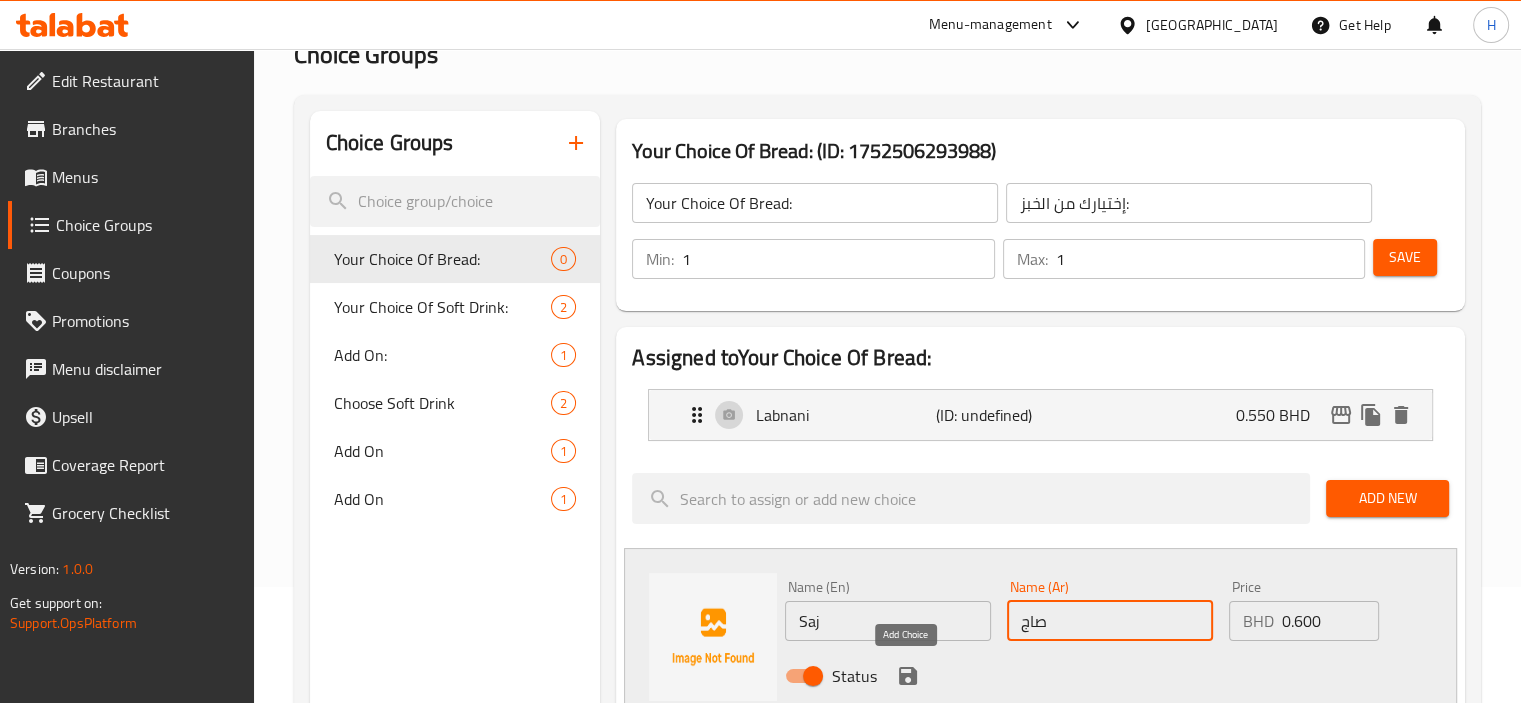 click 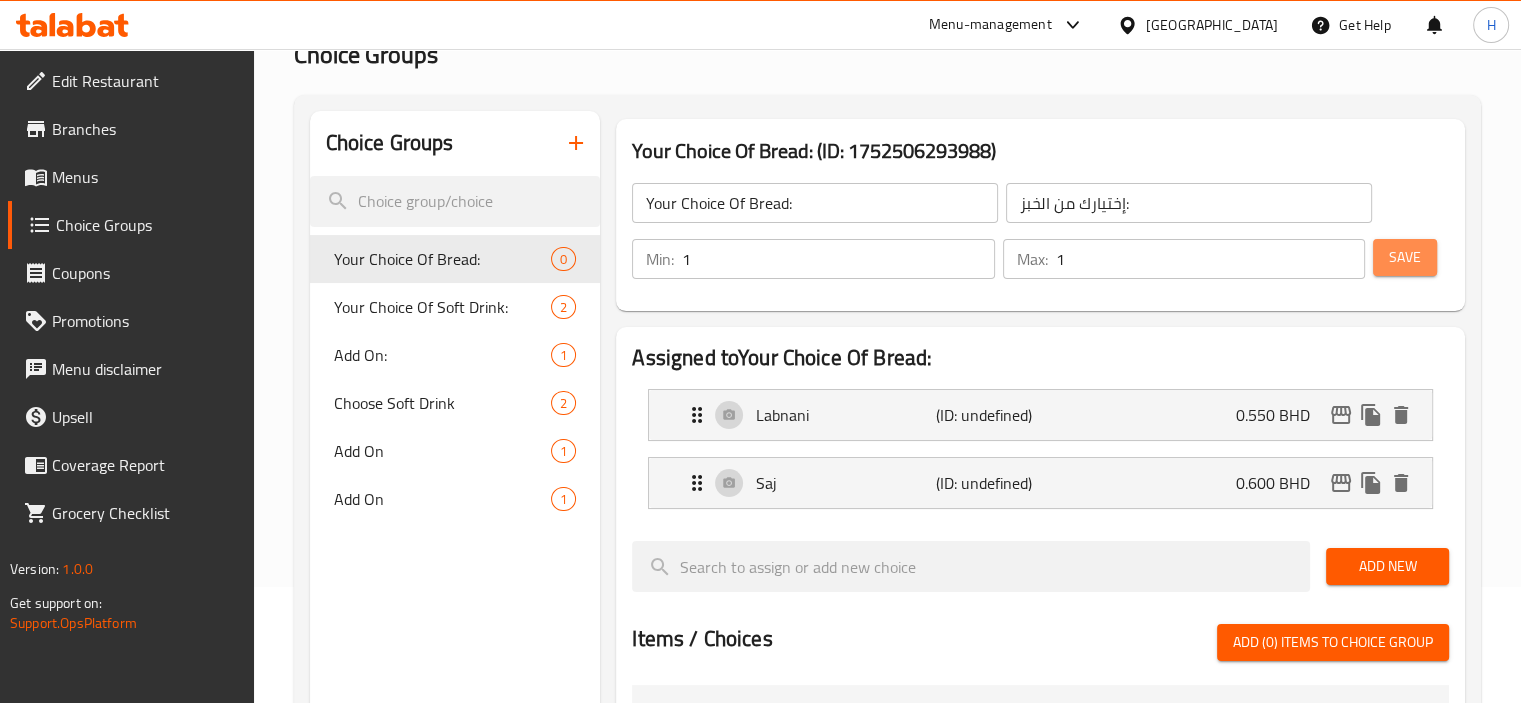 click on "Save" at bounding box center (1405, 257) 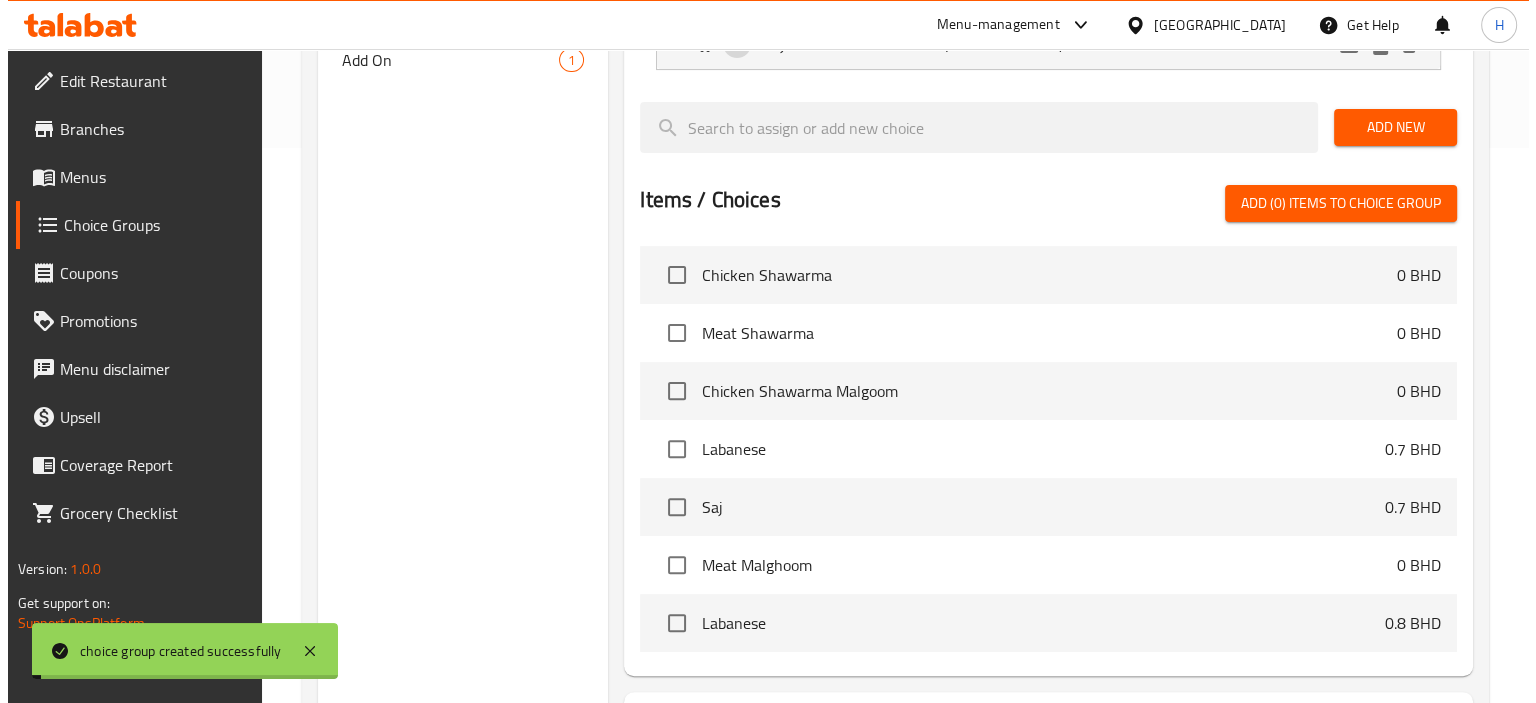 scroll, scrollTop: 731, scrollLeft: 0, axis: vertical 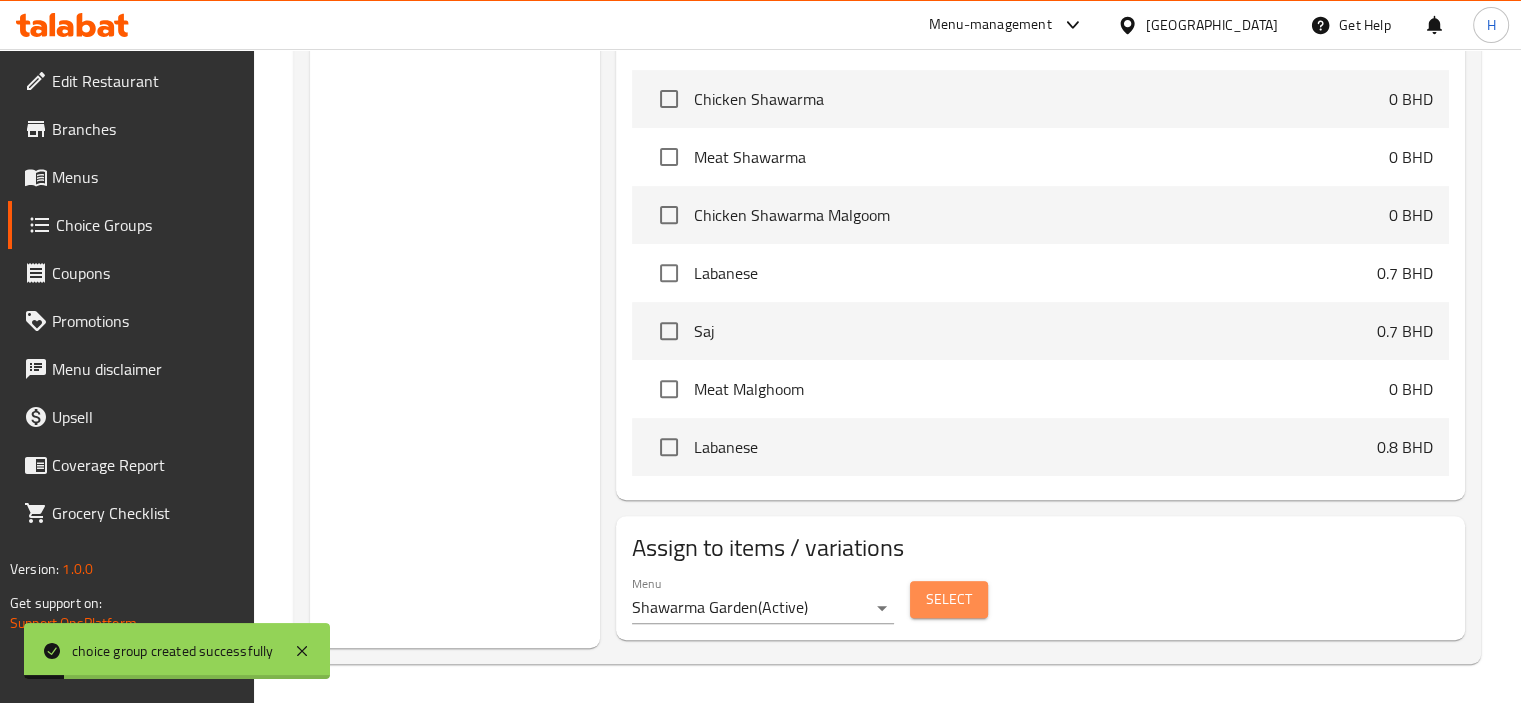 click on "Select" at bounding box center (949, 599) 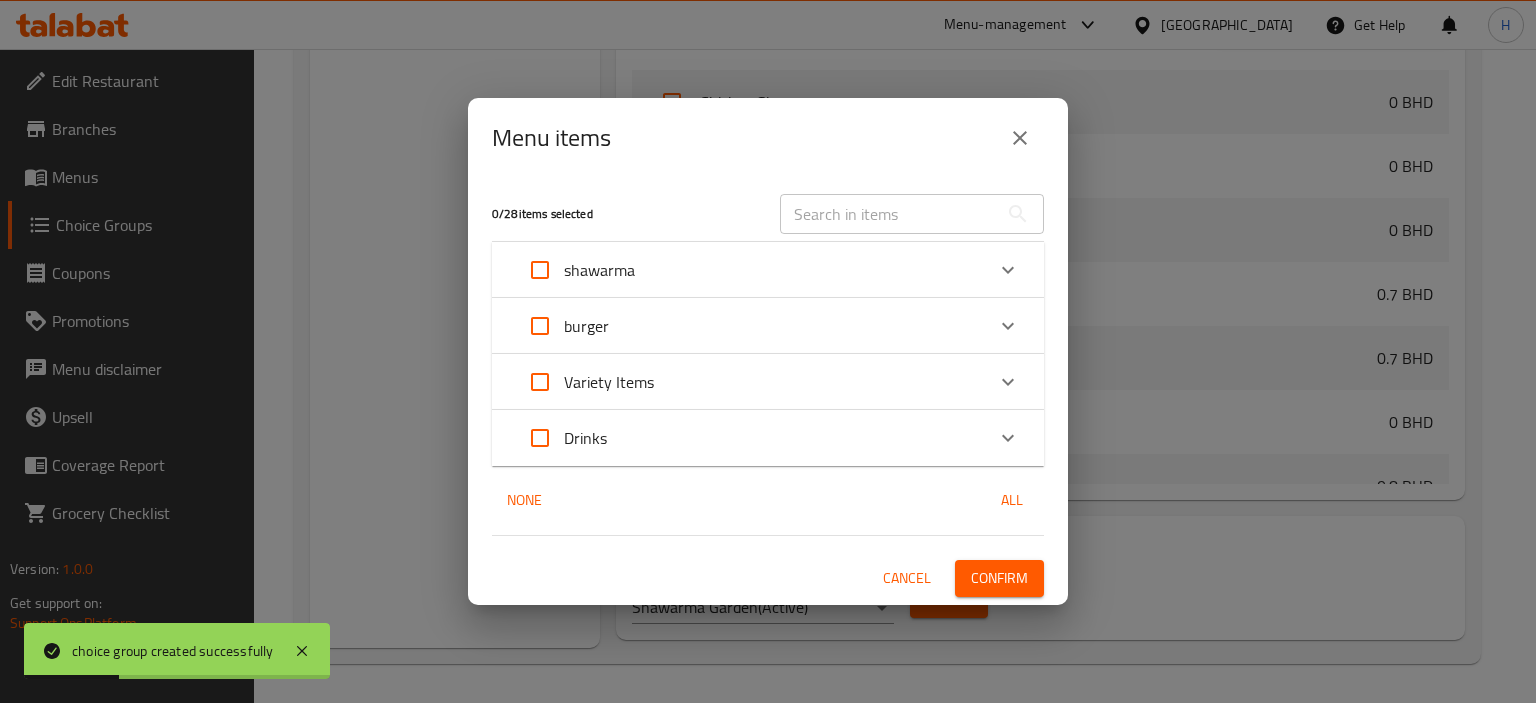 click on "shawarma" at bounding box center (750, 270) 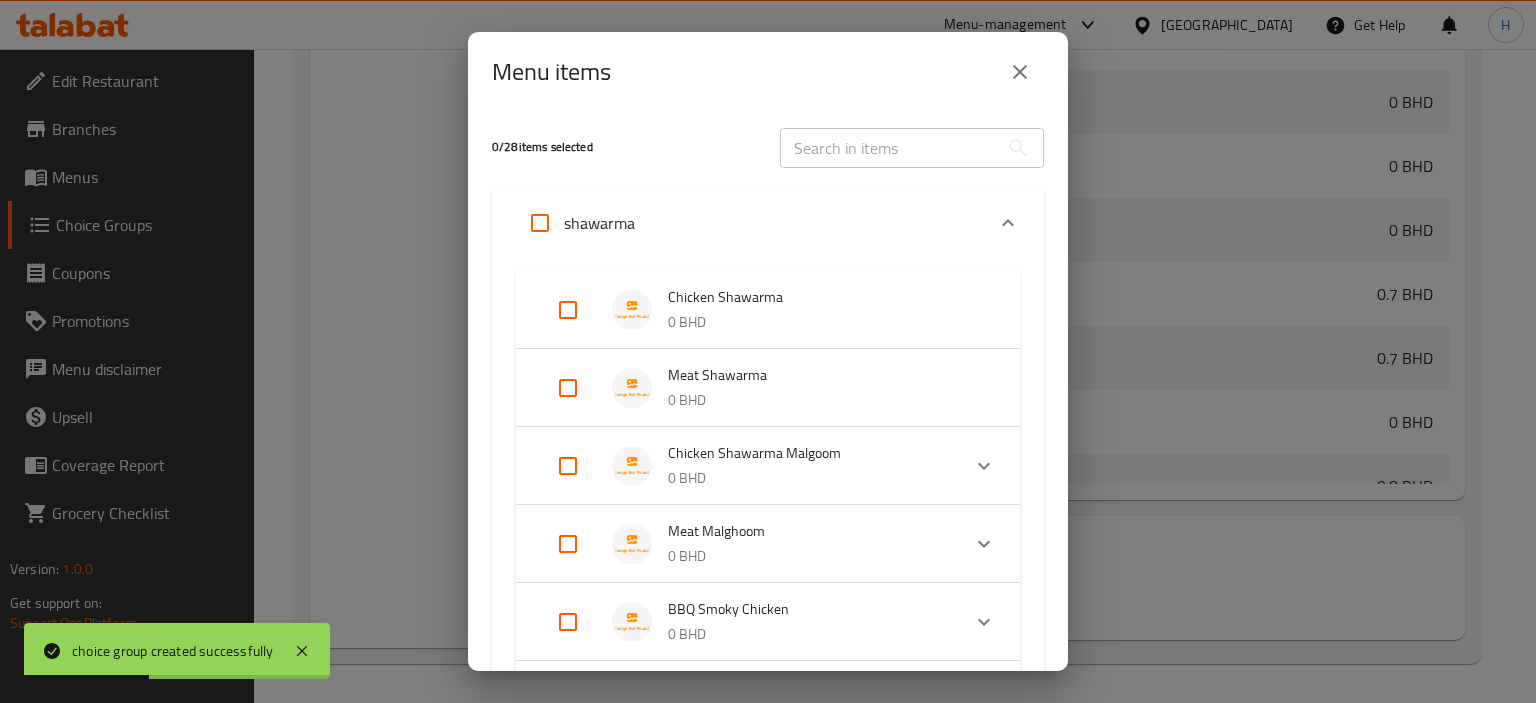 click at bounding box center [568, 310] 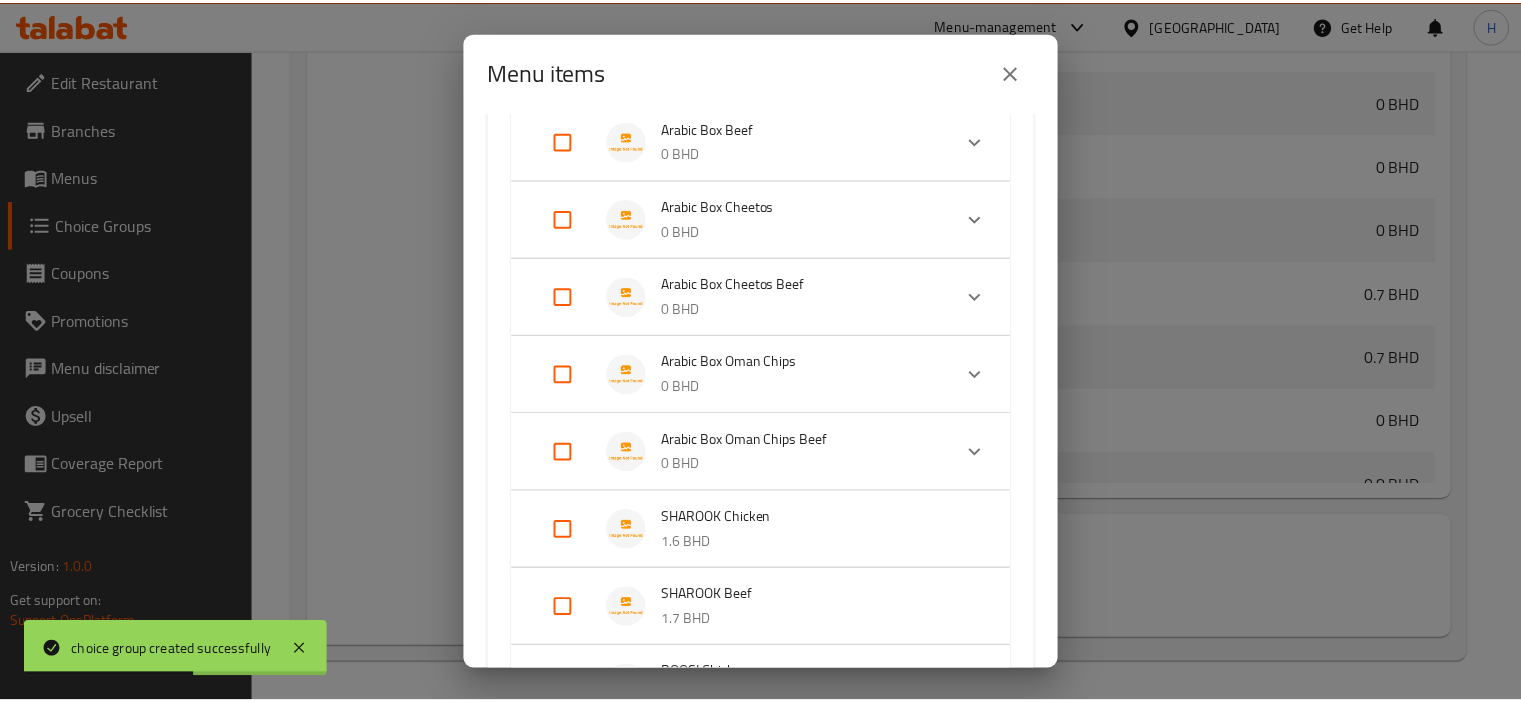 scroll, scrollTop: 1452, scrollLeft: 0, axis: vertical 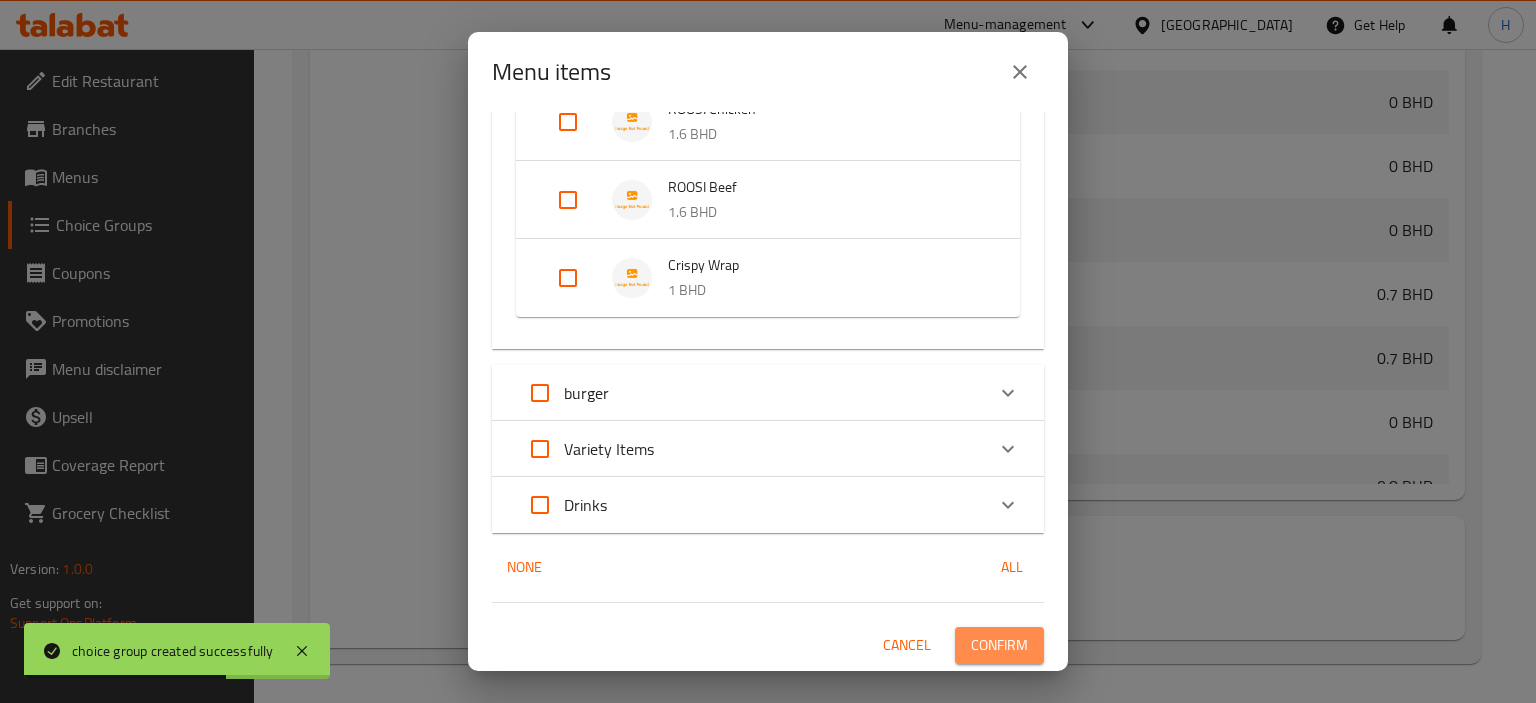 click on "Confirm" at bounding box center [999, 645] 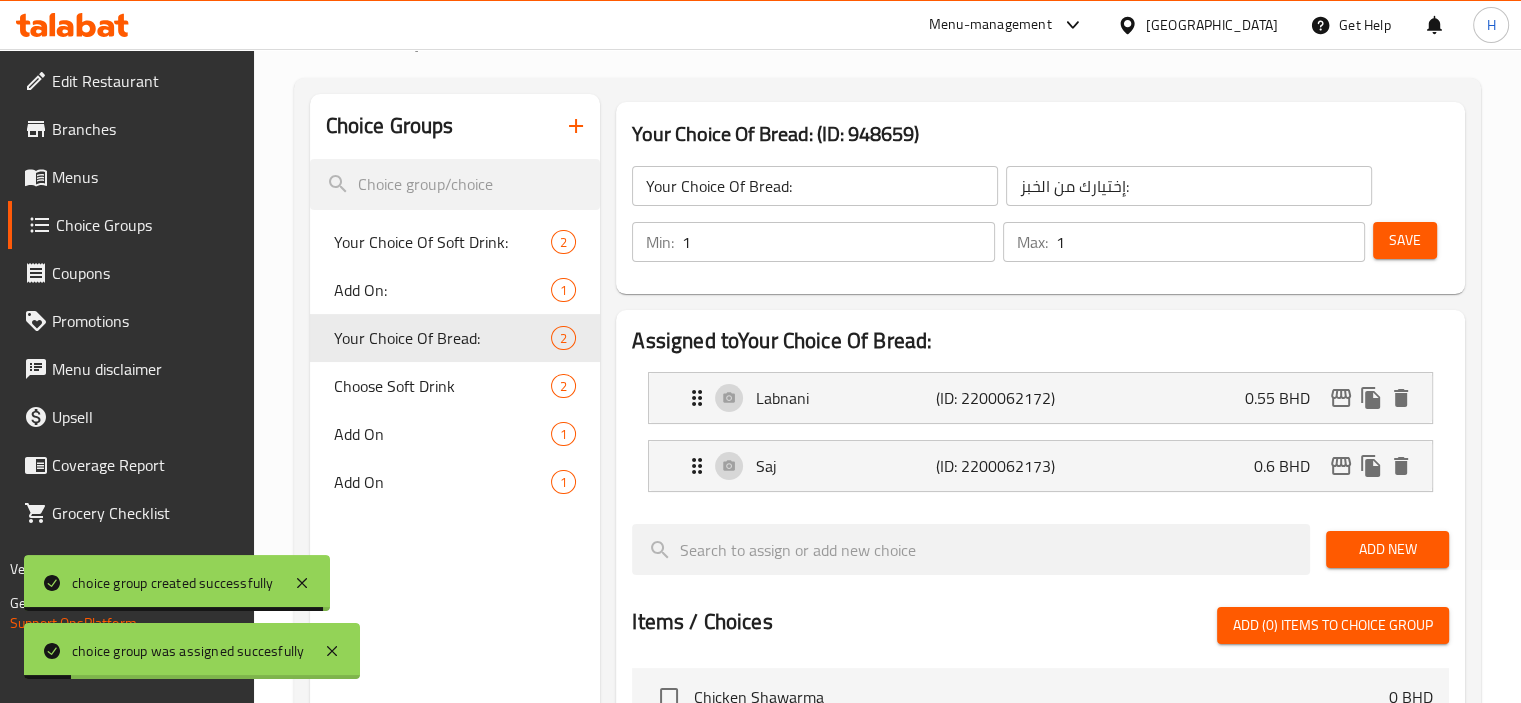 scroll, scrollTop: 124, scrollLeft: 0, axis: vertical 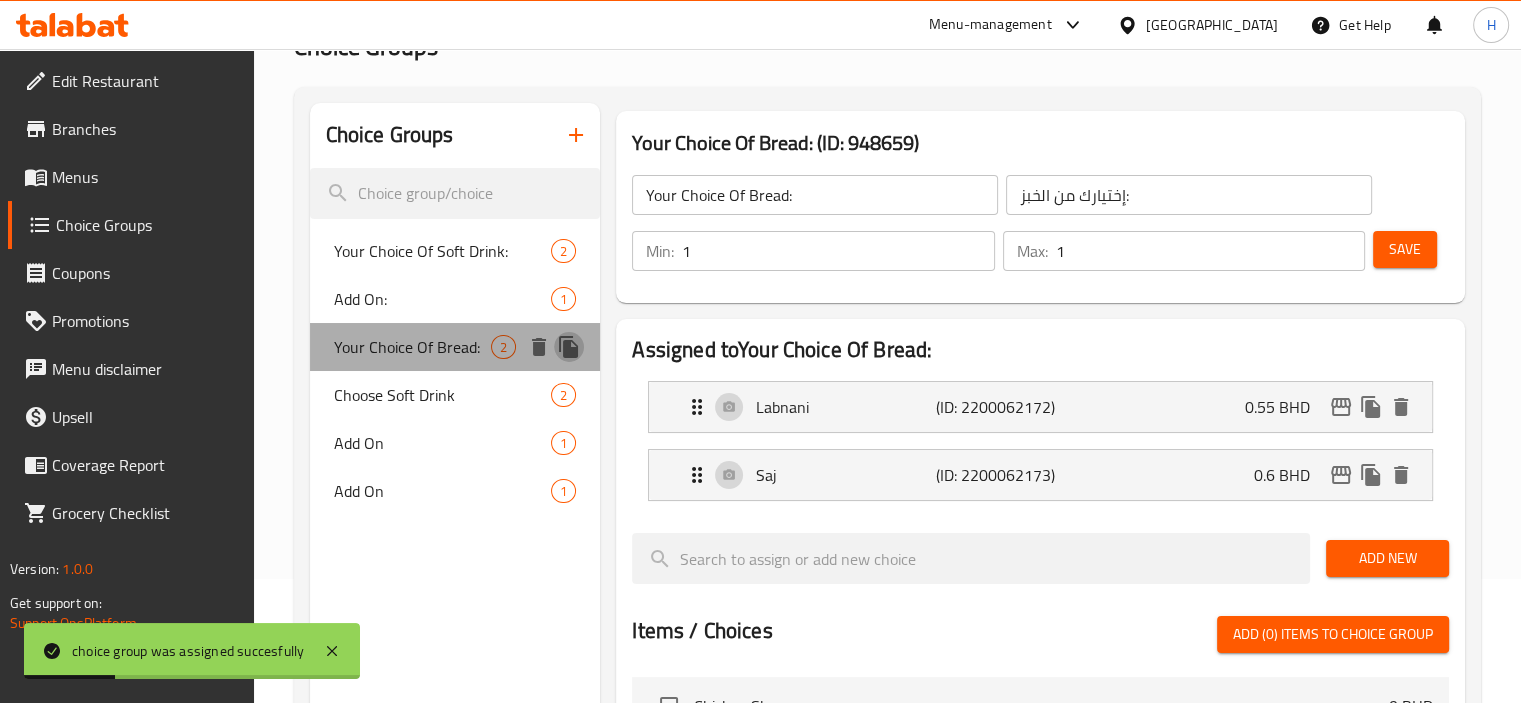 click 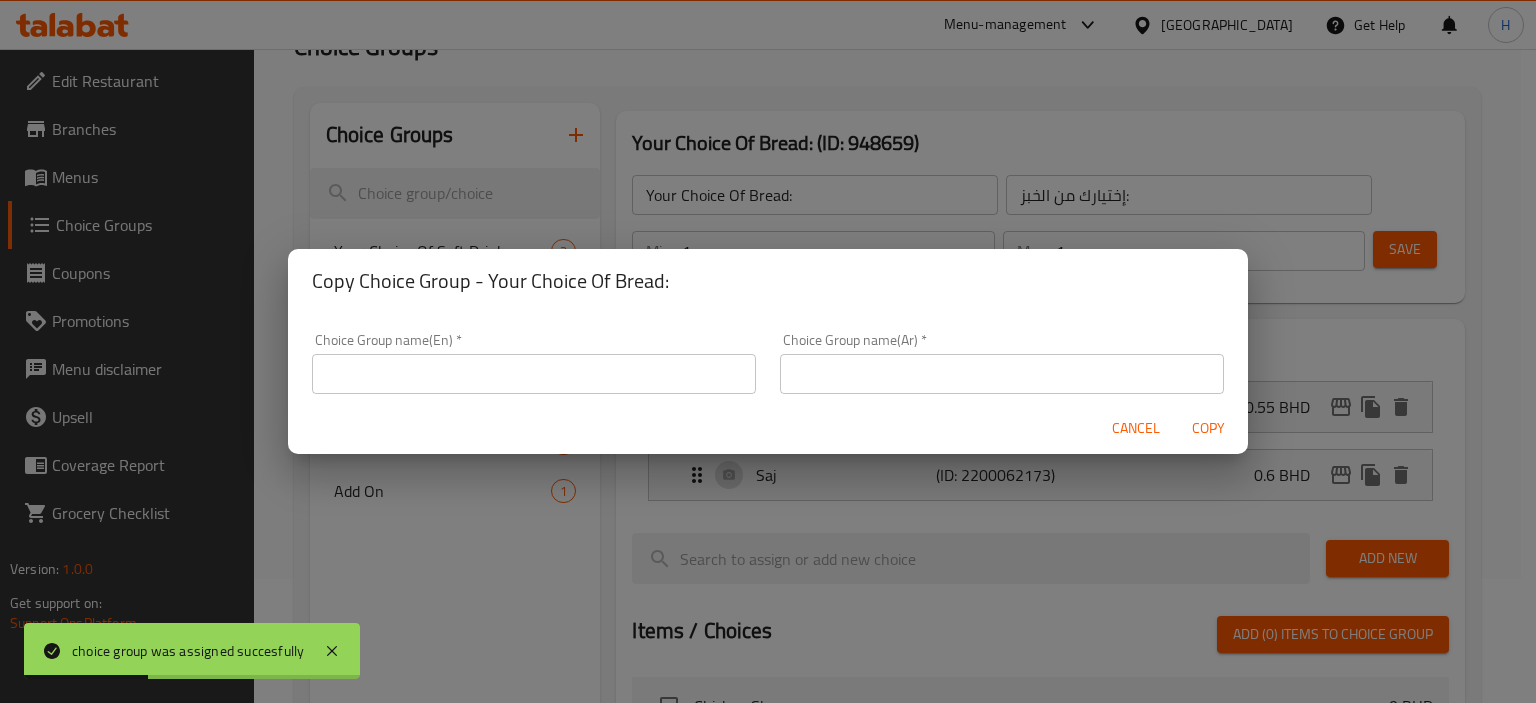 drag, startPoint x: 672, startPoint y: 395, endPoint x: 654, endPoint y: 374, distance: 27.658634 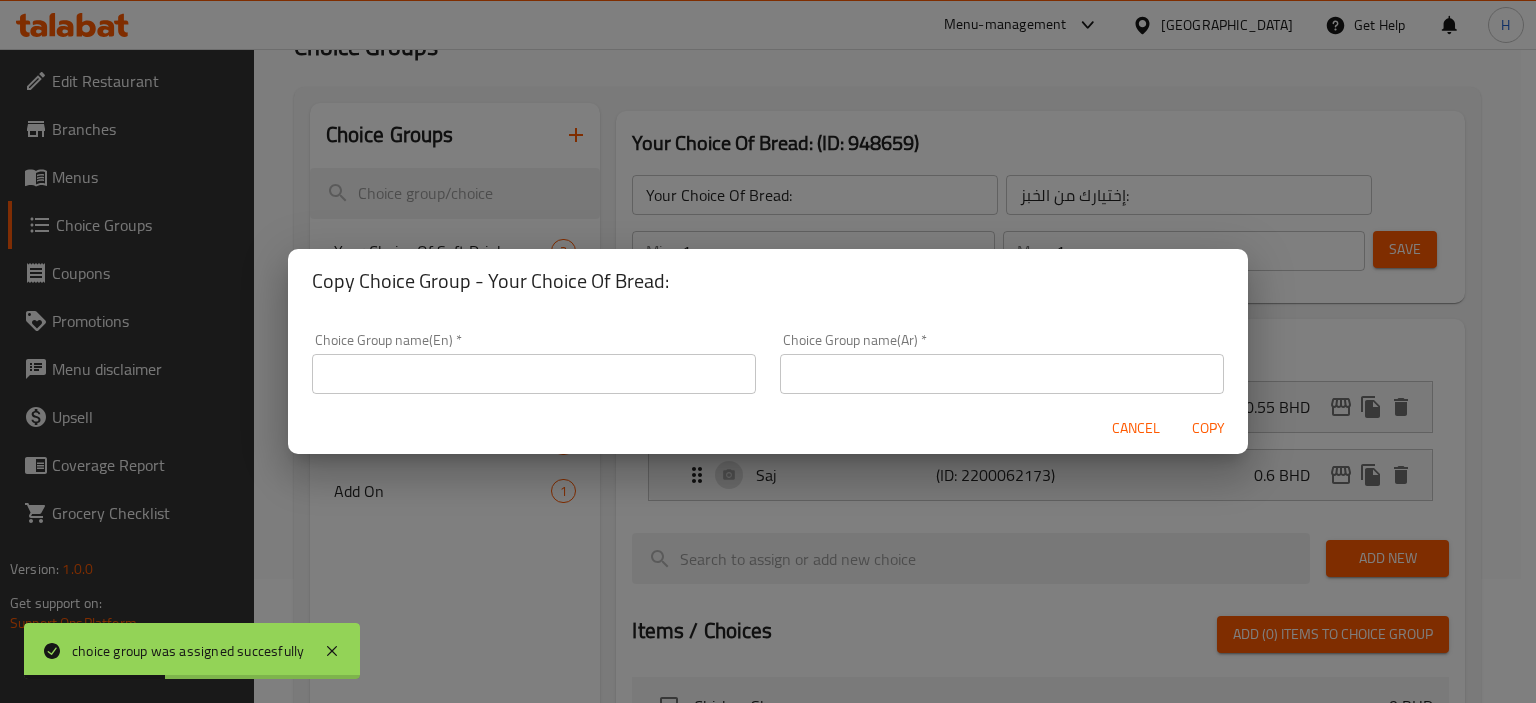 click at bounding box center (534, 374) 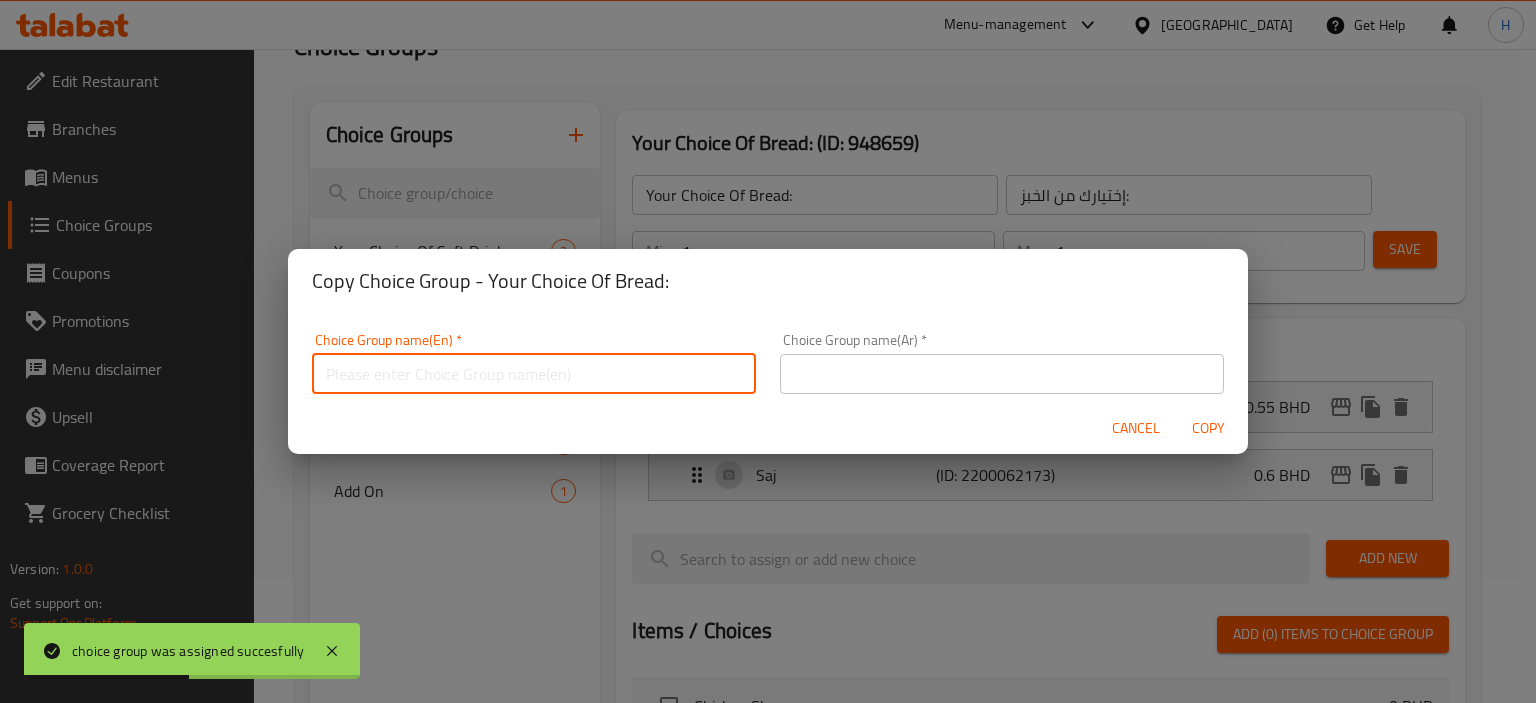 click at bounding box center [534, 374] 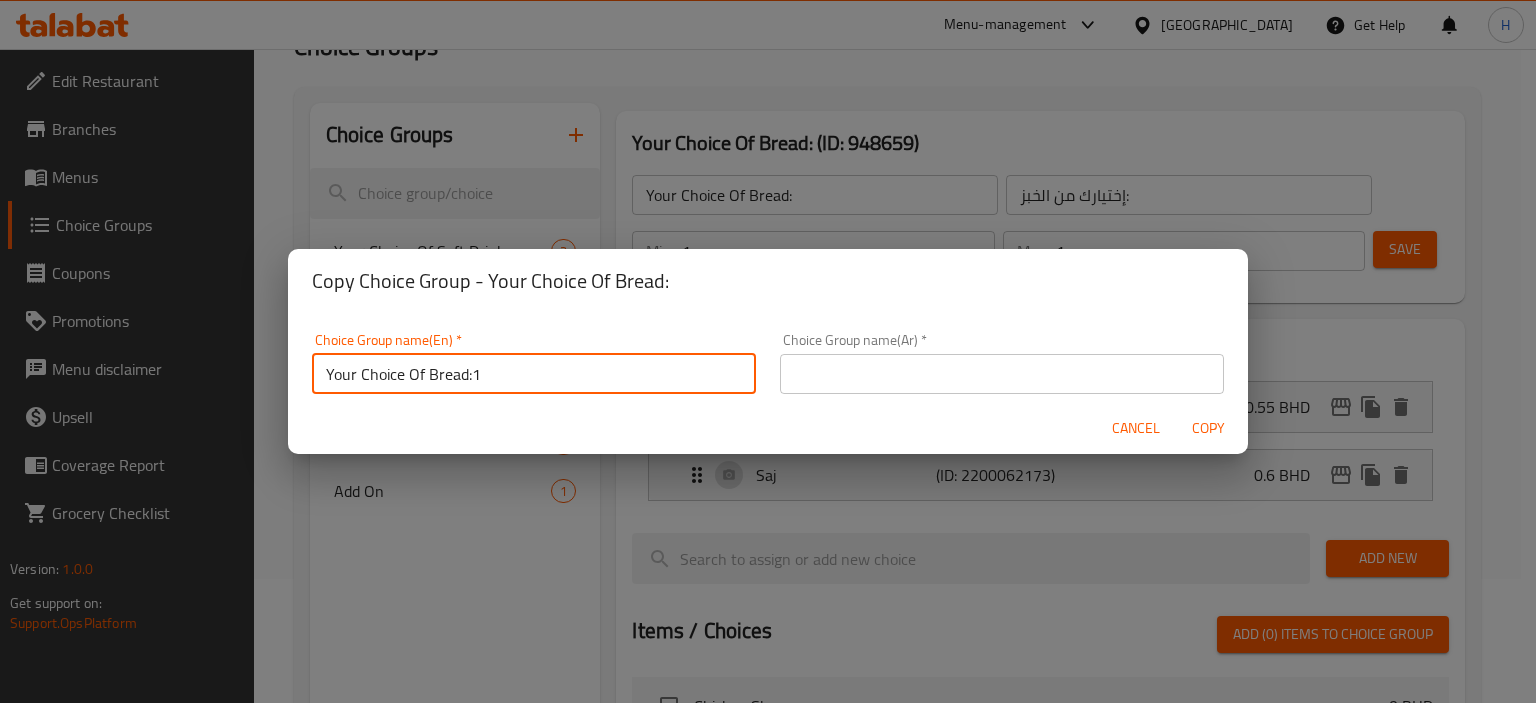 type on "Your Choice Of Bread:1" 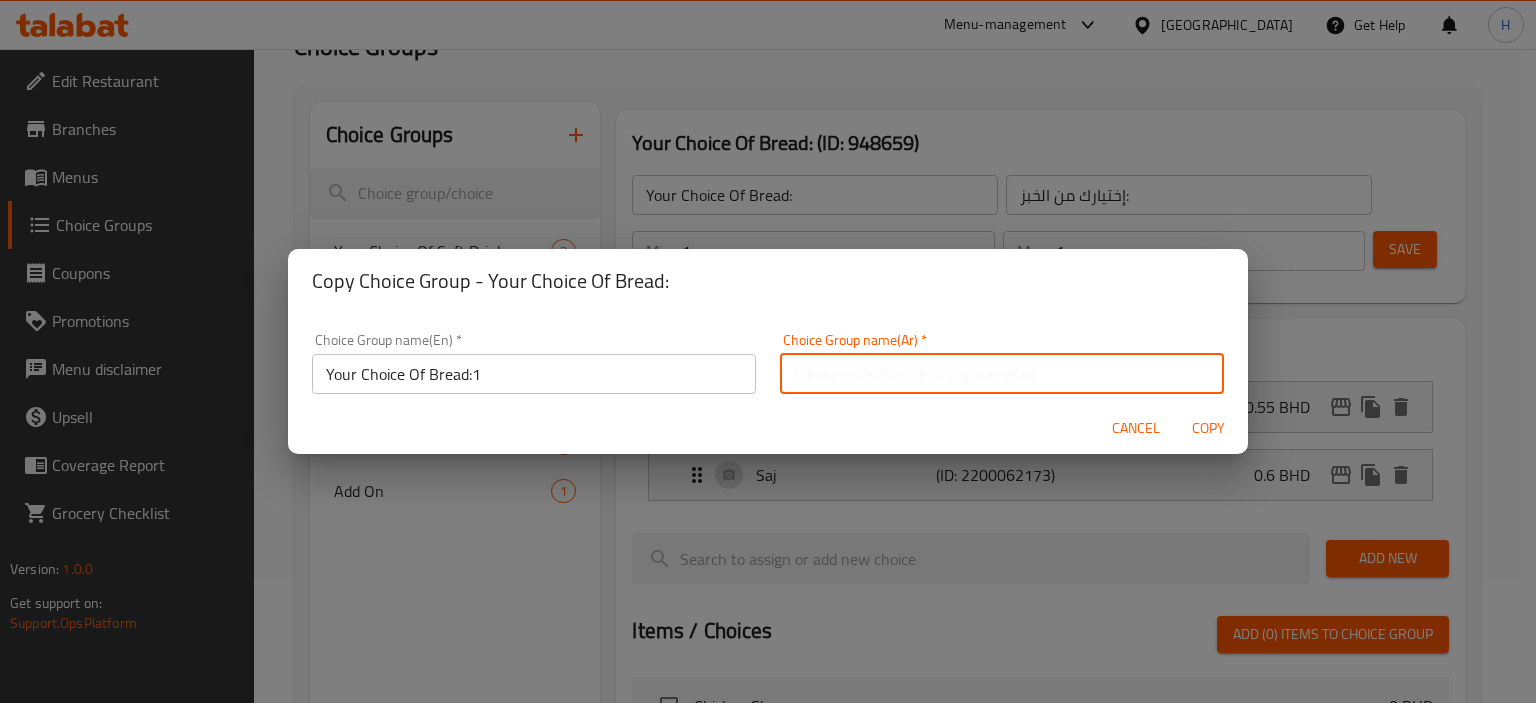 click at bounding box center (1002, 374) 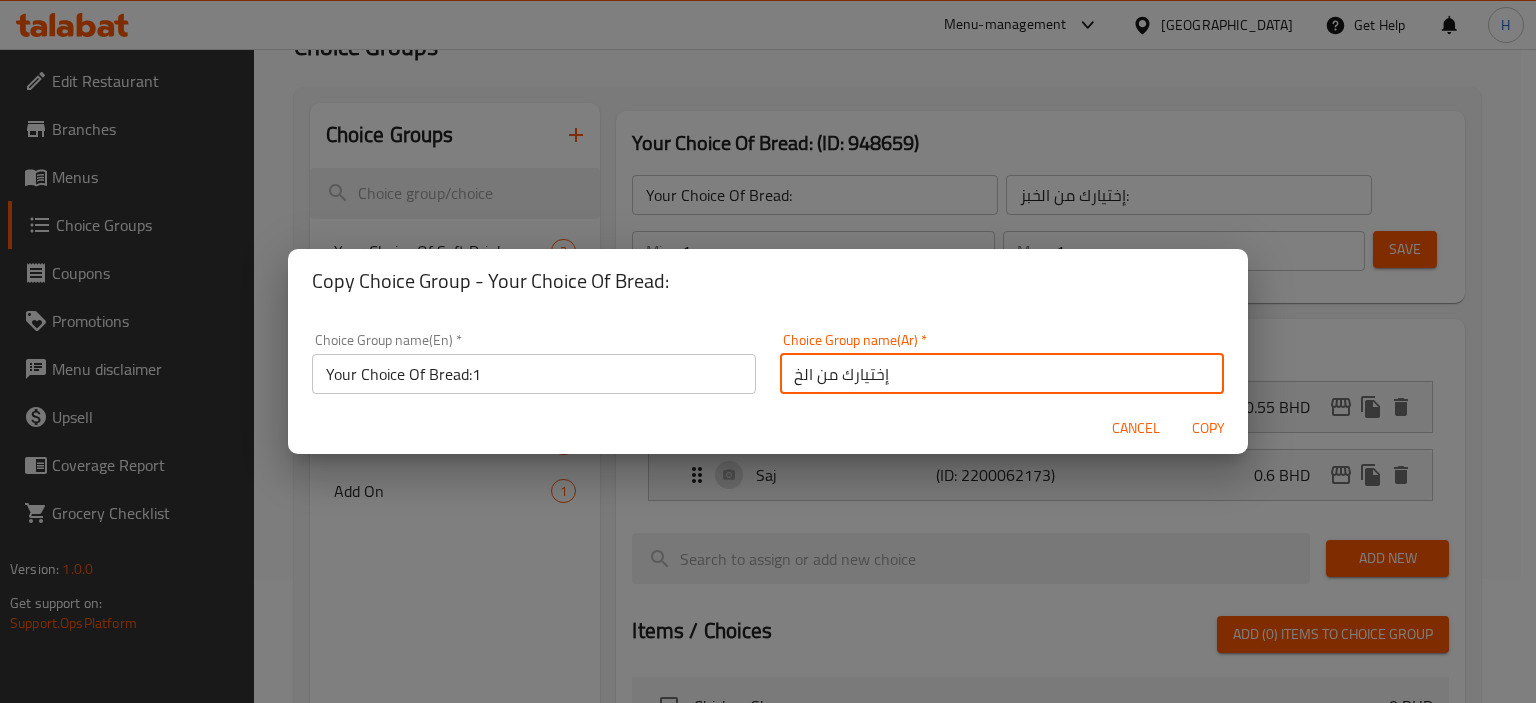 type on "إختيارك من الخبز:" 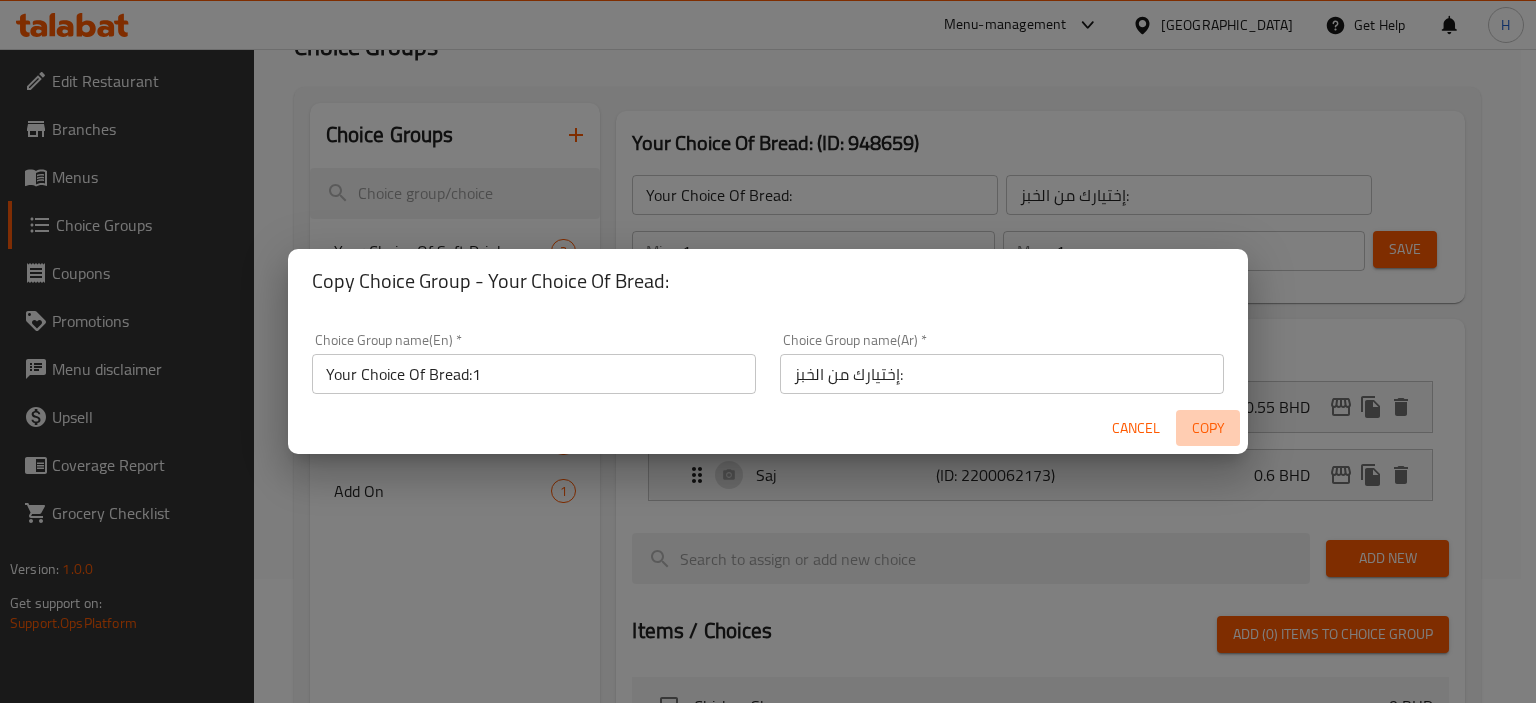 click on "Copy" at bounding box center [1208, 428] 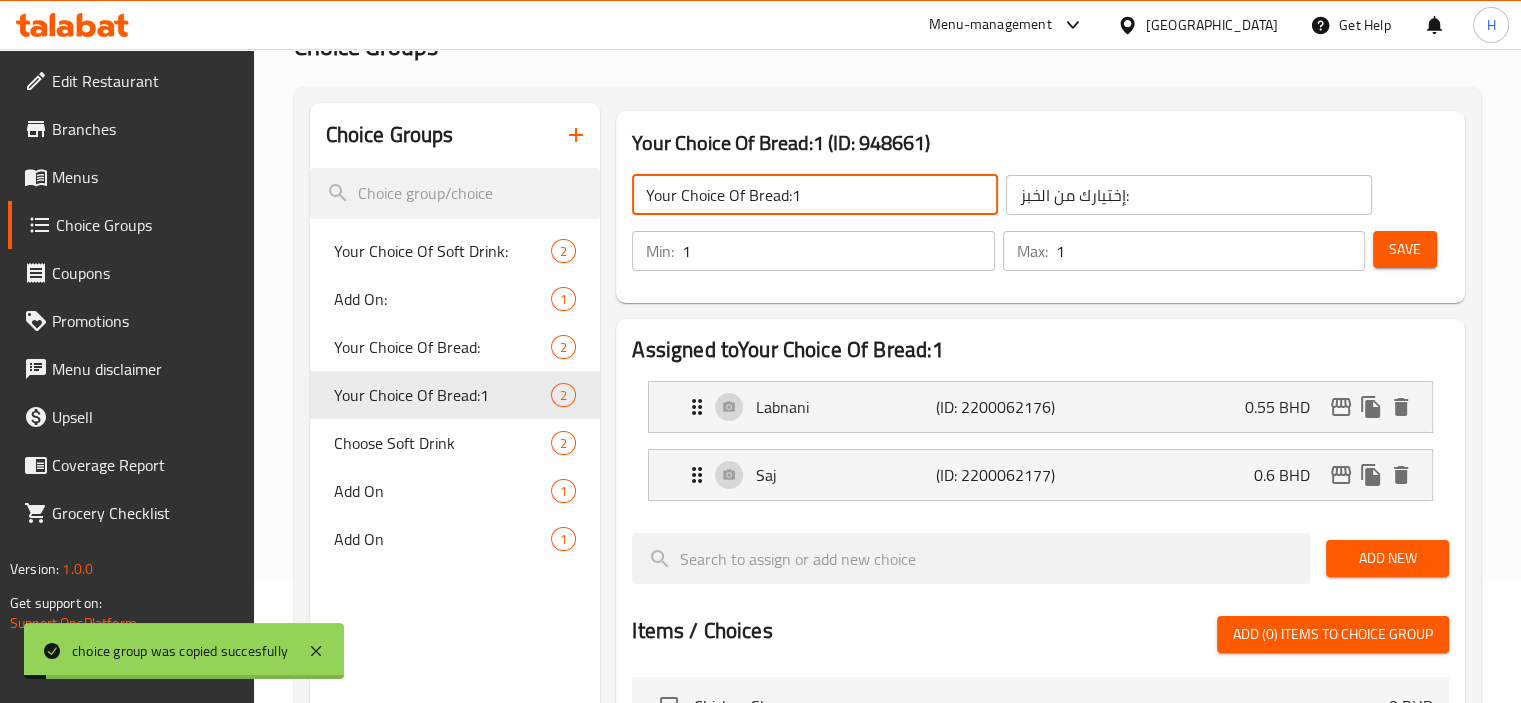 click on "Your Choice Of Bread:1" 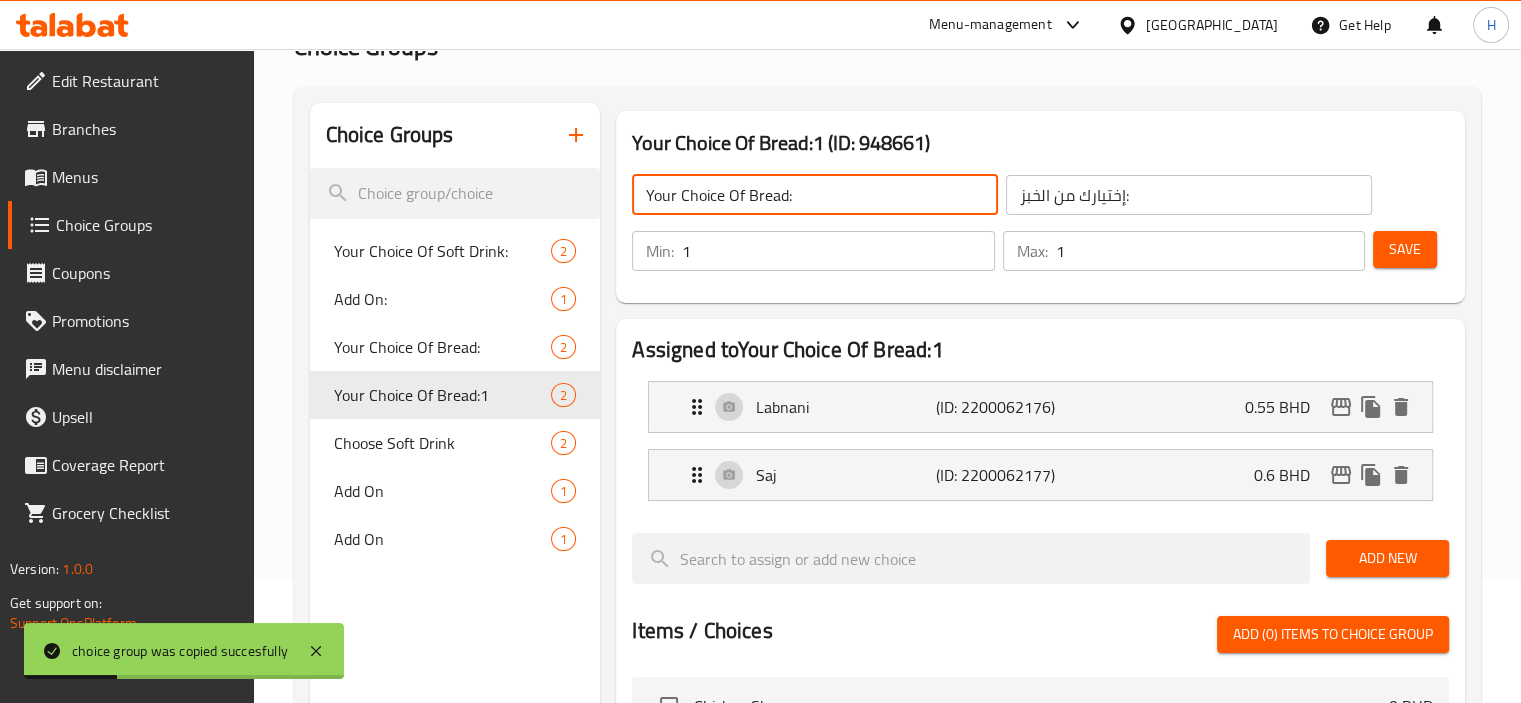 type on "Your Choice Of Bread:" 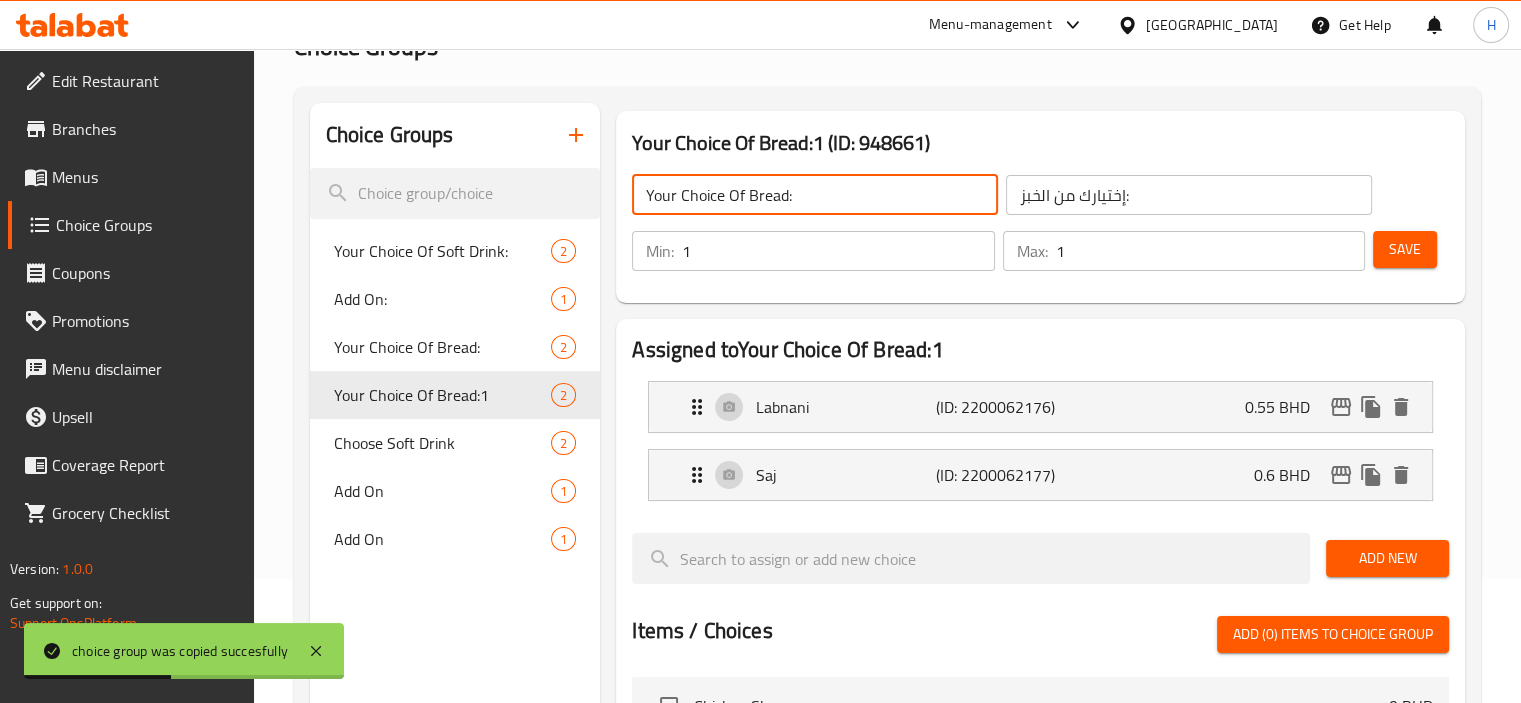 click on "Labnani (ID: 2200062176) 0.55 BHD Name (En) Labnani Name (En) Name (Ar) لبناني Name (Ar) Price BHD 0.55 Price Status" at bounding box center [1040, 407] 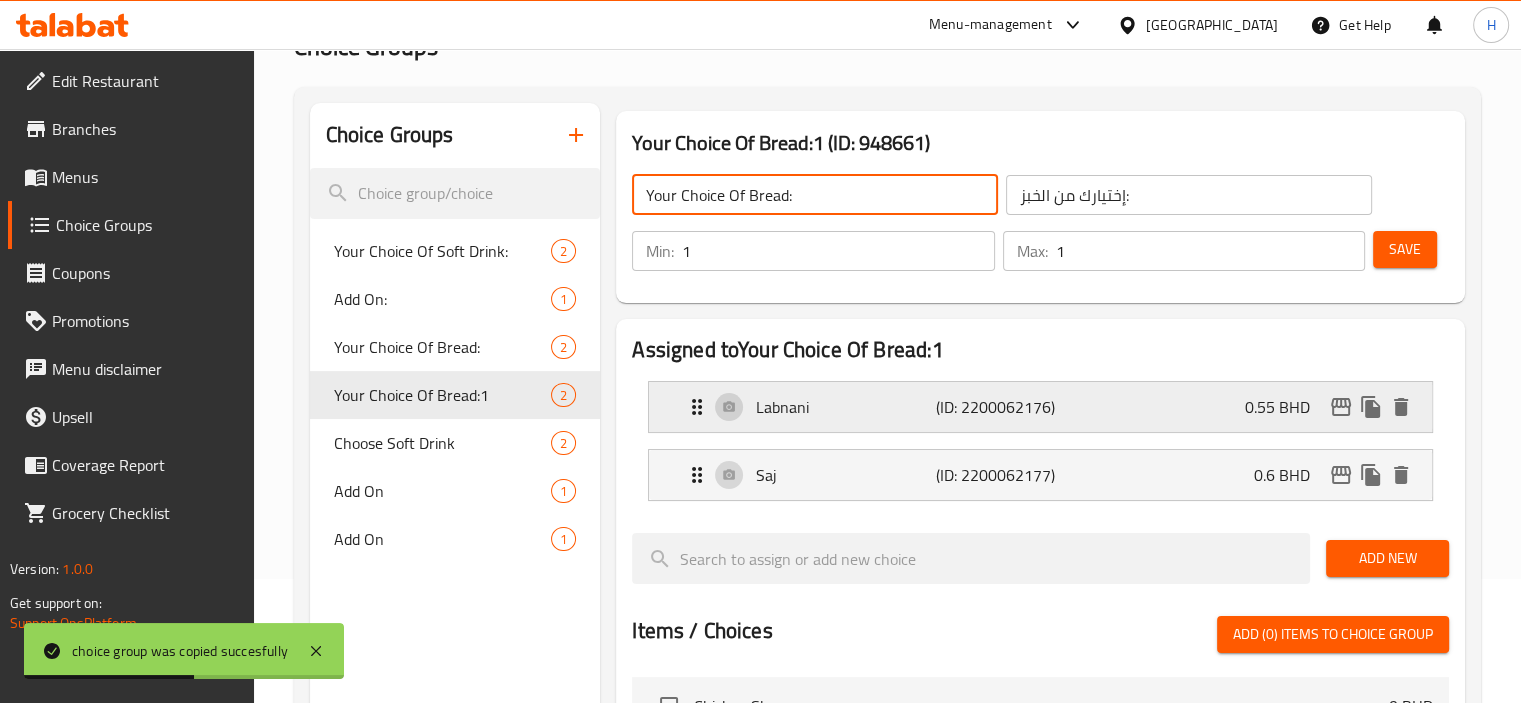 click on "Labnani (ID: 2200062176) 0.55 BHD" at bounding box center (1046, 407) 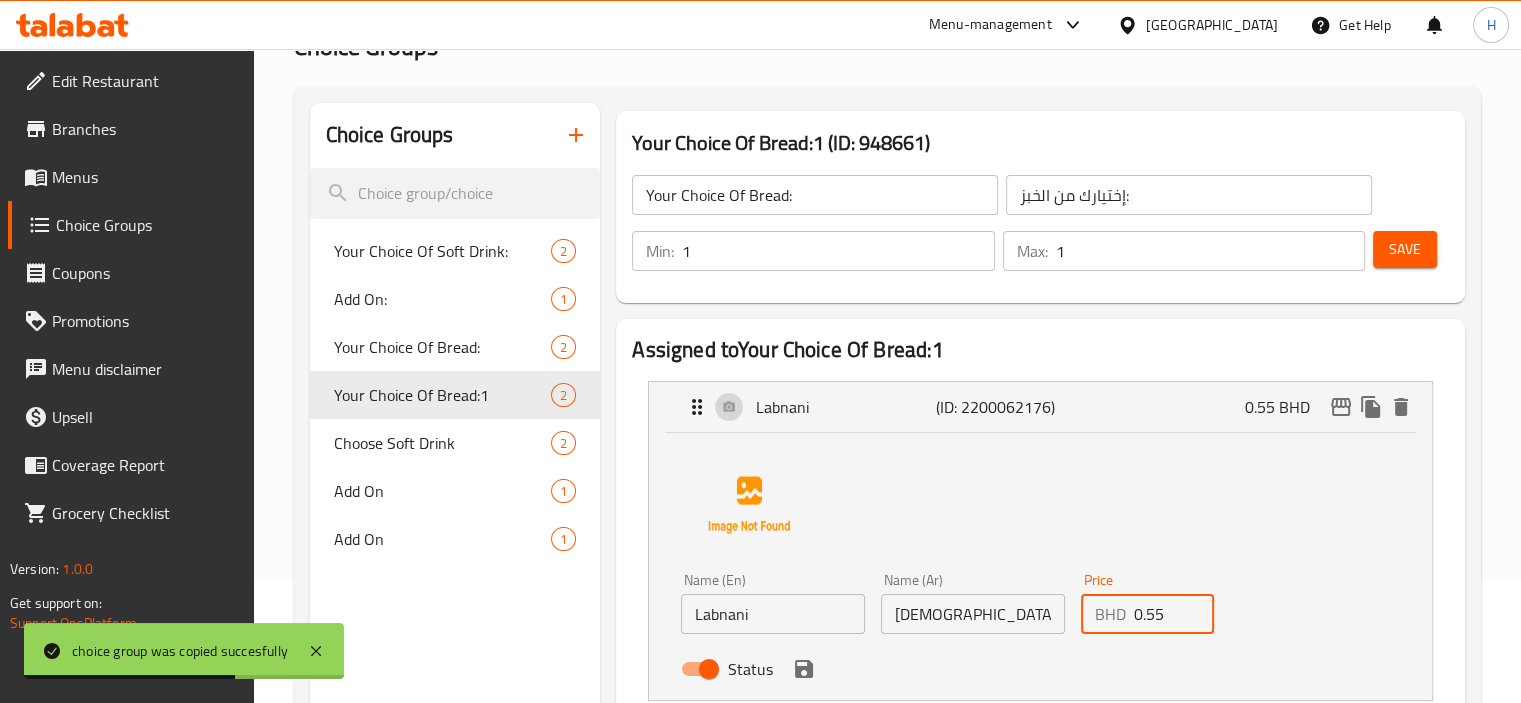 click on "0.55" at bounding box center [1174, 614] 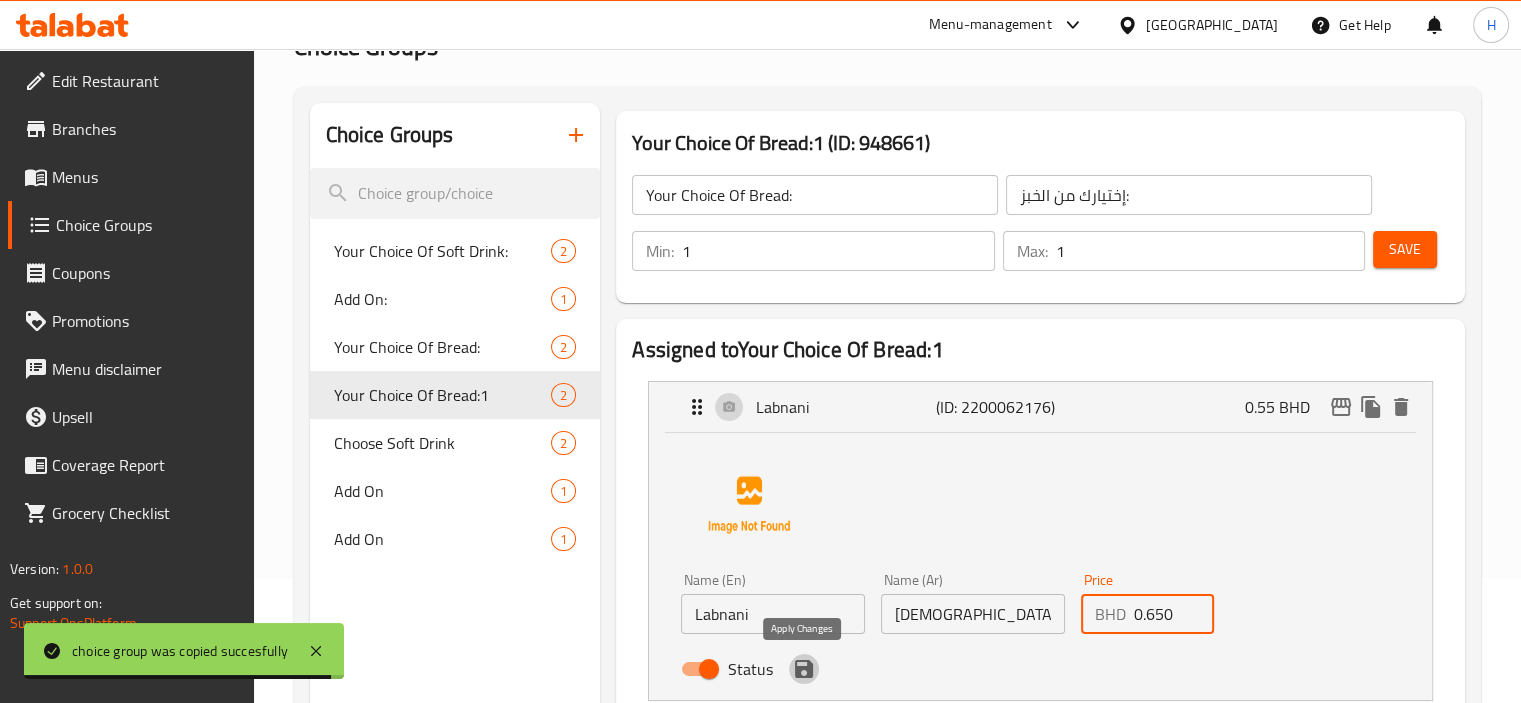 click 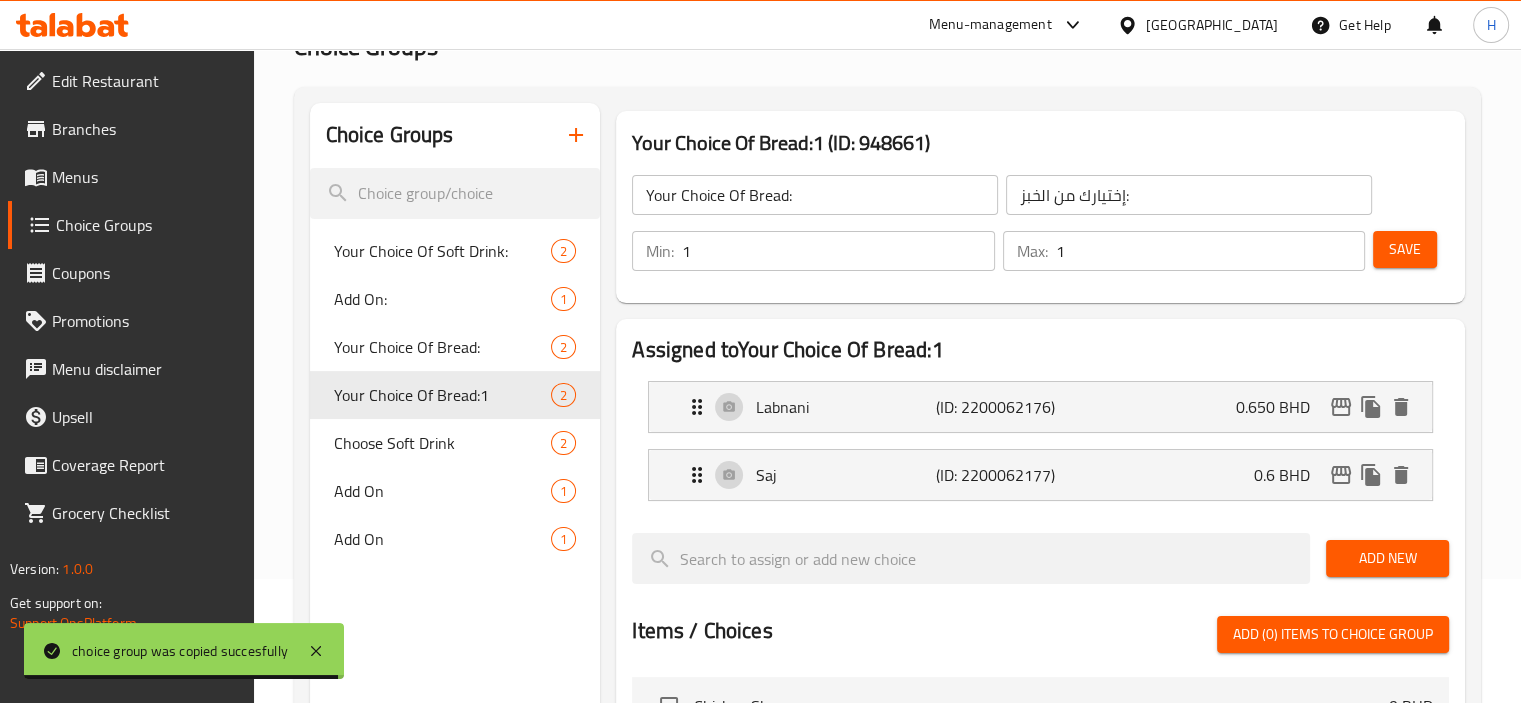 type on "0.650" 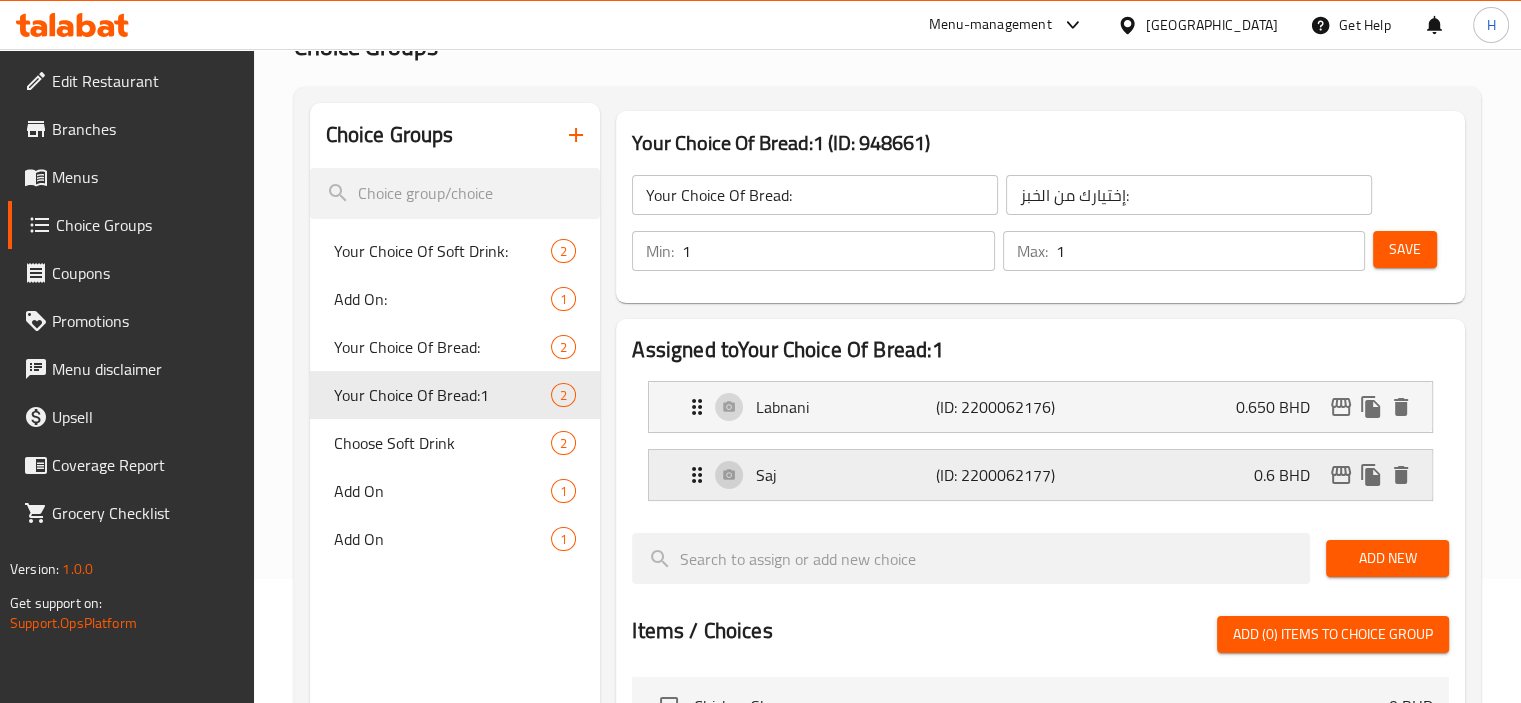 click on "Saj (ID: 2200062177) 0.6 BHD" at bounding box center [1046, 475] 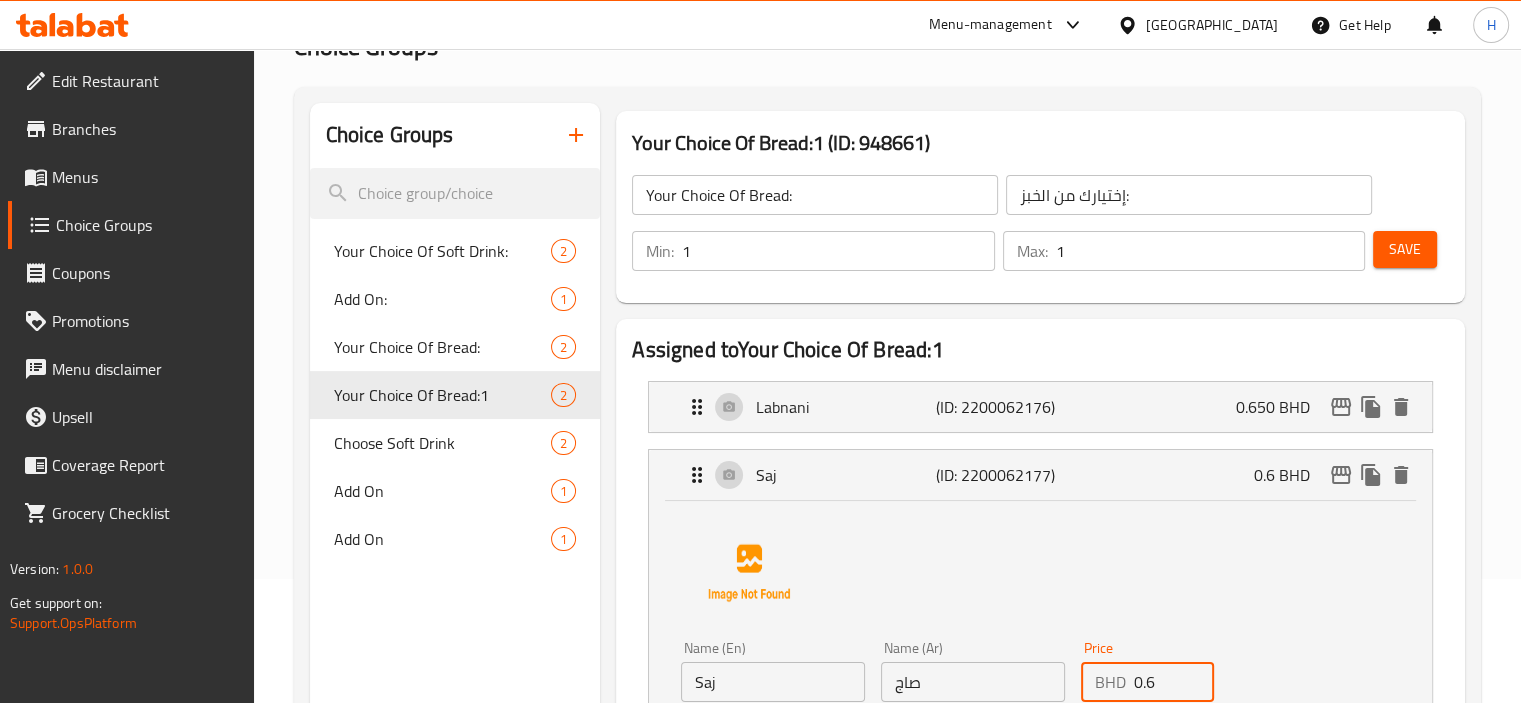 click on "0.6" at bounding box center (1174, 682) 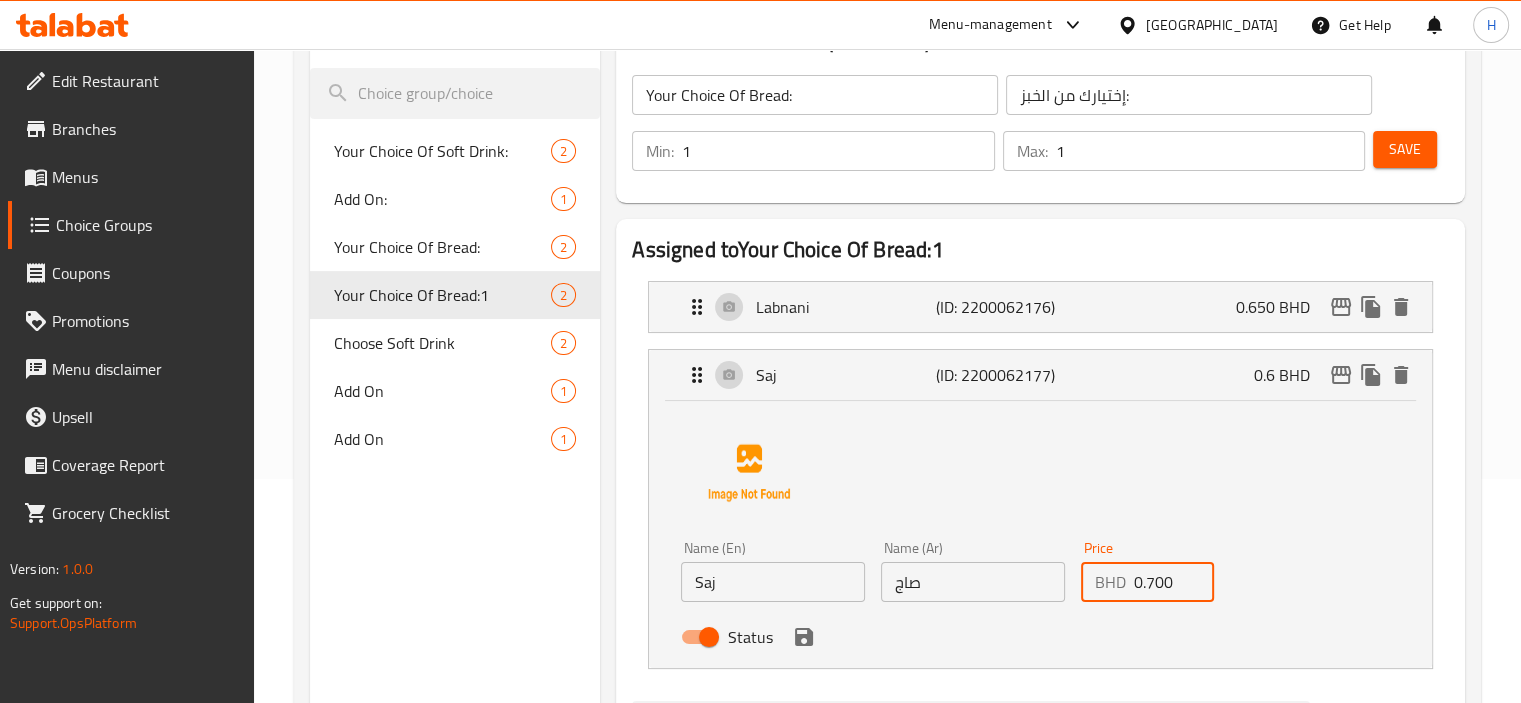 scroll, scrollTop: 233, scrollLeft: 0, axis: vertical 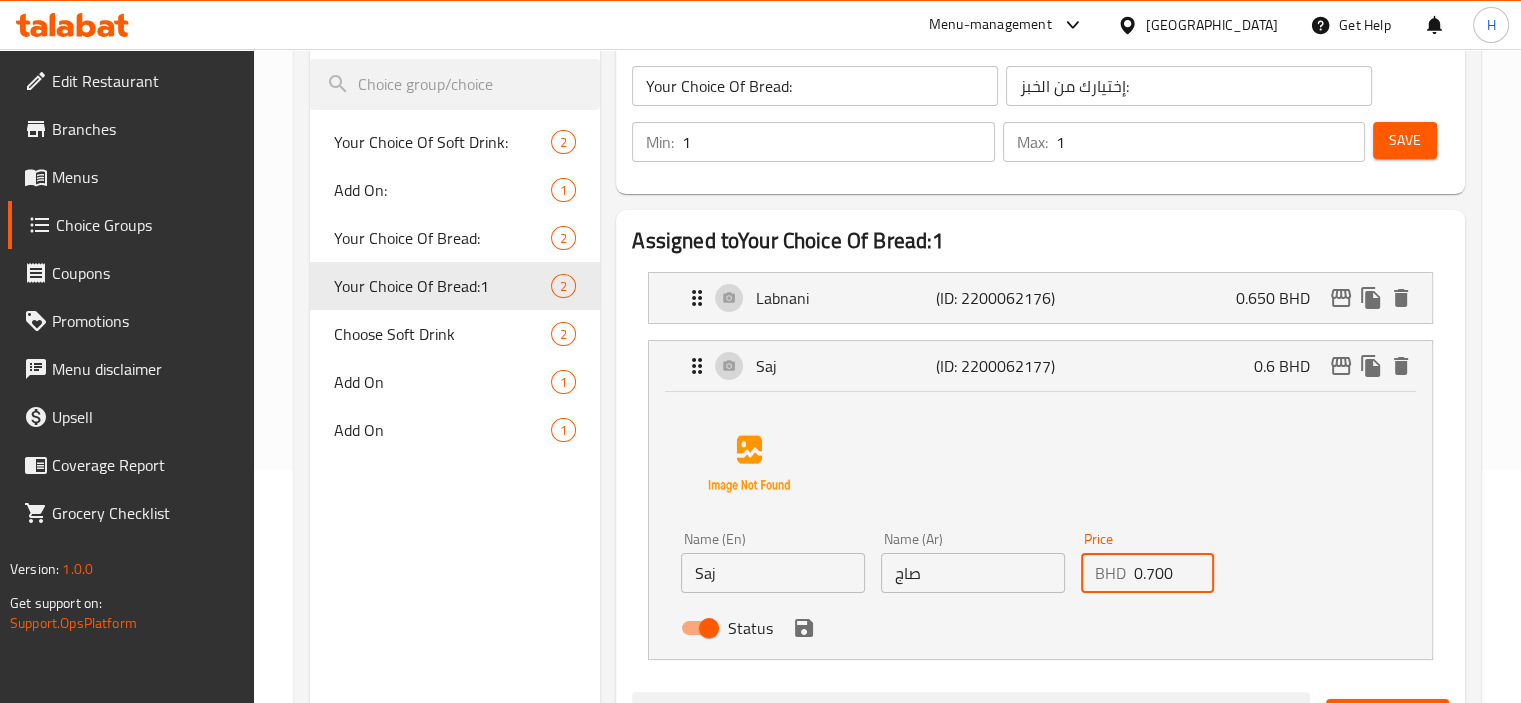 click on "Name (En) Saj Name (En) Name (Ar) صاج Name (Ar) Price BHD 0.700 Price Status" at bounding box center (1040, 521) 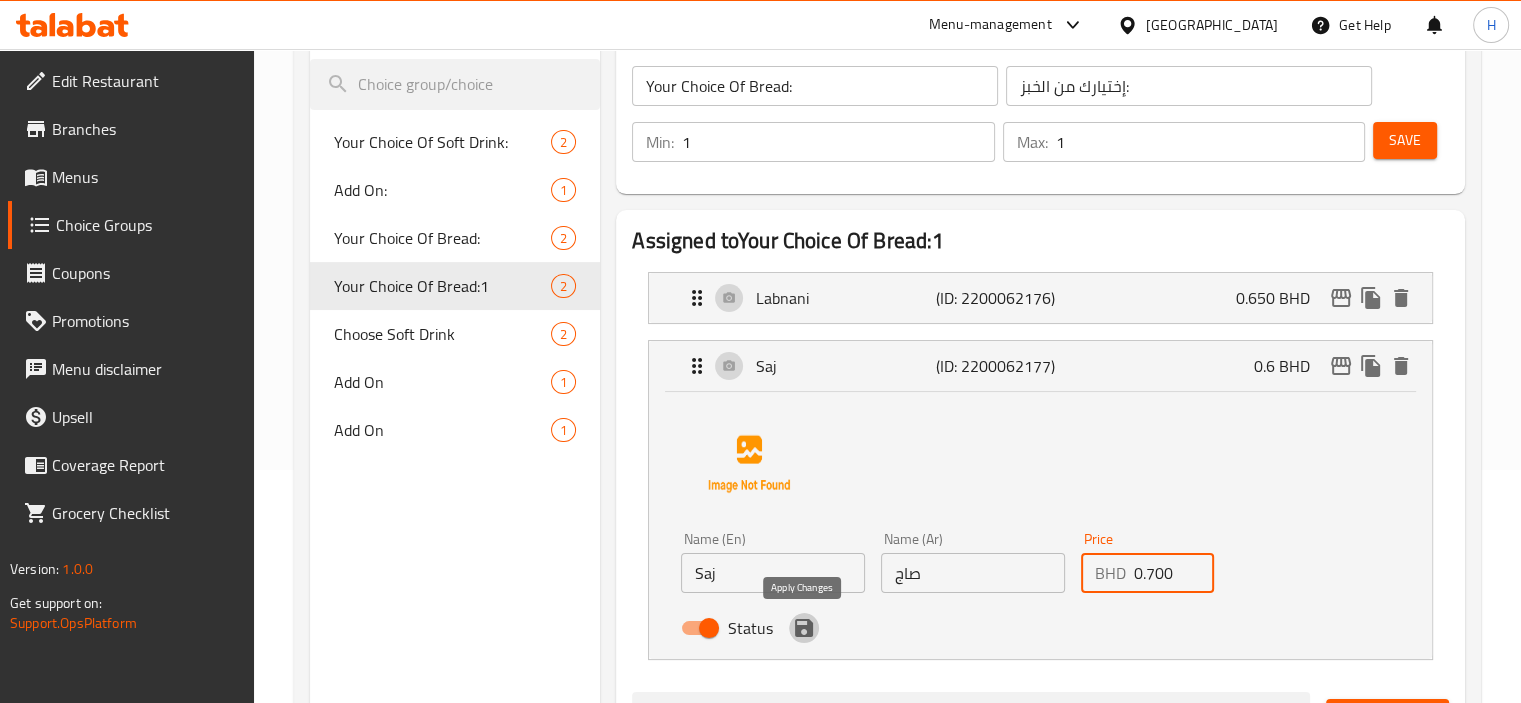 click 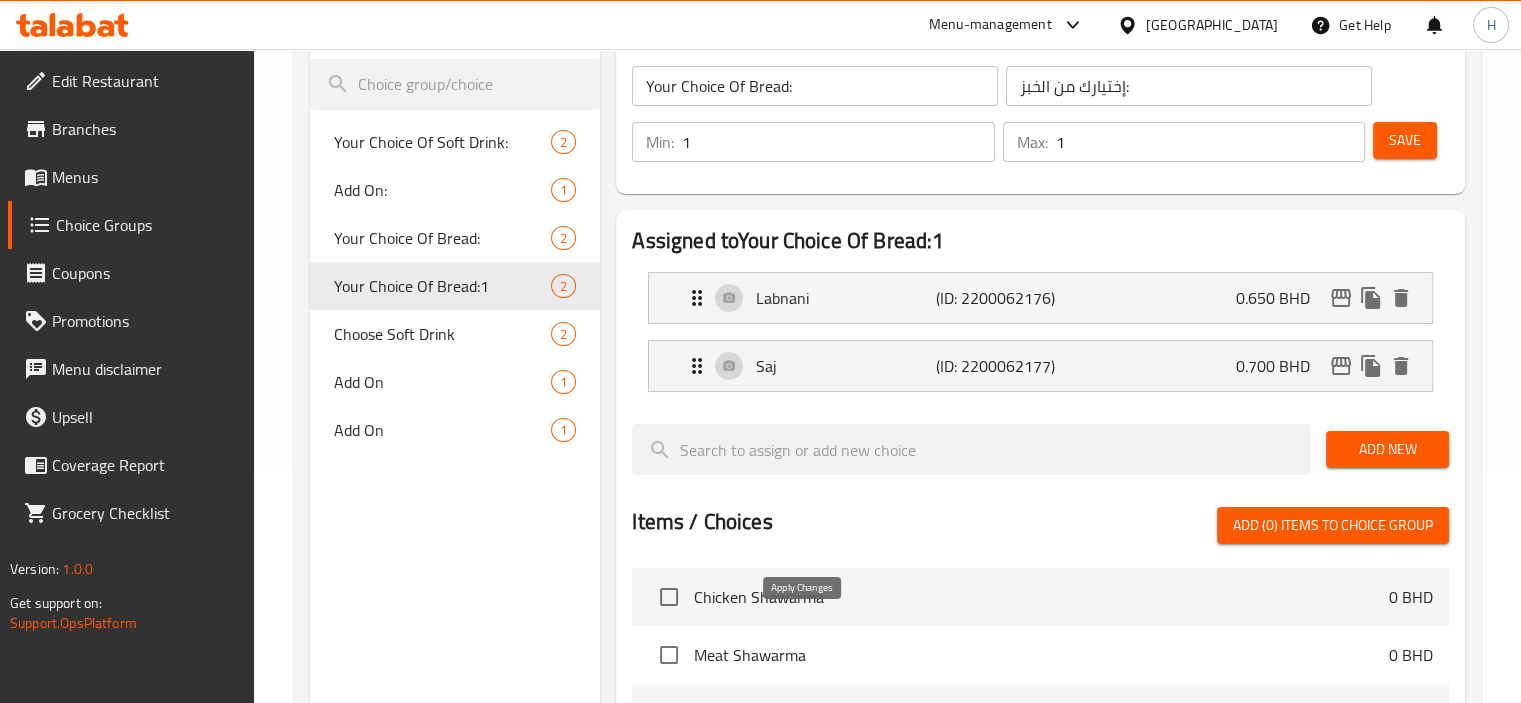 type on "0.700" 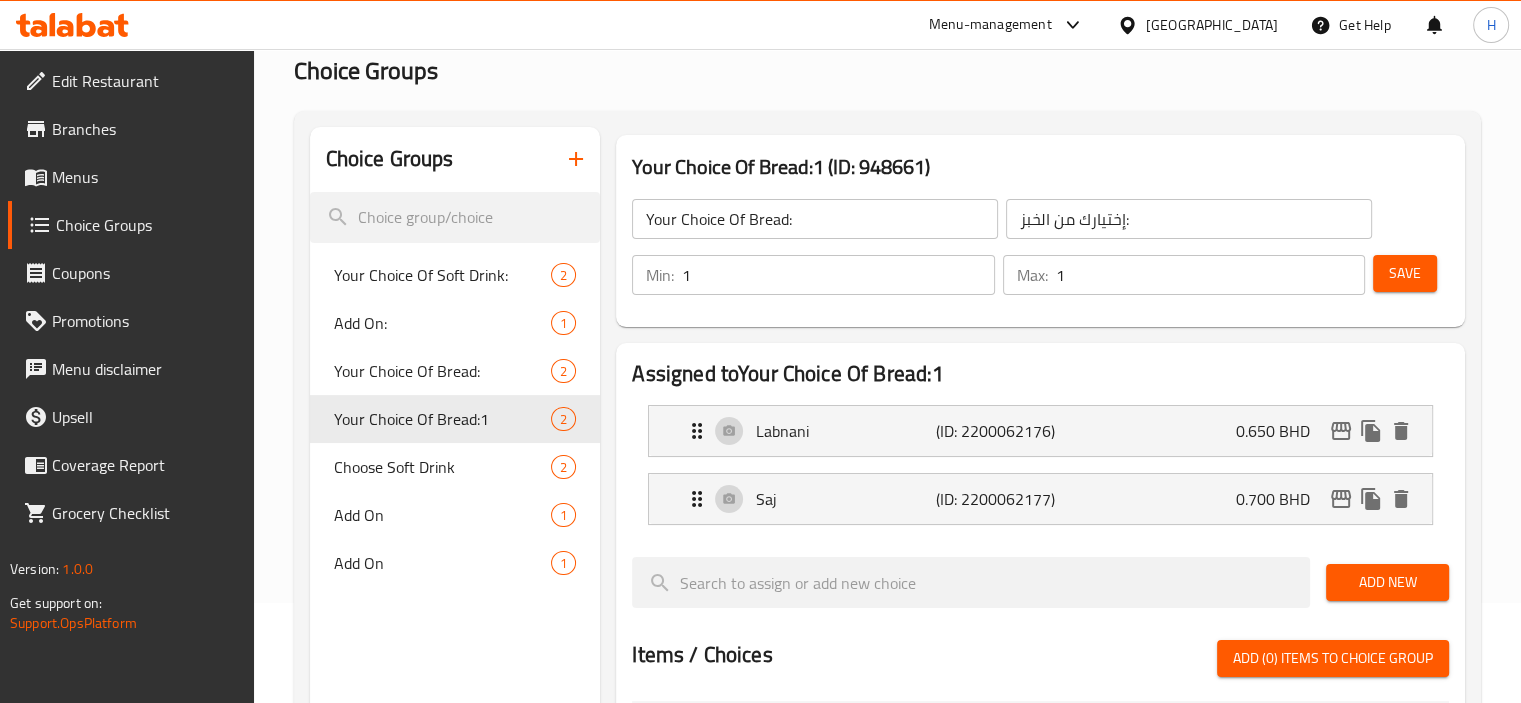 scroll, scrollTop: 99, scrollLeft: 0, axis: vertical 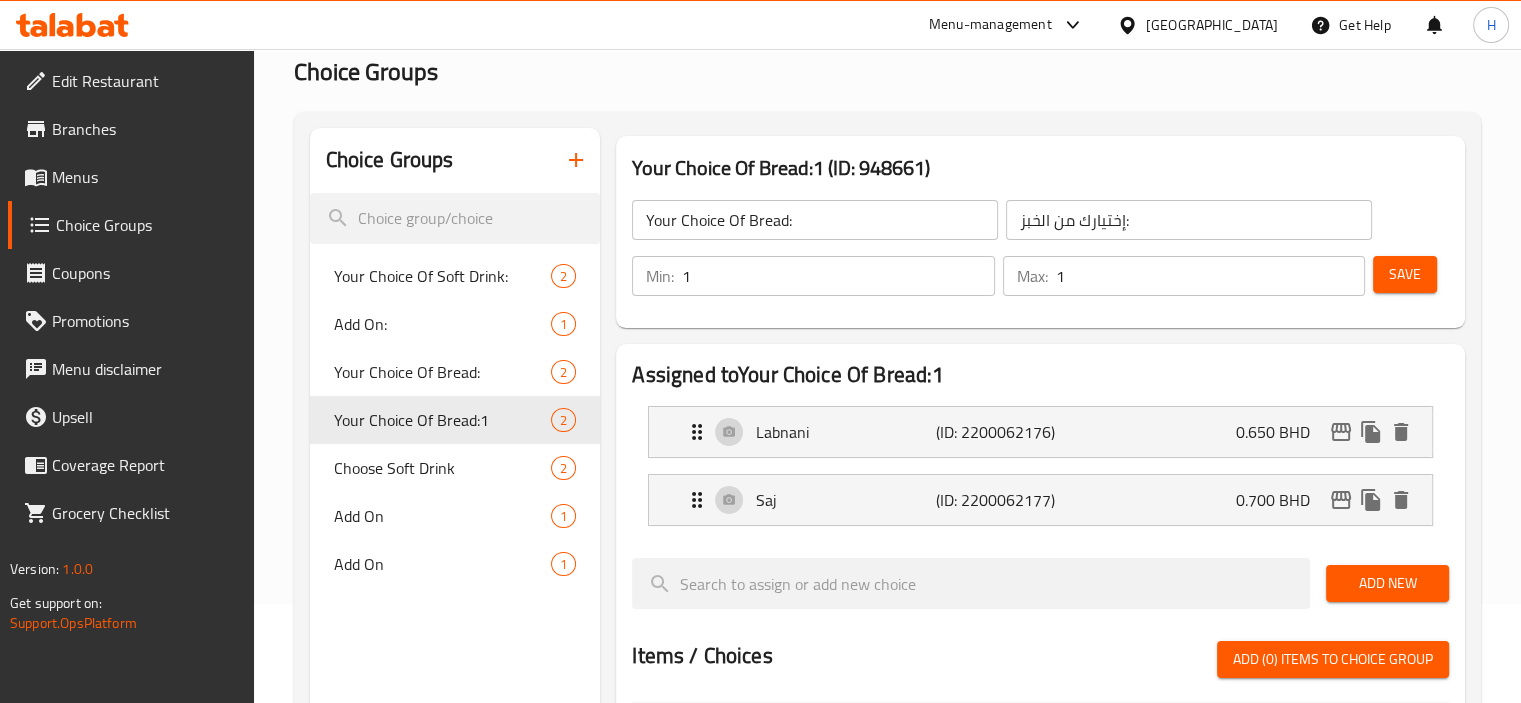 click on "Save" at bounding box center [1405, 274] 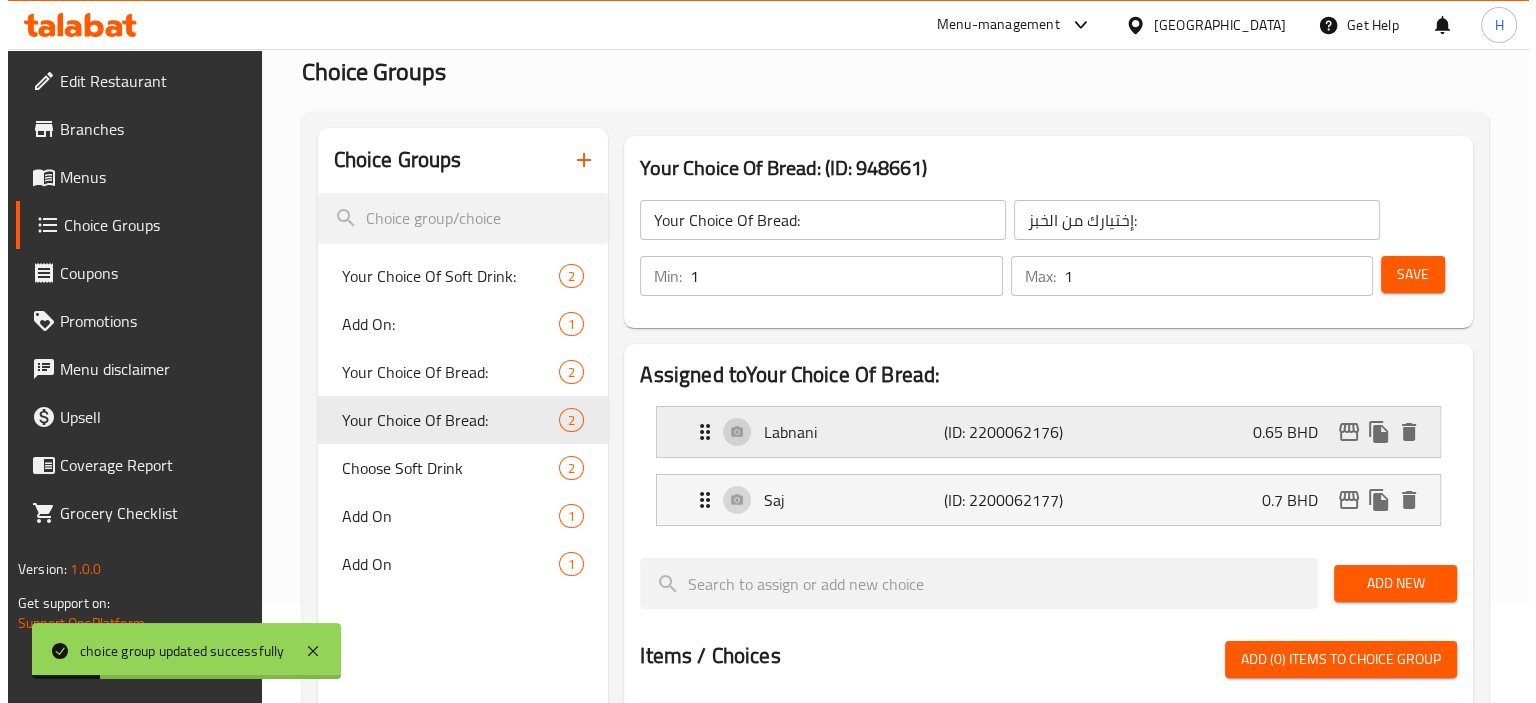 scroll, scrollTop: 731, scrollLeft: 0, axis: vertical 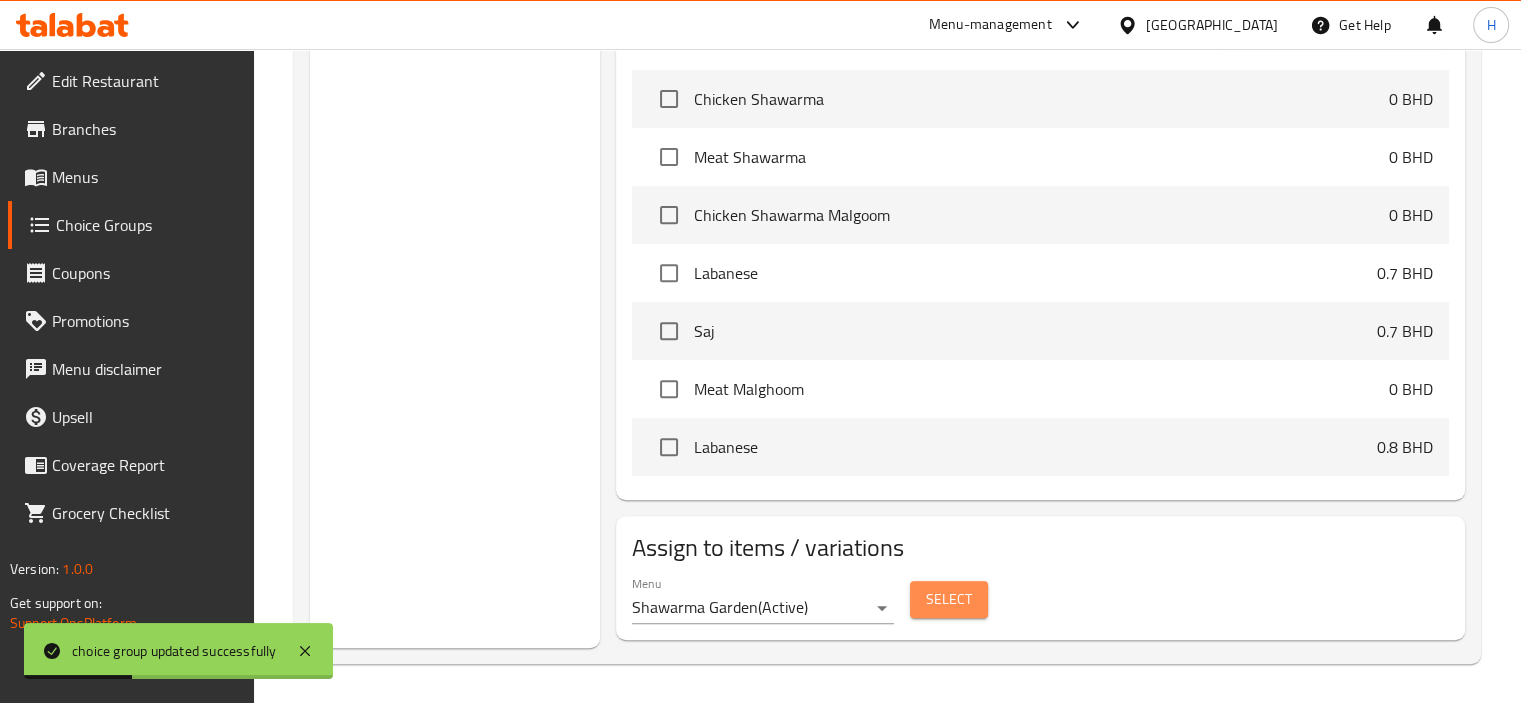 click on "Select" at bounding box center (949, 599) 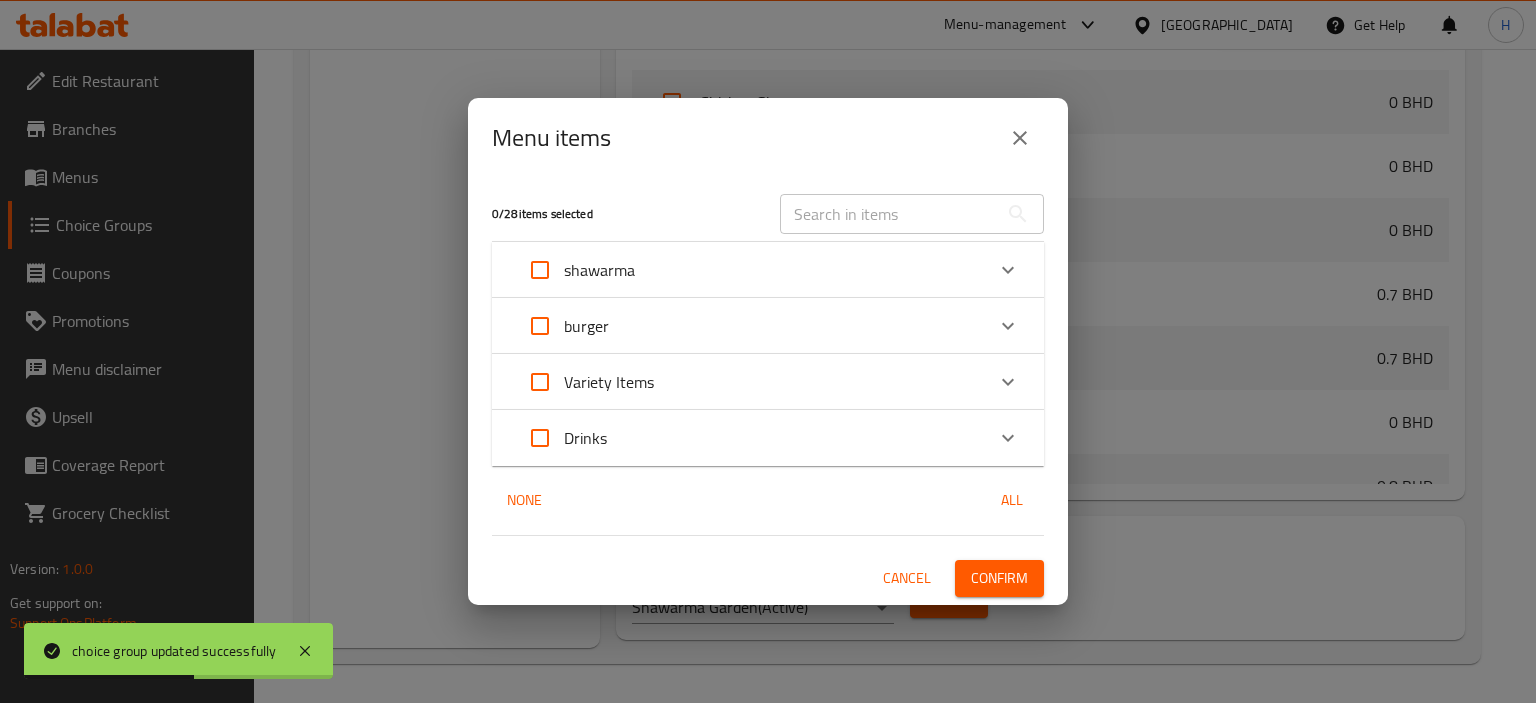 click on "shawarma" at bounding box center [750, 270] 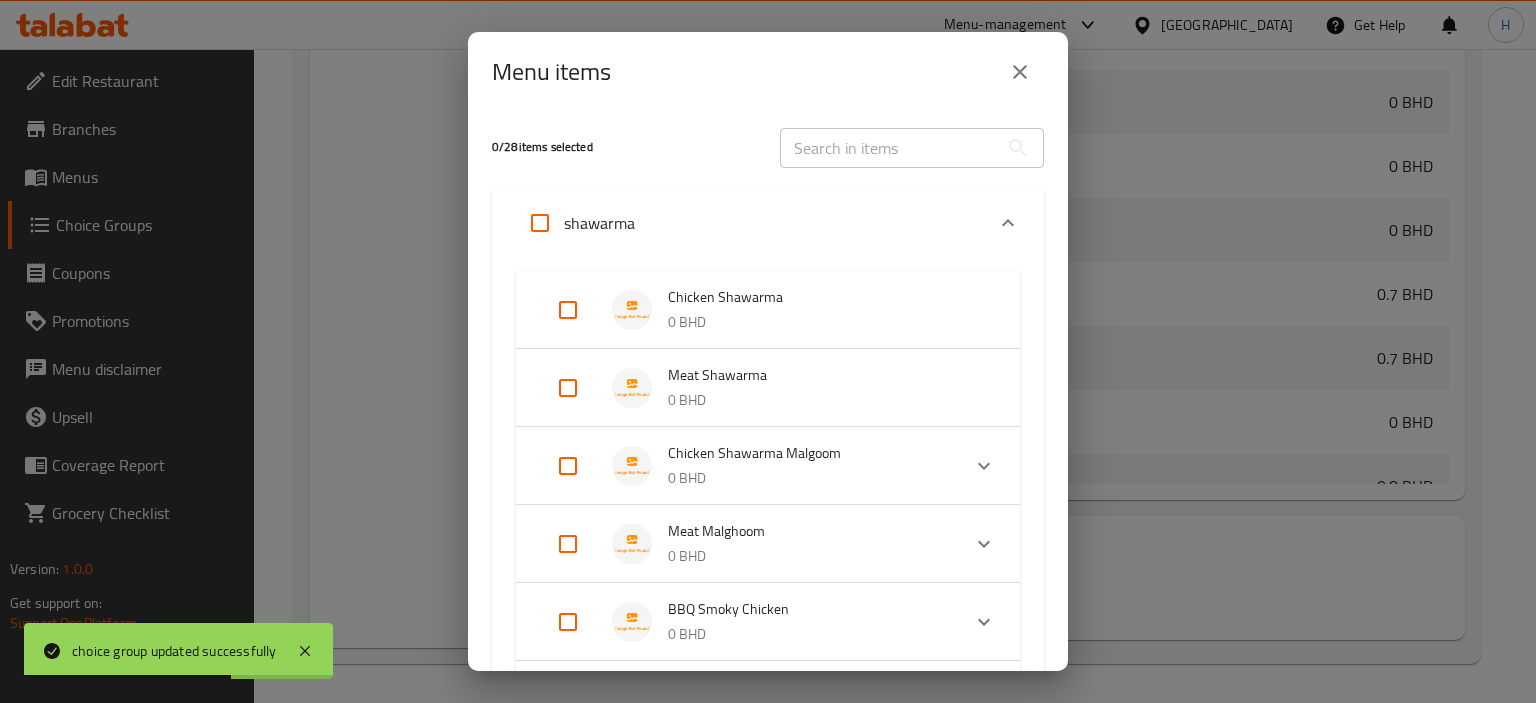 click at bounding box center [568, 388] 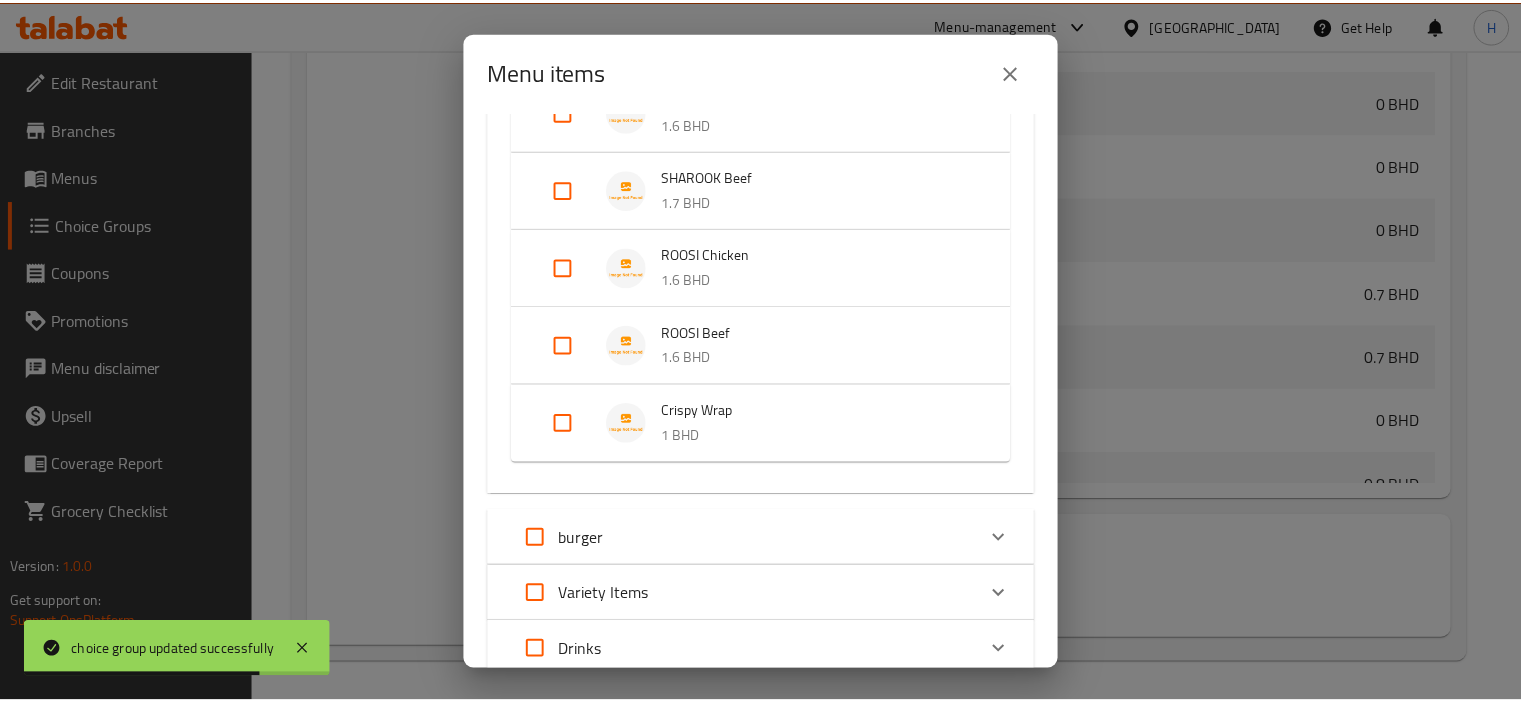 scroll, scrollTop: 1468, scrollLeft: 0, axis: vertical 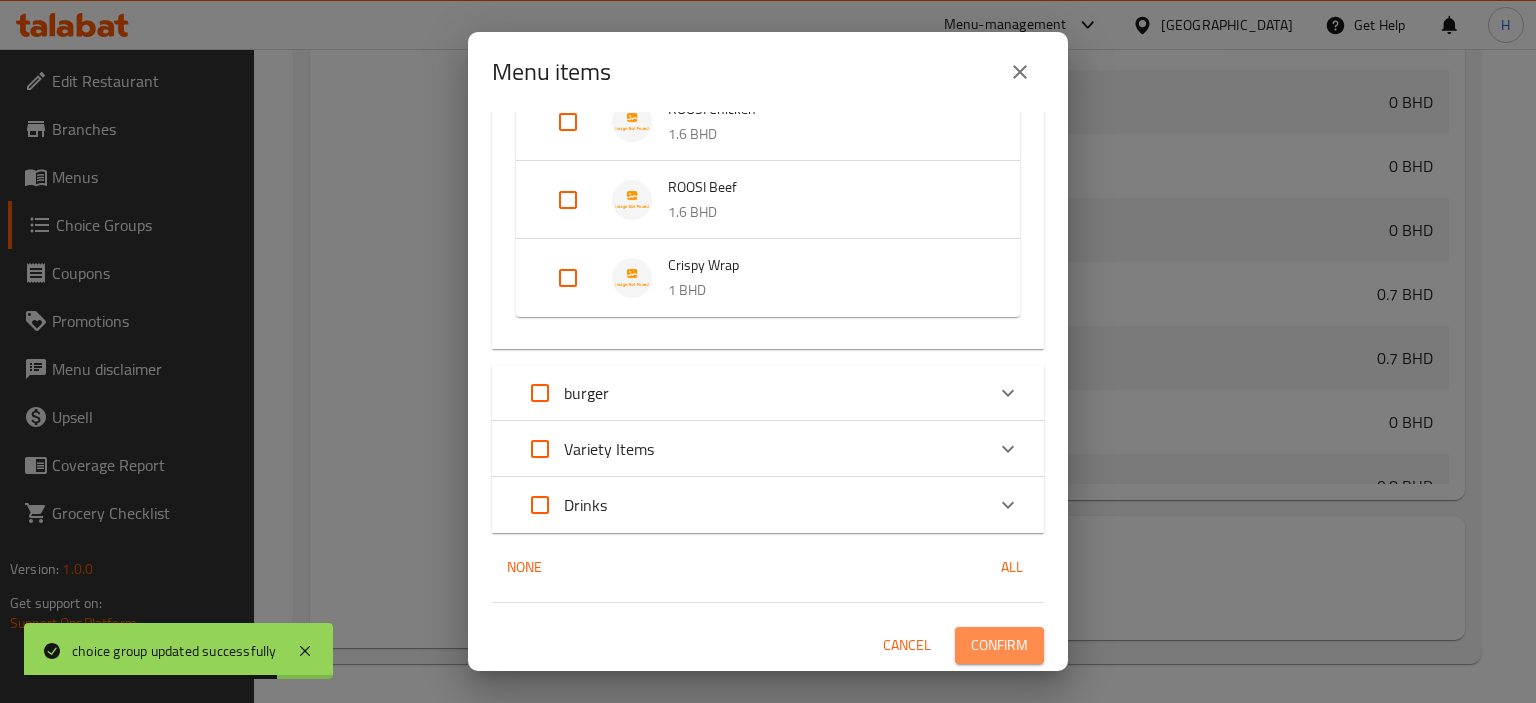 click on "Confirm" at bounding box center (999, 645) 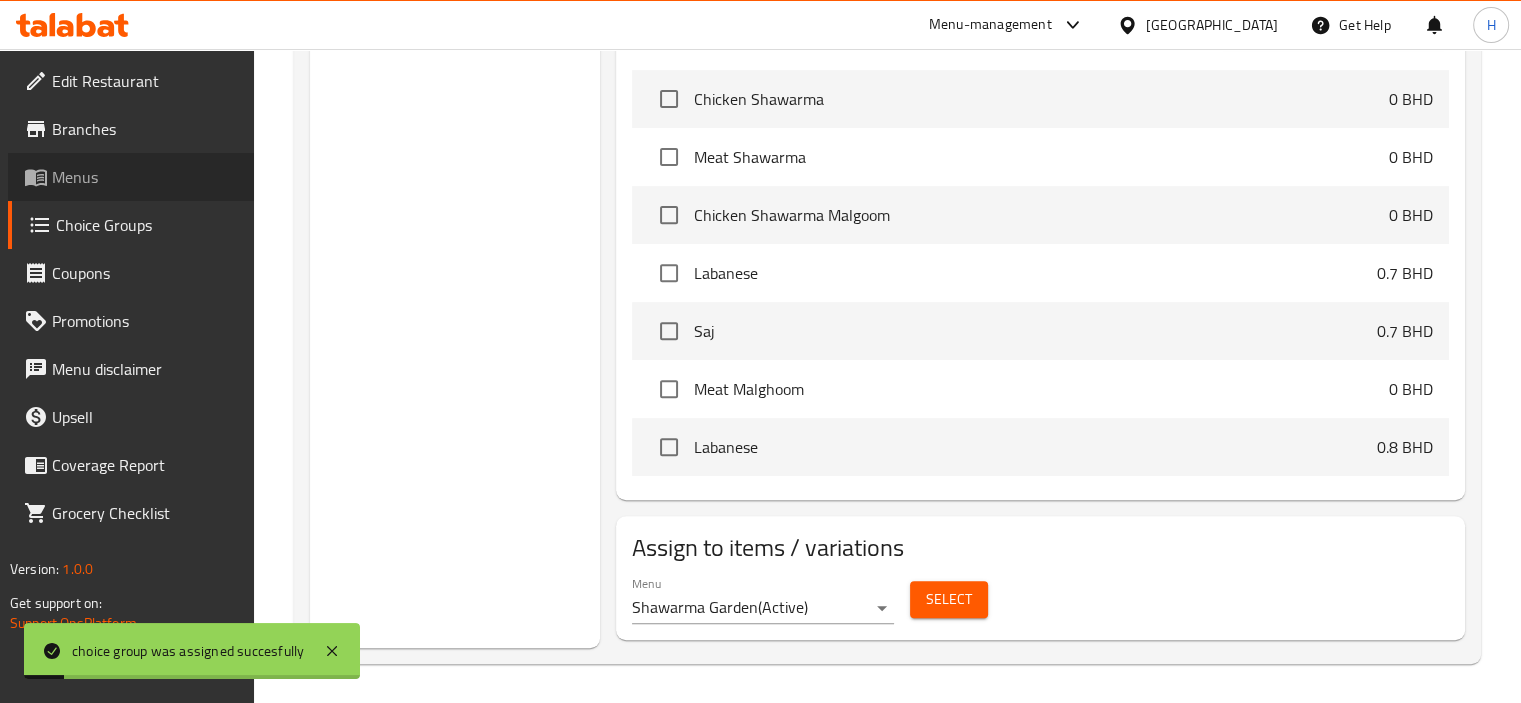 click on "Menus" at bounding box center (145, 177) 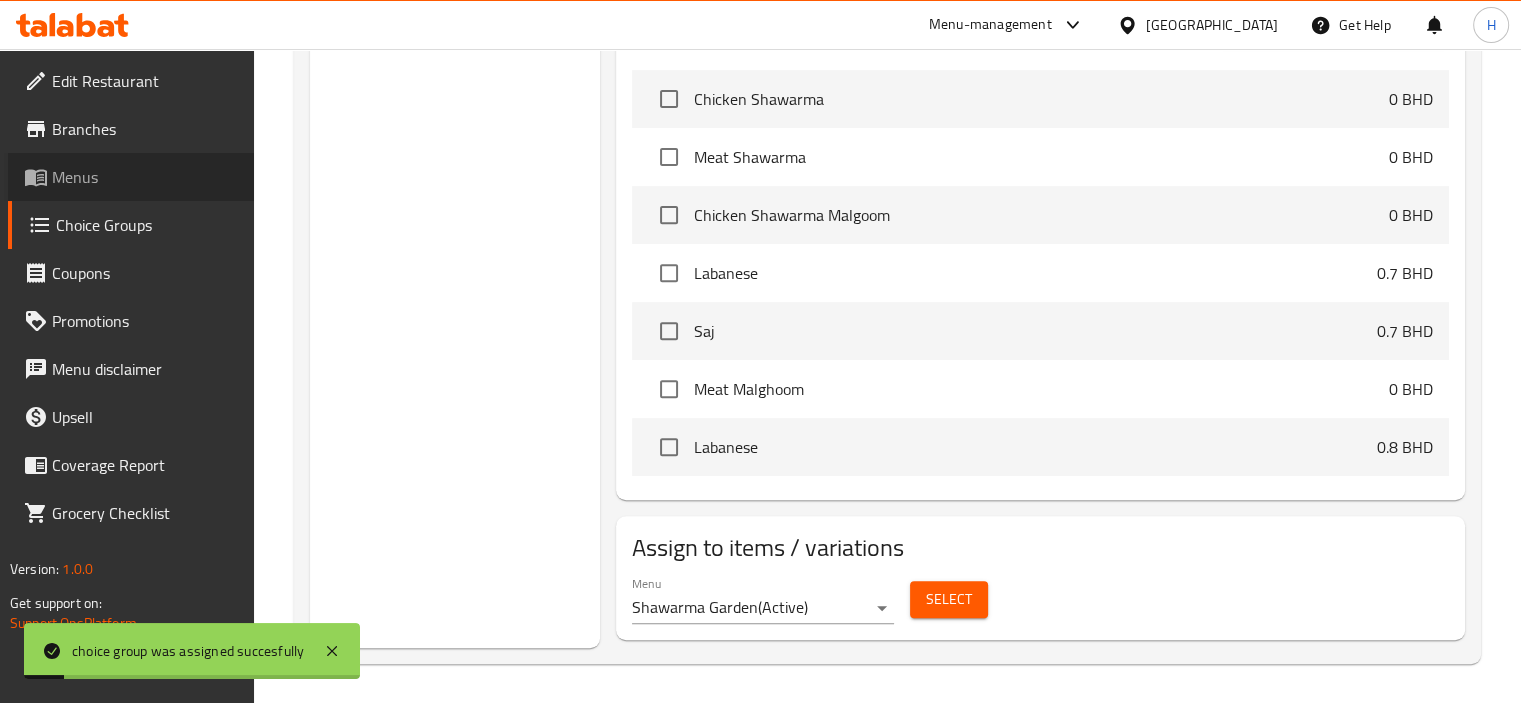 scroll, scrollTop: 0, scrollLeft: 0, axis: both 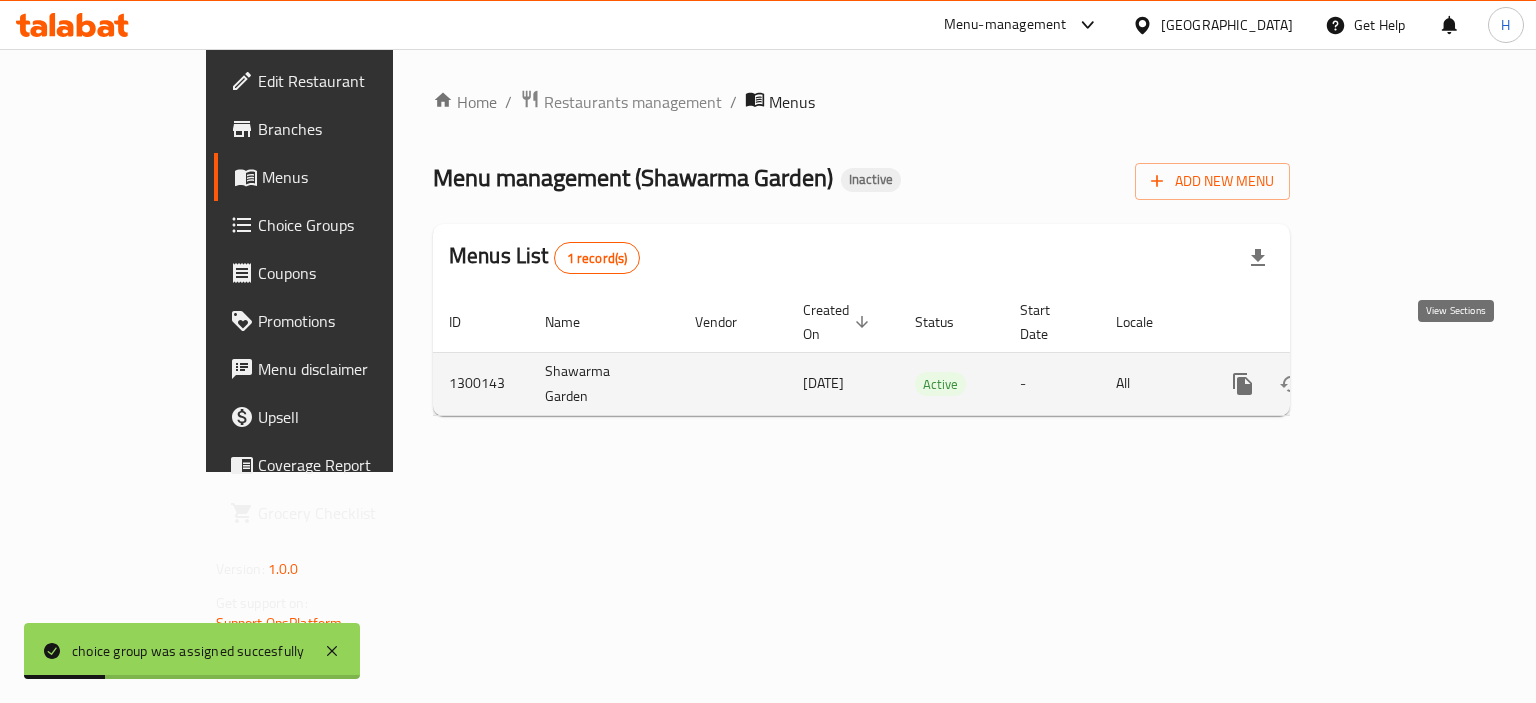 click 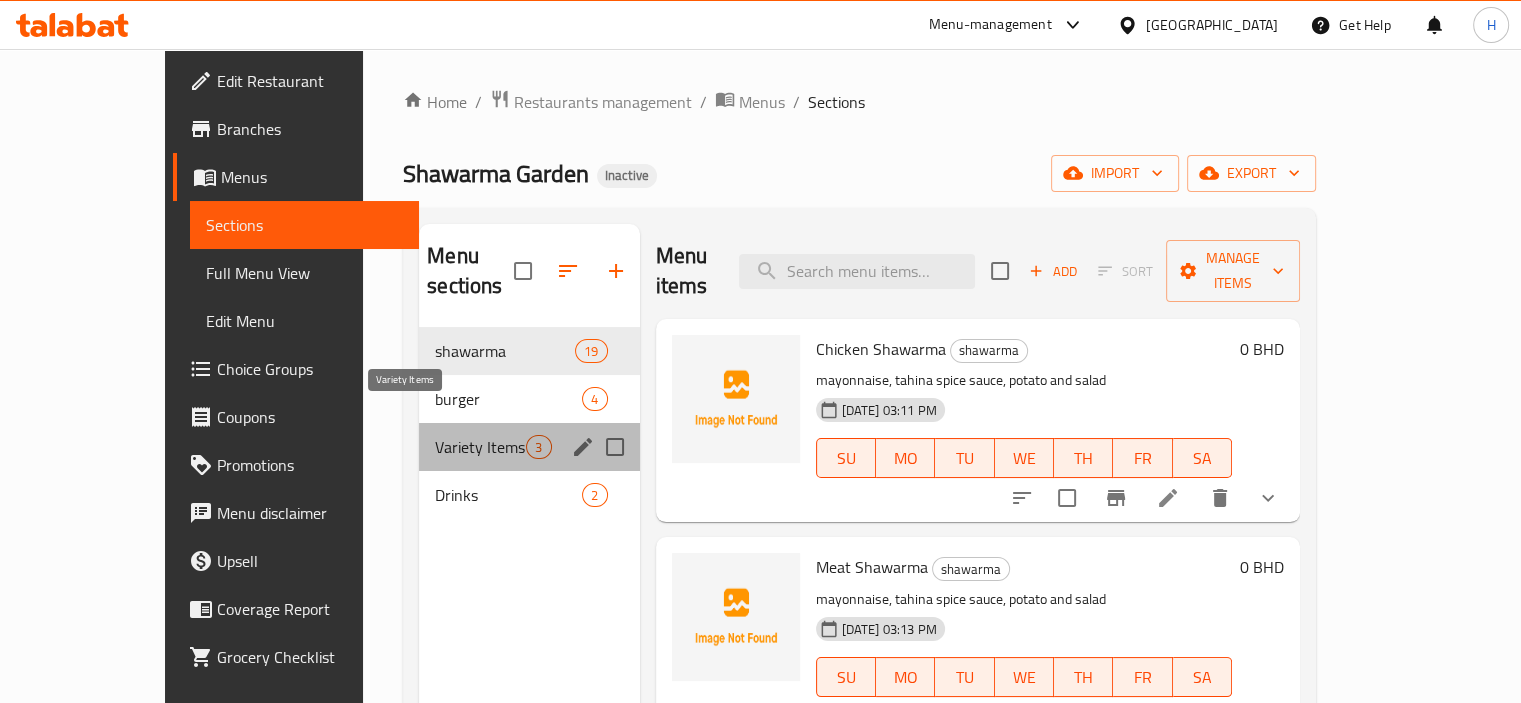 click on "Variety Items" at bounding box center (480, 447) 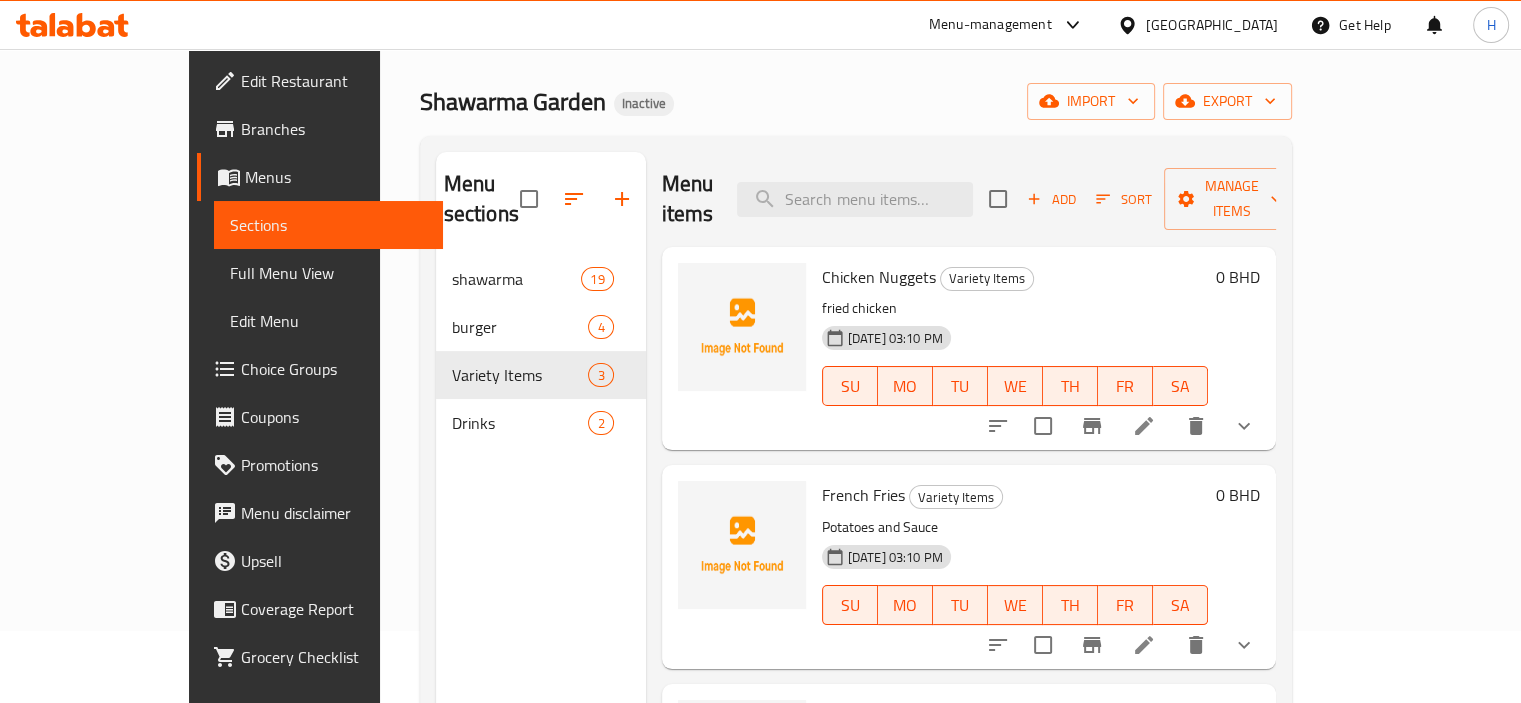 scroll, scrollTop: 71, scrollLeft: 0, axis: vertical 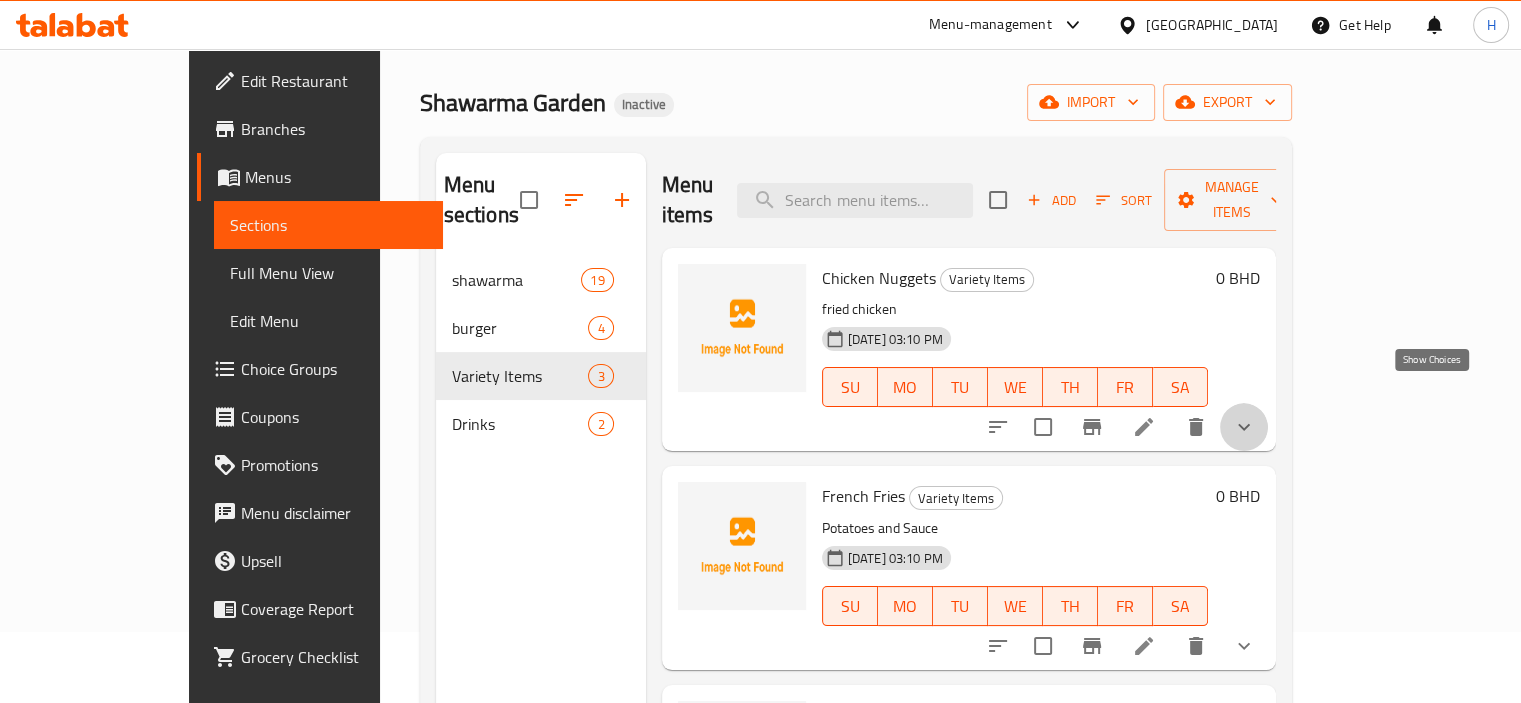 click 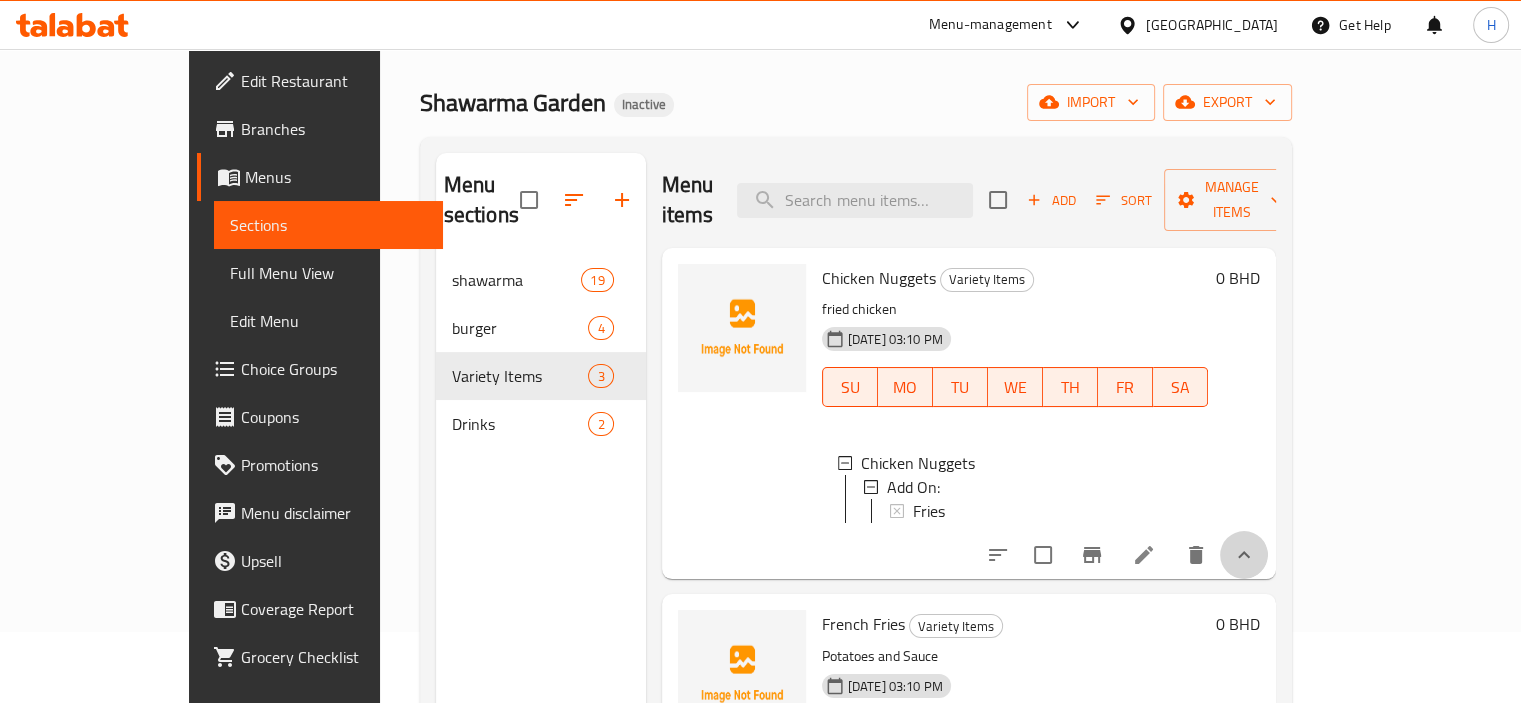 click at bounding box center [1244, 555] 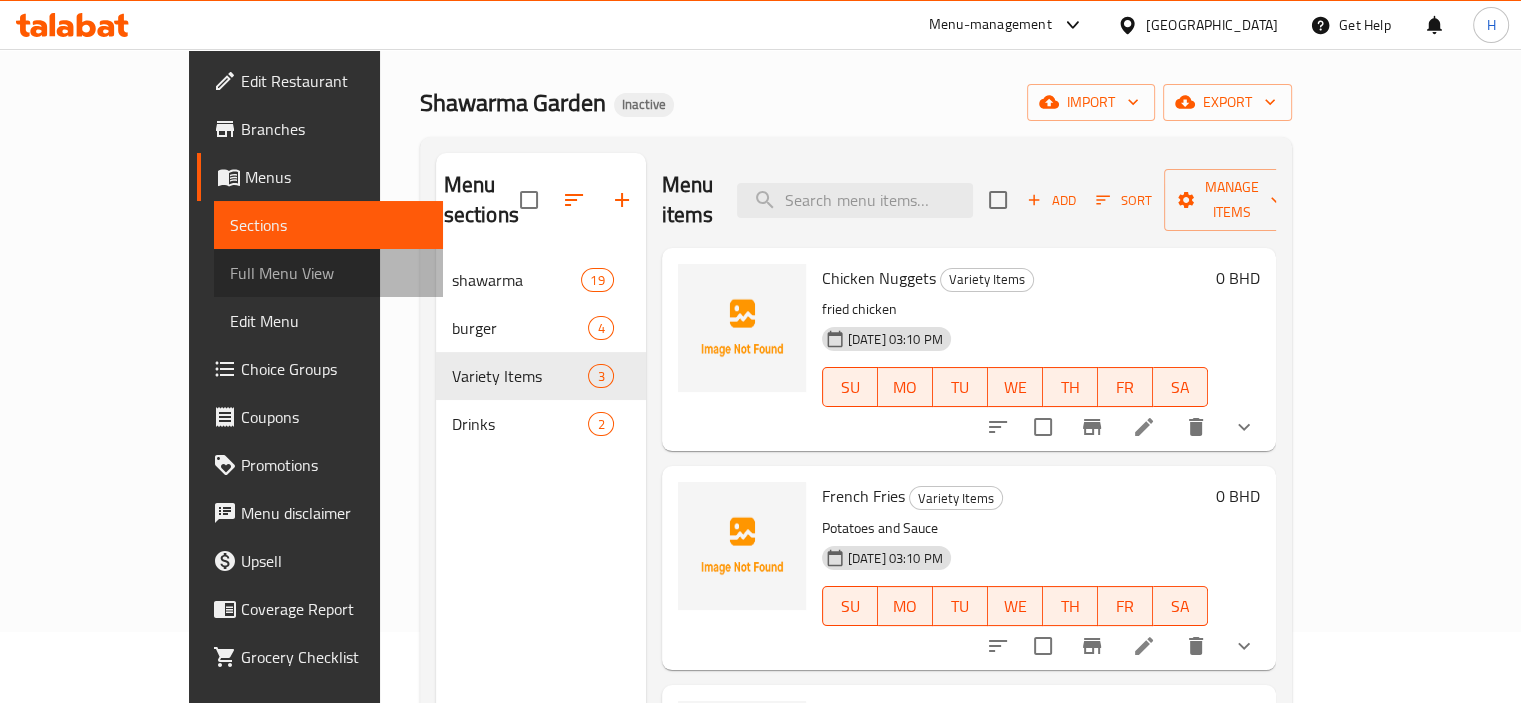 click on "Full Menu View" at bounding box center (328, 273) 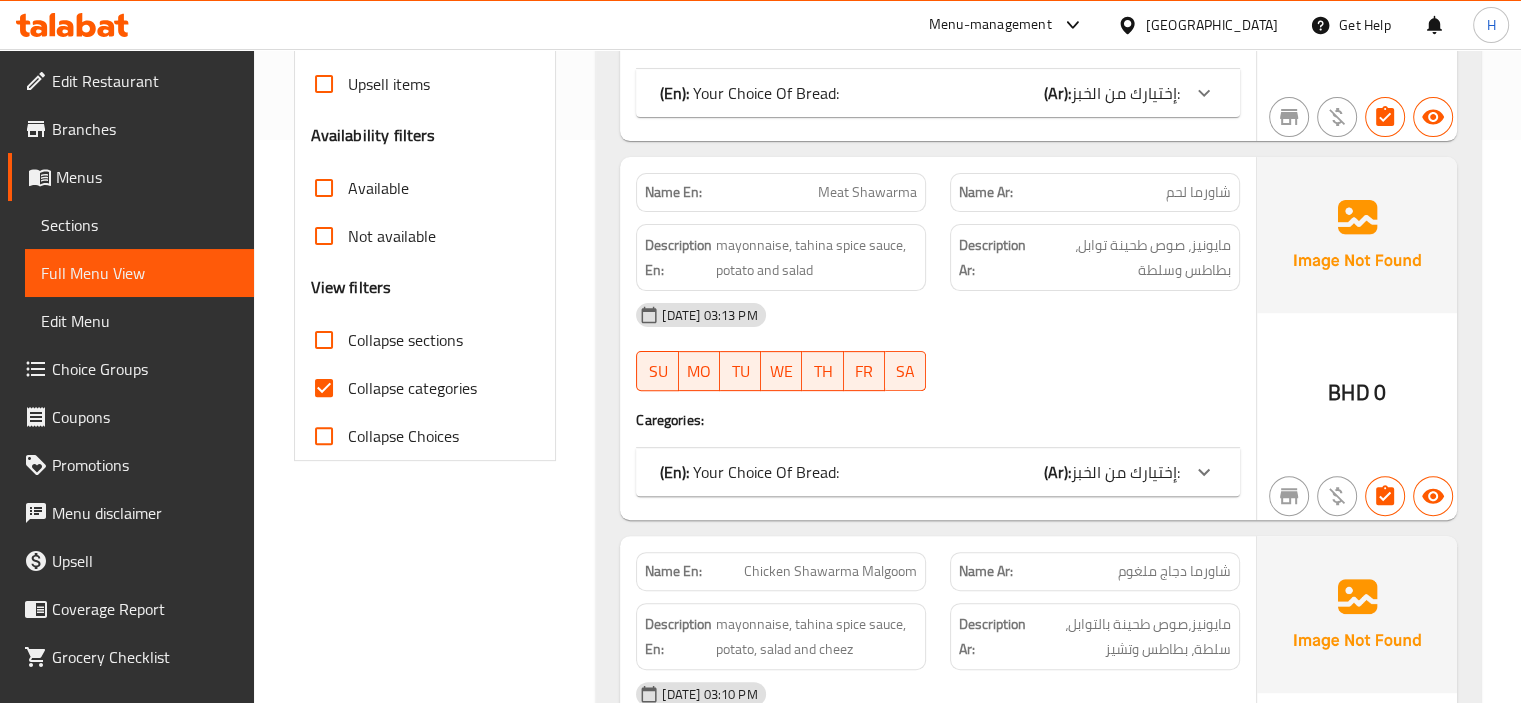 scroll, scrollTop: 607, scrollLeft: 0, axis: vertical 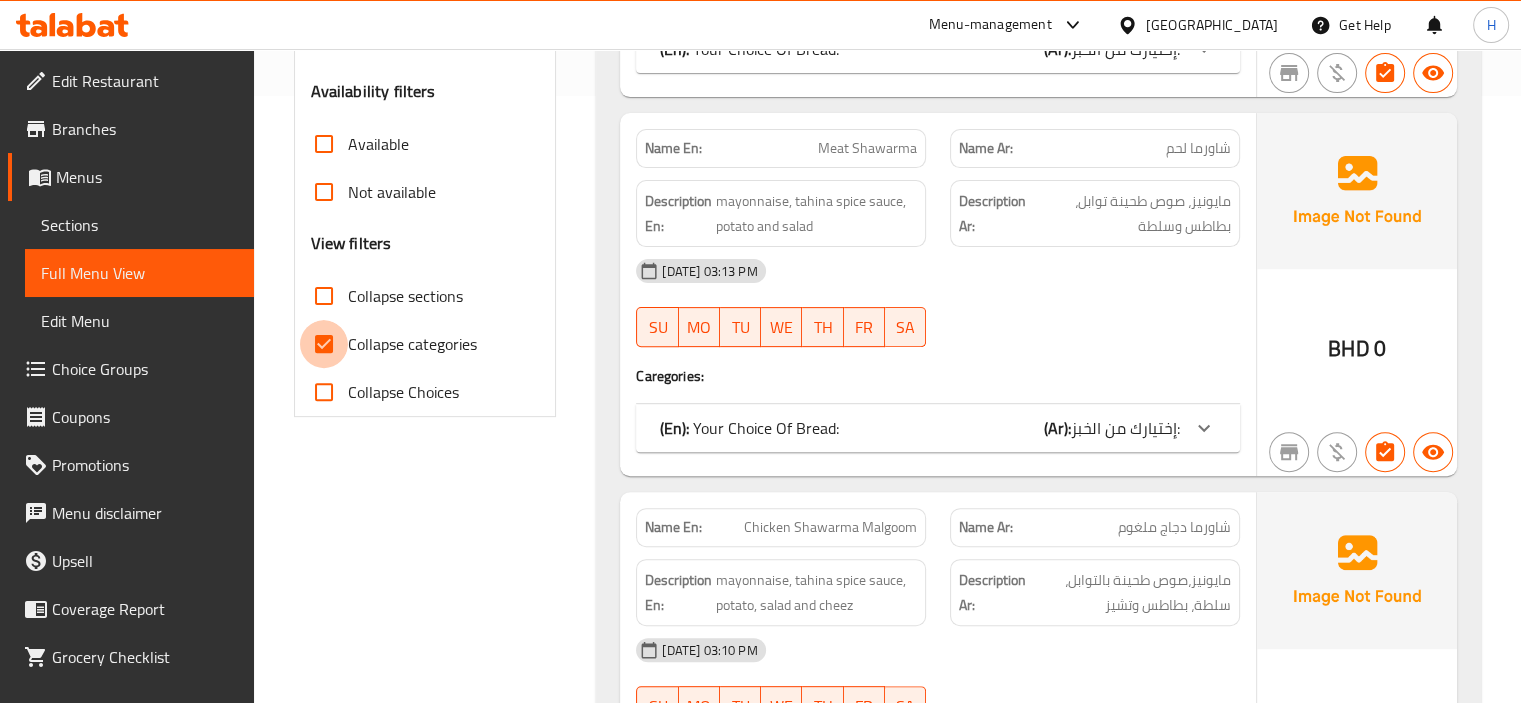 click on "Collapse categories" at bounding box center (324, 344) 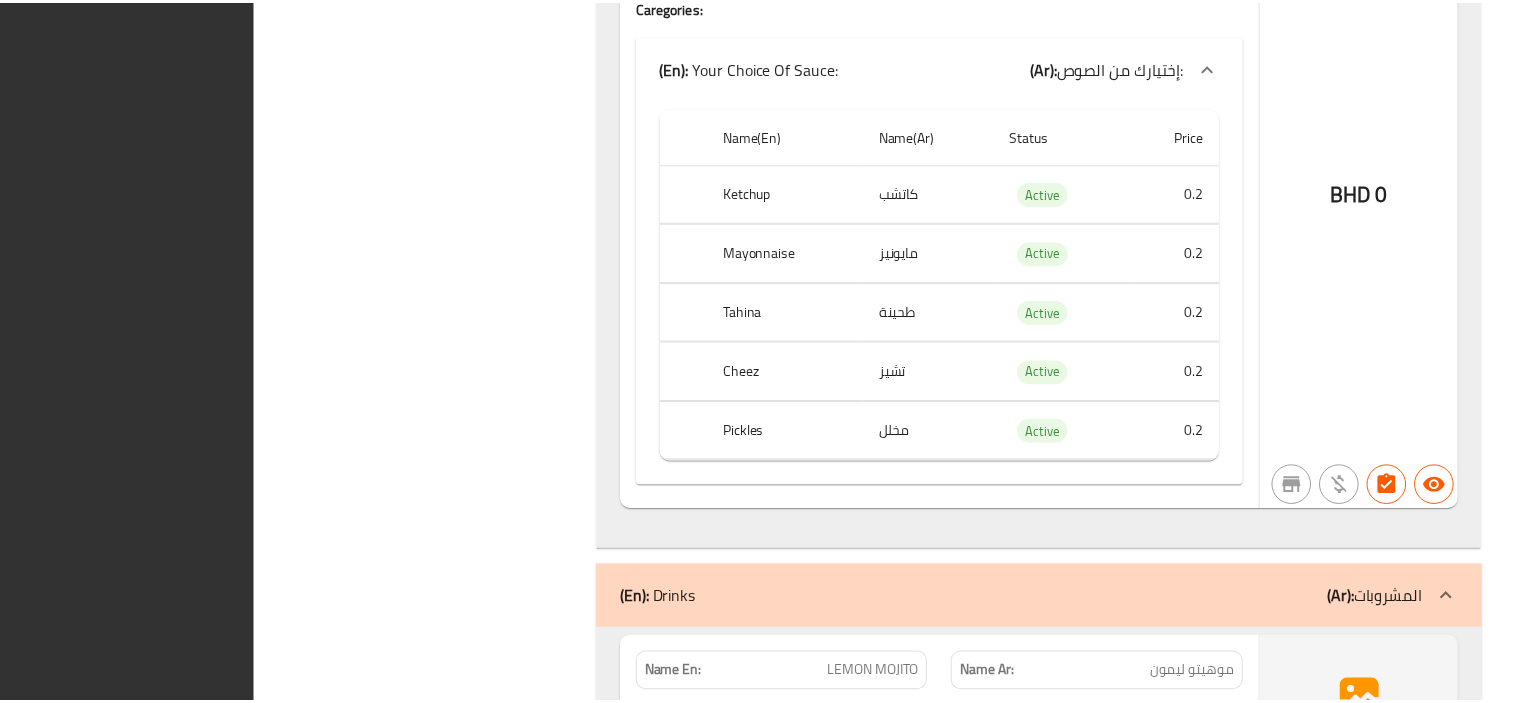 scroll, scrollTop: 14010, scrollLeft: 0, axis: vertical 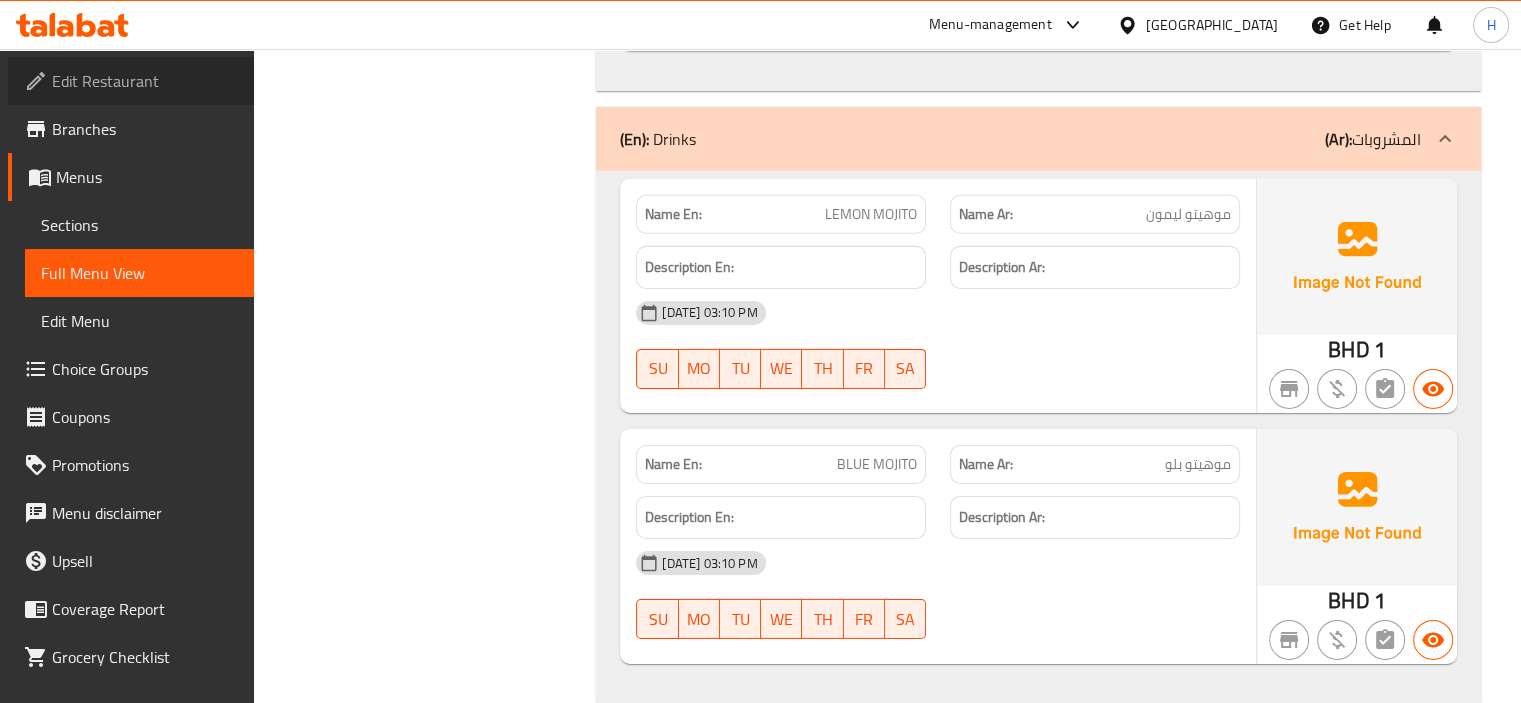 click on "Edit Restaurant" at bounding box center [145, 81] 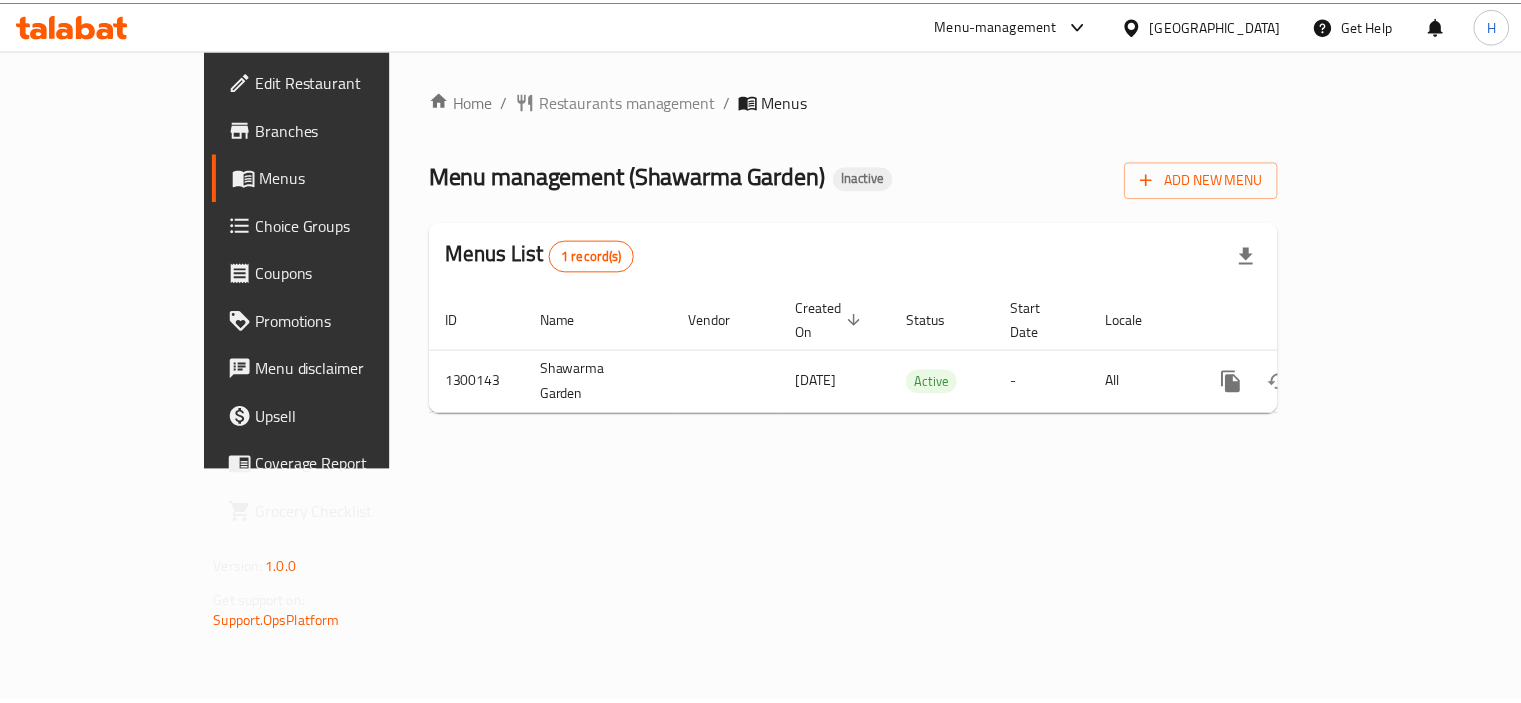 scroll, scrollTop: 0, scrollLeft: 0, axis: both 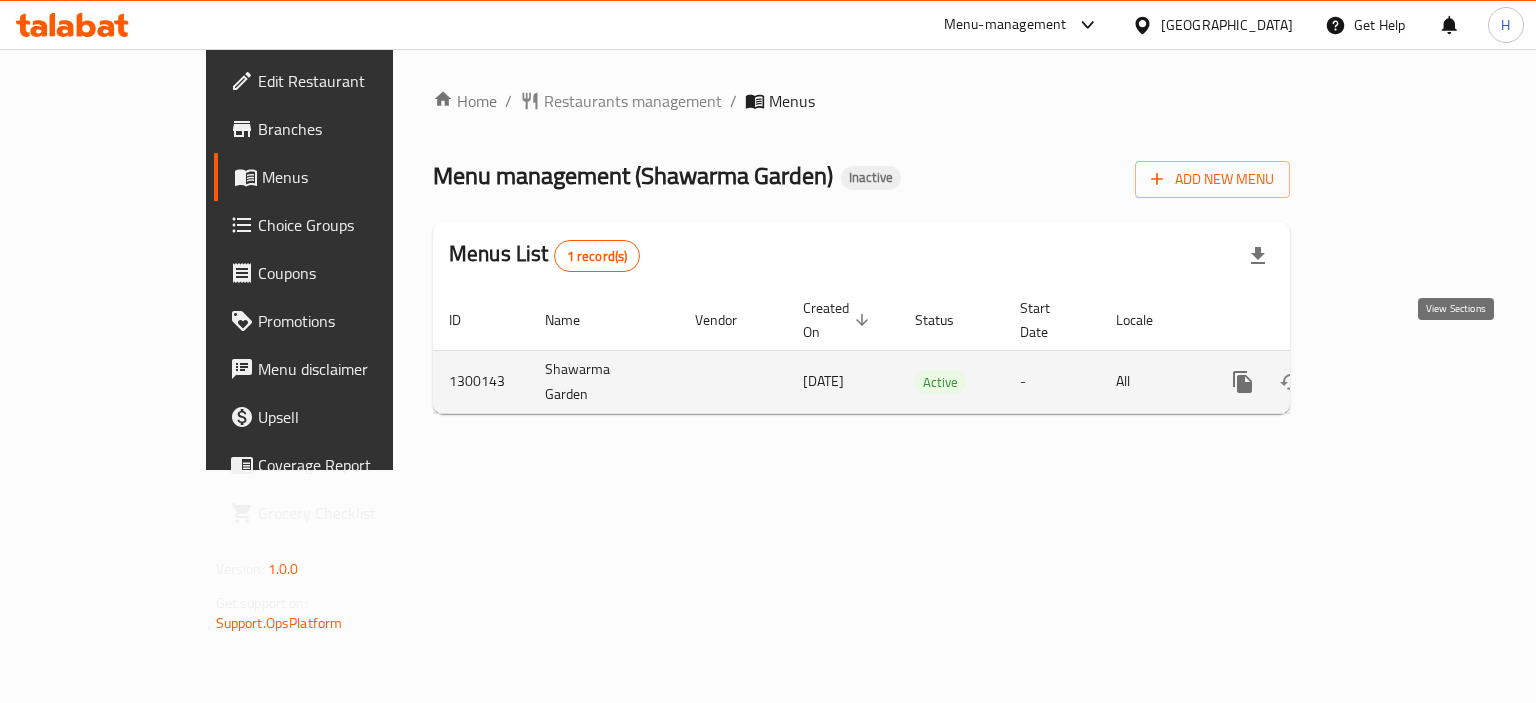 click 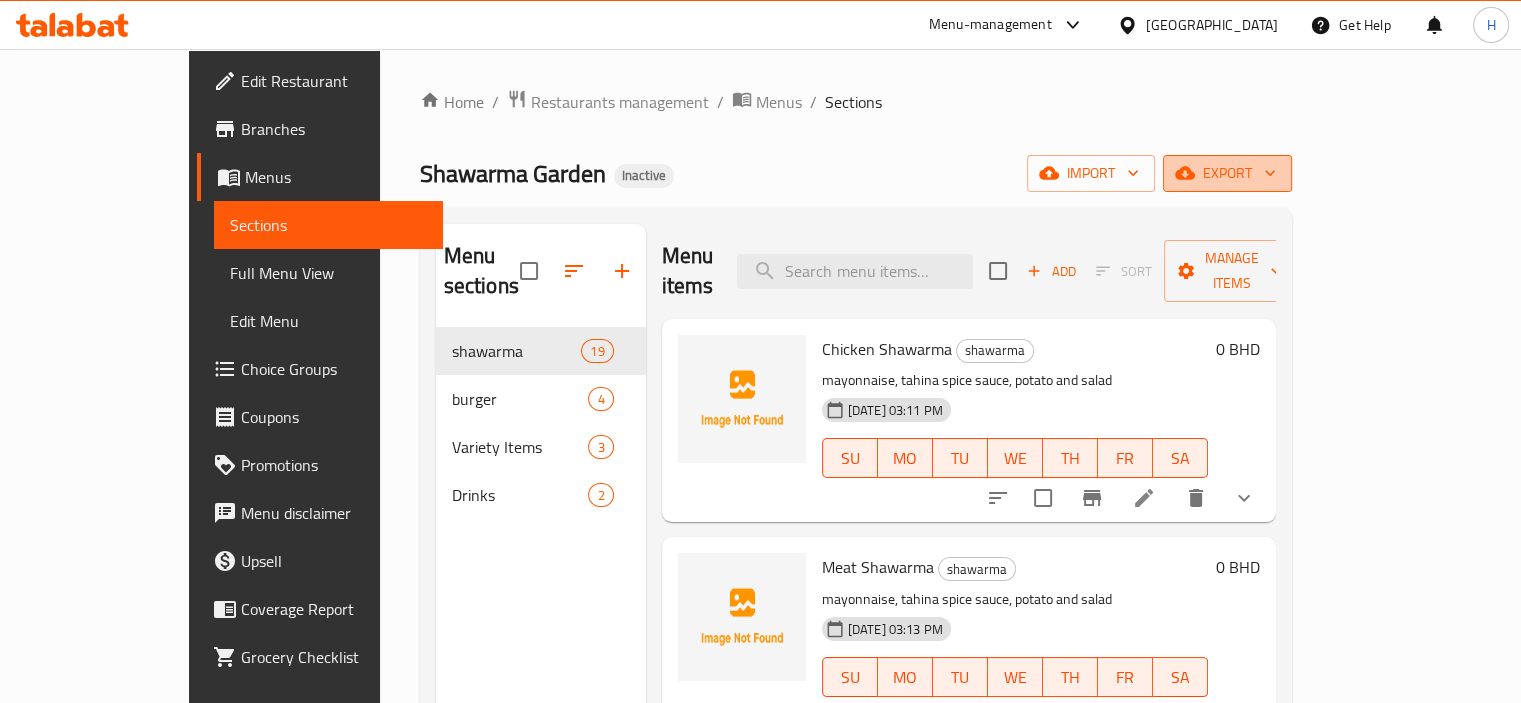click 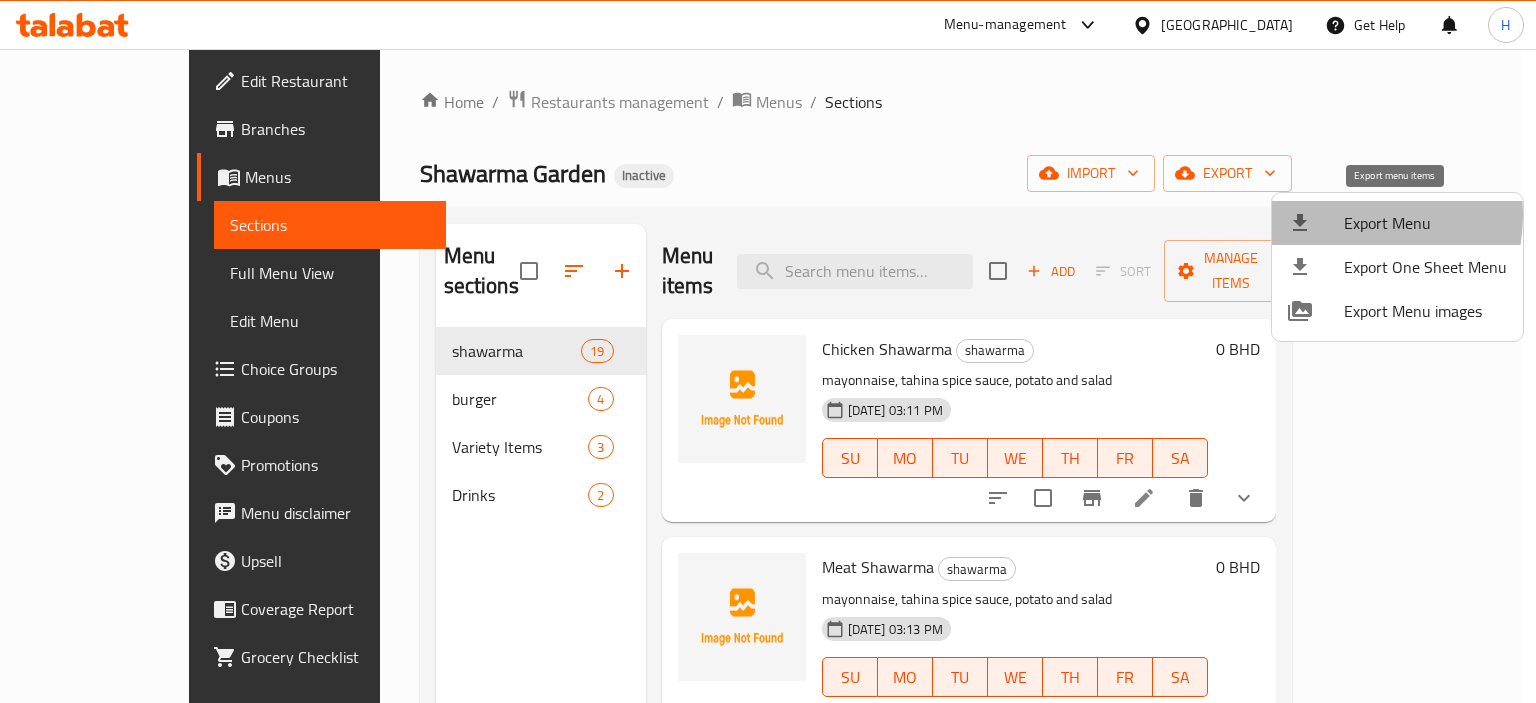 click at bounding box center (1316, 223) 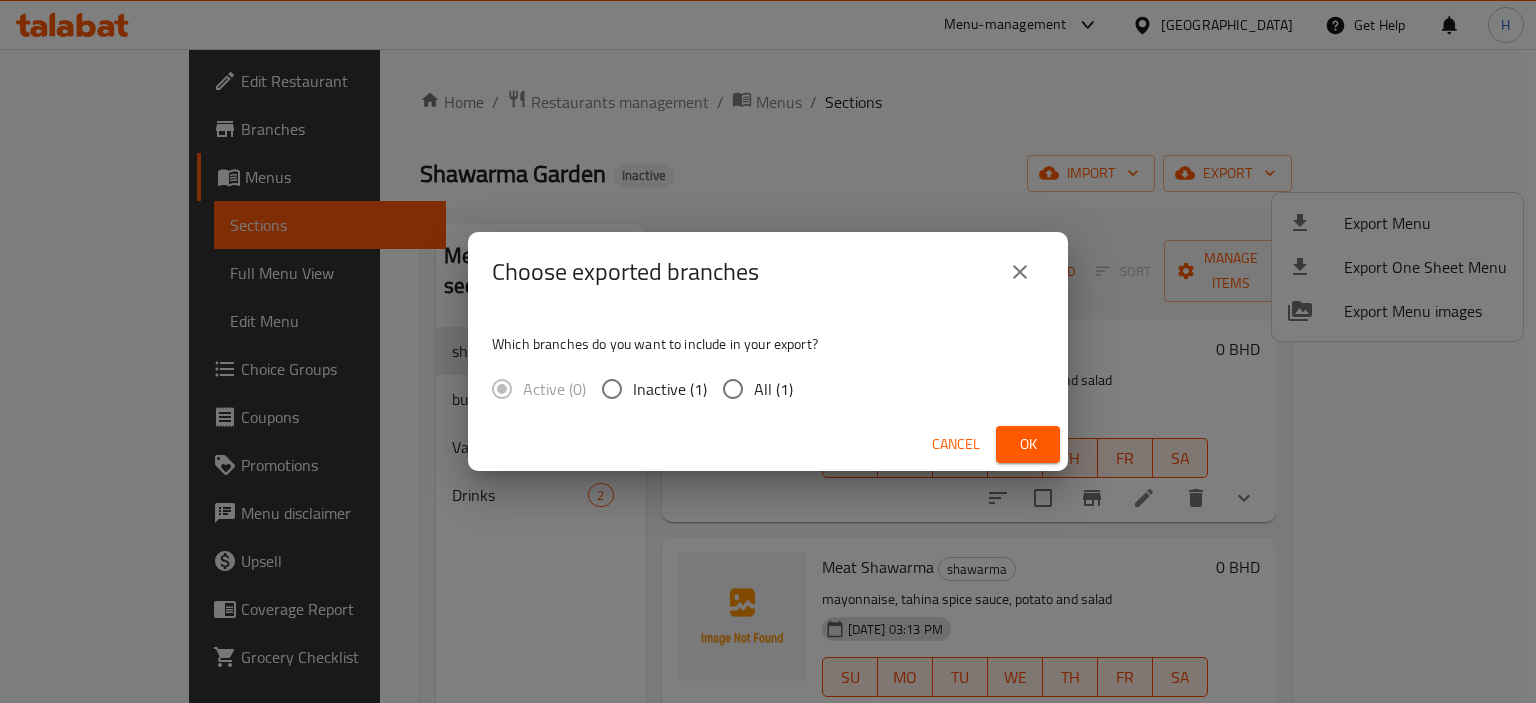 click on "All (1)" at bounding box center (773, 389) 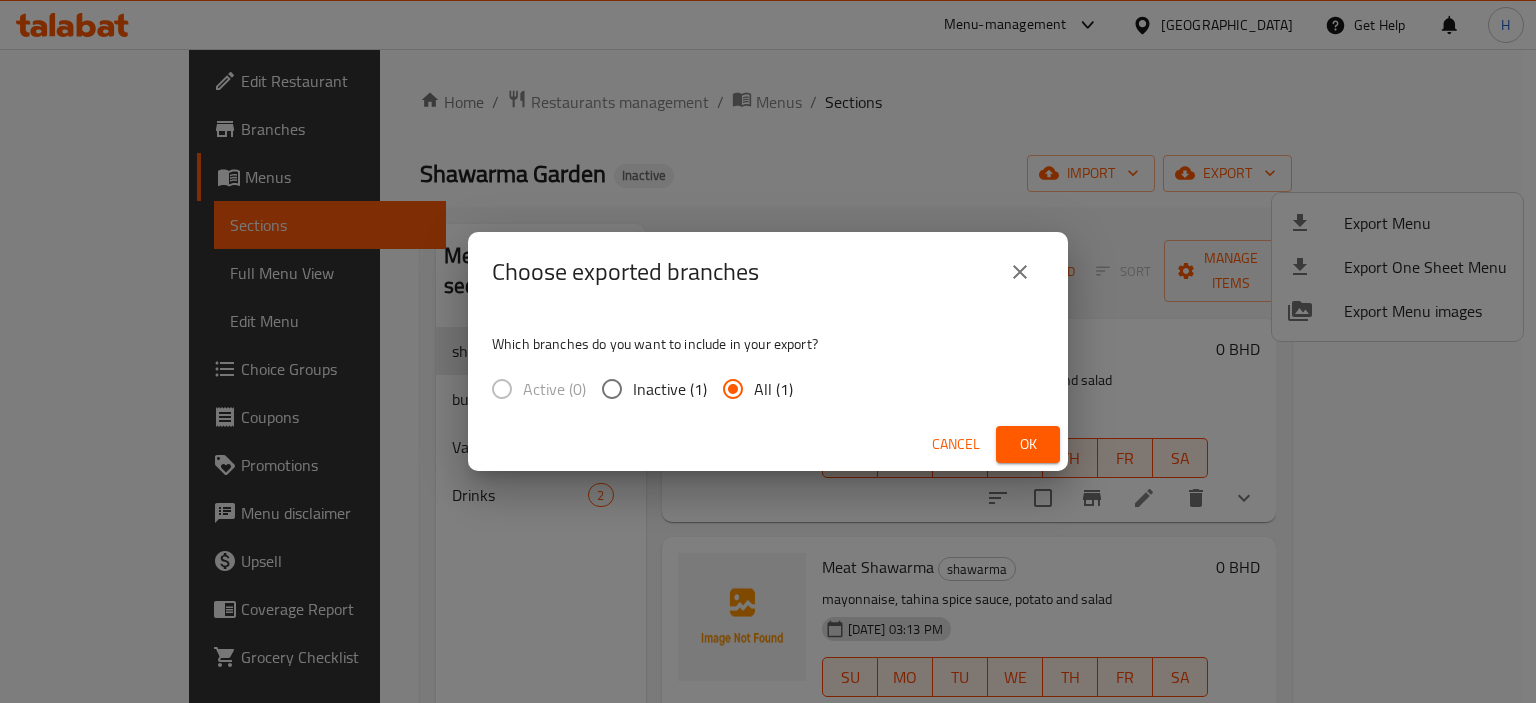 click on "Cancel Ok" at bounding box center [768, 444] 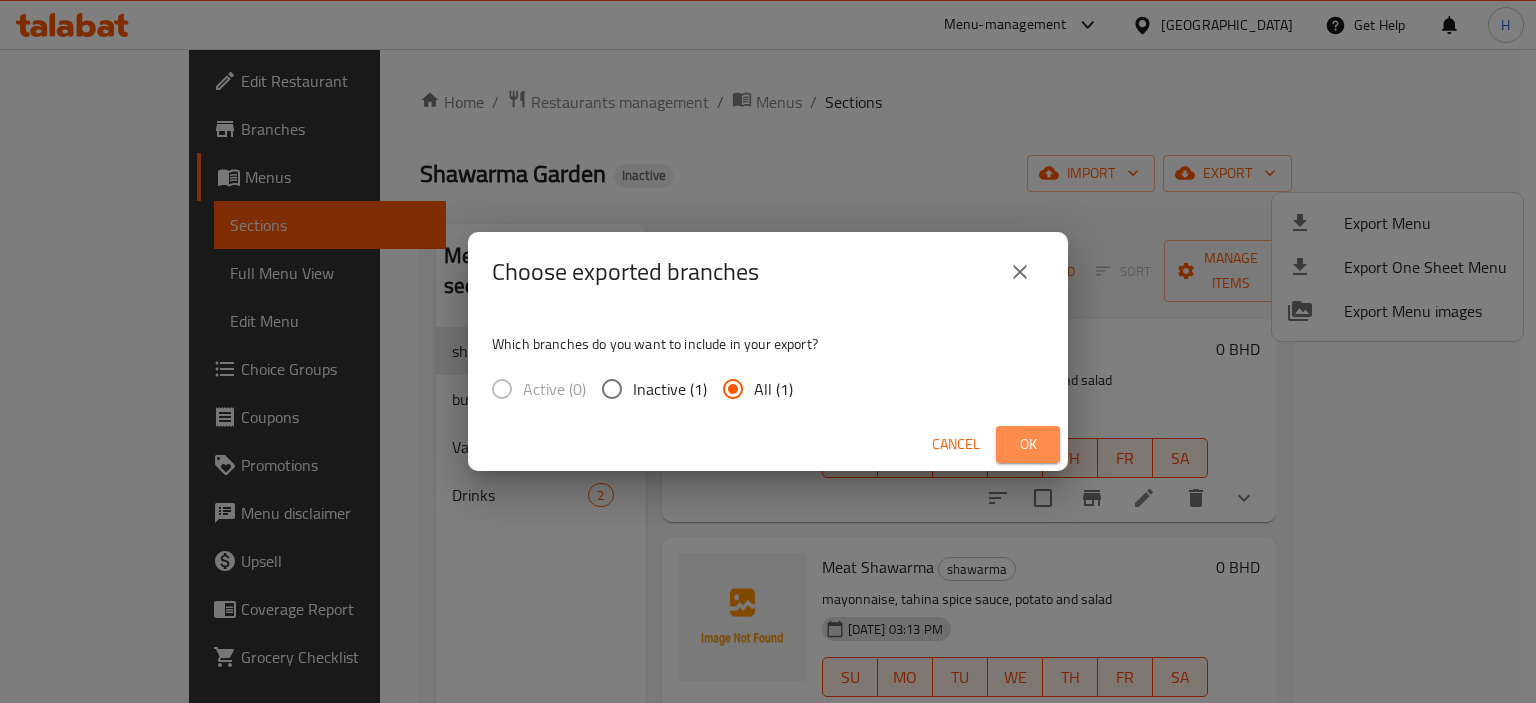 click on "Ok" at bounding box center (1028, 444) 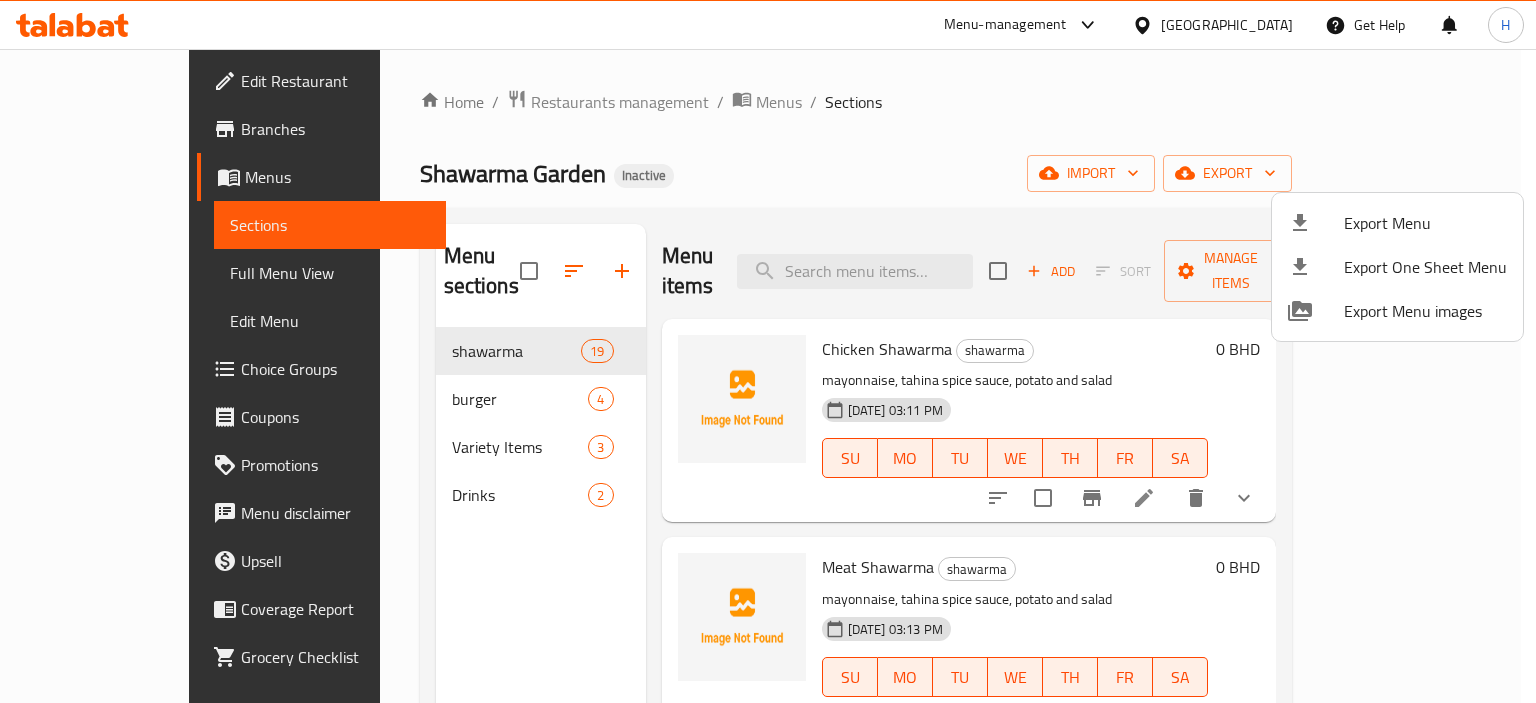 click 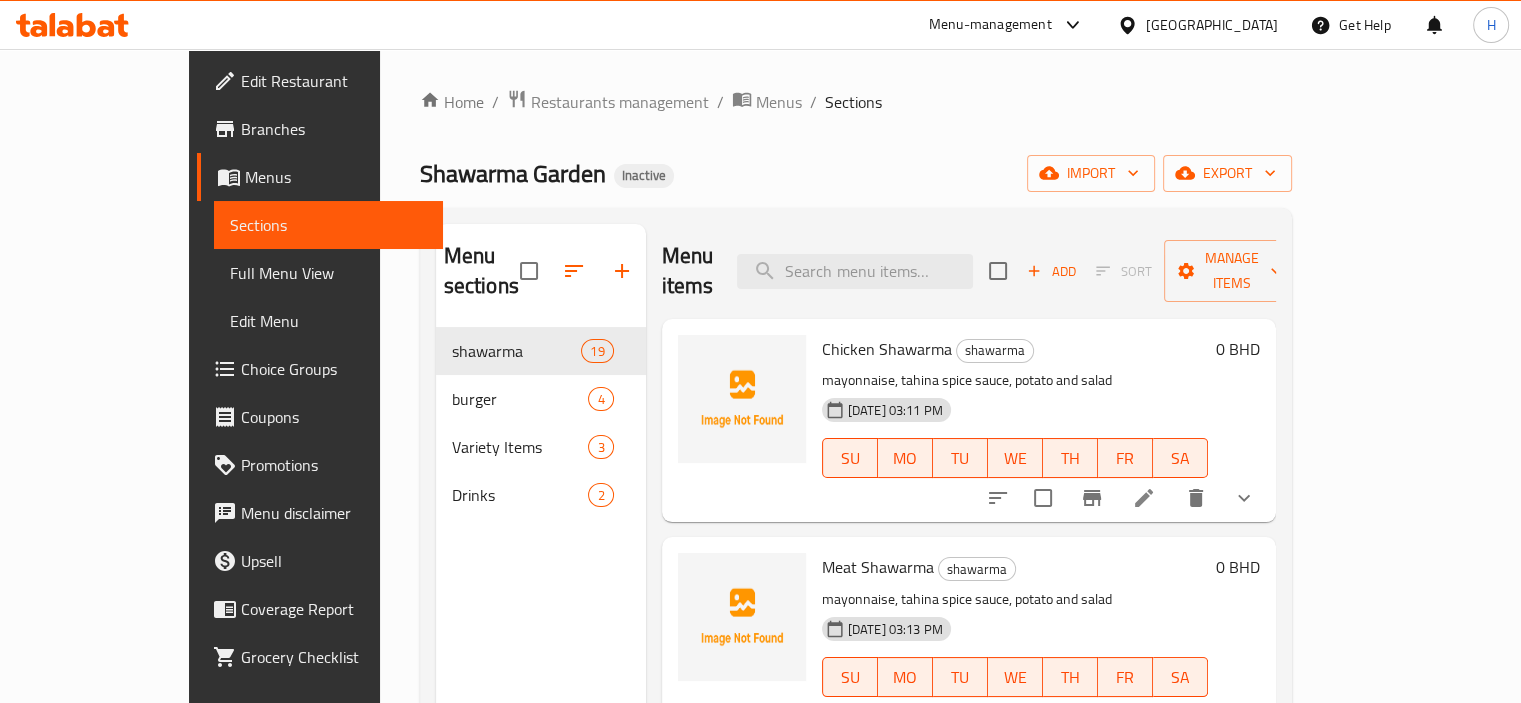 click 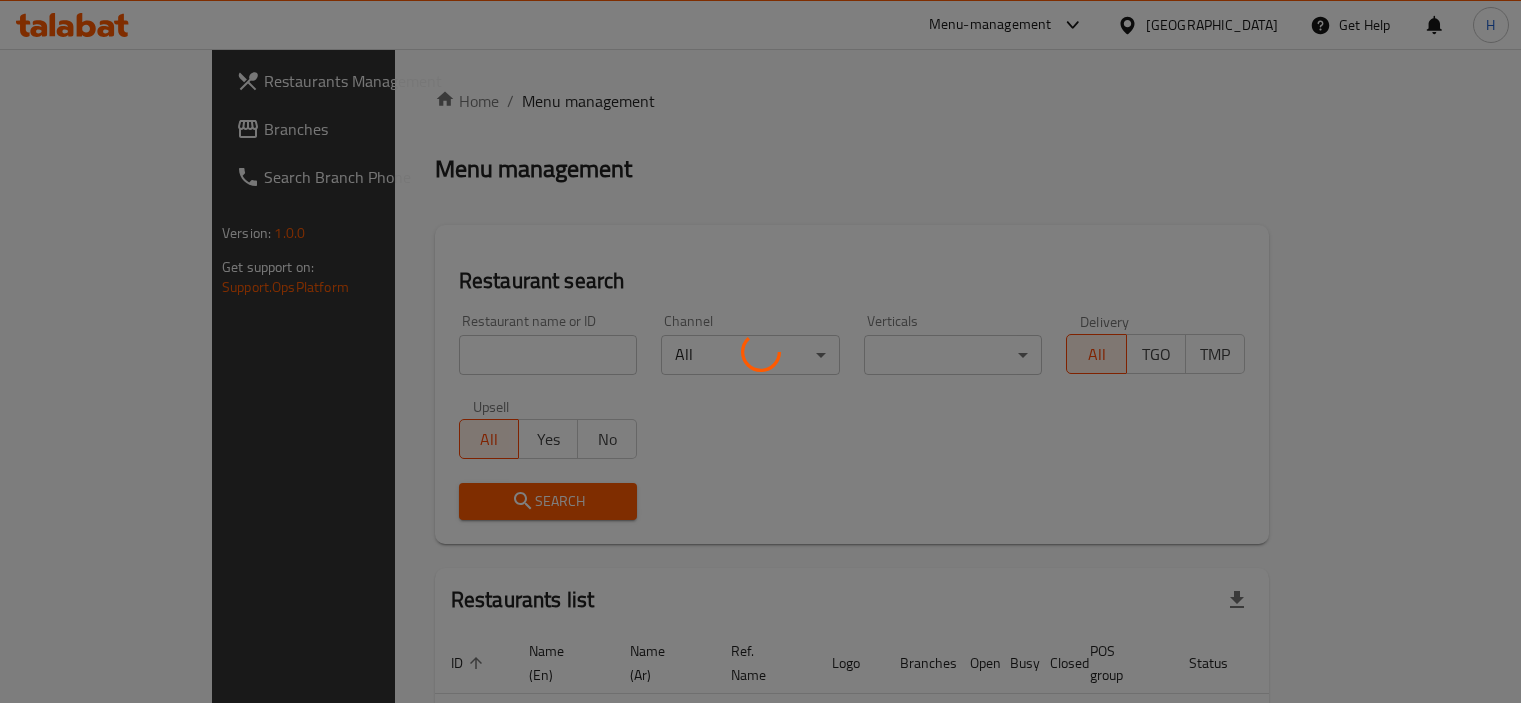 scroll, scrollTop: 0, scrollLeft: 0, axis: both 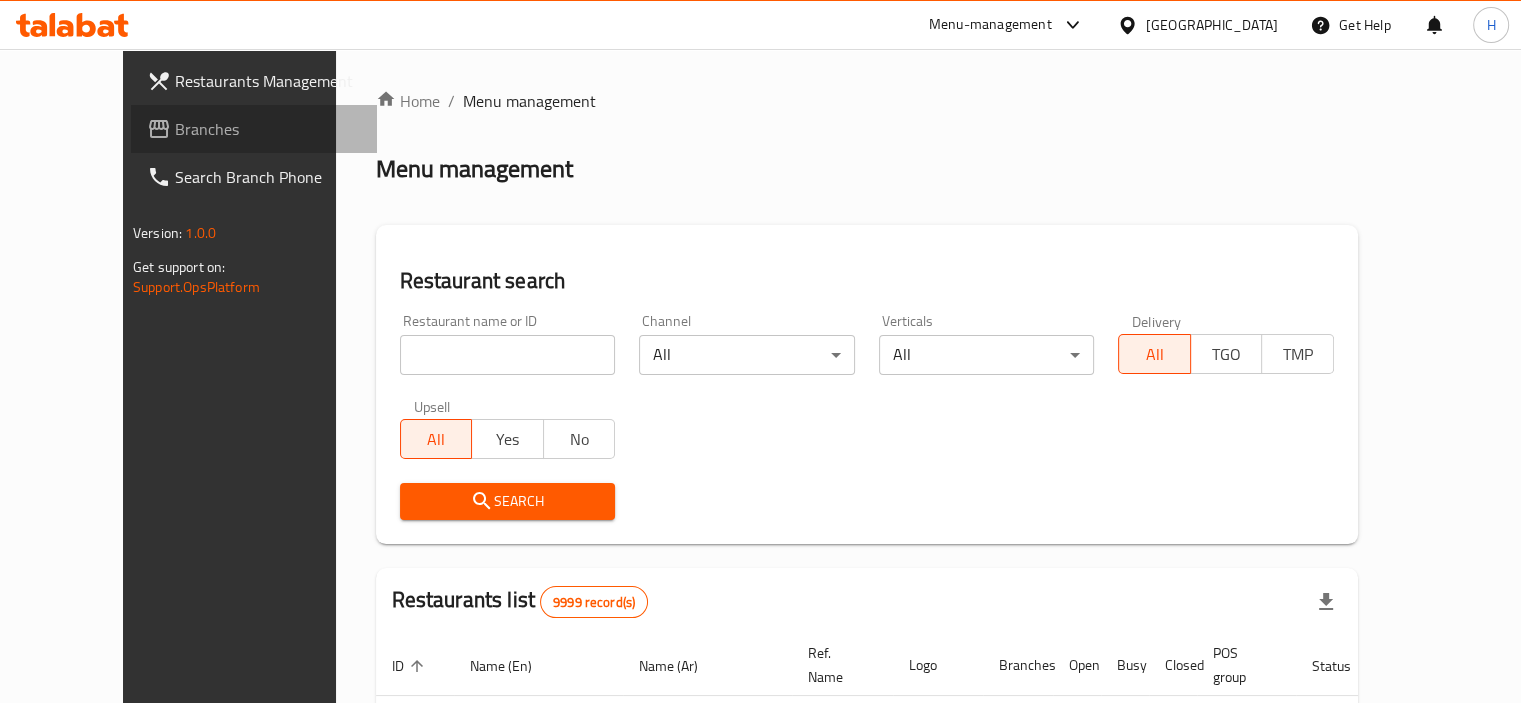 click on "Branches" at bounding box center (268, 129) 